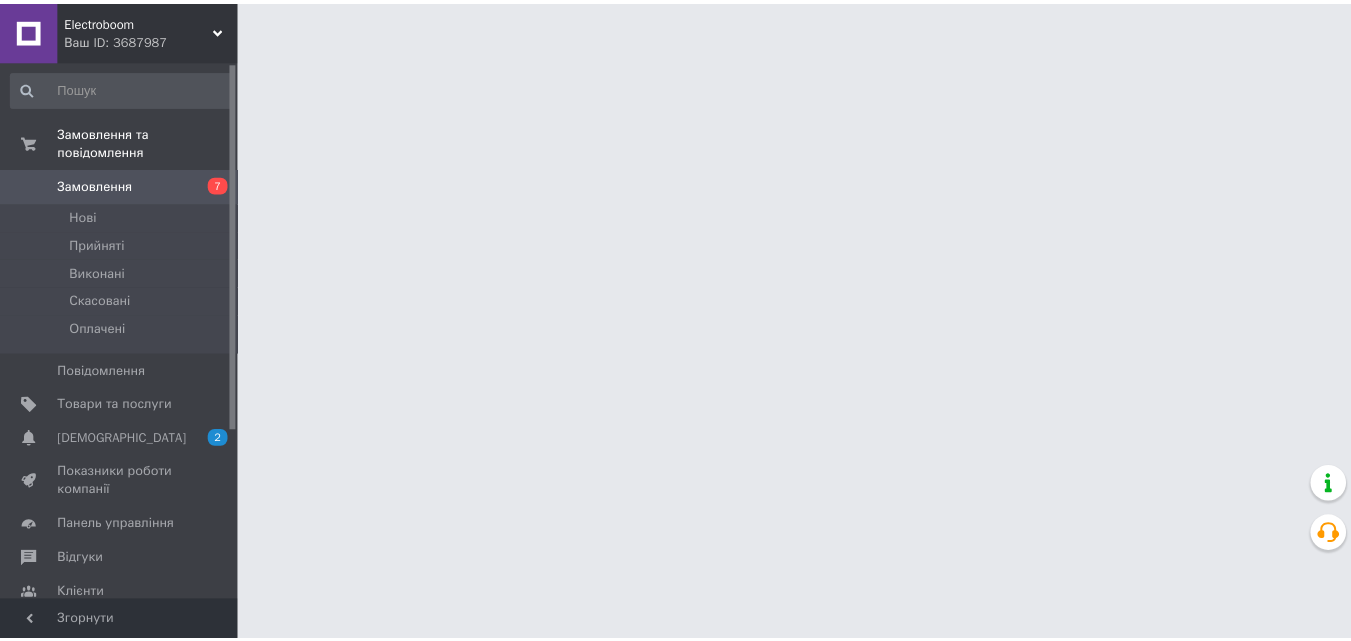 scroll, scrollTop: 0, scrollLeft: 0, axis: both 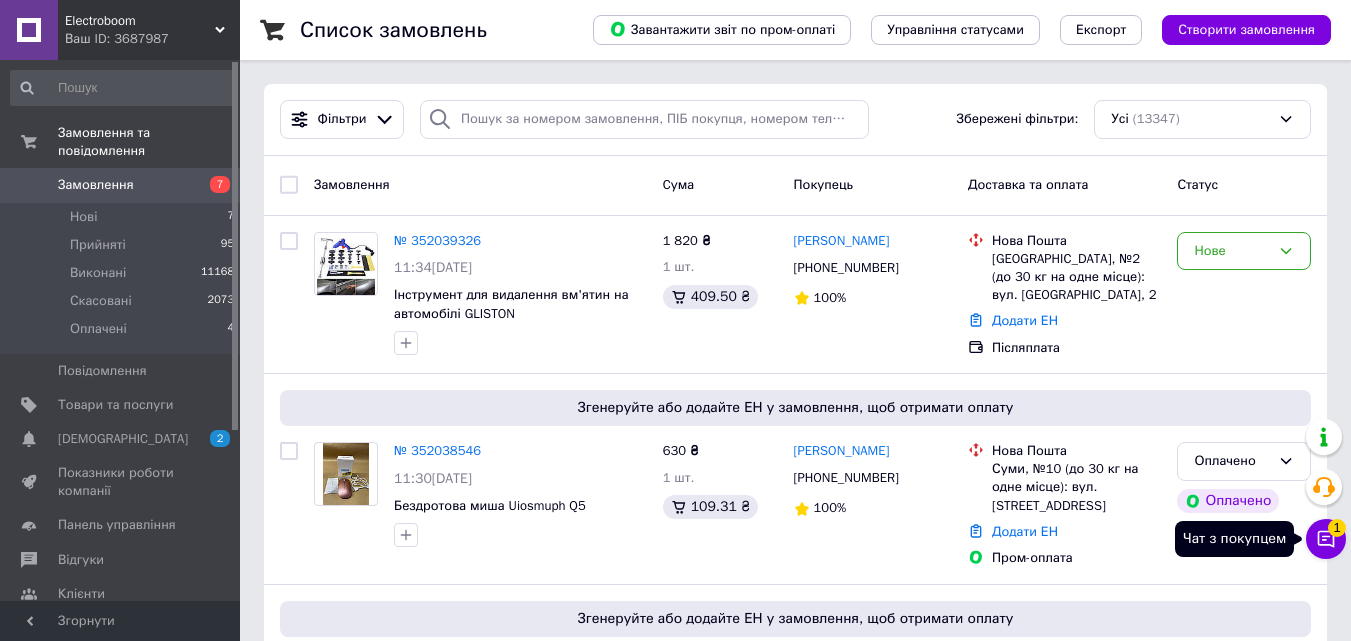 click 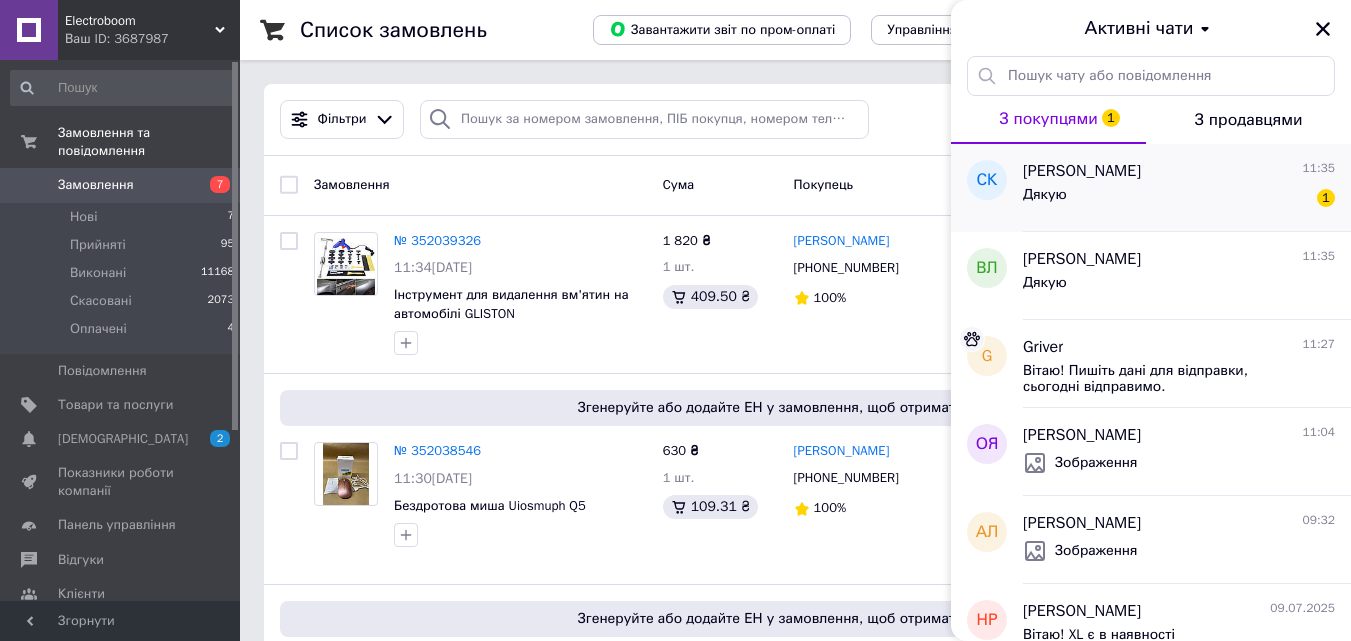 click on "[PERSON_NAME] 11:35 Дякую 1" at bounding box center [1187, 188] 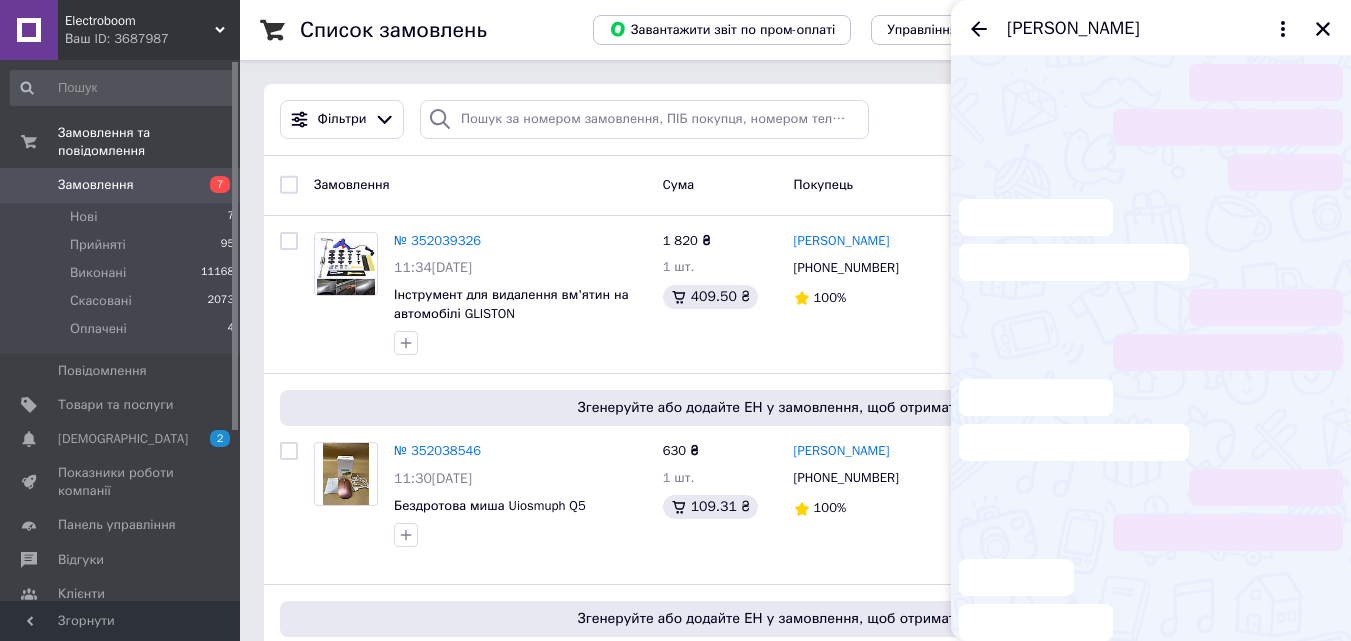 scroll, scrollTop: 131, scrollLeft: 0, axis: vertical 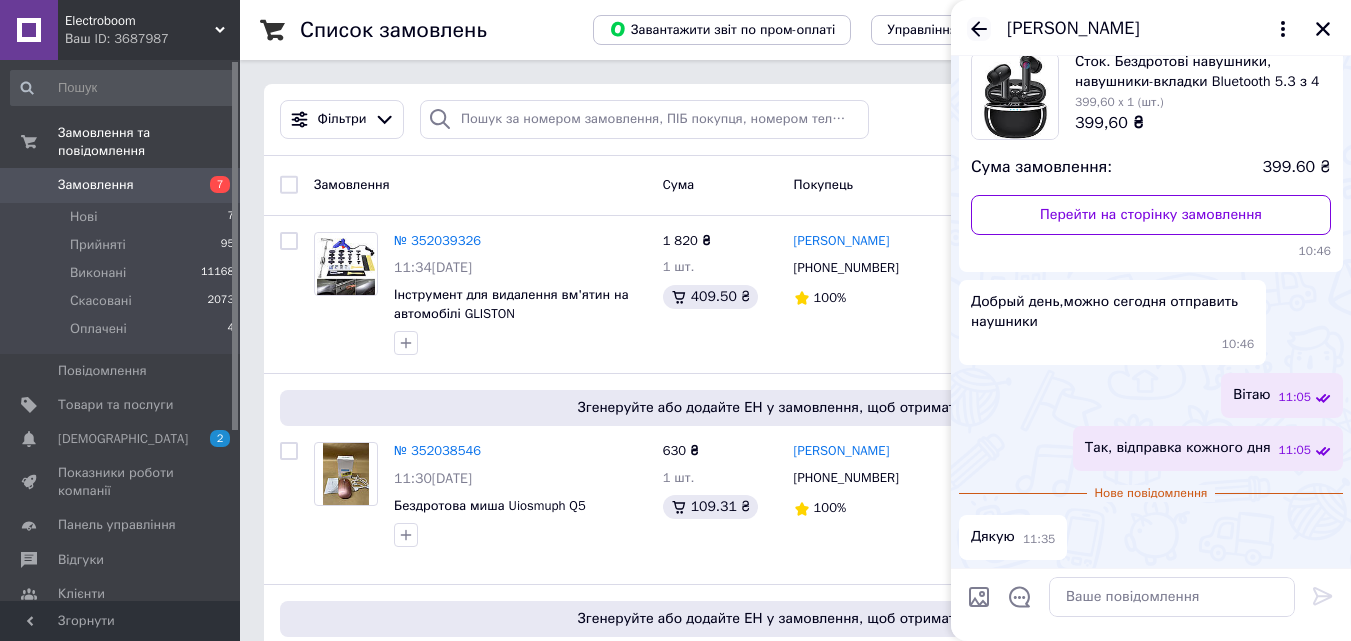 click 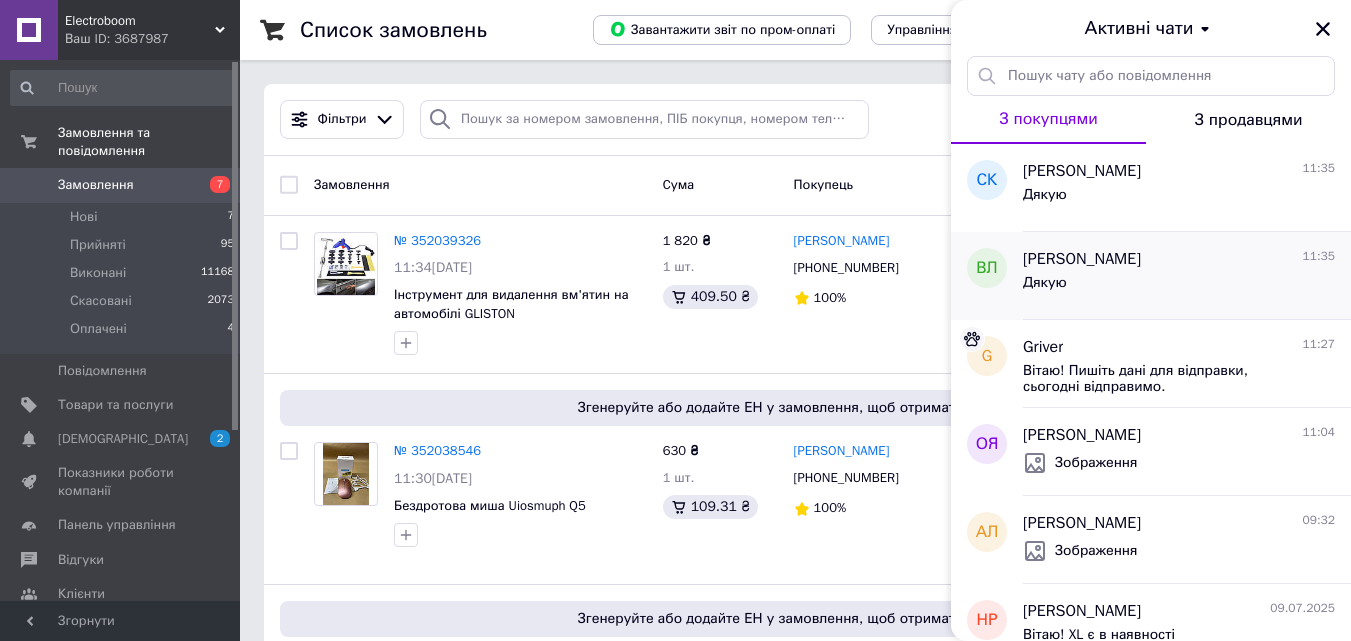 click on "Дякую" at bounding box center [1179, 287] 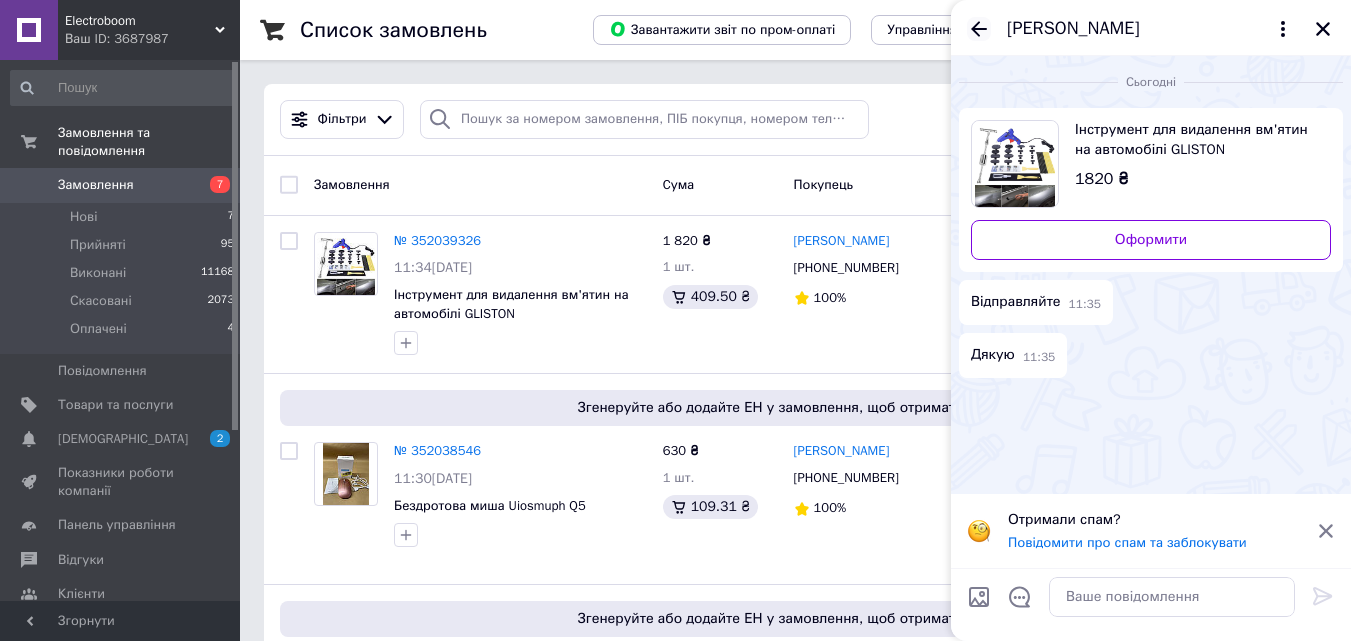 click 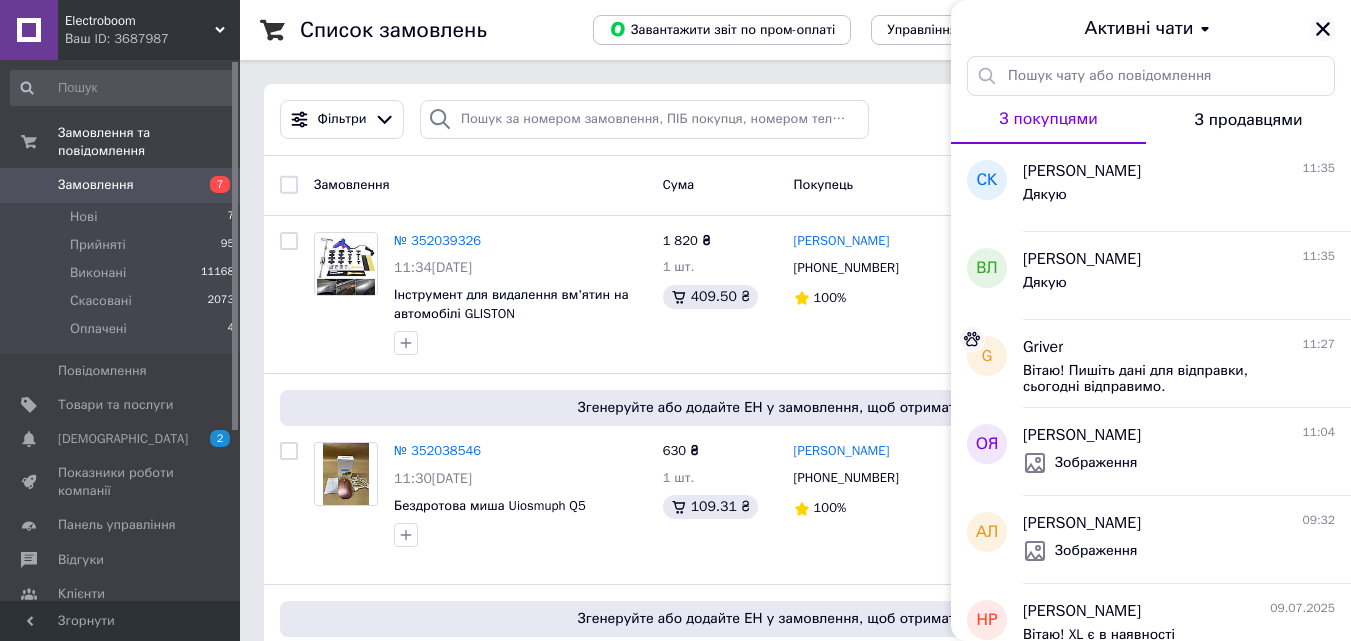 click 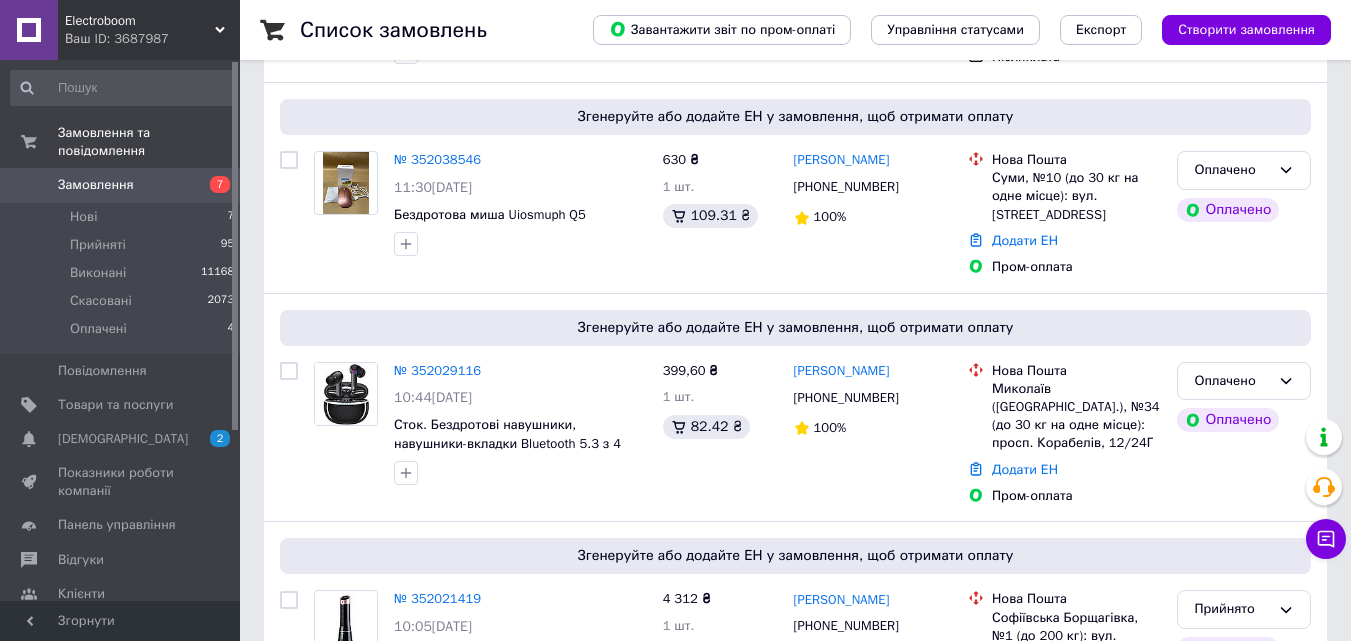scroll, scrollTop: 300, scrollLeft: 0, axis: vertical 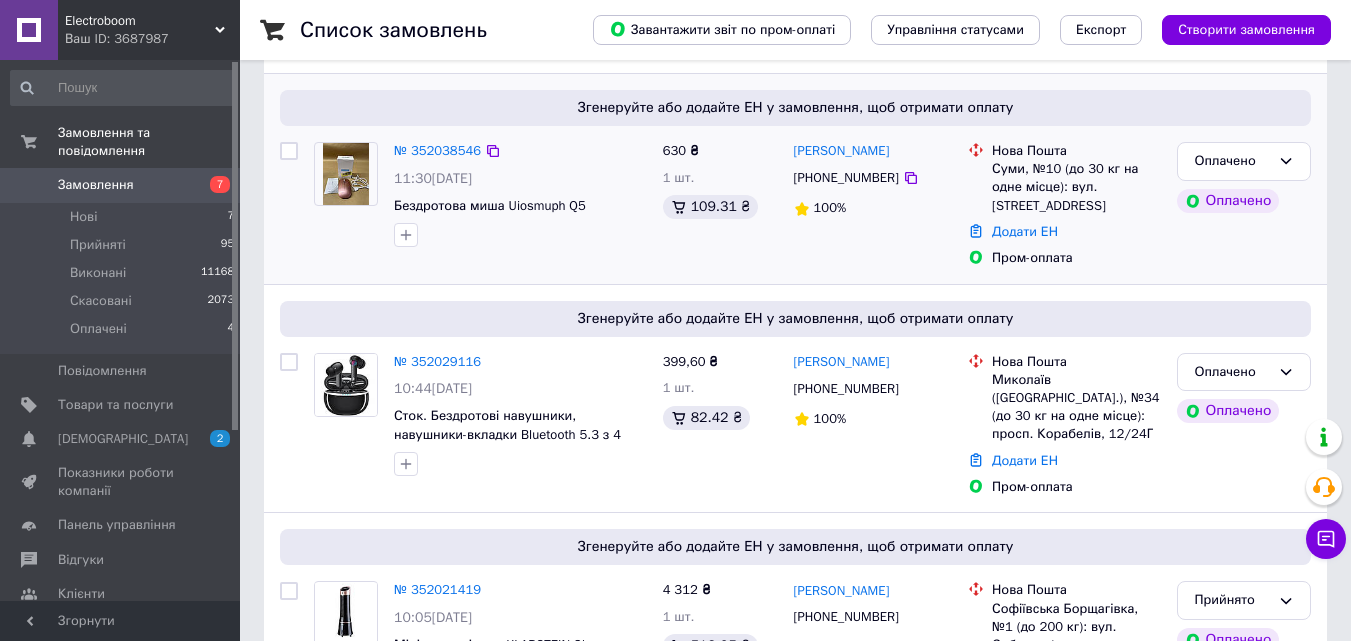 click on "№ 352038546 11:30, 10.07.2025 Бездротова миша Uiosmuph Q5" at bounding box center [520, 194] 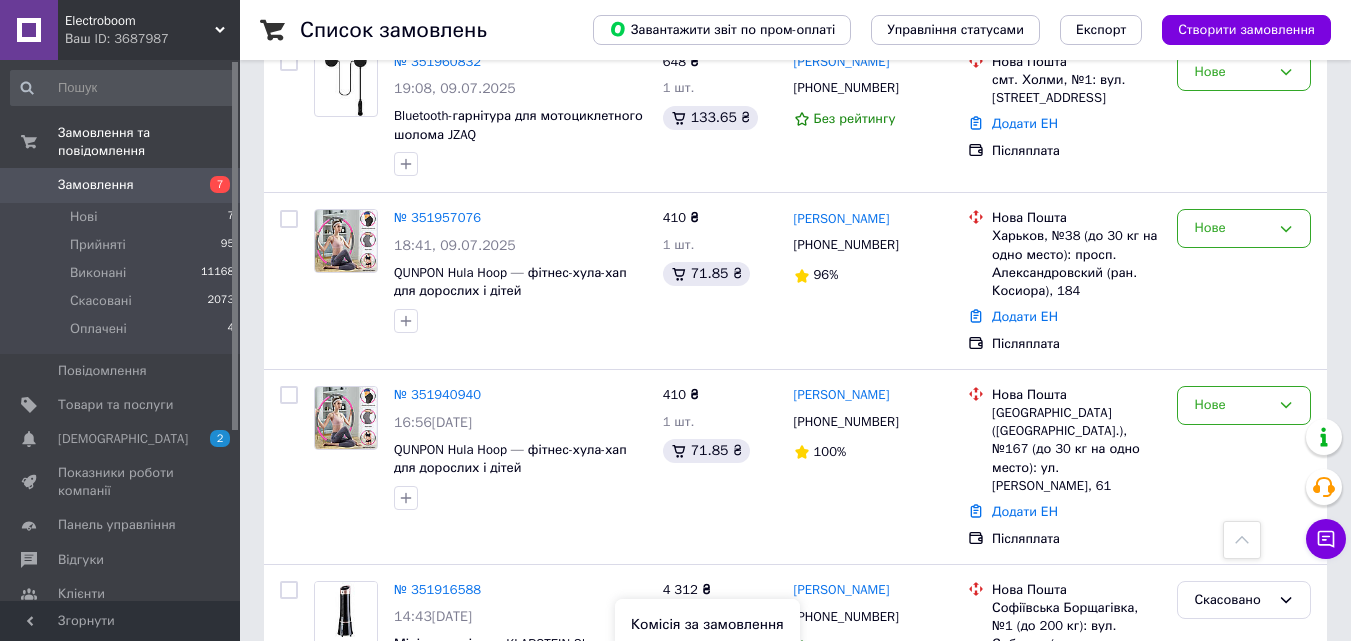 scroll, scrollTop: 1600, scrollLeft: 0, axis: vertical 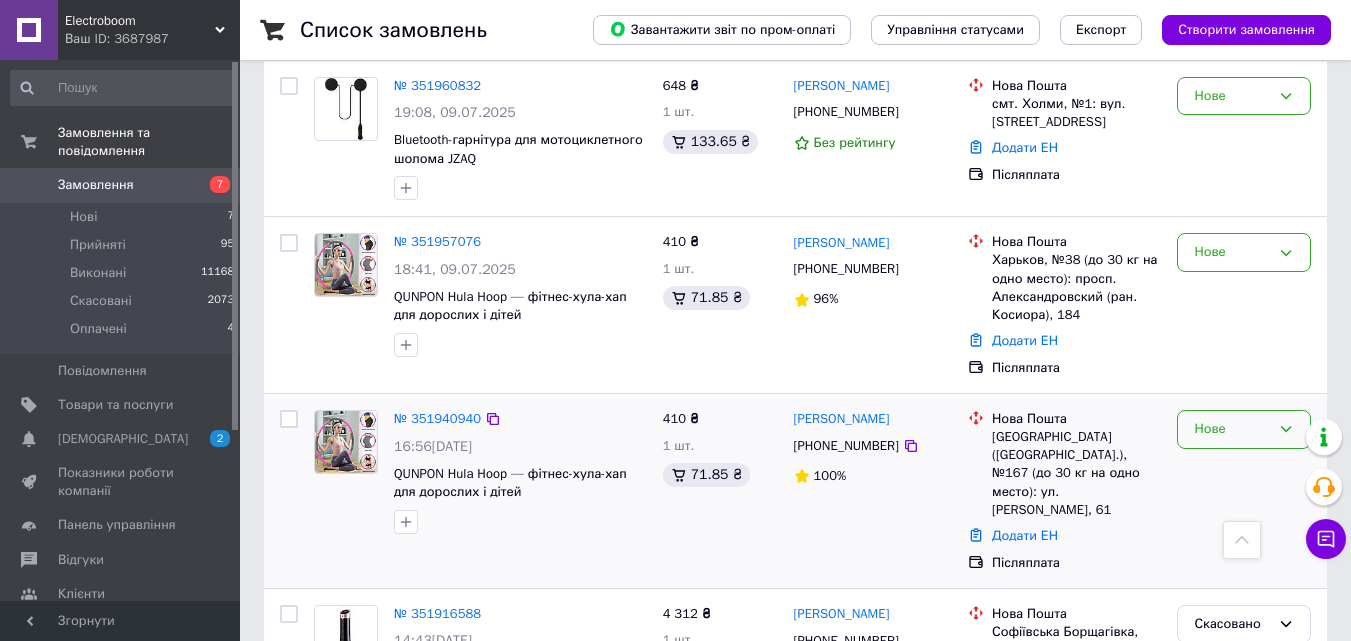 click on "Нове" at bounding box center (1232, 429) 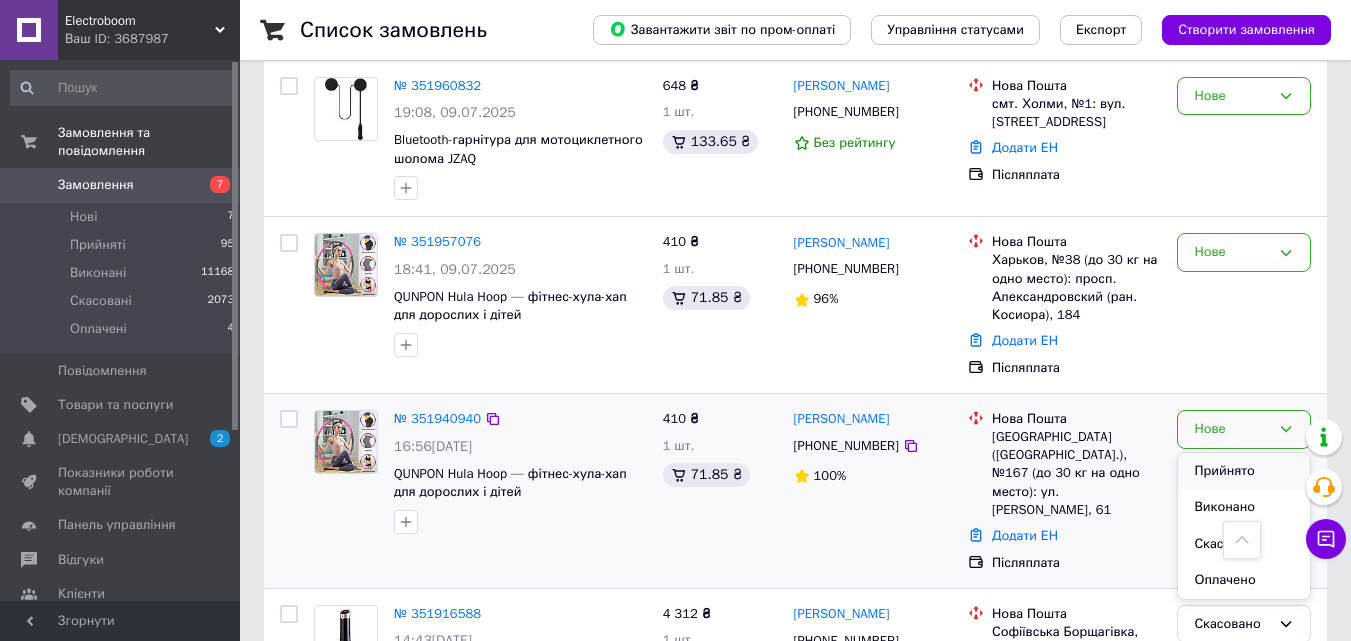click on "Прийнято" at bounding box center [1244, 471] 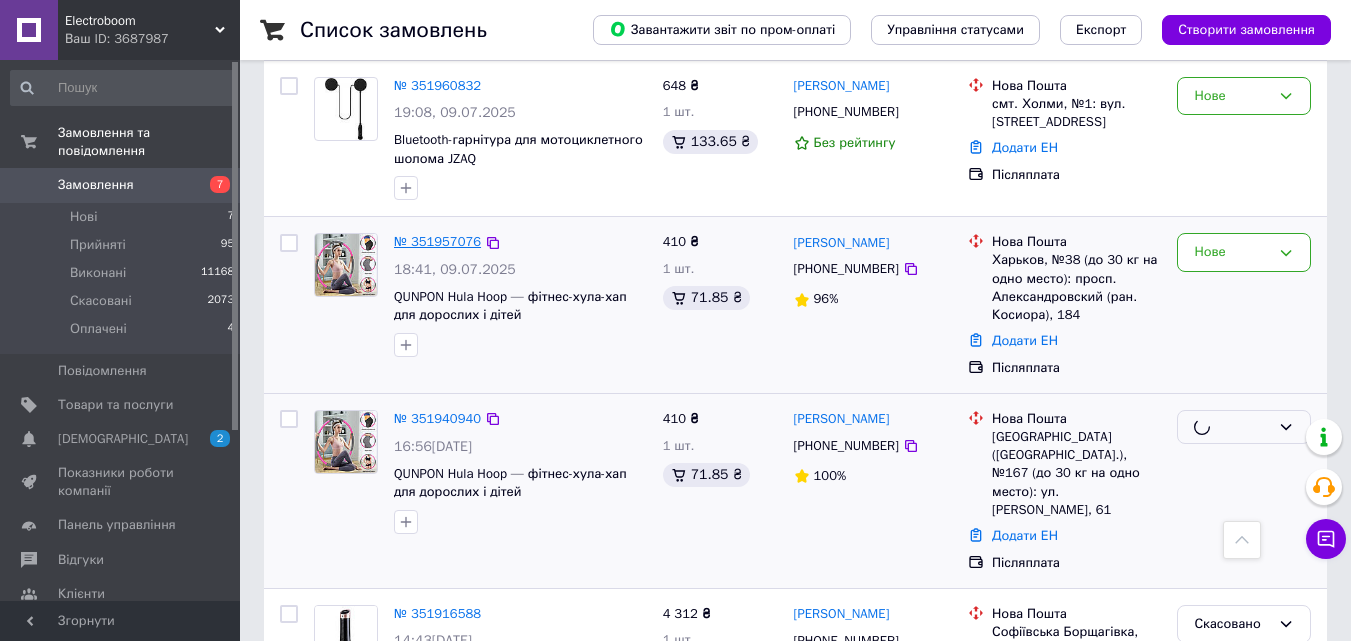 click on "№ 351957076" at bounding box center (437, 241) 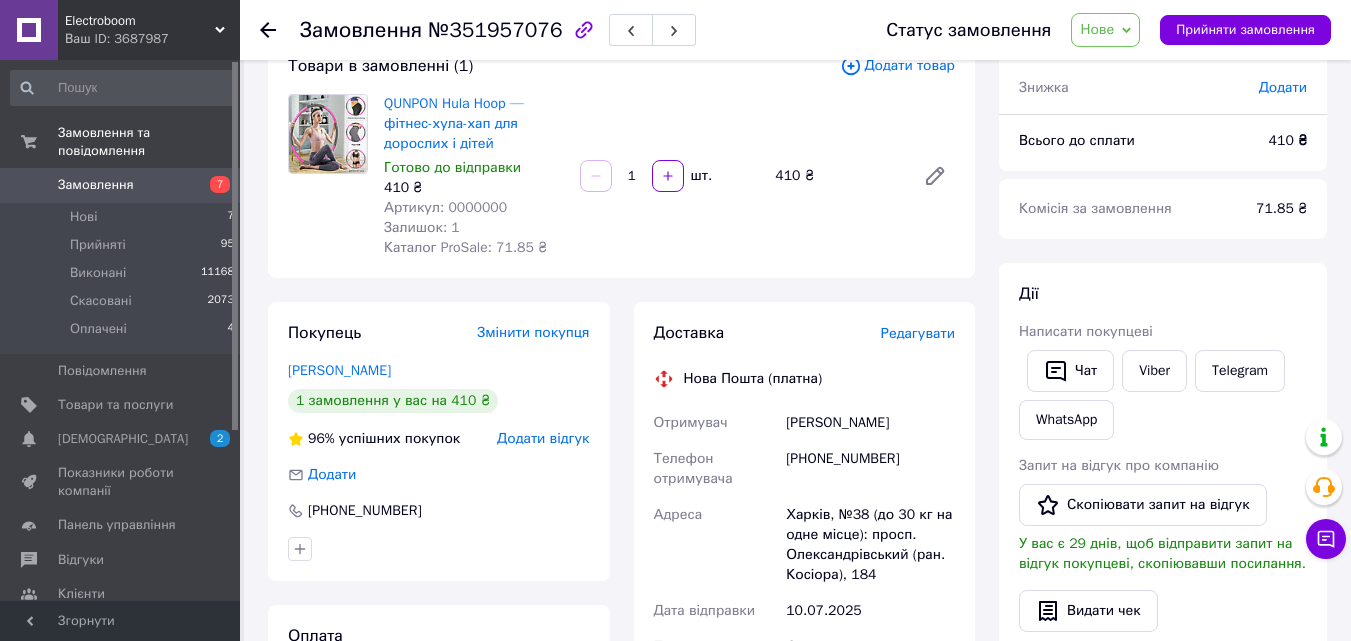 scroll, scrollTop: 200, scrollLeft: 0, axis: vertical 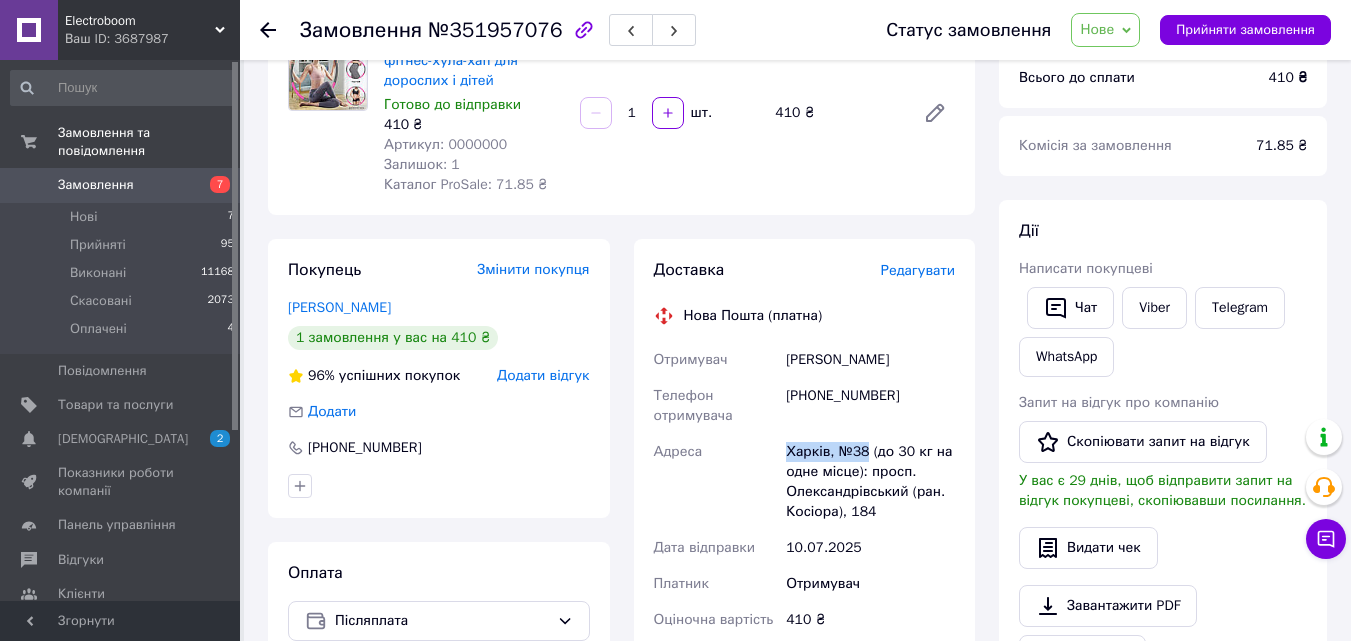 drag, startPoint x: 783, startPoint y: 449, endPoint x: 863, endPoint y: 458, distance: 80.50466 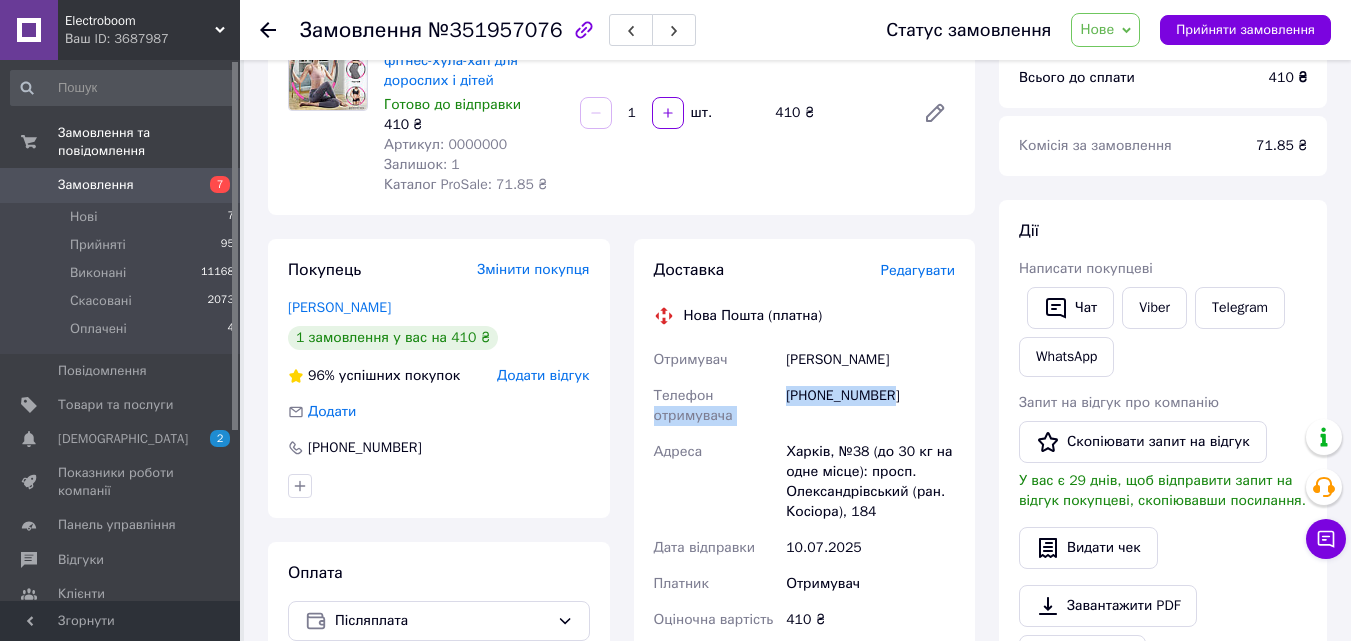 drag, startPoint x: 896, startPoint y: 397, endPoint x: 812, endPoint y: 393, distance: 84.095184 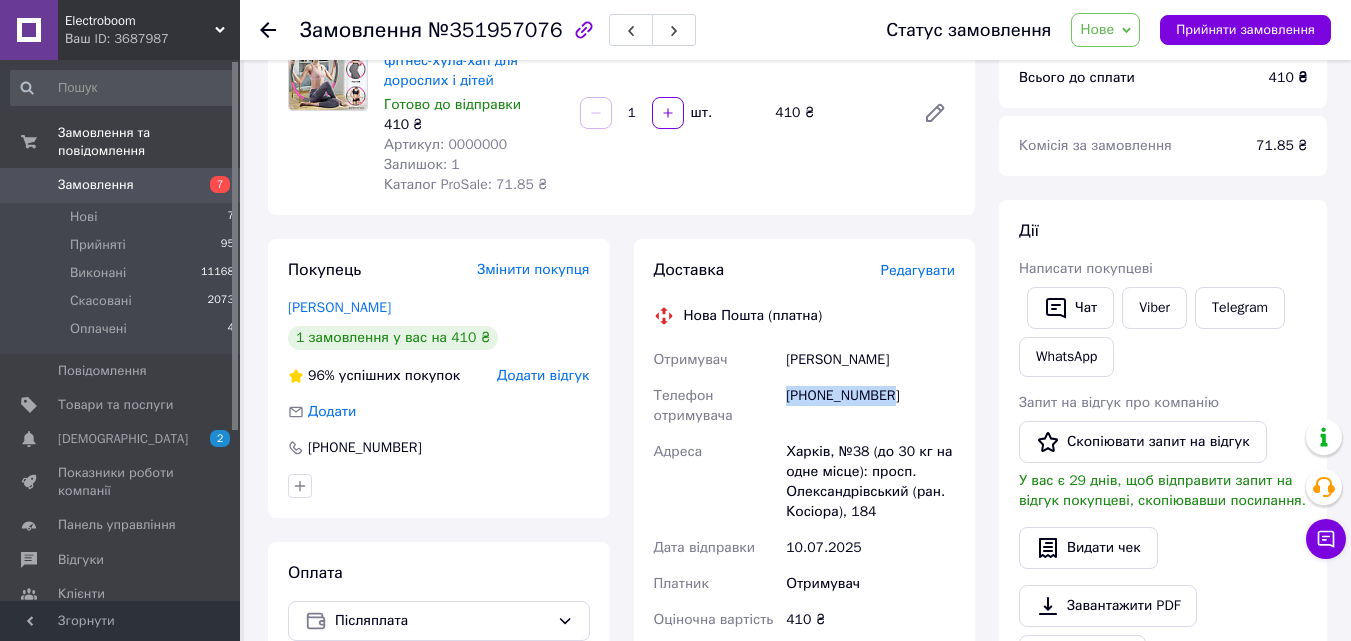 drag, startPoint x: 894, startPoint y: 394, endPoint x: 782, endPoint y: 401, distance: 112.21854 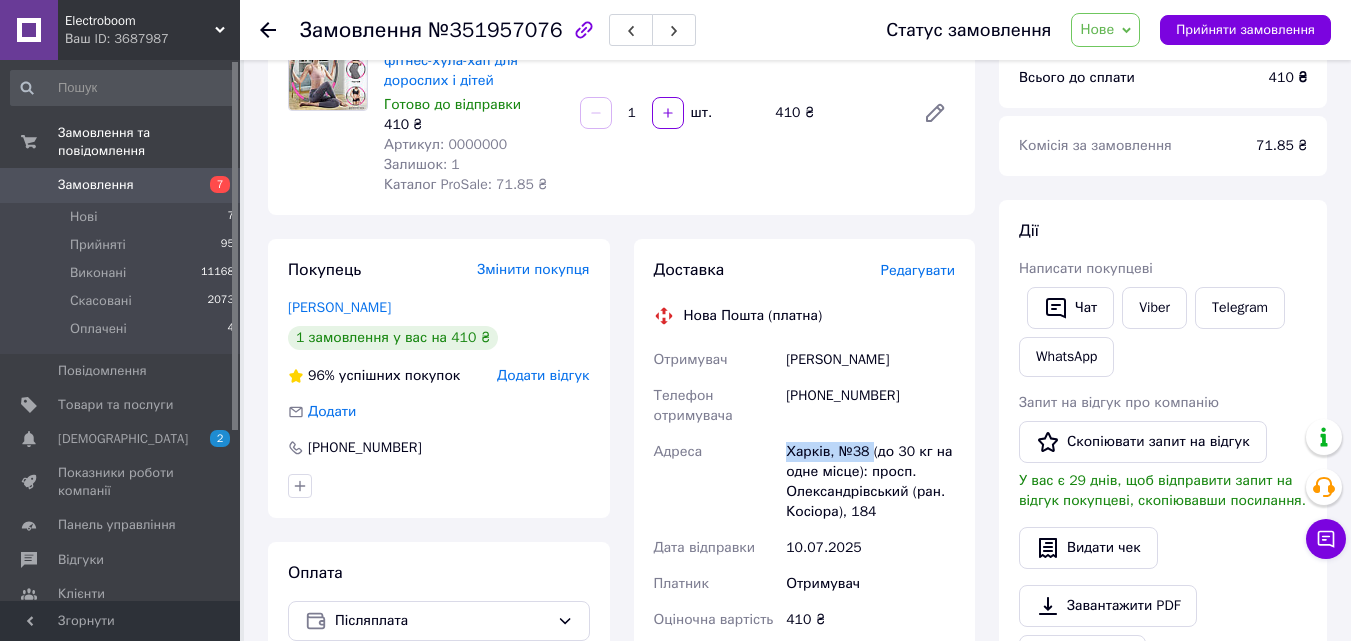 drag, startPoint x: 867, startPoint y: 451, endPoint x: 785, endPoint y: 453, distance: 82.02438 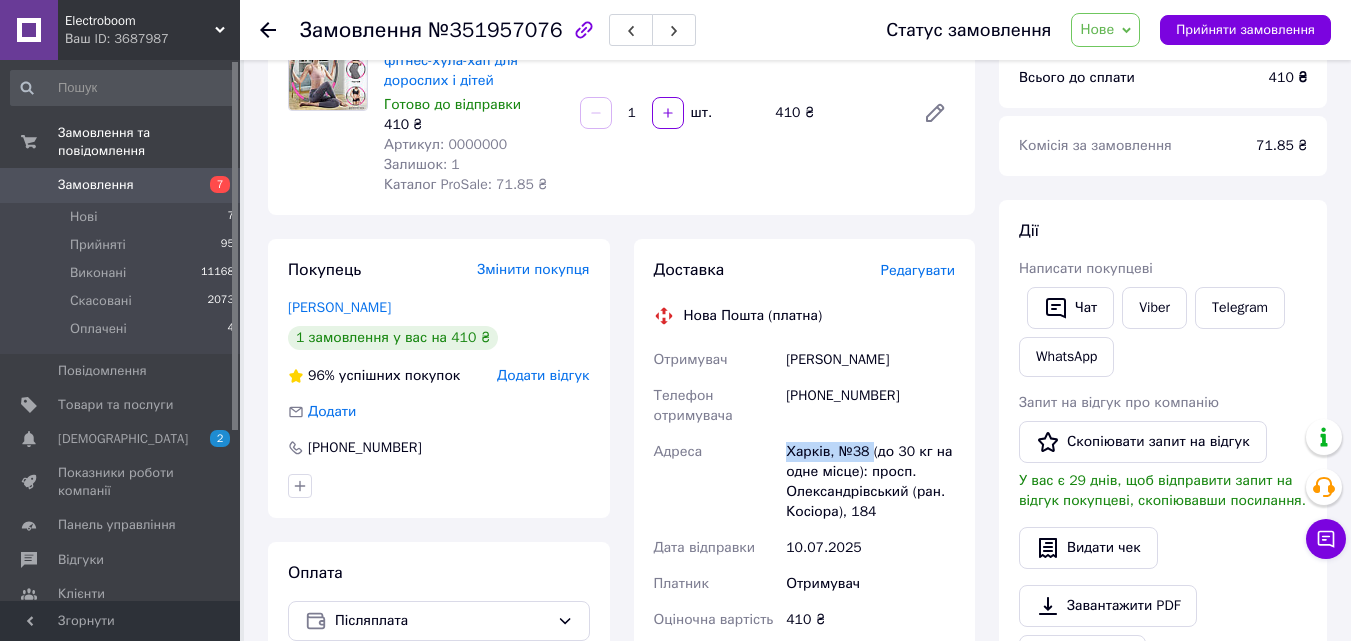 copy on "Харків, №38" 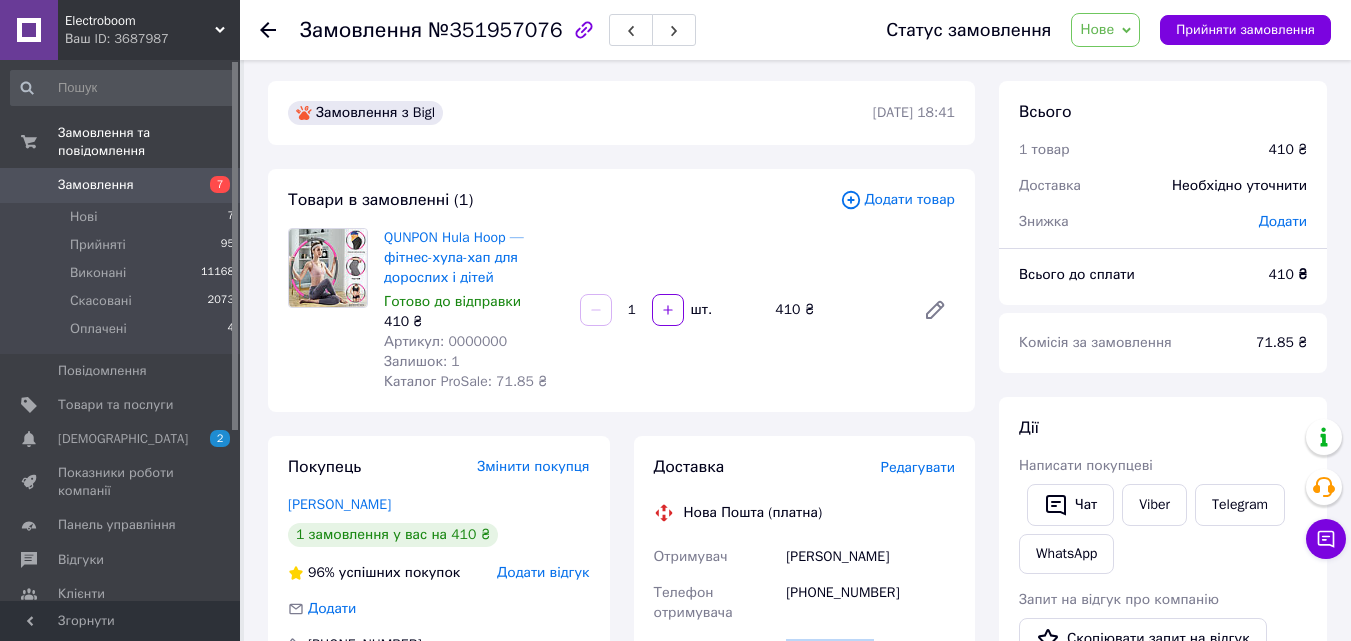scroll, scrollTop: 0, scrollLeft: 0, axis: both 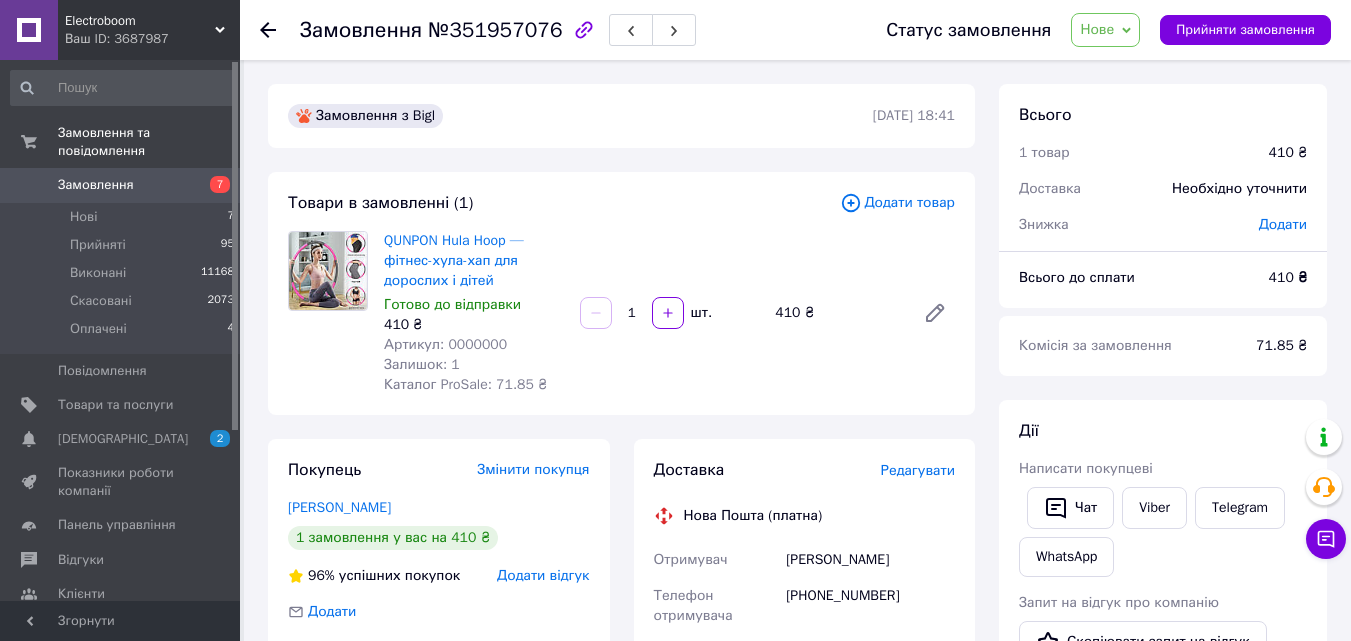click 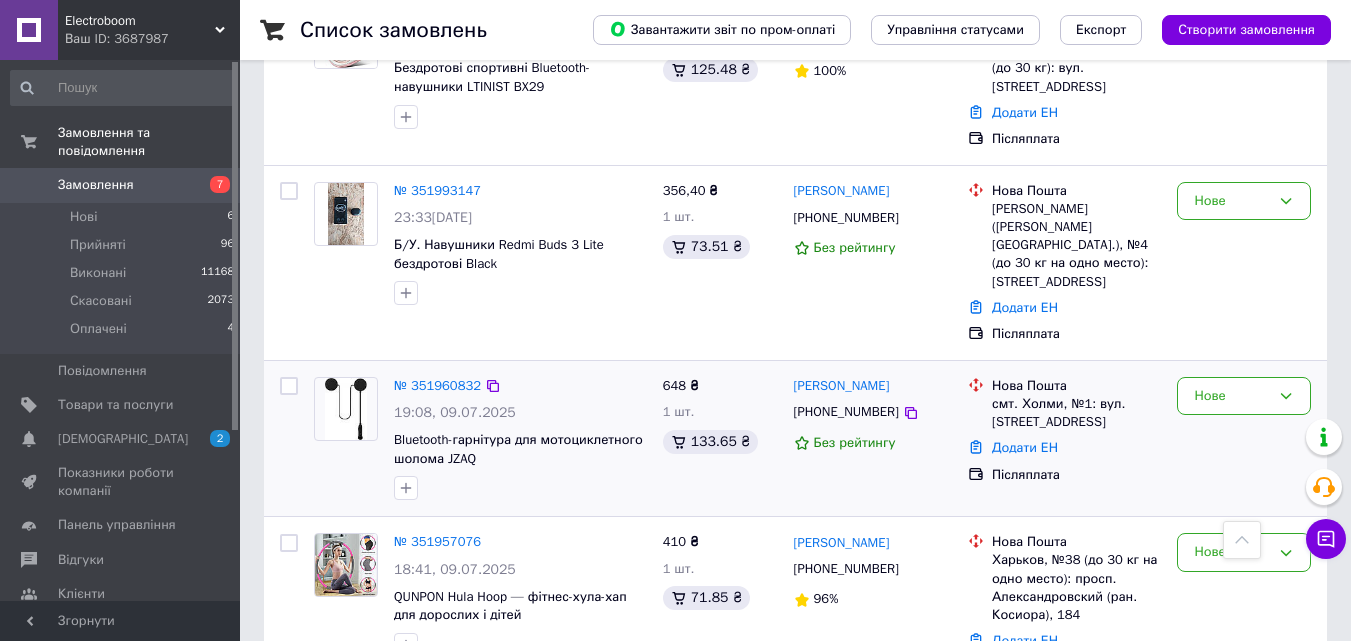 scroll, scrollTop: 1200, scrollLeft: 0, axis: vertical 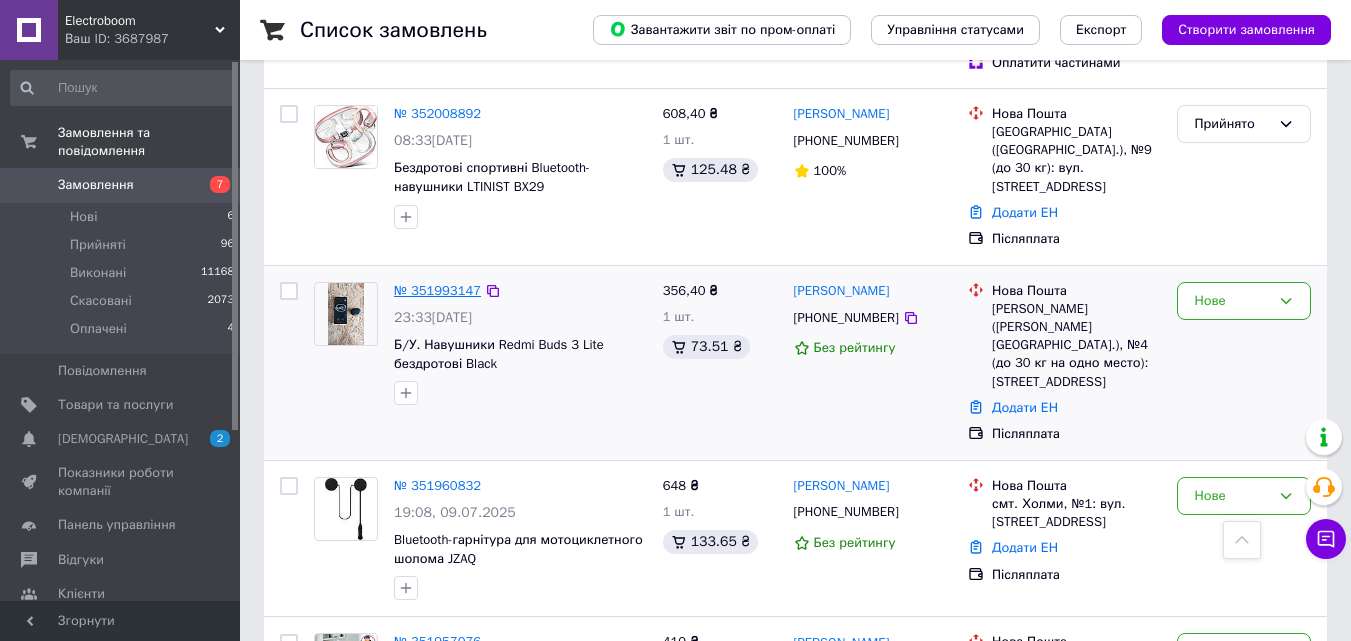 click on "№ 351993147" at bounding box center [437, 290] 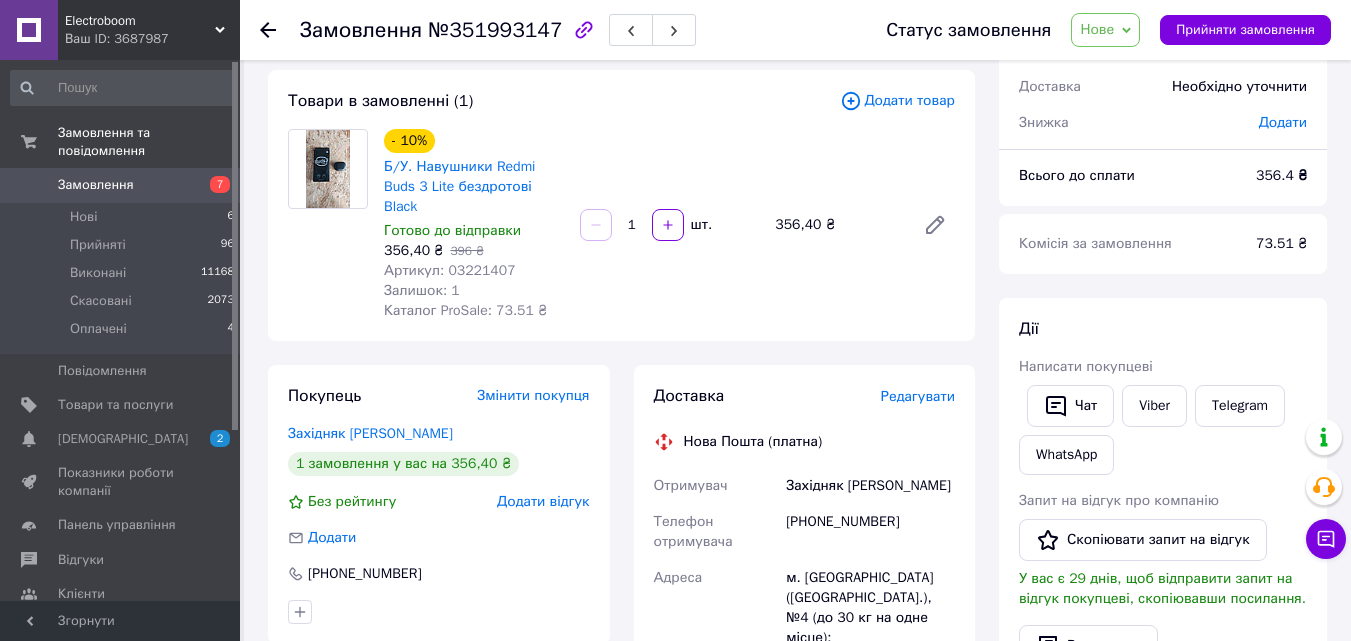 scroll, scrollTop: 94, scrollLeft: 0, axis: vertical 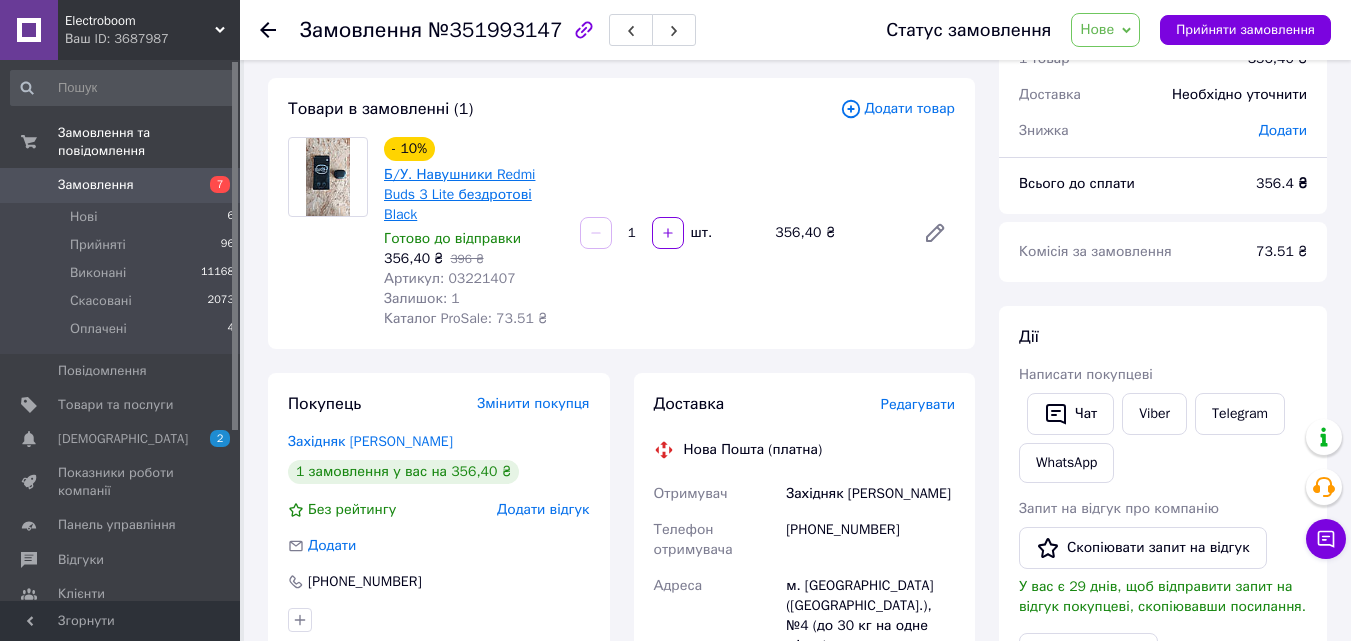 click on "Б/У. Навушники Redmi Buds 3 Lite бездротові Black" at bounding box center (459, 194) 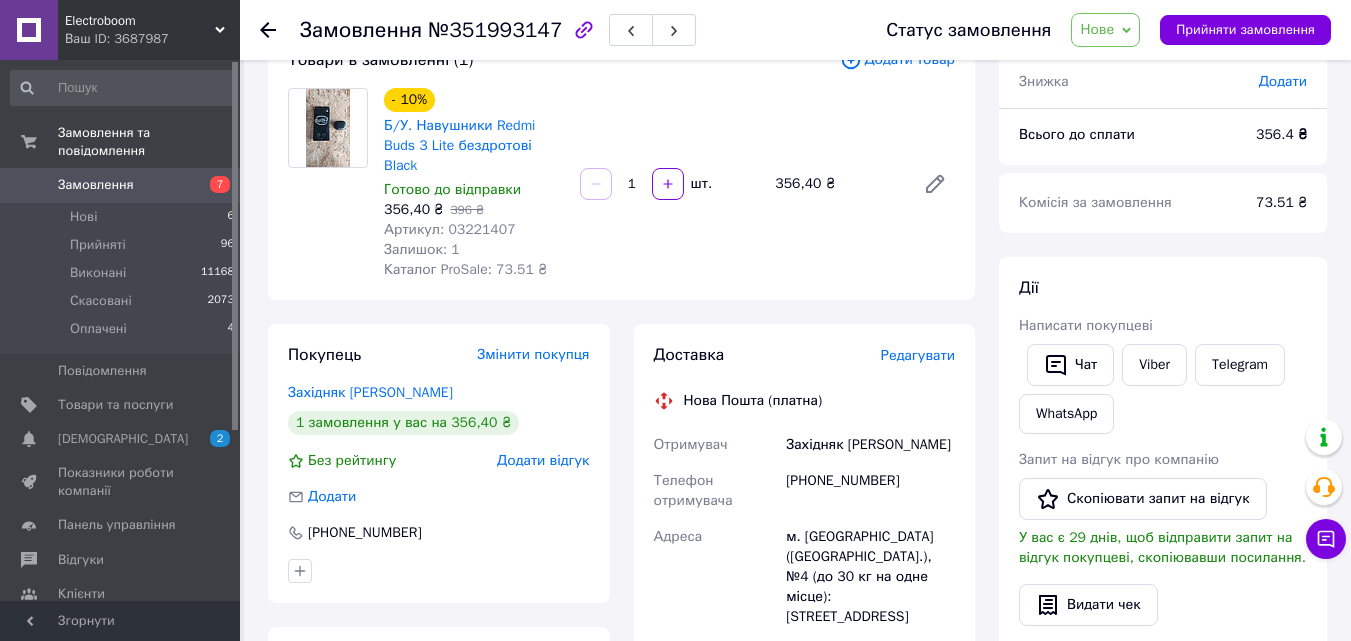 scroll, scrollTop: 94, scrollLeft: 0, axis: vertical 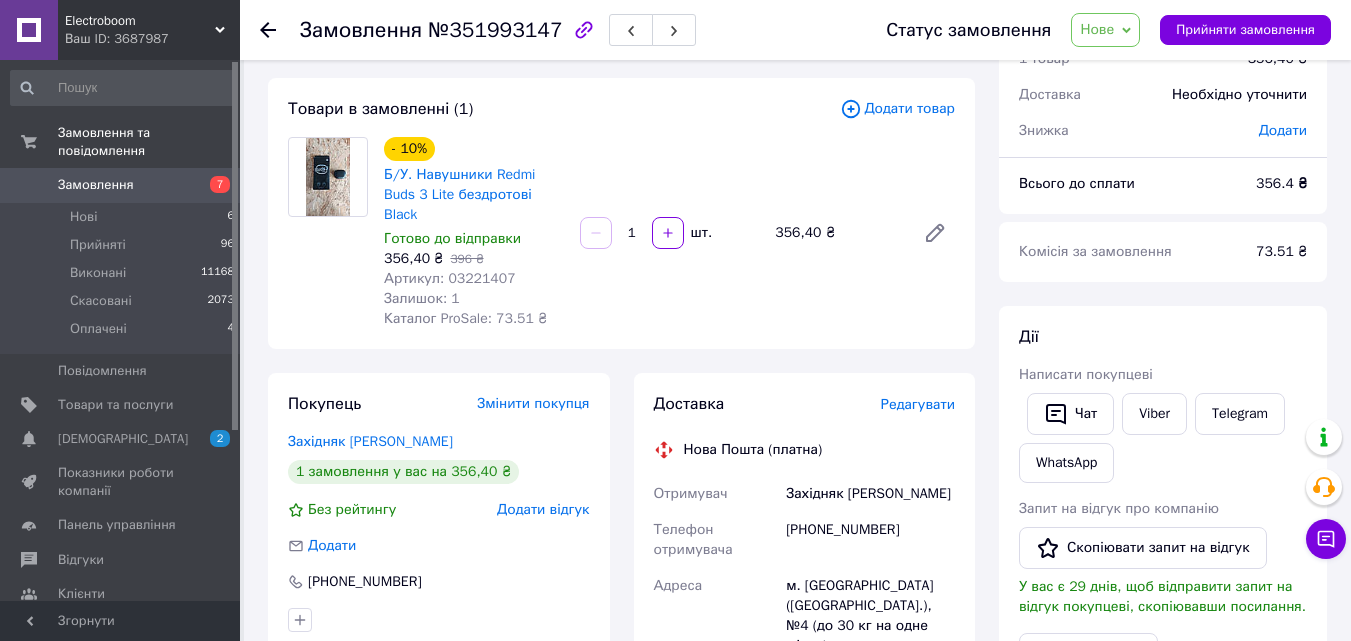 click 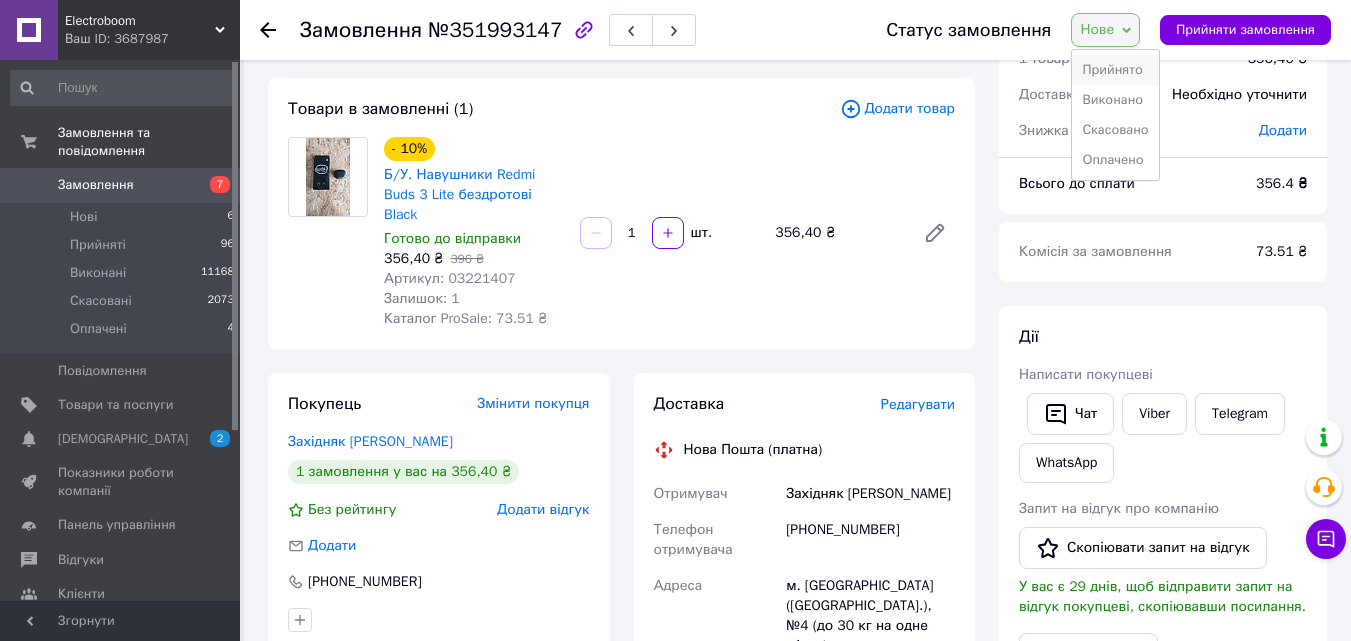 click on "Прийнято" at bounding box center (1115, 70) 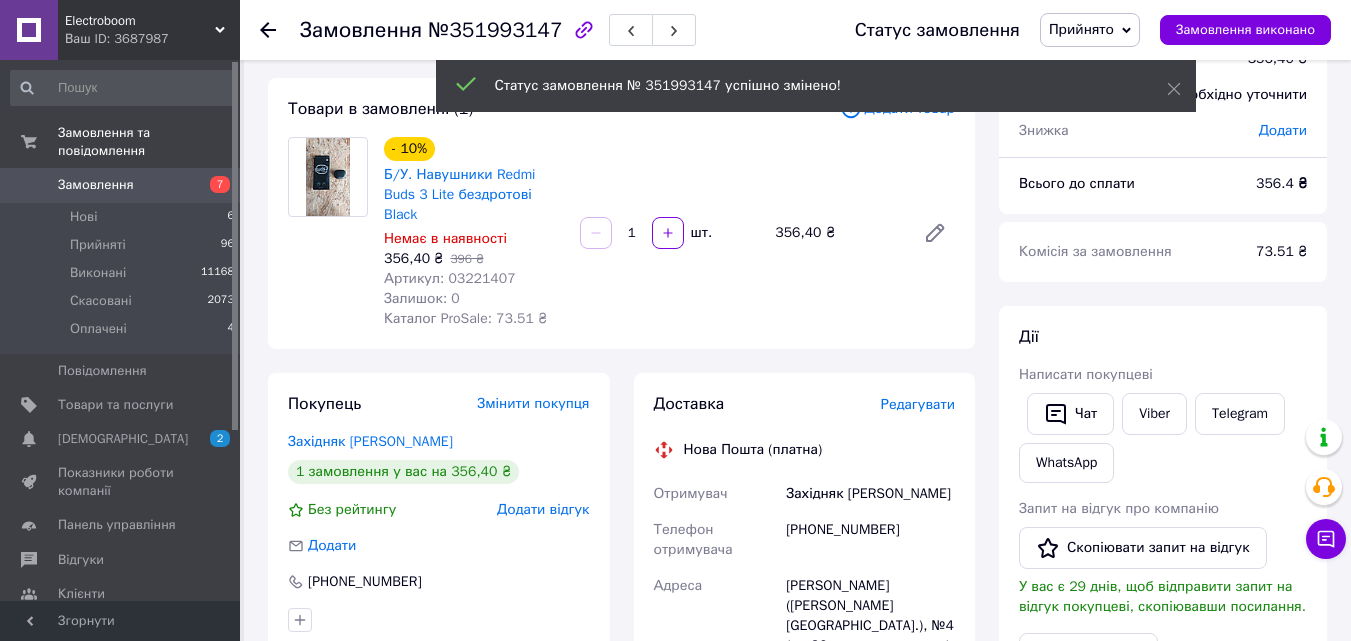 click 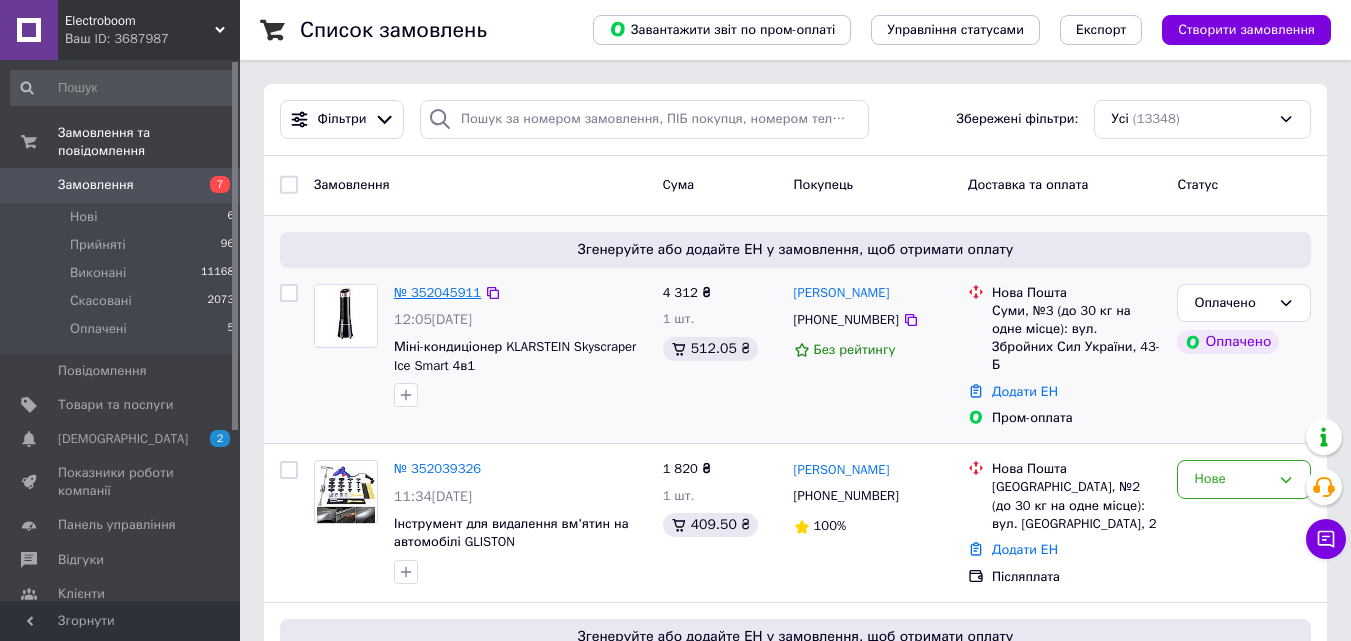 click on "№ 352045911" at bounding box center [437, 292] 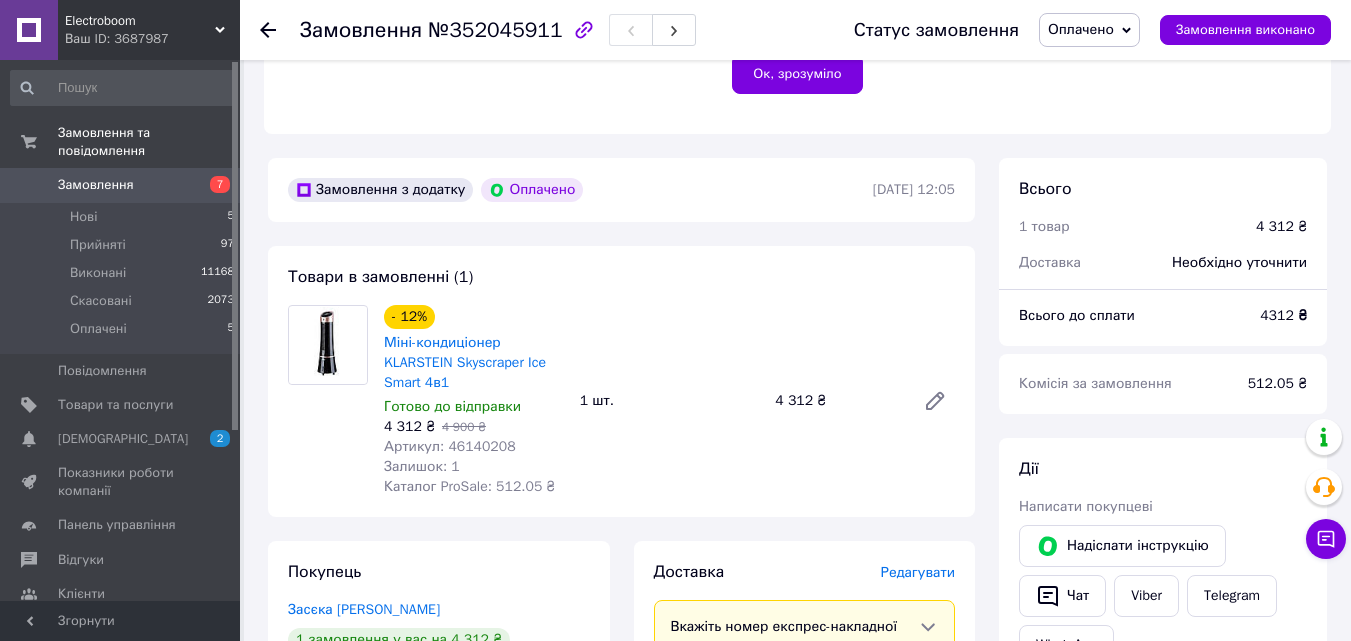 scroll, scrollTop: 500, scrollLeft: 0, axis: vertical 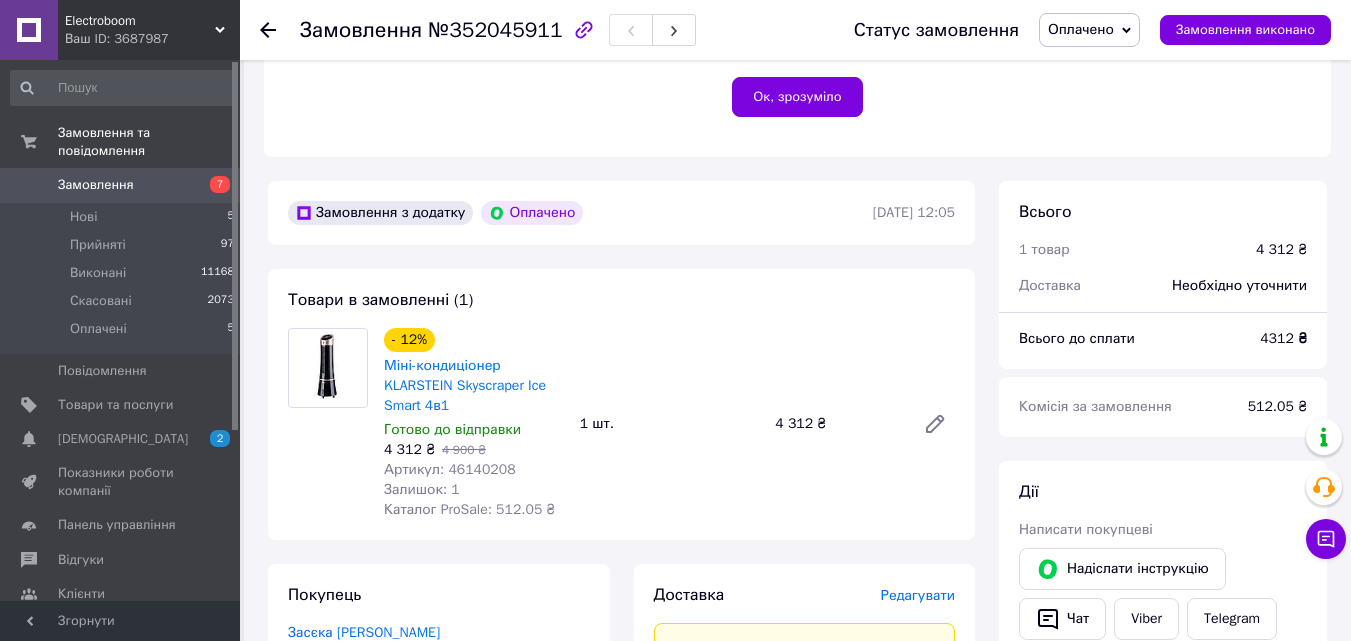 click 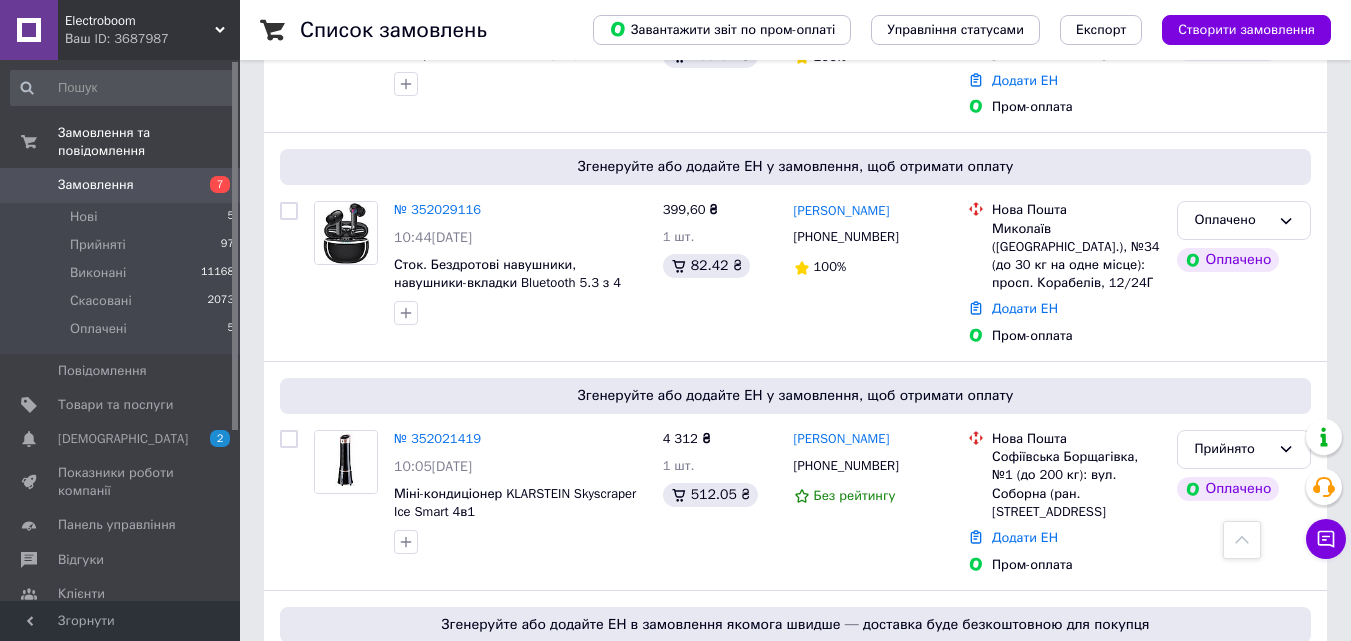 scroll, scrollTop: 700, scrollLeft: 0, axis: vertical 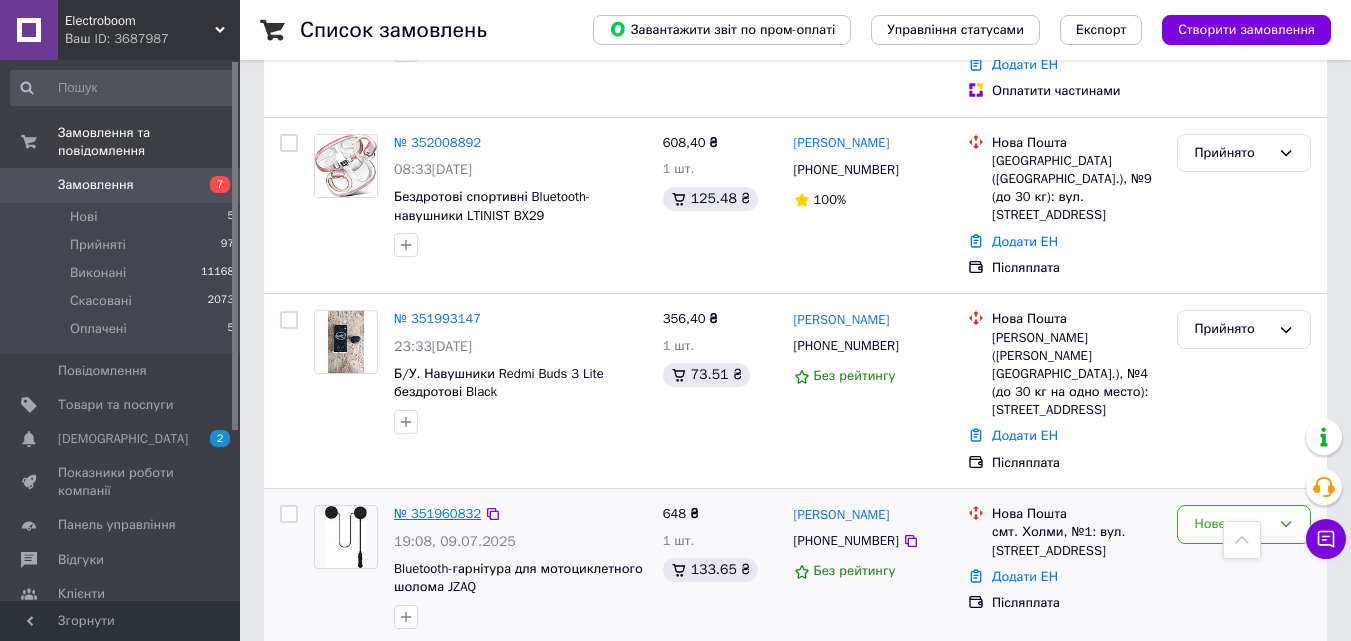 click on "№ 351960832" at bounding box center [437, 513] 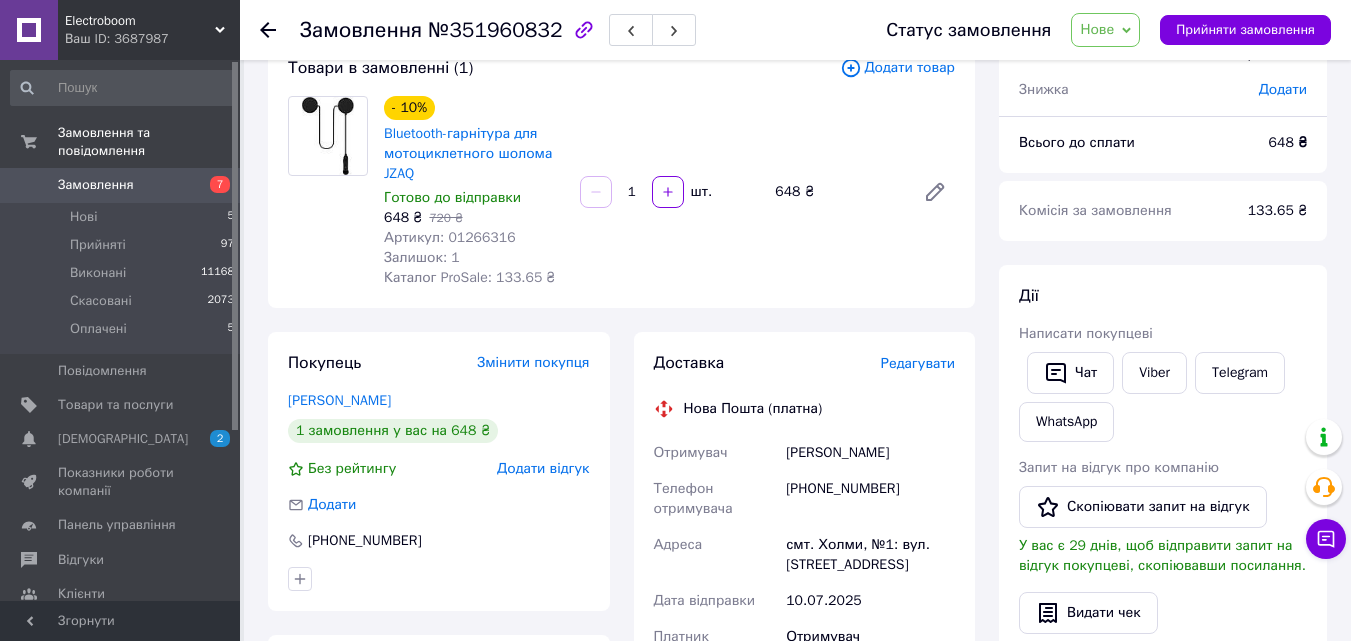 scroll, scrollTop: 100, scrollLeft: 0, axis: vertical 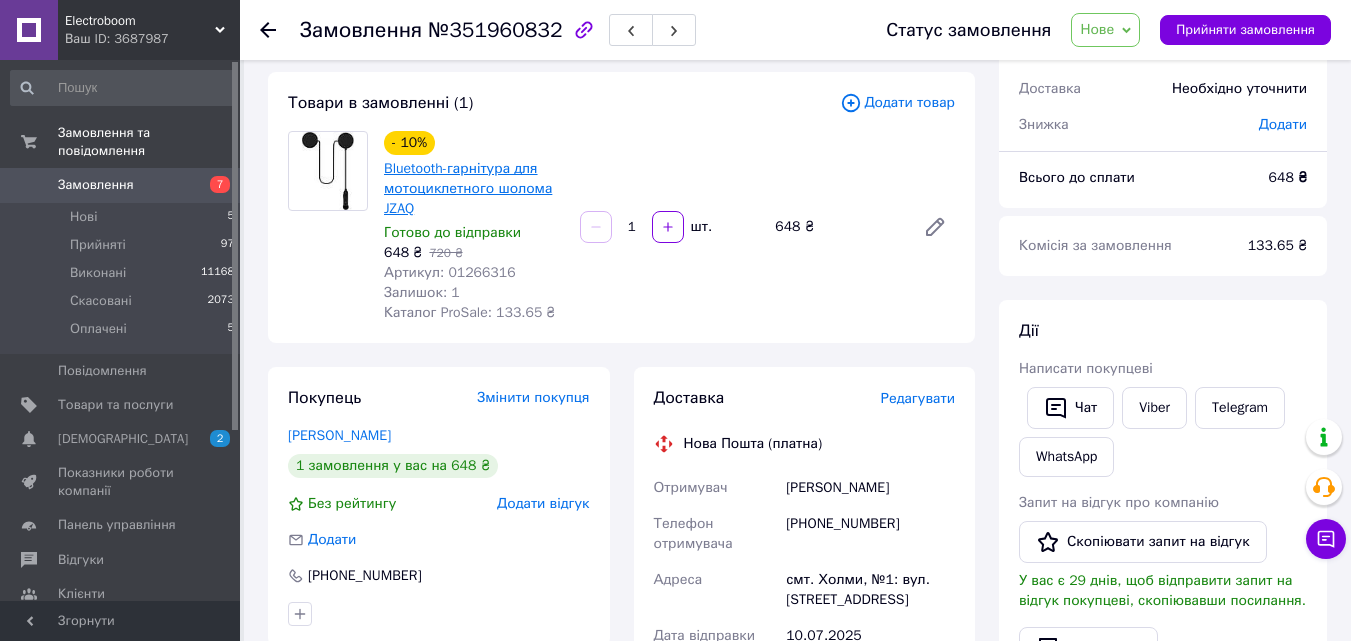 click on "Bluetooth-гарнітура для мотоциклетного шолома JZAQ" at bounding box center [468, 188] 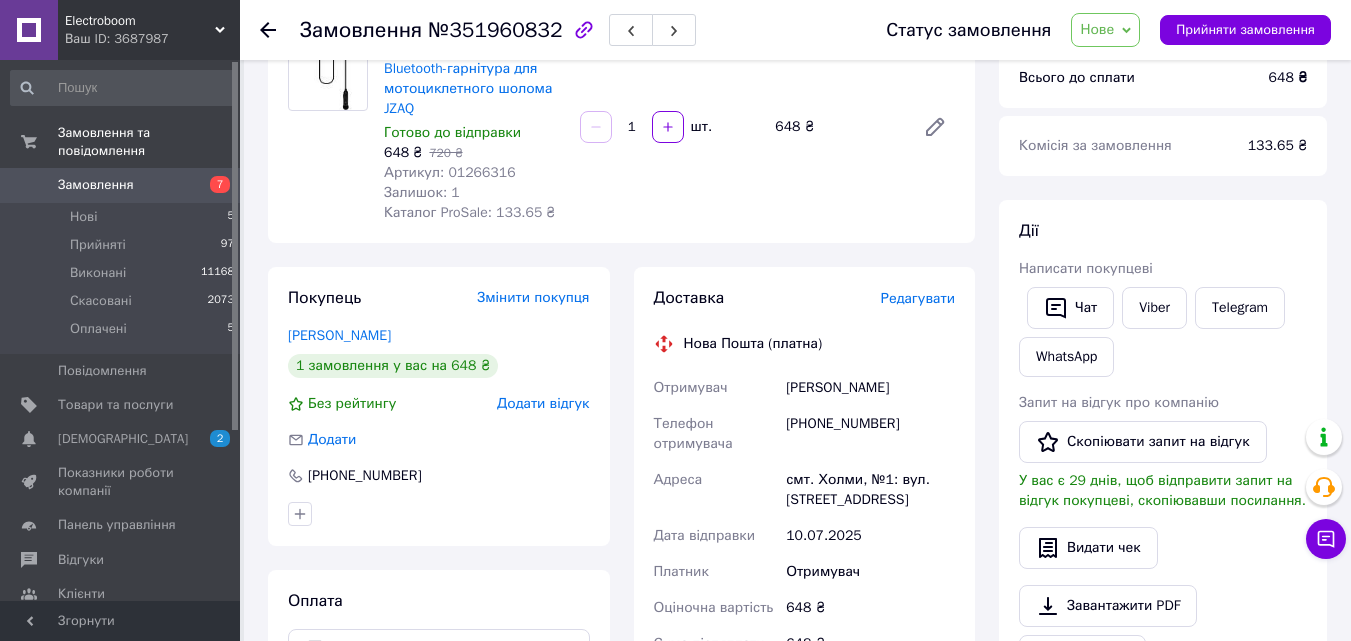 scroll, scrollTop: 300, scrollLeft: 0, axis: vertical 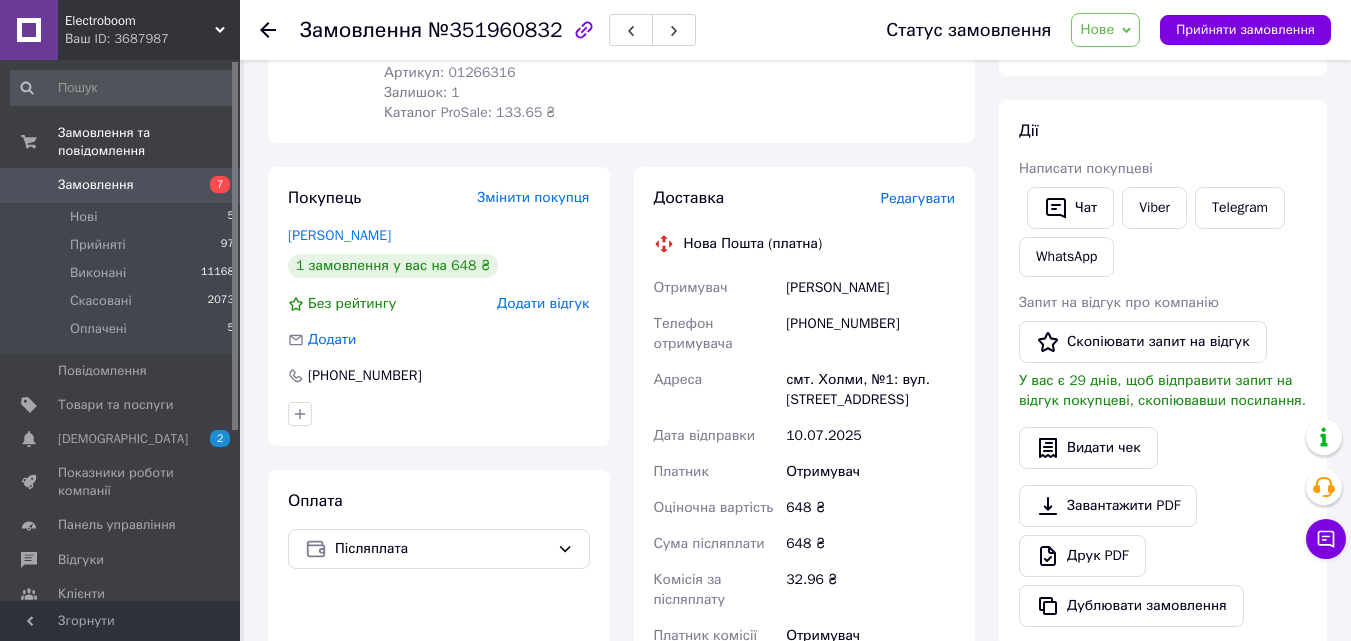 click on "Нове" at bounding box center [1105, 30] 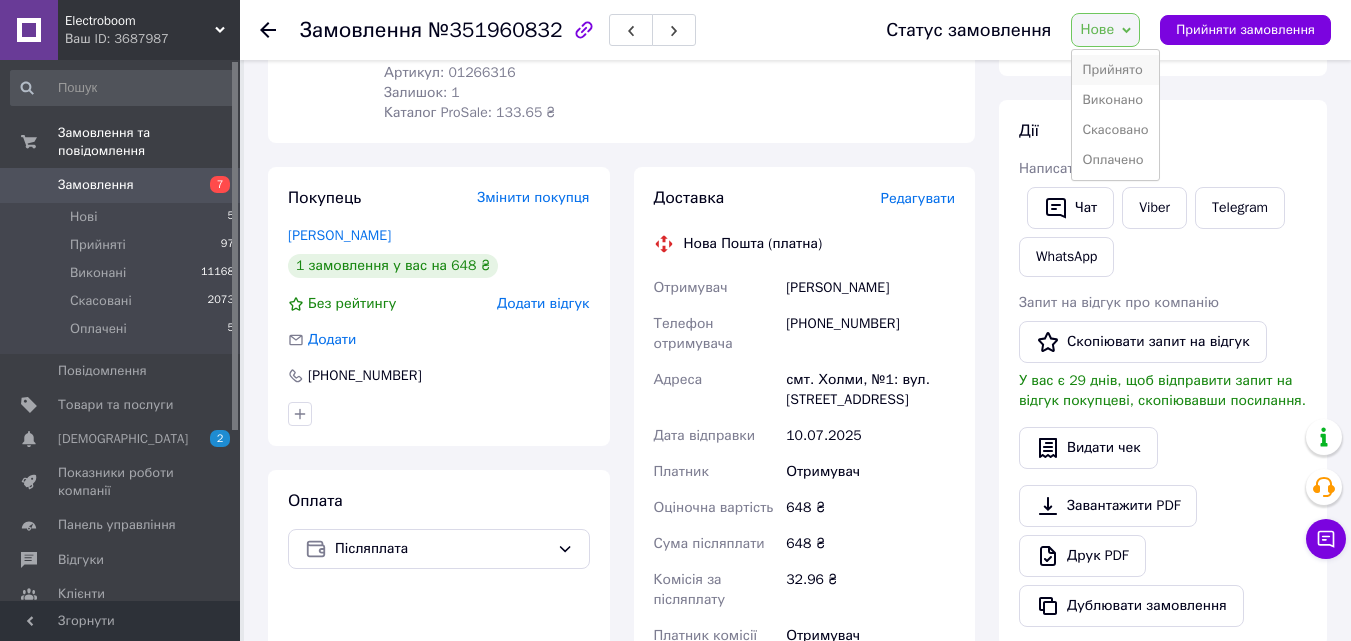 click on "Прийнято" at bounding box center [1115, 70] 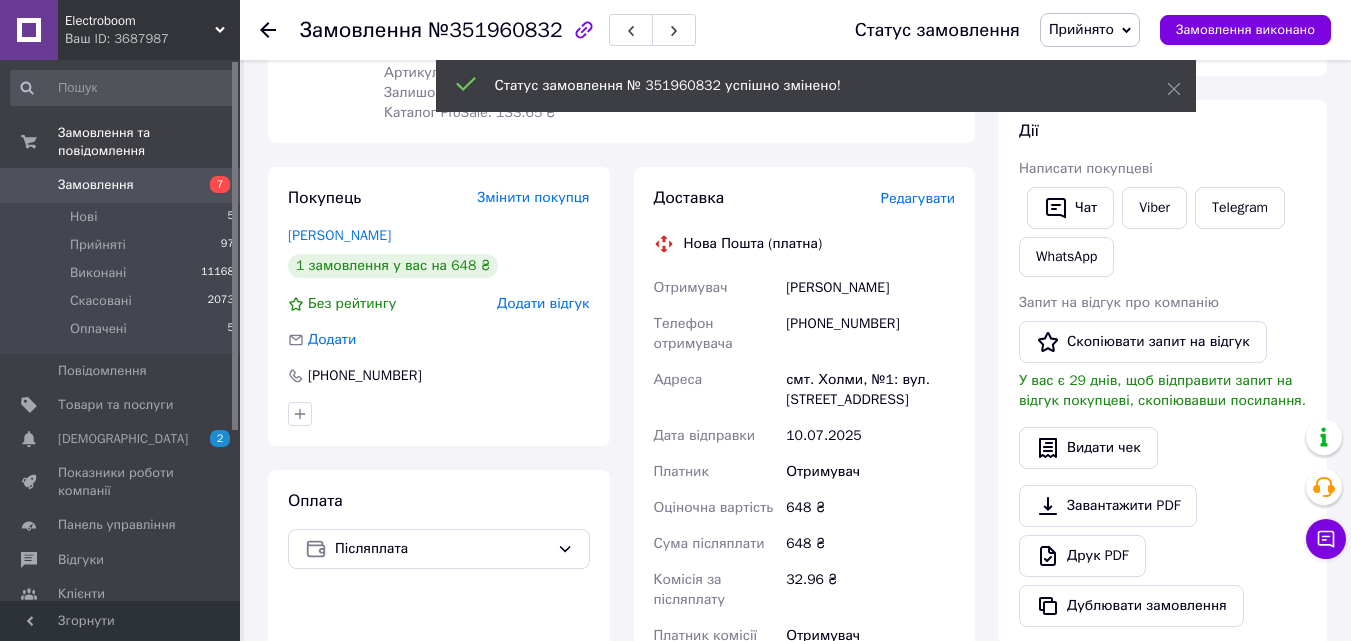 click 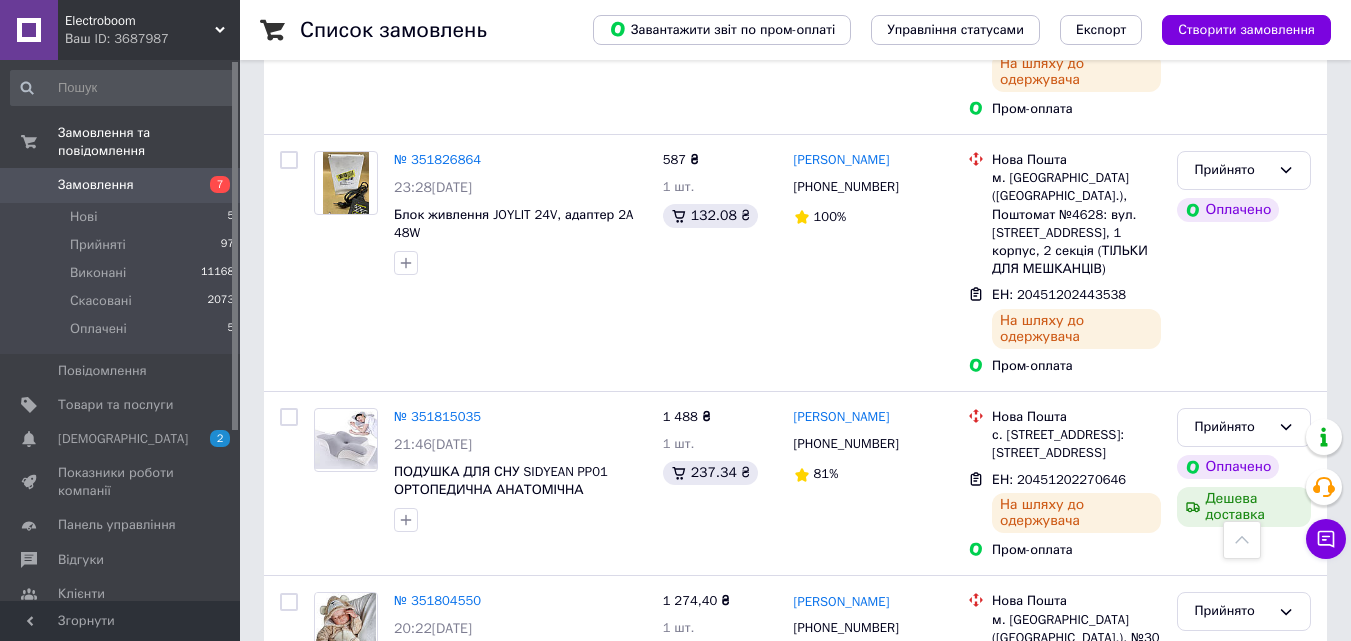 scroll, scrollTop: 4600, scrollLeft: 0, axis: vertical 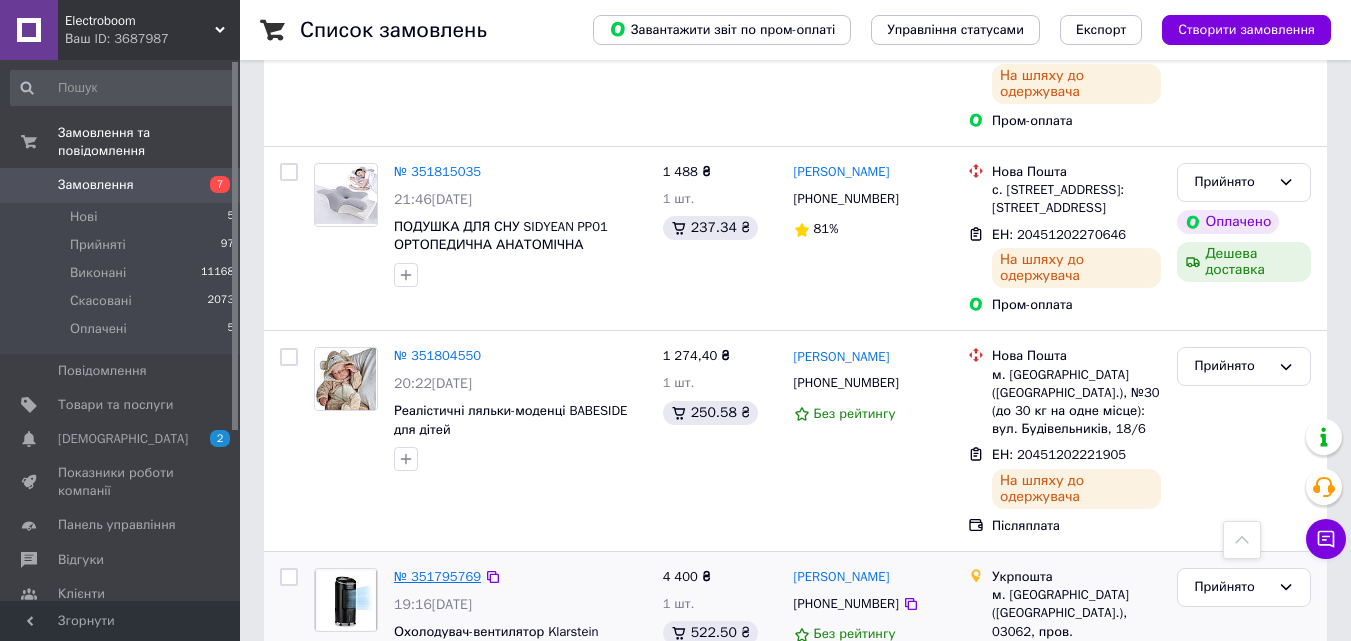 click on "№ 351795769" at bounding box center [437, 576] 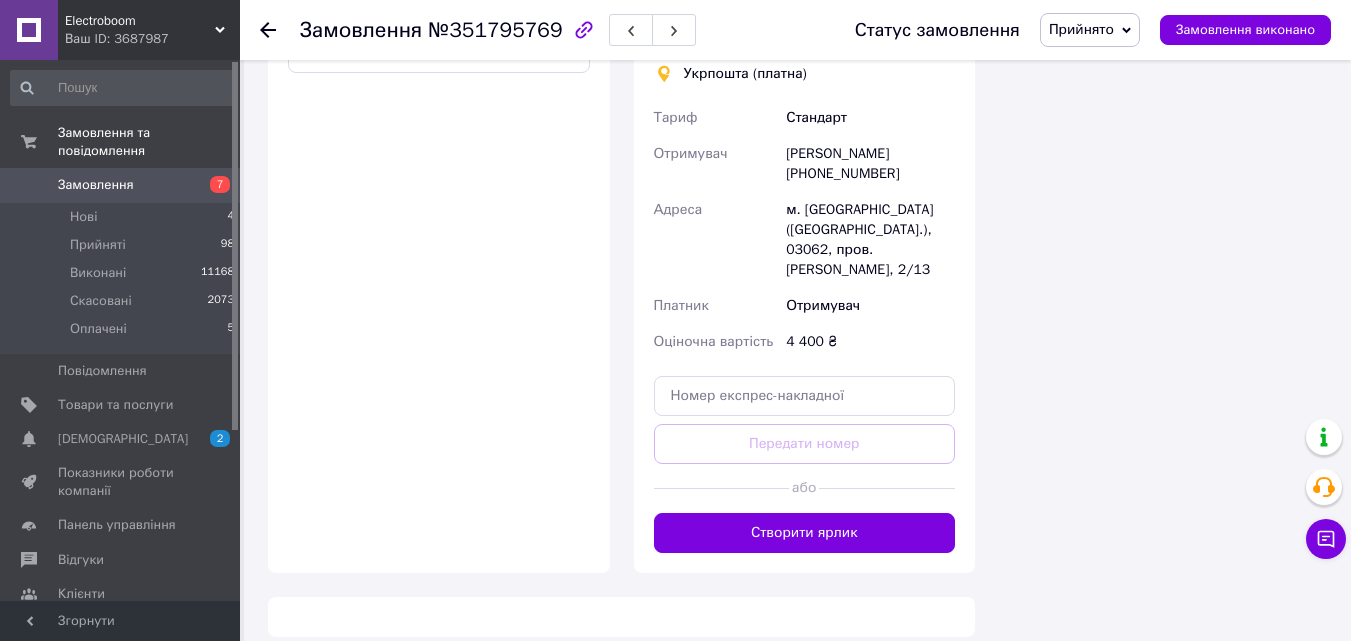 scroll, scrollTop: 1379, scrollLeft: 0, axis: vertical 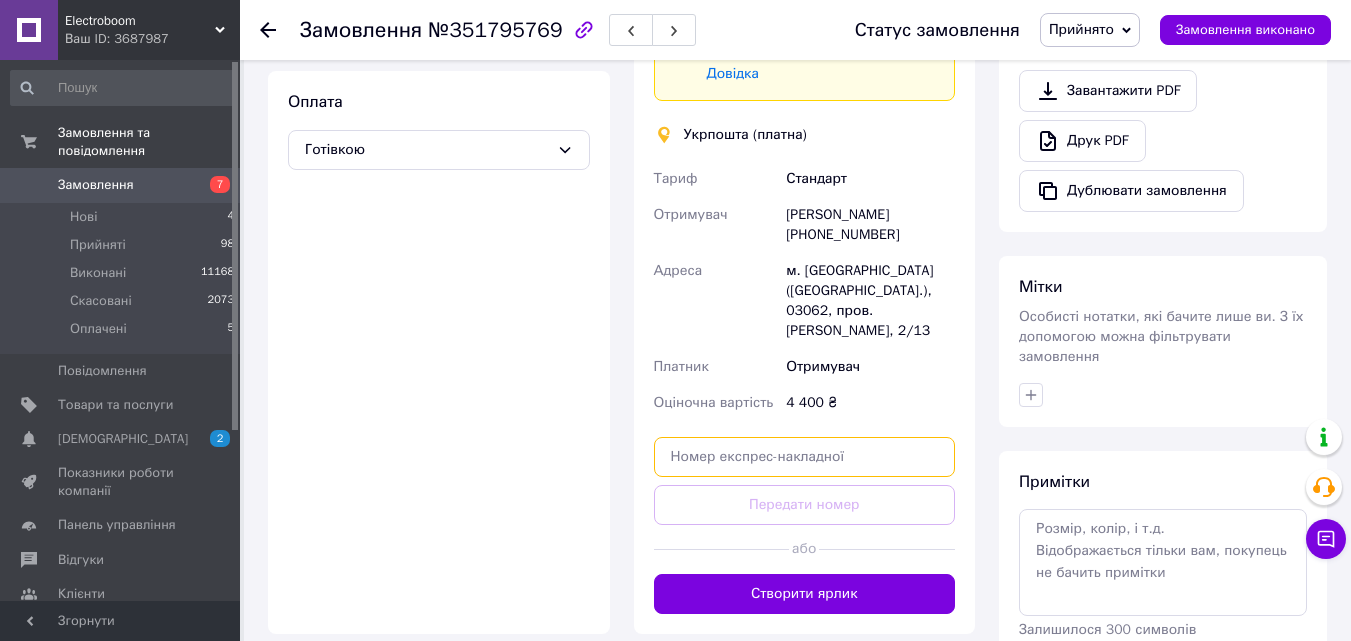click at bounding box center (805, 457) 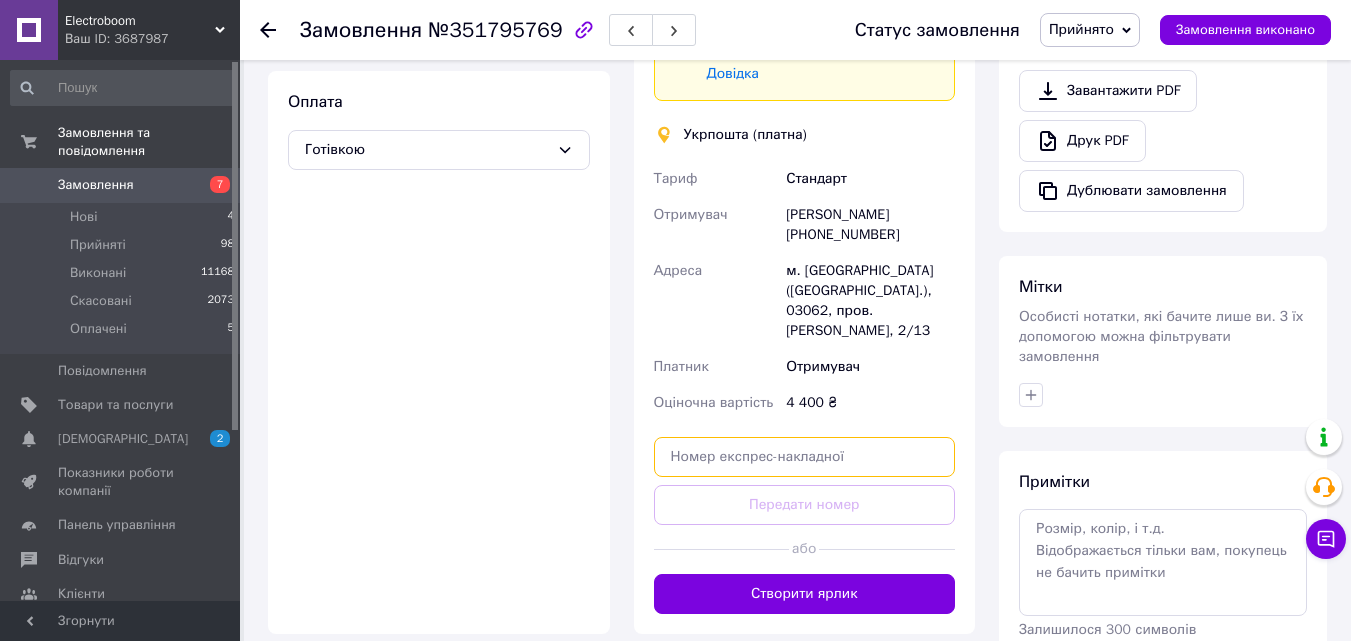 paste on "0505335833389" 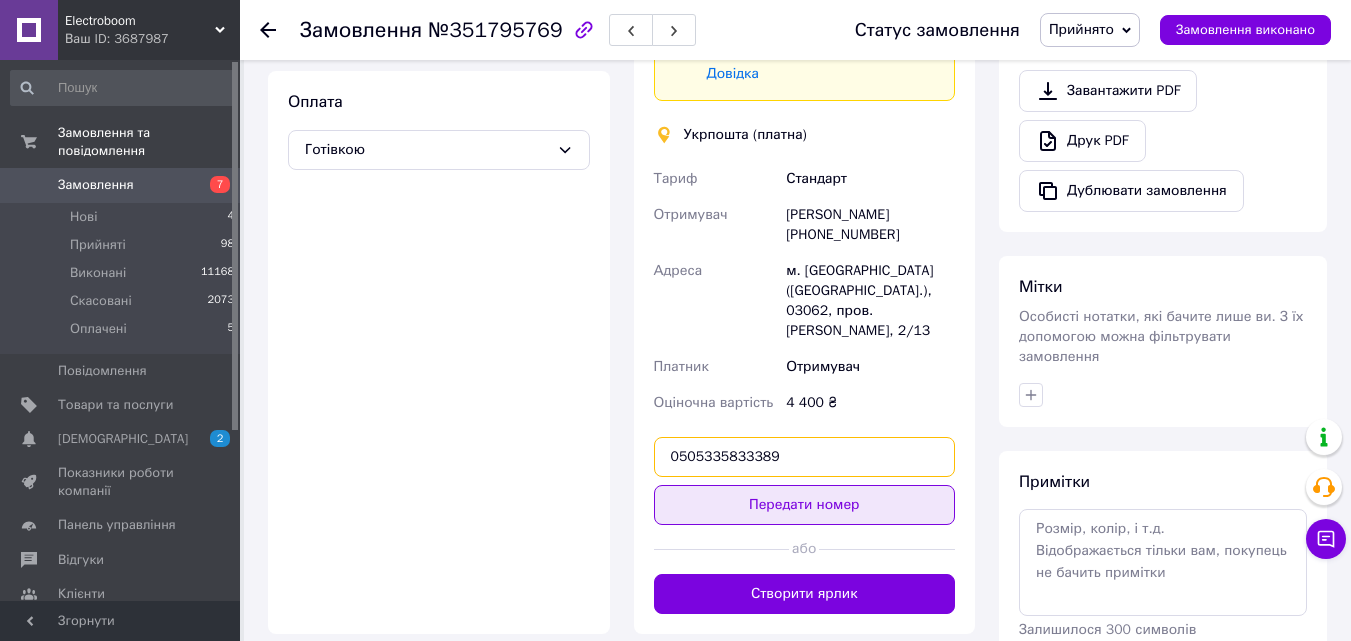 type on "0505335833389" 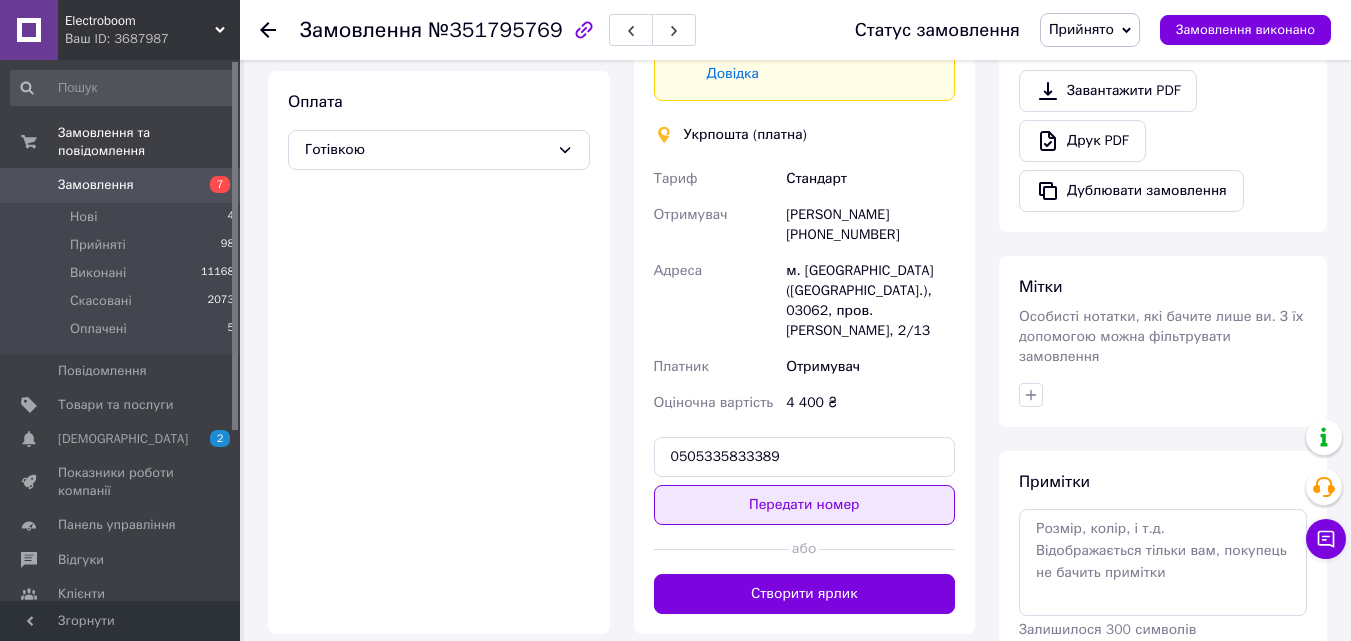 click on "Передати номер" at bounding box center (805, 505) 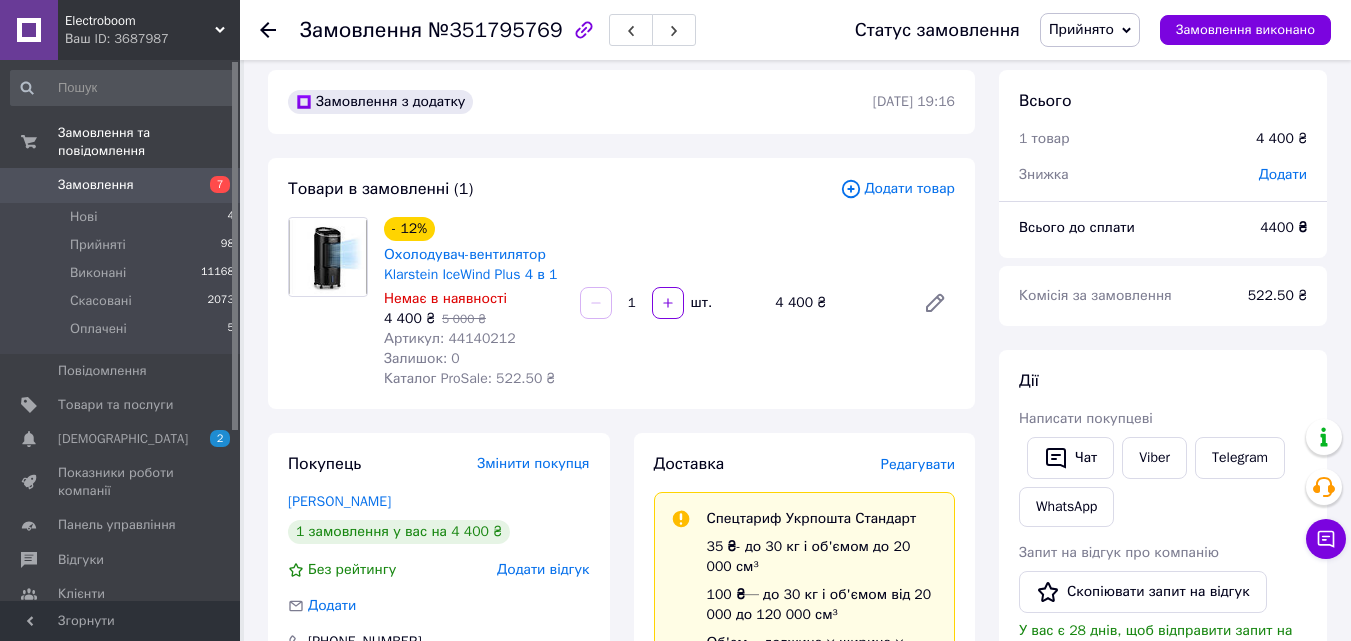 scroll, scrollTop: 0, scrollLeft: 0, axis: both 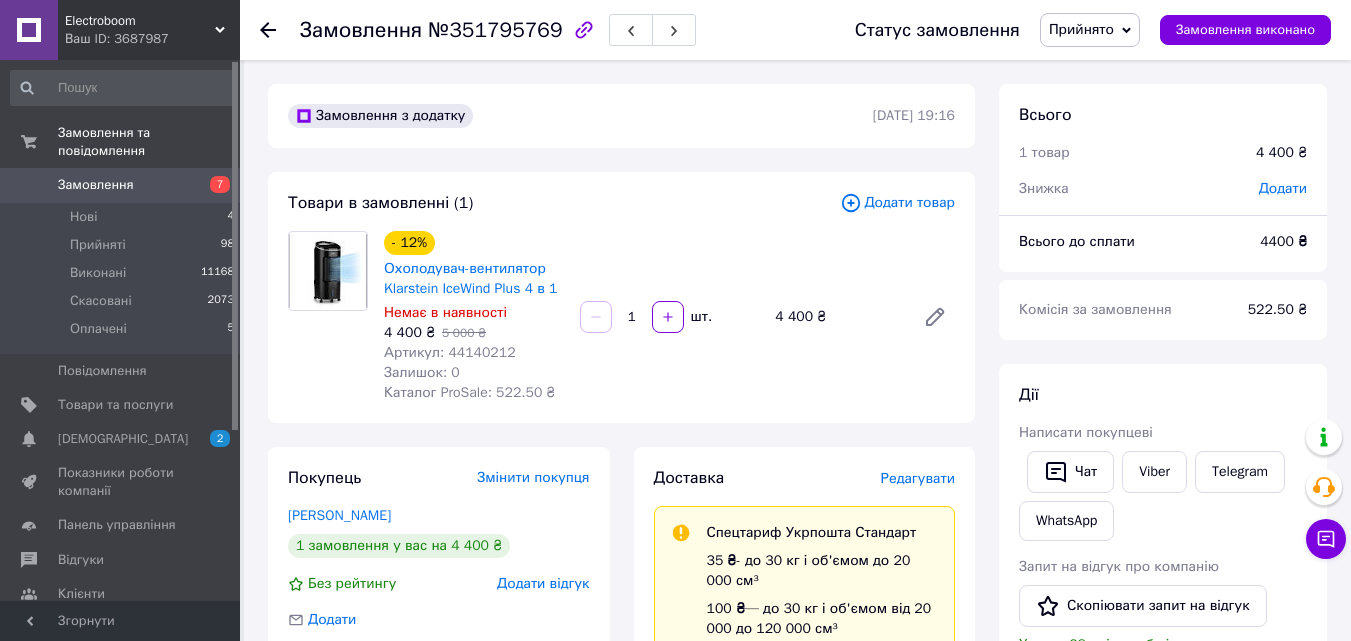 click 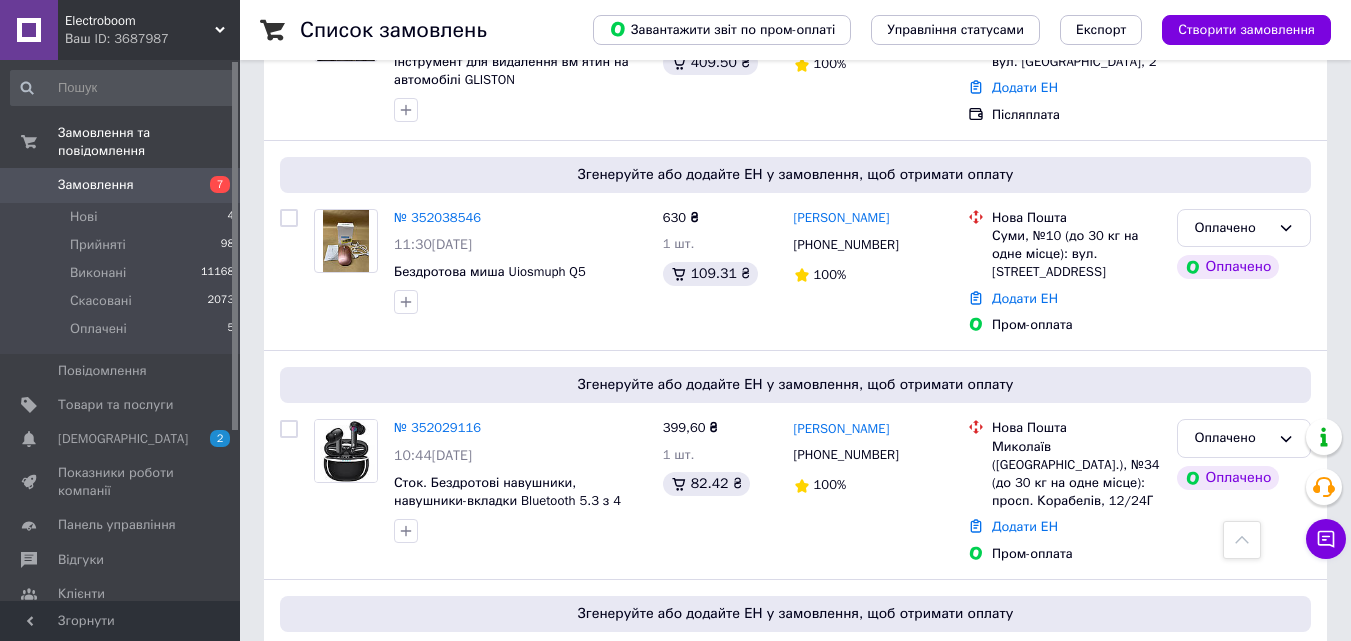 scroll, scrollTop: 300, scrollLeft: 0, axis: vertical 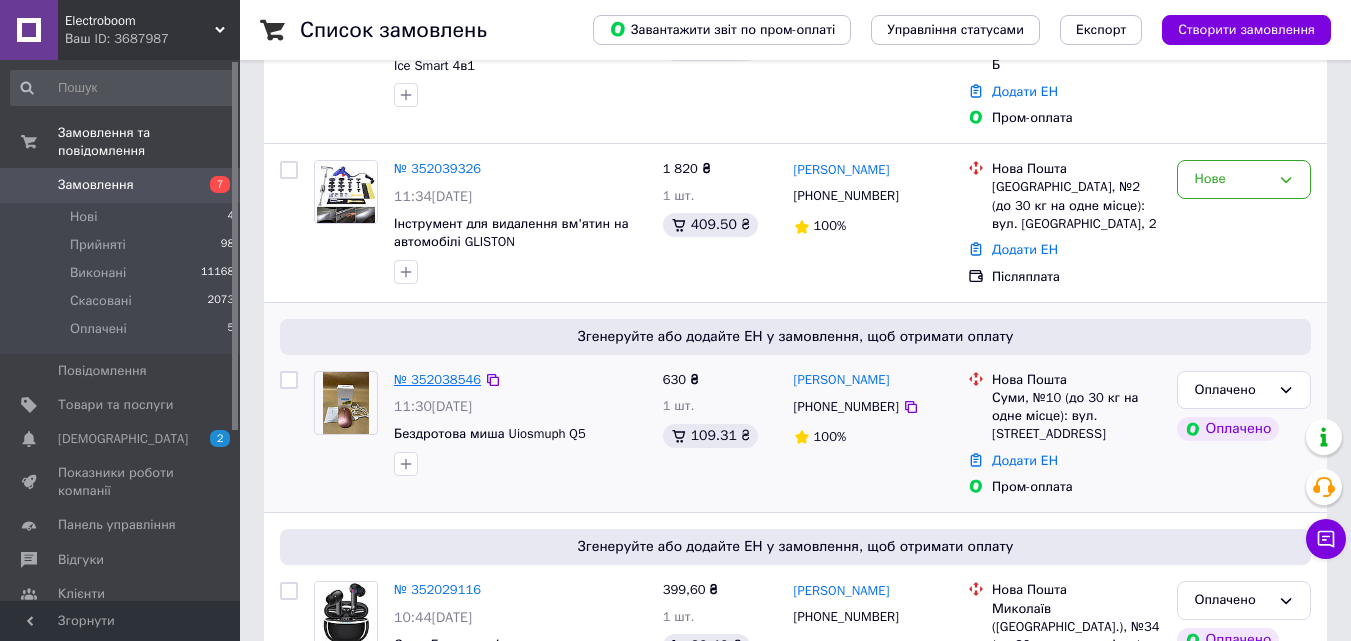 click on "№ 352038546" at bounding box center (437, 379) 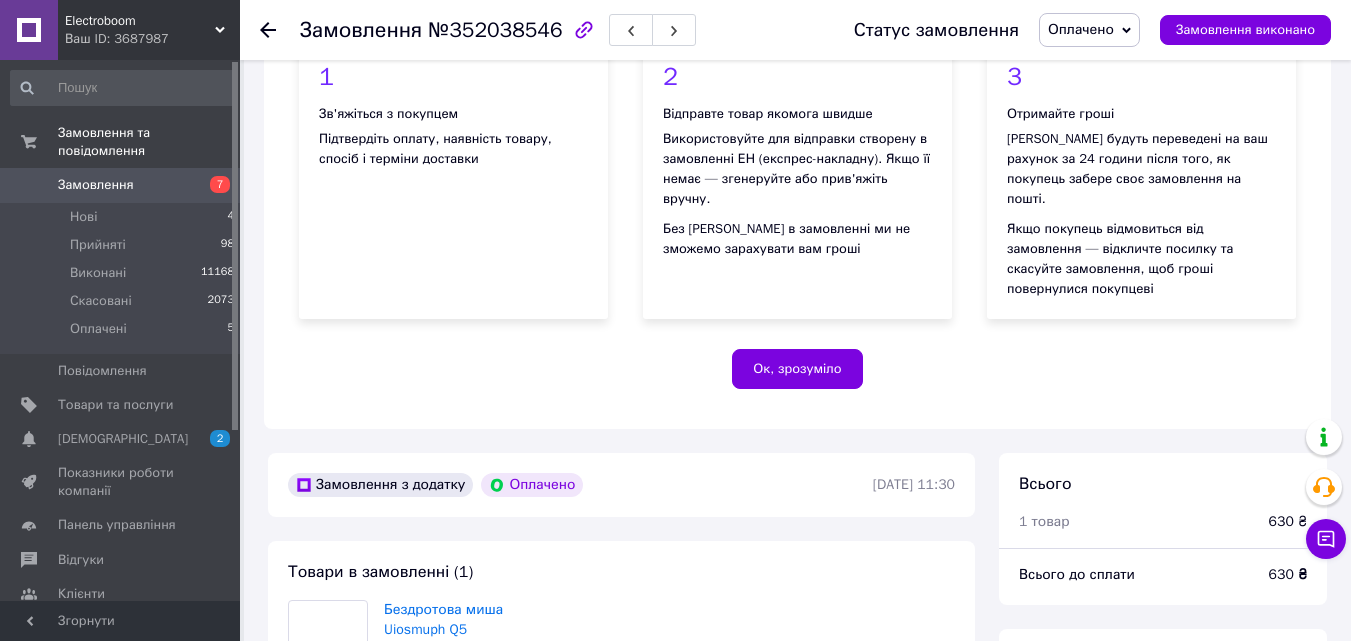 scroll, scrollTop: 300, scrollLeft: 0, axis: vertical 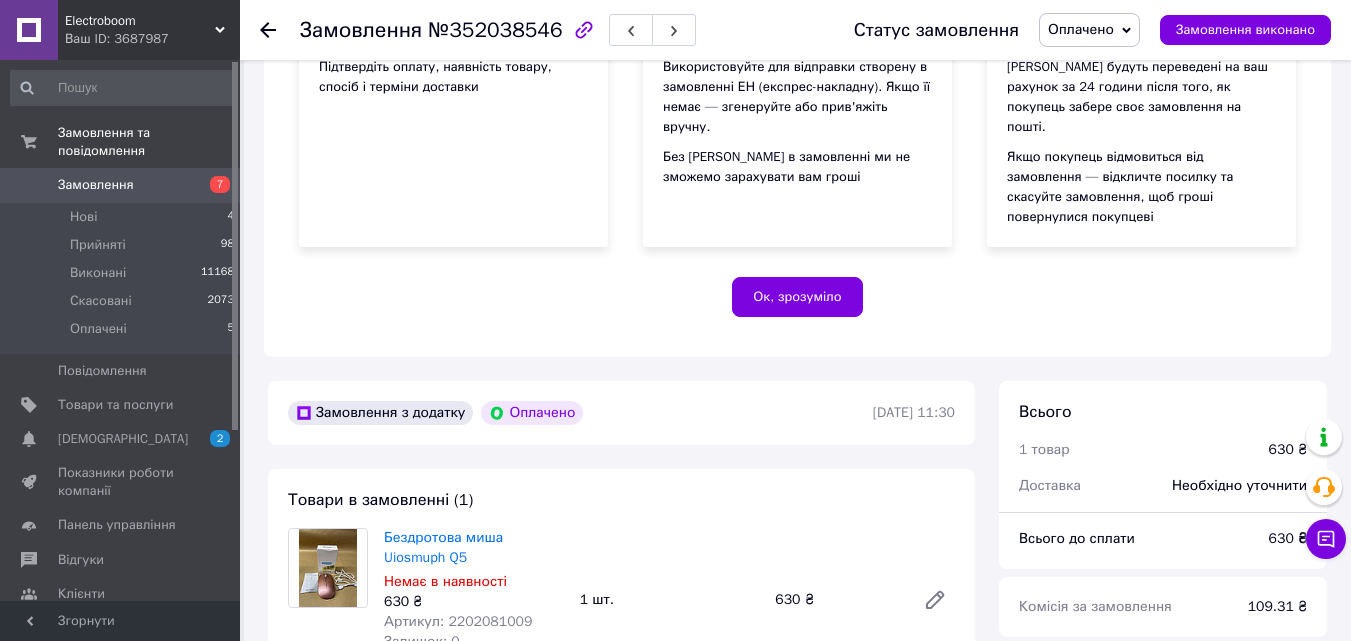click on "Оплачено" at bounding box center (1089, 30) 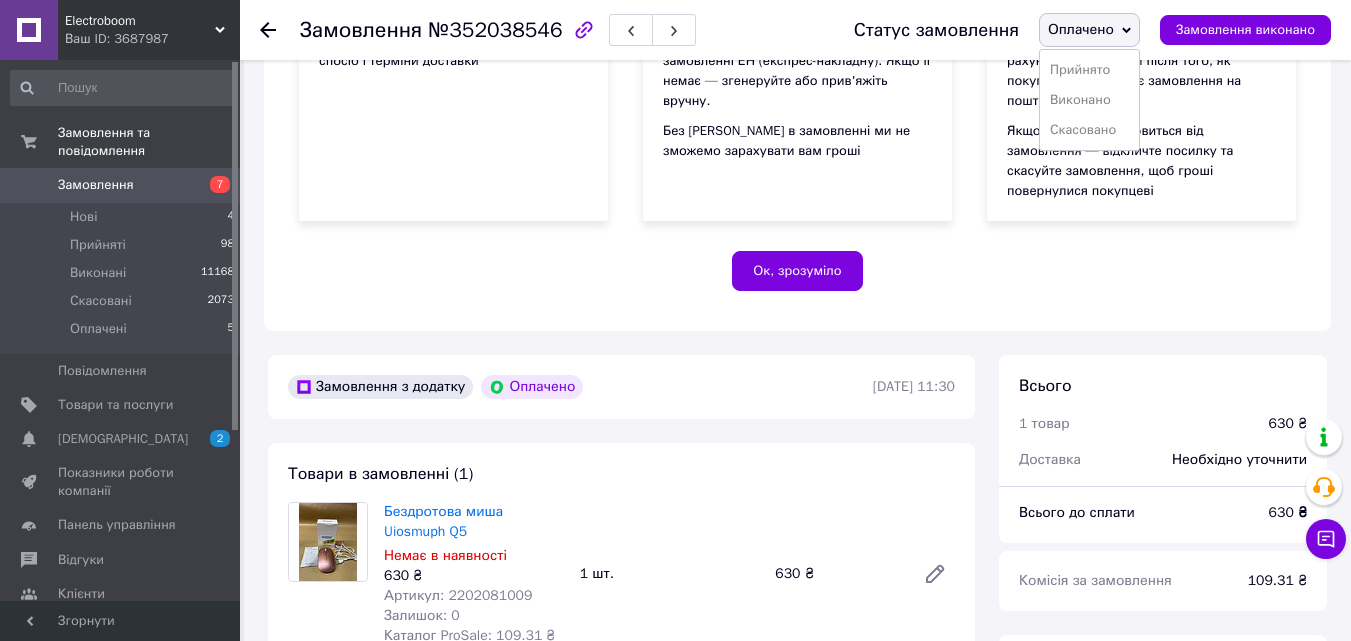 scroll, scrollTop: 300, scrollLeft: 0, axis: vertical 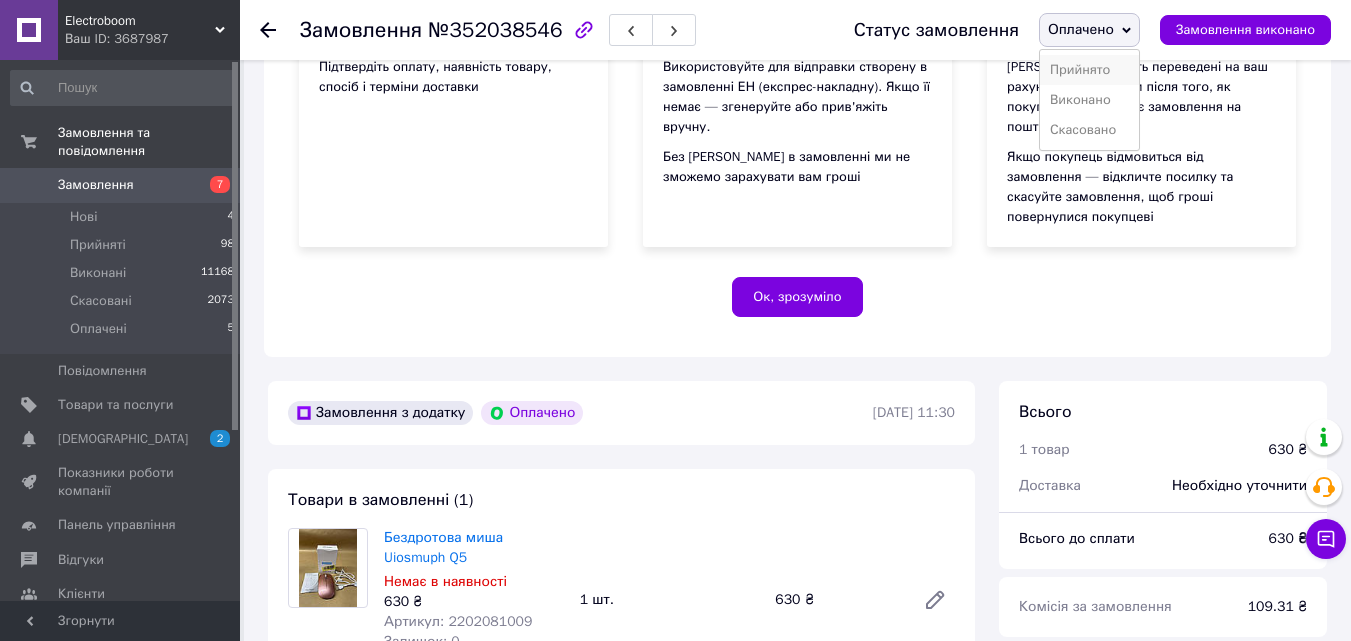 click on "Прийнято" at bounding box center [1089, 70] 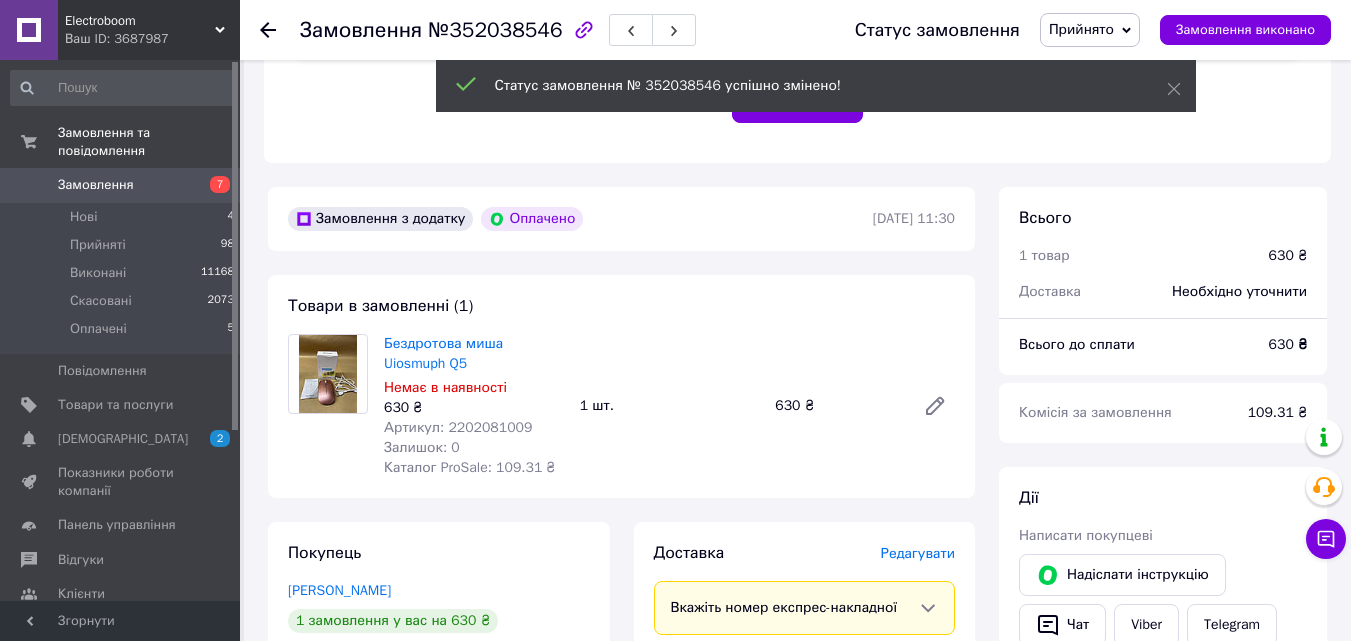 scroll, scrollTop: 600, scrollLeft: 0, axis: vertical 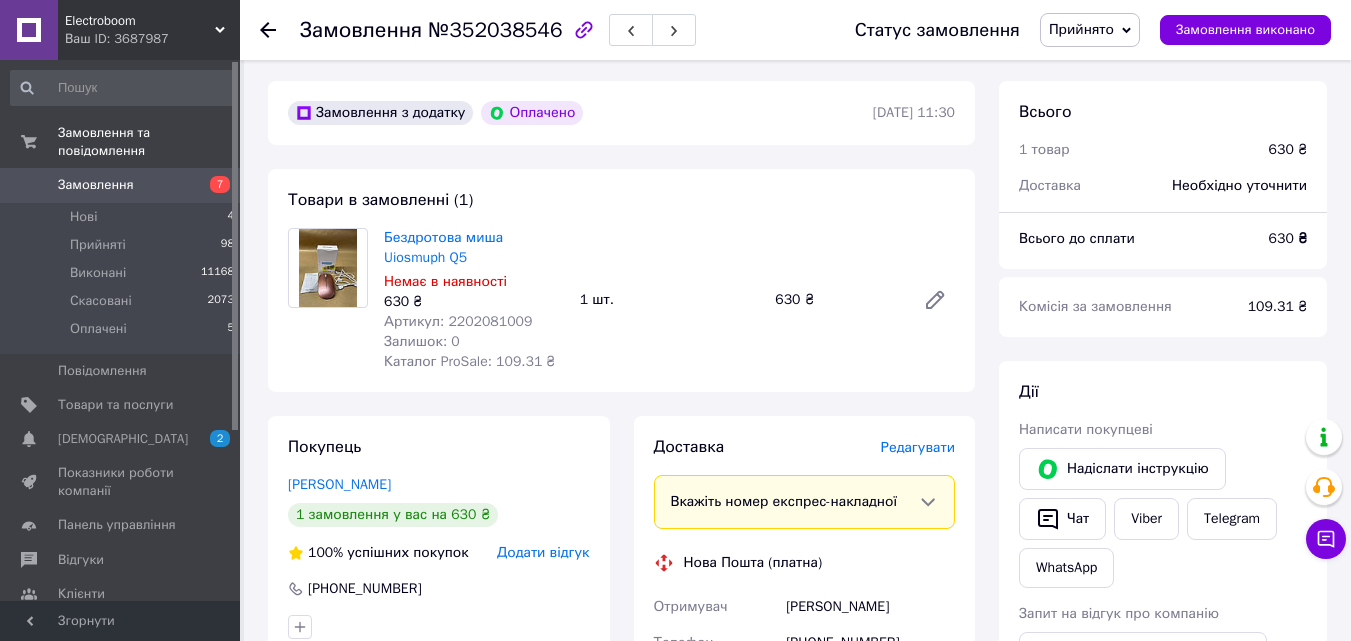 click 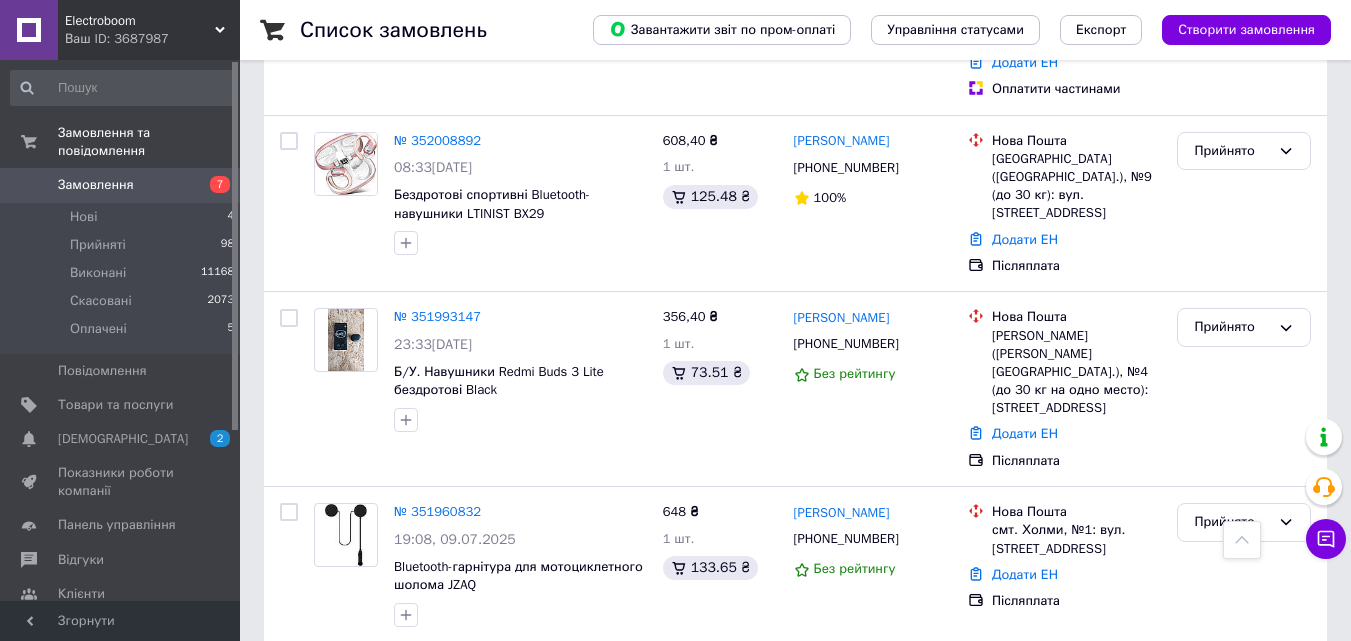 scroll, scrollTop: 1400, scrollLeft: 0, axis: vertical 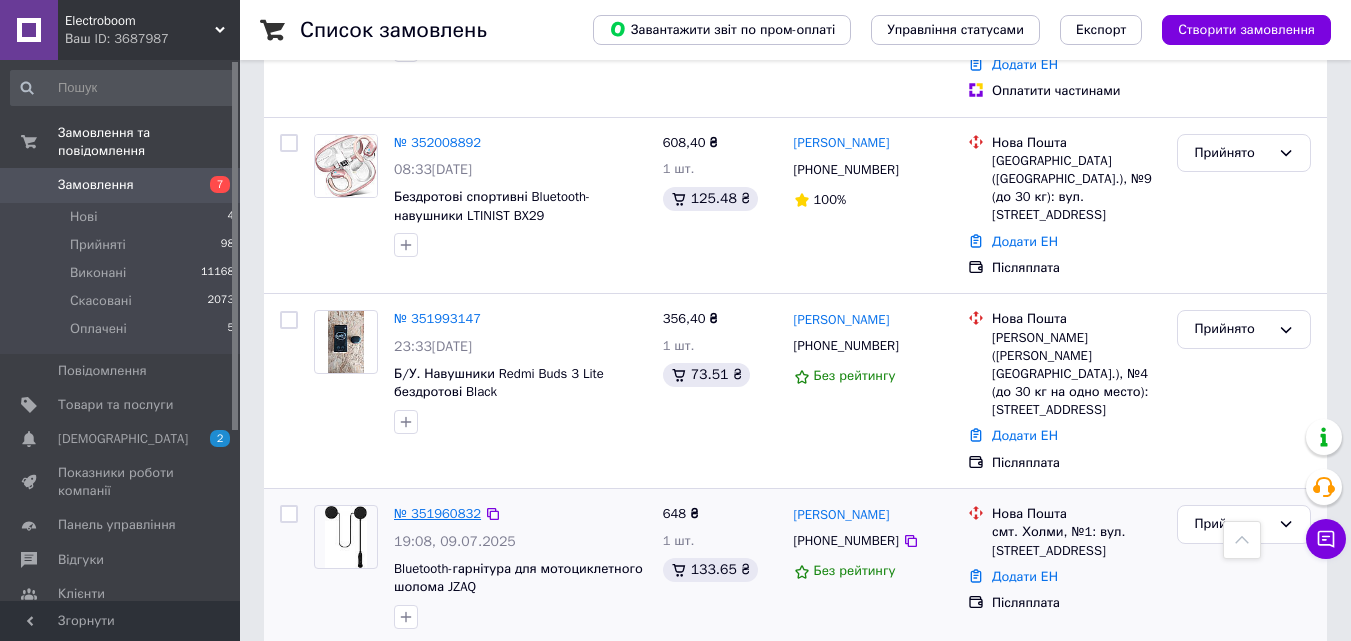 click on "№ 351960832" at bounding box center (437, 513) 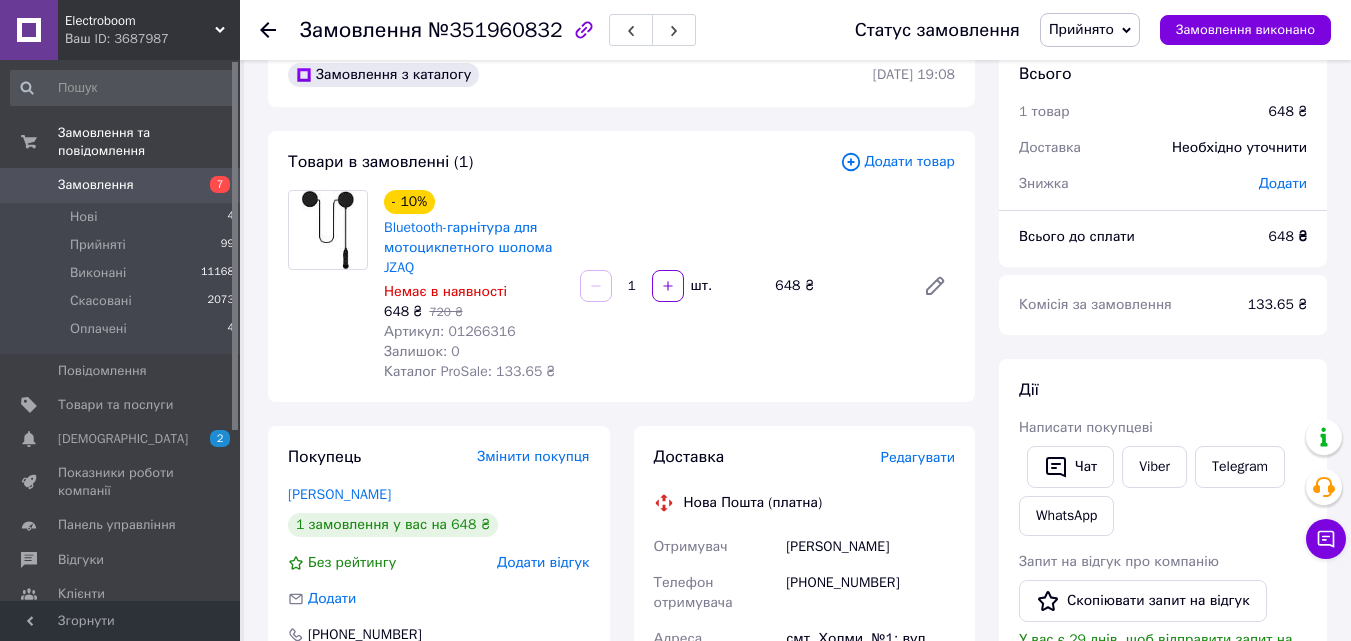 scroll, scrollTop: 0, scrollLeft: 0, axis: both 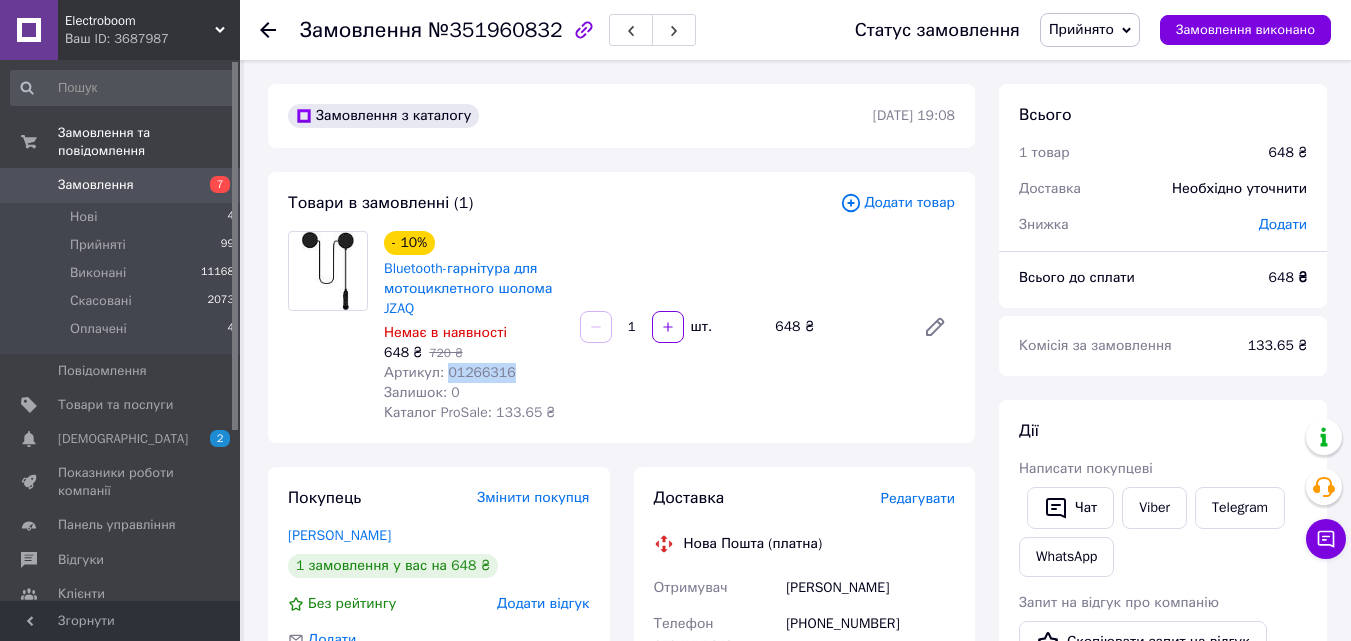 drag, startPoint x: 518, startPoint y: 372, endPoint x: 444, endPoint y: 377, distance: 74.168724 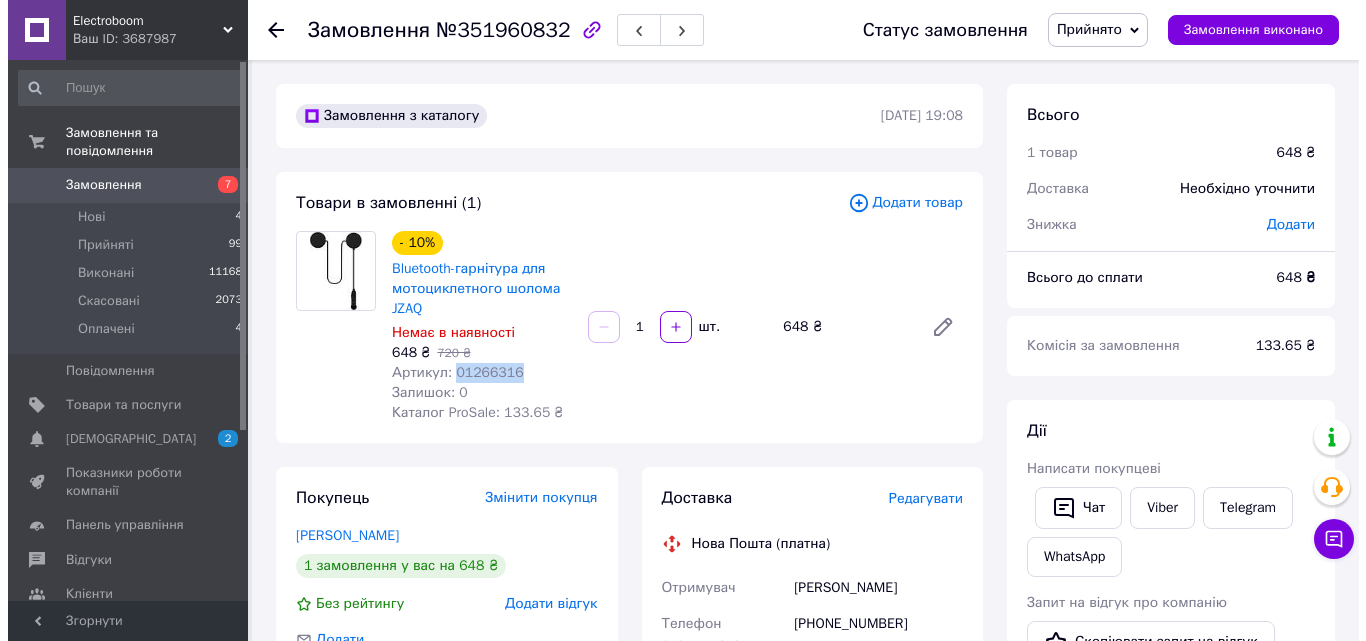 scroll, scrollTop: 100, scrollLeft: 0, axis: vertical 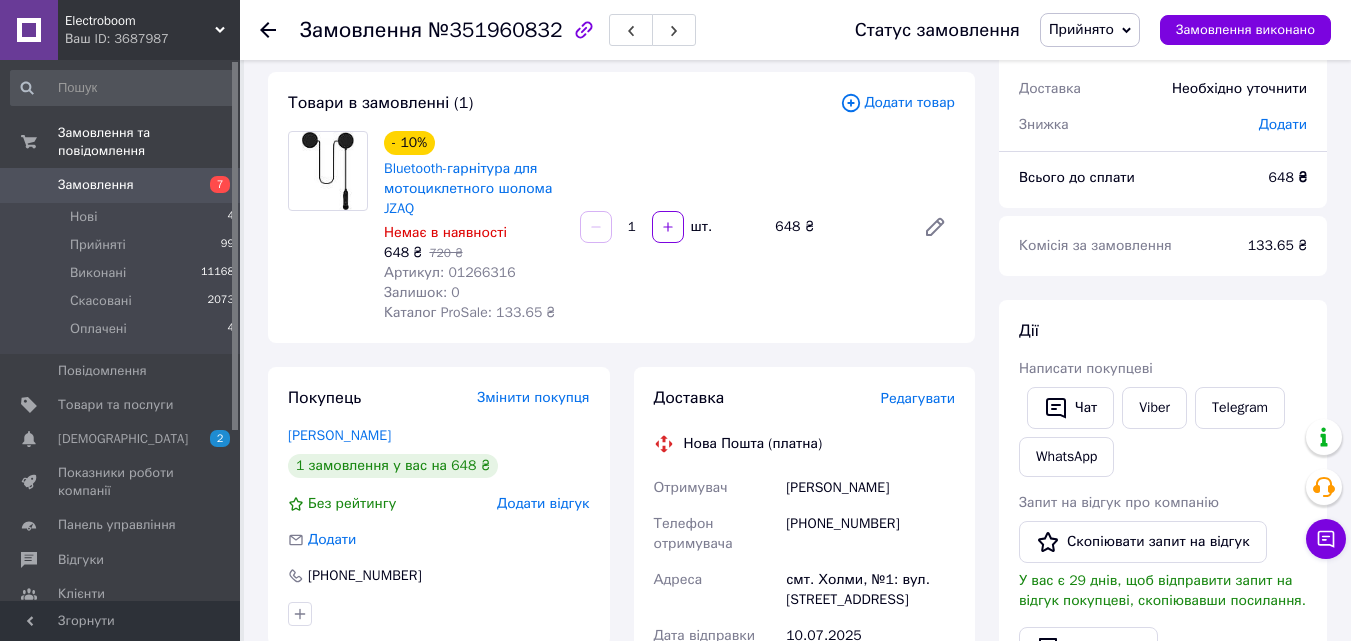 click on "Редагувати" at bounding box center [918, 398] 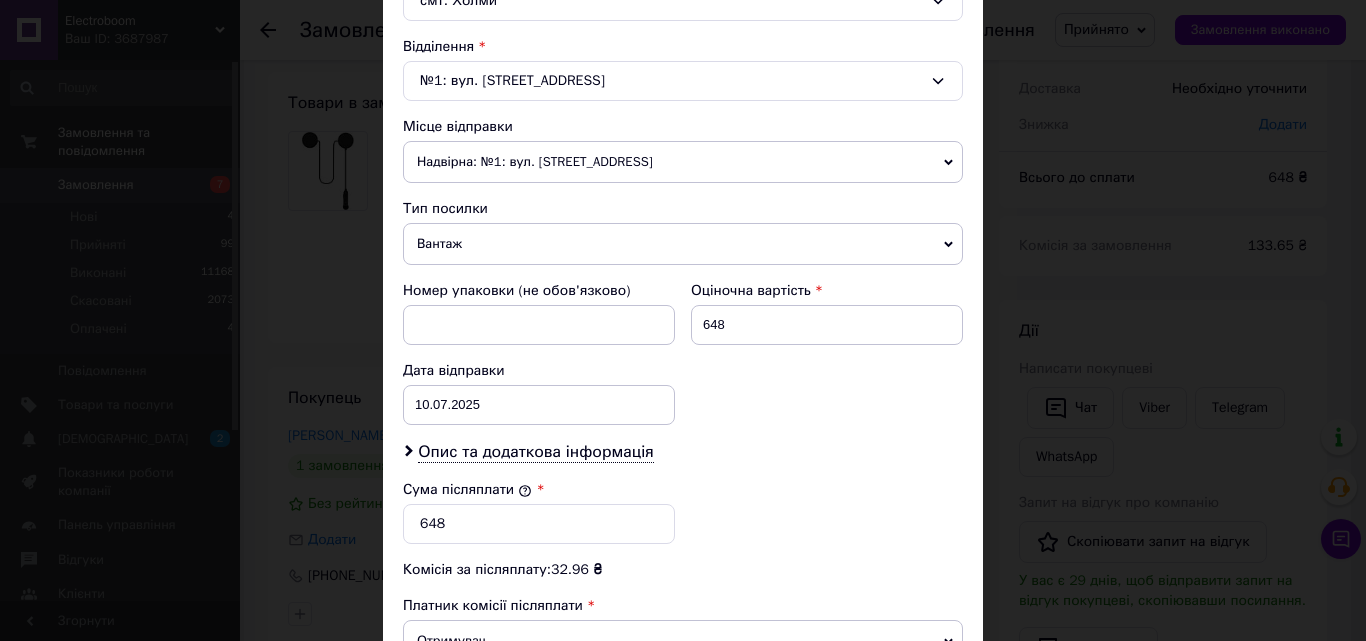 scroll, scrollTop: 600, scrollLeft: 0, axis: vertical 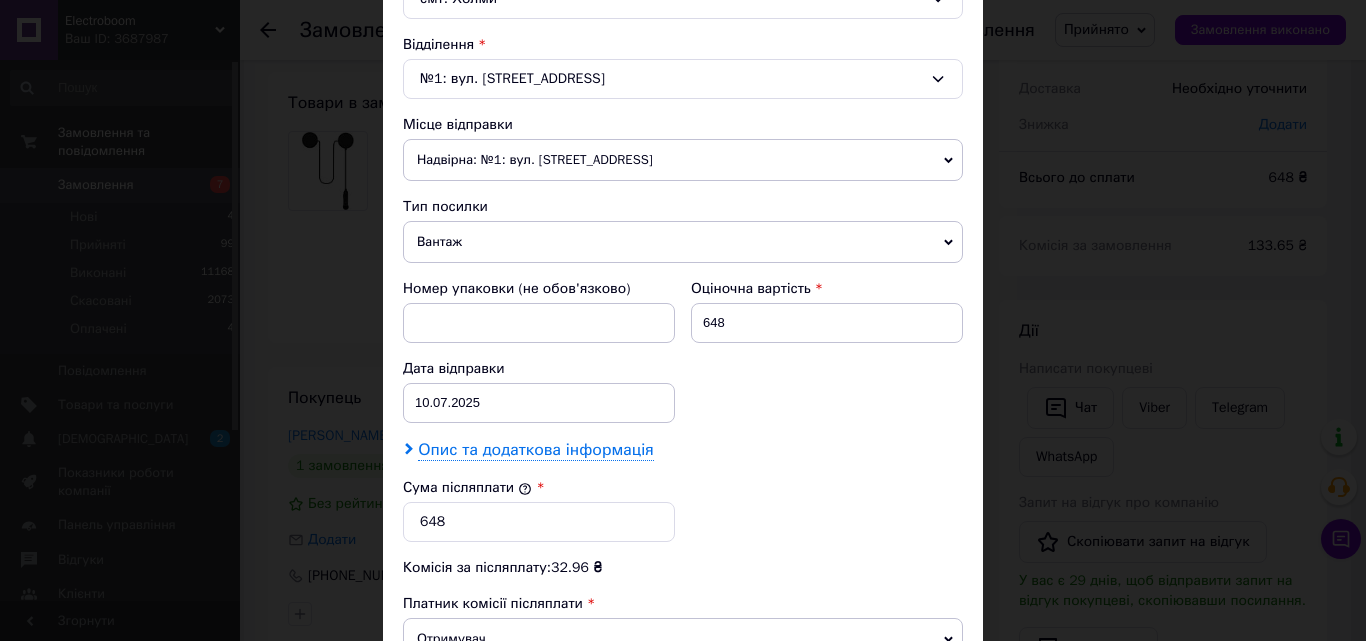 click on "Опис та додаткова інформація" at bounding box center [535, 450] 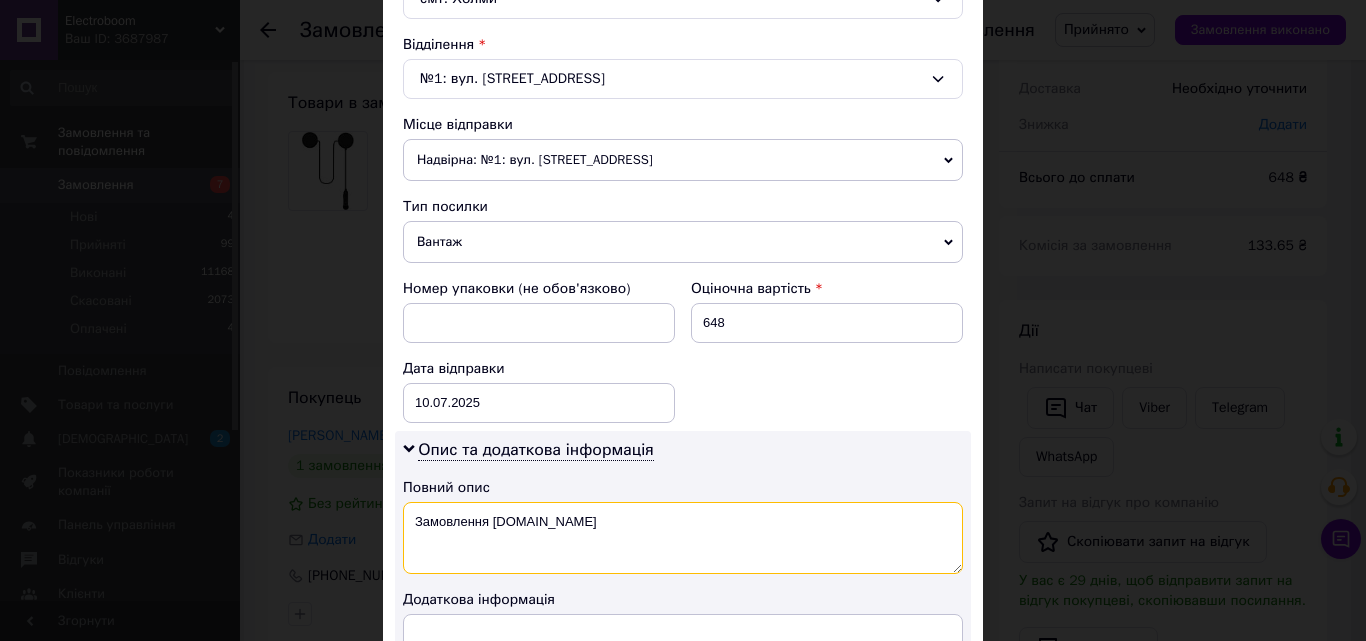 click on "Замовлення Prom.ua" at bounding box center (683, 538) 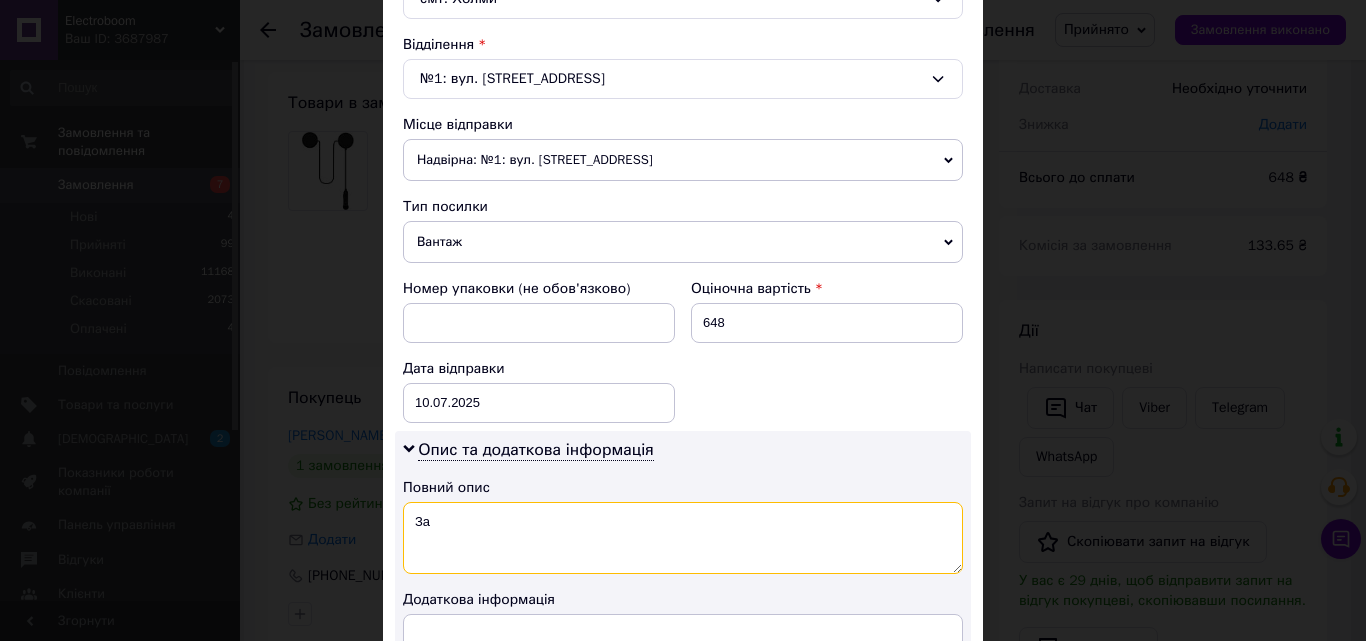 type on "З" 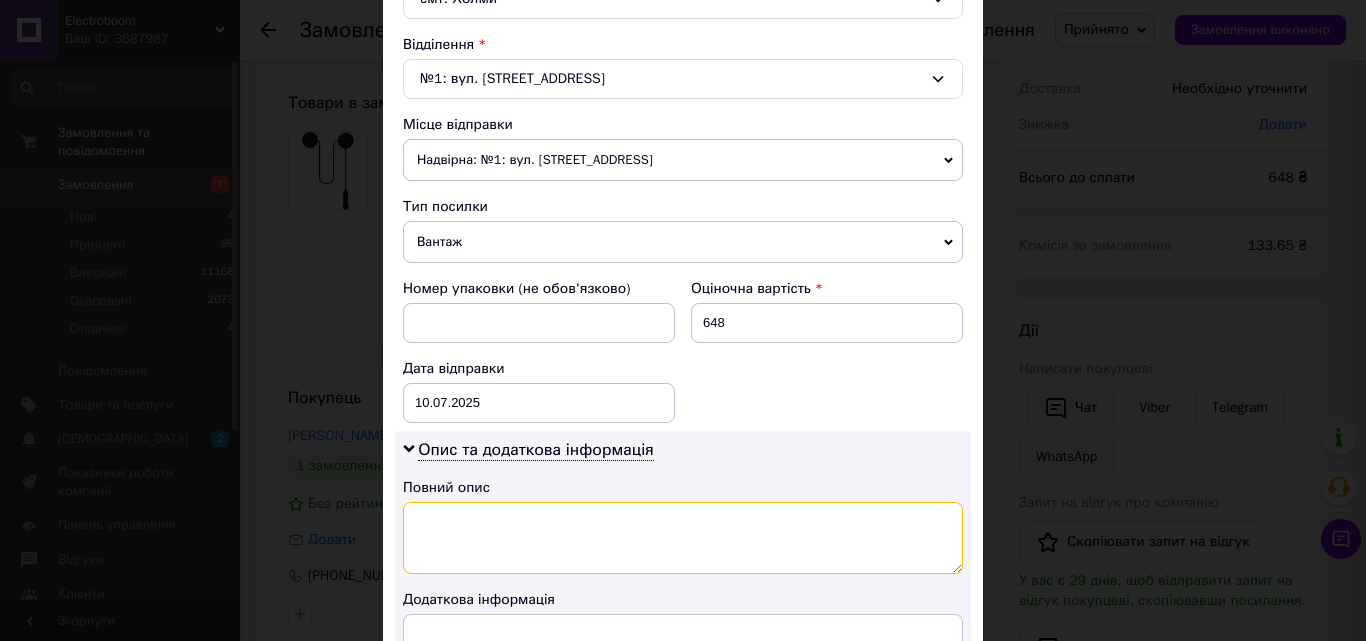 paste on "01266316" 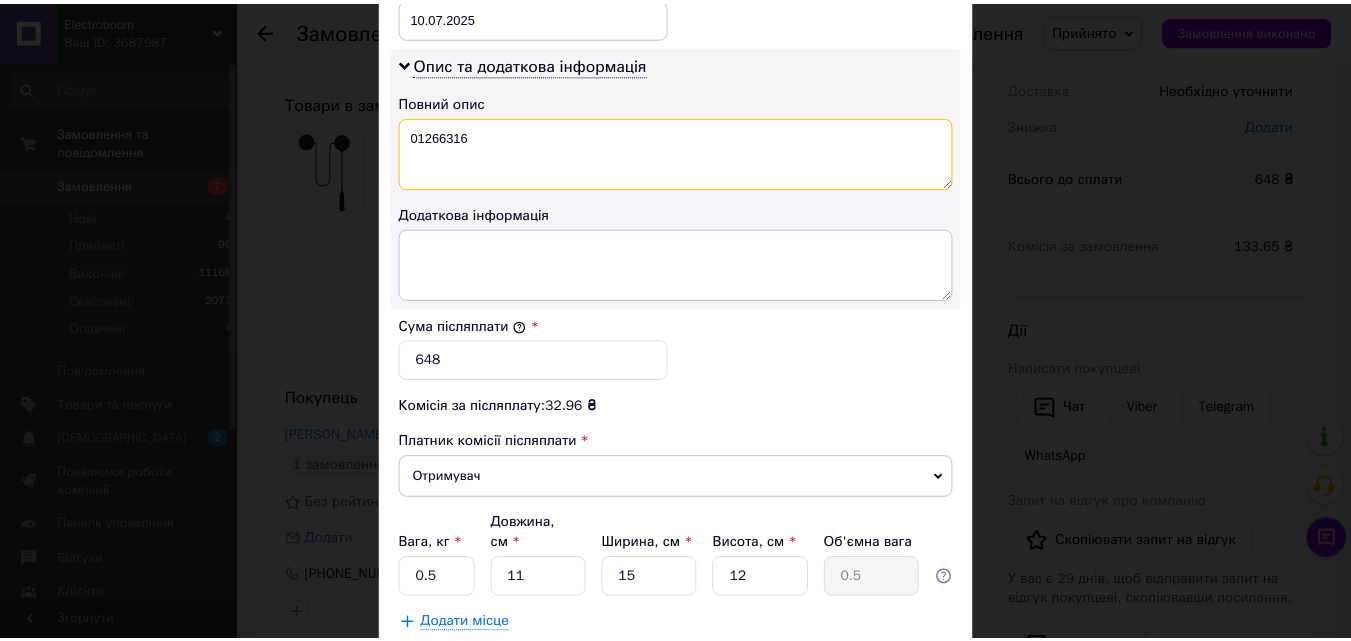 scroll, scrollTop: 1100, scrollLeft: 0, axis: vertical 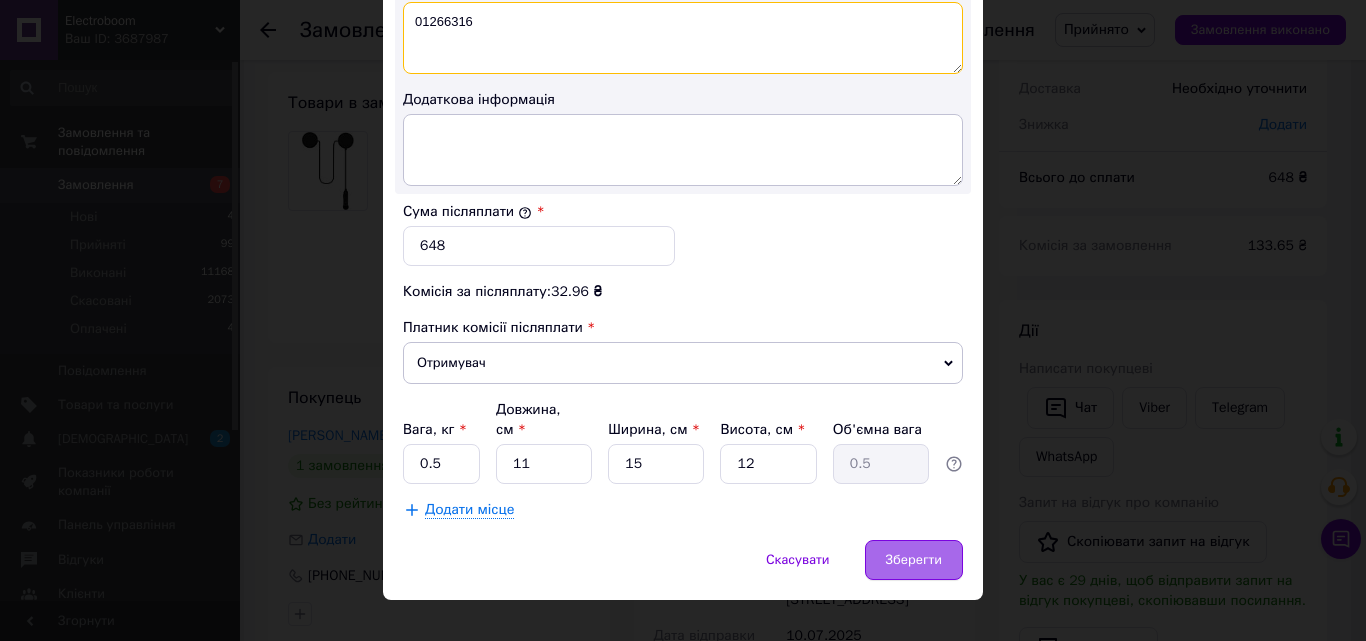 type on "01266316" 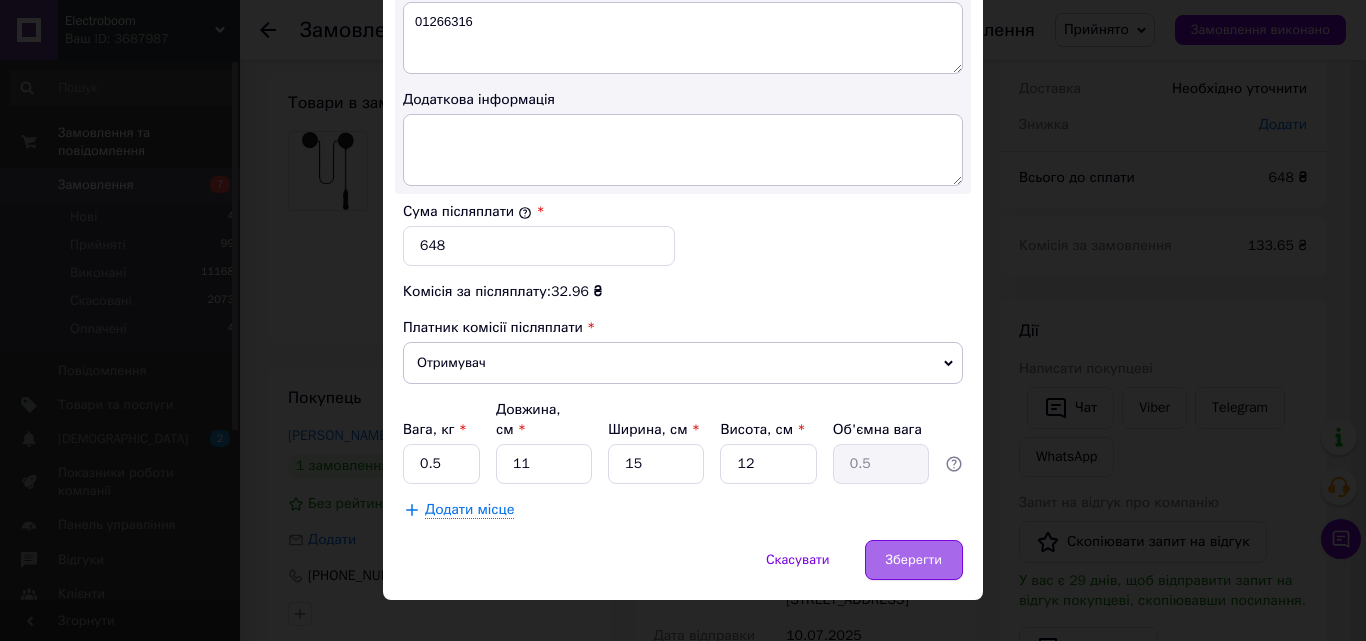 click on "Зберегти" at bounding box center (914, 560) 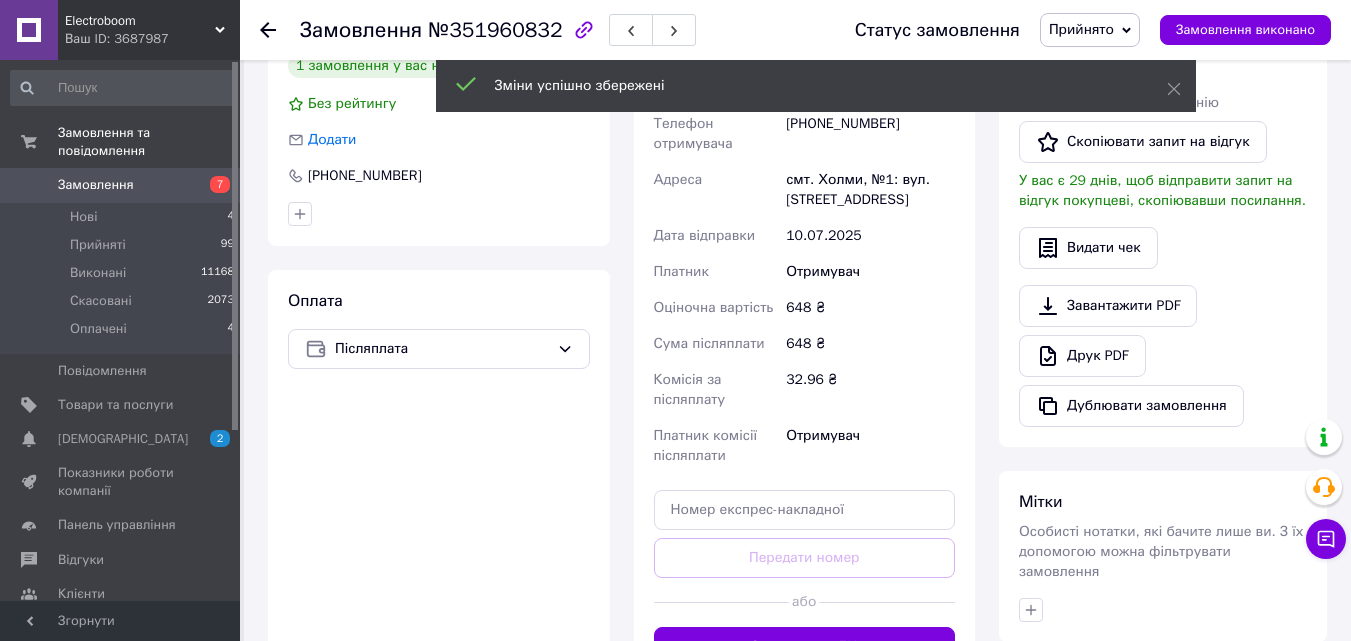 scroll, scrollTop: 700, scrollLeft: 0, axis: vertical 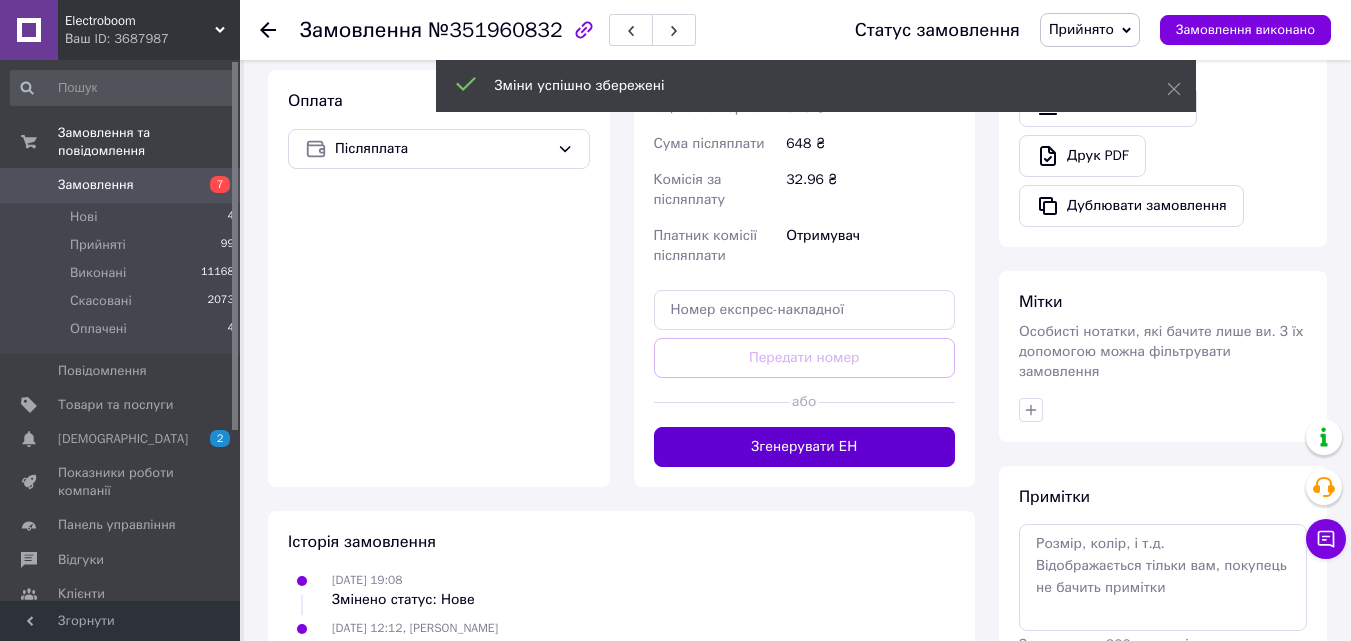 click on "Згенерувати ЕН" at bounding box center [805, 447] 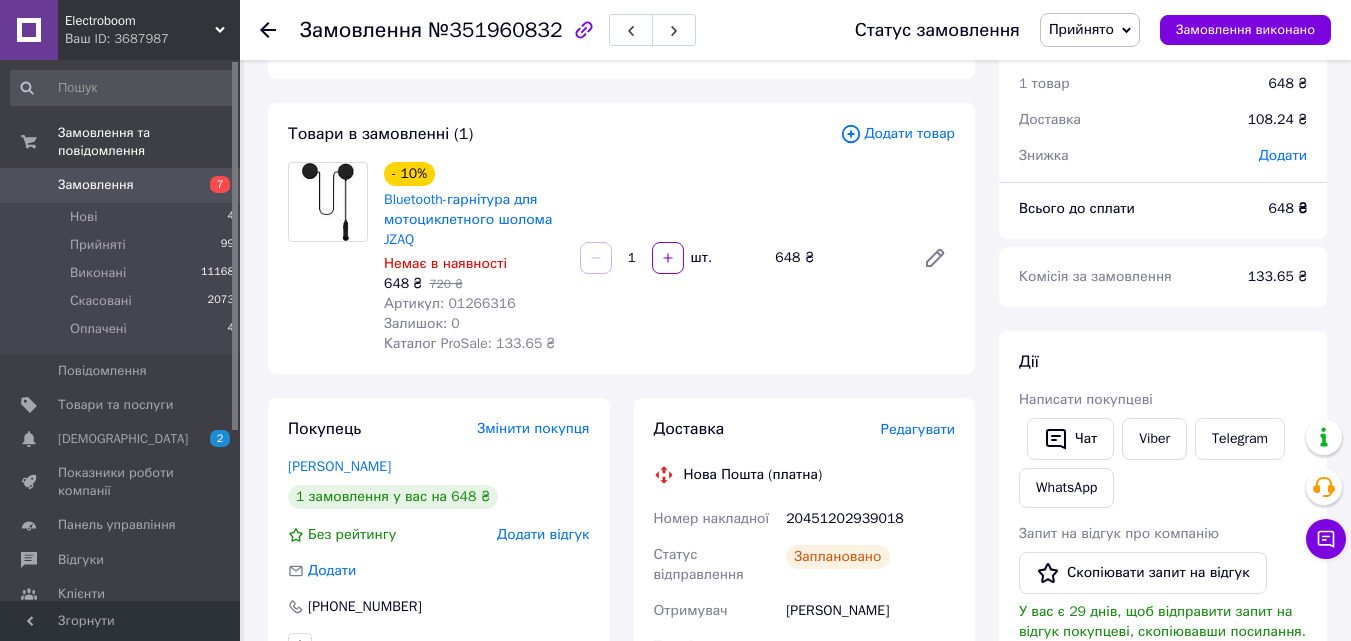 scroll, scrollTop: 0, scrollLeft: 0, axis: both 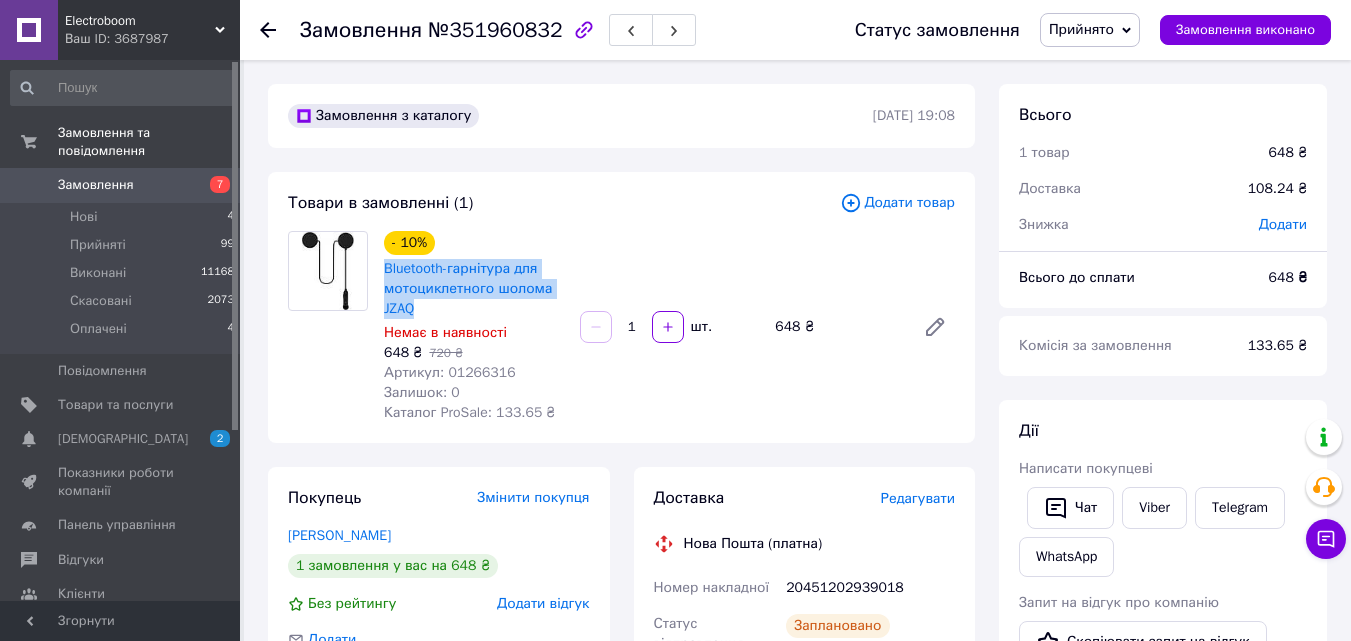 drag, startPoint x: 378, startPoint y: 263, endPoint x: 435, endPoint y: 308, distance: 72.62231 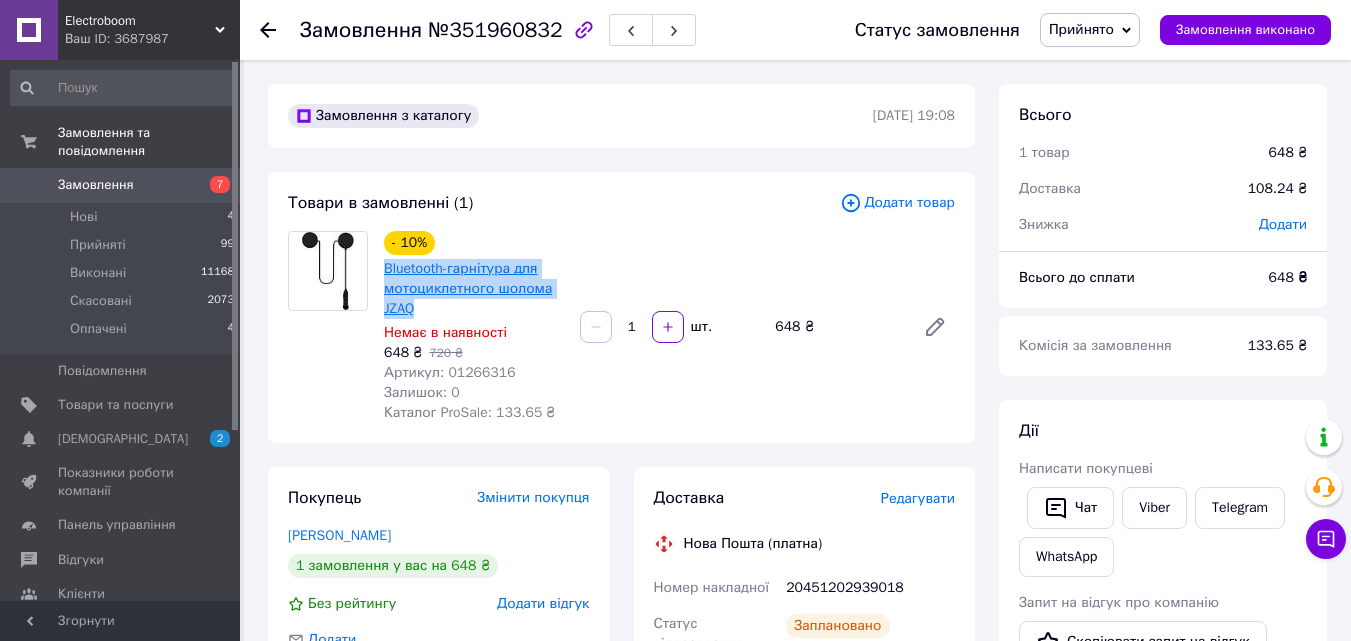copy on "Bluetooth-гарнітура для мотоциклетного шолома JZAQ" 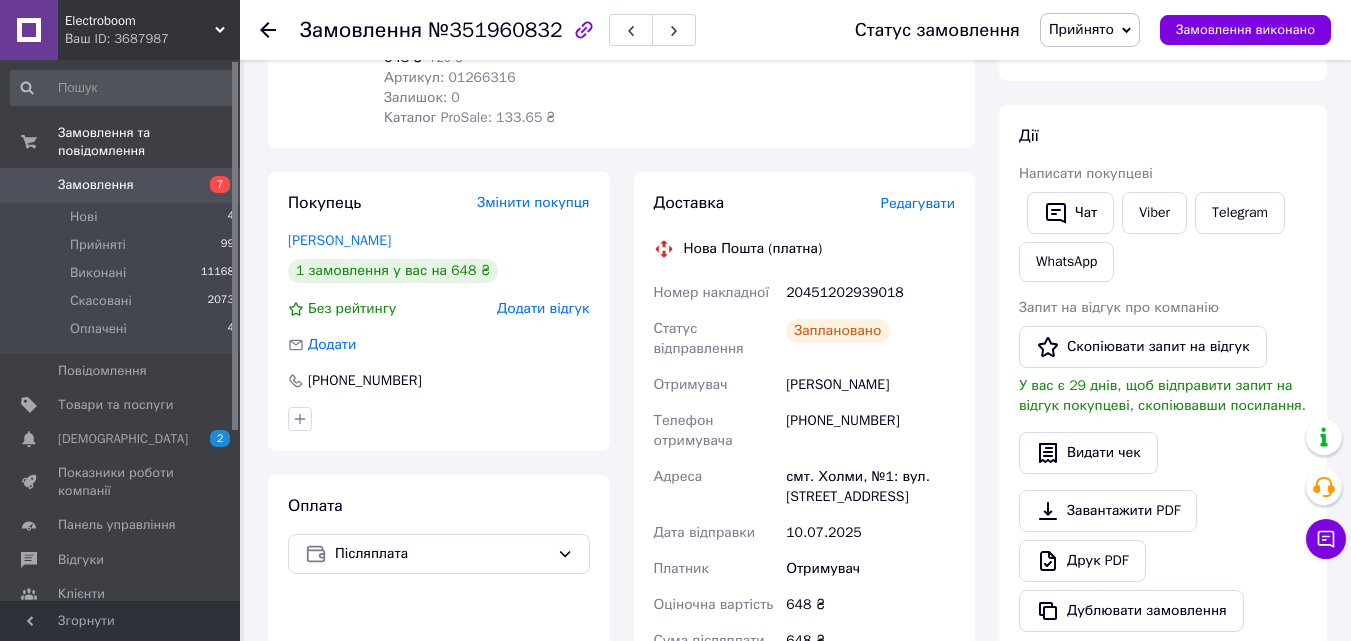 scroll, scrollTop: 400, scrollLeft: 0, axis: vertical 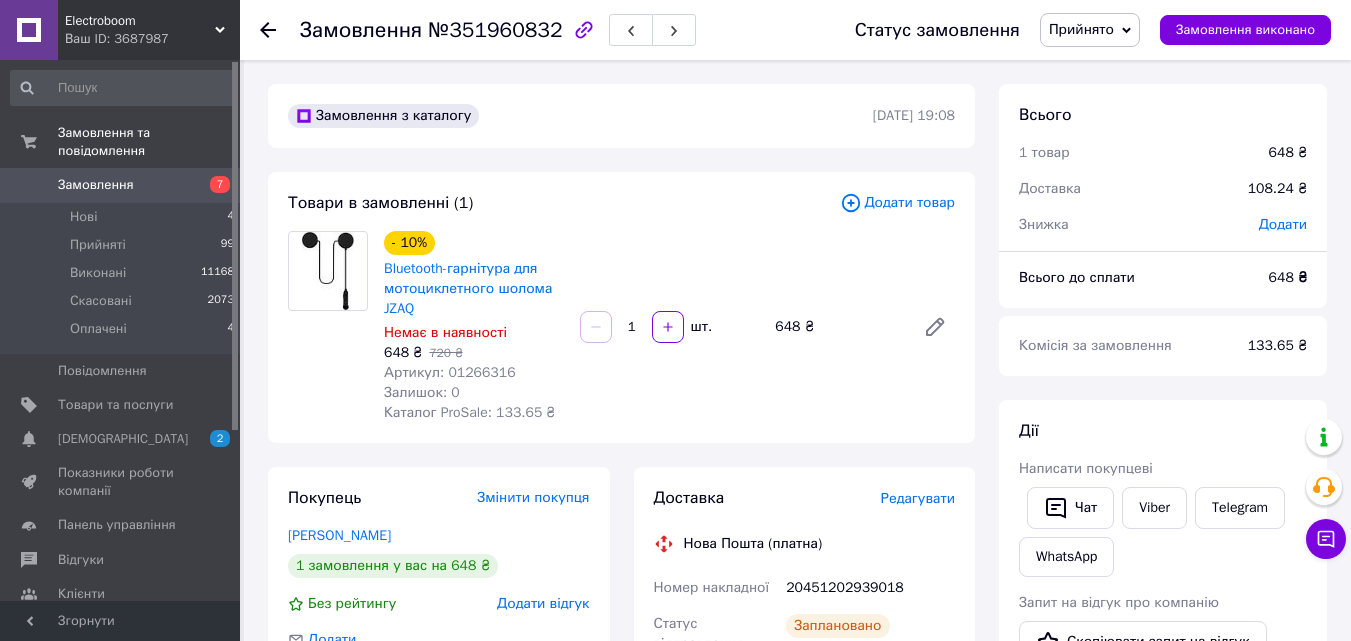 click 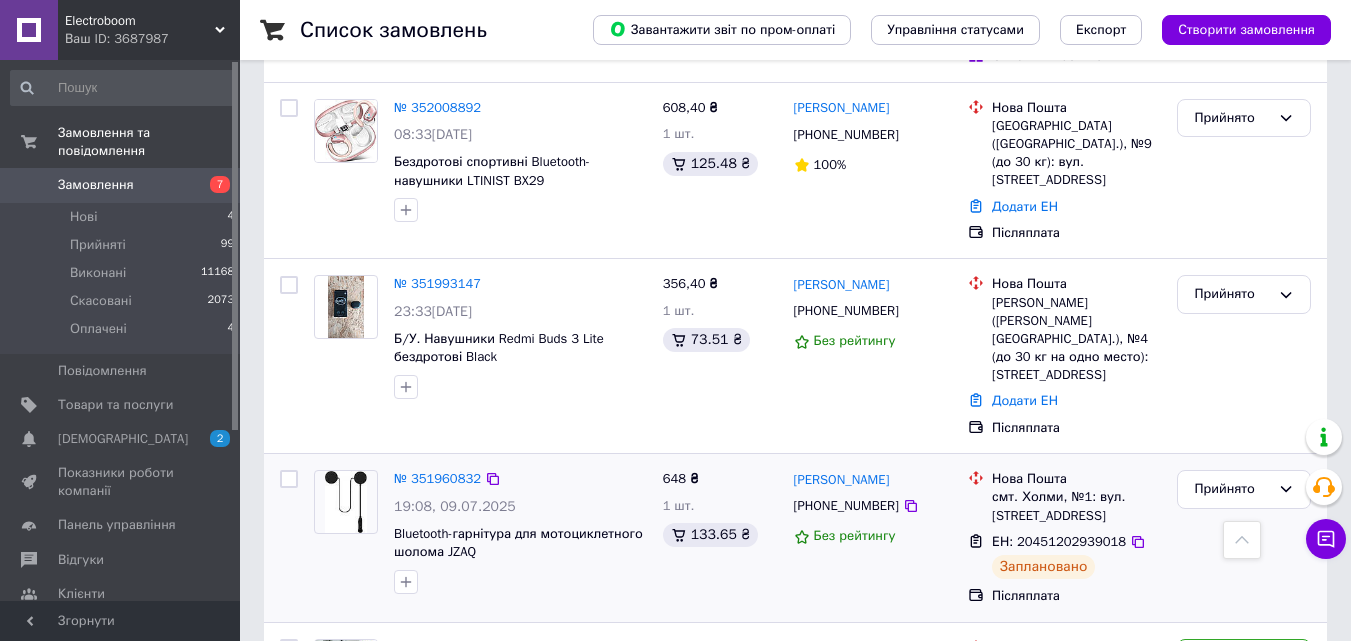 scroll, scrollTop: 1400, scrollLeft: 0, axis: vertical 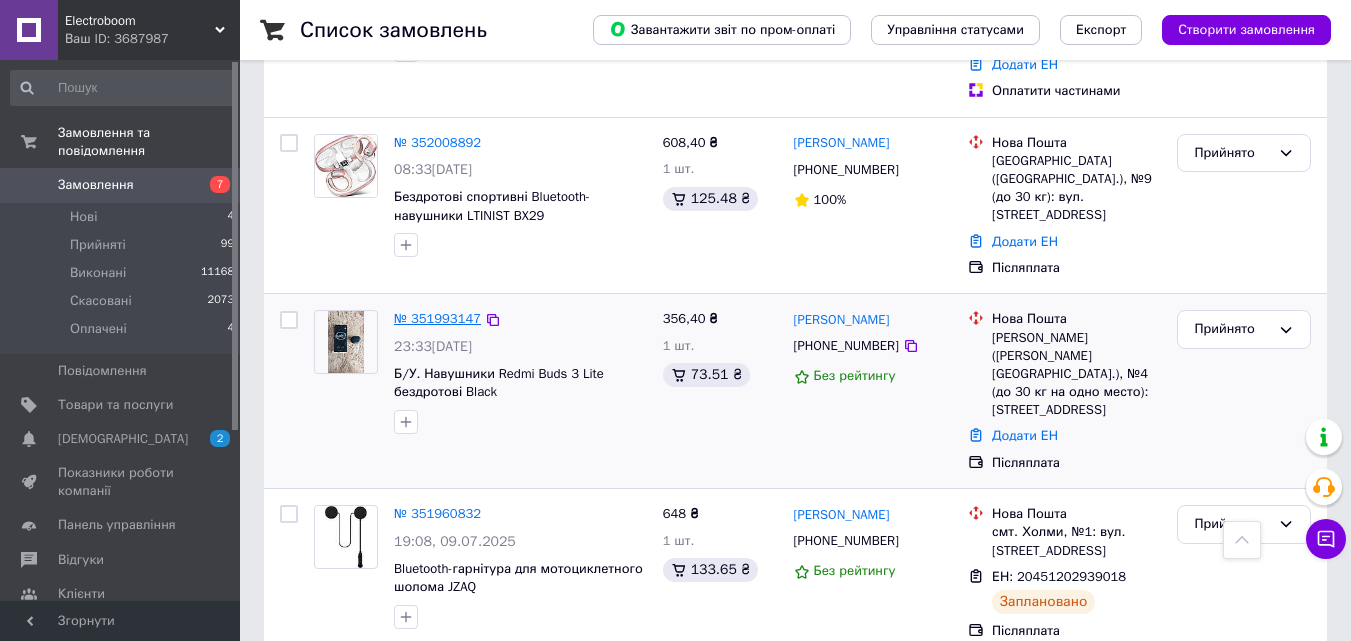click on "№ 351993147" at bounding box center (437, 318) 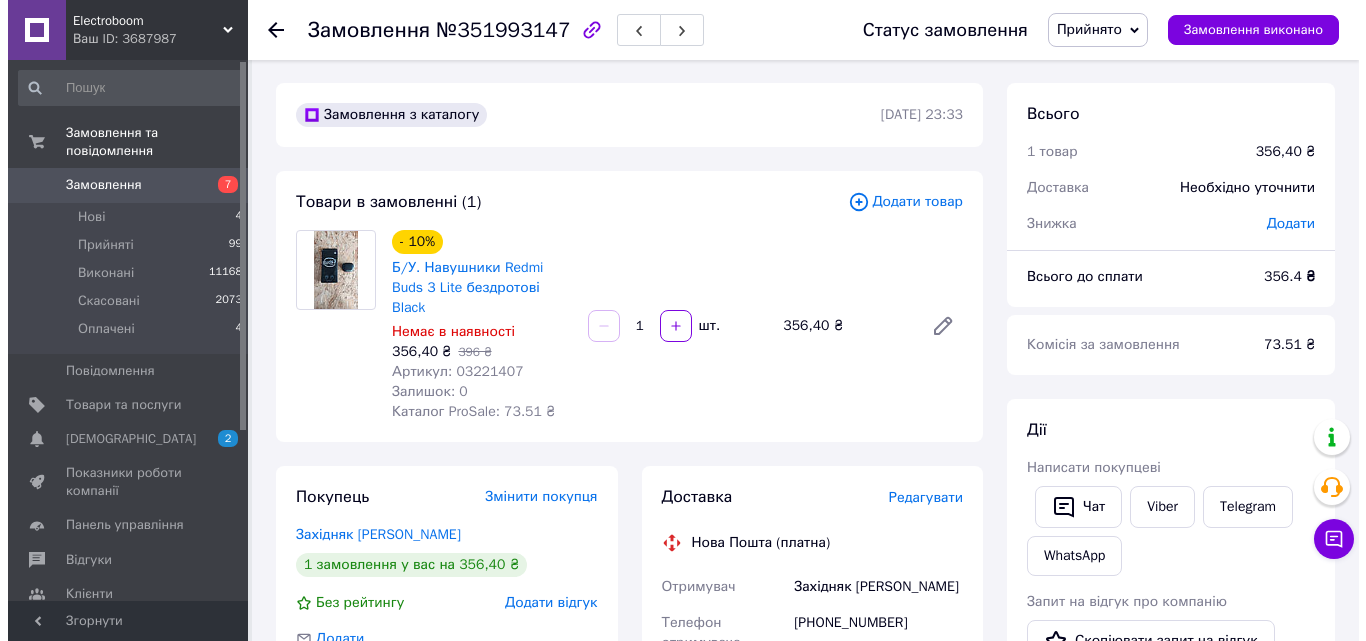 scroll, scrollTop: 0, scrollLeft: 0, axis: both 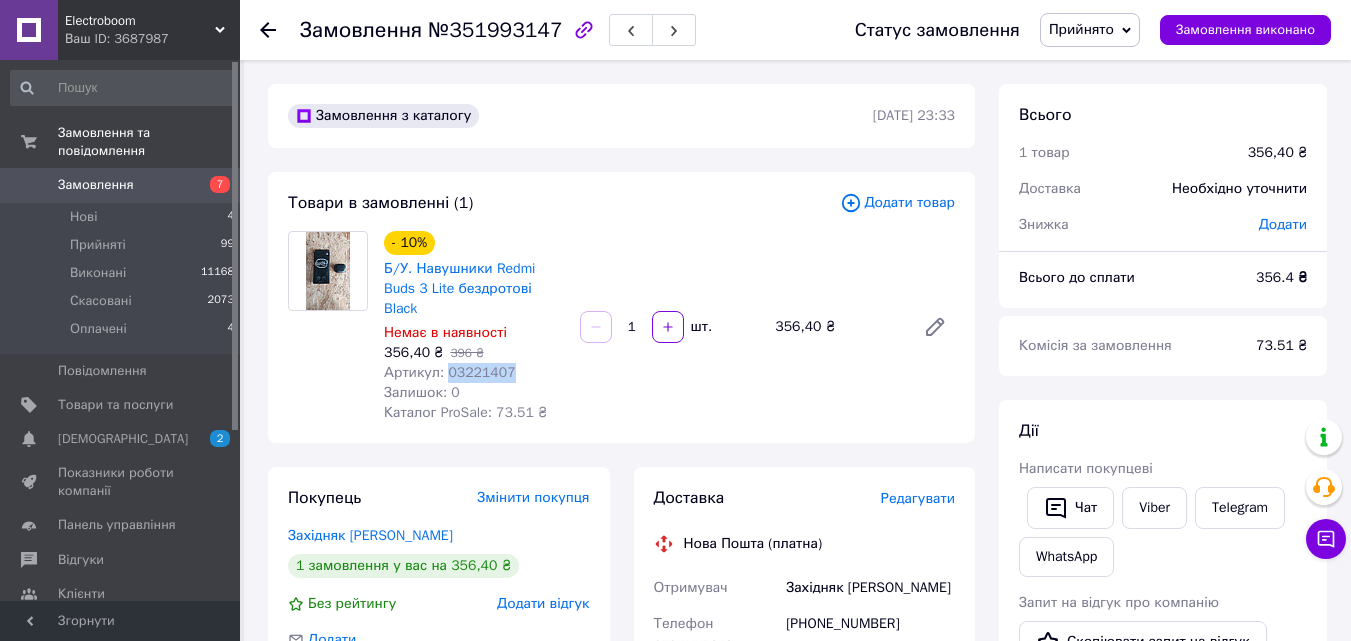 drag, startPoint x: 510, startPoint y: 352, endPoint x: 445, endPoint y: 358, distance: 65.27634 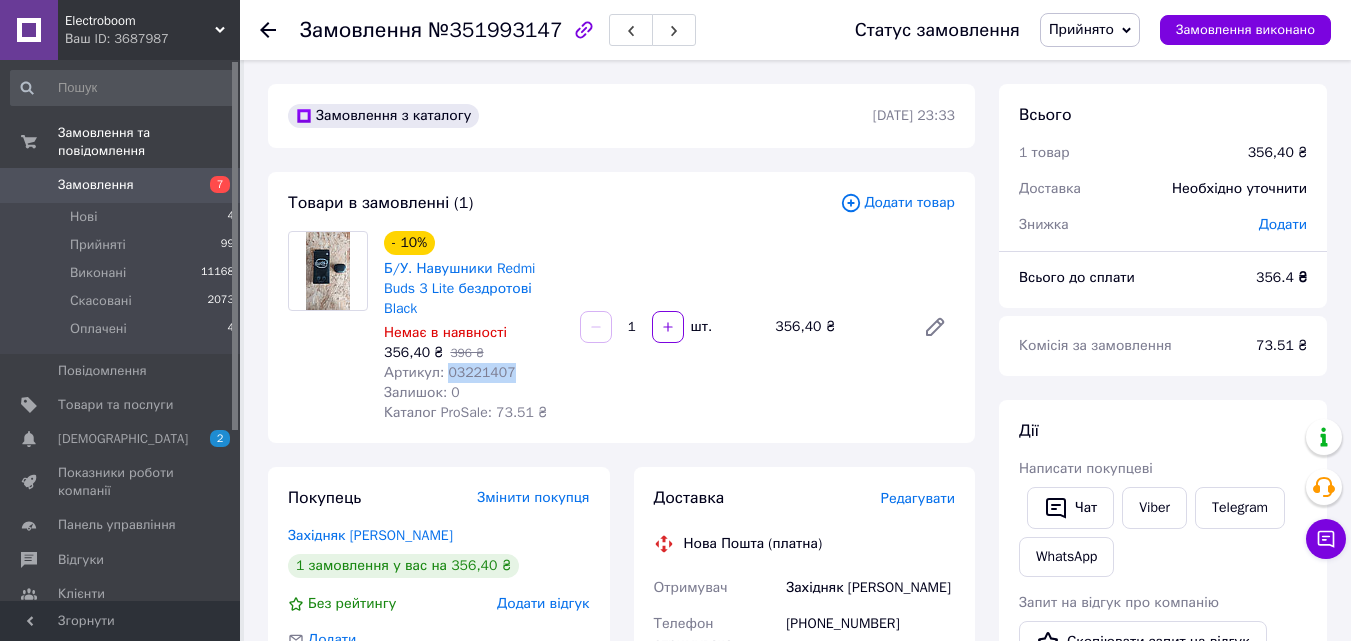 copy on "03221407" 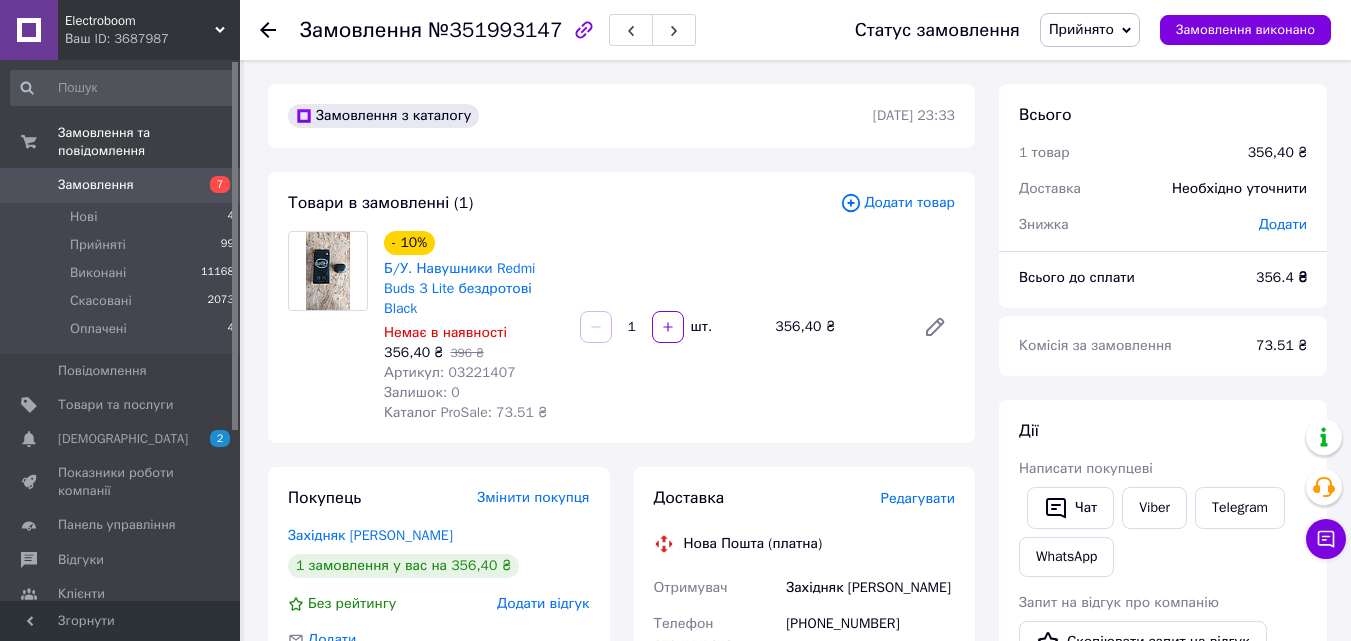click on "Редагувати" at bounding box center [918, 498] 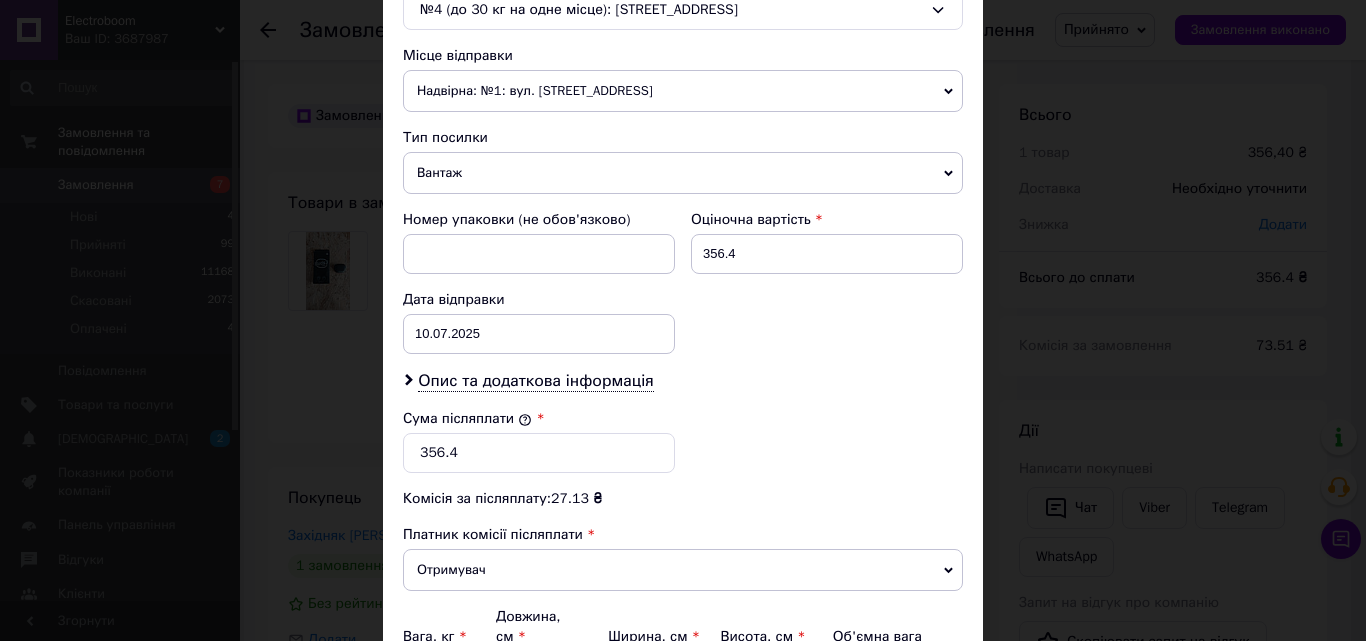 scroll, scrollTop: 700, scrollLeft: 0, axis: vertical 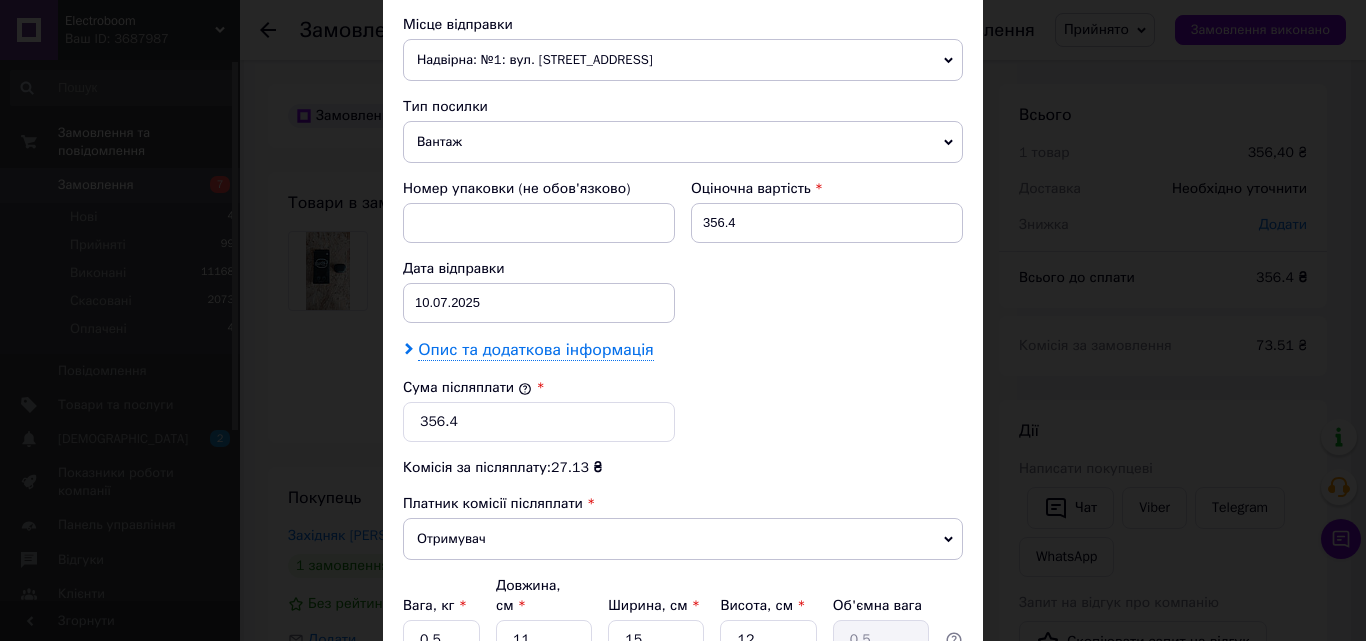 click on "Опис та додаткова інформація" at bounding box center (535, 350) 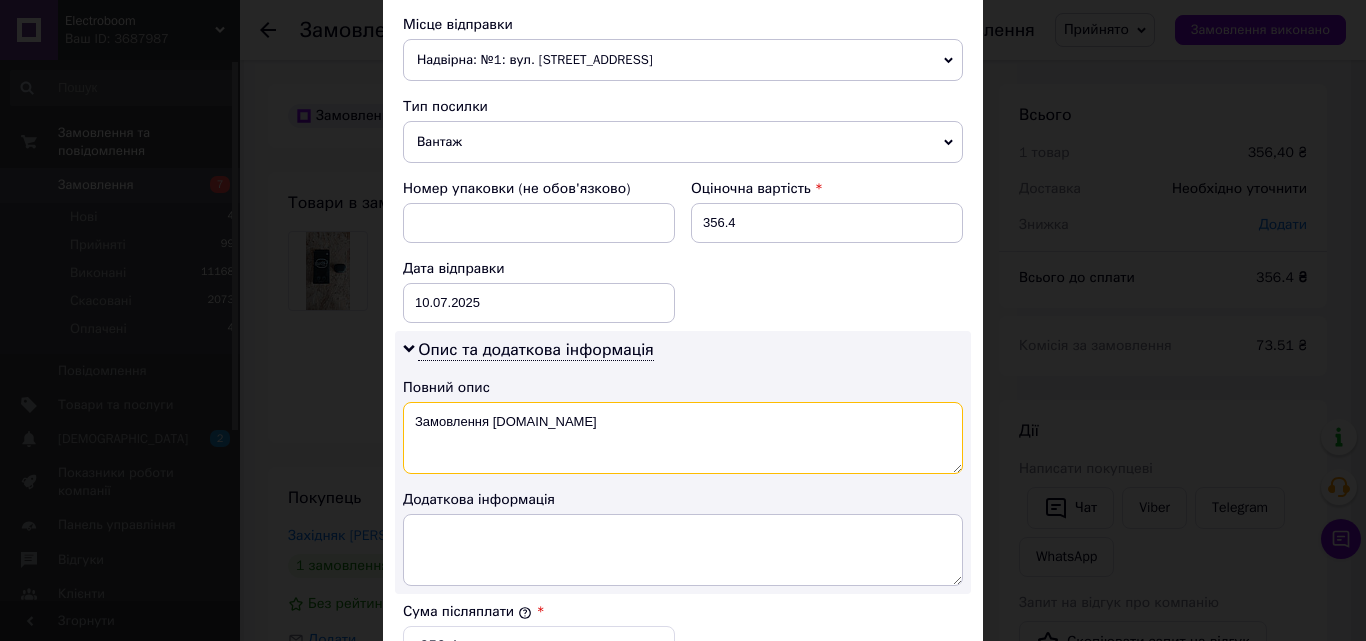 click on "Замовлення Prom.ua" at bounding box center (683, 438) 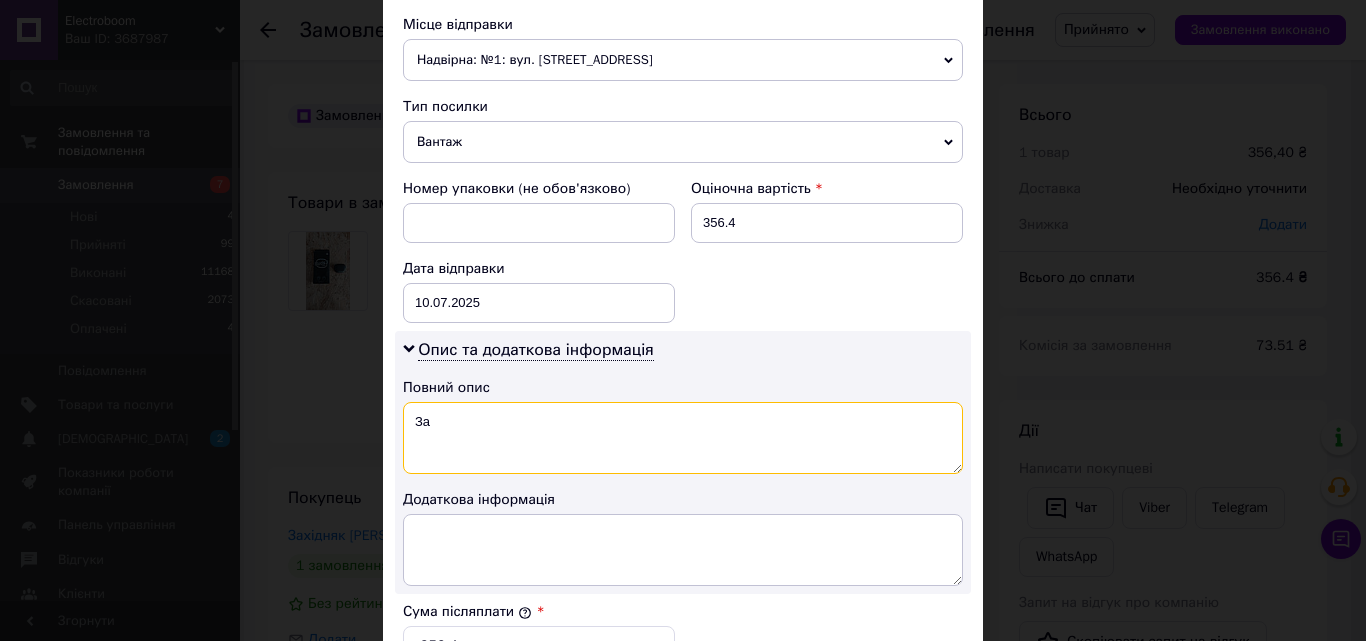 type on "З" 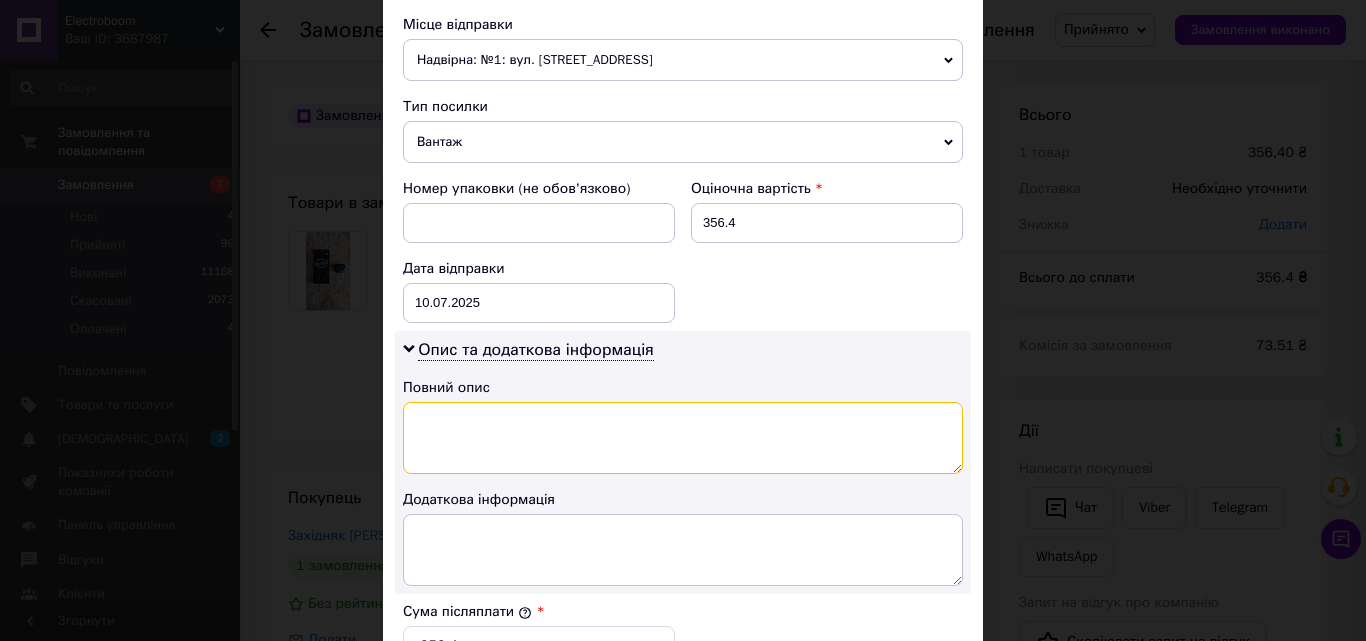 paste on "03221407" 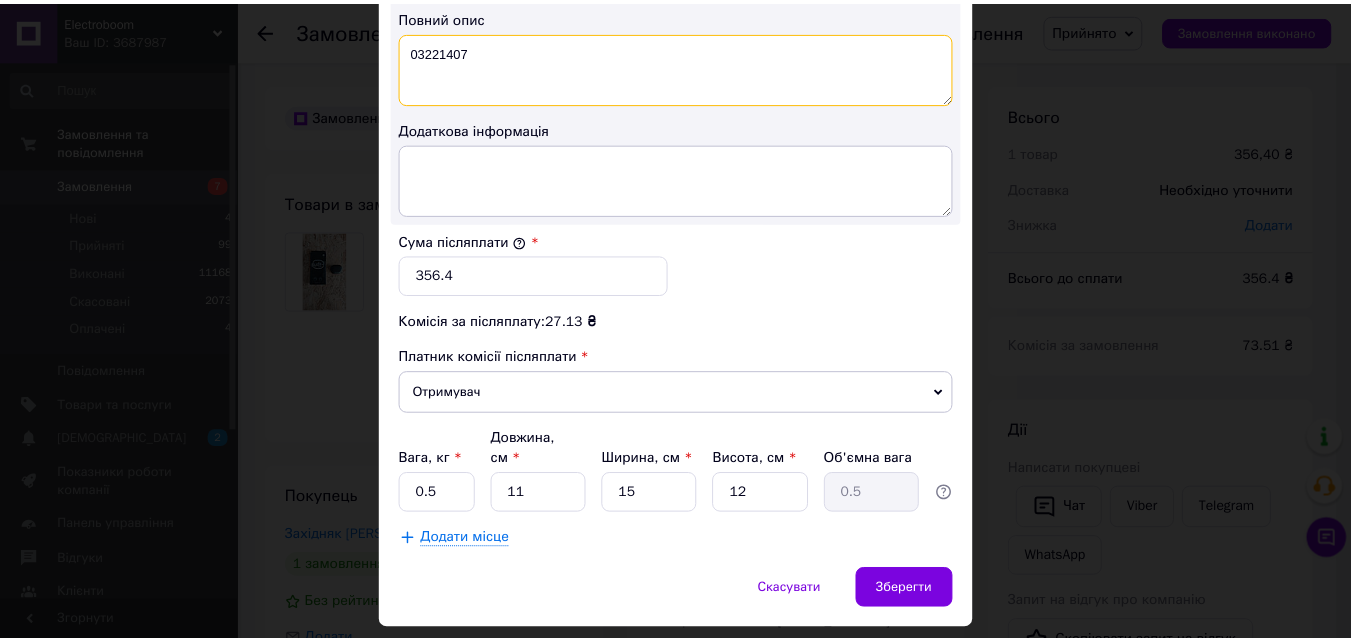 scroll, scrollTop: 1100, scrollLeft: 0, axis: vertical 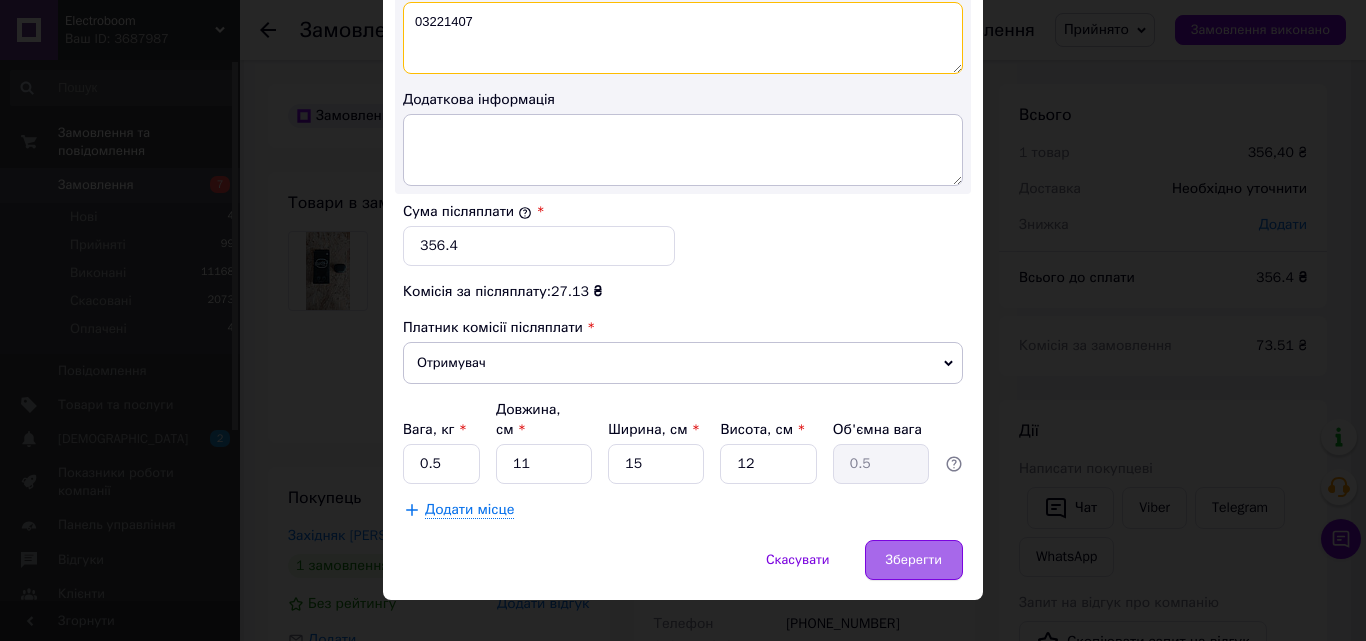 type on "03221407" 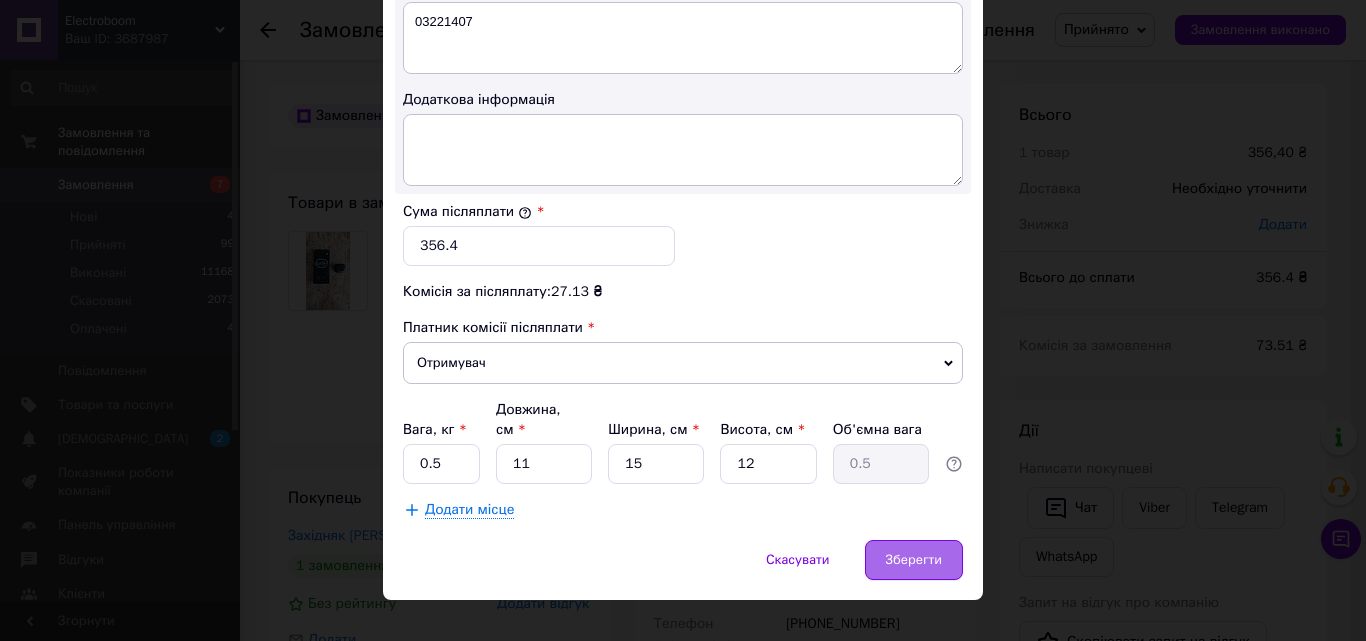click on "Зберегти" at bounding box center (914, 560) 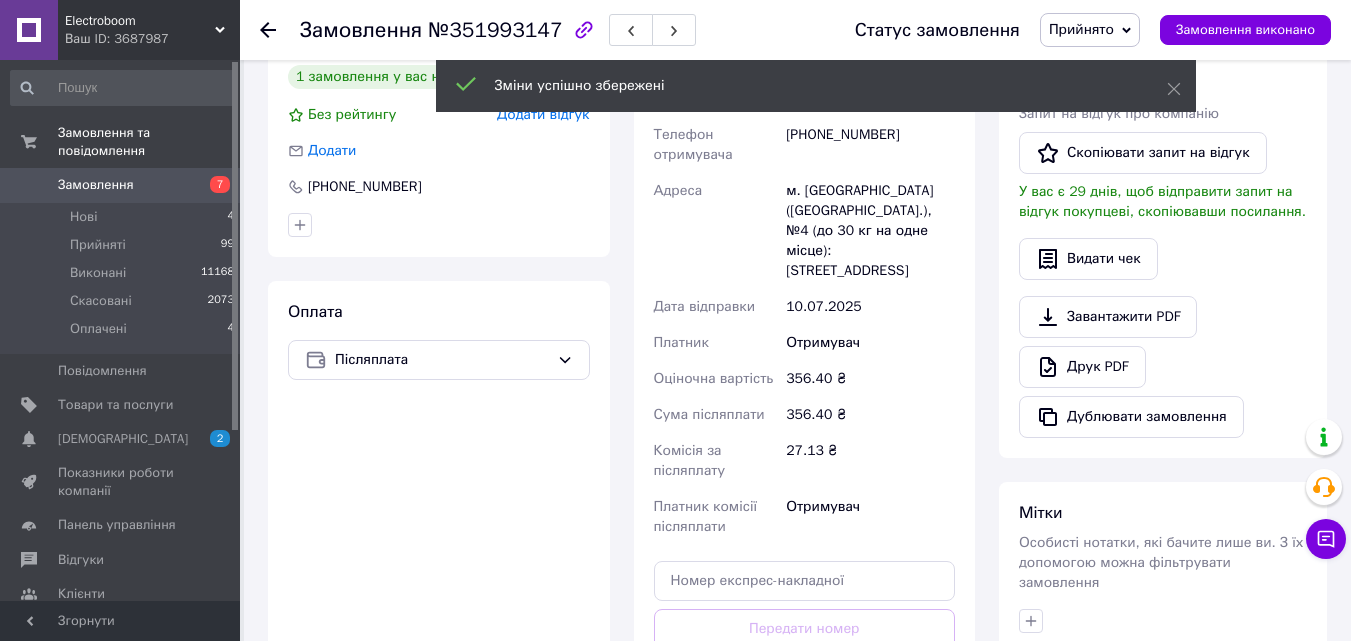 scroll, scrollTop: 600, scrollLeft: 0, axis: vertical 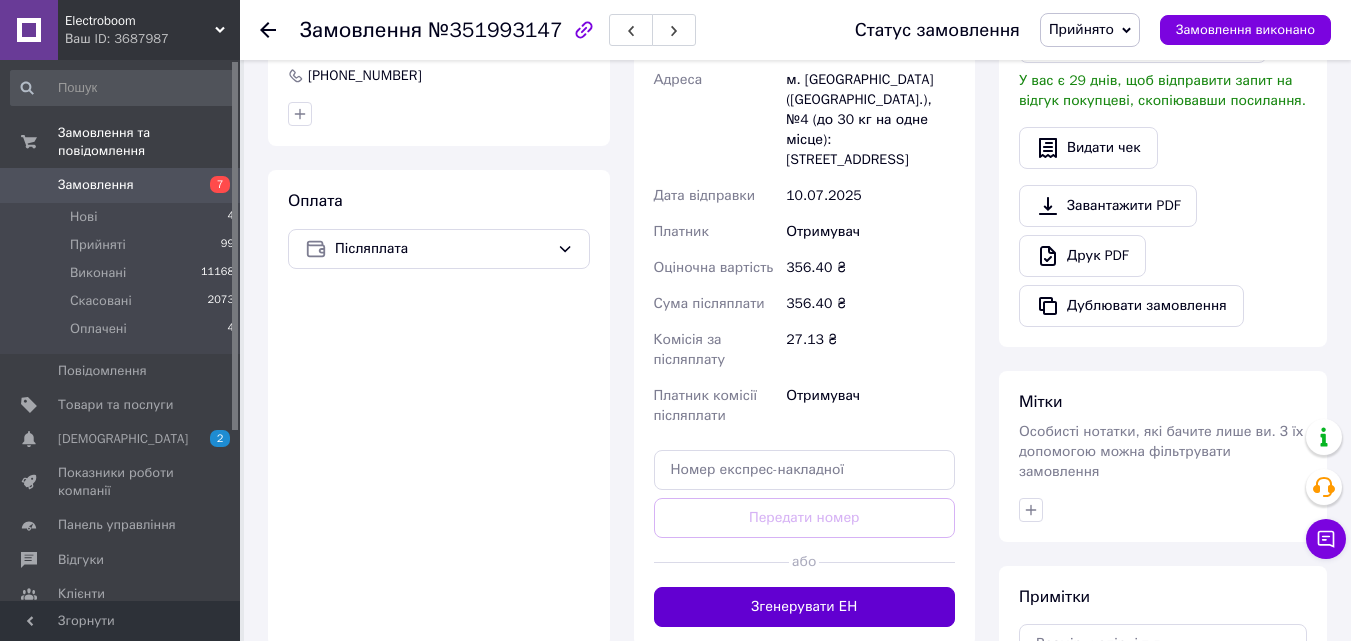 click on "Згенерувати ЕН" at bounding box center [805, 607] 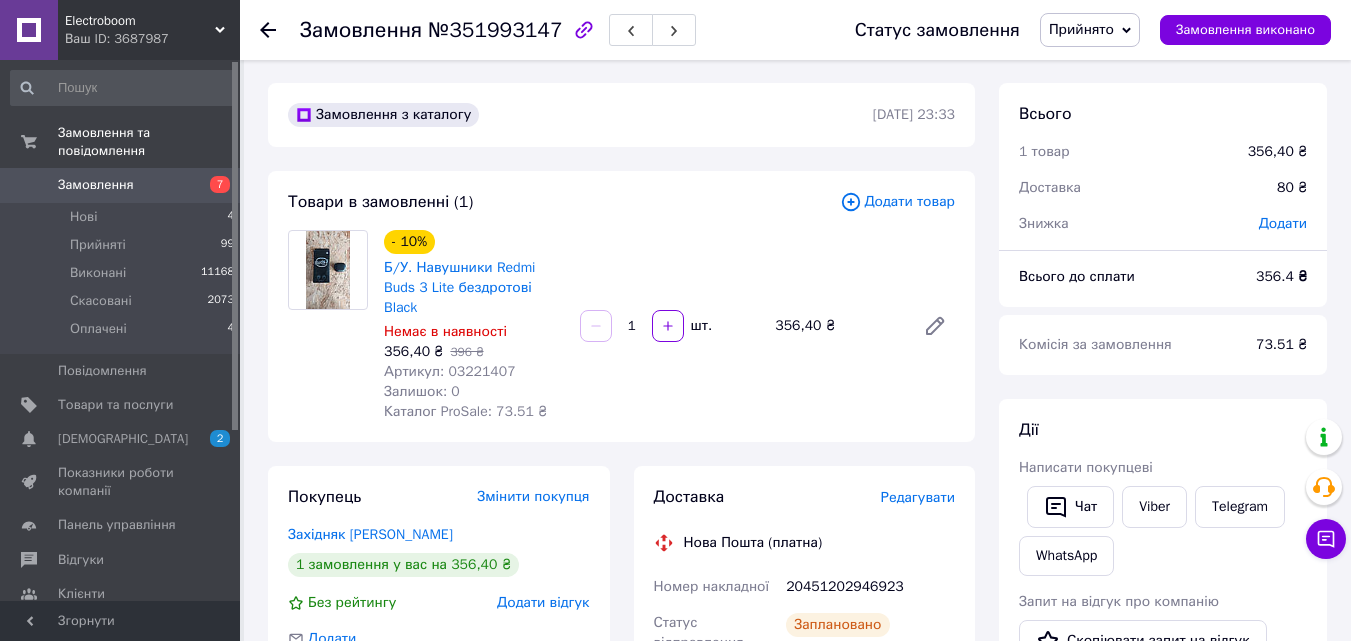 scroll, scrollTop: 0, scrollLeft: 0, axis: both 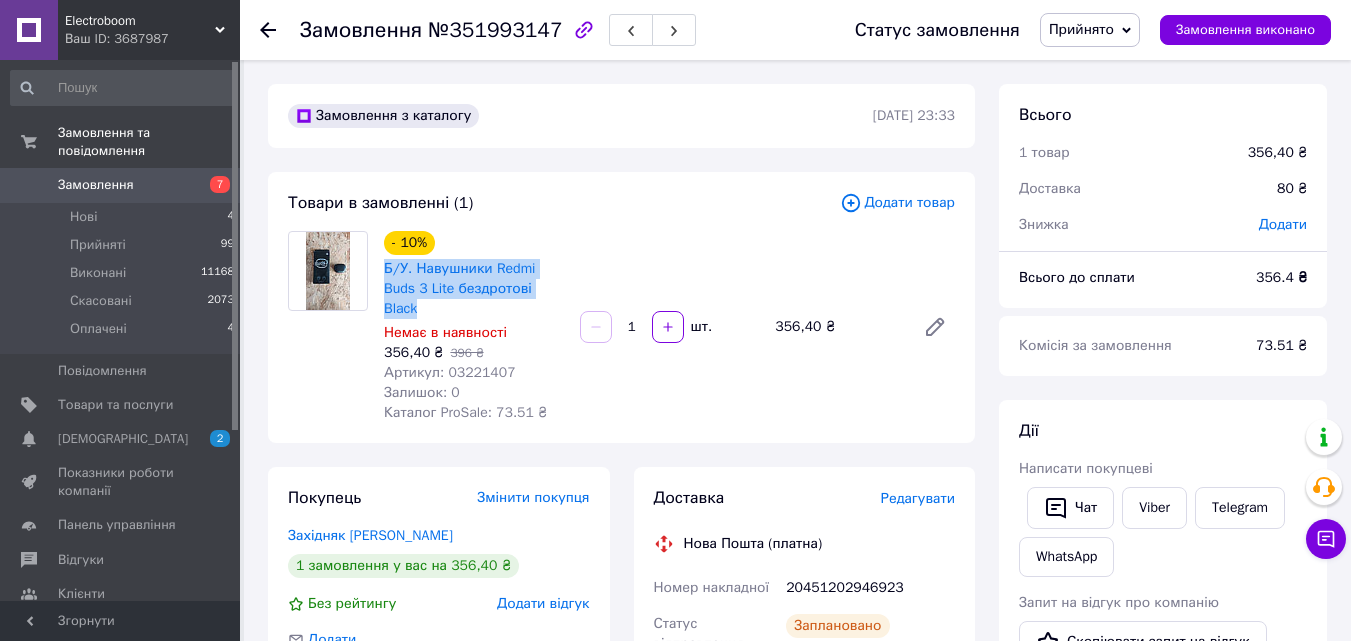 drag, startPoint x: 378, startPoint y: 264, endPoint x: 531, endPoint y: 291, distance: 155.36409 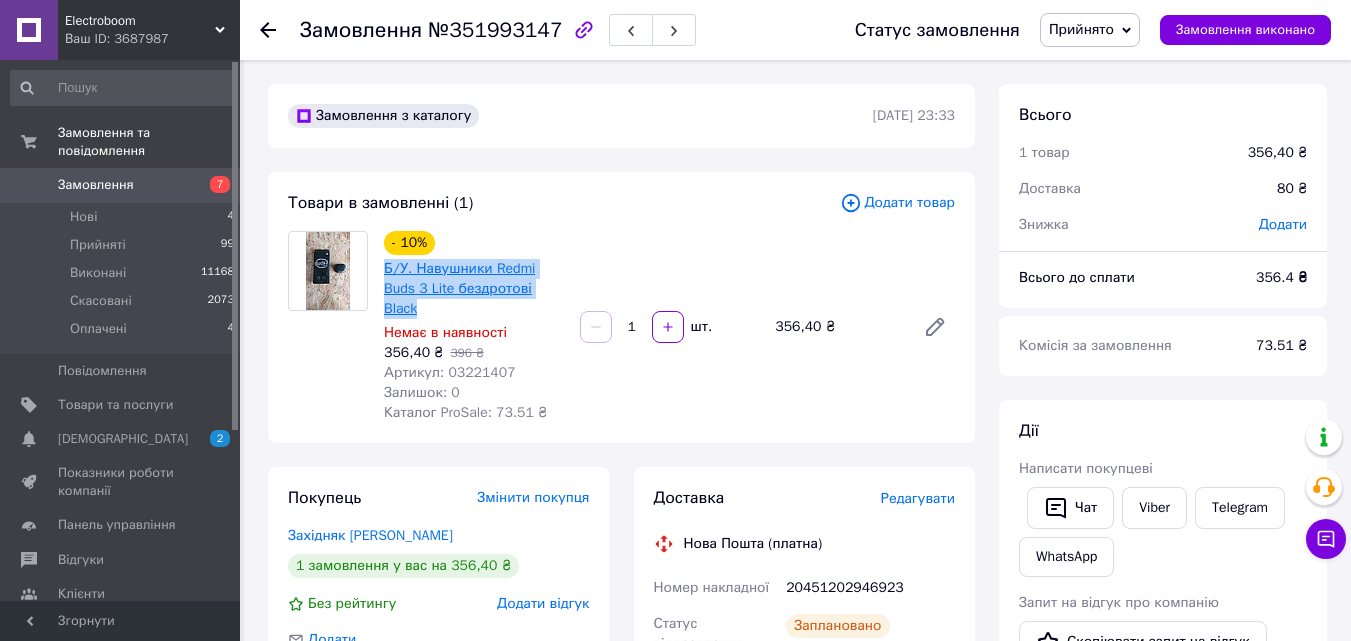 copy on "Б/У. Навушники Redmi Buds 3 Lite бездротові Black" 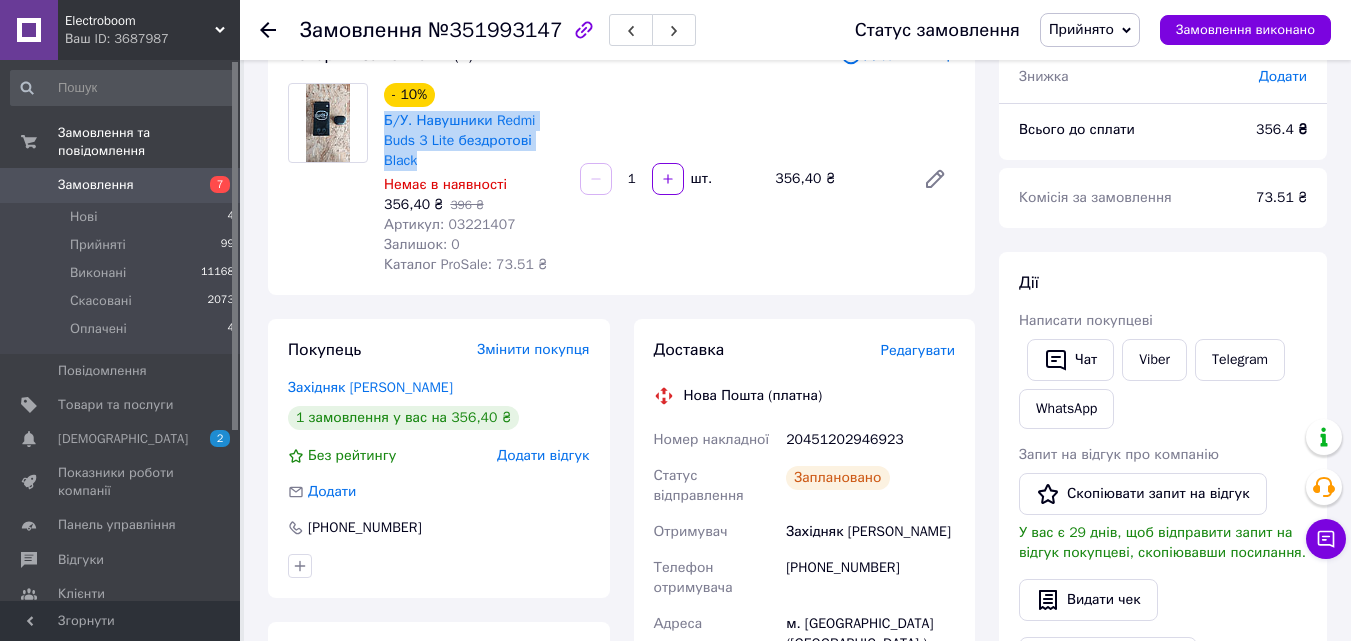 scroll, scrollTop: 100, scrollLeft: 0, axis: vertical 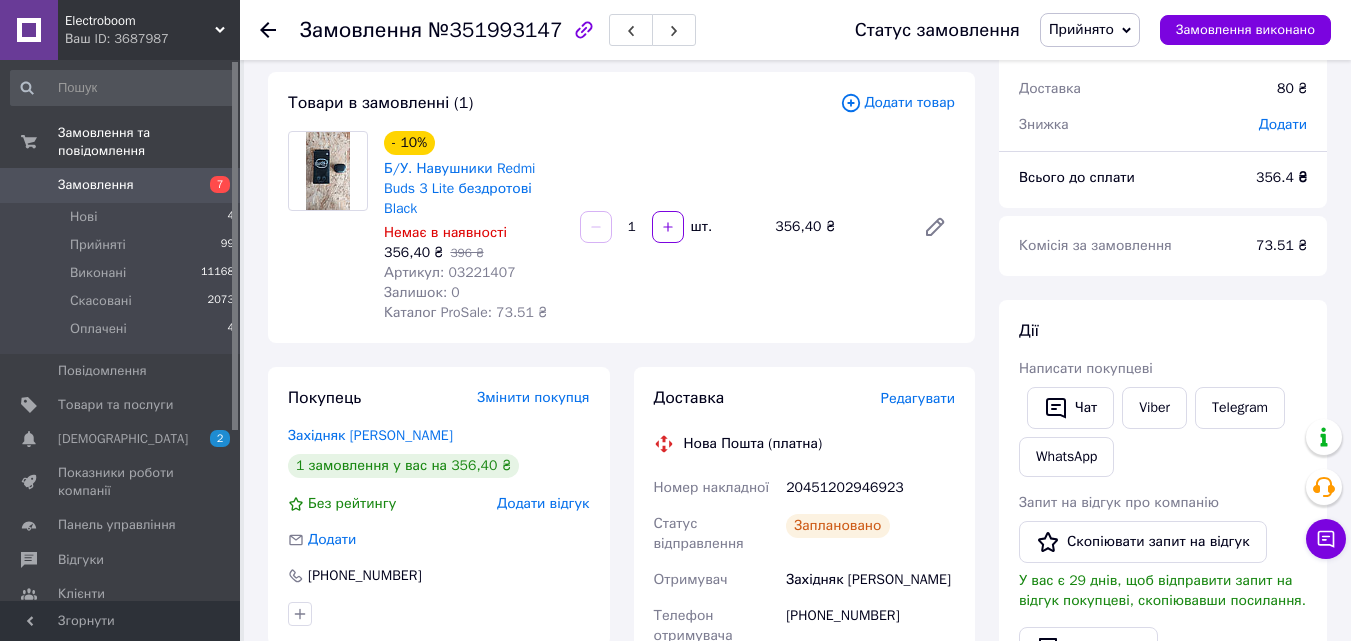 click 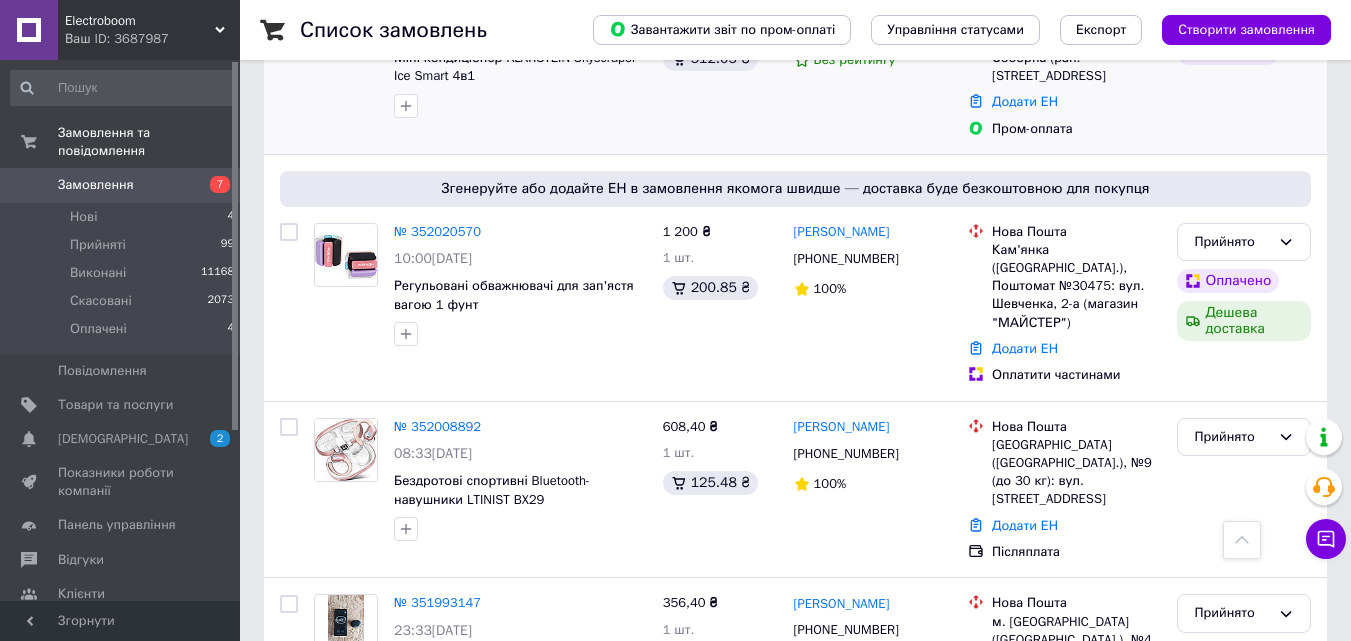 scroll, scrollTop: 1100, scrollLeft: 0, axis: vertical 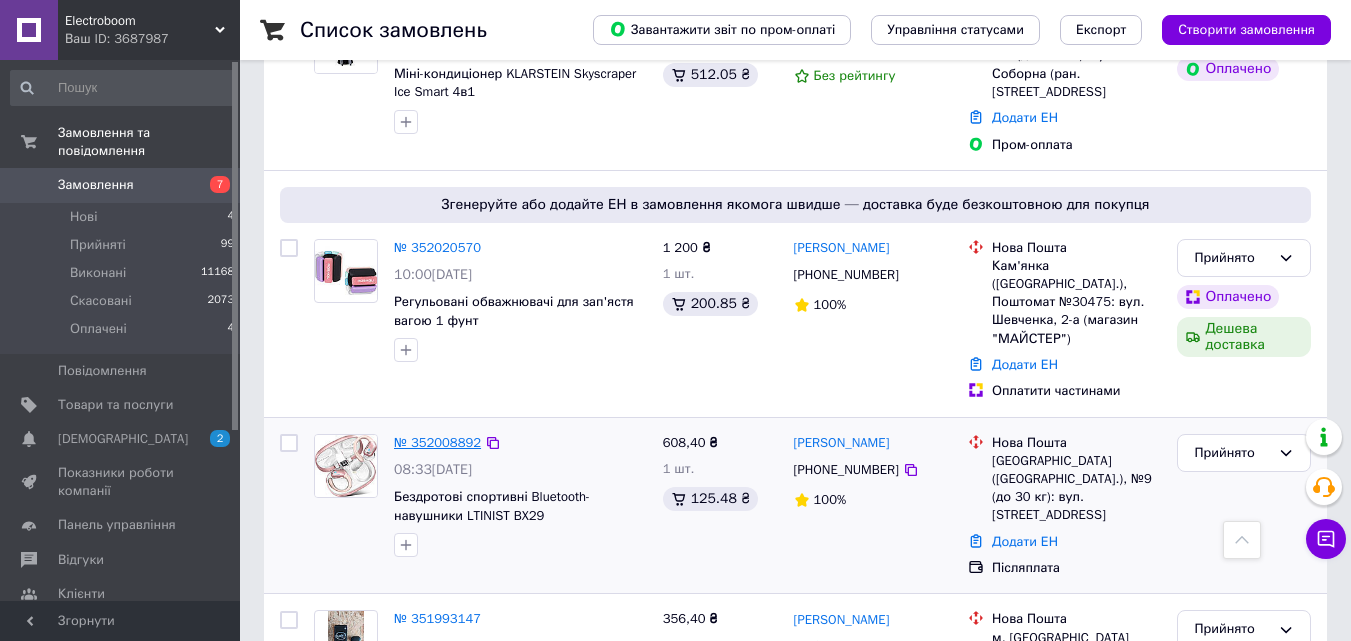 click on "№ 352008892" at bounding box center [437, 442] 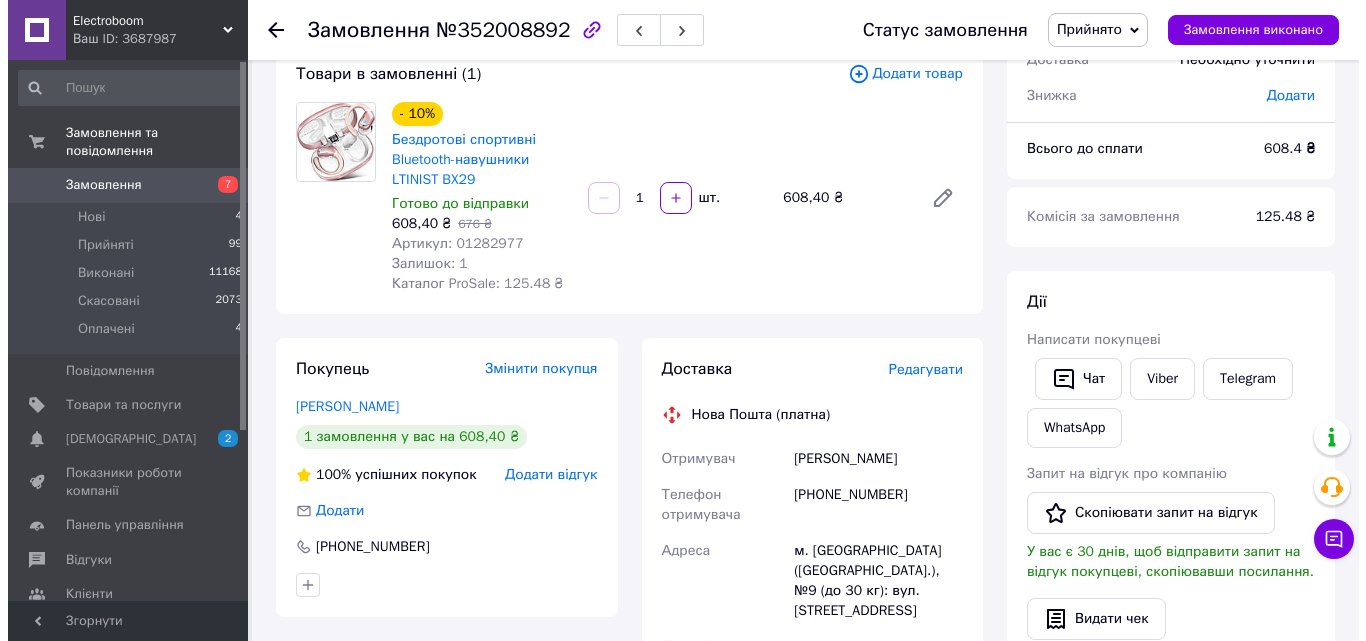 scroll, scrollTop: 94, scrollLeft: 0, axis: vertical 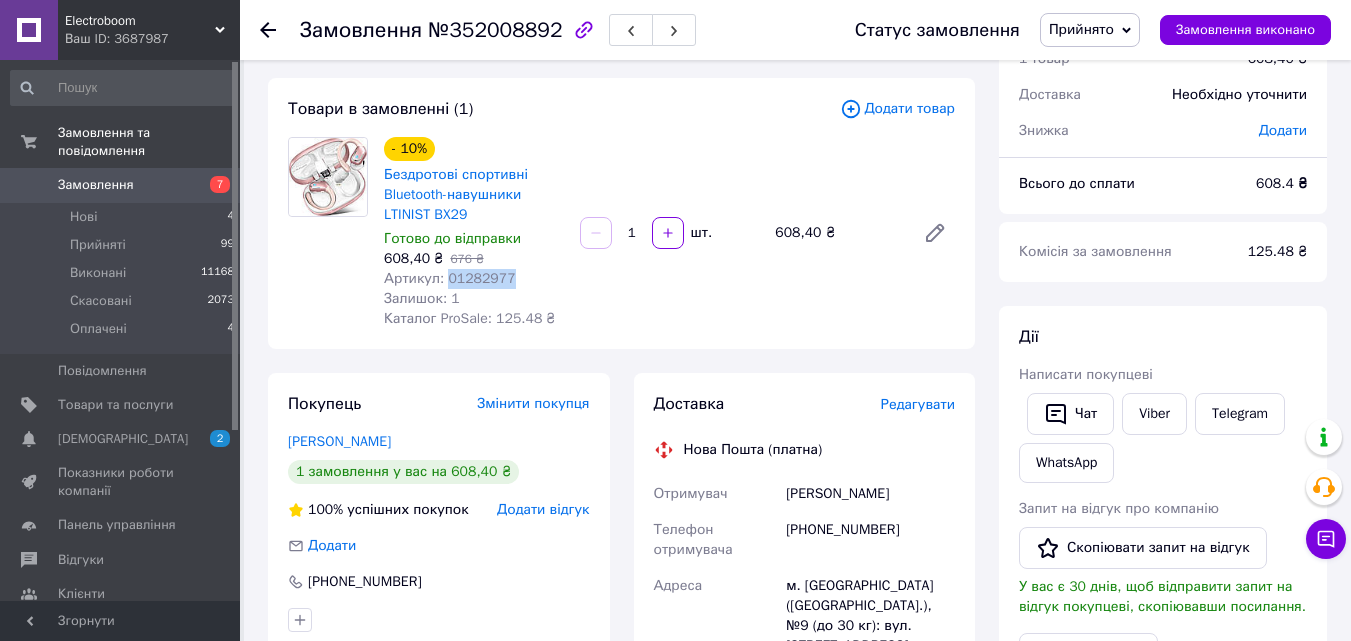 drag, startPoint x: 507, startPoint y: 278, endPoint x: 446, endPoint y: 280, distance: 61.03278 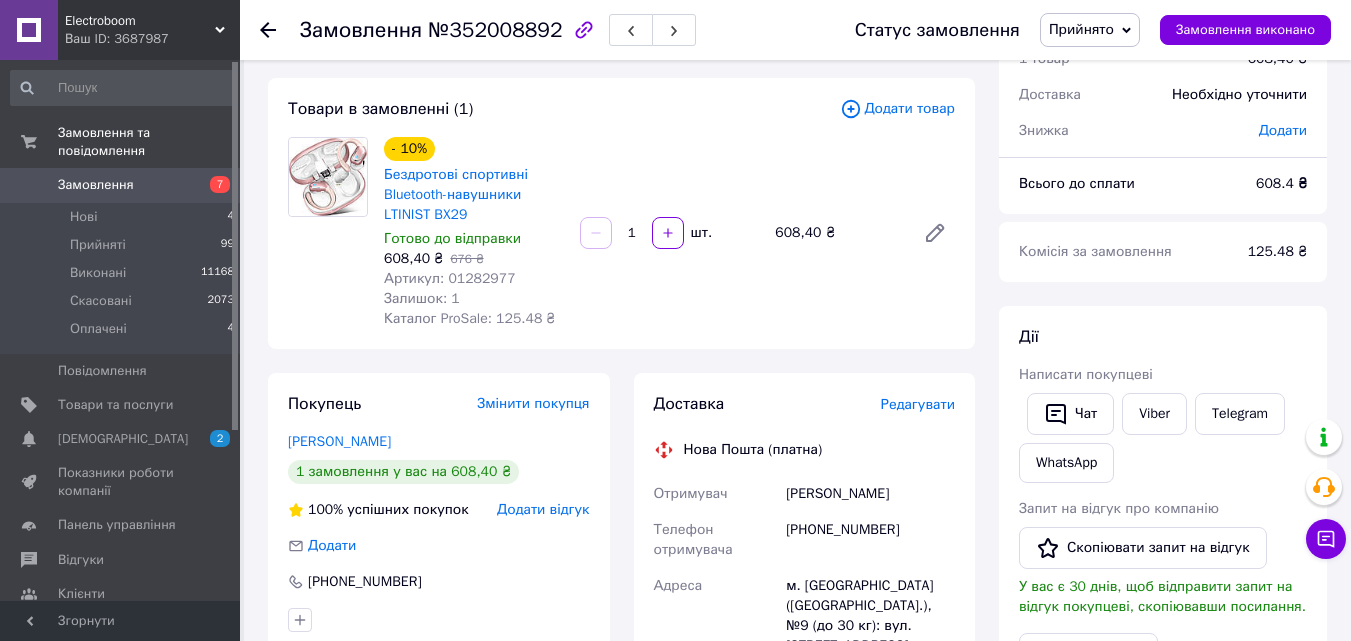 click on "Редагувати" at bounding box center [918, 404] 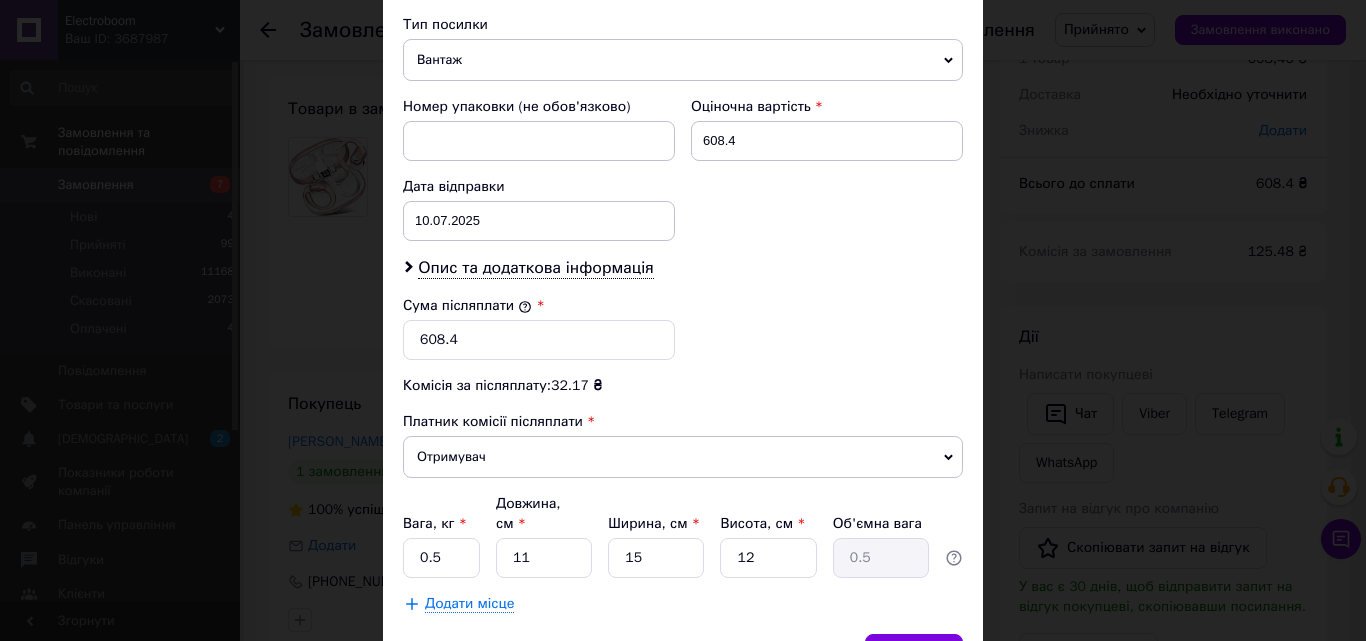 scroll, scrollTop: 800, scrollLeft: 0, axis: vertical 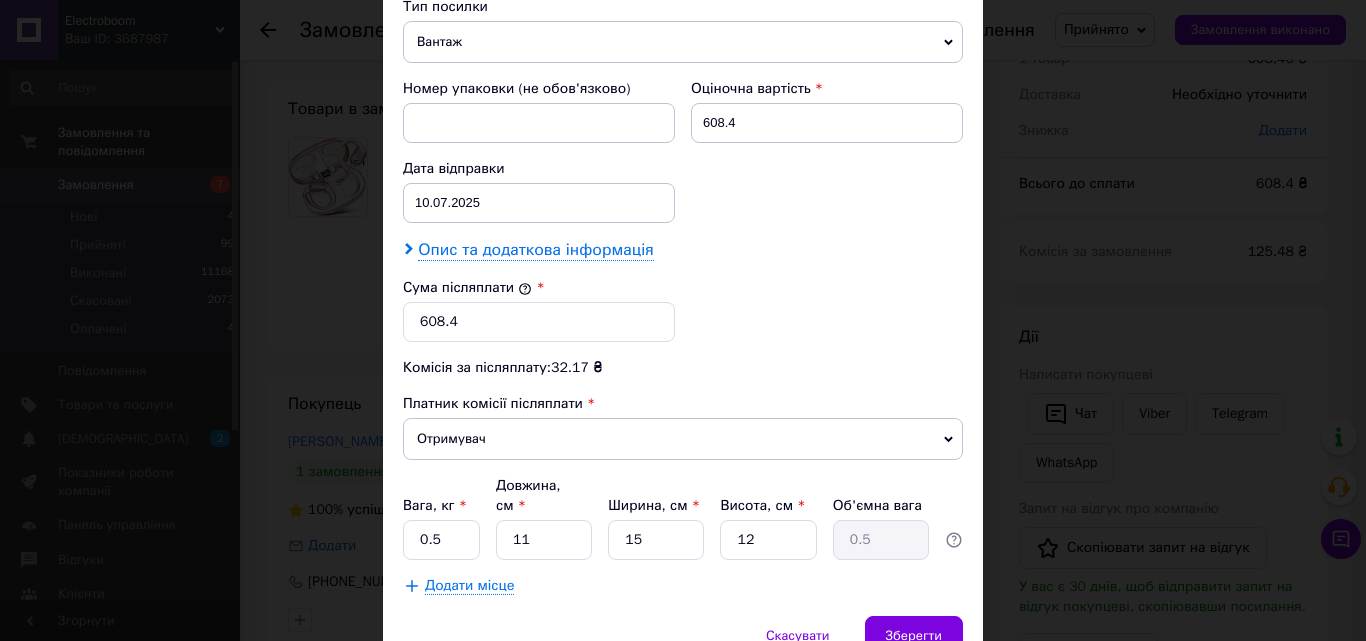 click on "Опис та додаткова інформація" at bounding box center (535, 250) 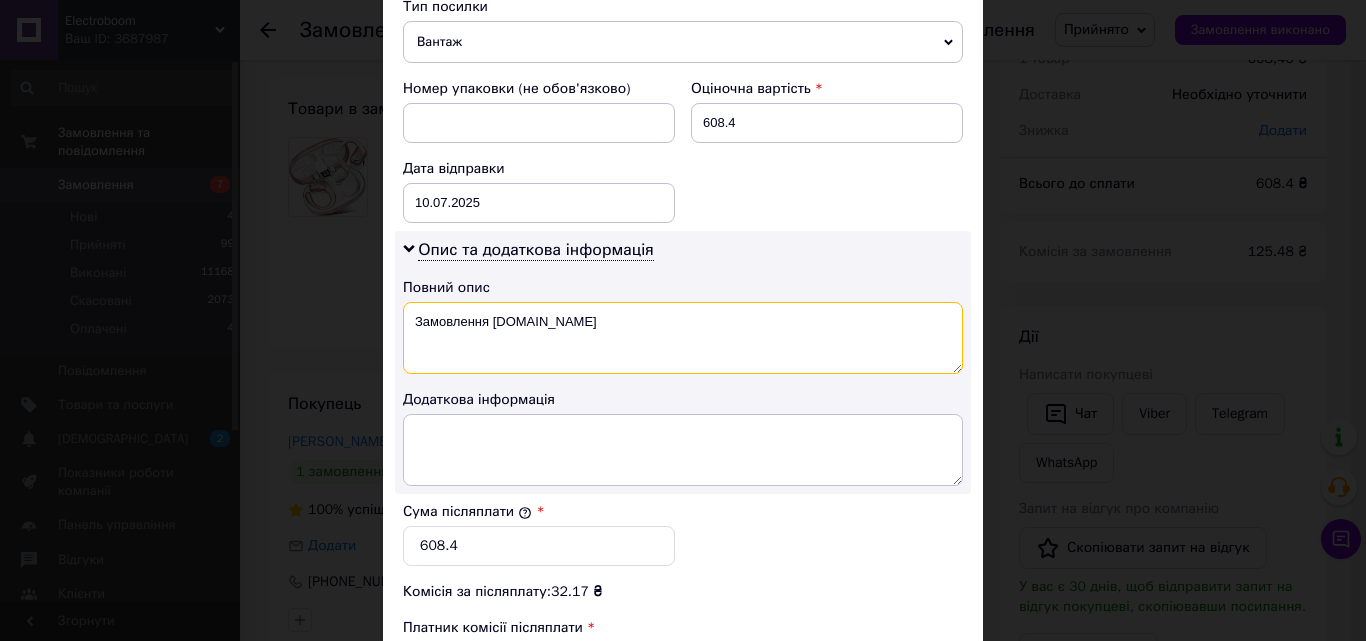 click on "Замовлення Prom.ua" at bounding box center (683, 338) 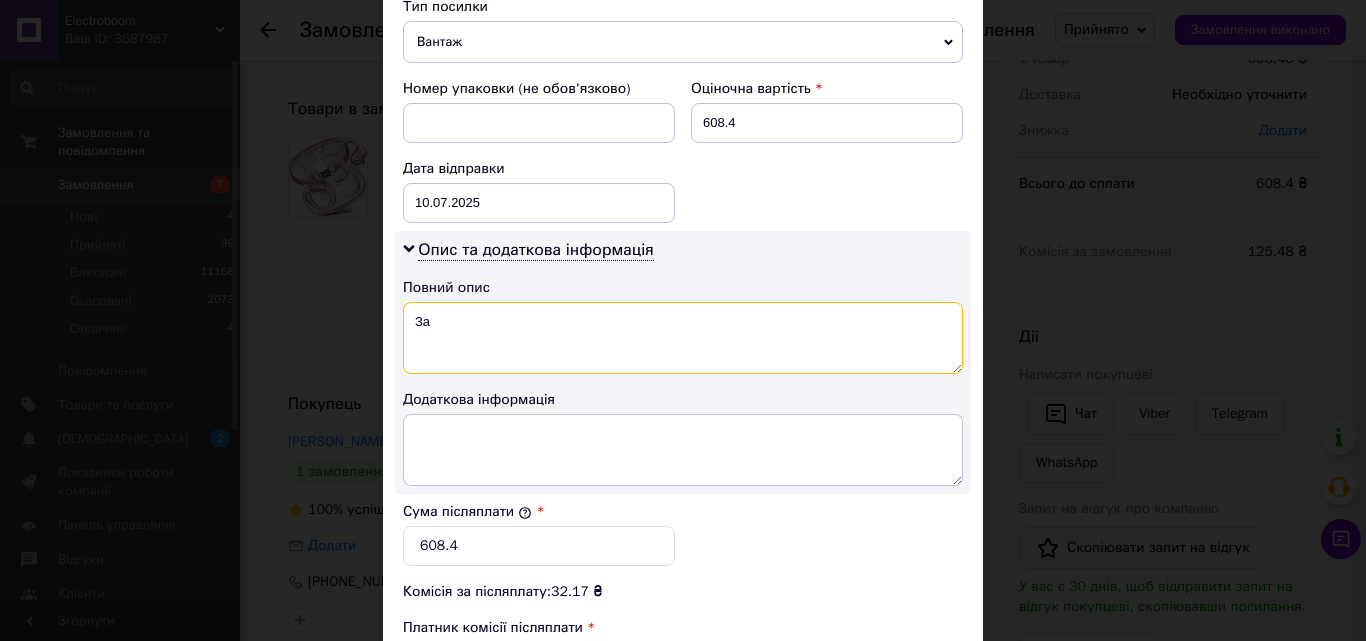 type on "З" 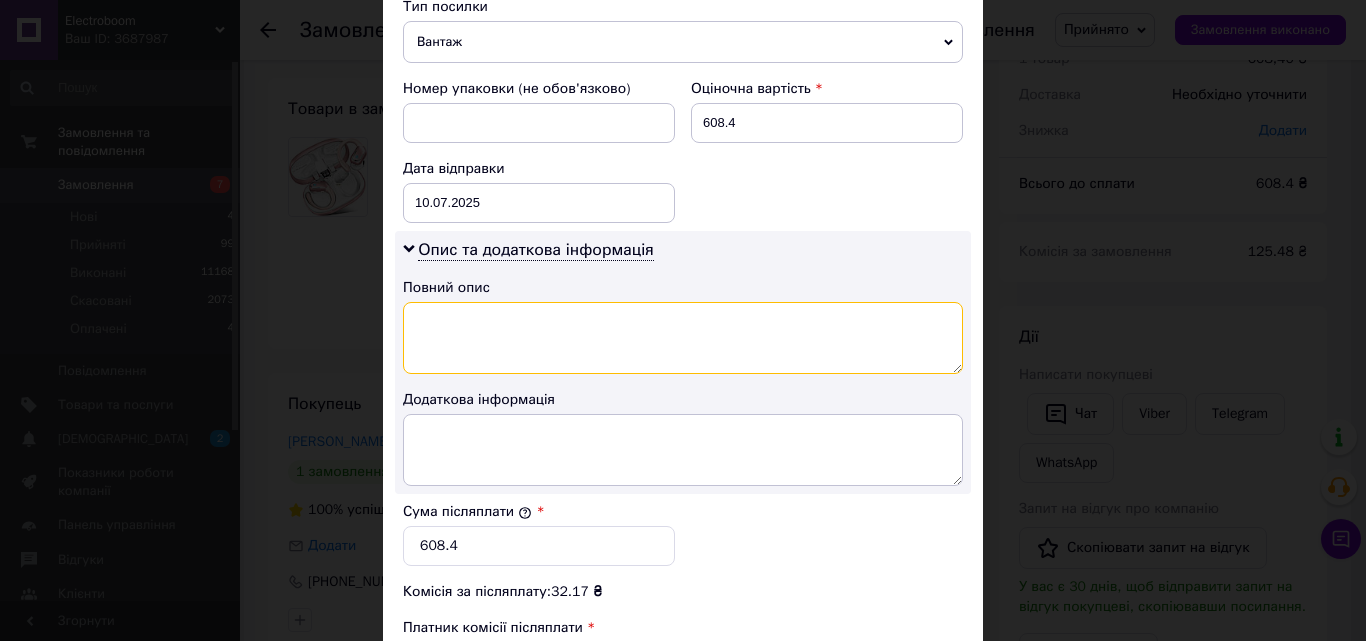paste on "01282977" 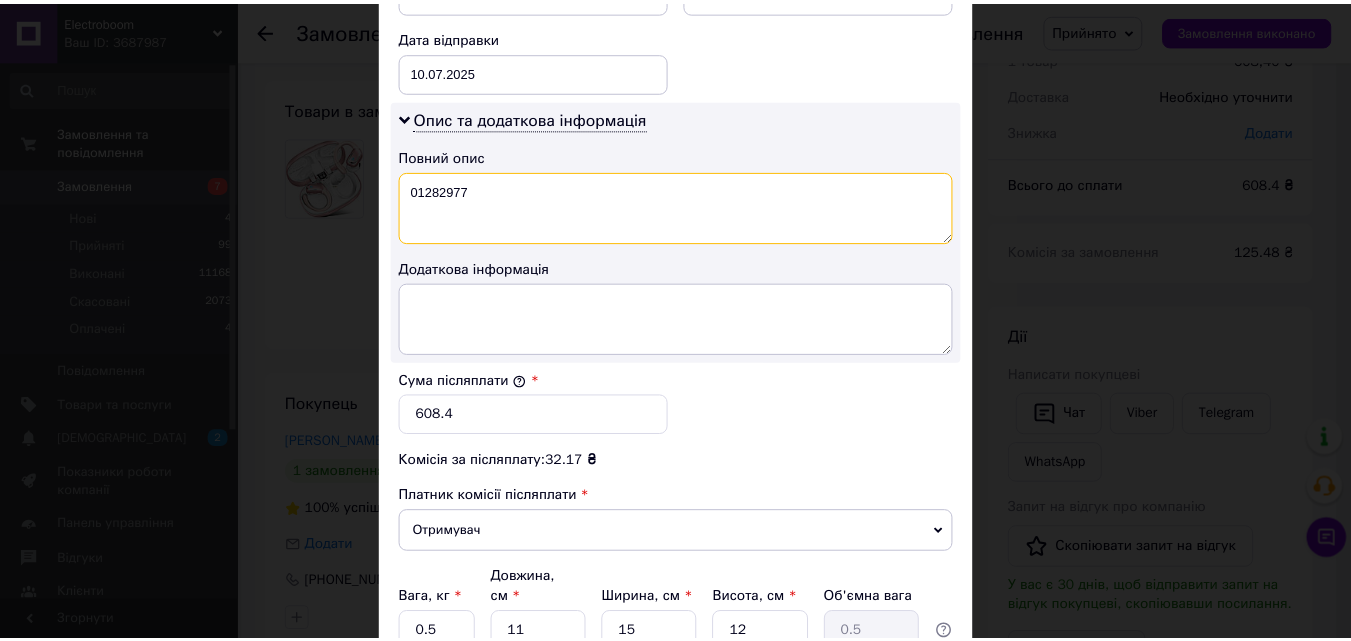 scroll, scrollTop: 1109, scrollLeft: 0, axis: vertical 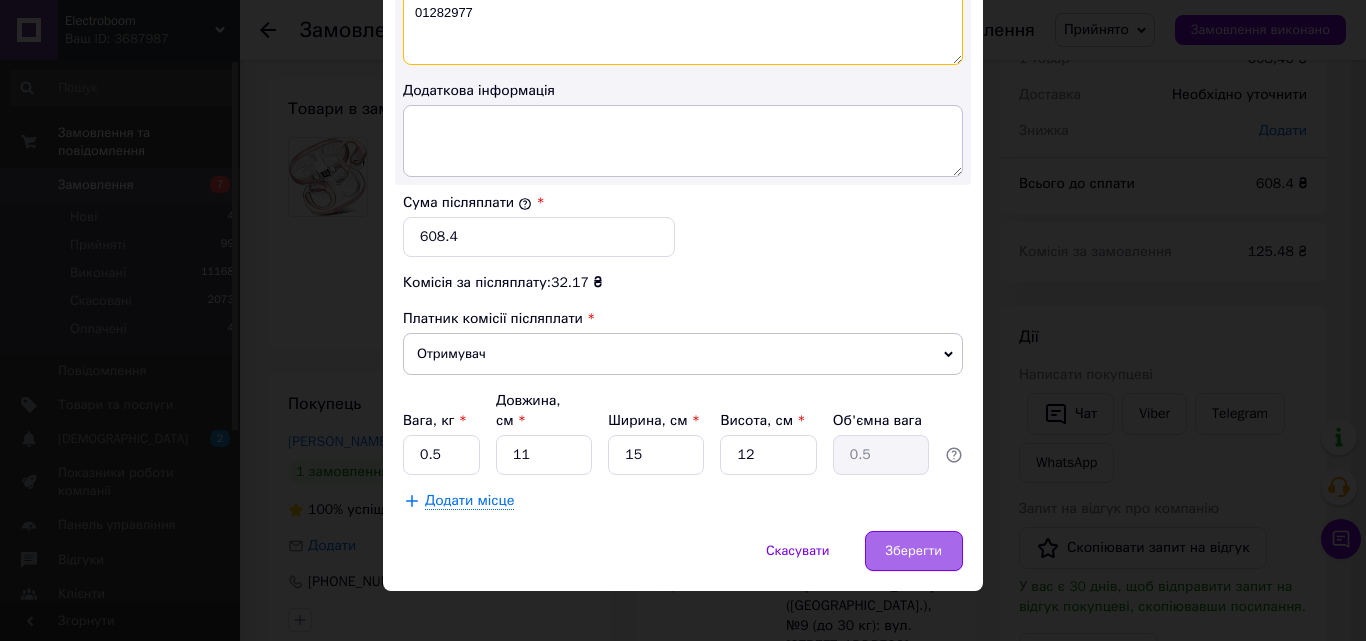 type on "01282977" 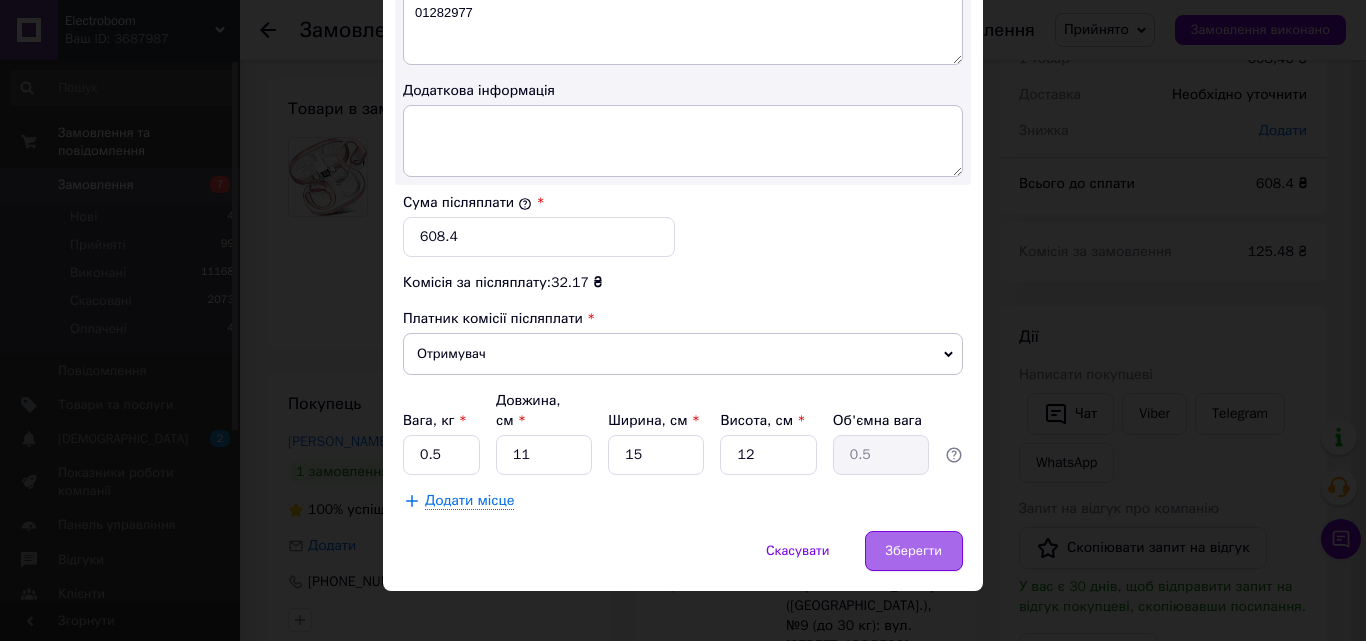 click on "Зберегти" at bounding box center (914, 551) 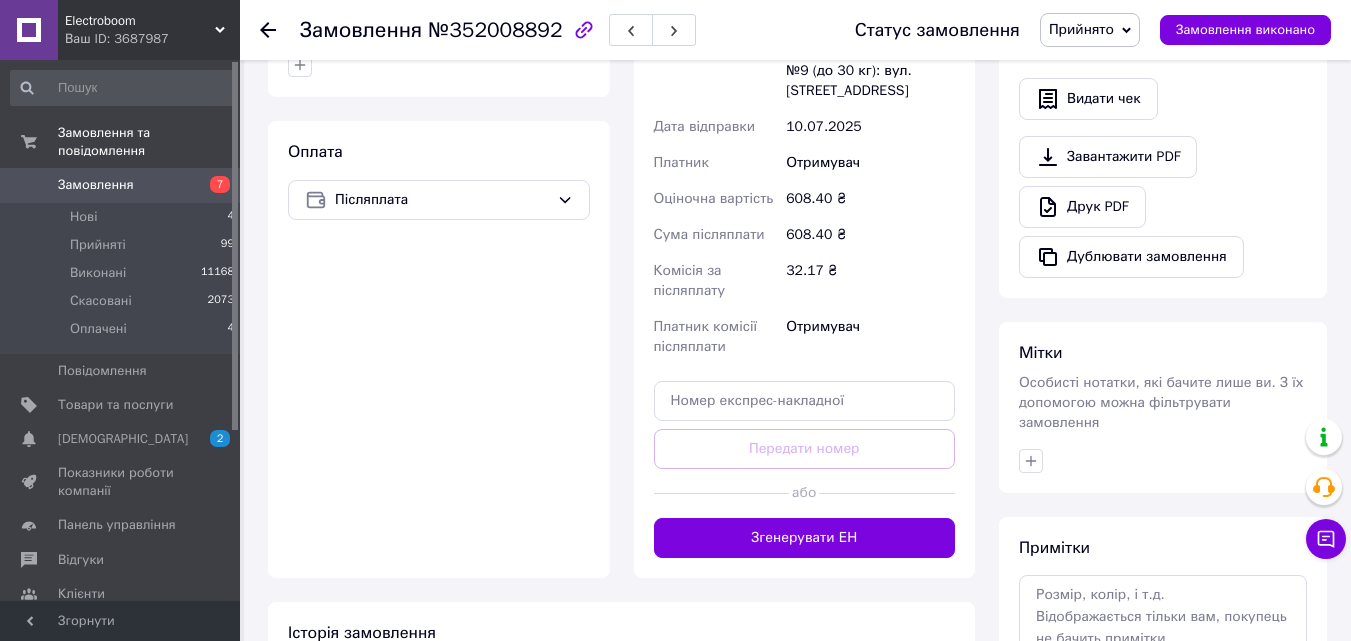 scroll, scrollTop: 694, scrollLeft: 0, axis: vertical 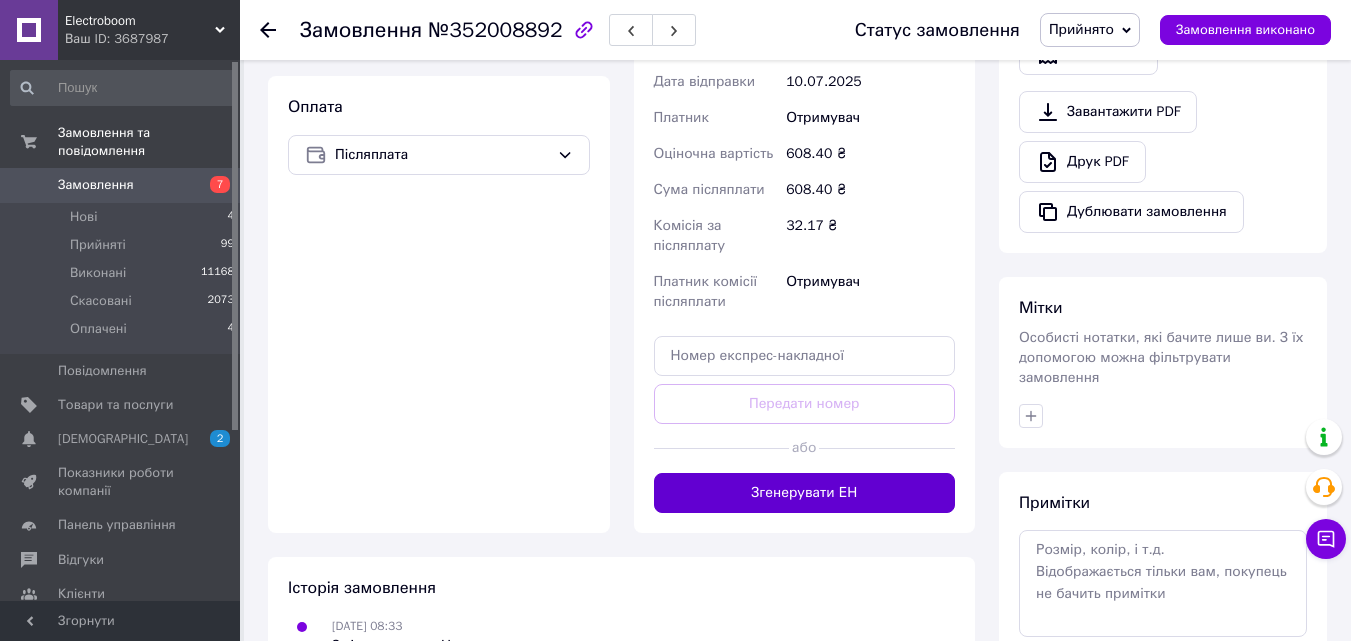 click on "Згенерувати ЕН" at bounding box center [805, 493] 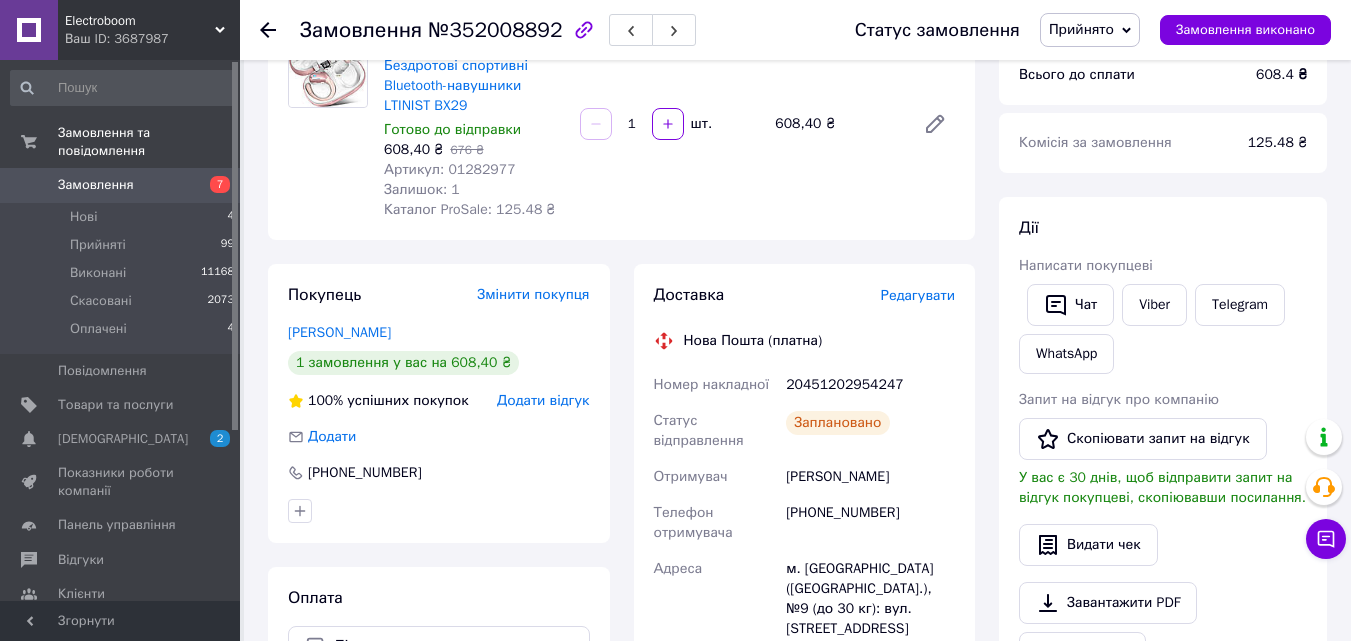 scroll, scrollTop: 100, scrollLeft: 0, axis: vertical 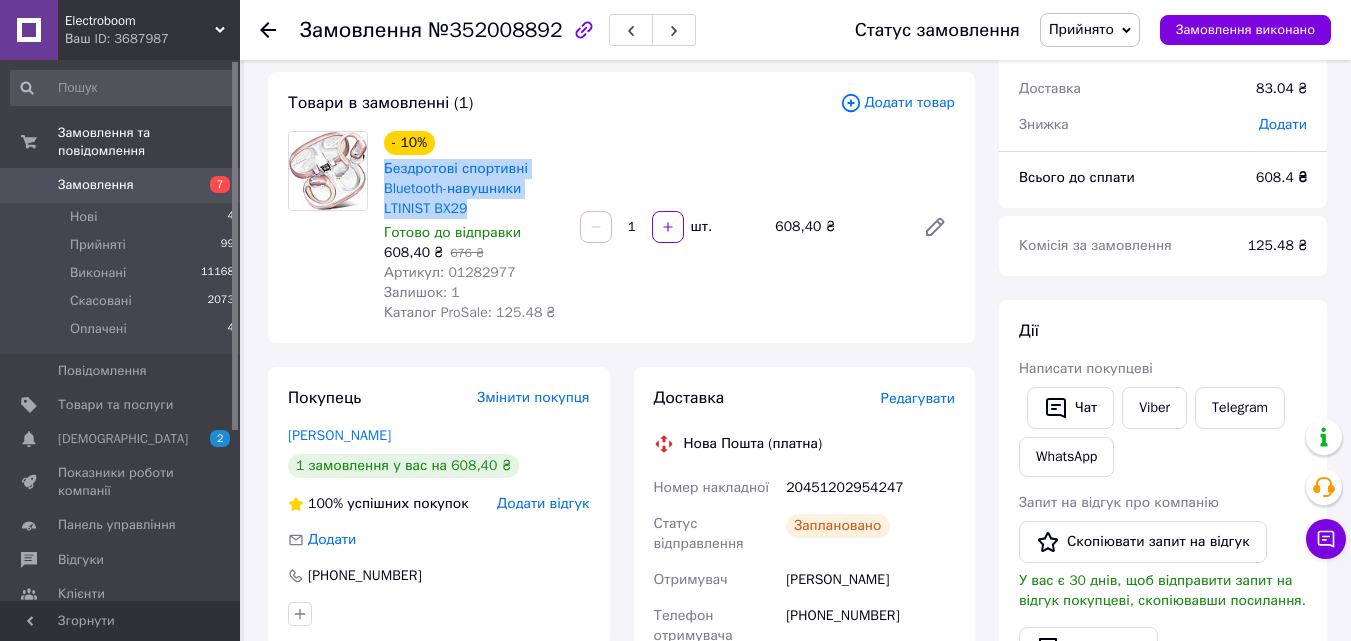 drag, startPoint x: 380, startPoint y: 166, endPoint x: 475, endPoint y: 204, distance: 102.31813 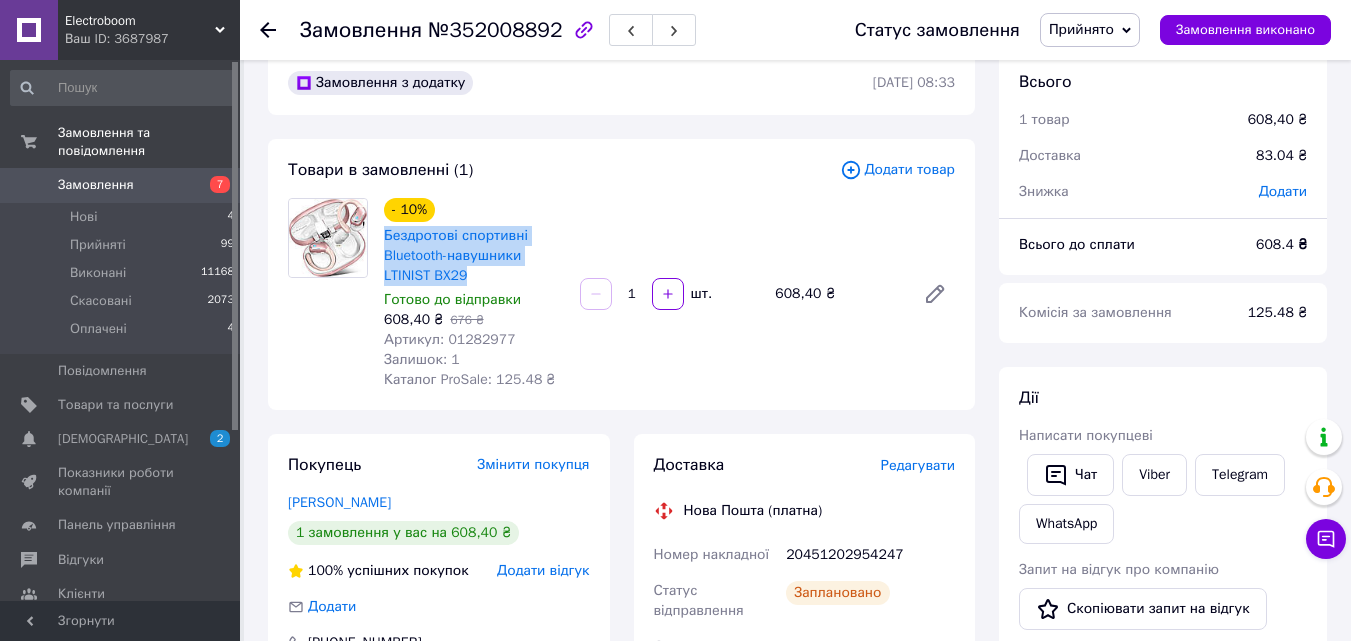 scroll, scrollTop: 0, scrollLeft: 0, axis: both 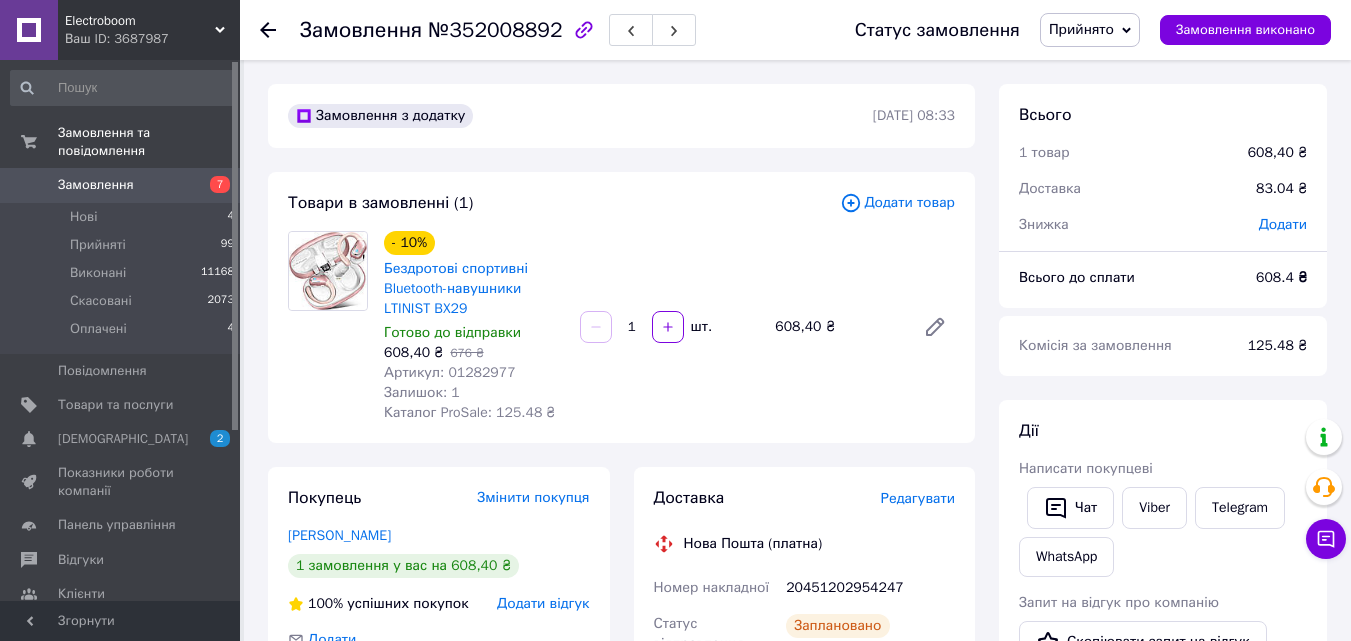 click 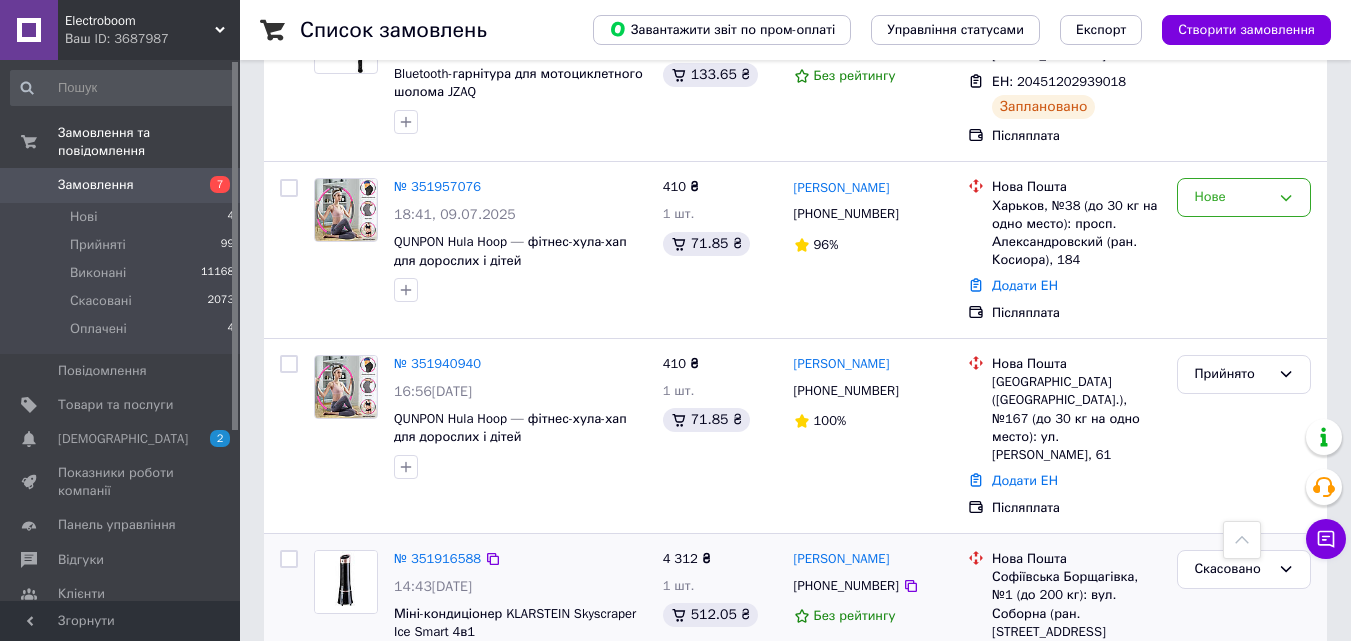 scroll, scrollTop: 1900, scrollLeft: 0, axis: vertical 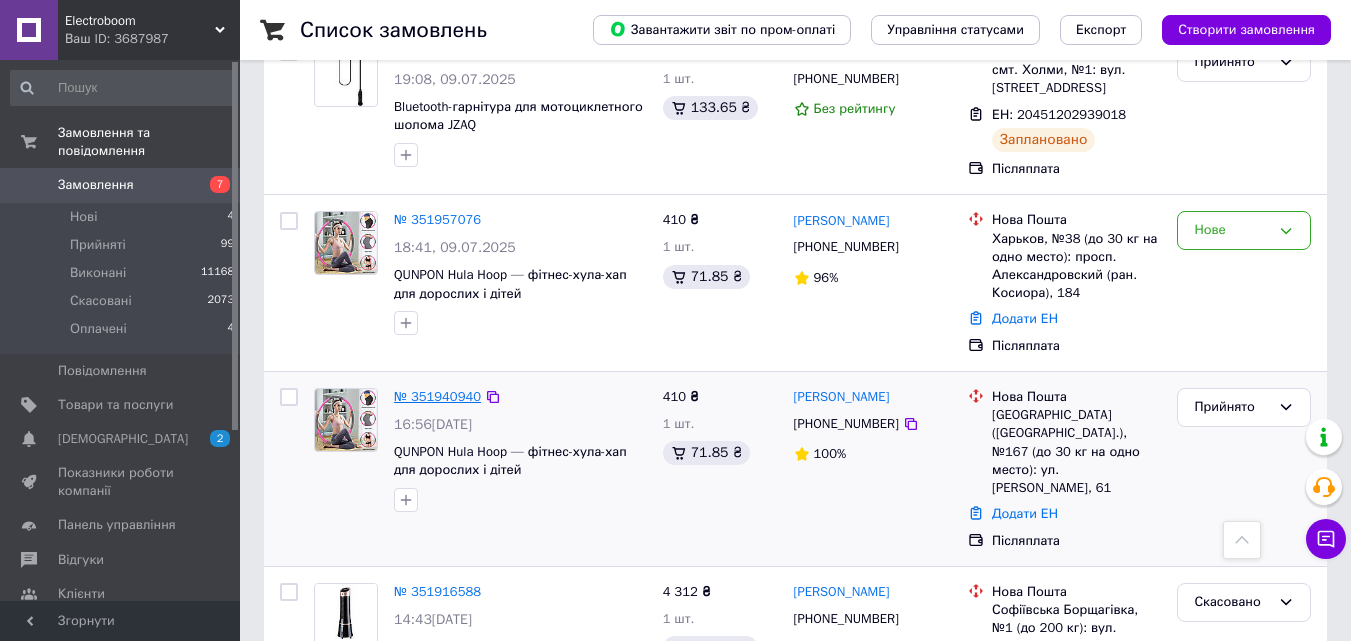 click on "№ 351940940" at bounding box center (437, 396) 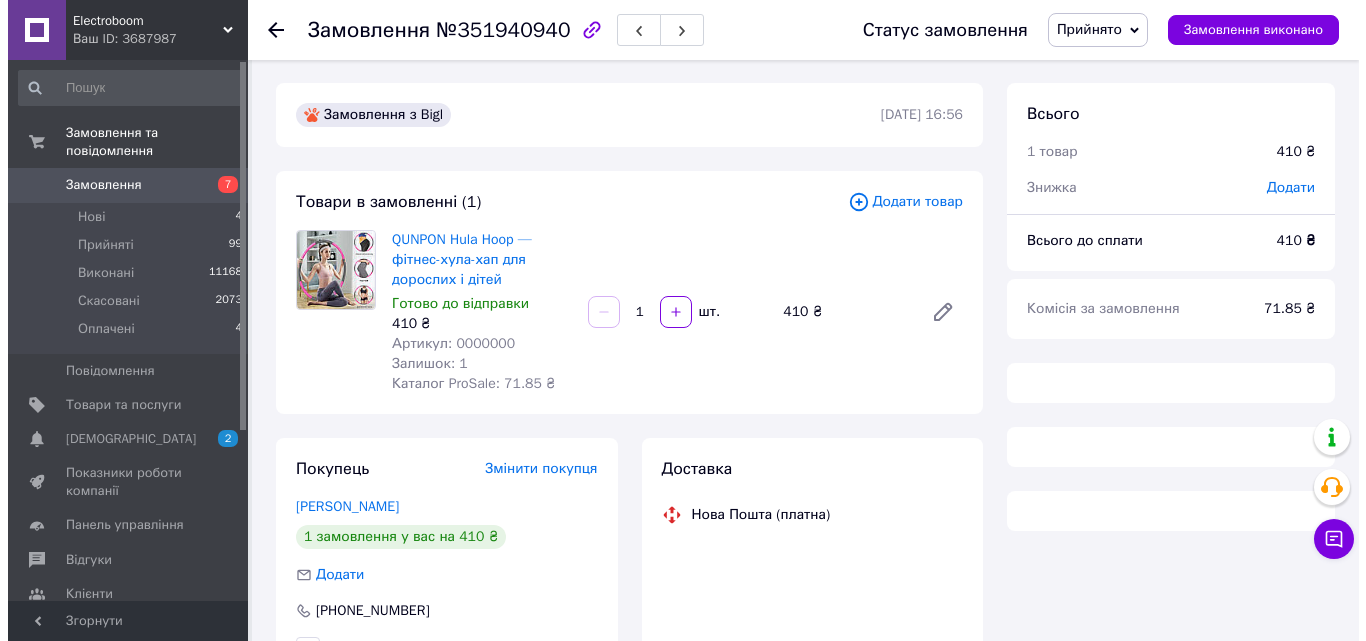 scroll, scrollTop: 0, scrollLeft: 0, axis: both 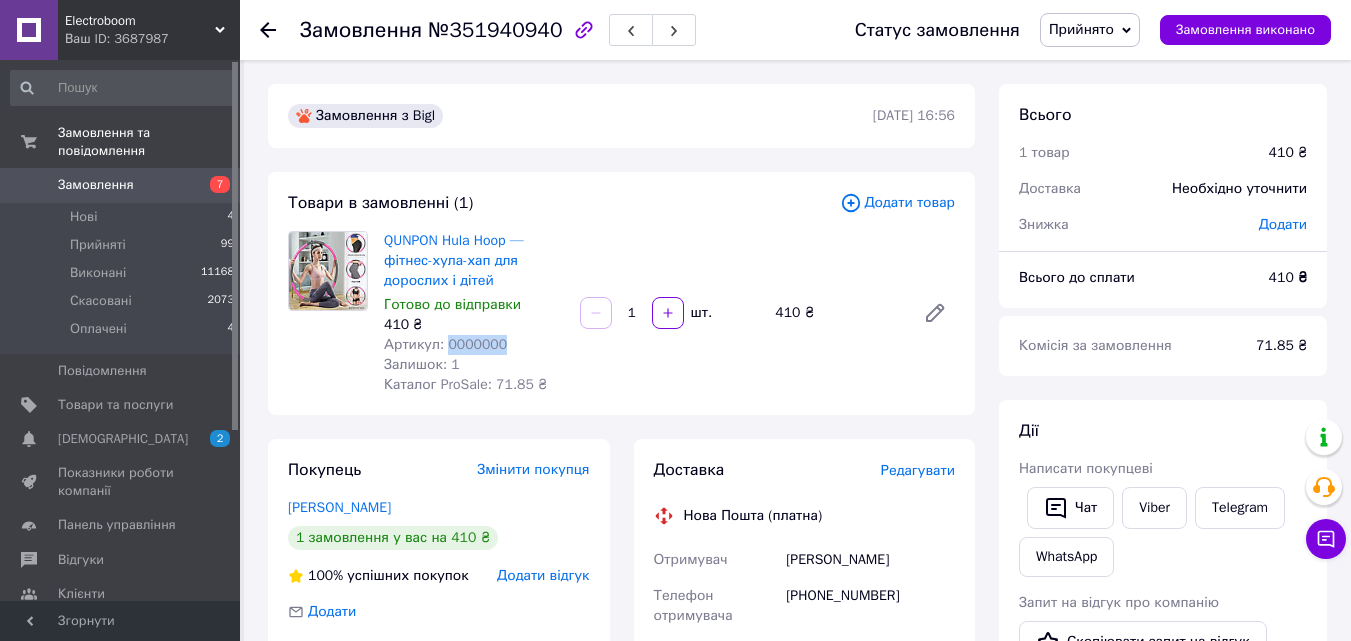 drag, startPoint x: 506, startPoint y: 342, endPoint x: 442, endPoint y: 346, distance: 64.12488 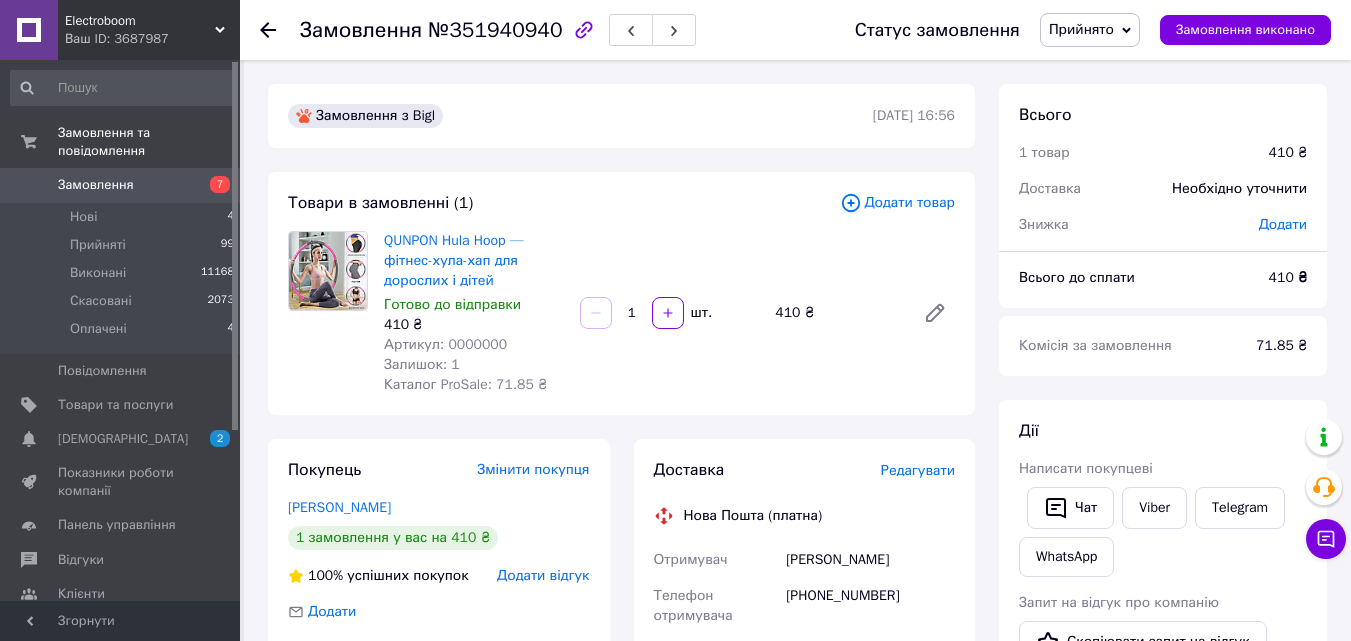click on "Редагувати" at bounding box center (918, 470) 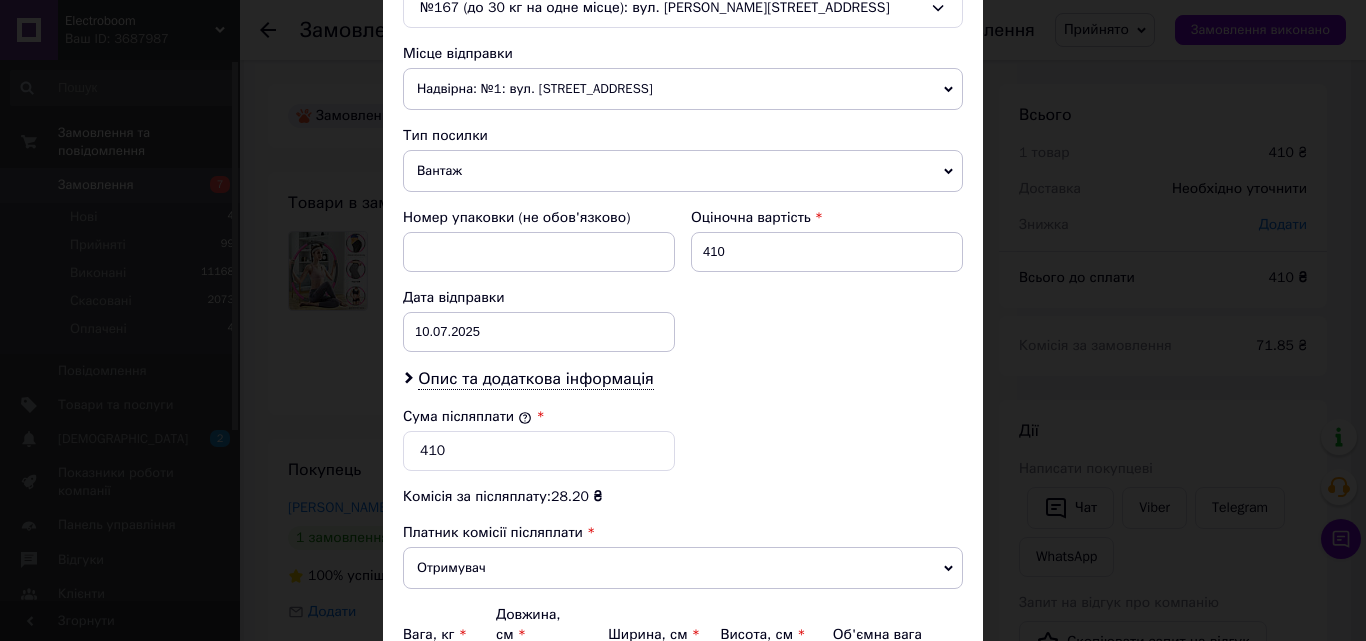 scroll, scrollTop: 700, scrollLeft: 0, axis: vertical 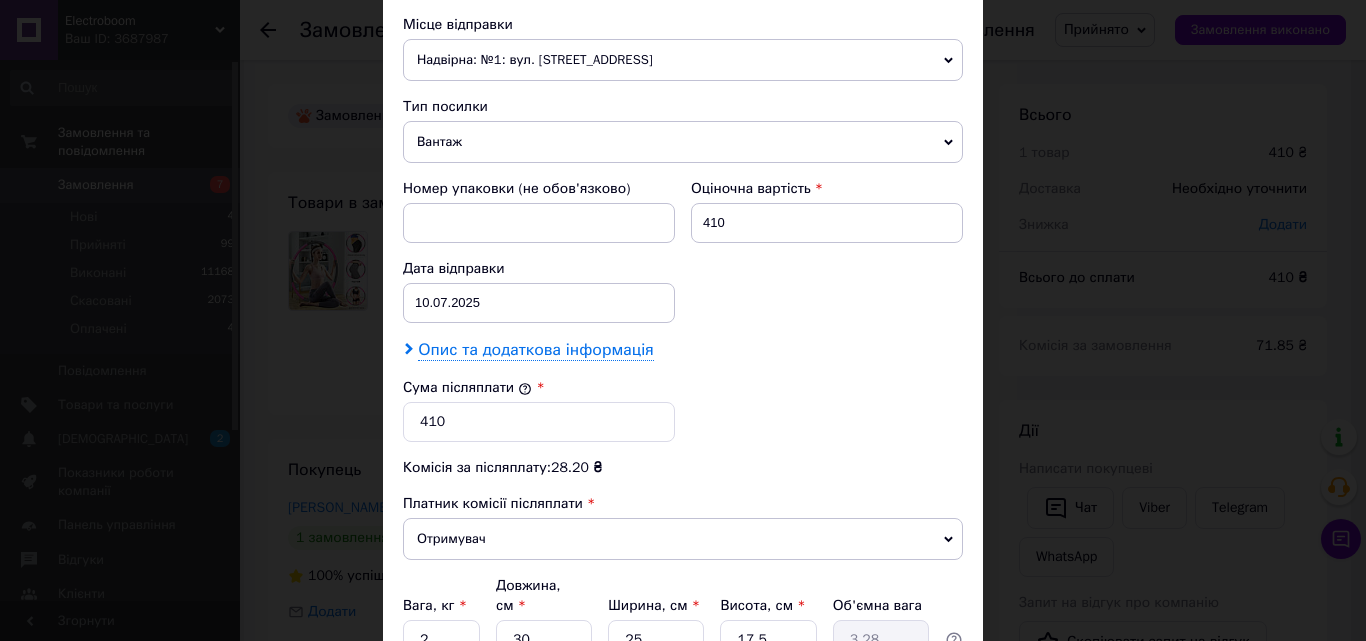 click on "Опис та додаткова інформація" at bounding box center [535, 350] 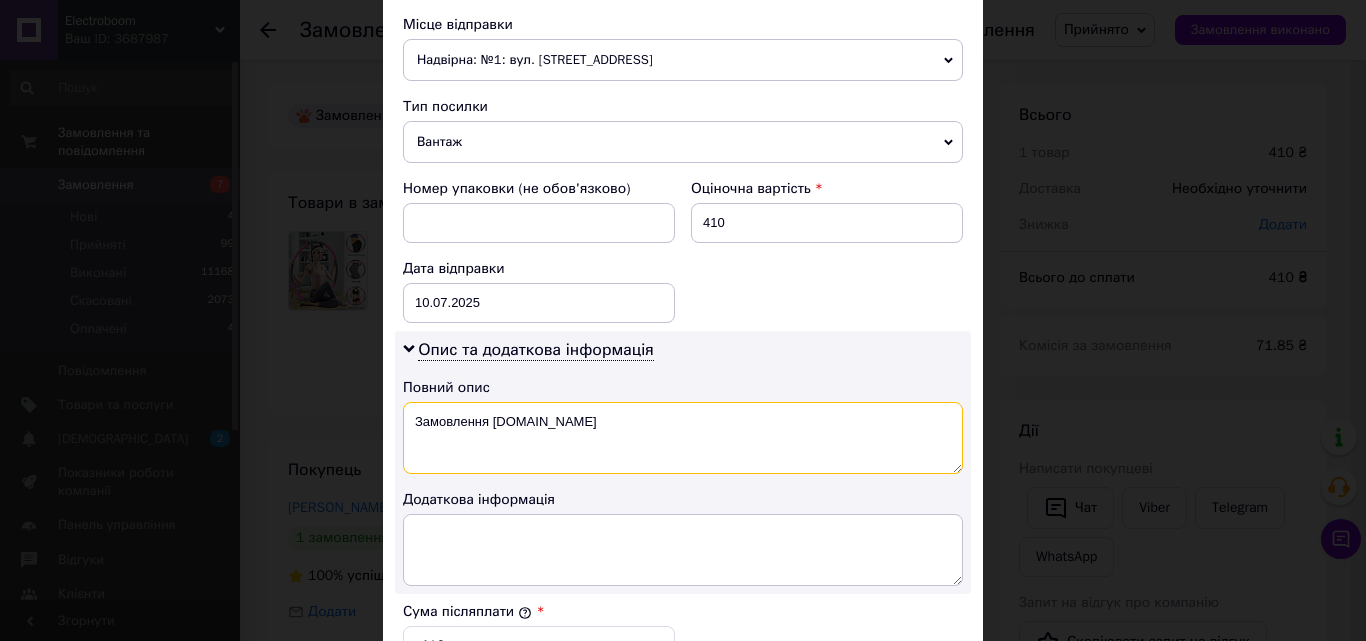 click on "Замовлення Bigl.ua" at bounding box center [683, 438] 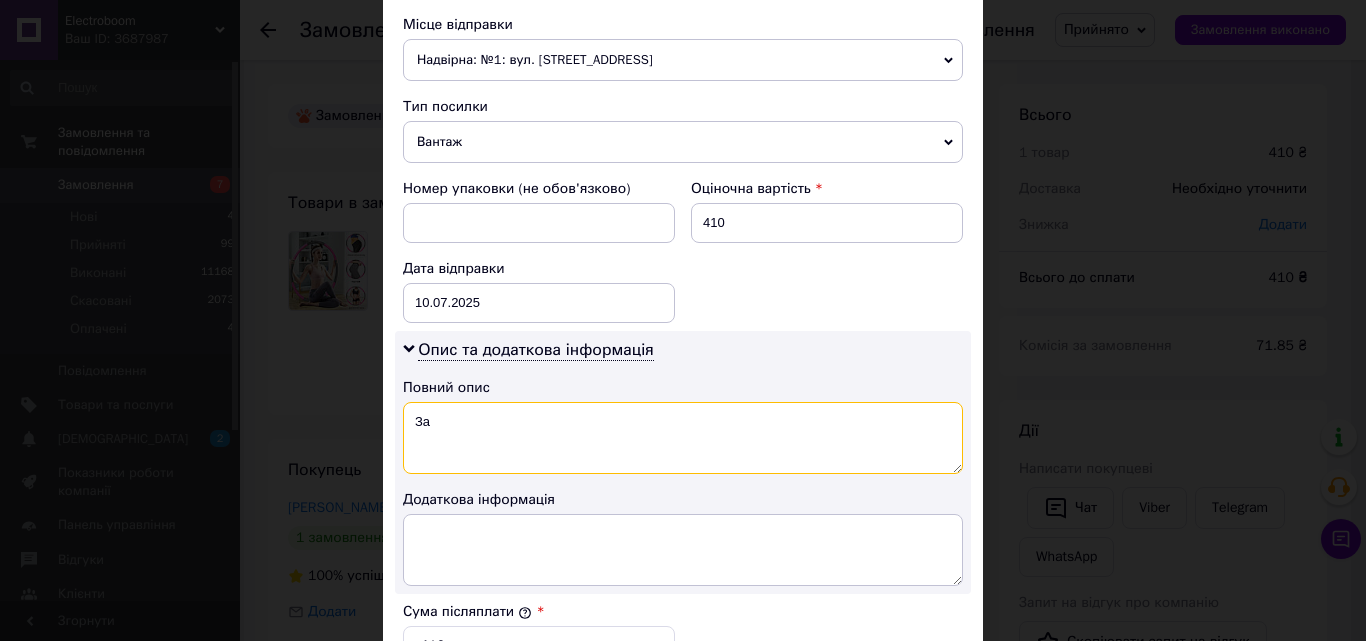type on "З" 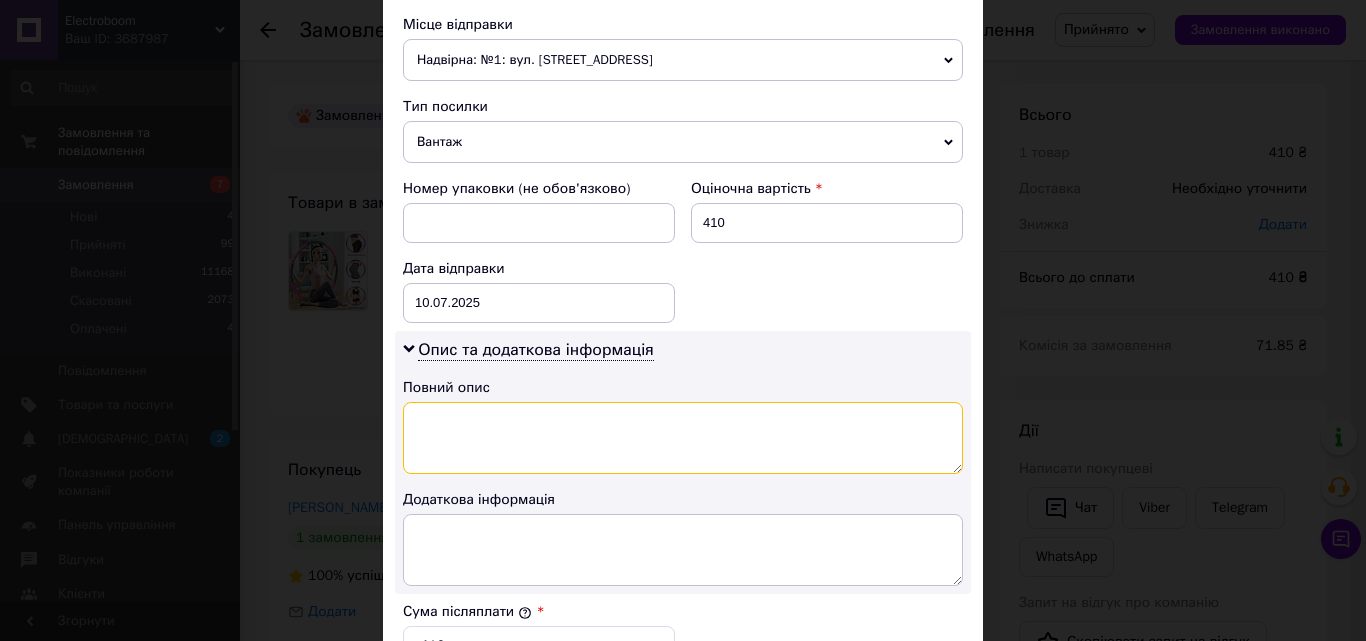 paste on "0000000" 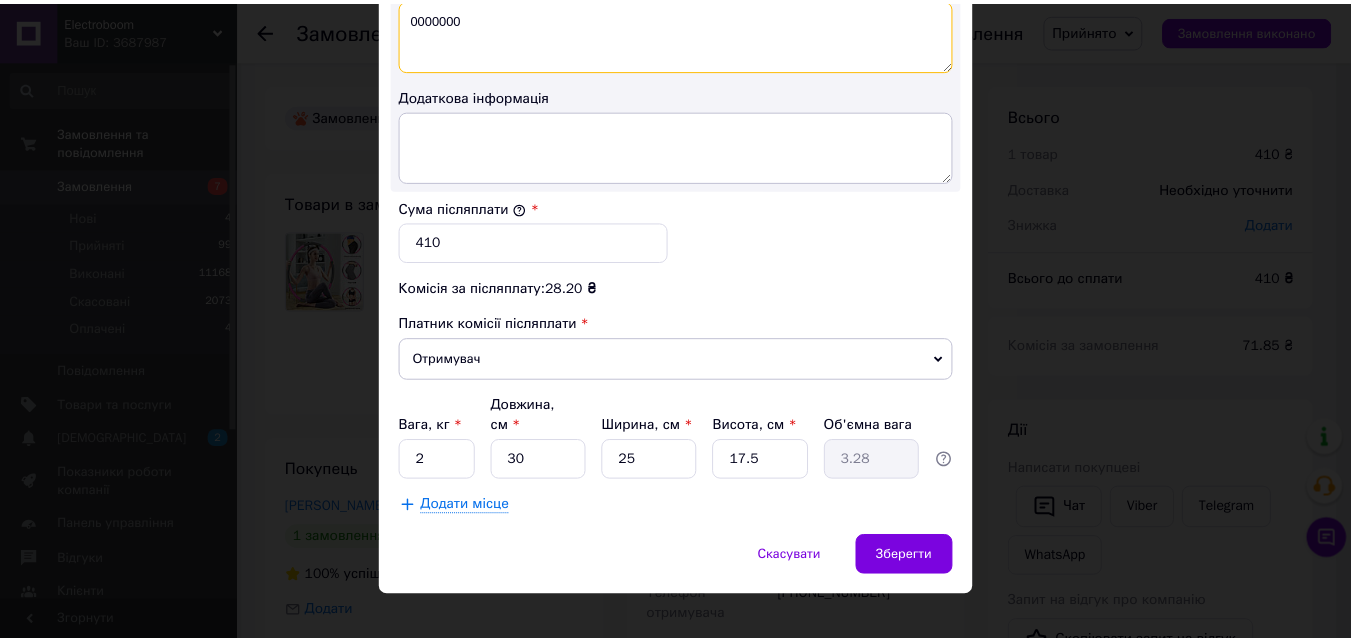 scroll, scrollTop: 1109, scrollLeft: 0, axis: vertical 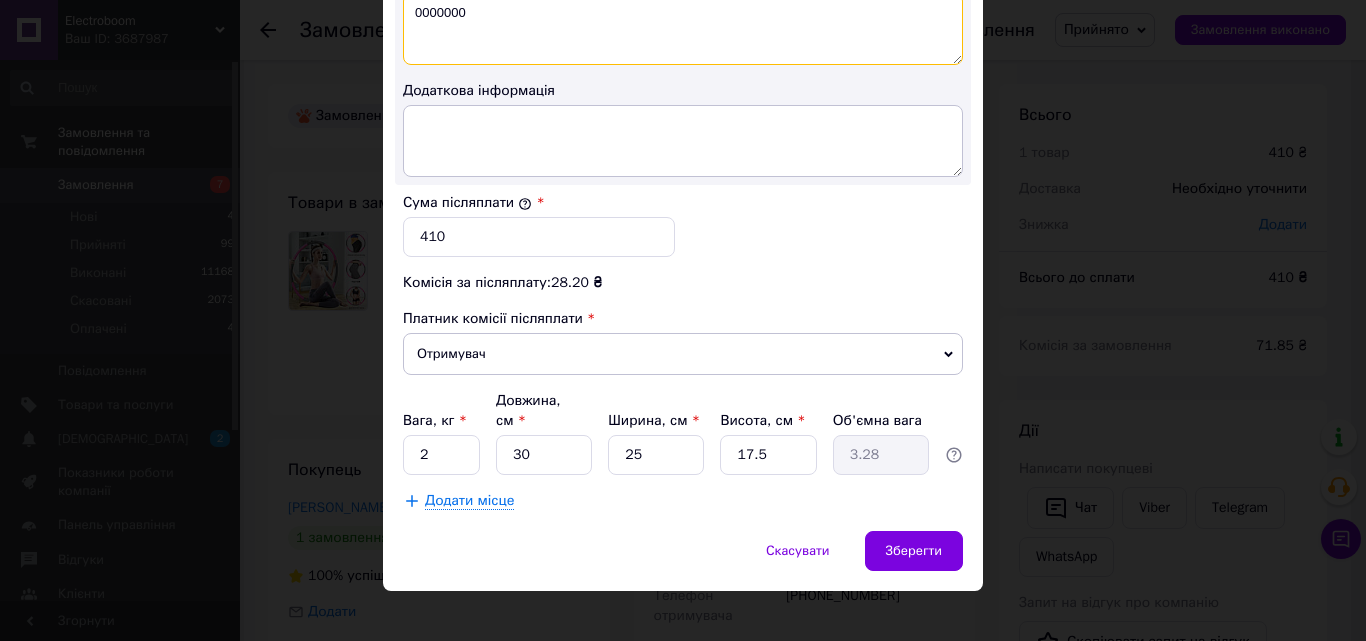 type on "0000000" 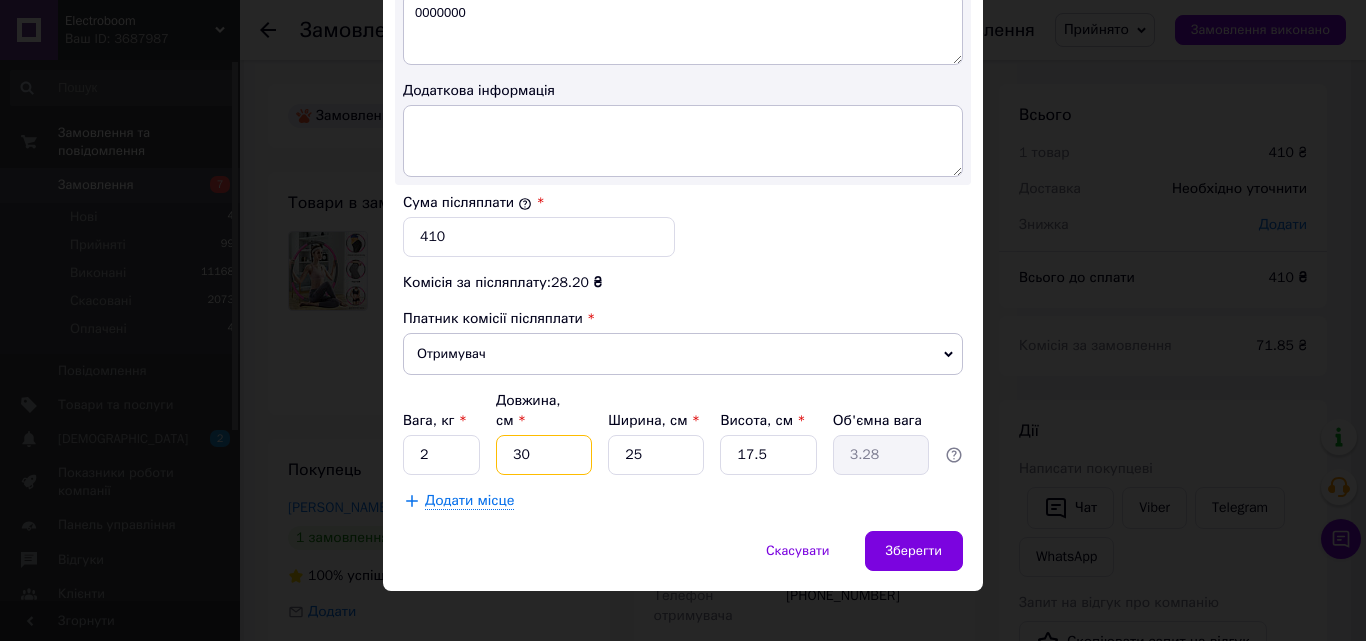 click on "30" at bounding box center [544, 455] 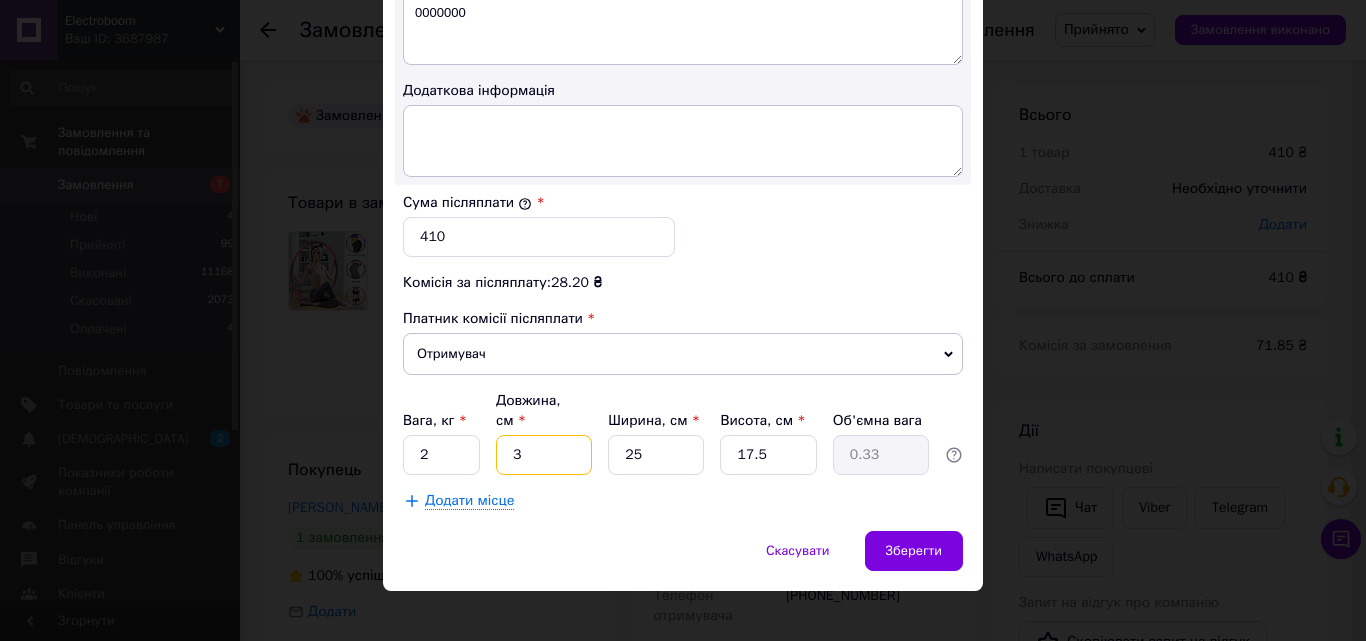 type 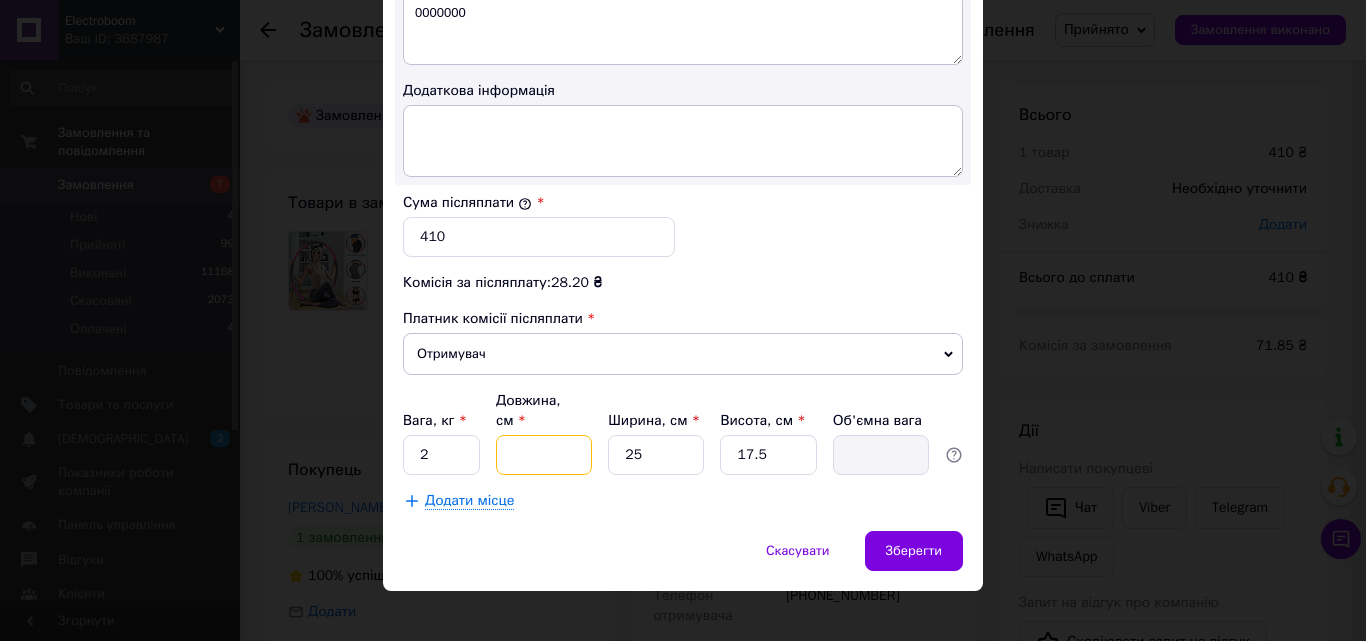 type on "4" 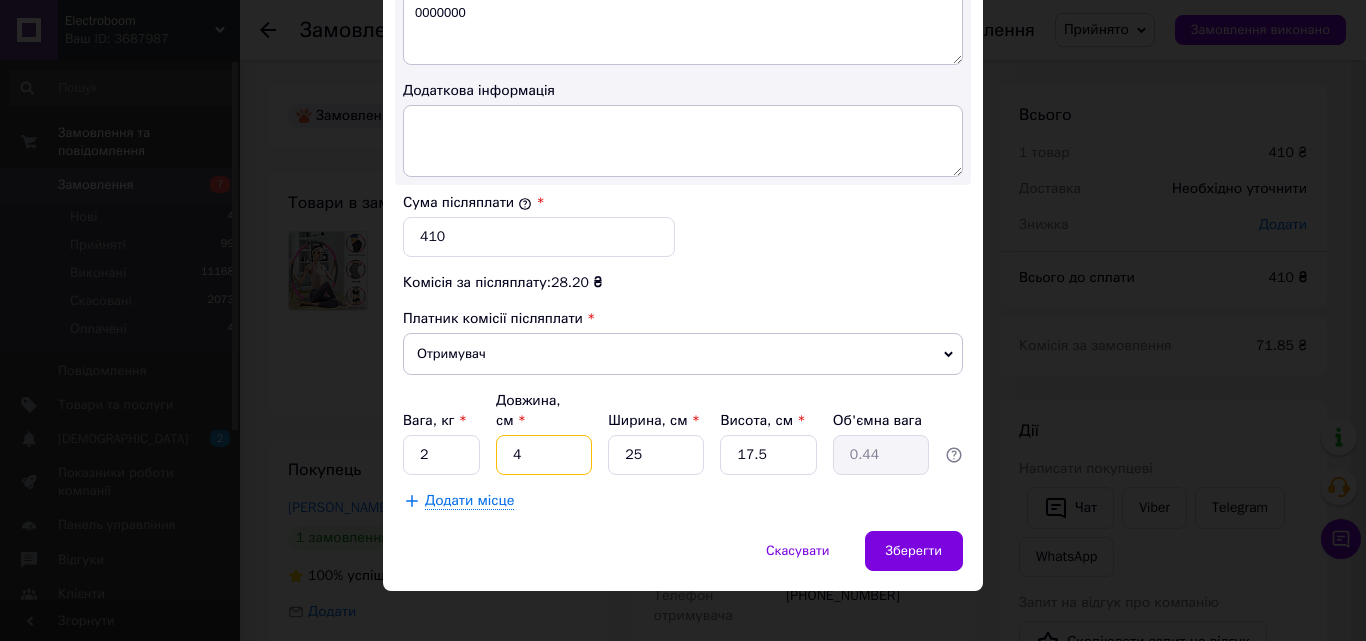 type on "40" 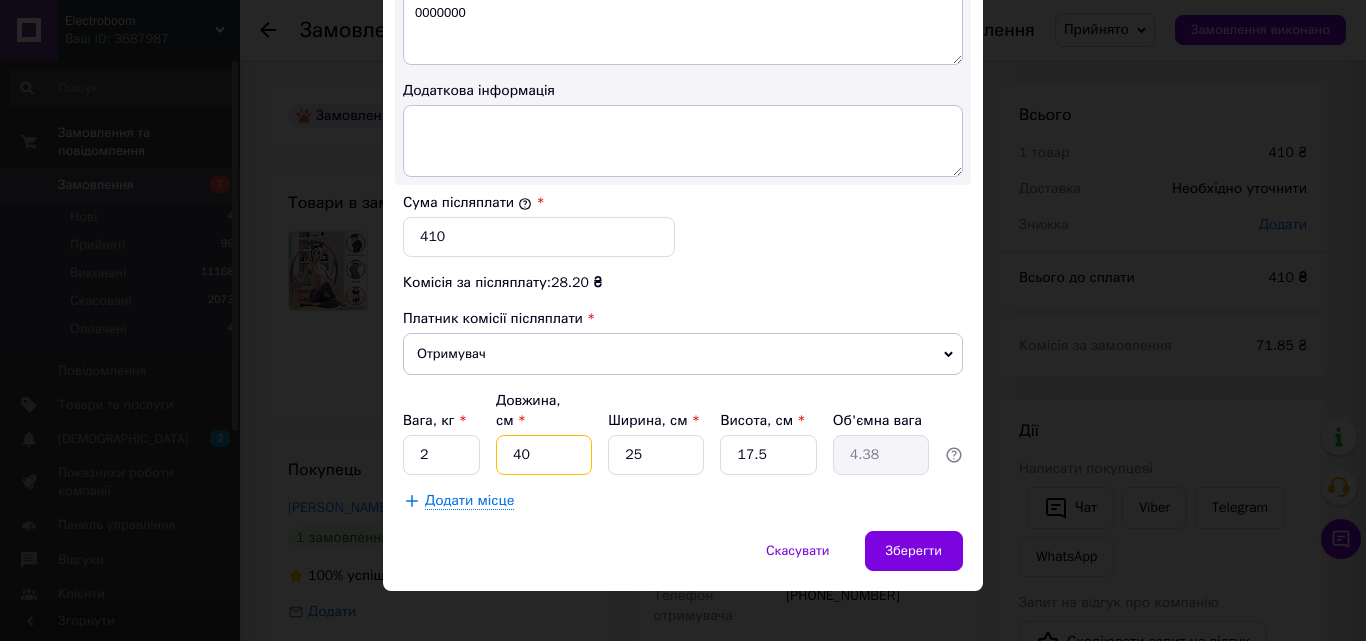 type on "40" 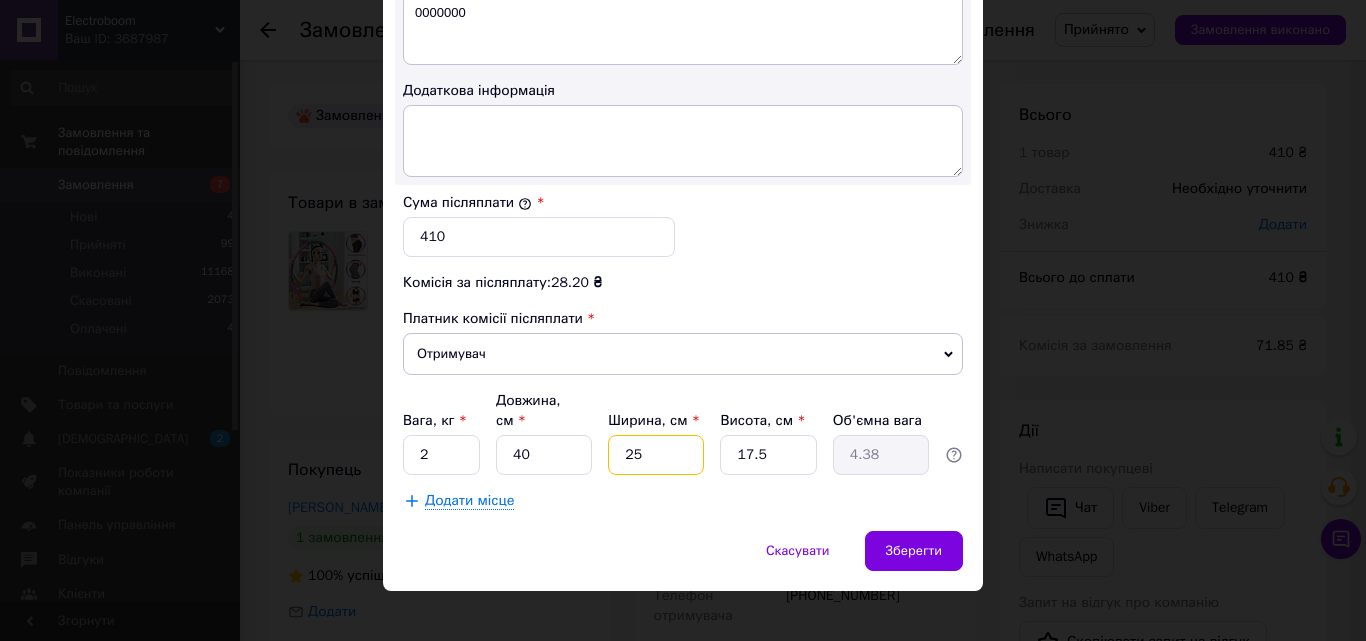 type on "2" 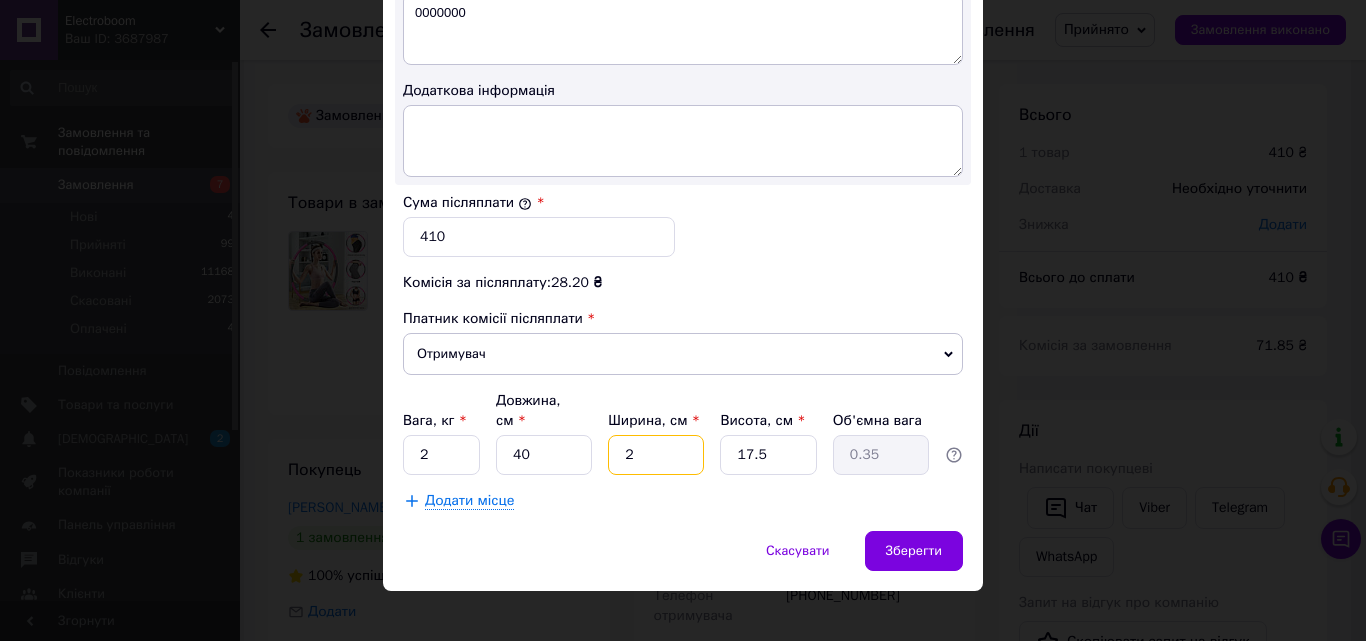 type on "20" 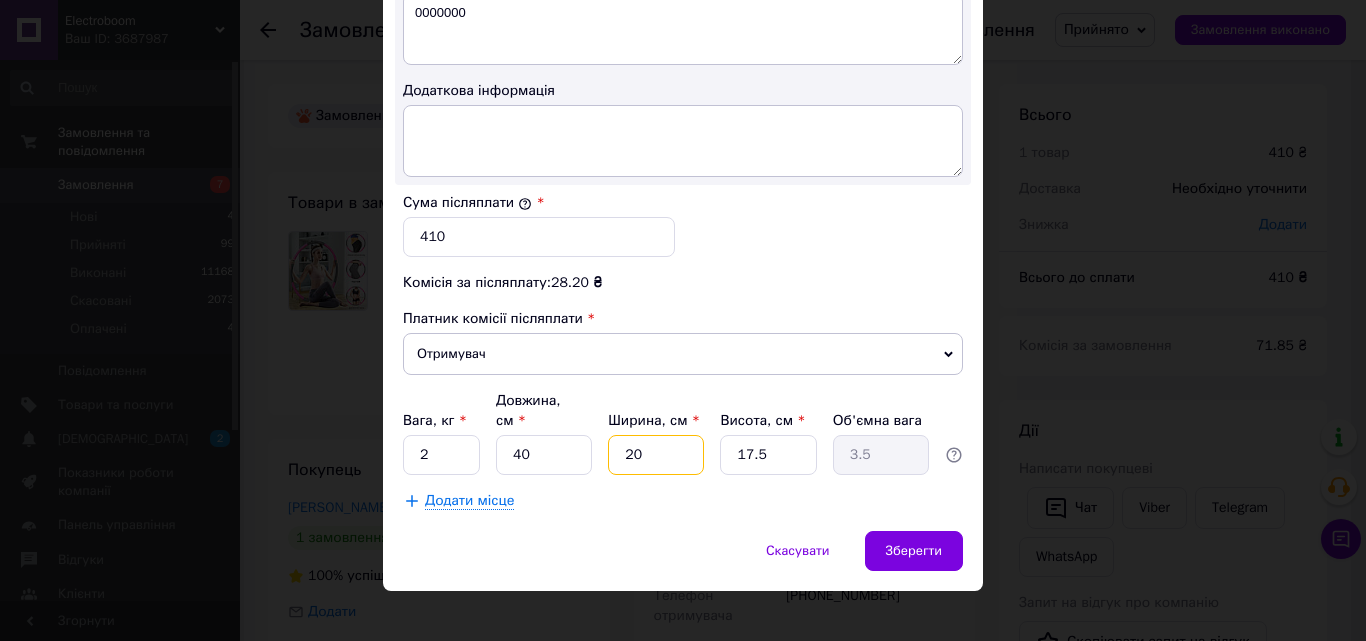 type on "20" 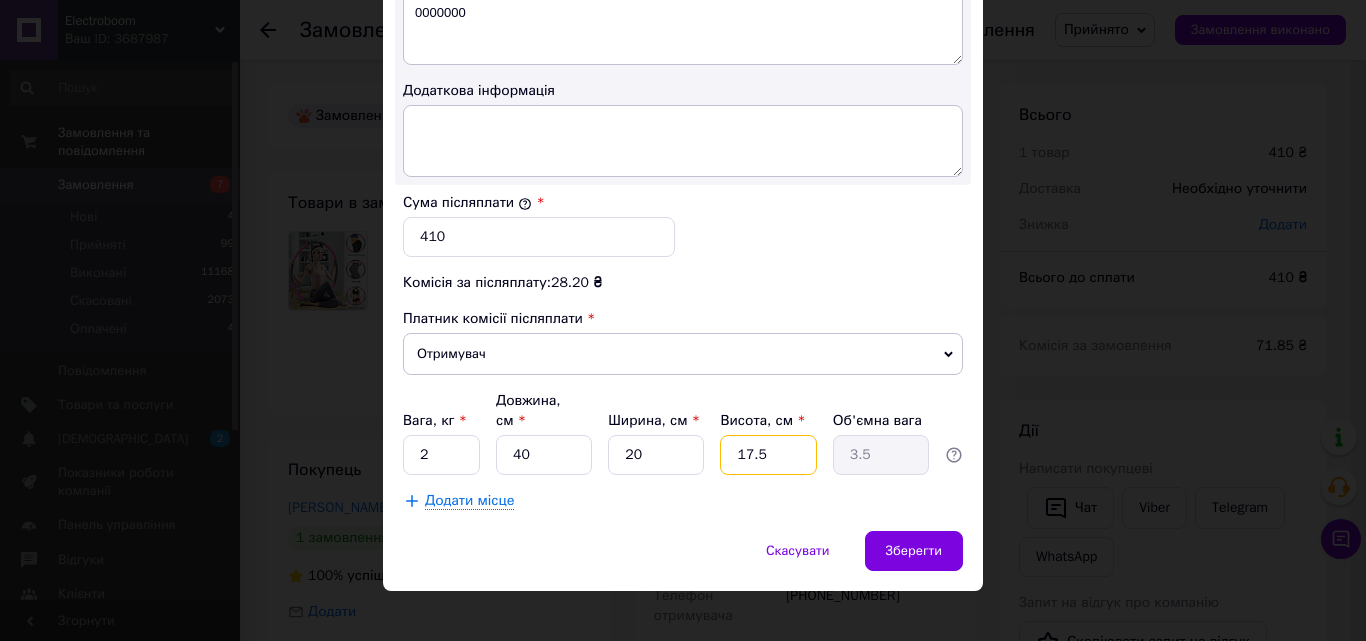type on "7" 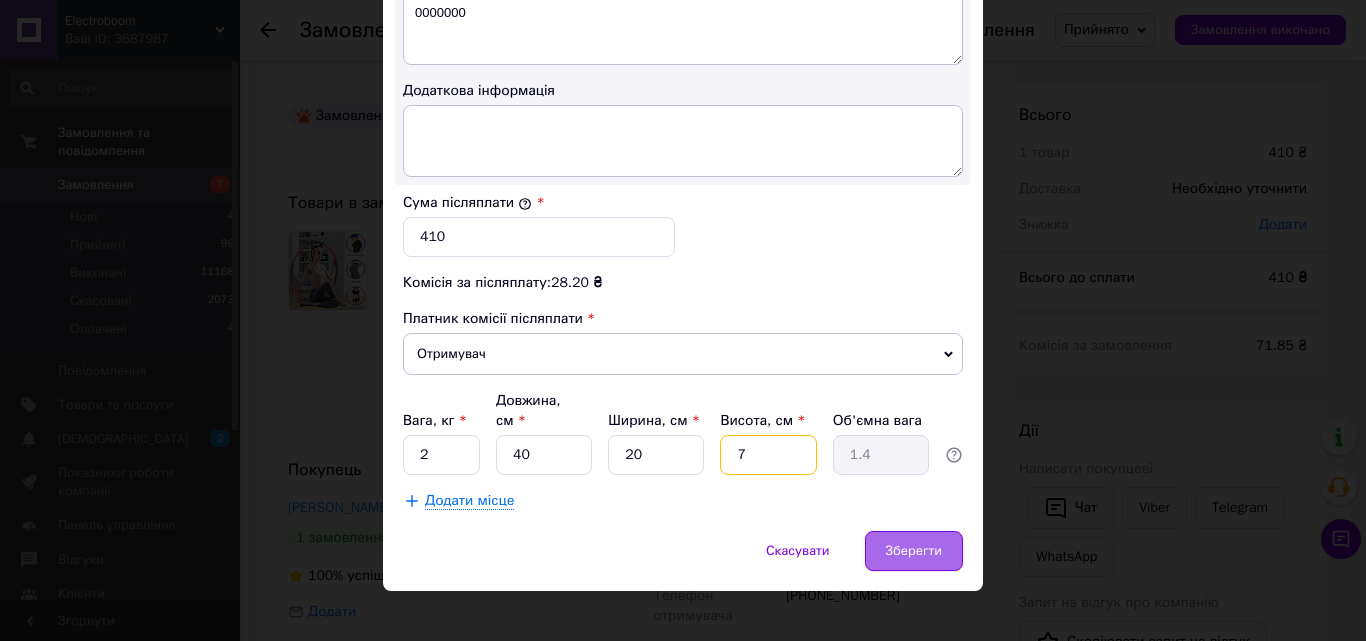 type on "7" 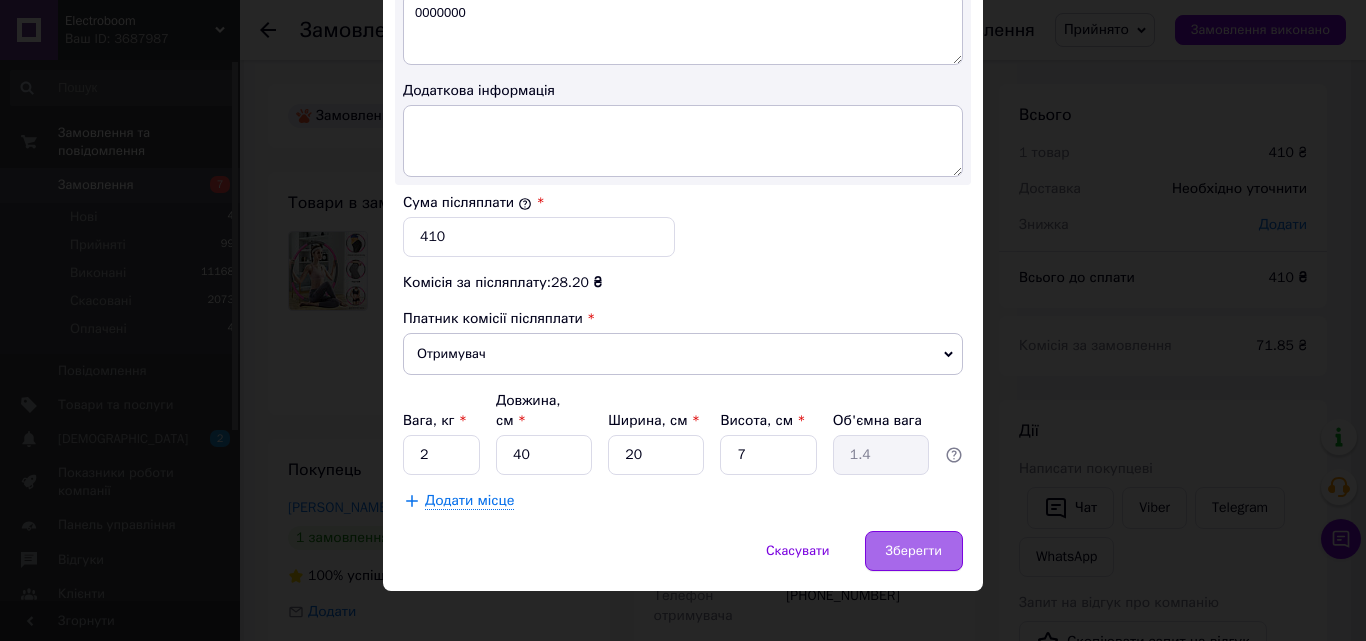click on "Зберегти" at bounding box center (914, 551) 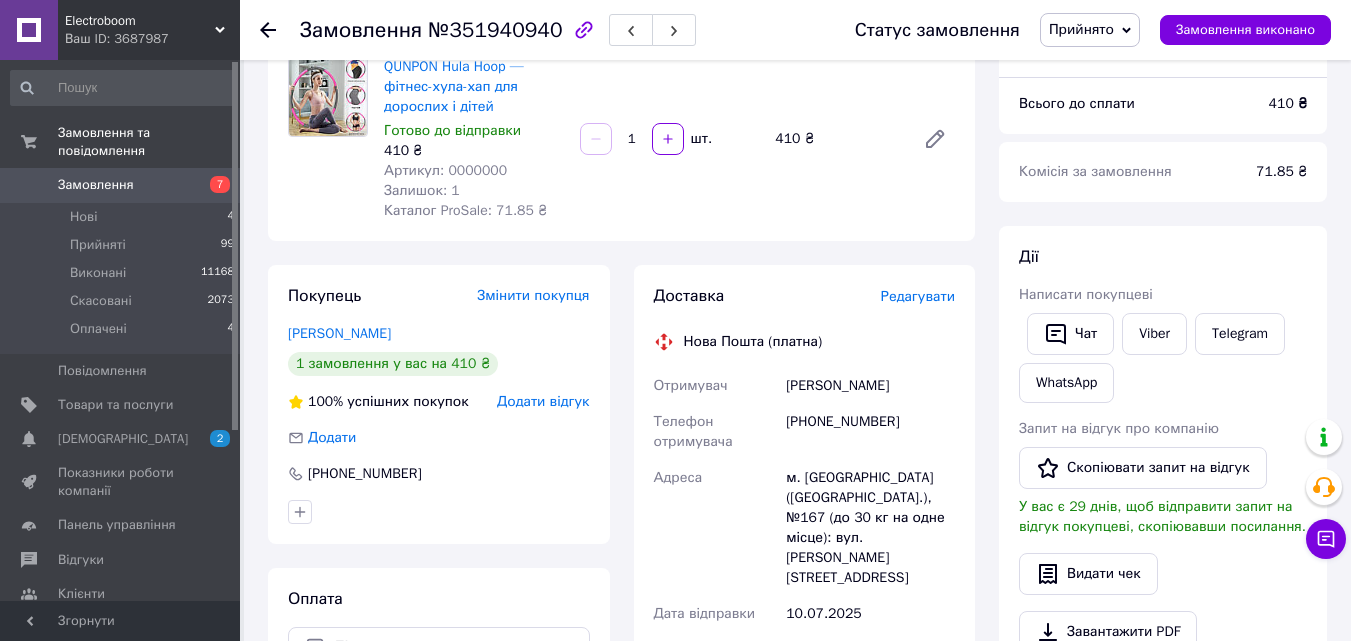 scroll, scrollTop: 600, scrollLeft: 0, axis: vertical 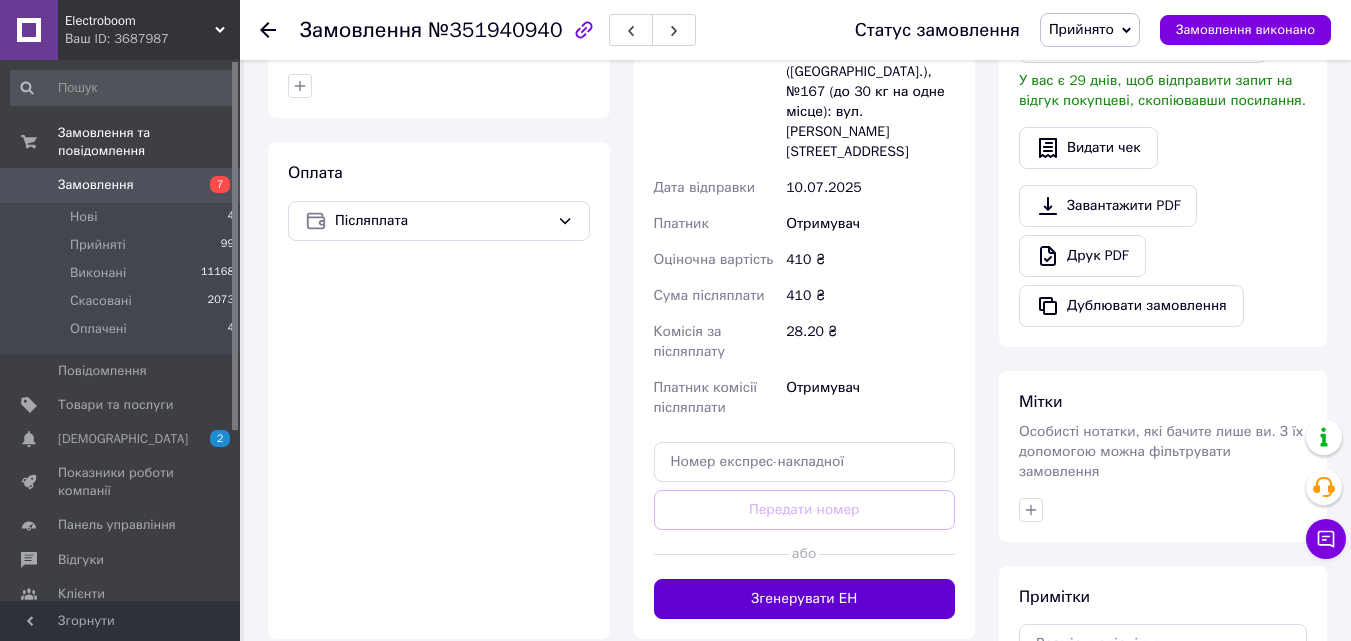 click on "Згенерувати ЕН" at bounding box center [805, 599] 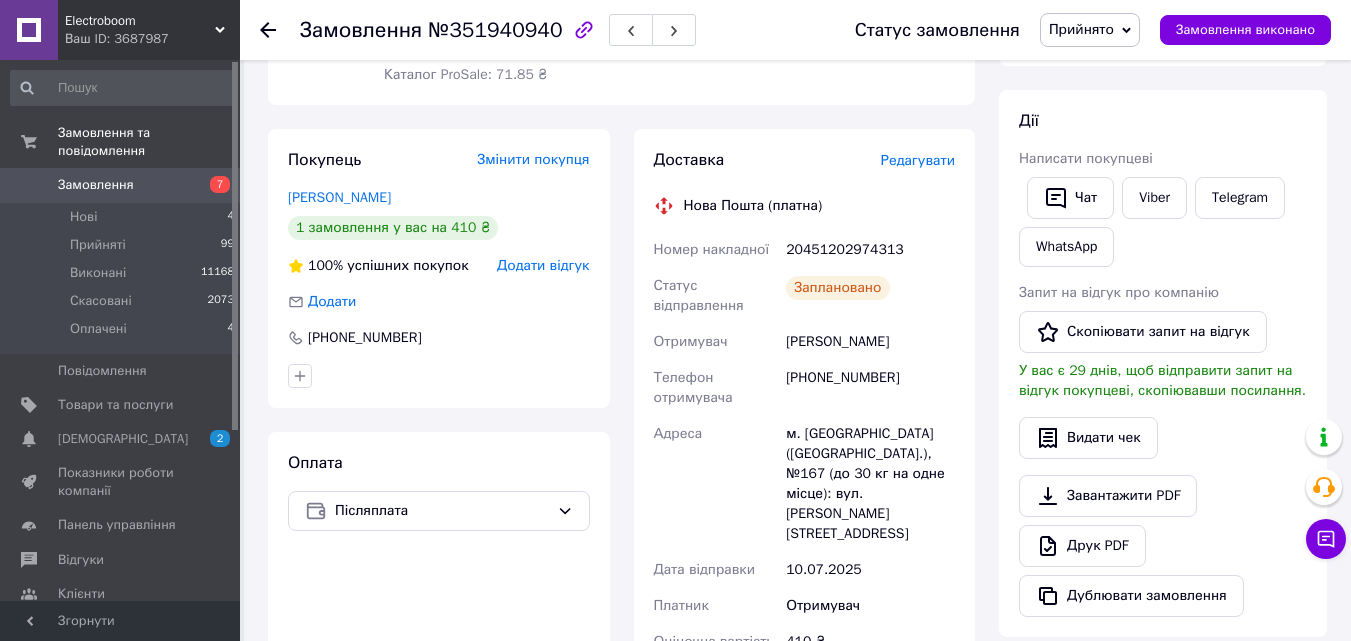 scroll, scrollTop: 0, scrollLeft: 0, axis: both 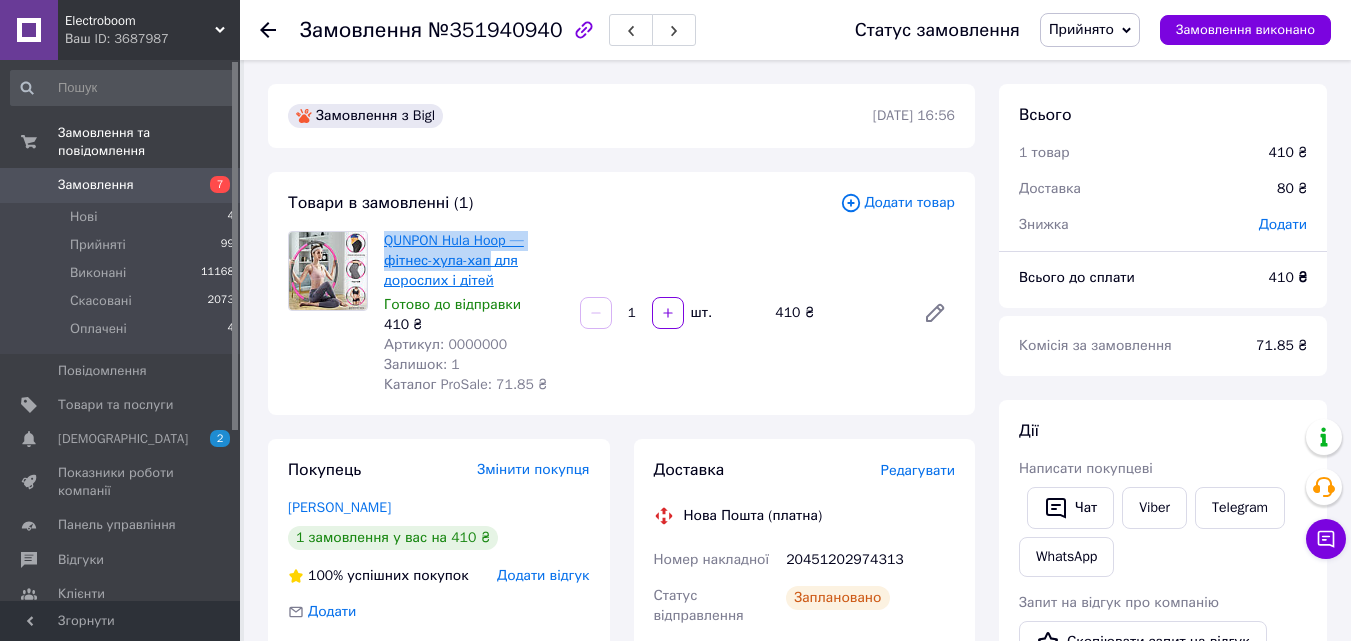 drag, startPoint x: 381, startPoint y: 234, endPoint x: 486, endPoint y: 258, distance: 107.70794 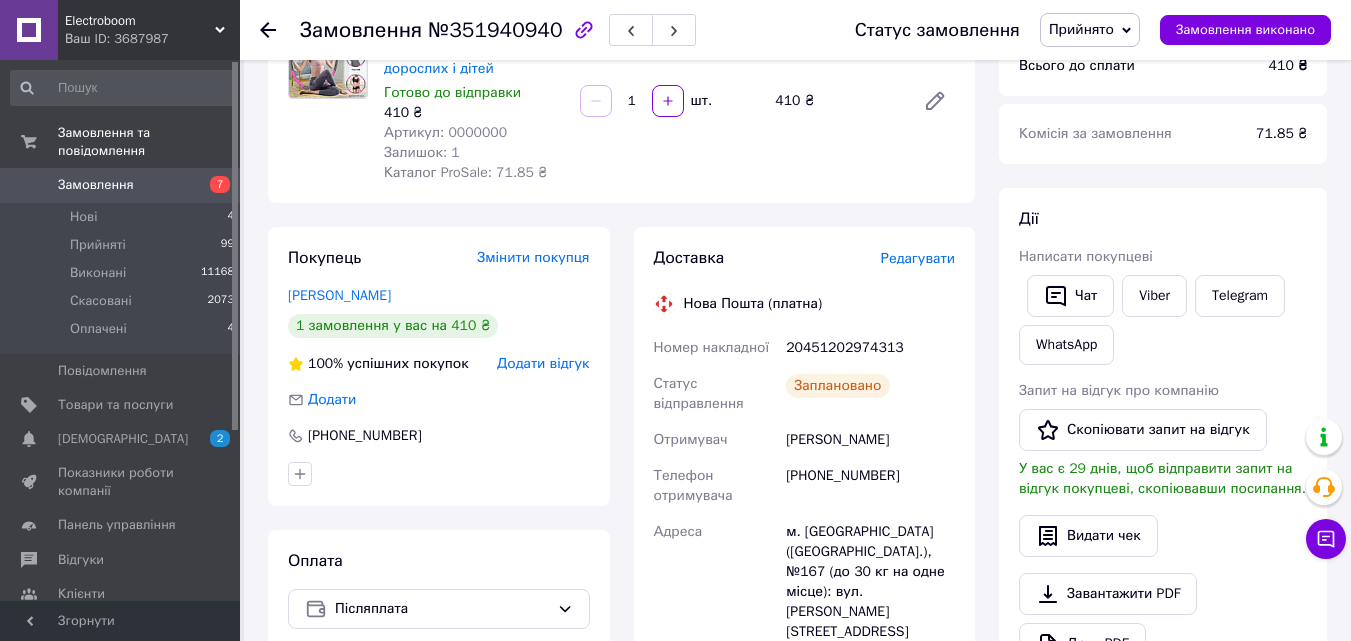 scroll, scrollTop: 400, scrollLeft: 0, axis: vertical 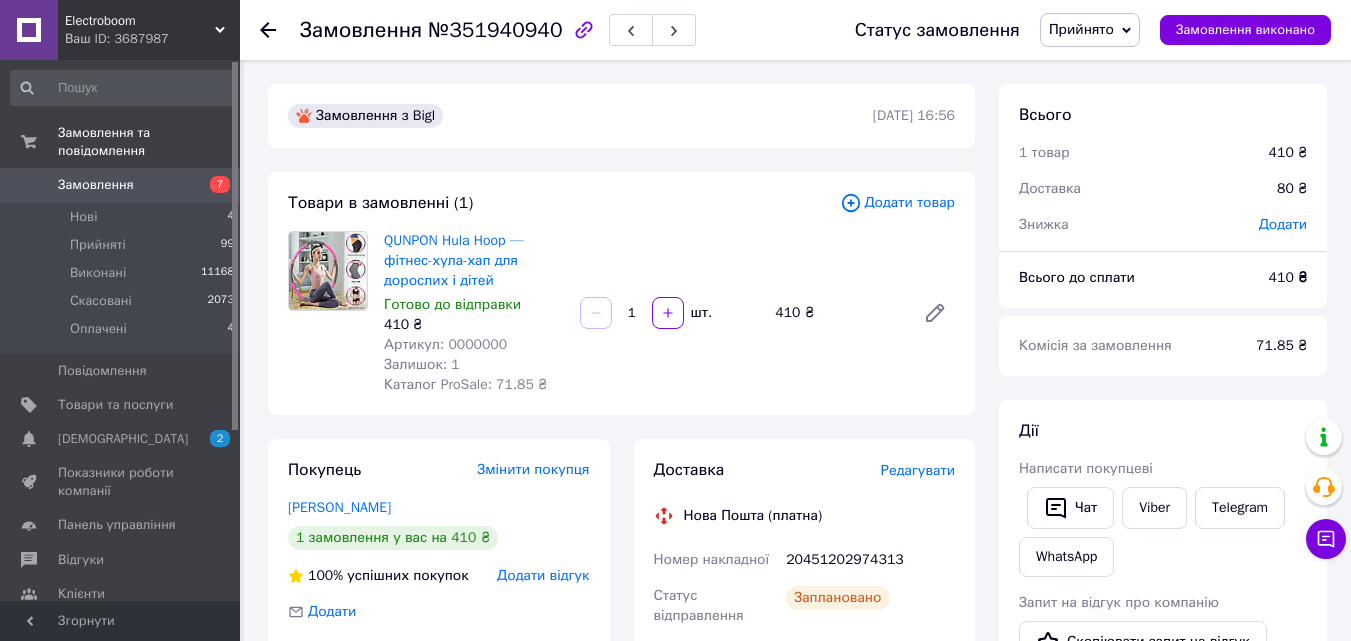 click 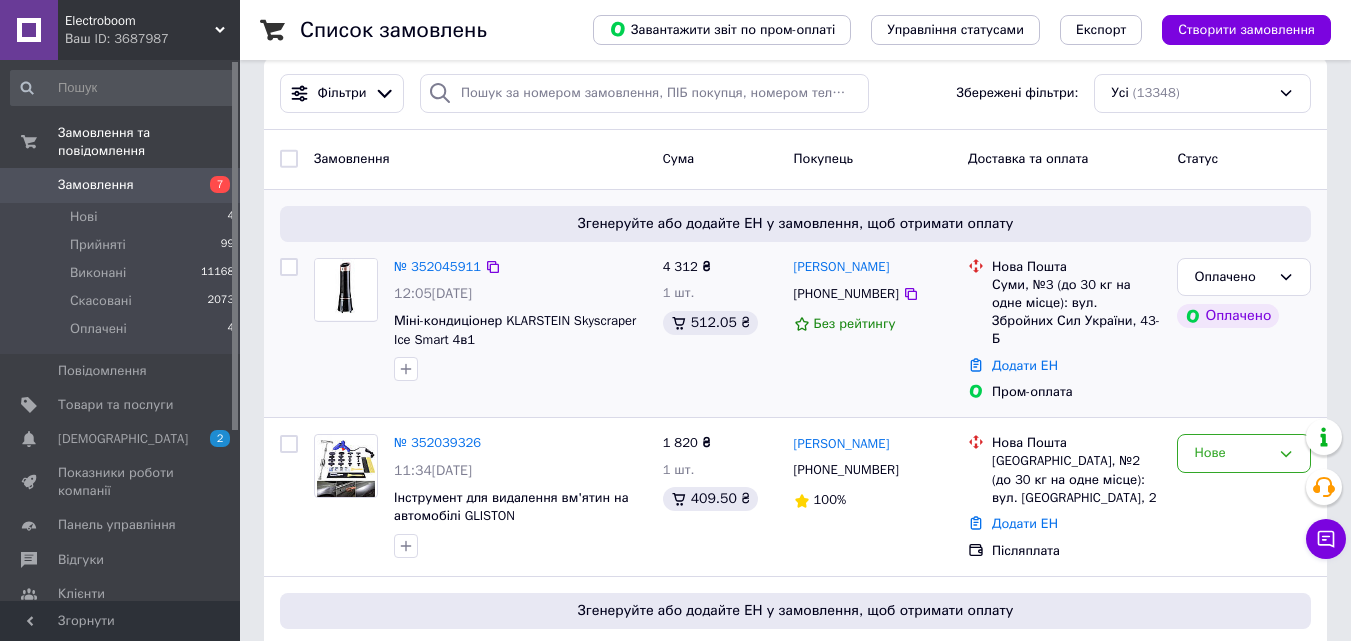 scroll, scrollTop: 200, scrollLeft: 0, axis: vertical 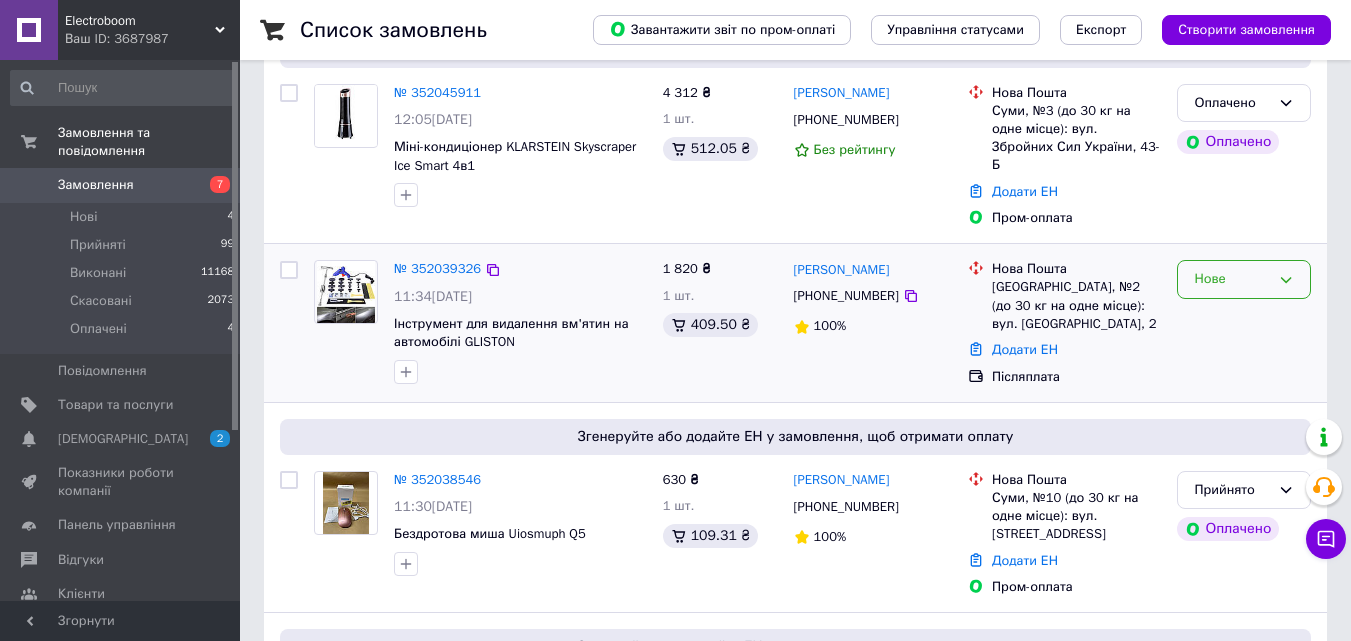 click 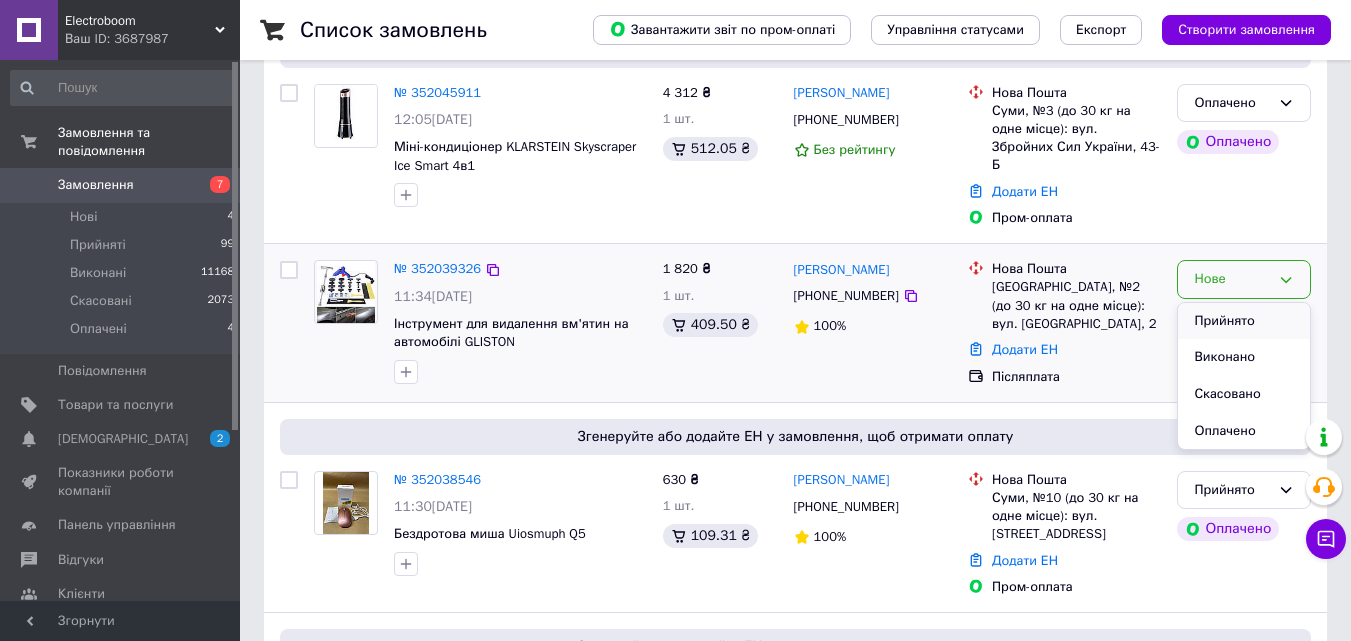 click on "Прийнято" at bounding box center (1244, 321) 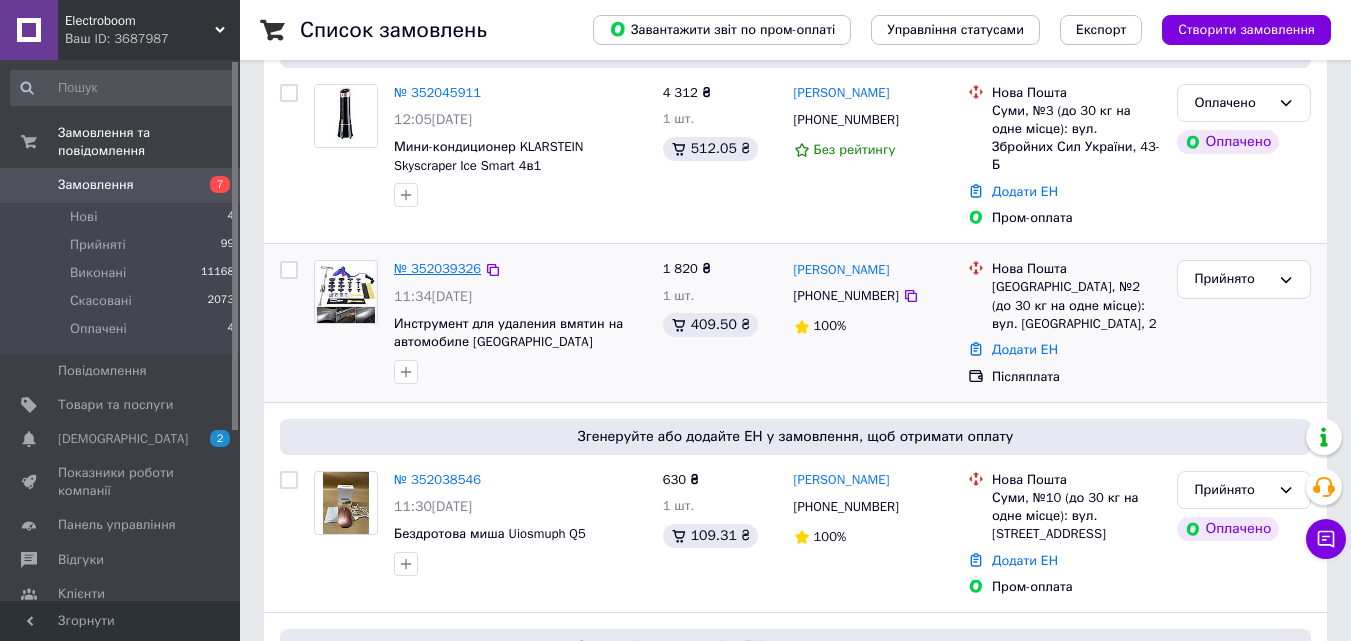 click on "№ 352039326" at bounding box center [437, 268] 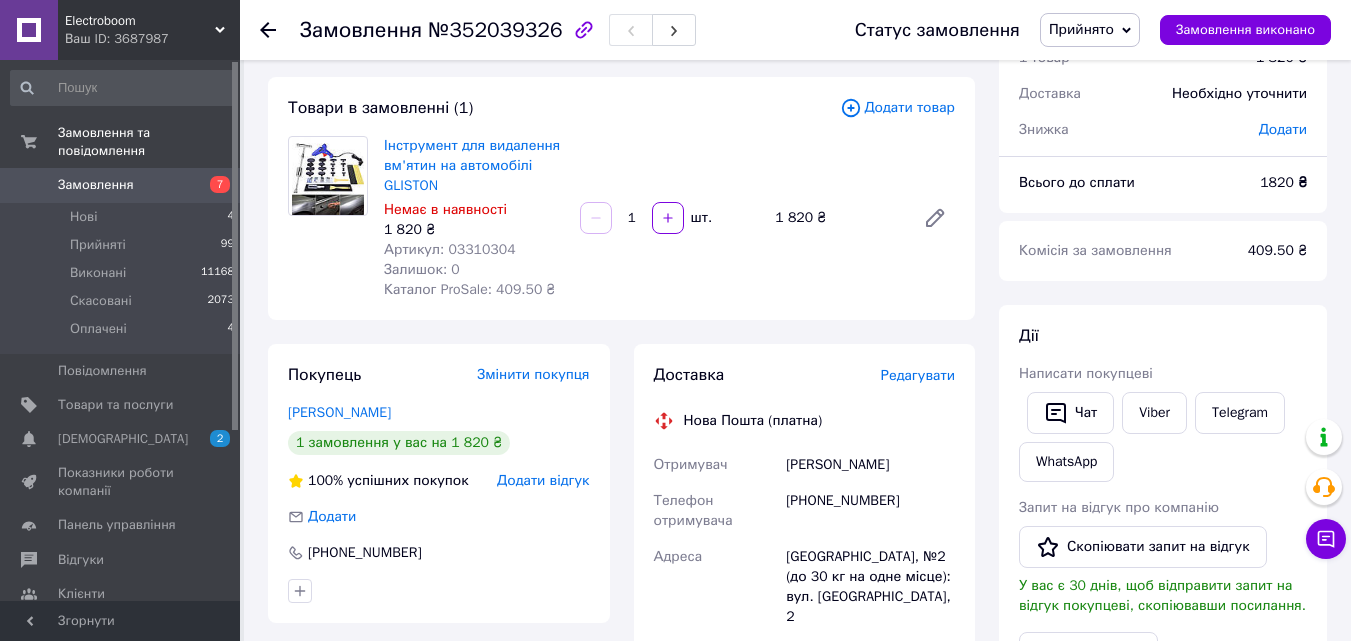 scroll, scrollTop: 0, scrollLeft: 0, axis: both 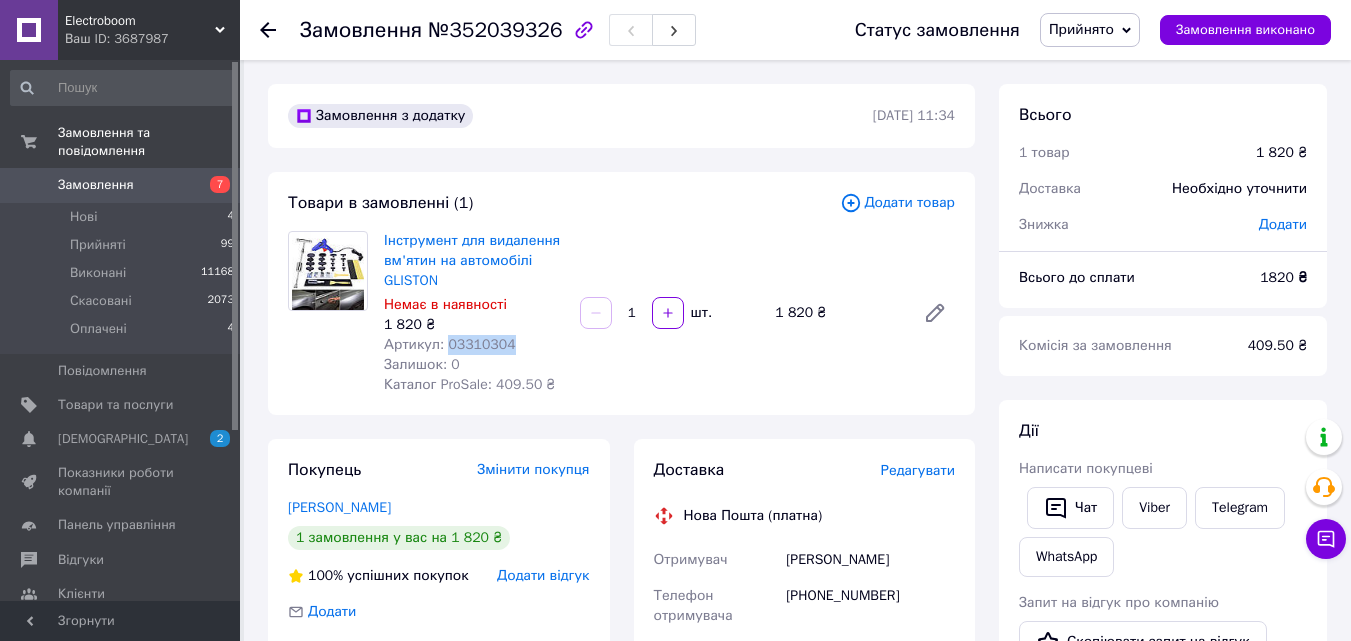 drag, startPoint x: 512, startPoint y: 341, endPoint x: 442, endPoint y: 342, distance: 70.00714 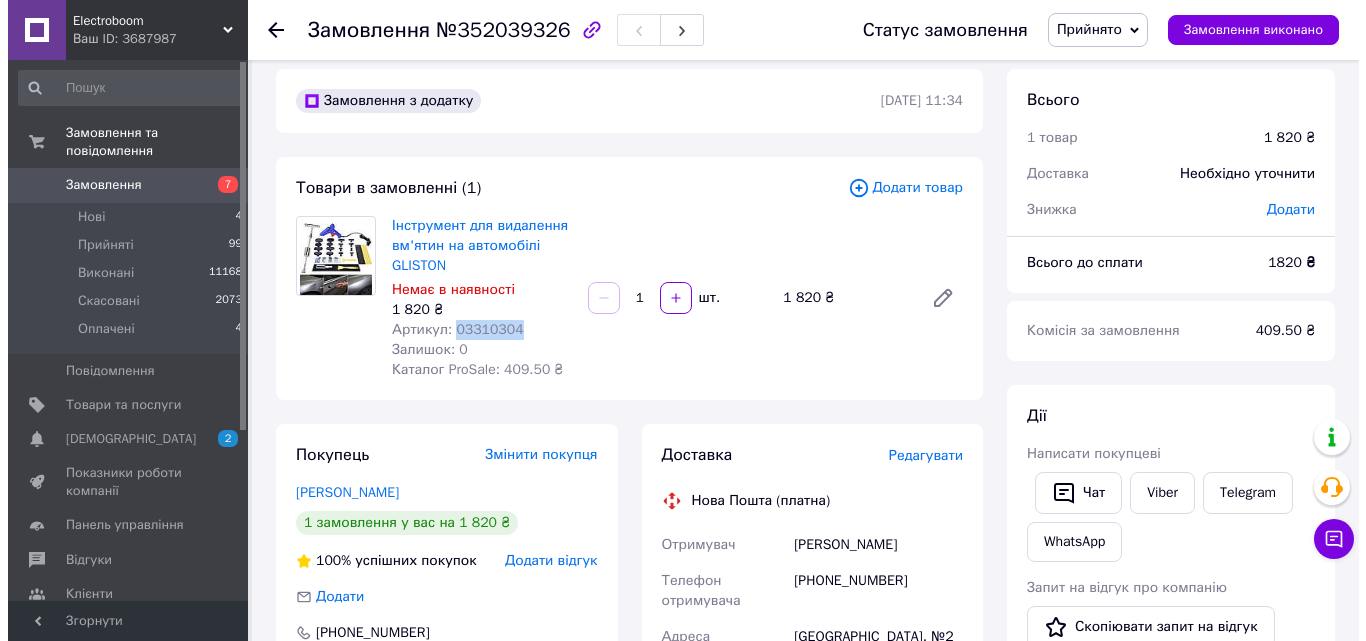 scroll, scrollTop: 0, scrollLeft: 0, axis: both 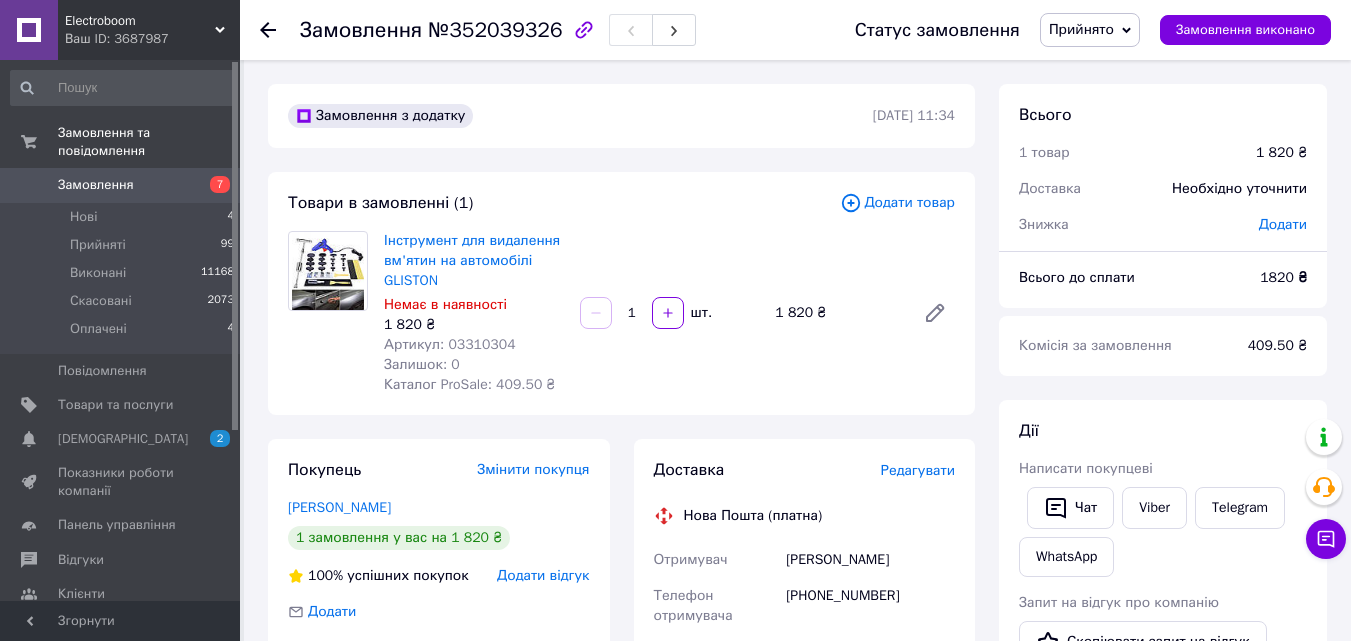 click on "Редагувати" at bounding box center [918, 470] 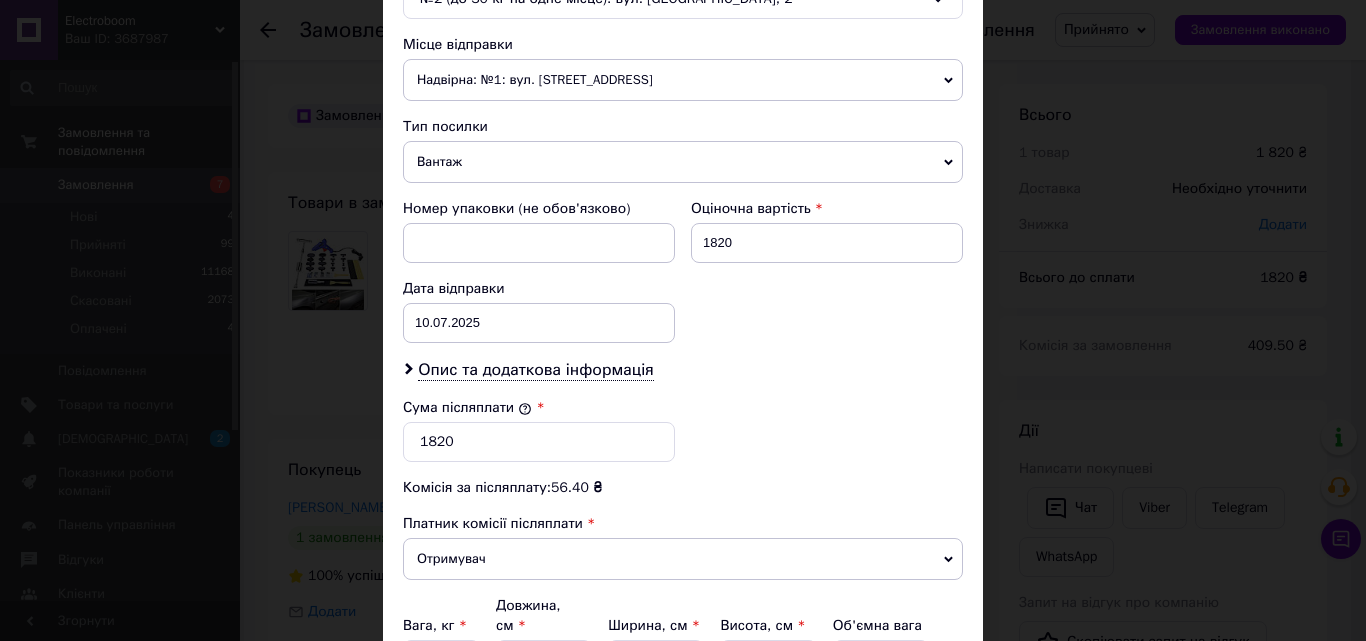 scroll, scrollTop: 800, scrollLeft: 0, axis: vertical 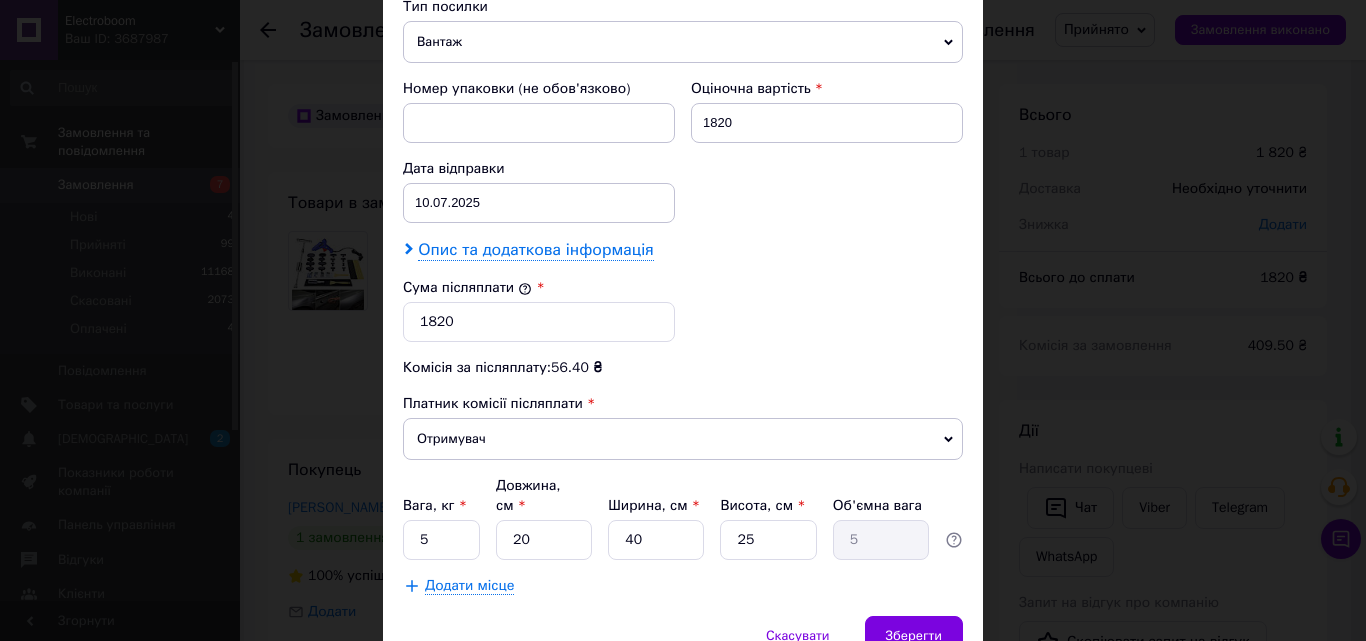 click on "Опис та додаткова інформація" at bounding box center [535, 250] 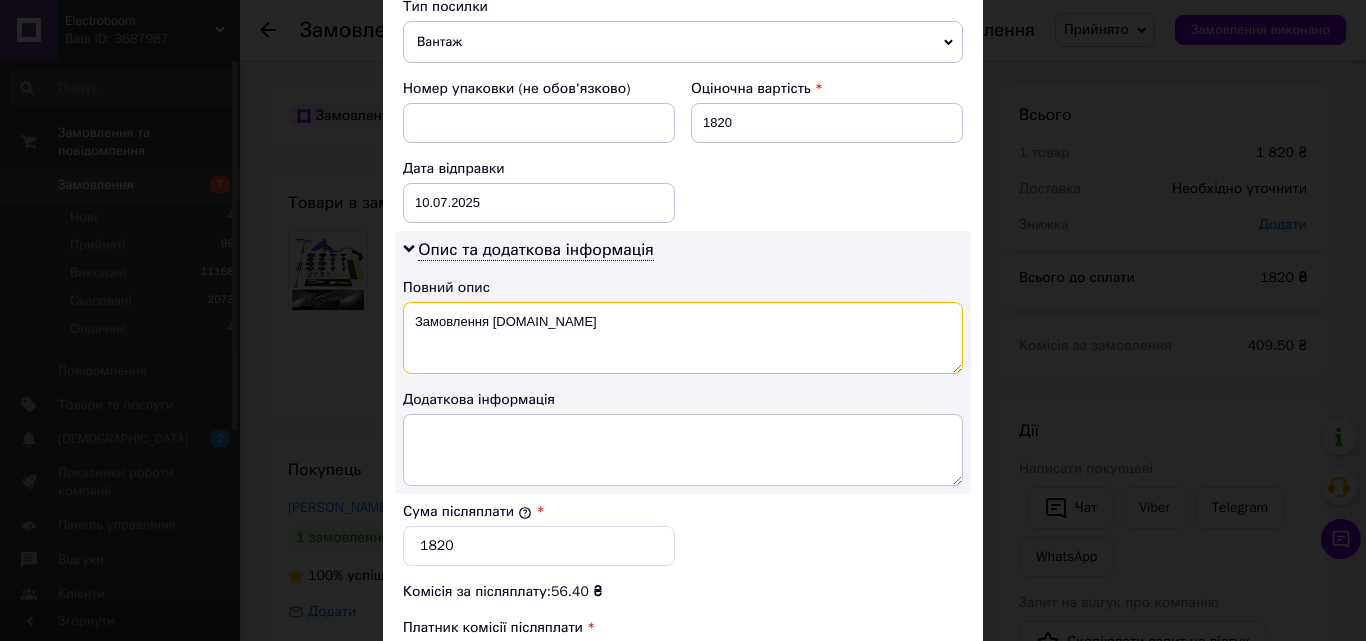 click on "Замовлення Prom.ua" at bounding box center [683, 338] 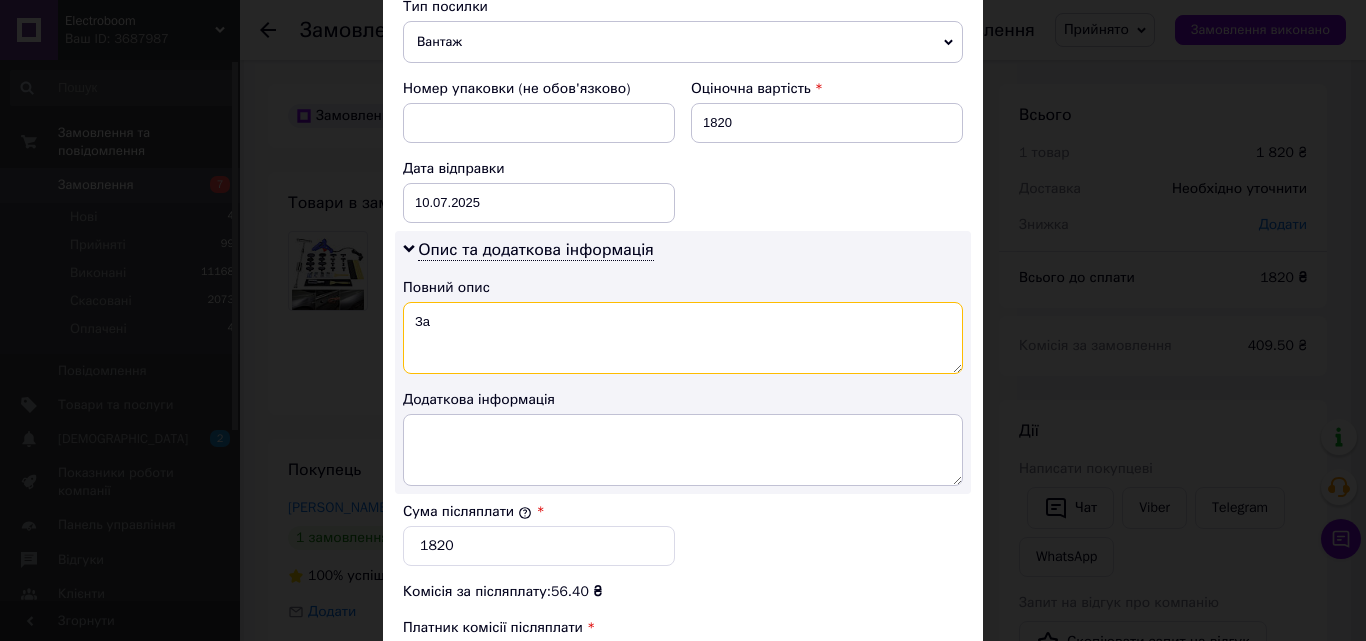 type on "З" 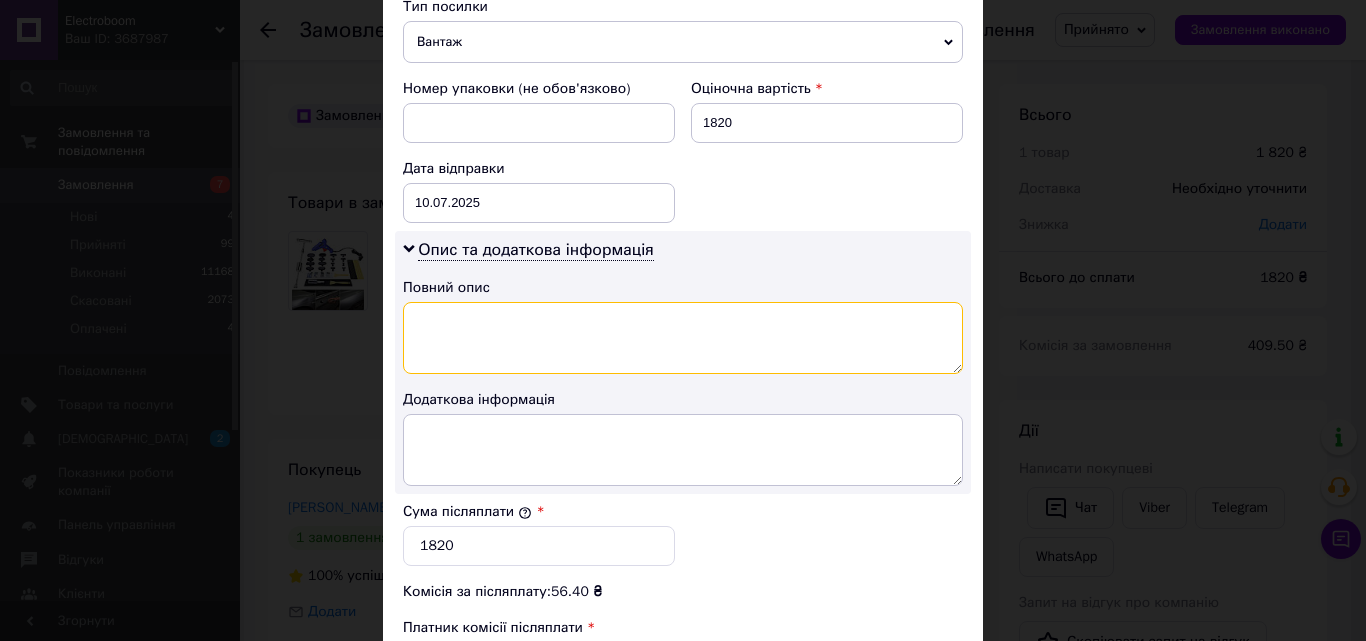 paste on "03310304" 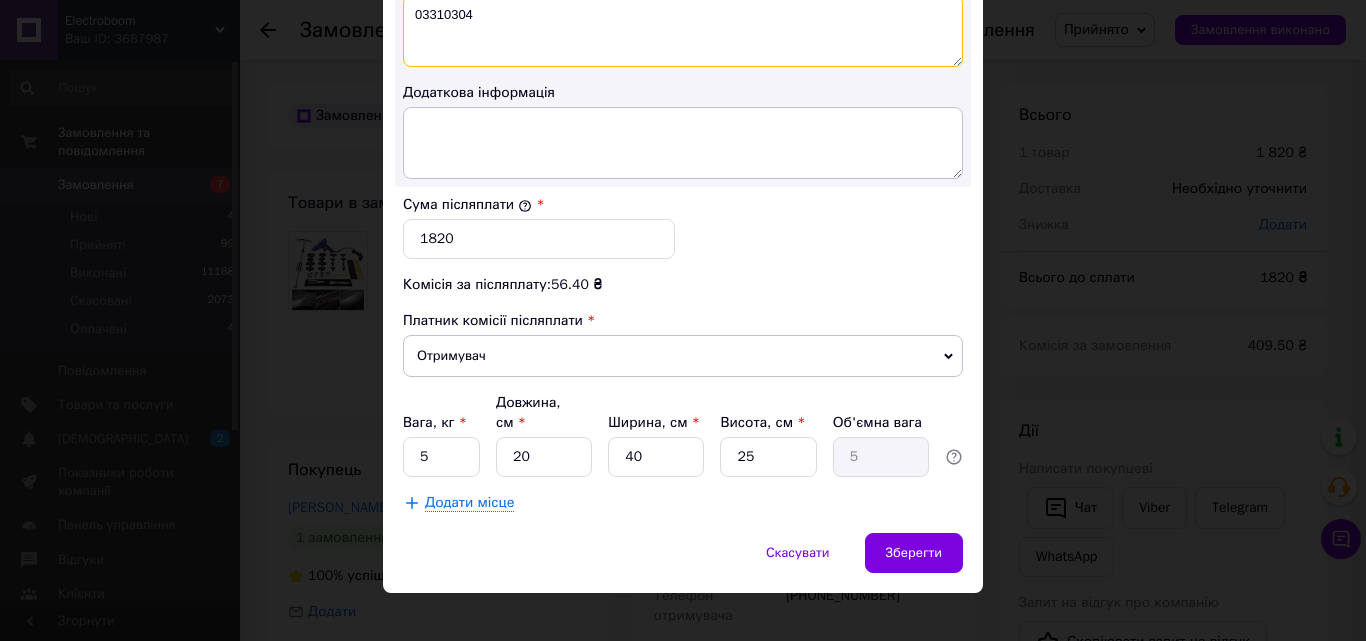 scroll, scrollTop: 1109, scrollLeft: 0, axis: vertical 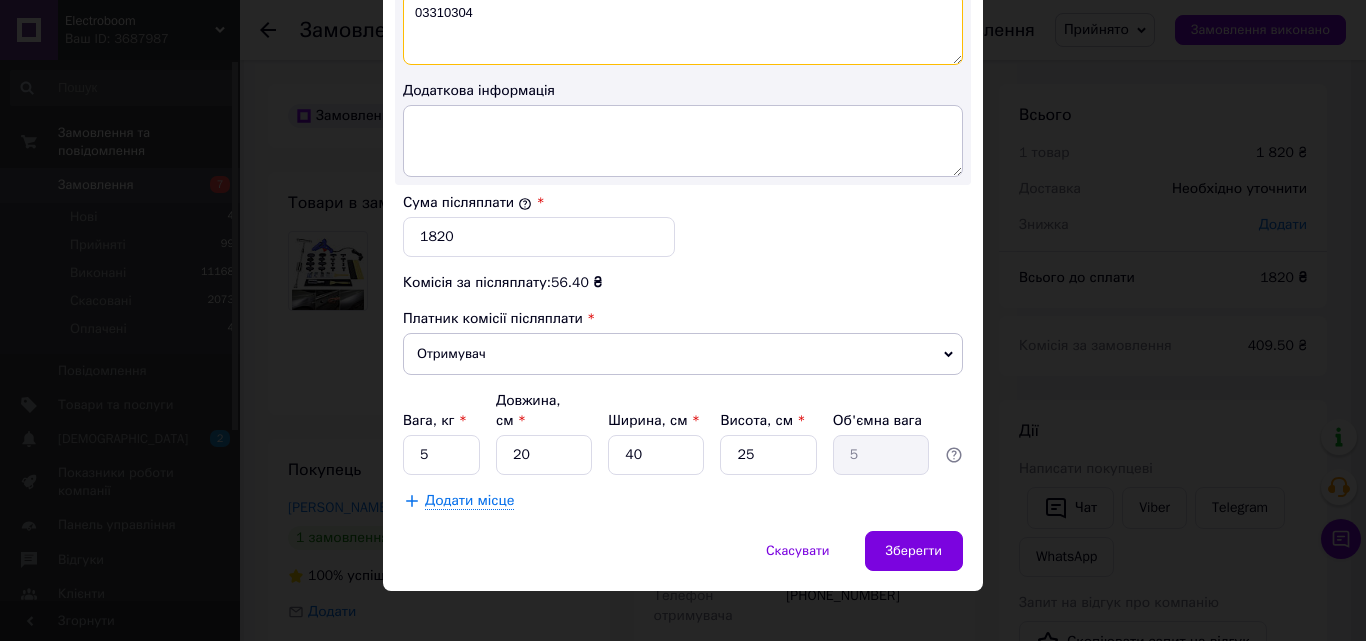 type on "03310304" 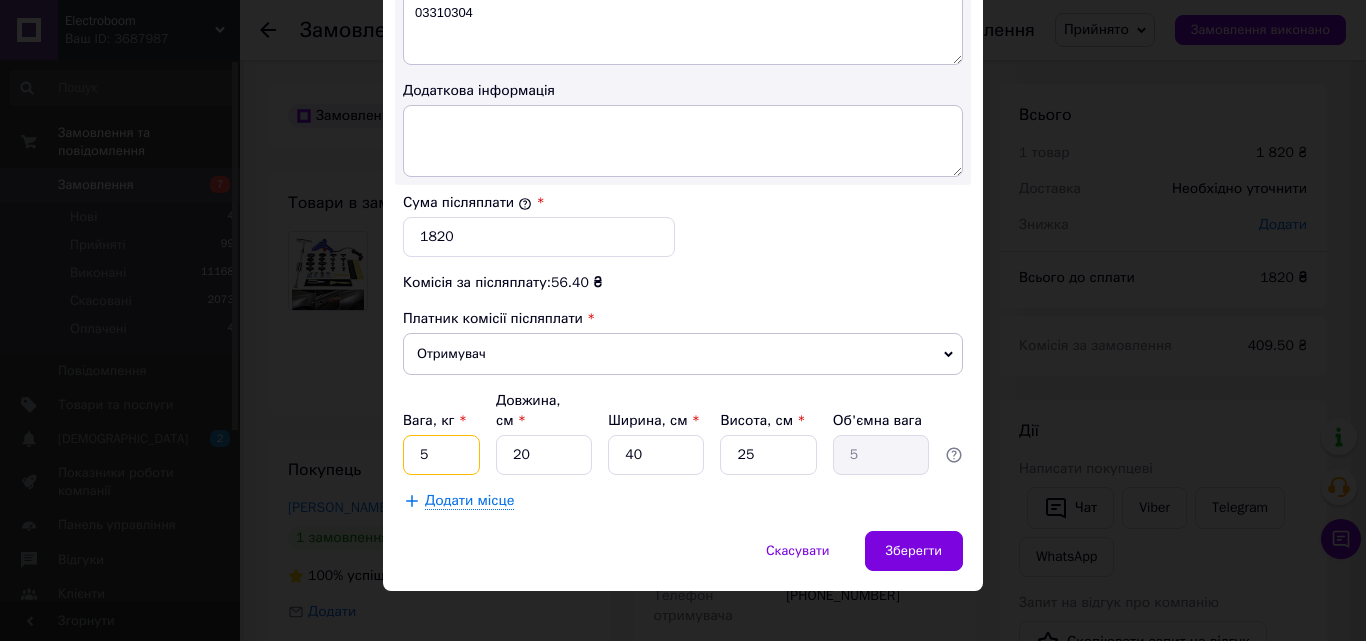 click on "5" at bounding box center (441, 455) 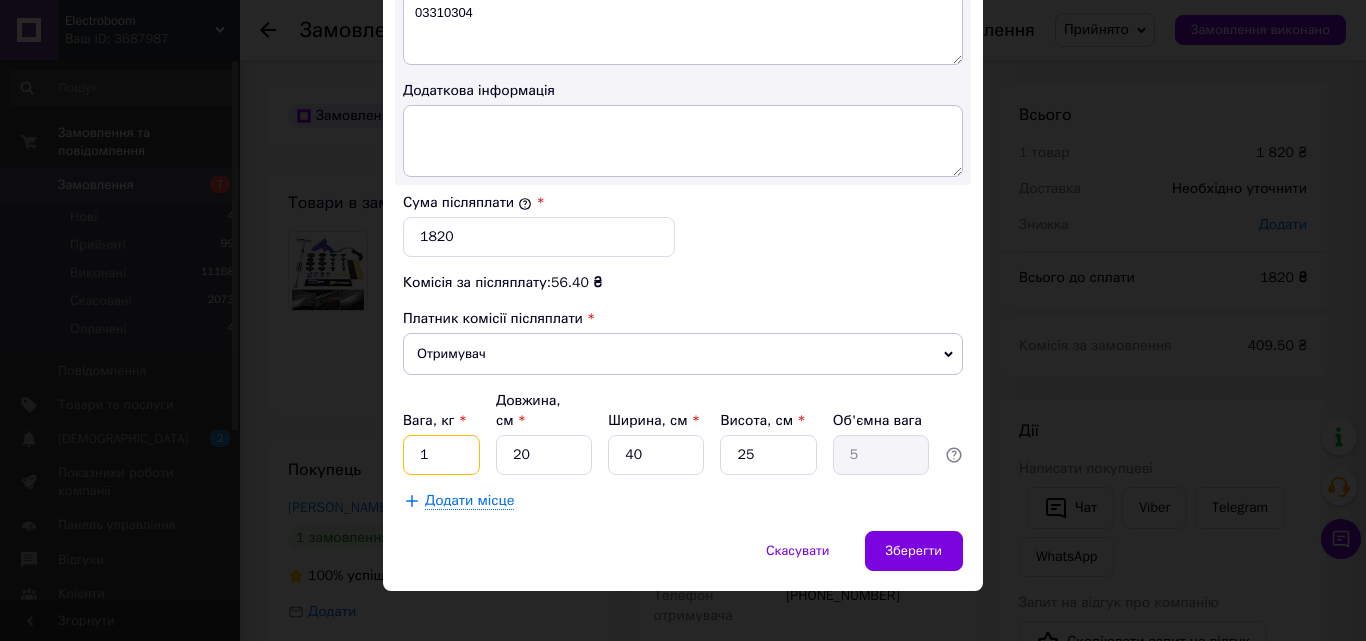 type on "1" 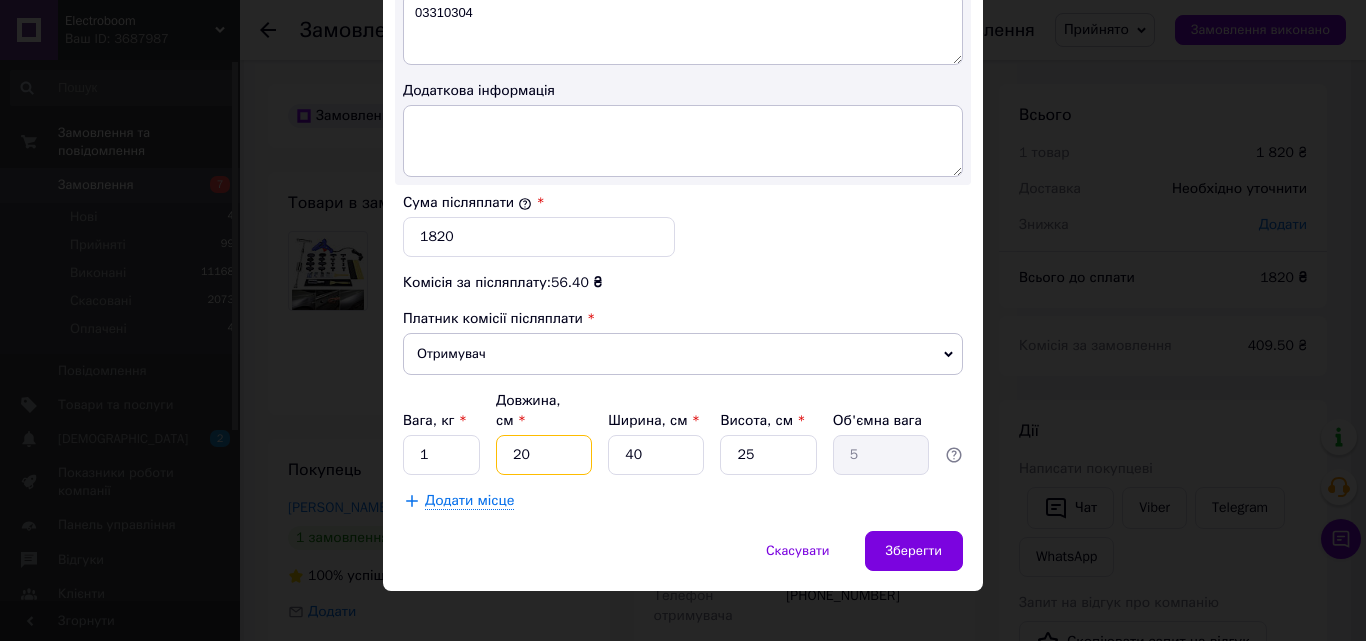 type on "4" 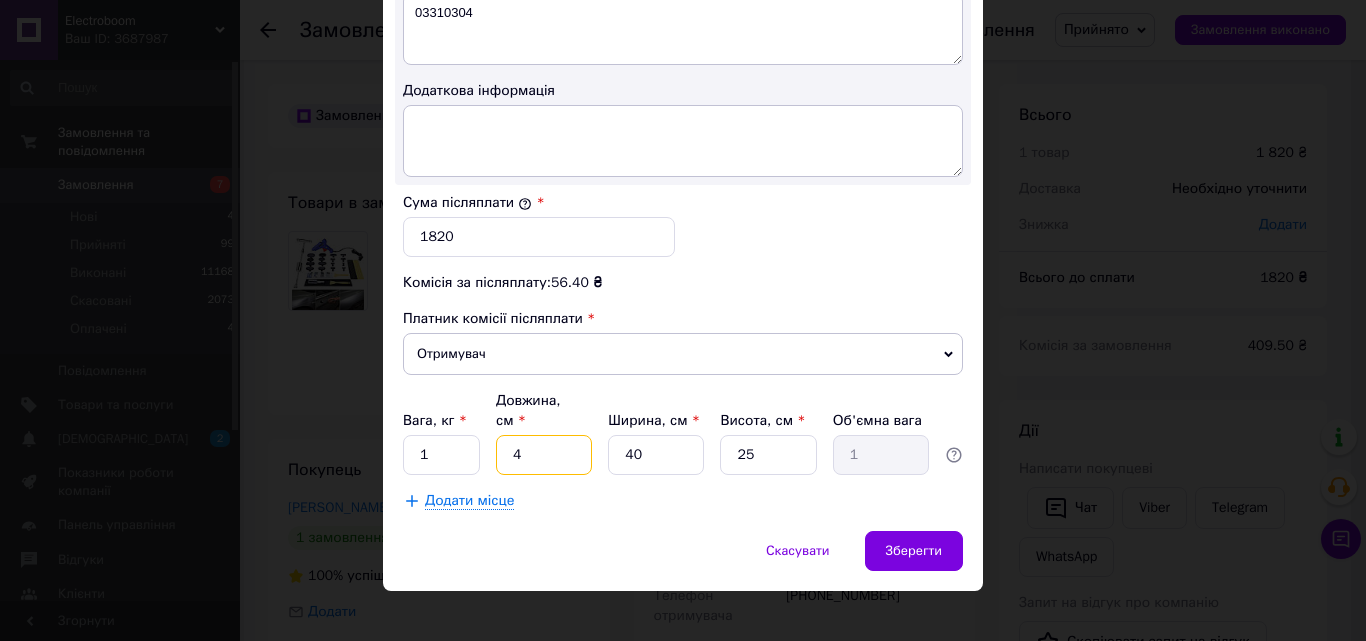 type on "40" 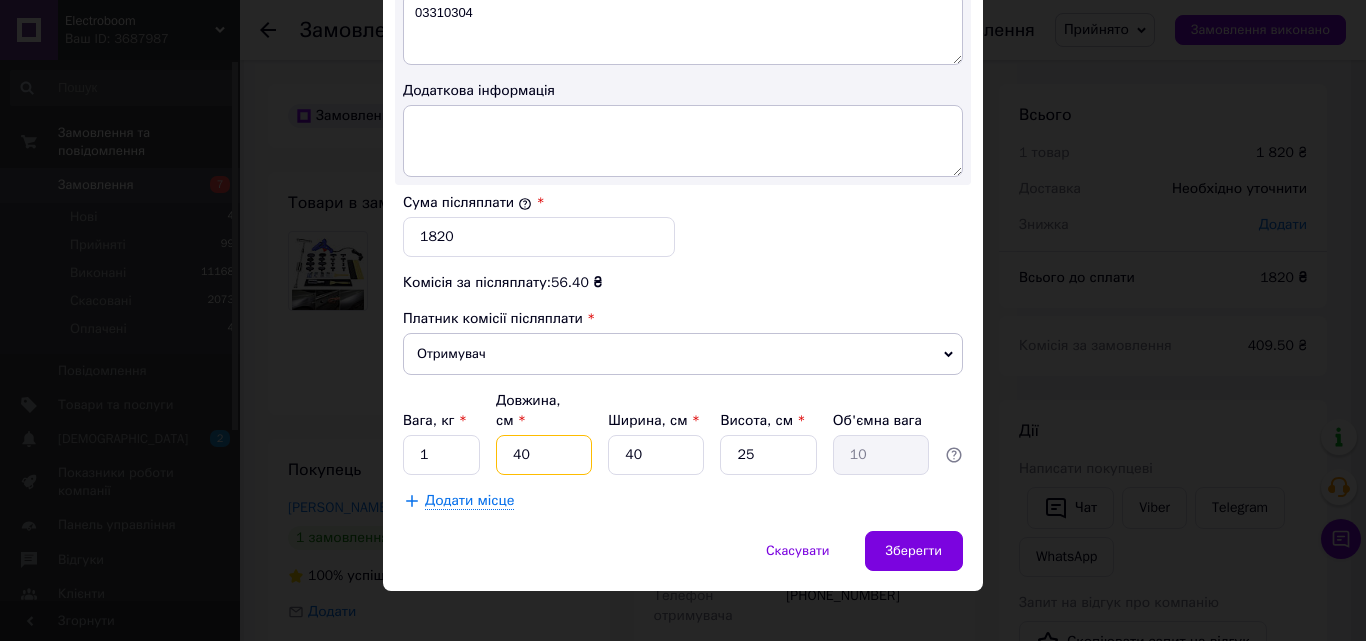 type on "40" 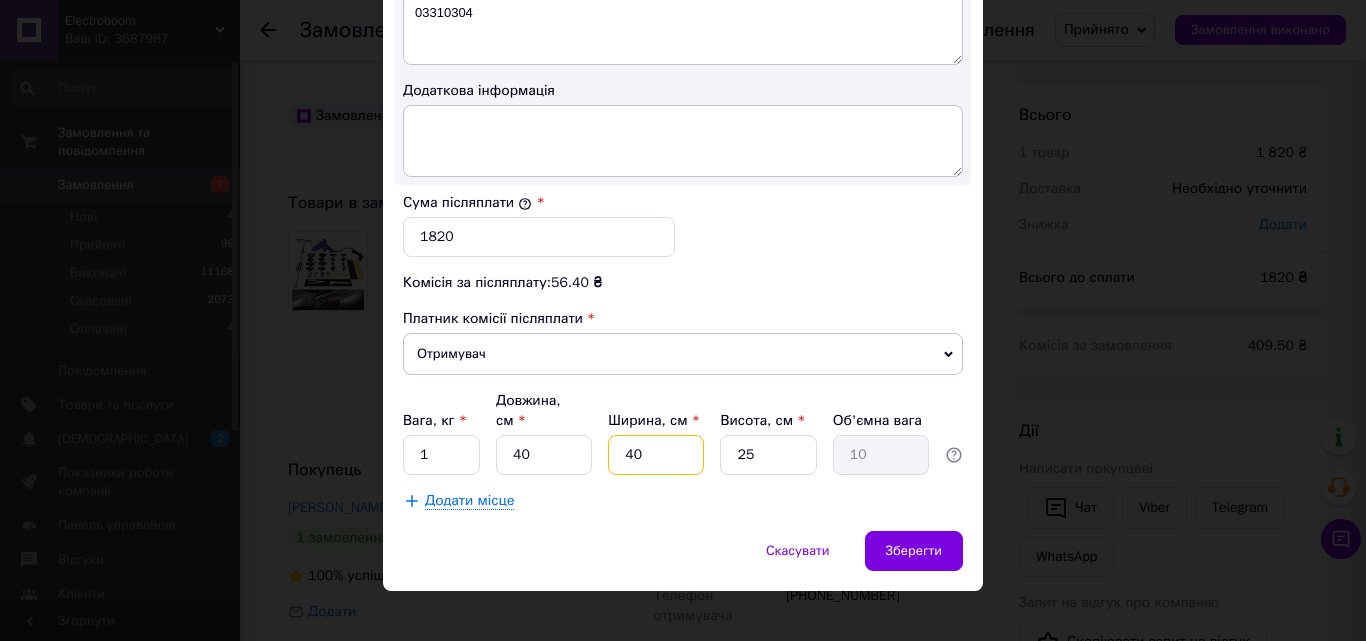 type on "2" 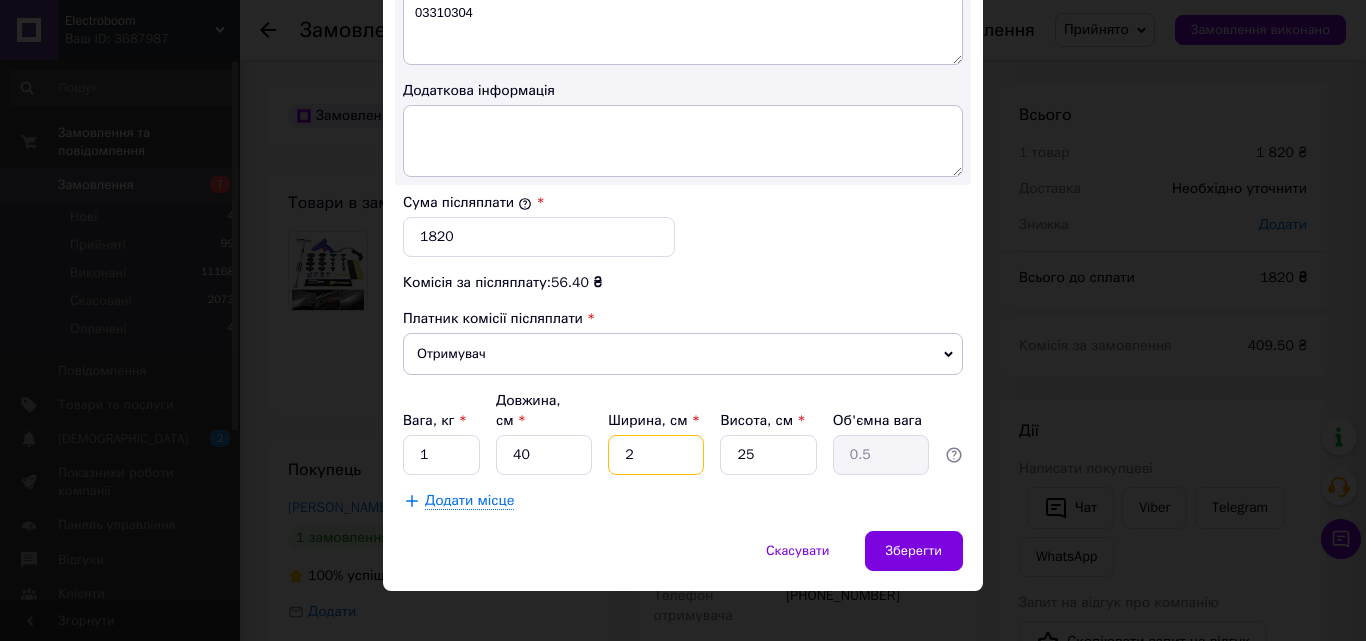 type on "20" 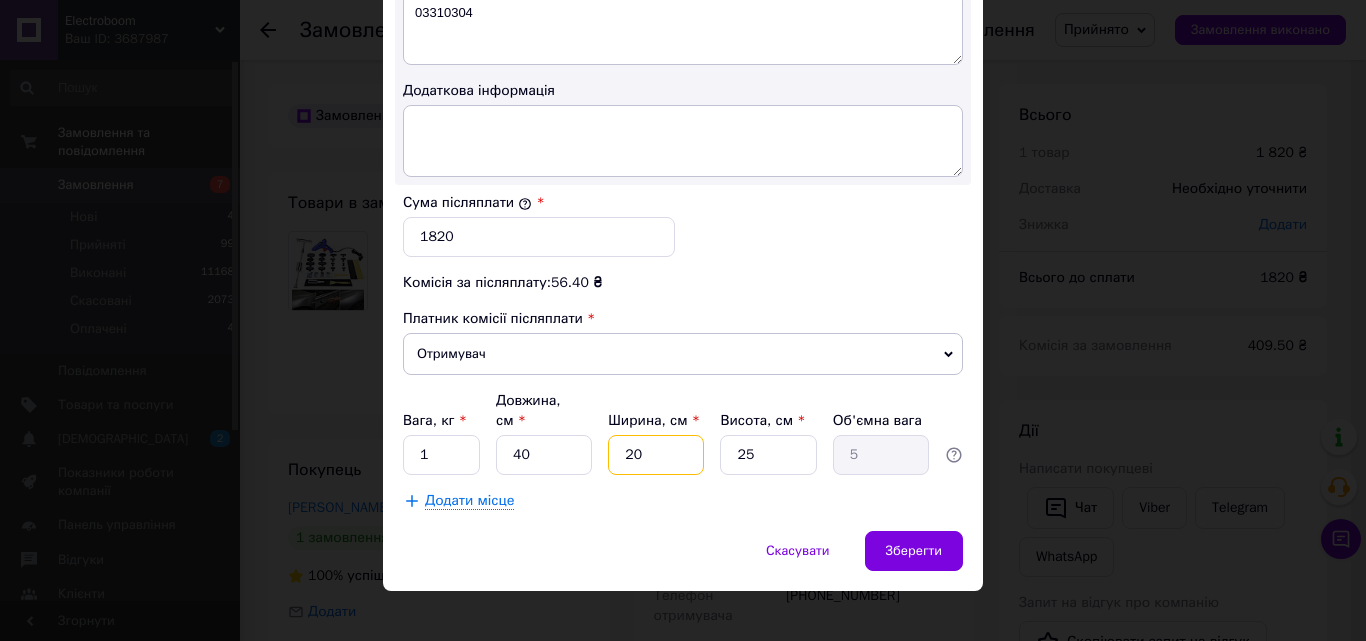 type on "20" 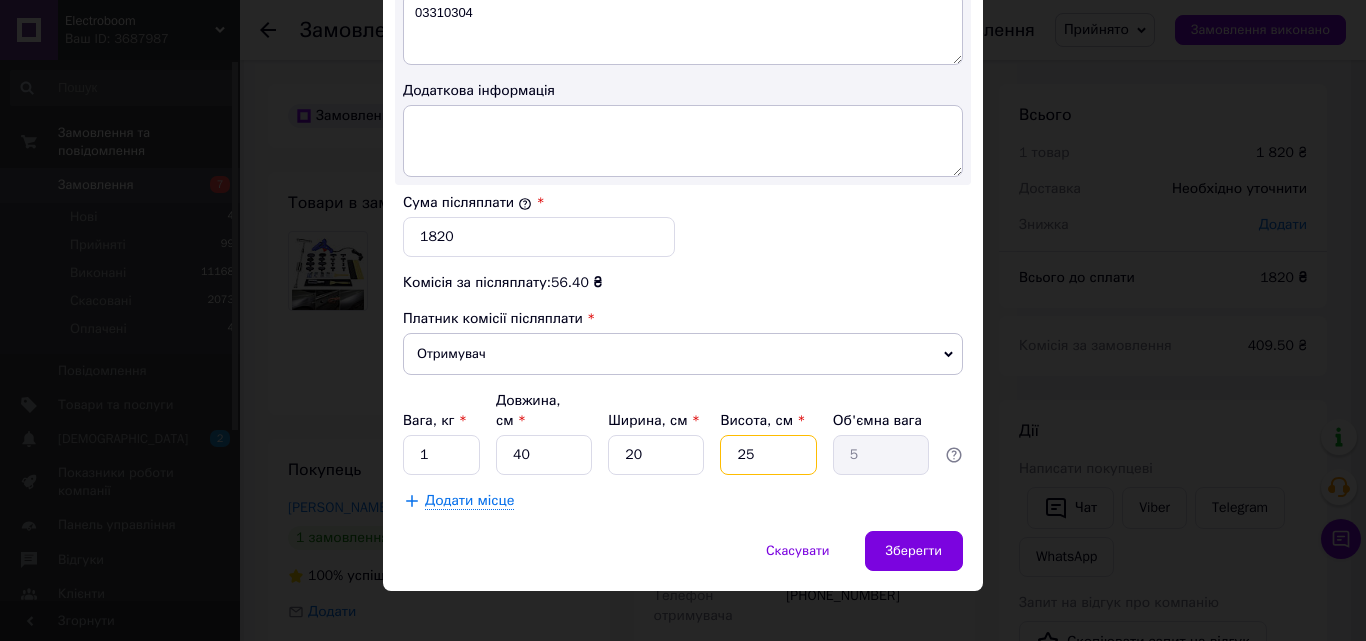 type on "1" 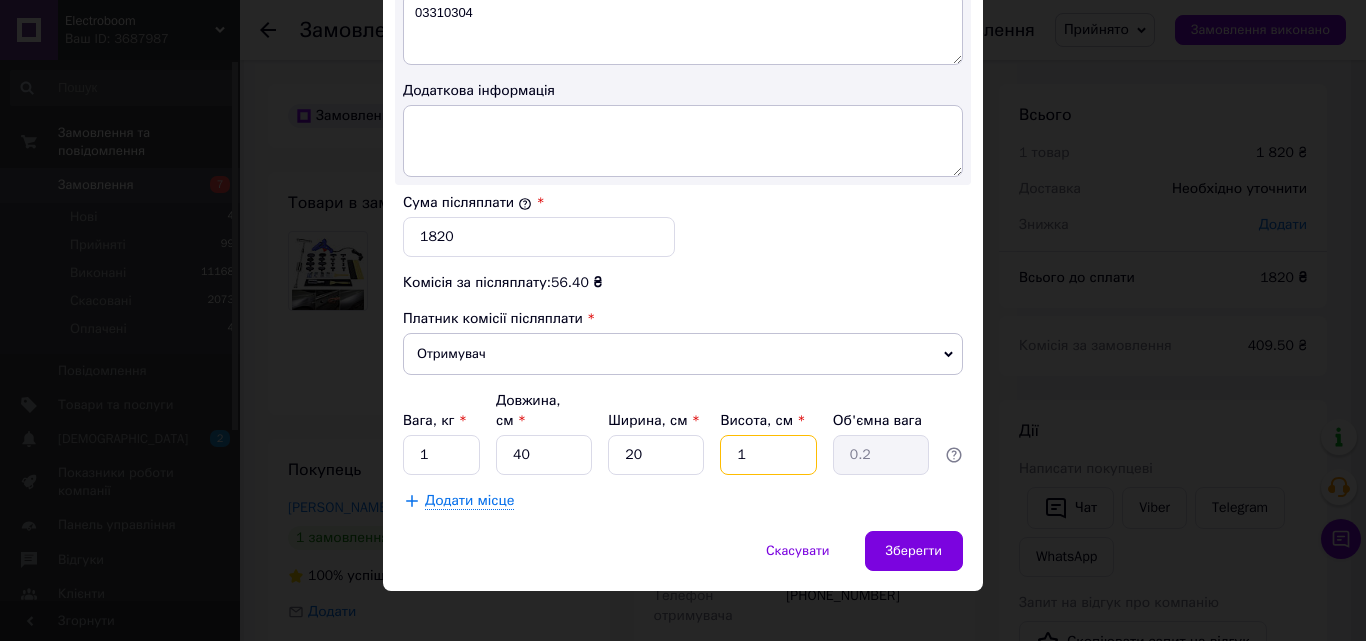 type on "10" 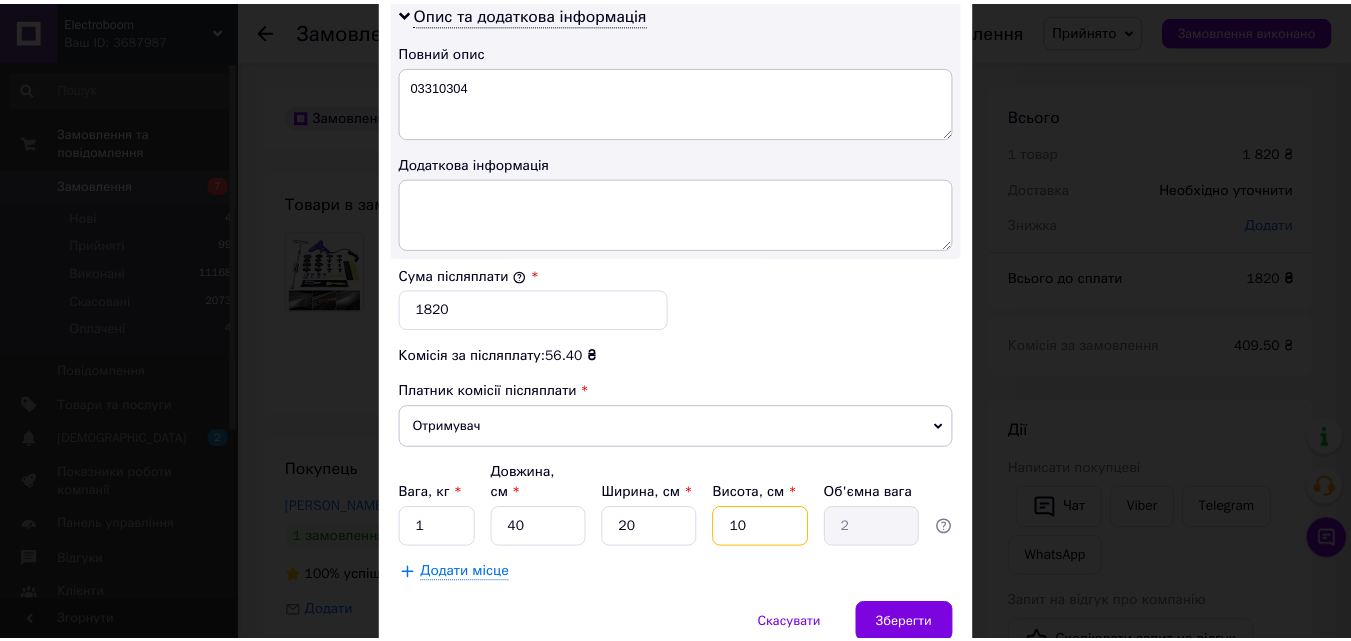 scroll, scrollTop: 1109, scrollLeft: 0, axis: vertical 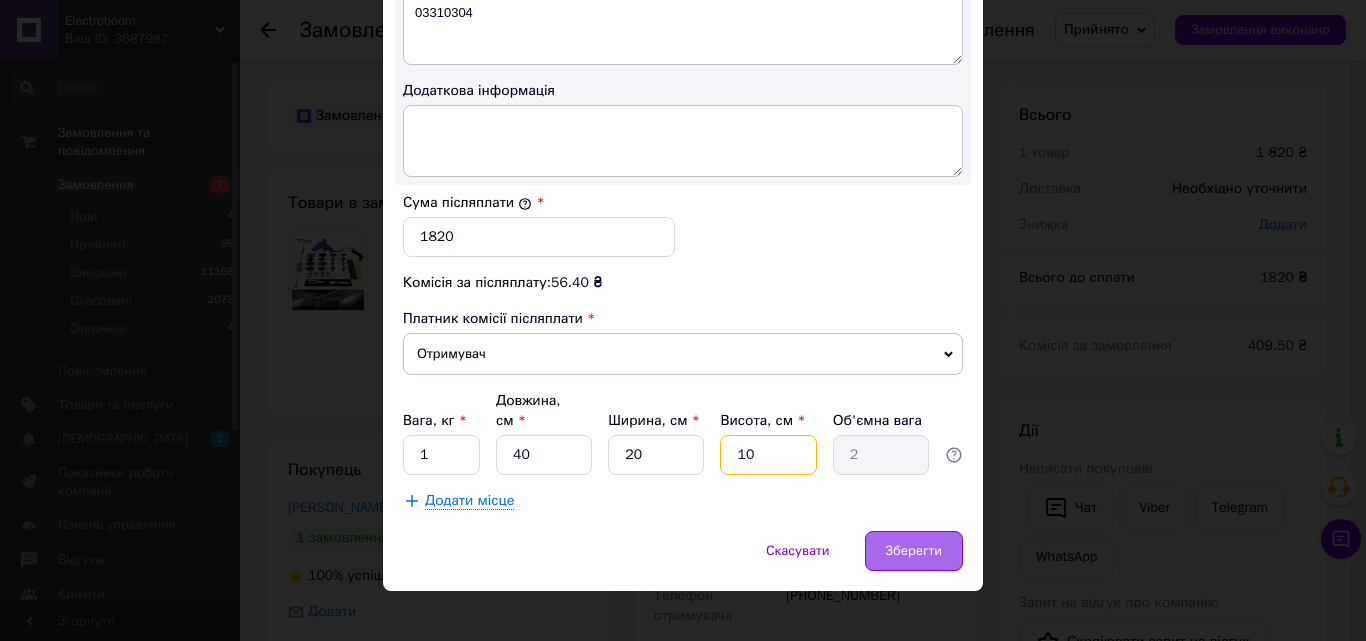 type on "10" 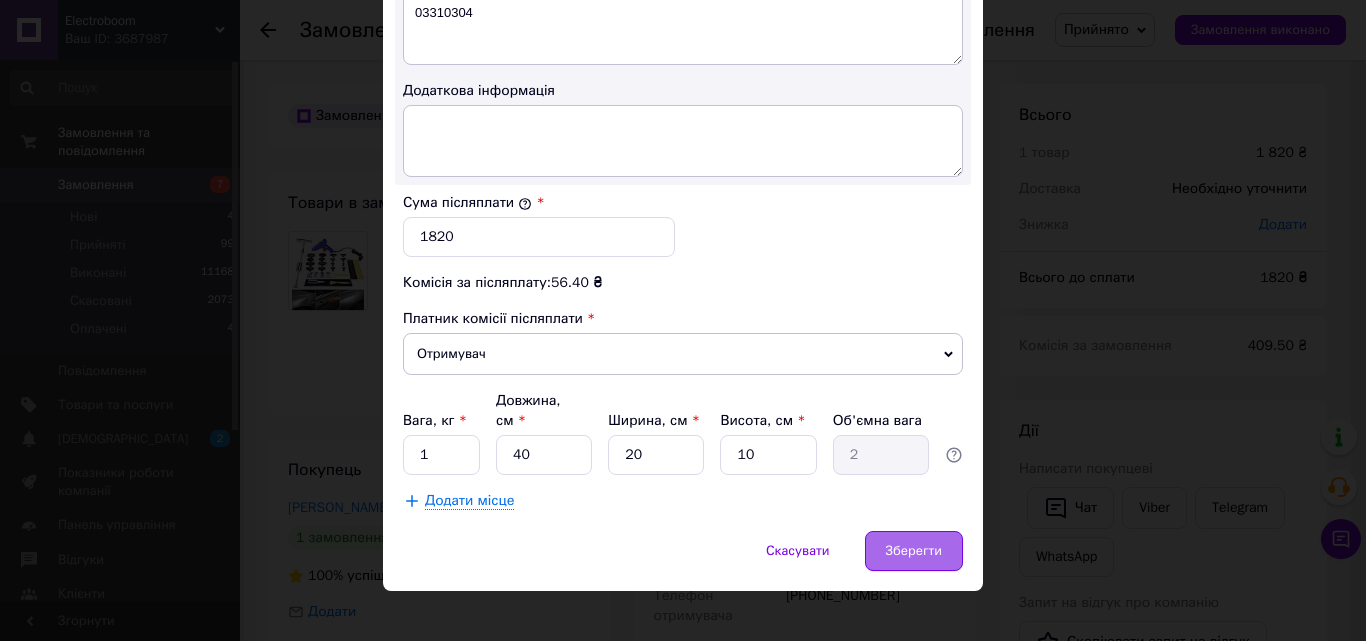 click on "Зберегти" at bounding box center (914, 551) 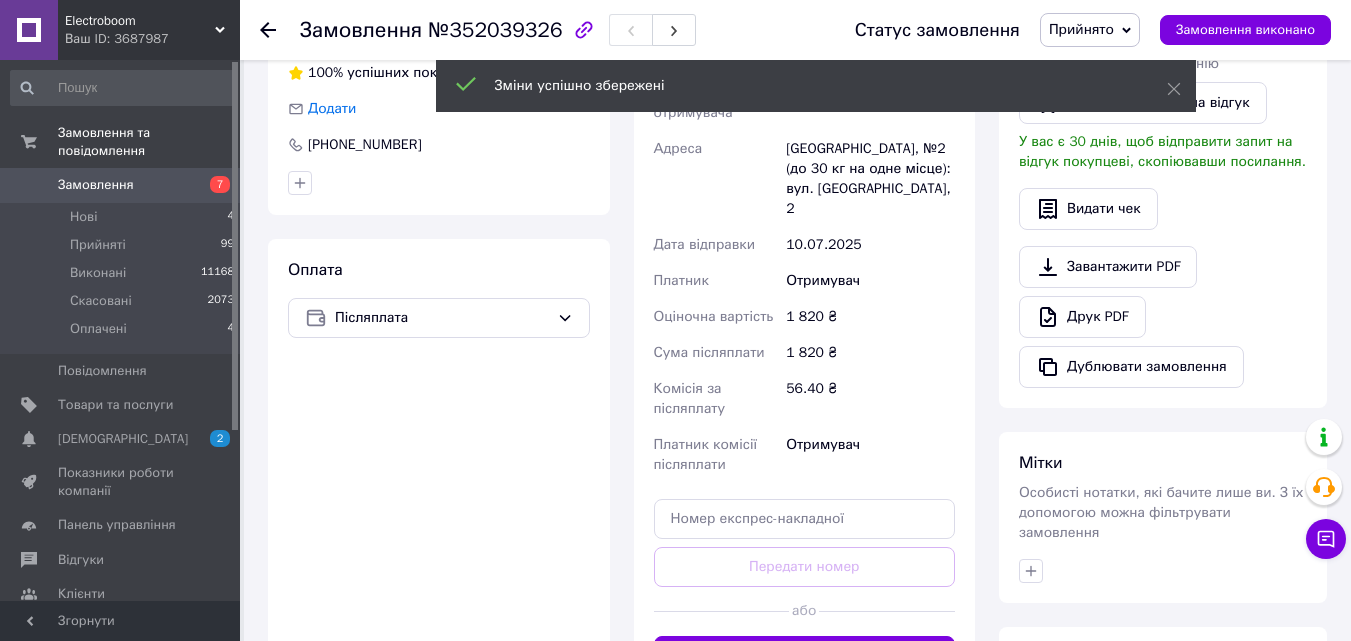 scroll, scrollTop: 600, scrollLeft: 0, axis: vertical 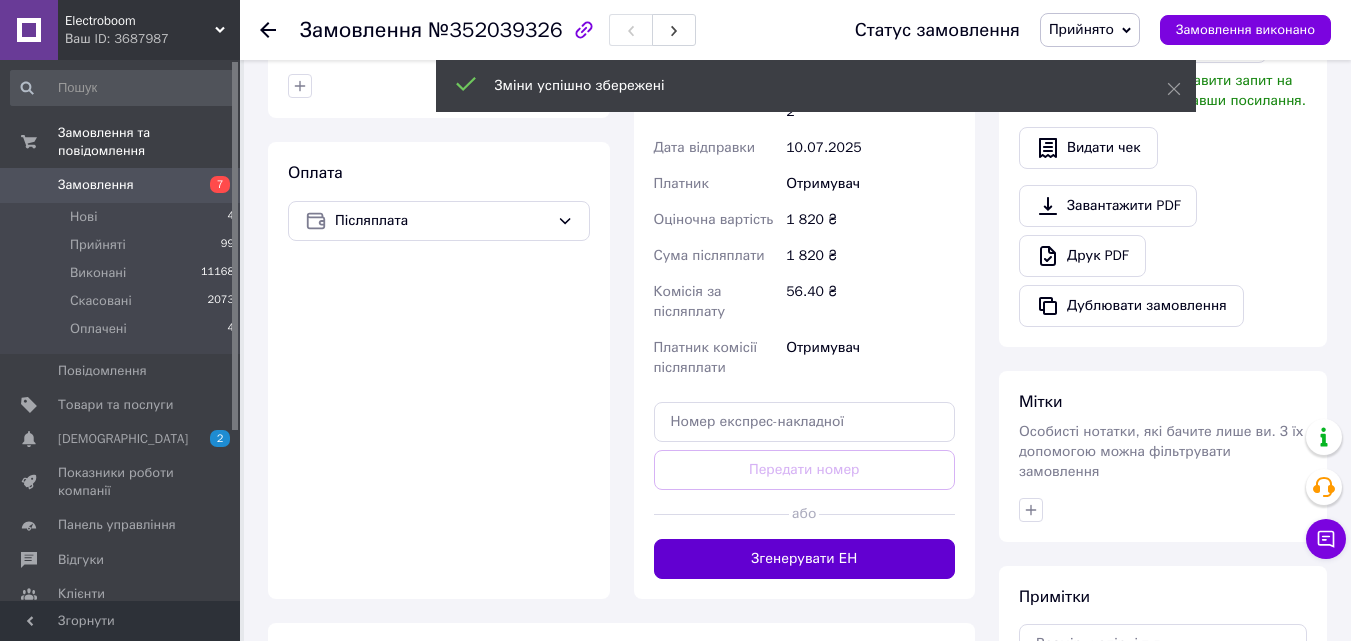 click on "Згенерувати ЕН" at bounding box center [805, 559] 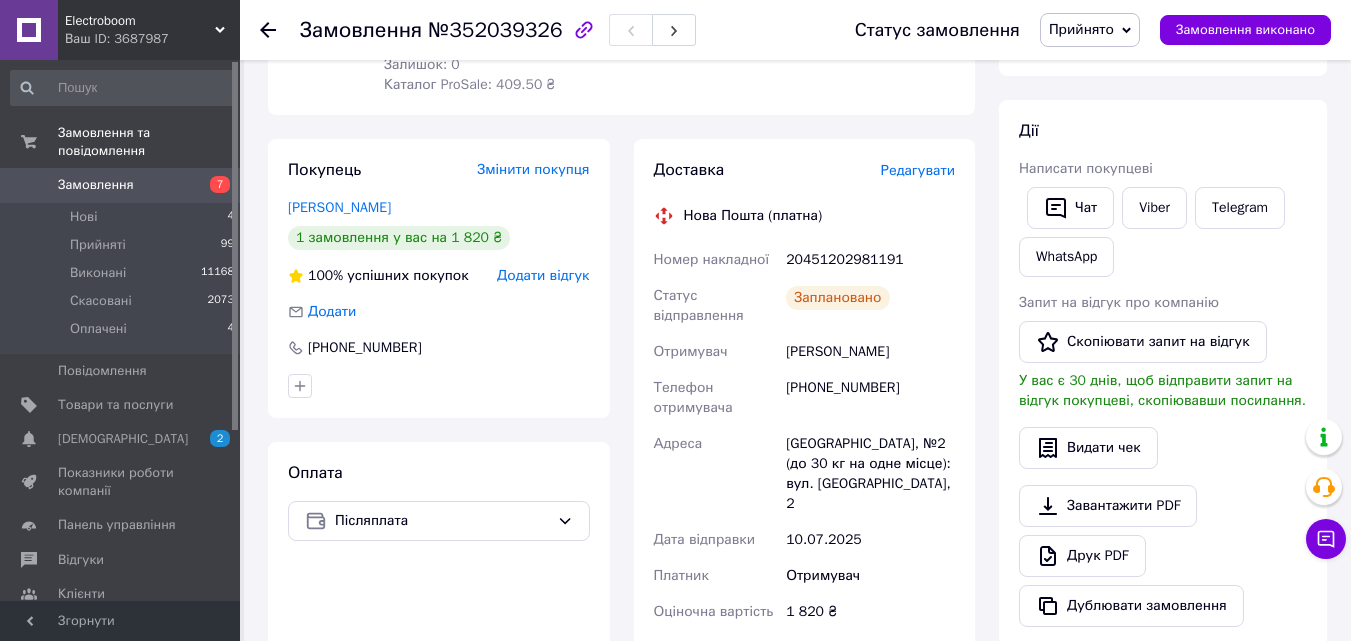 scroll, scrollTop: 0, scrollLeft: 0, axis: both 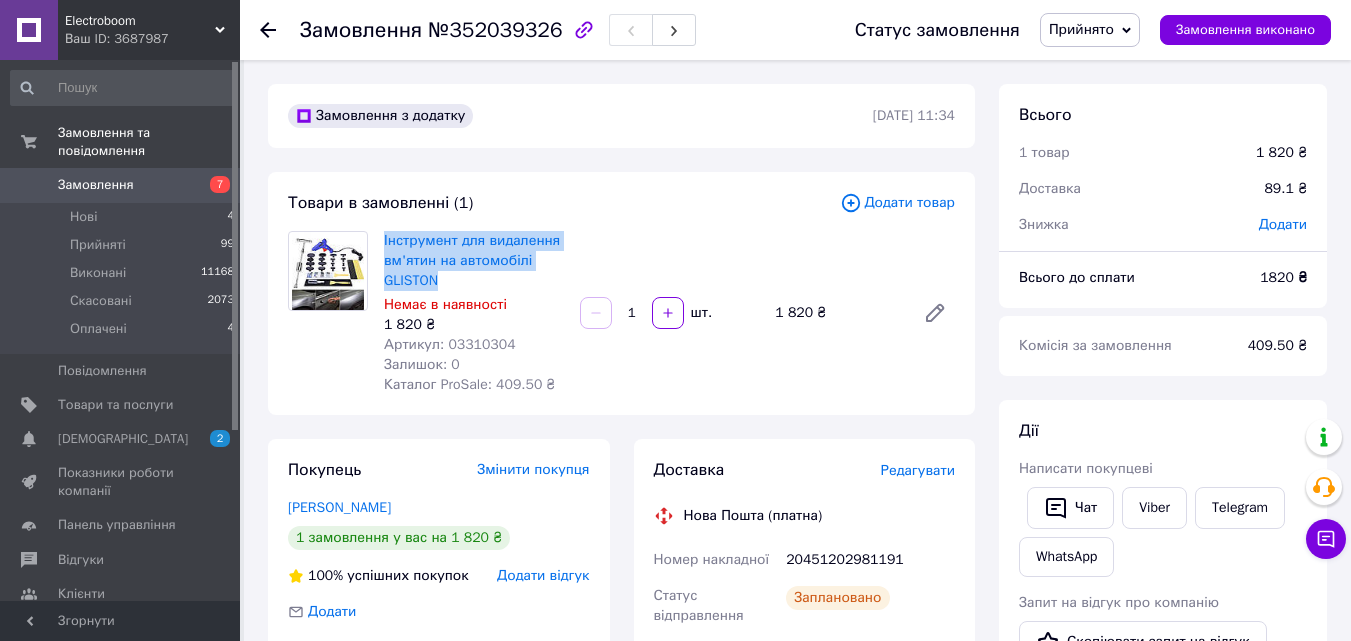 drag, startPoint x: 377, startPoint y: 236, endPoint x: 440, endPoint y: 276, distance: 74.62573 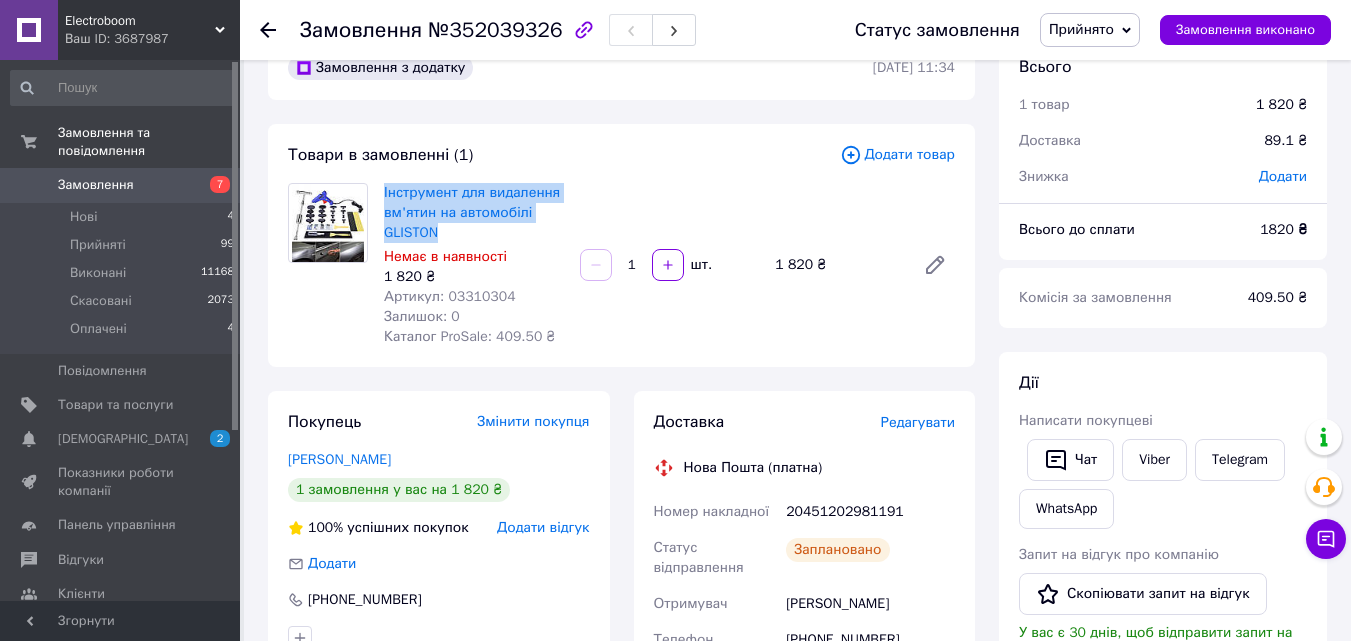 scroll, scrollTop: 0, scrollLeft: 0, axis: both 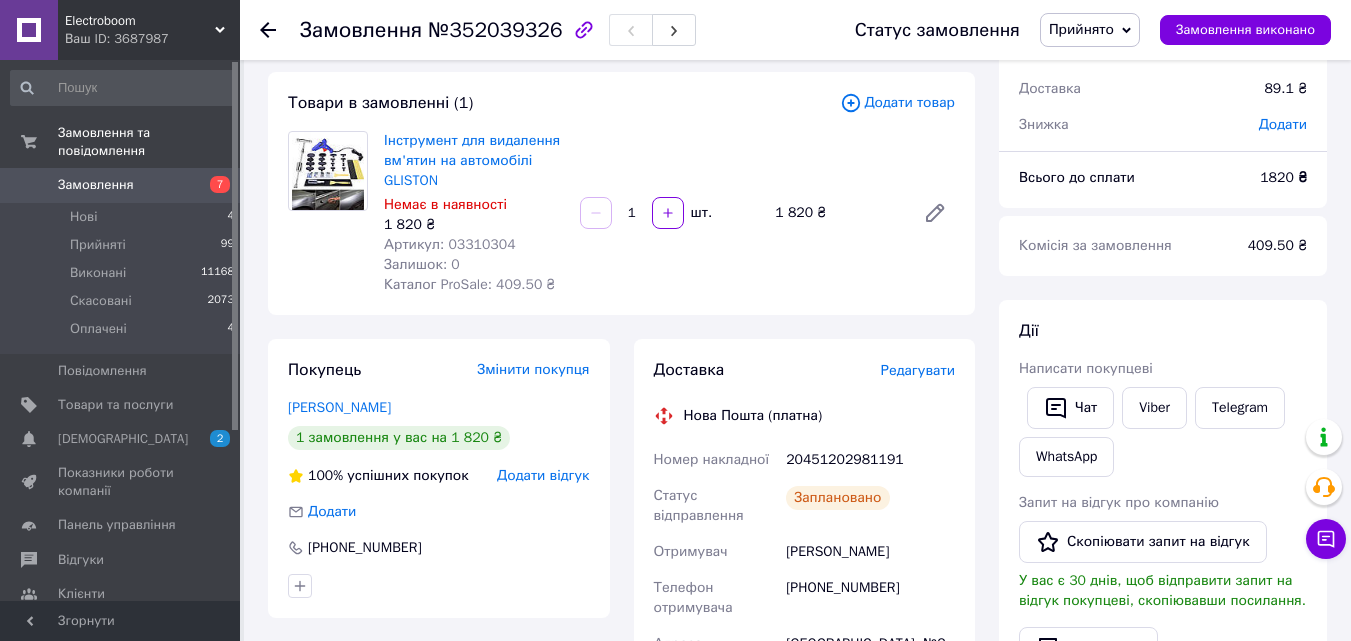 click 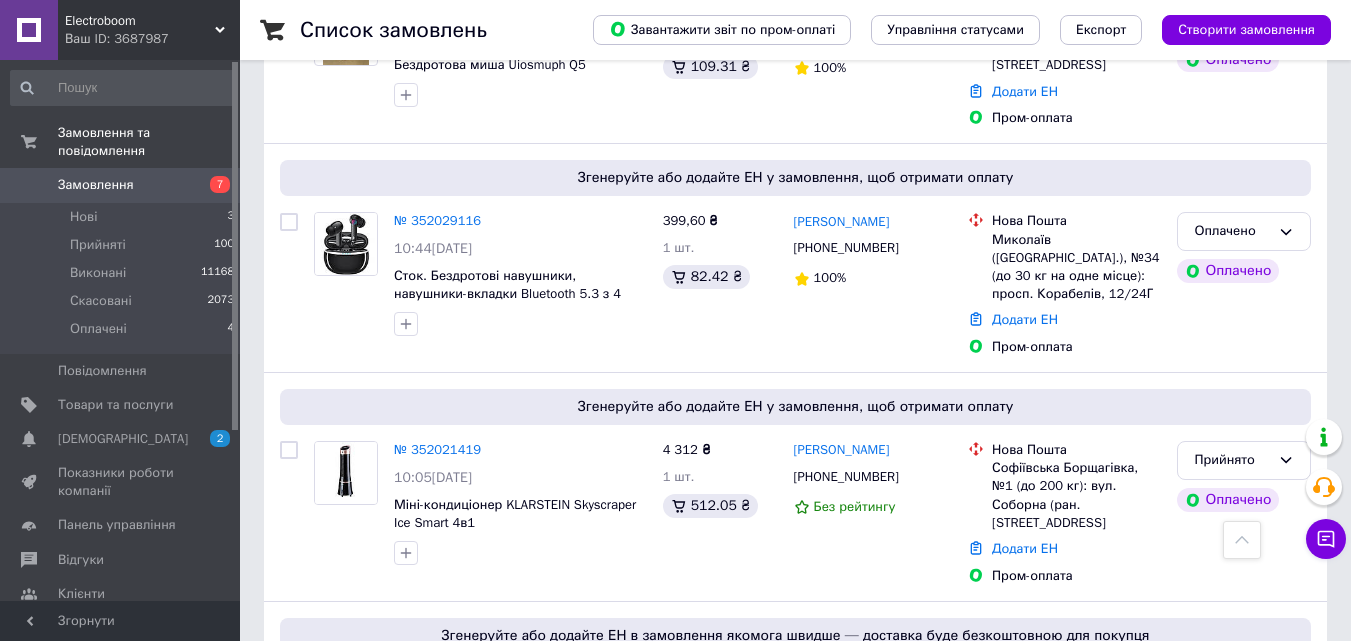 scroll, scrollTop: 600, scrollLeft: 0, axis: vertical 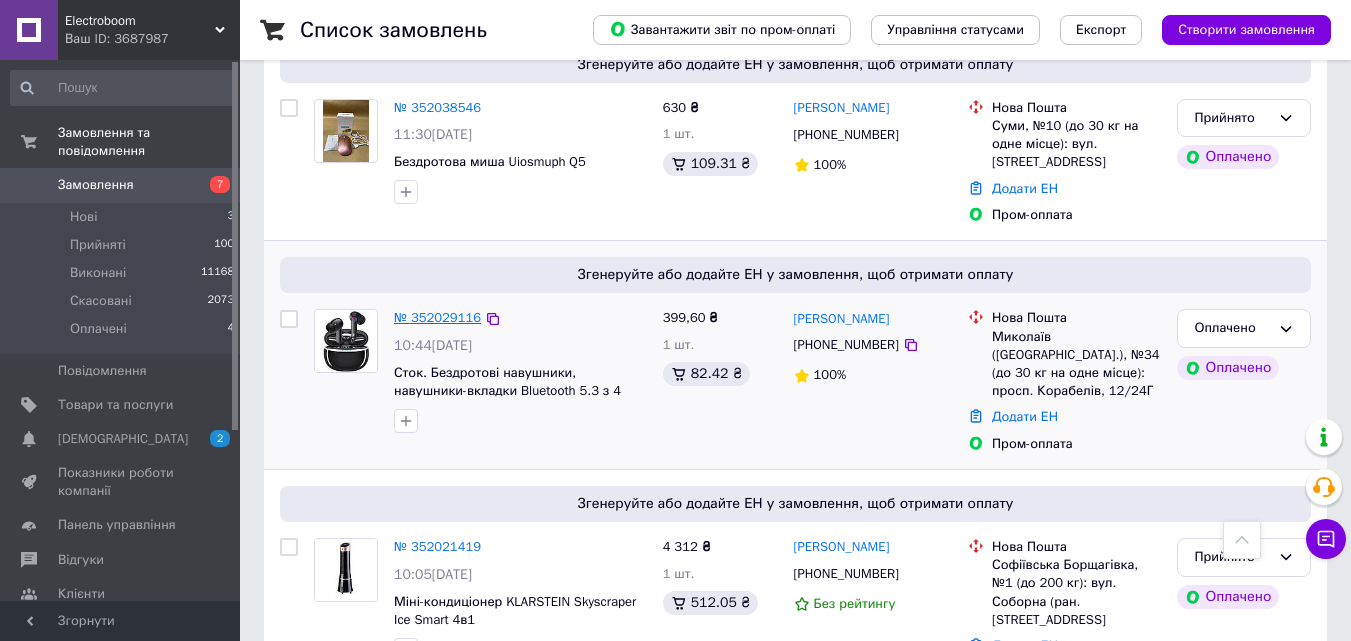 click on "№ 352029116" at bounding box center (437, 317) 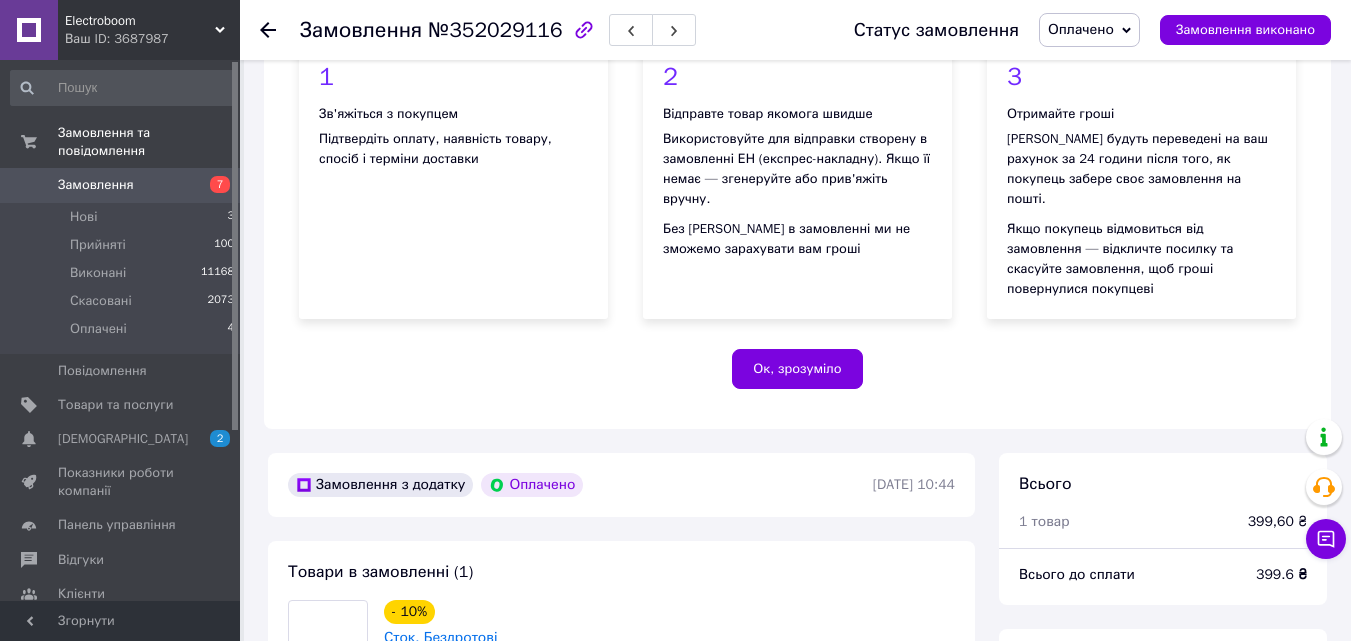 scroll, scrollTop: 600, scrollLeft: 0, axis: vertical 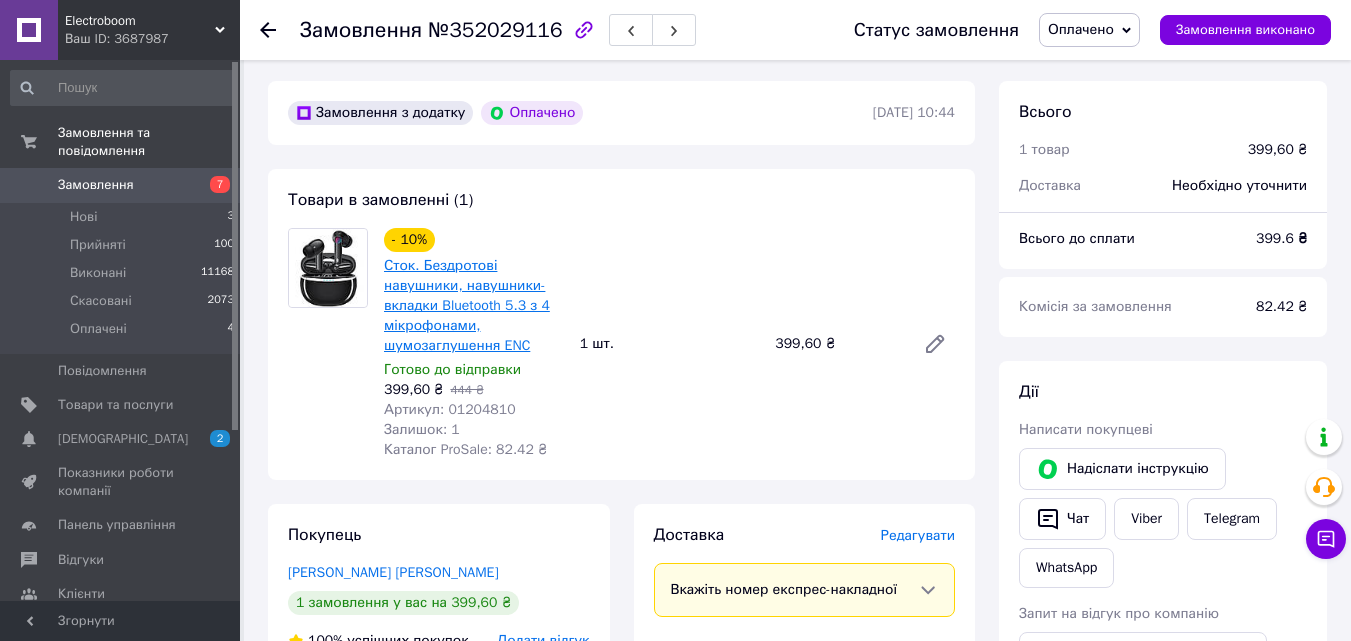 click on "Сток. Бездротові навушники, навушники-вкладки Bluetooth 5.3 з 4 мікрофонами, шумозаглушення ENC" at bounding box center [467, 305] 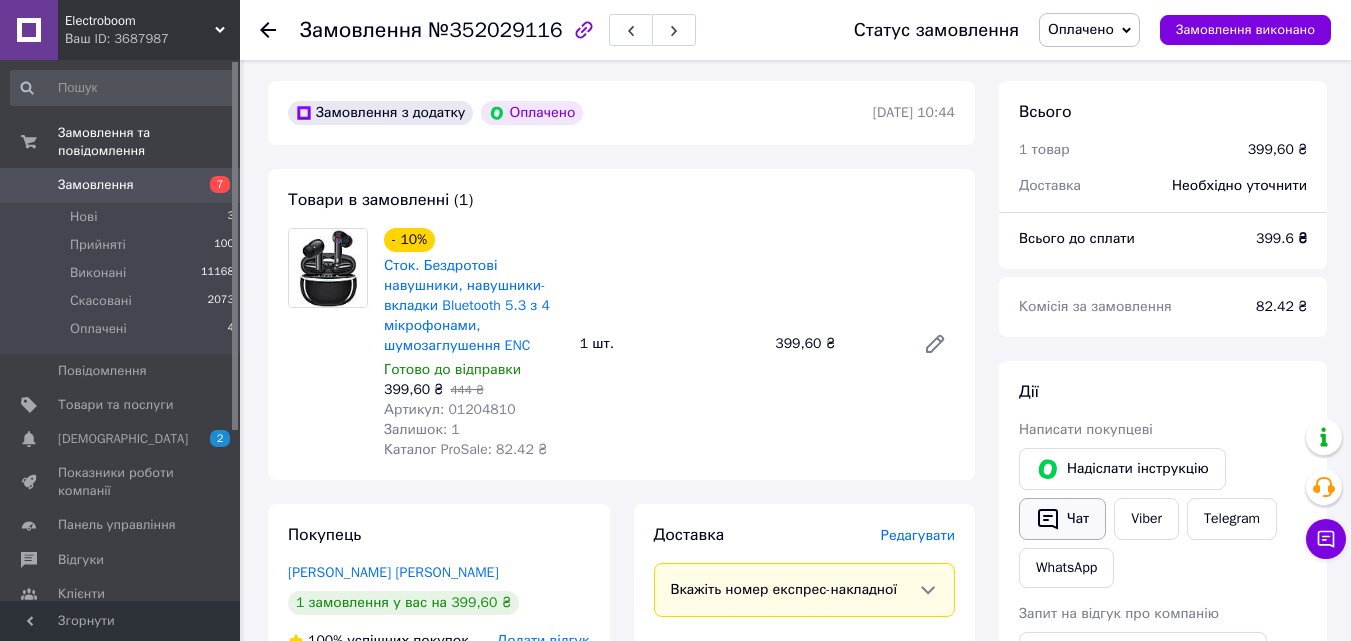 click on "Чат" at bounding box center (1062, 519) 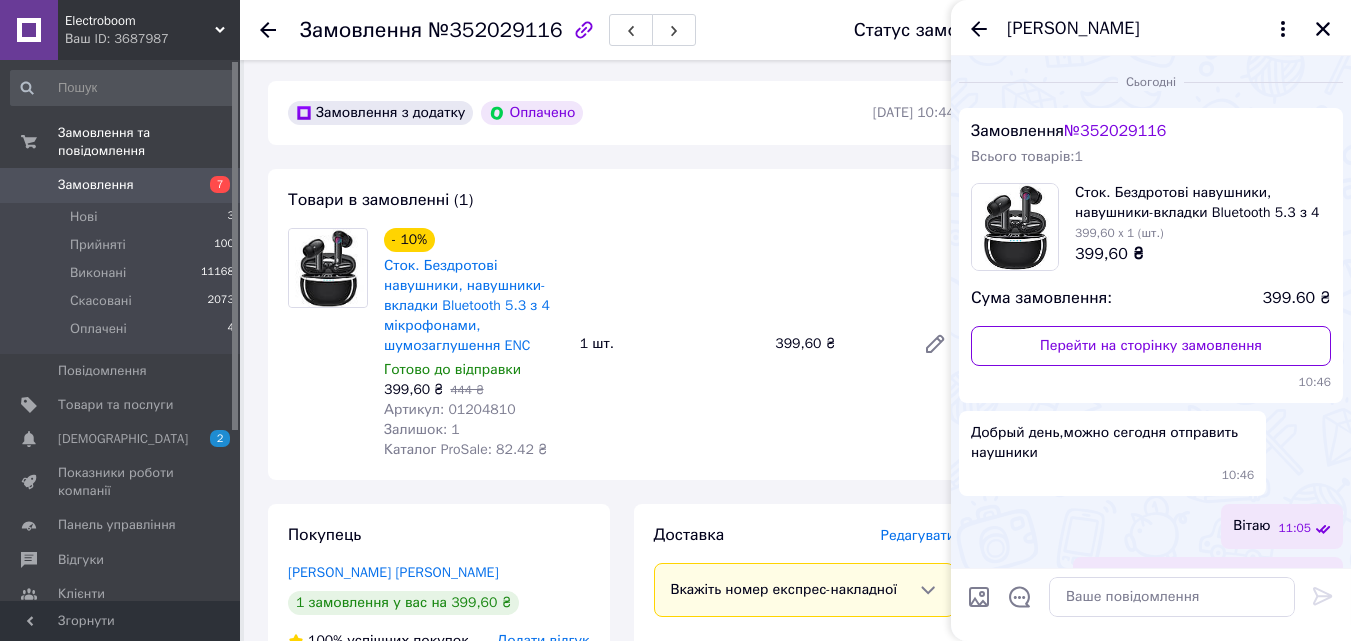 scroll, scrollTop: 95, scrollLeft: 0, axis: vertical 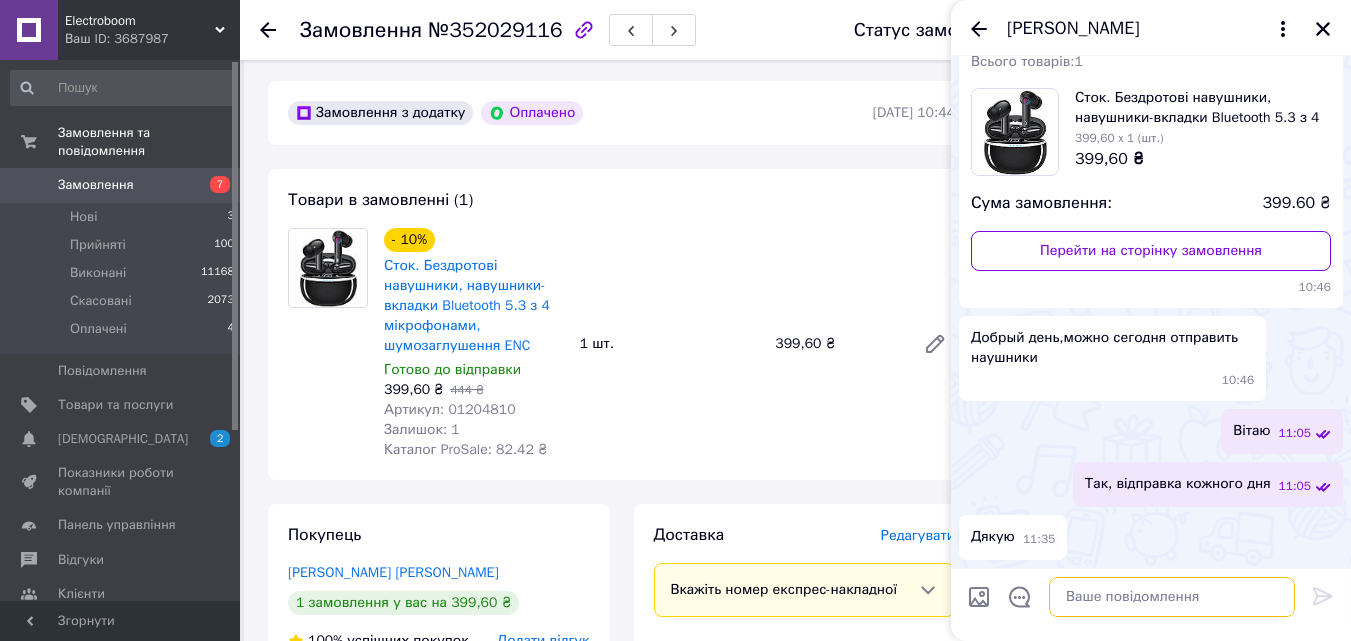 click at bounding box center (1172, 597) 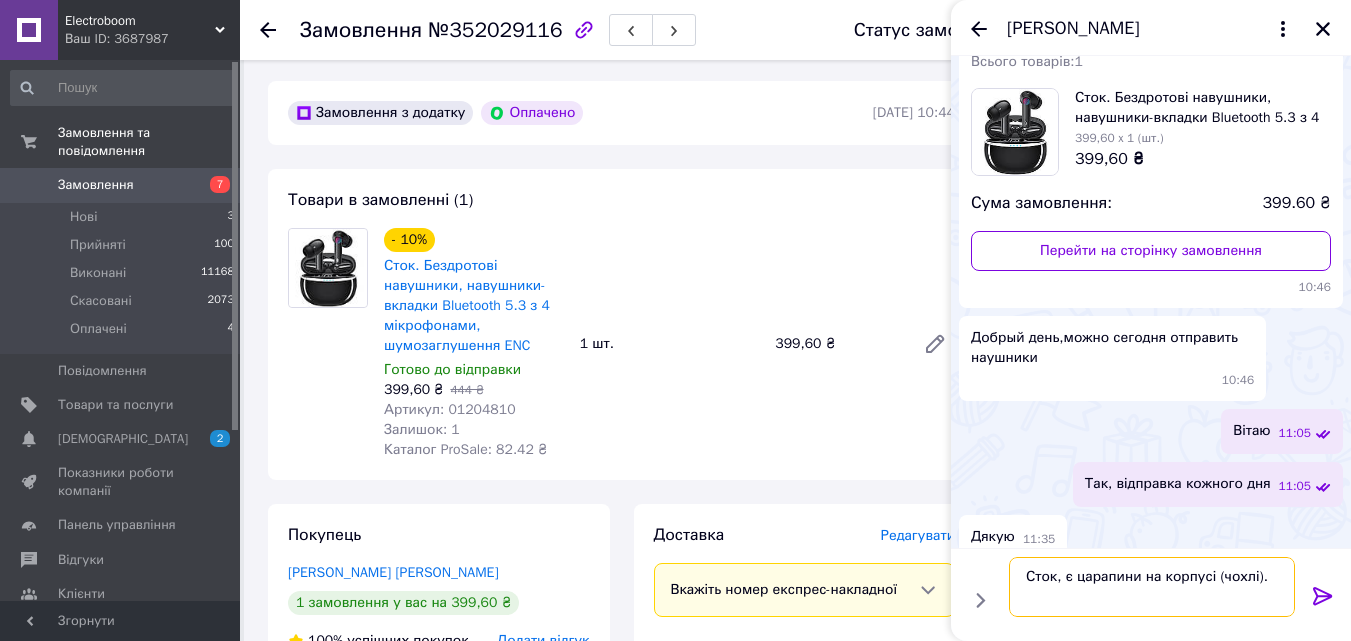 click on "Сток, є царапини на корпусі (чохлі)." at bounding box center [1152, 587] 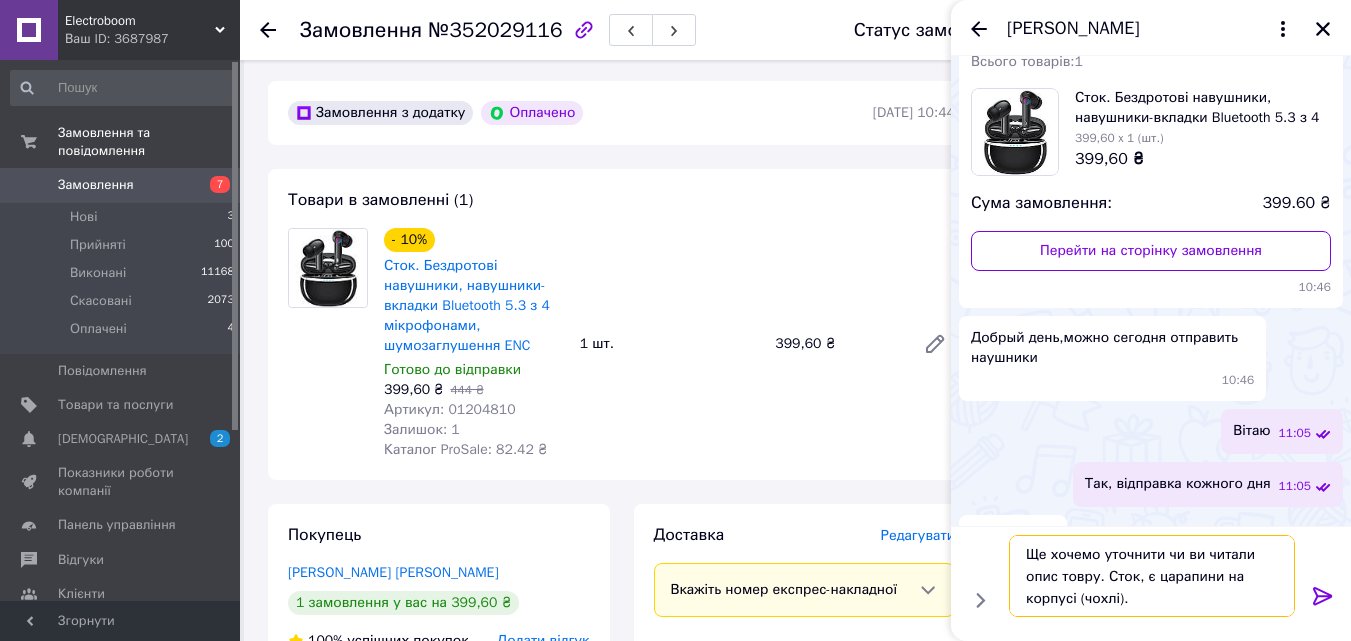 click on "Ще хочемо уточнити чи ви читали опис товру. Сток, є царапини на корпусі (чохлі)." at bounding box center [1152, 576] 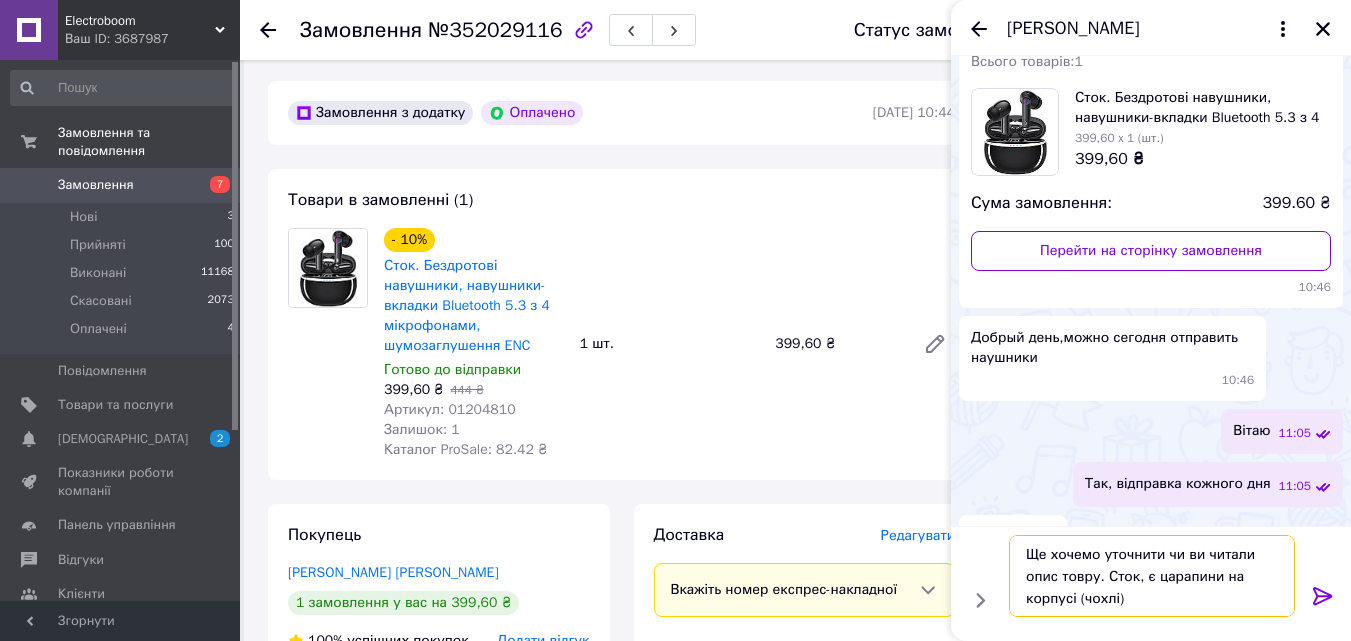 type on "Ще хочемо уточнити чи ви читали опис товру. Сток, є царапини на корпусі (чохлі)?" 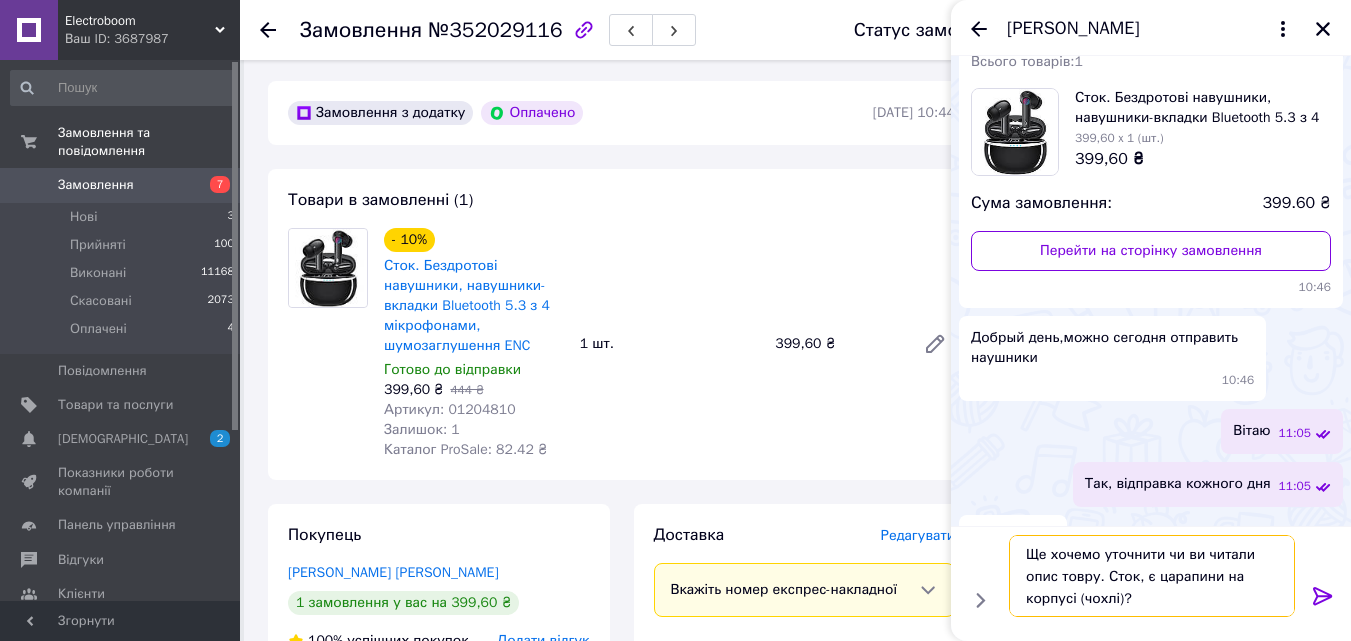type 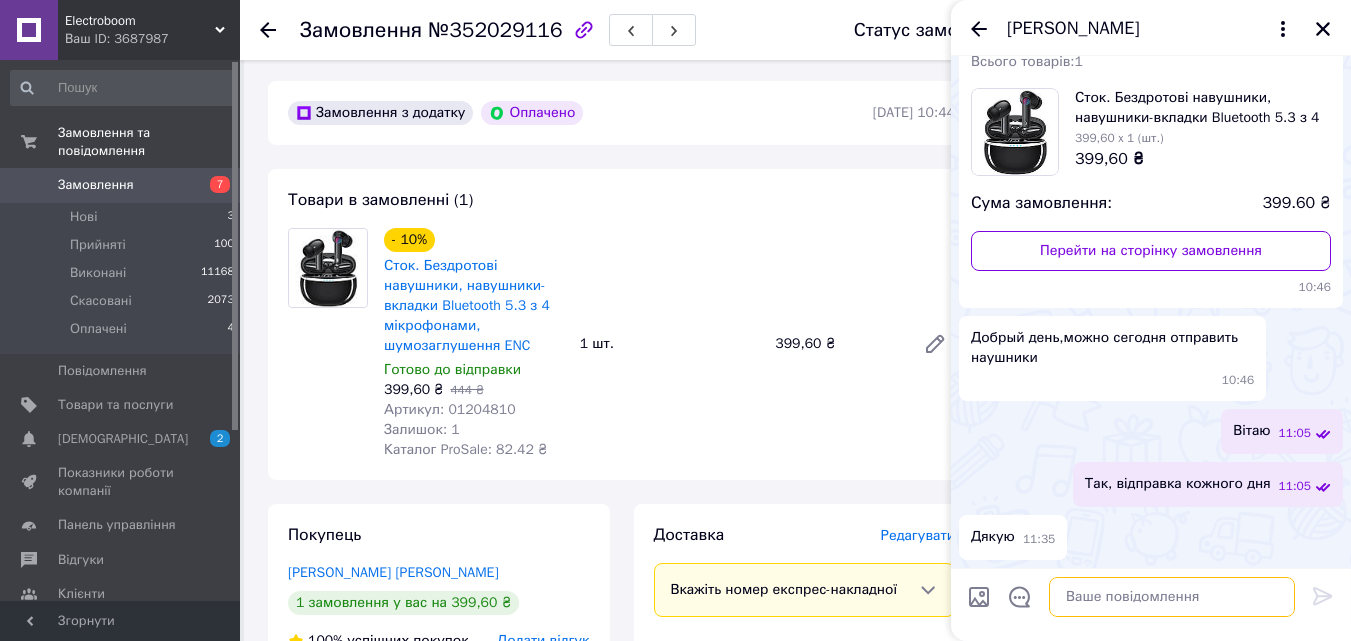 scroll, scrollTop: 189, scrollLeft: 0, axis: vertical 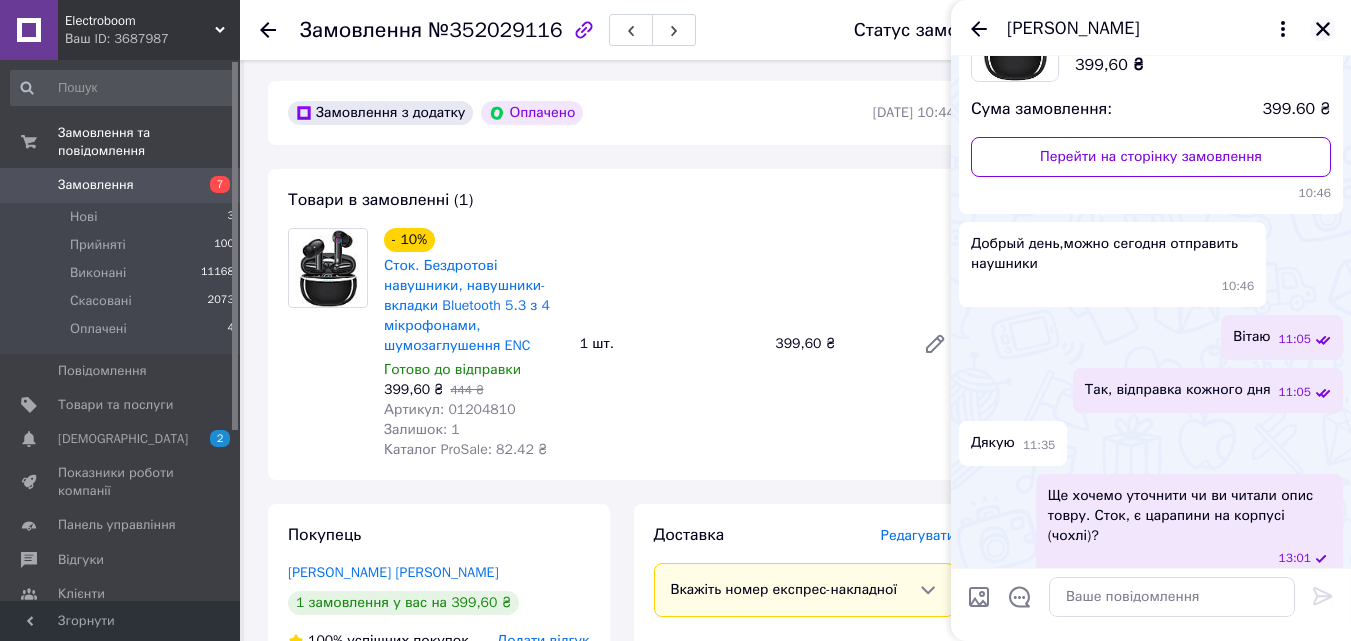 click 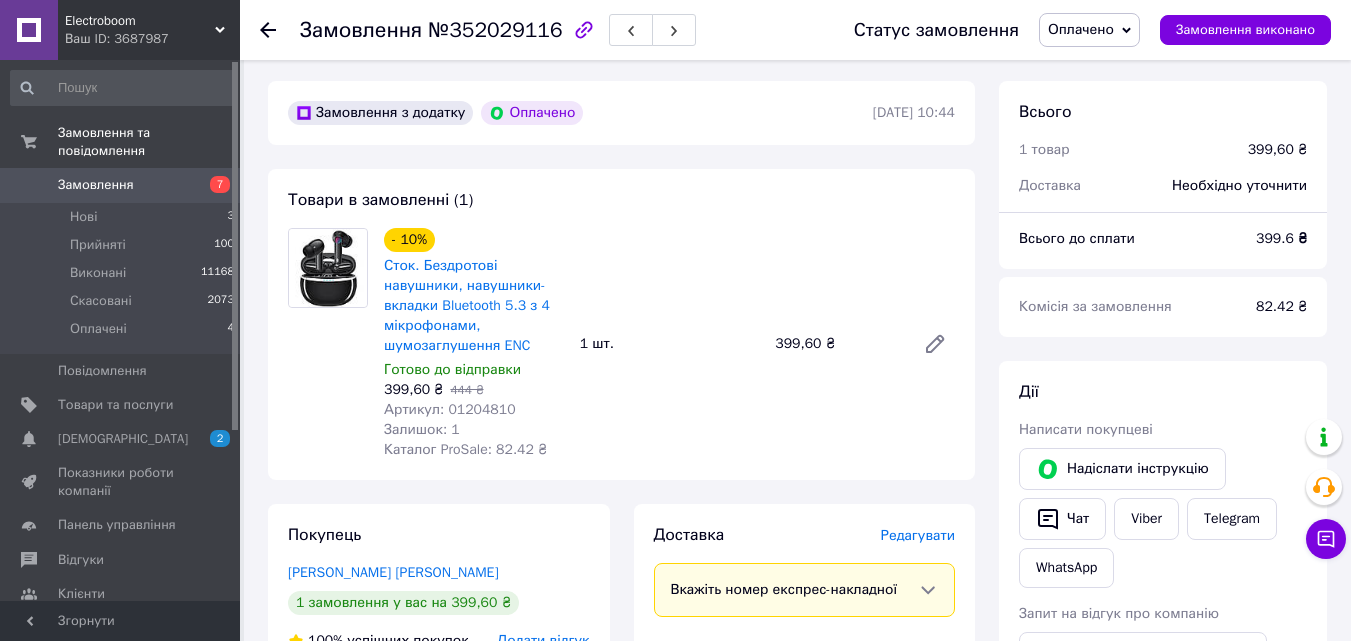 click 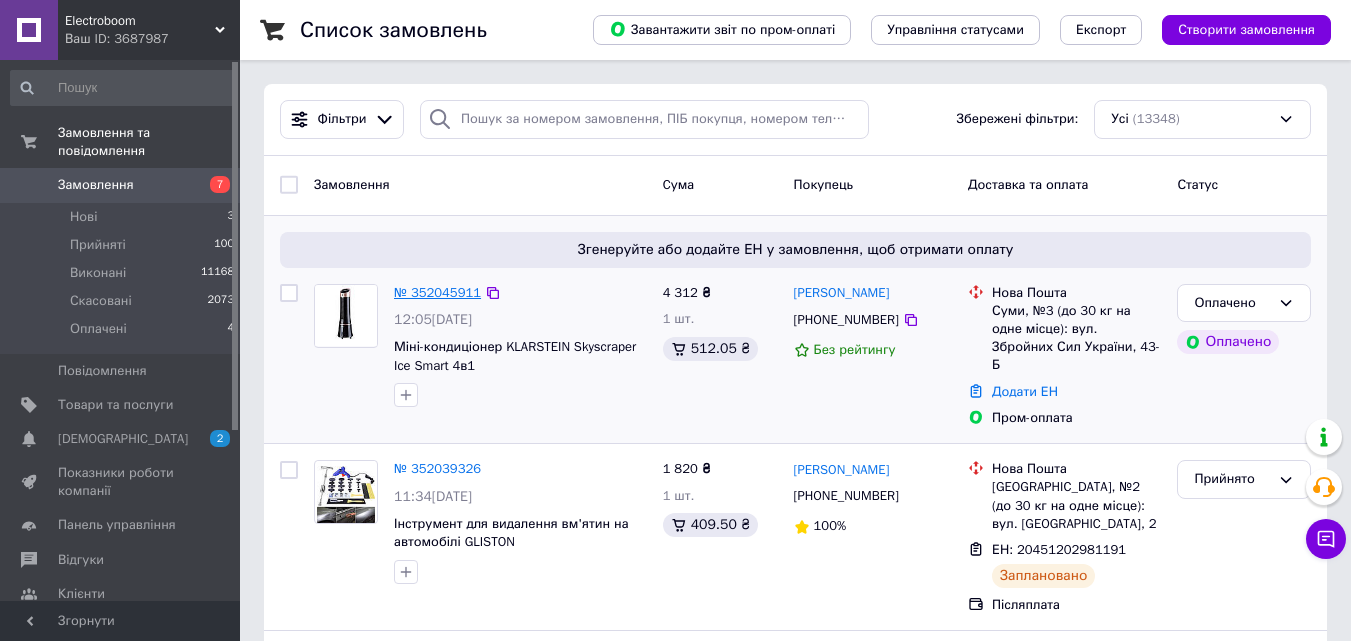 click on "№ 352045911" at bounding box center (437, 292) 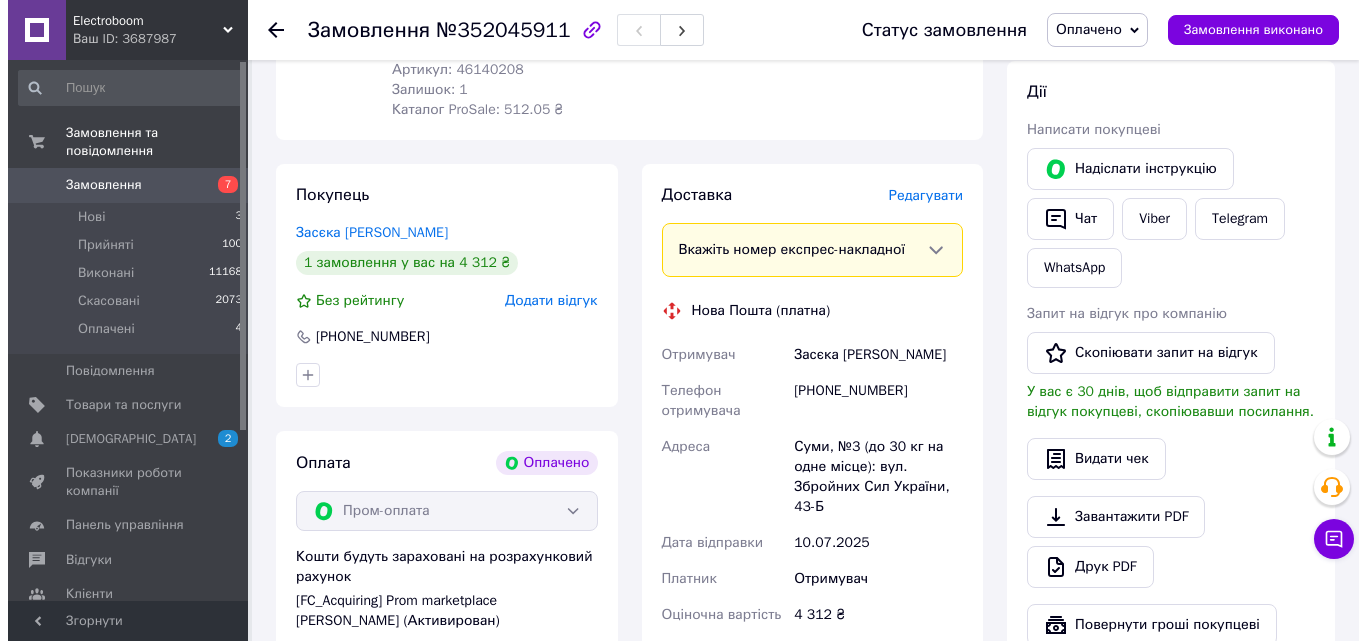 scroll, scrollTop: 800, scrollLeft: 0, axis: vertical 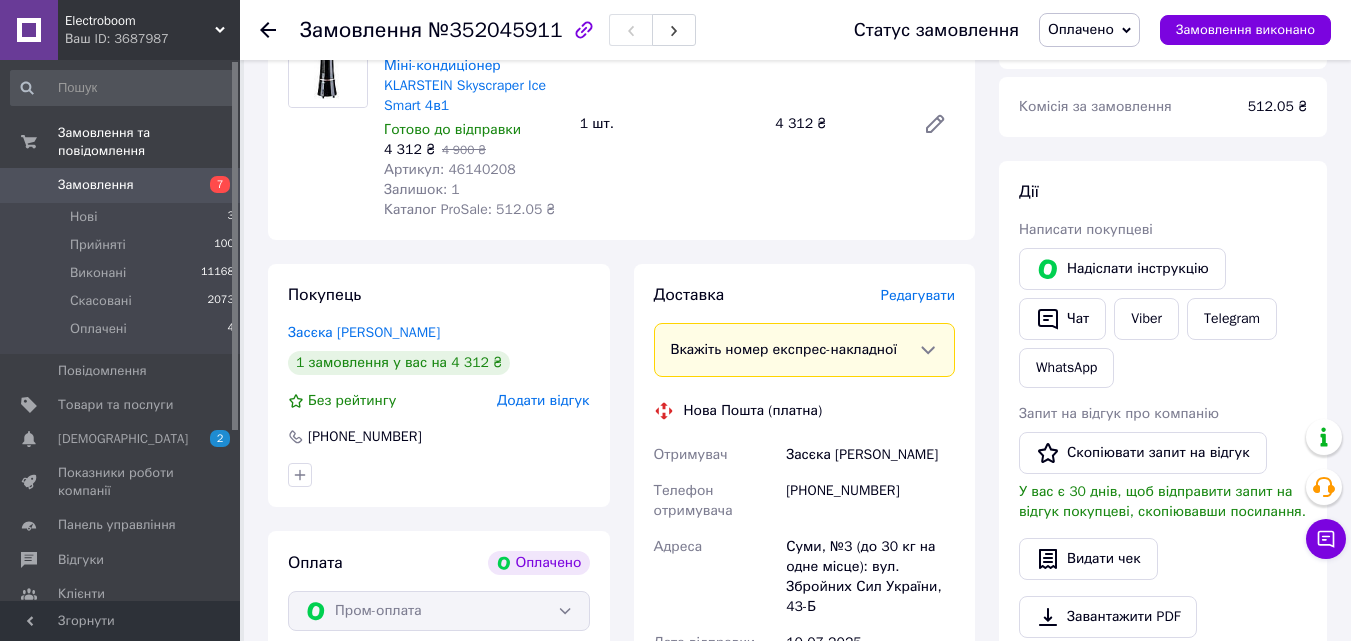click on "Редагувати" at bounding box center [918, 295] 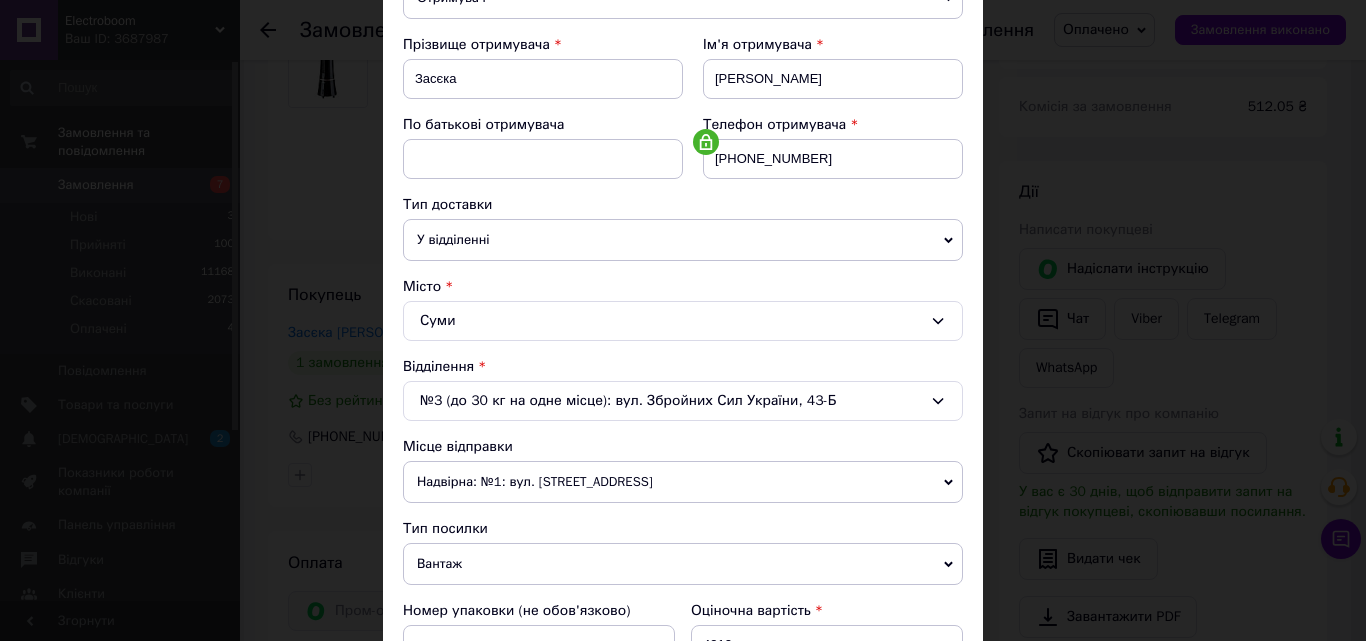scroll, scrollTop: 400, scrollLeft: 0, axis: vertical 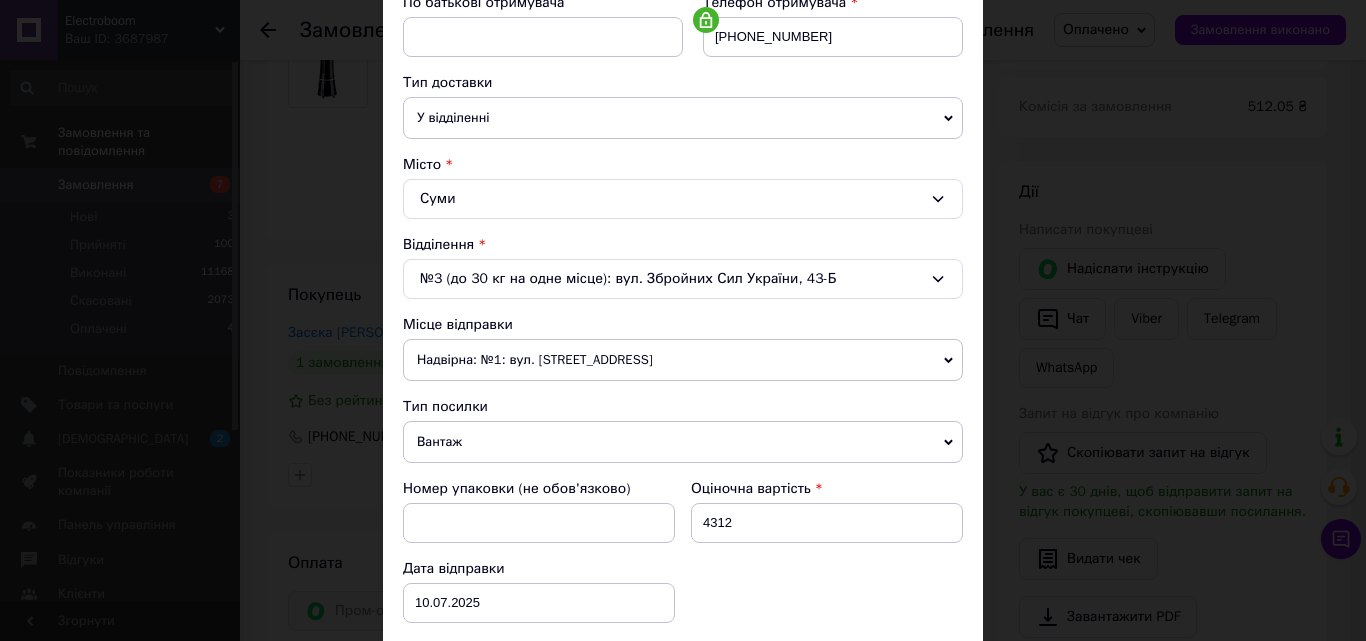 click 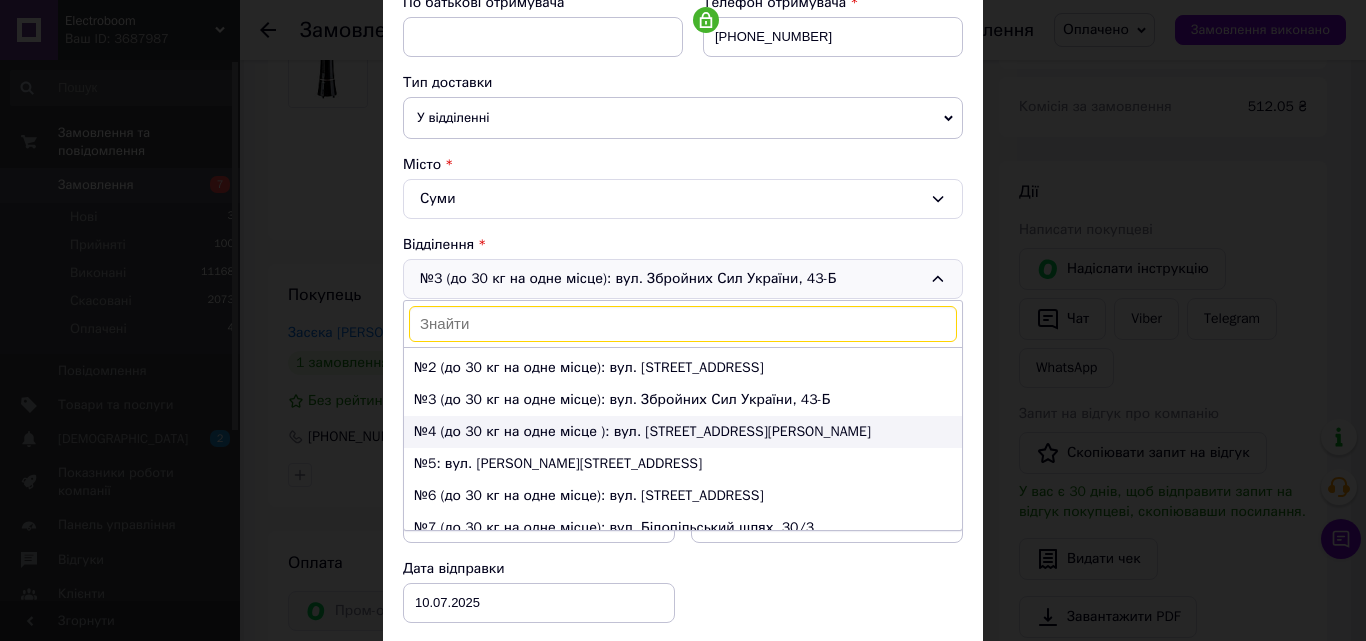 scroll, scrollTop: 0, scrollLeft: 0, axis: both 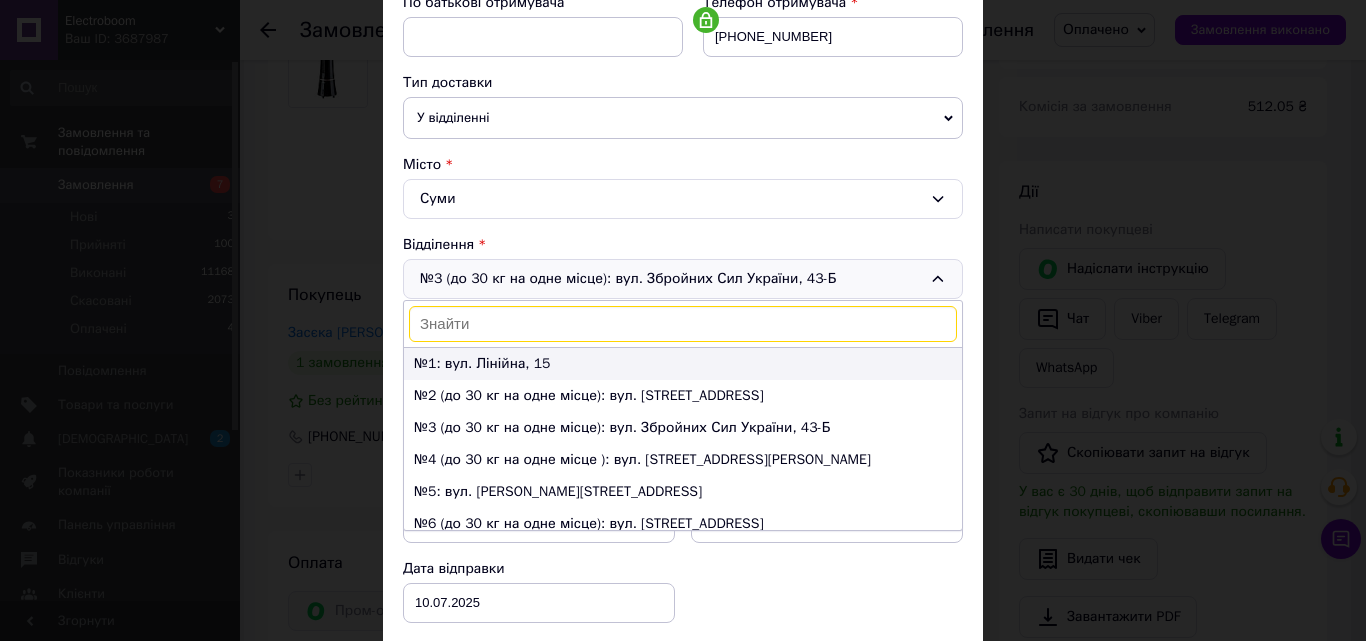 click on "№1: вул. Лінійна, 15" at bounding box center [683, 364] 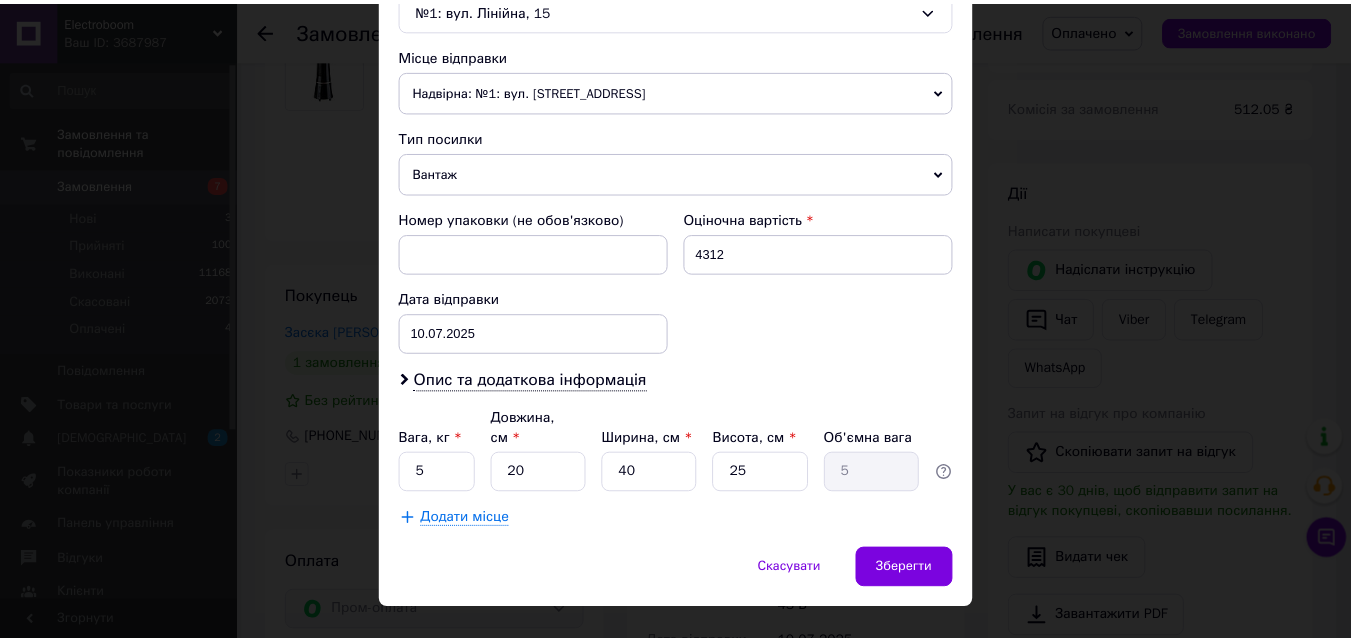 scroll, scrollTop: 687, scrollLeft: 0, axis: vertical 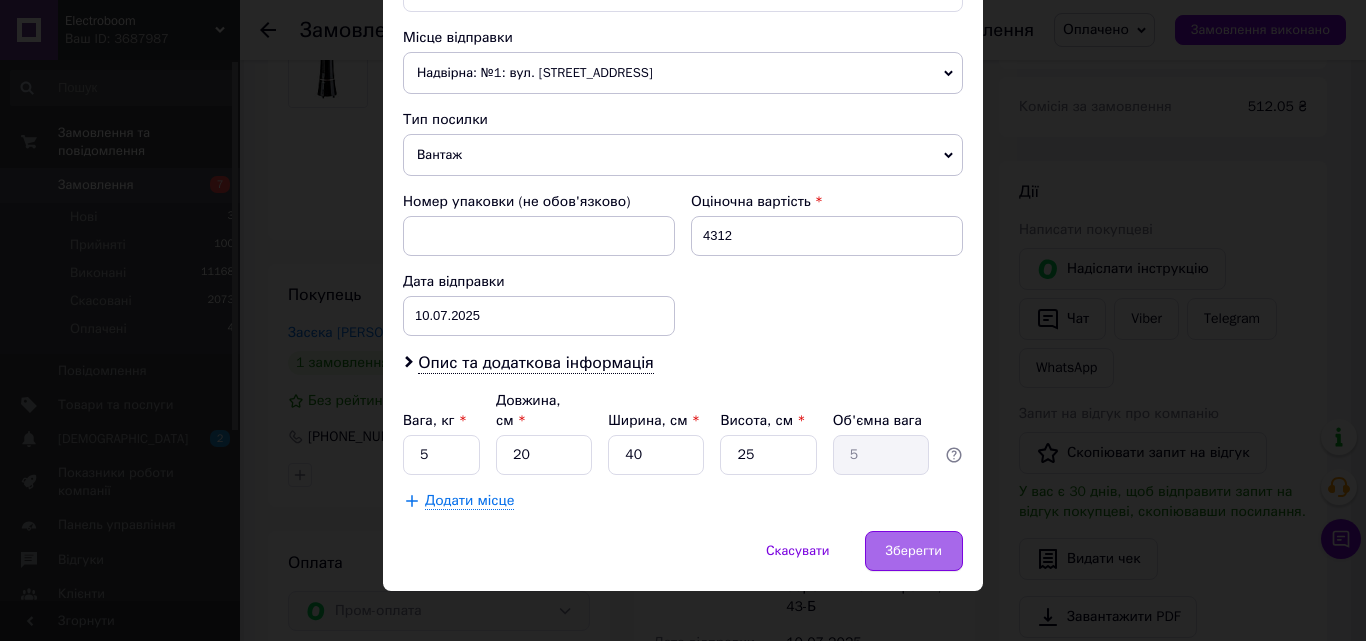 click on "Зберегти" at bounding box center (914, 551) 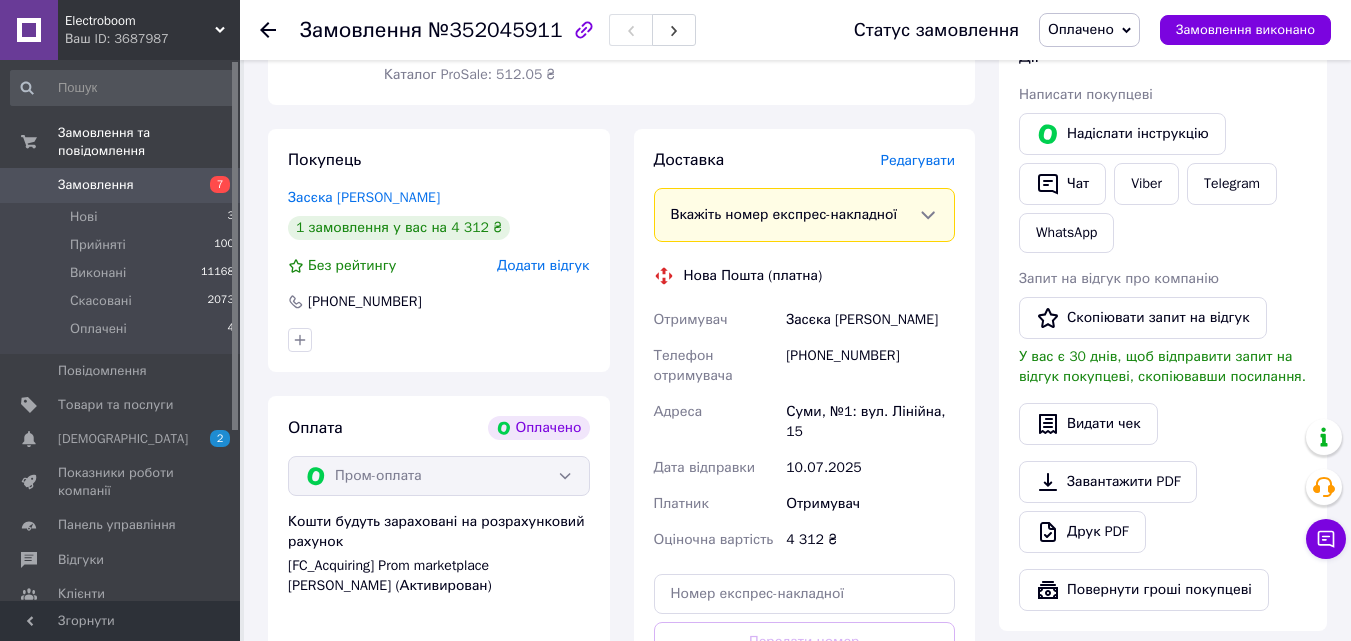 scroll, scrollTop: 900, scrollLeft: 0, axis: vertical 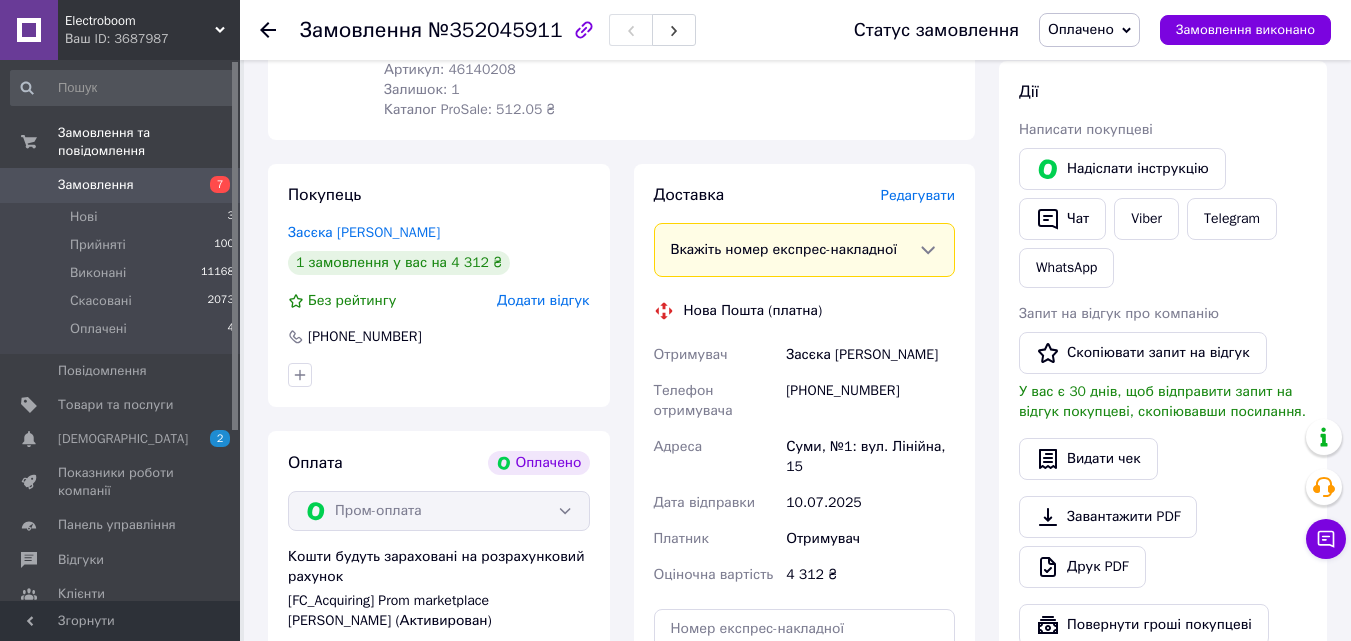 click on "Оплачено" at bounding box center (1089, 30) 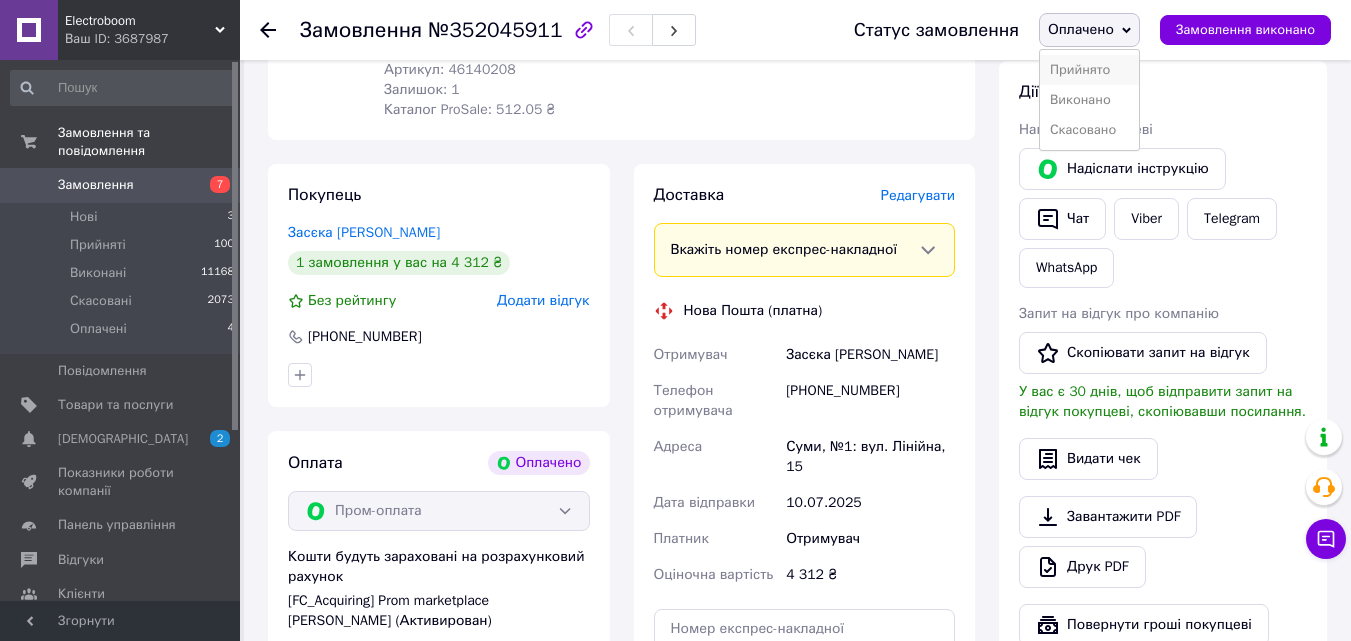 click on "Прийнято" at bounding box center [1089, 70] 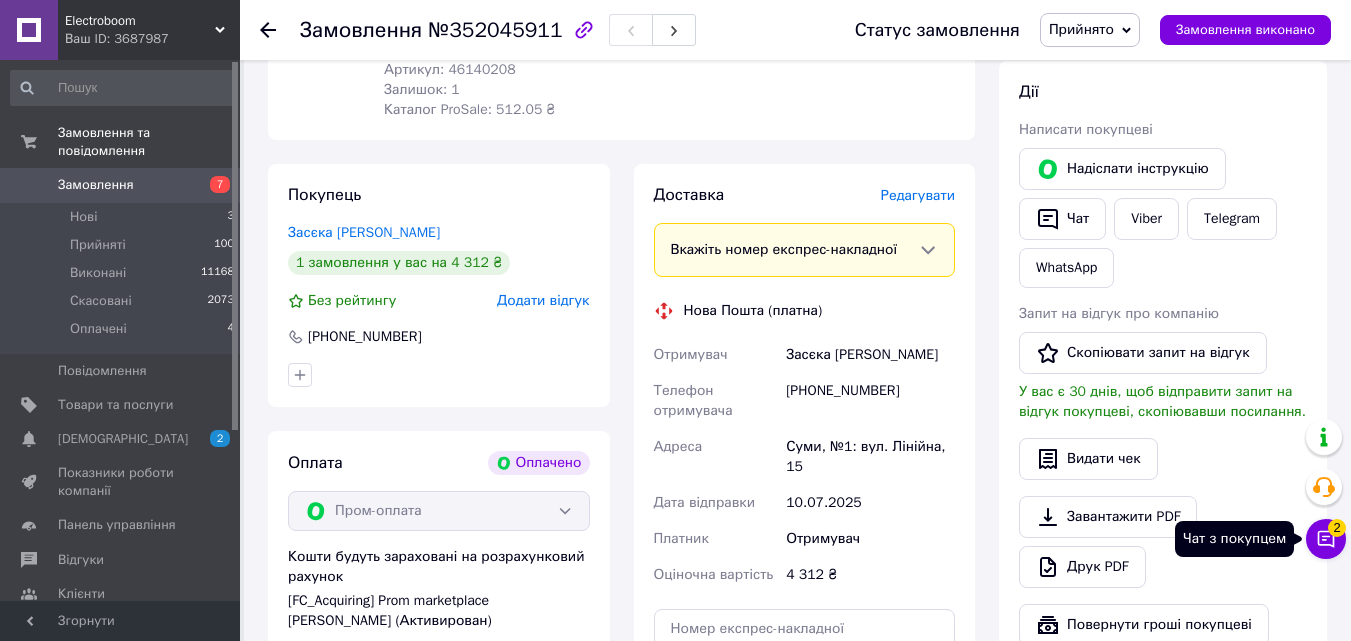 click 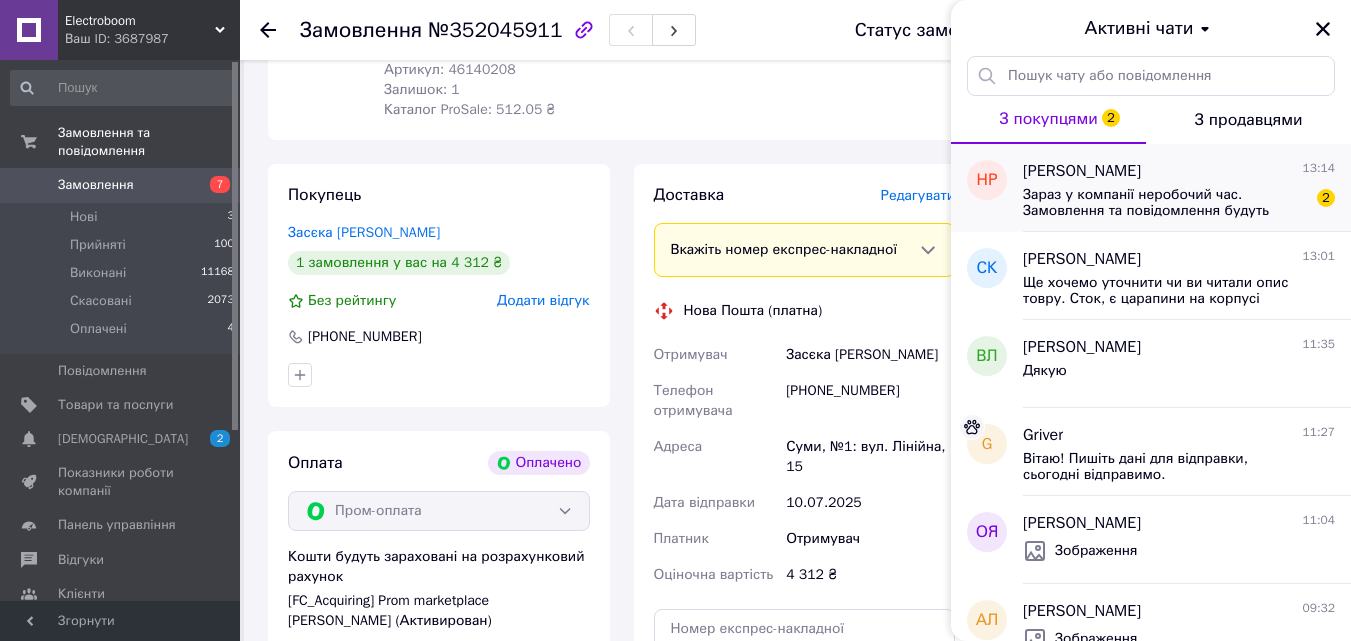 click on "Зараз у компанії неробочий час. Замовлення та повідомлення будуть оброблені з 14:00 найближчого робочого дня (сьогодні)" at bounding box center [1165, 203] 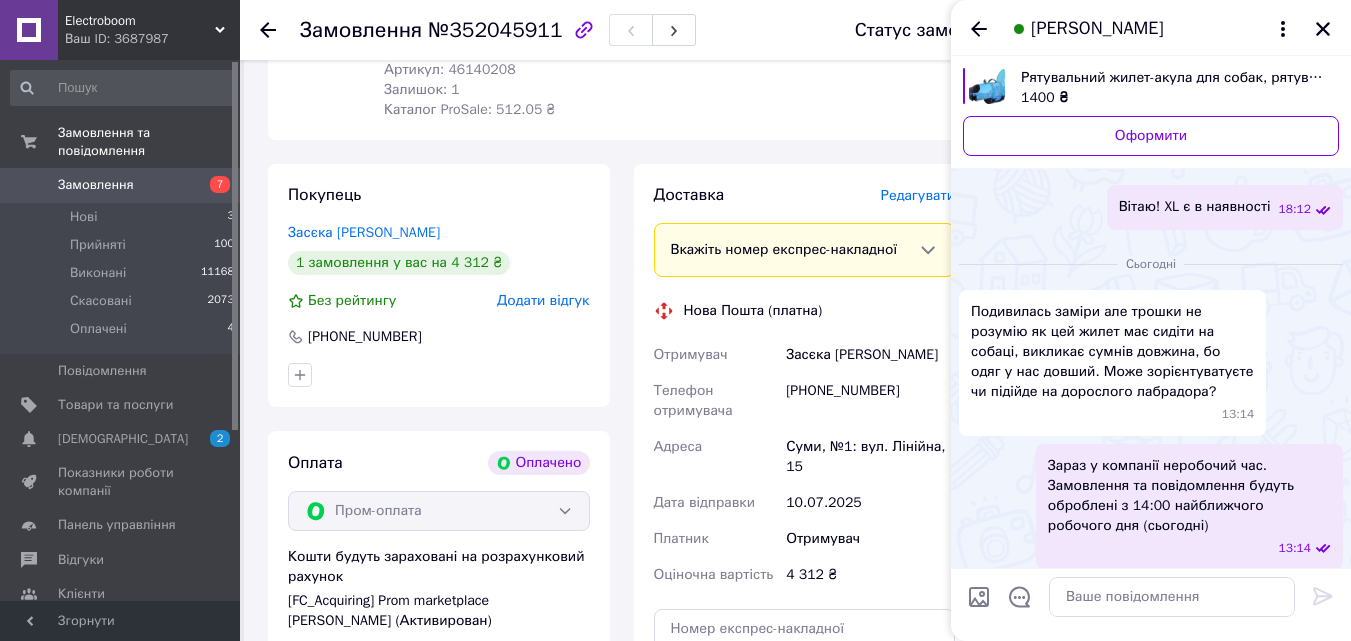 scroll, scrollTop: 323, scrollLeft: 0, axis: vertical 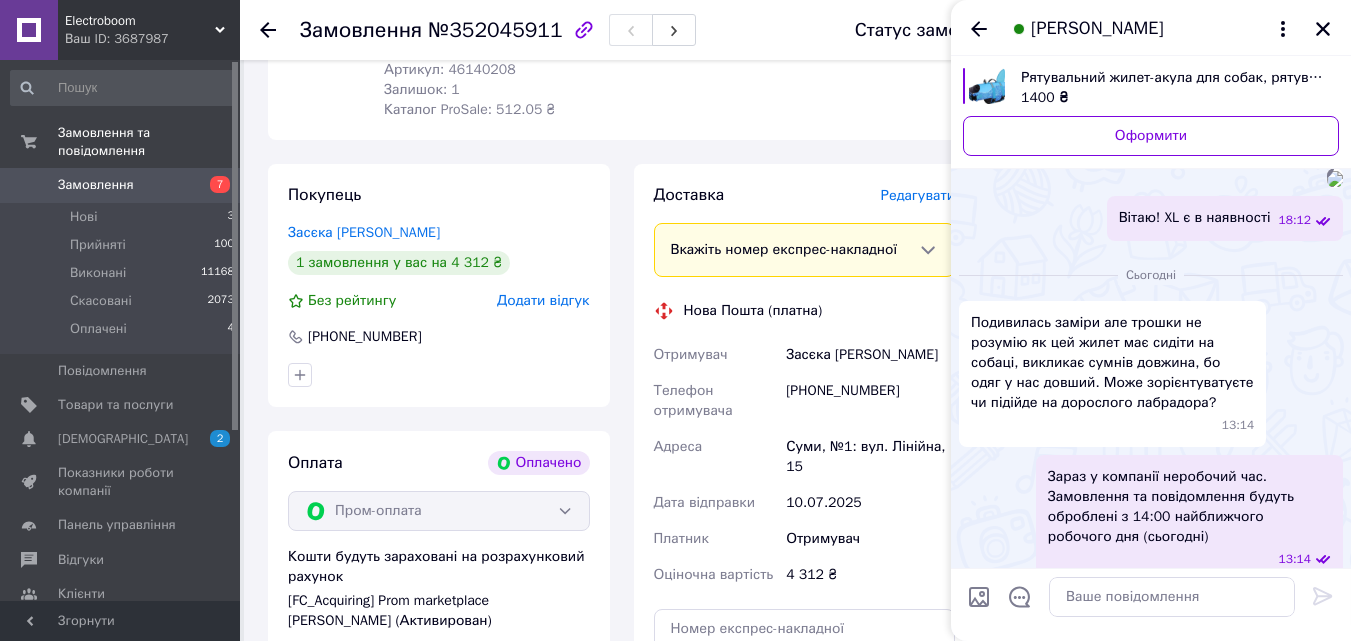 click at bounding box center [987, 86] 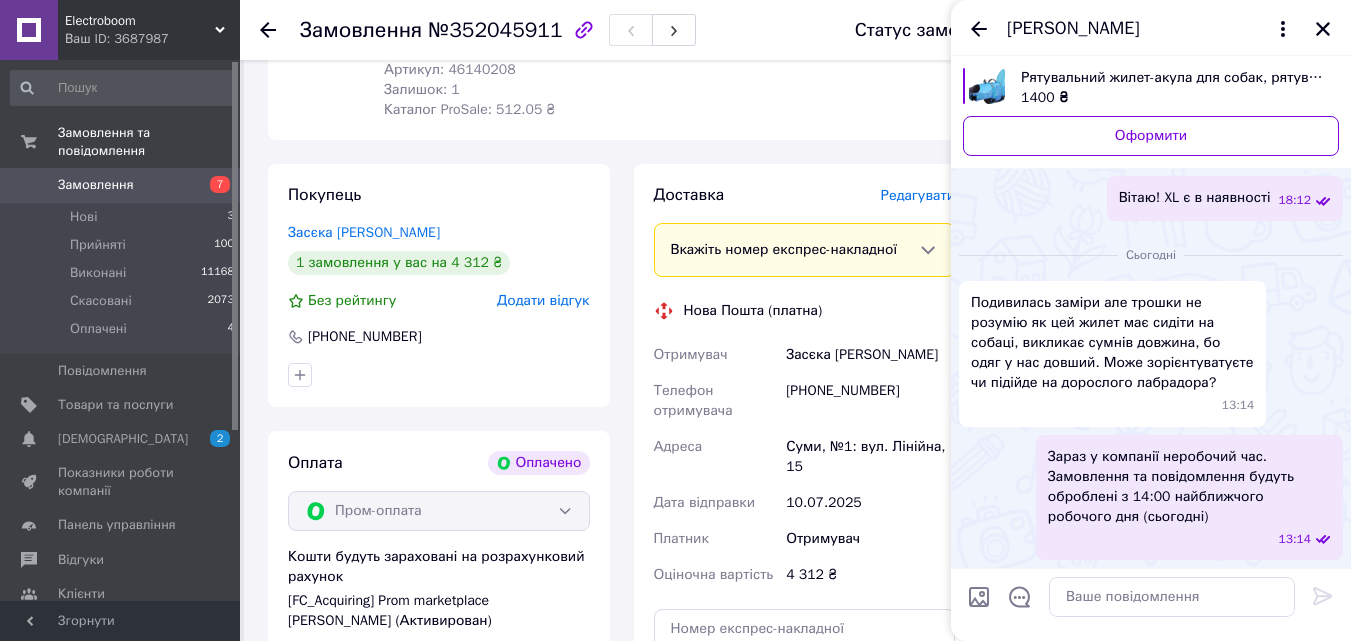 scroll, scrollTop: 623, scrollLeft: 0, axis: vertical 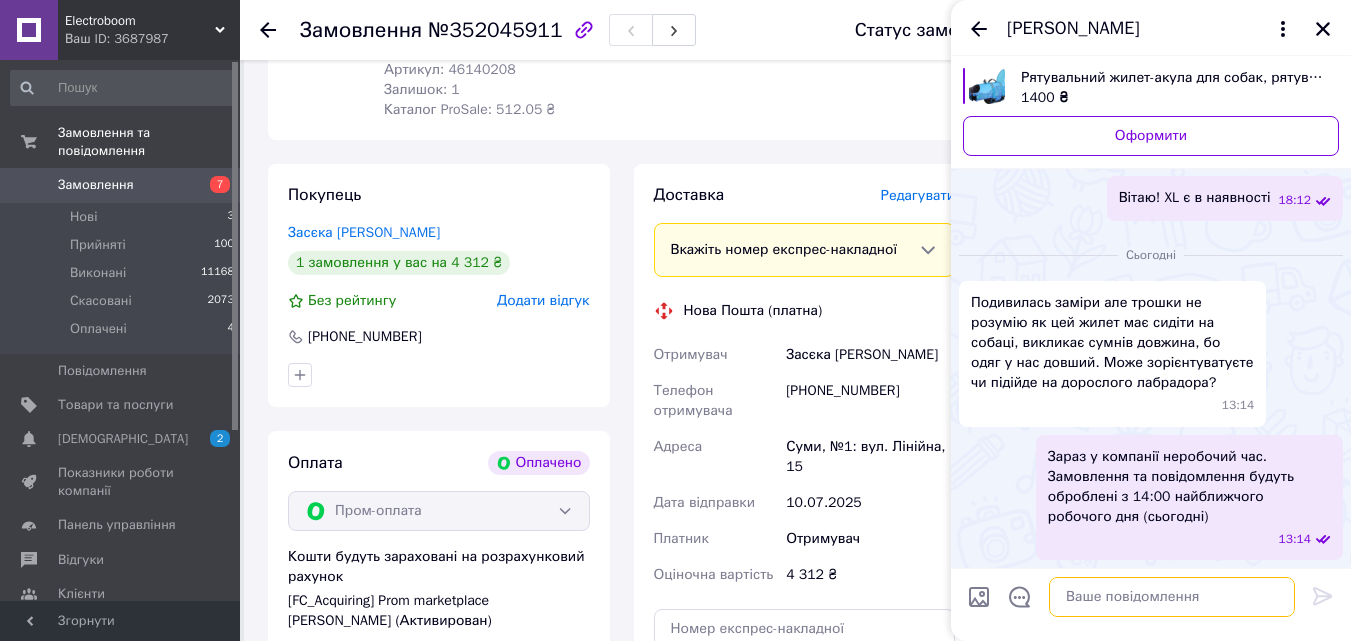 click at bounding box center (1172, 597) 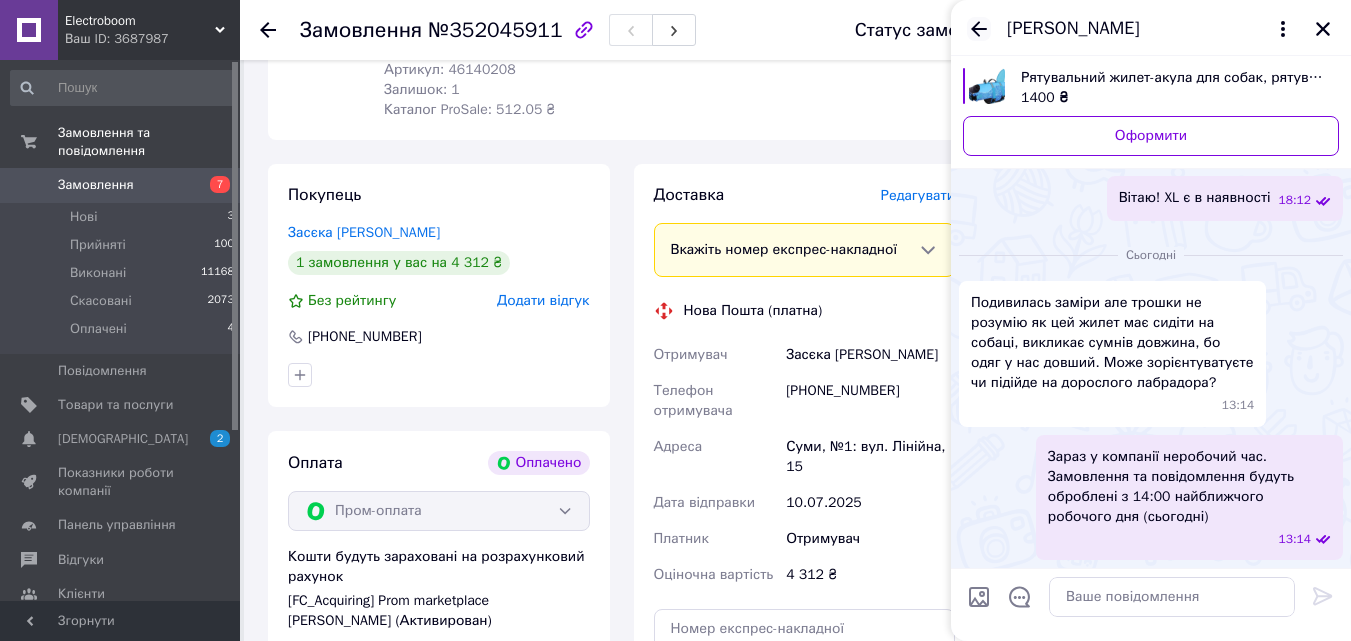 click 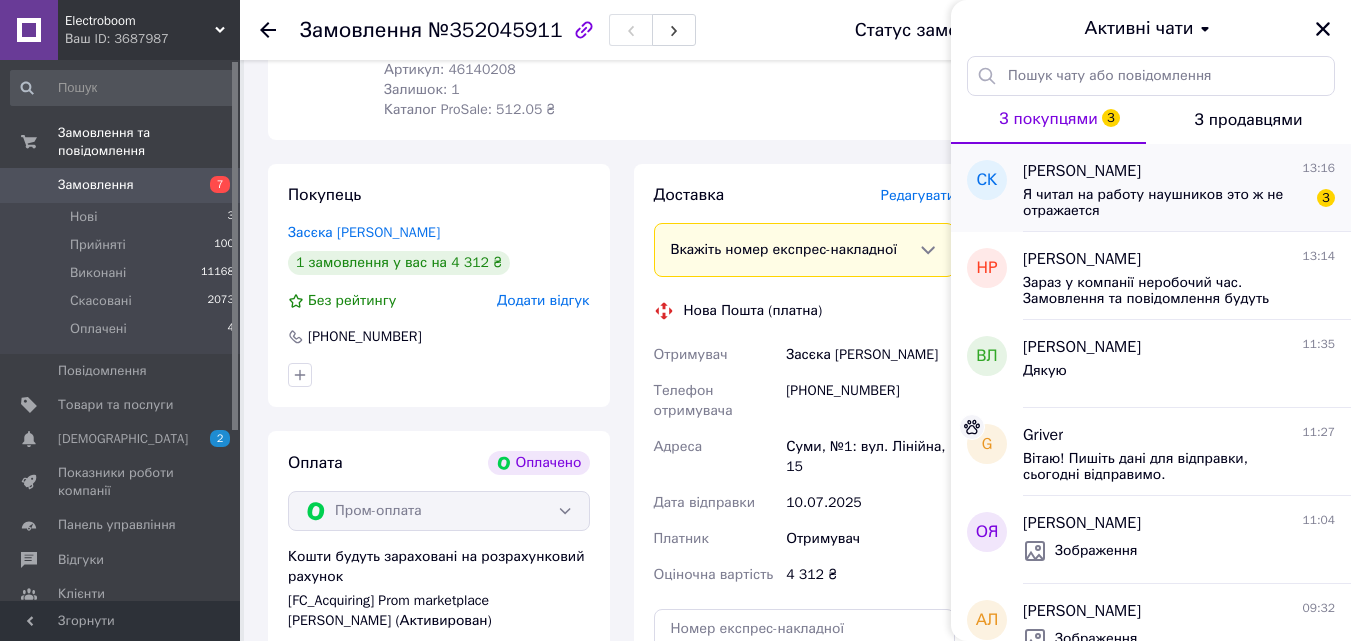 click on "Я читал на работу наушников это ж не отражается" at bounding box center [1165, 203] 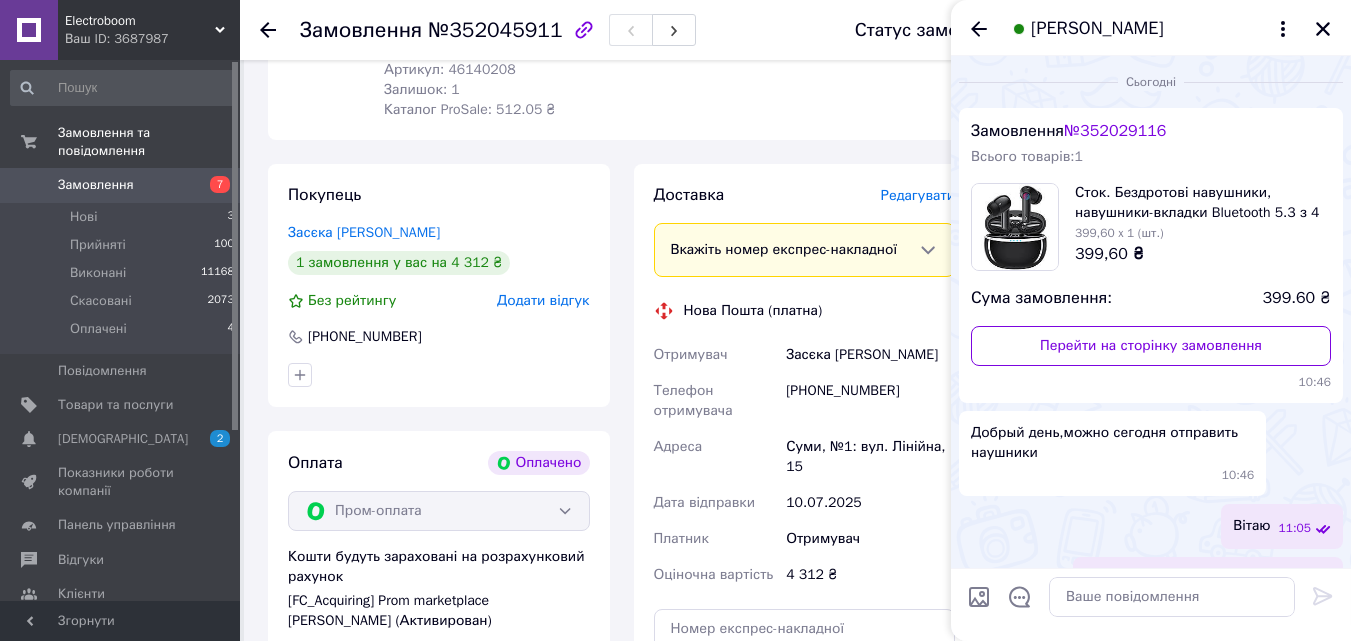 scroll, scrollTop: 524, scrollLeft: 0, axis: vertical 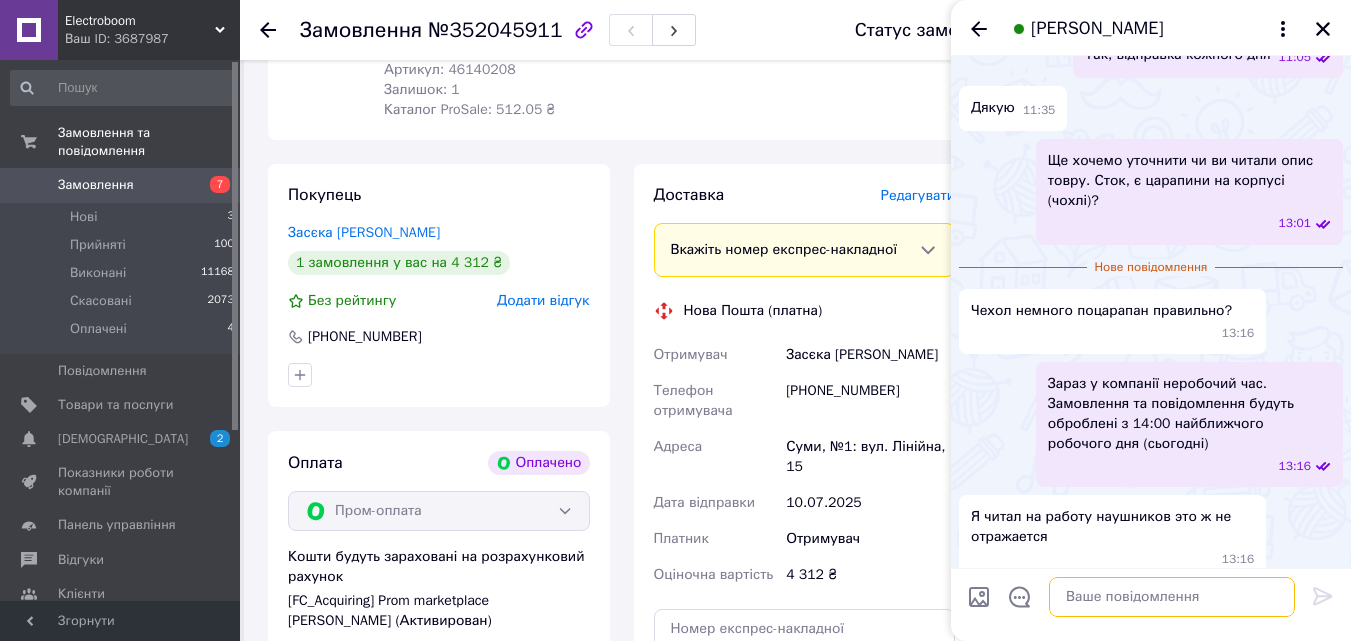 click at bounding box center [1172, 597] 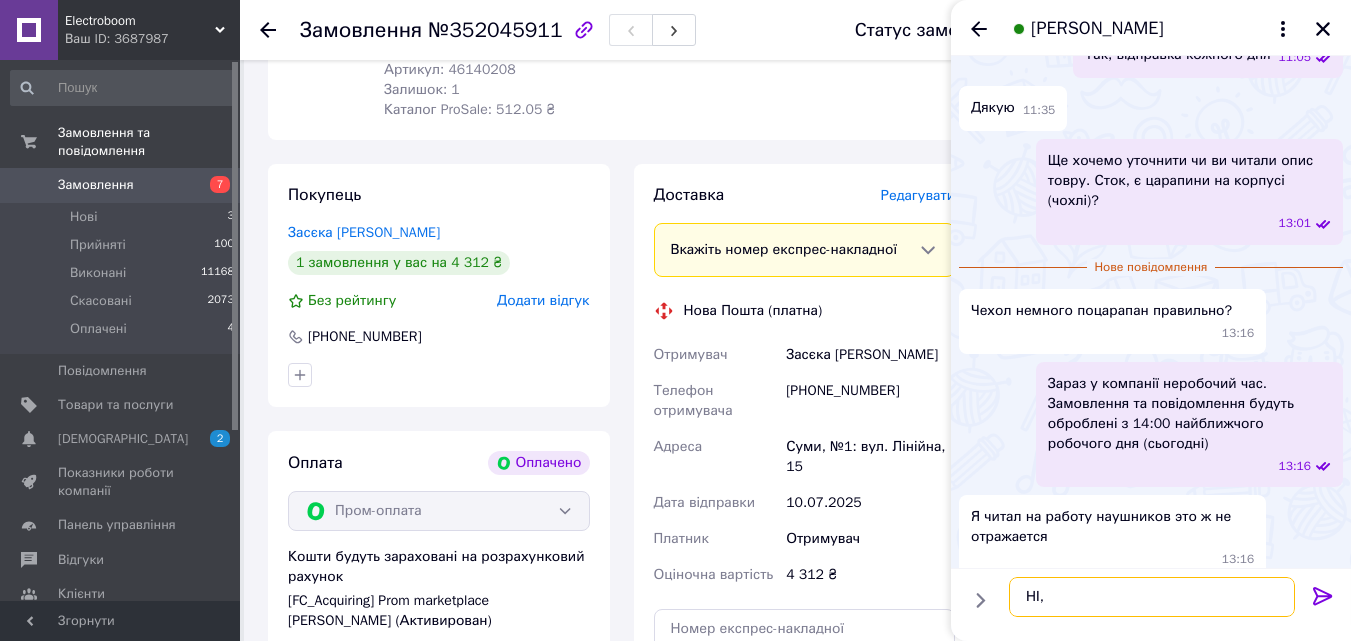type on "НІ" 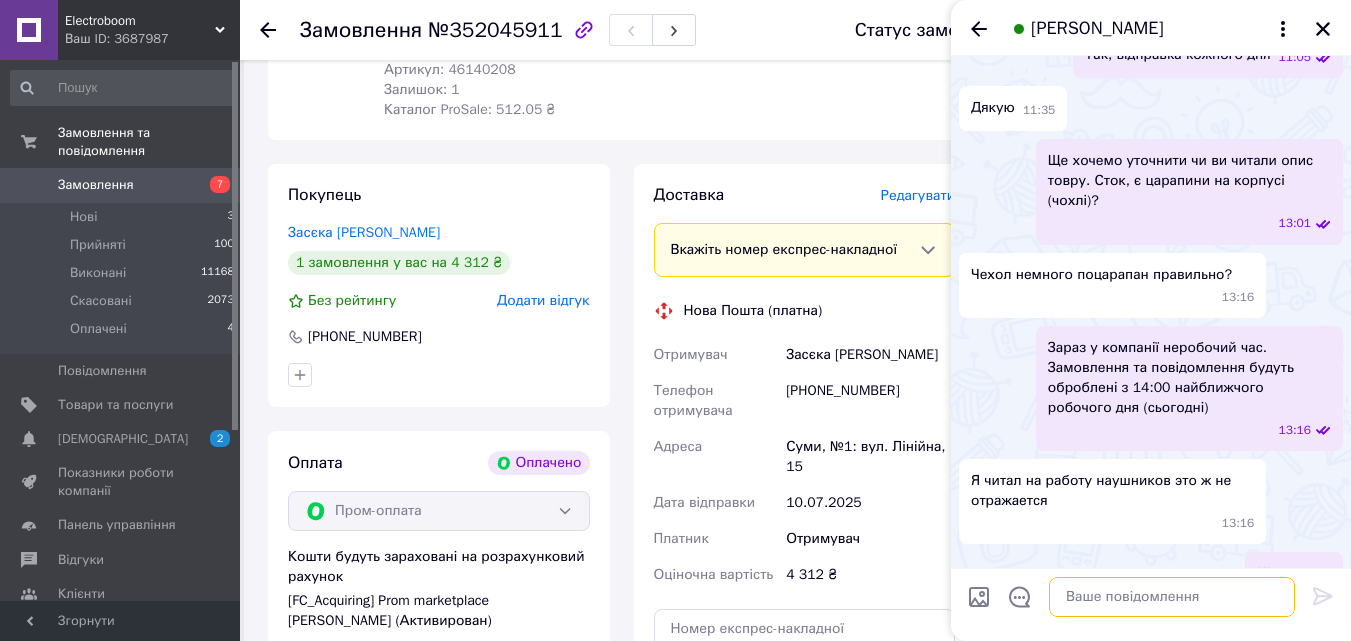 scroll, scrollTop: 541, scrollLeft: 0, axis: vertical 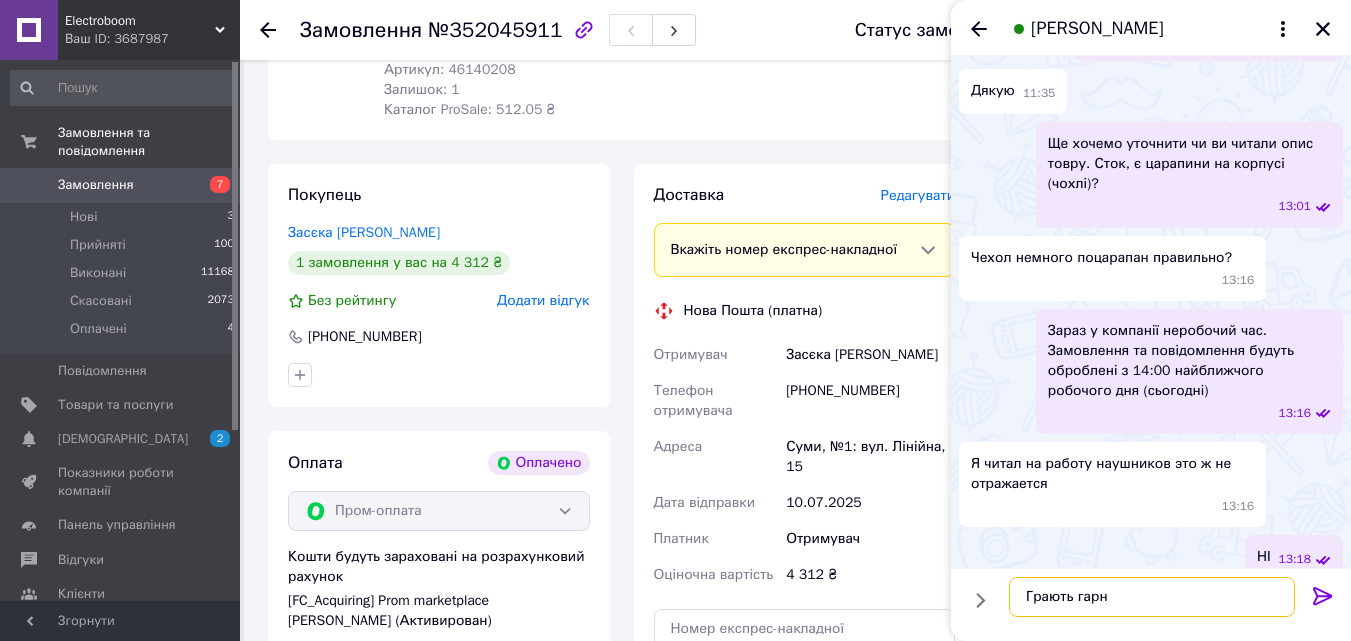type on "Грають гарно" 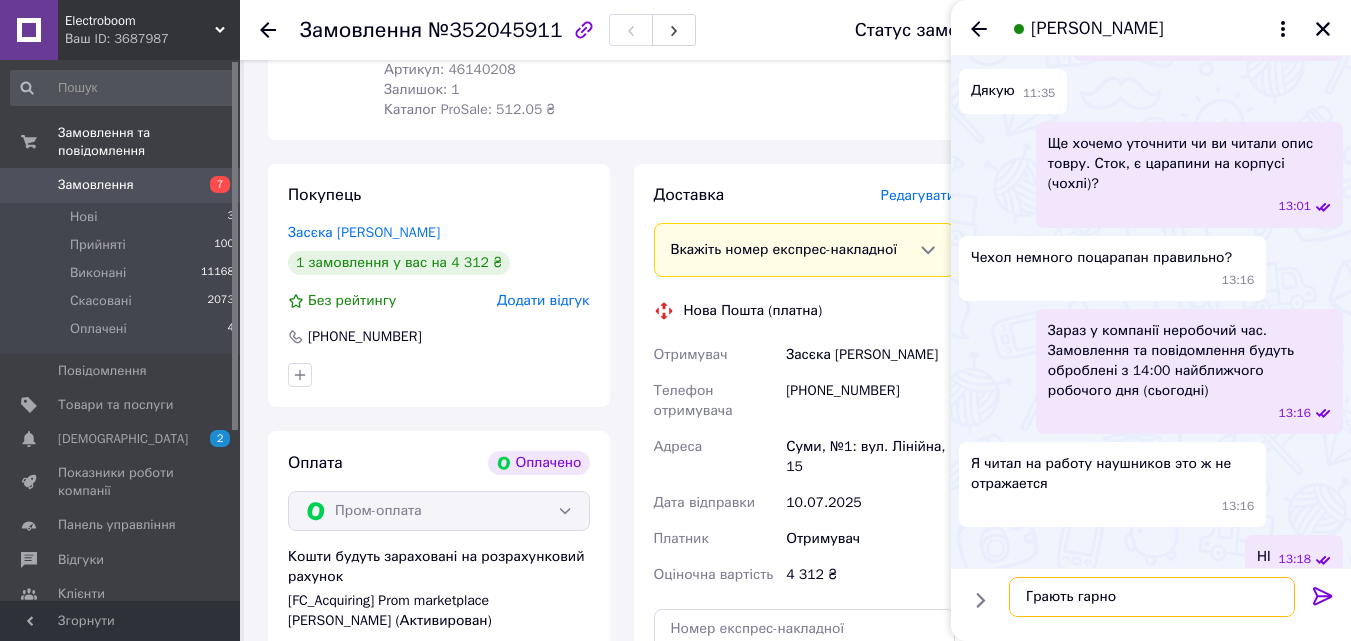 type 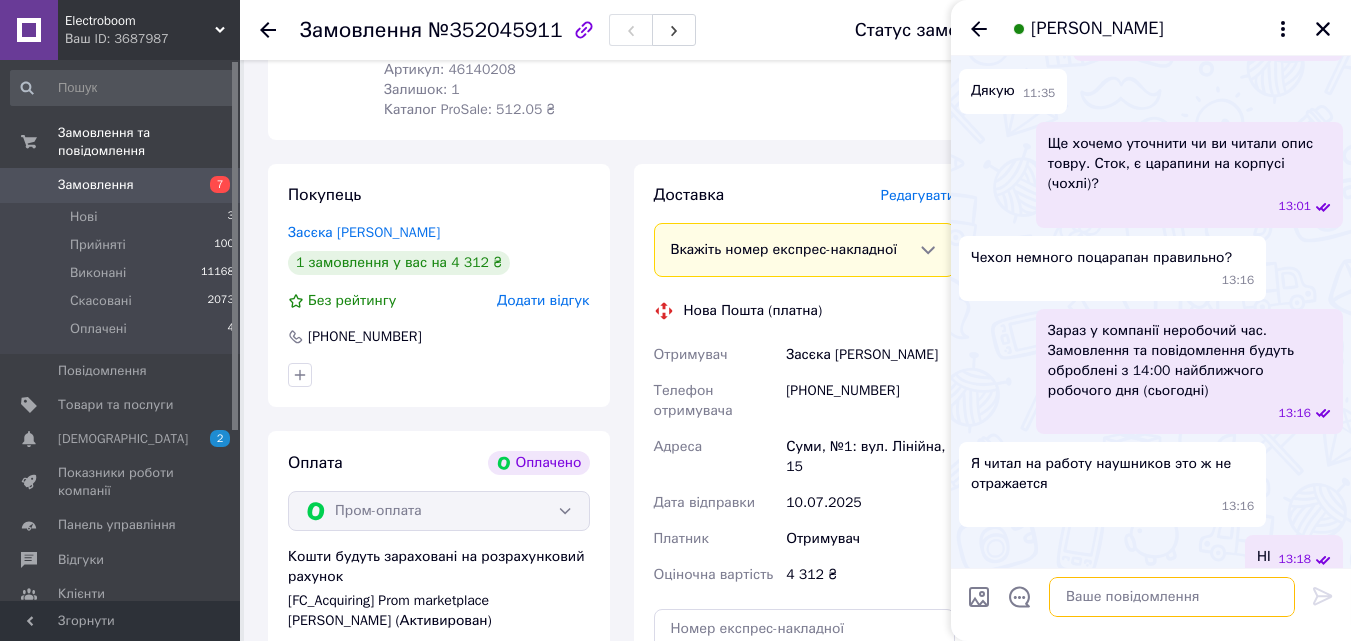 scroll, scrollTop: 594, scrollLeft: 0, axis: vertical 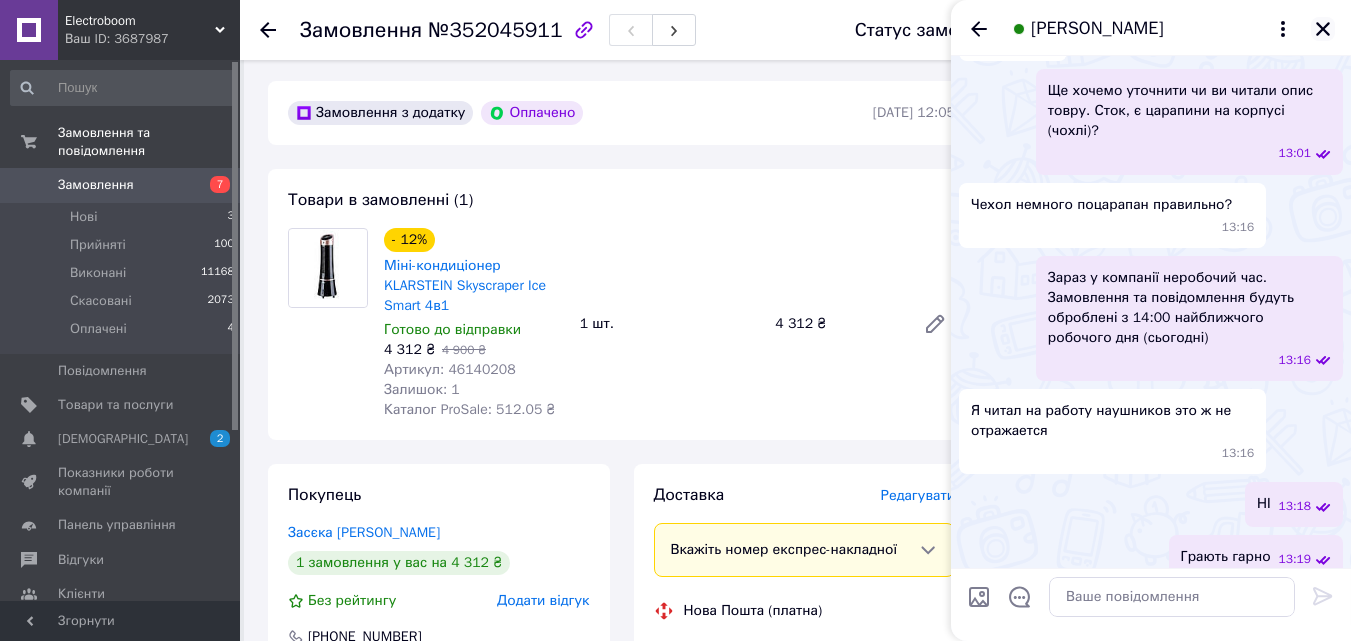 click 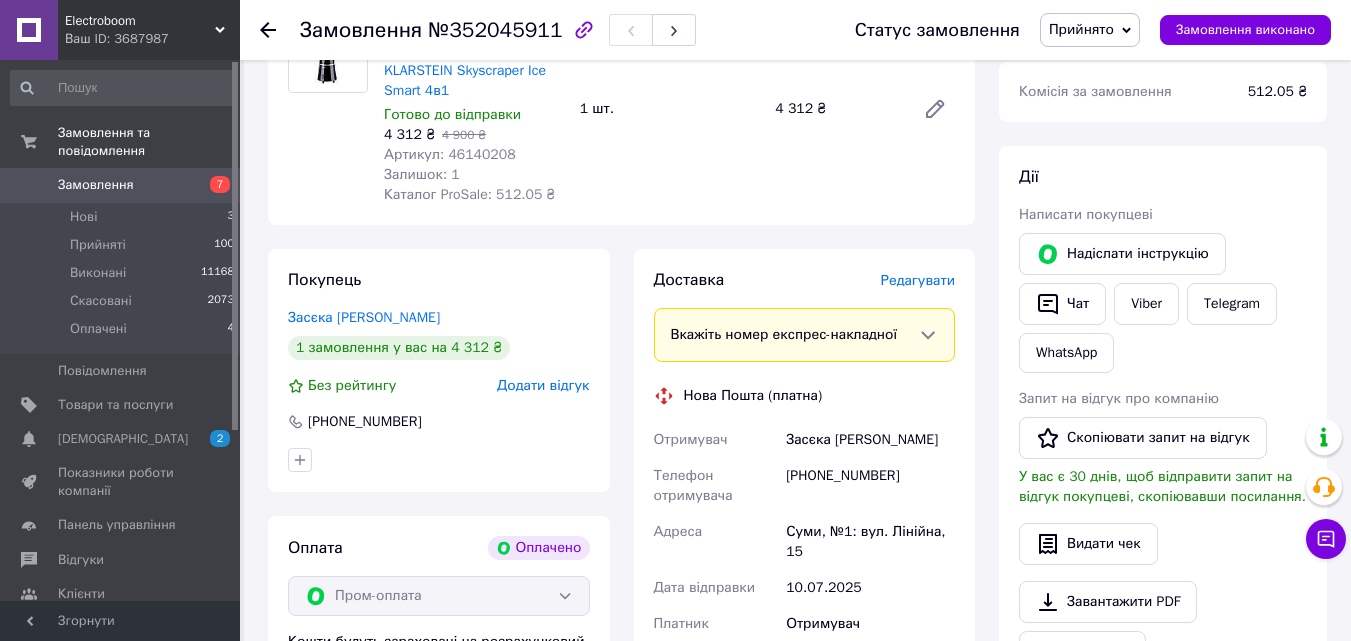 scroll, scrollTop: 800, scrollLeft: 0, axis: vertical 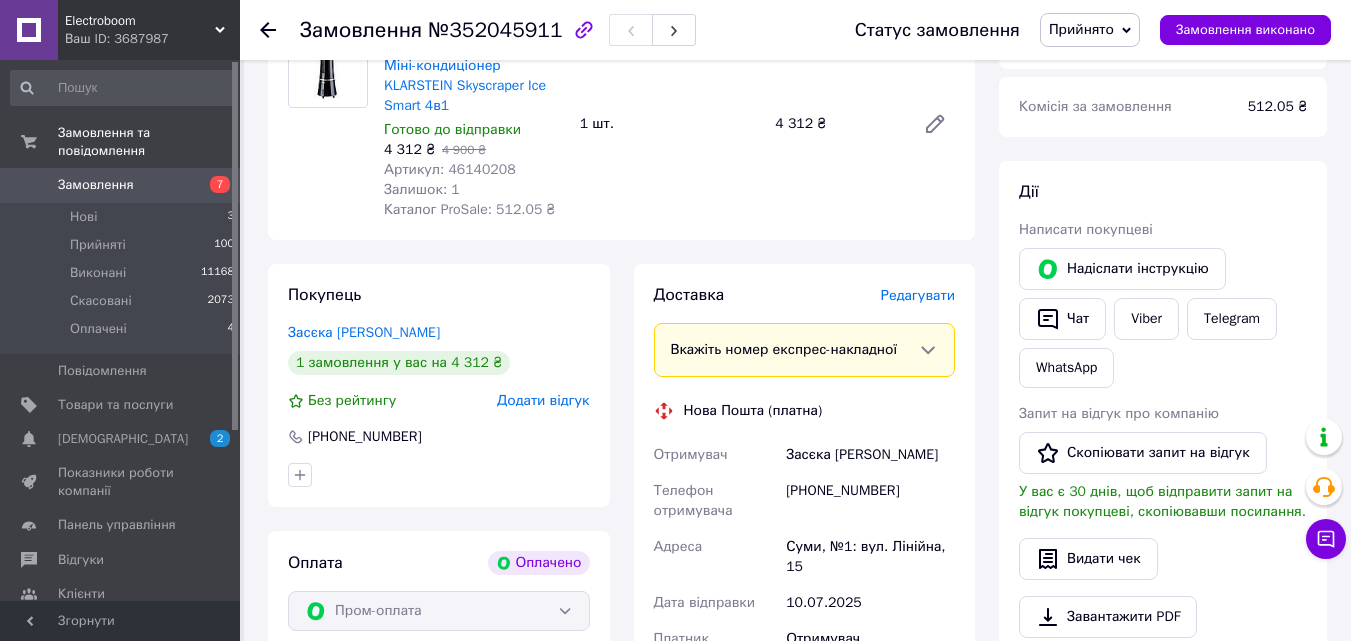 click 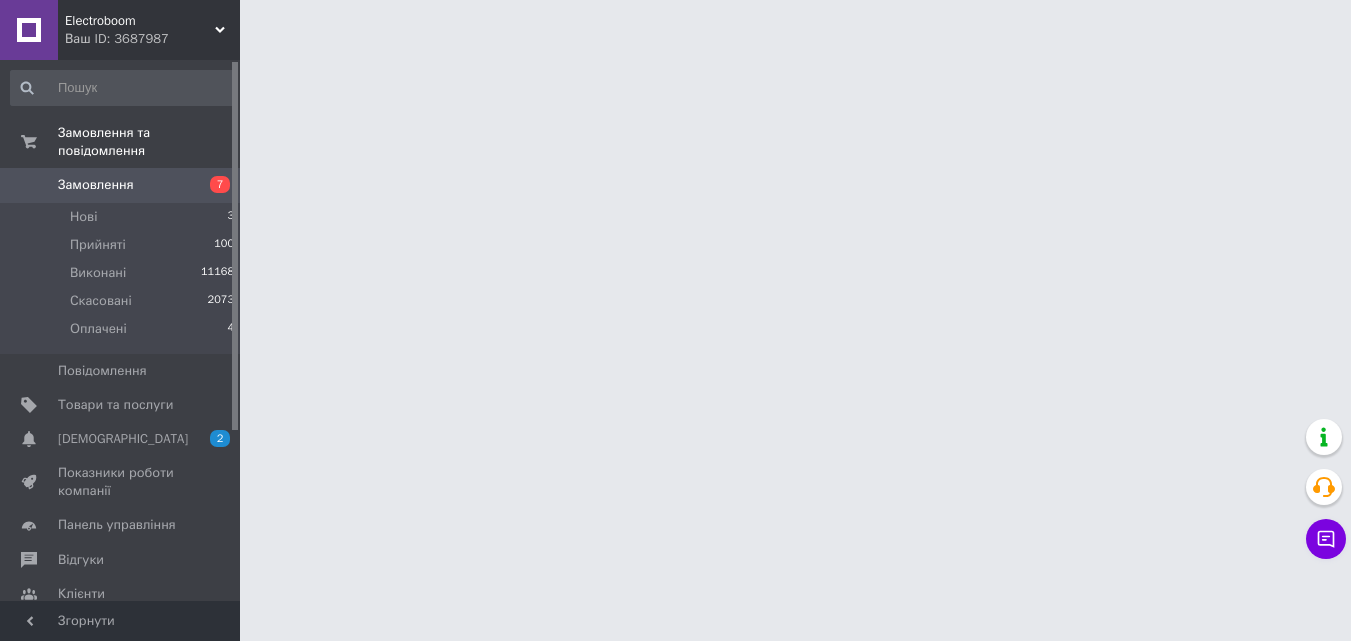 scroll, scrollTop: 0, scrollLeft: 0, axis: both 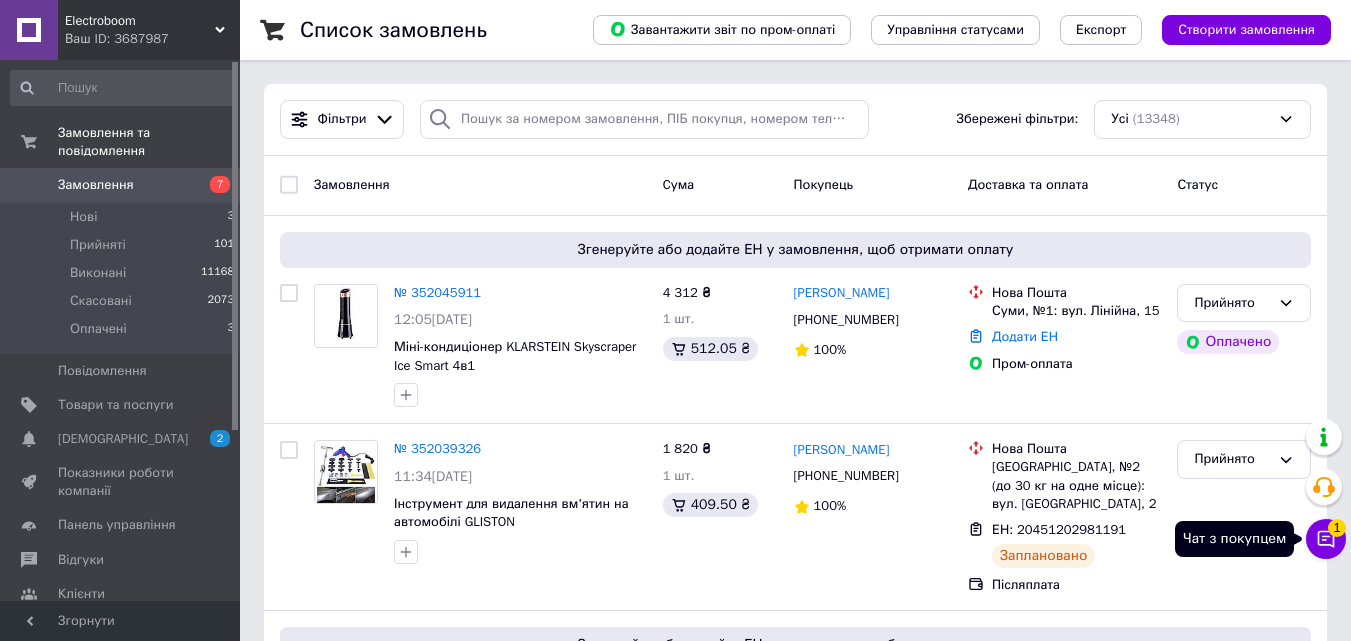 click 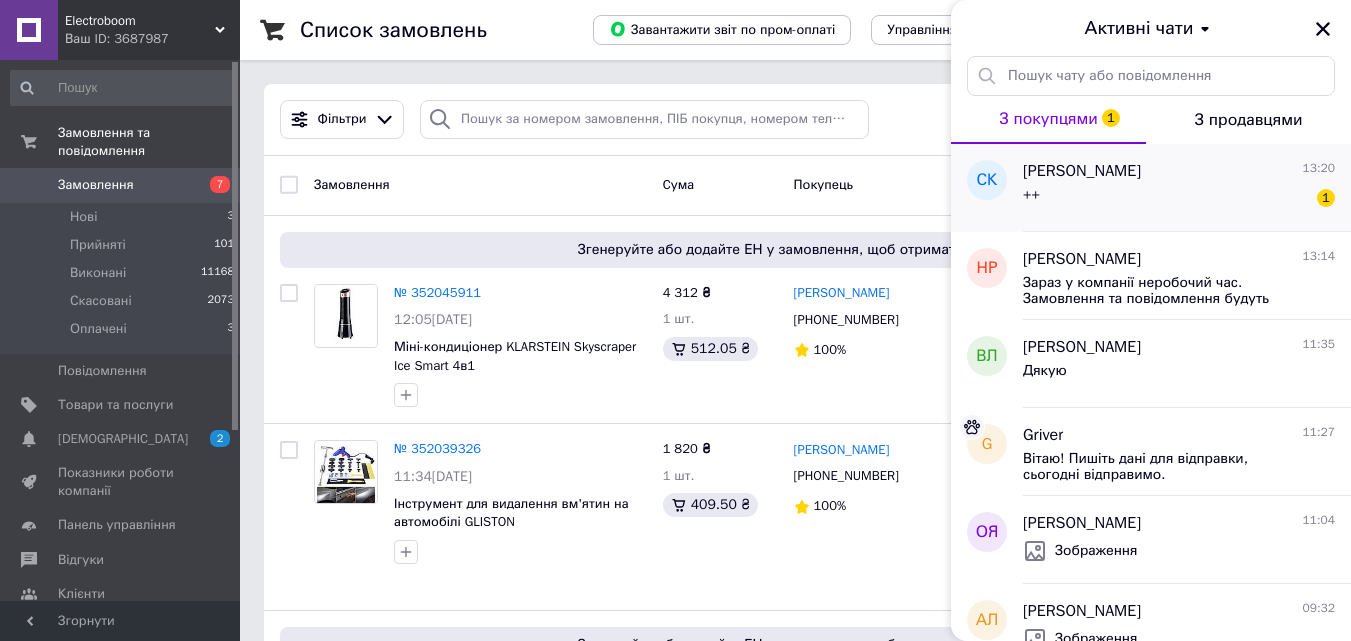 click on "++ 1" at bounding box center (1179, 199) 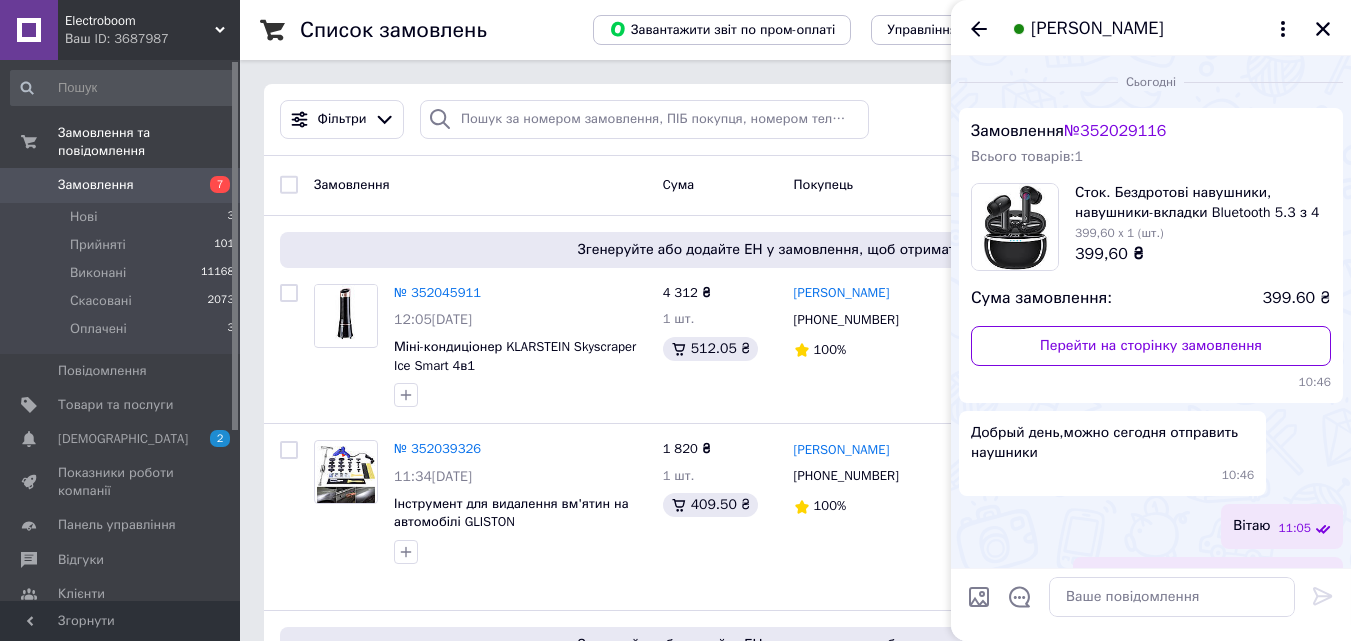 scroll, scrollTop: 683, scrollLeft: 0, axis: vertical 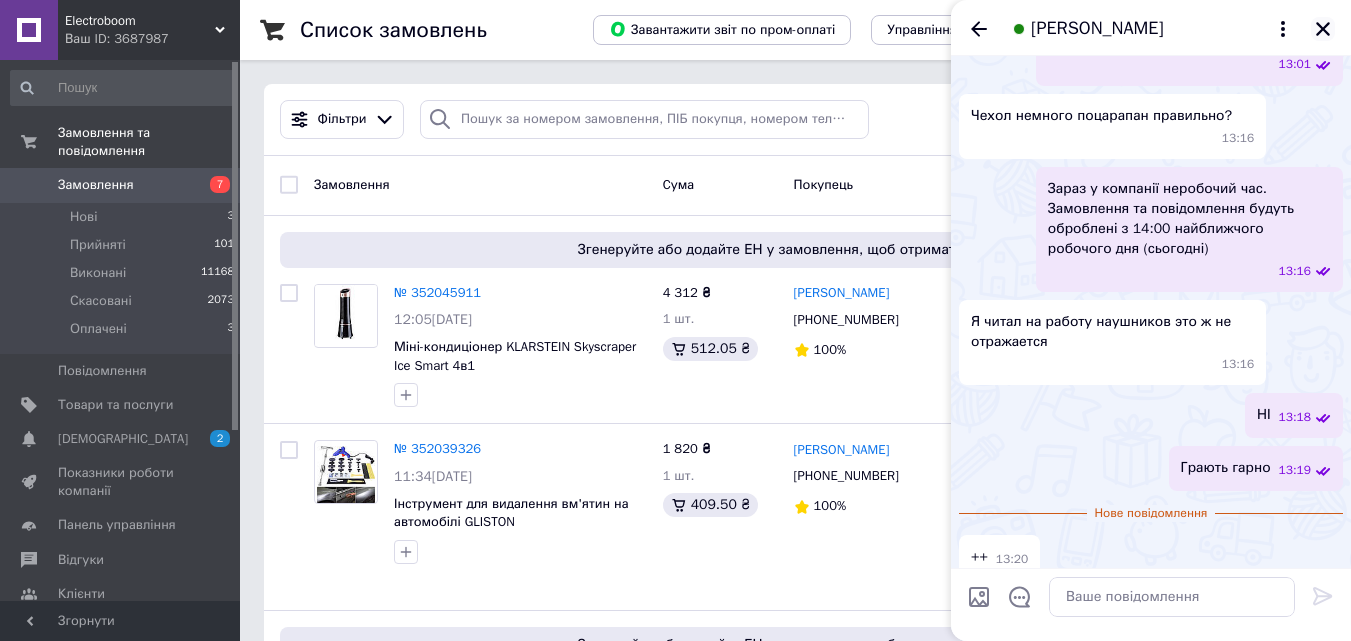 click 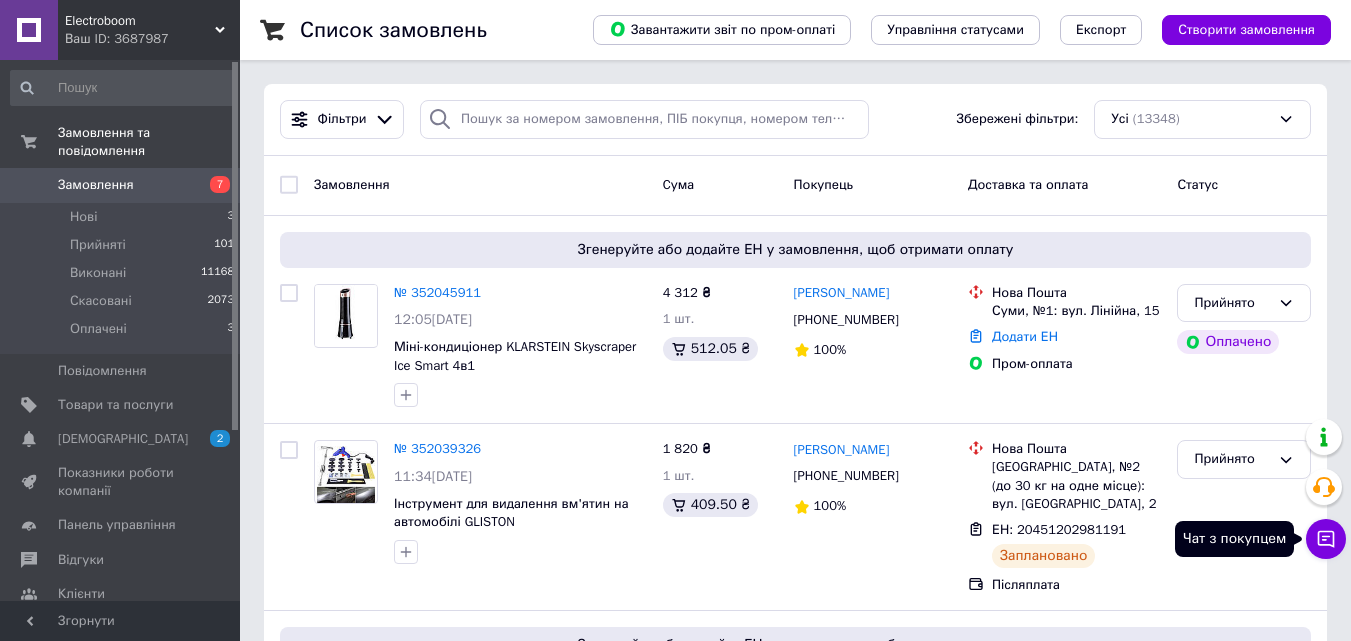 click 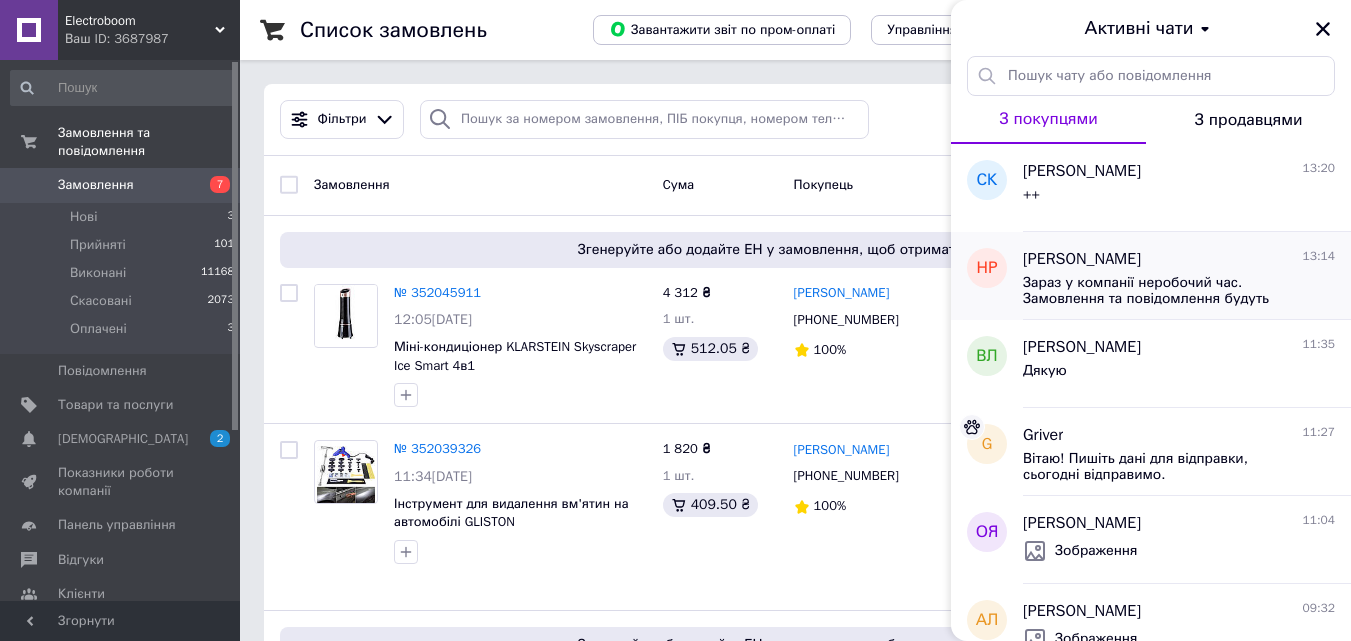 click on "Зараз у компанії неробочий час. Замовлення та повідомлення будуть оброблені з 14:00 найближчого робочого дня (сьогодні)" at bounding box center [1165, 291] 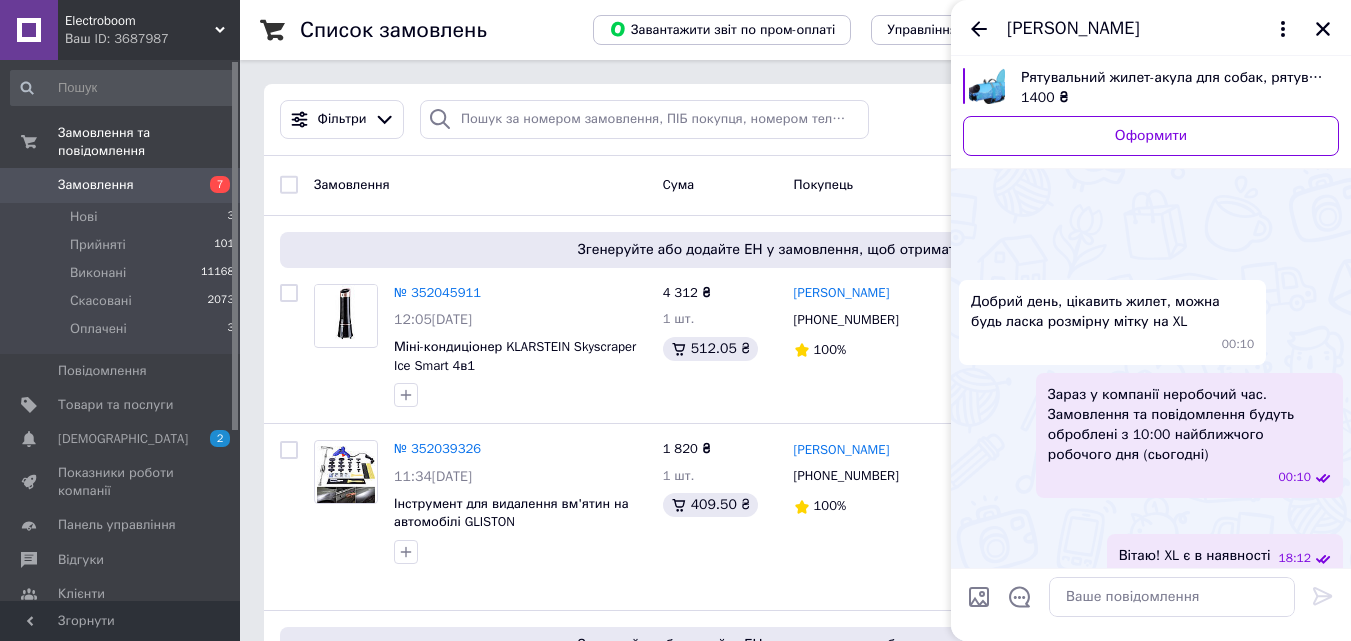 scroll, scrollTop: 638, scrollLeft: 0, axis: vertical 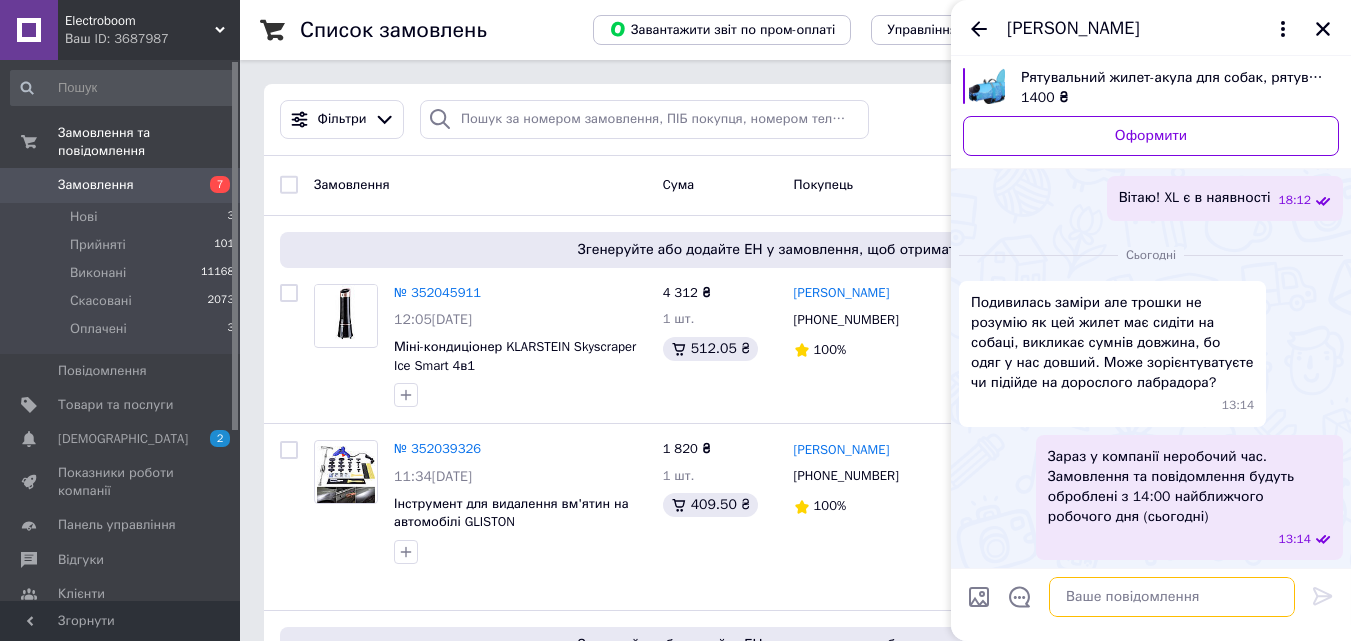 click at bounding box center (1172, 597) 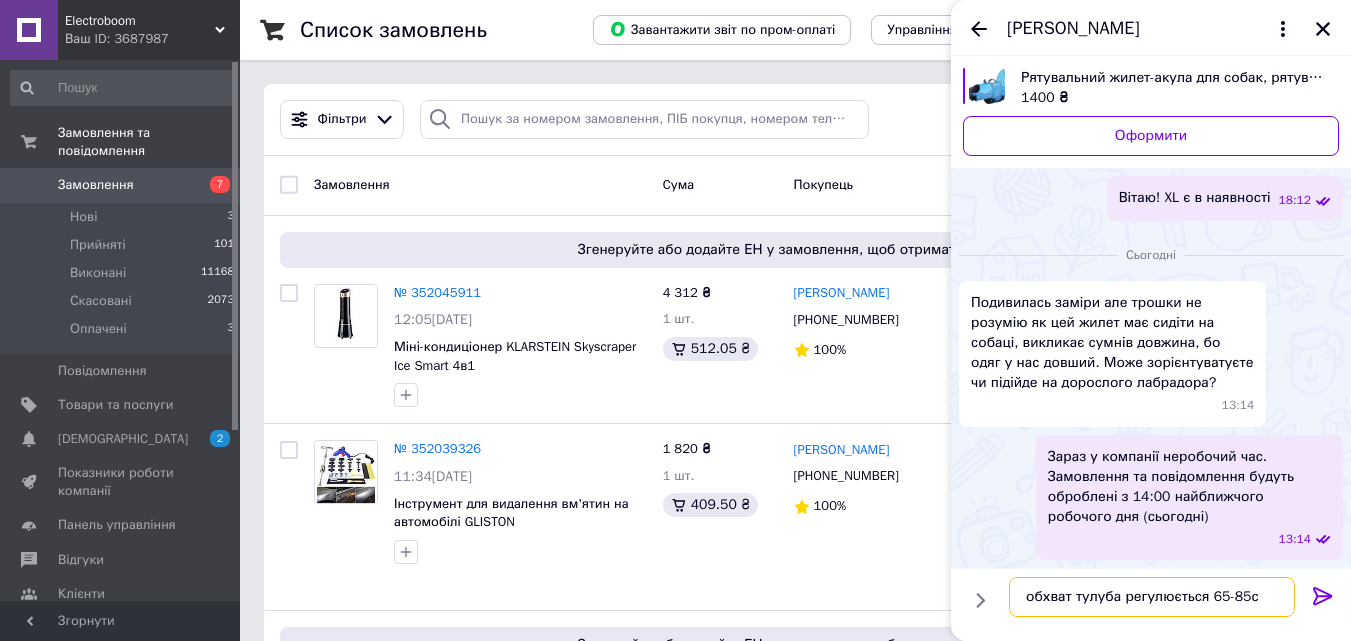 type on "обхват тулуба регулюється 65-85см" 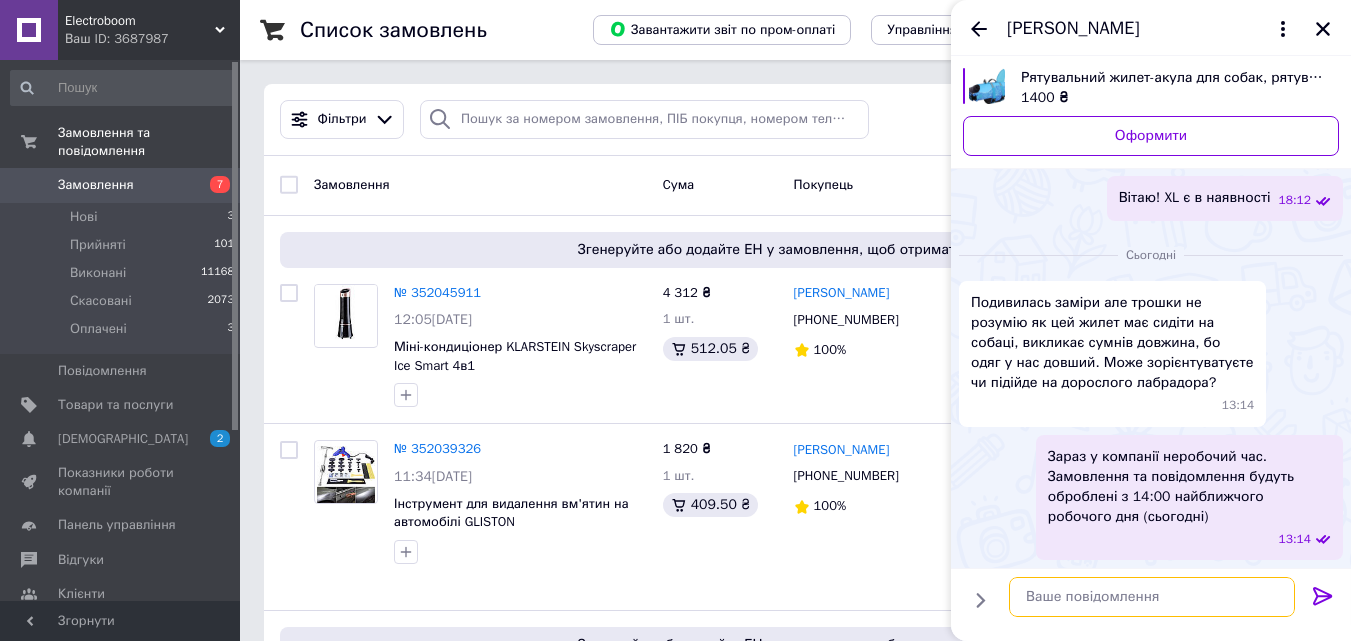 scroll, scrollTop: 660, scrollLeft: 0, axis: vertical 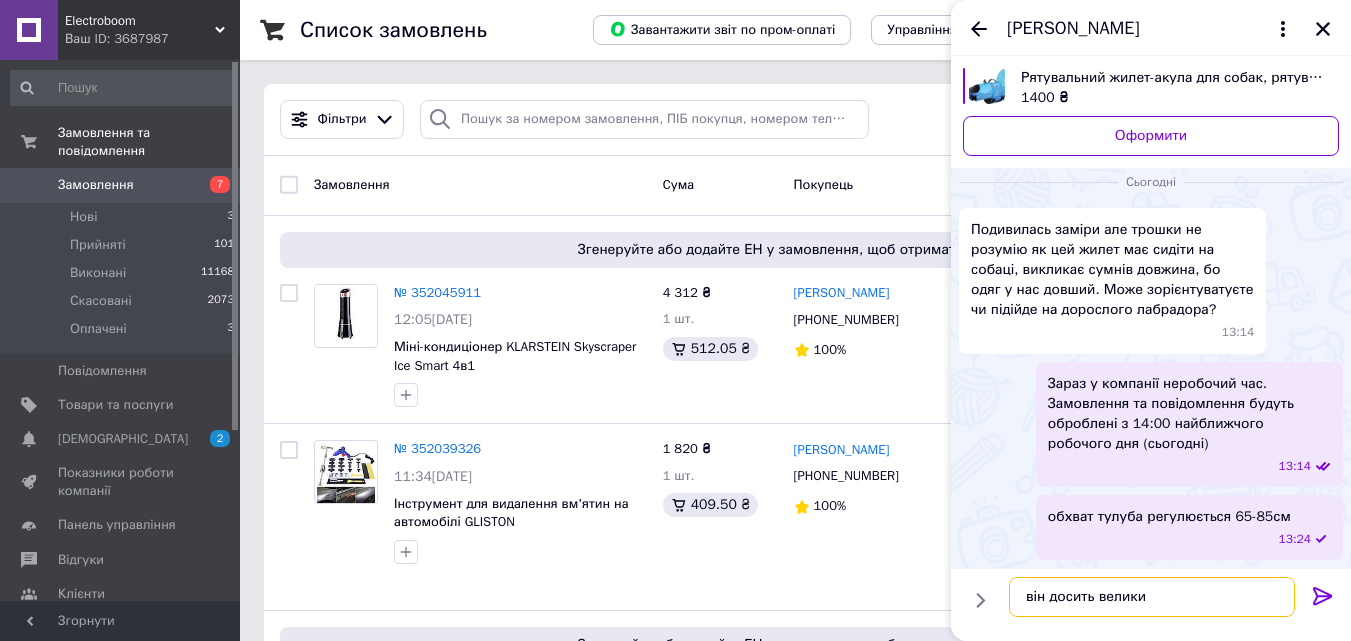 type on "він досить великий" 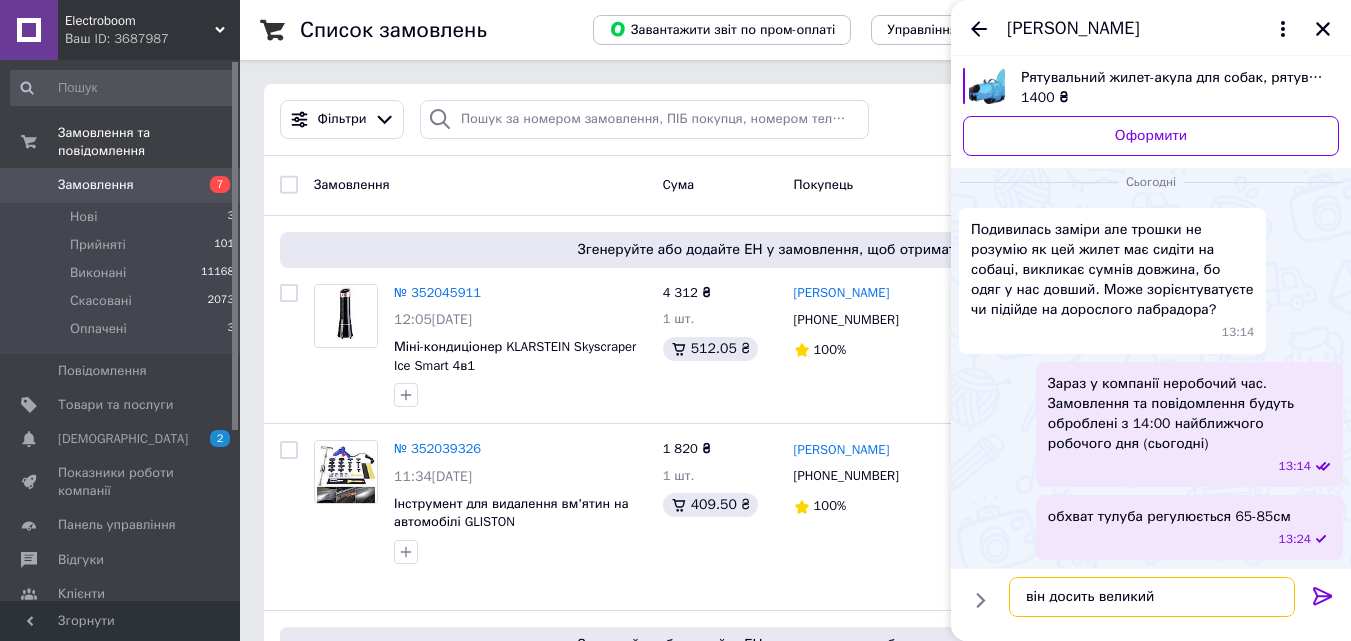 type 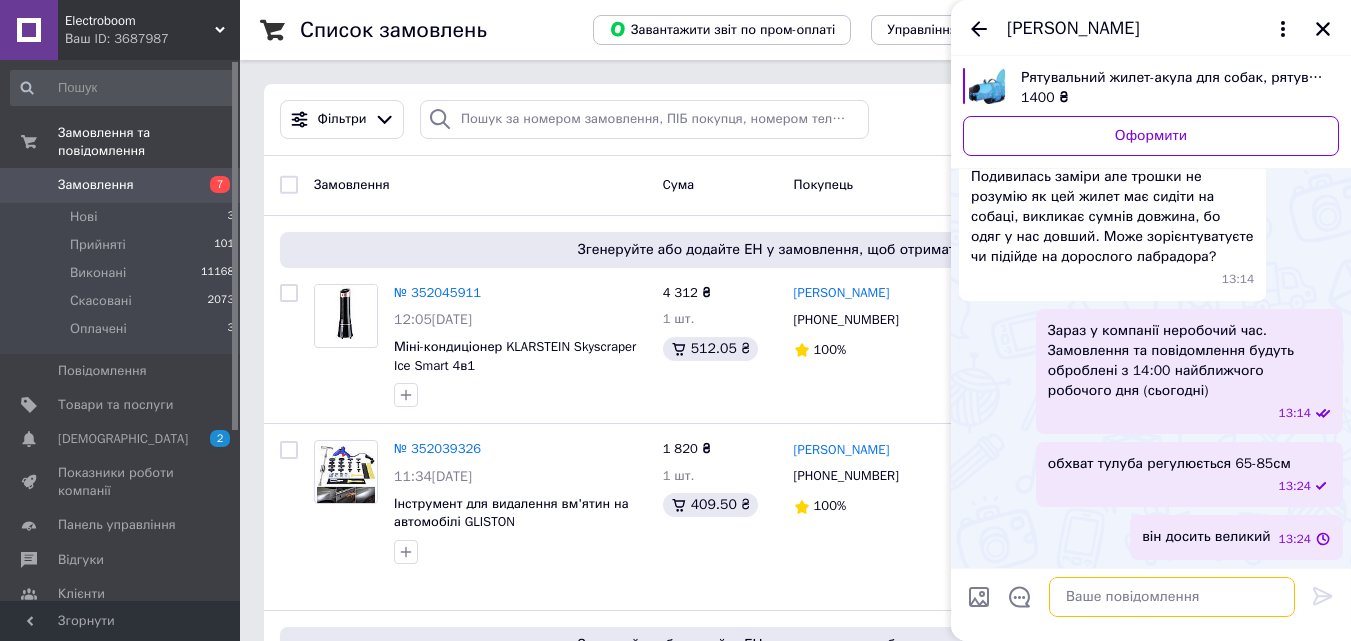 scroll, scrollTop: 713, scrollLeft: 0, axis: vertical 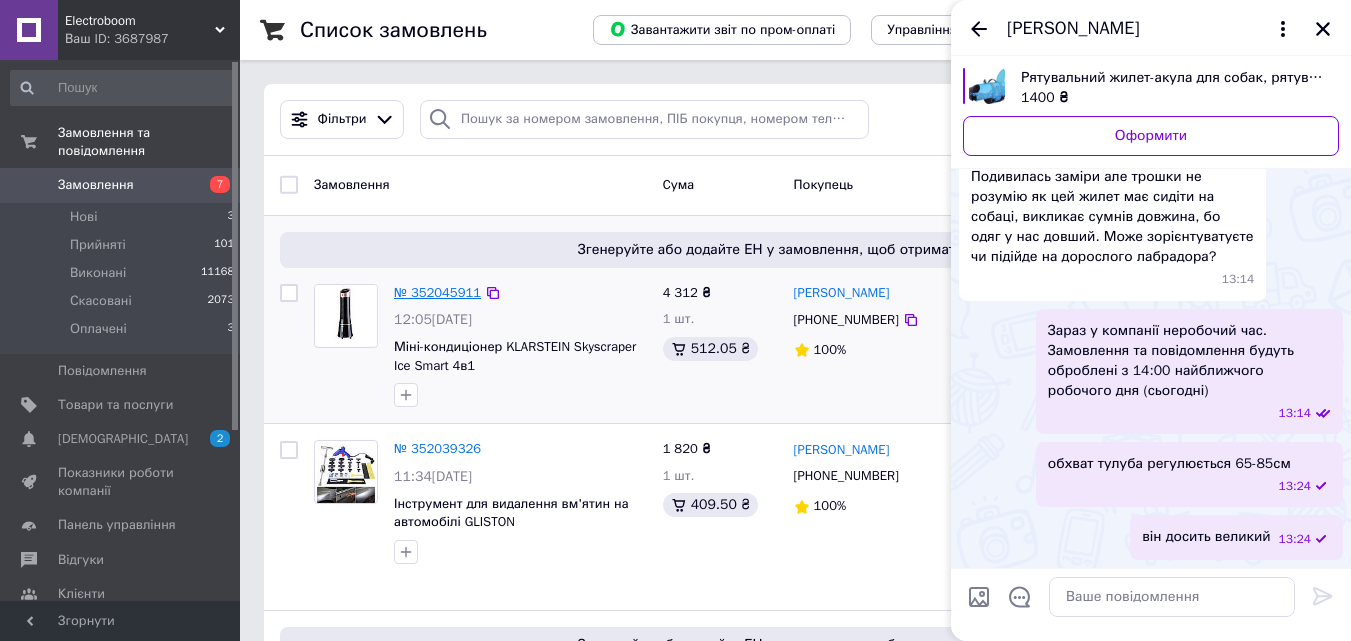 click on "№ 352045911" at bounding box center [437, 292] 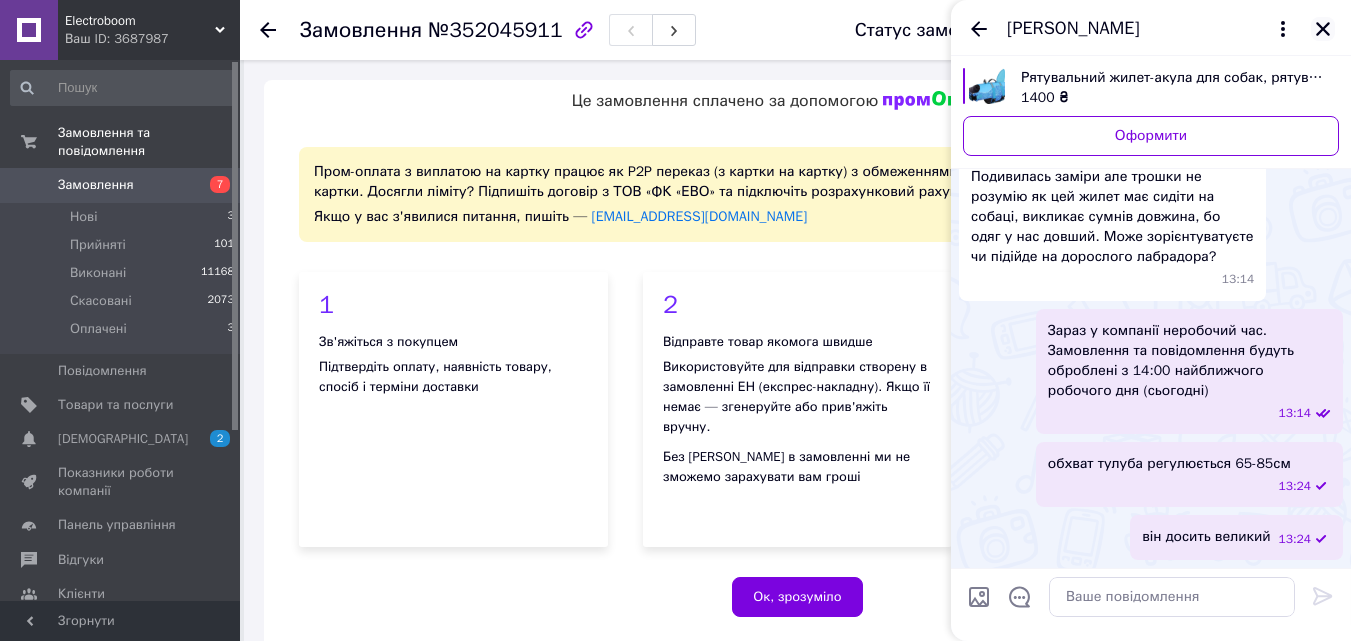 click 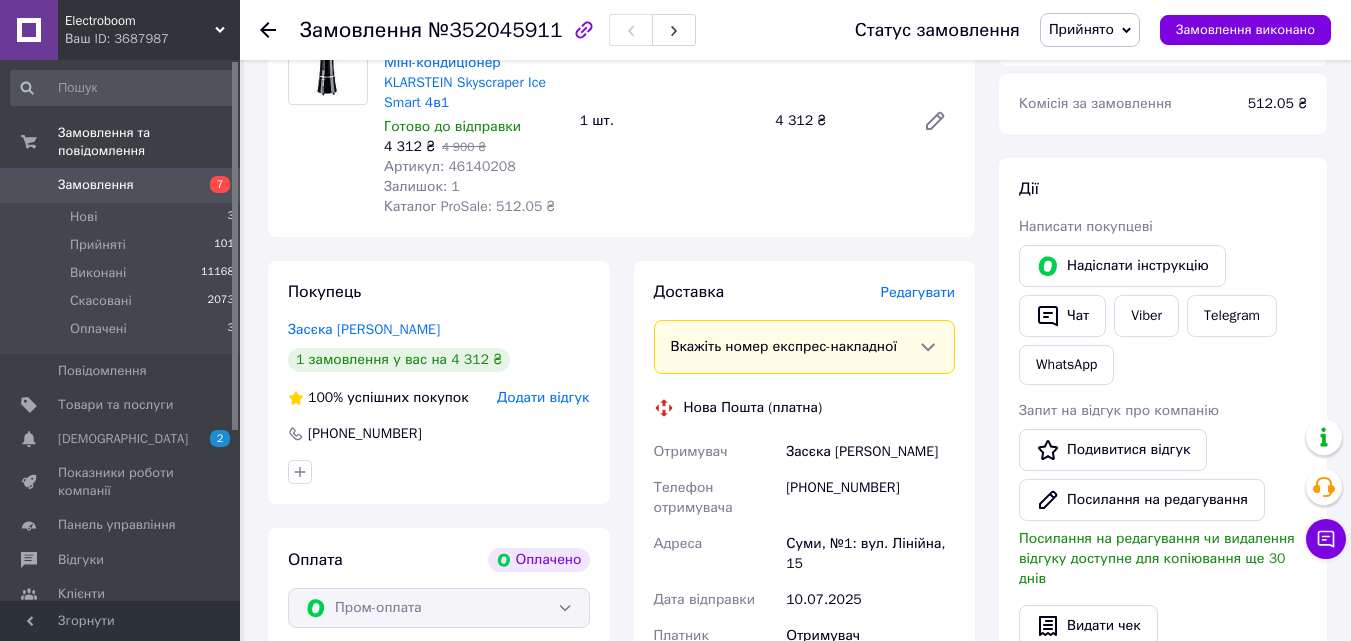 scroll, scrollTop: 800, scrollLeft: 0, axis: vertical 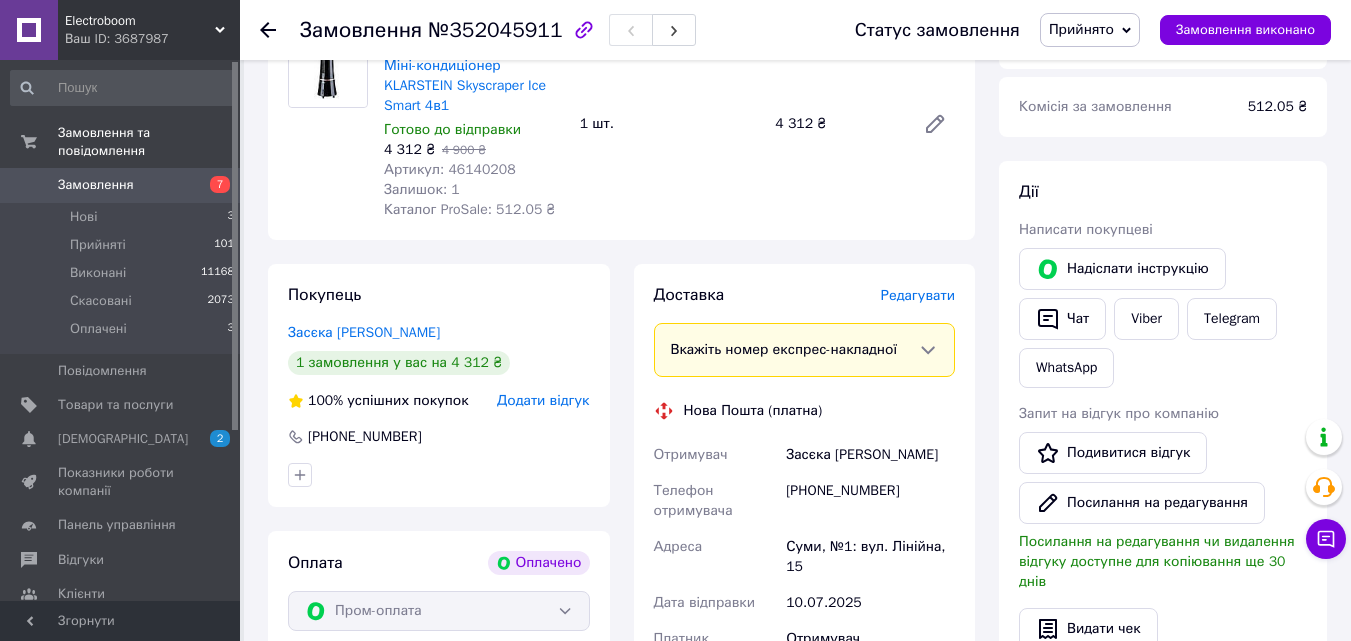 click 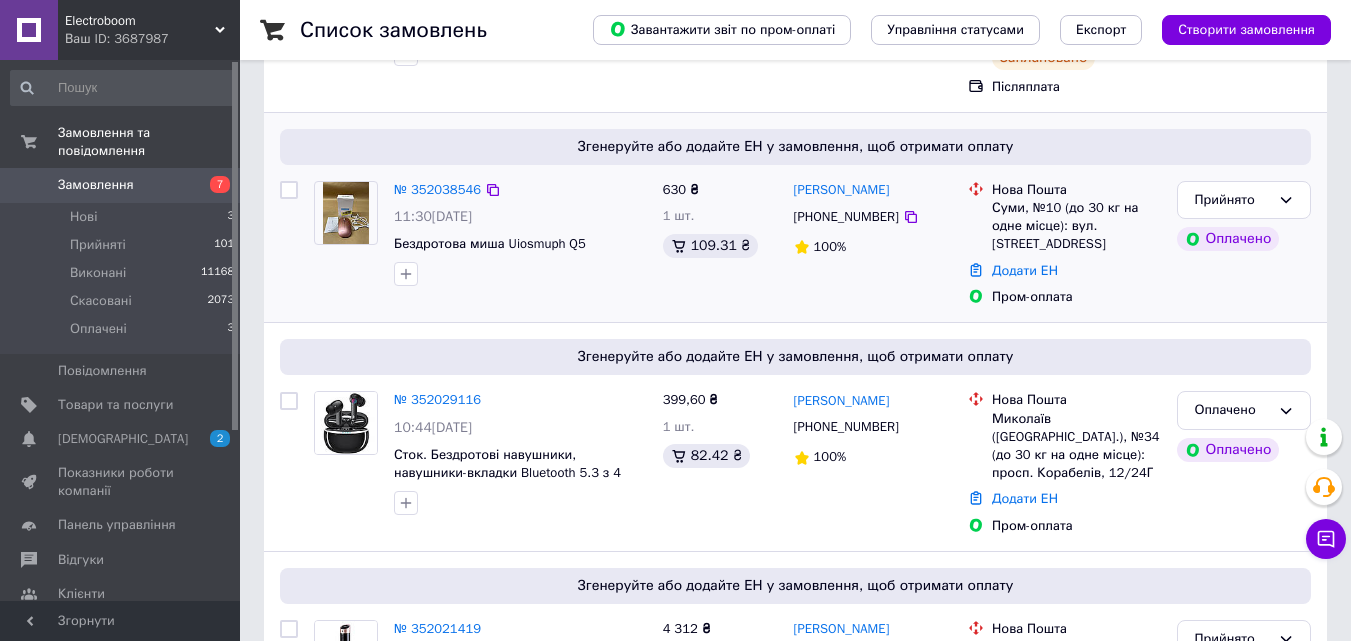 scroll, scrollTop: 500, scrollLeft: 0, axis: vertical 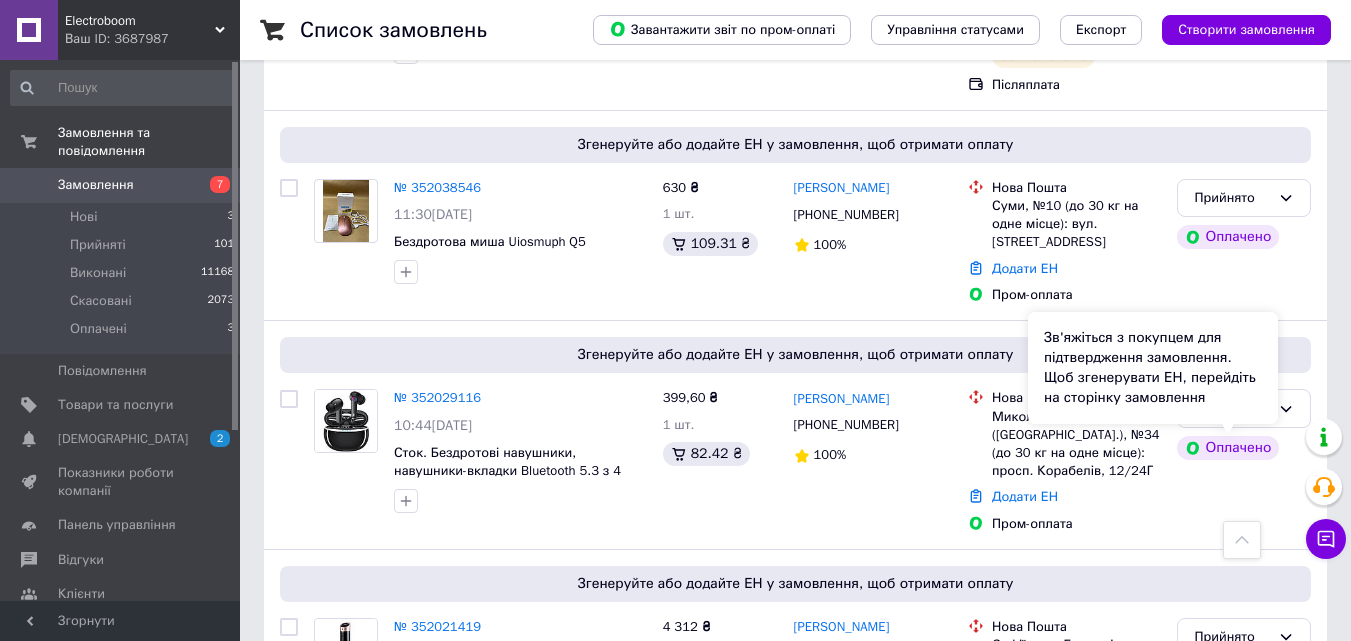 click on "Зв'яжіться з покупцем для підтвердження замовлення.
Щоб згенерувати ЕН, перейдіть на сторінку замовлення" at bounding box center [1153, 368] 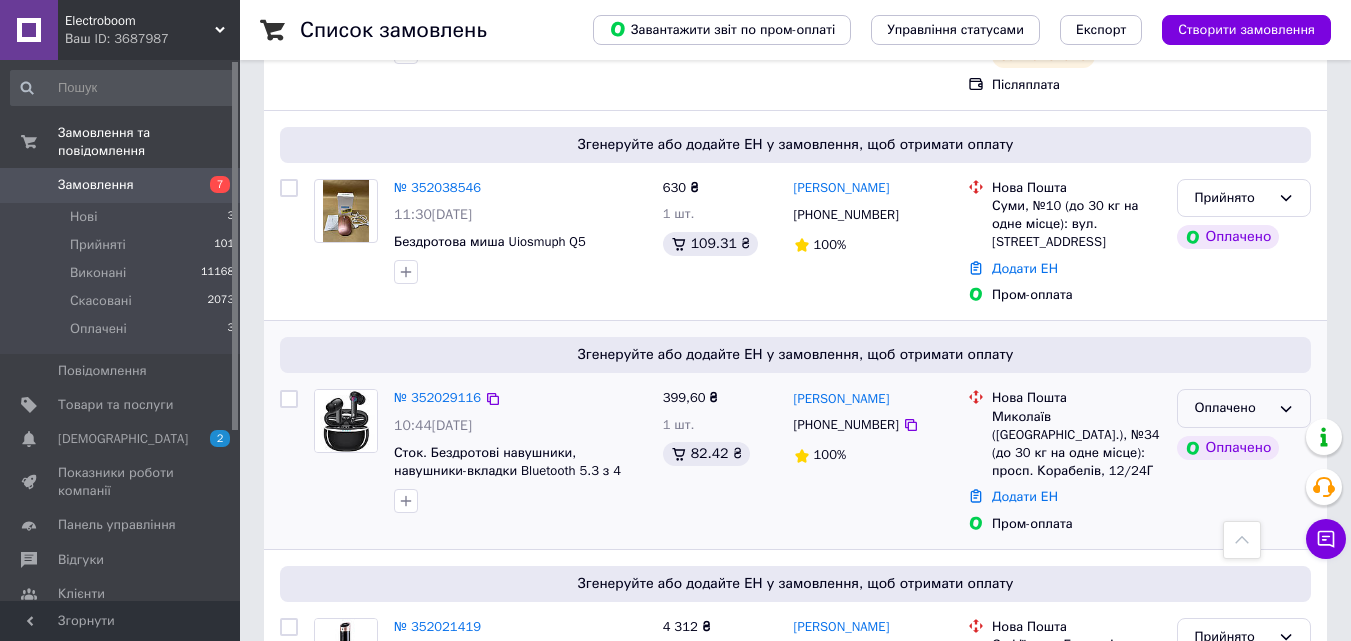 click 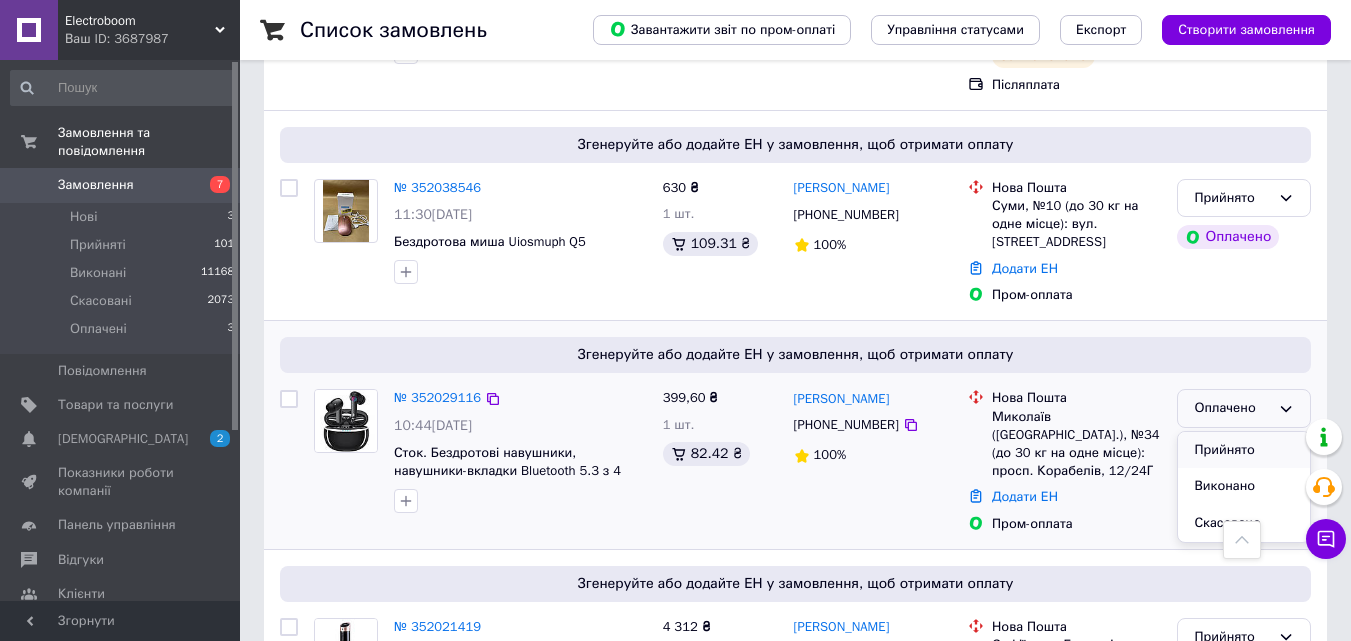 click on "Прийнято" at bounding box center (1244, 450) 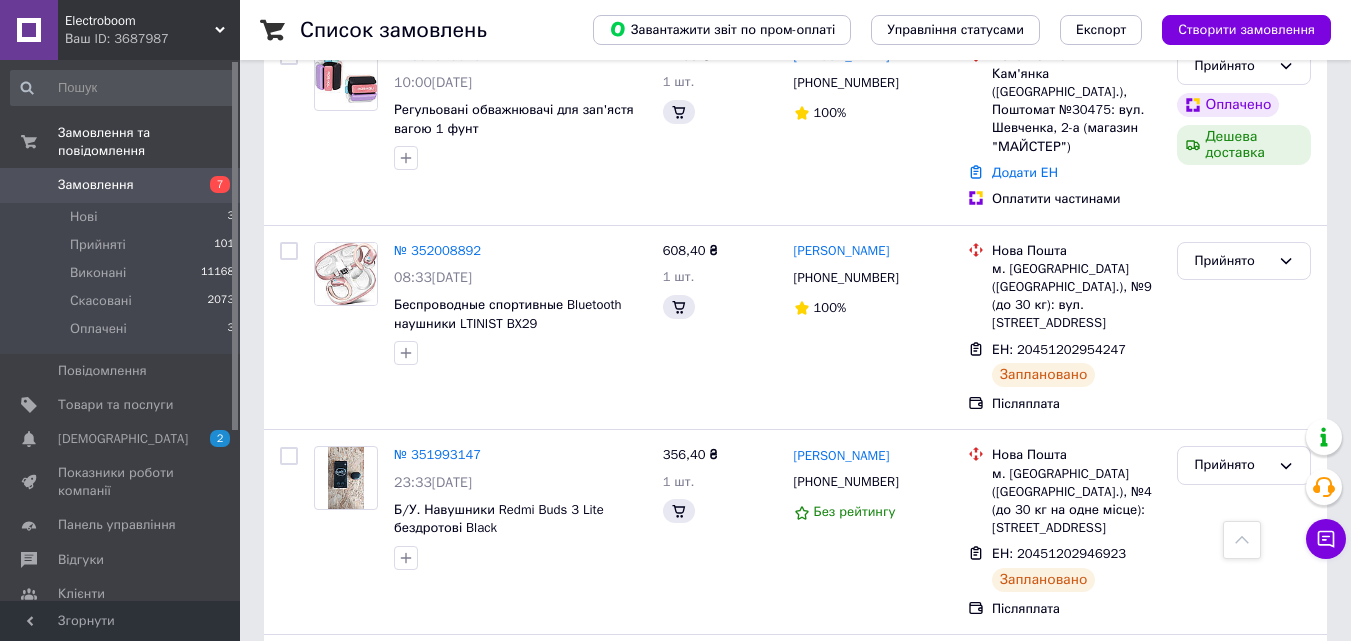 scroll, scrollTop: 1100, scrollLeft: 0, axis: vertical 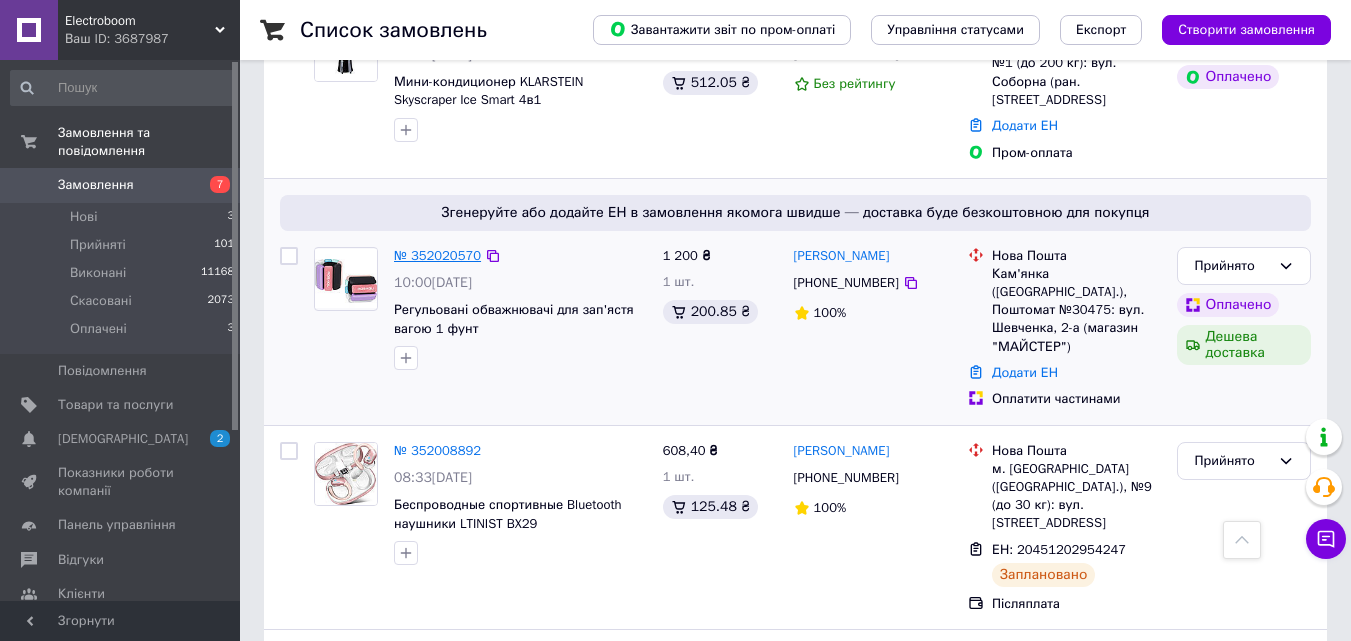 click on "№ 352020570" at bounding box center [437, 255] 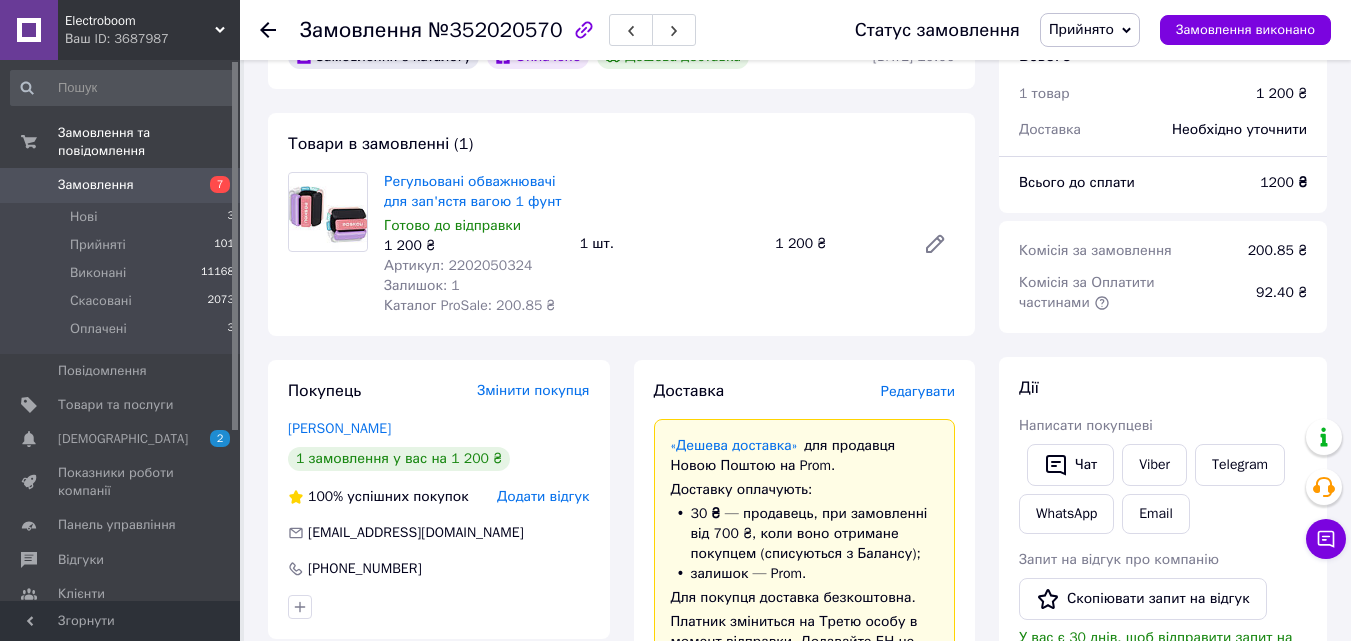 scroll, scrollTop: 24, scrollLeft: 0, axis: vertical 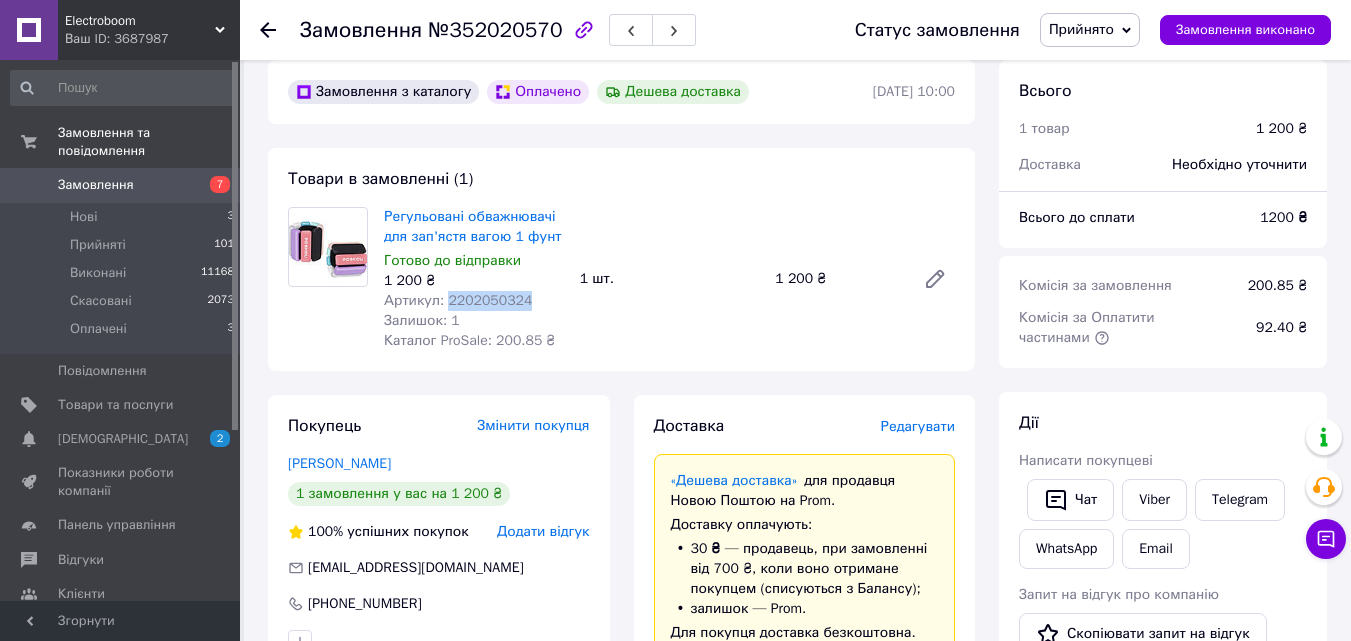 drag, startPoint x: 528, startPoint y: 301, endPoint x: 444, endPoint y: 306, distance: 84.14868 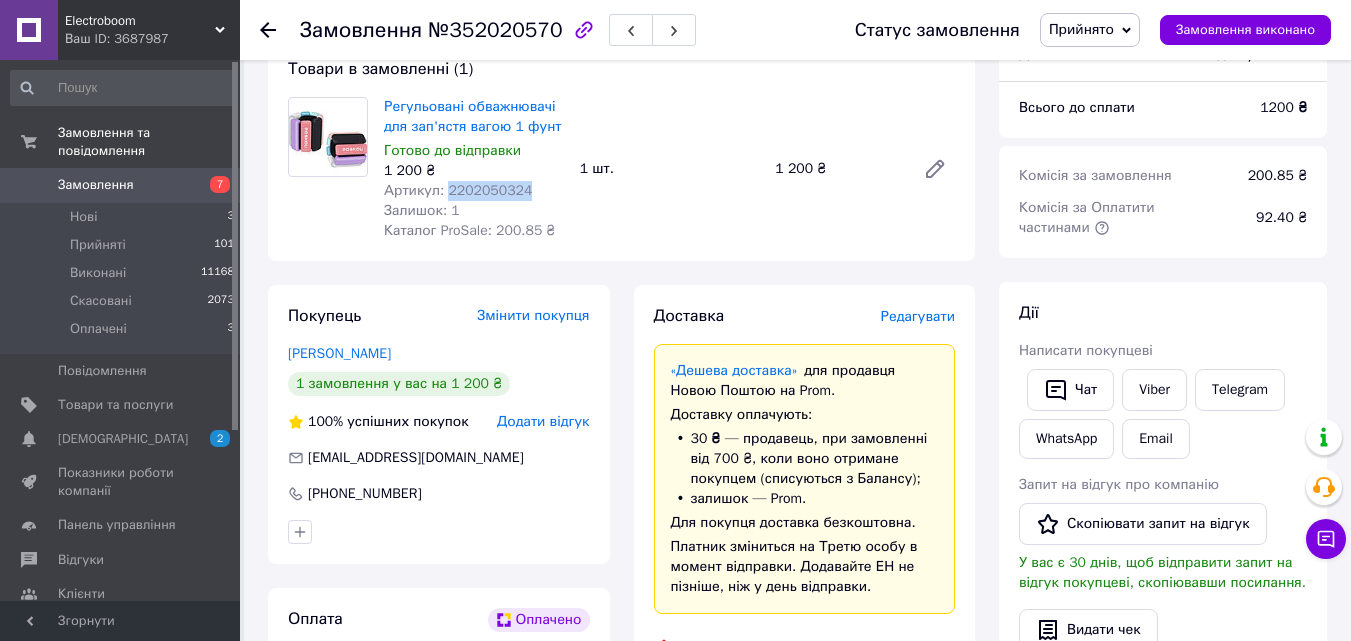 scroll, scrollTop: 124, scrollLeft: 0, axis: vertical 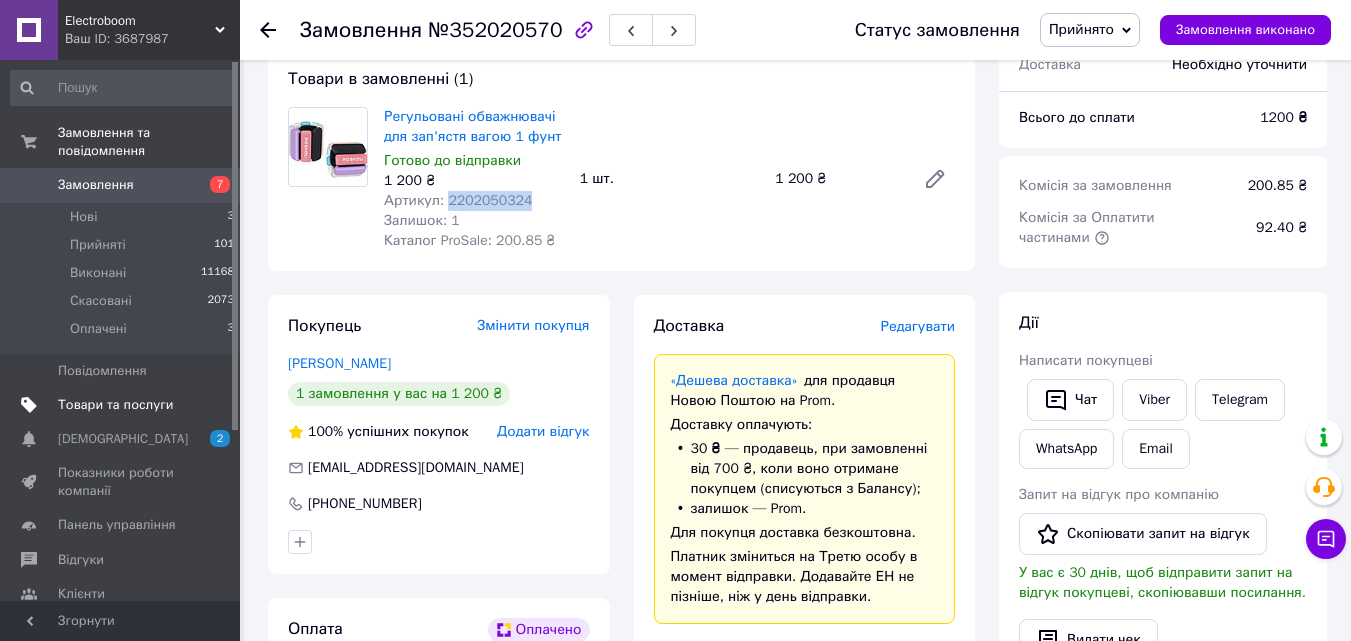 click on "Товари та послуги" at bounding box center [115, 405] 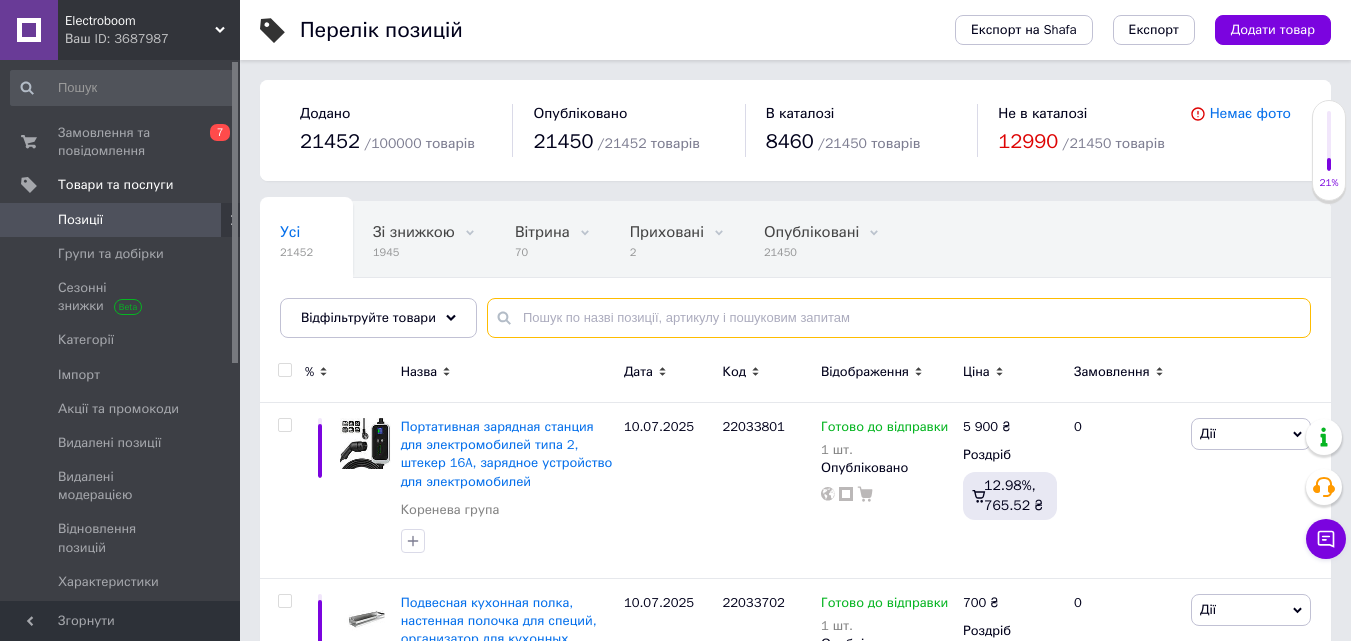 click at bounding box center [899, 318] 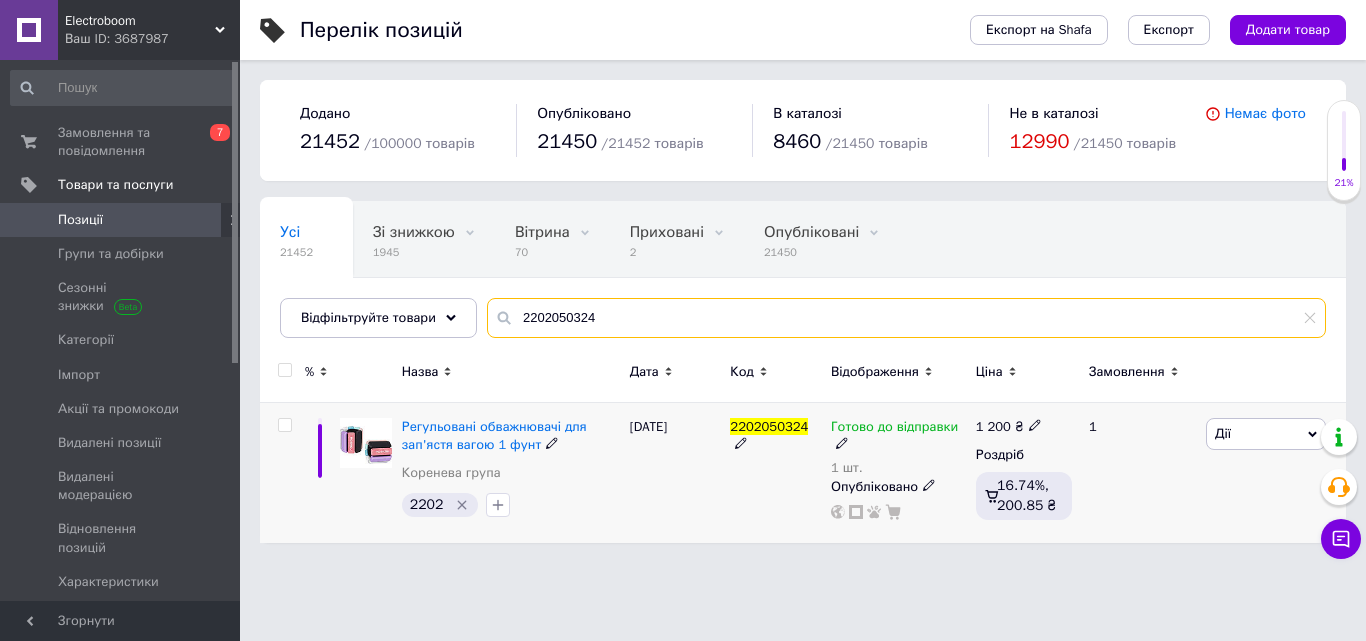 type on "2202050324" 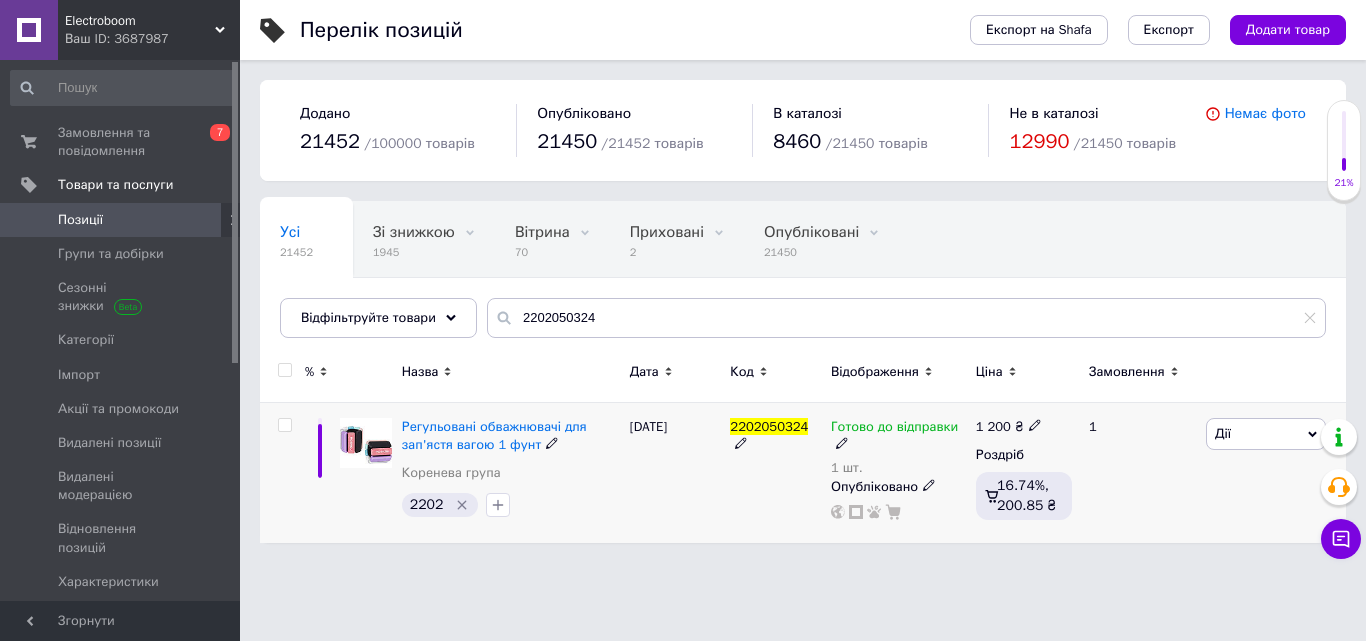 click 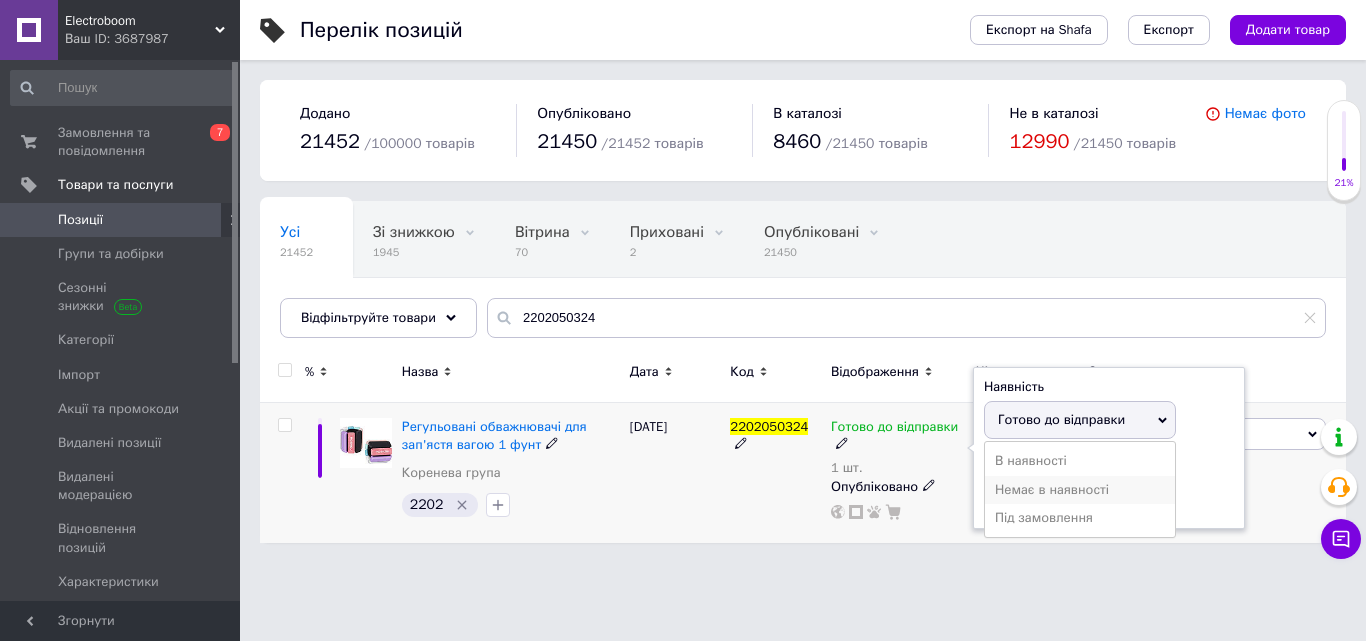 click on "Немає в наявності" at bounding box center (1080, 490) 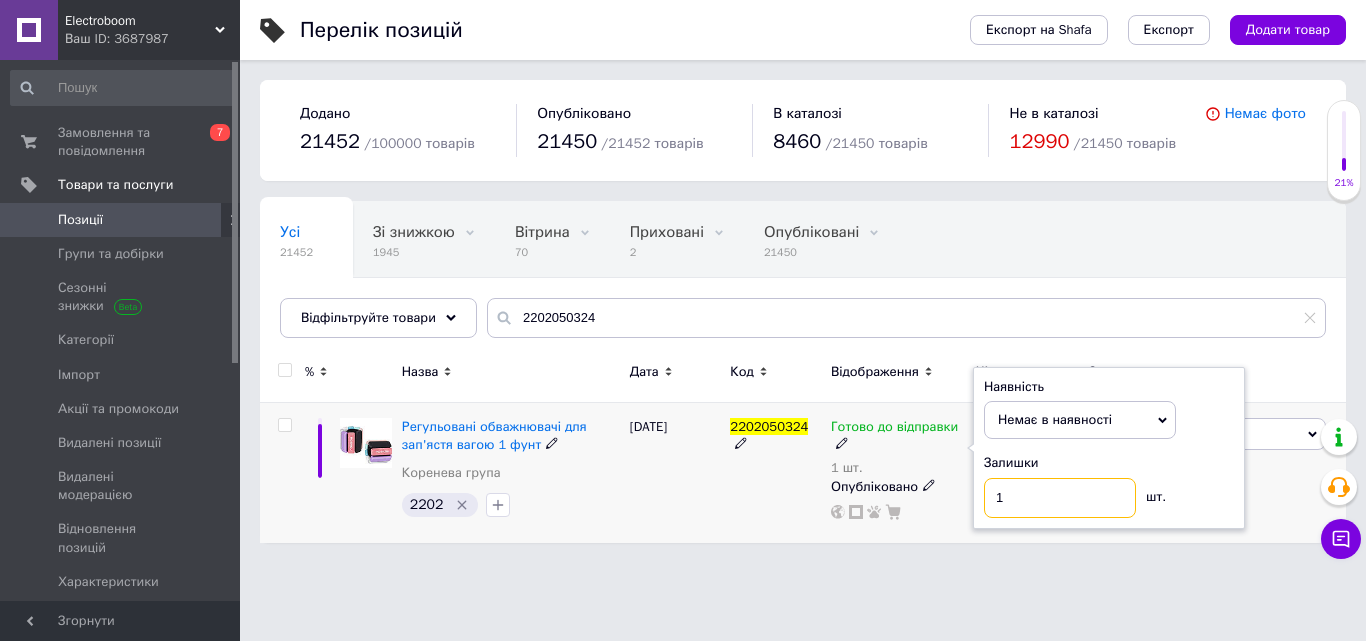 click on "1" at bounding box center [1060, 498] 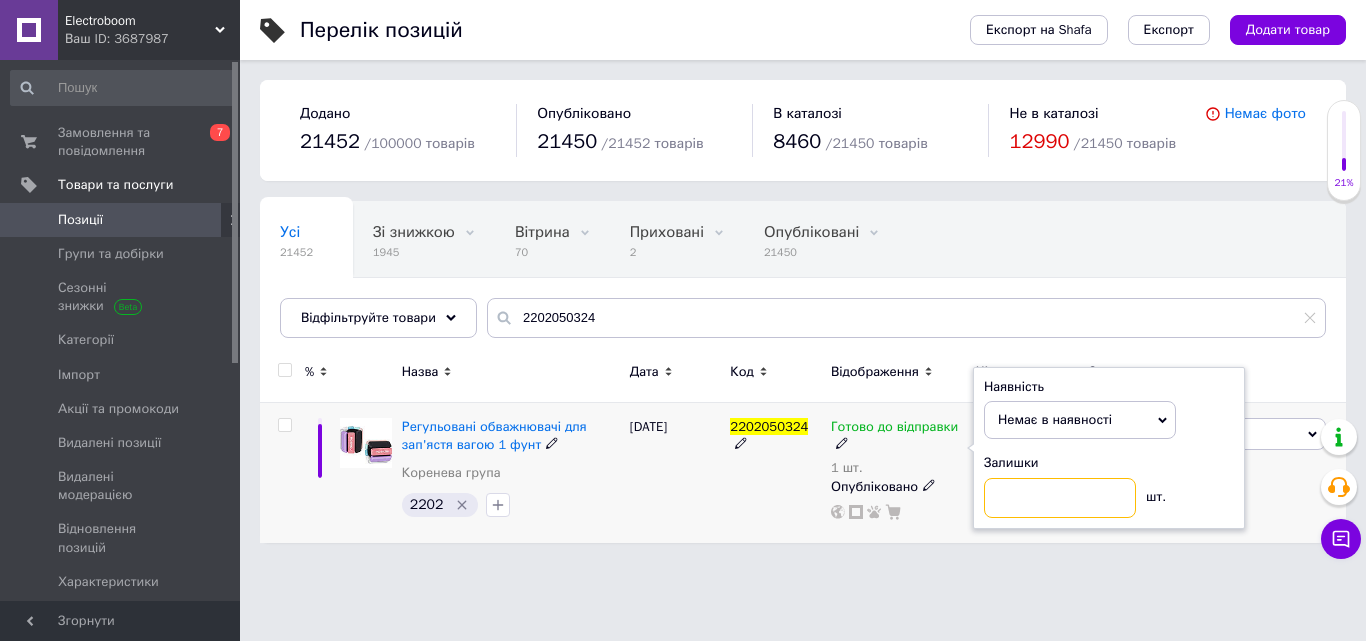 type on "0" 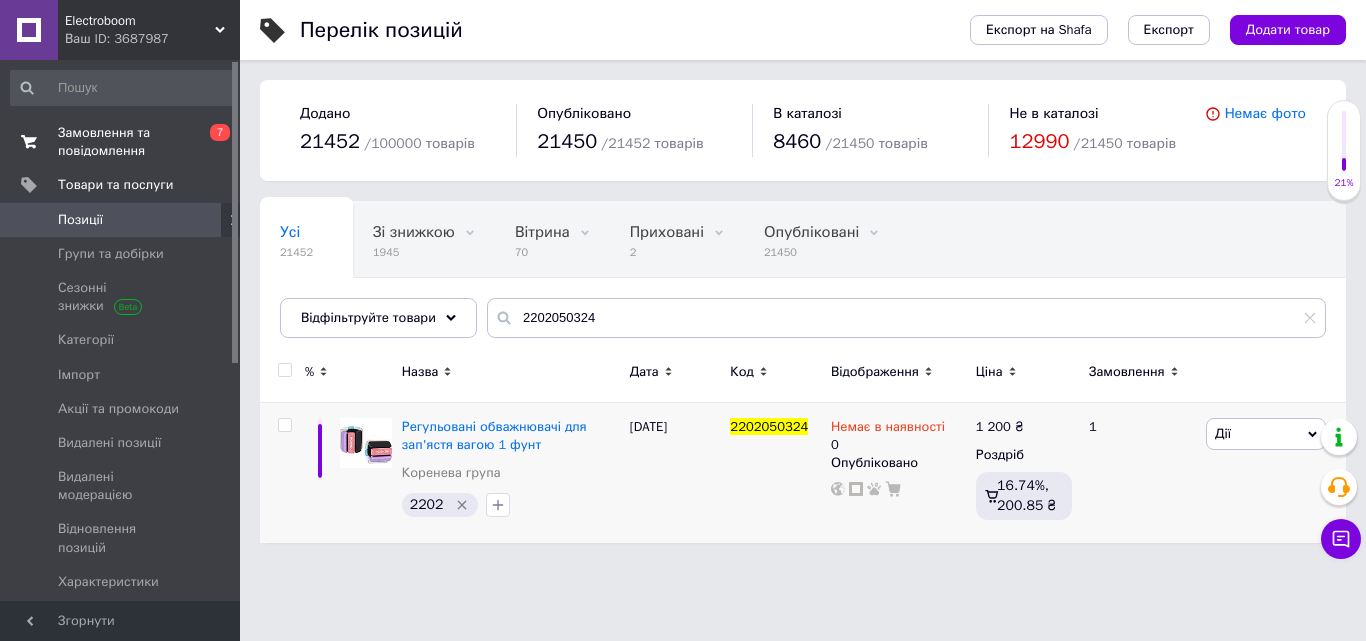 click on "Замовлення та повідомлення" at bounding box center (121, 142) 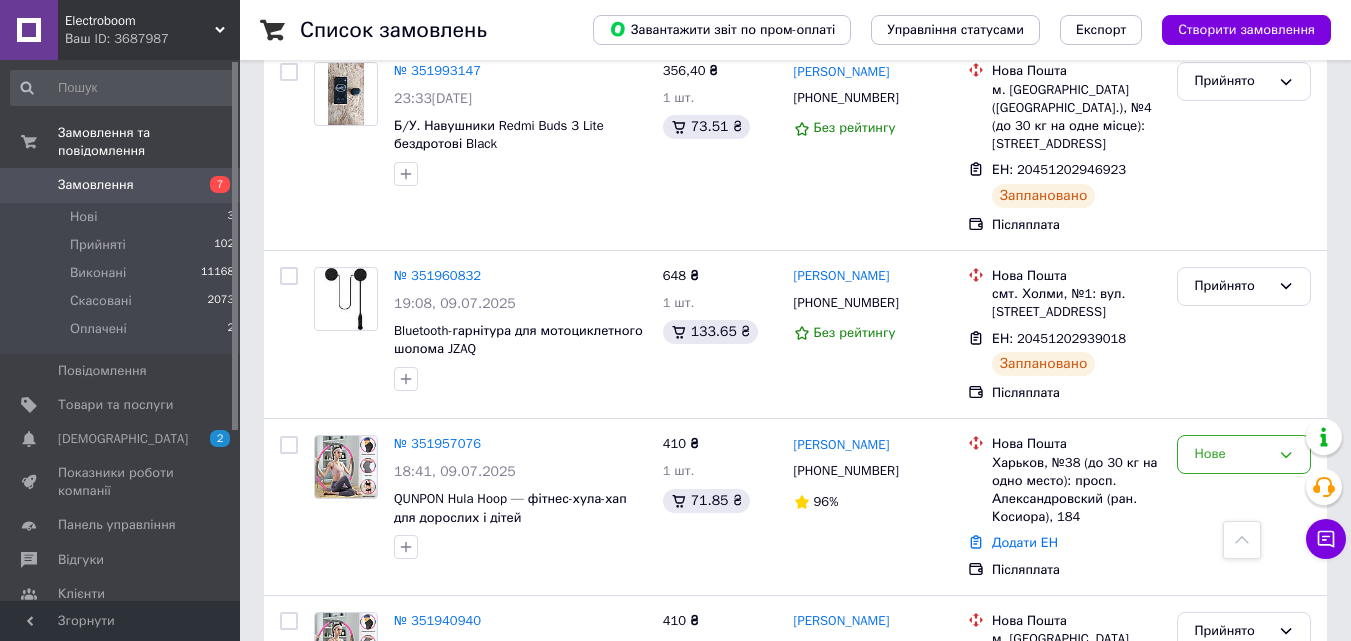scroll, scrollTop: 1900, scrollLeft: 0, axis: vertical 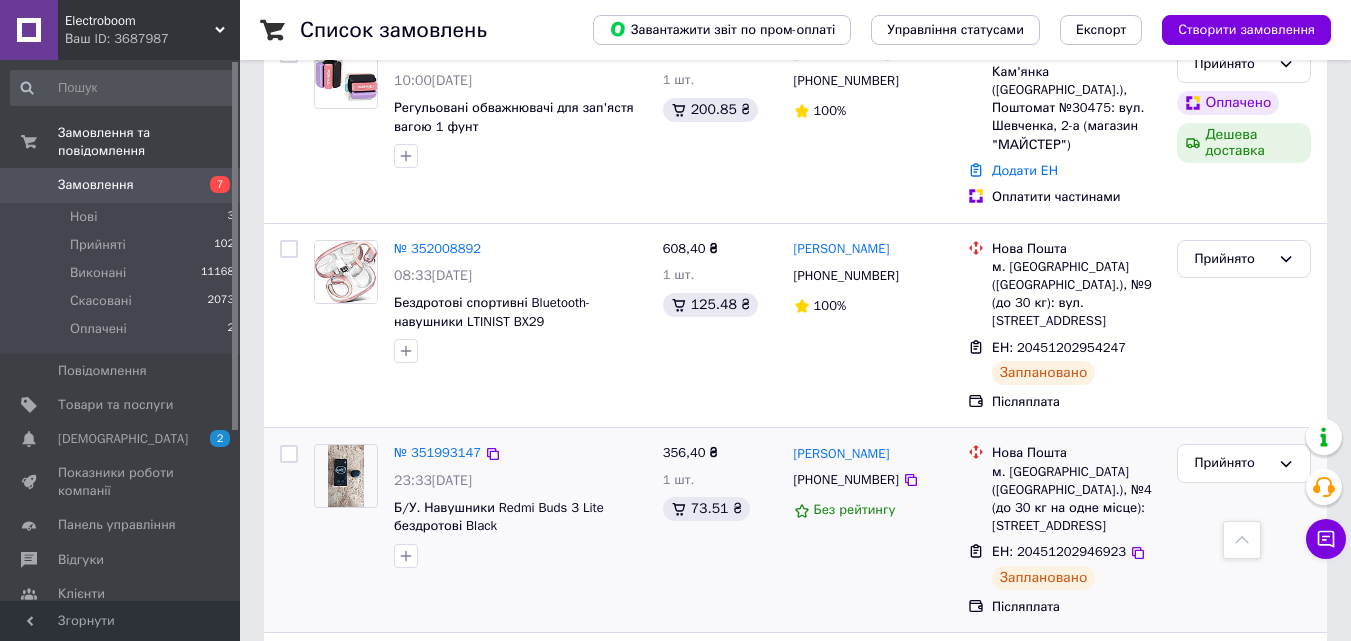 click on "№ 351993147 23:33, 09.07.2025 Б/У. Навушники Redmi Buds 3 Lite бездротові Black" at bounding box center [520, 506] 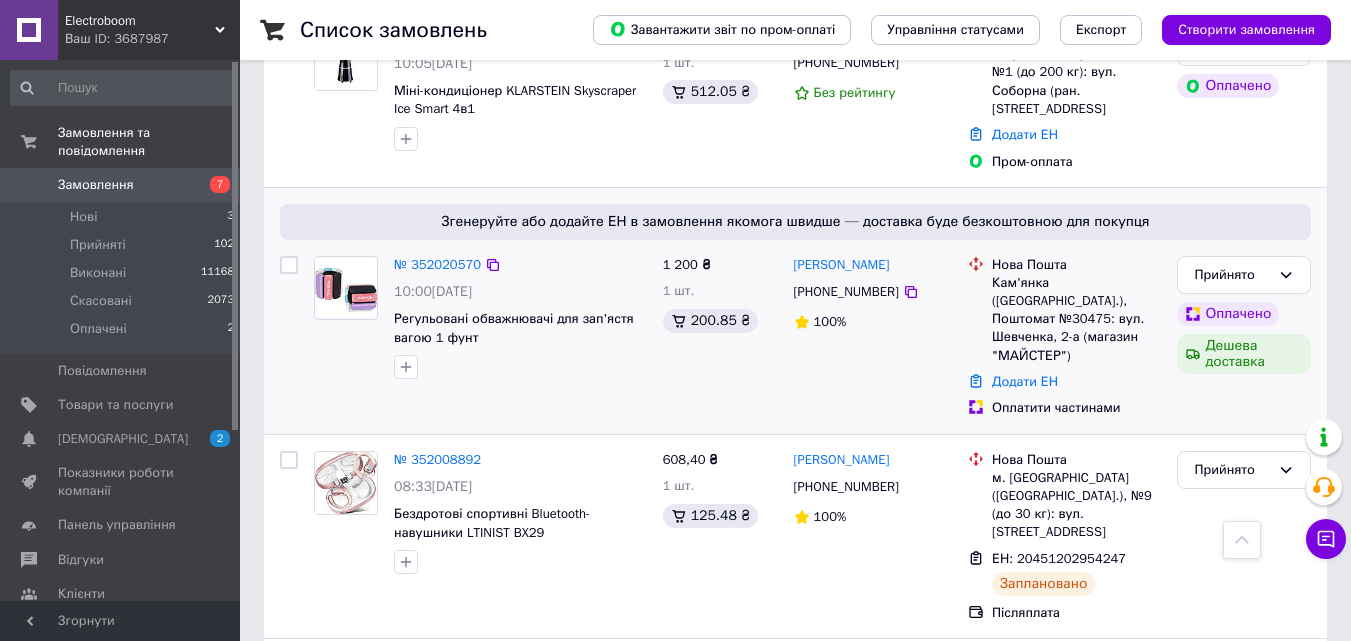 scroll, scrollTop: 1100, scrollLeft: 0, axis: vertical 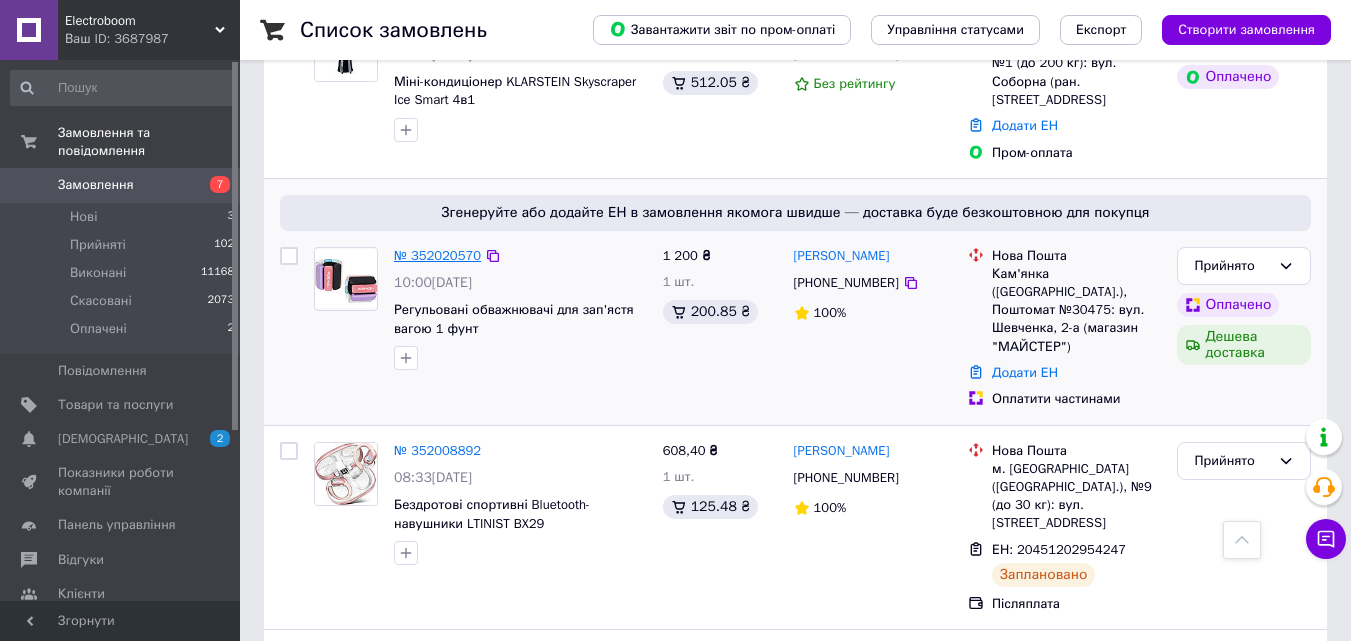 click on "№ 352020570" at bounding box center (437, 255) 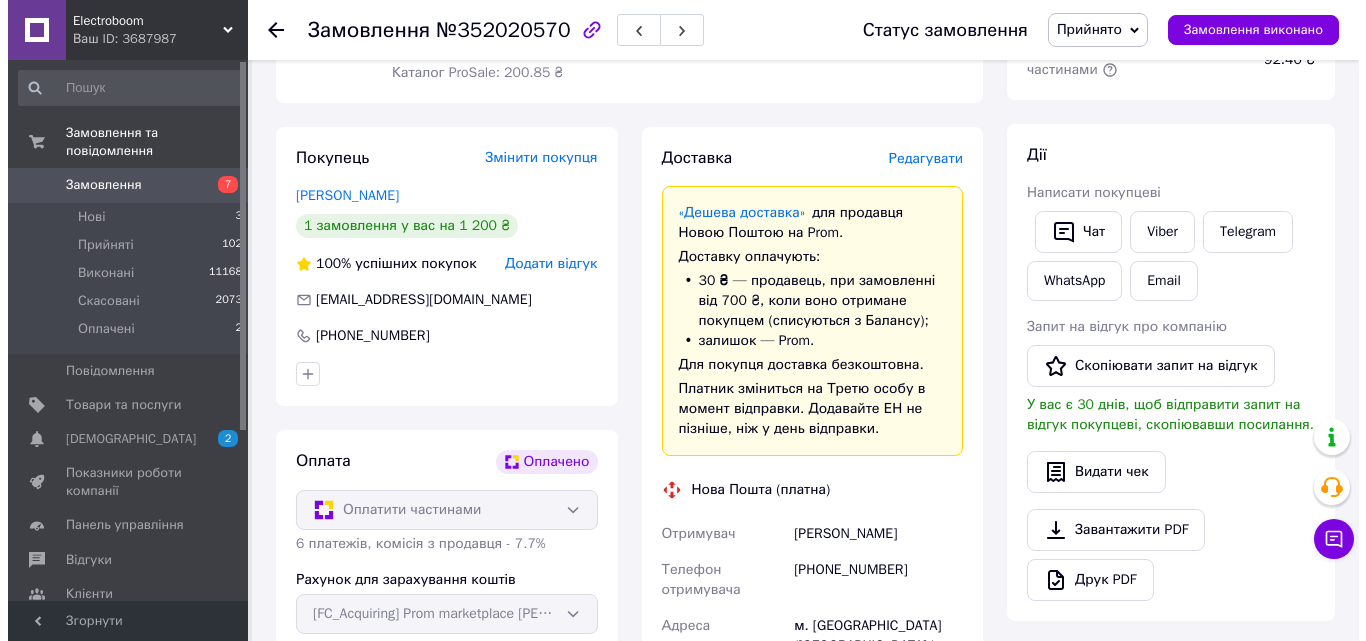 scroll, scrollTop: 0, scrollLeft: 0, axis: both 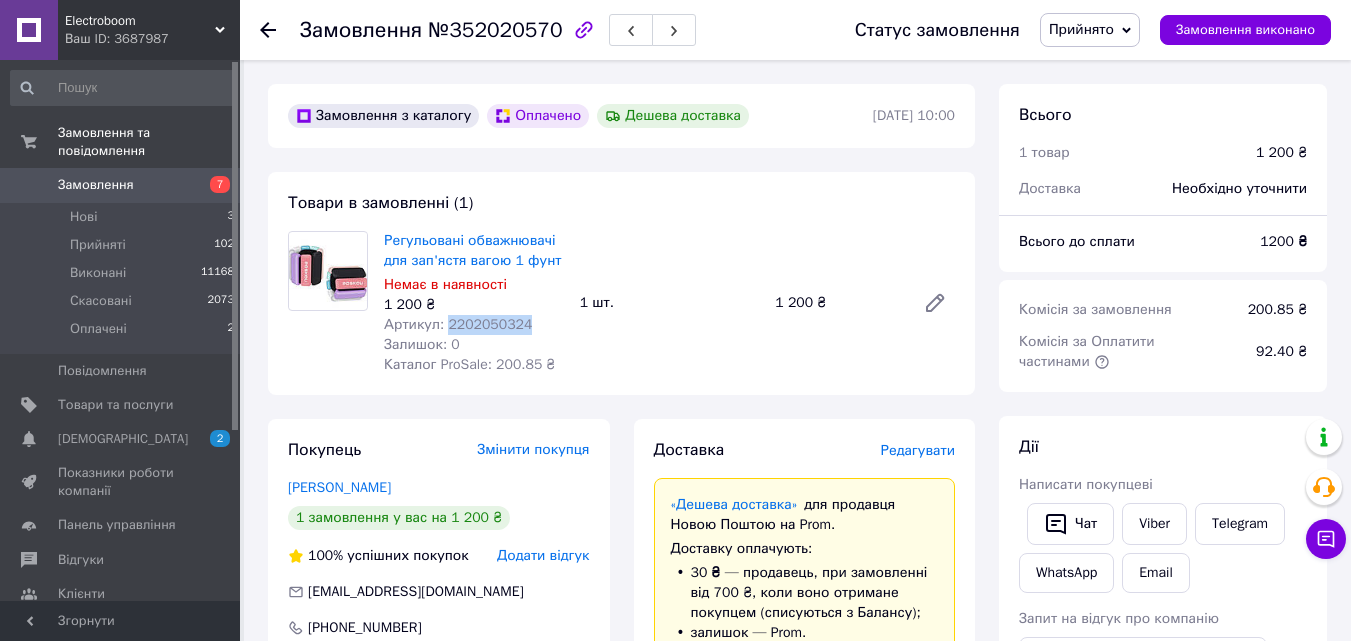 drag, startPoint x: 531, startPoint y: 323, endPoint x: 444, endPoint y: 326, distance: 87.05171 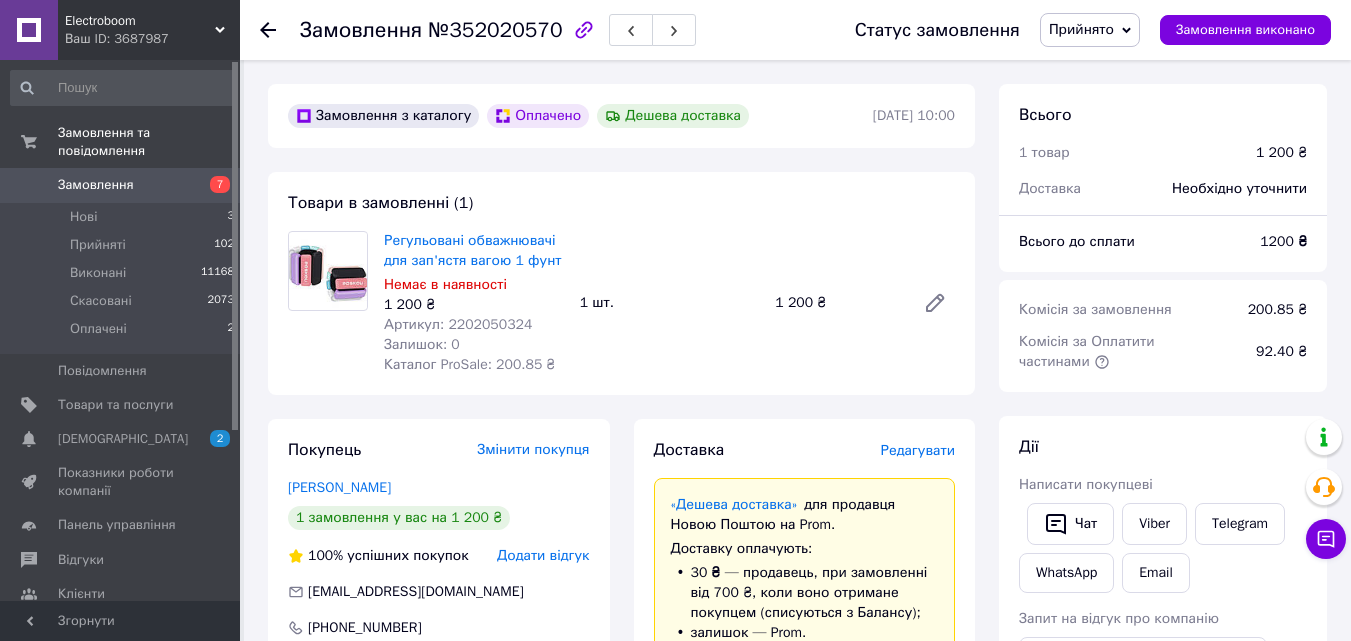 click on "Редагувати" at bounding box center [918, 450] 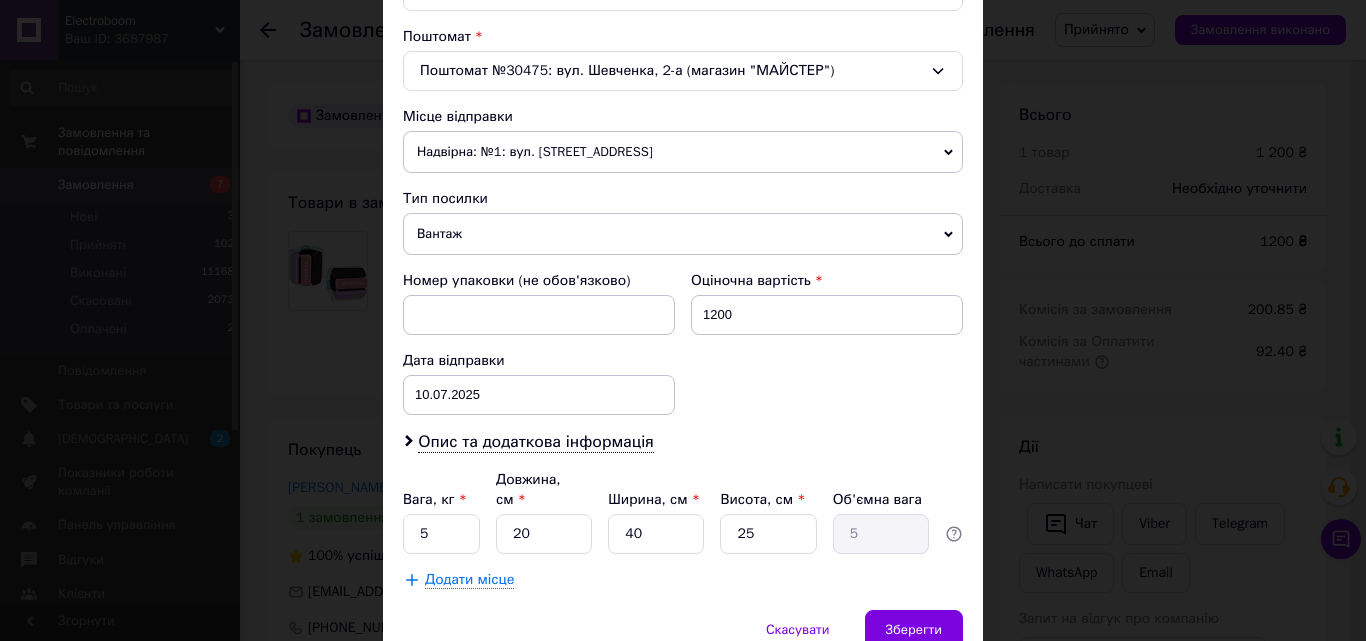 scroll, scrollTop: 687, scrollLeft: 0, axis: vertical 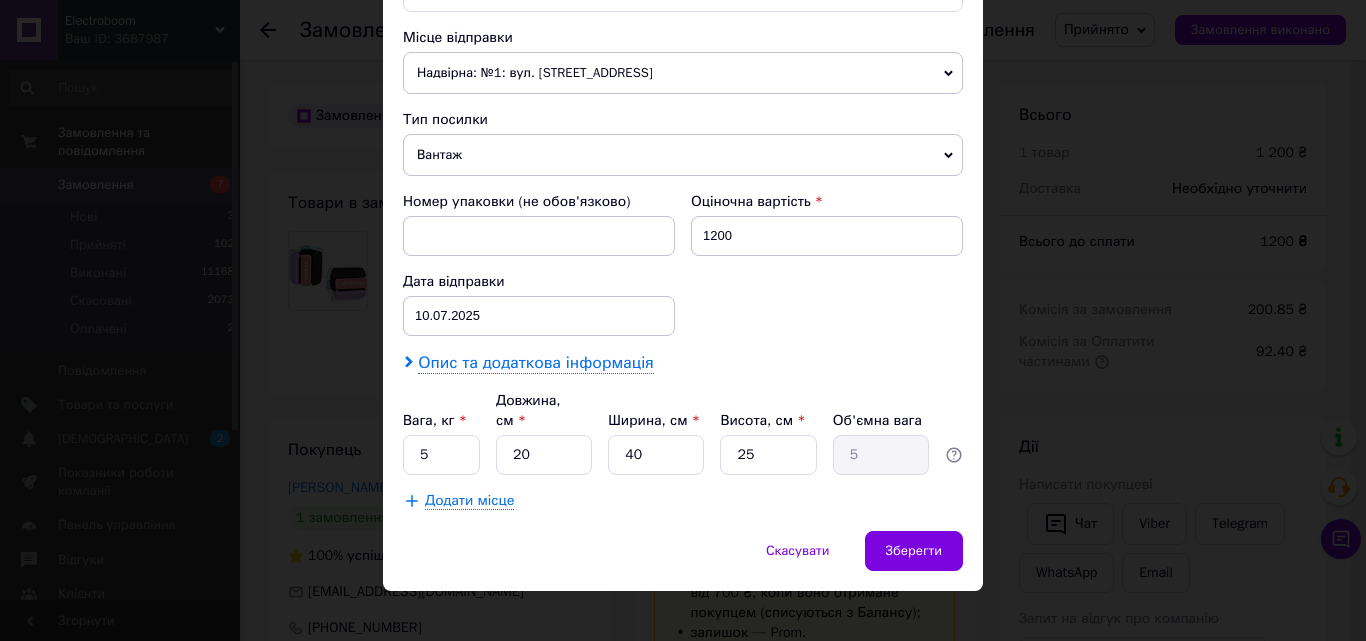 click on "Опис та додаткова інформація" at bounding box center [535, 363] 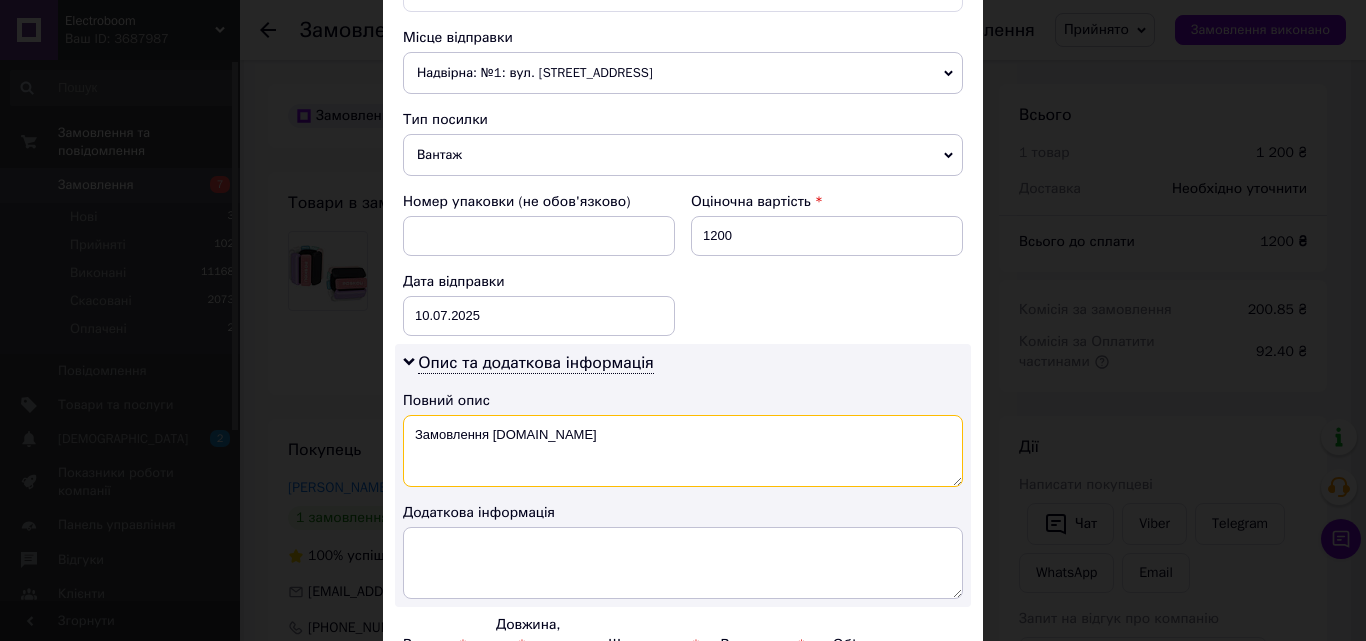 click on "Замовлення Prom.ua" at bounding box center (683, 451) 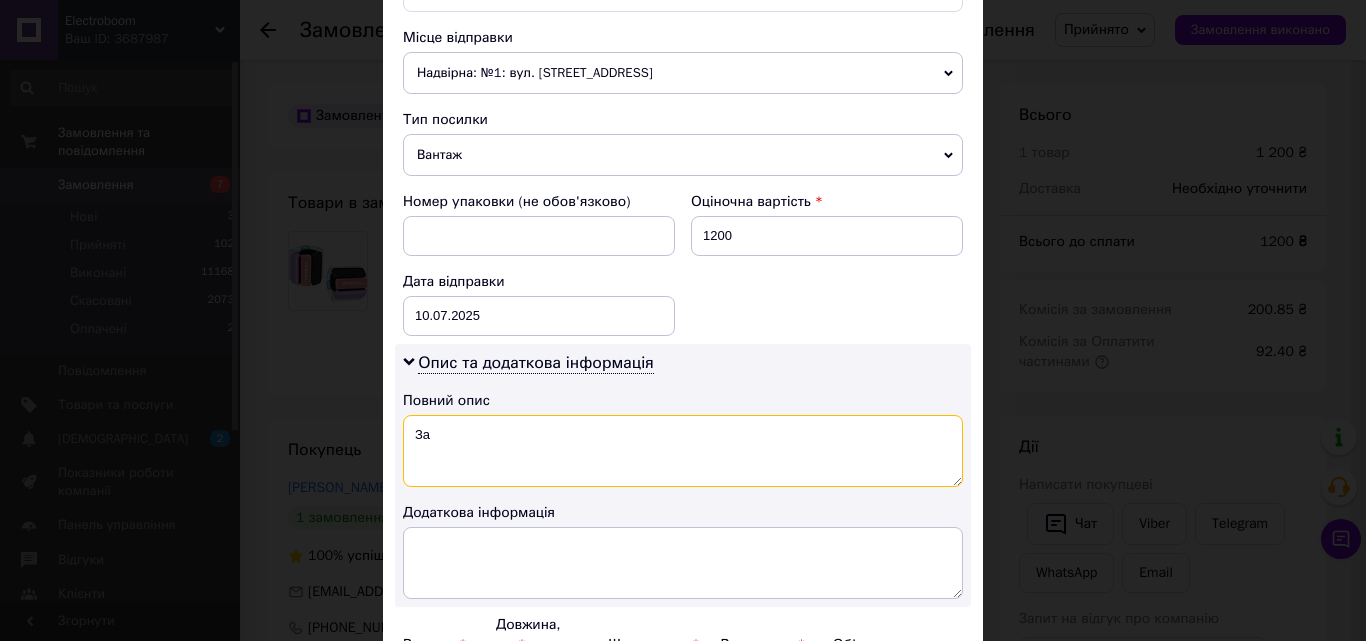type on "З" 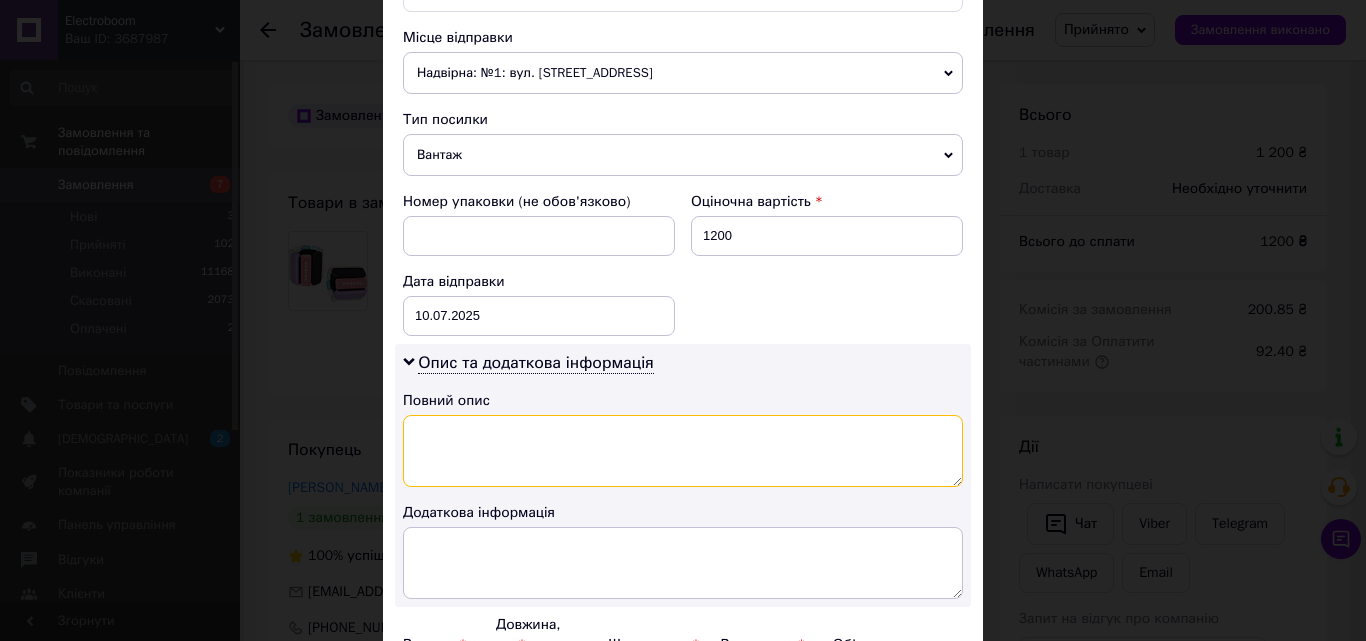 paste on "2202050324" 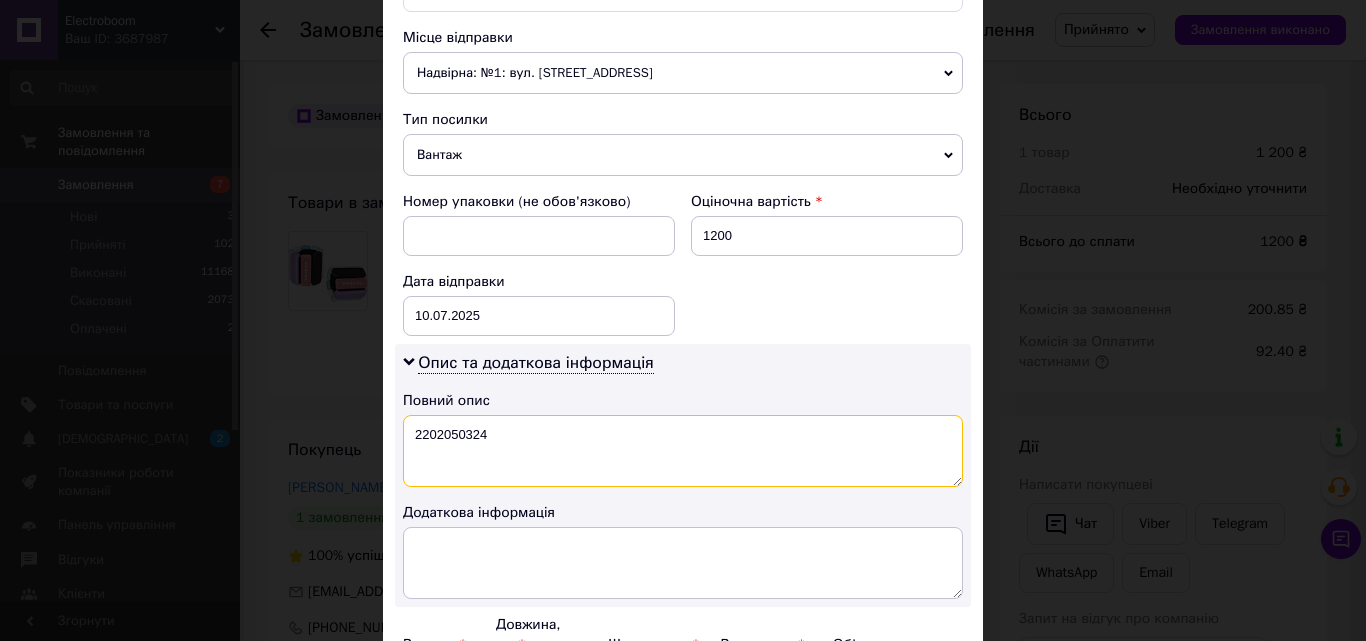 scroll, scrollTop: 911, scrollLeft: 0, axis: vertical 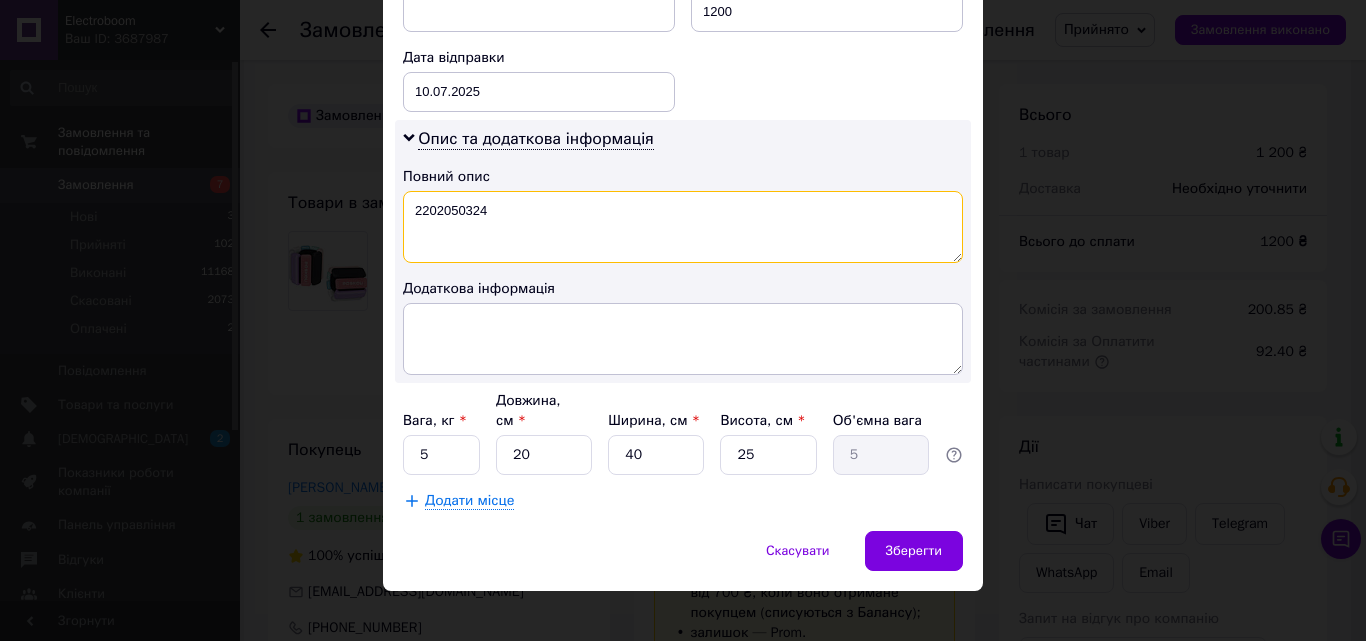 type on "2202050324" 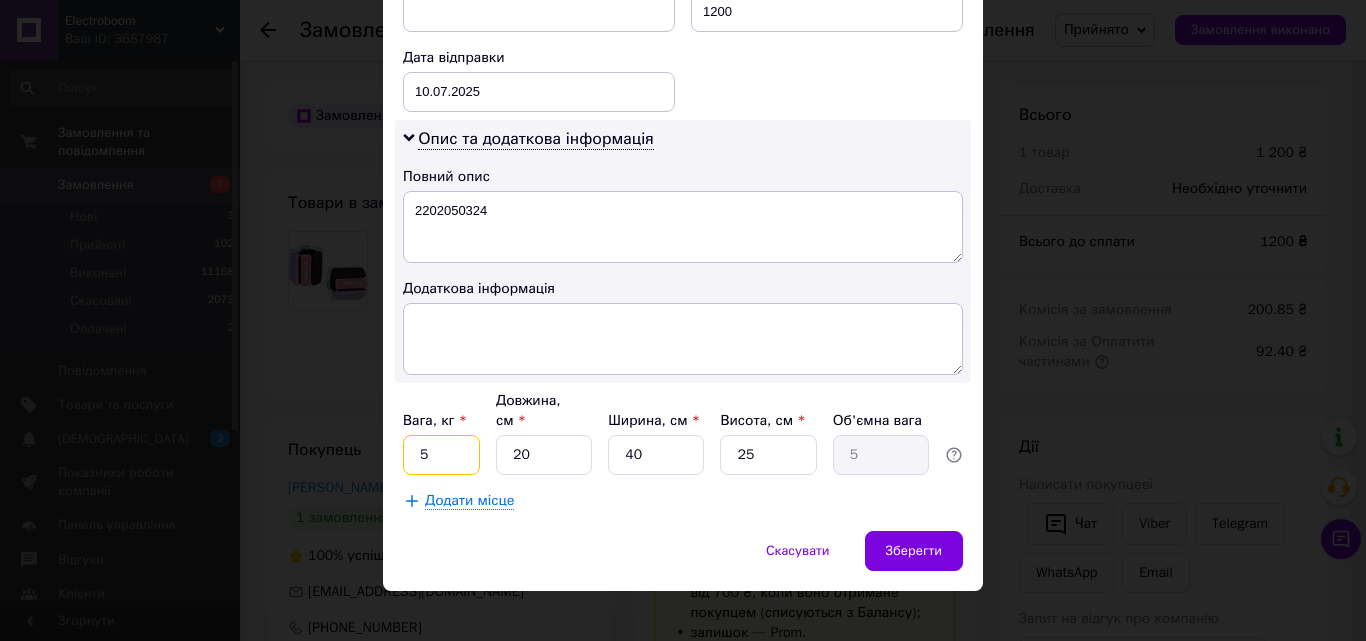 click on "5" at bounding box center (441, 455) 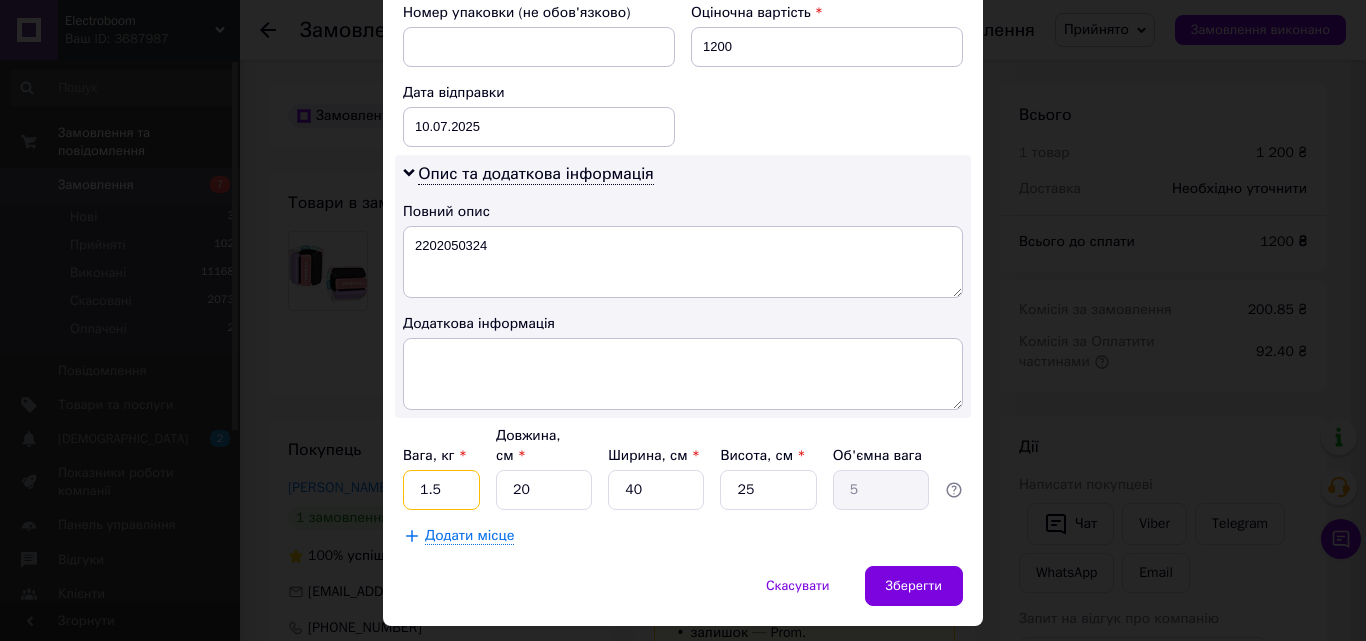 scroll, scrollTop: 911, scrollLeft: 0, axis: vertical 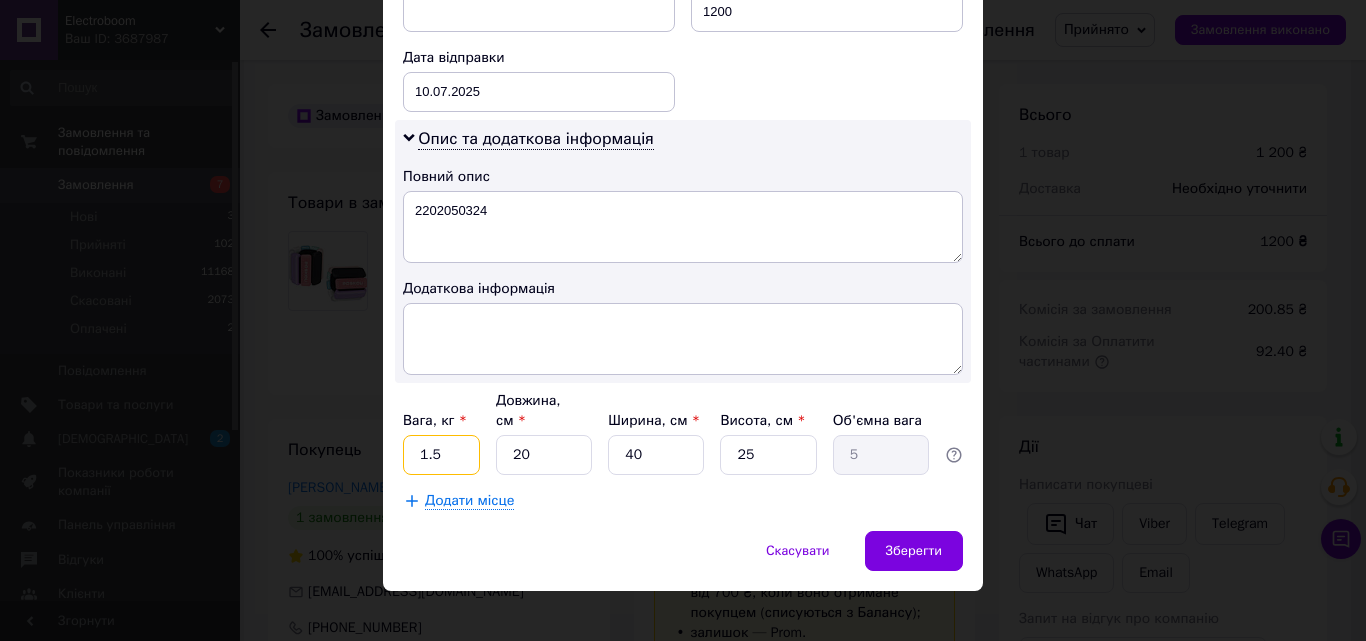 type on "1.5" 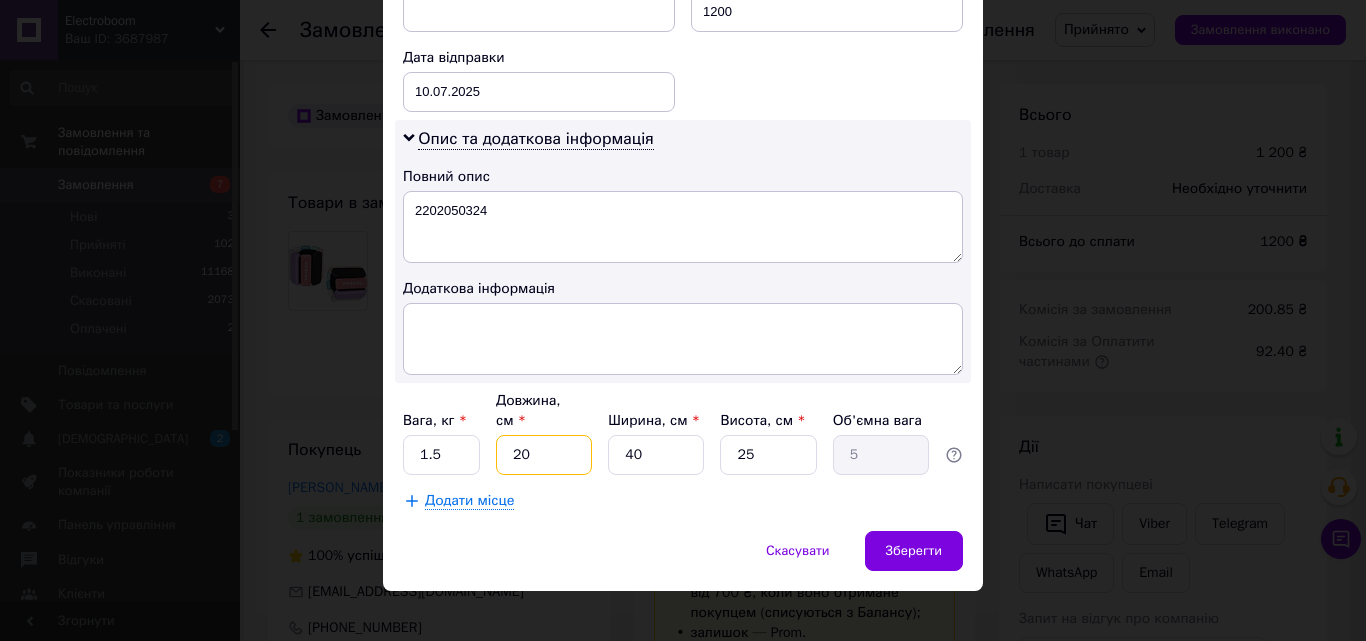 click on "20" at bounding box center [544, 455] 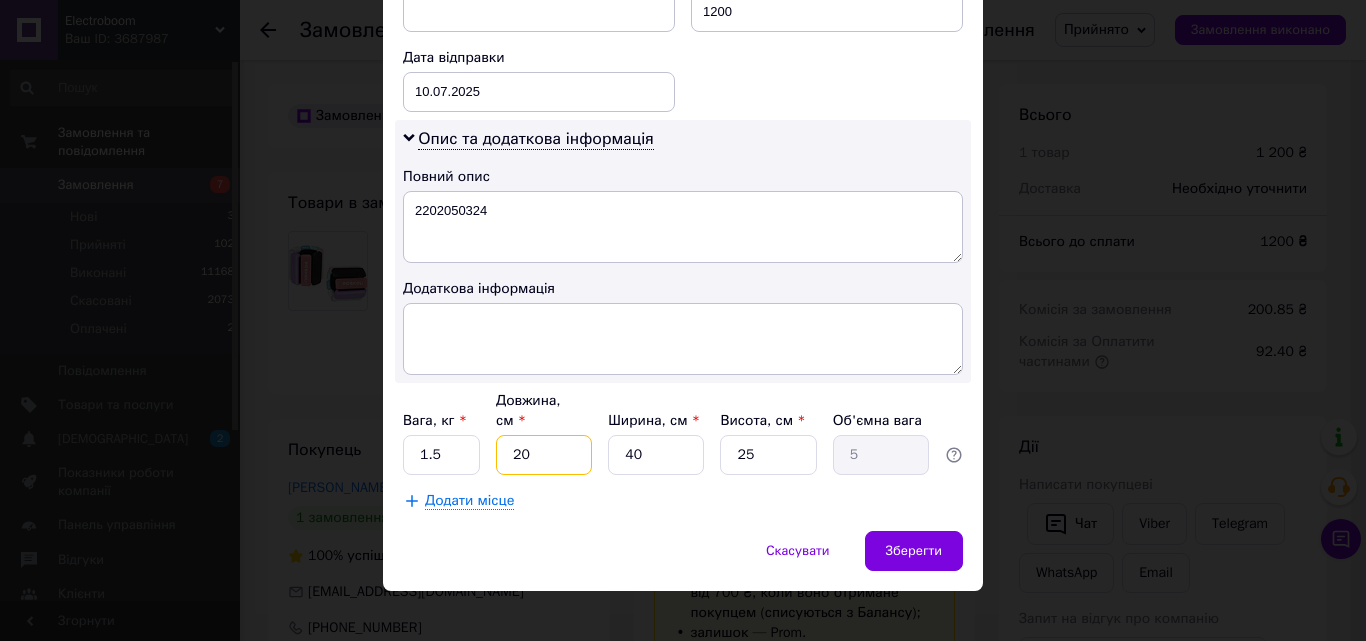 type on "2" 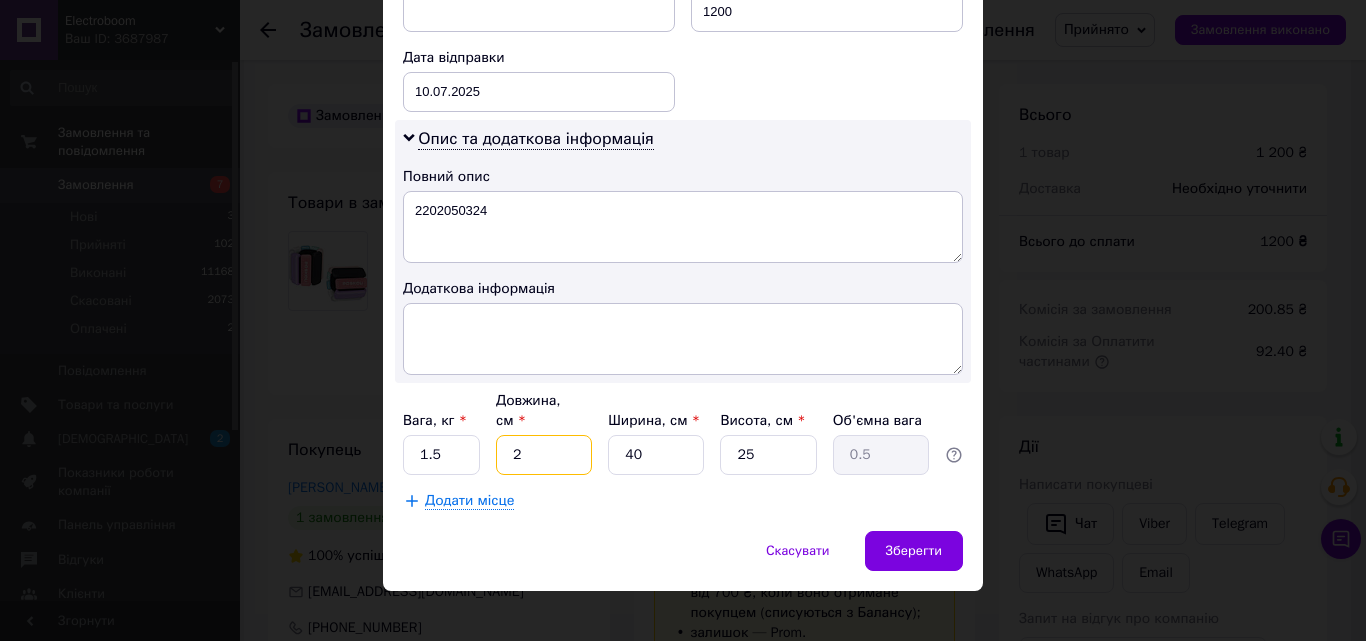 type on "22" 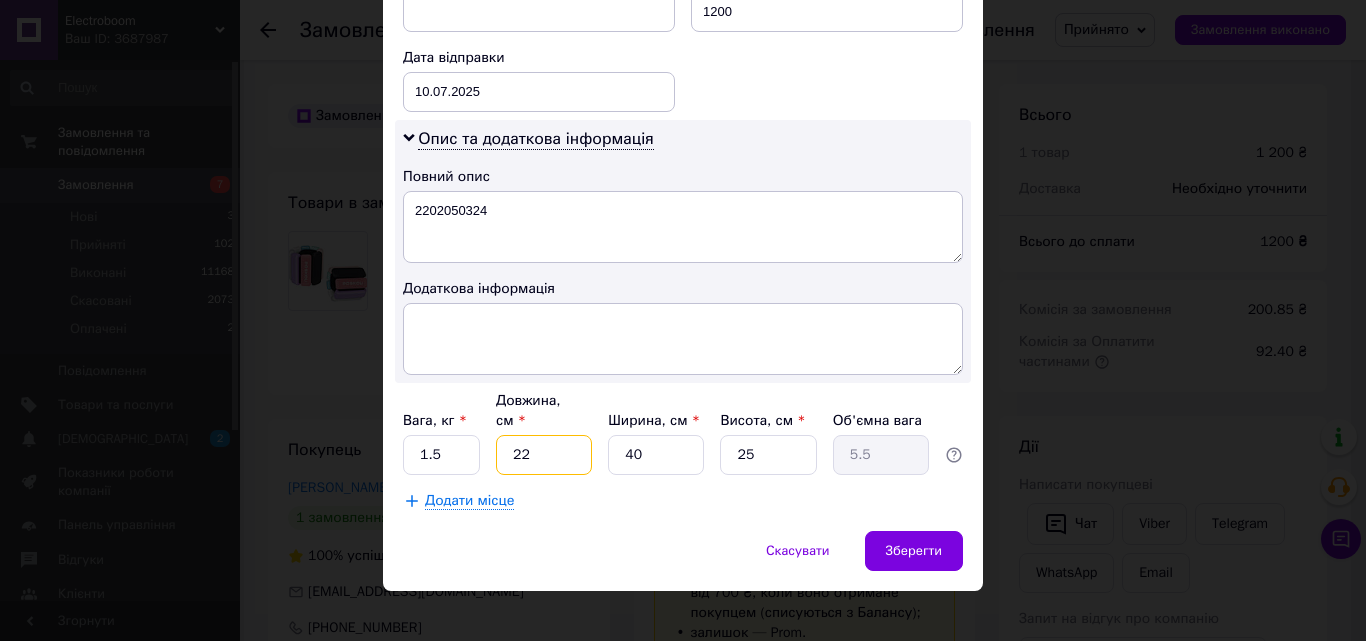 type on "22" 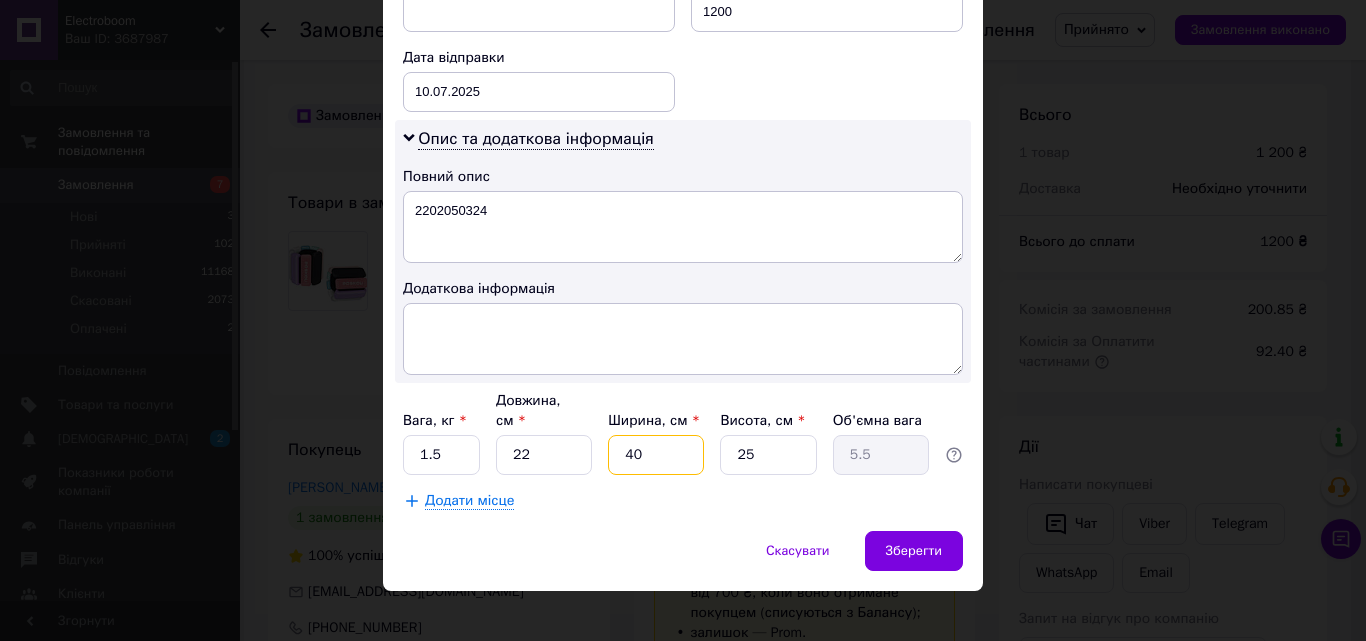 type on "8" 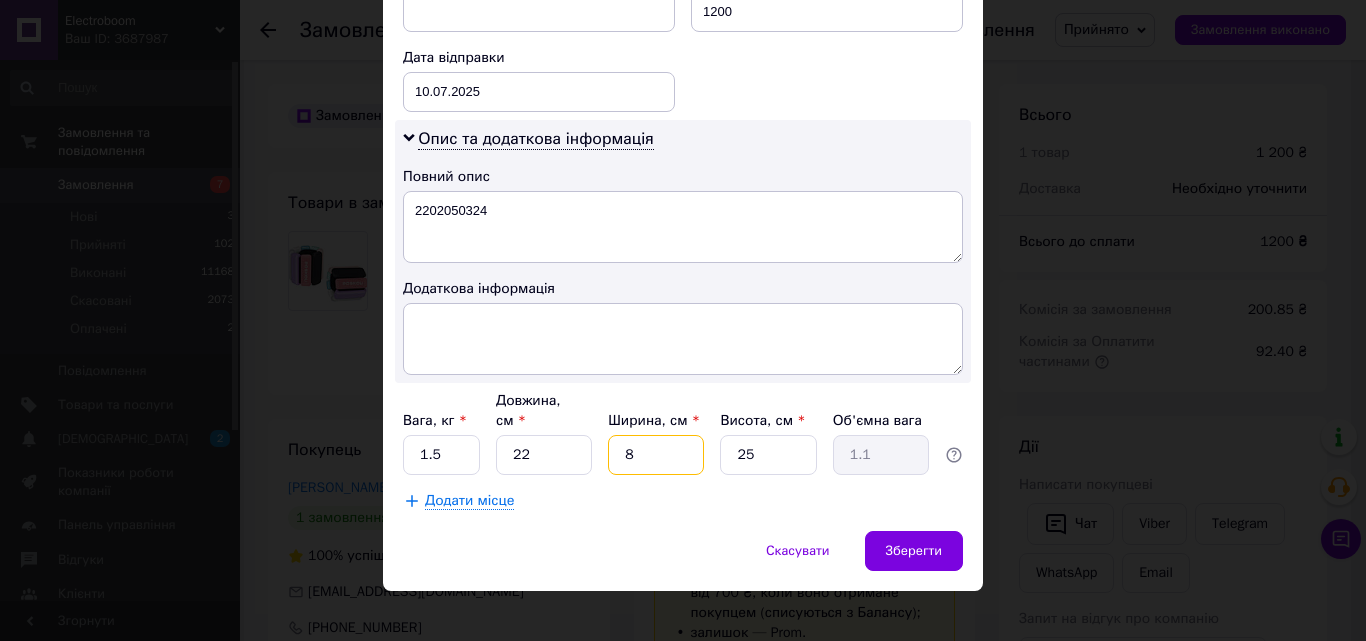 type on "8" 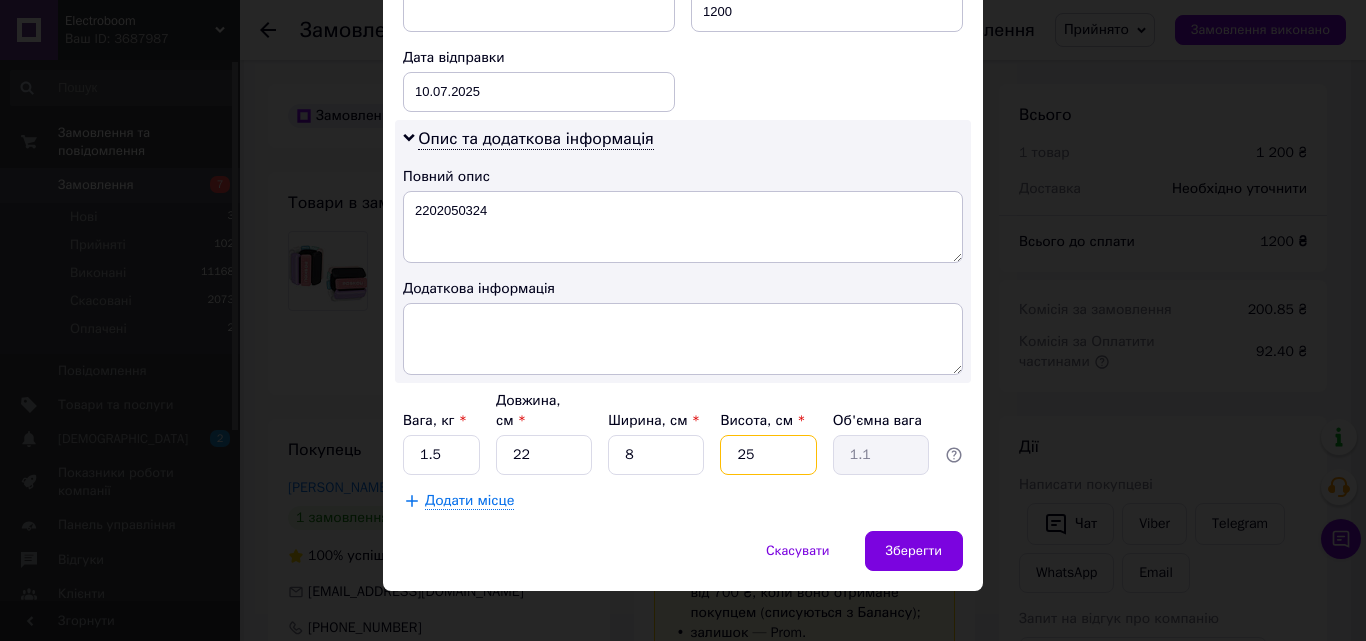 type on "8" 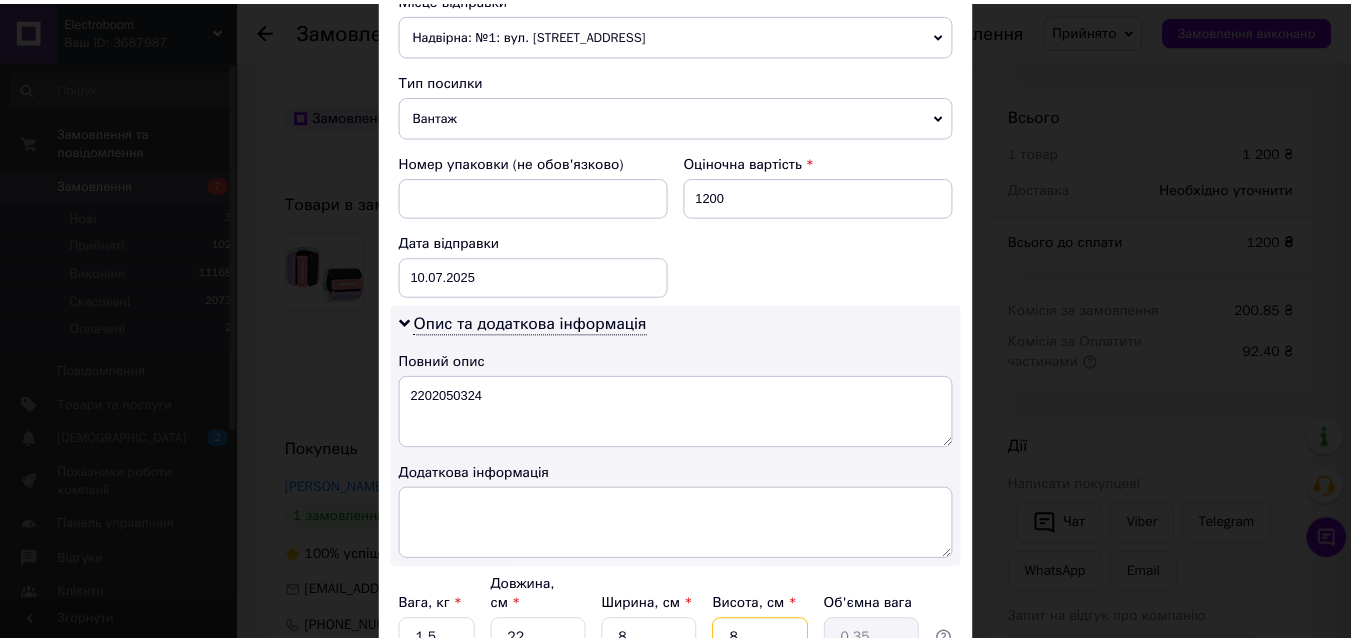 scroll, scrollTop: 911, scrollLeft: 0, axis: vertical 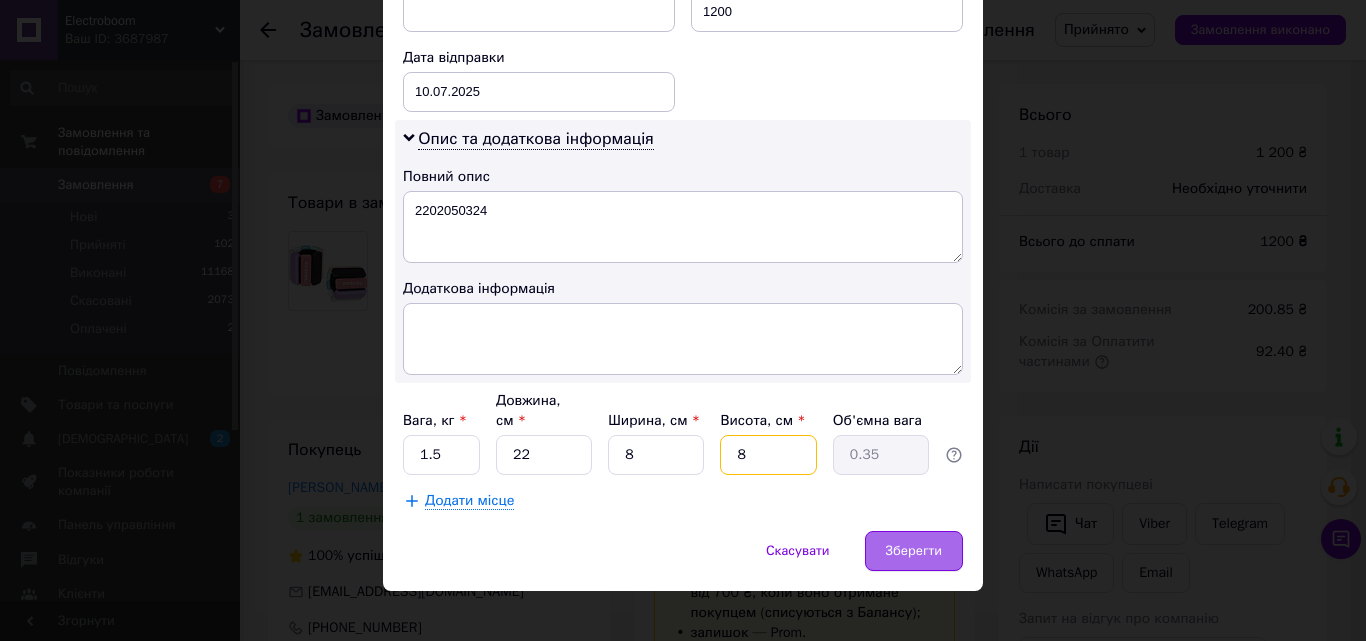 type on "8" 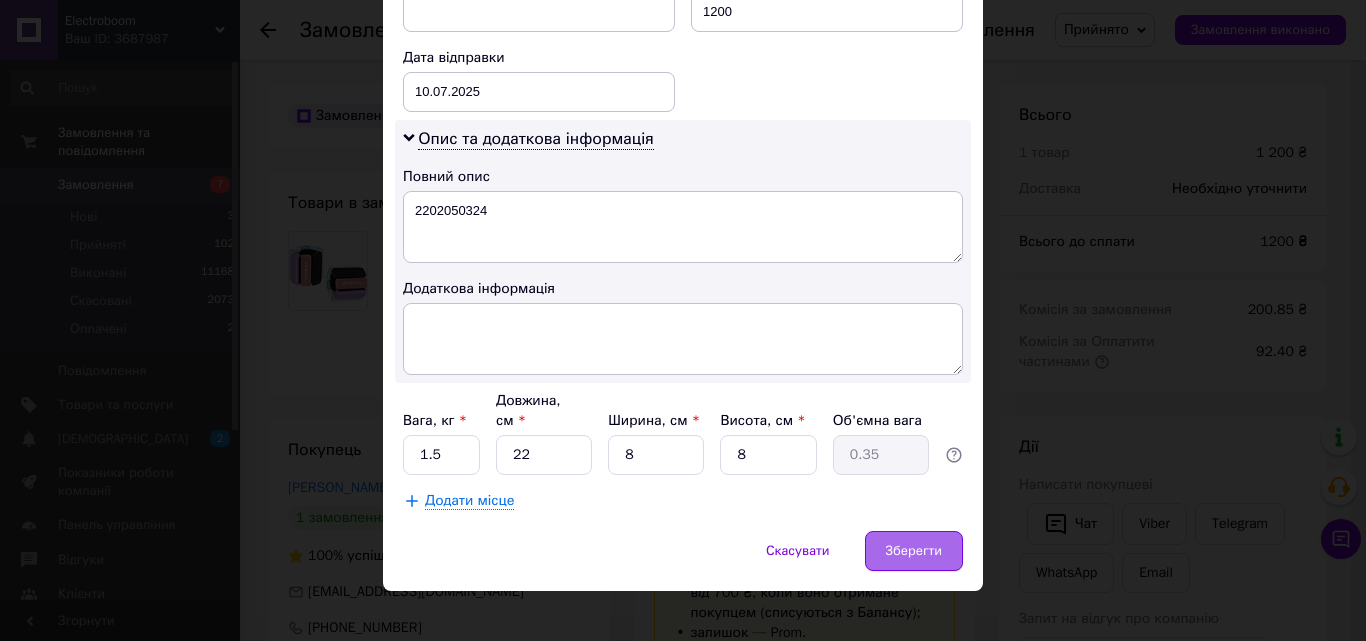 click on "Зберегти" at bounding box center (914, 551) 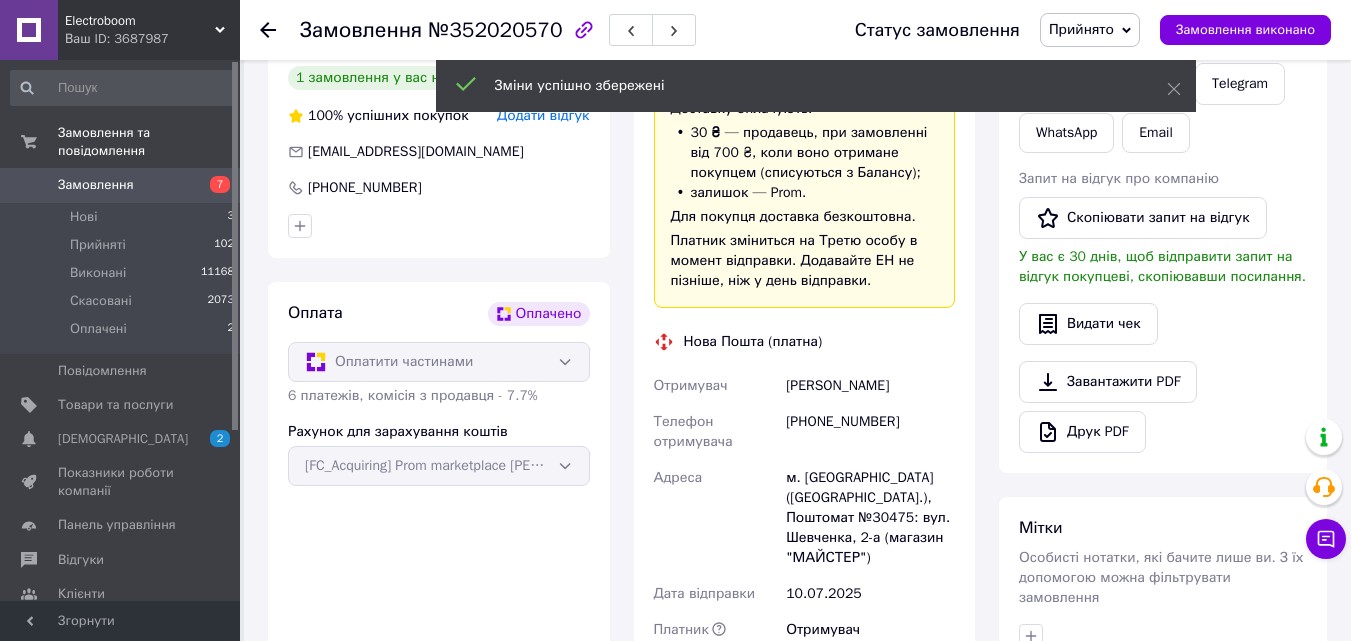 scroll, scrollTop: 700, scrollLeft: 0, axis: vertical 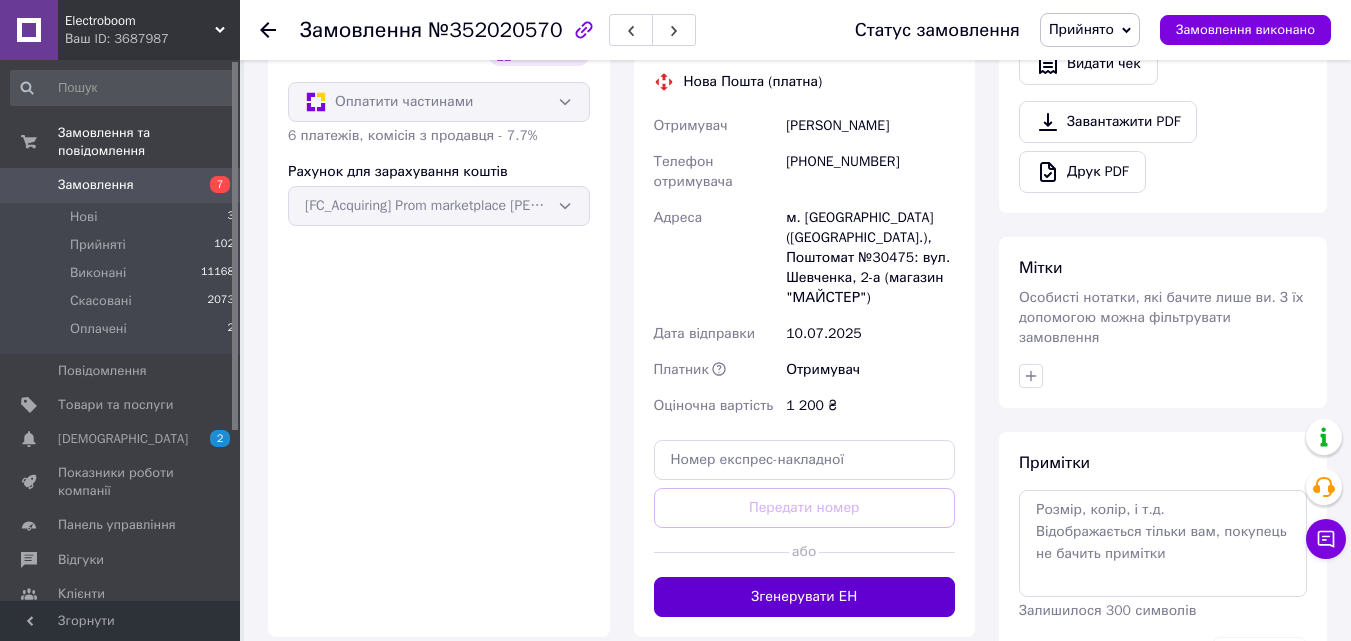 click on "Згенерувати ЕН" at bounding box center [805, 597] 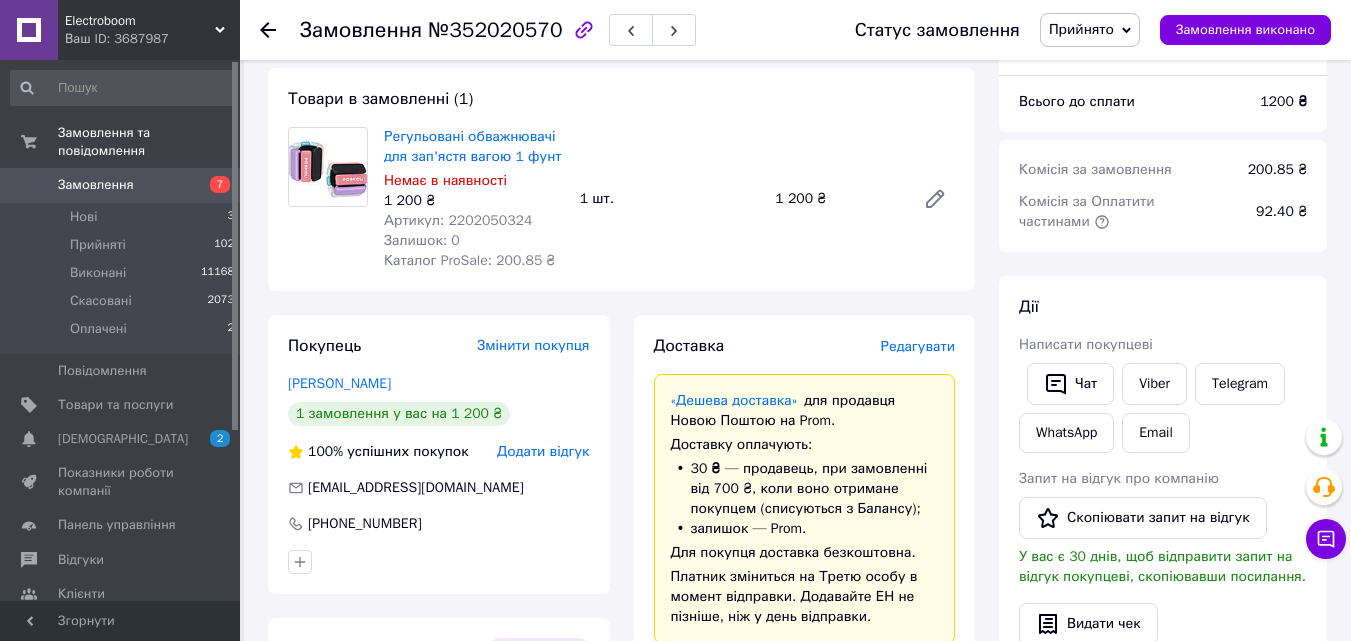 scroll, scrollTop: 0, scrollLeft: 0, axis: both 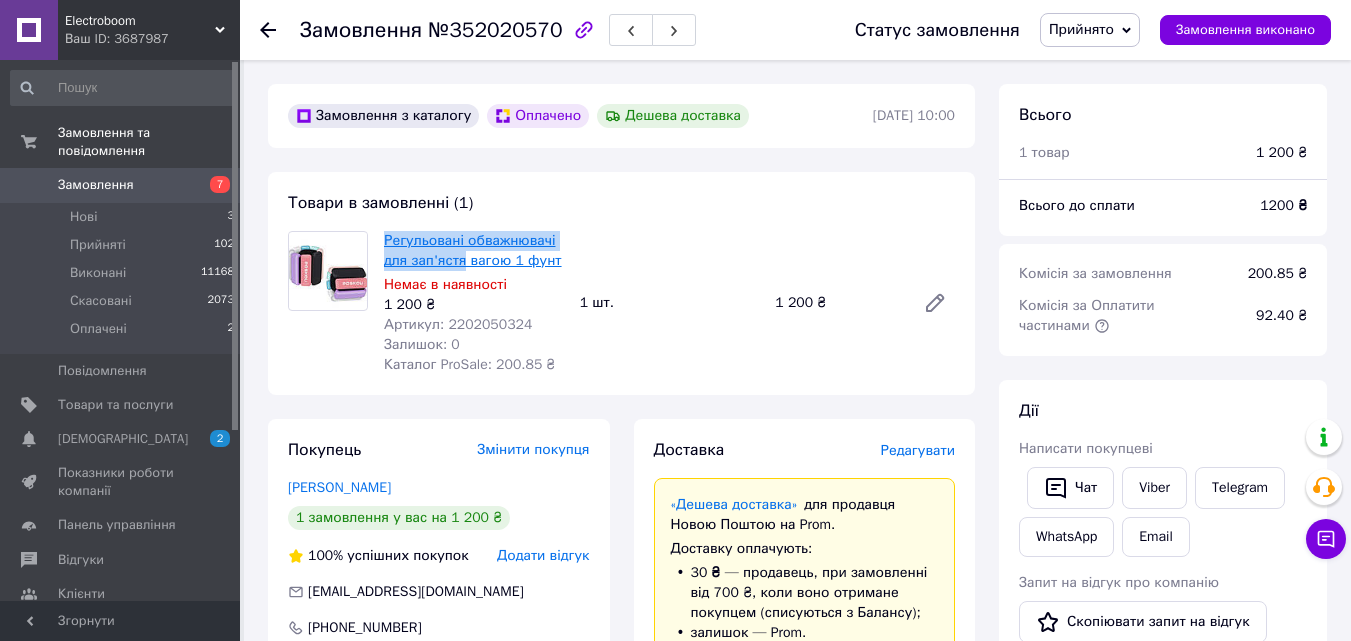 drag, startPoint x: 379, startPoint y: 239, endPoint x: 458, endPoint y: 268, distance: 84.15462 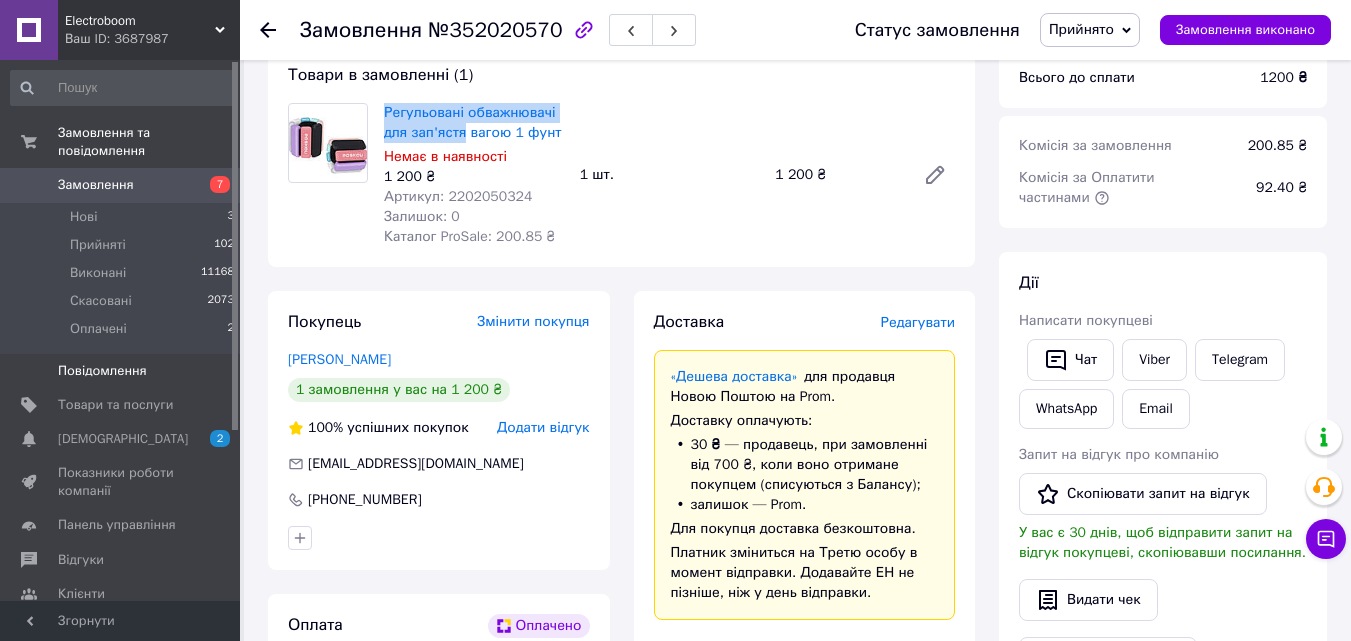 scroll, scrollTop: 0, scrollLeft: 0, axis: both 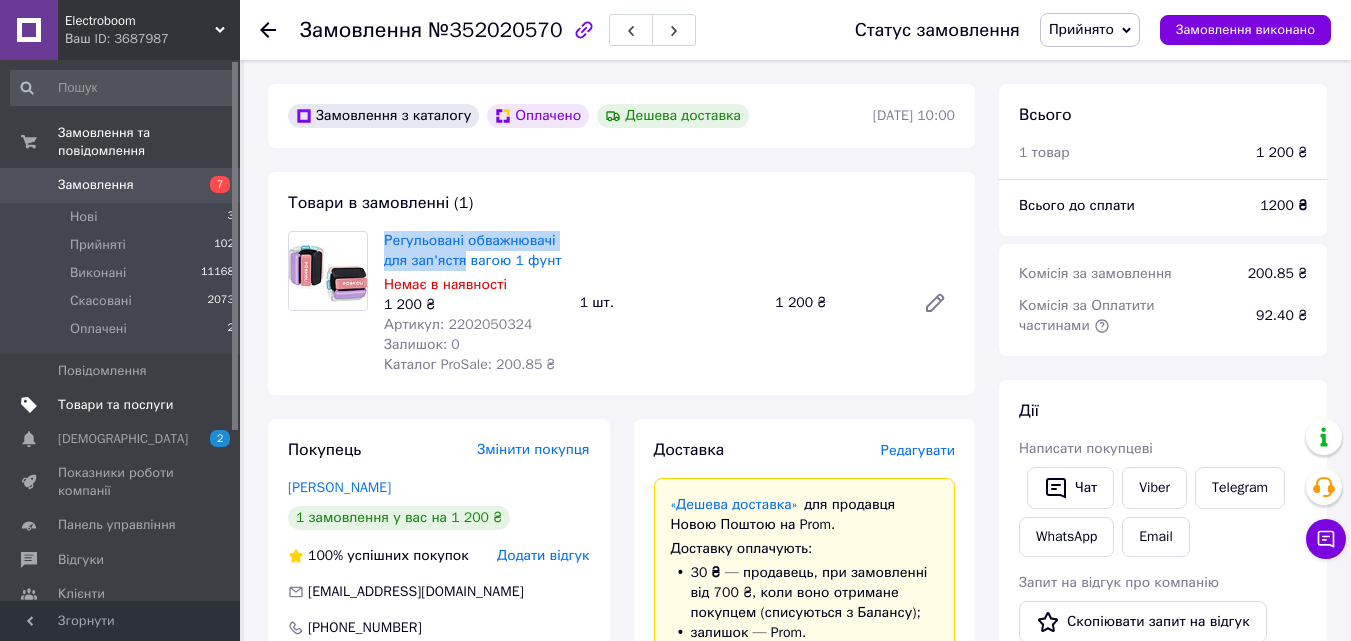 click on "Товари та послуги" at bounding box center [115, 405] 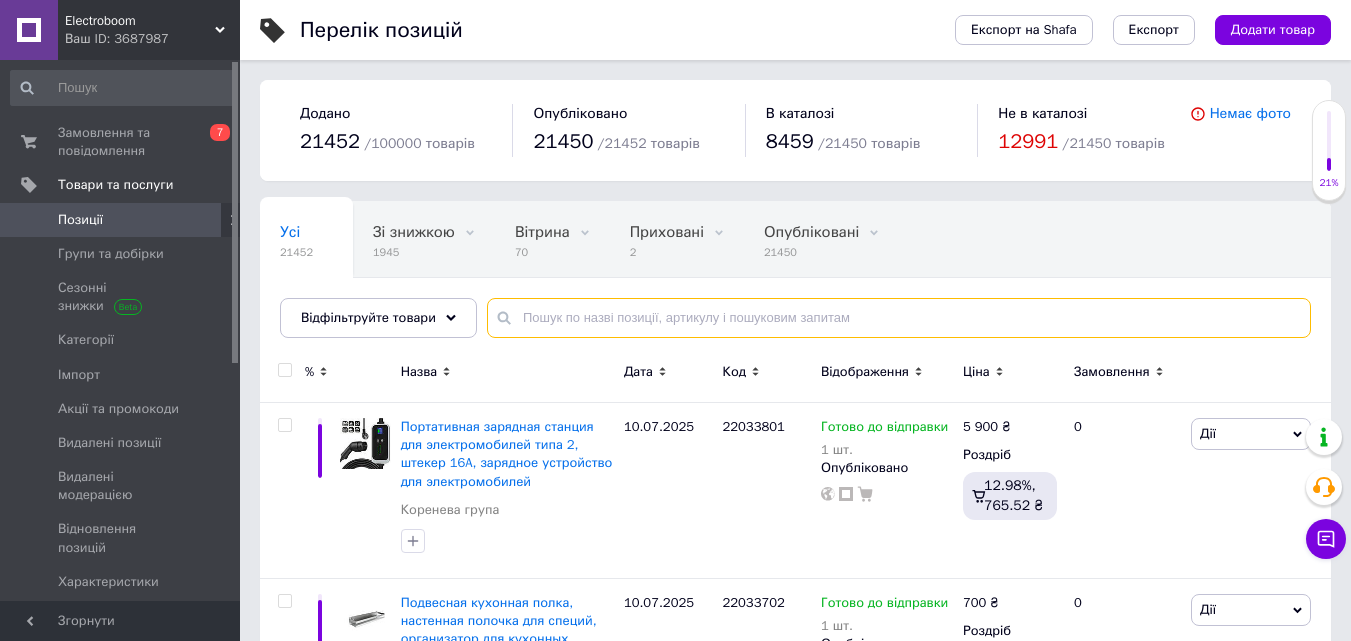 click at bounding box center (899, 318) 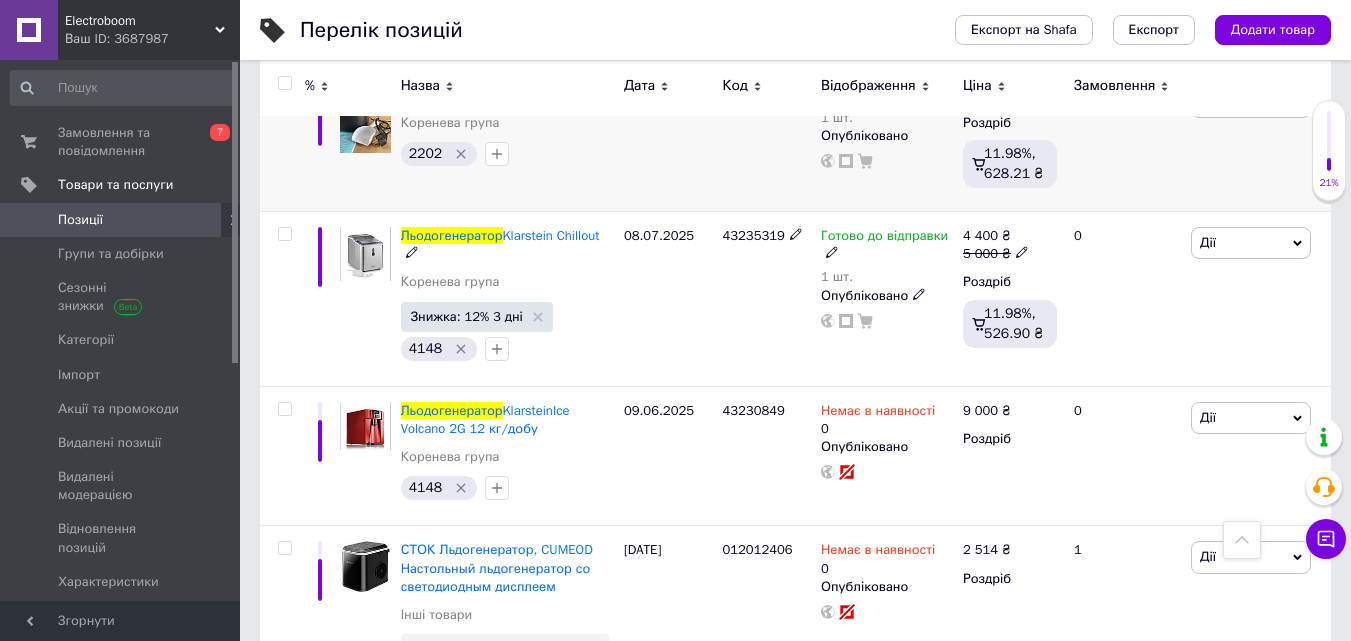 scroll, scrollTop: 0, scrollLeft: 0, axis: both 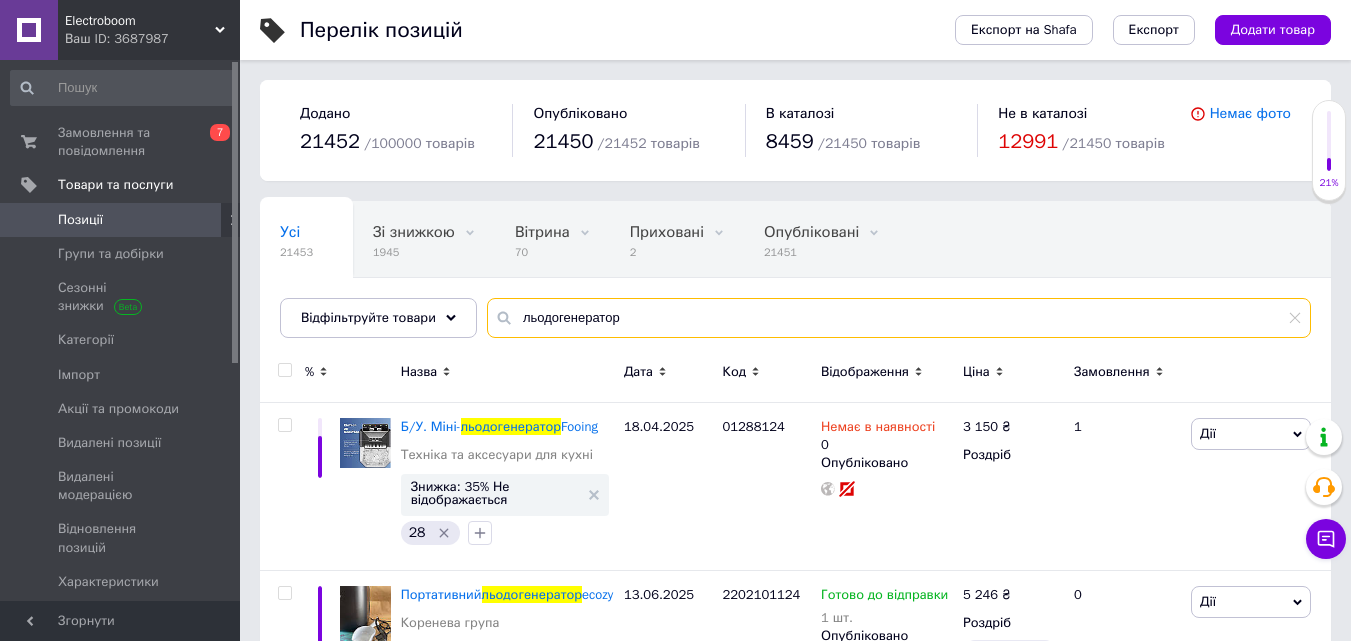 type on "льодогенератор" 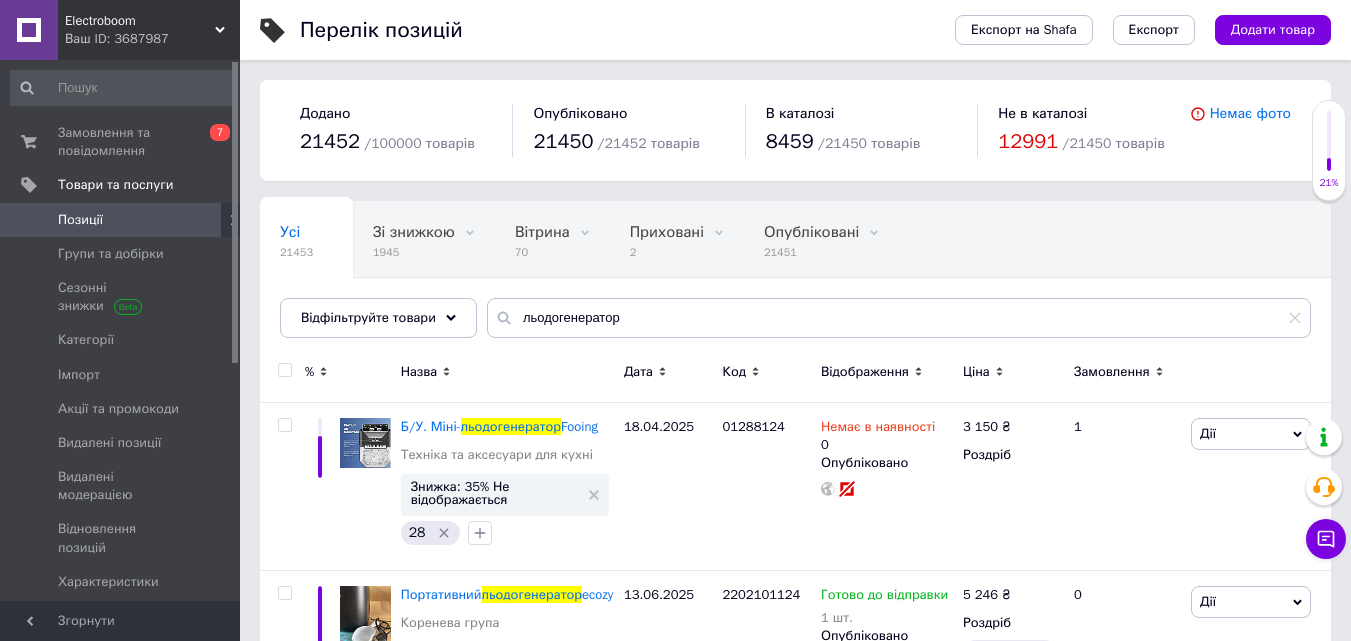 click 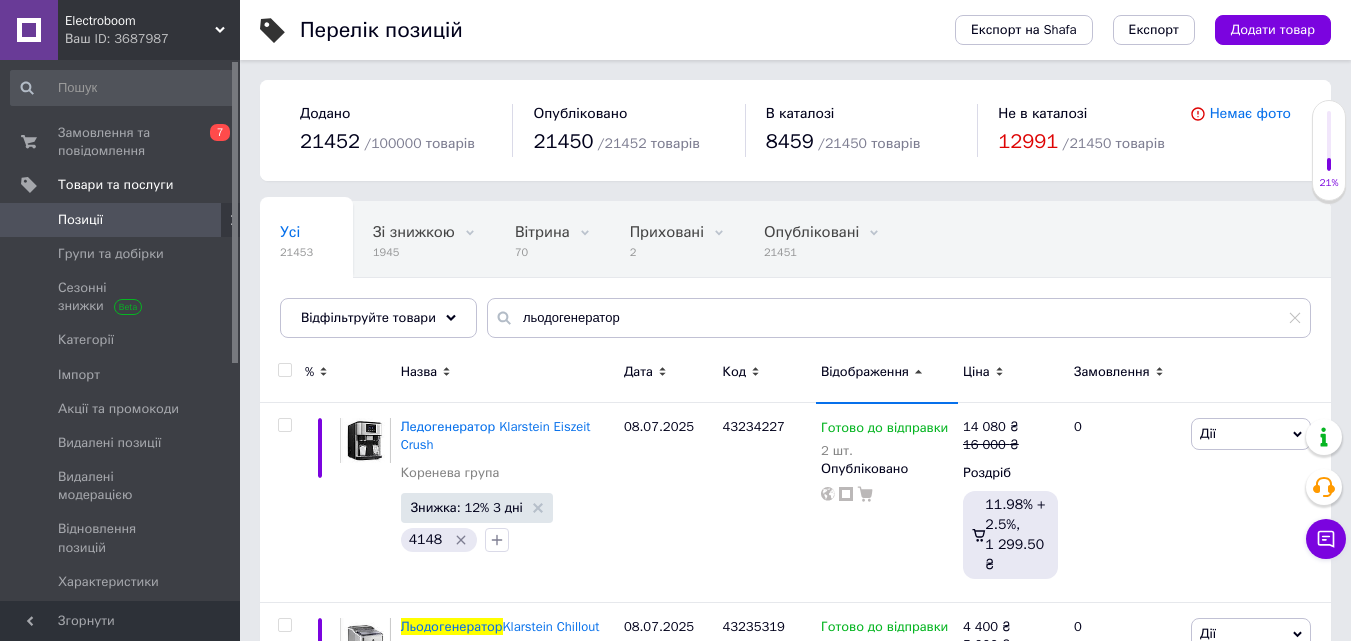 click on "Ціна" at bounding box center (1010, 372) 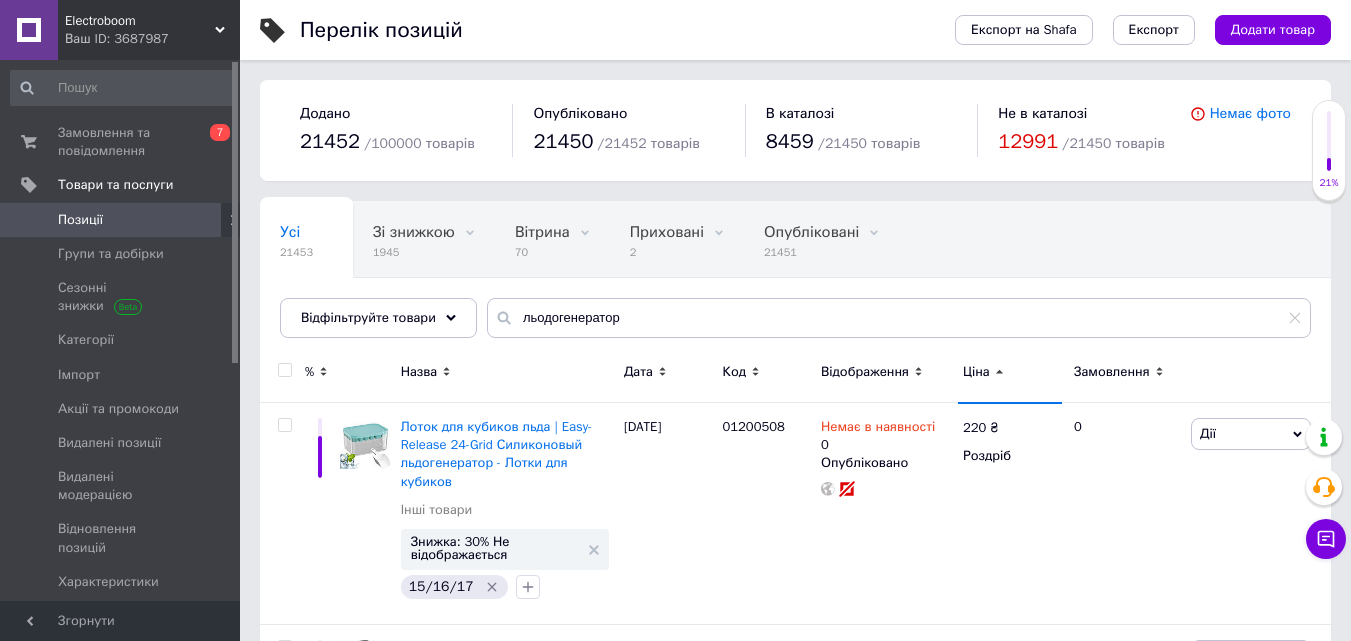click 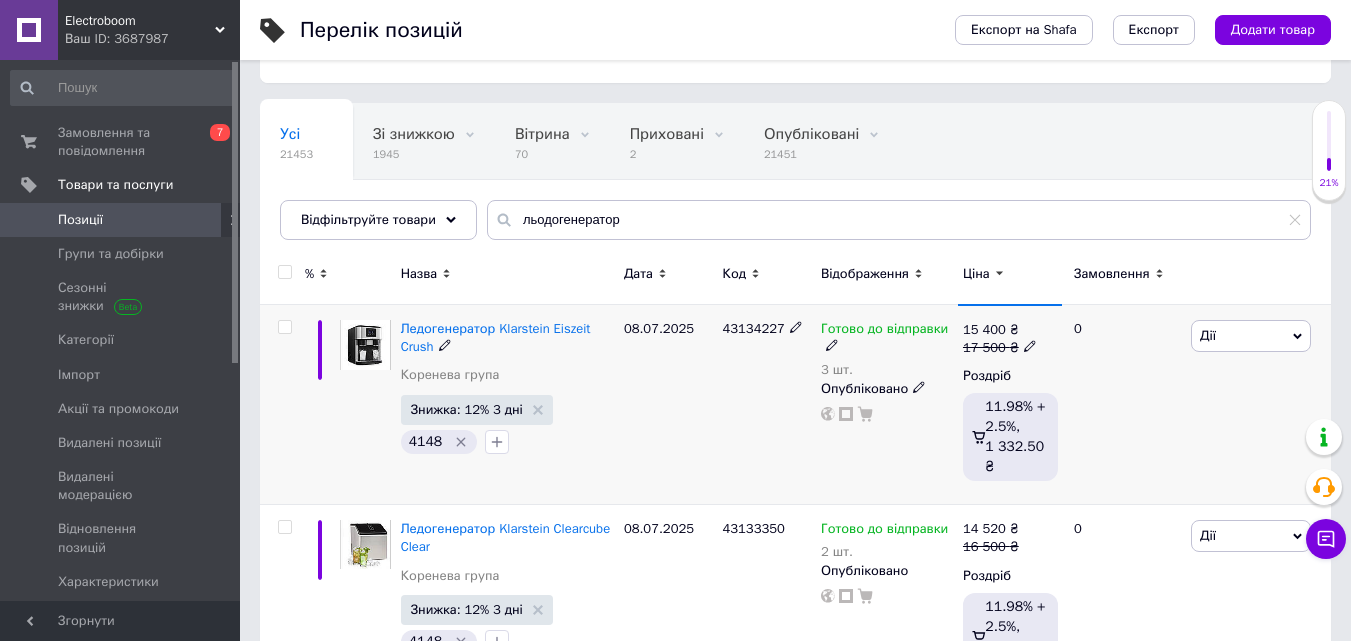 scroll, scrollTop: 100, scrollLeft: 0, axis: vertical 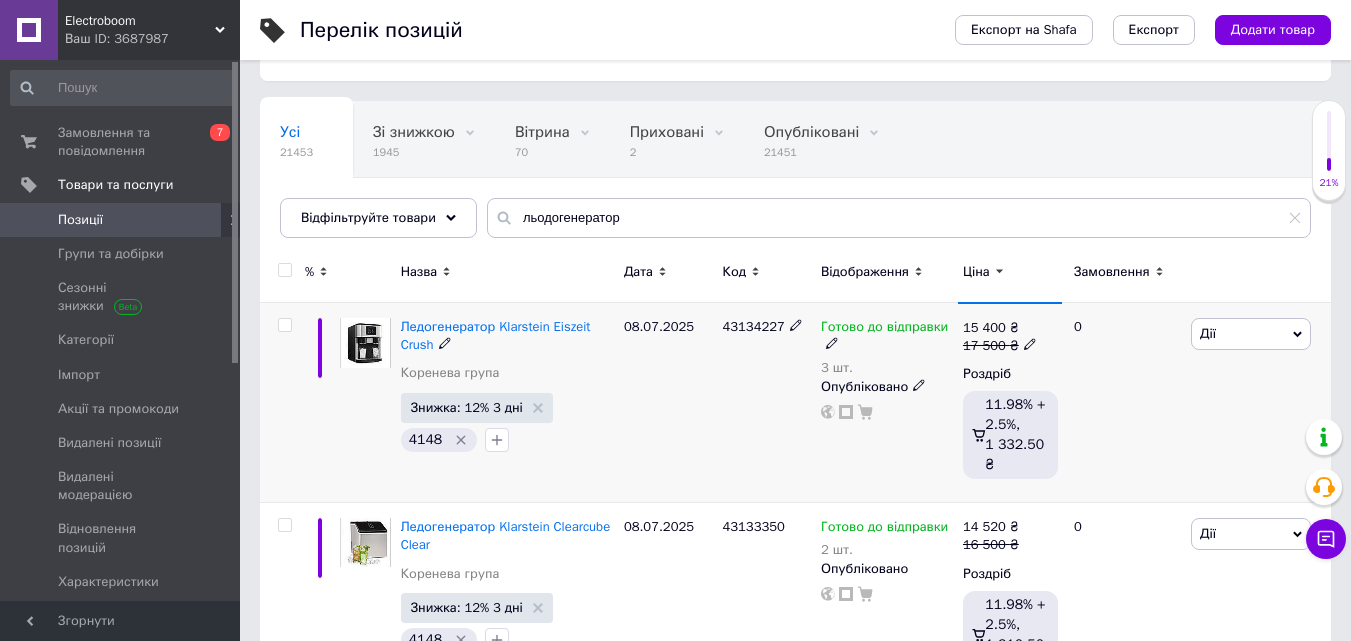 click 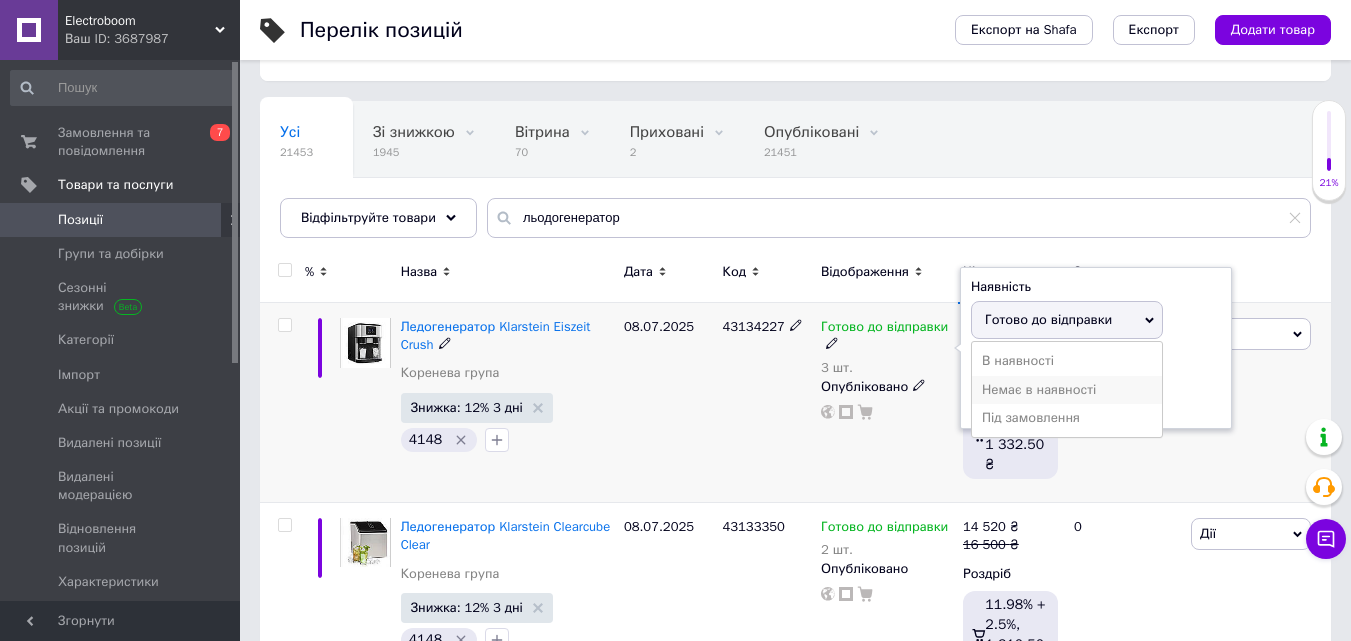 click on "Немає в наявності" at bounding box center (1067, 390) 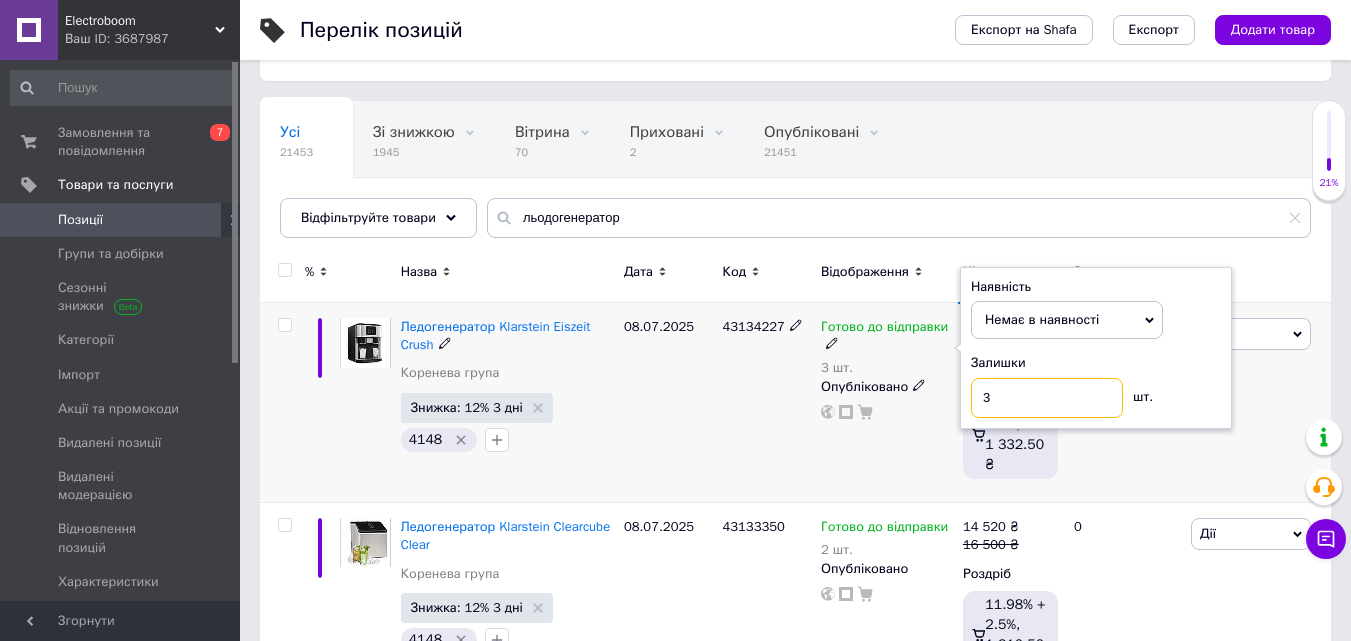 click on "3" at bounding box center (1047, 398) 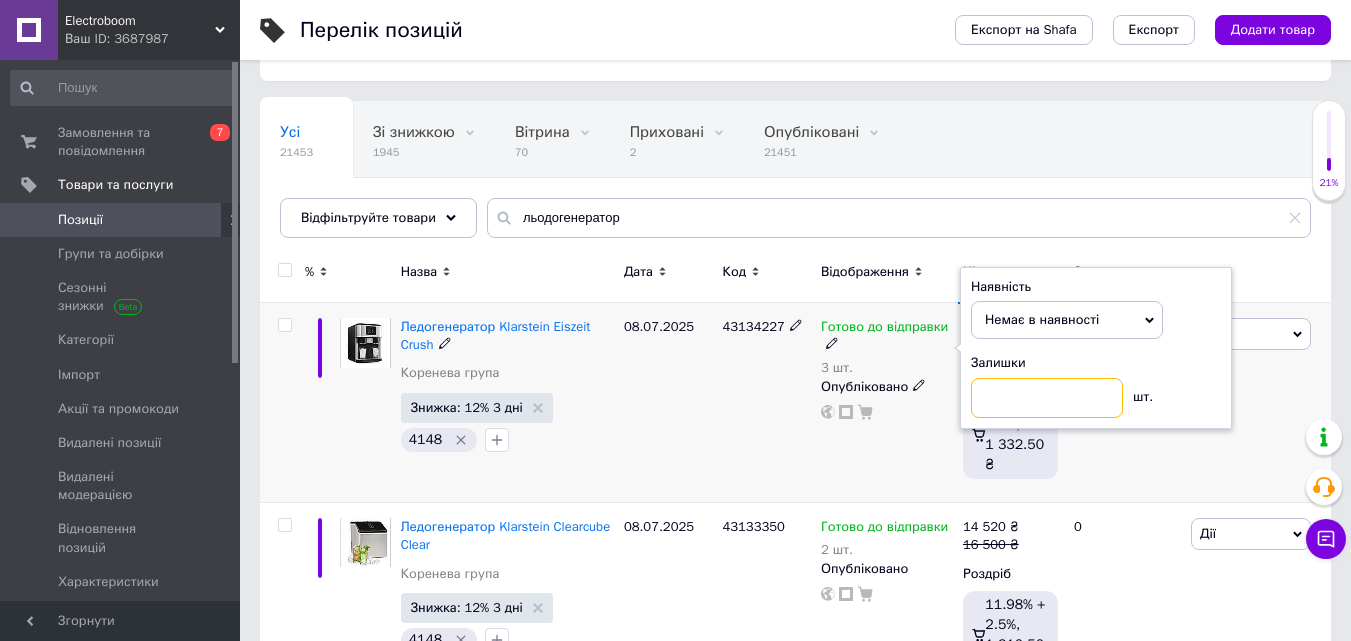 type on "0" 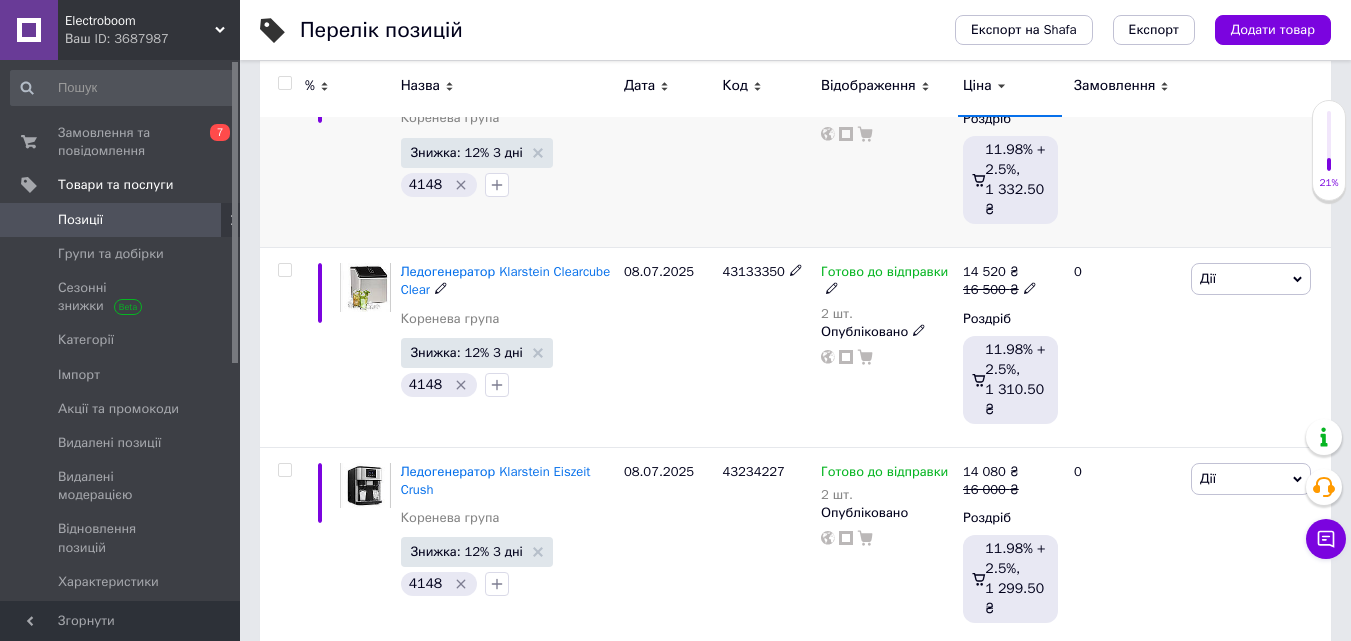scroll, scrollTop: 400, scrollLeft: 0, axis: vertical 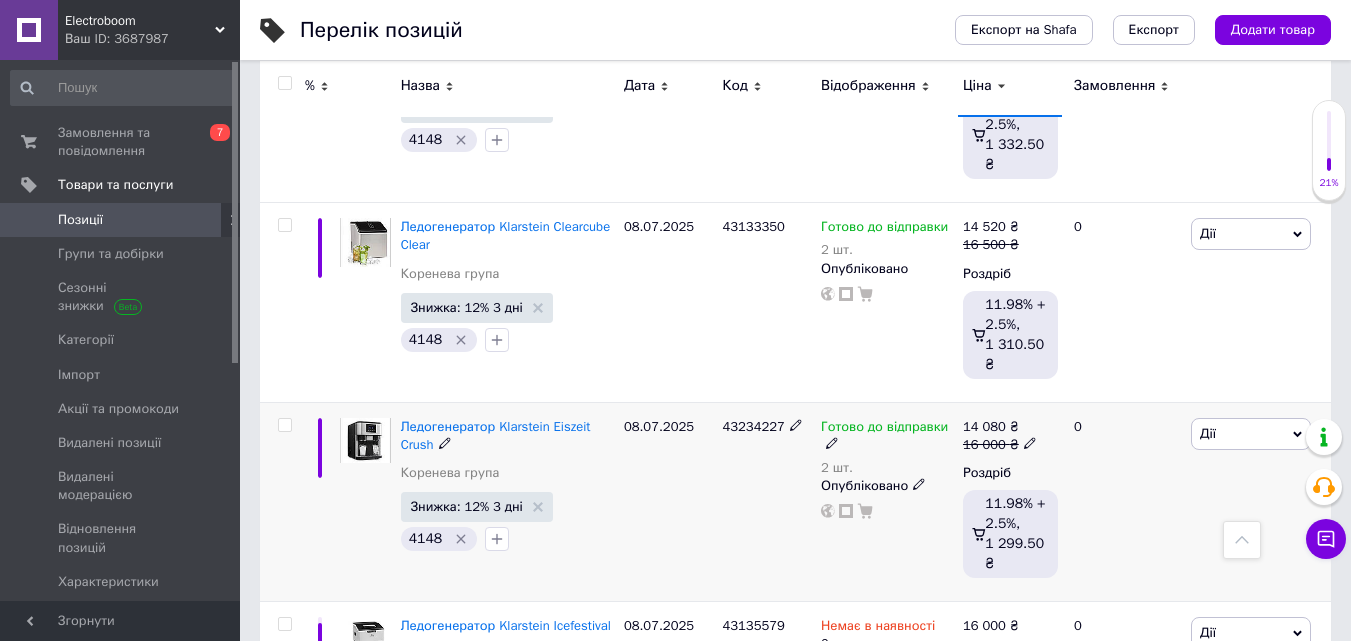 click 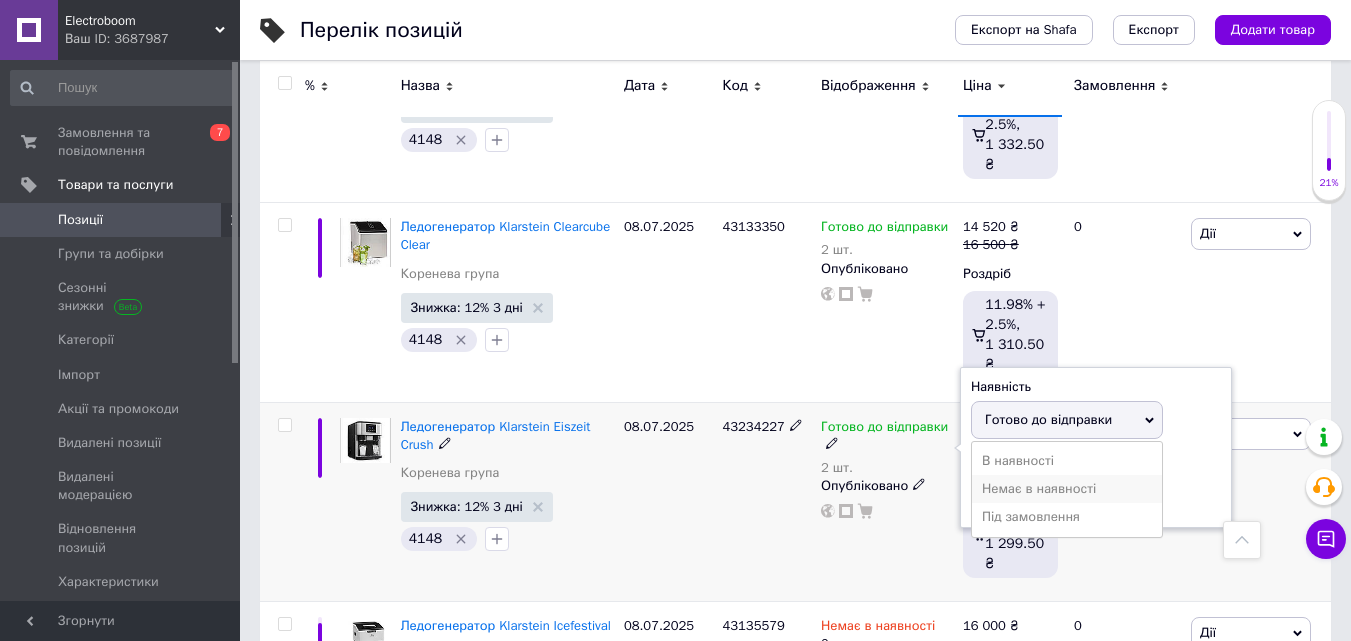 click on "Немає в наявності" at bounding box center [1067, 489] 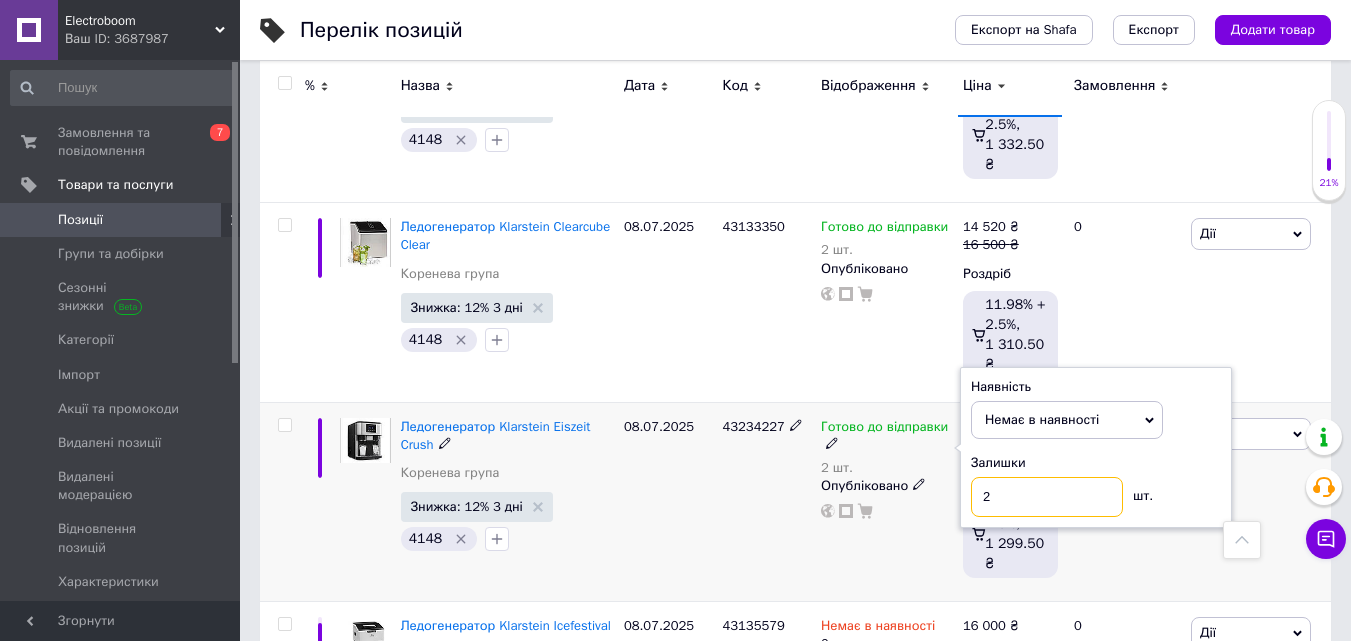click on "2" at bounding box center (1047, 497) 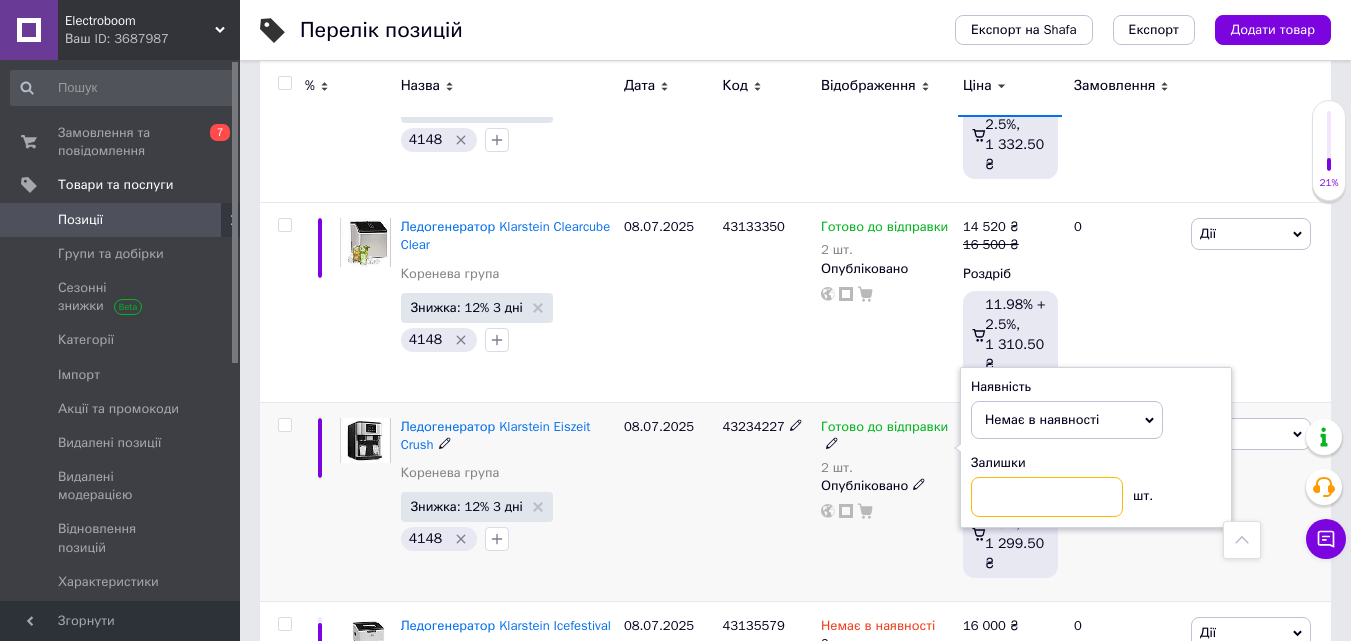 type on "0" 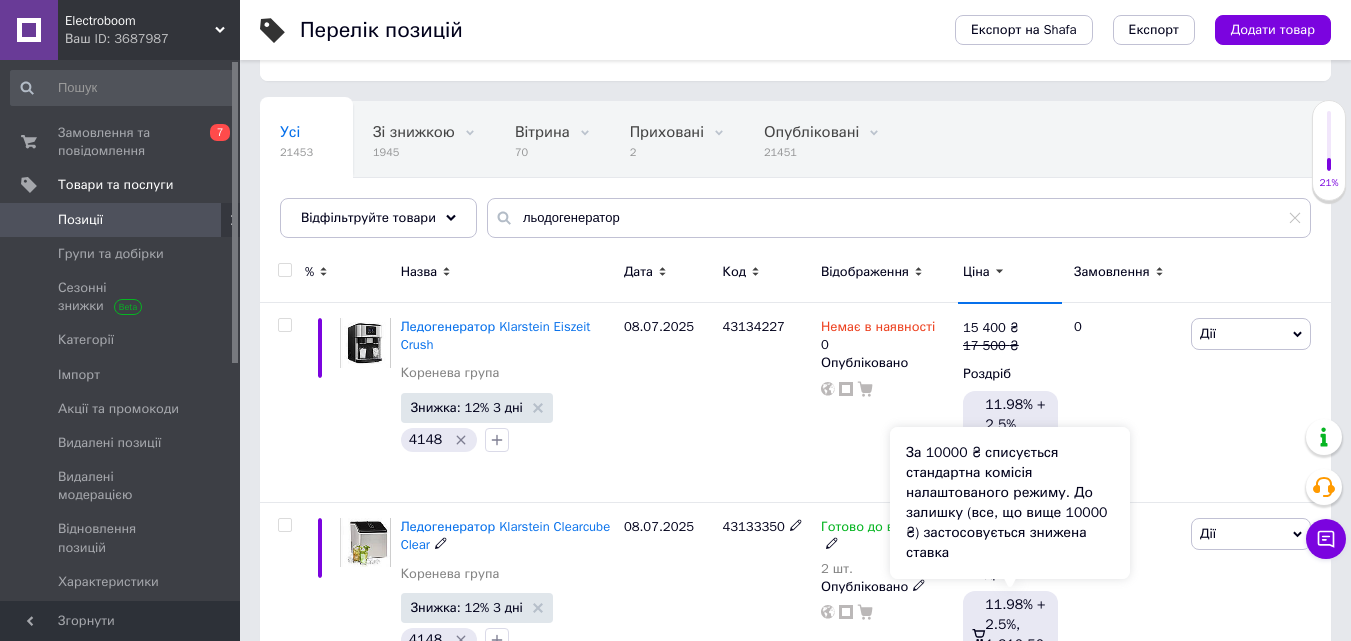 scroll, scrollTop: 0, scrollLeft: 0, axis: both 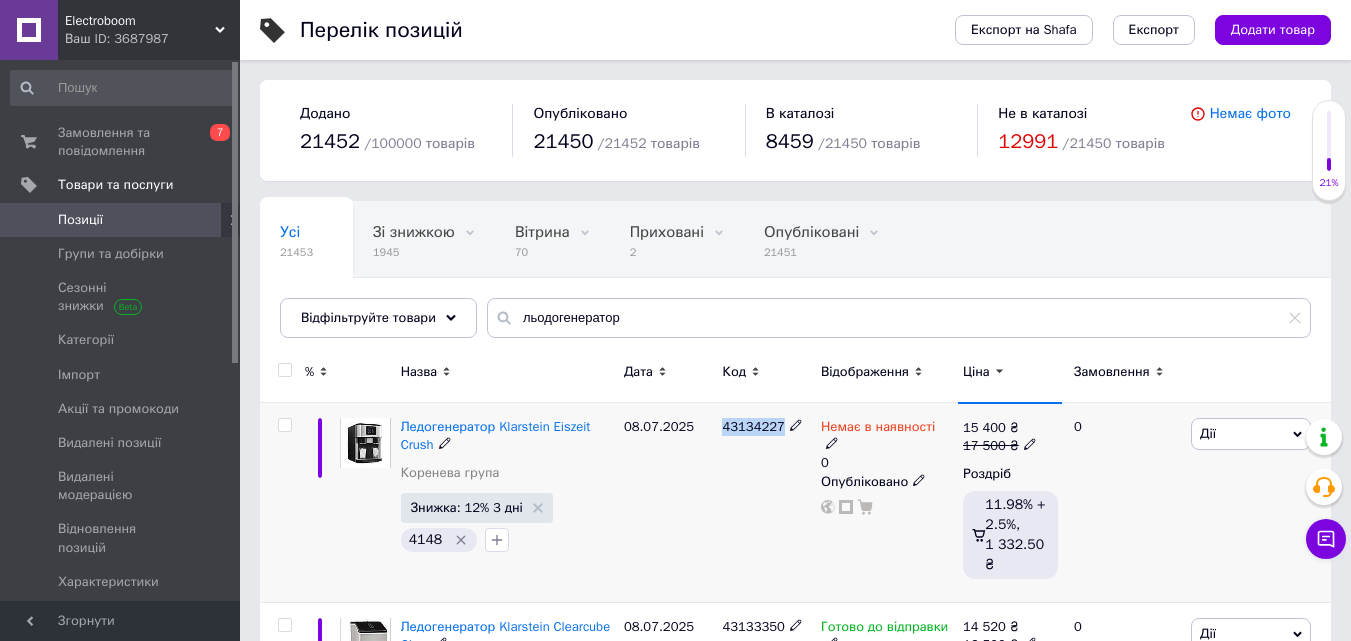 drag, startPoint x: 716, startPoint y: 423, endPoint x: 789, endPoint y: 428, distance: 73.171036 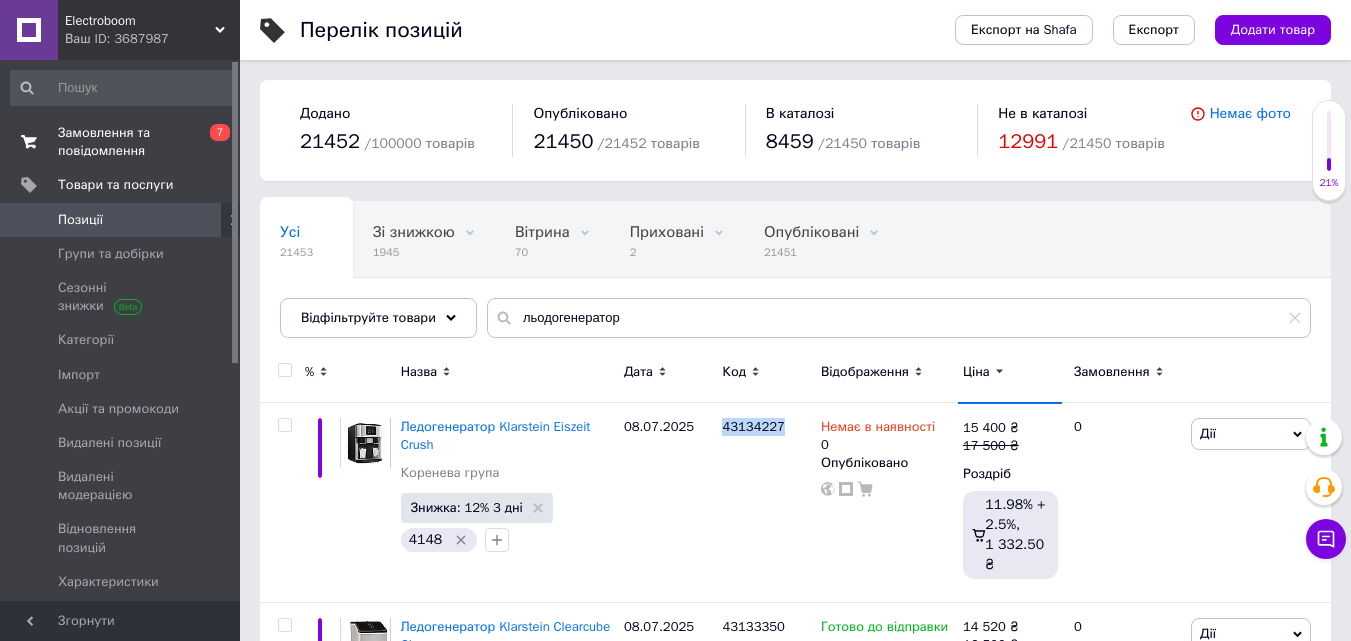 click on "Замовлення та повідомлення" at bounding box center [121, 142] 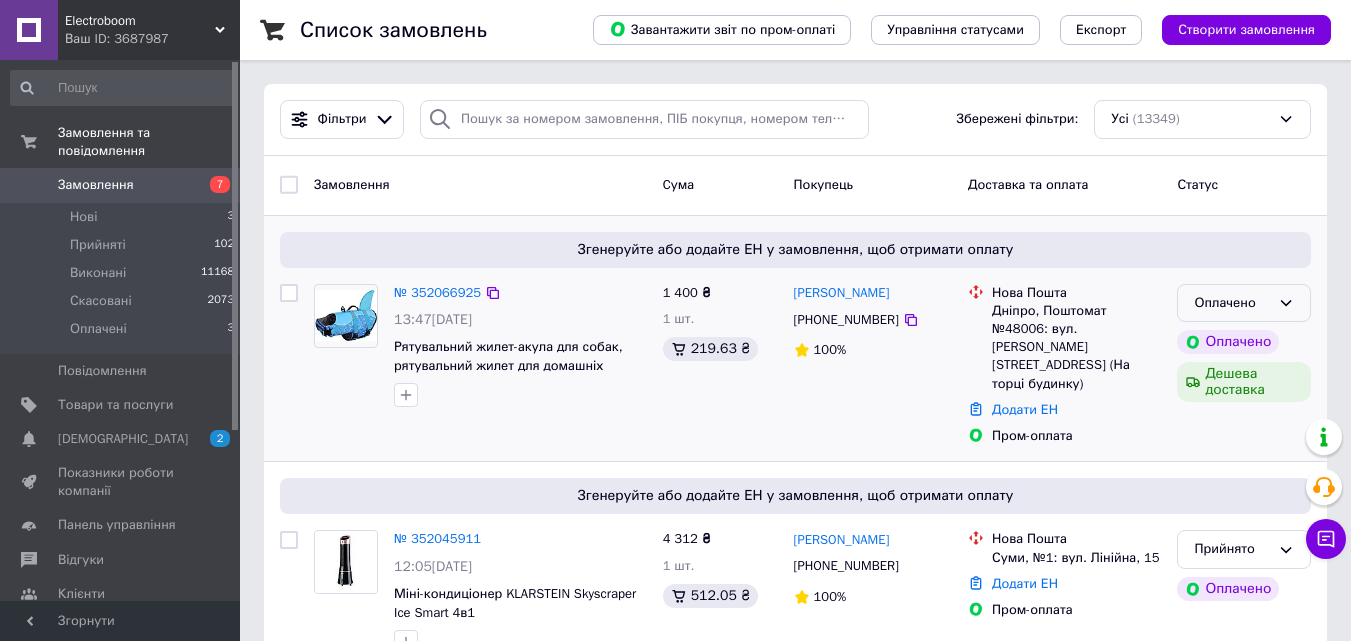 click 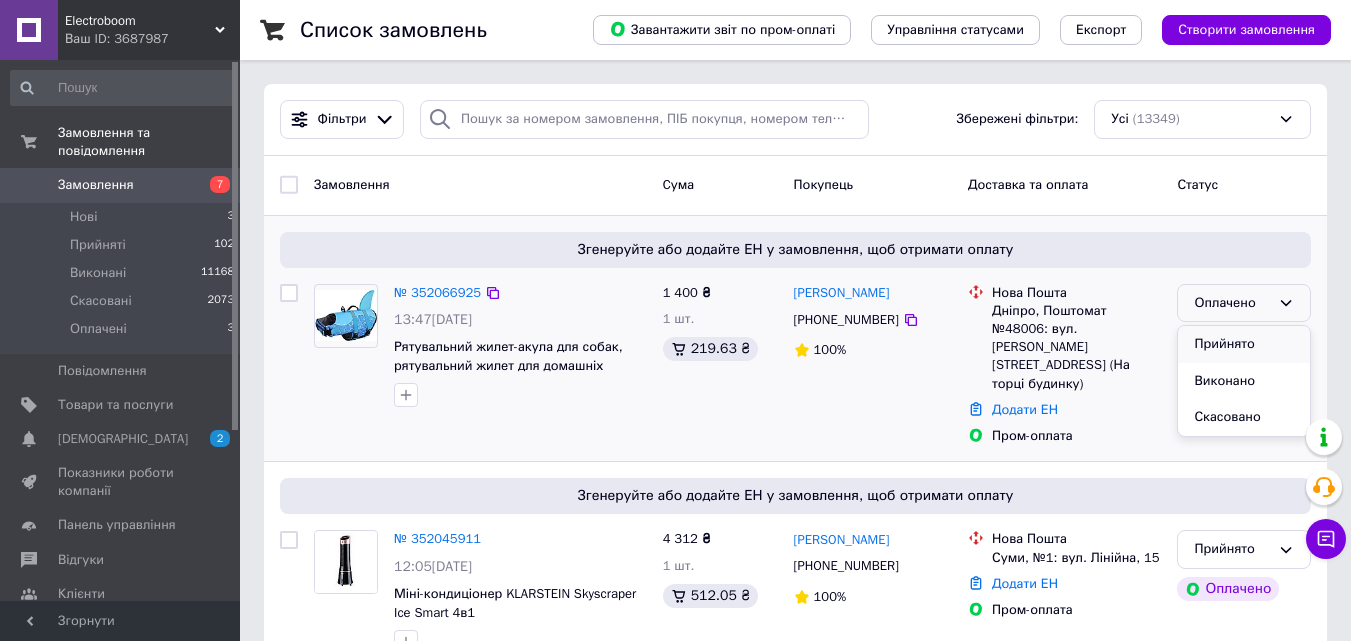 click on "Прийнято" at bounding box center [1244, 344] 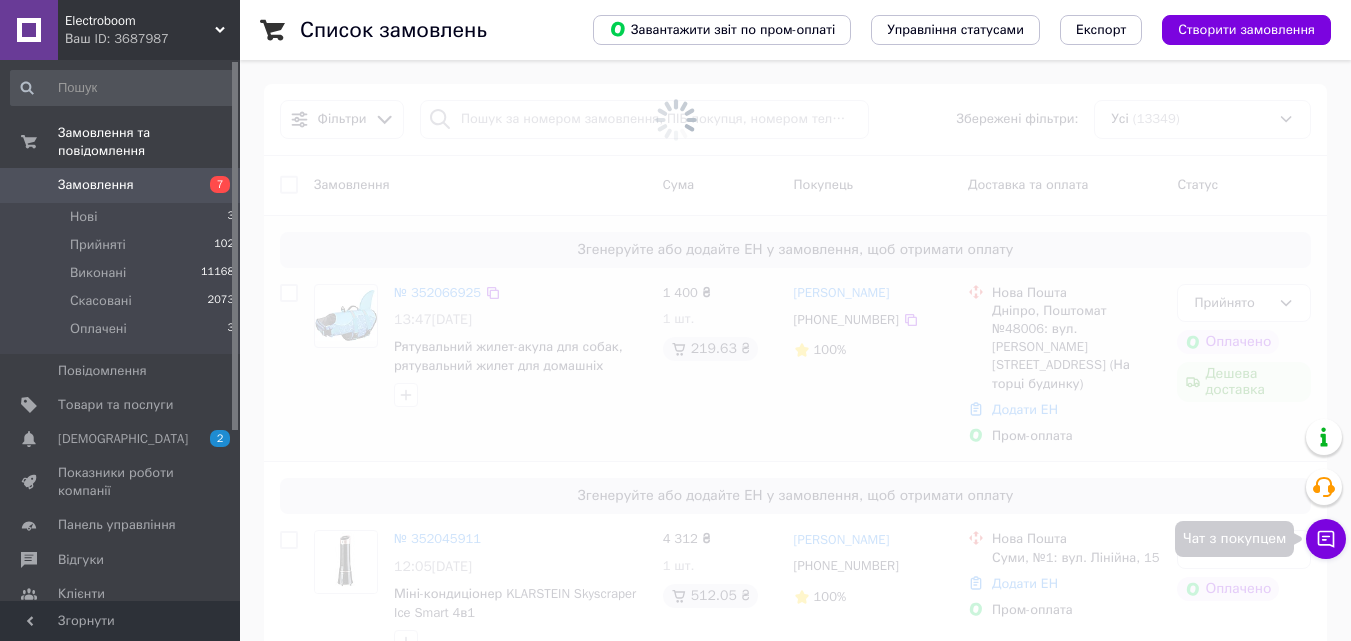 click 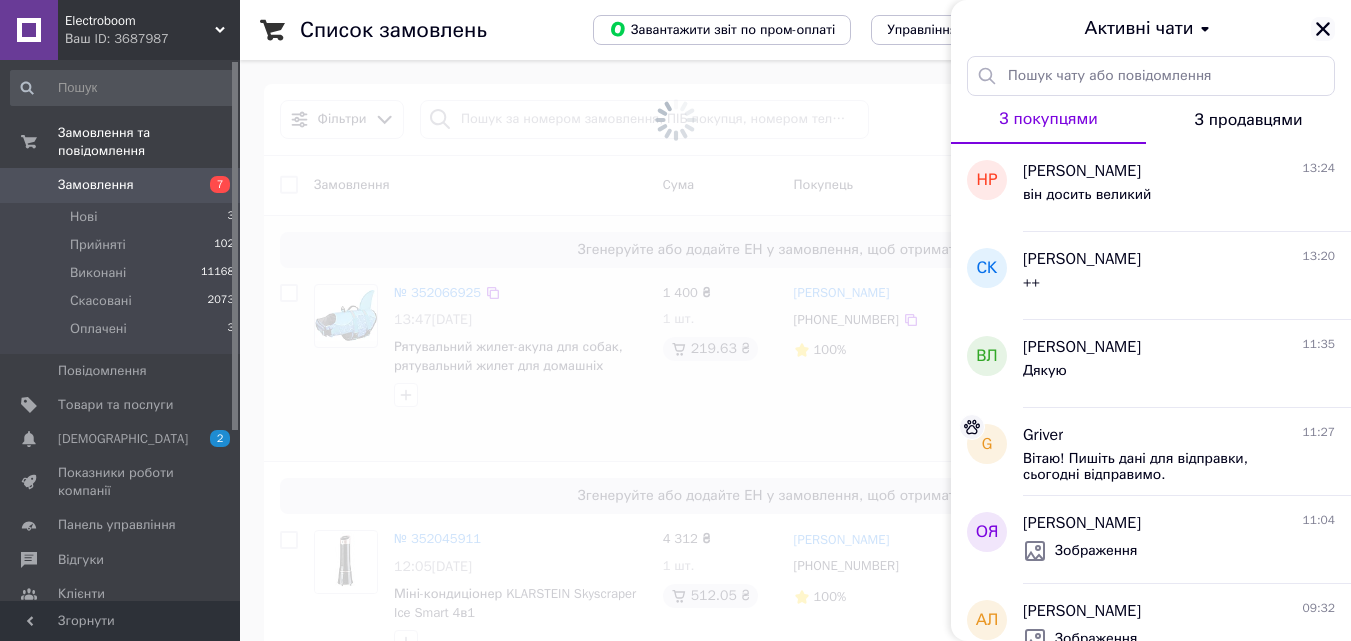click 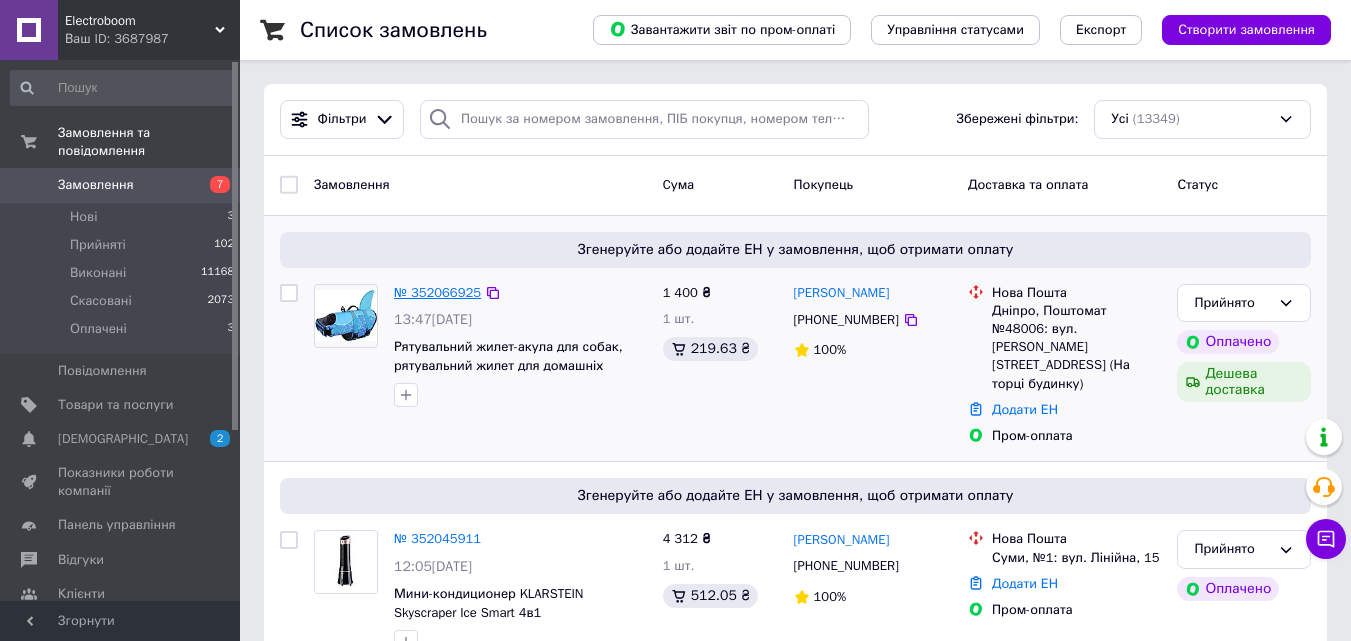 click on "№ 352066925" at bounding box center [437, 292] 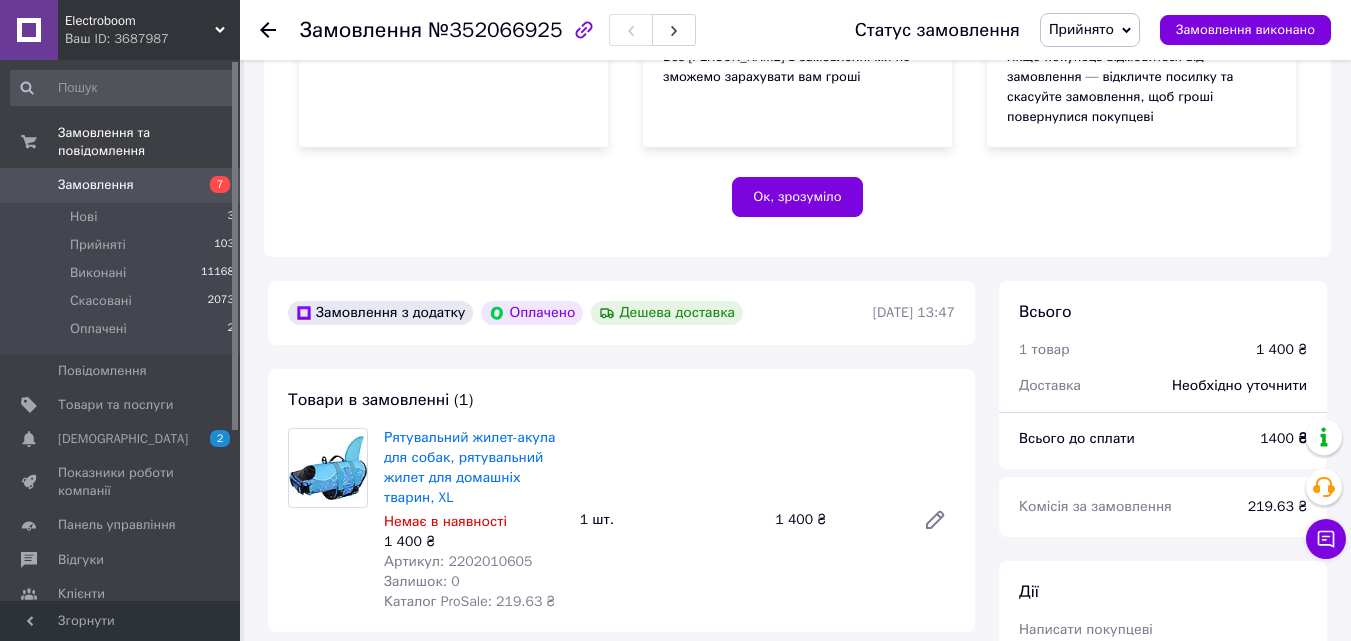 scroll, scrollTop: 700, scrollLeft: 0, axis: vertical 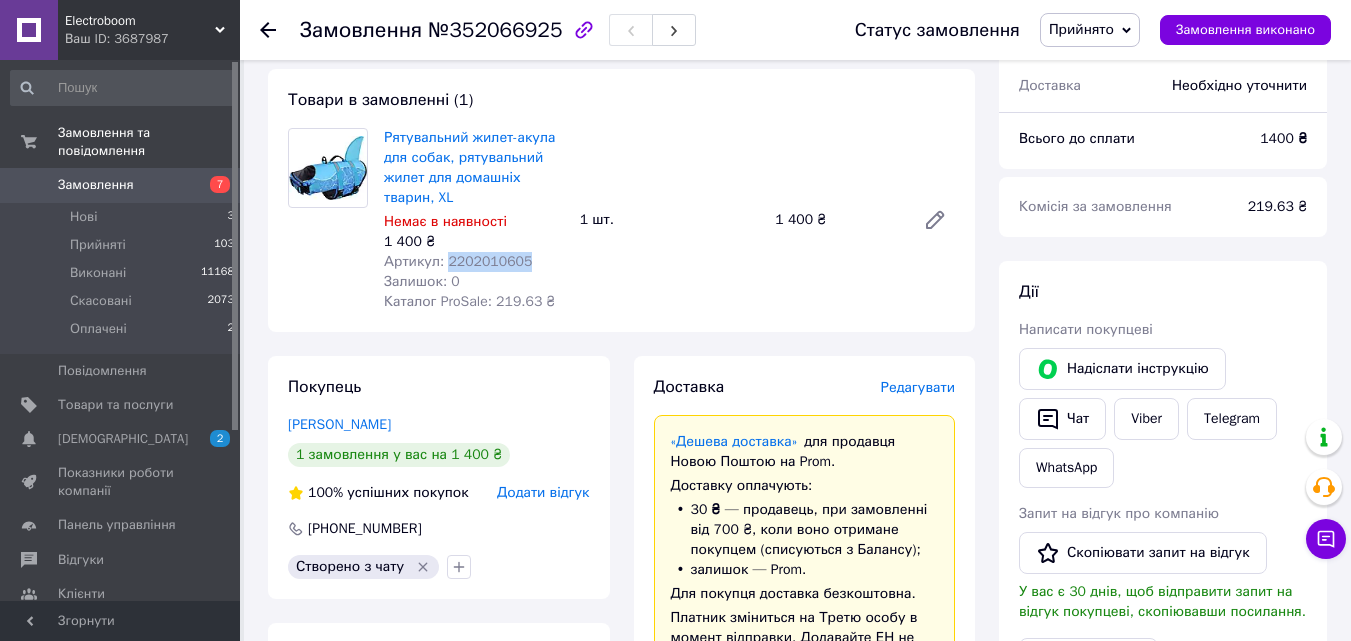 drag, startPoint x: 526, startPoint y: 240, endPoint x: 445, endPoint y: 249, distance: 81.49847 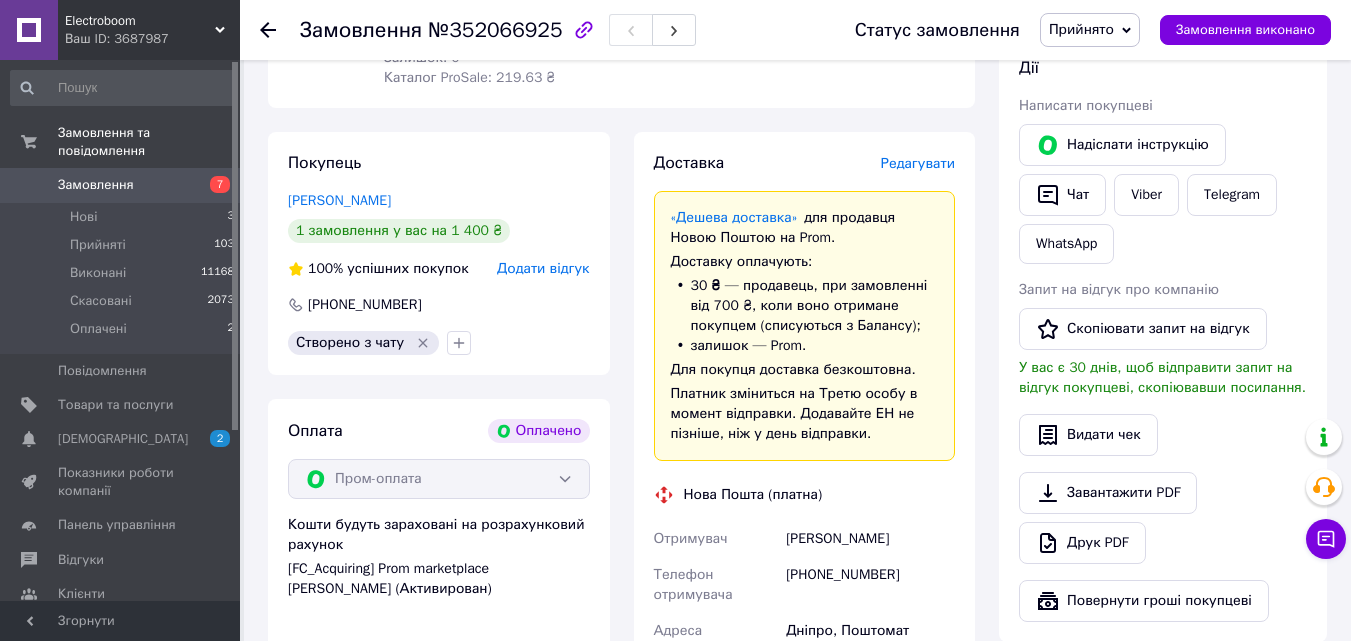 scroll, scrollTop: 400, scrollLeft: 0, axis: vertical 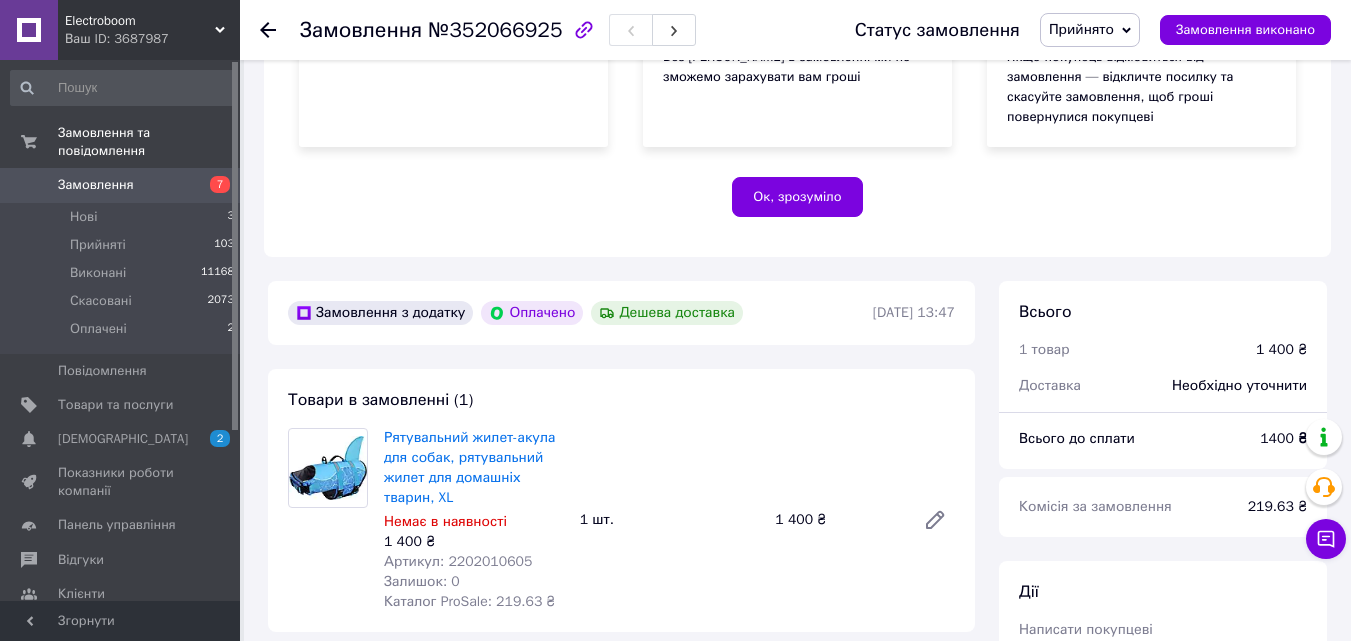 click 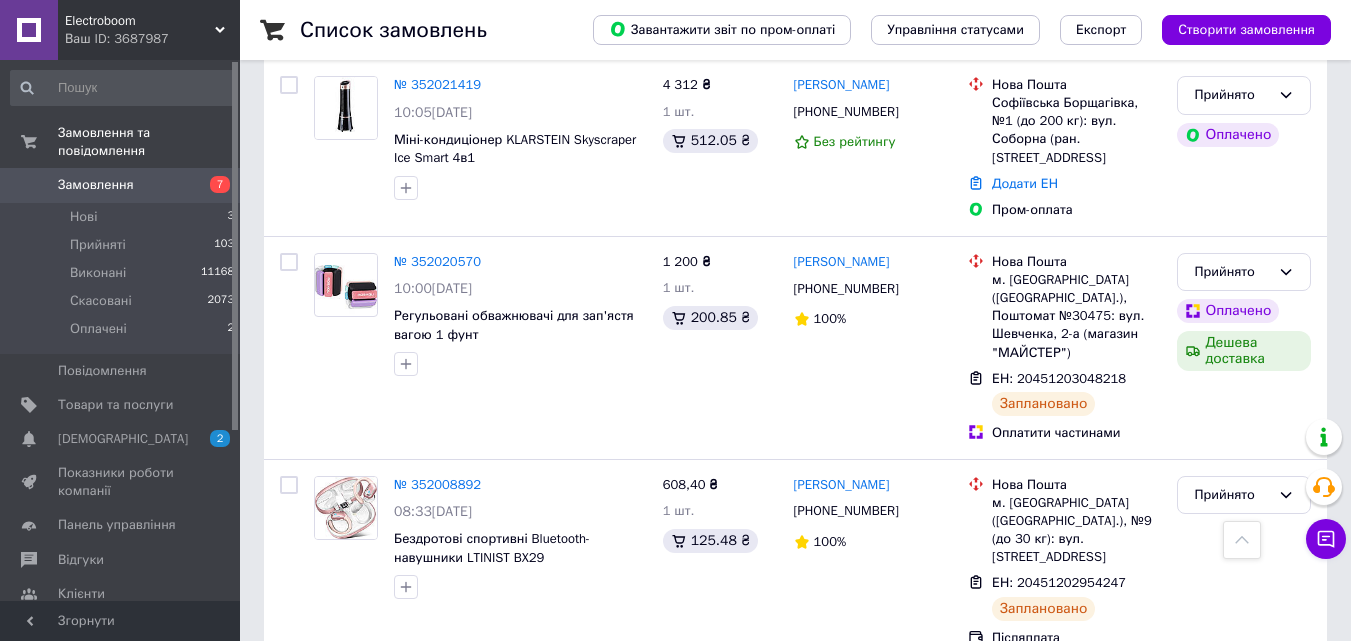 scroll, scrollTop: 1260, scrollLeft: 0, axis: vertical 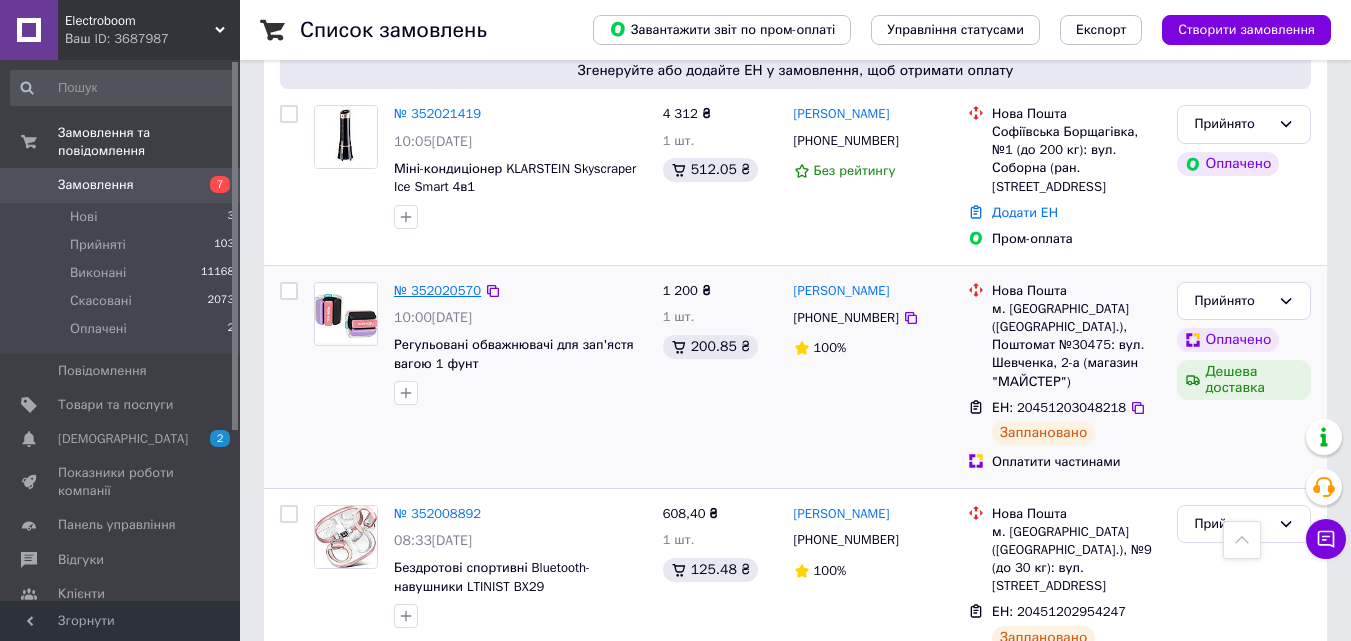 click on "№ 352020570" at bounding box center [437, 290] 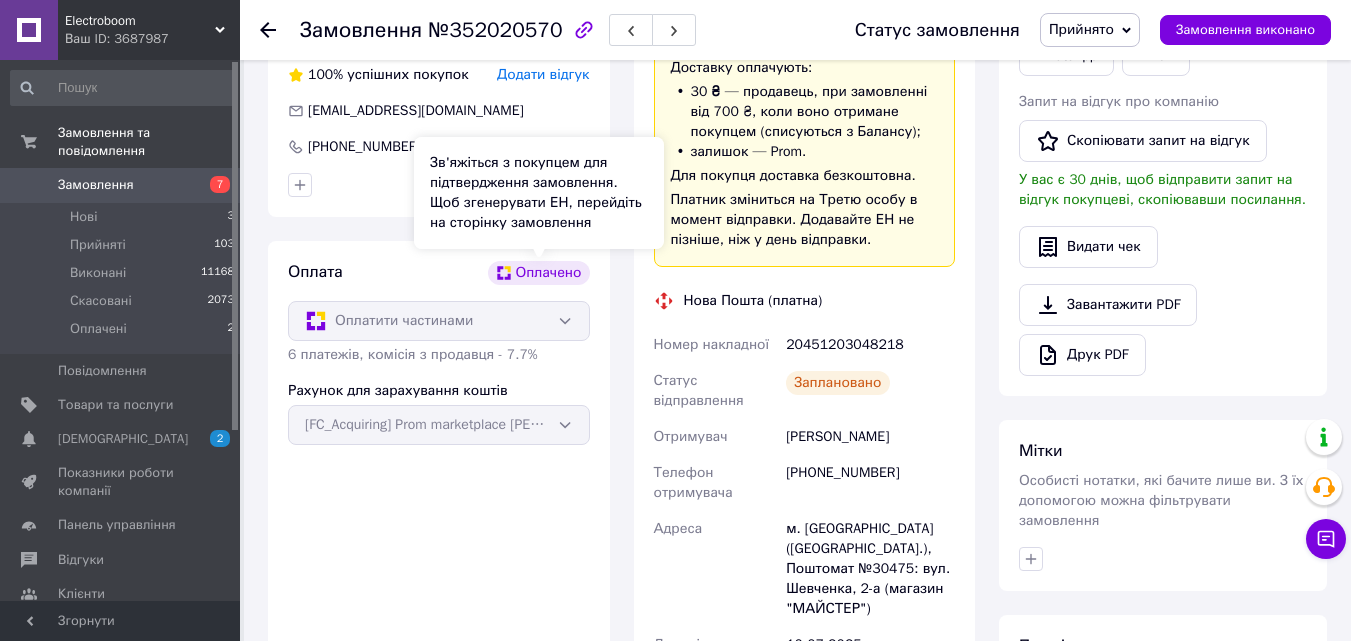 scroll, scrollTop: 0, scrollLeft: 0, axis: both 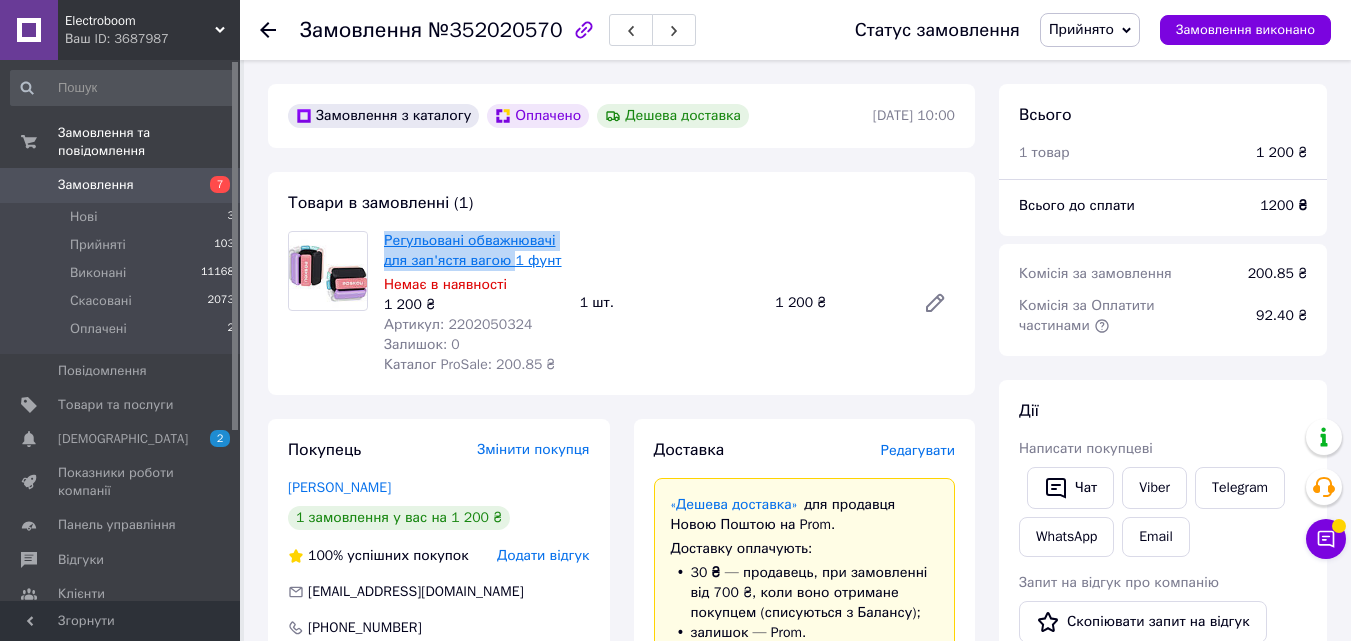 drag, startPoint x: 381, startPoint y: 241, endPoint x: 507, endPoint y: 263, distance: 127.90621 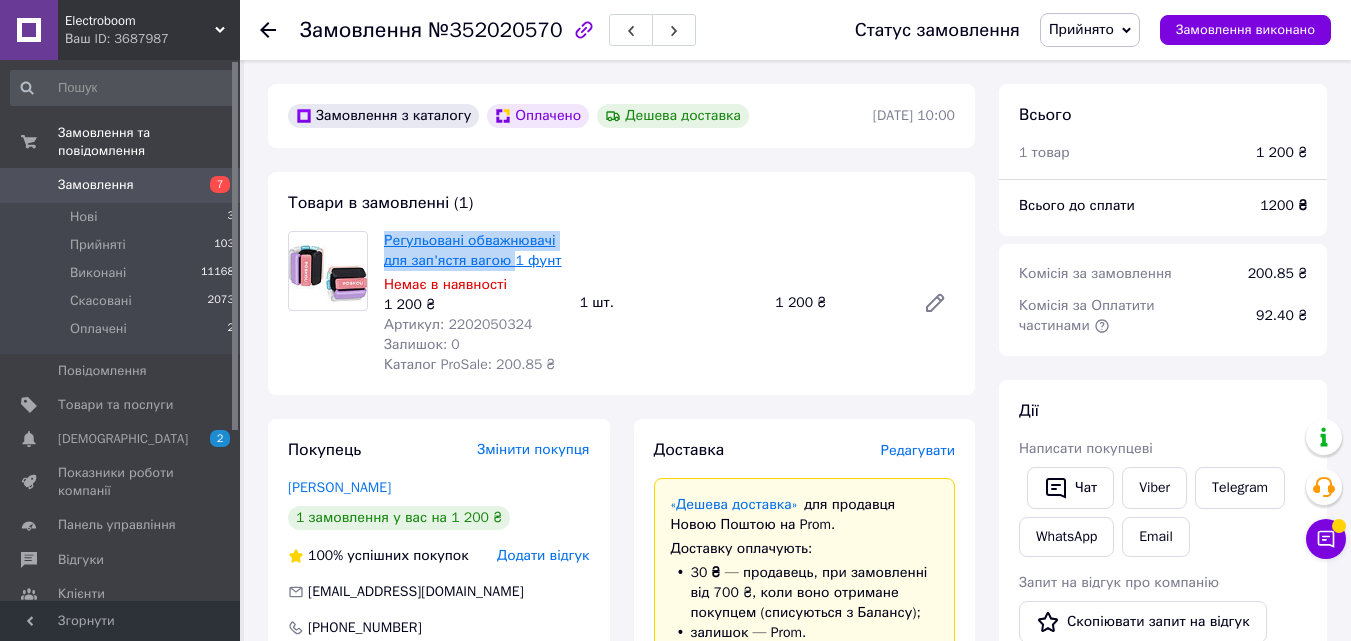 click on "Регульовані обважнювачі для зап'ястя вагою 1 фунт Немає в наявності 1 200 ₴ Артикул: 2202050324 Залишок: 0 Каталог ProSale: 200.85 ₴" at bounding box center [474, 303] 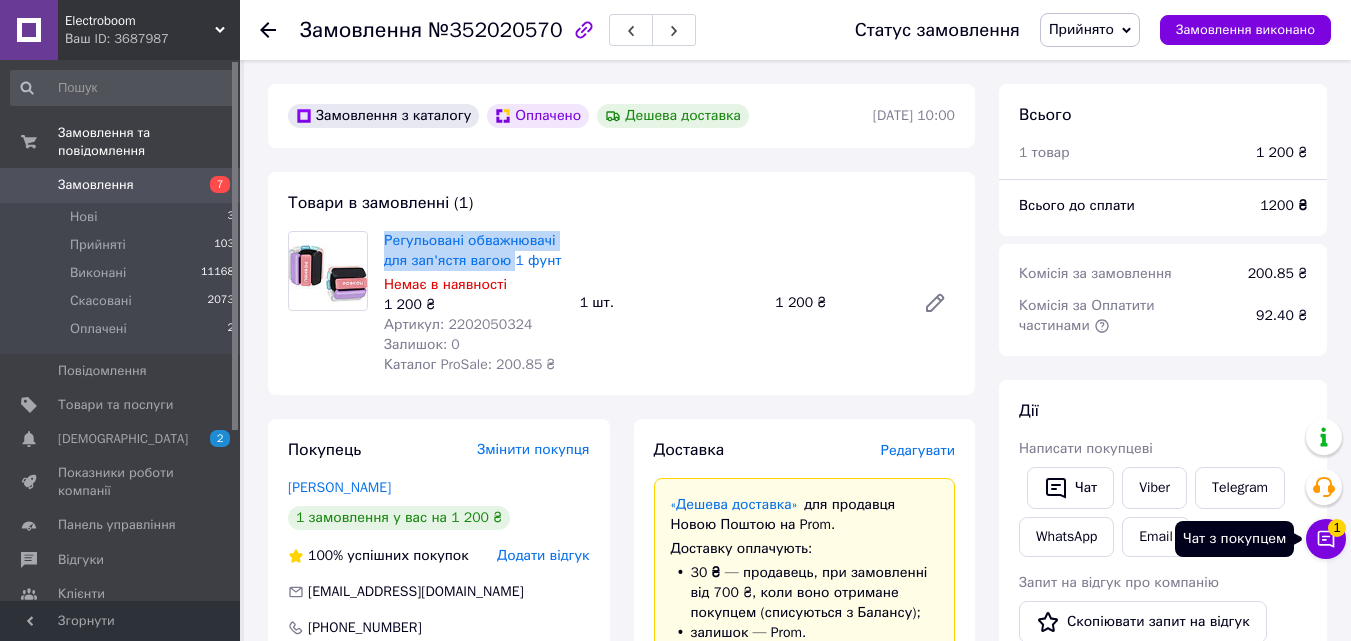 click 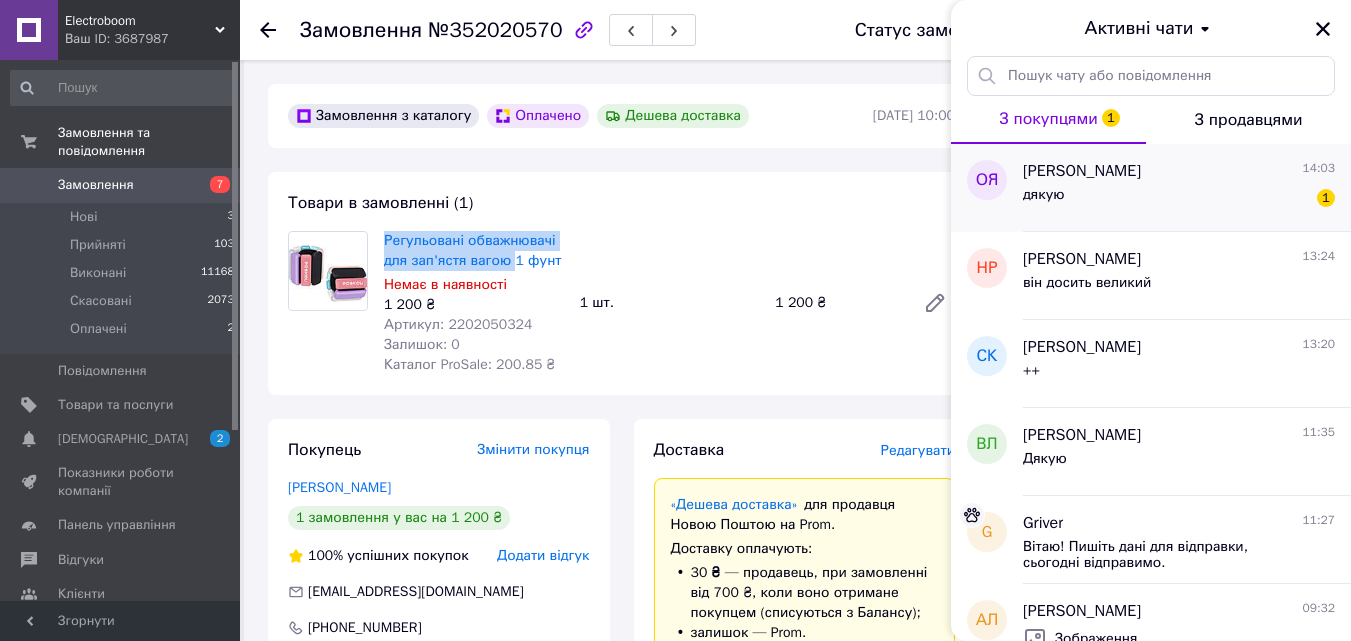 click on "дякую 1" at bounding box center (1179, 199) 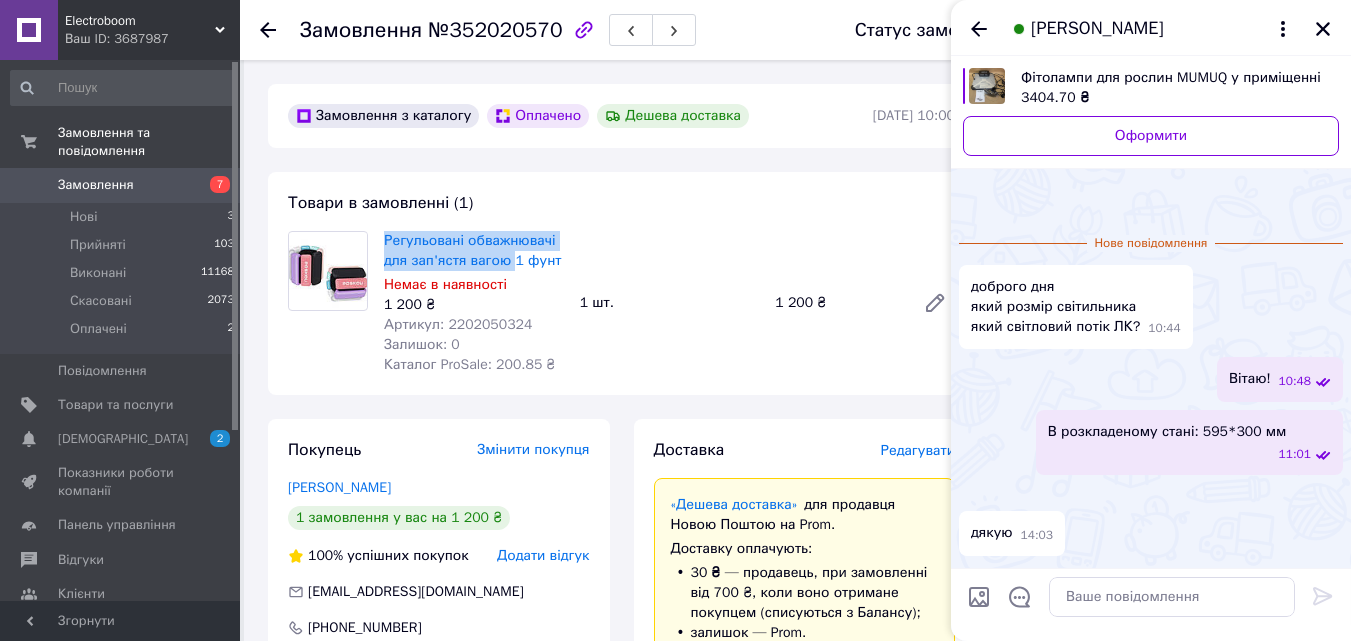 scroll, scrollTop: 152, scrollLeft: 0, axis: vertical 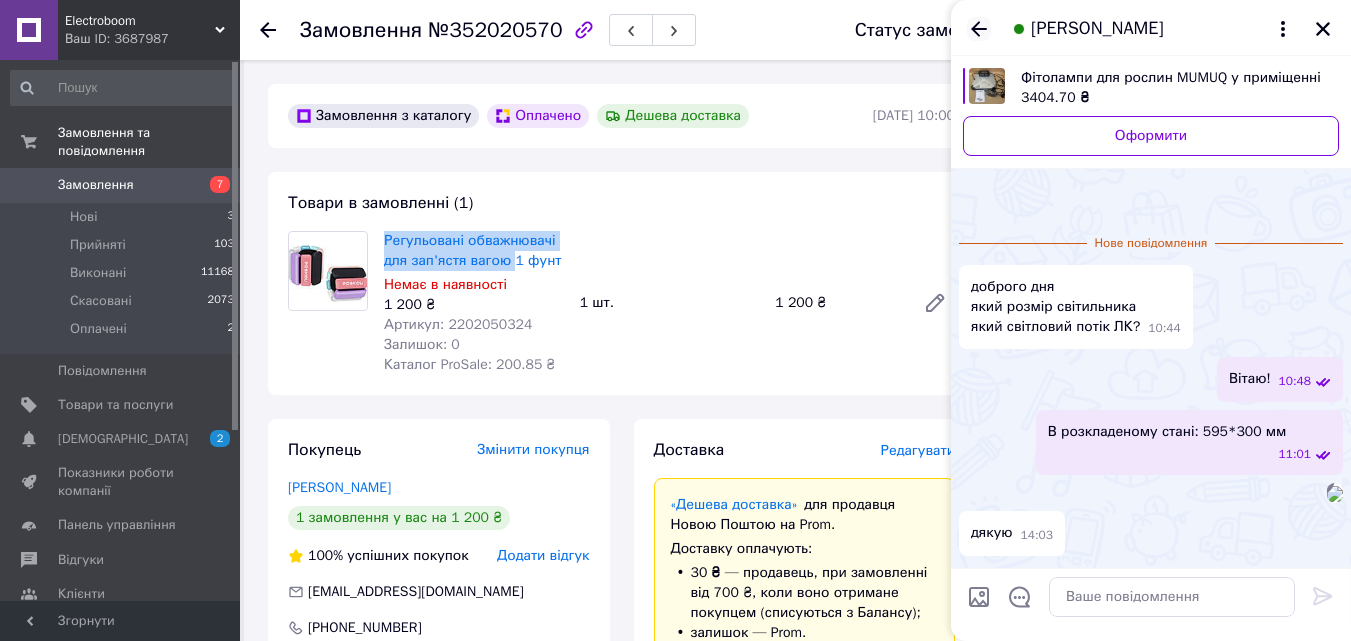 click 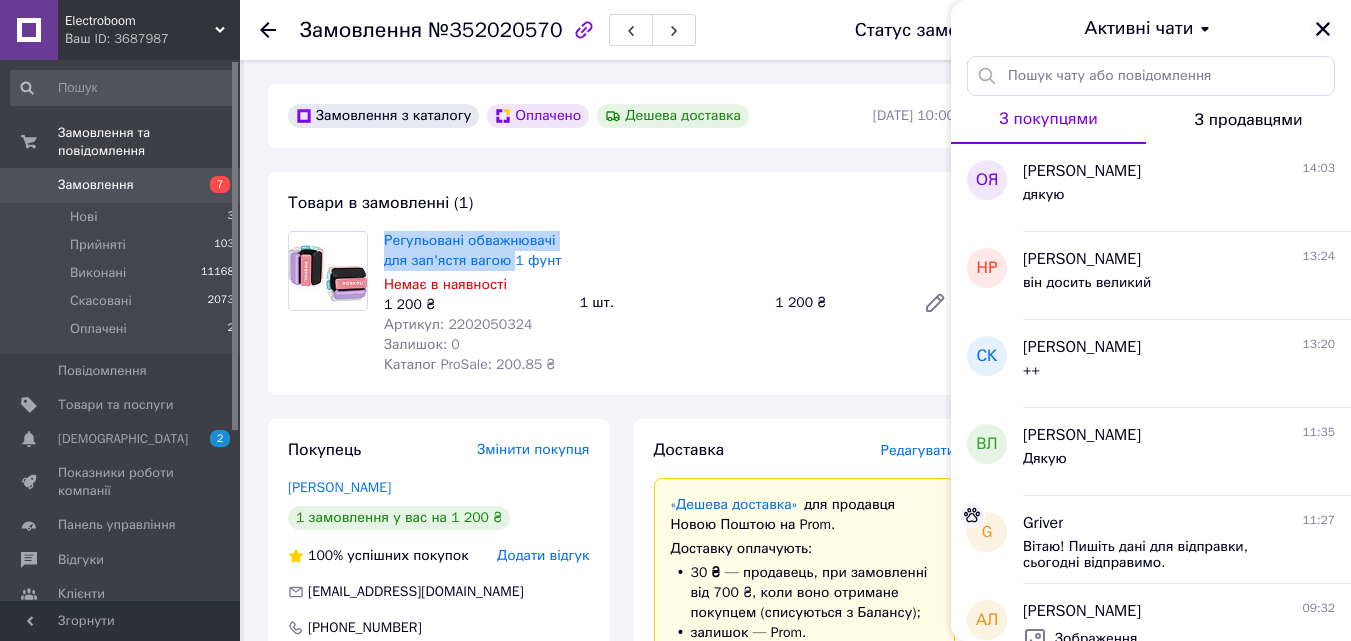 click 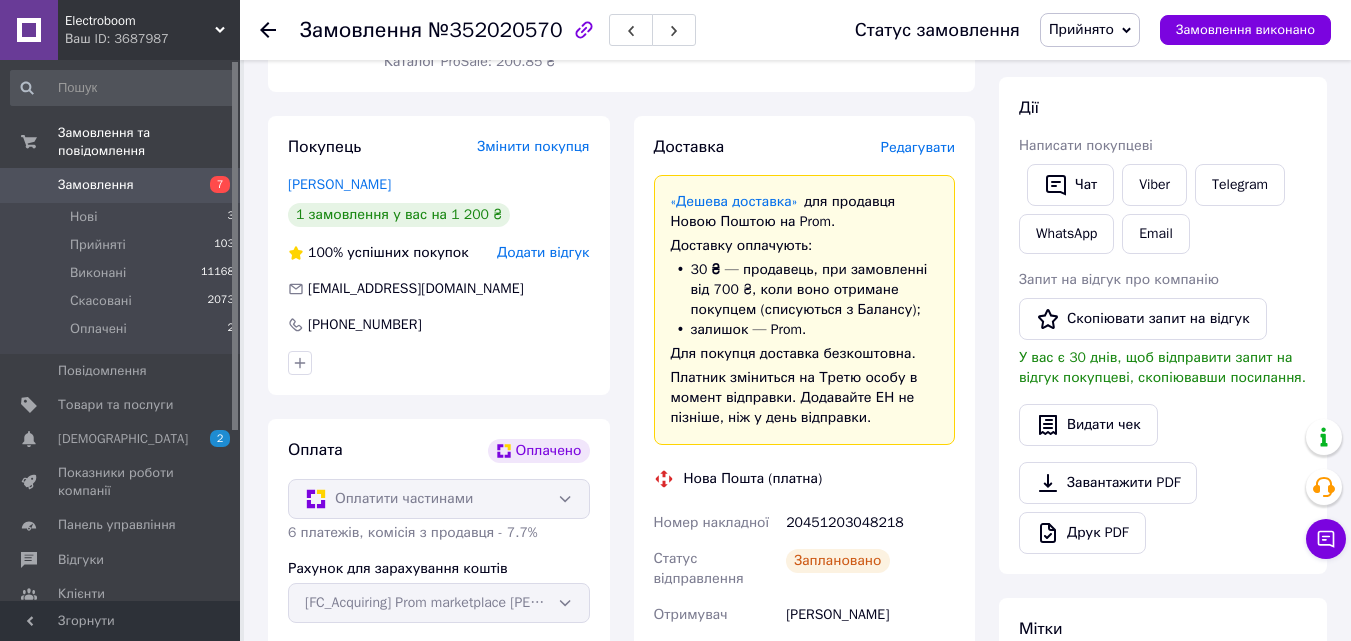scroll, scrollTop: 0, scrollLeft: 0, axis: both 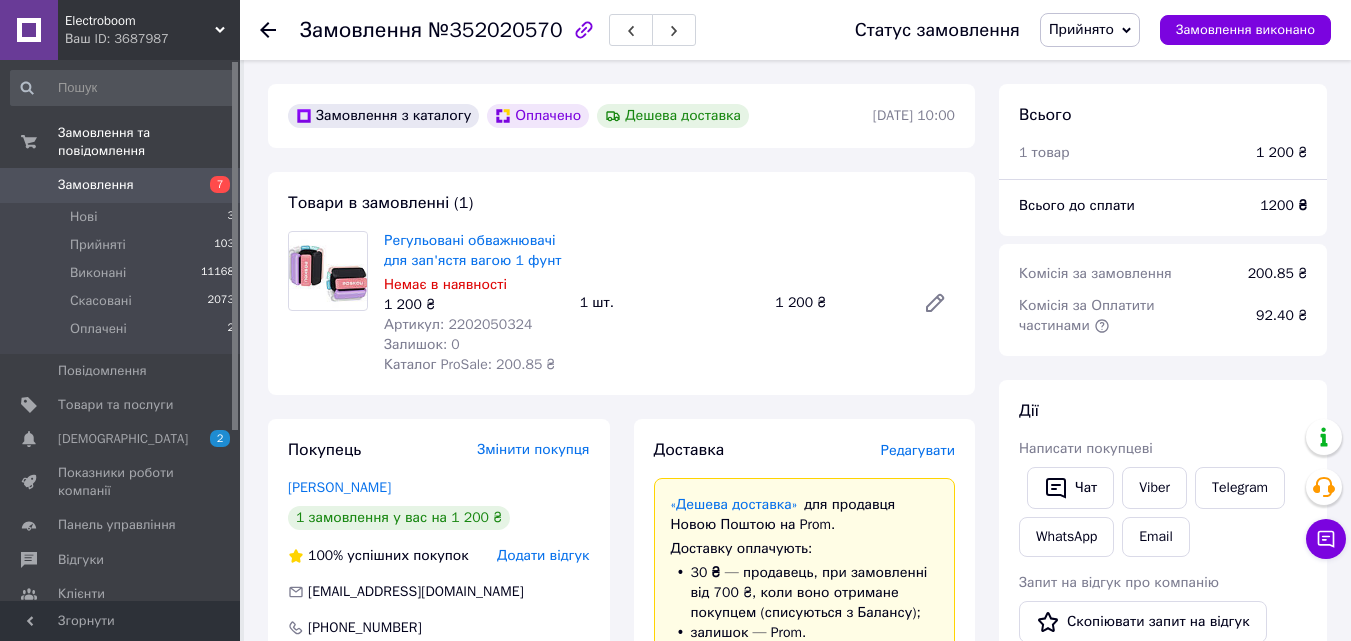 click 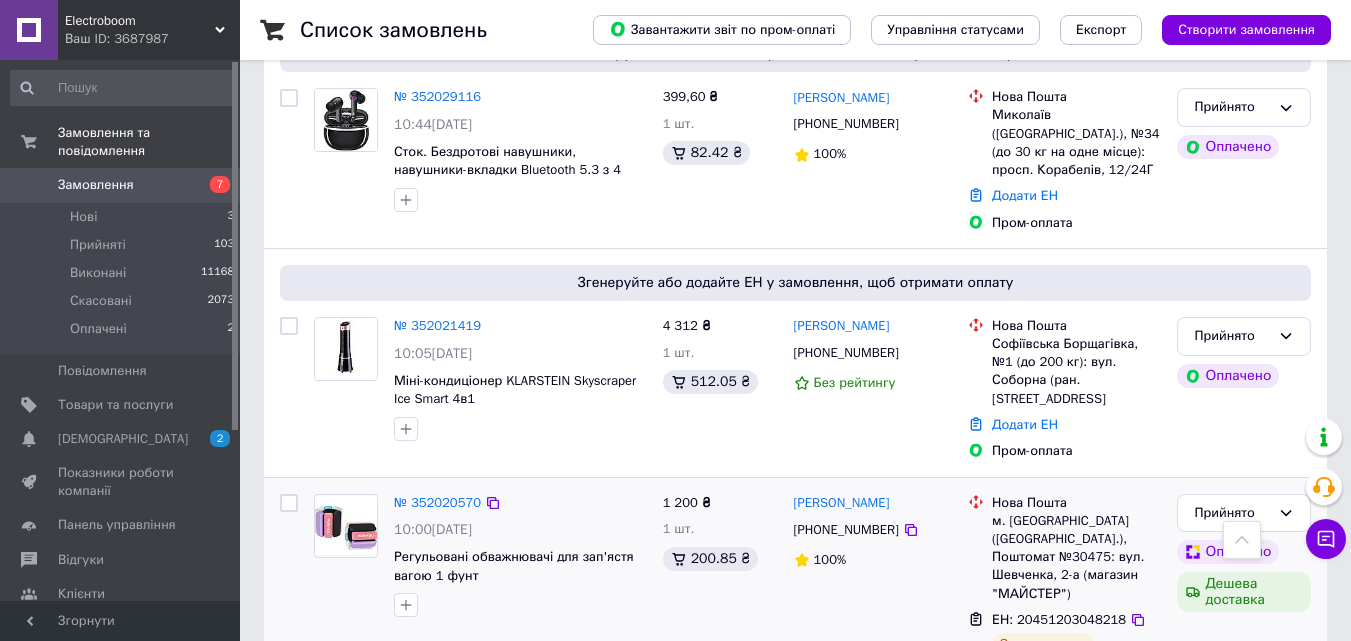 scroll, scrollTop: 1000, scrollLeft: 0, axis: vertical 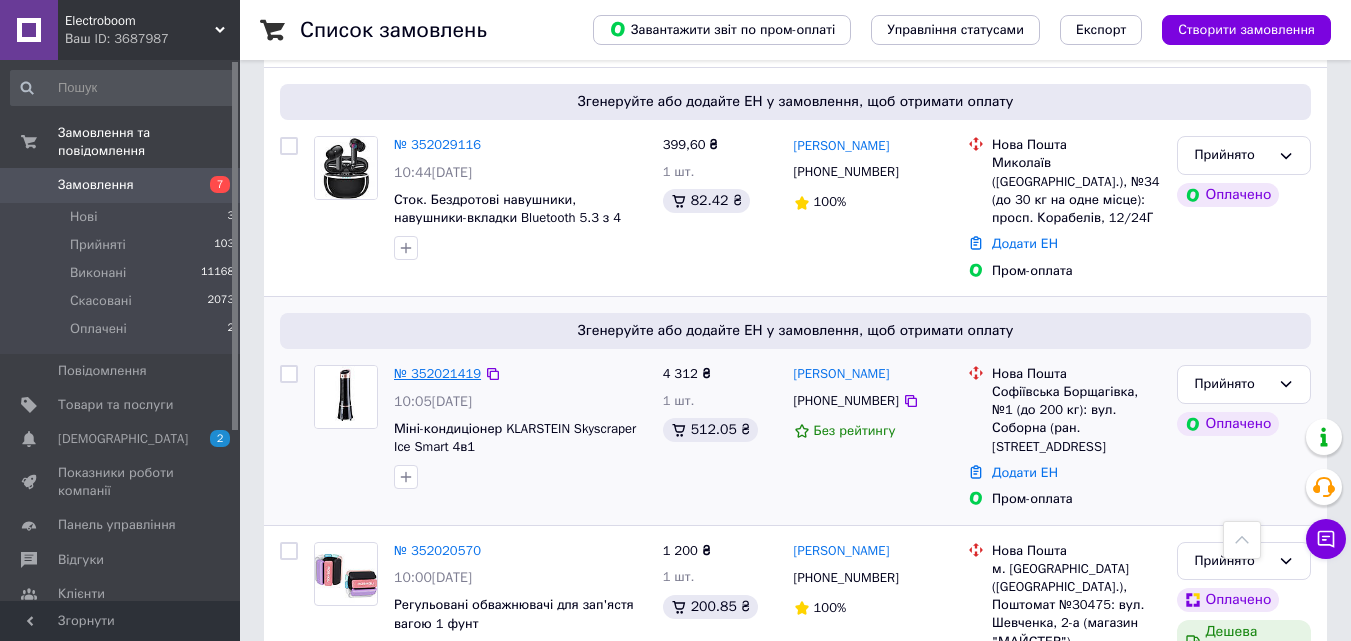 click on "№ 352021419" at bounding box center (437, 373) 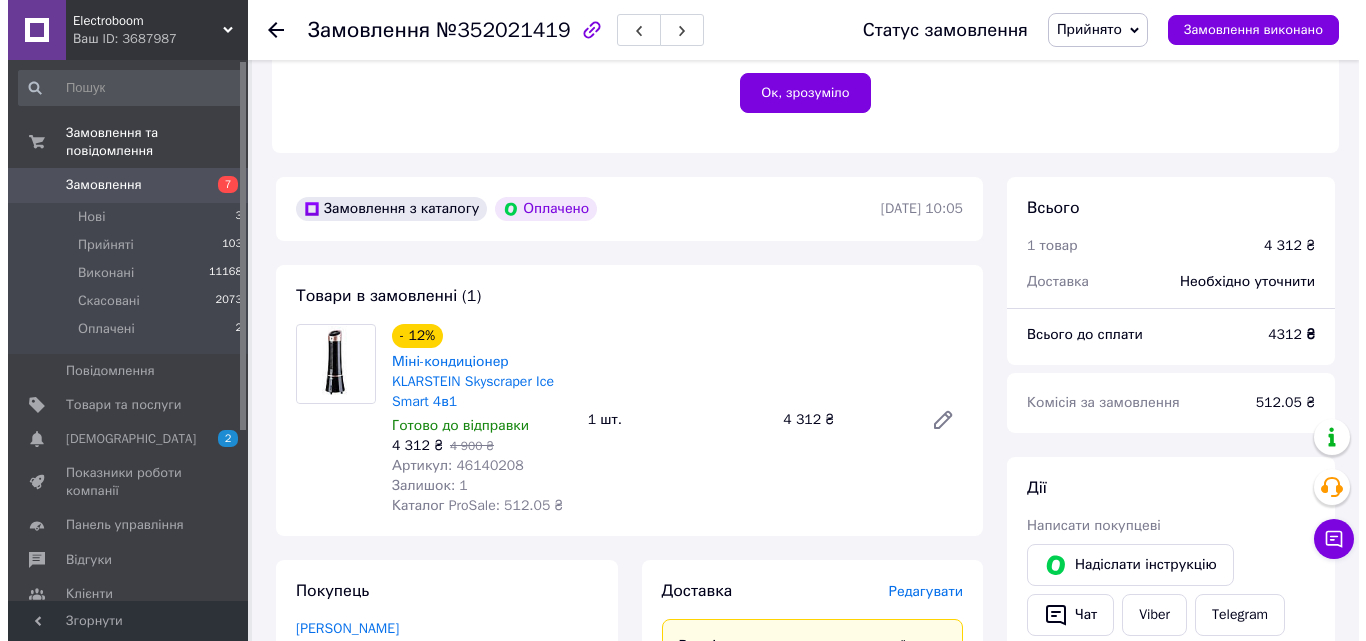 scroll, scrollTop: 600, scrollLeft: 0, axis: vertical 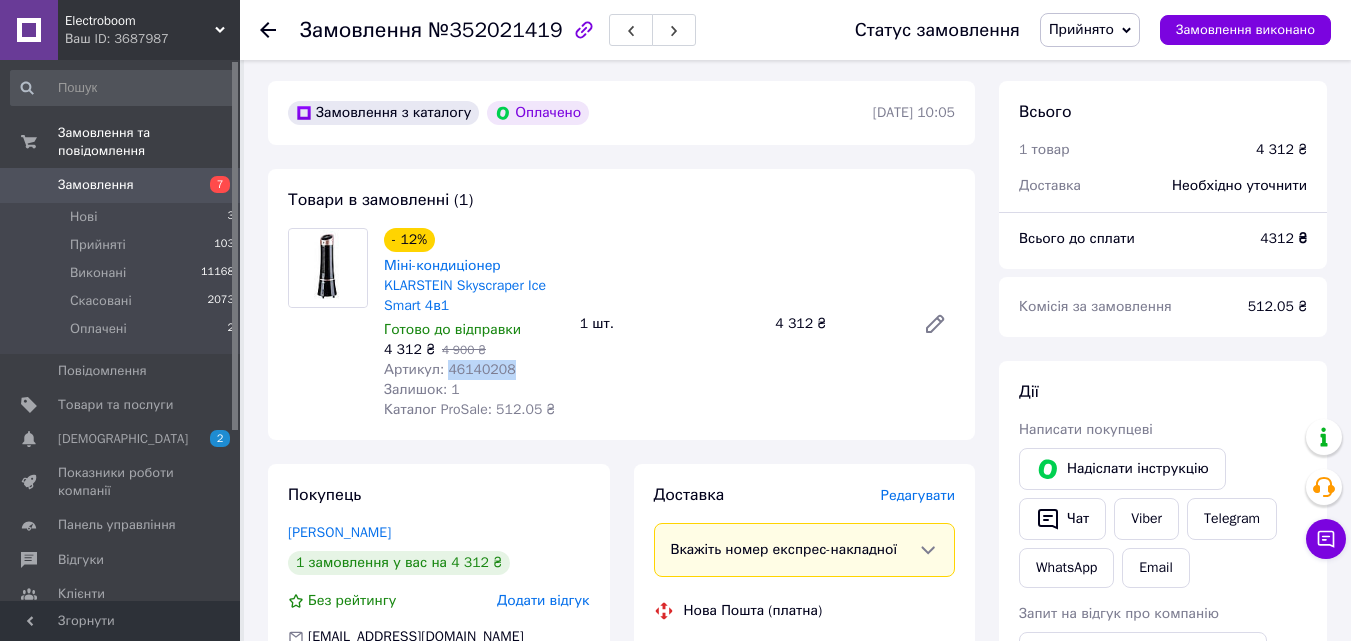drag, startPoint x: 510, startPoint y: 347, endPoint x: 447, endPoint y: 351, distance: 63.126858 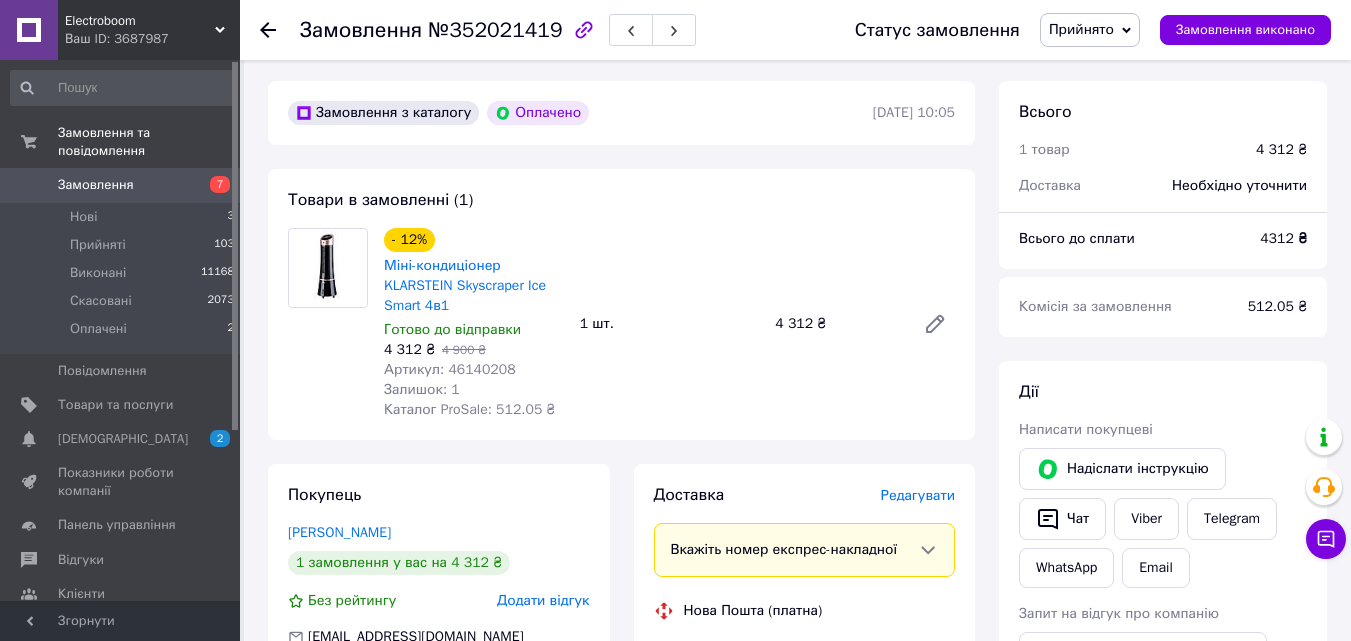 click on "Редагувати" at bounding box center [918, 495] 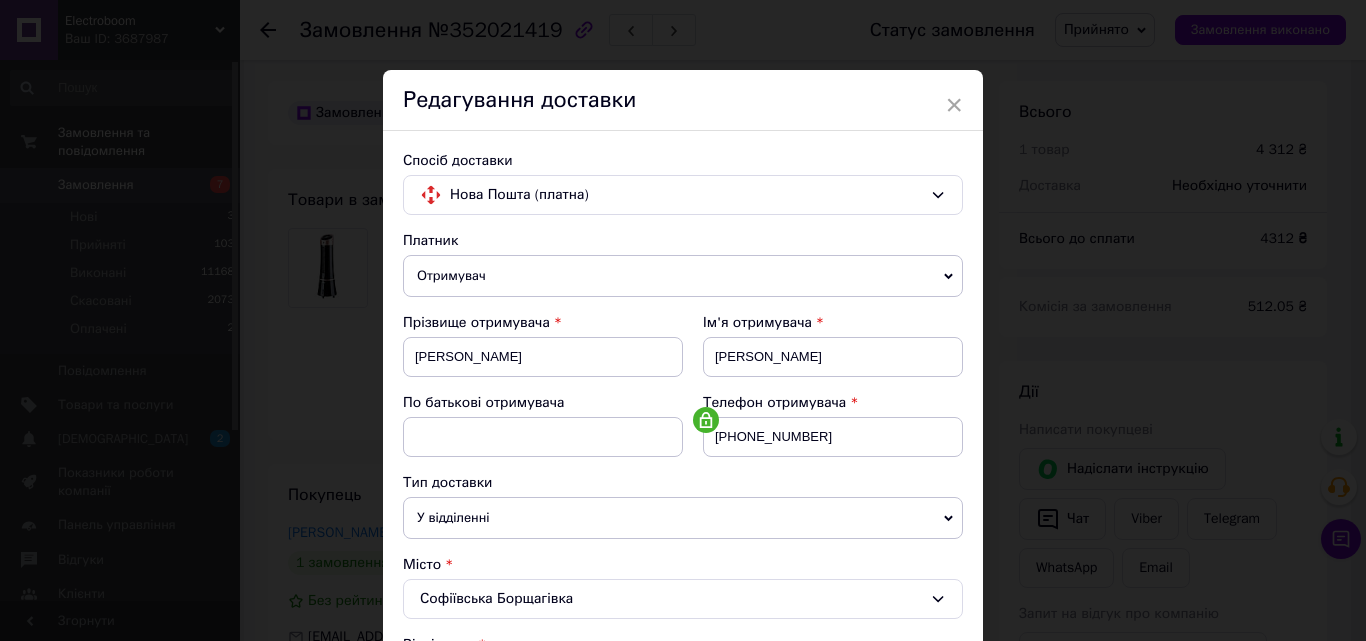 scroll, scrollTop: 687, scrollLeft: 0, axis: vertical 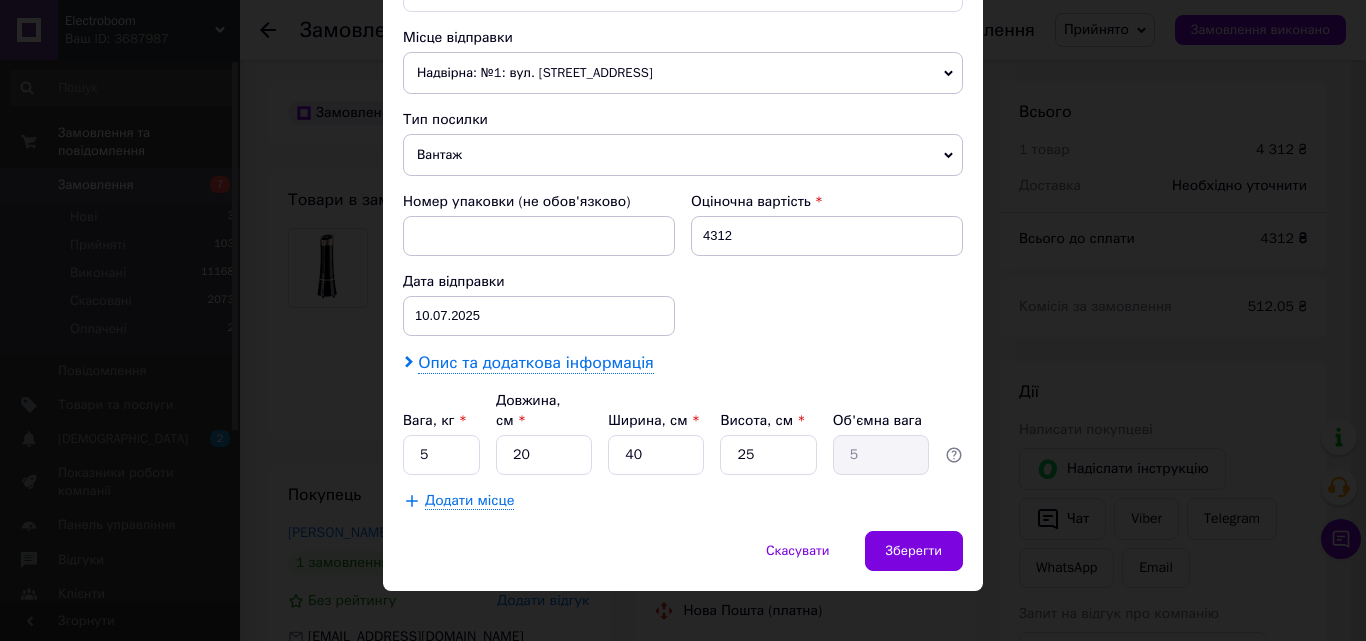 click on "Опис та додаткова інформація" at bounding box center (535, 363) 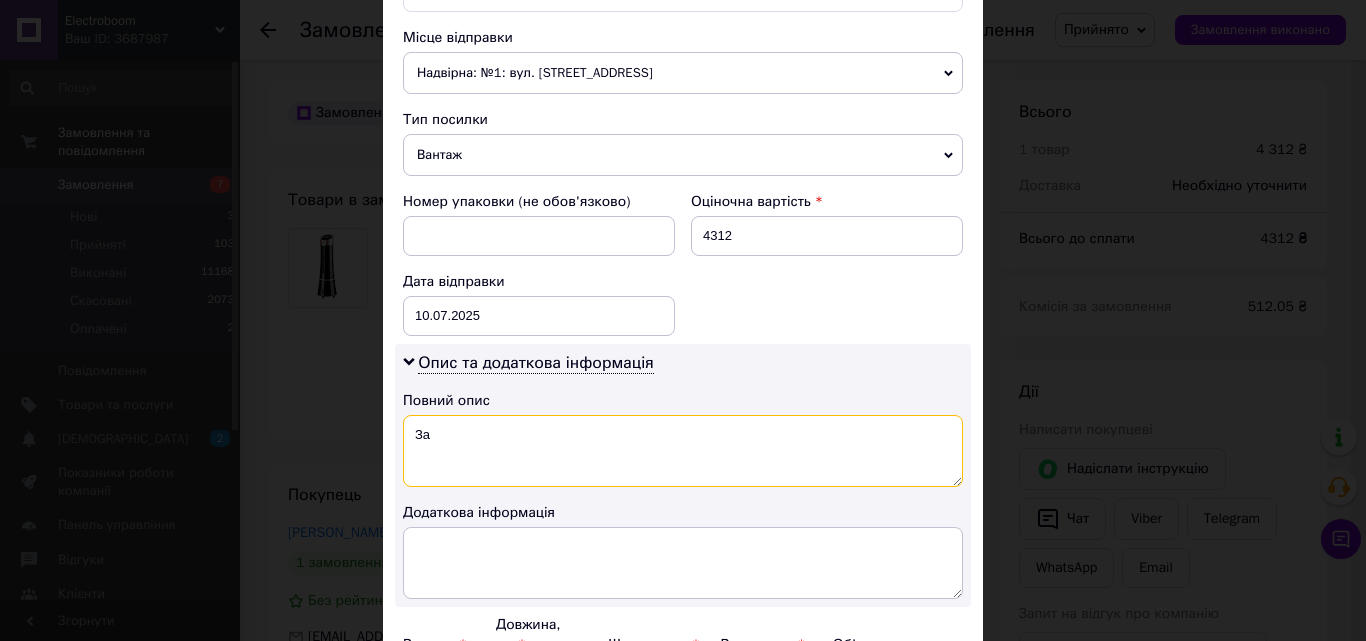 type on "З" 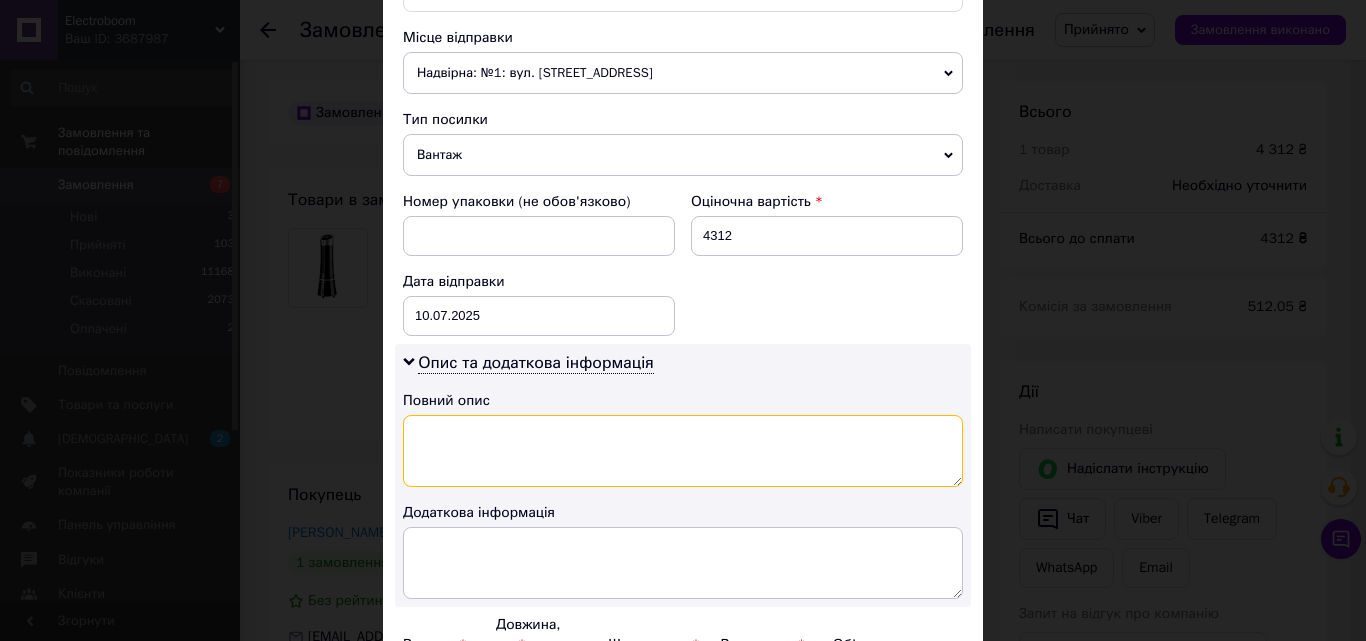 paste on "46140208" 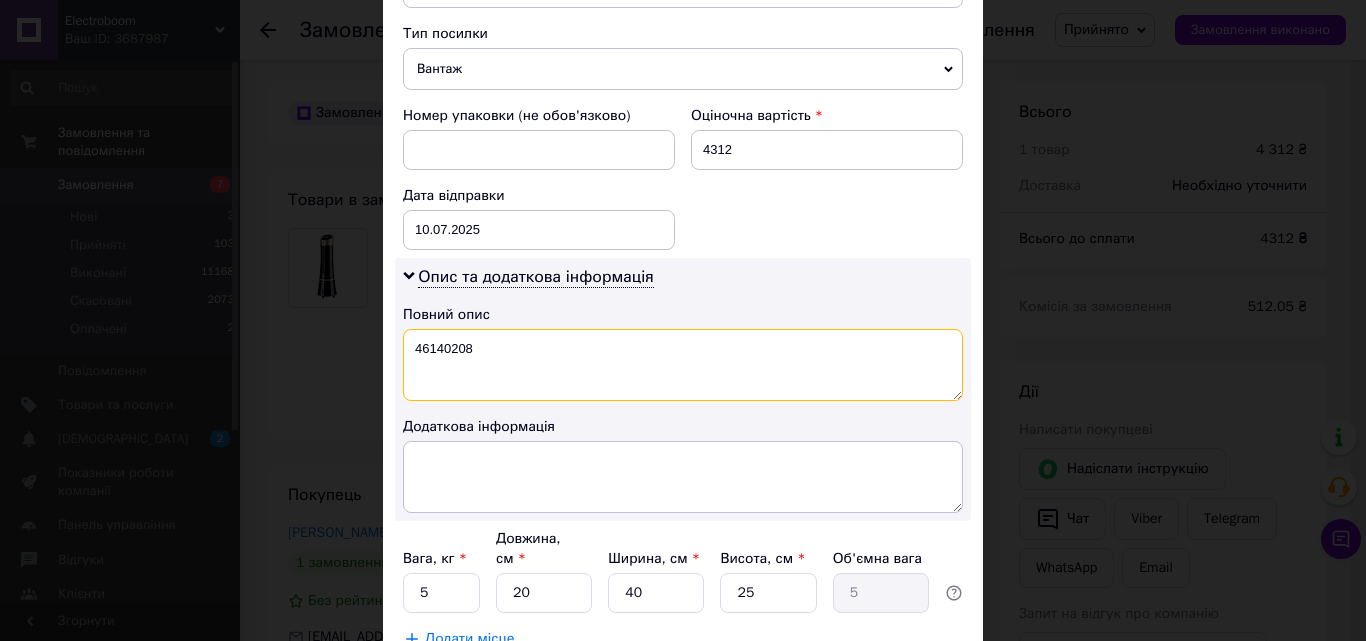 scroll, scrollTop: 911, scrollLeft: 0, axis: vertical 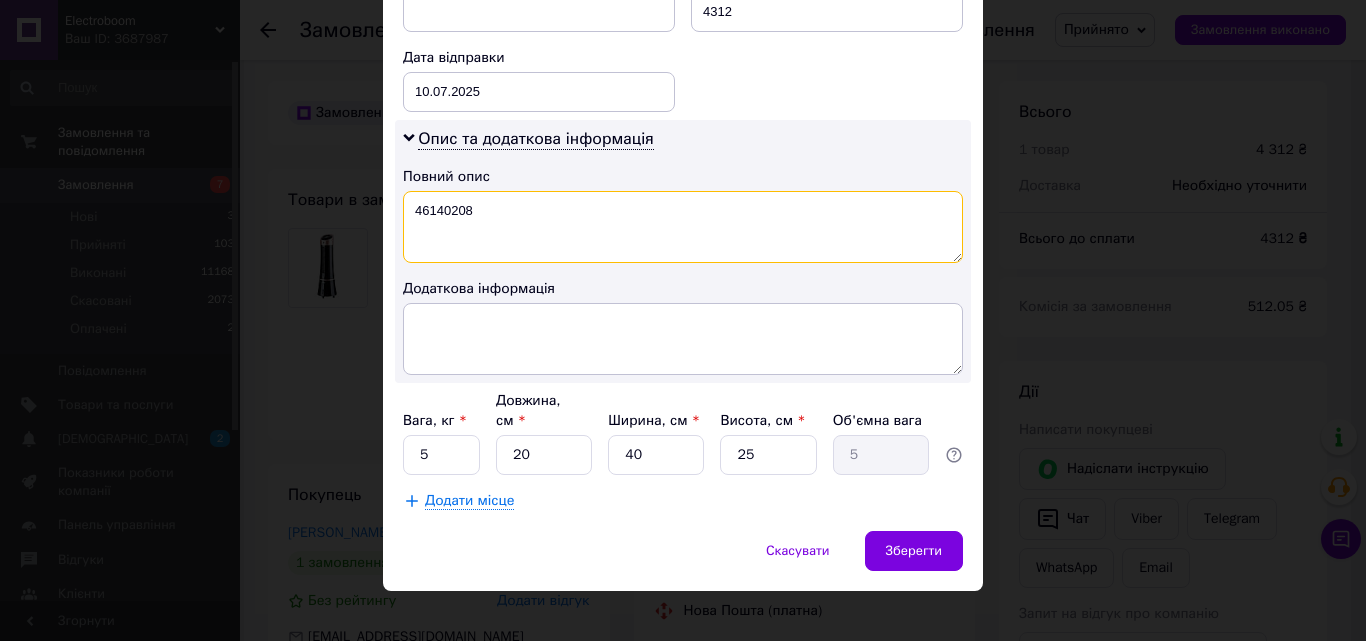 type on "46140208" 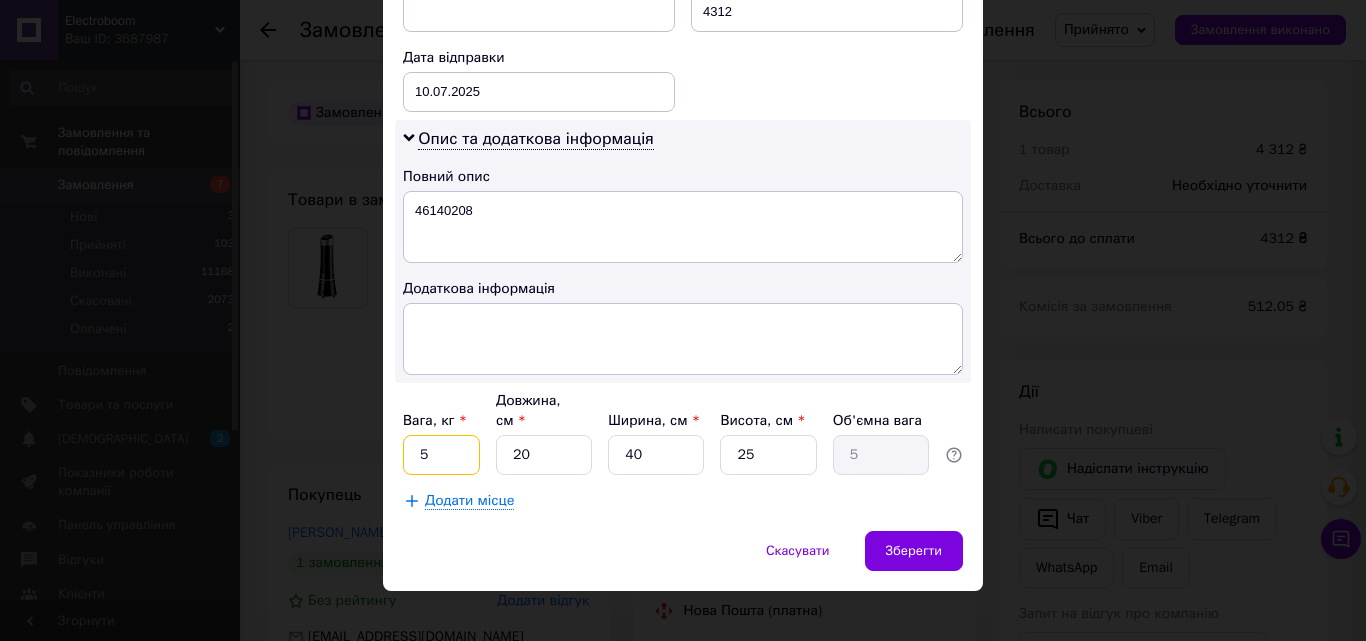 click on "5" at bounding box center (441, 455) 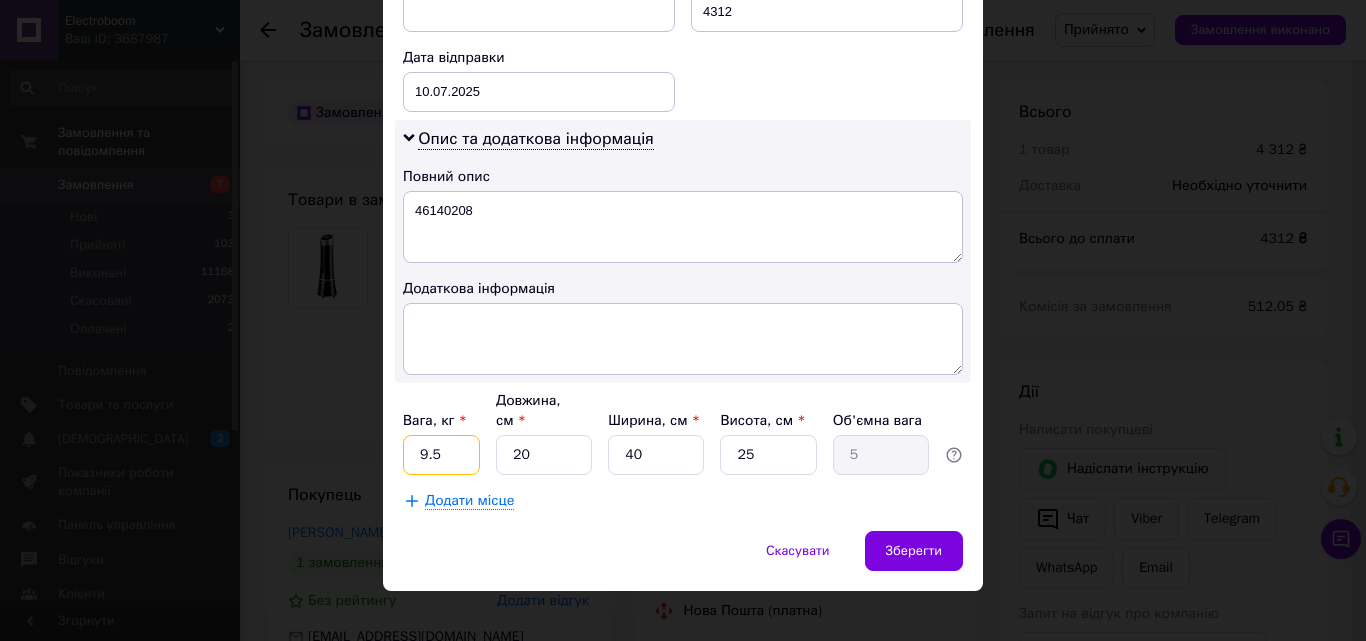 type on "9.5" 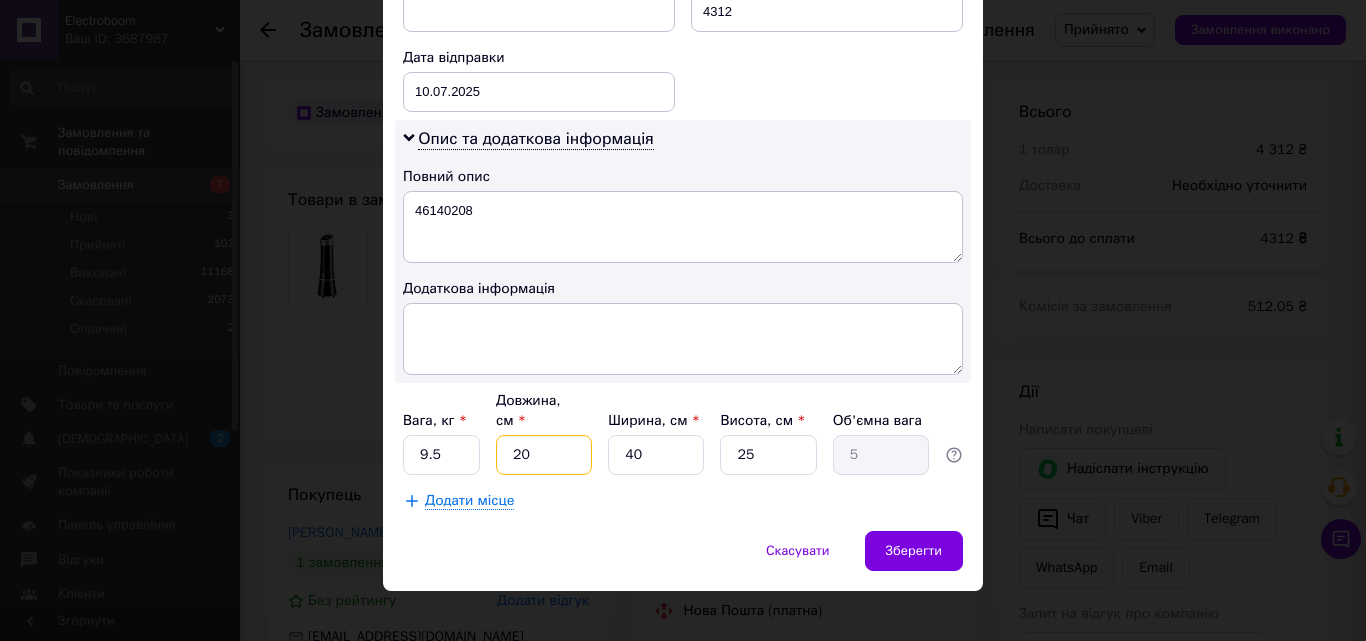 type on "1" 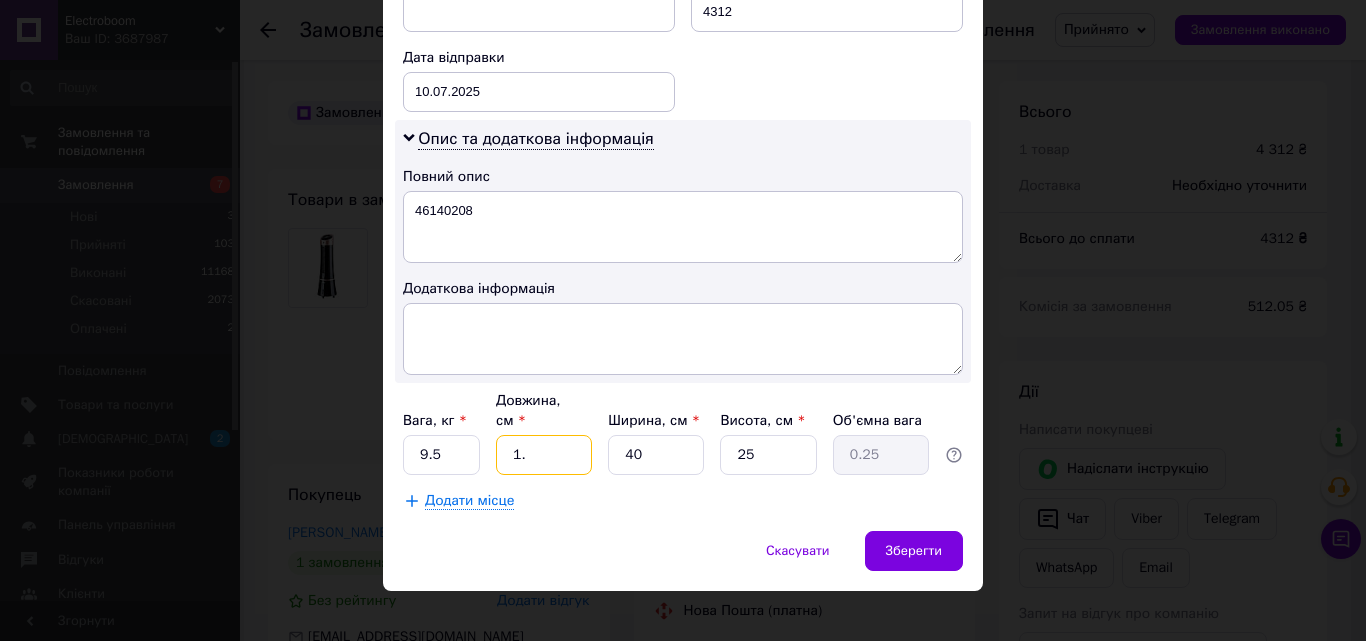 type on "1.2" 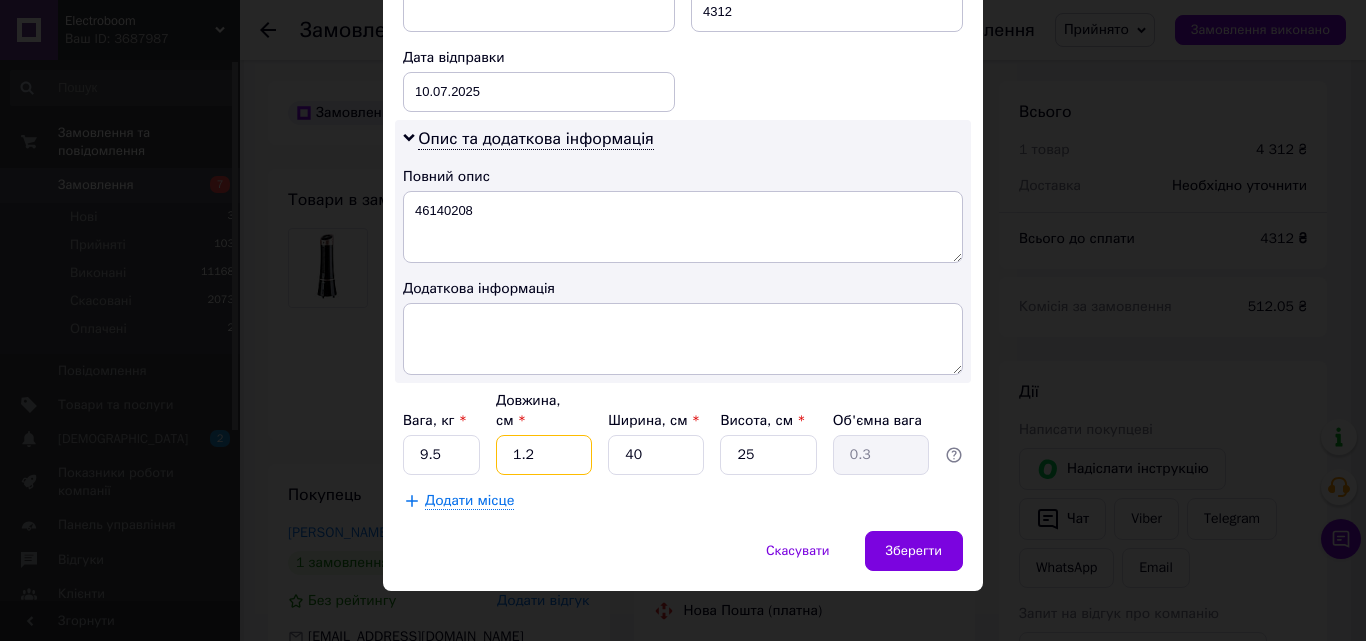 type on "1." 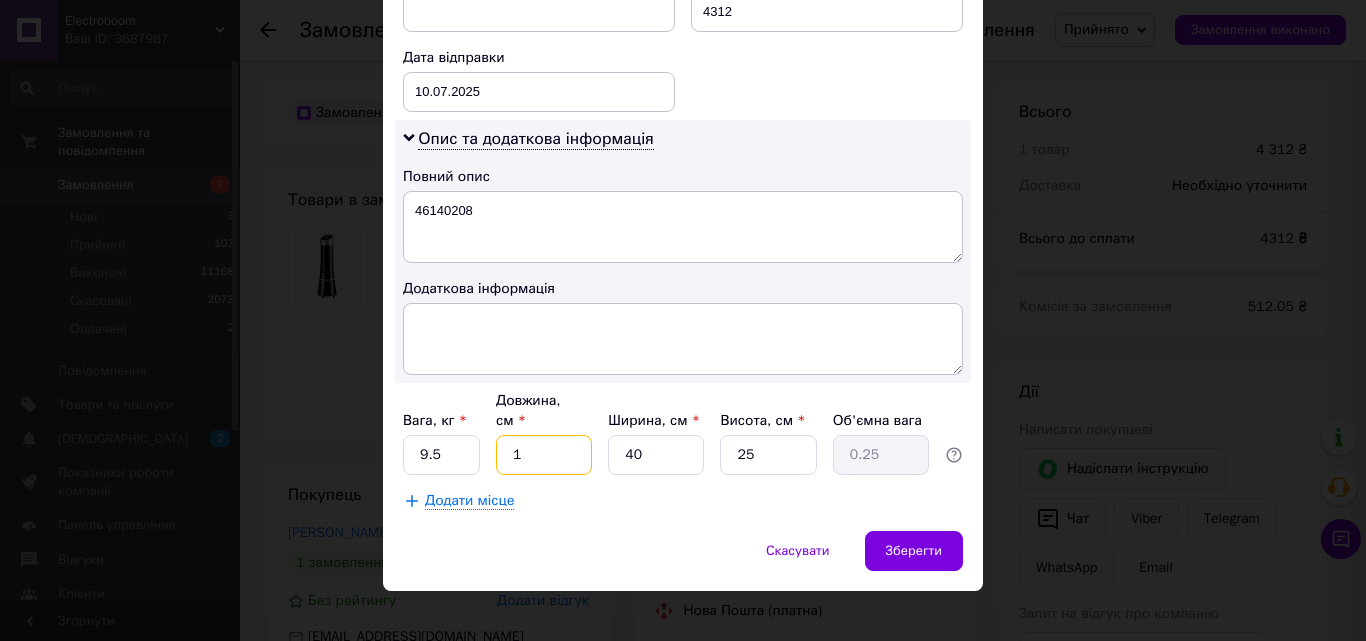 type on "10" 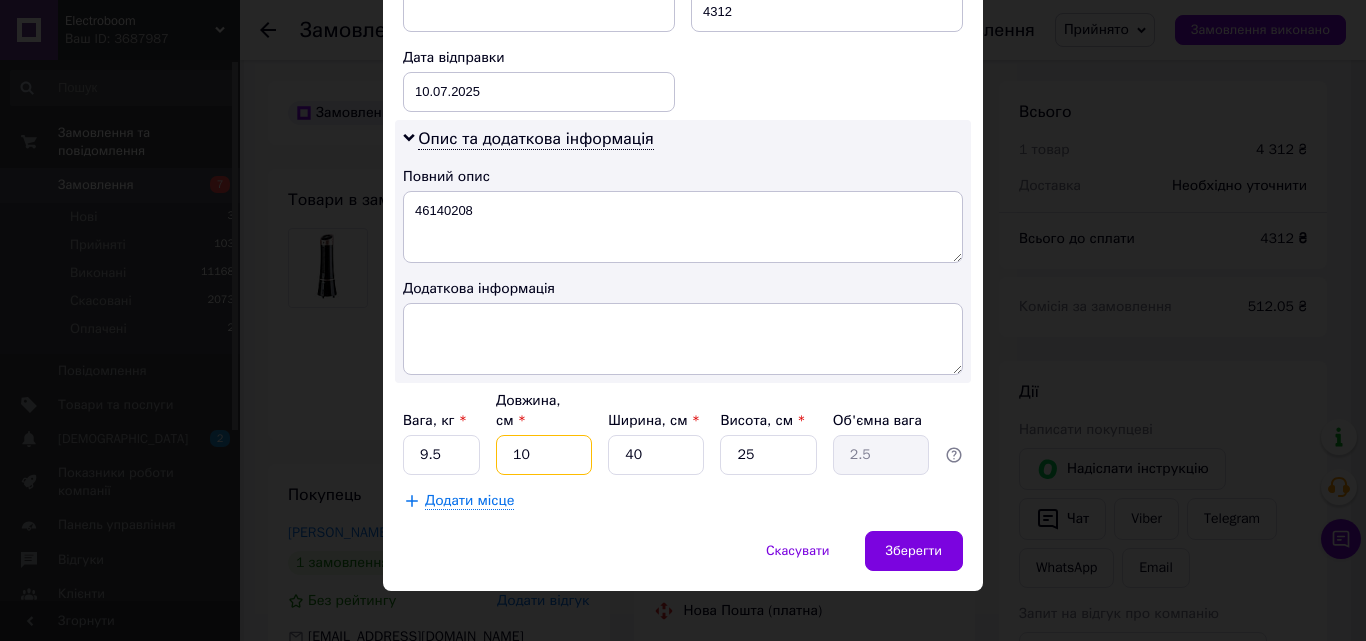 type on "102" 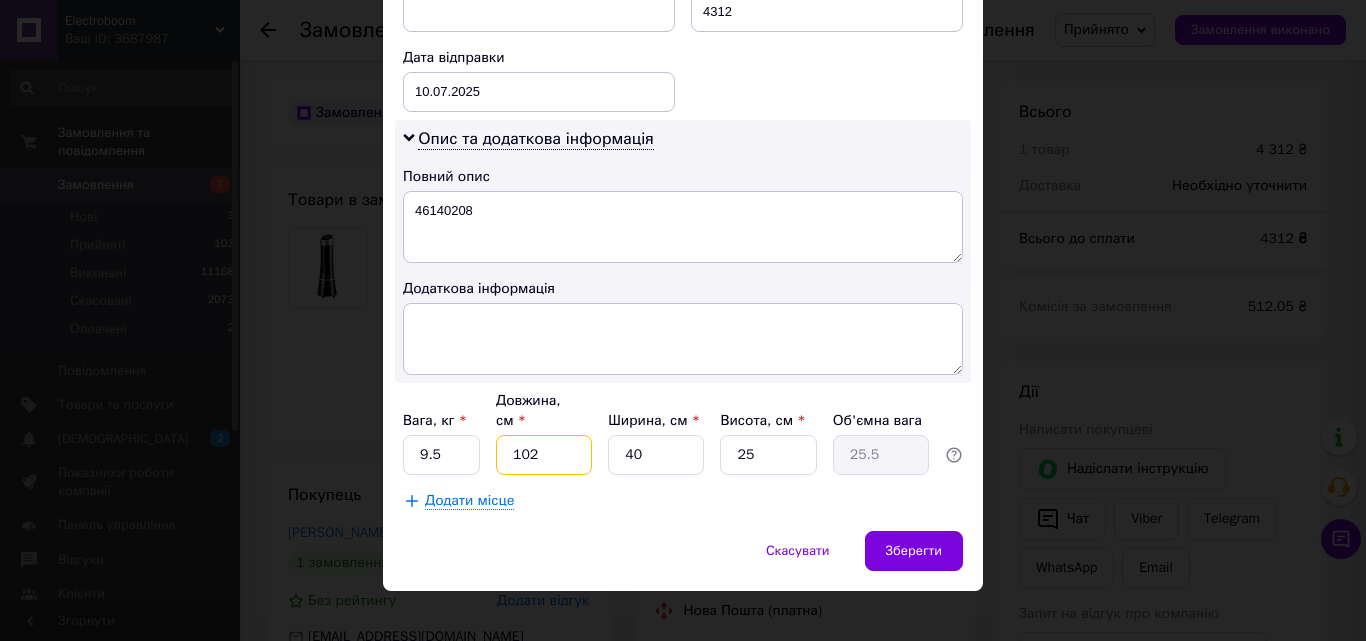 type on "102" 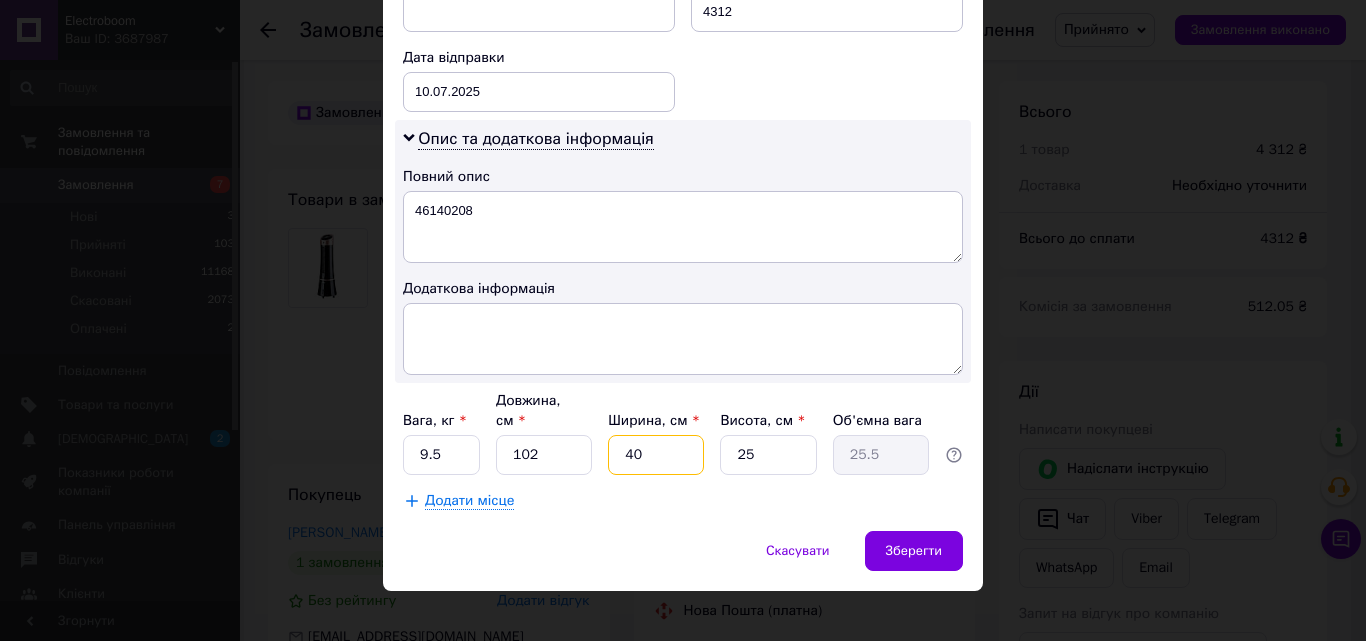 type on "3" 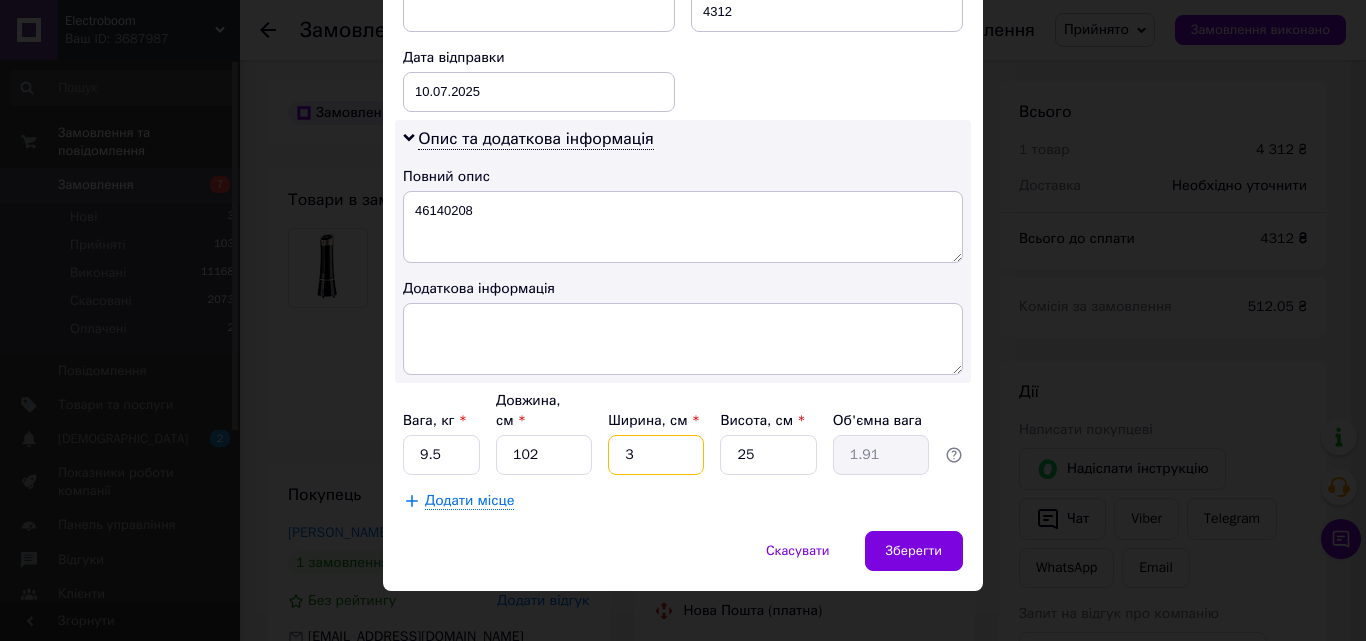 type on "37" 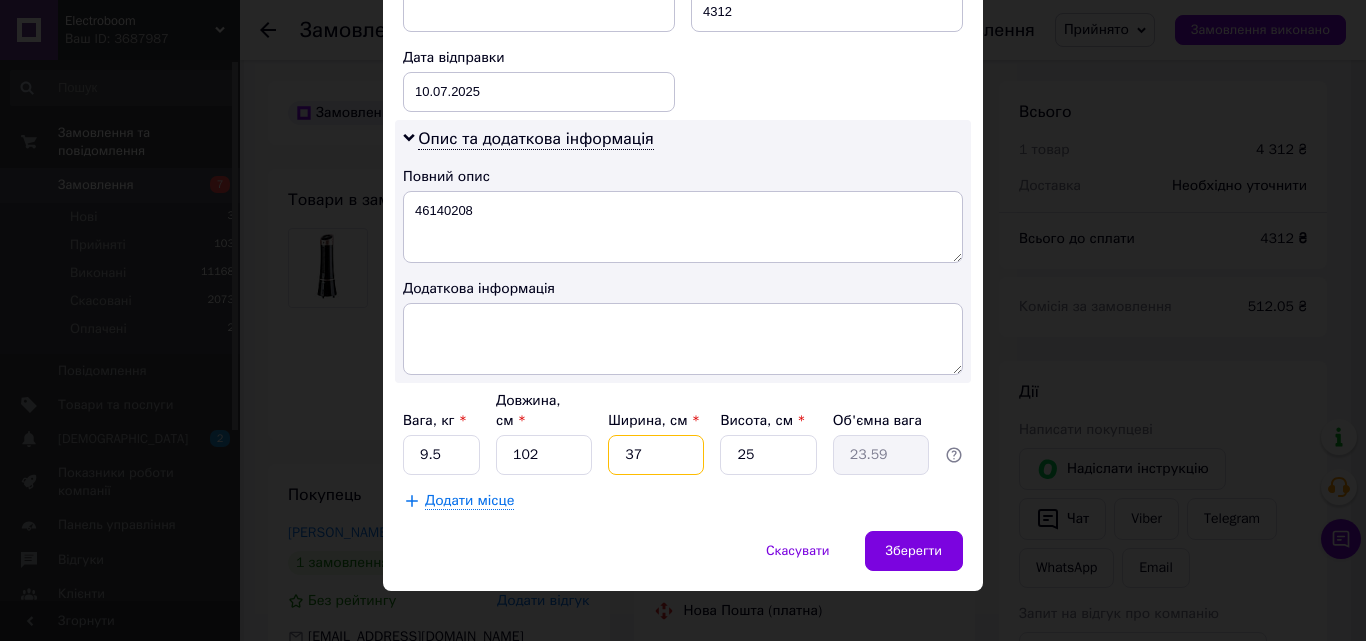 type on "37" 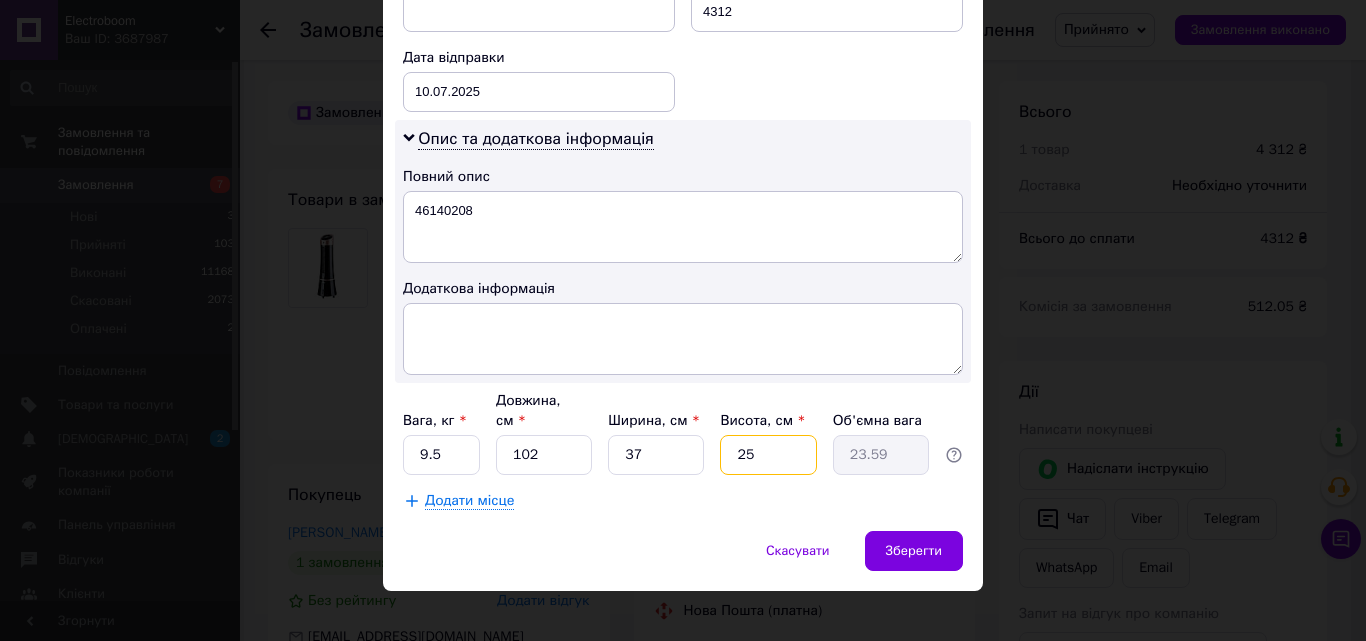 type on "3" 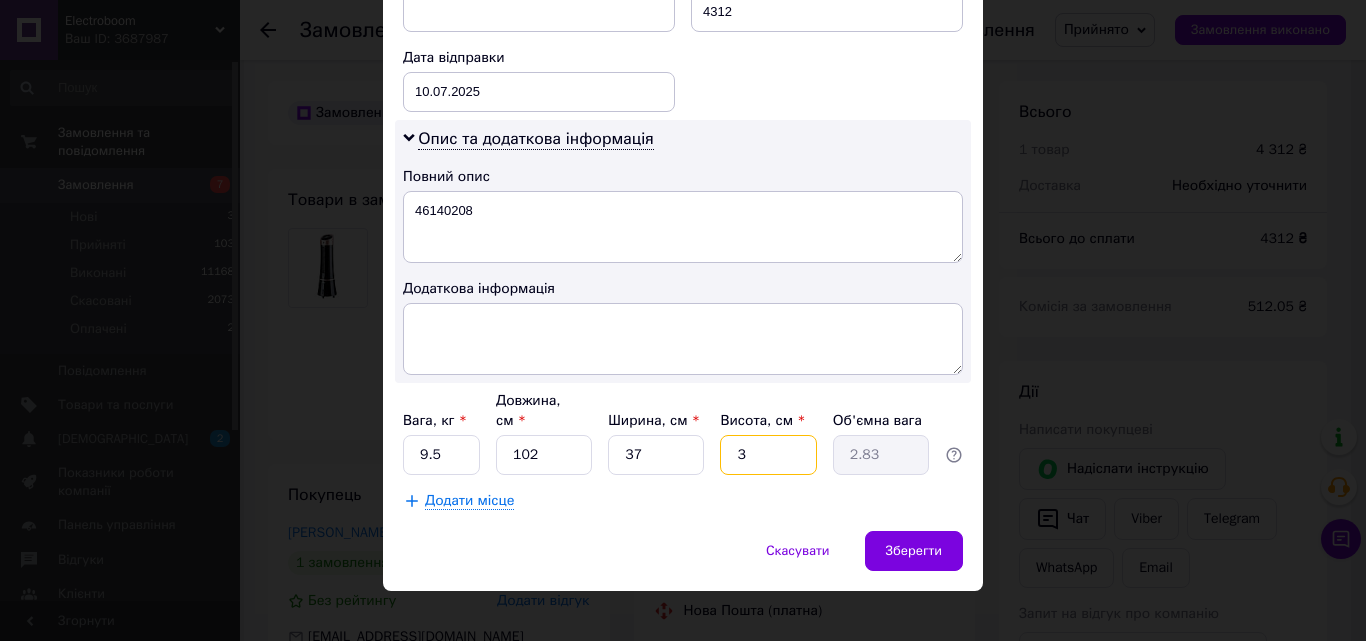 type on "37" 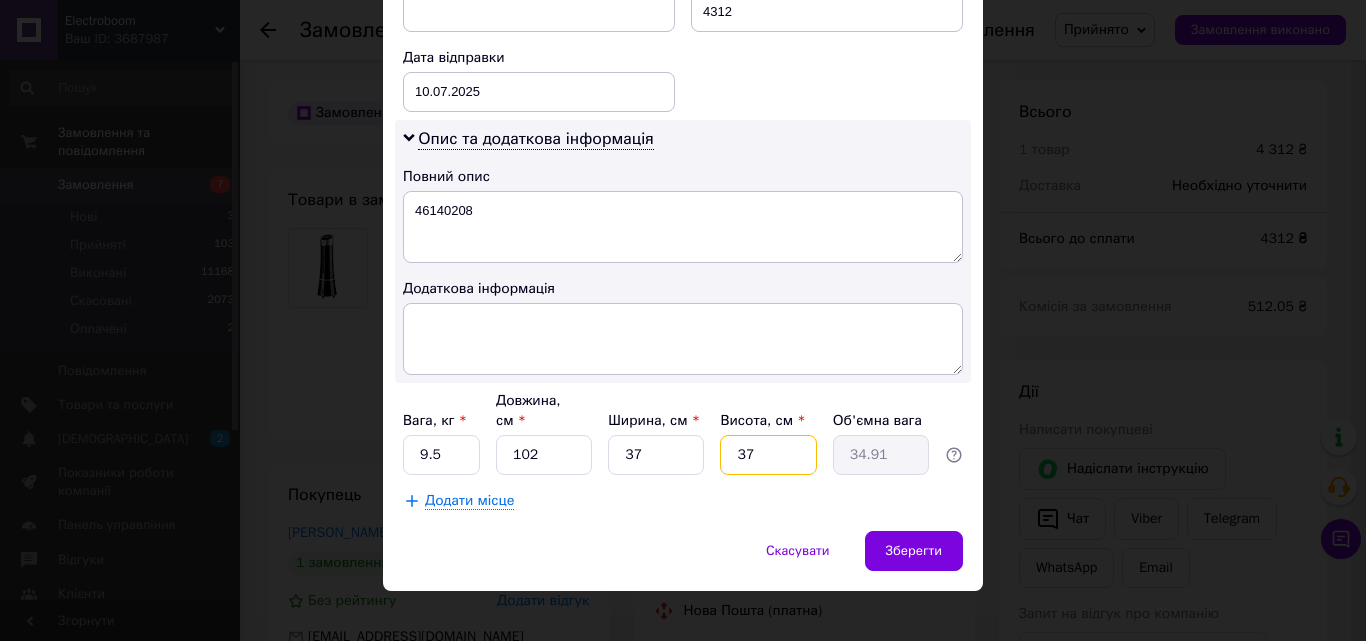 type on "37" 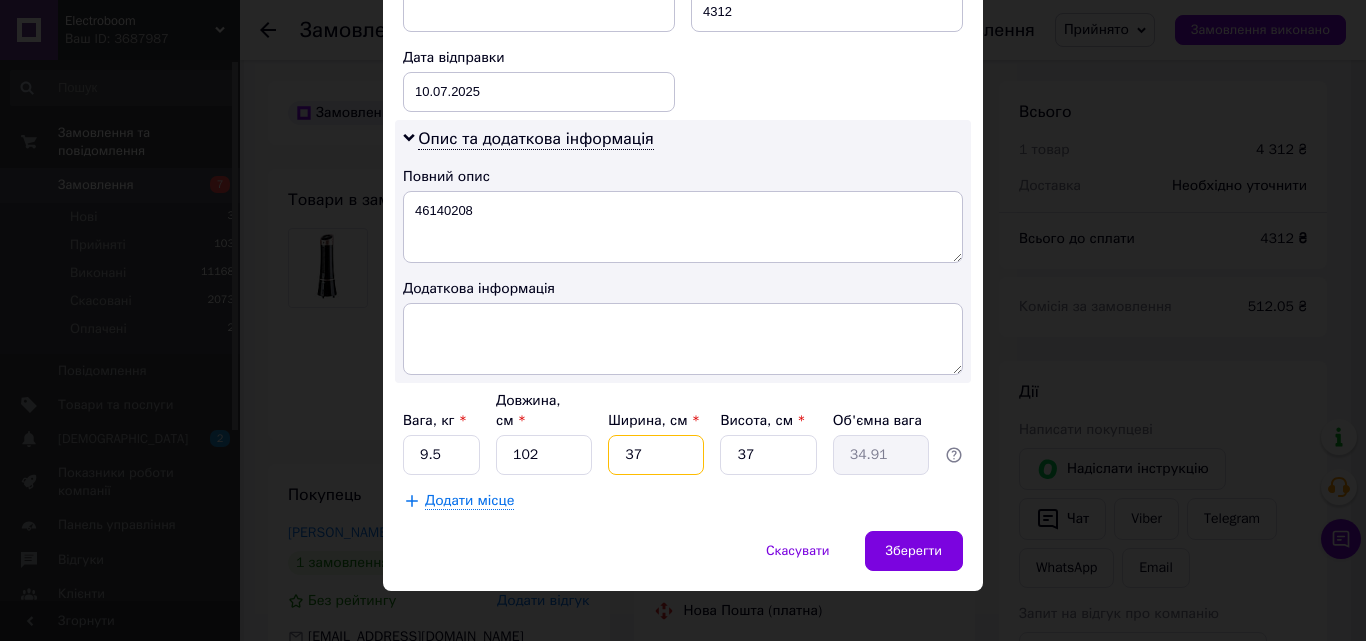 click on "37" at bounding box center [656, 455] 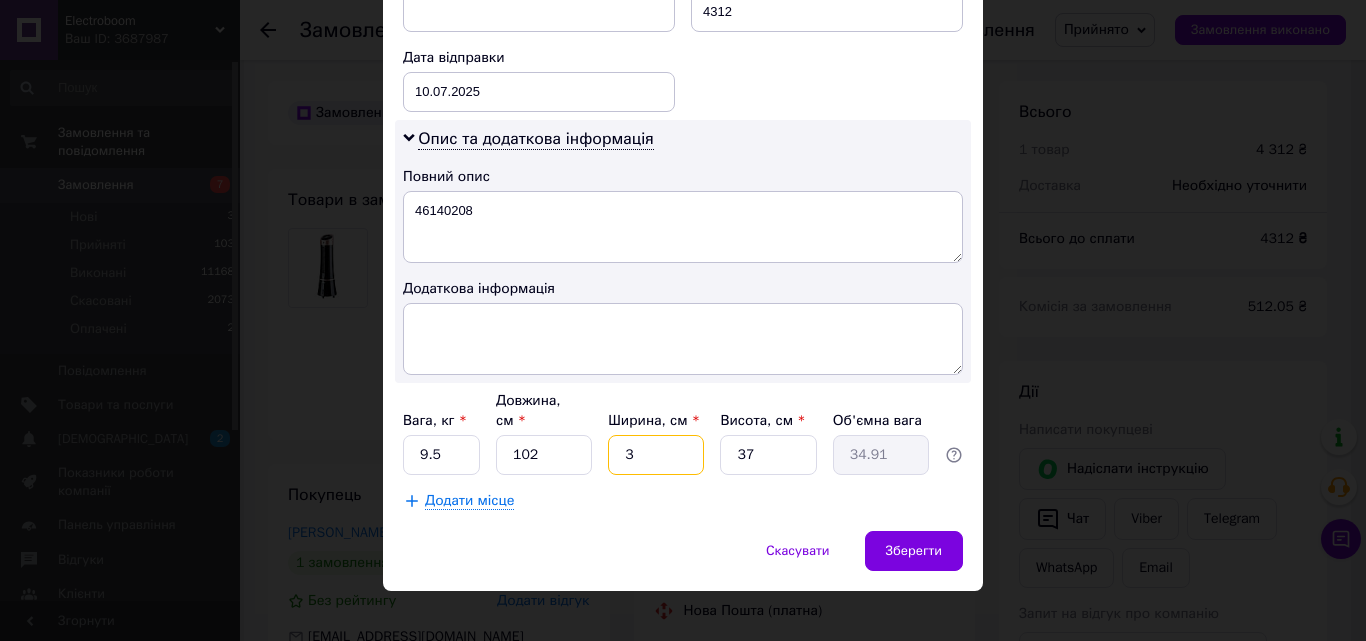 type on "2.83" 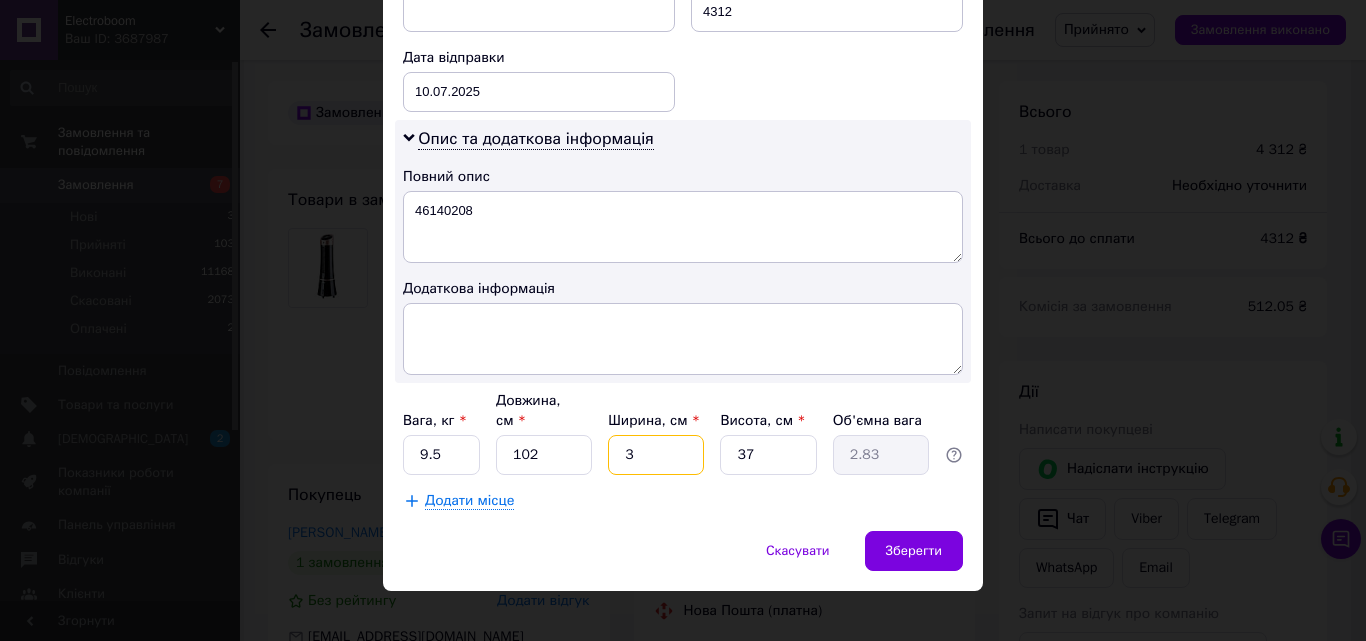 type on "36" 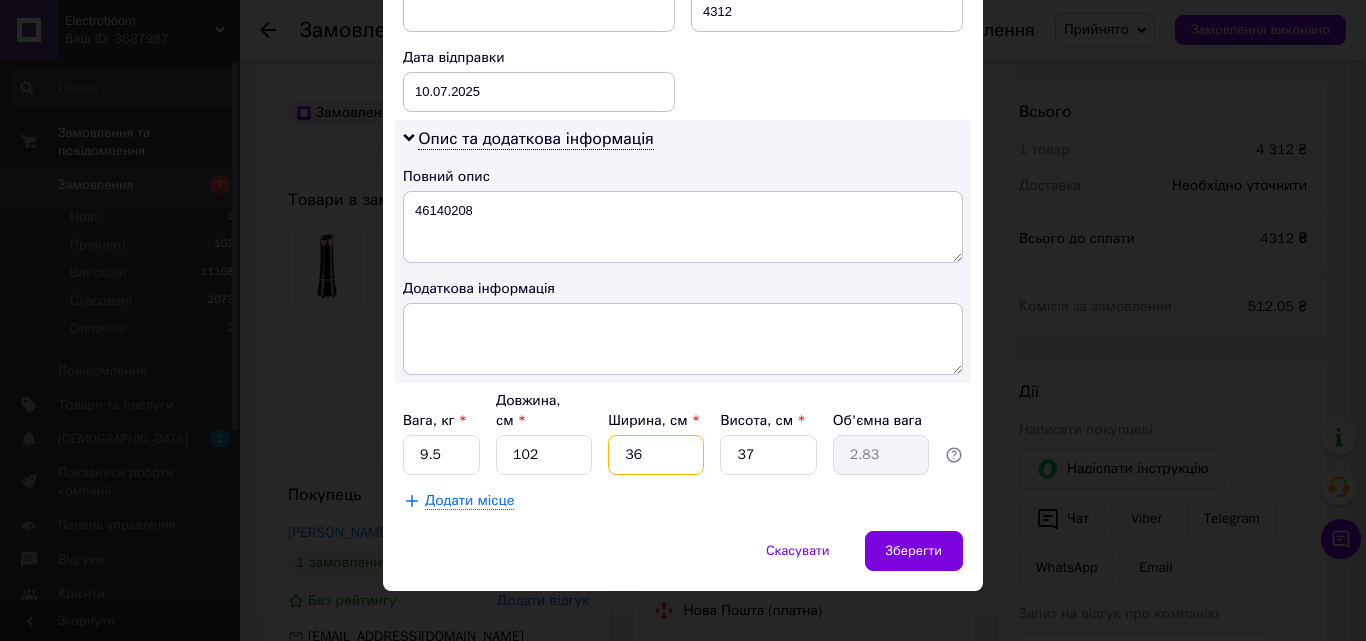 type on "33.97" 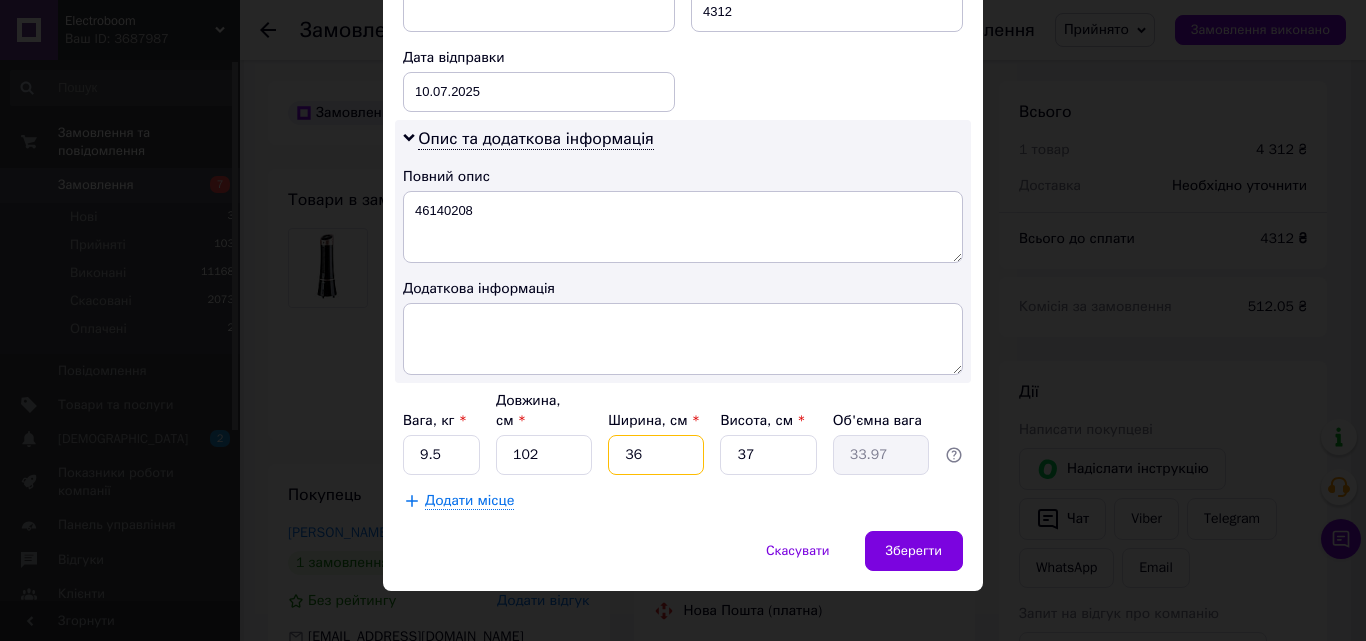 type on "36" 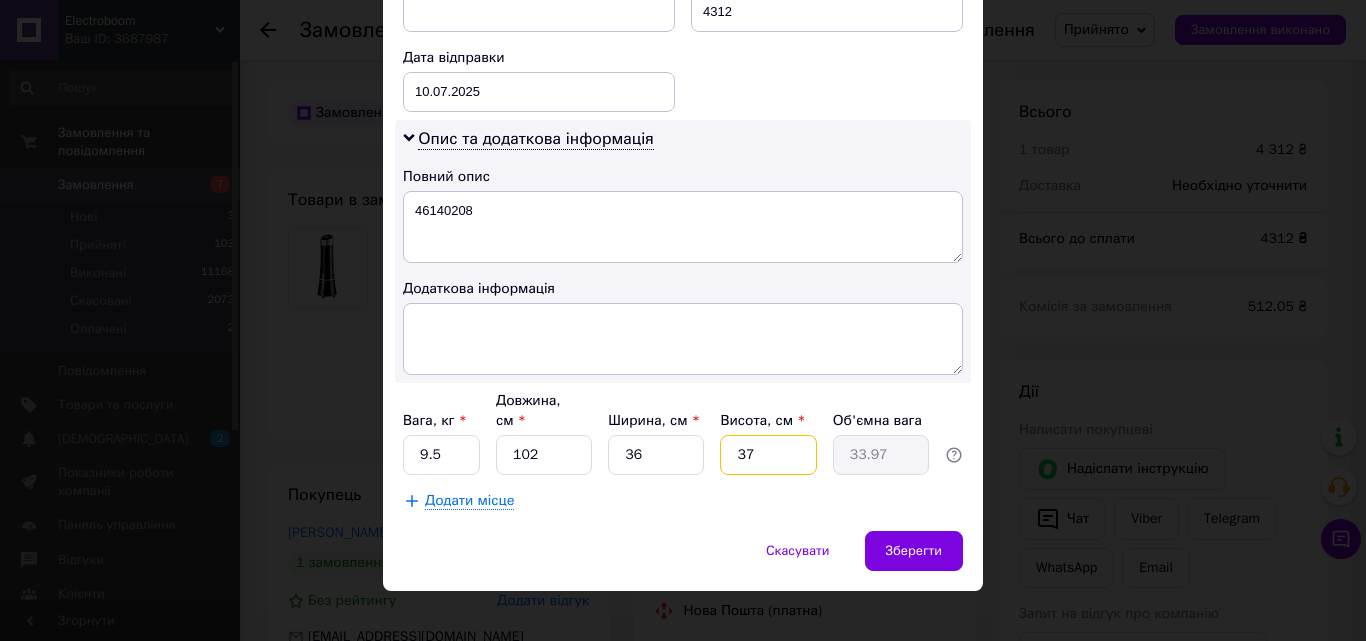 type on "3" 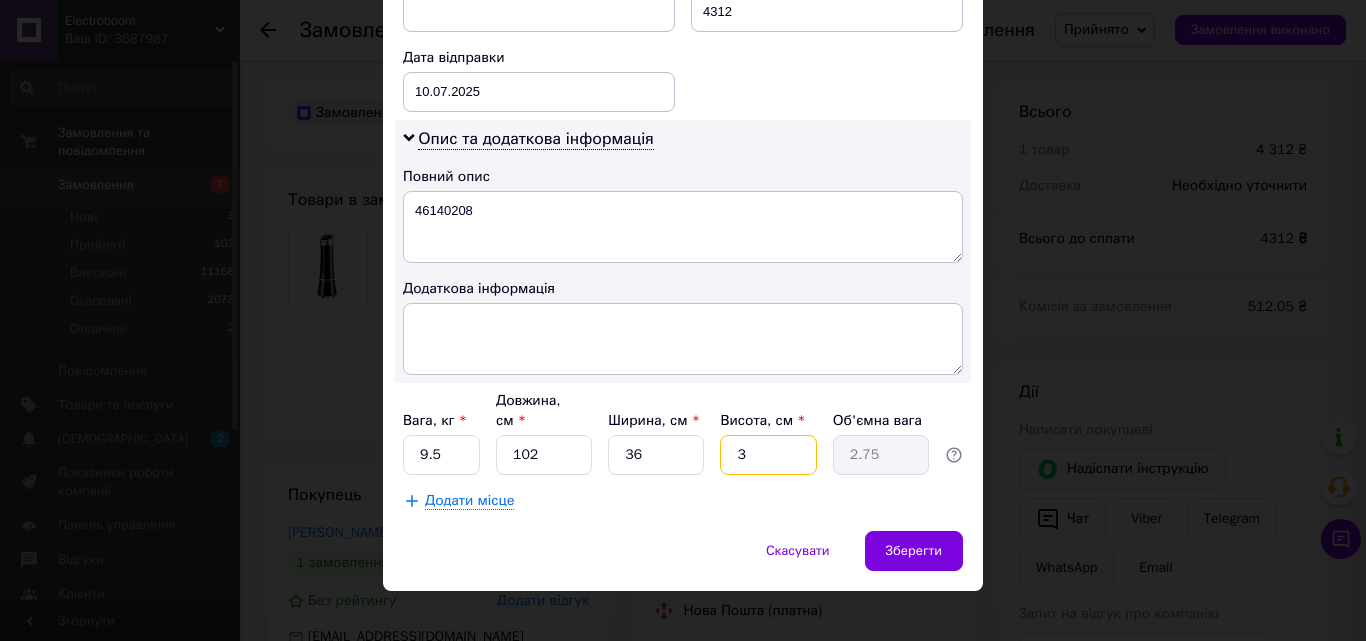type on "36" 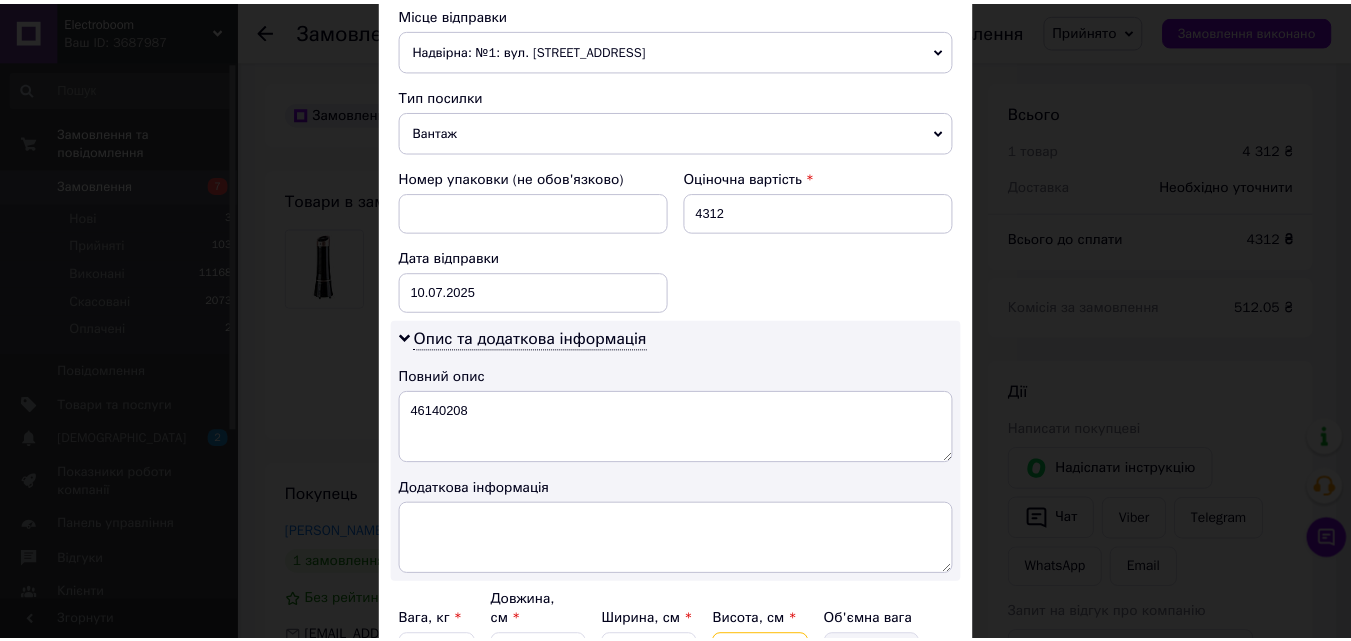 scroll, scrollTop: 911, scrollLeft: 0, axis: vertical 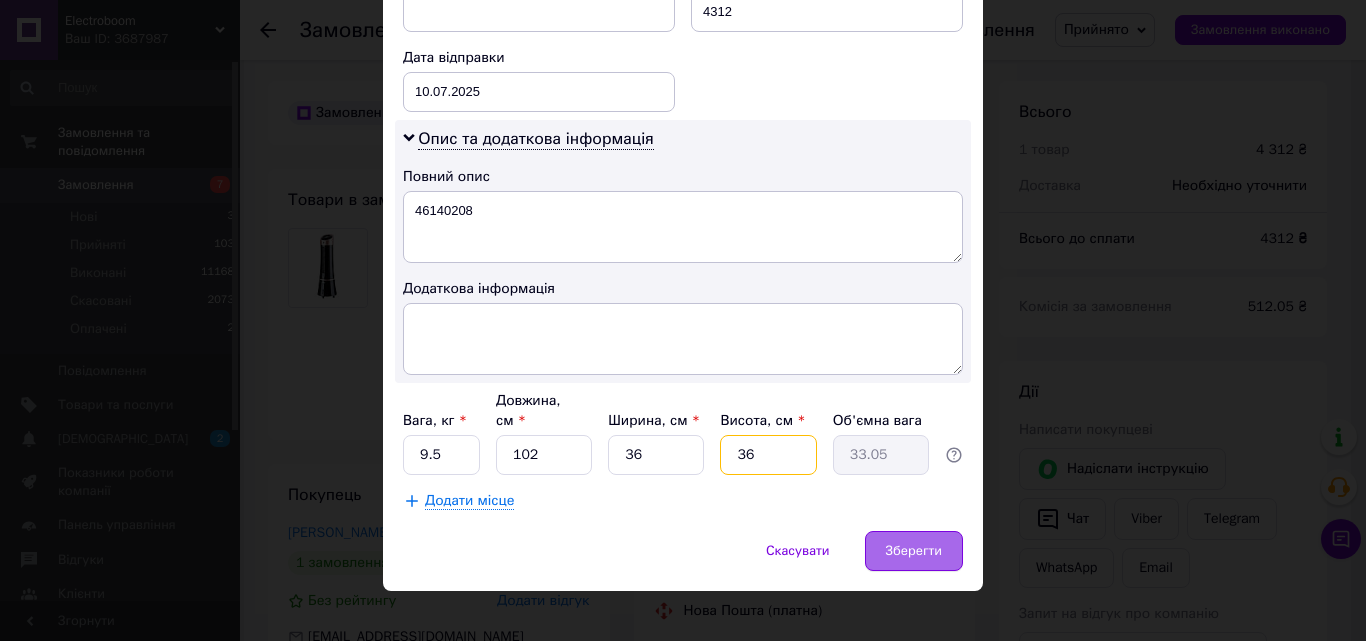 type on "36" 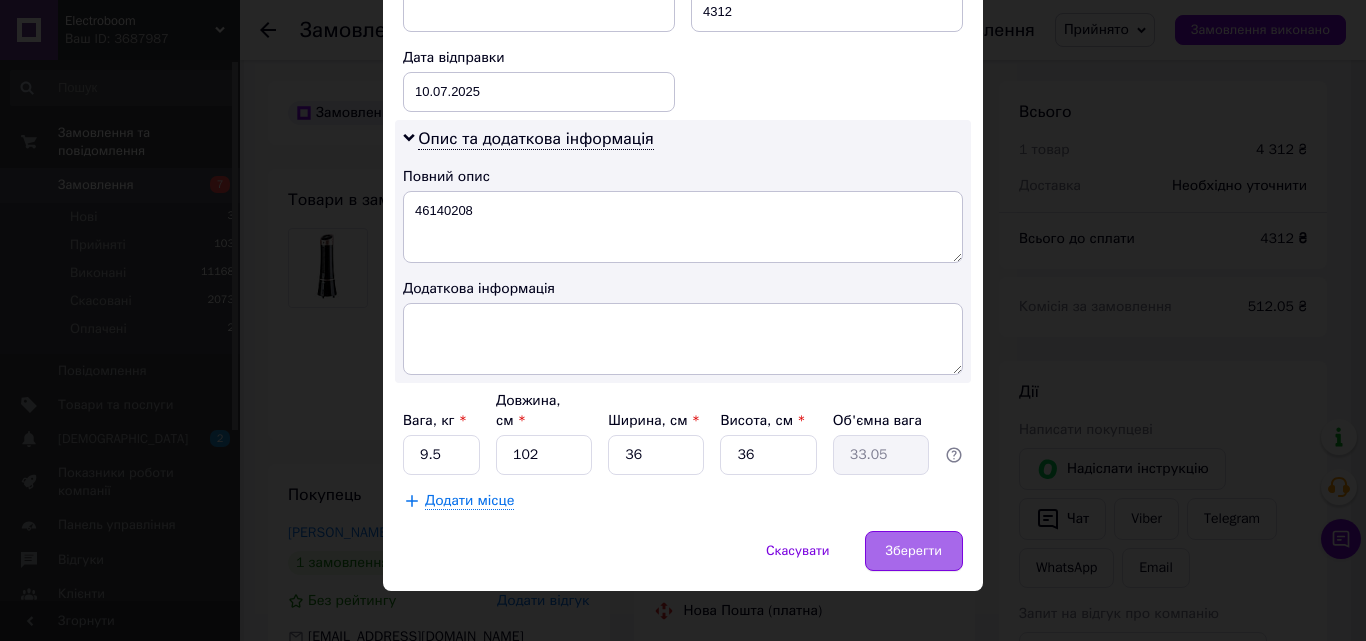 click on "Зберегти" at bounding box center [914, 551] 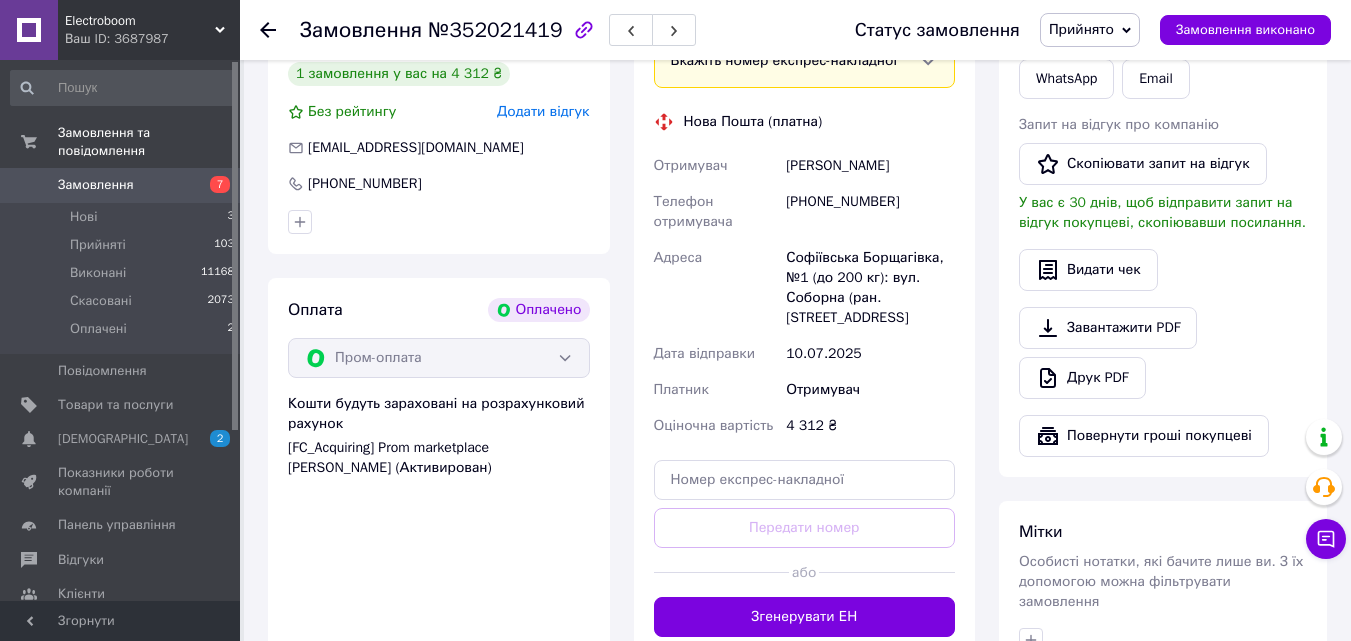 scroll, scrollTop: 1100, scrollLeft: 0, axis: vertical 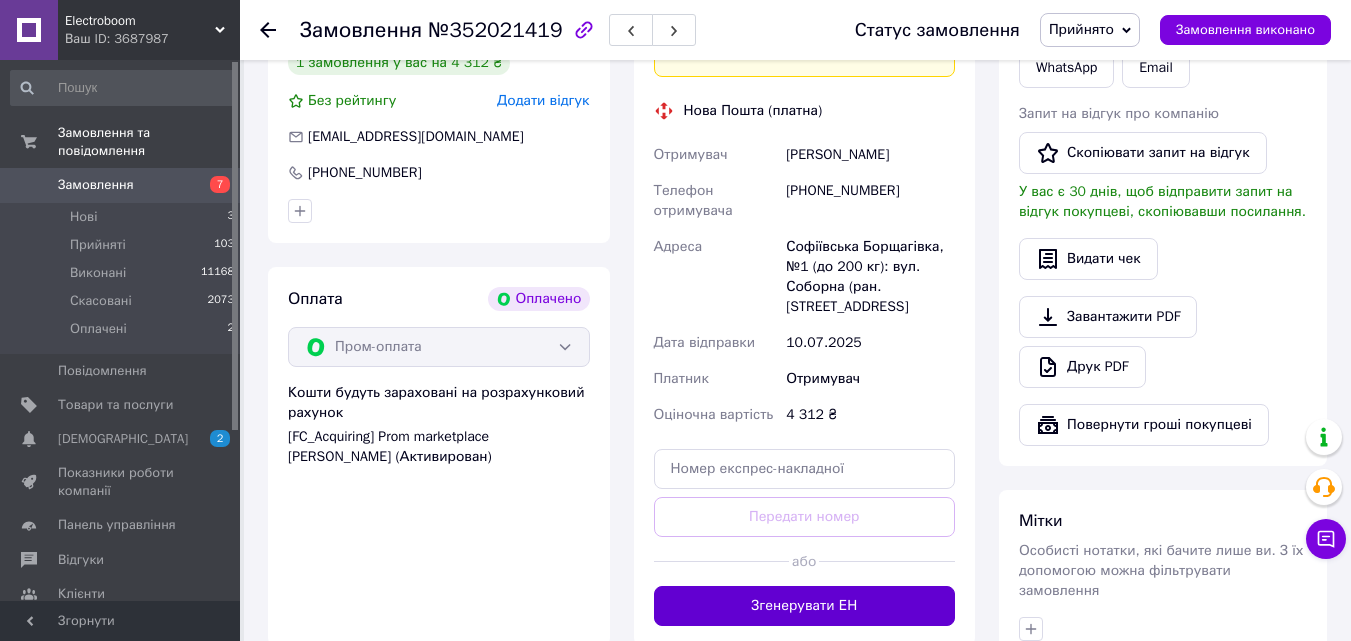 click on "Згенерувати ЕН" at bounding box center [805, 606] 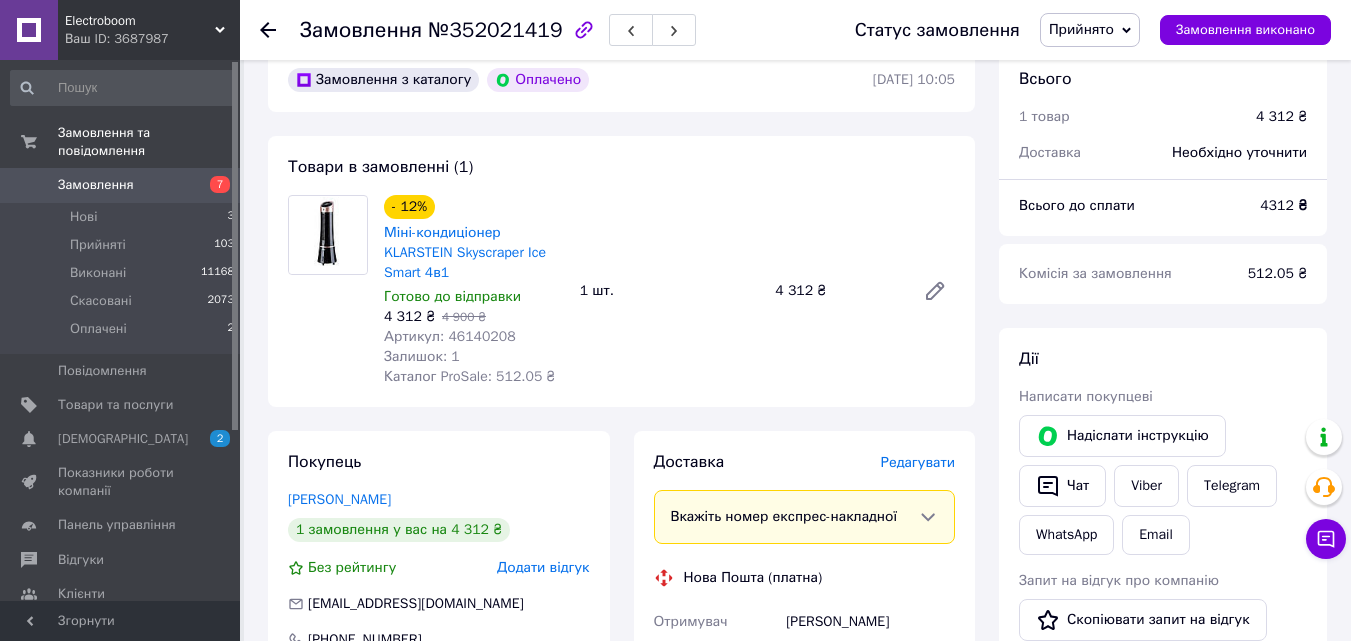 scroll, scrollTop: 500, scrollLeft: 0, axis: vertical 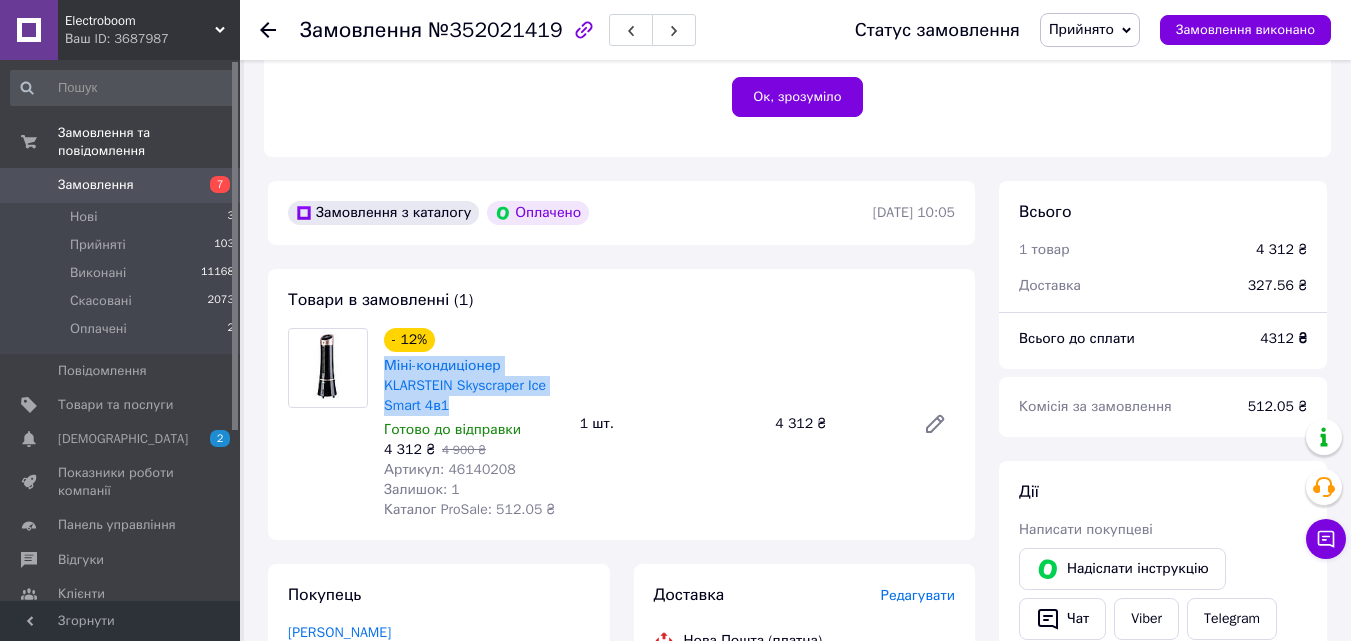 drag, startPoint x: 377, startPoint y: 341, endPoint x: 462, endPoint y: 383, distance: 94.81033 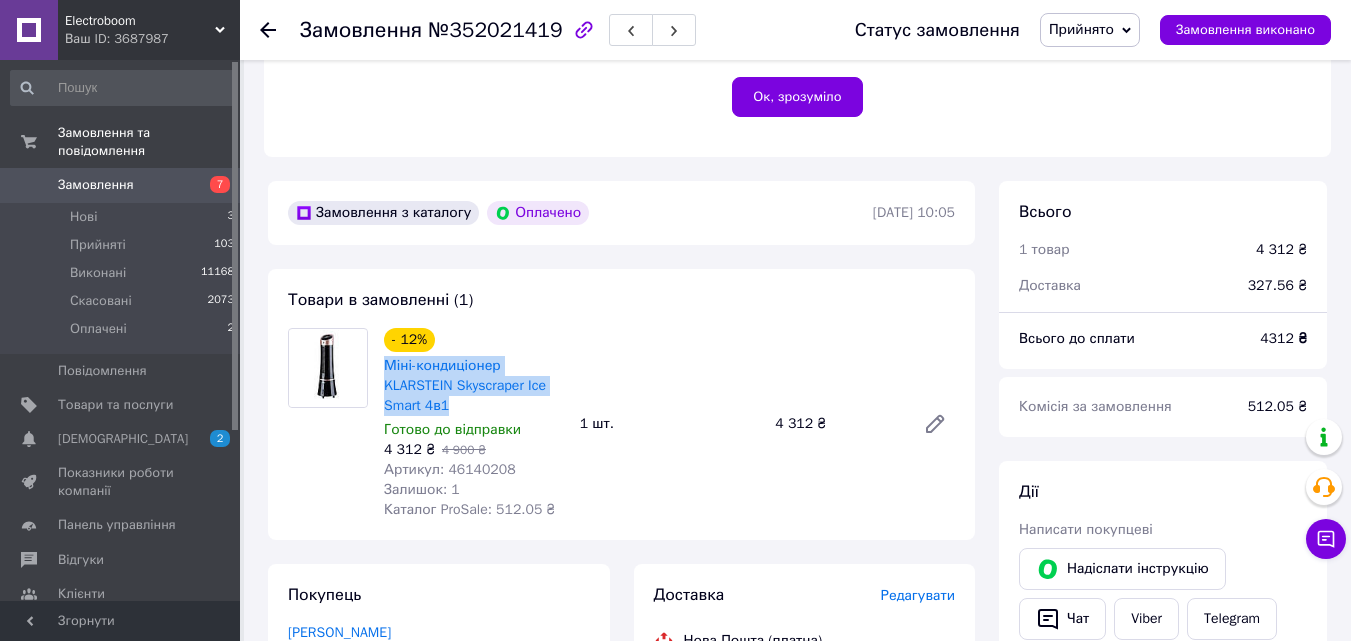 scroll, scrollTop: 800, scrollLeft: 0, axis: vertical 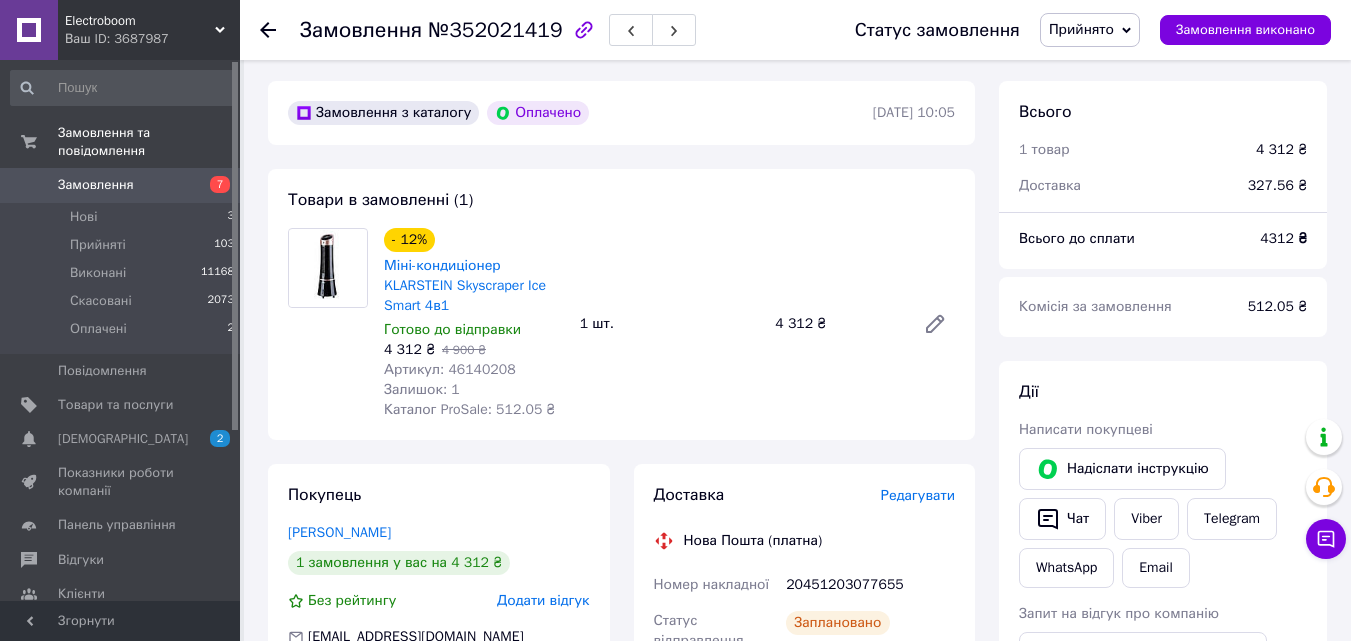 click 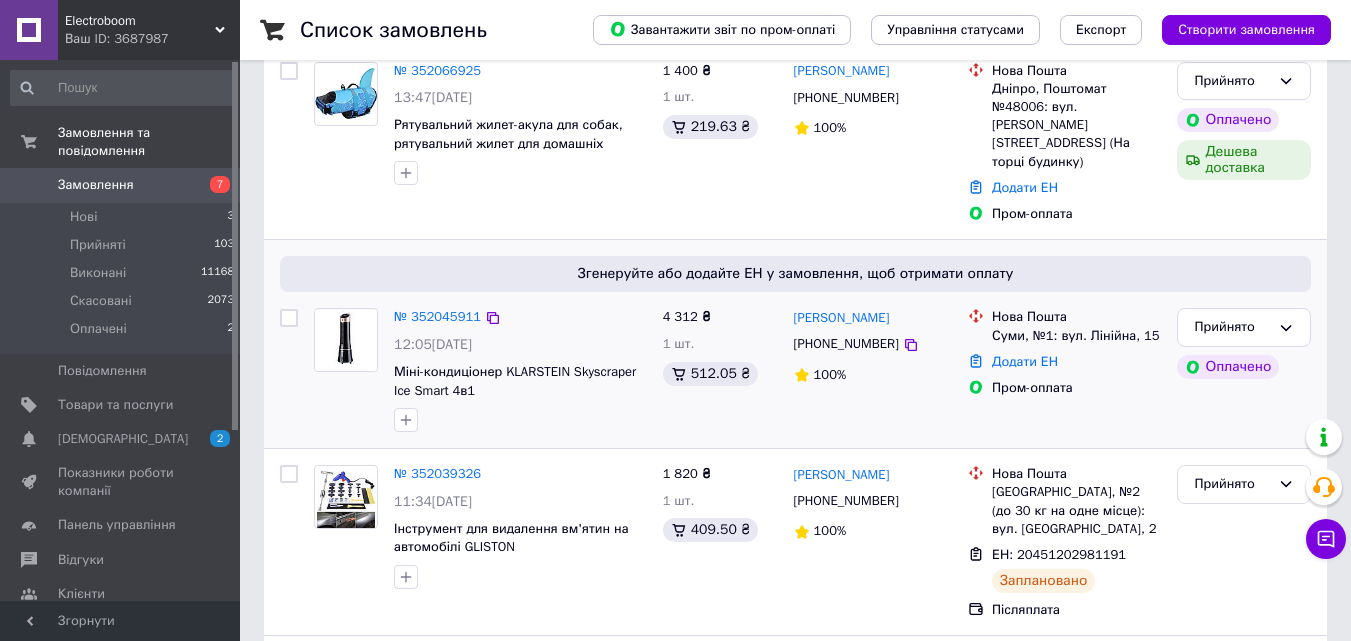 scroll, scrollTop: 300, scrollLeft: 0, axis: vertical 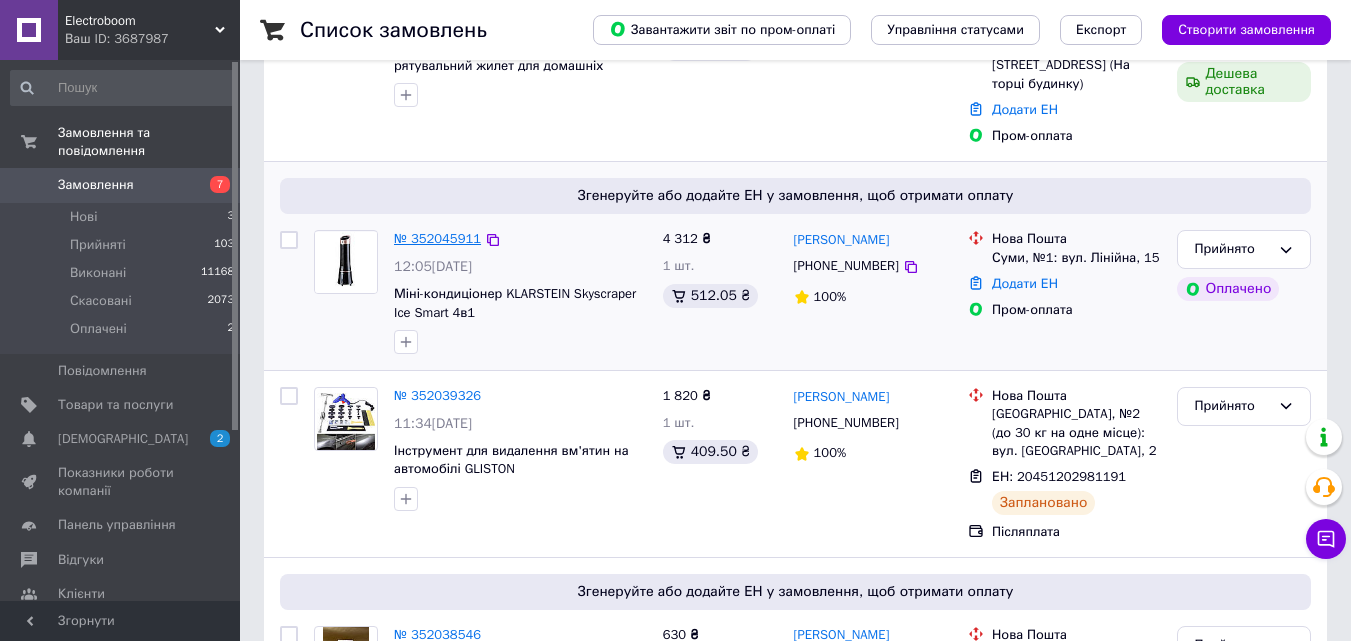click on "№ 352045911" at bounding box center [437, 238] 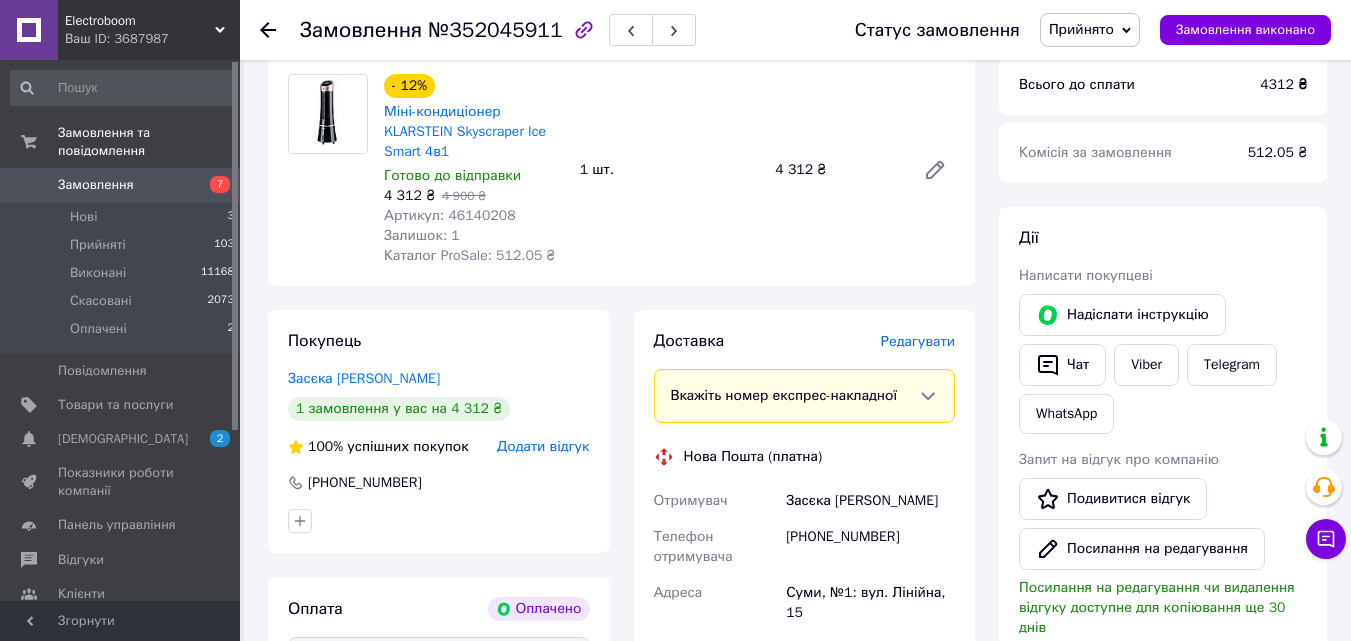 scroll, scrollTop: 700, scrollLeft: 0, axis: vertical 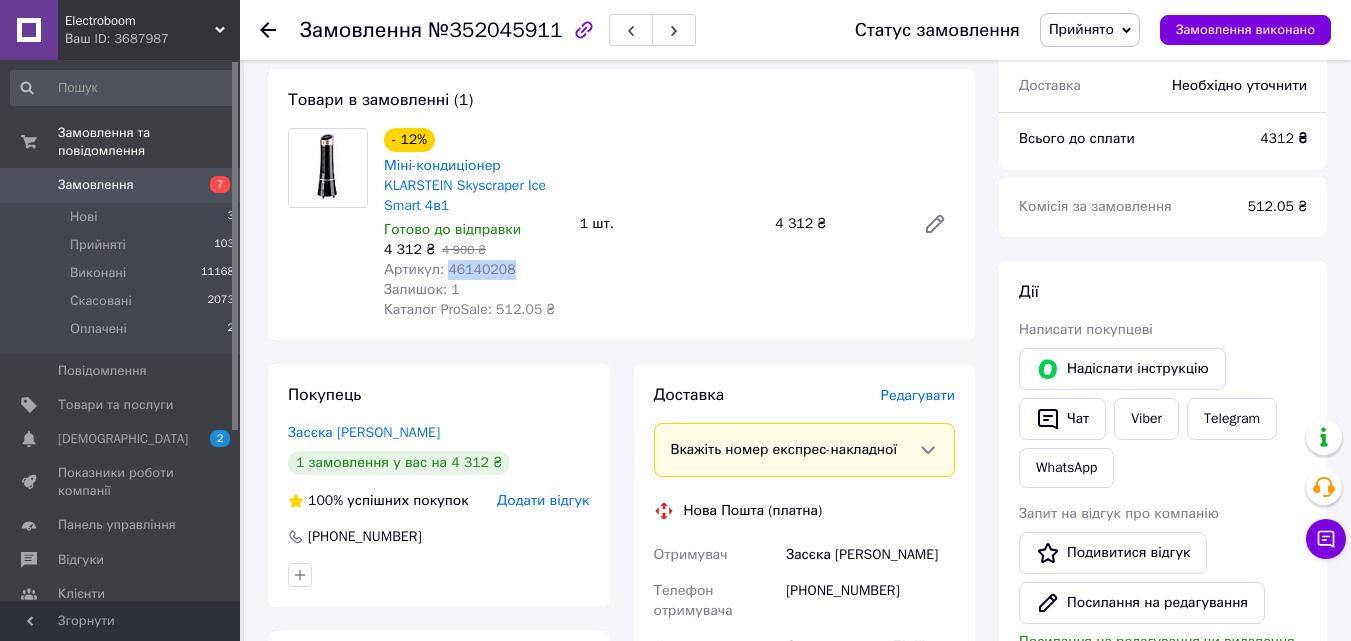 drag, startPoint x: 514, startPoint y: 251, endPoint x: 443, endPoint y: 251, distance: 71 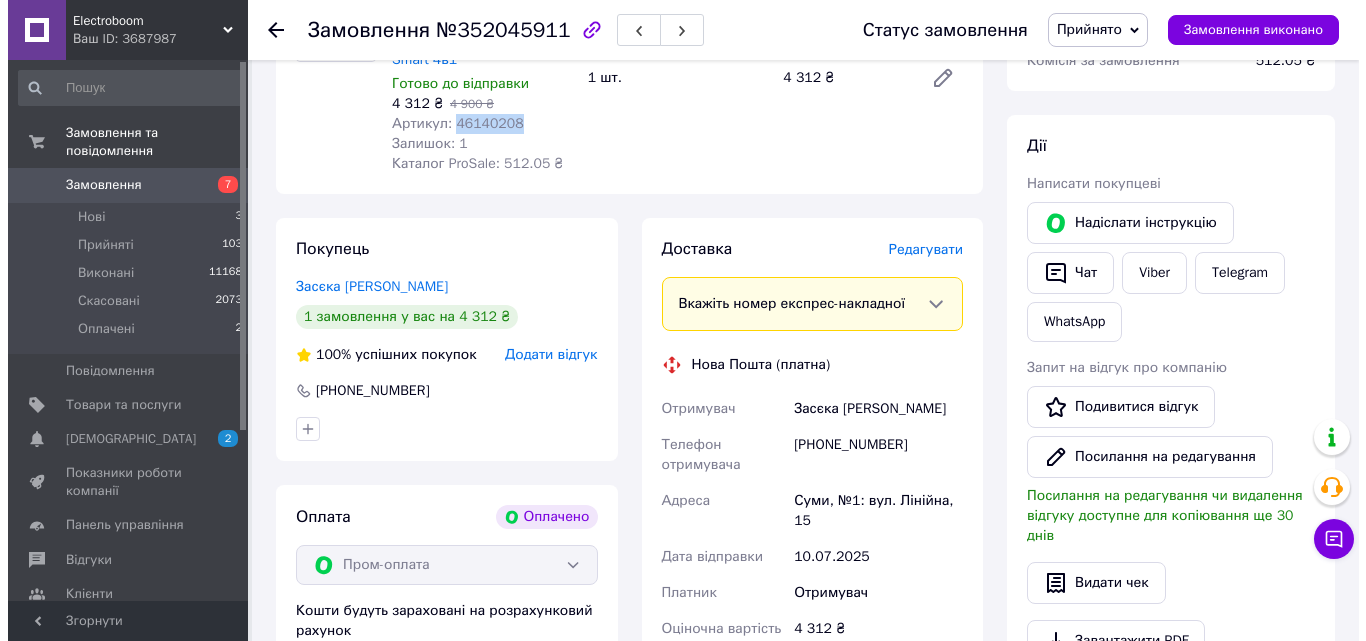 scroll, scrollTop: 800, scrollLeft: 0, axis: vertical 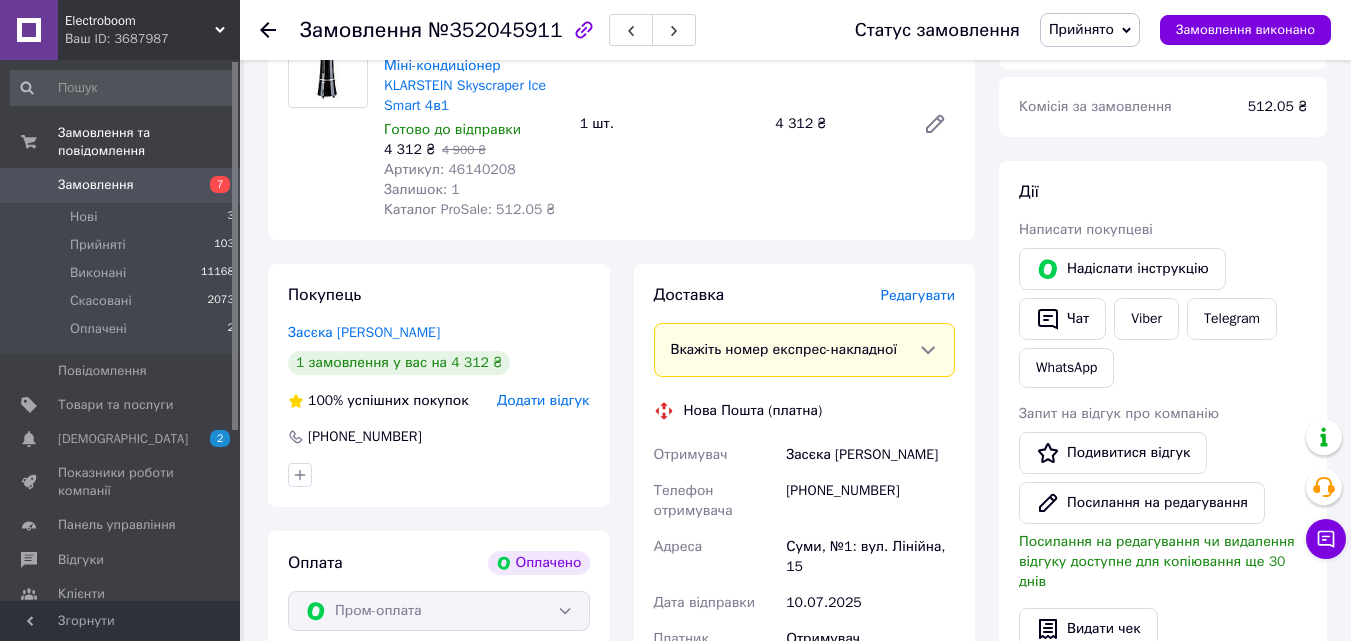 click on "Редагувати" at bounding box center (918, 295) 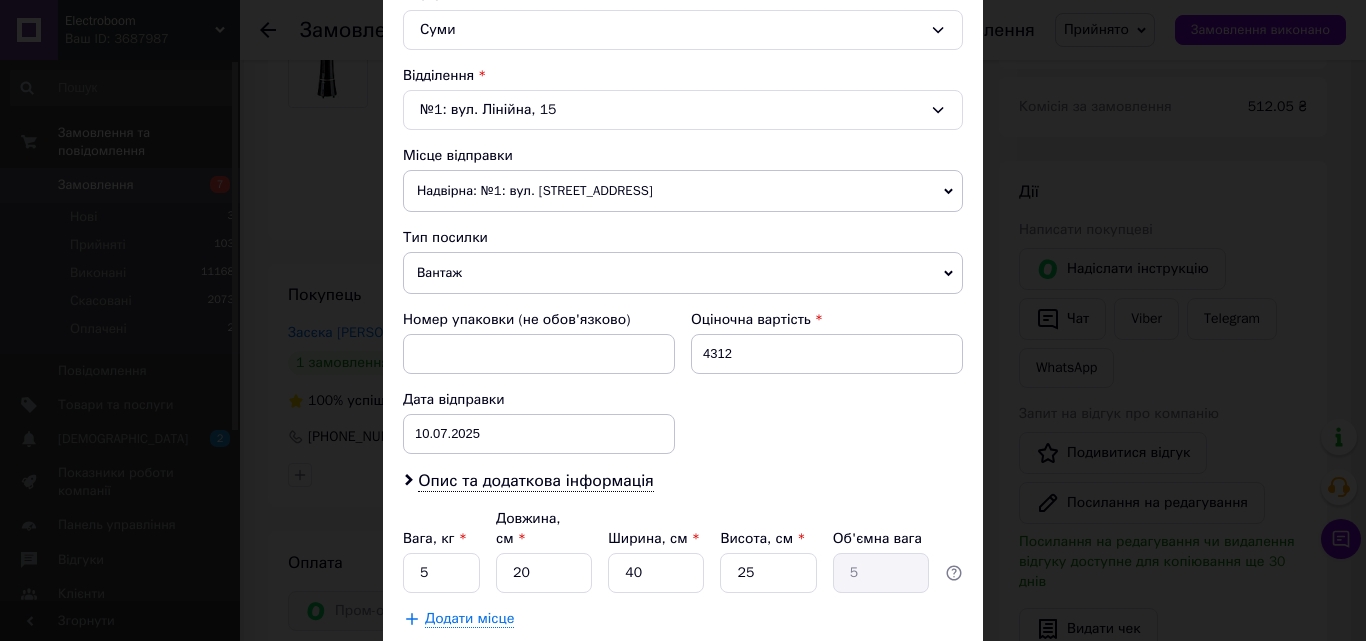 scroll, scrollTop: 687, scrollLeft: 0, axis: vertical 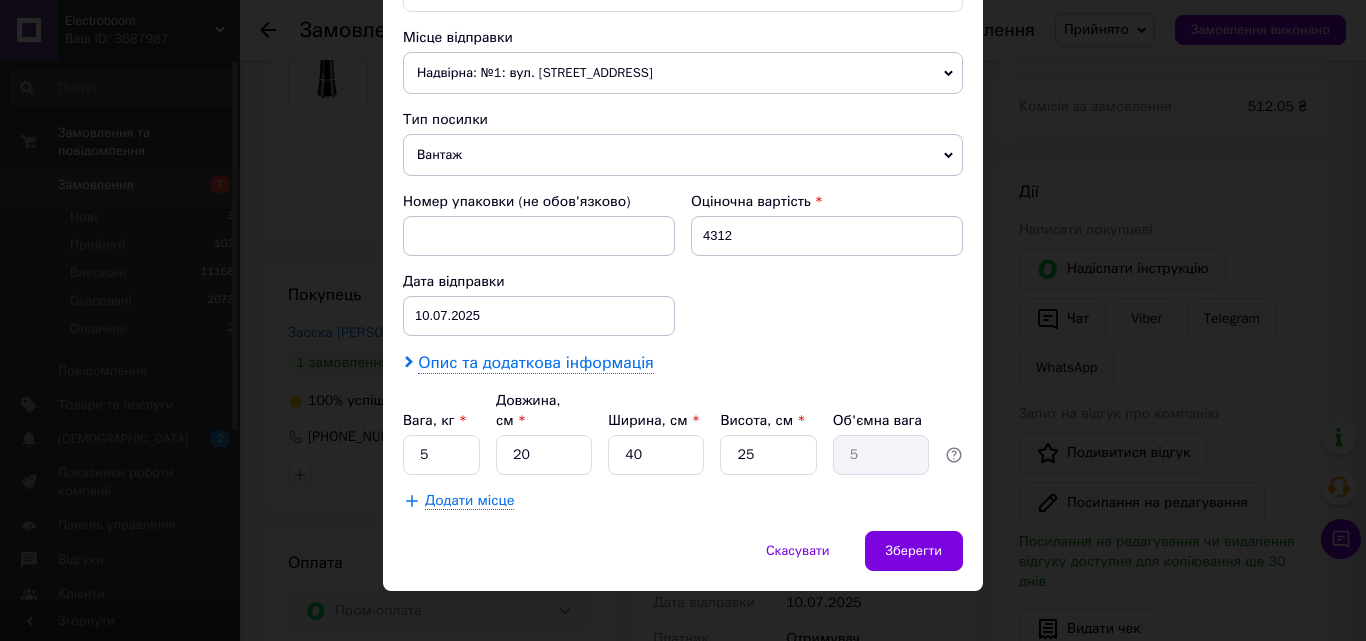 click on "Опис та додаткова інформація" at bounding box center (535, 363) 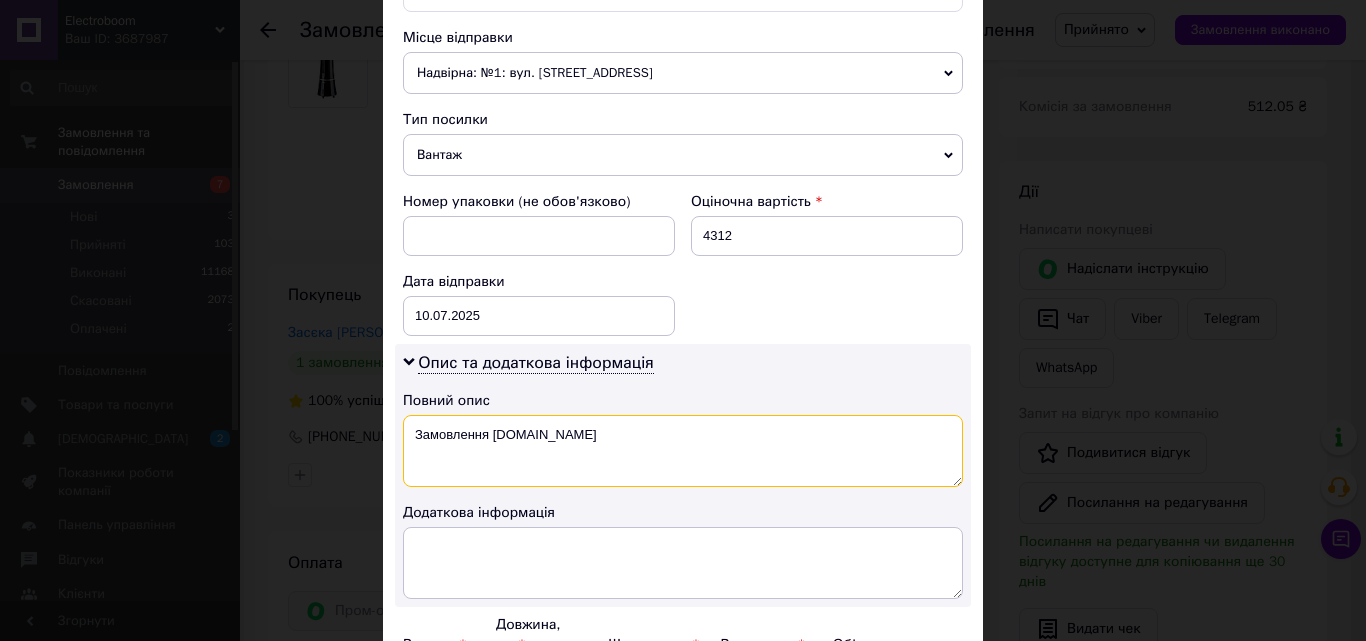 click on "Замовлення Prom.ua" at bounding box center (683, 451) 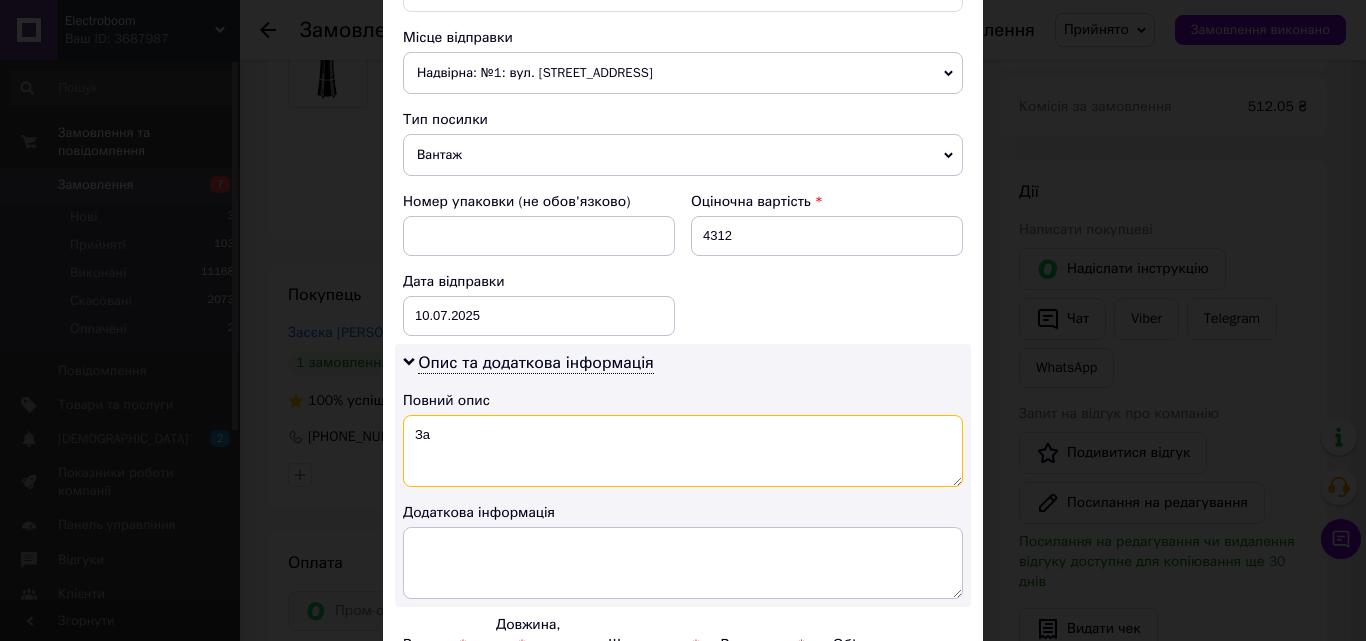 type on "З" 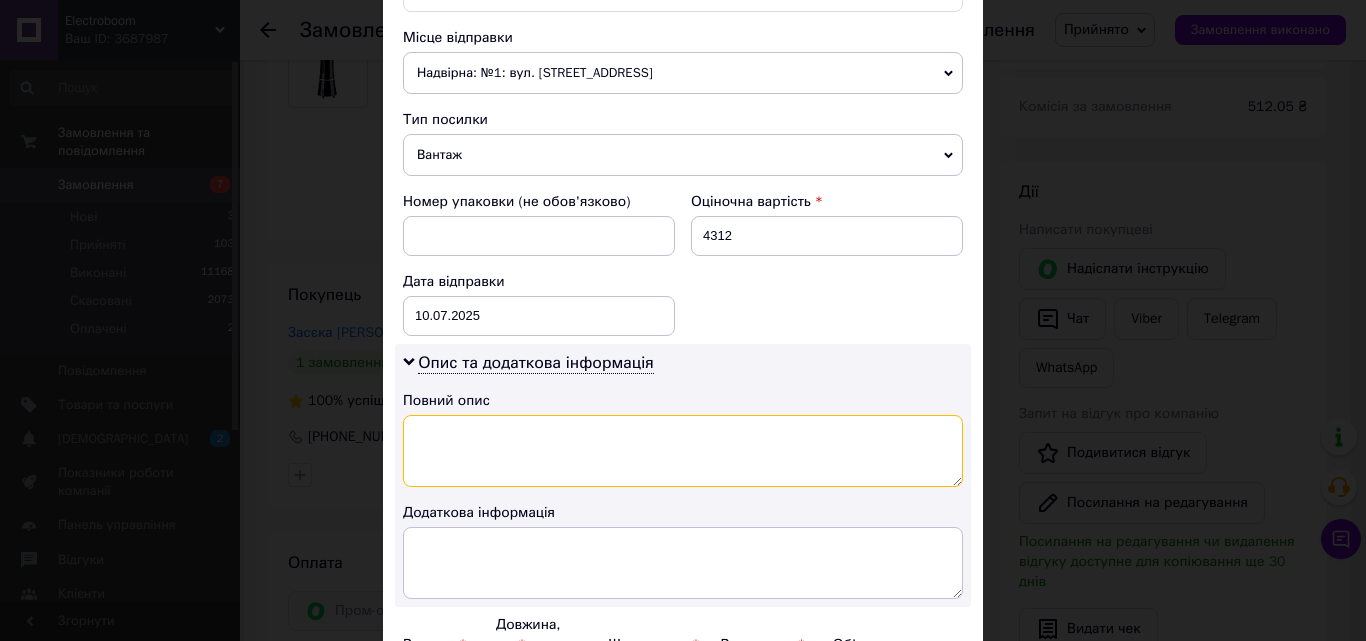 paste on "46140208" 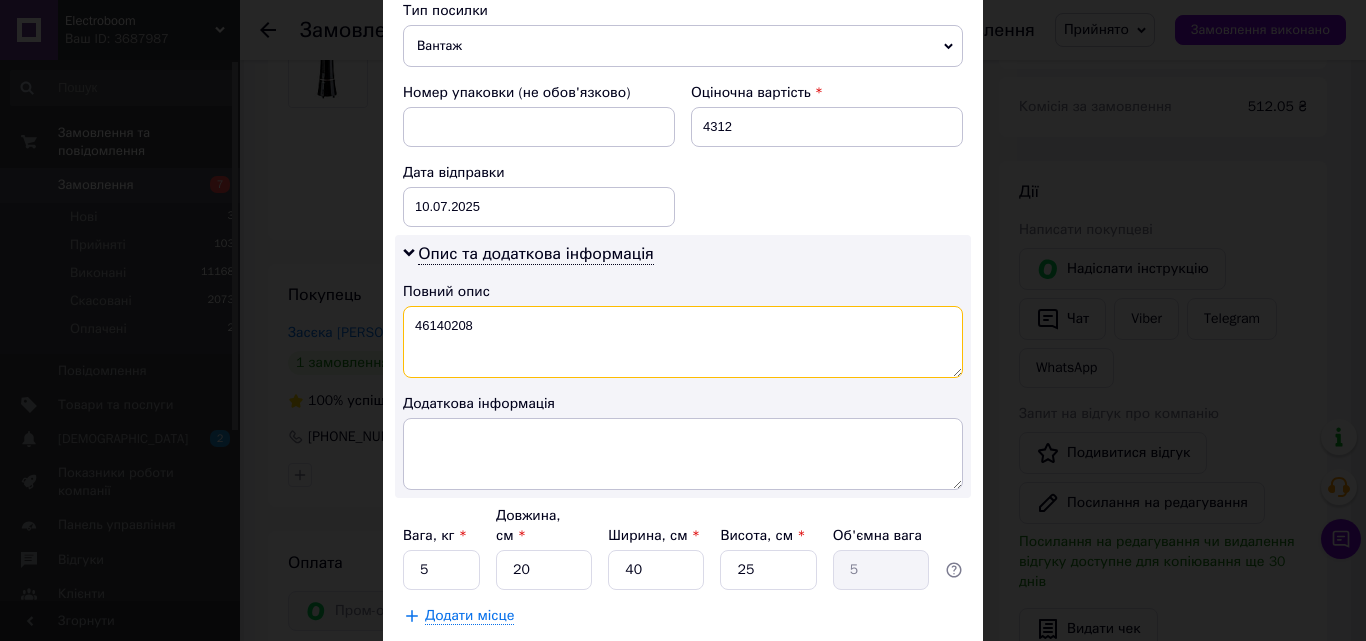 scroll, scrollTop: 887, scrollLeft: 0, axis: vertical 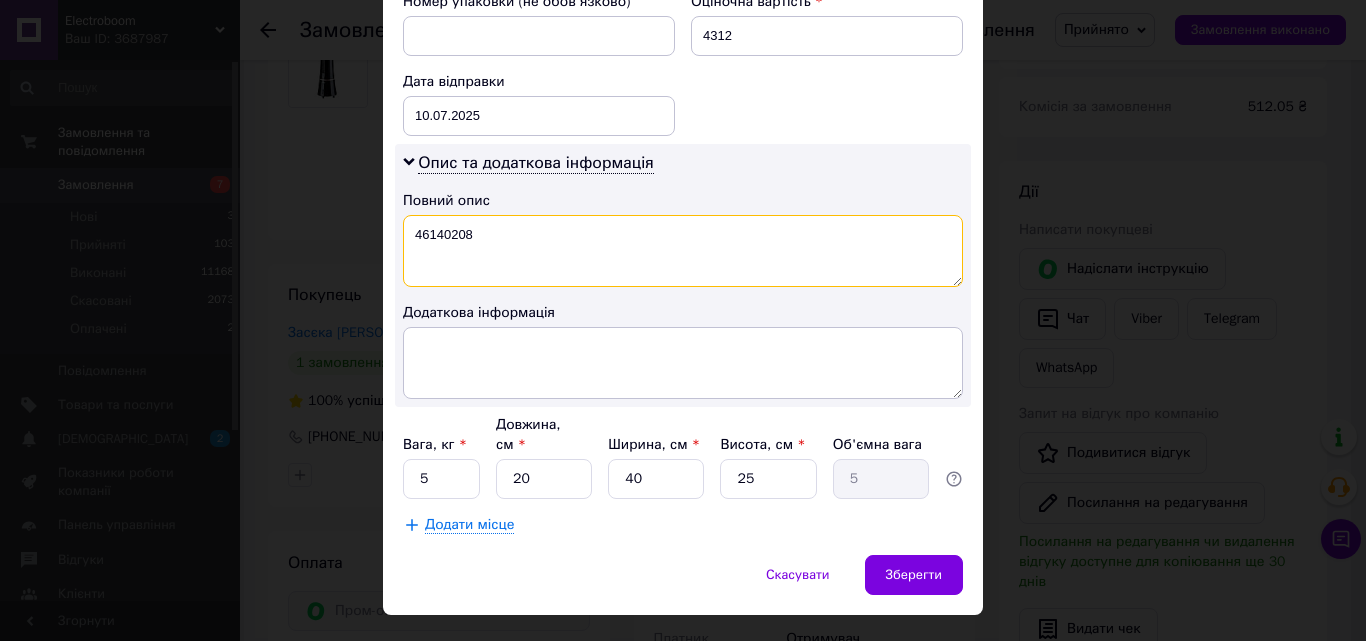 type on "46140208" 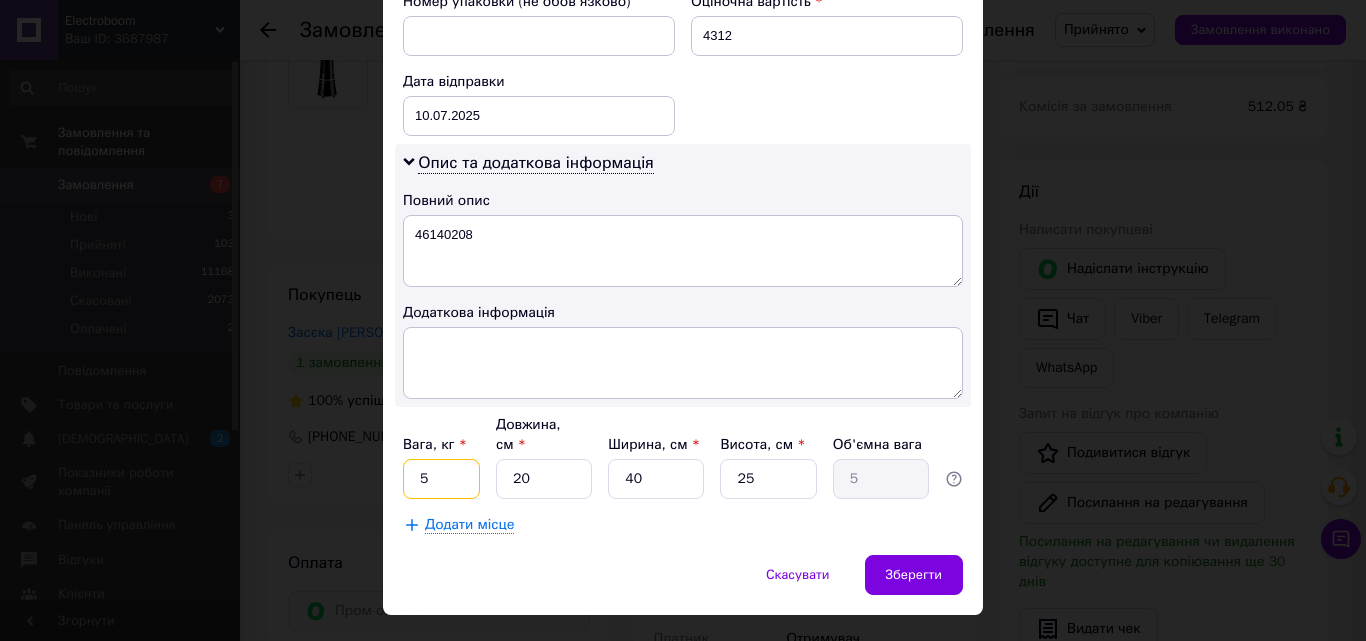 click on "5" at bounding box center (441, 479) 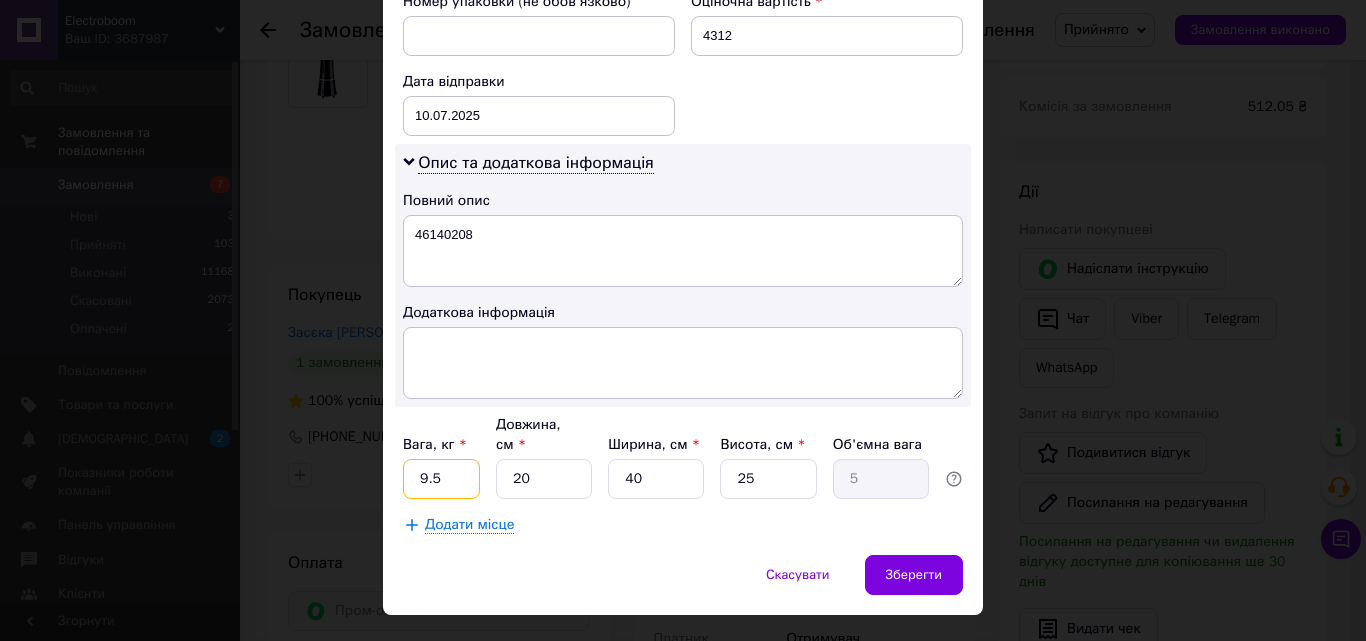 type on "9.5" 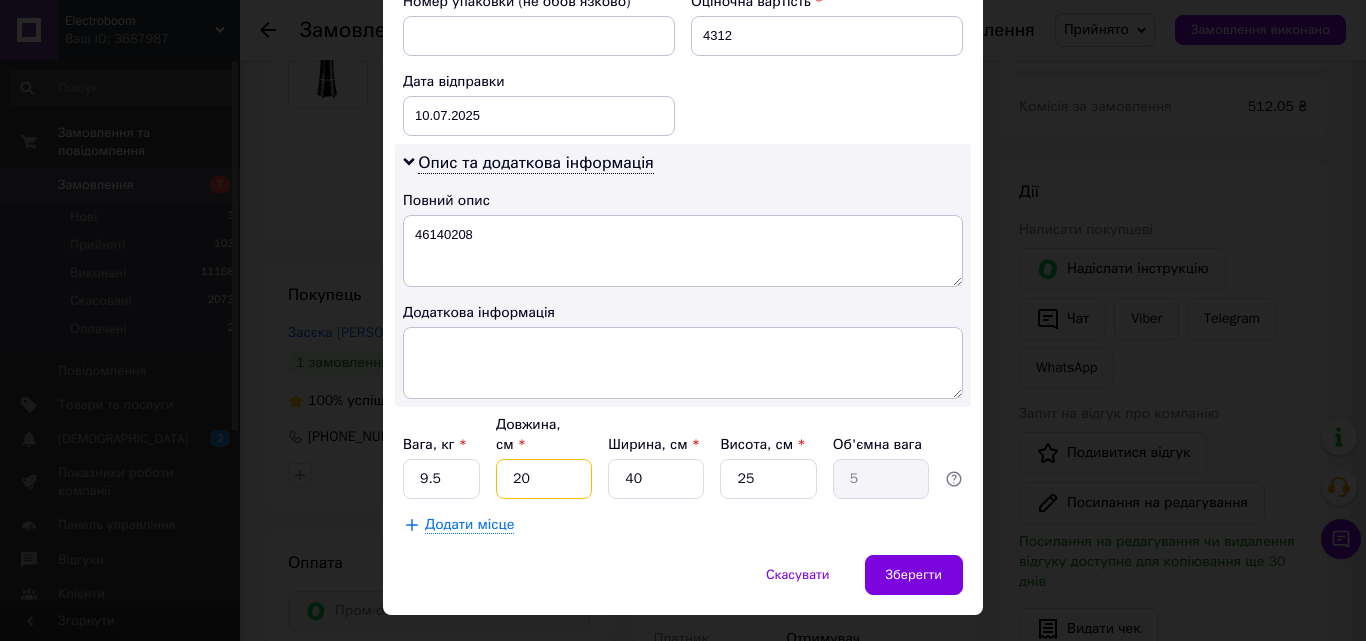 type on "1" 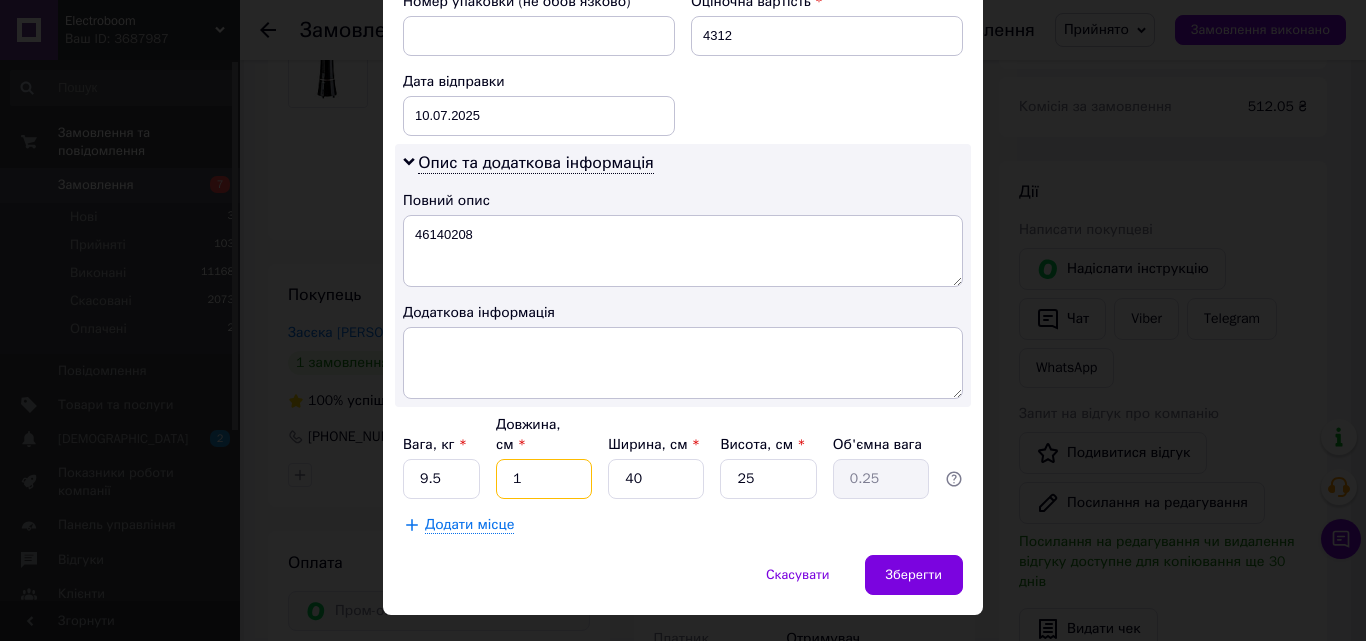 type on "10" 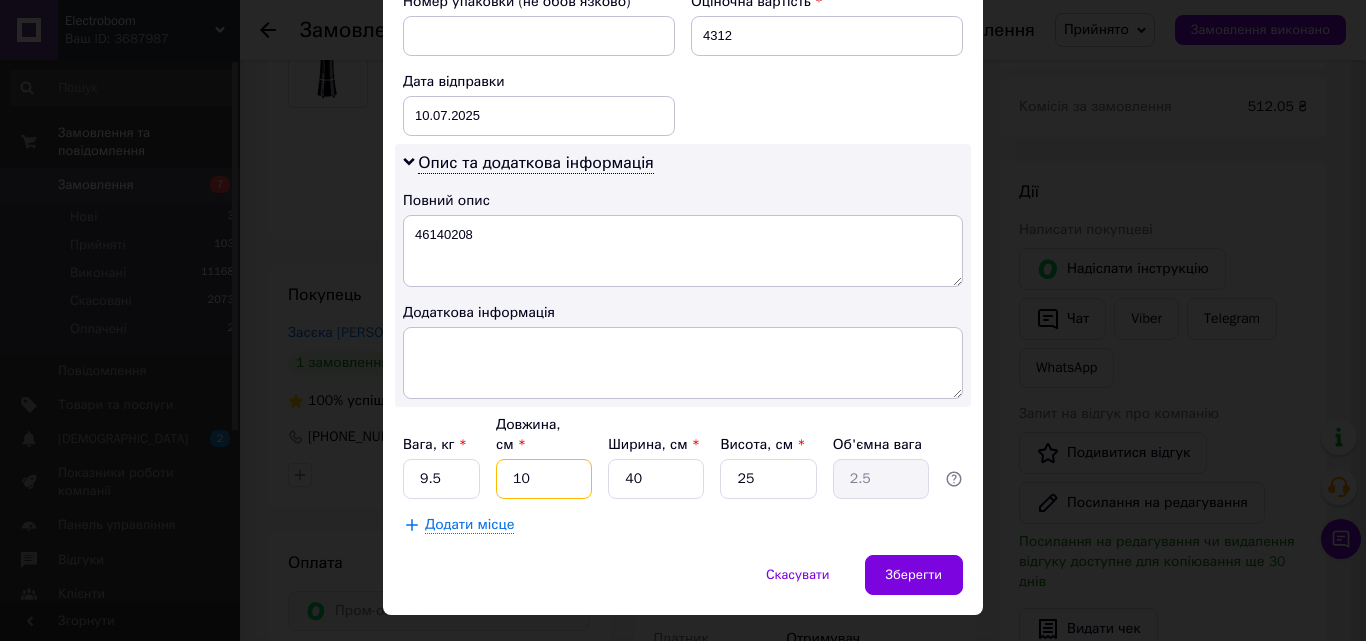 type on "102" 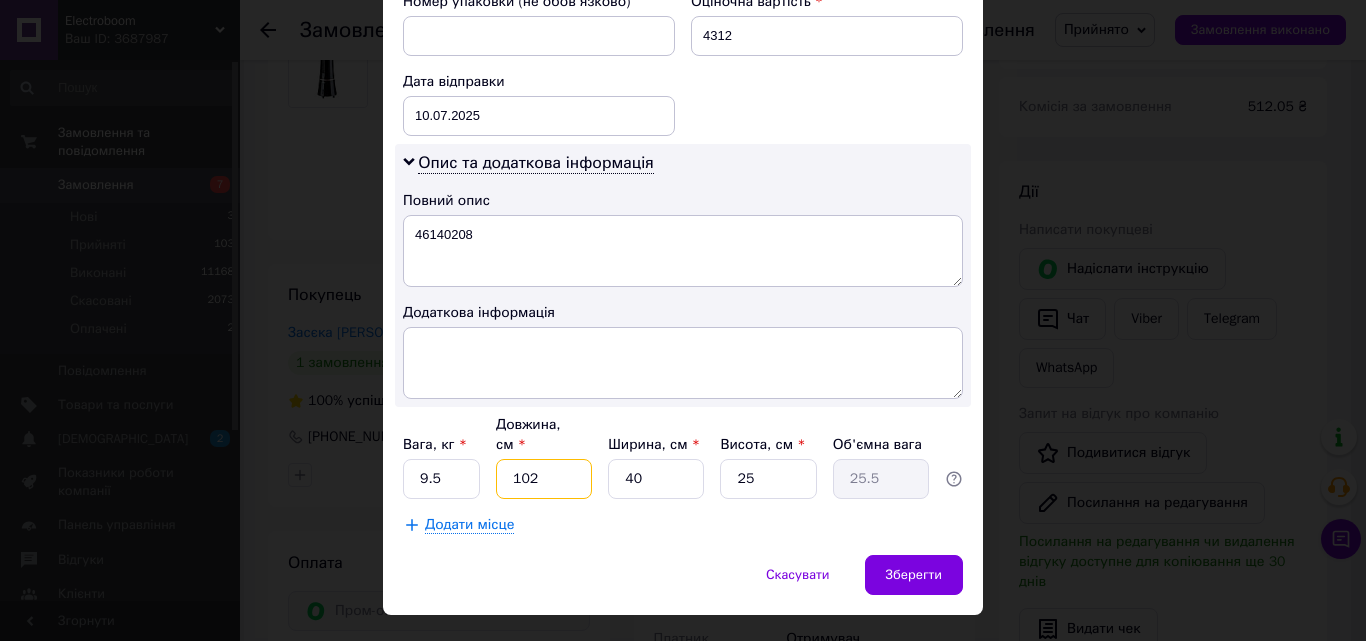 type on "102" 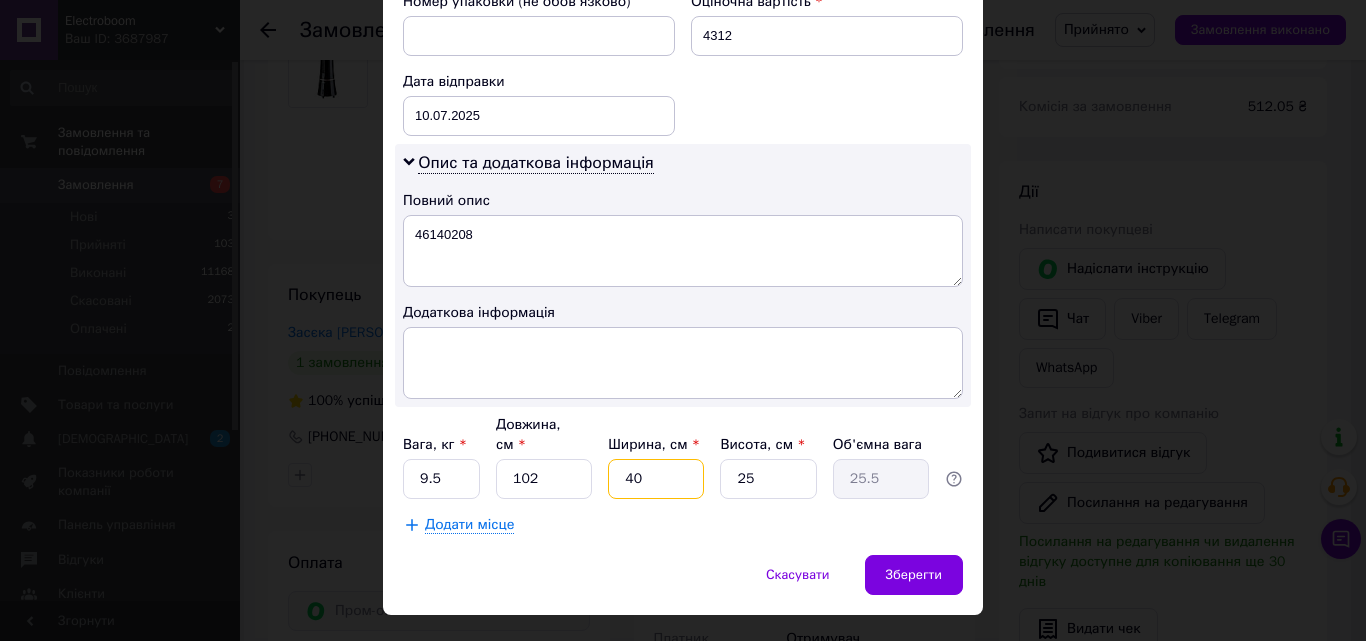 type 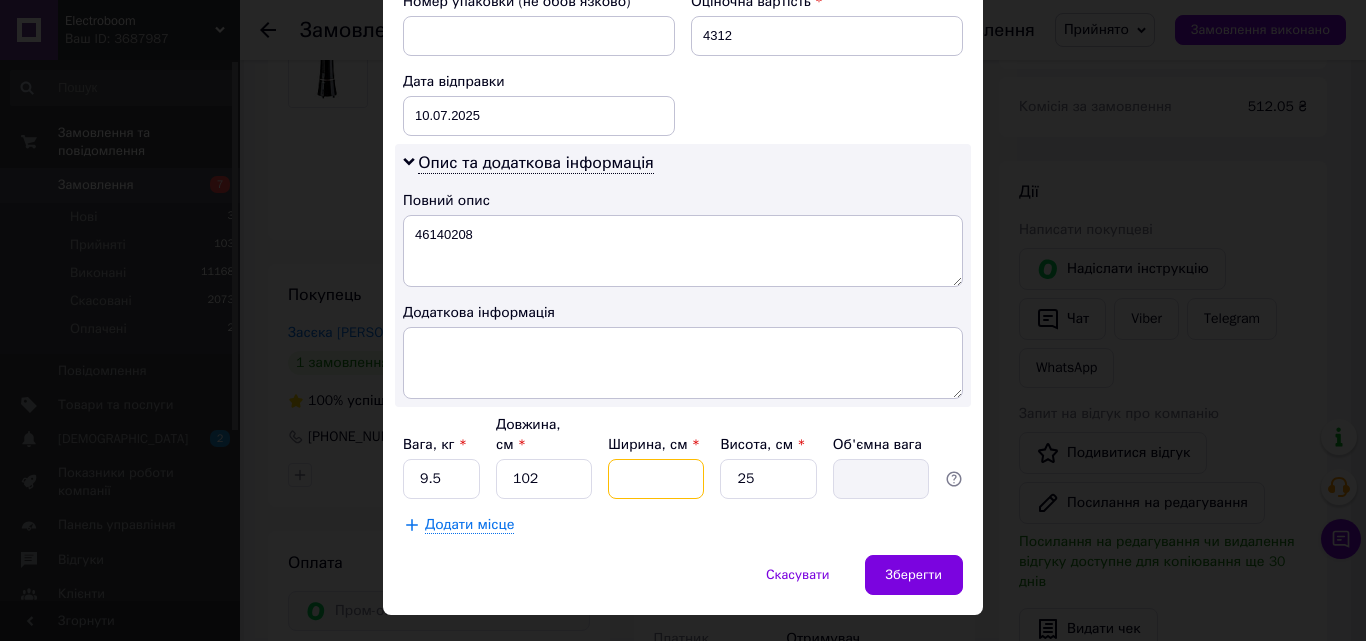 type on "3" 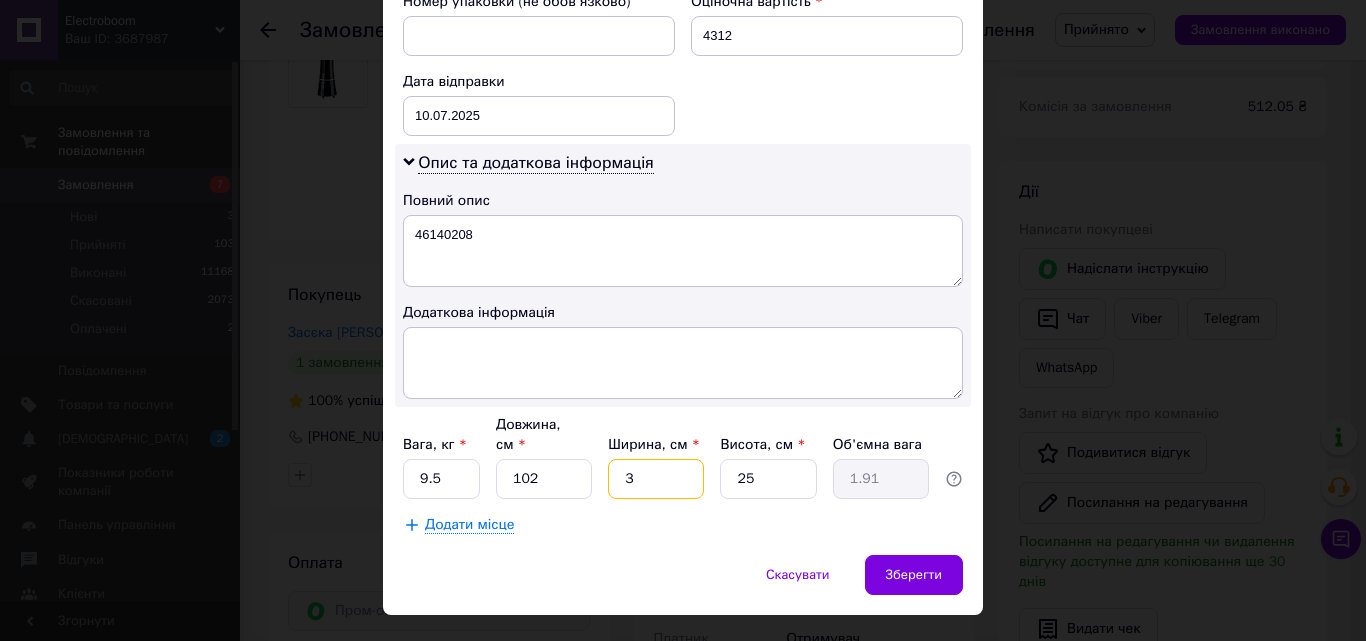 type on "35" 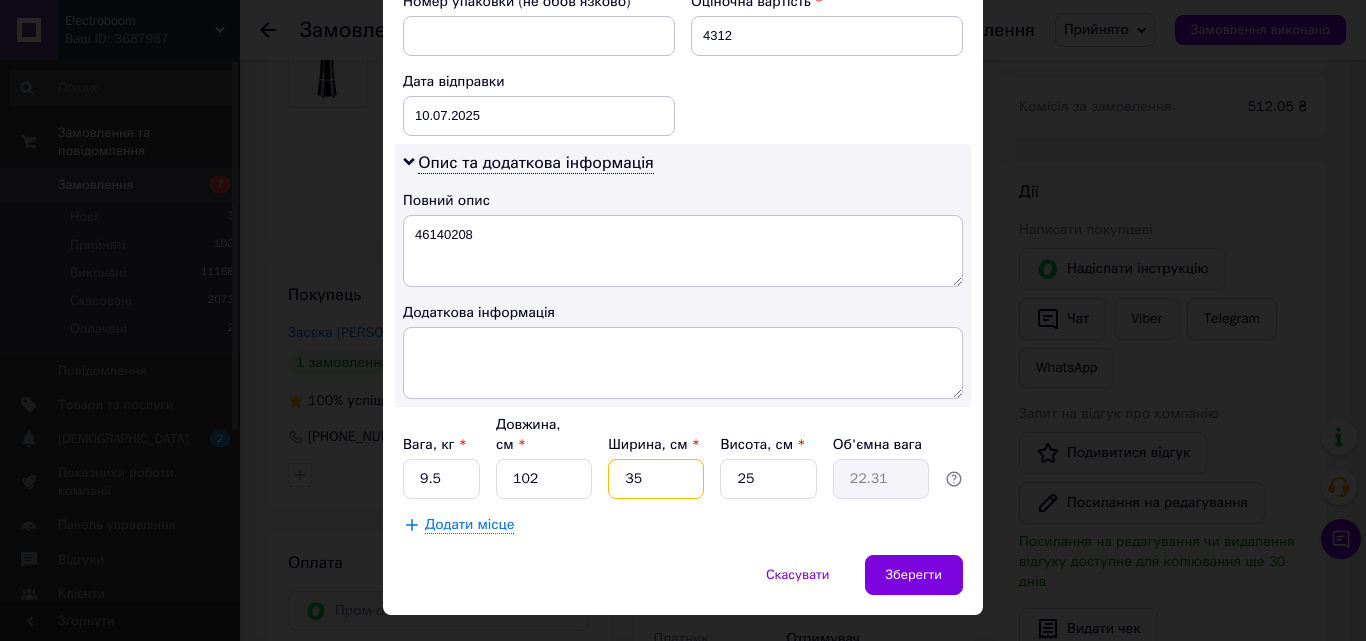 type on "35" 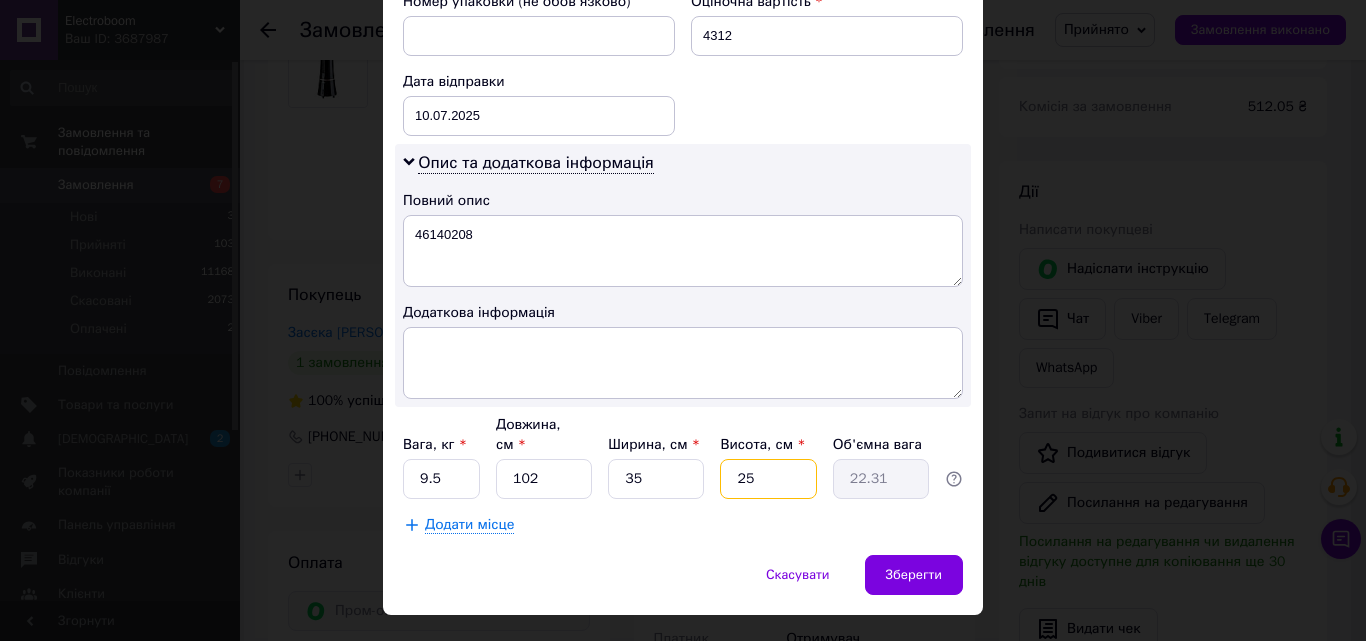 type on "3" 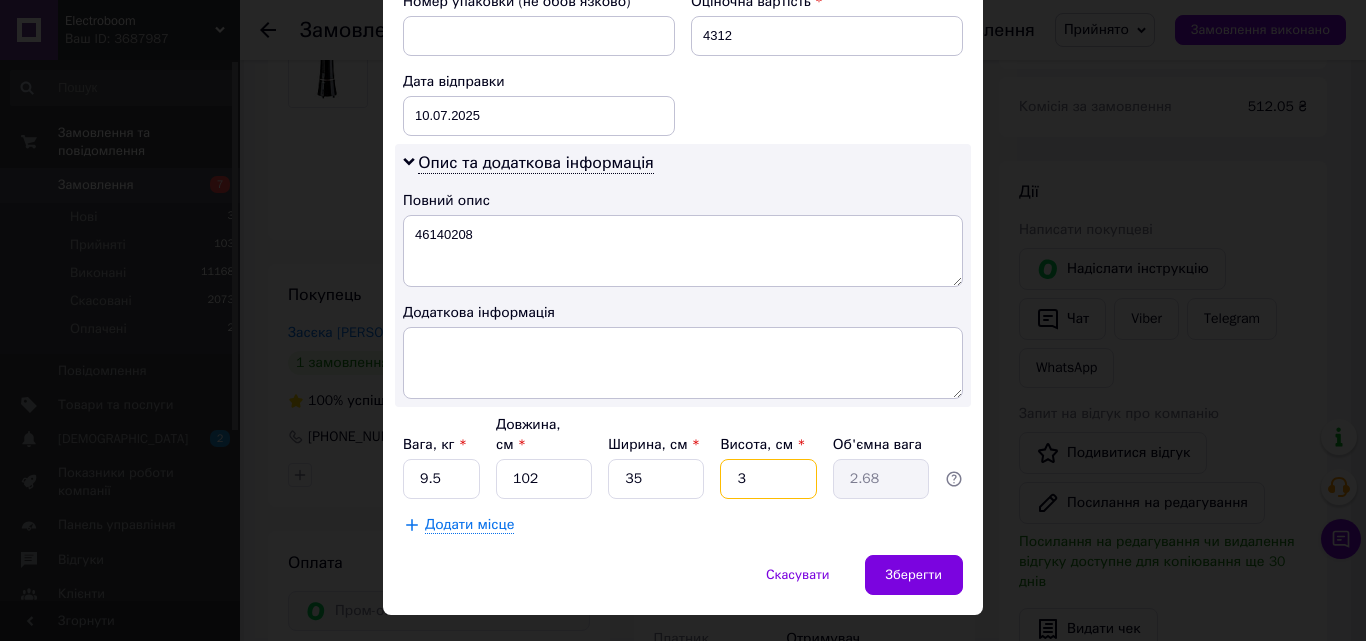 type on "35" 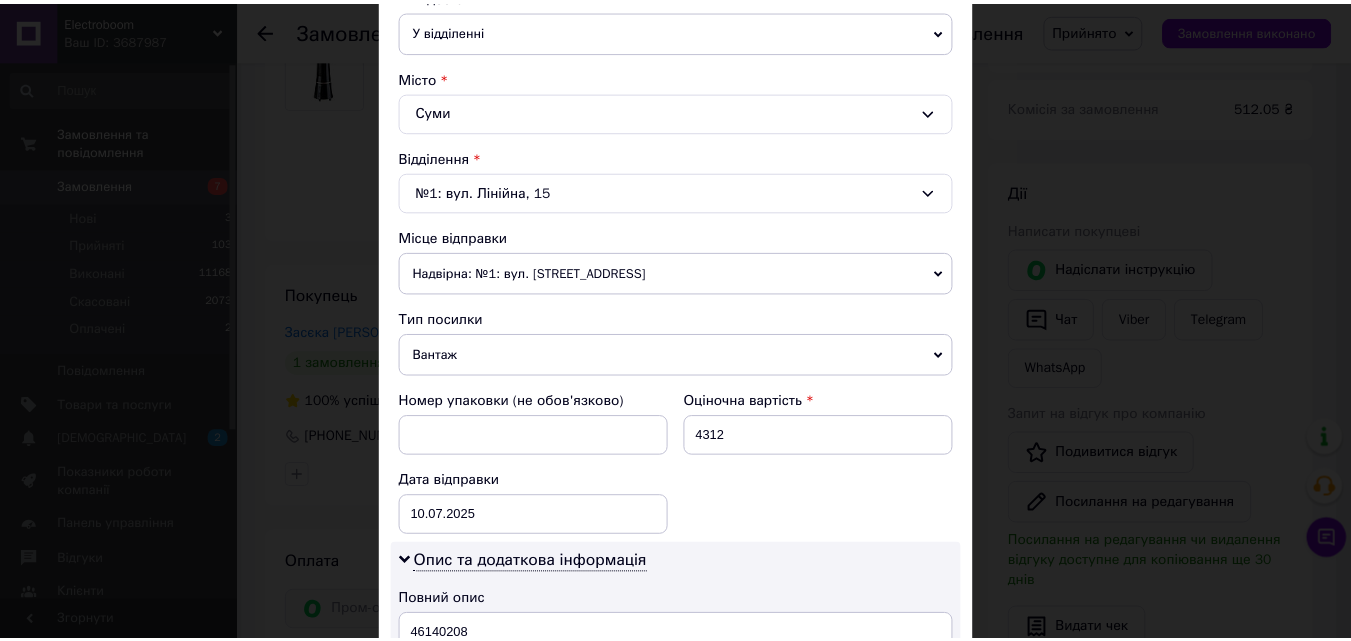 scroll, scrollTop: 911, scrollLeft: 0, axis: vertical 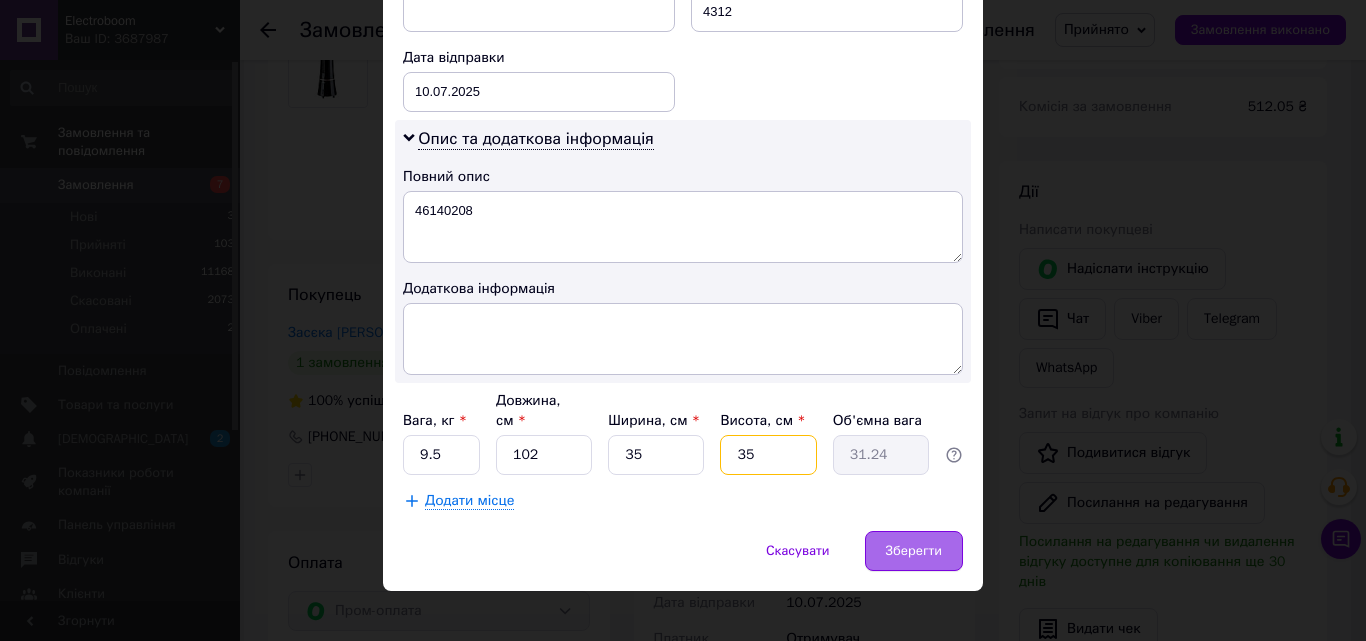 type on "35" 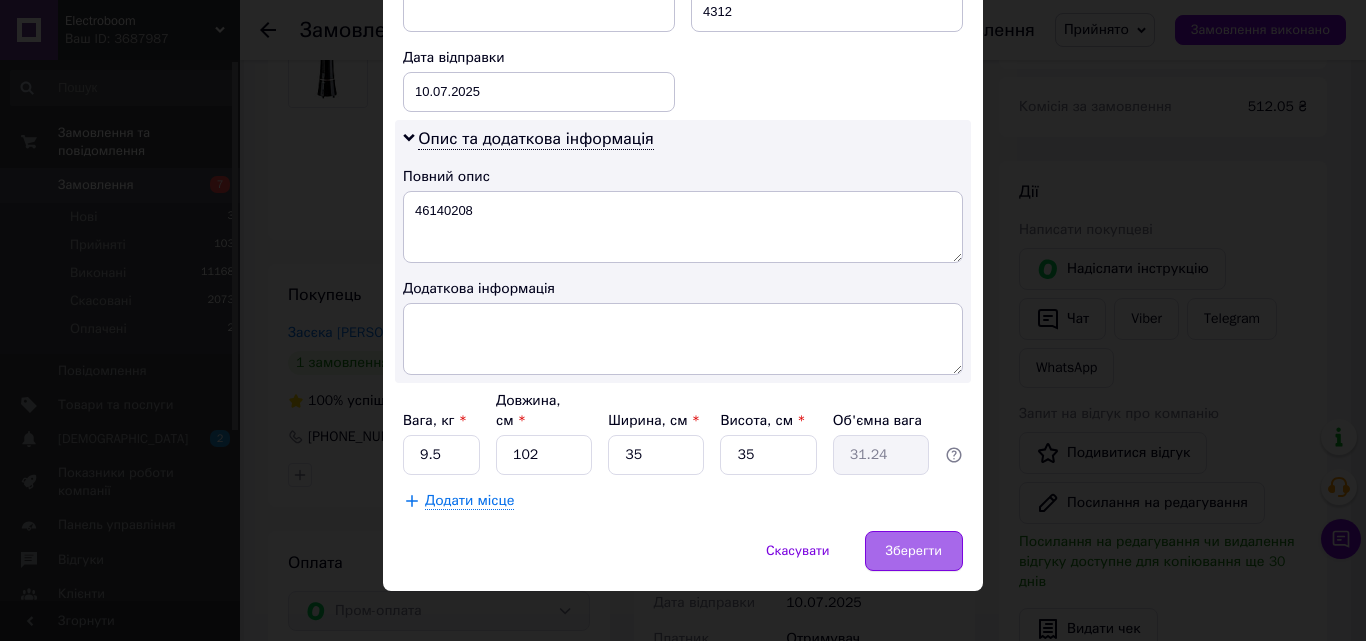 click on "Зберегти" at bounding box center (914, 551) 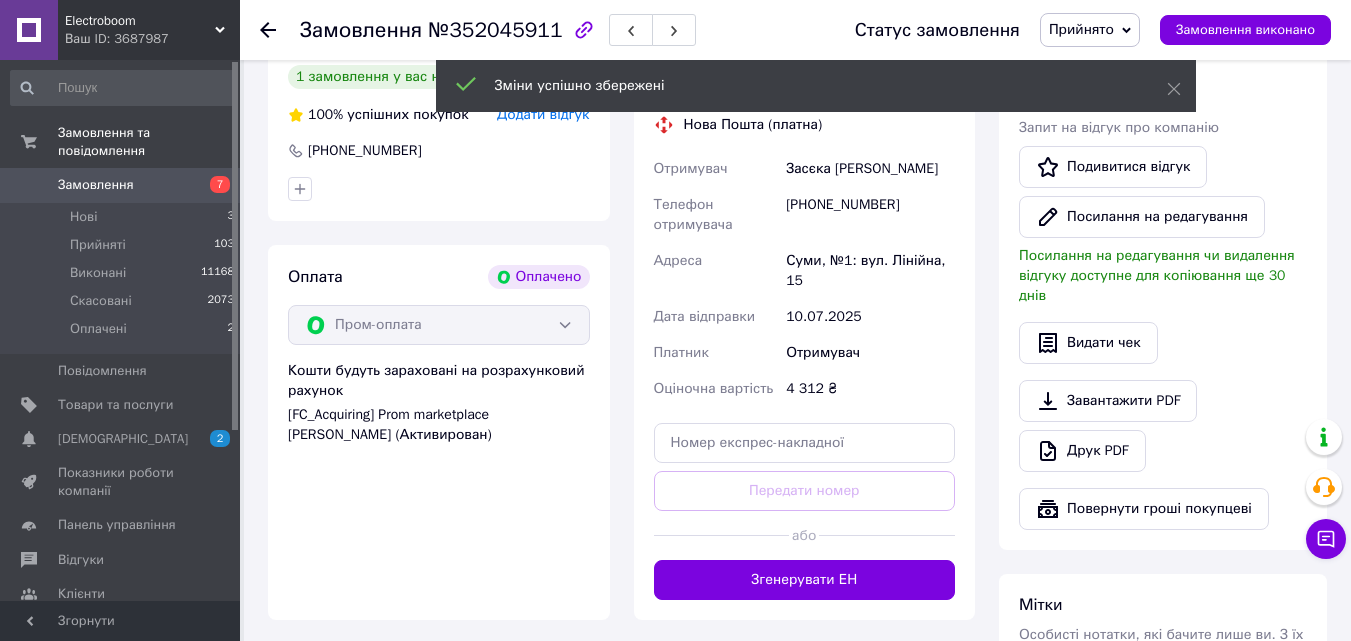 scroll, scrollTop: 1200, scrollLeft: 0, axis: vertical 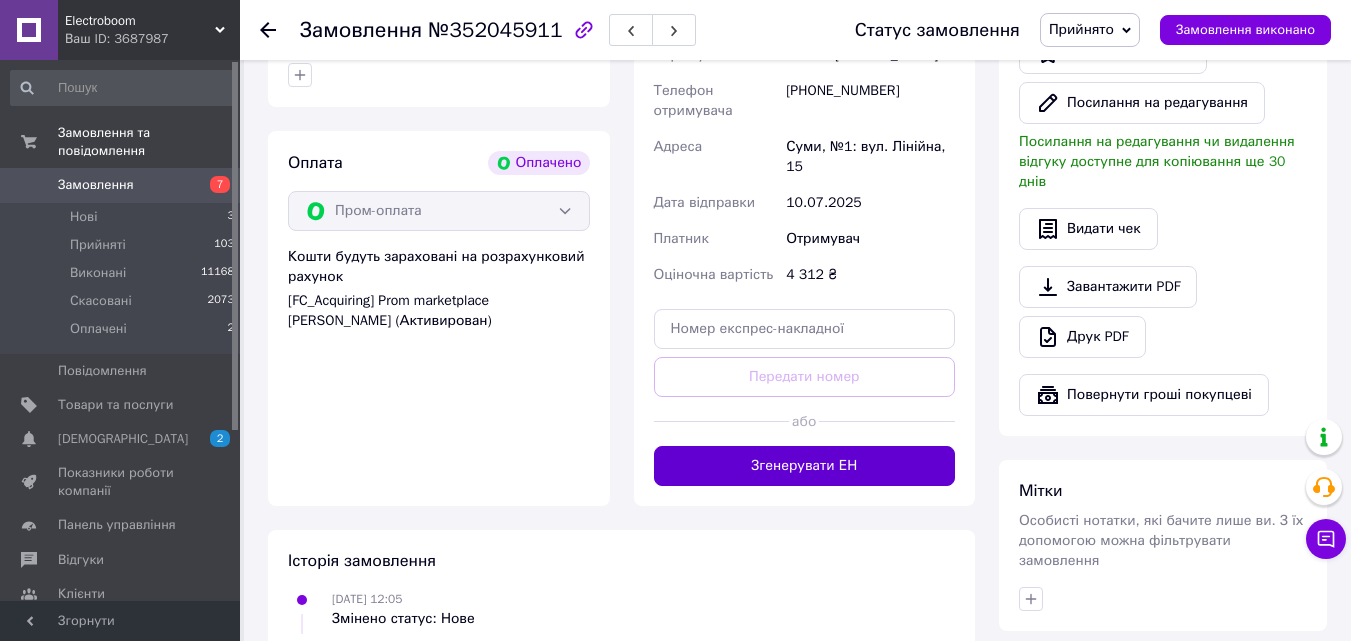 click on "Згенерувати ЕН" at bounding box center (805, 466) 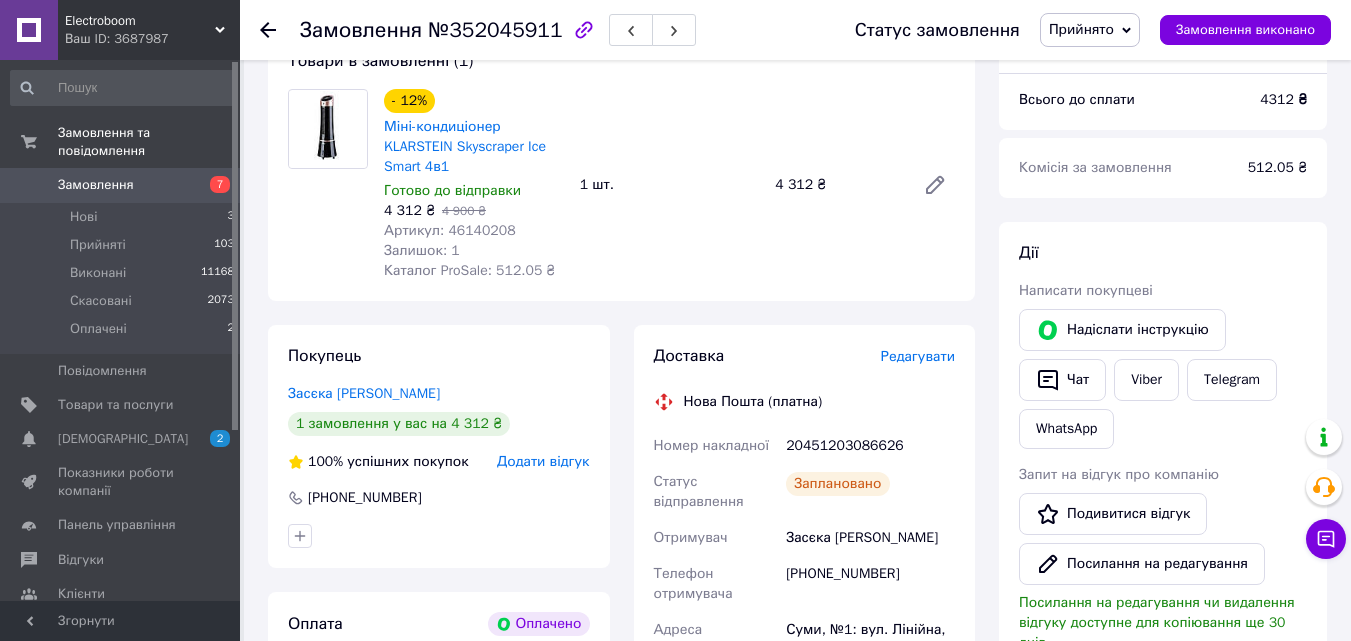 scroll, scrollTop: 600, scrollLeft: 0, axis: vertical 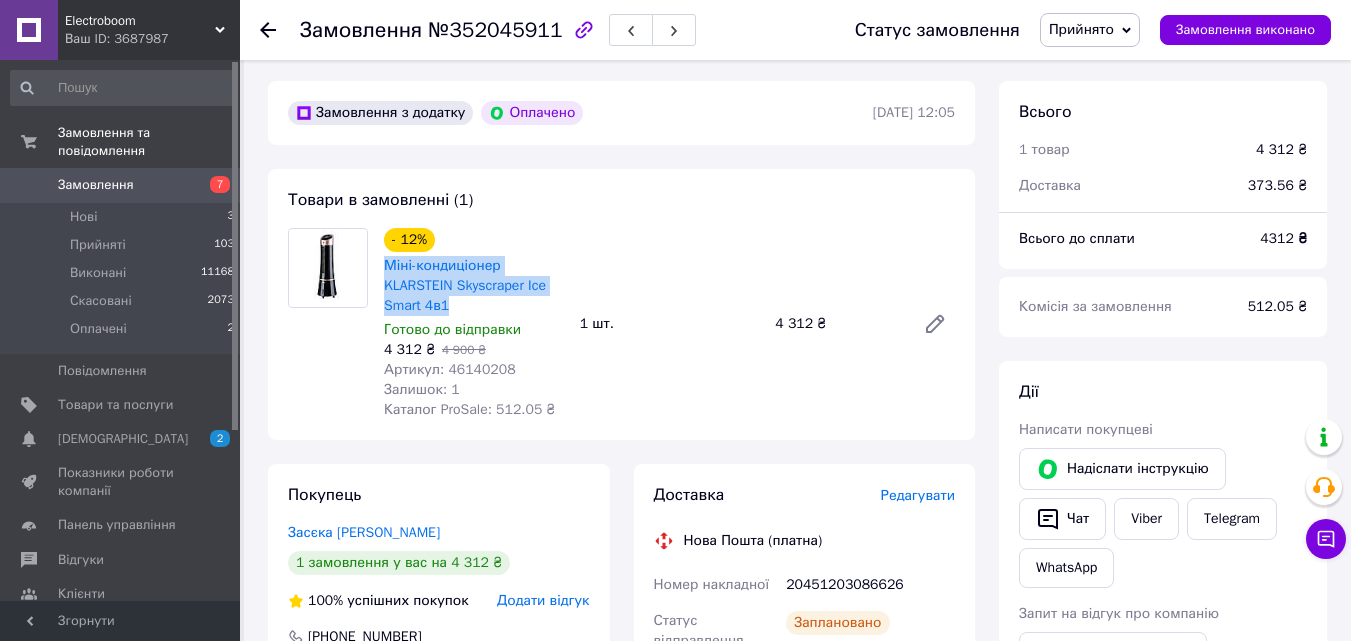 drag, startPoint x: 378, startPoint y: 240, endPoint x: 454, endPoint y: 287, distance: 89.358826 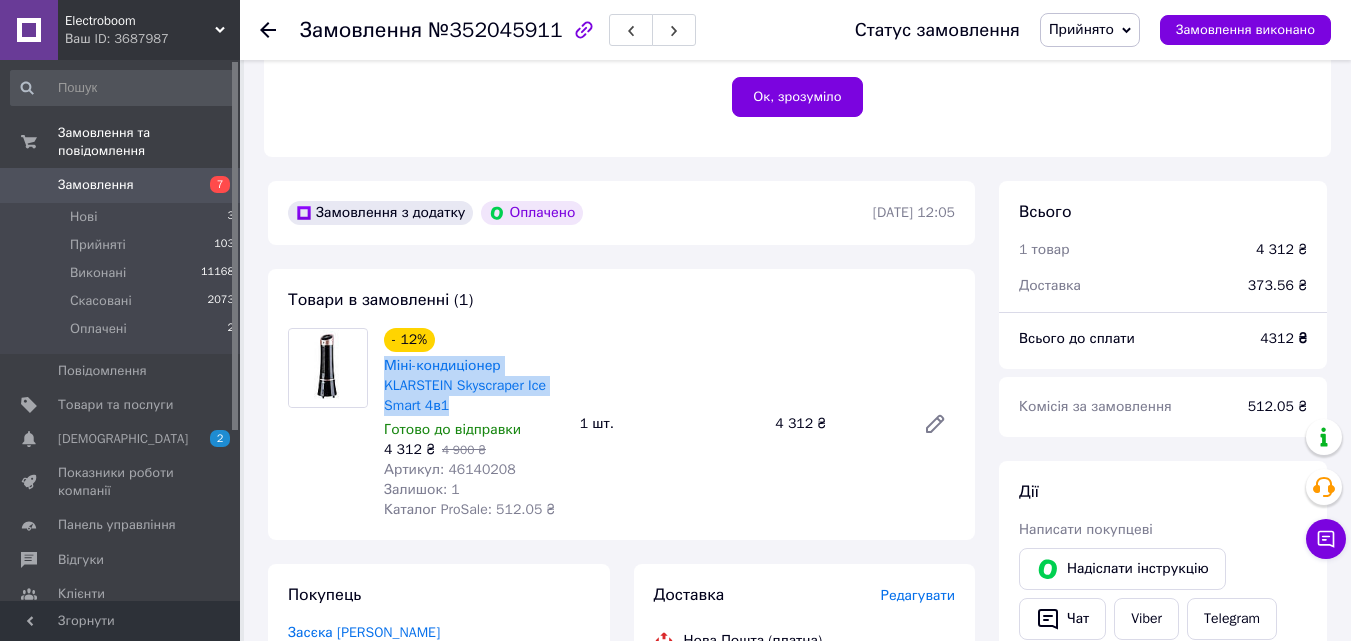 scroll, scrollTop: 200, scrollLeft: 0, axis: vertical 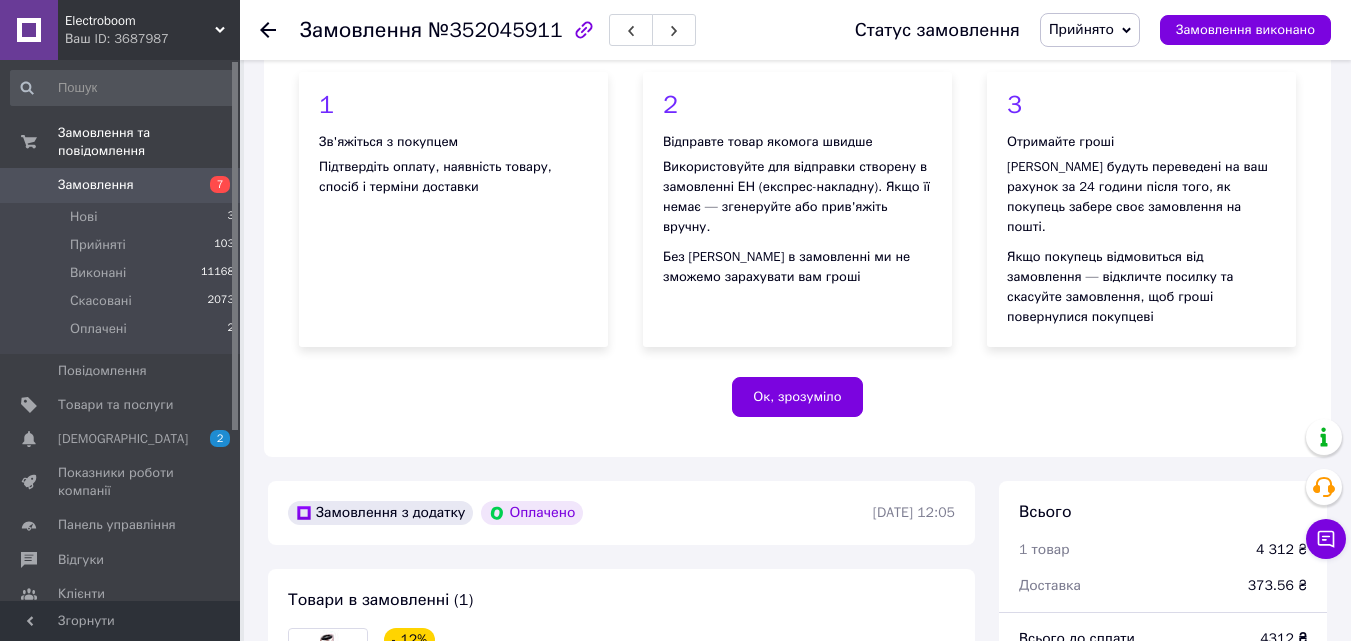 click 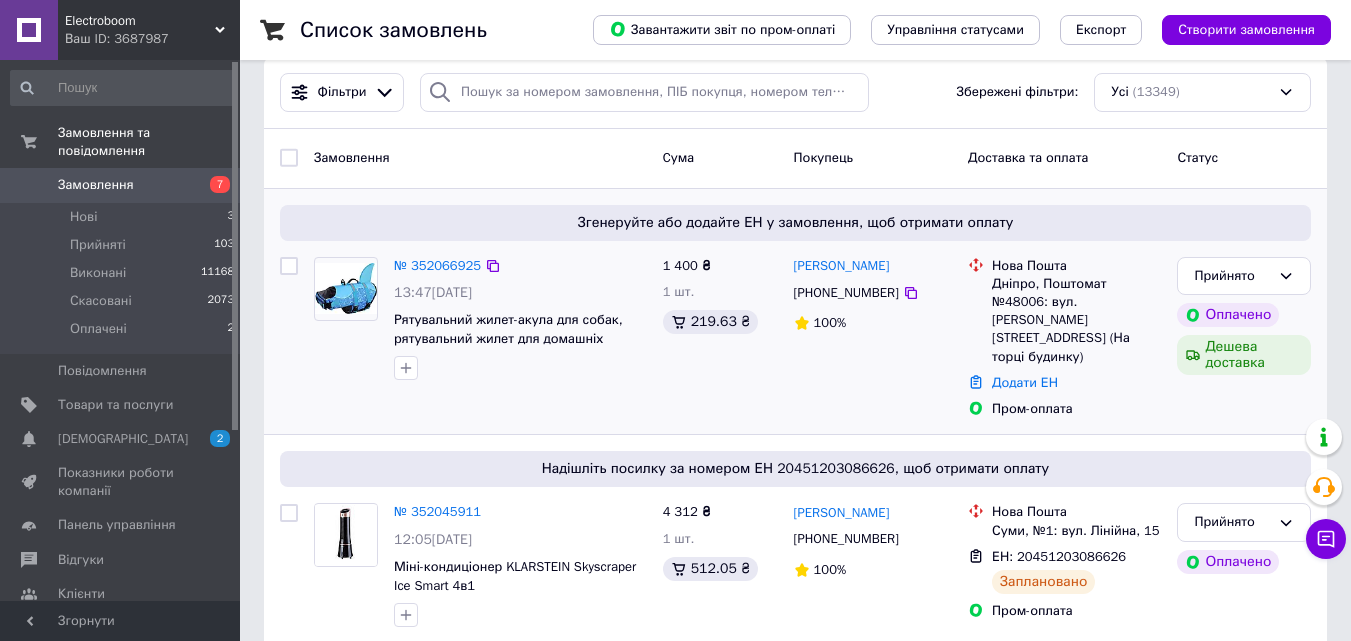 scroll, scrollTop: 0, scrollLeft: 0, axis: both 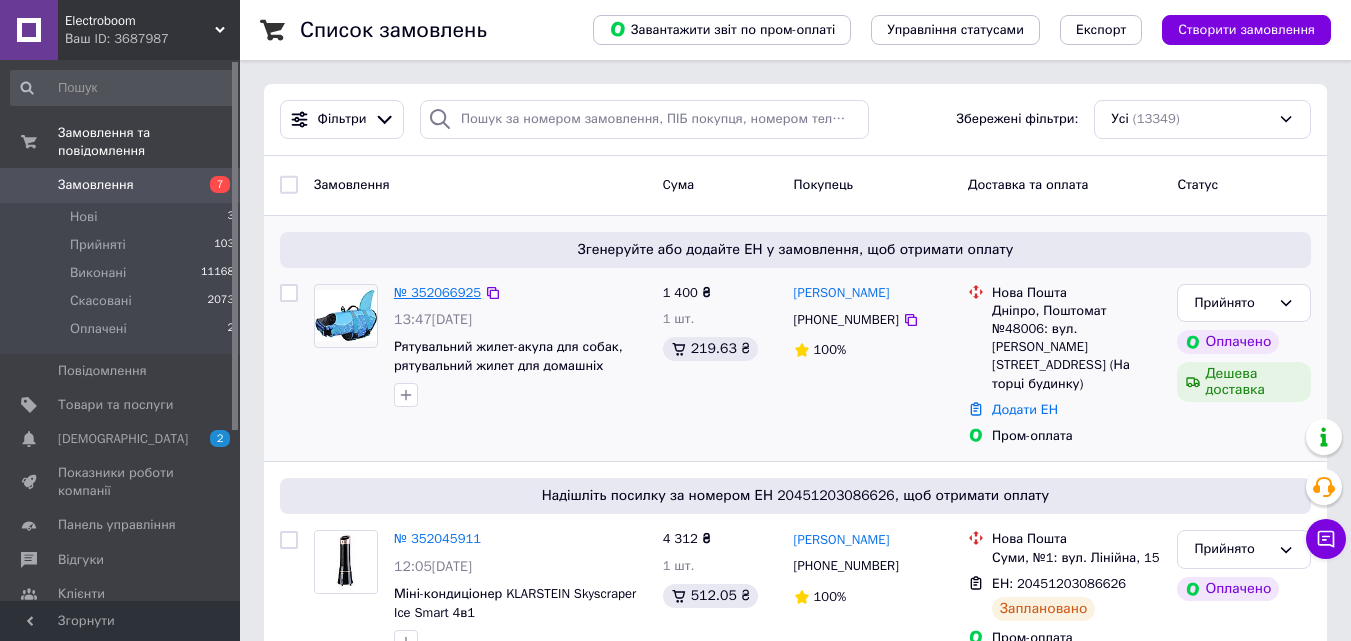 click on "№ 352066925" at bounding box center (437, 292) 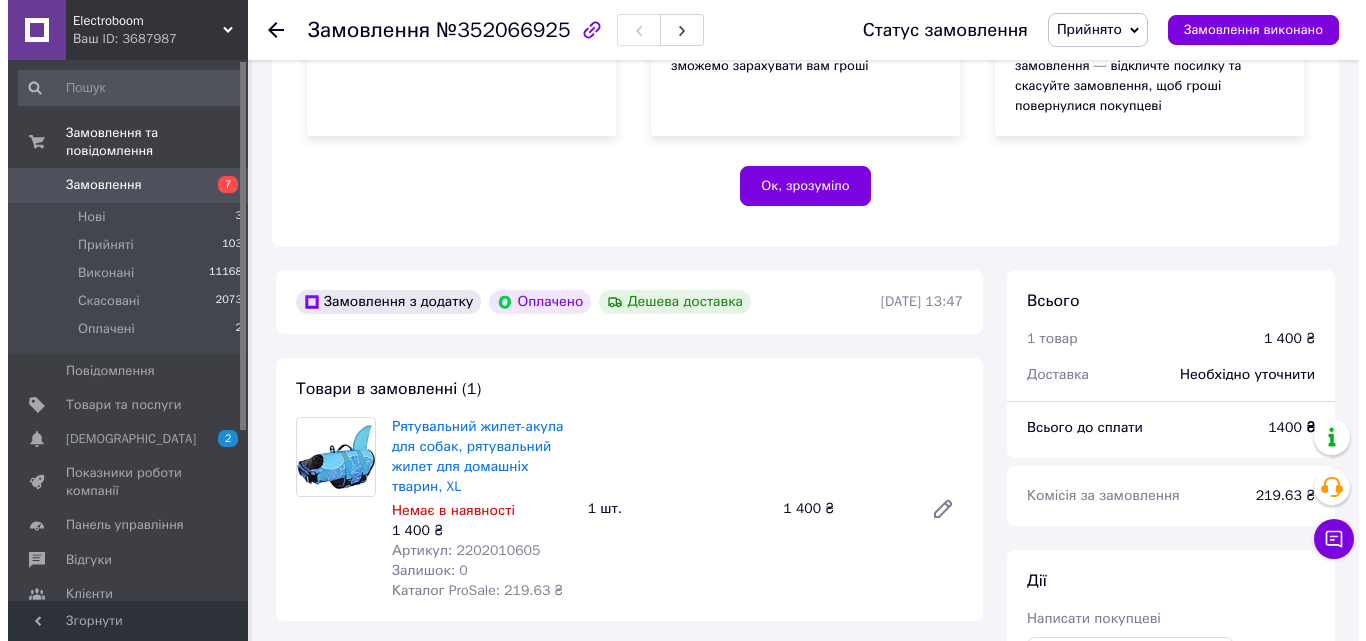 scroll, scrollTop: 500, scrollLeft: 0, axis: vertical 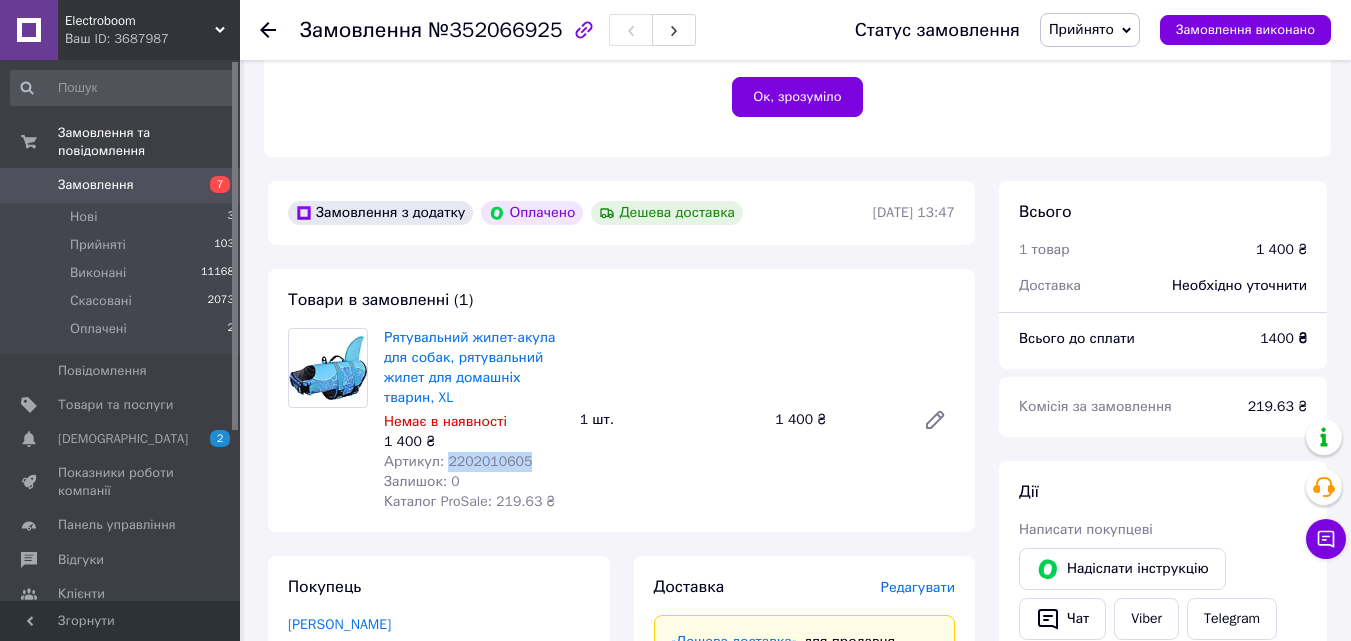drag, startPoint x: 529, startPoint y: 444, endPoint x: 444, endPoint y: 447, distance: 85.052925 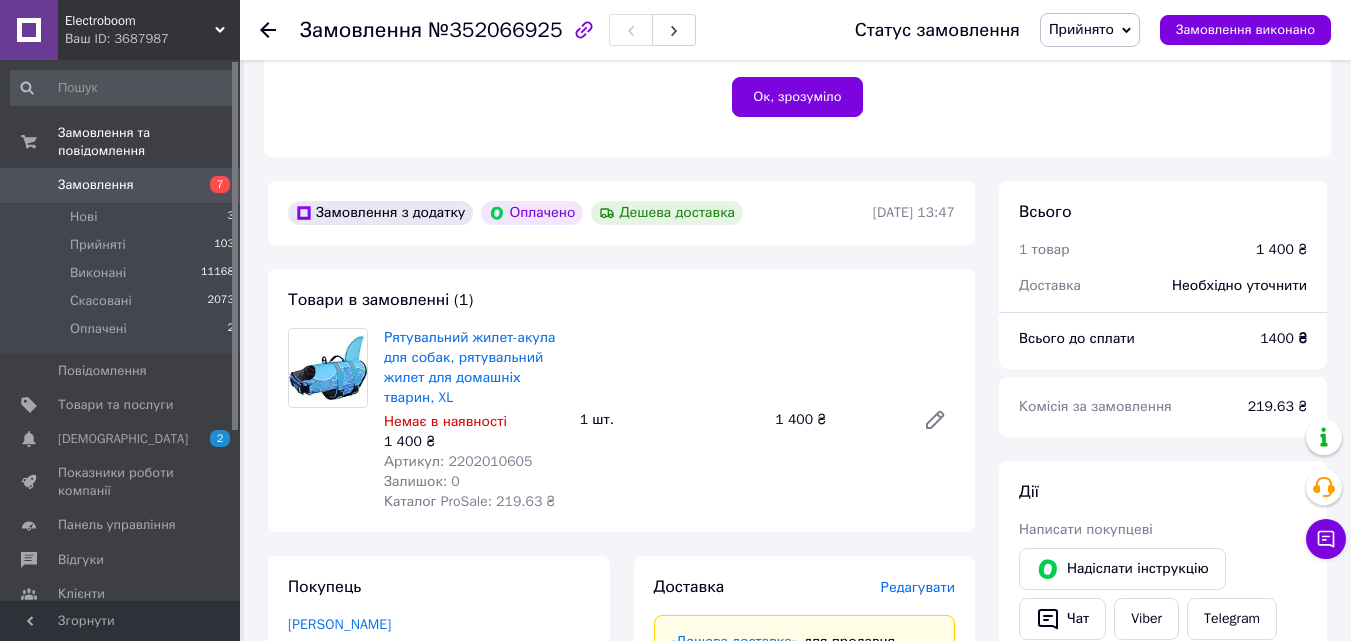click on "Редагувати" at bounding box center [918, 587] 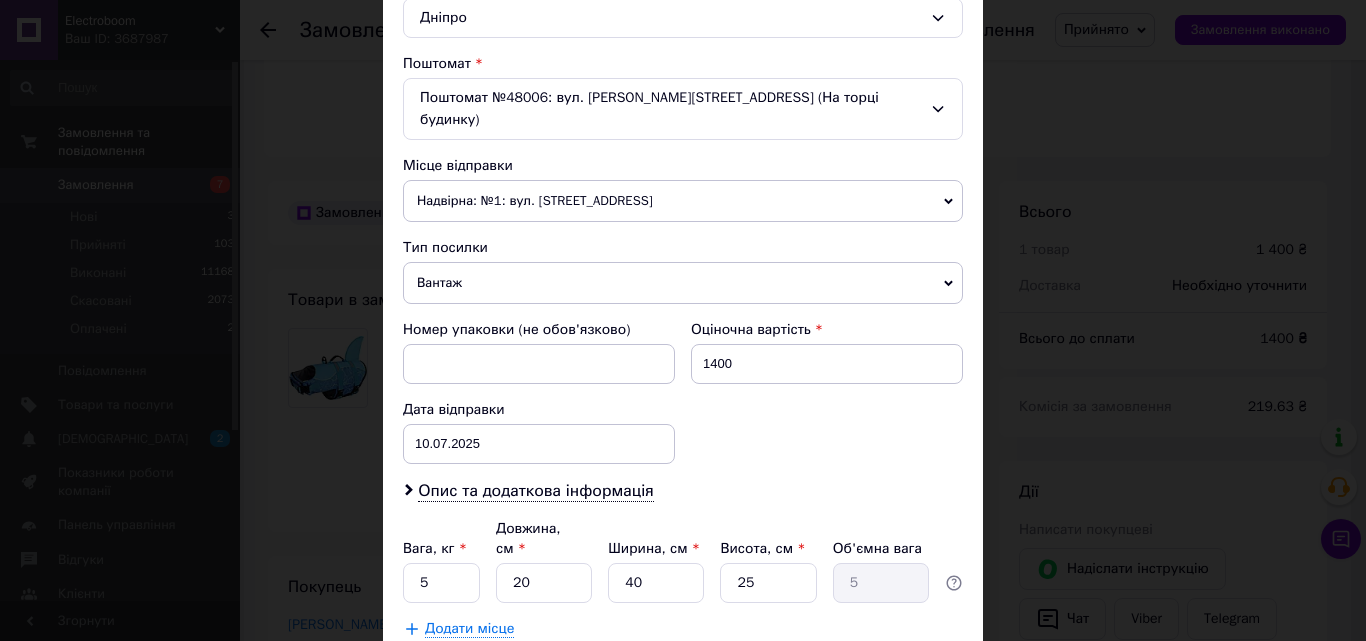 scroll, scrollTop: 687, scrollLeft: 0, axis: vertical 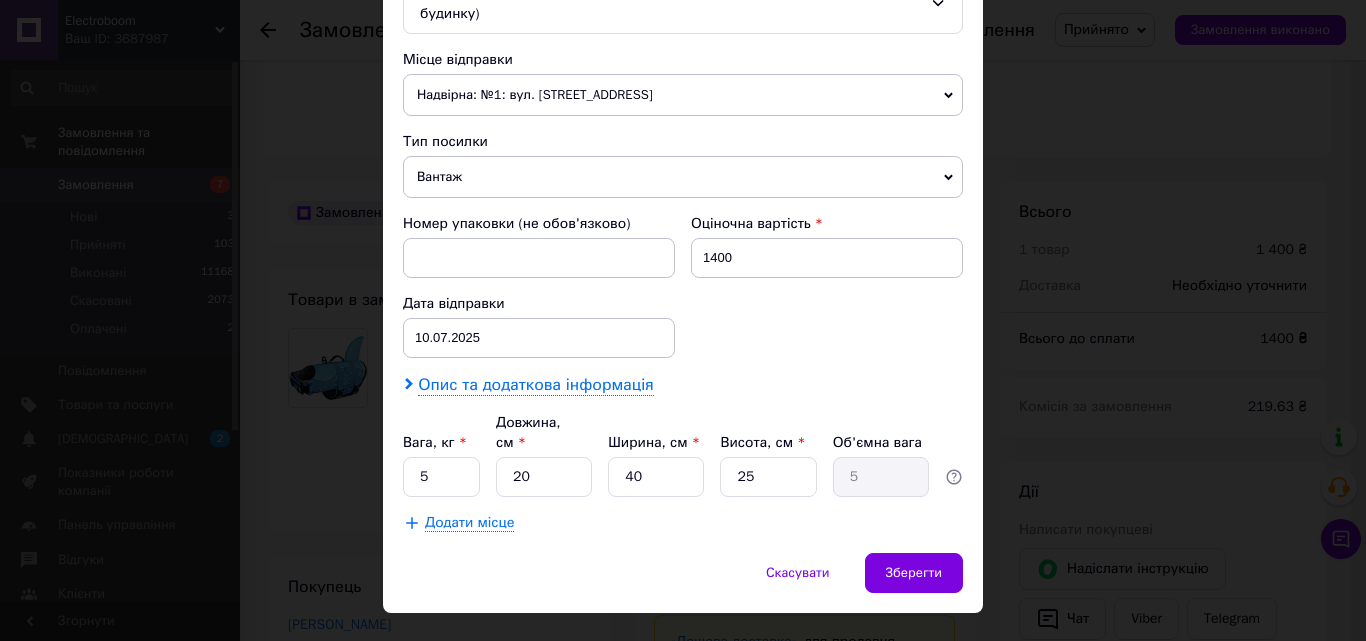 click on "Опис та додаткова інформація" at bounding box center (535, 385) 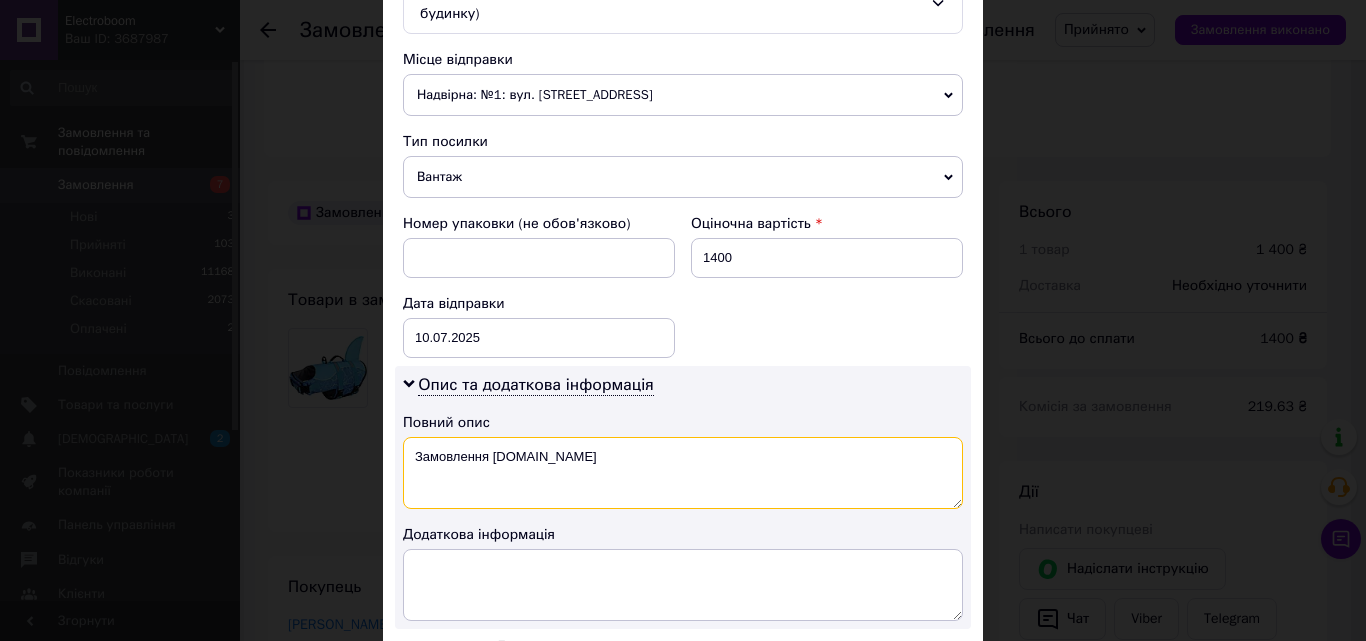 click on "Замовлення Prom.ua" at bounding box center [683, 473] 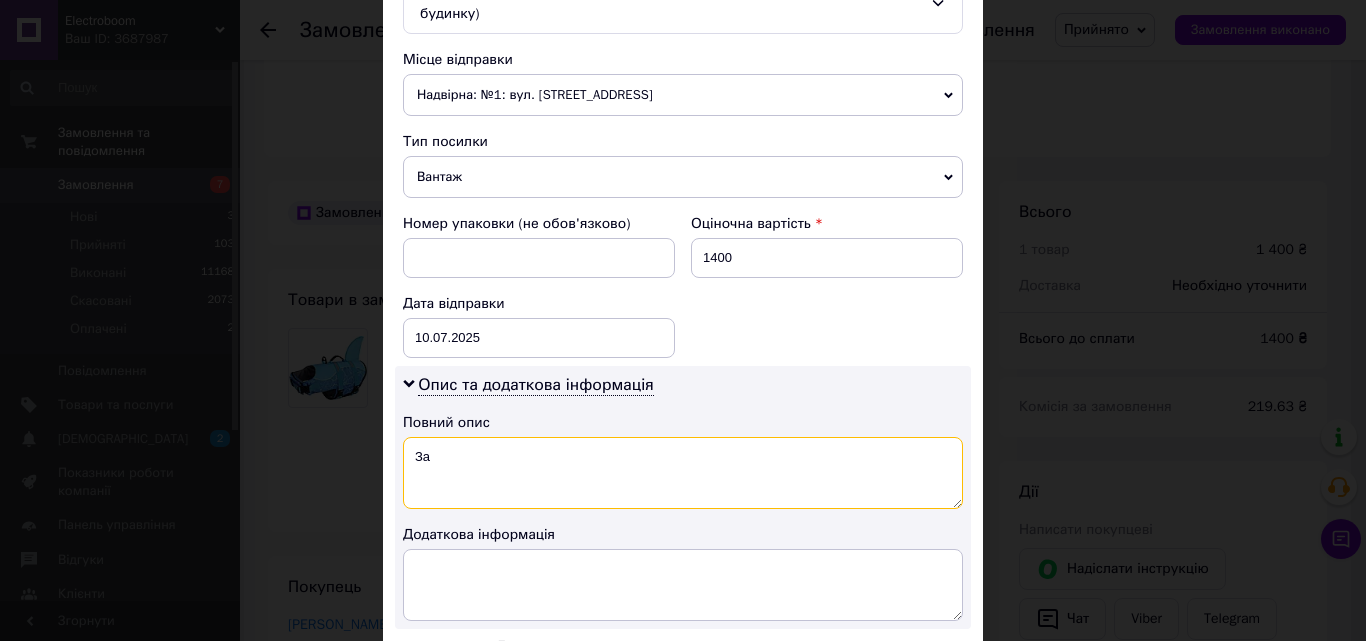 type on "З" 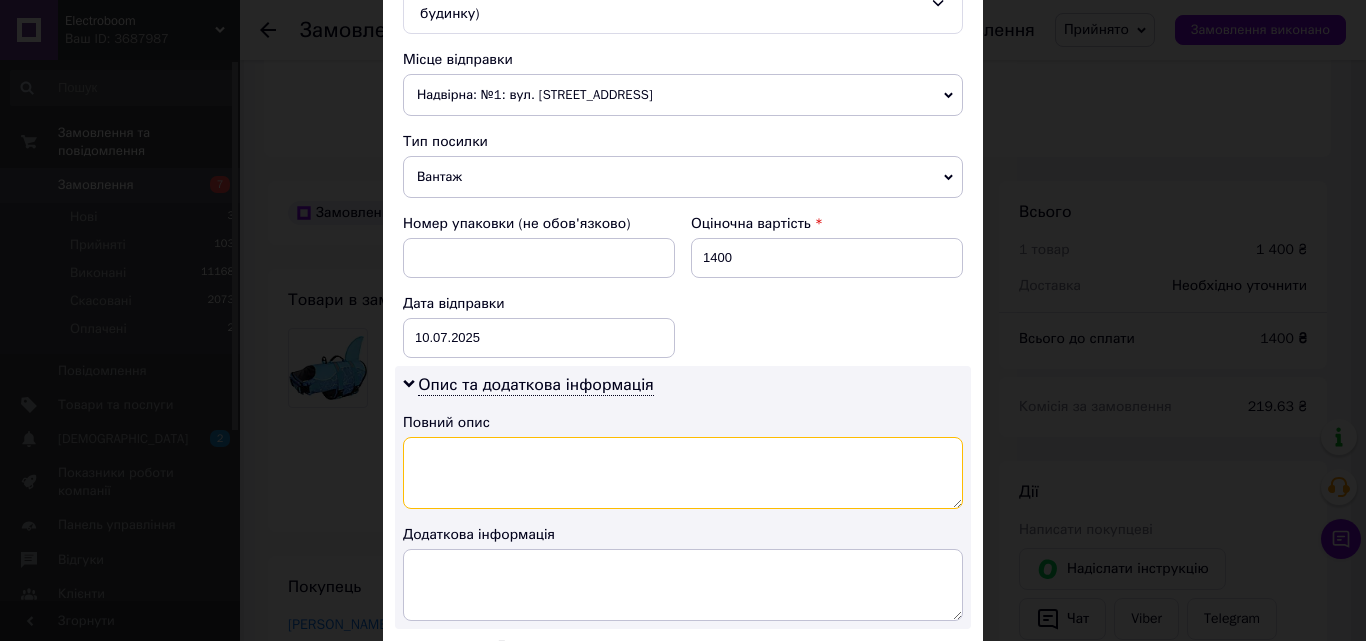 paste on "2202010605" 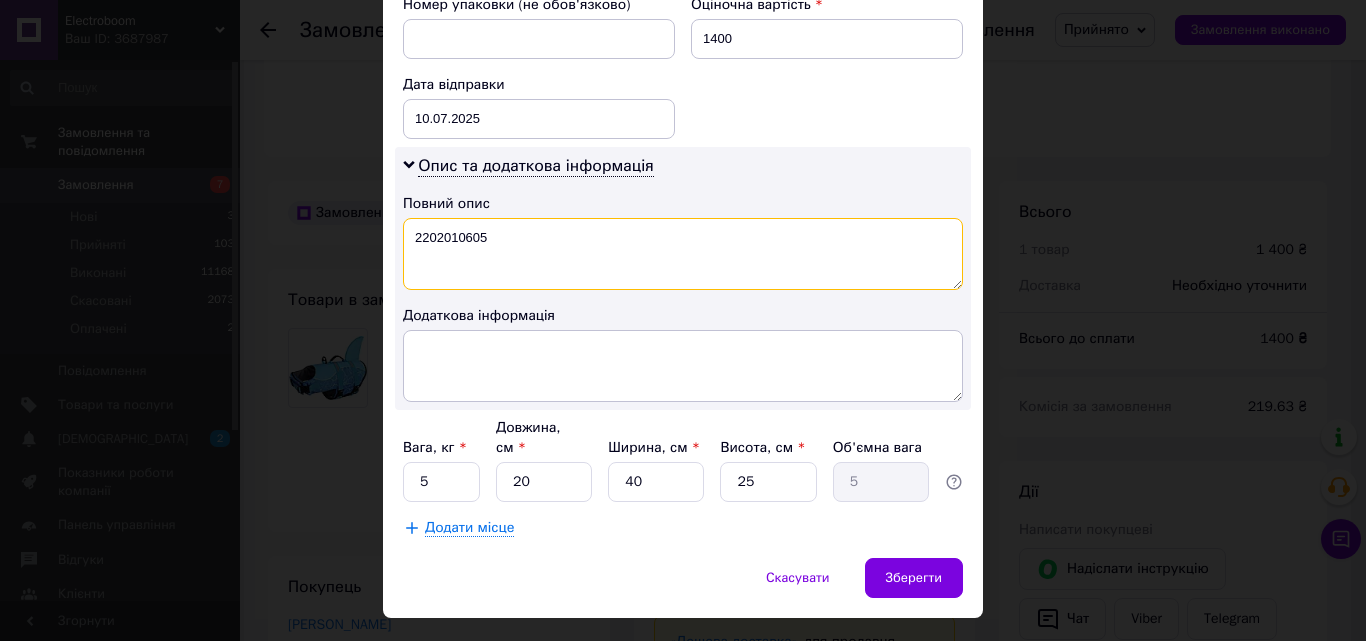 scroll, scrollTop: 911, scrollLeft: 0, axis: vertical 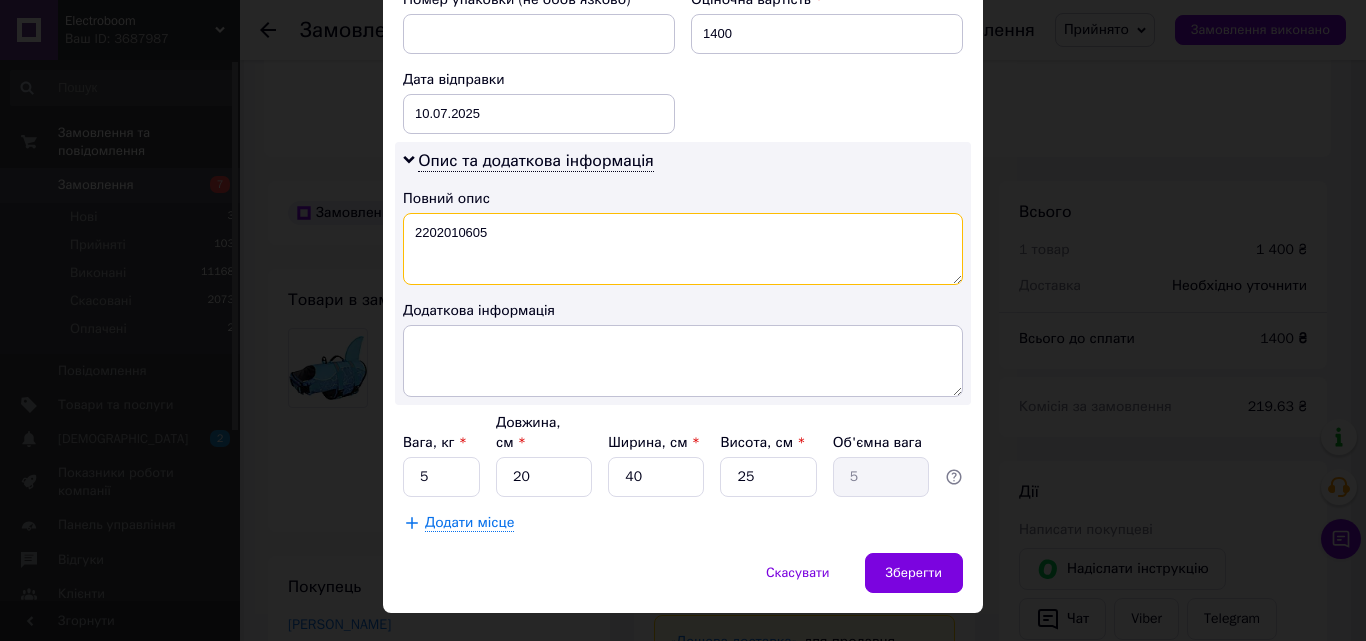 type on "2202010605" 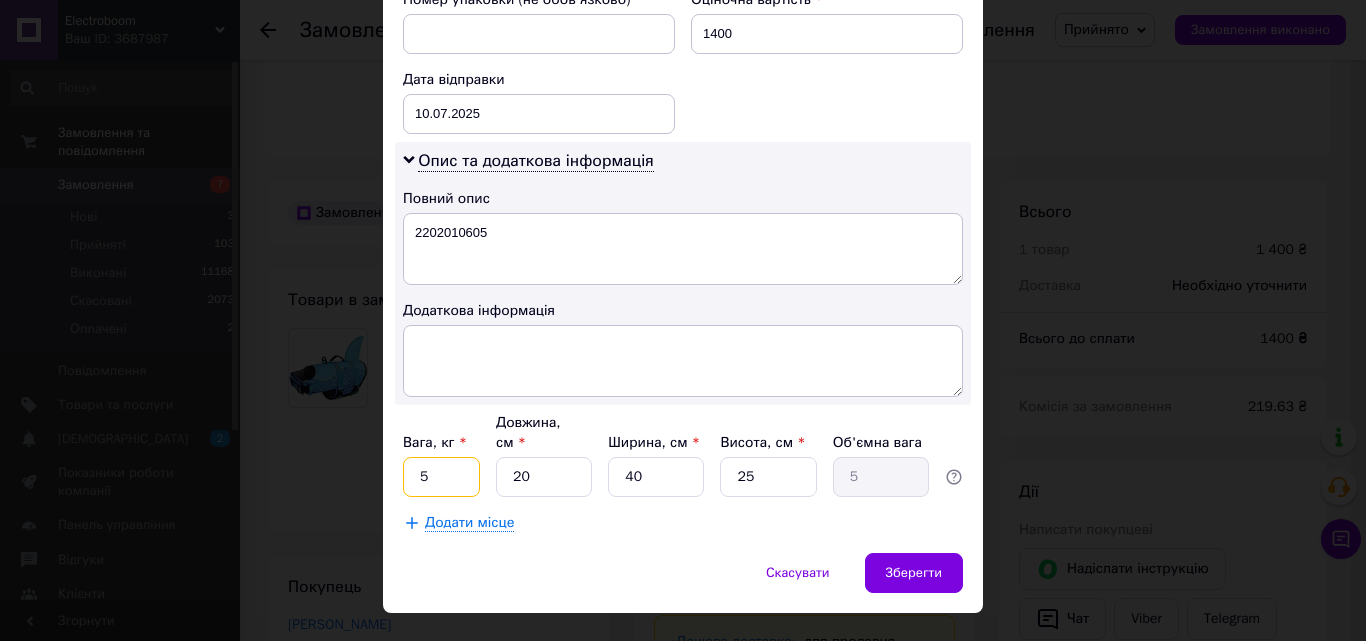 click on "5" at bounding box center [441, 477] 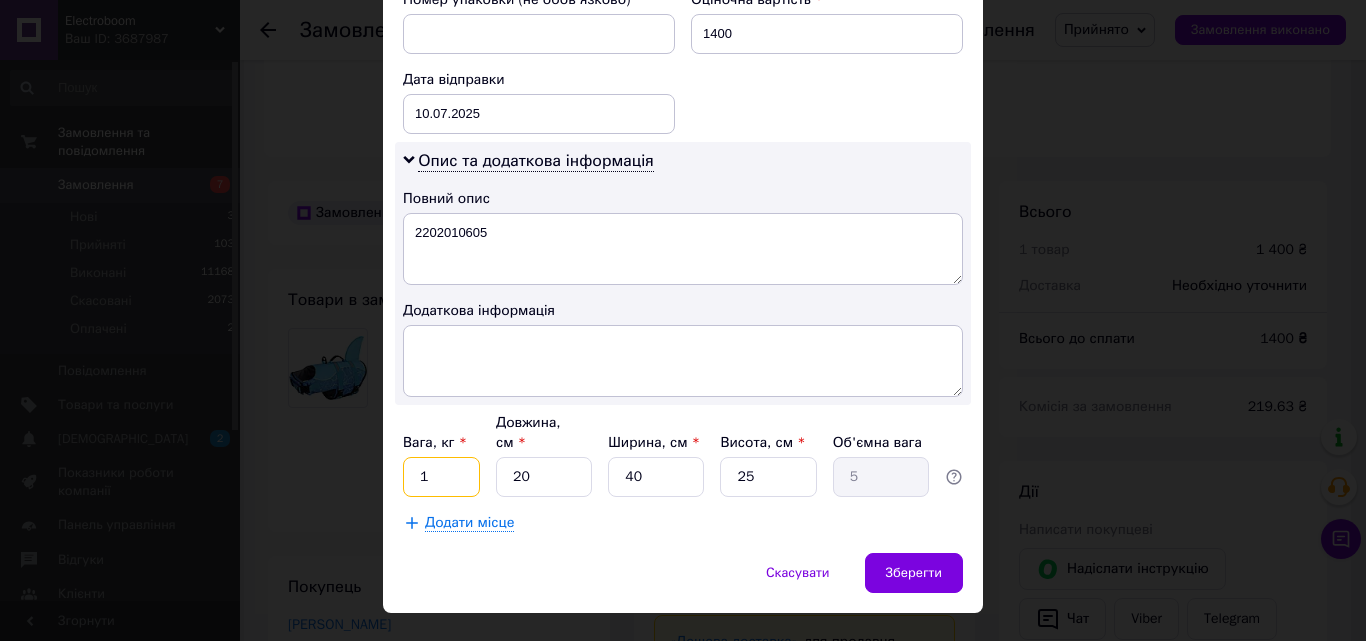 type on "1" 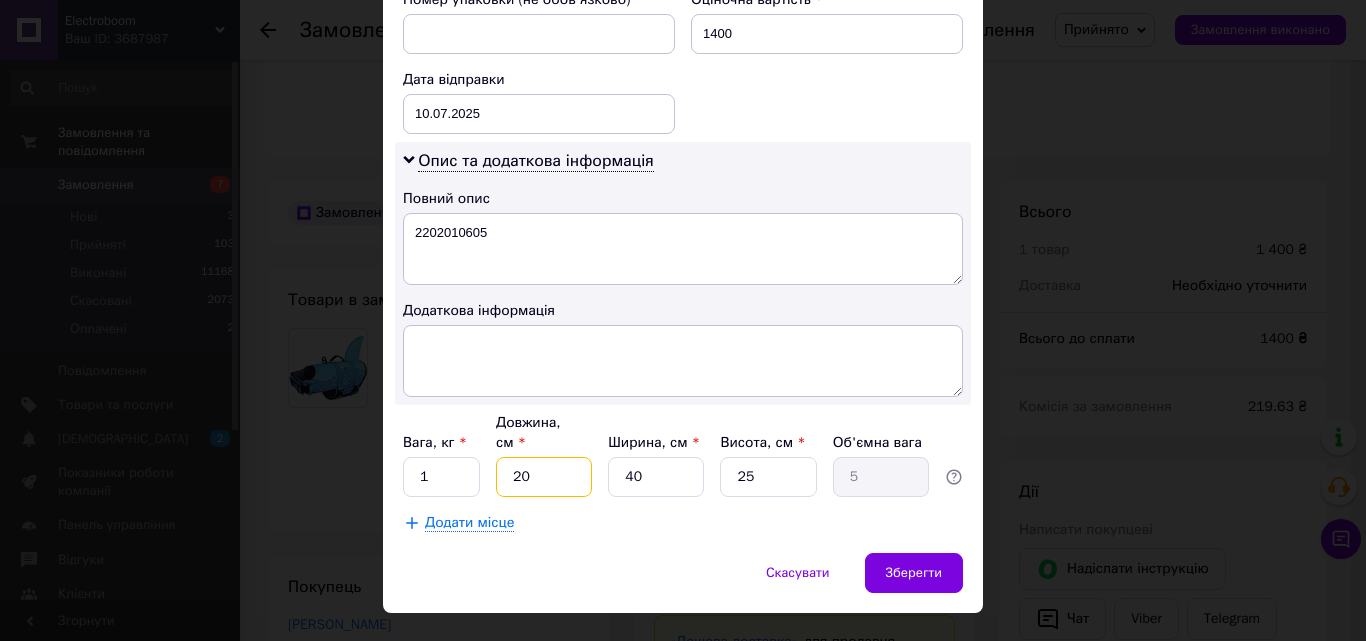 type on "2" 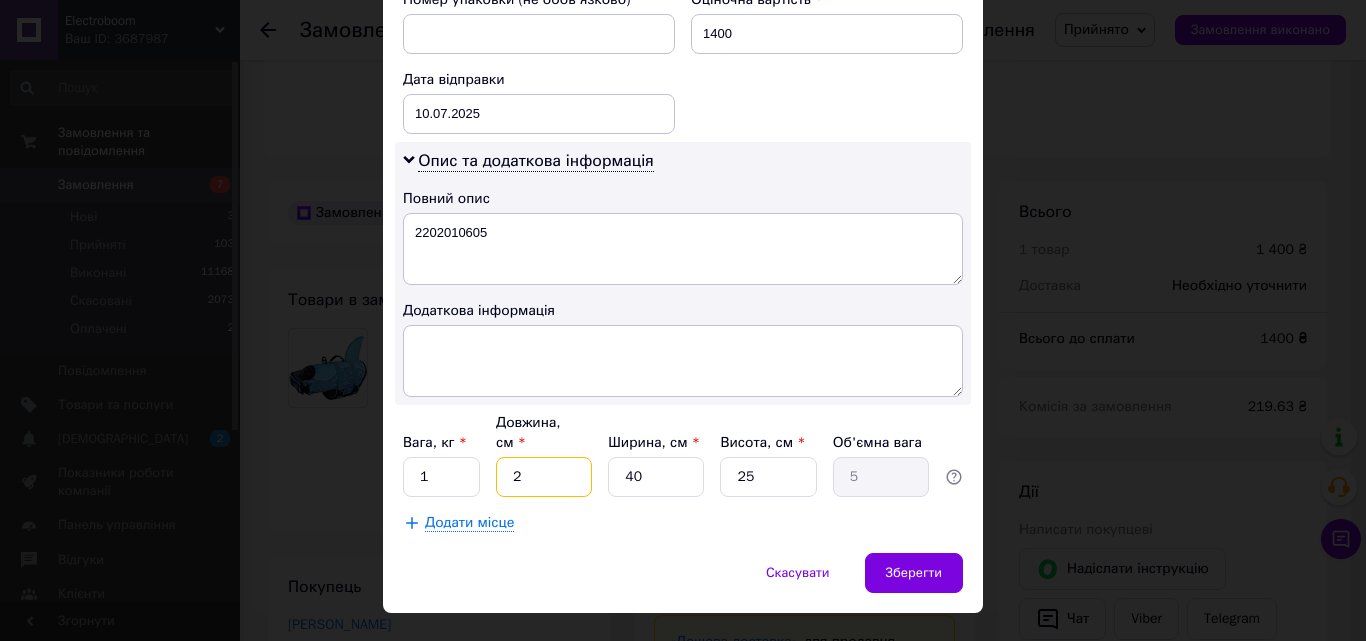 type on "0.5" 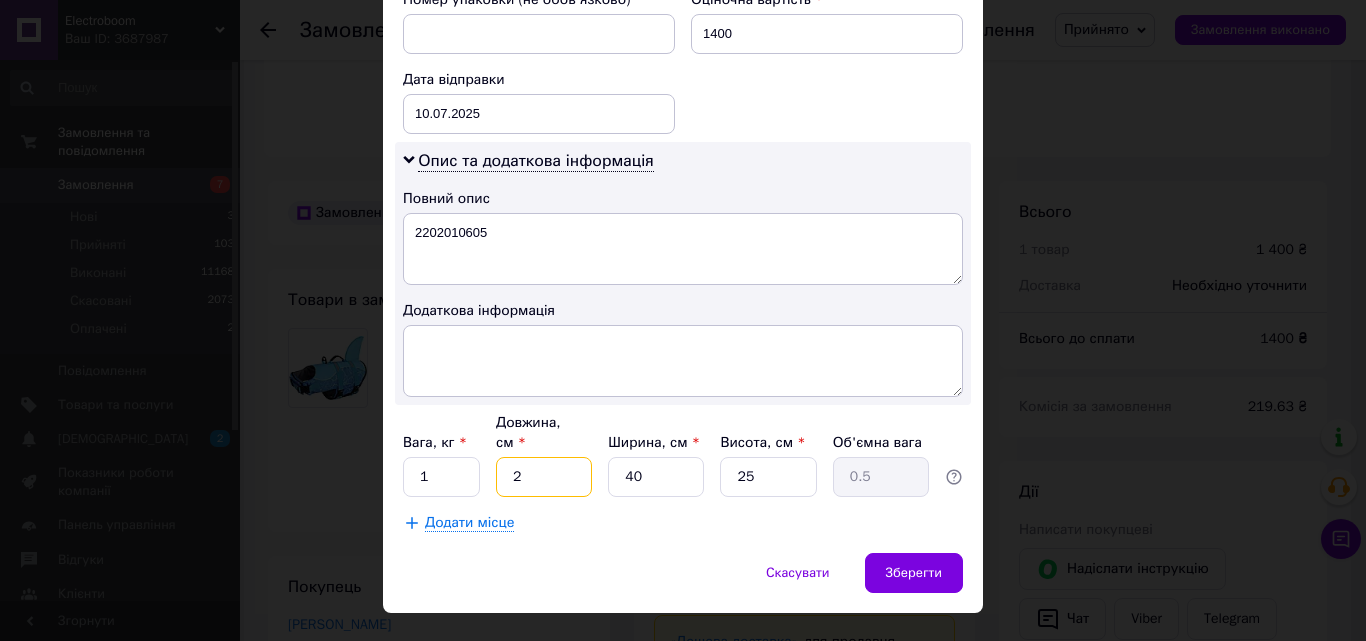 type on "20" 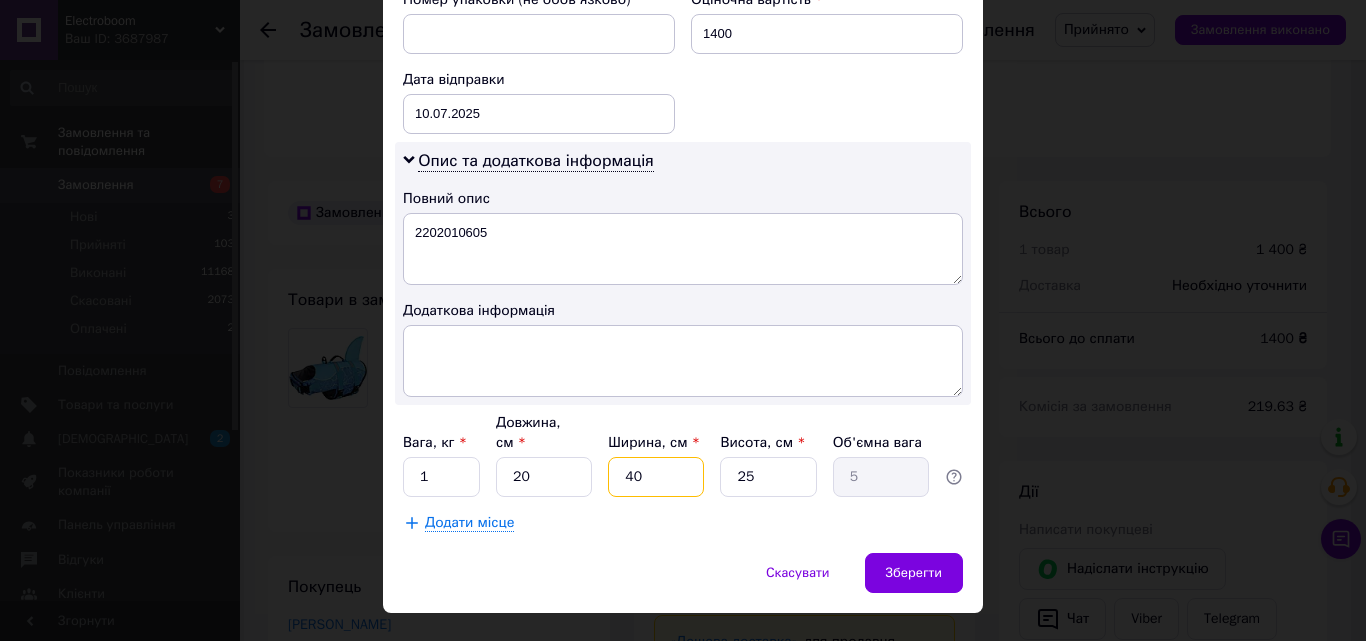 type on "2" 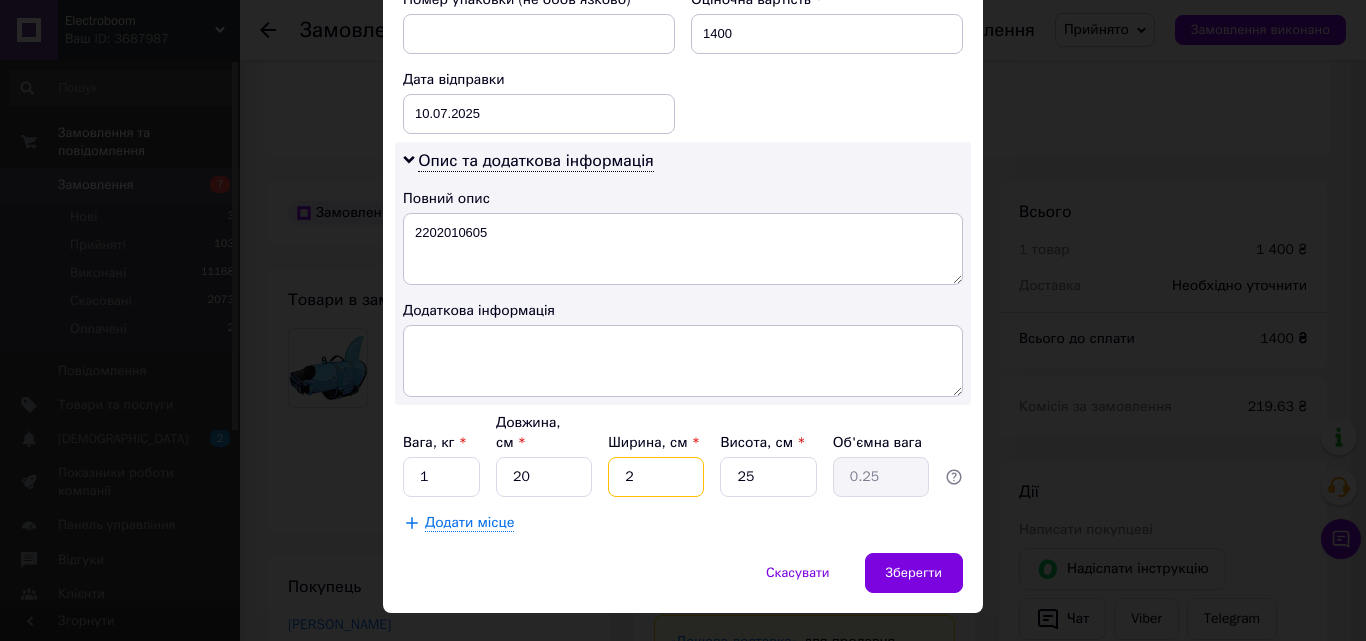 type on "20" 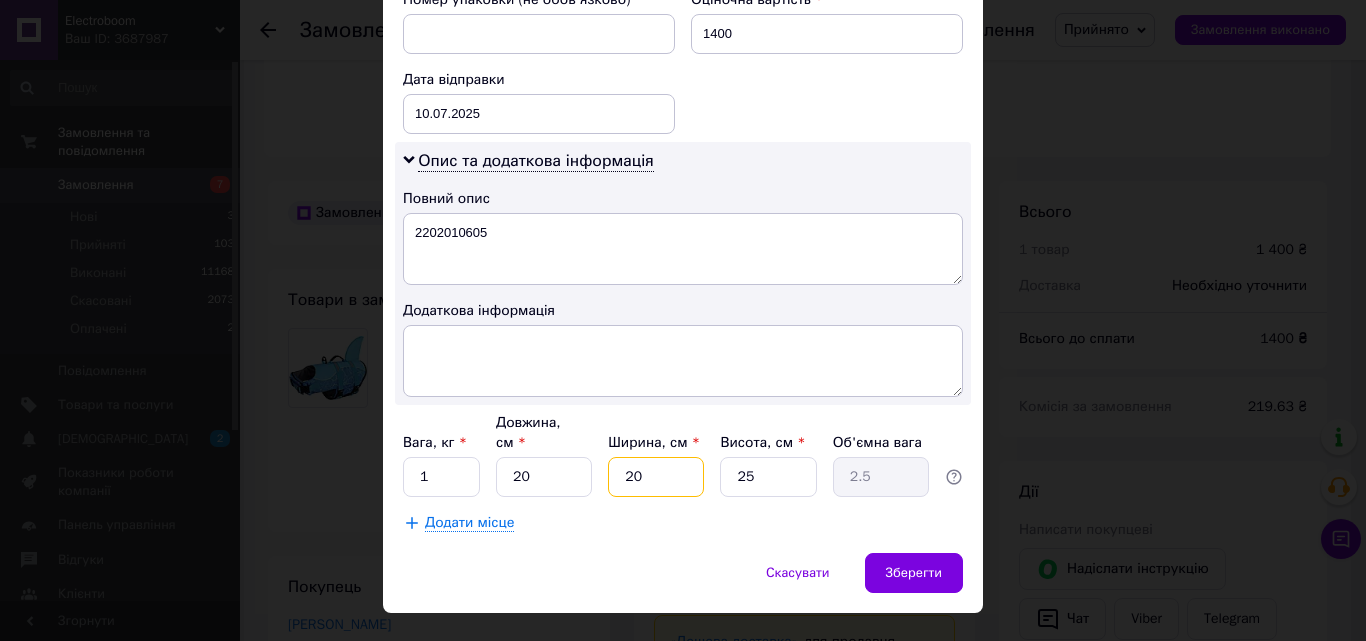 type on "20" 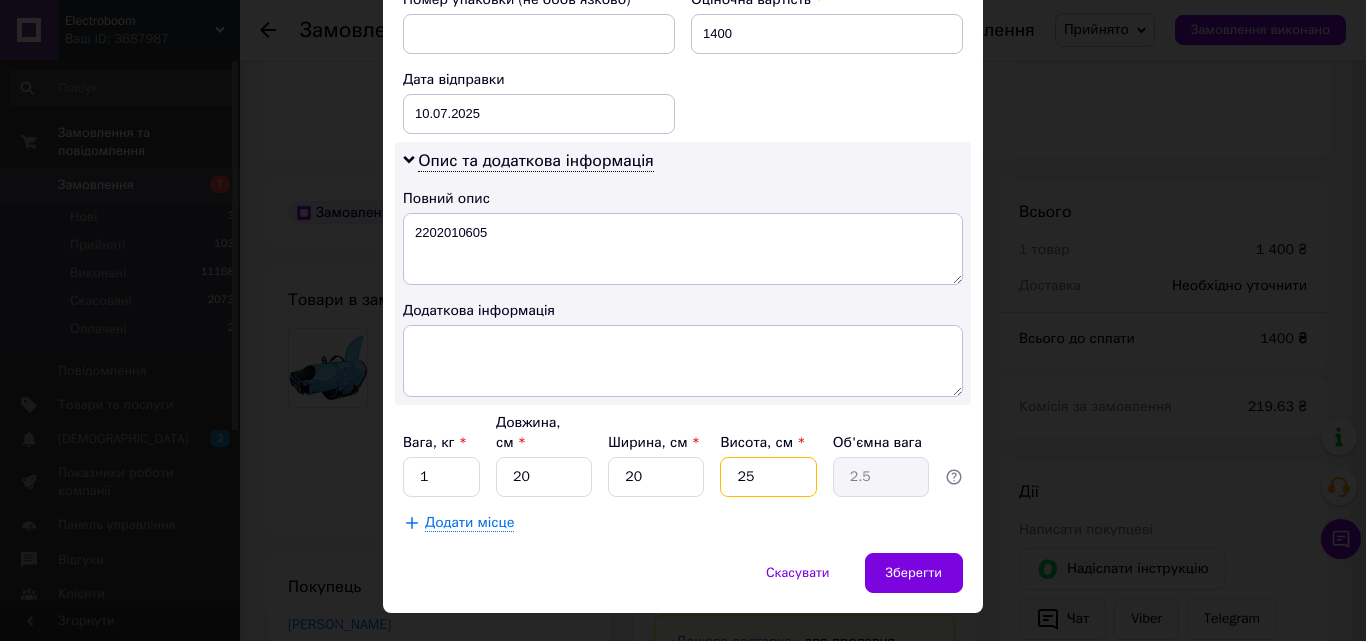 type on "1" 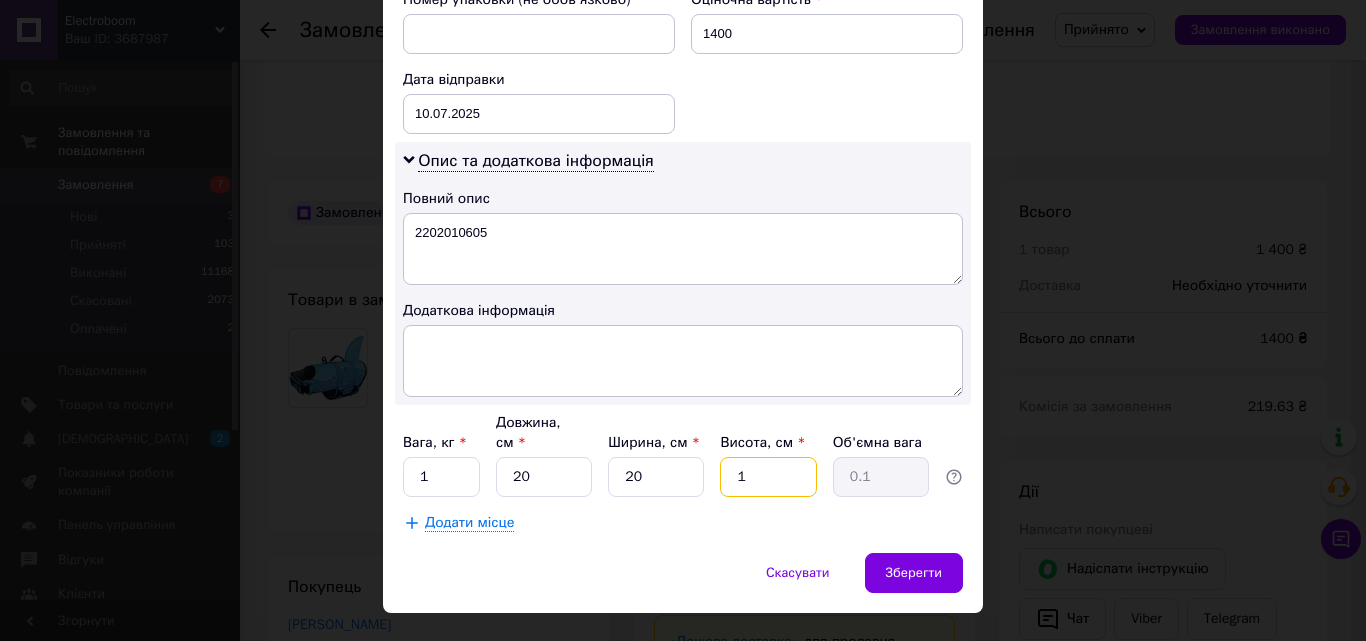 type on "10" 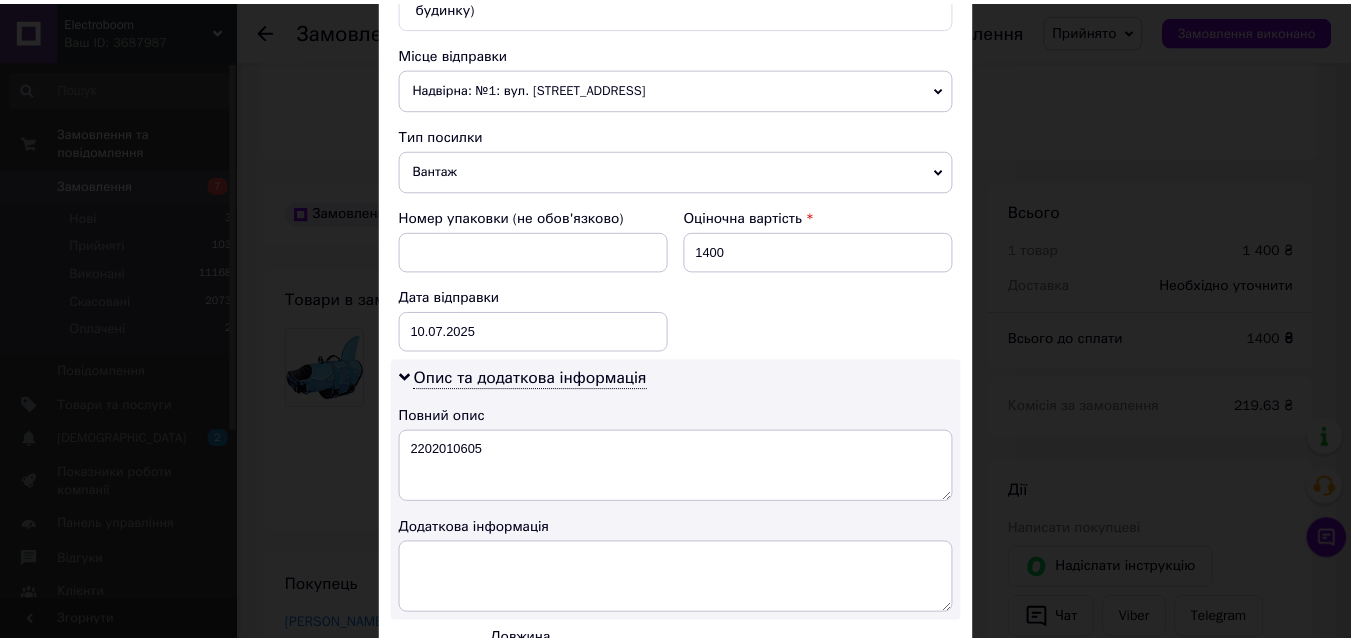 scroll, scrollTop: 911, scrollLeft: 0, axis: vertical 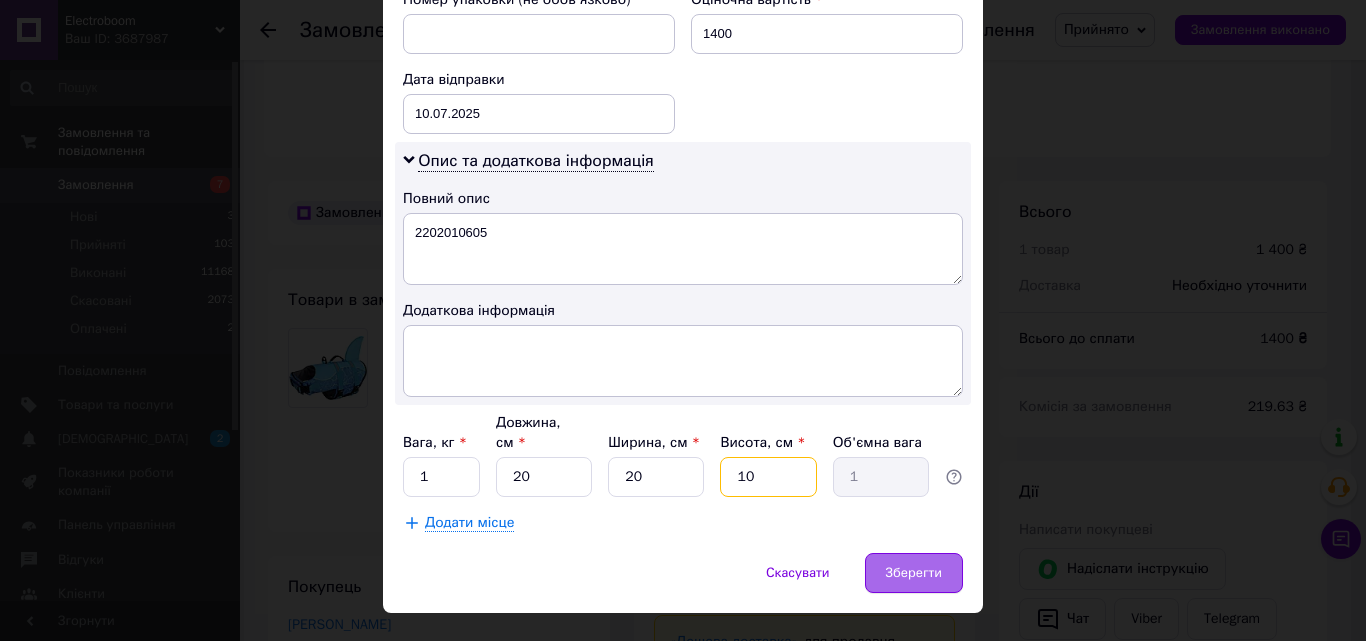 type on "10" 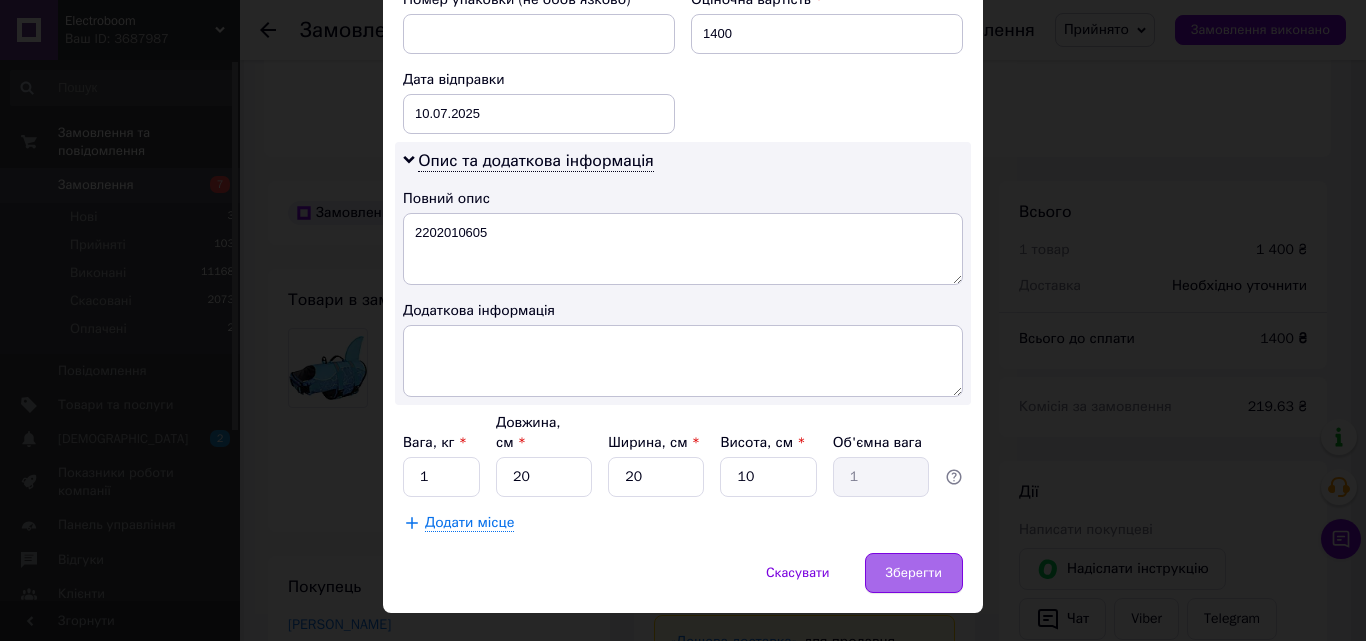 click on "Зберегти" at bounding box center [914, 573] 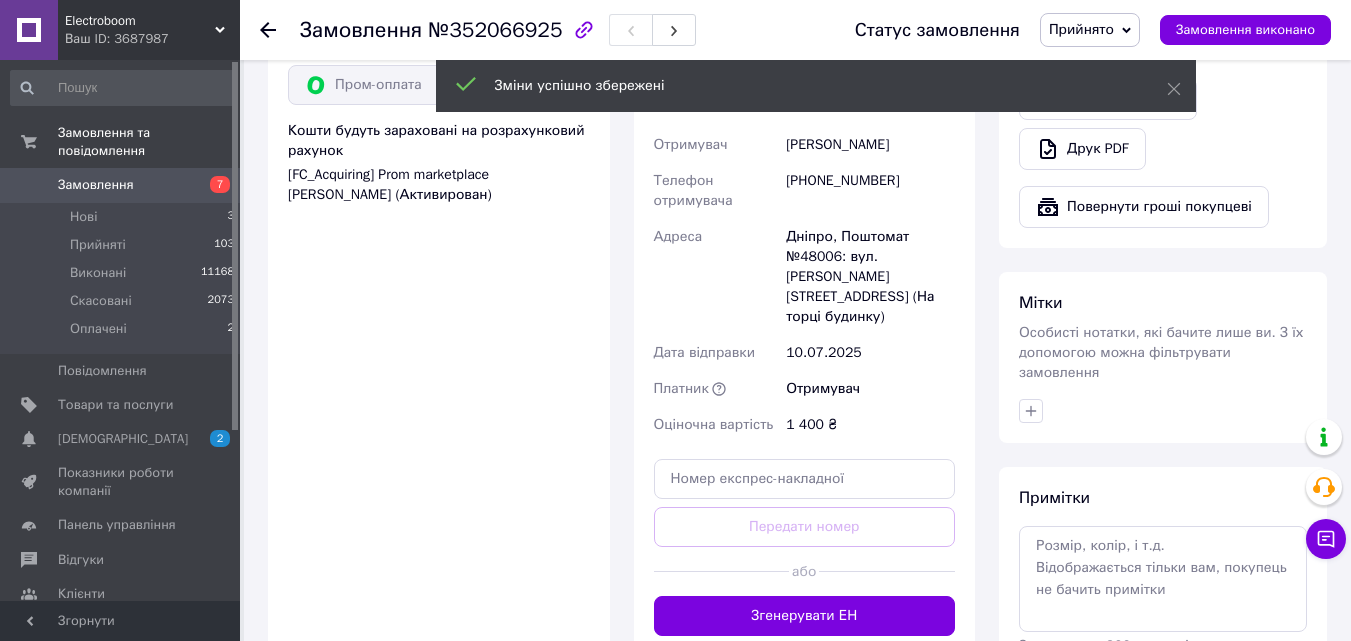 scroll, scrollTop: 1400, scrollLeft: 0, axis: vertical 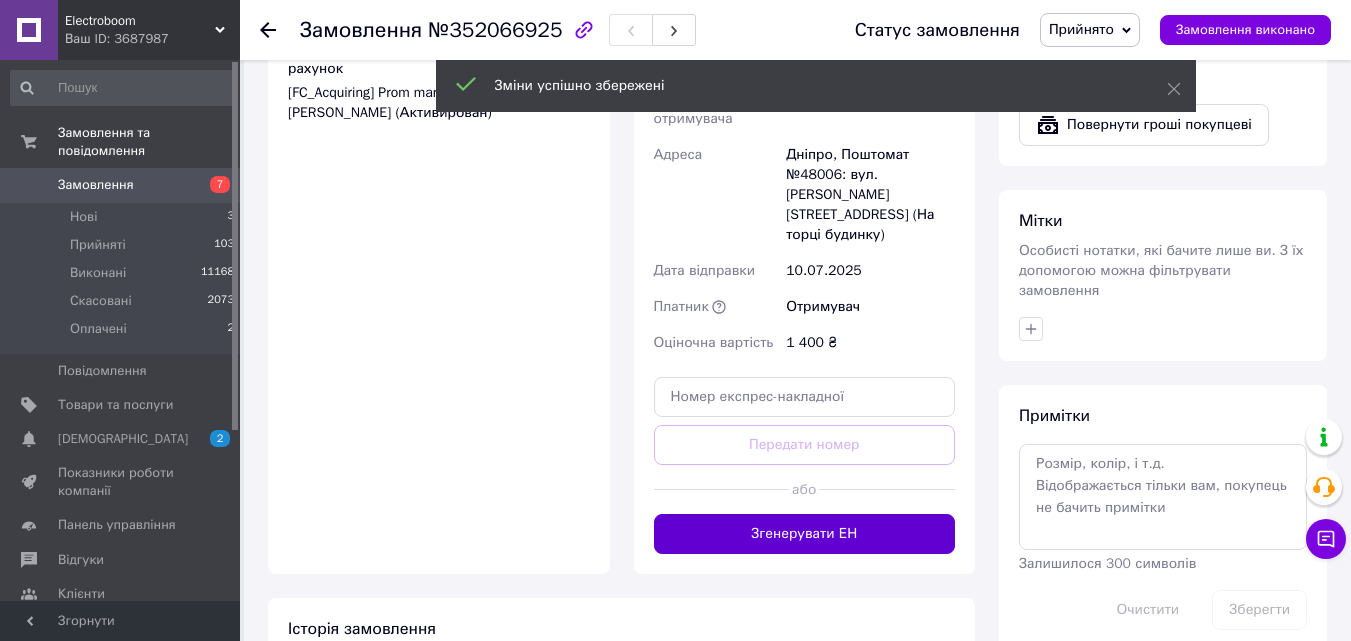 click on "Згенерувати ЕН" at bounding box center [805, 534] 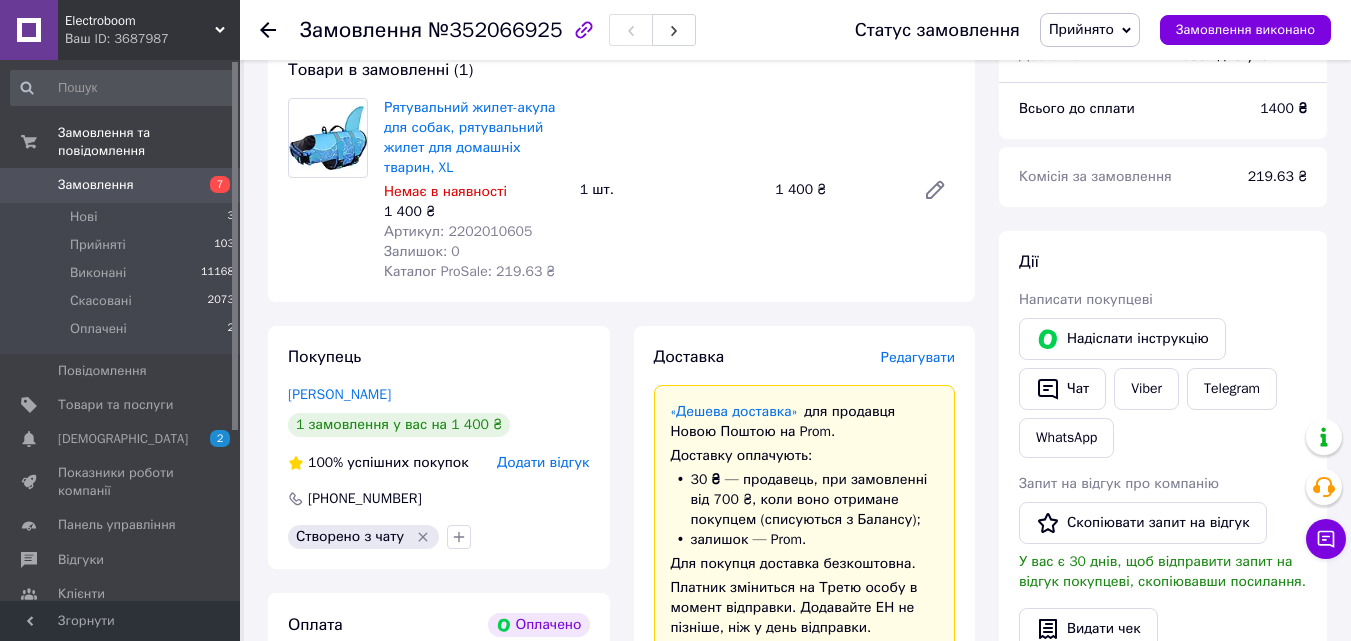 scroll, scrollTop: 700, scrollLeft: 0, axis: vertical 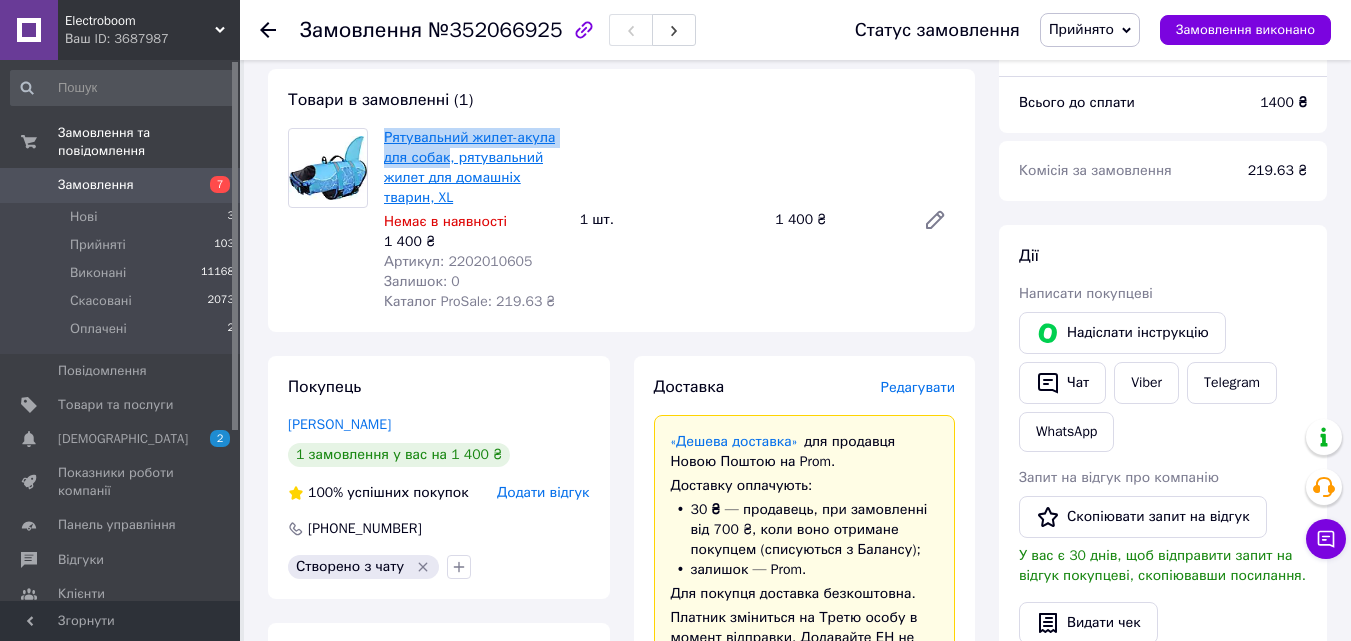 drag, startPoint x: 381, startPoint y: 115, endPoint x: 445, endPoint y: 141, distance: 69.079666 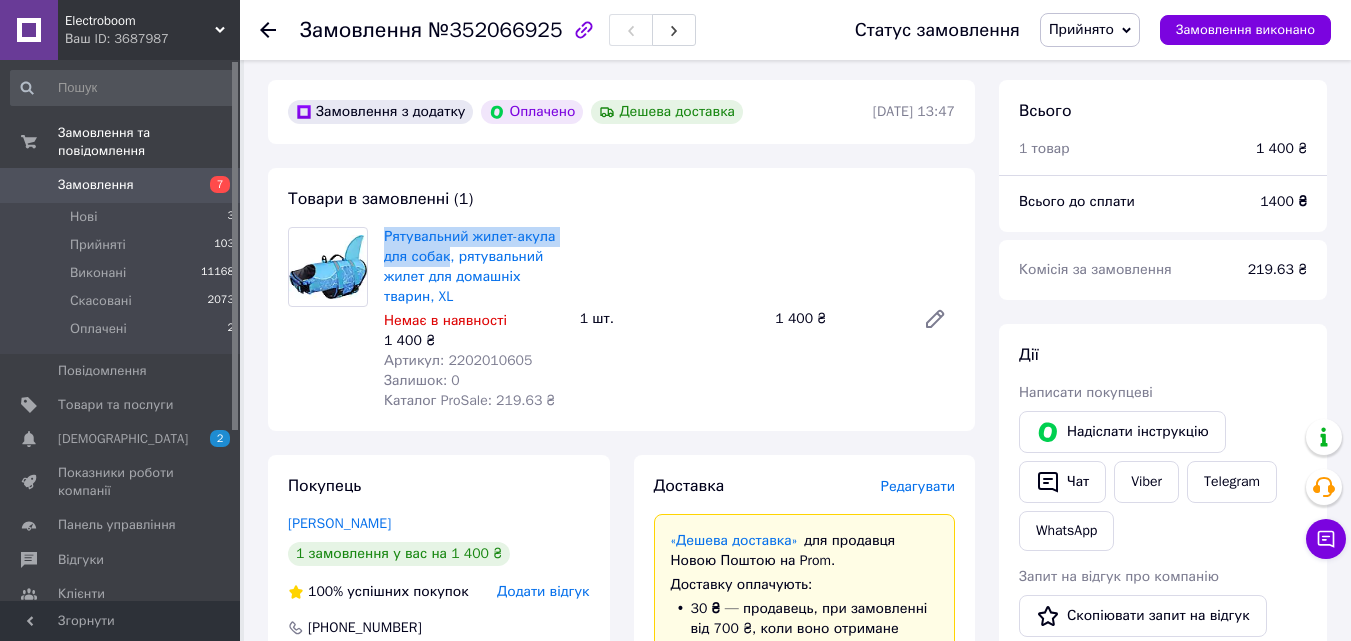 scroll, scrollTop: 600, scrollLeft: 0, axis: vertical 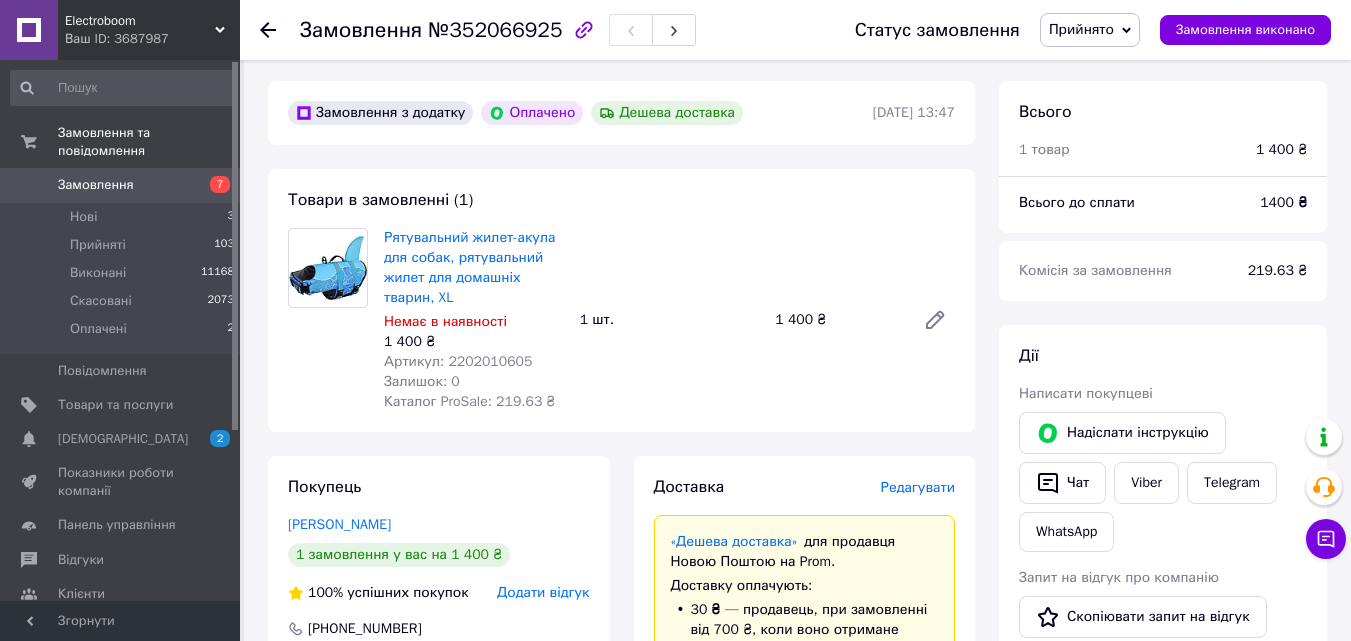 click 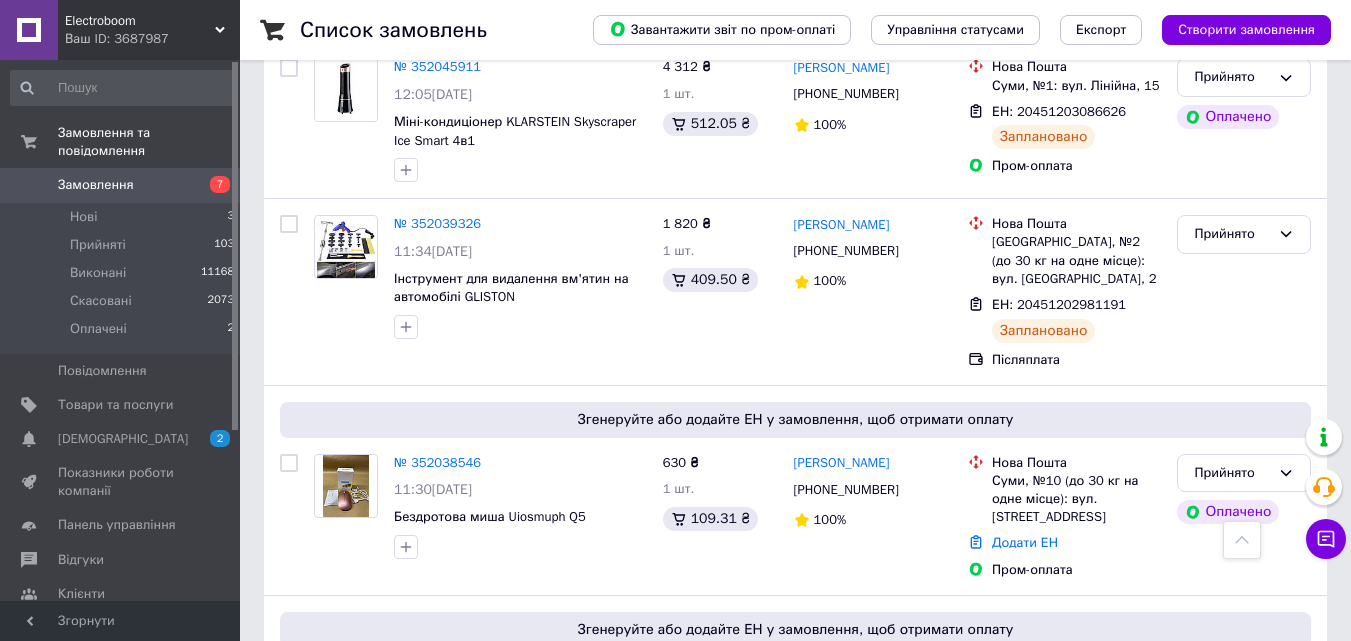 scroll, scrollTop: 600, scrollLeft: 0, axis: vertical 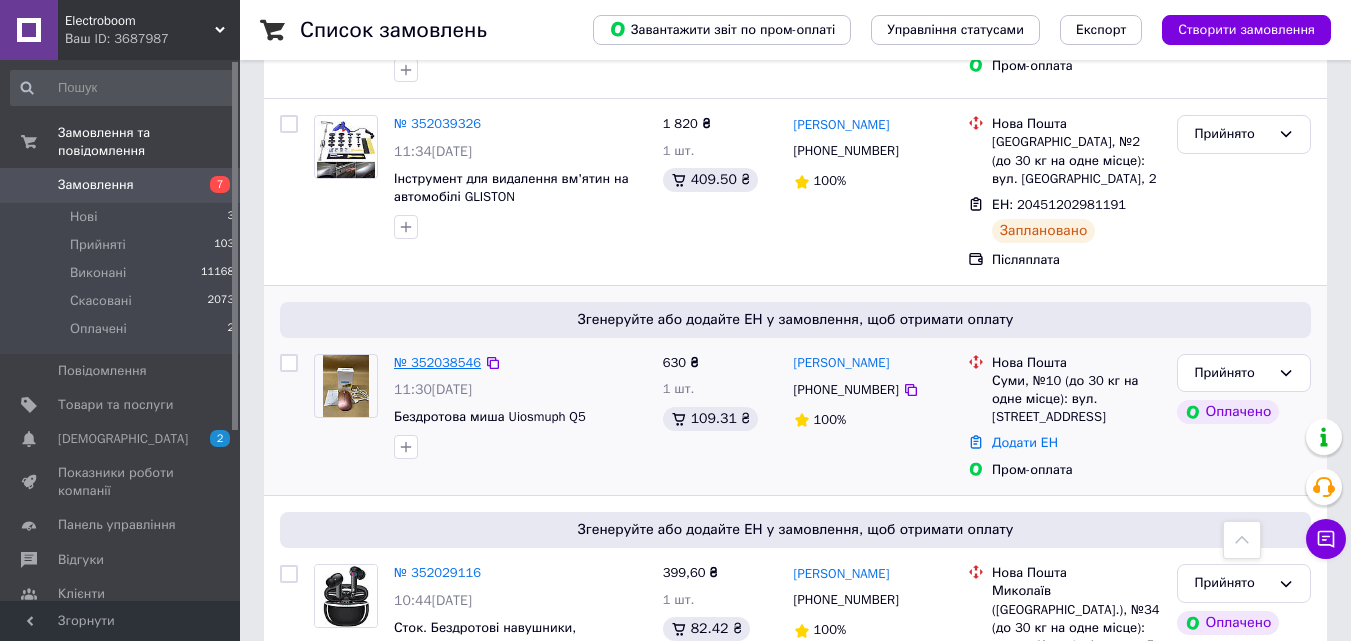 click on "№ 352038546" at bounding box center (437, 362) 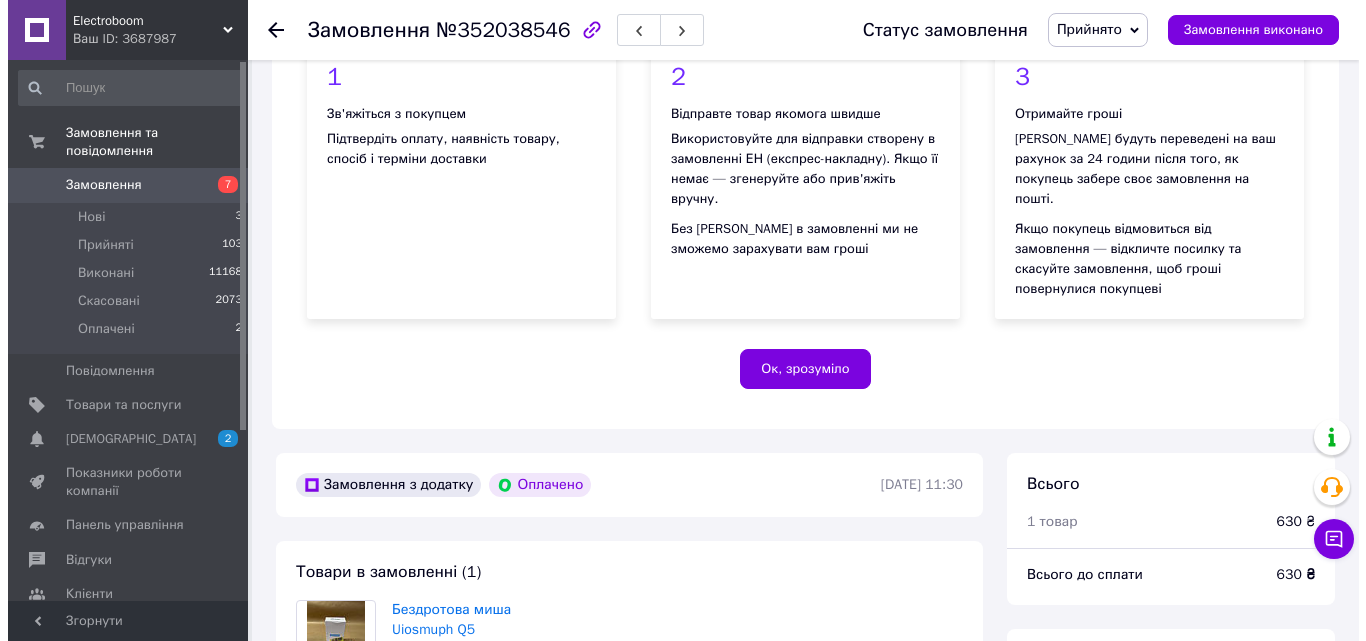 scroll, scrollTop: 600, scrollLeft: 0, axis: vertical 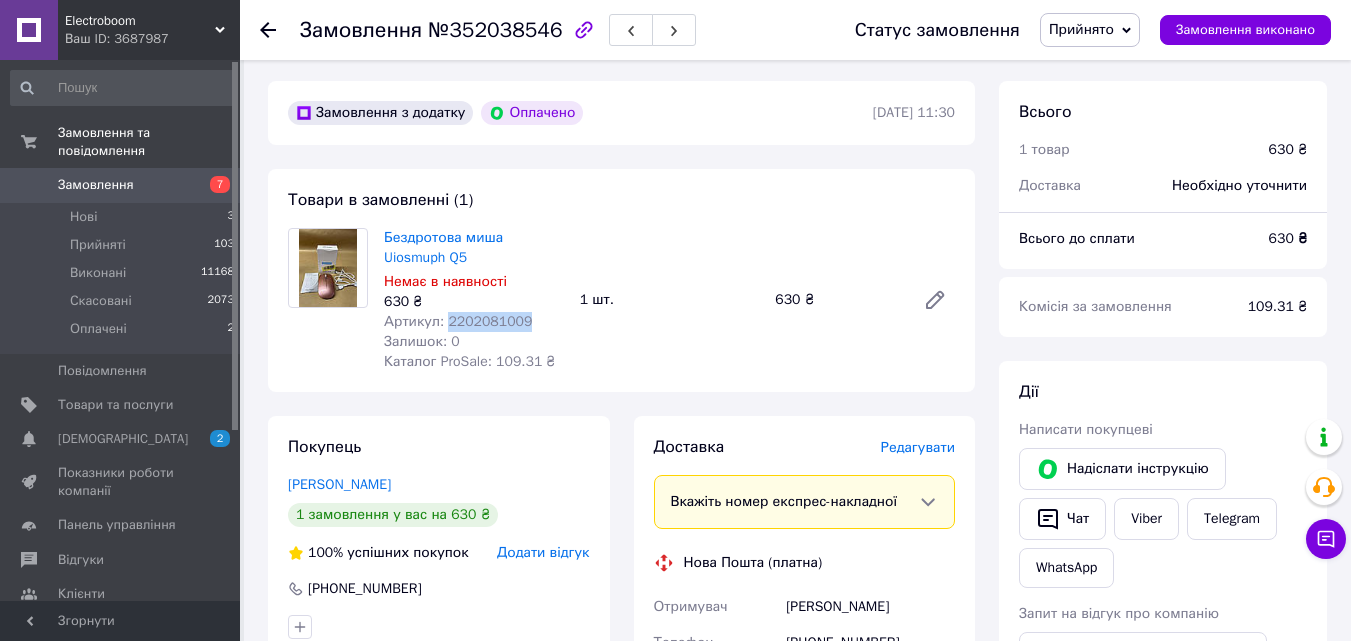 drag, startPoint x: 529, startPoint y: 300, endPoint x: 447, endPoint y: 305, distance: 82.1523 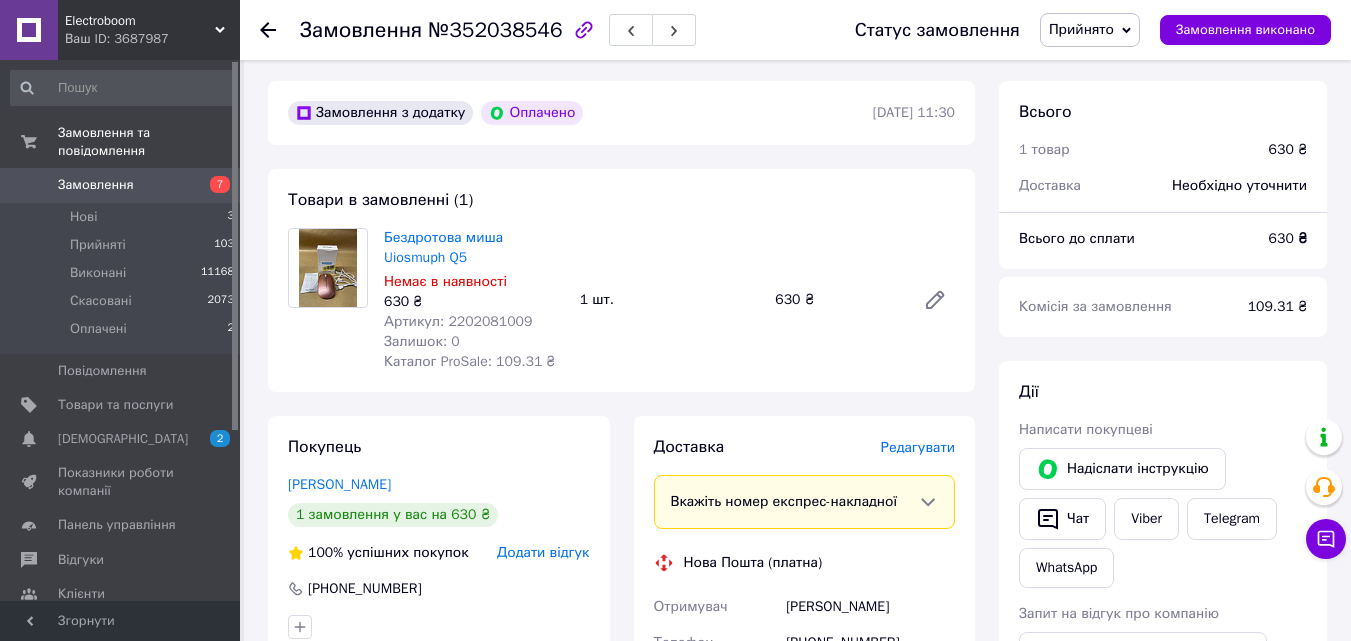 click on "Редагувати" at bounding box center (918, 447) 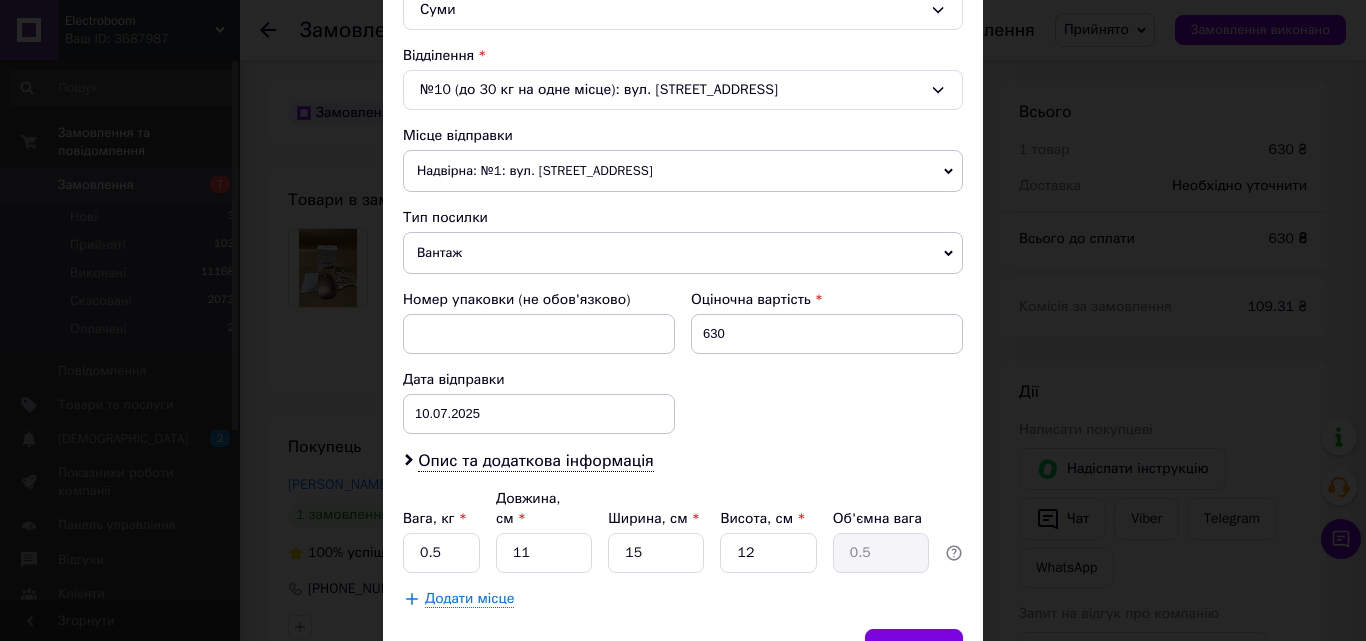 scroll, scrollTop: 687, scrollLeft: 0, axis: vertical 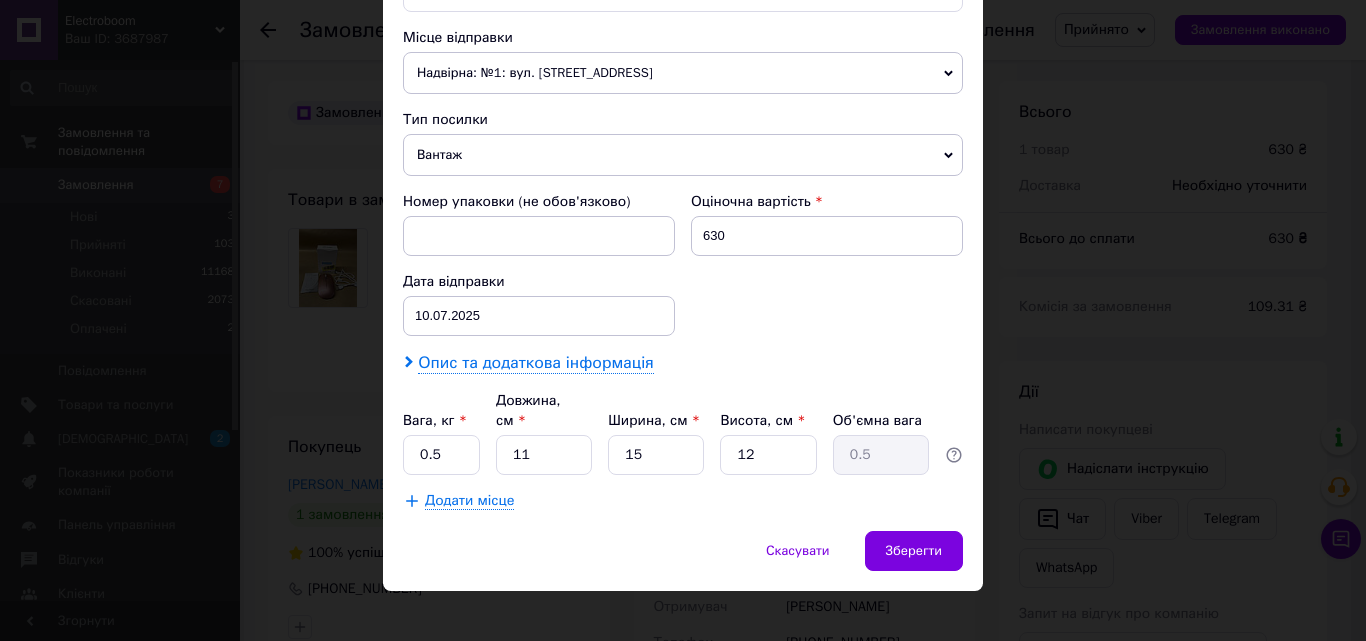 click on "Опис та додаткова інформація" at bounding box center [535, 363] 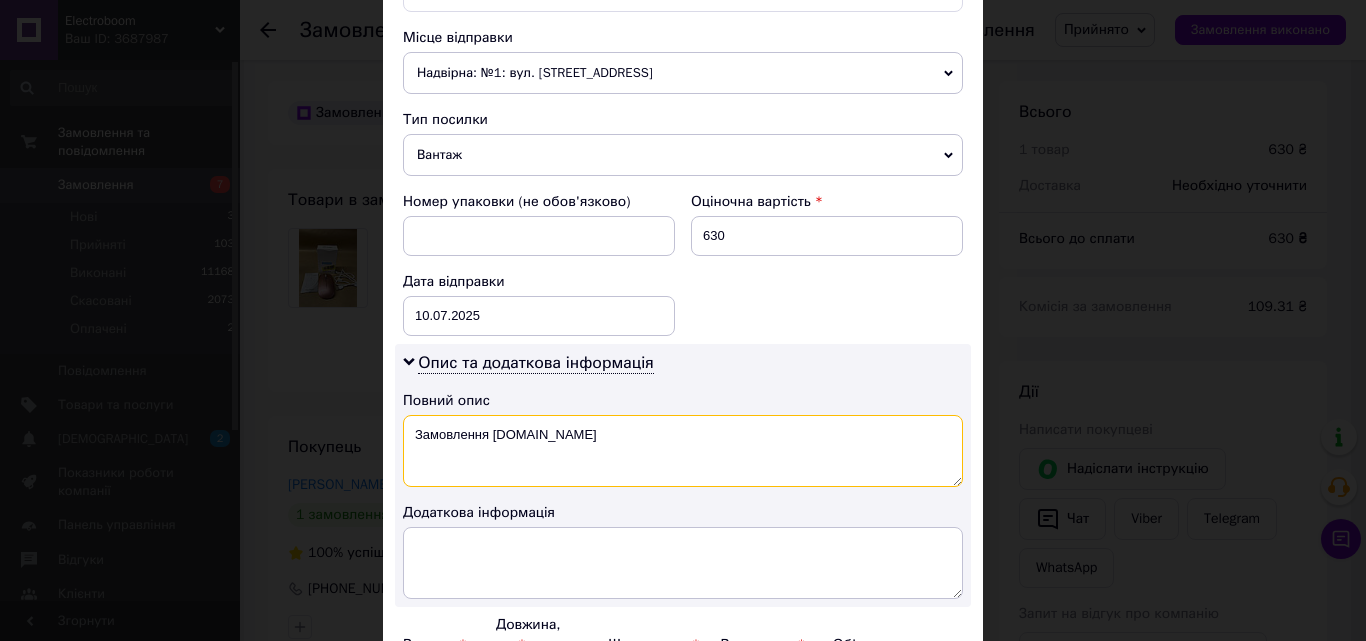 click on "Замовлення Prom.ua" at bounding box center [683, 451] 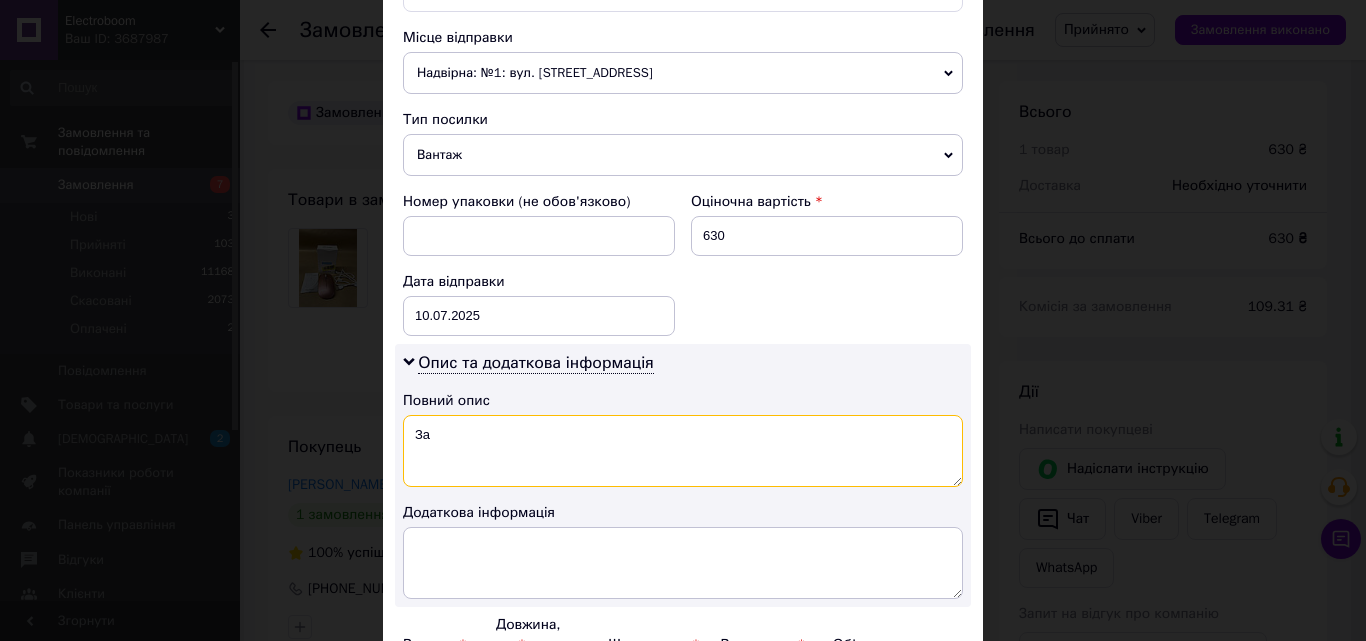 type on "З" 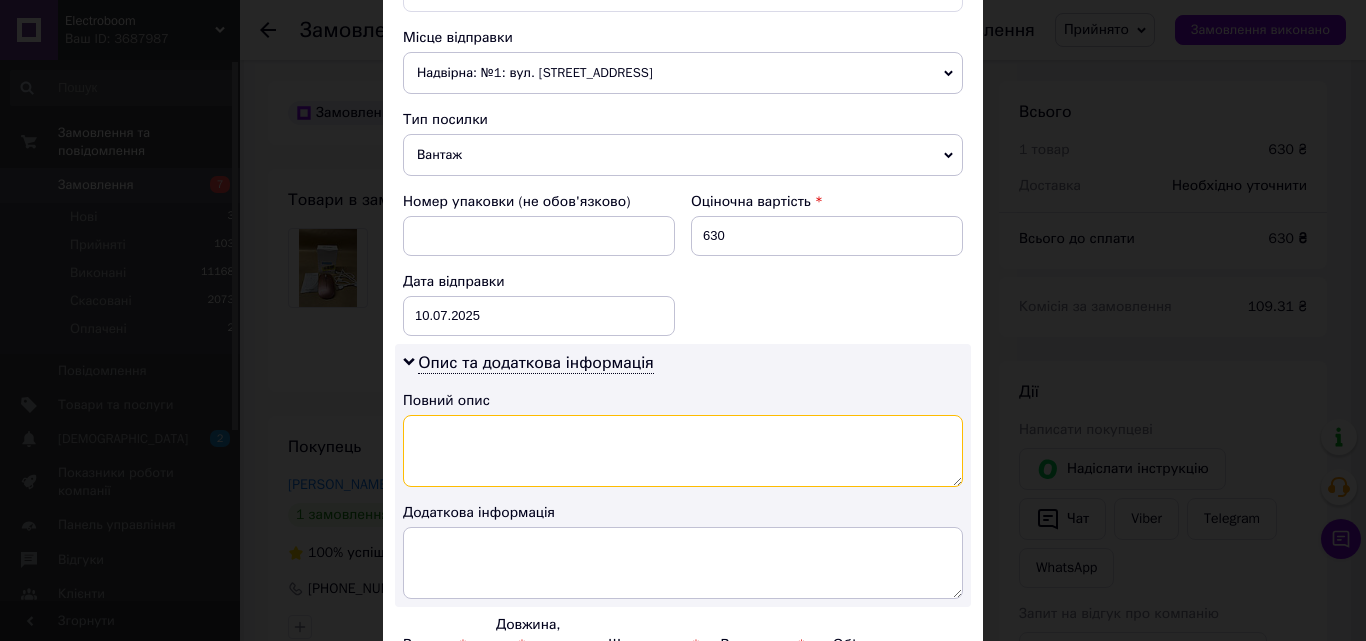 paste on "2202081009" 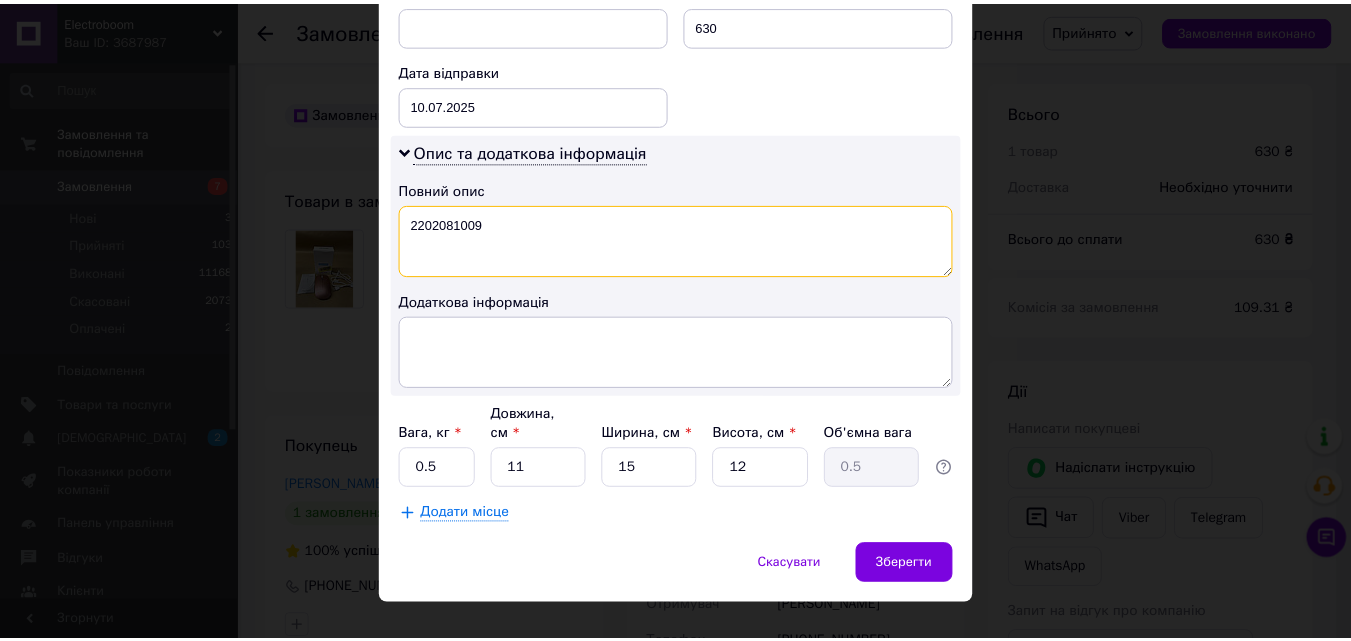 scroll, scrollTop: 911, scrollLeft: 0, axis: vertical 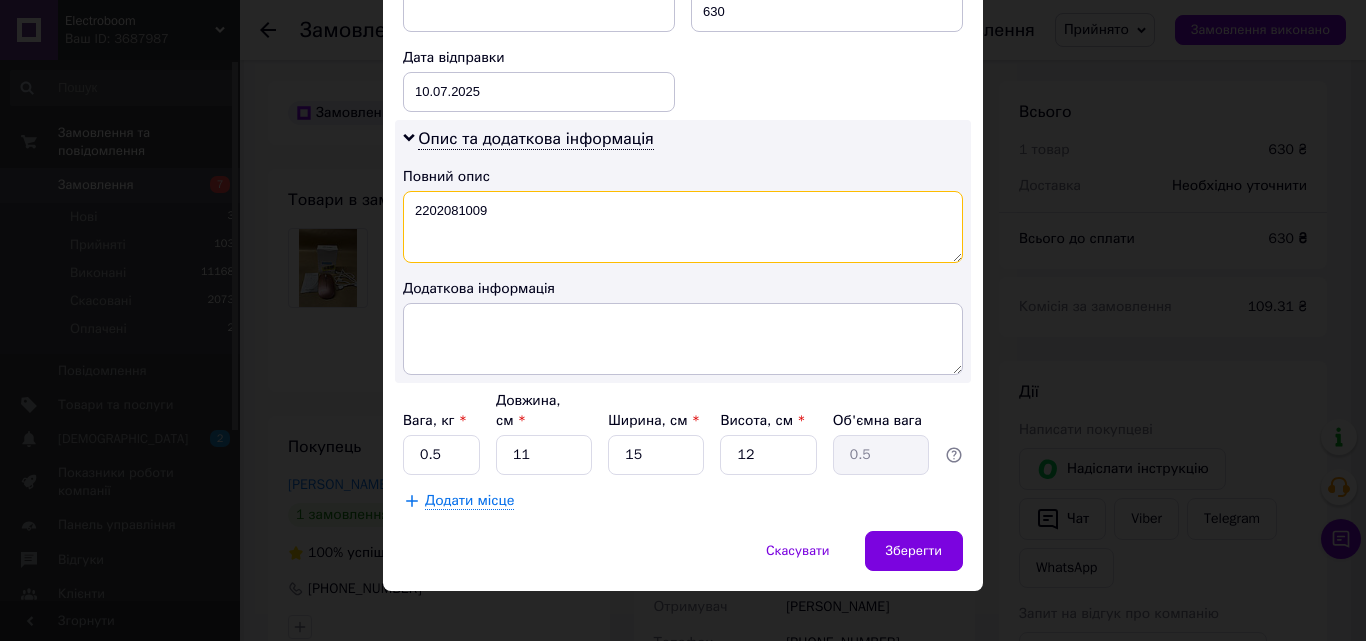 type on "2202081009" 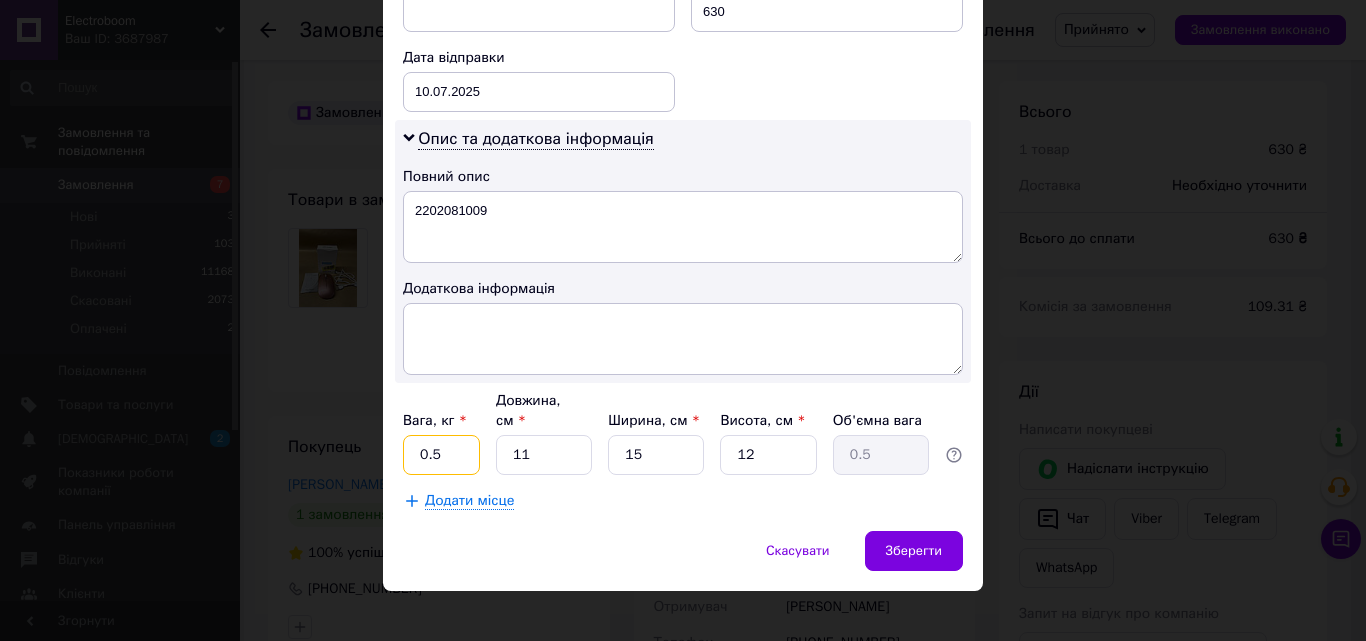 click on "0.5" at bounding box center [441, 455] 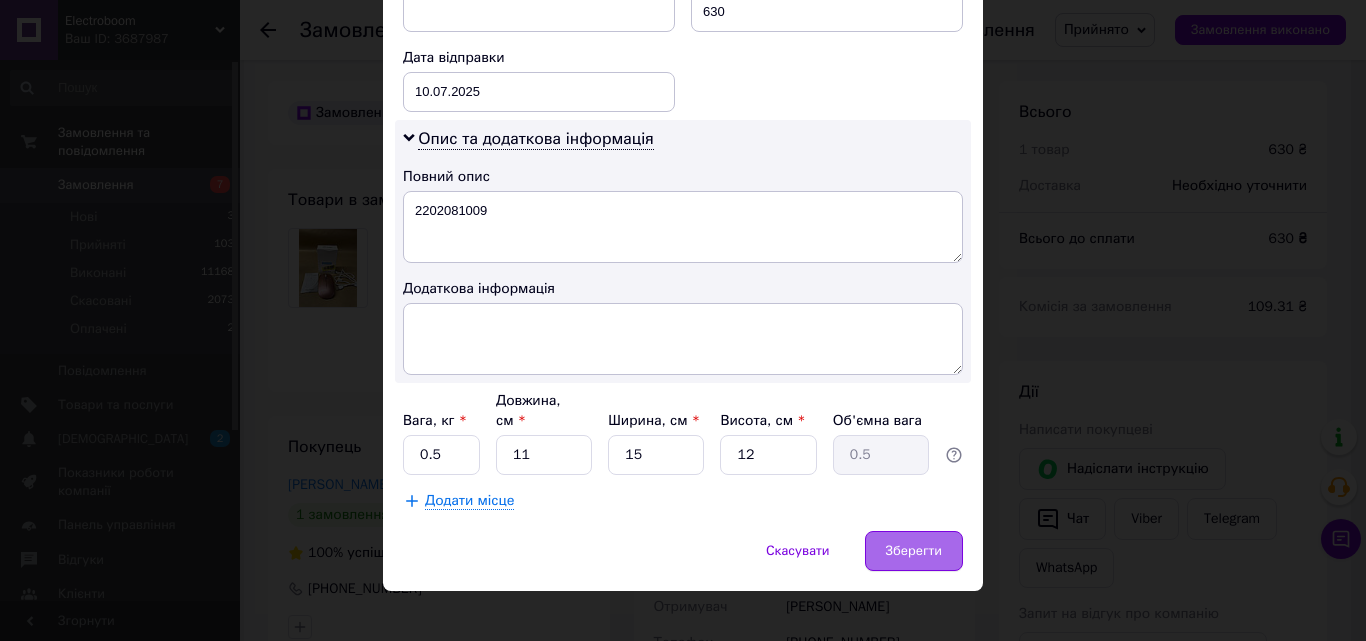 click on "Зберегти" at bounding box center (914, 551) 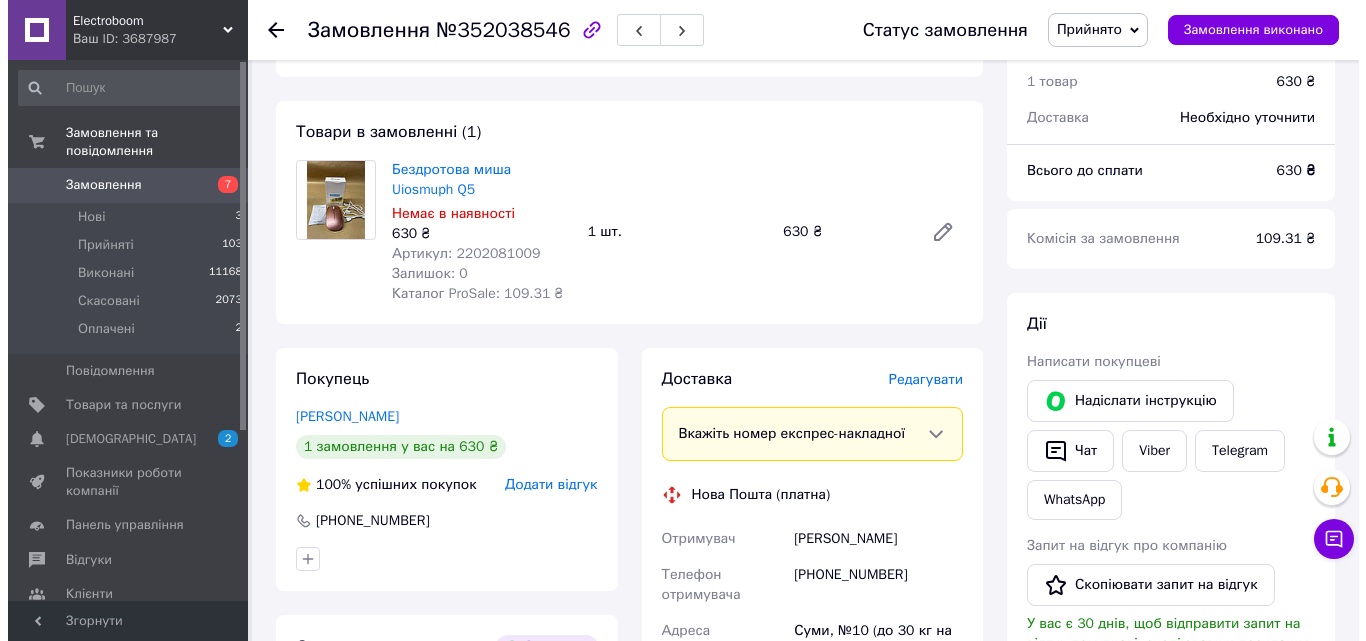 scroll, scrollTop: 500, scrollLeft: 0, axis: vertical 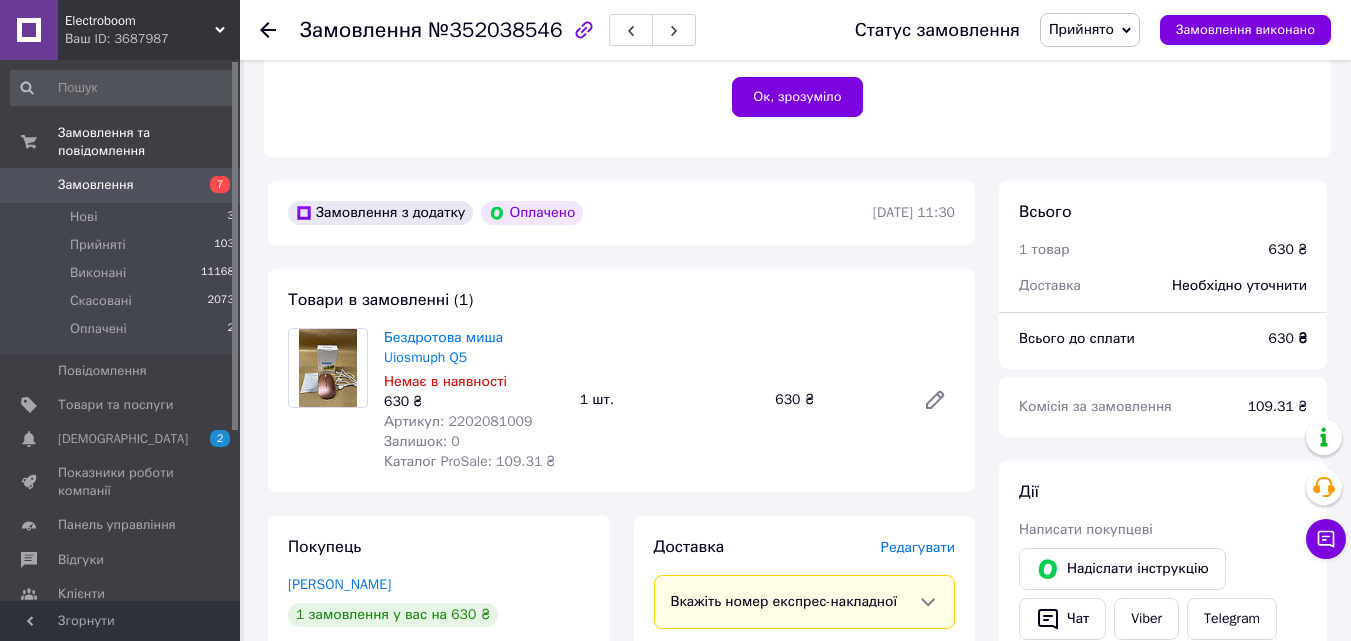 click on "Редагувати" at bounding box center (918, 547) 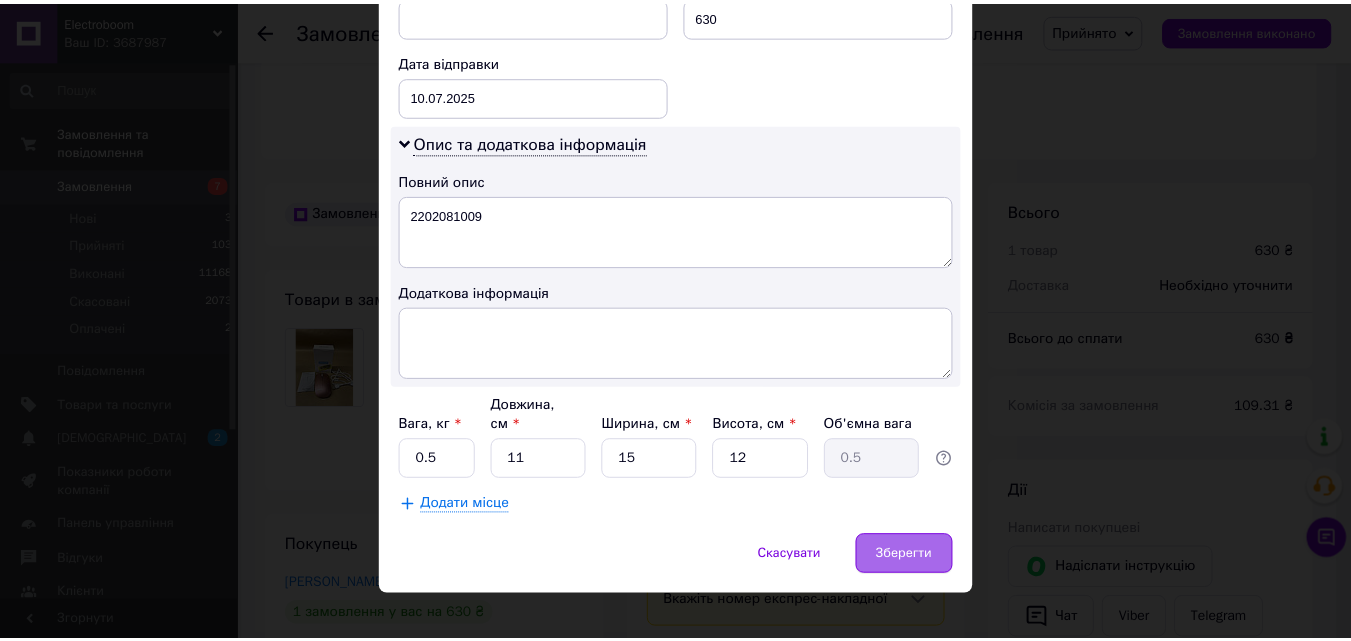 scroll, scrollTop: 911, scrollLeft: 0, axis: vertical 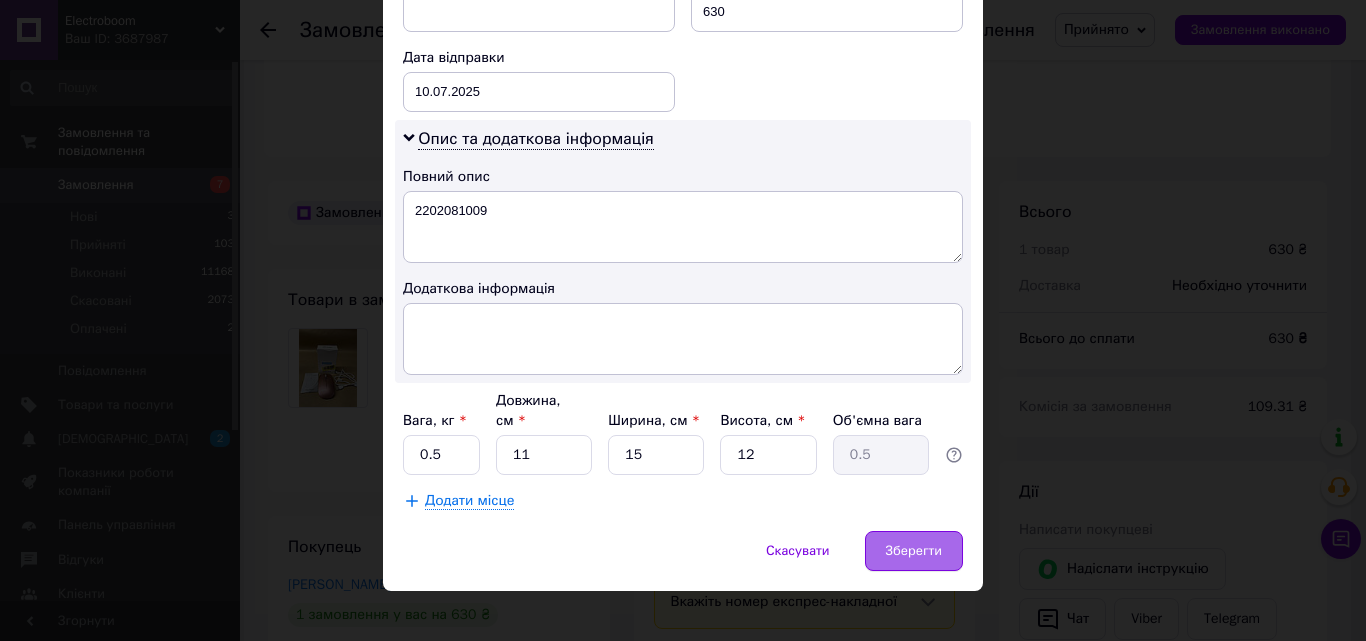 click on "Зберегти" at bounding box center [914, 551] 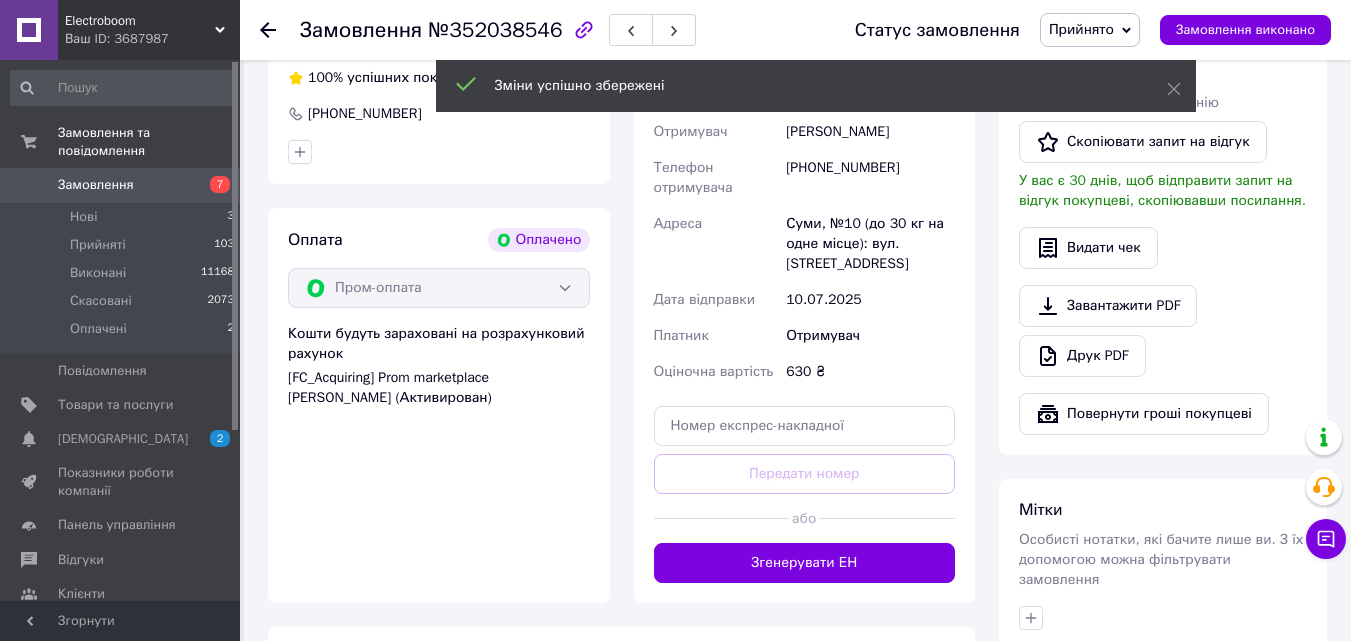scroll, scrollTop: 1200, scrollLeft: 0, axis: vertical 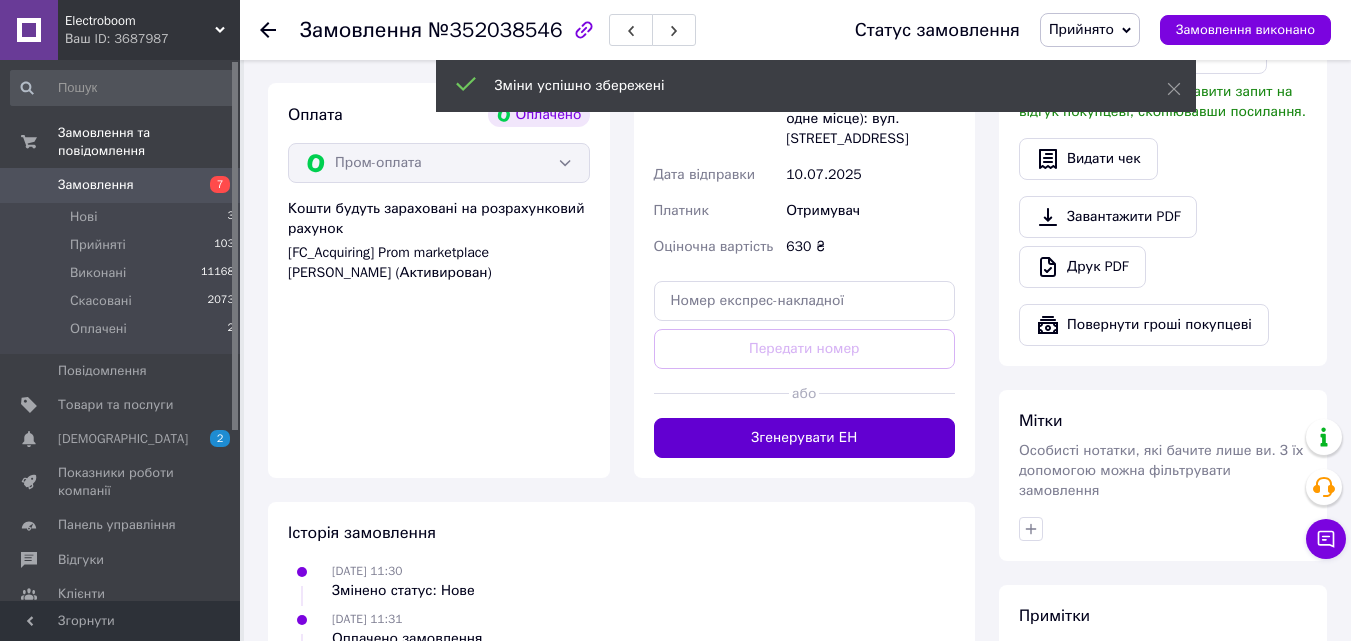 click on "Згенерувати ЕН" at bounding box center [805, 438] 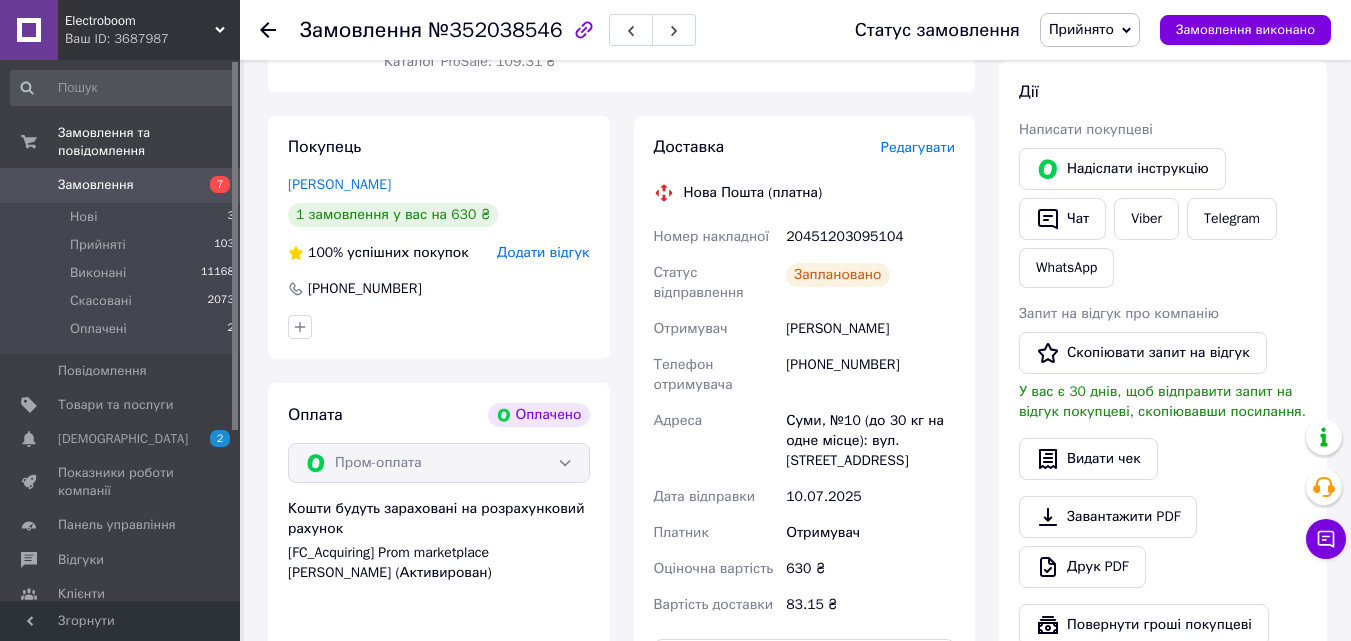 scroll, scrollTop: 400, scrollLeft: 0, axis: vertical 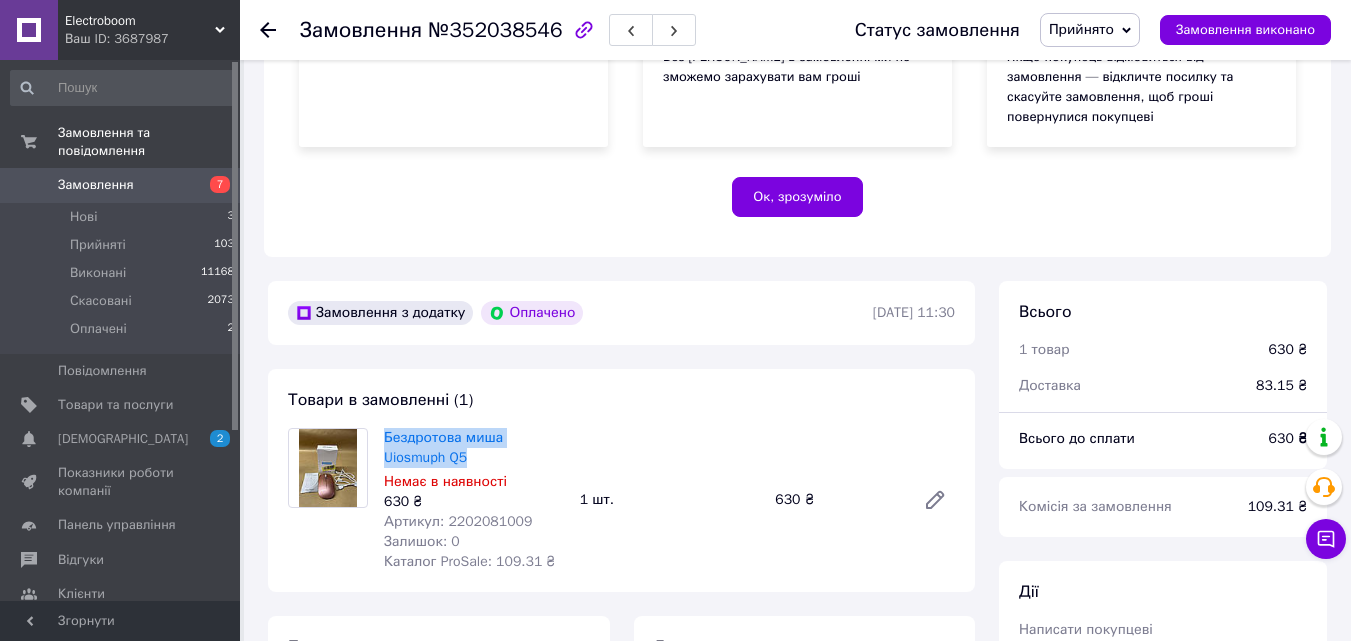 drag, startPoint x: 382, startPoint y: 414, endPoint x: 477, endPoint y: 436, distance: 97.5141 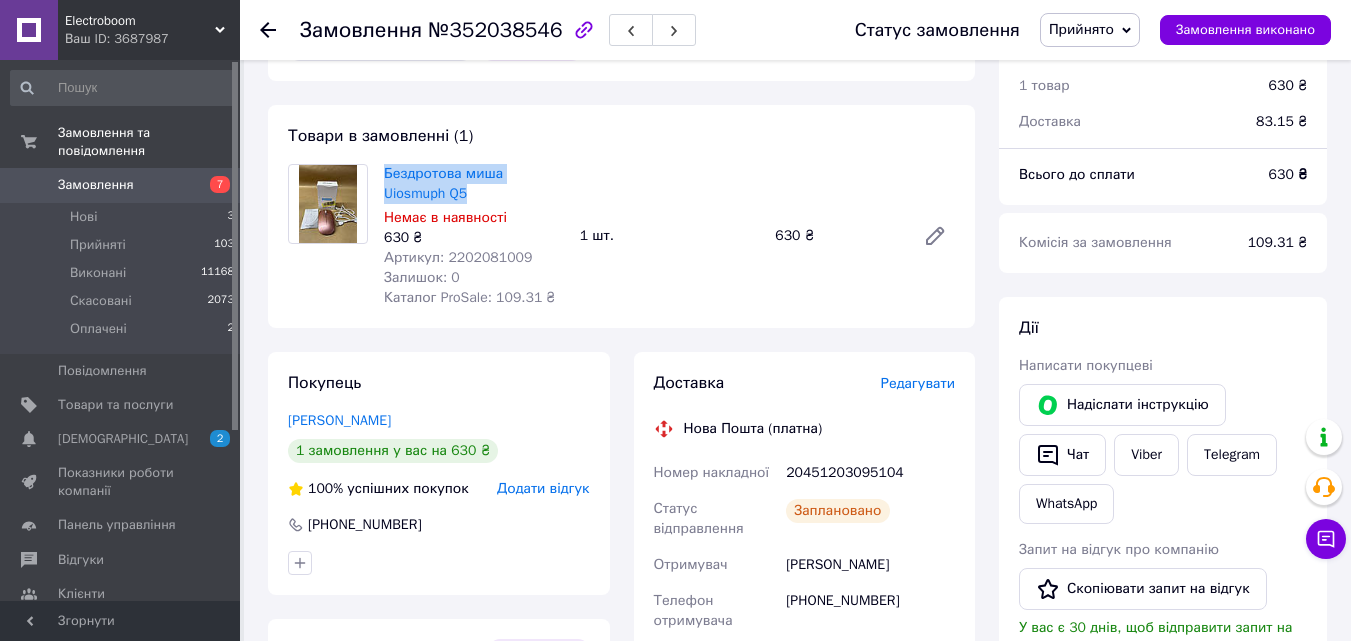 scroll, scrollTop: 600, scrollLeft: 0, axis: vertical 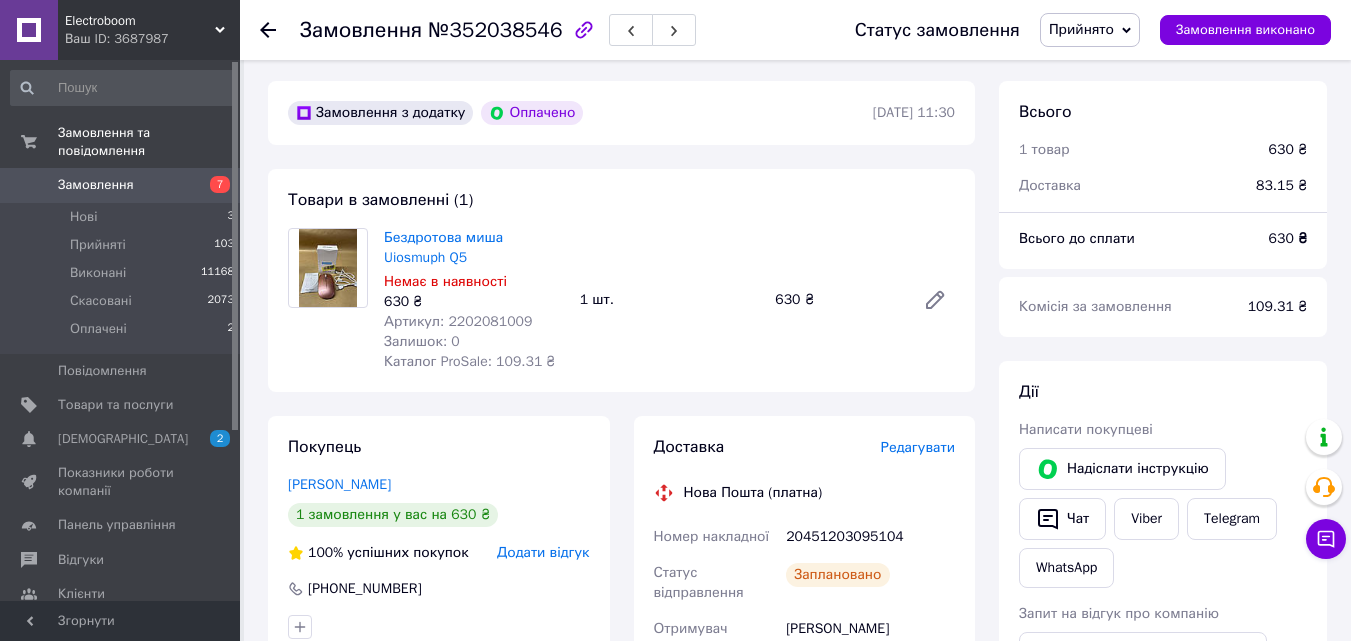 click 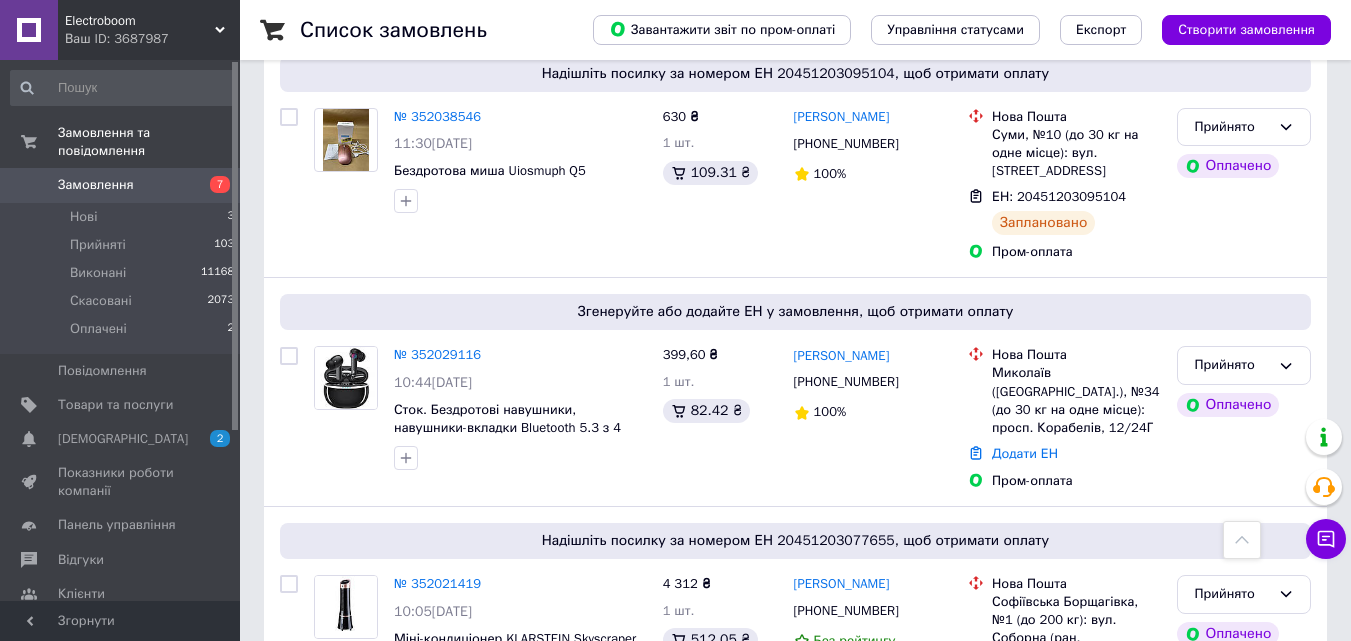 scroll, scrollTop: 800, scrollLeft: 0, axis: vertical 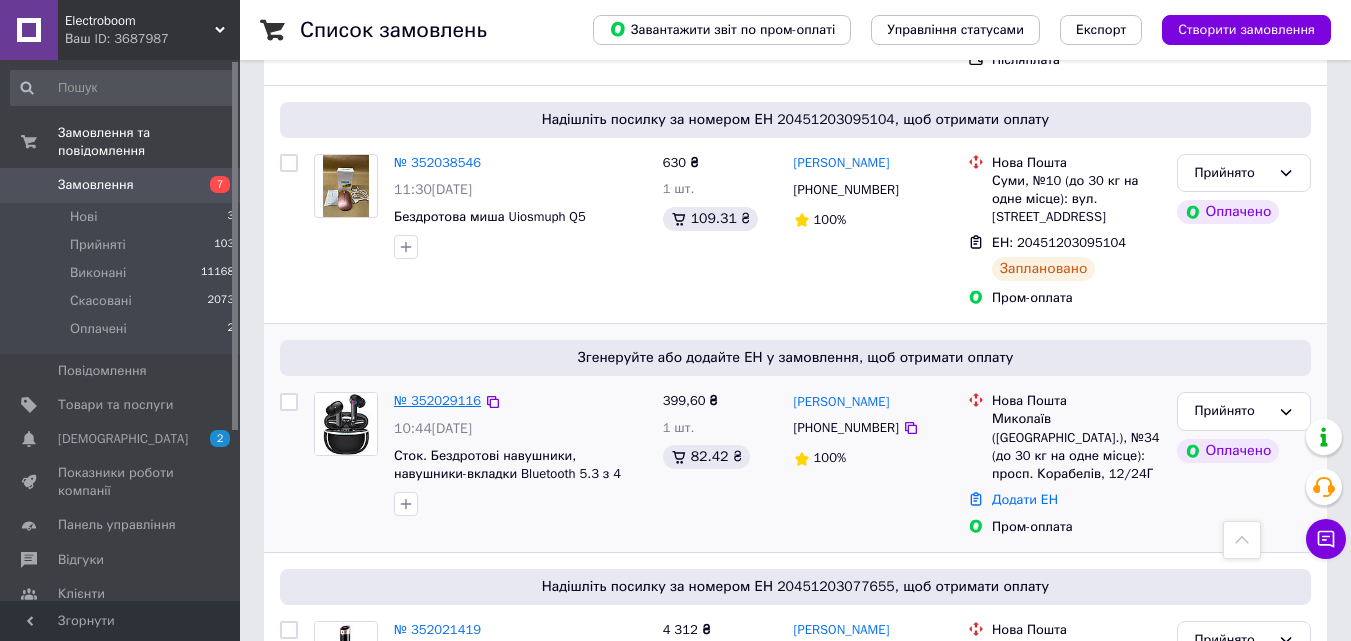 click on "№ 352029116" at bounding box center [437, 400] 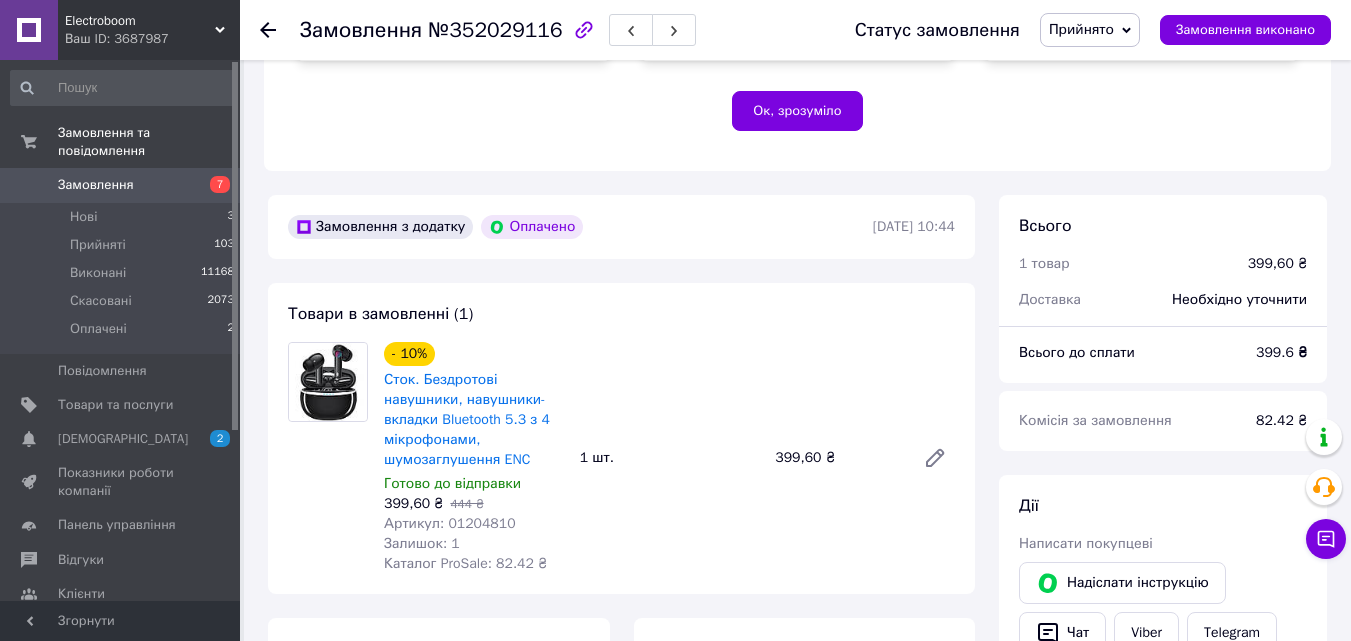 scroll, scrollTop: 600, scrollLeft: 0, axis: vertical 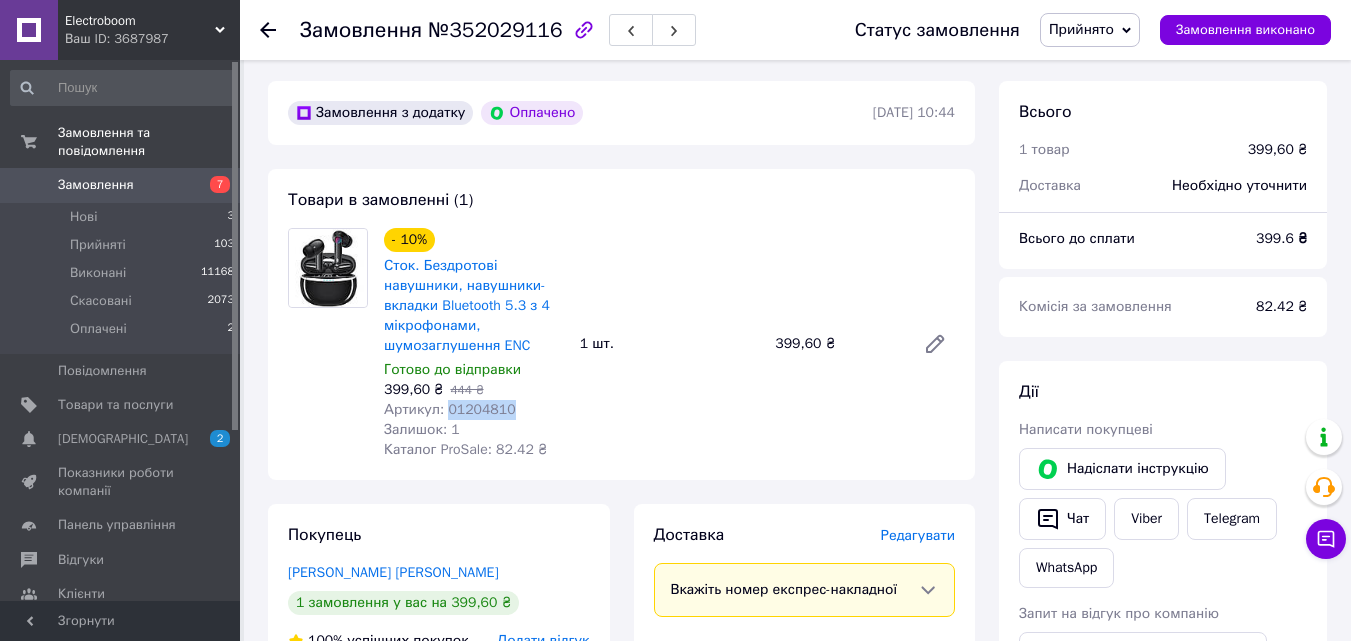 drag, startPoint x: 511, startPoint y: 388, endPoint x: 443, endPoint y: 388, distance: 68 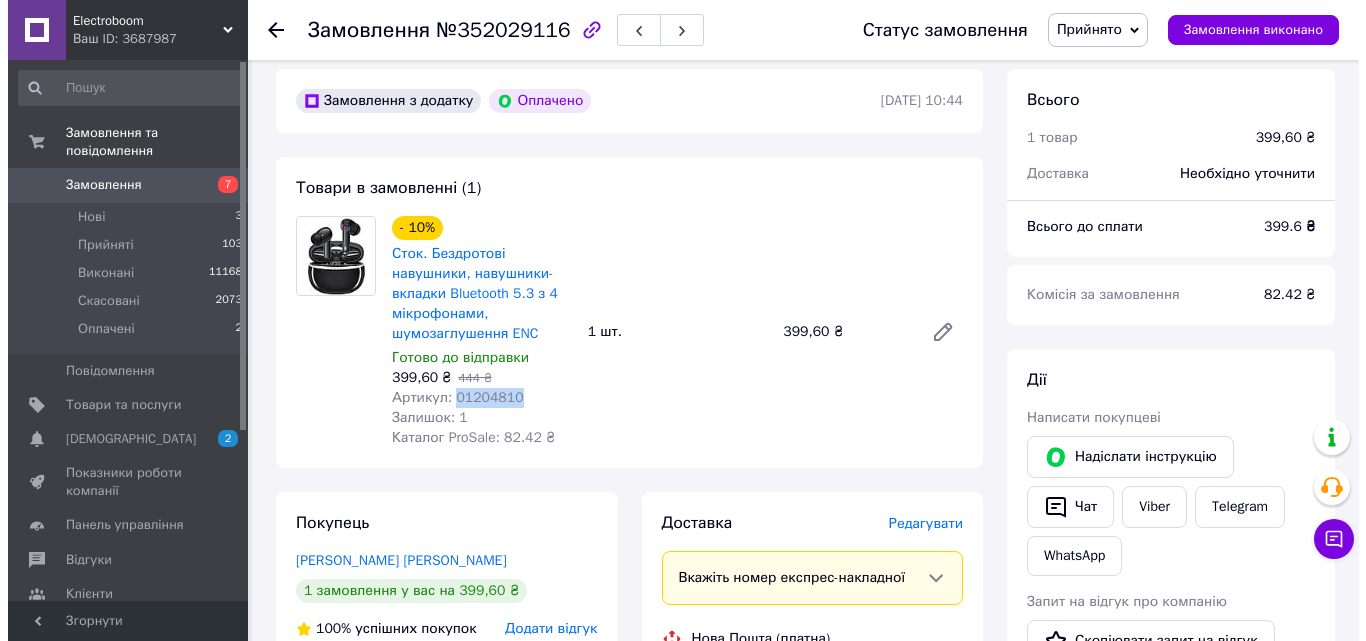 scroll, scrollTop: 600, scrollLeft: 0, axis: vertical 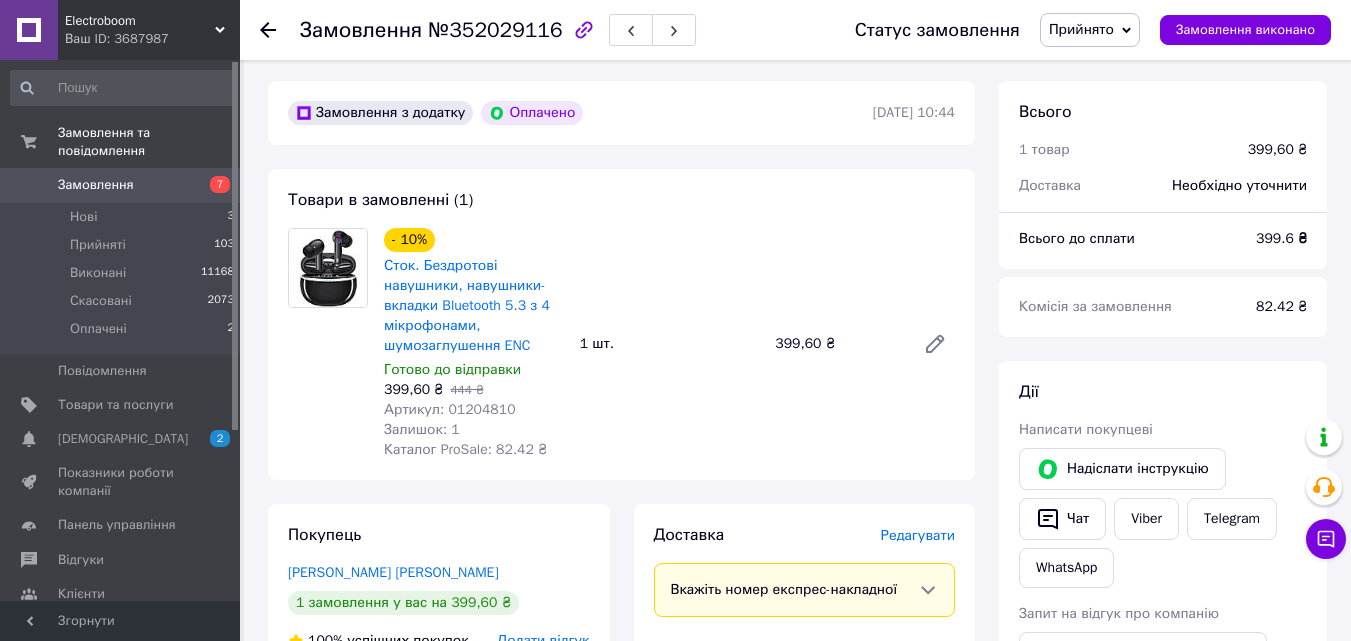 click on "Редагувати" at bounding box center (918, 535) 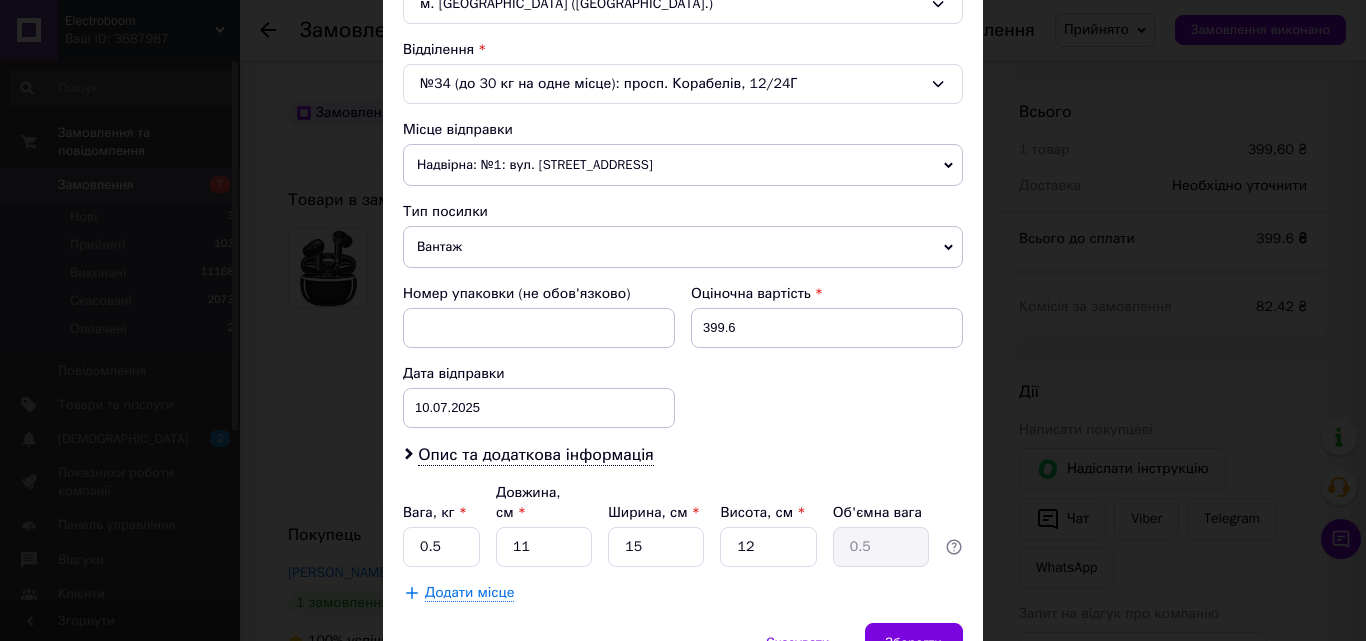scroll, scrollTop: 687, scrollLeft: 0, axis: vertical 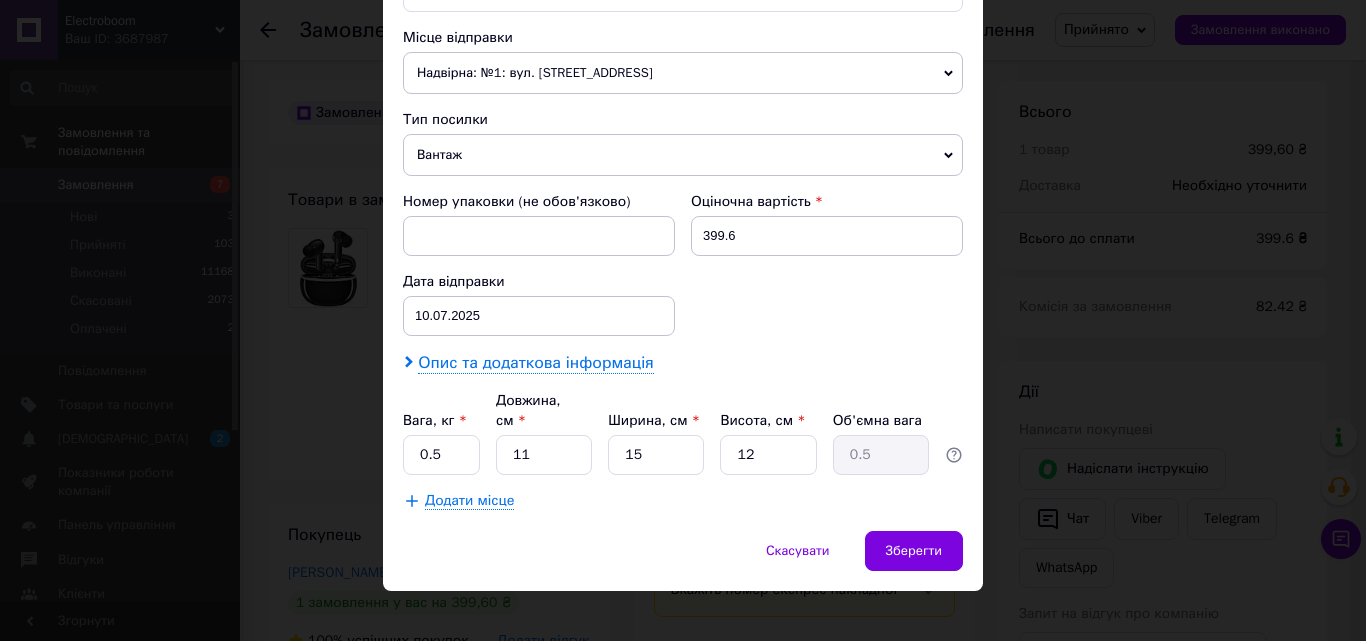 click on "Опис та додаткова інформація" at bounding box center [535, 363] 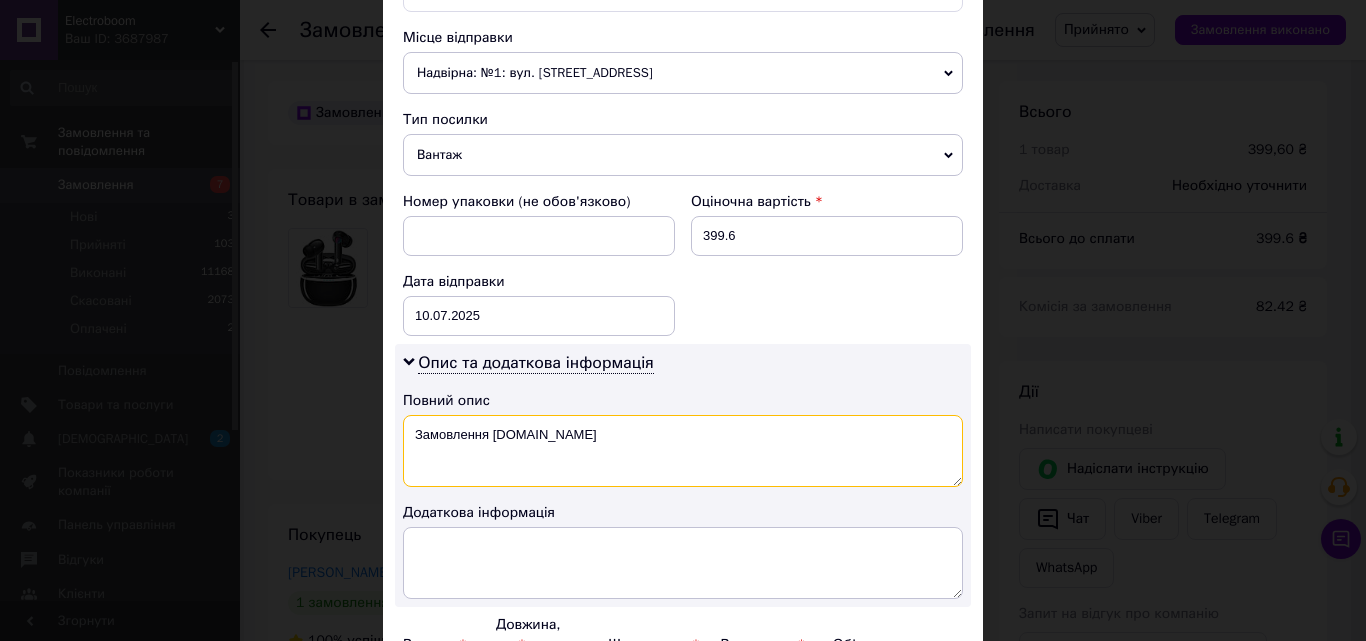 drag, startPoint x: 544, startPoint y: 434, endPoint x: 386, endPoint y: 458, distance: 159.8124 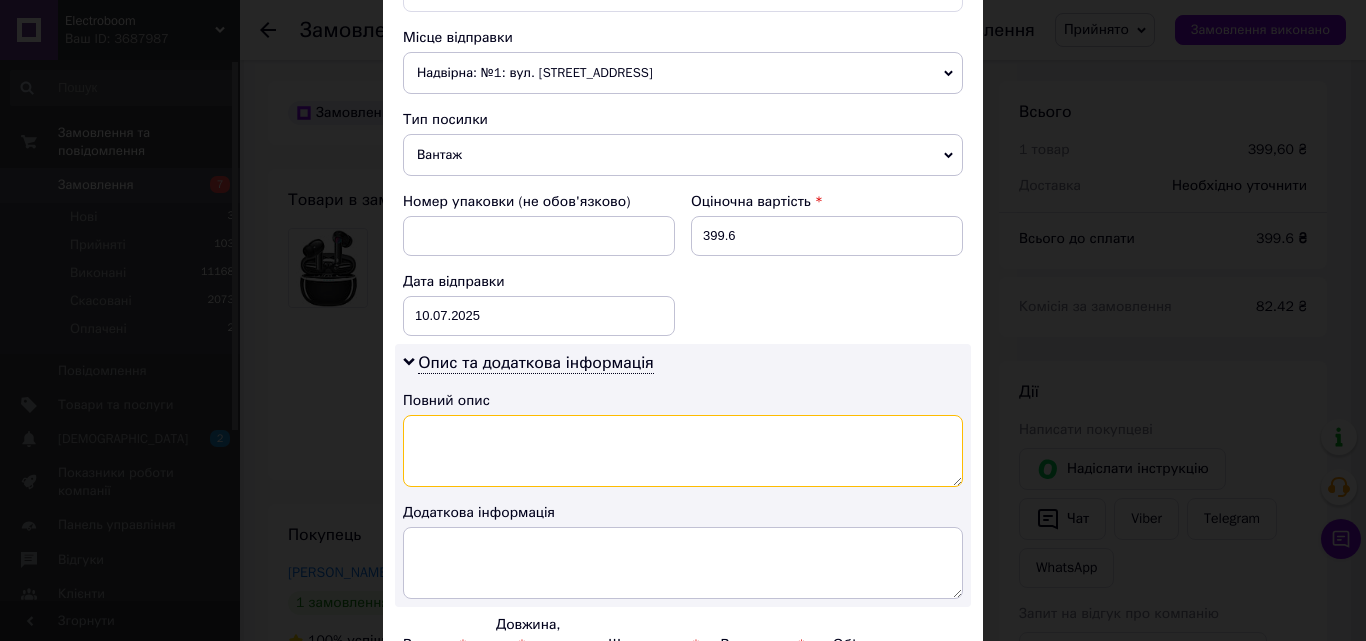 paste on "01204810" 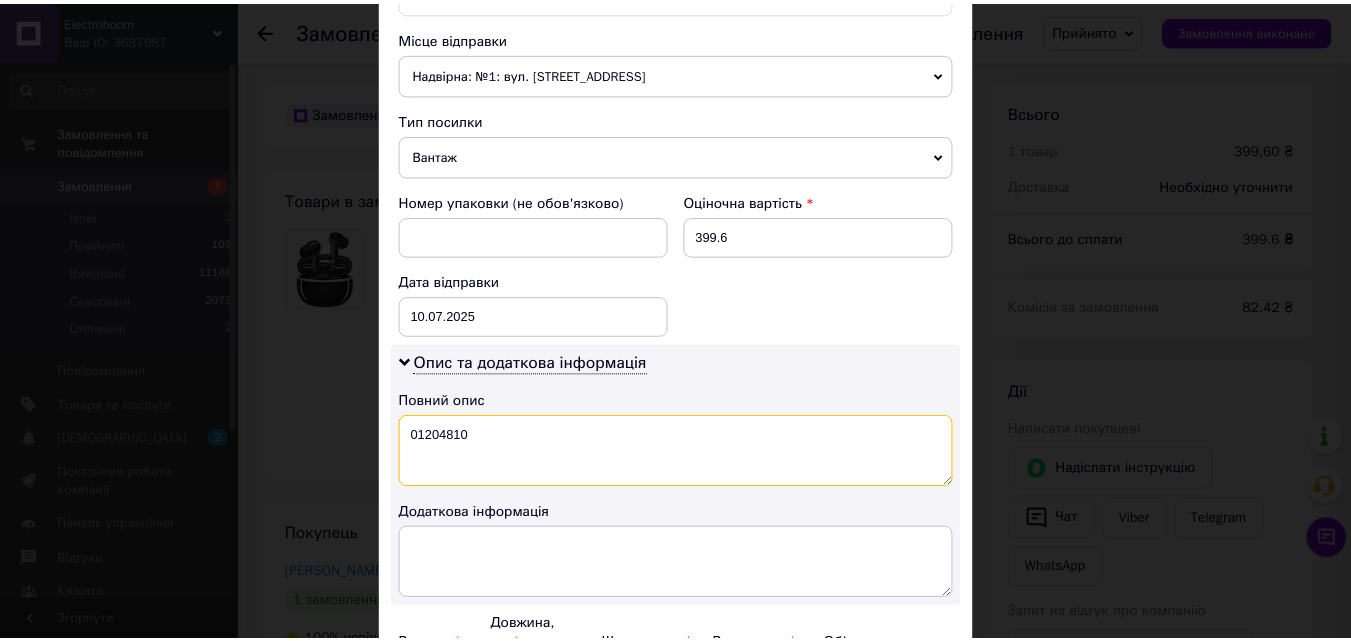 scroll, scrollTop: 911, scrollLeft: 0, axis: vertical 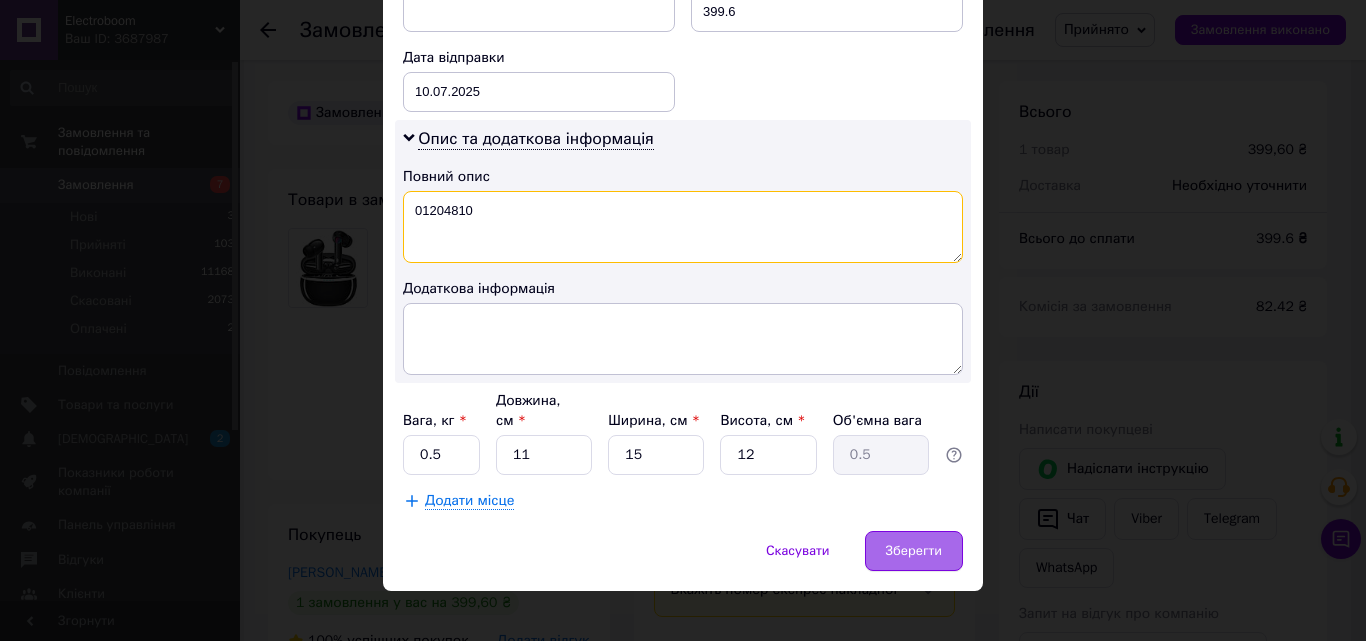 type on "01204810" 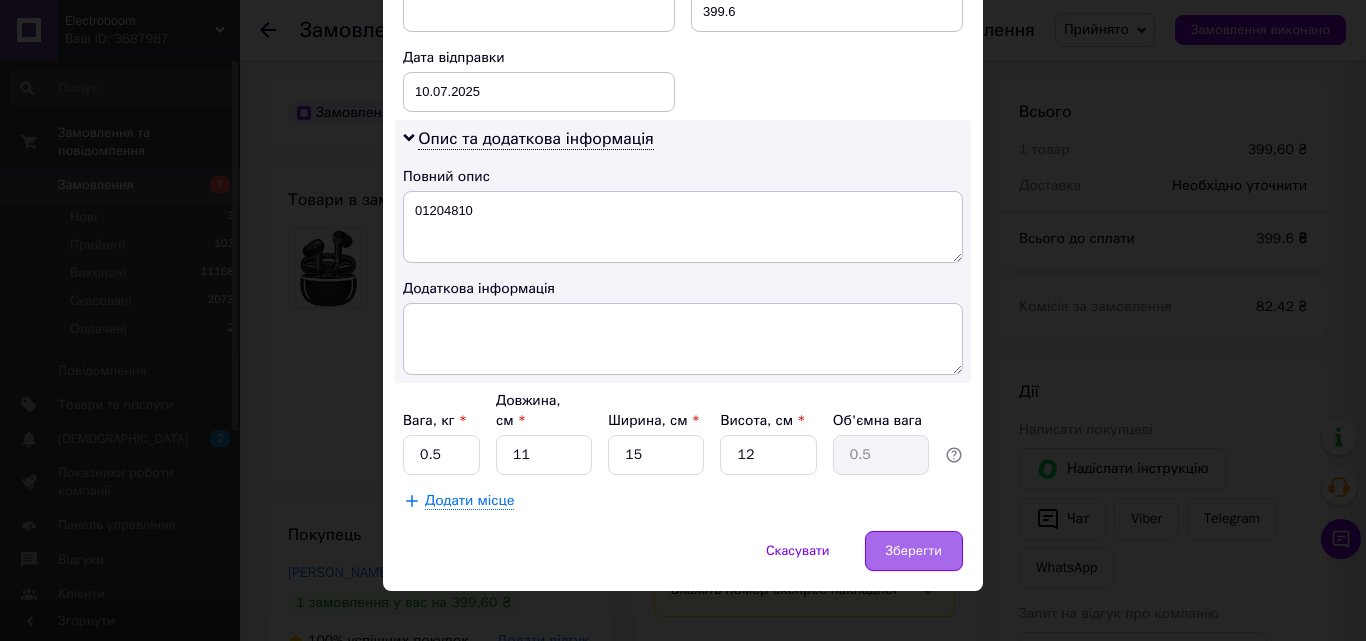 click on "Зберегти" at bounding box center [914, 551] 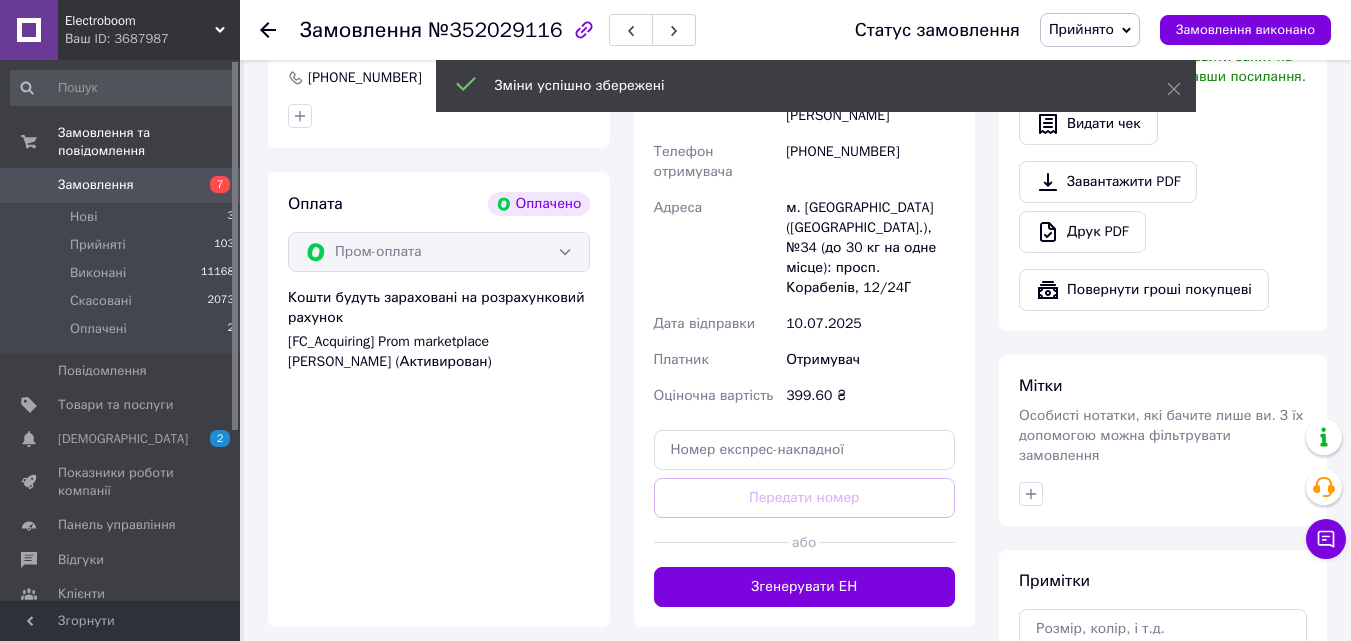 scroll, scrollTop: 1200, scrollLeft: 0, axis: vertical 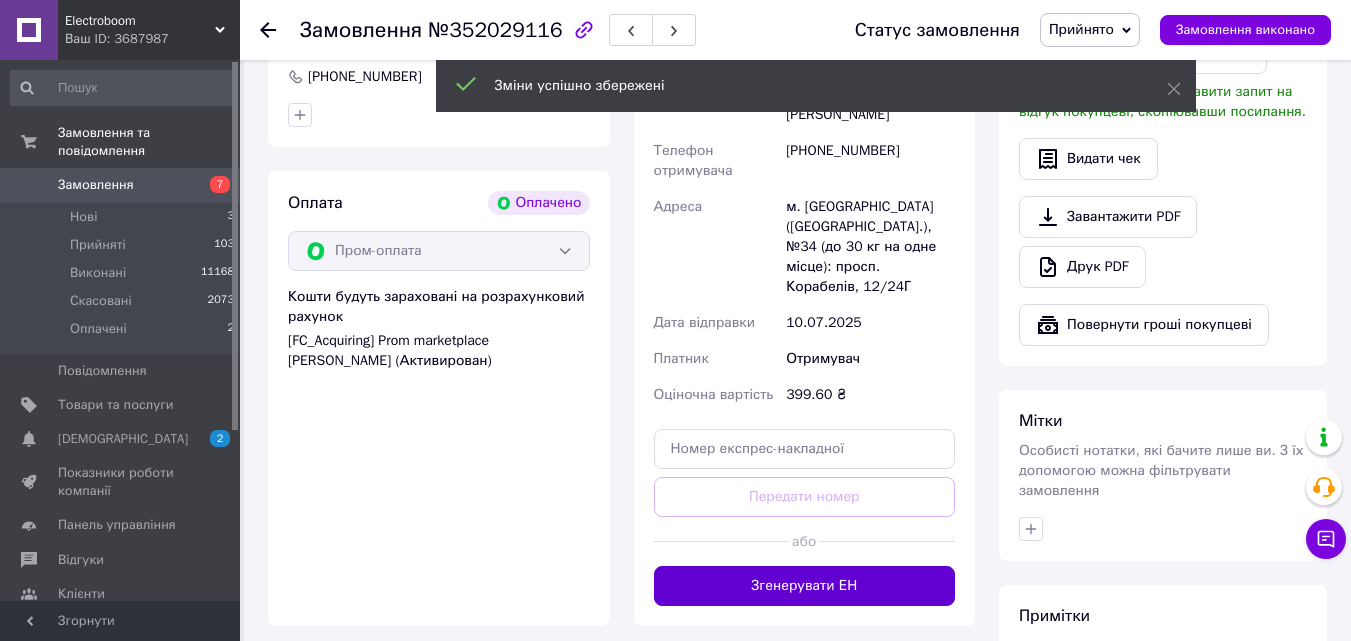 click on "Згенерувати ЕН" at bounding box center [805, 586] 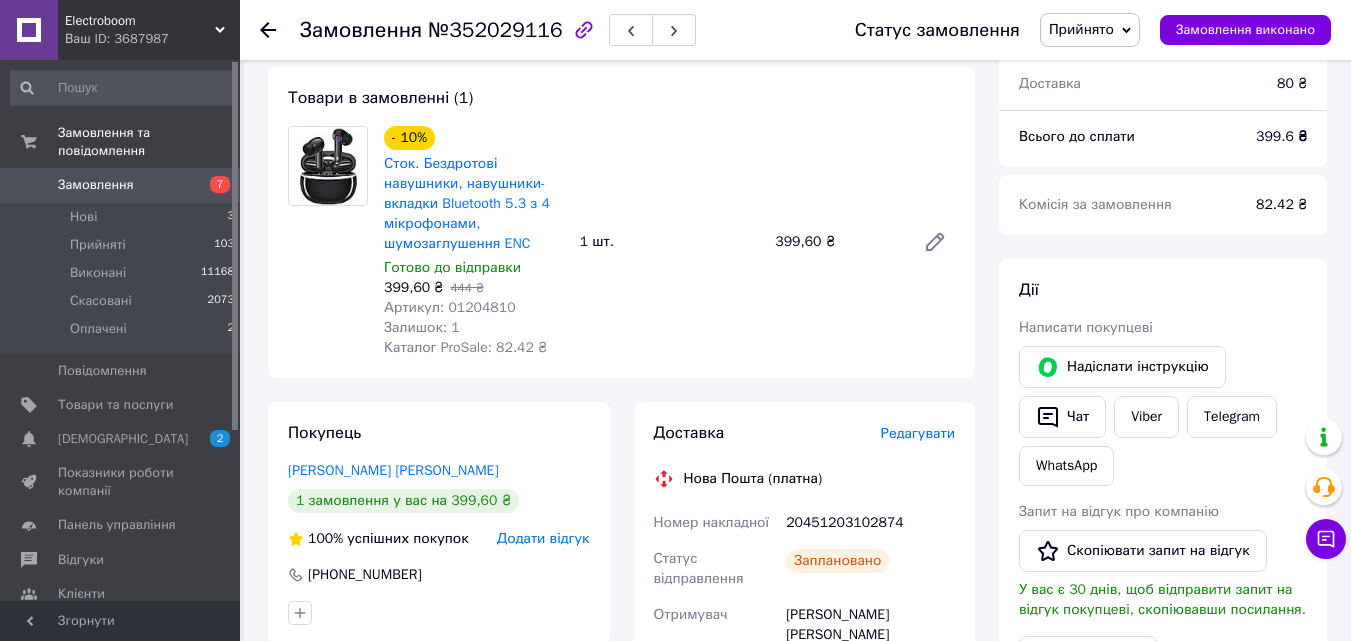 scroll, scrollTop: 700, scrollLeft: 0, axis: vertical 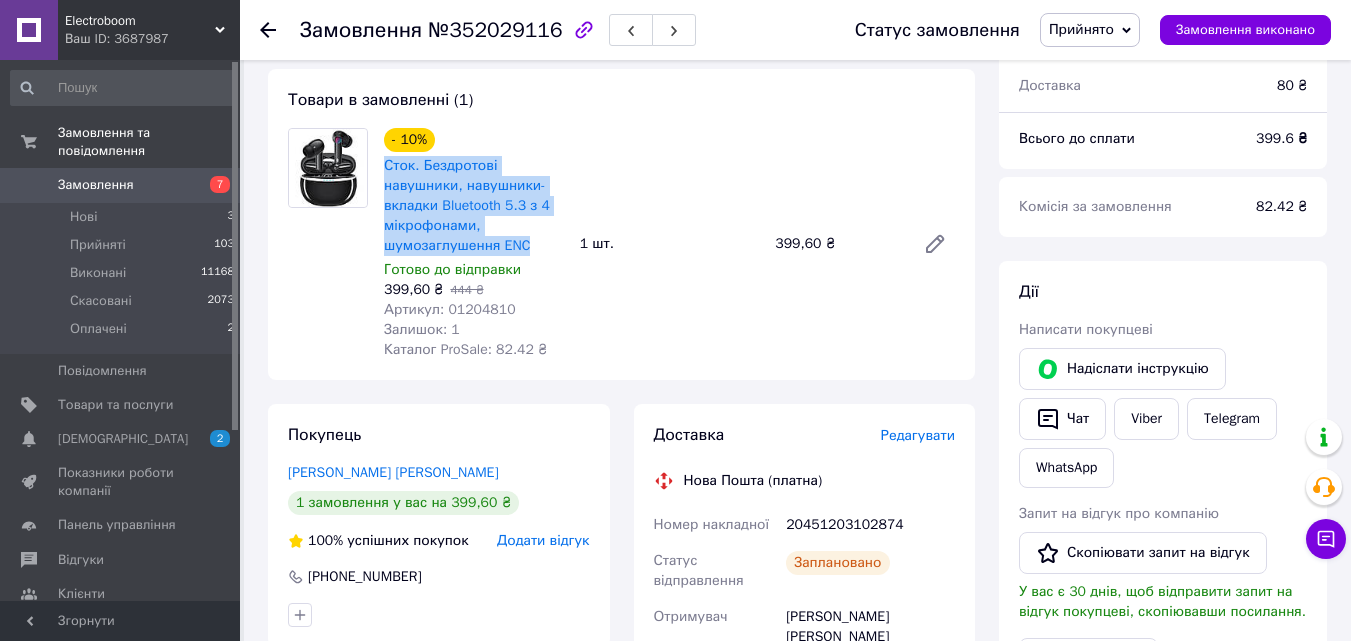 drag, startPoint x: 383, startPoint y: 144, endPoint x: 529, endPoint y: 223, distance: 166.003 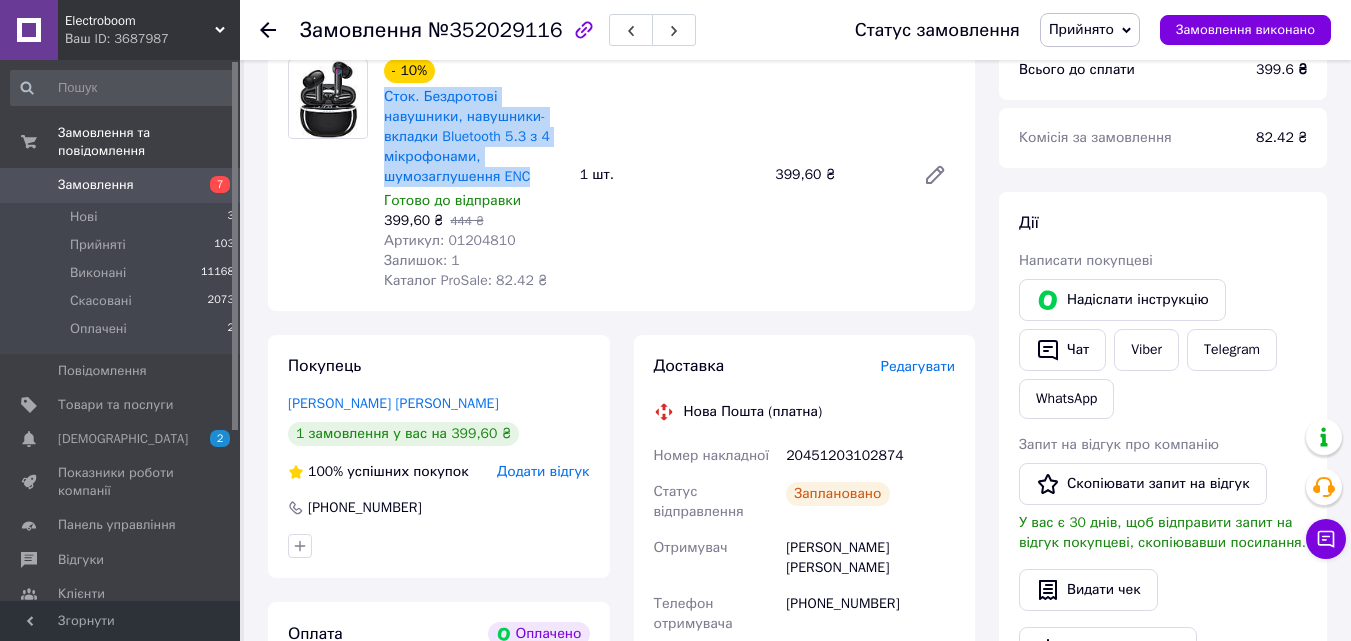 scroll, scrollTop: 800, scrollLeft: 0, axis: vertical 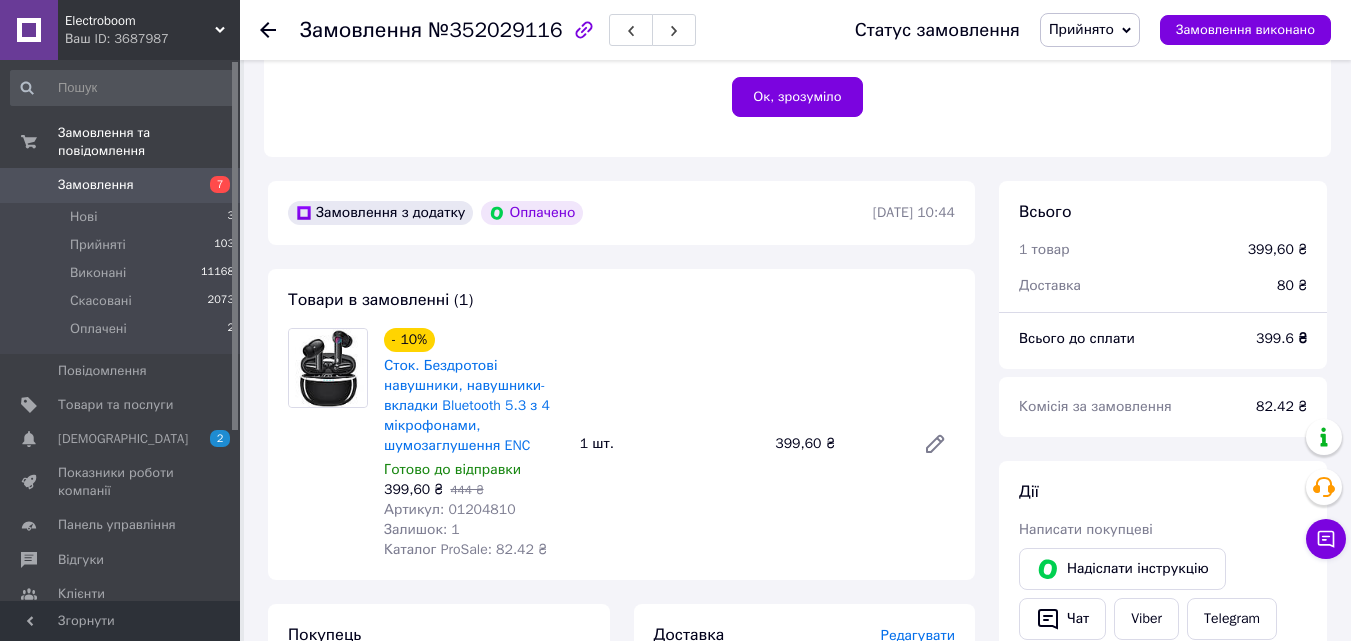 click 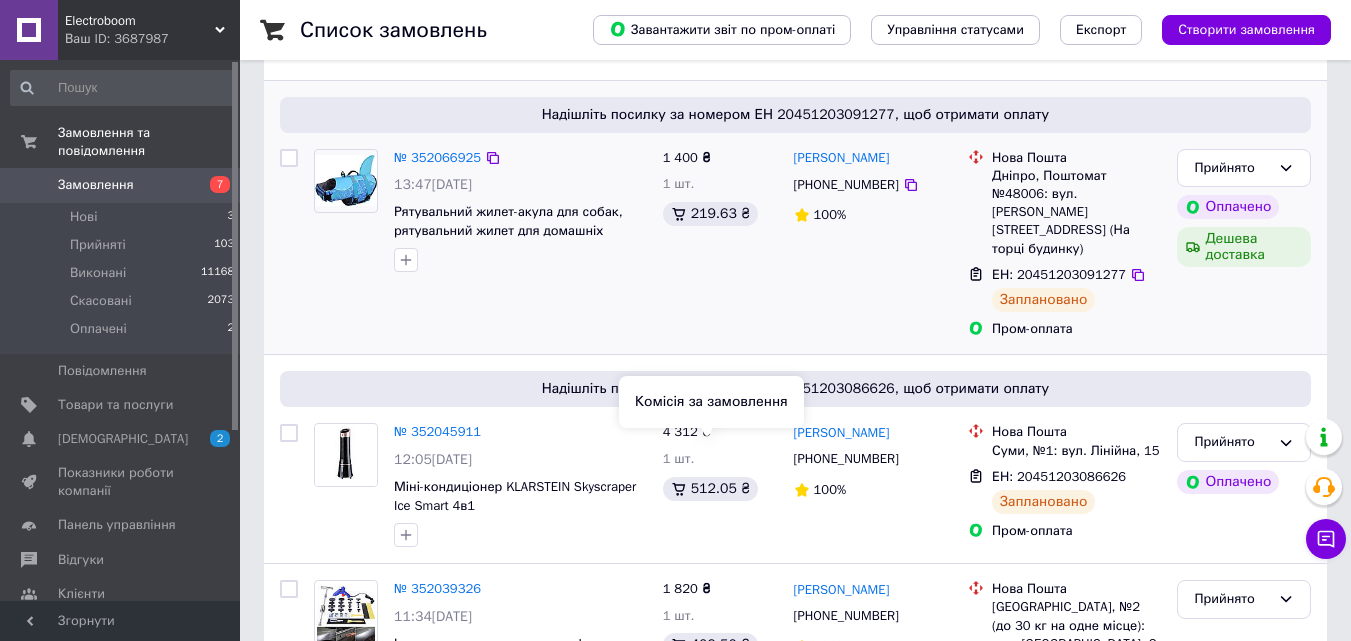 scroll, scrollTop: 100, scrollLeft: 0, axis: vertical 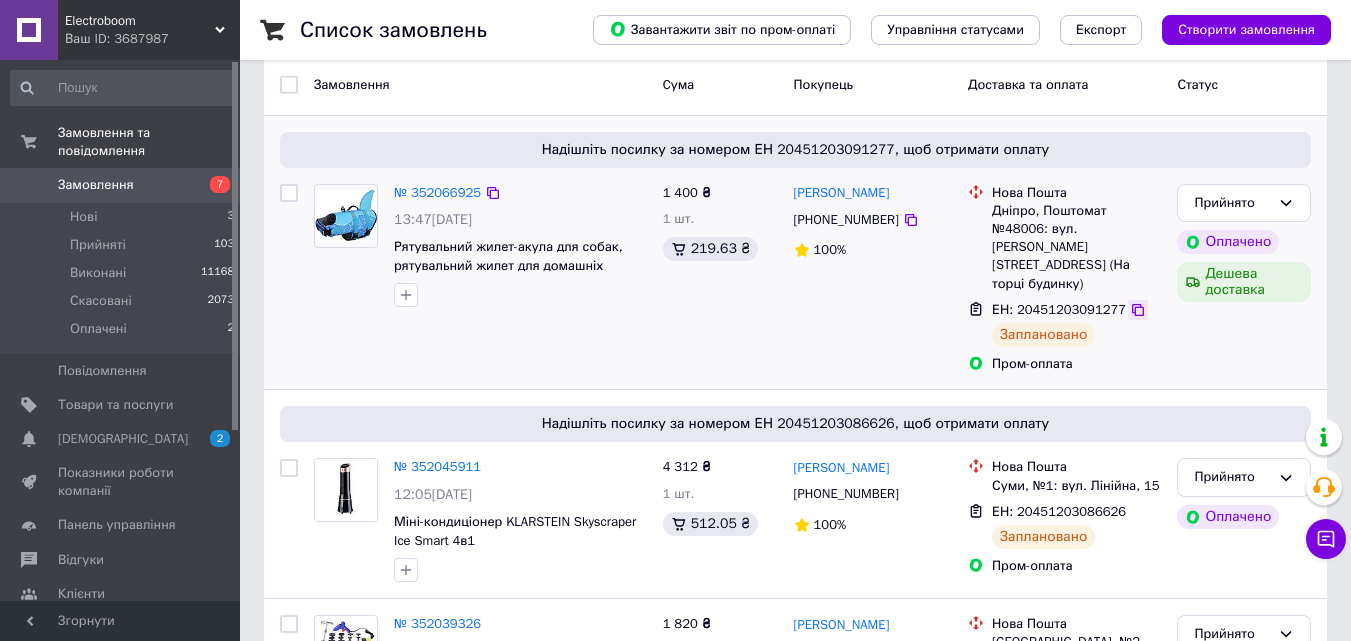 click 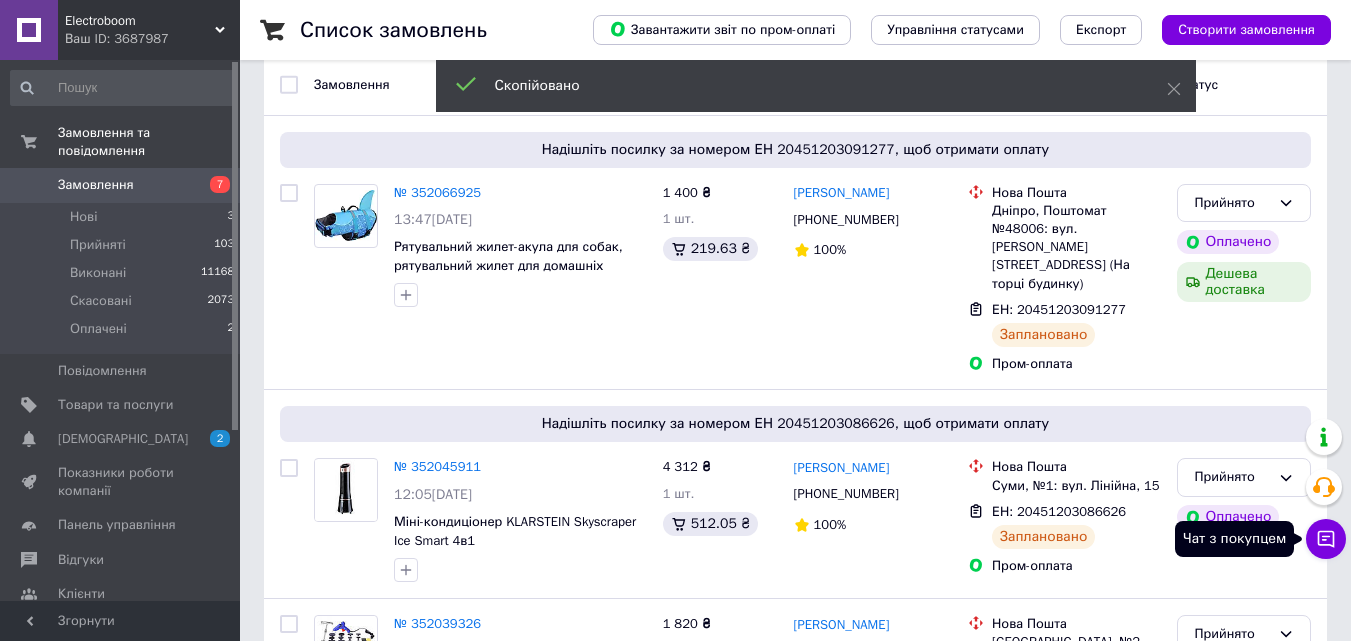 click 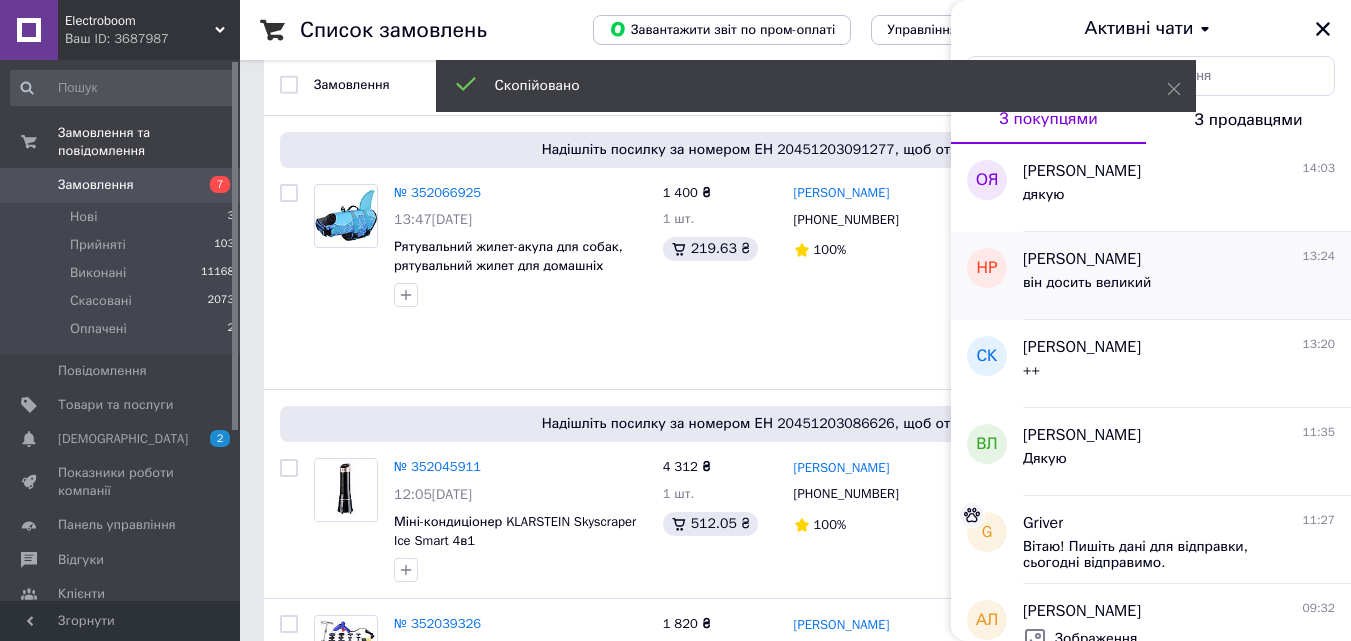 click on "він досить великий" at bounding box center [1087, 283] 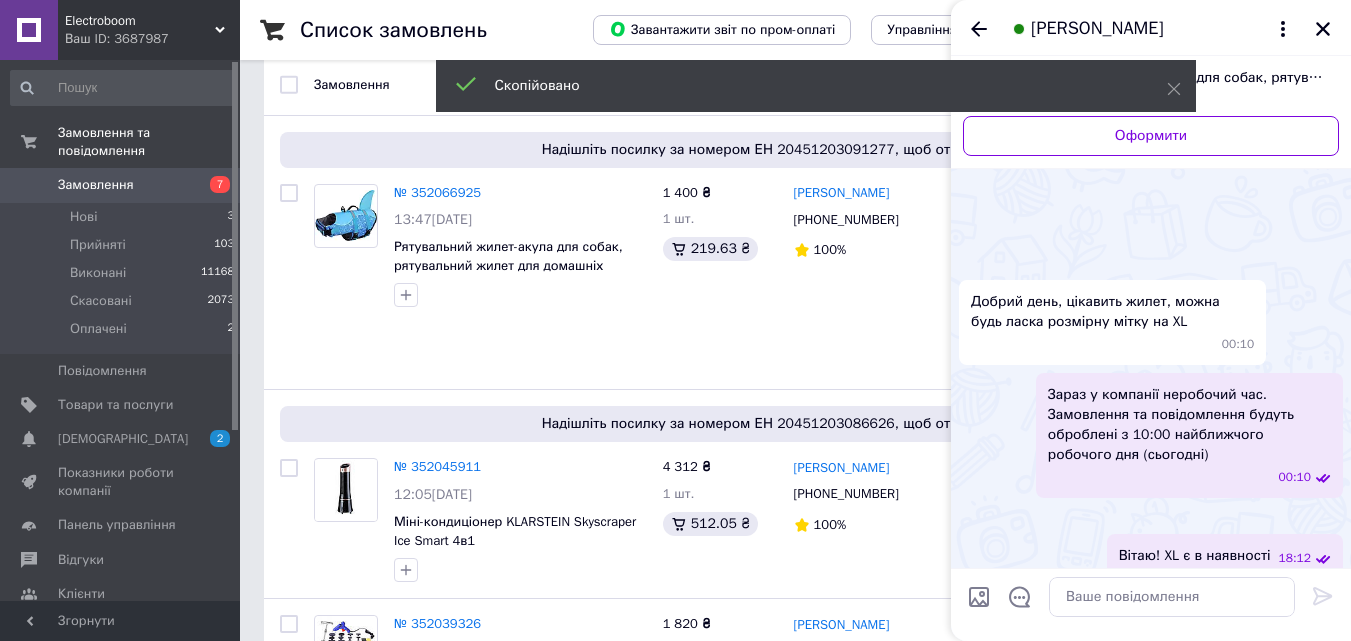 scroll, scrollTop: 764, scrollLeft: 0, axis: vertical 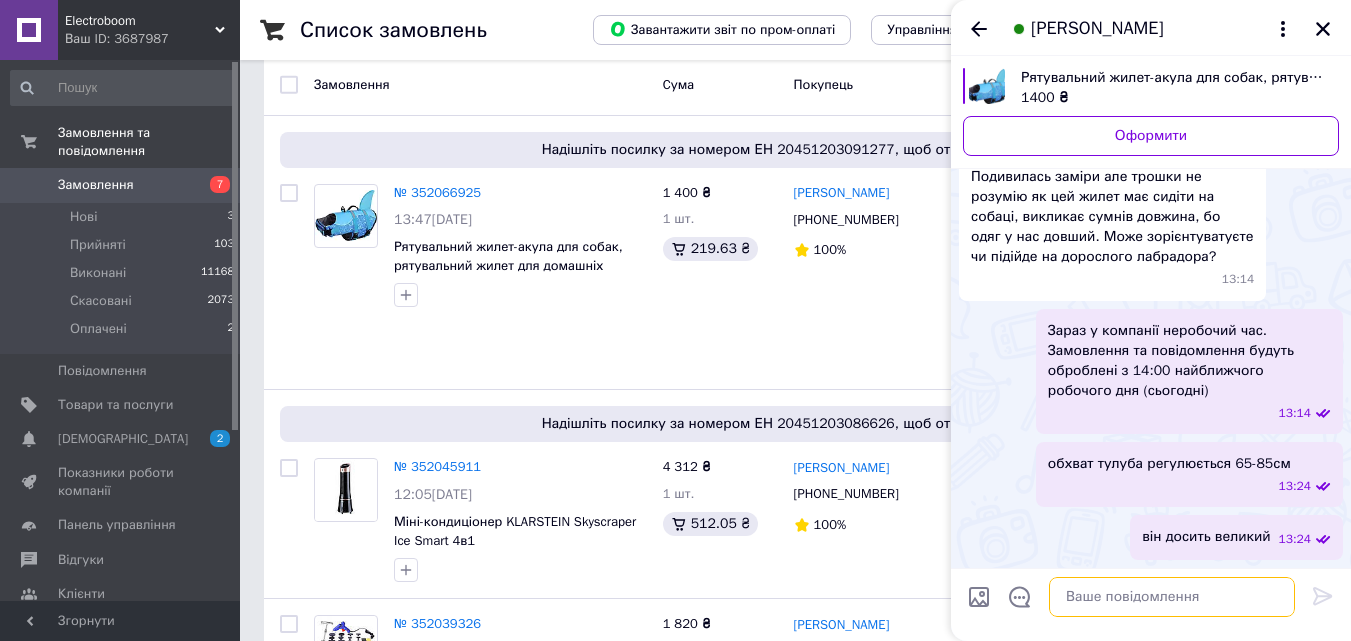 click at bounding box center [1172, 597] 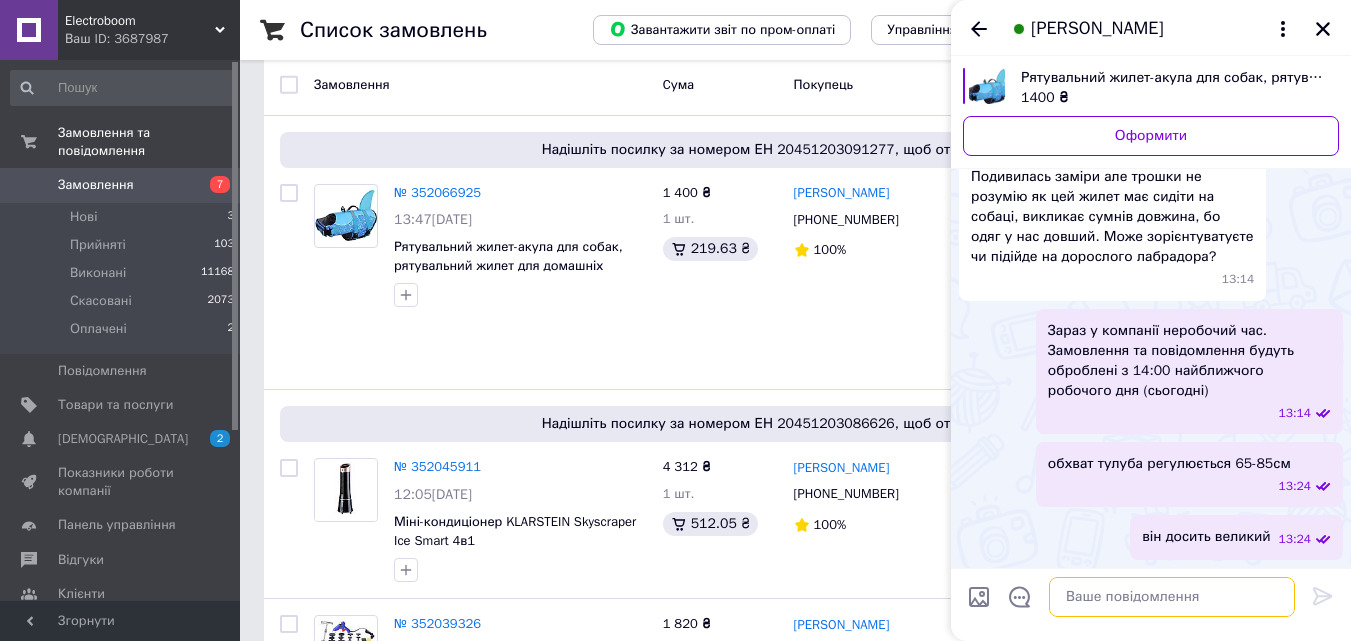 click at bounding box center (1172, 597) 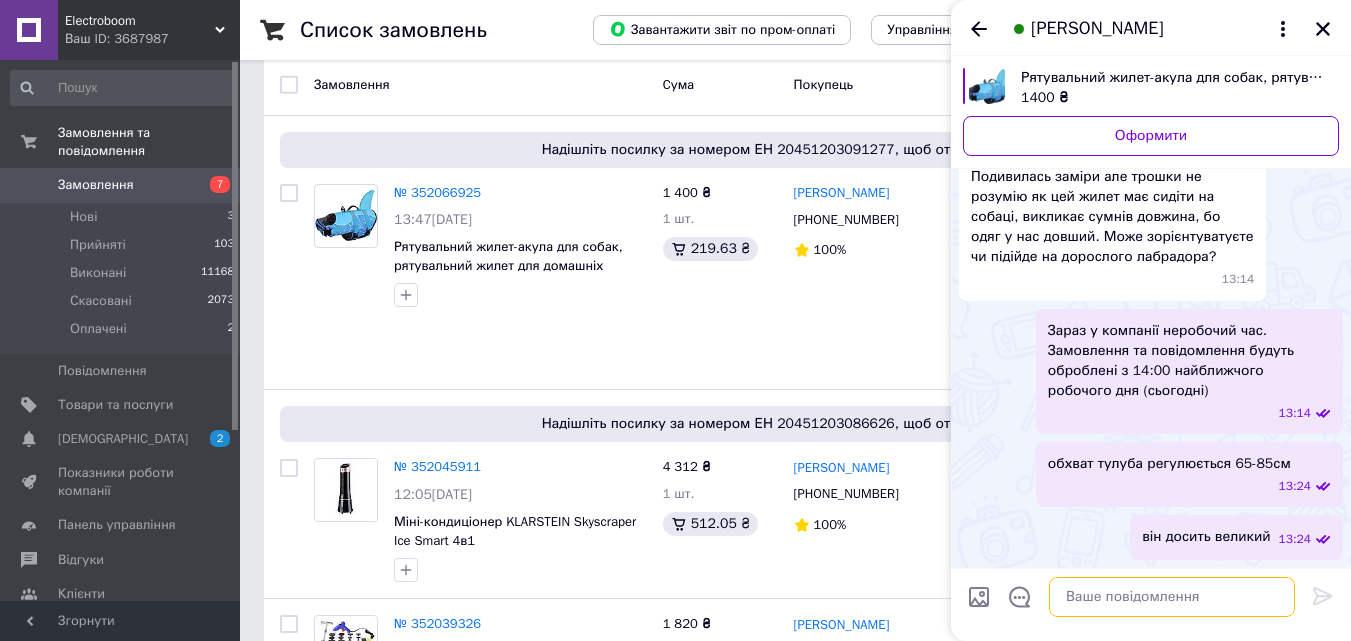 paste on "20451203091277" 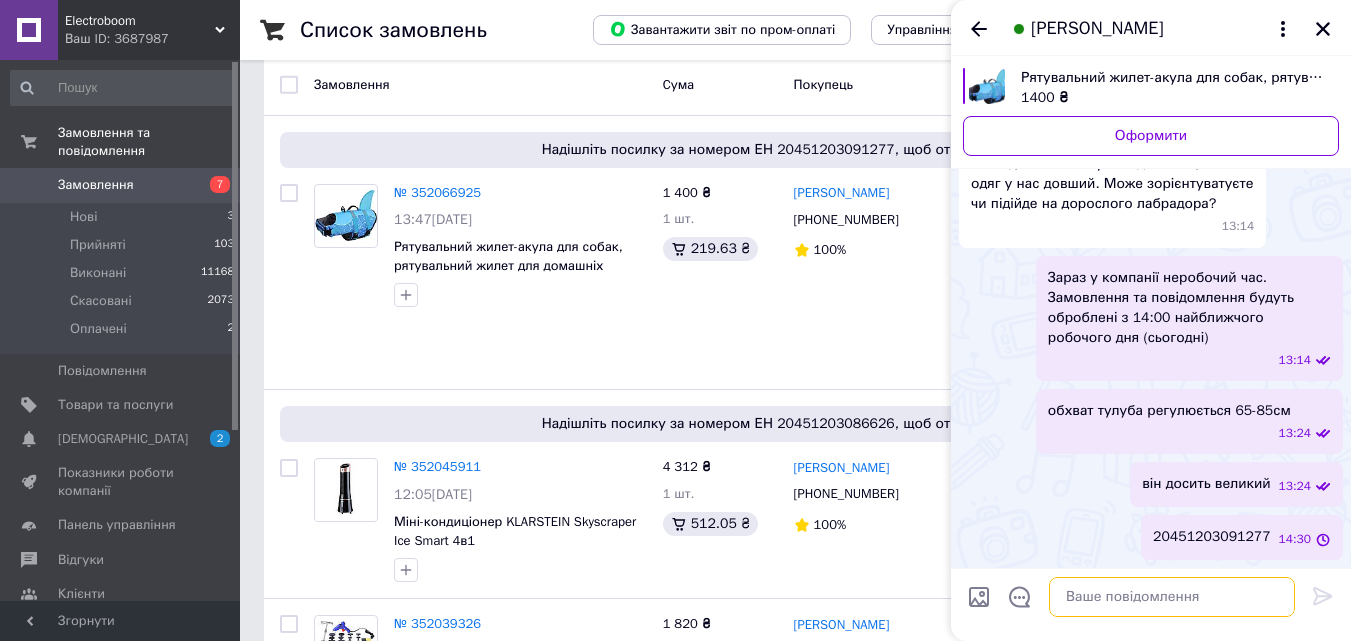scroll, scrollTop: 766, scrollLeft: 0, axis: vertical 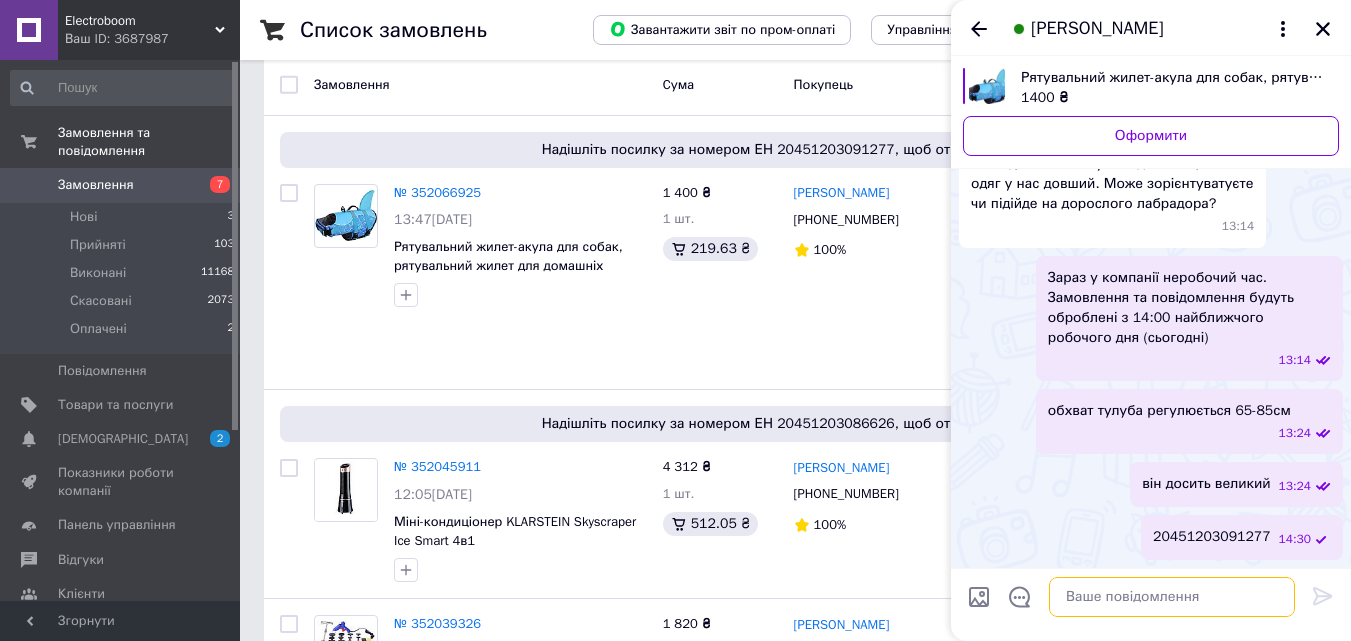 click at bounding box center (1172, 597) 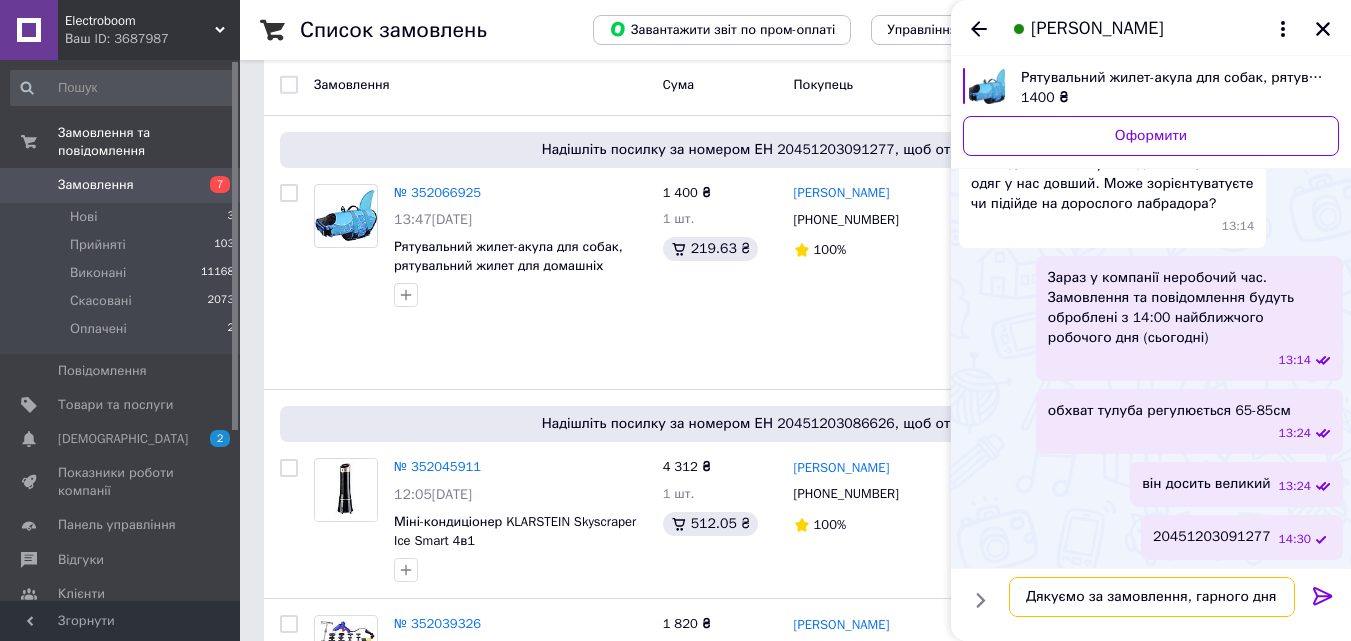 type on "Дякуємо за замовлення, гарного дня!" 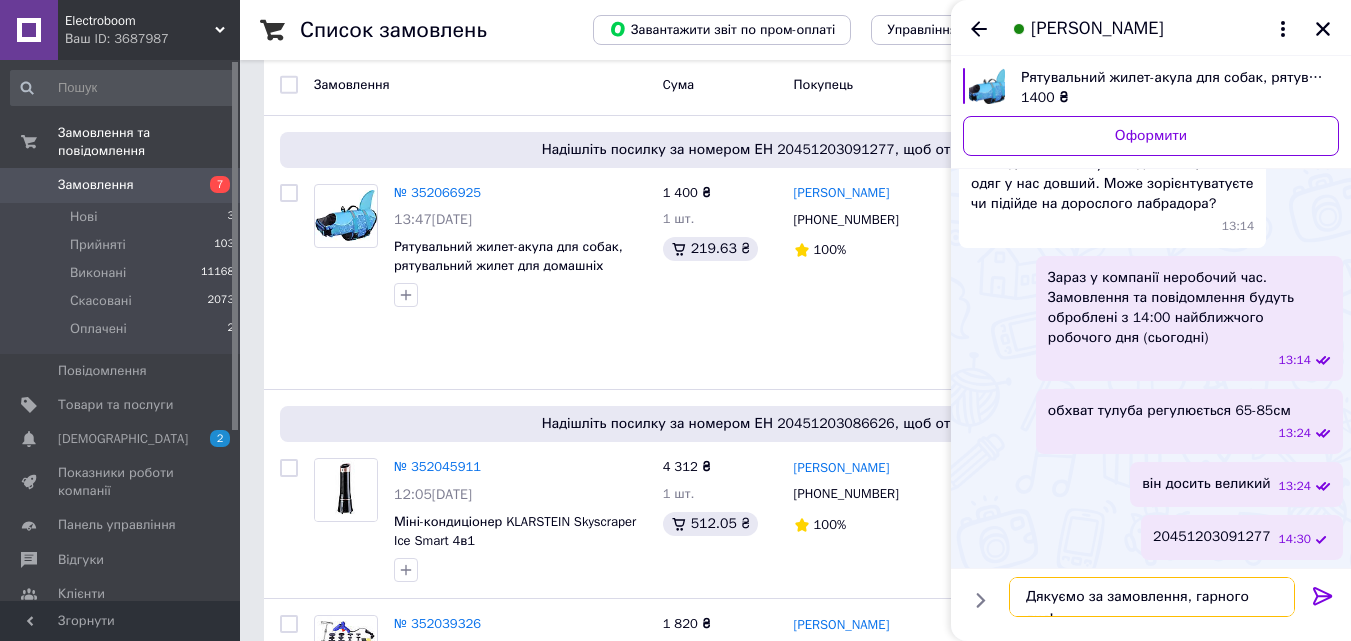 type 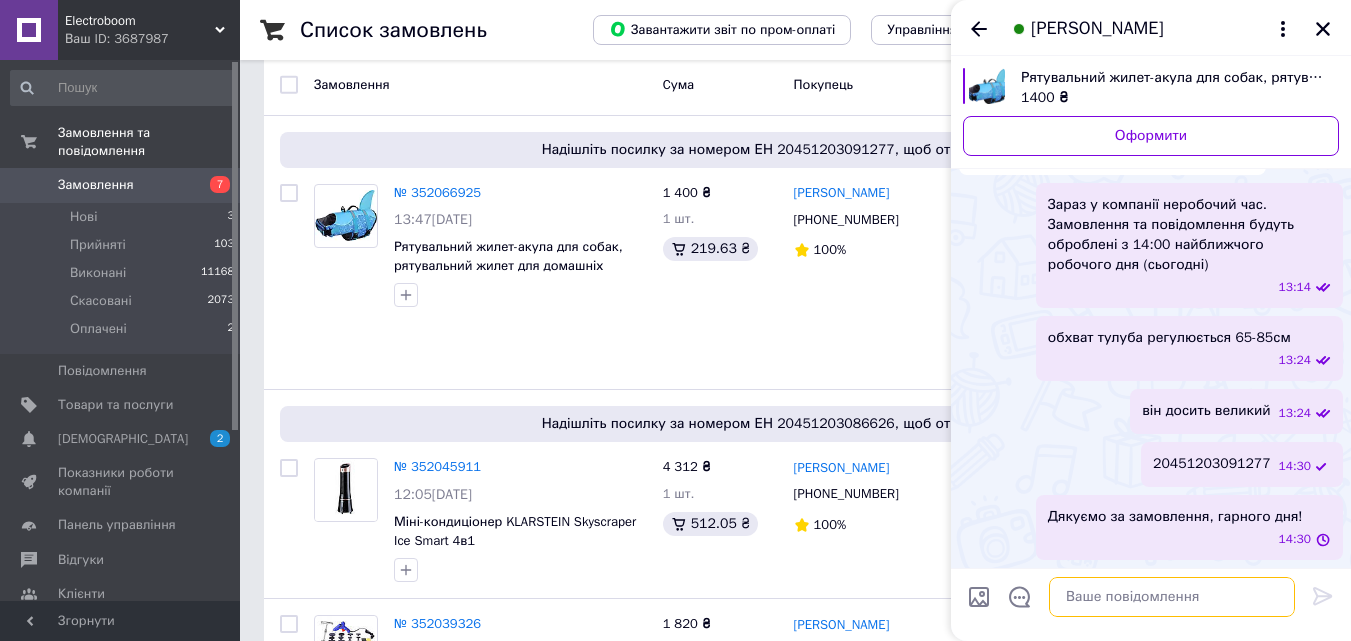 scroll, scrollTop: 839, scrollLeft: 0, axis: vertical 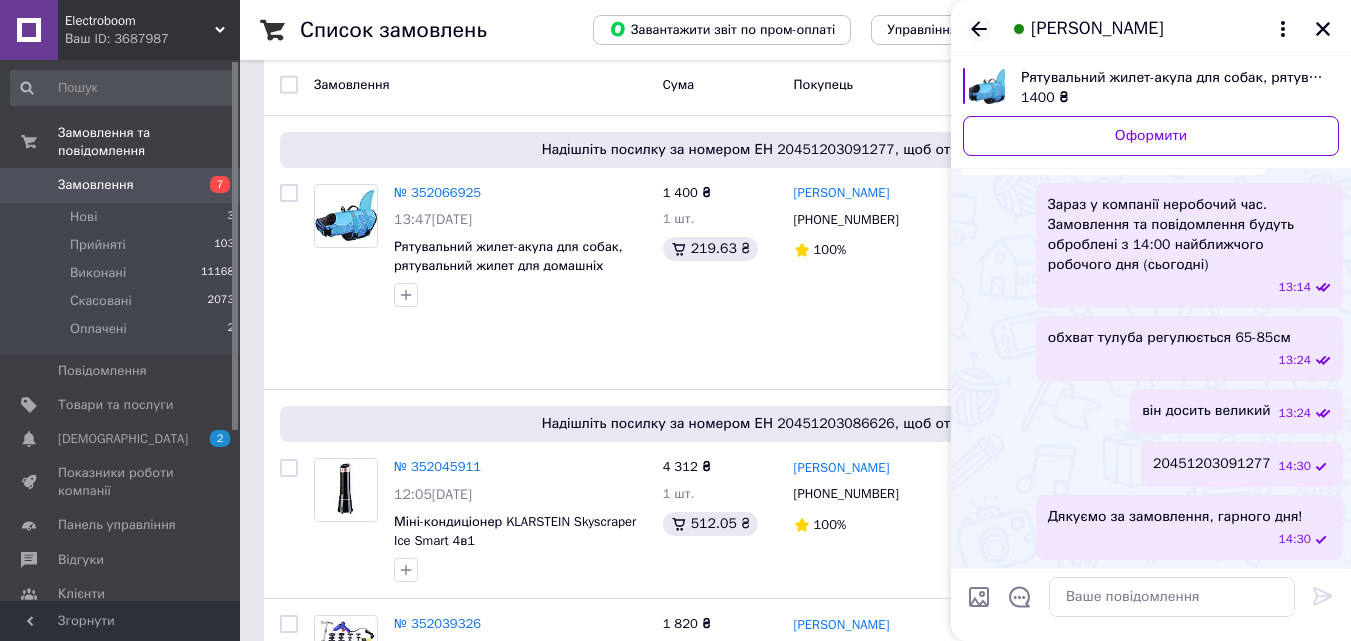click 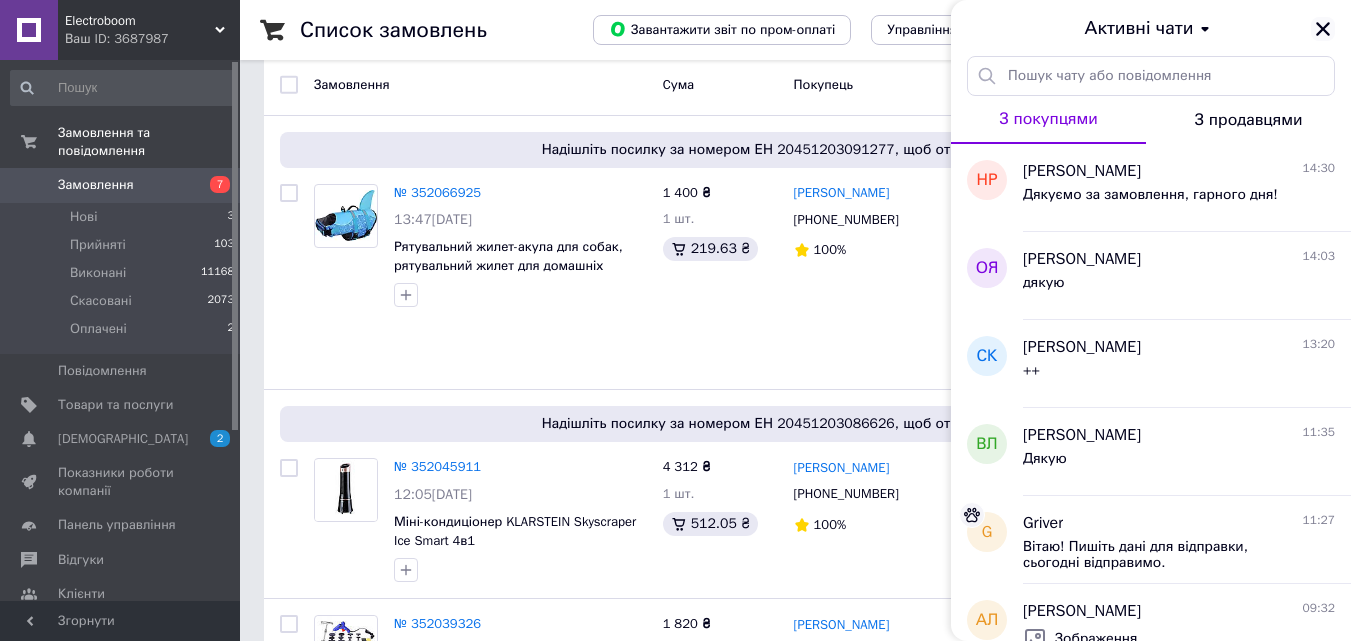 click 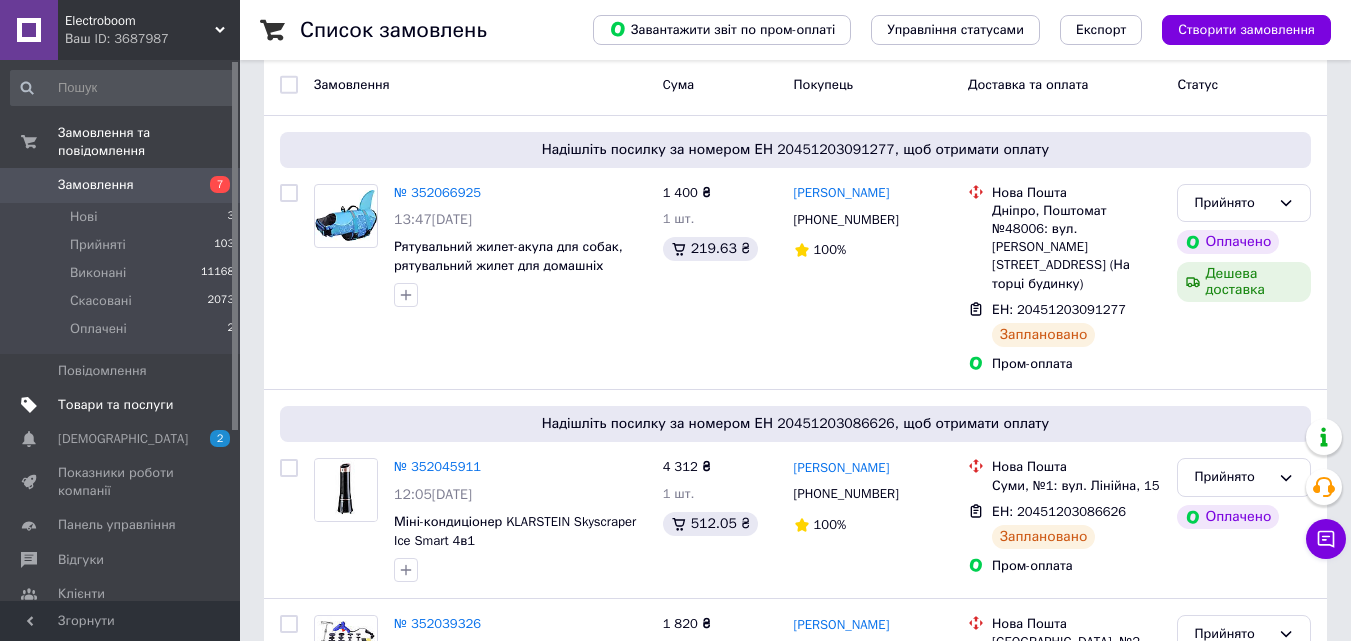 click on "Товари та послуги" at bounding box center [115, 405] 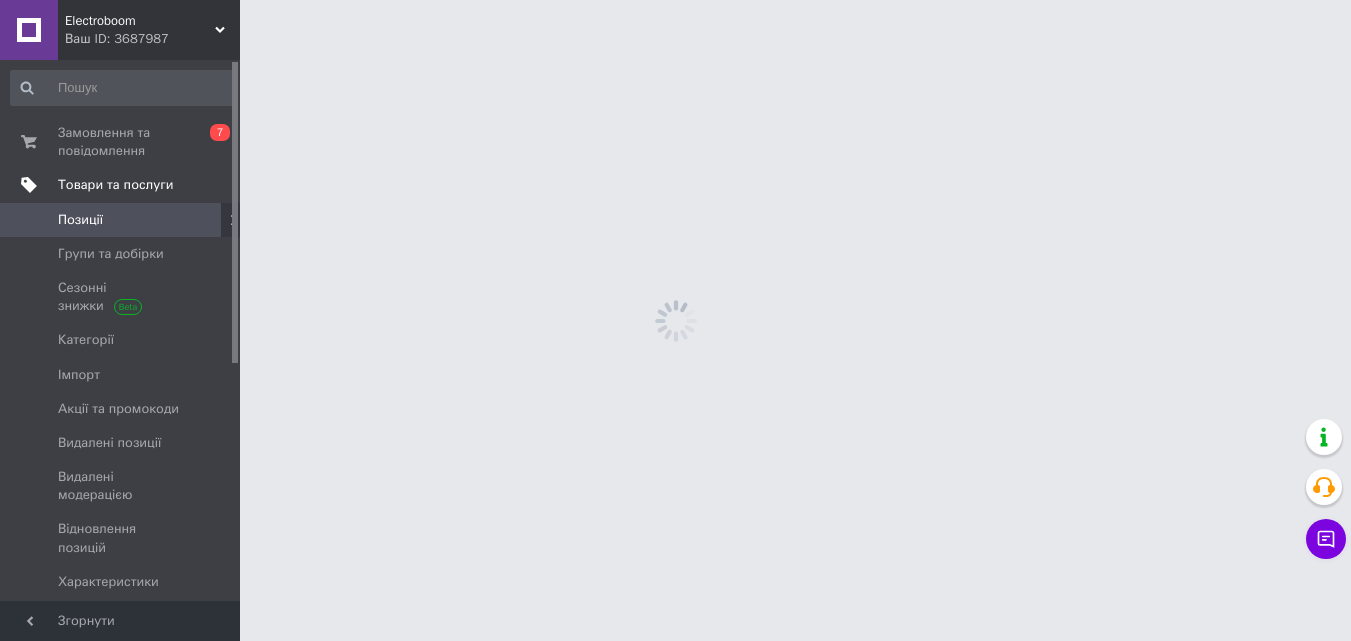 scroll, scrollTop: 0, scrollLeft: 0, axis: both 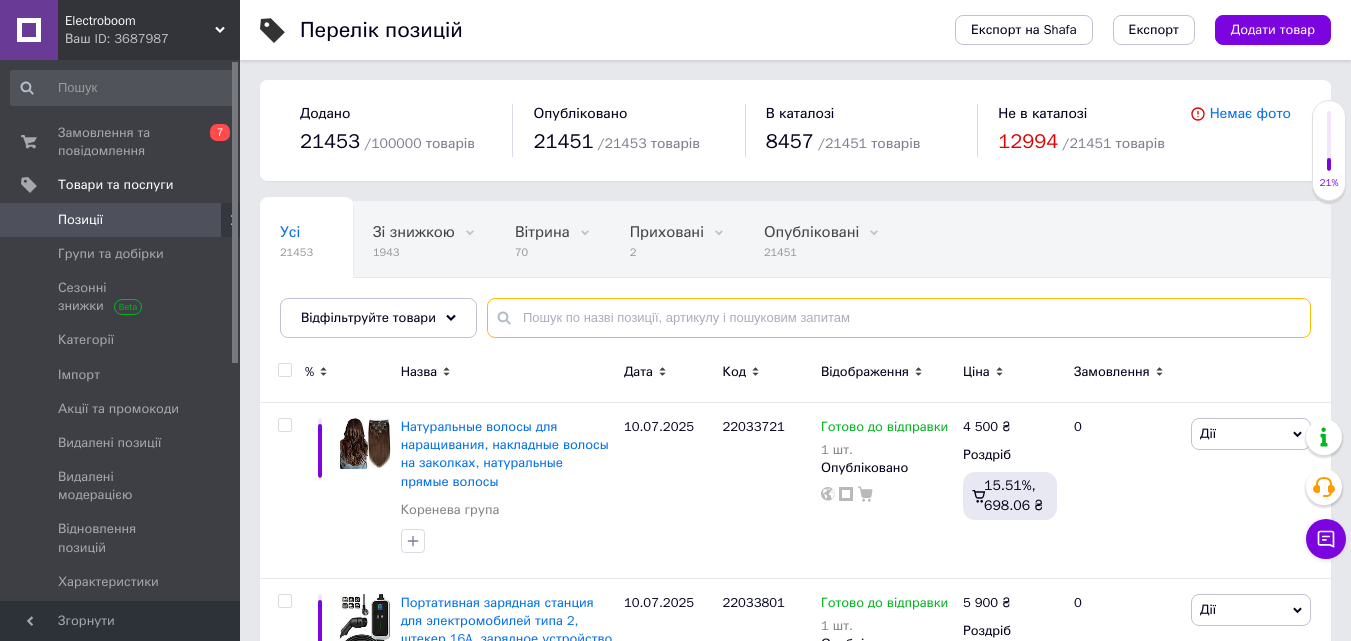 click at bounding box center [899, 318] 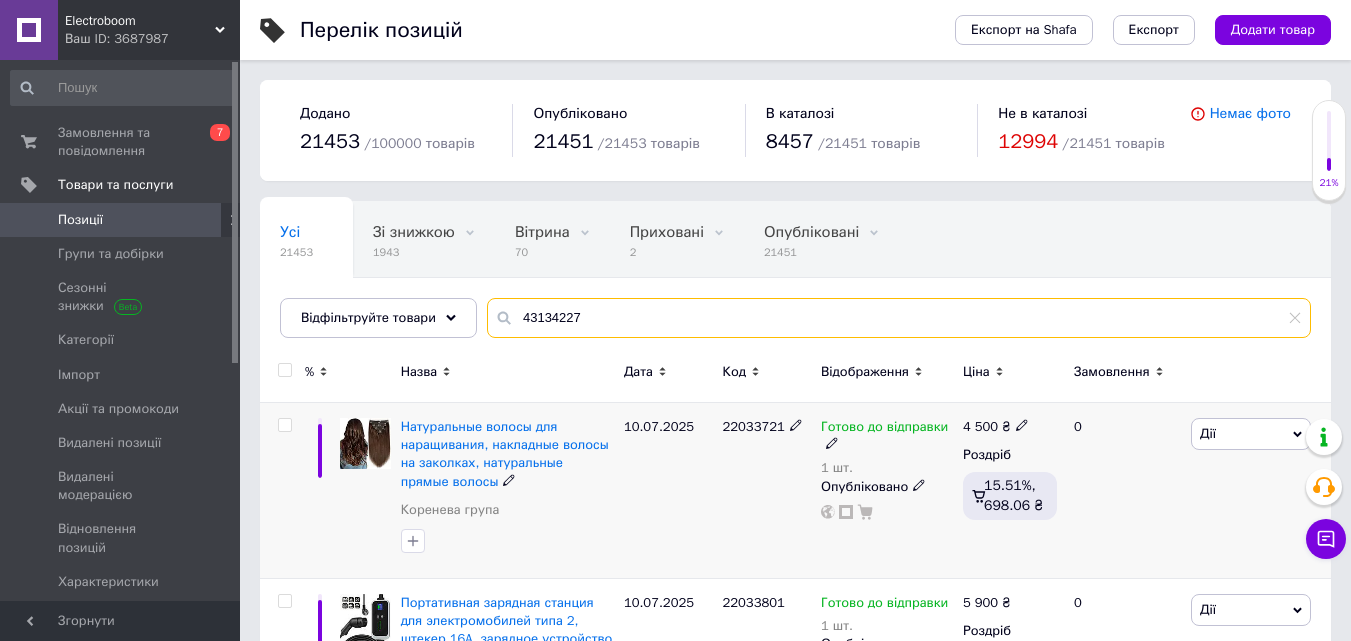 type on "43134227" 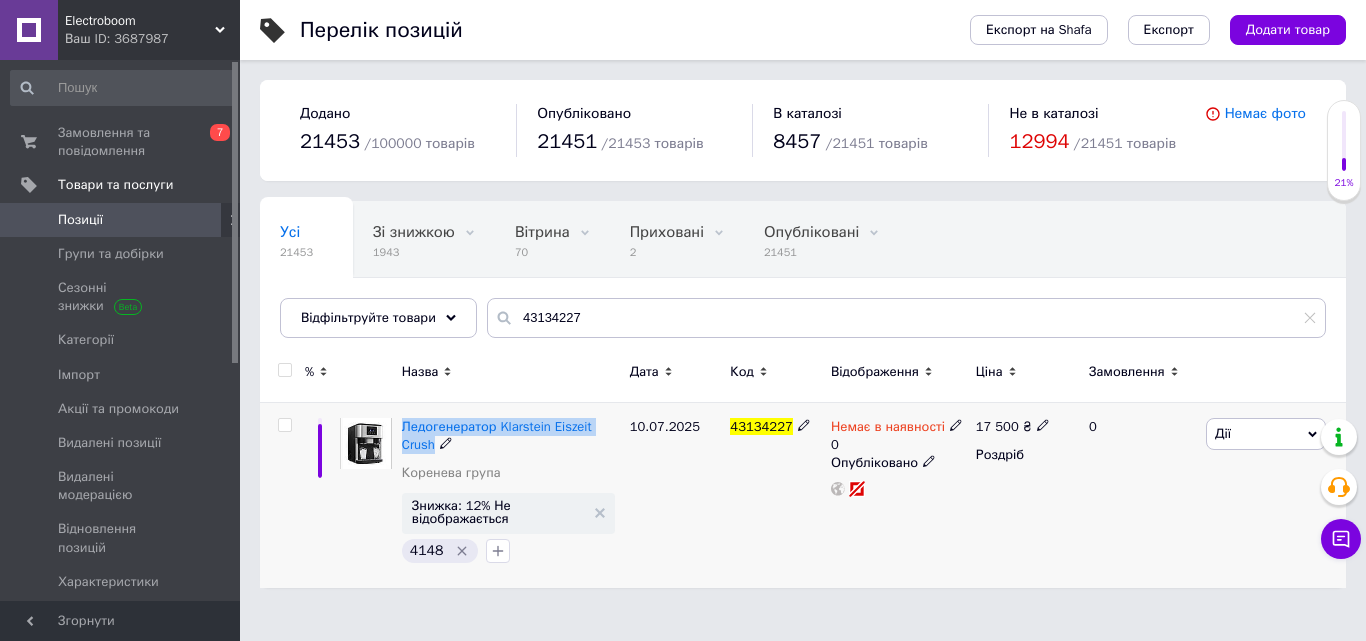 drag, startPoint x: 399, startPoint y: 423, endPoint x: 437, endPoint y: 454, distance: 49.0408 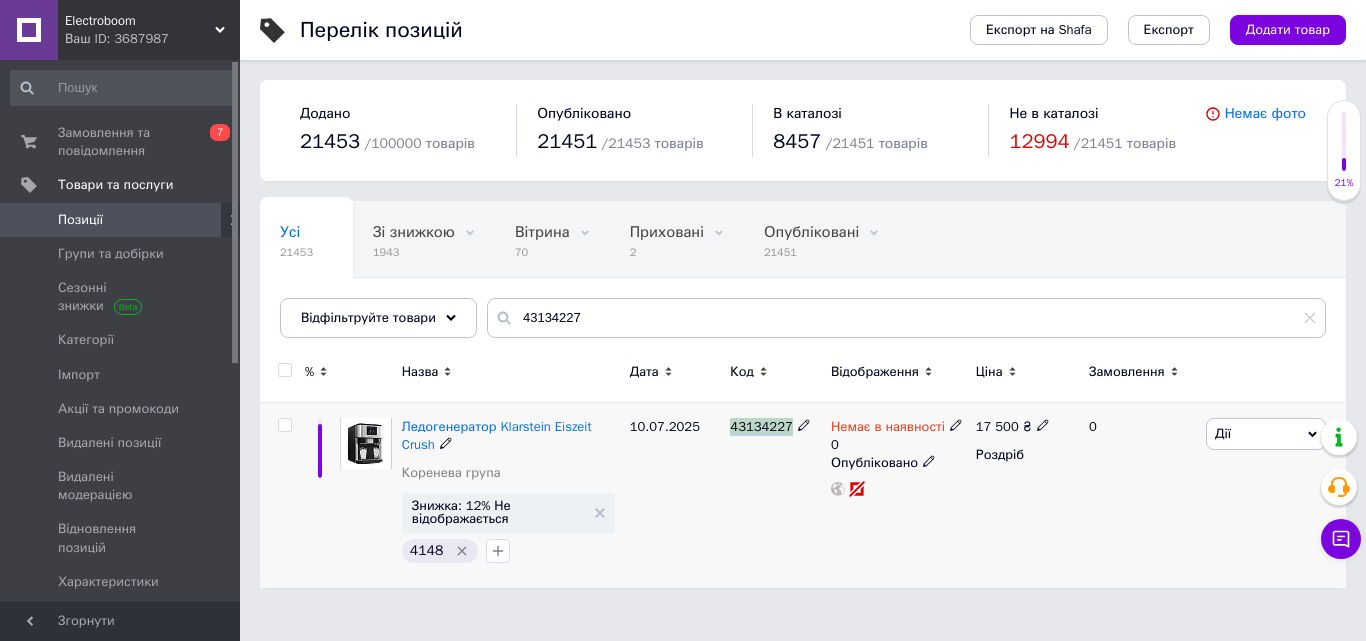 drag, startPoint x: 792, startPoint y: 426, endPoint x: 725, endPoint y: 426, distance: 67 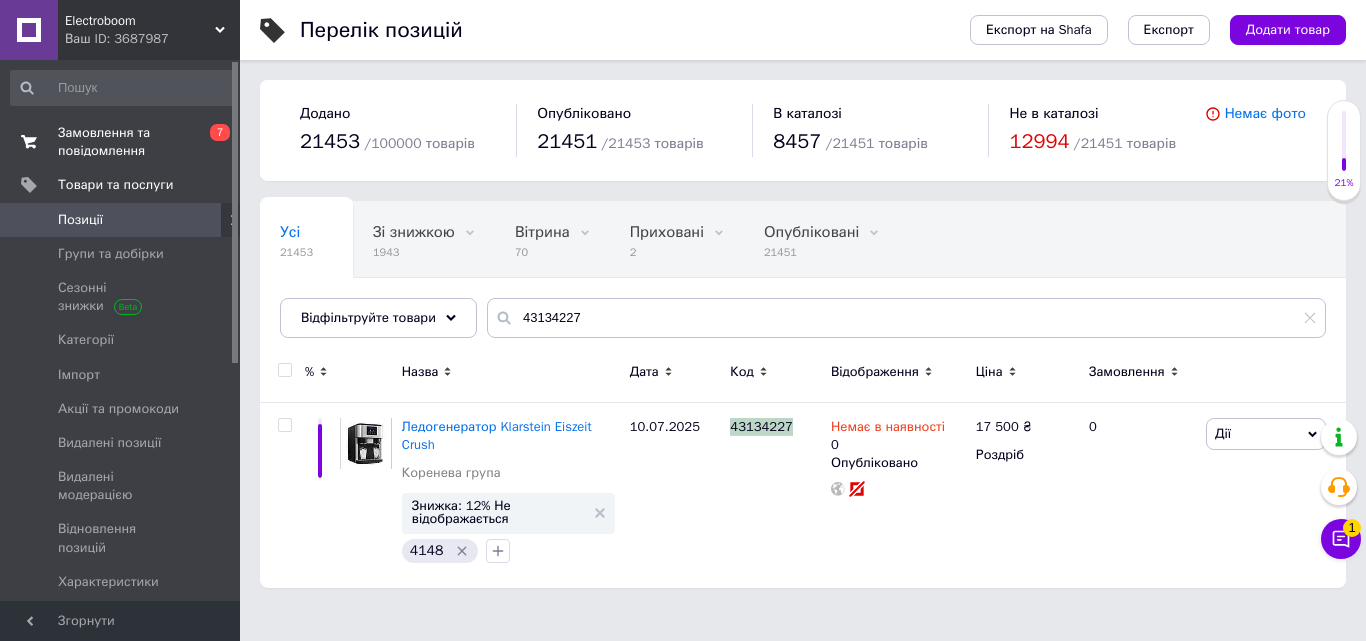 click on "Замовлення та повідомлення" at bounding box center [121, 142] 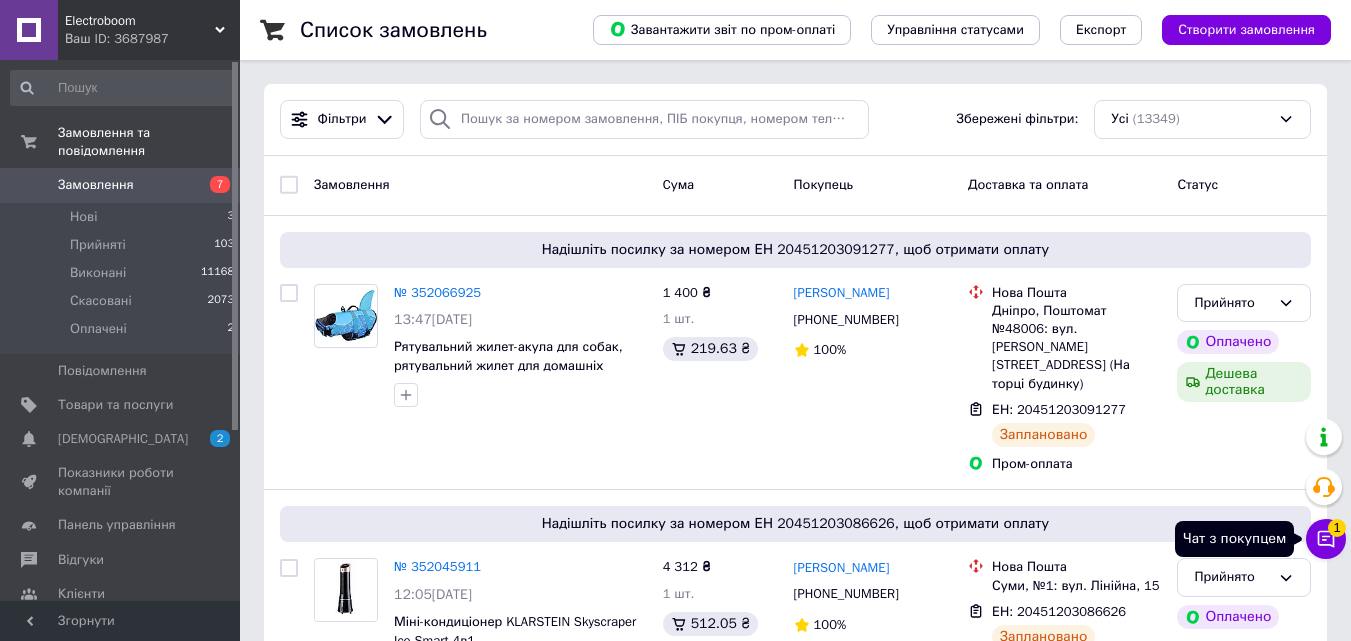 click 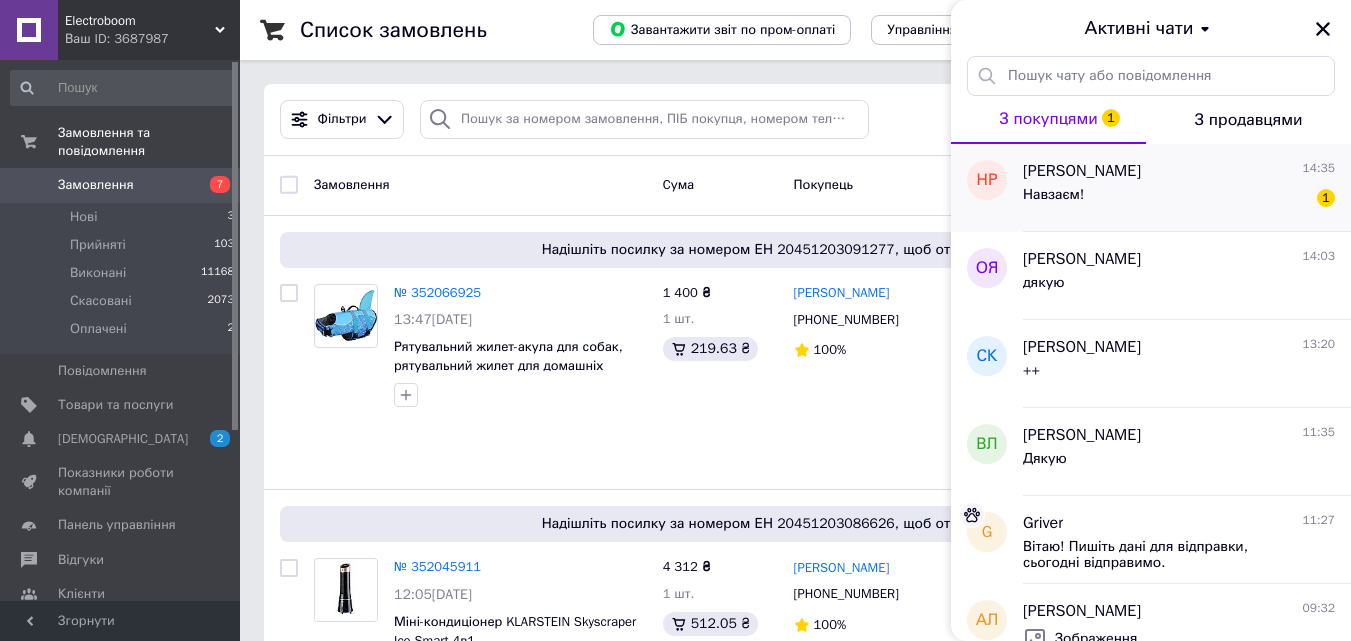 click on "Навзаєм! 1" at bounding box center [1179, 199] 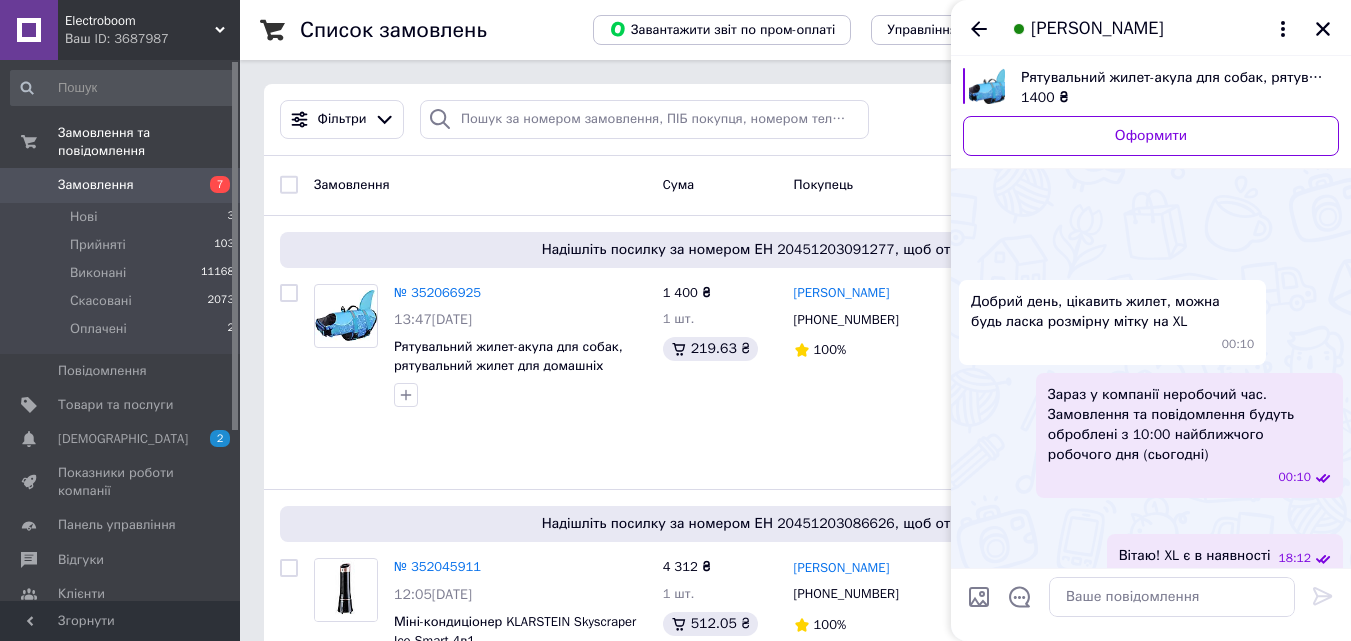 scroll, scrollTop: 979, scrollLeft: 0, axis: vertical 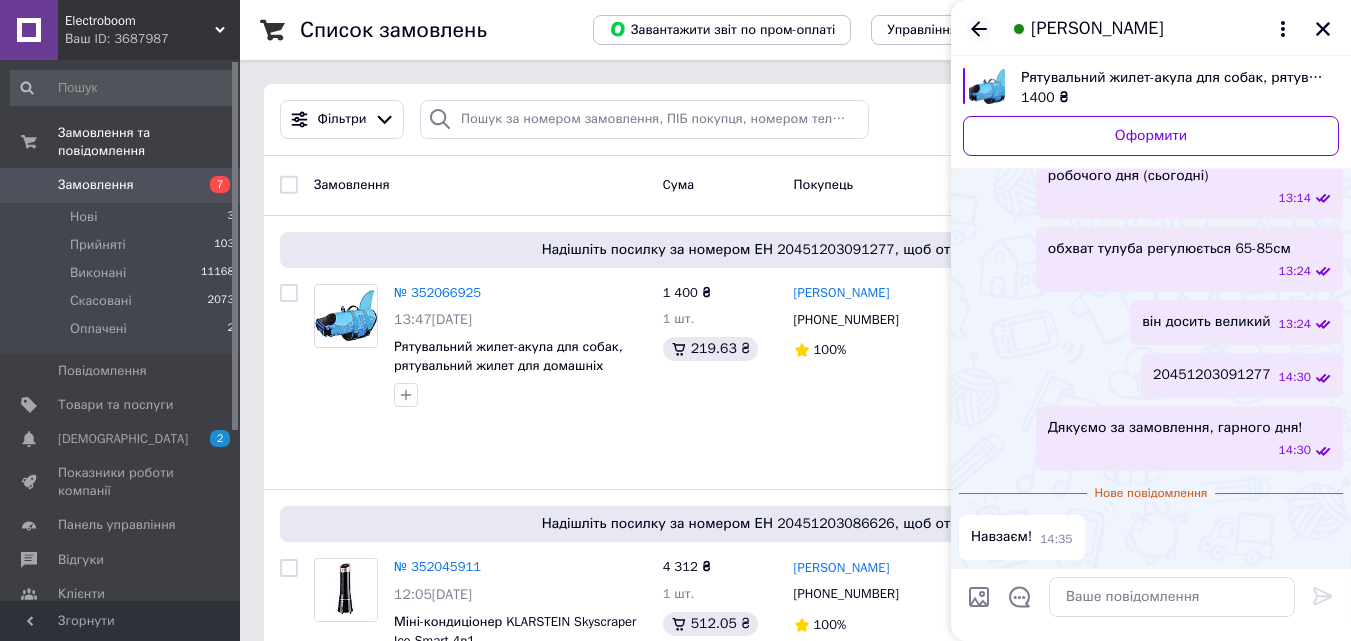click 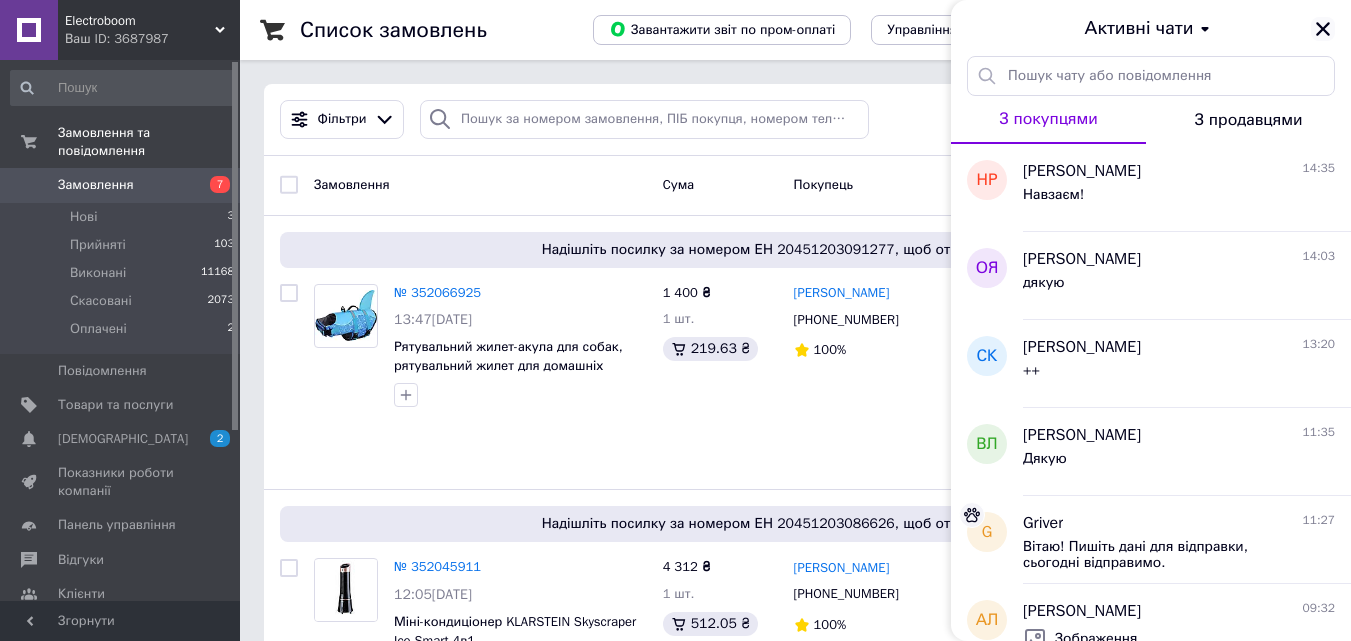 click 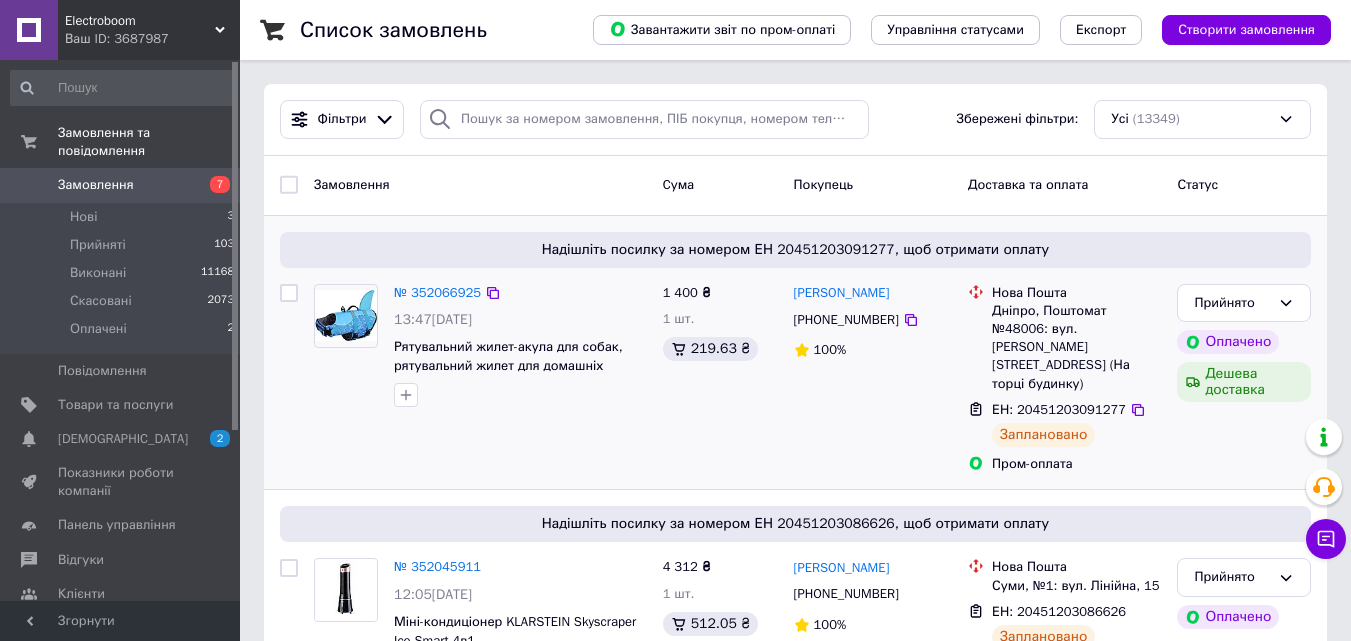 scroll, scrollTop: 100, scrollLeft: 0, axis: vertical 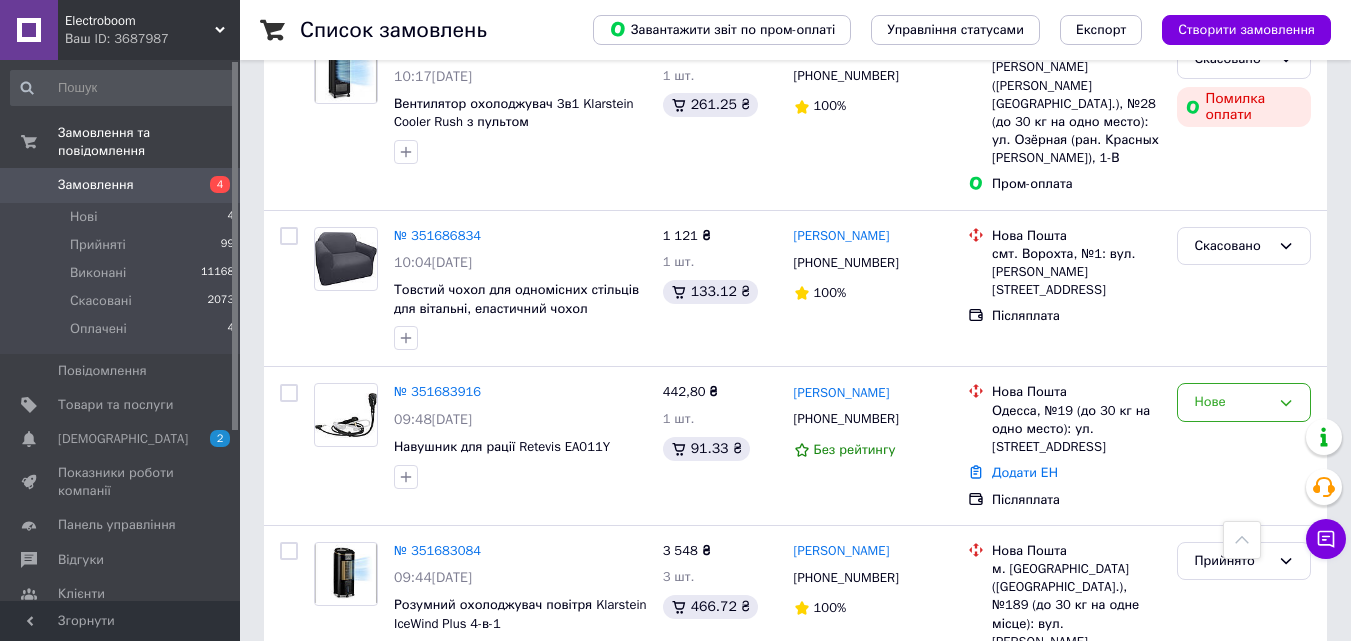 drag, startPoint x: 388, startPoint y: 439, endPoint x: 633, endPoint y: 448, distance: 245.16525 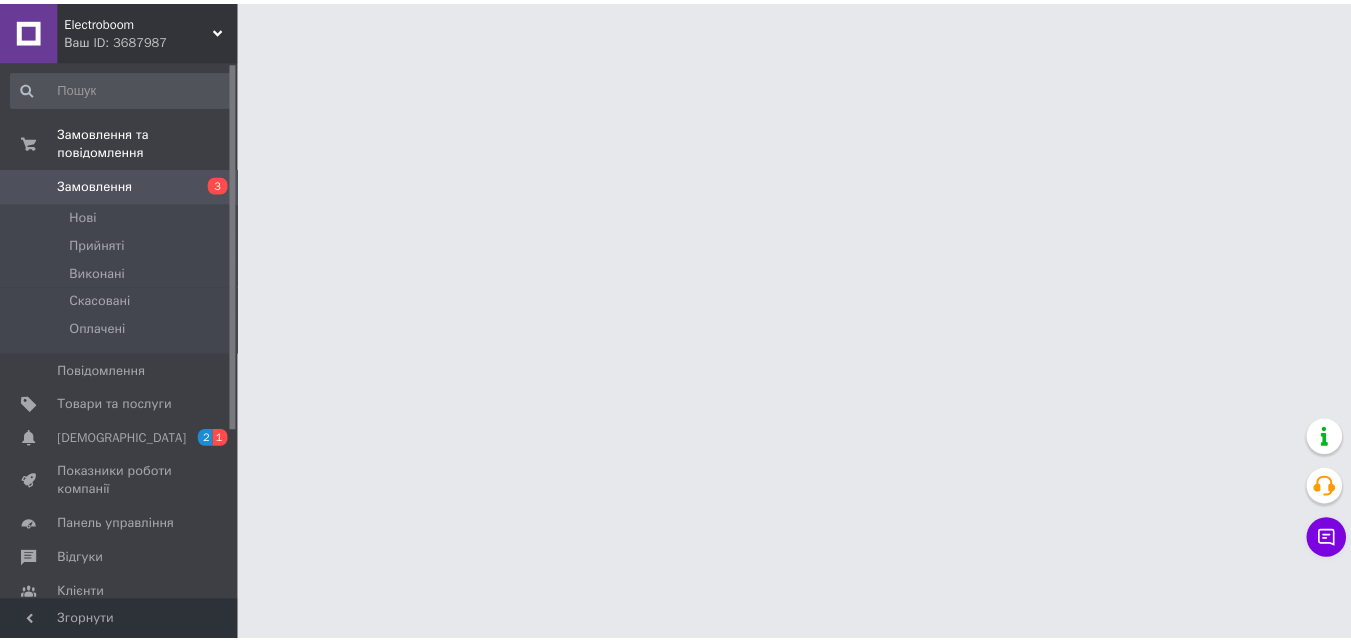 scroll, scrollTop: 0, scrollLeft: 0, axis: both 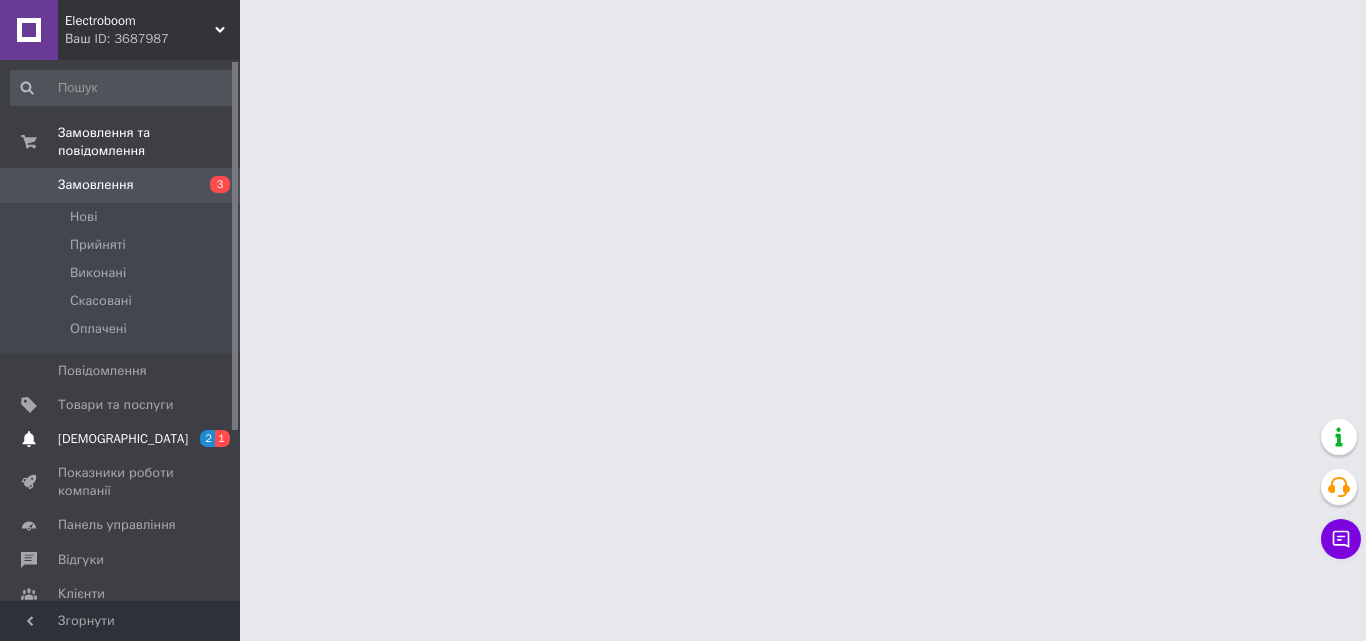 click on "2" at bounding box center (207, 438) 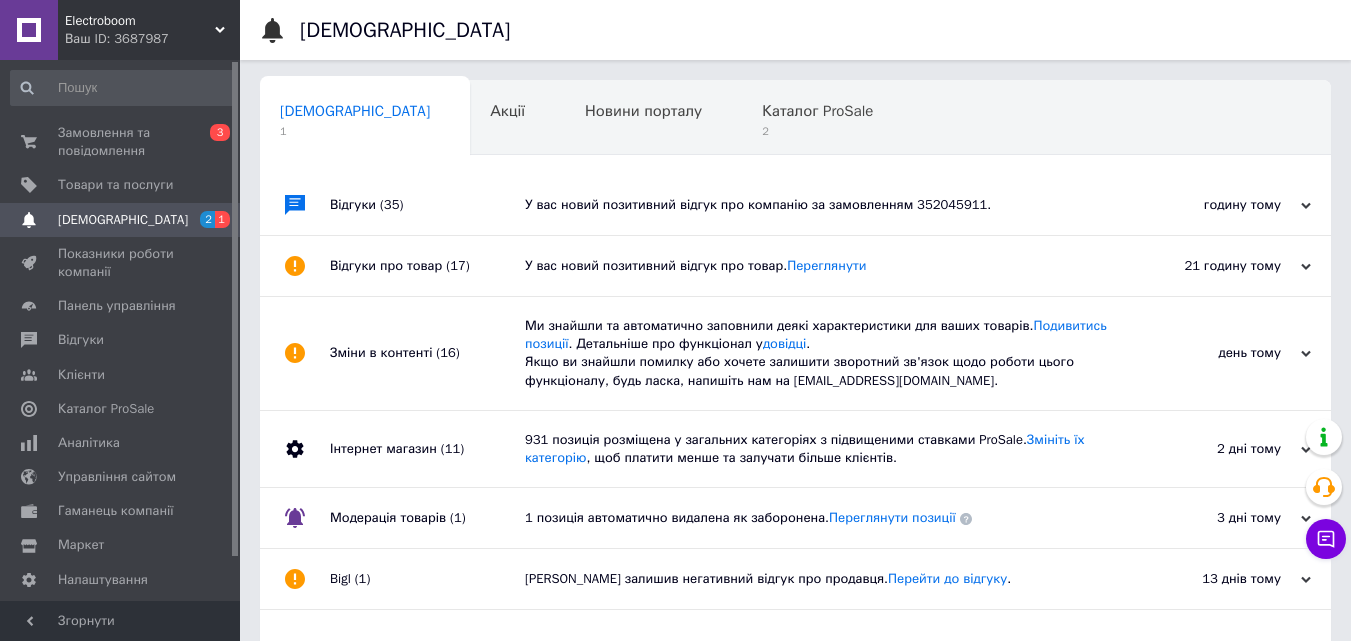 click on "У вас новий позитивний відгук про компанію за замовленням 352045911." at bounding box center (818, 205) 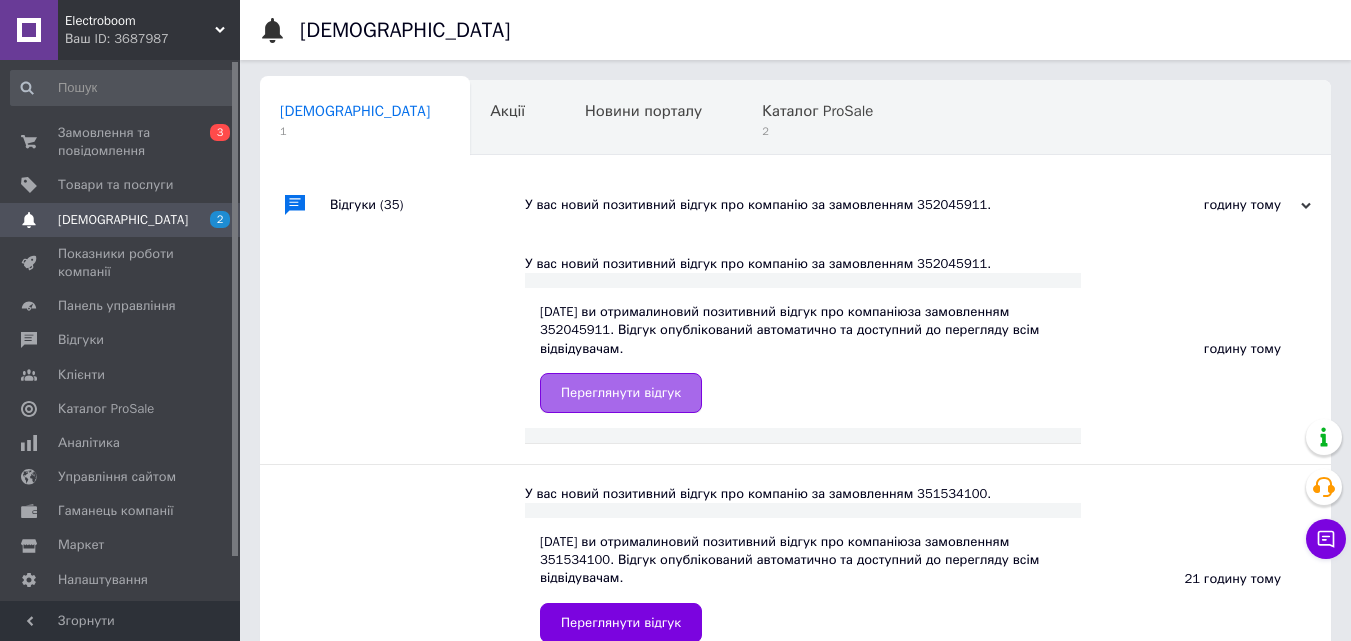 click on "Переглянути відгук" at bounding box center (621, 393) 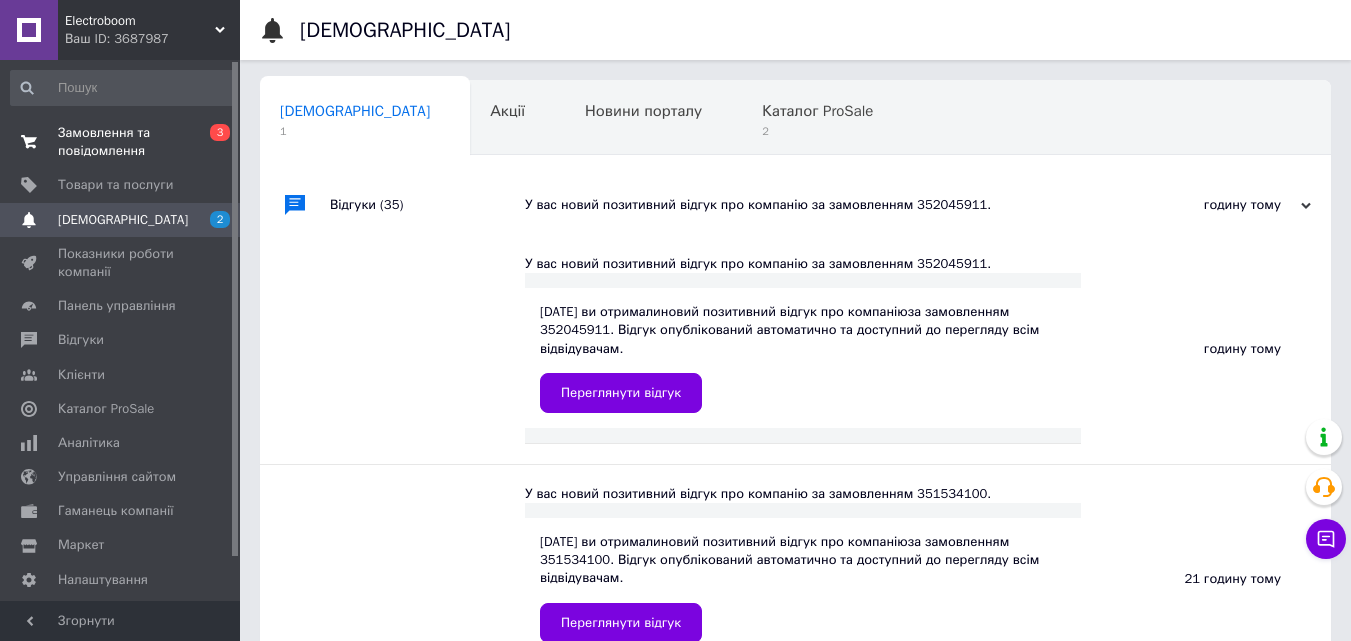 click on "Замовлення та повідомлення" at bounding box center (121, 142) 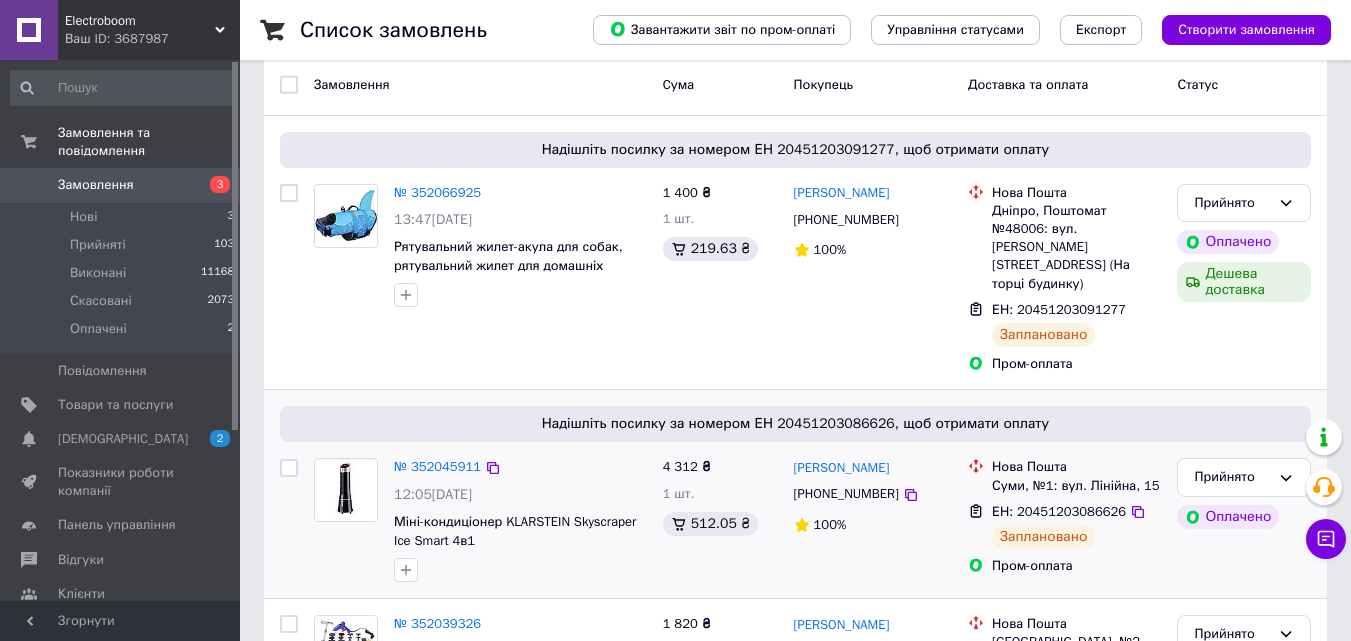 scroll, scrollTop: 200, scrollLeft: 0, axis: vertical 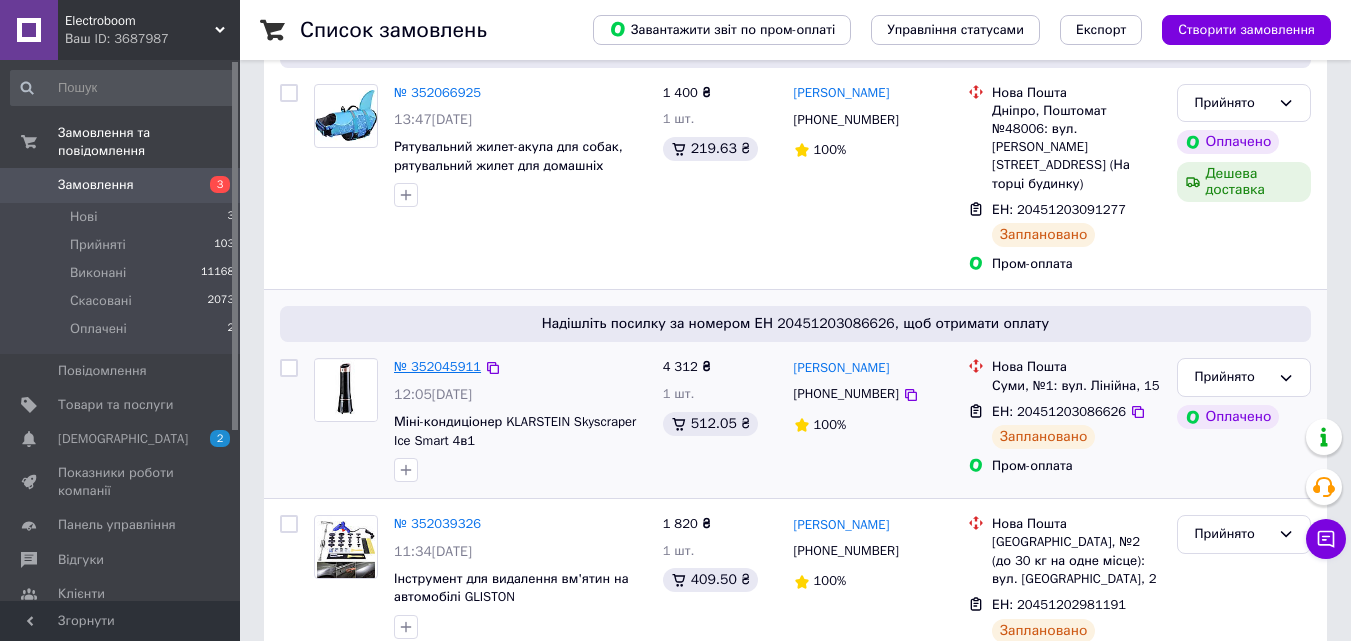 click on "№ 352045911" at bounding box center (437, 366) 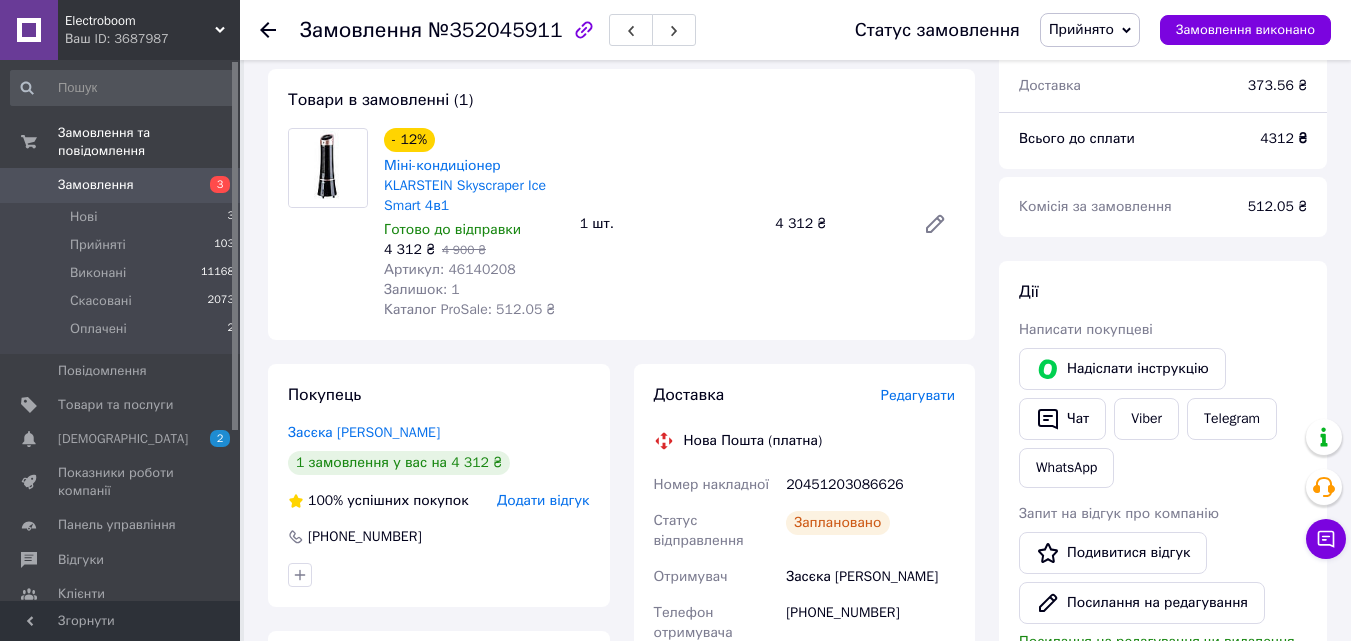 scroll, scrollTop: 800, scrollLeft: 0, axis: vertical 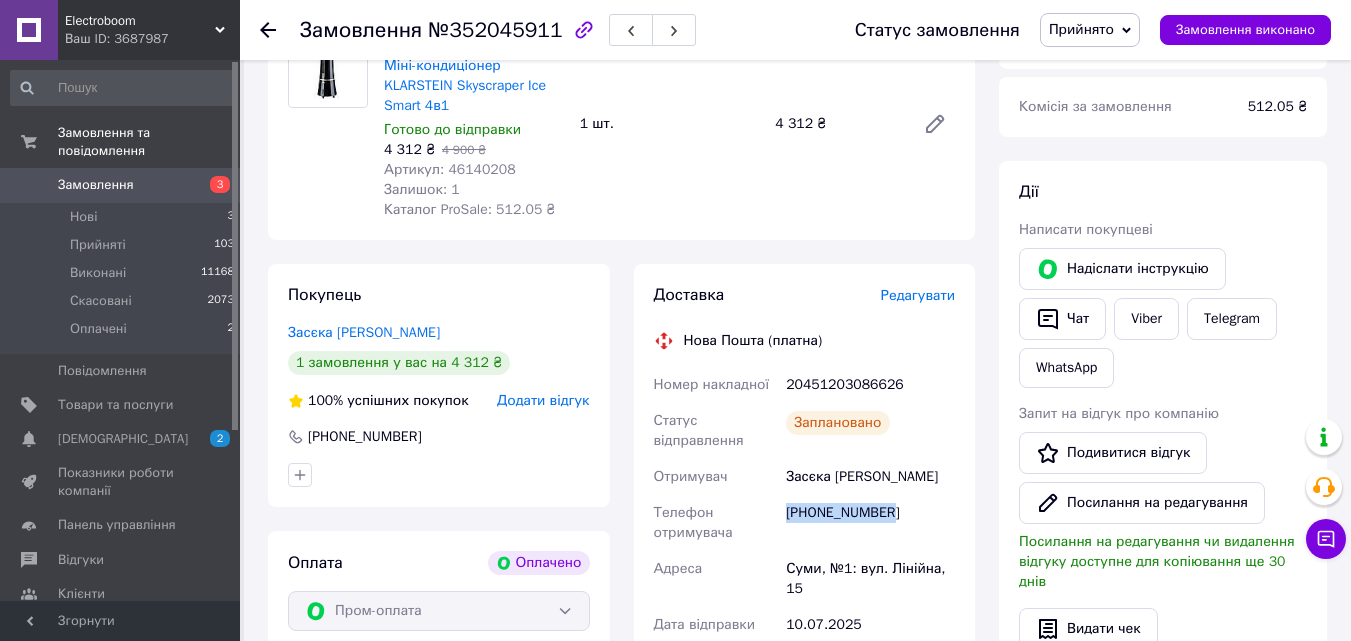 drag, startPoint x: 902, startPoint y: 490, endPoint x: 785, endPoint y: 497, distance: 117.20921 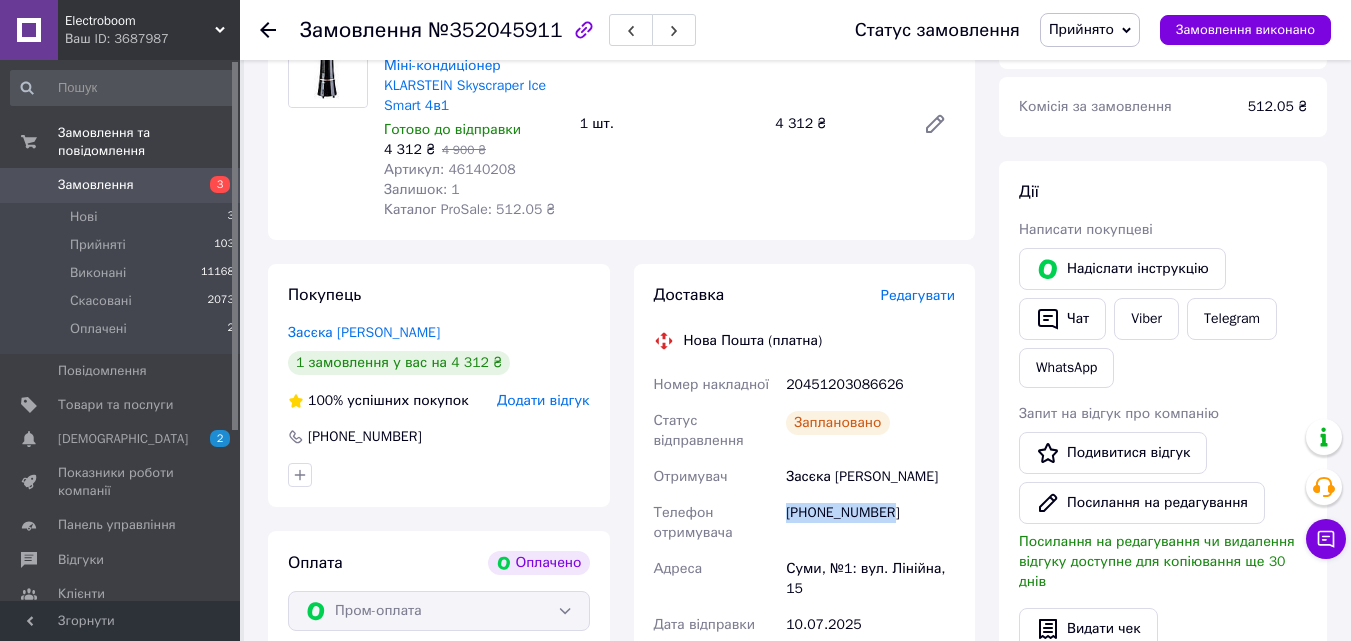 copy on "[PHONE_NUMBER]" 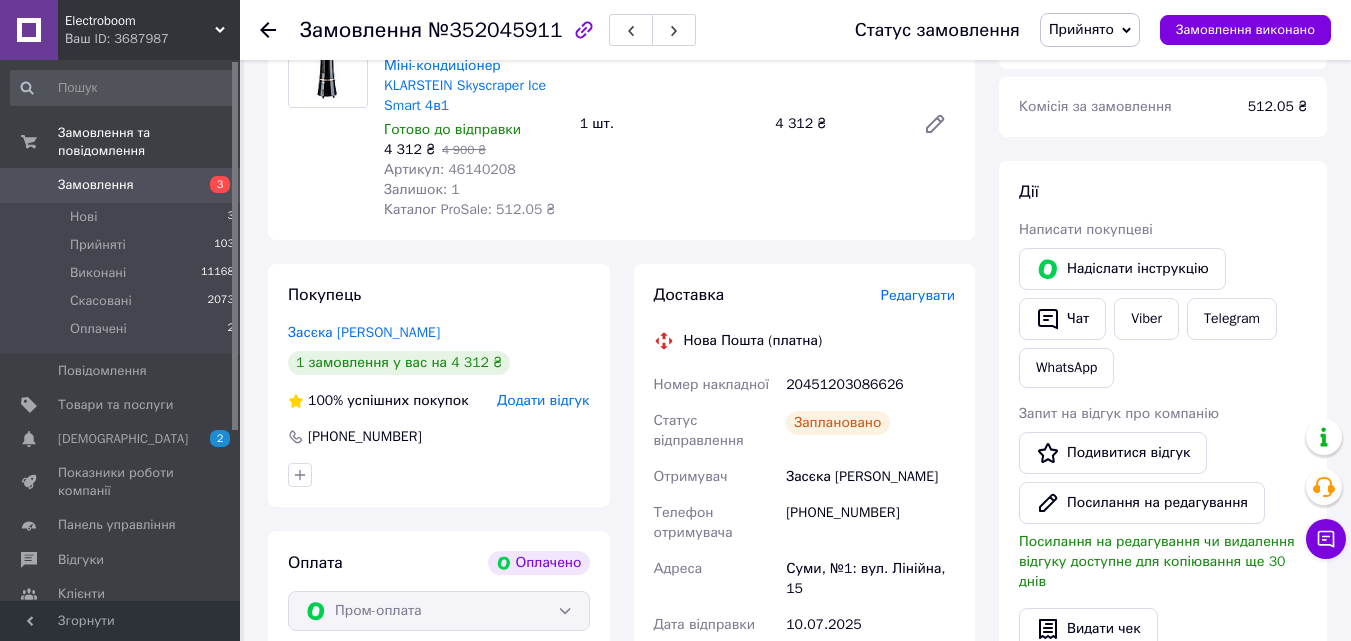click at bounding box center (584, 30) 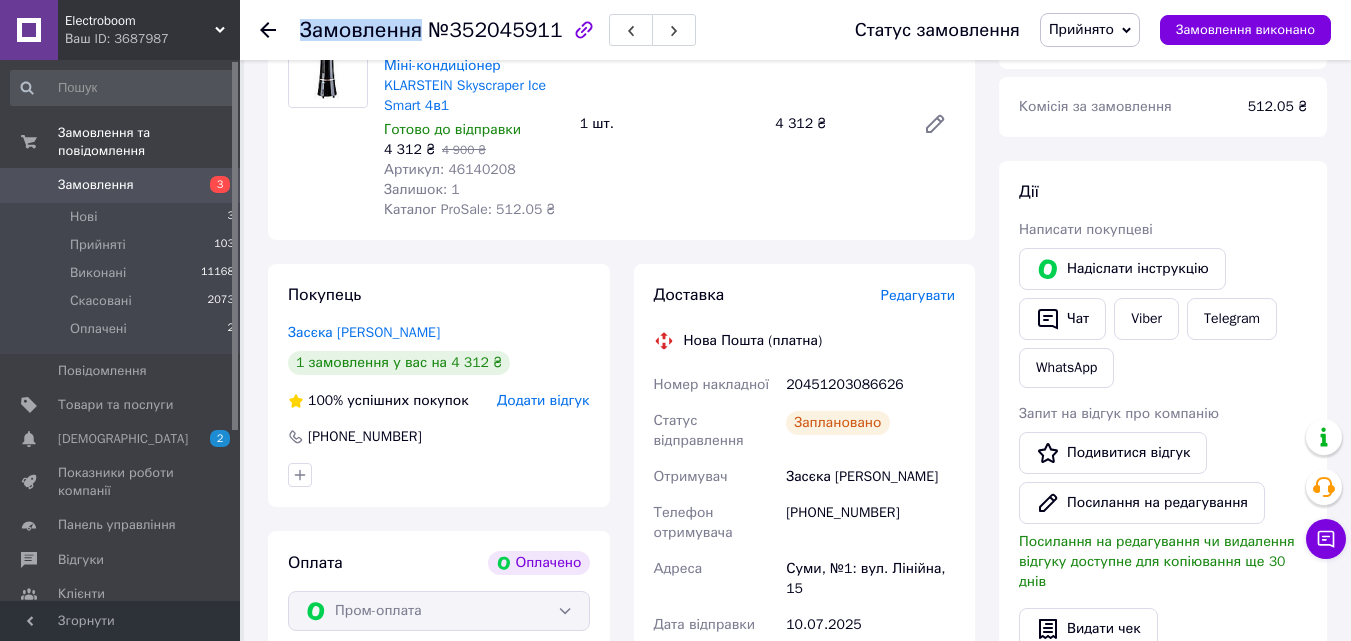 drag, startPoint x: 422, startPoint y: 29, endPoint x: 549, endPoint y: 41, distance: 127.56567 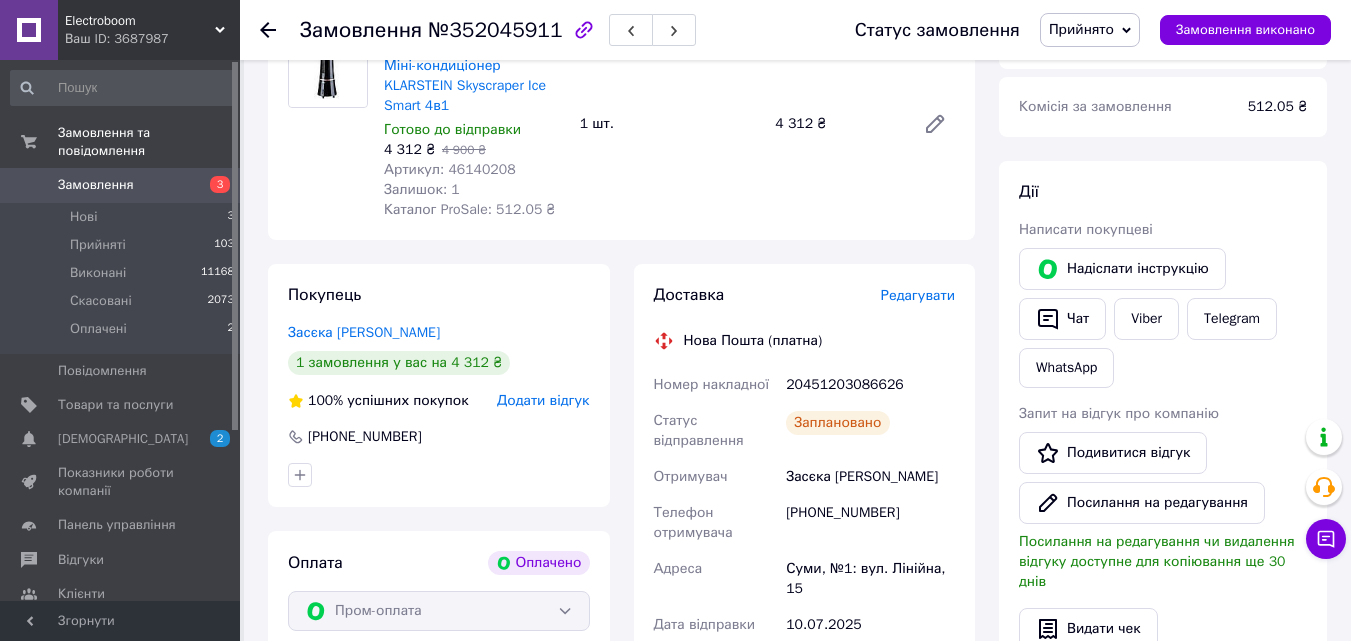 click at bounding box center [584, 30] 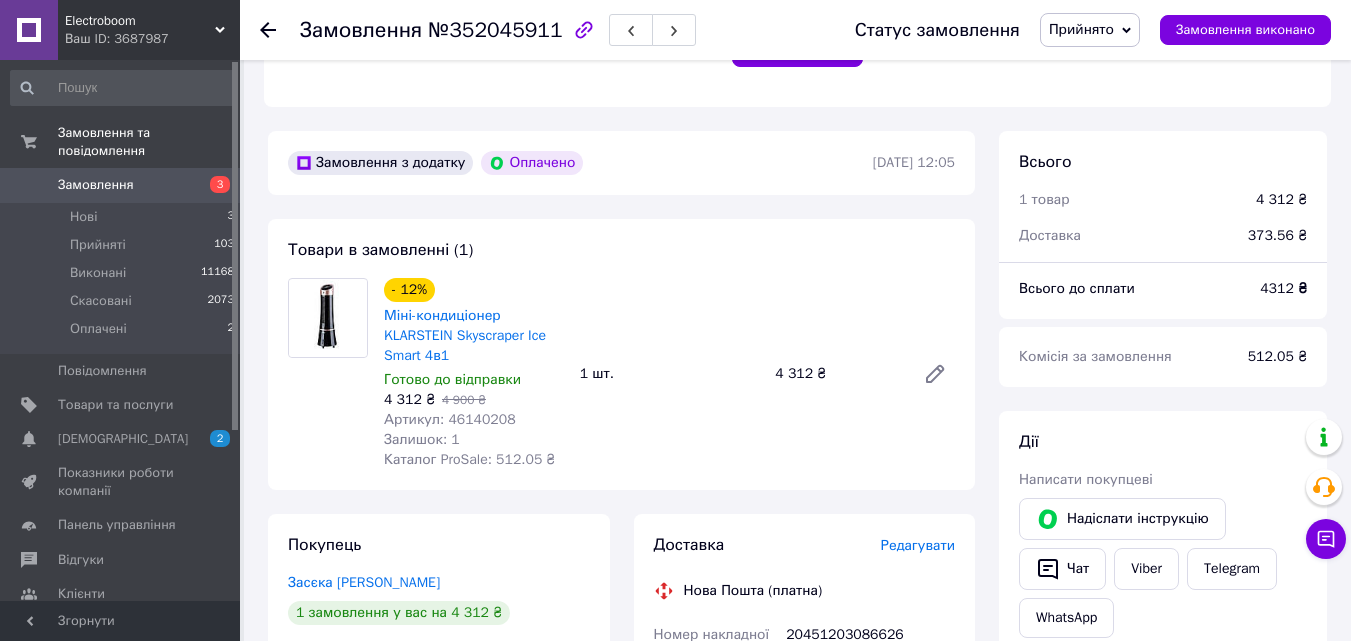 scroll, scrollTop: 500, scrollLeft: 0, axis: vertical 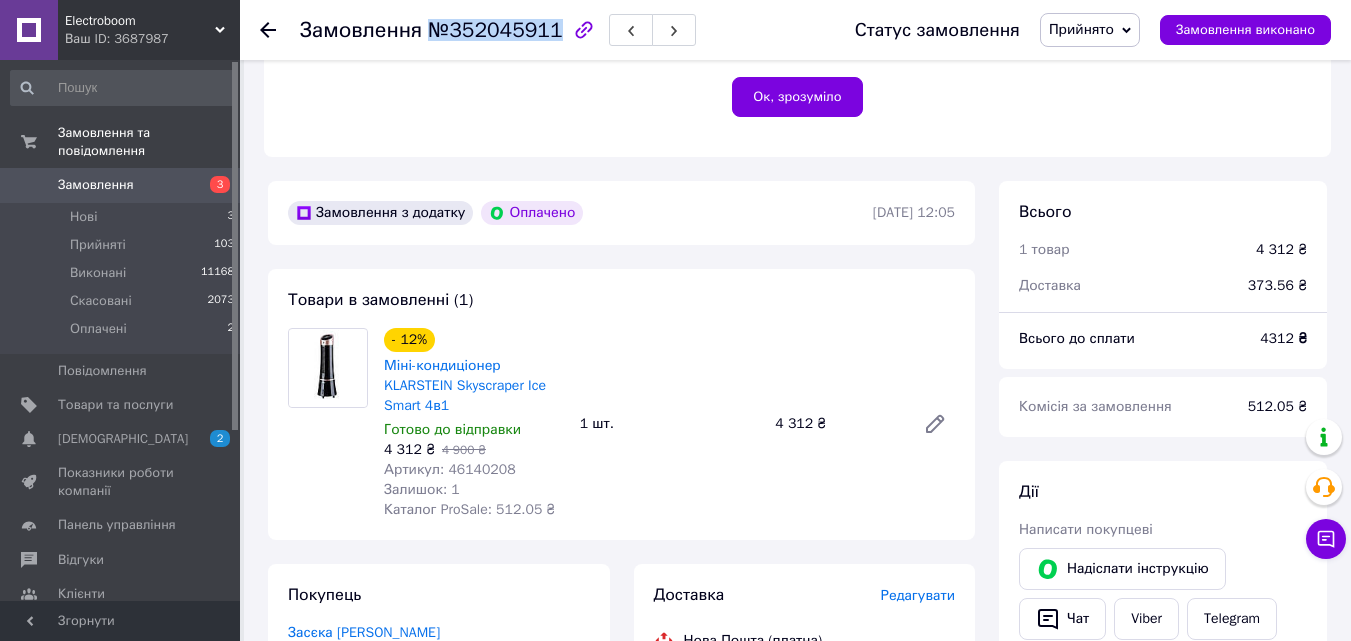 drag, startPoint x: 424, startPoint y: 33, endPoint x: 547, endPoint y: 19, distance: 123.79418 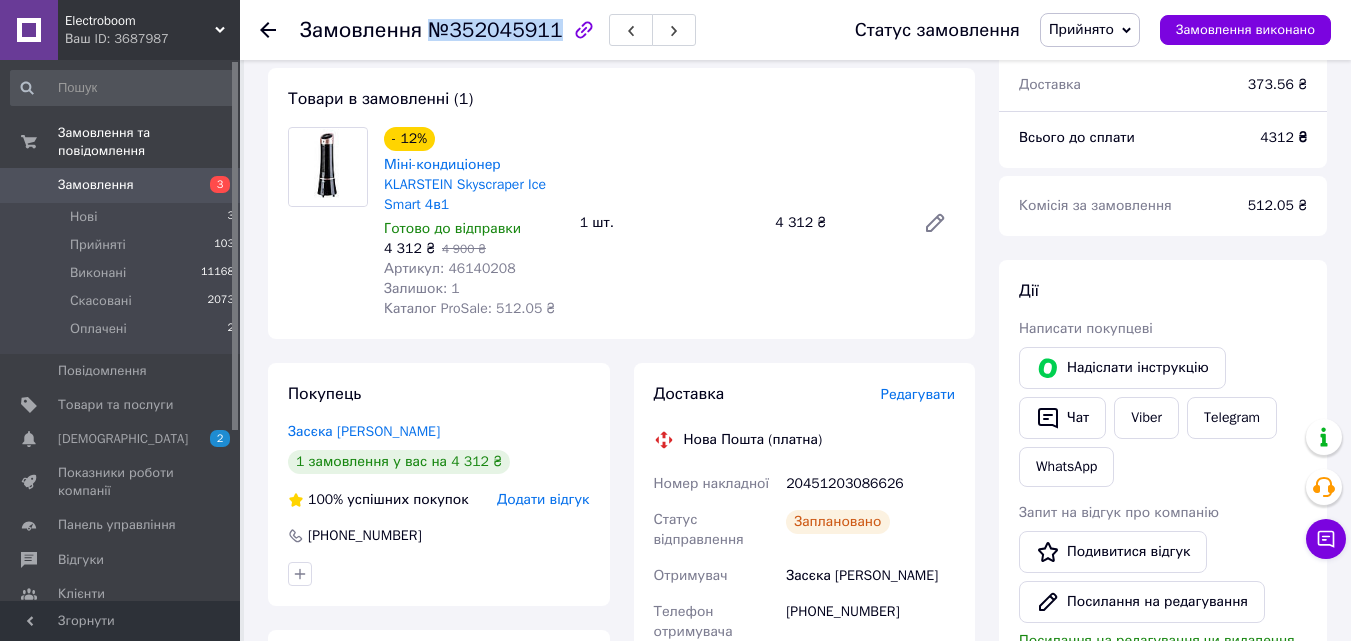 scroll, scrollTop: 700, scrollLeft: 0, axis: vertical 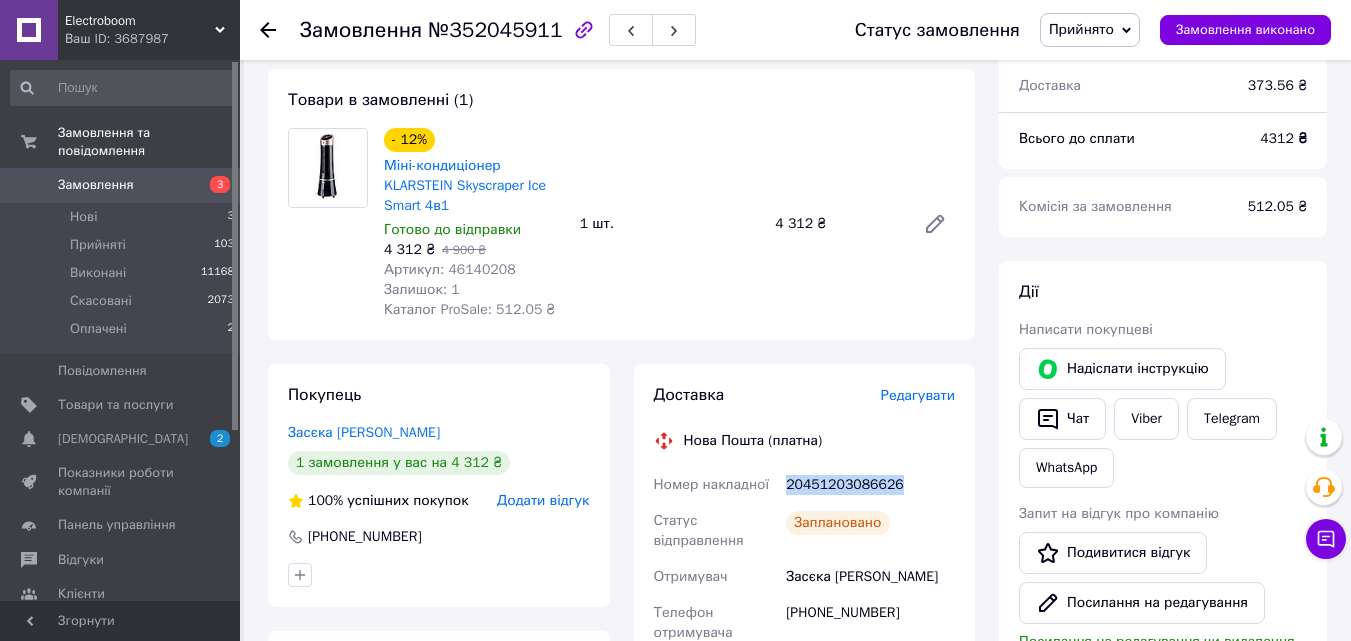drag, startPoint x: 911, startPoint y: 456, endPoint x: 789, endPoint y: 461, distance: 122.10242 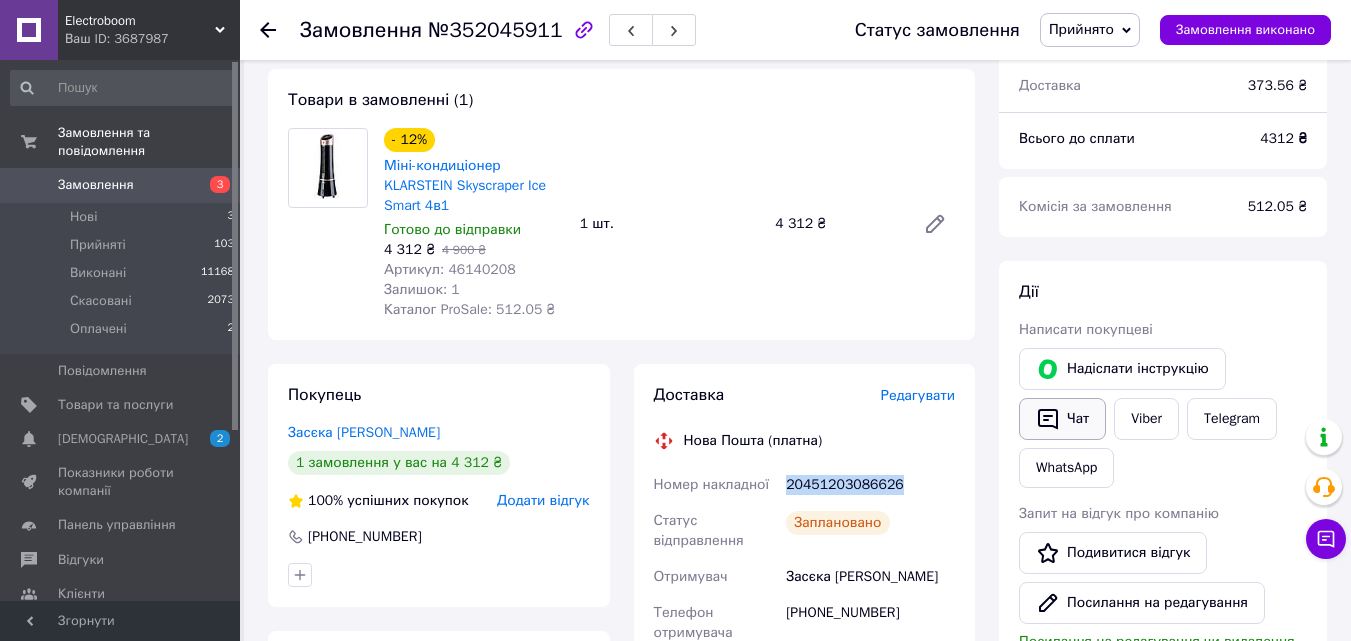 click 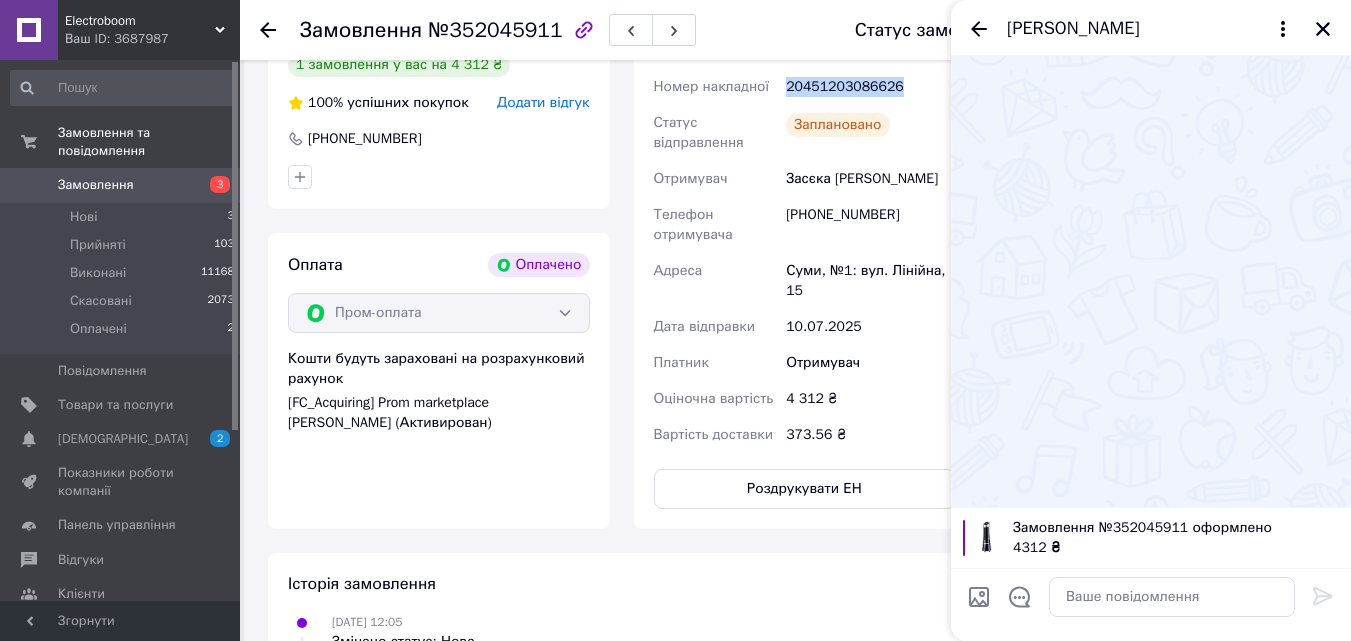 scroll, scrollTop: 1100, scrollLeft: 0, axis: vertical 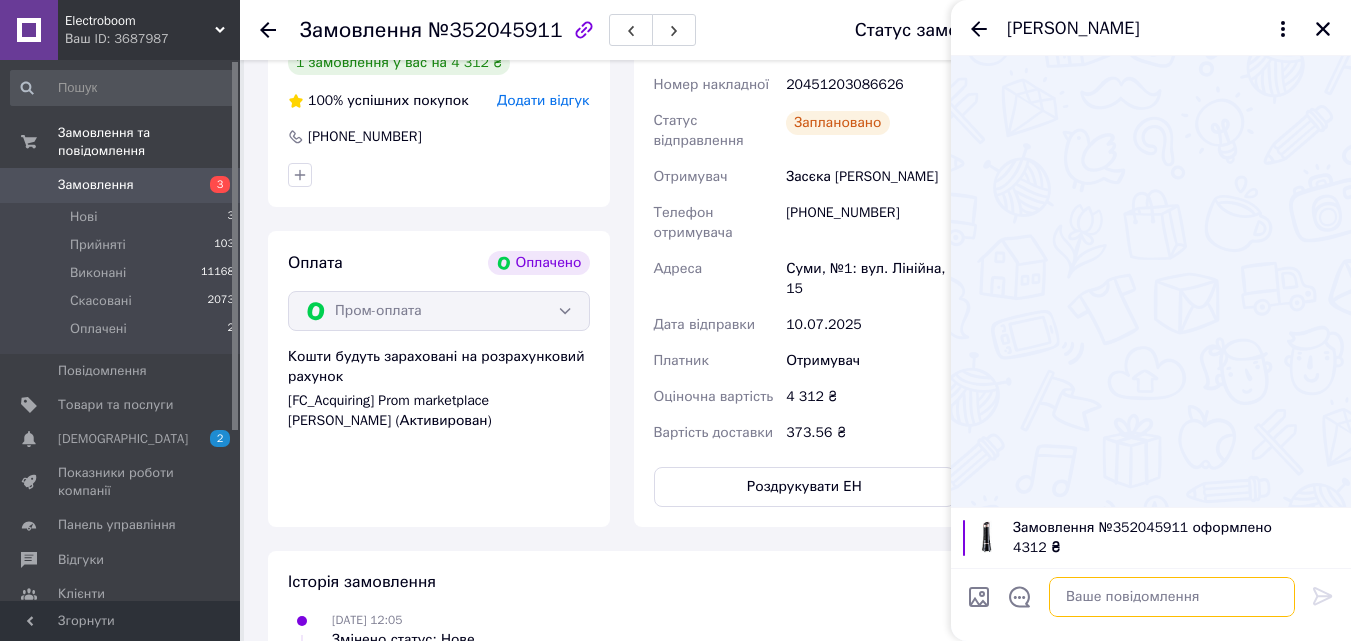 click at bounding box center (1172, 597) 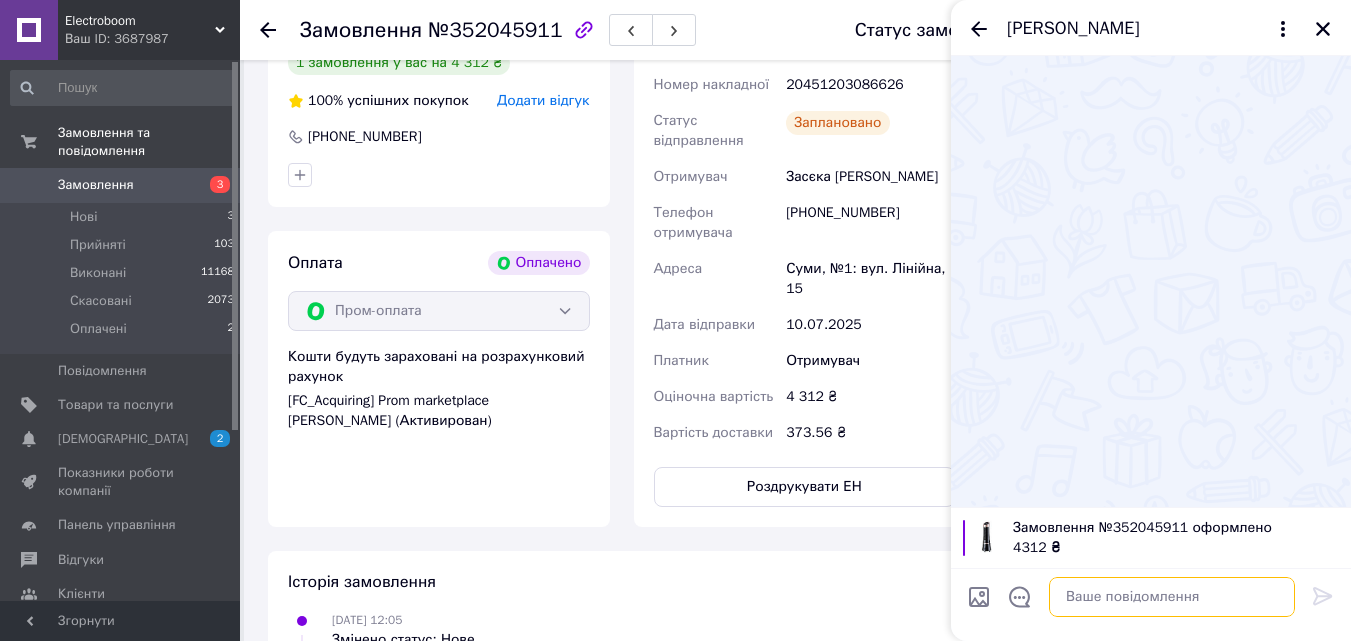 paste on "Вітаю! Ваше замовлення №352045911 буде відправлене сьогодні.
Номер накладної: 20451203086626
Якщо виникнуть питання — телефонуйте за номером+380 (68) 245 24 51
Гарного дня та дякуємо, що обираєте нас!
З повагою, команда Electroboom.com.ua" 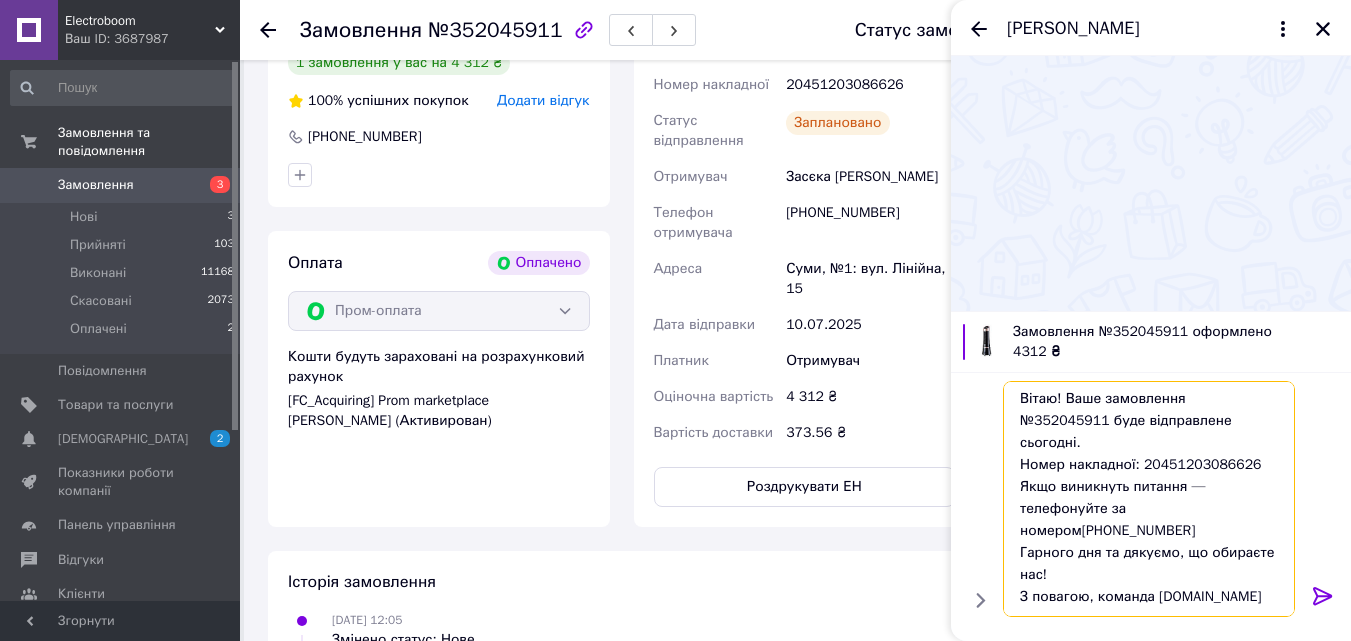scroll, scrollTop: 2, scrollLeft: 0, axis: vertical 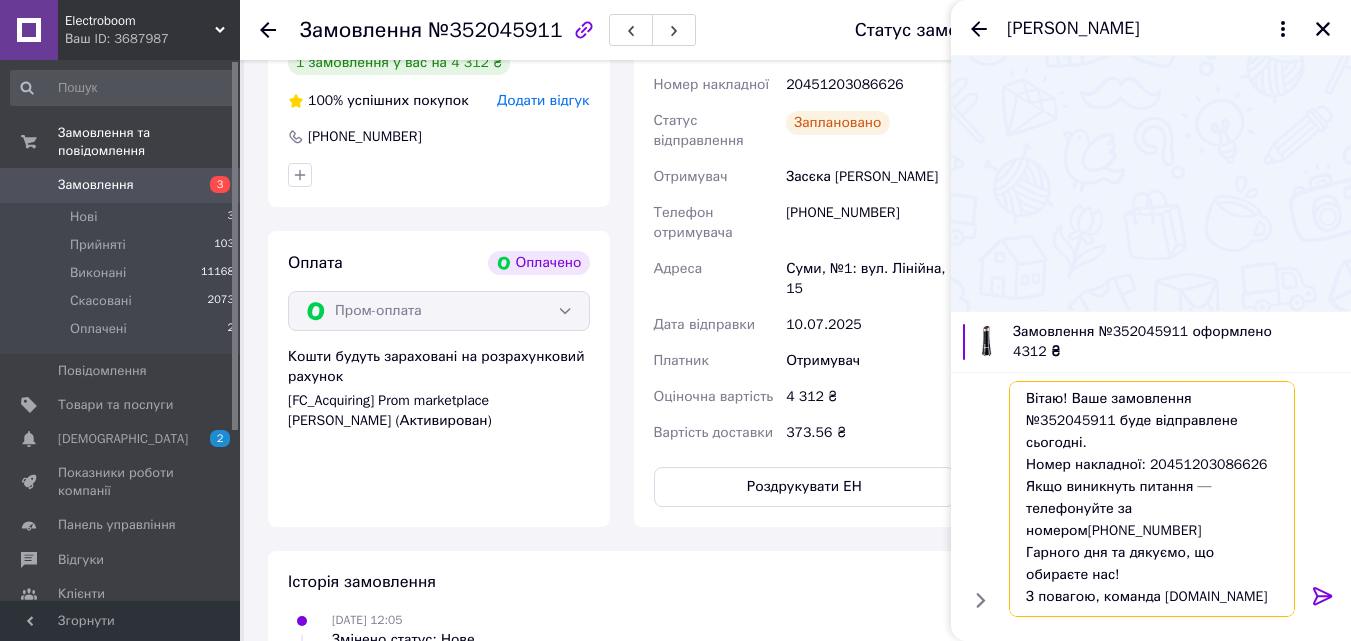 type 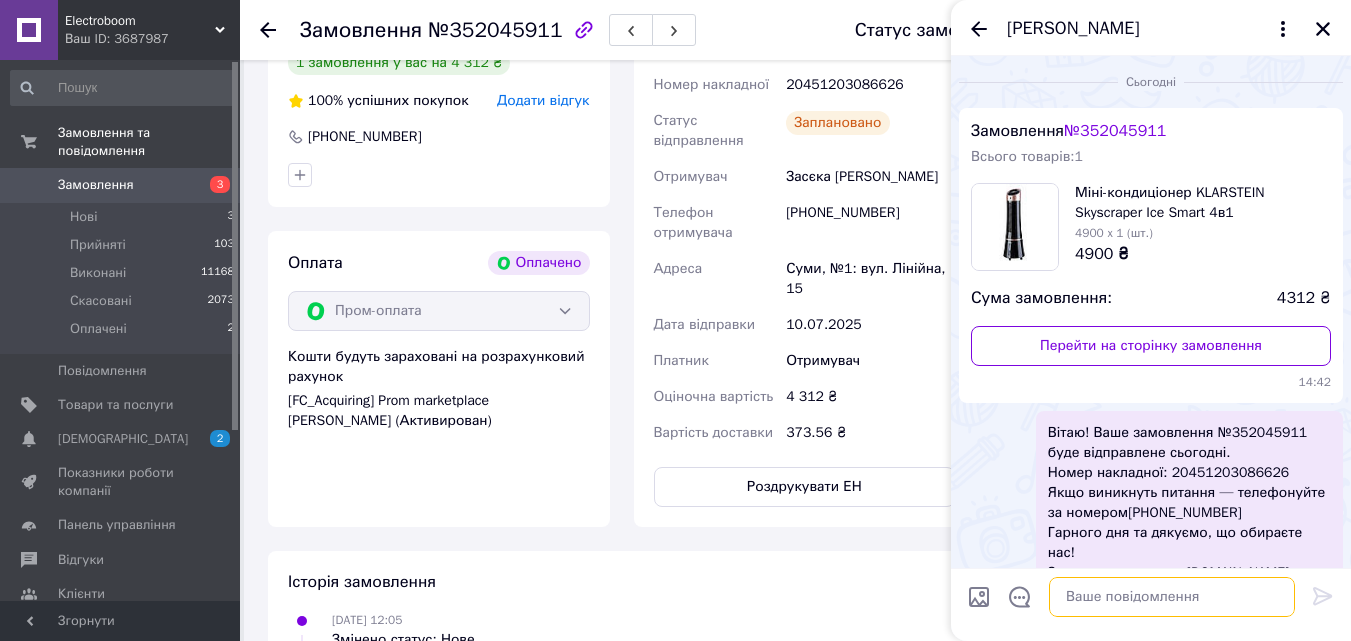 scroll, scrollTop: 0, scrollLeft: 0, axis: both 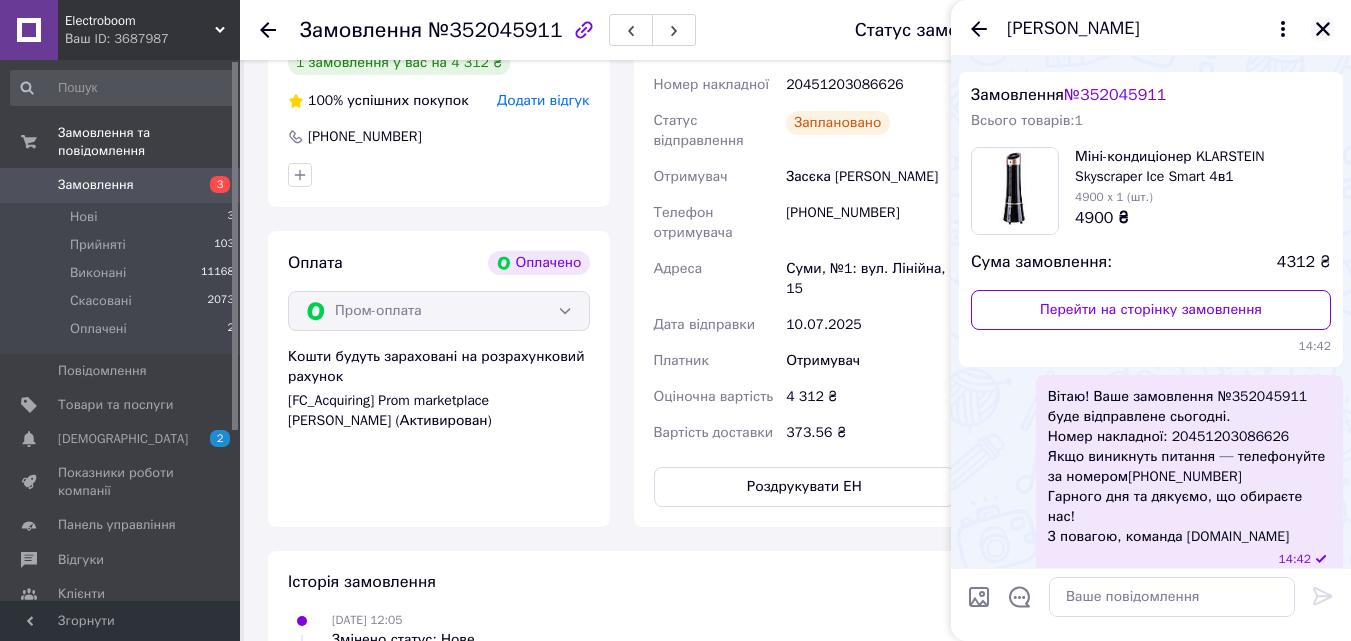 click 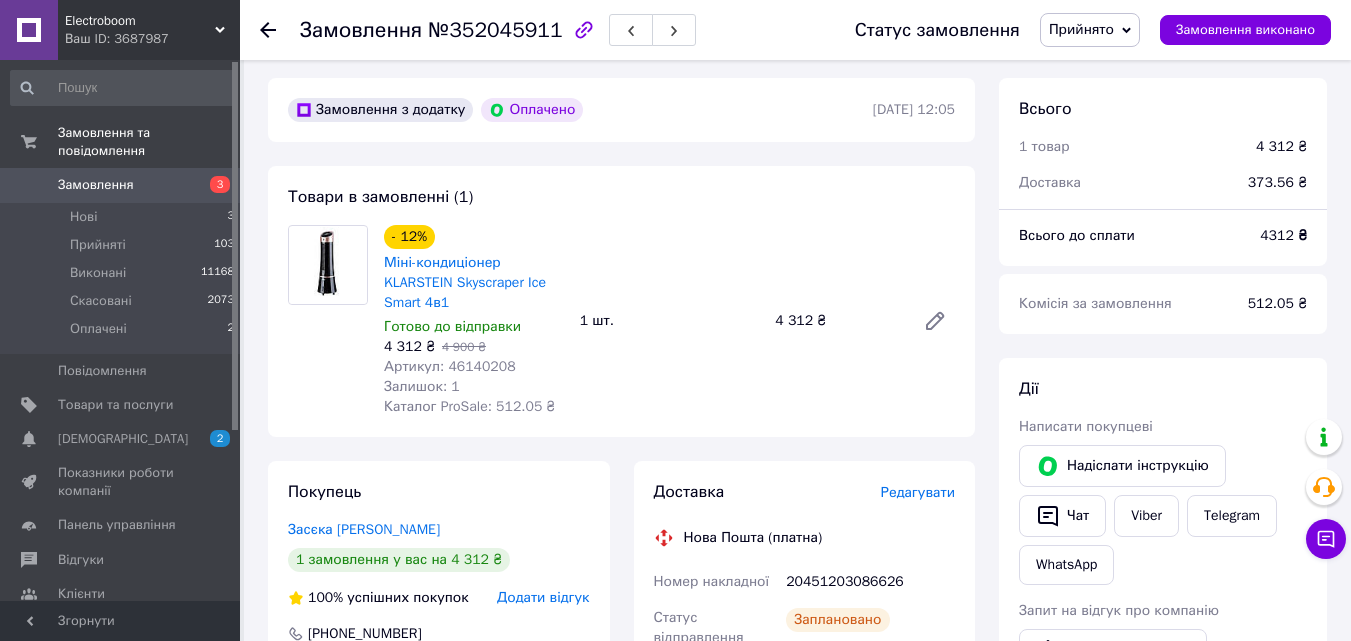 scroll, scrollTop: 600, scrollLeft: 0, axis: vertical 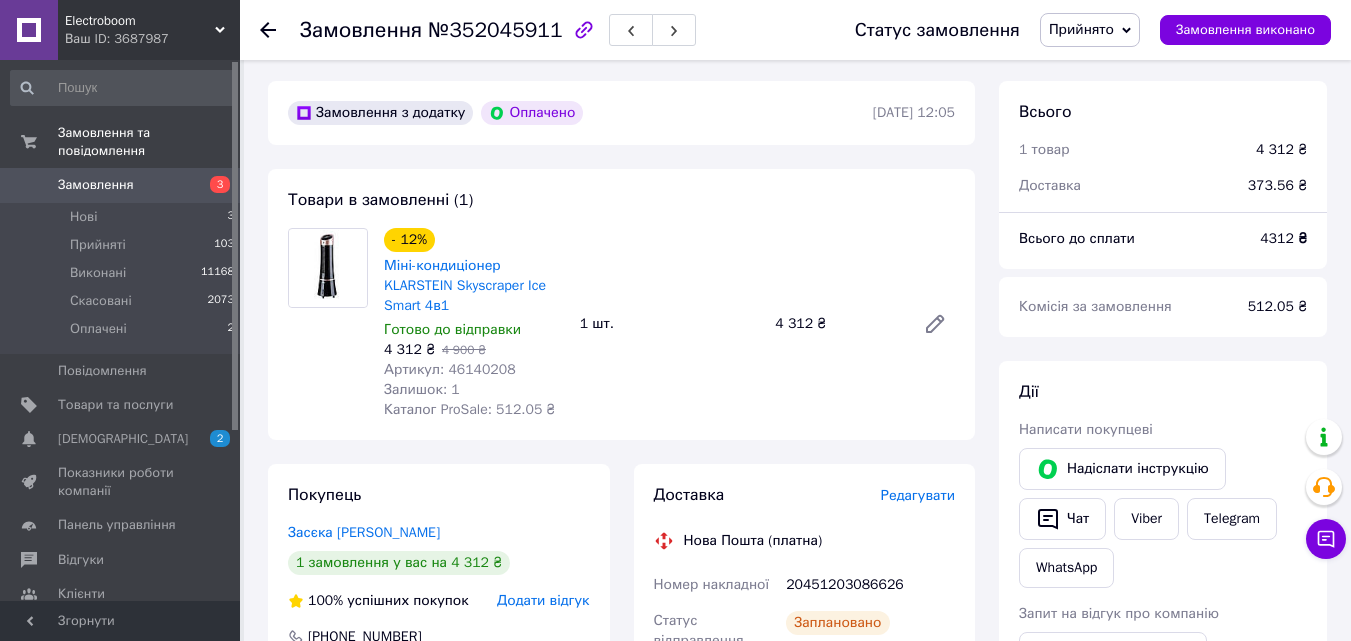 click 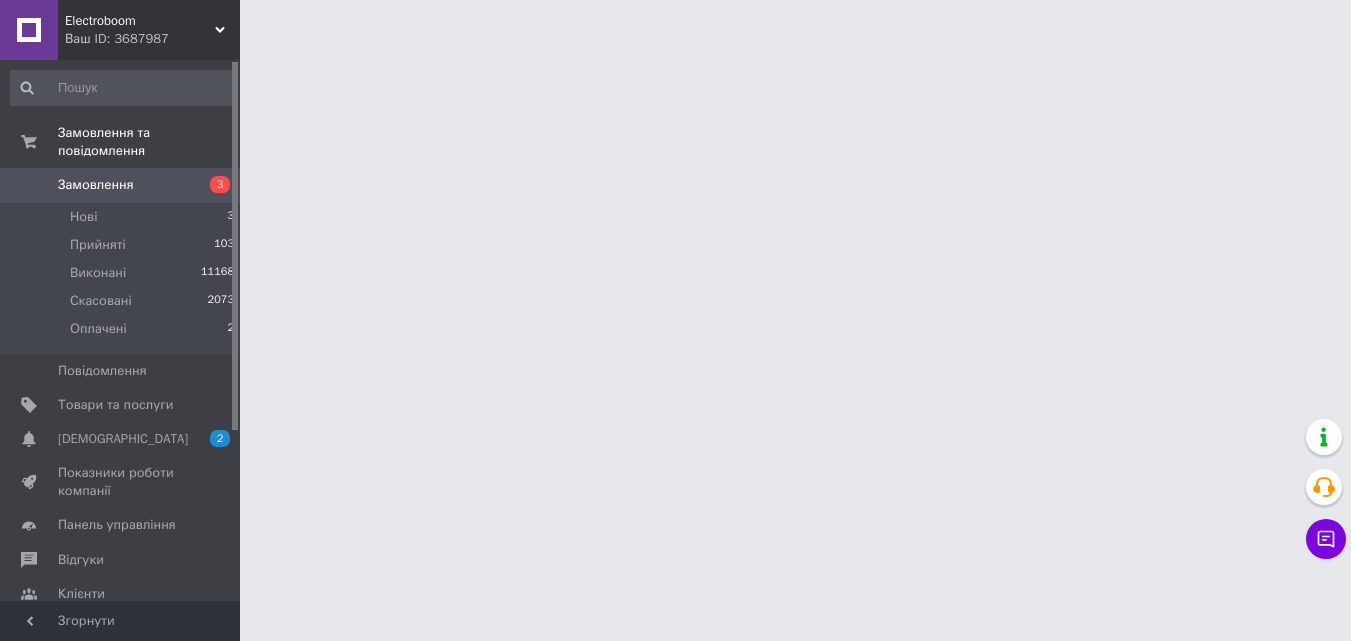 scroll, scrollTop: 0, scrollLeft: 0, axis: both 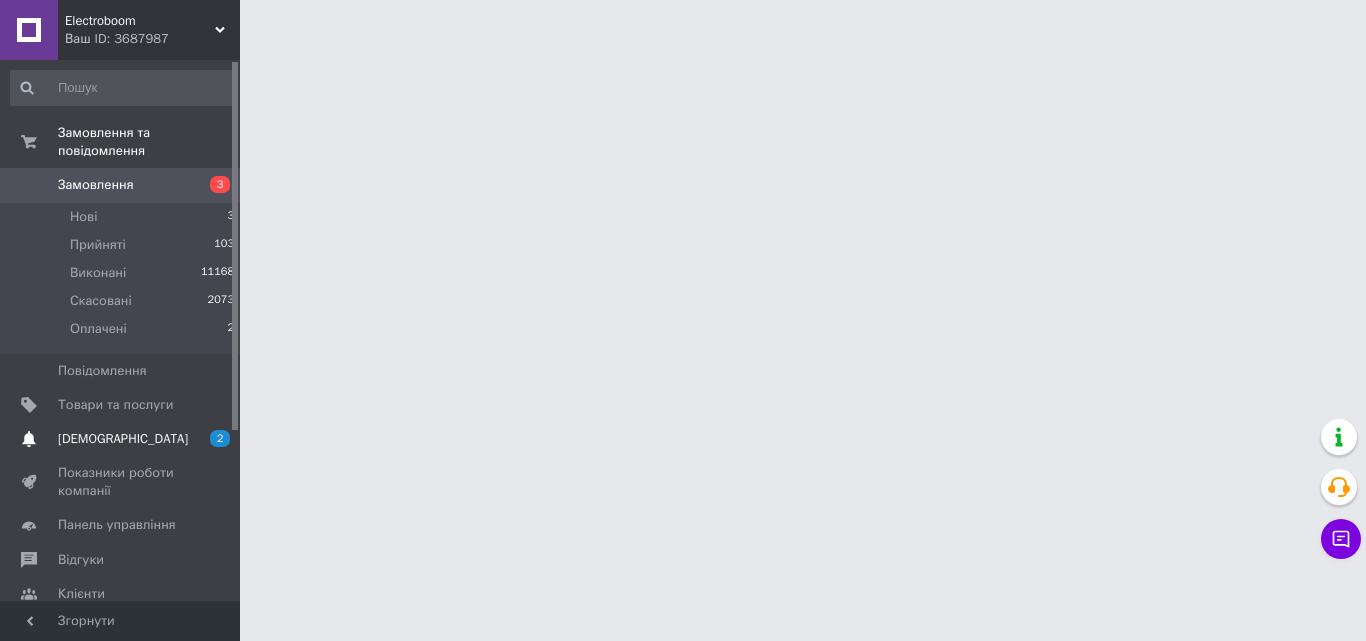 click on "2" at bounding box center (220, 438) 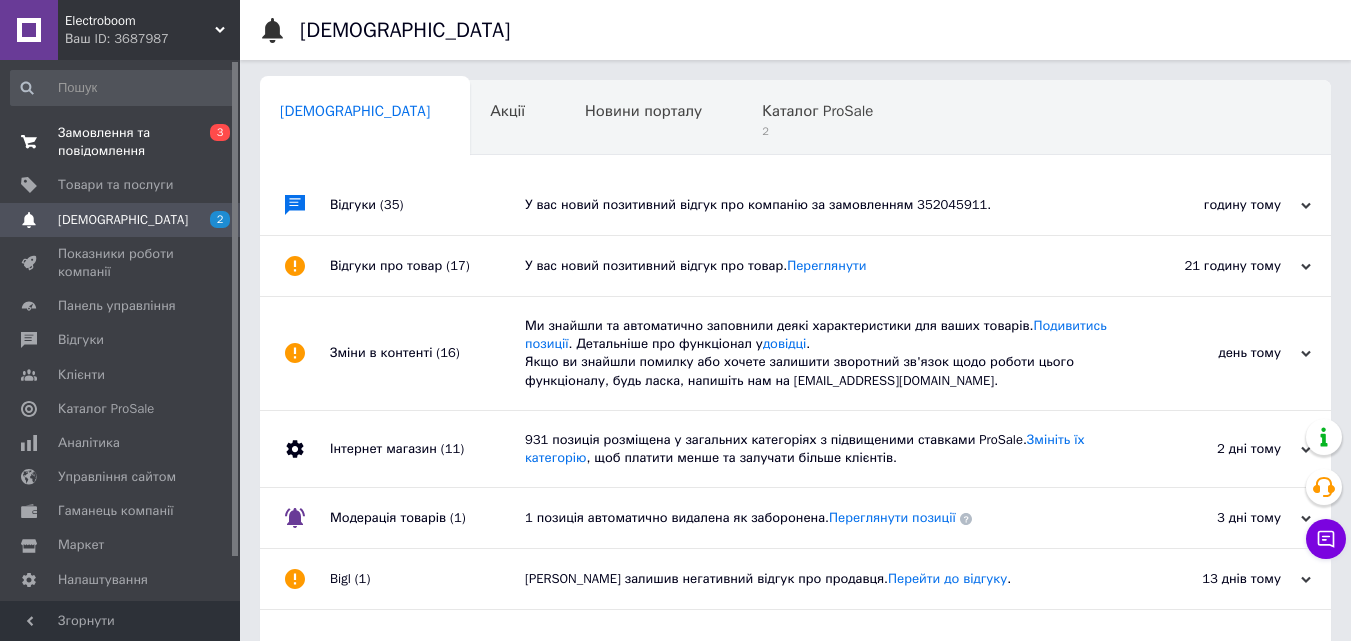 click on "Замовлення та повідомлення" at bounding box center [121, 142] 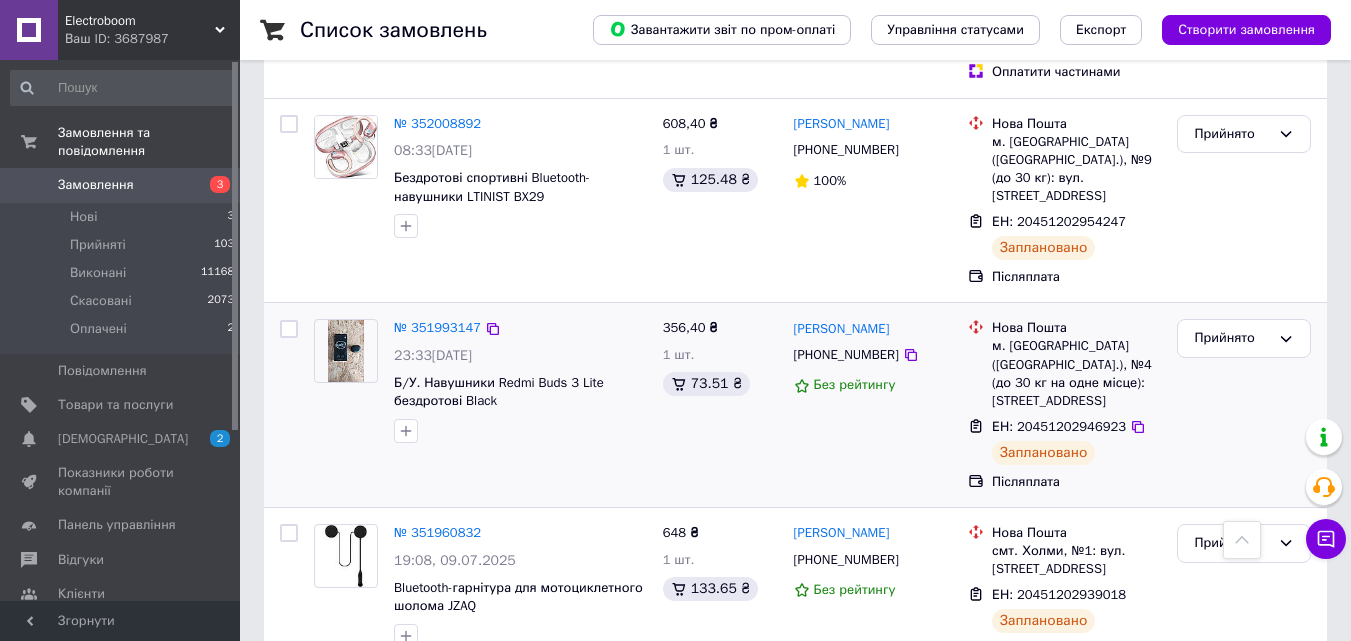 scroll, scrollTop: 1700, scrollLeft: 0, axis: vertical 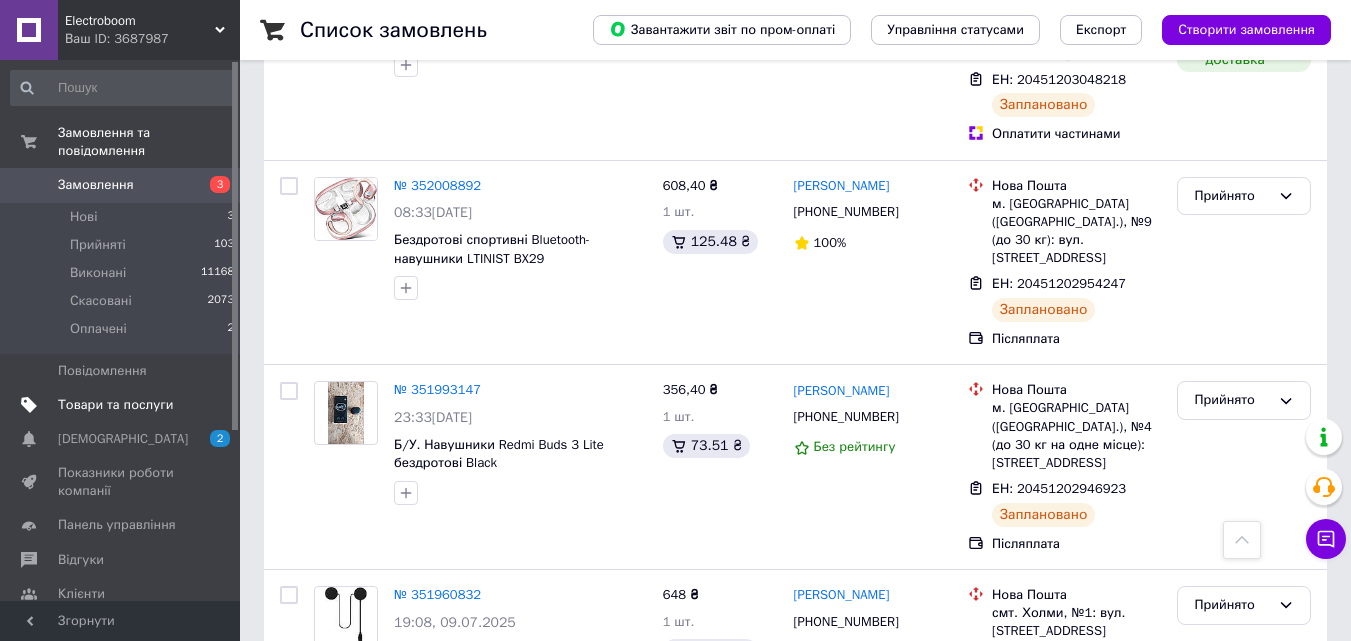 click on "Товари та послуги" at bounding box center (115, 405) 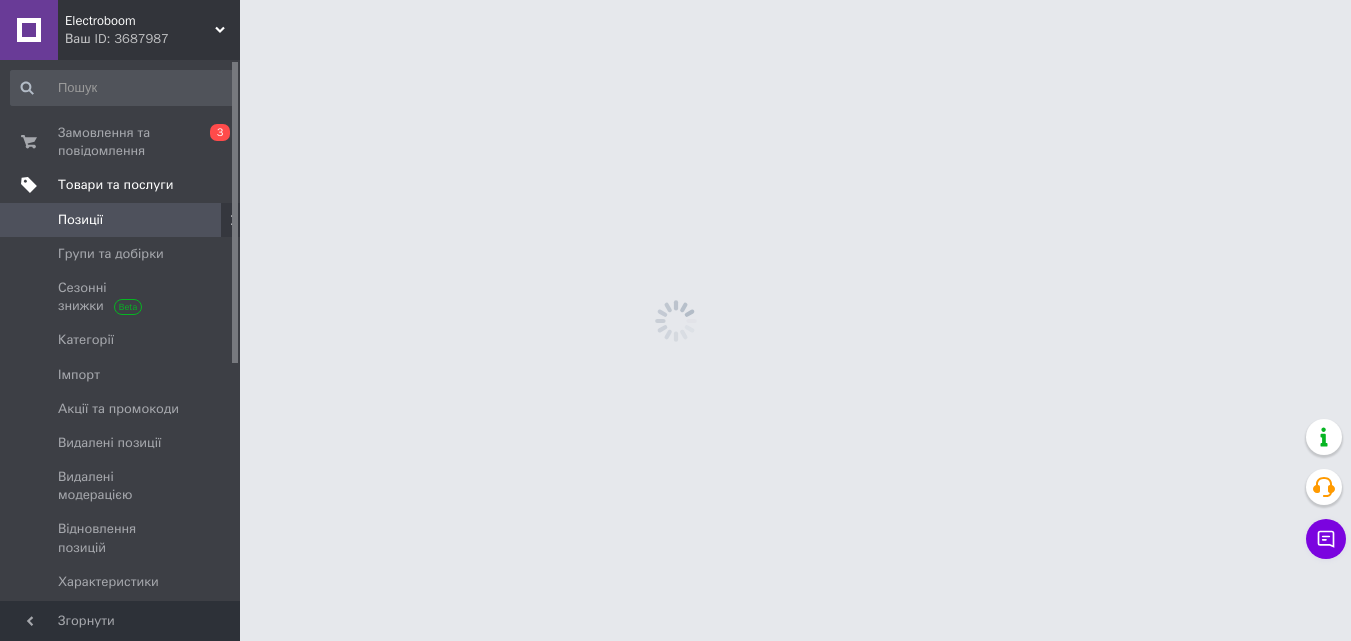 scroll, scrollTop: 0, scrollLeft: 0, axis: both 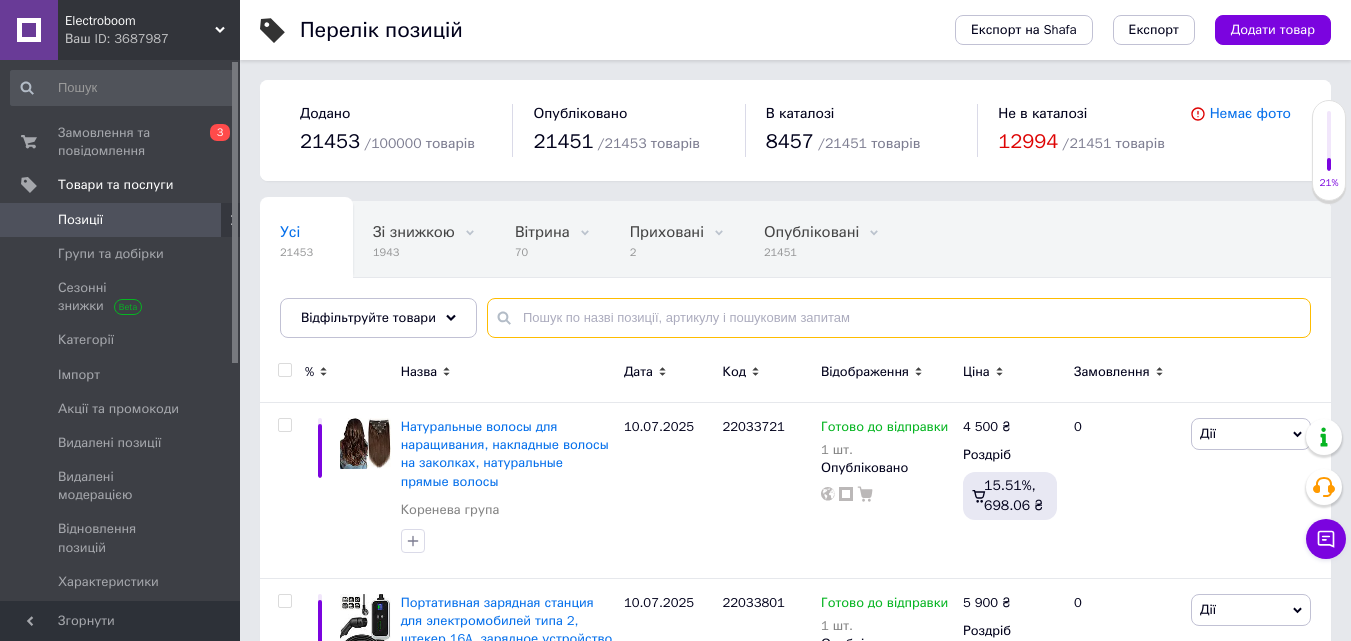 click at bounding box center (899, 318) 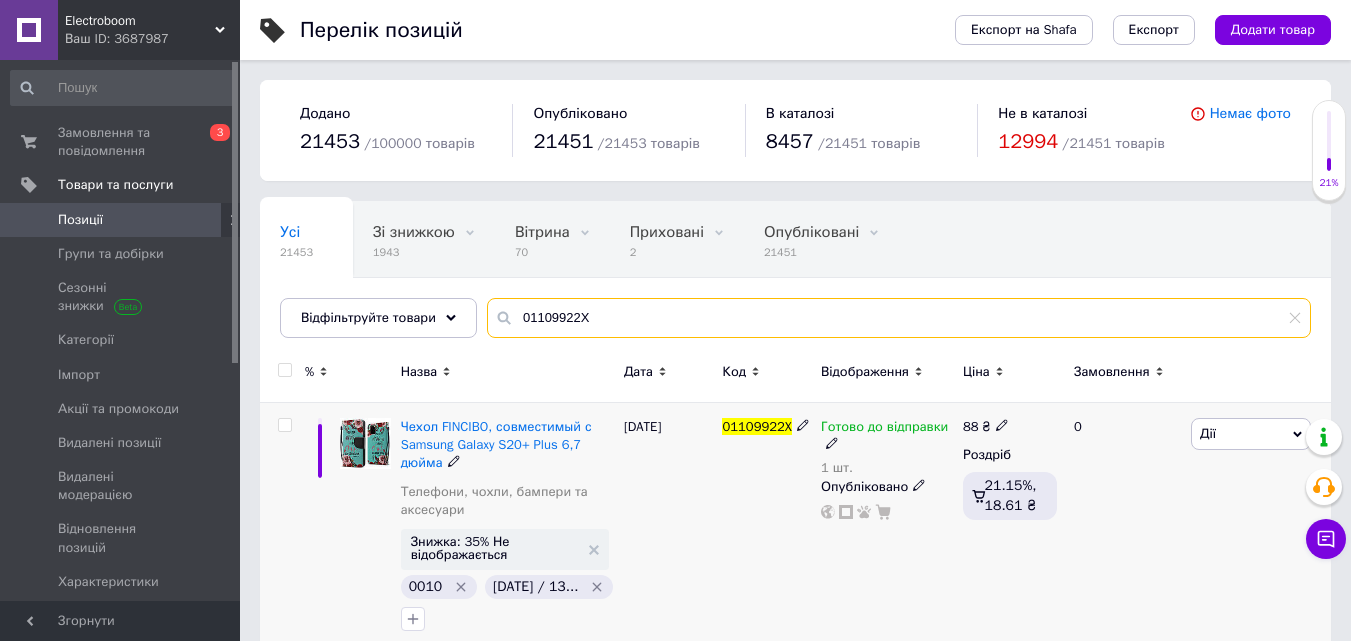 type on "01109922X" 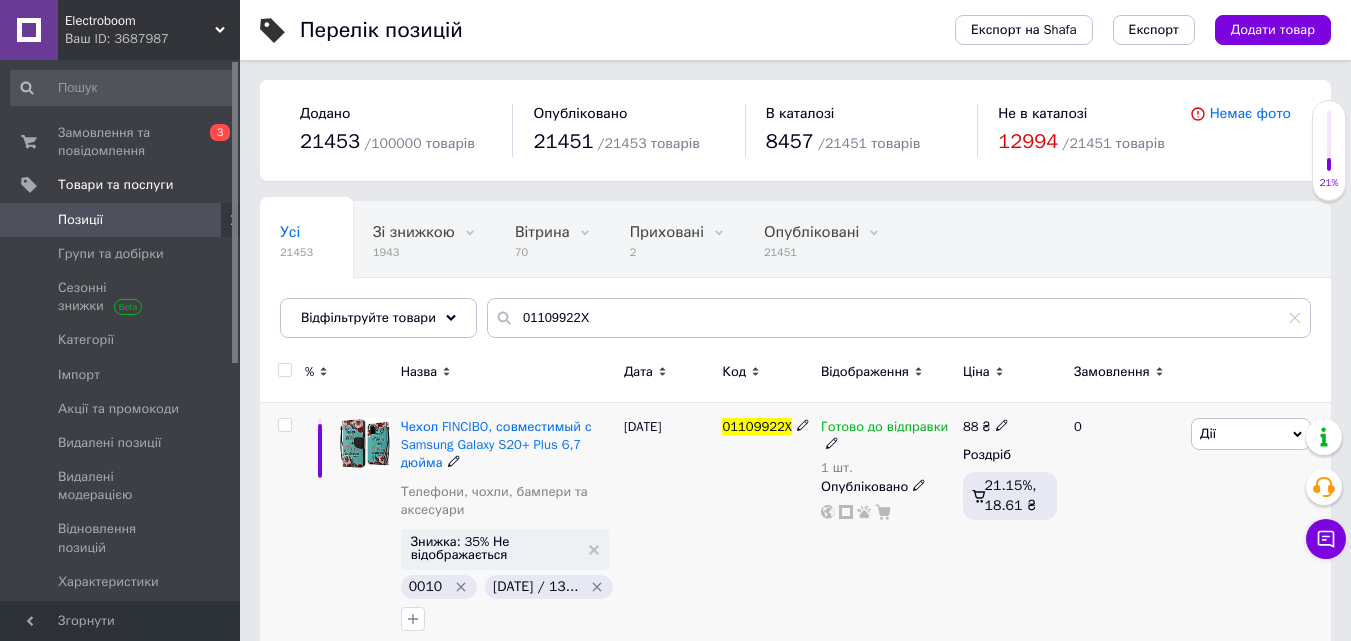 click 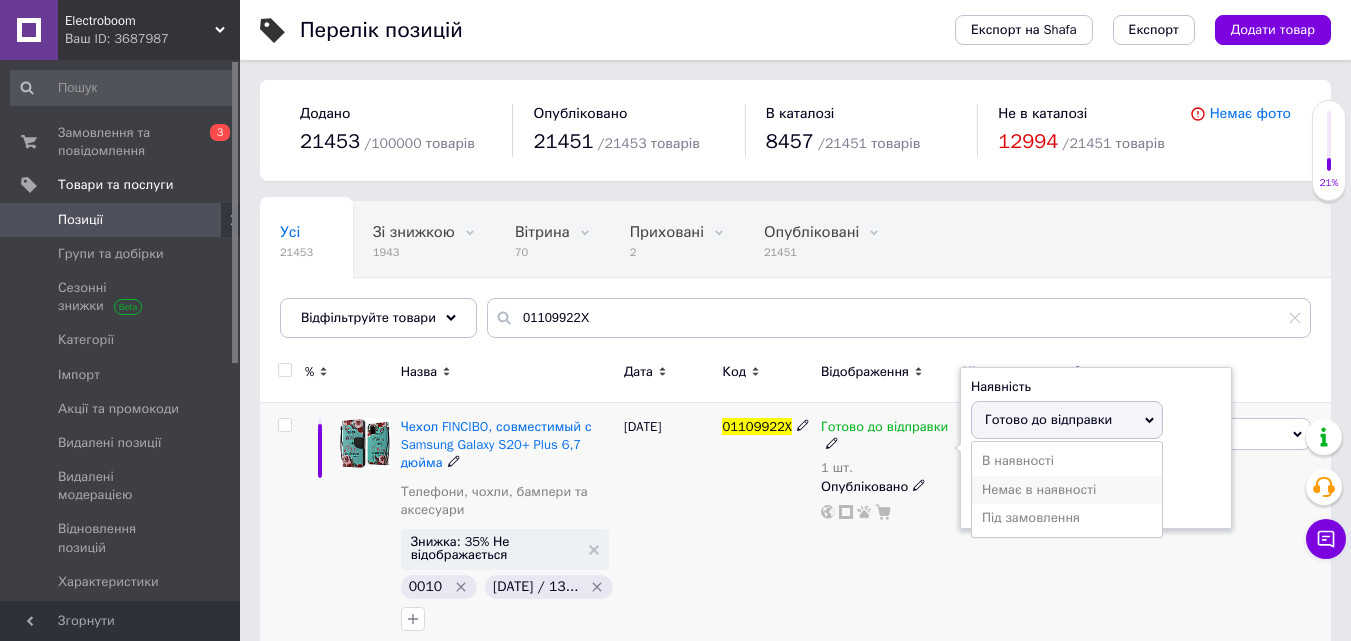 click on "Немає в наявності" at bounding box center (1067, 490) 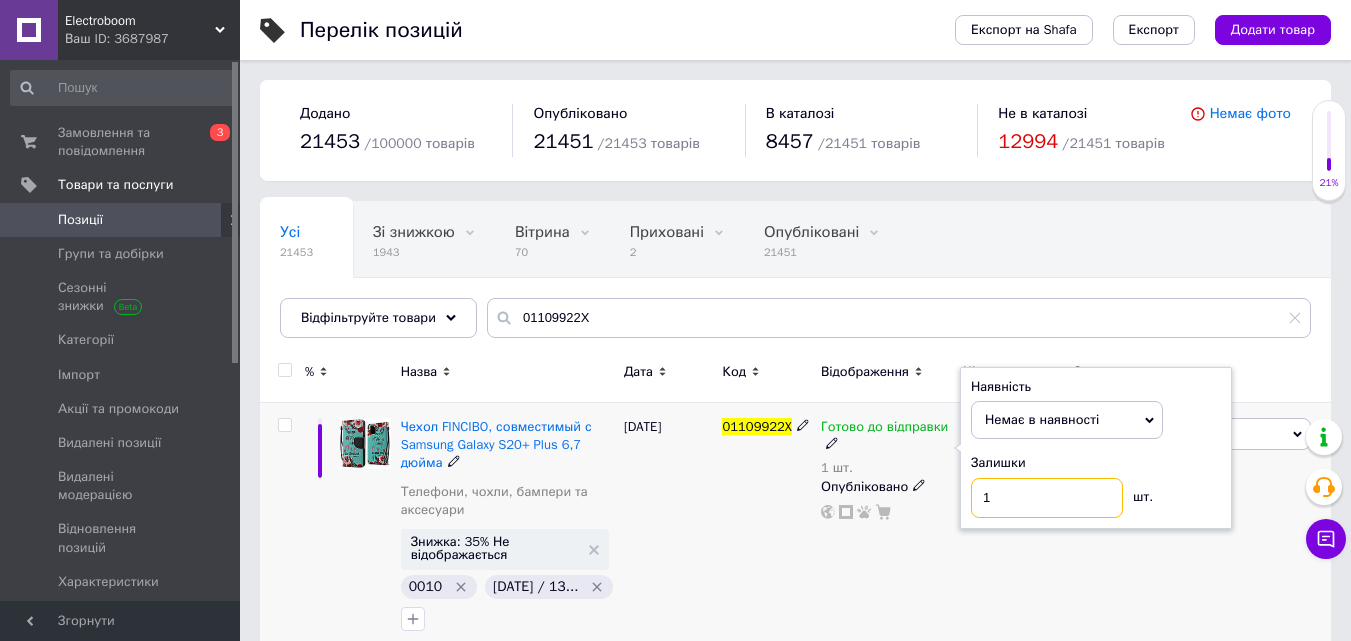 click on "1" at bounding box center [1047, 498] 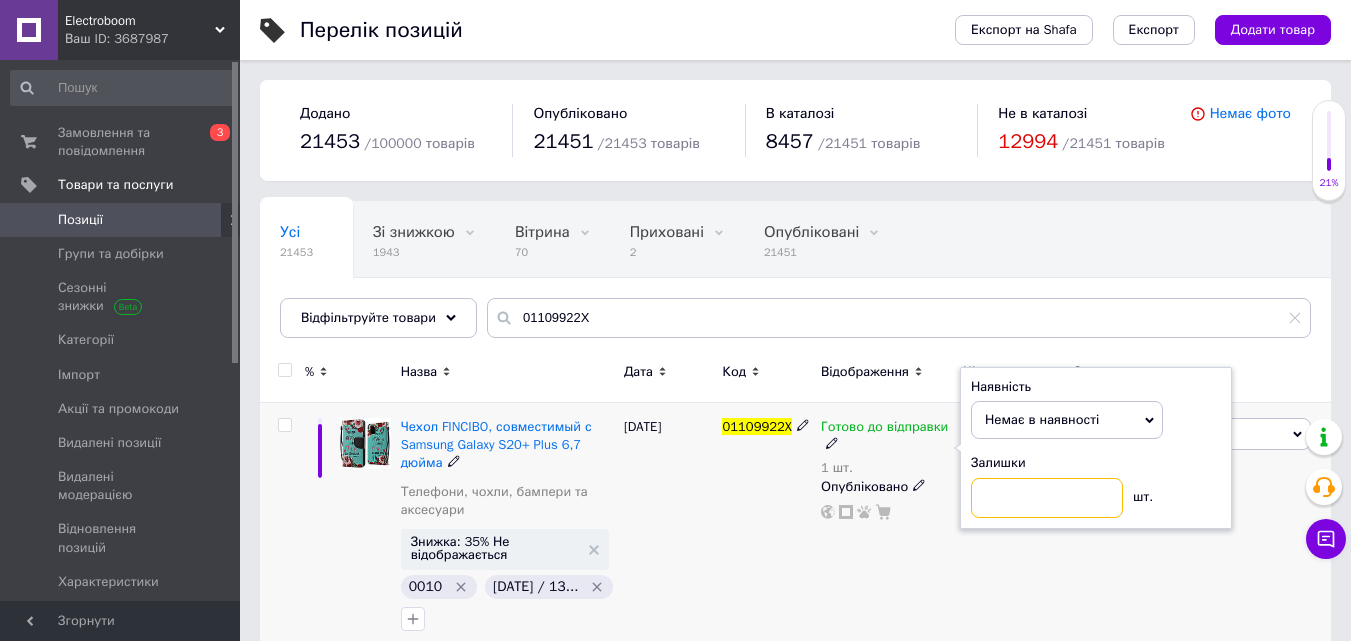 type on "0" 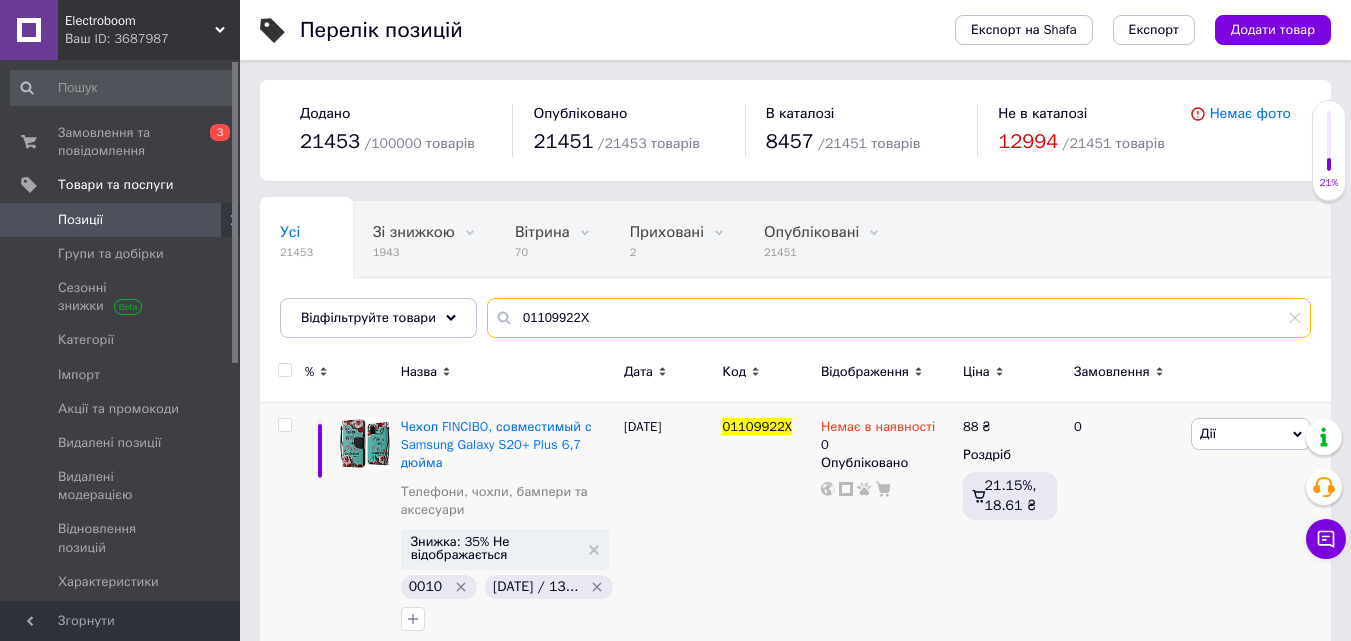 click on "01109922X" at bounding box center [899, 318] 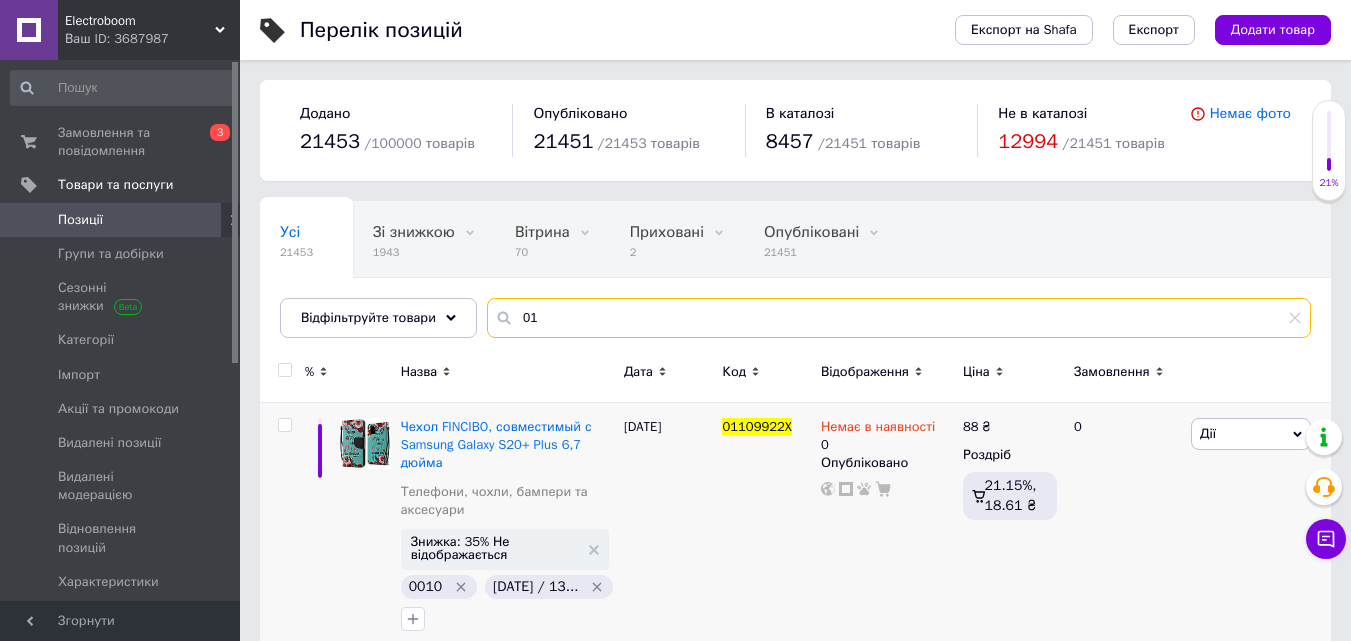 type on "0" 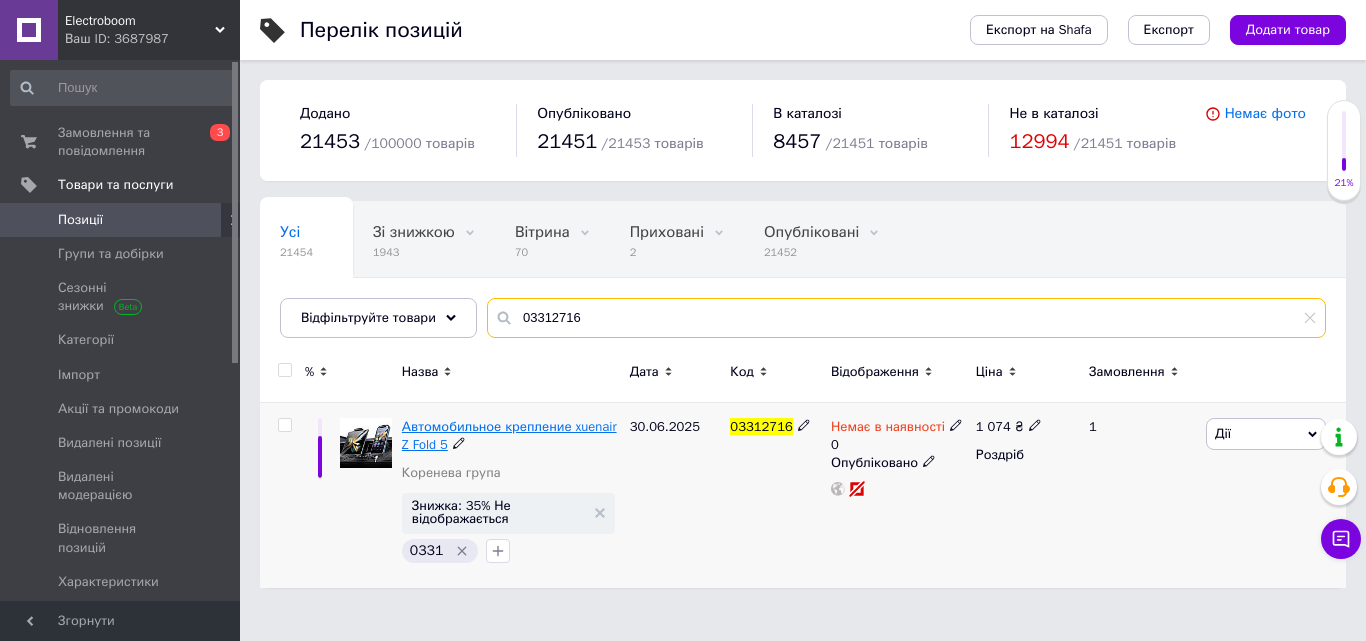 type on "03312716" 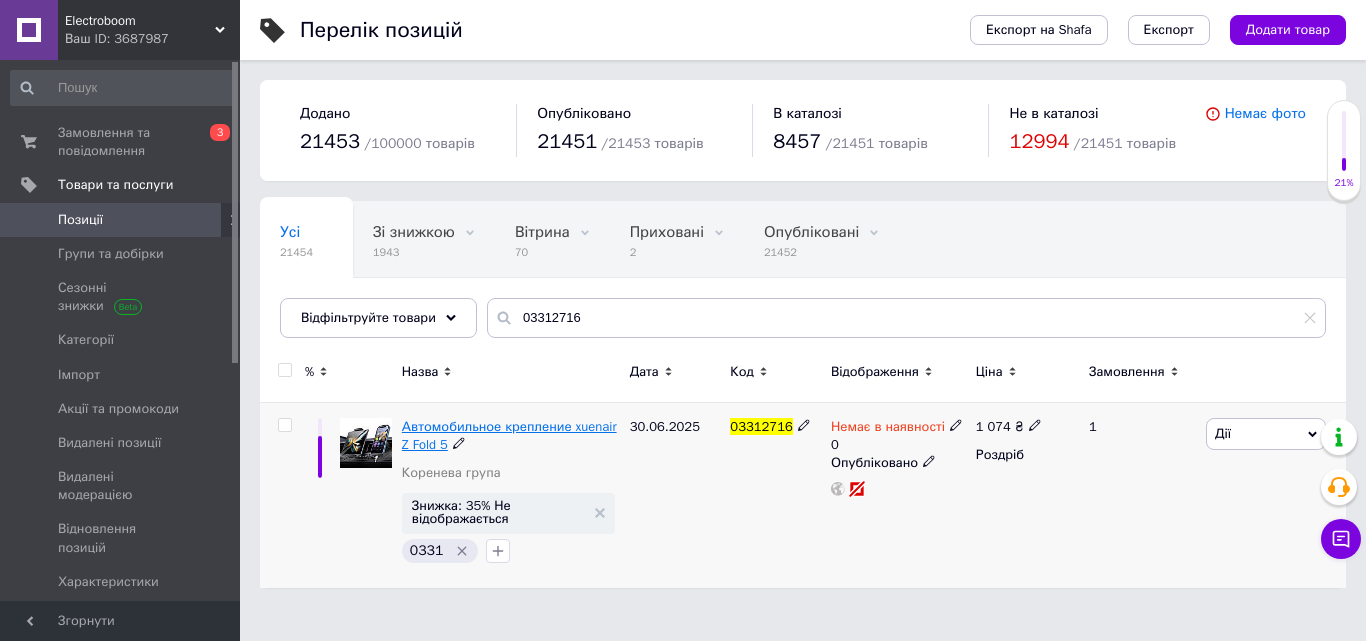 click on "Автомобильное крепление xuenair Z Fold 5" at bounding box center [509, 435] 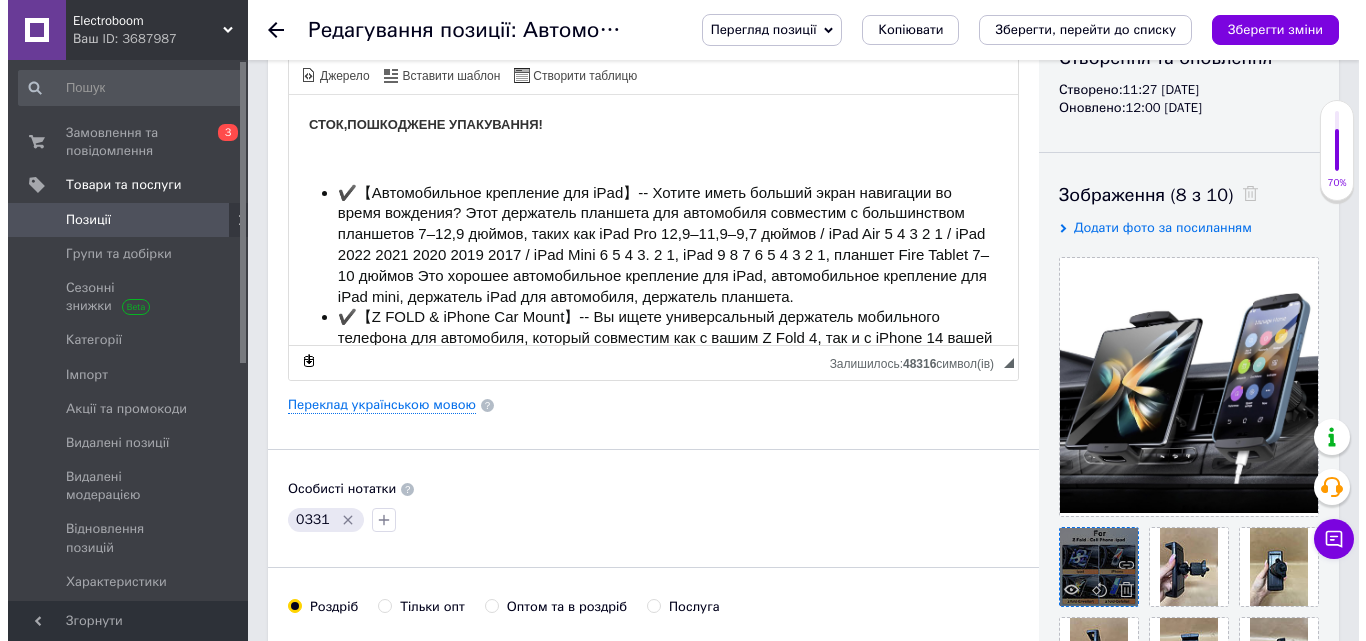 scroll, scrollTop: 300, scrollLeft: 0, axis: vertical 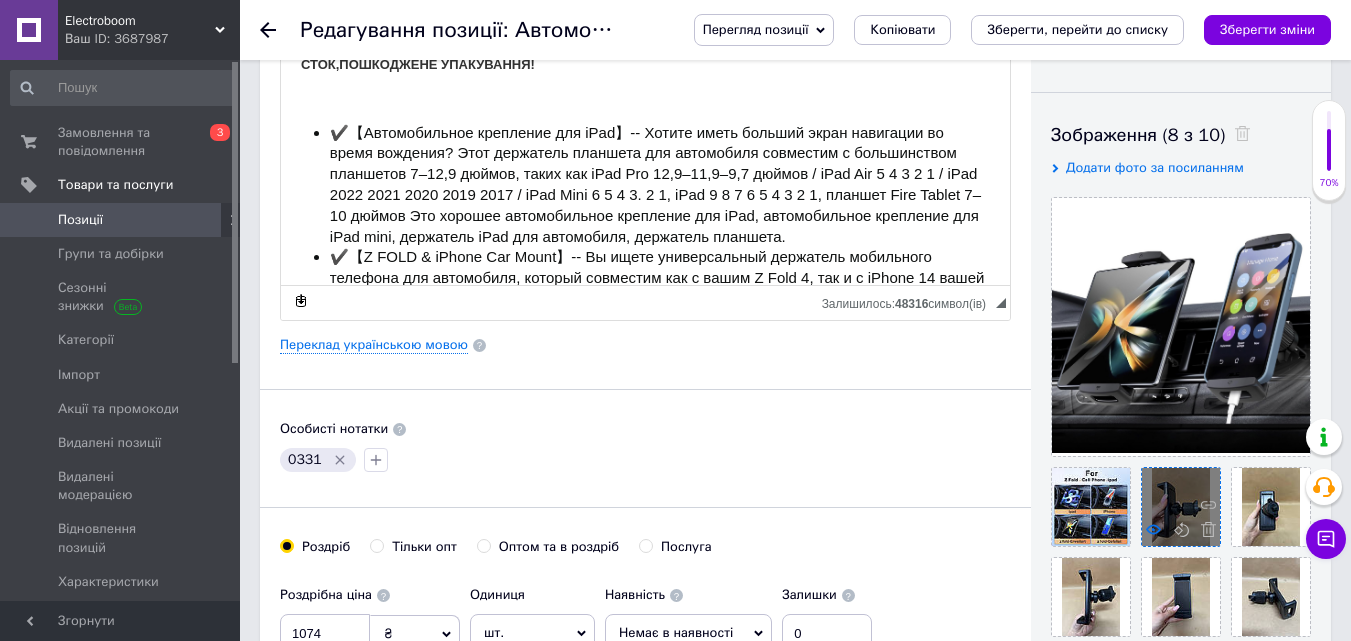 click 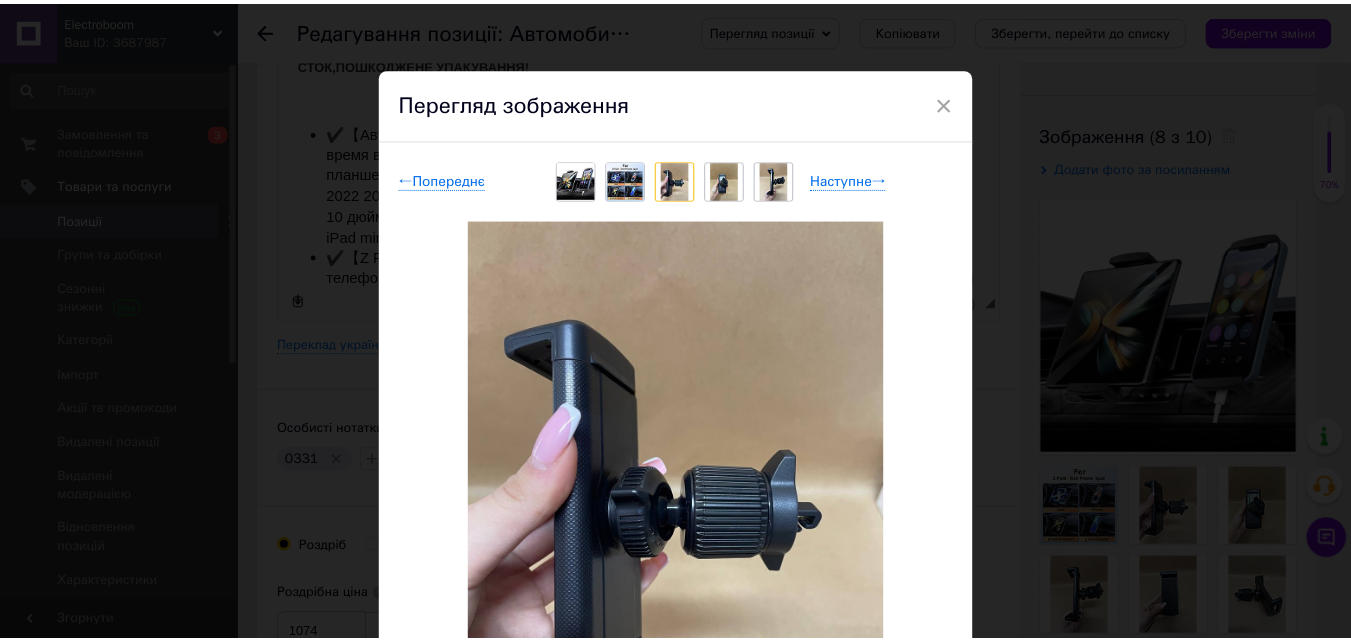 scroll, scrollTop: 0, scrollLeft: 0, axis: both 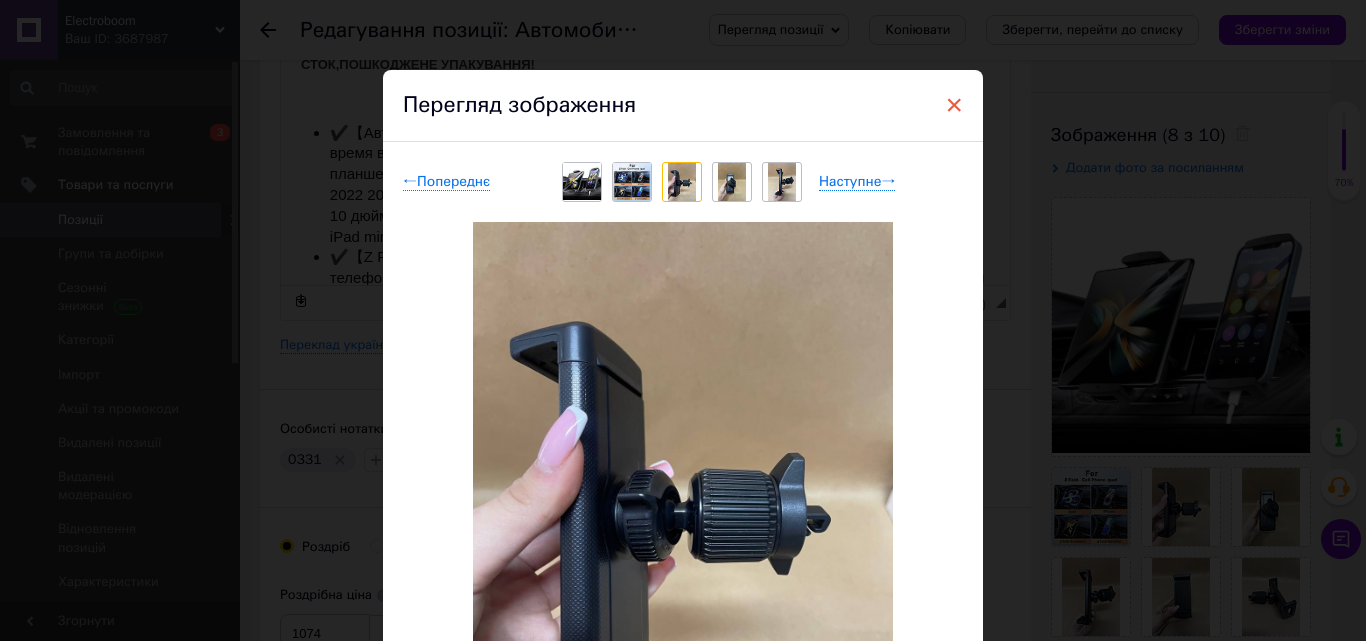 click on "×" at bounding box center (954, 105) 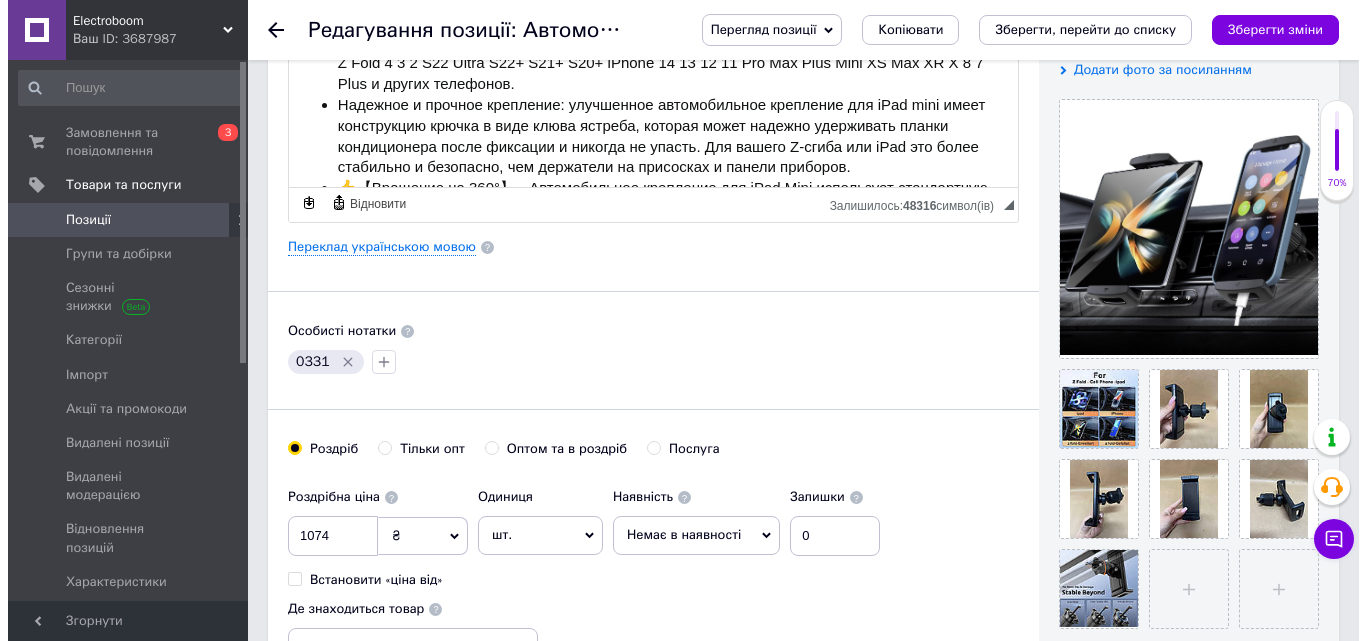 scroll, scrollTop: 400, scrollLeft: 0, axis: vertical 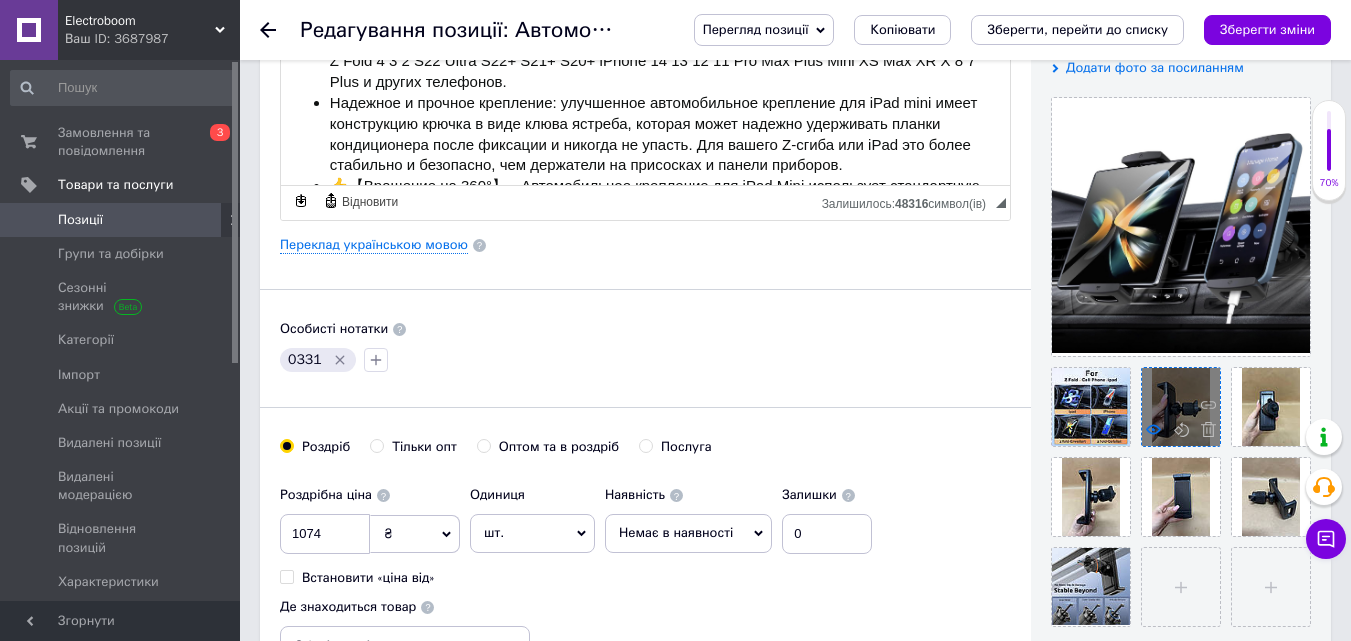 click 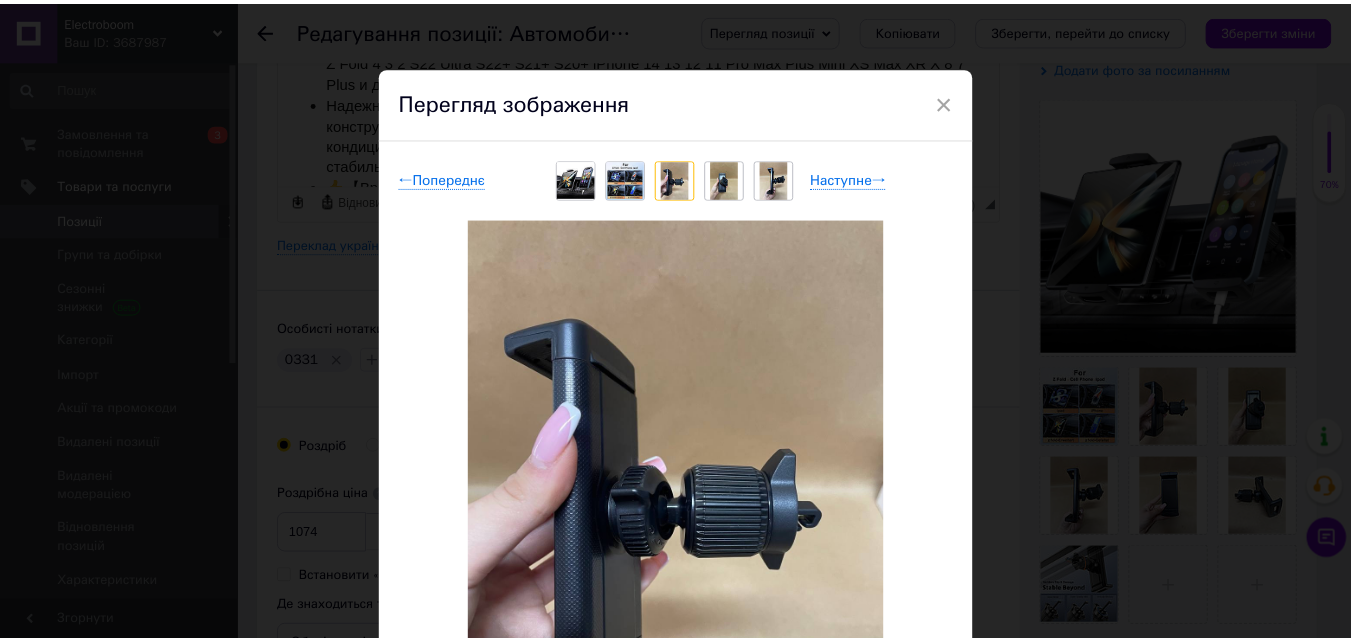 scroll, scrollTop: 0, scrollLeft: 0, axis: both 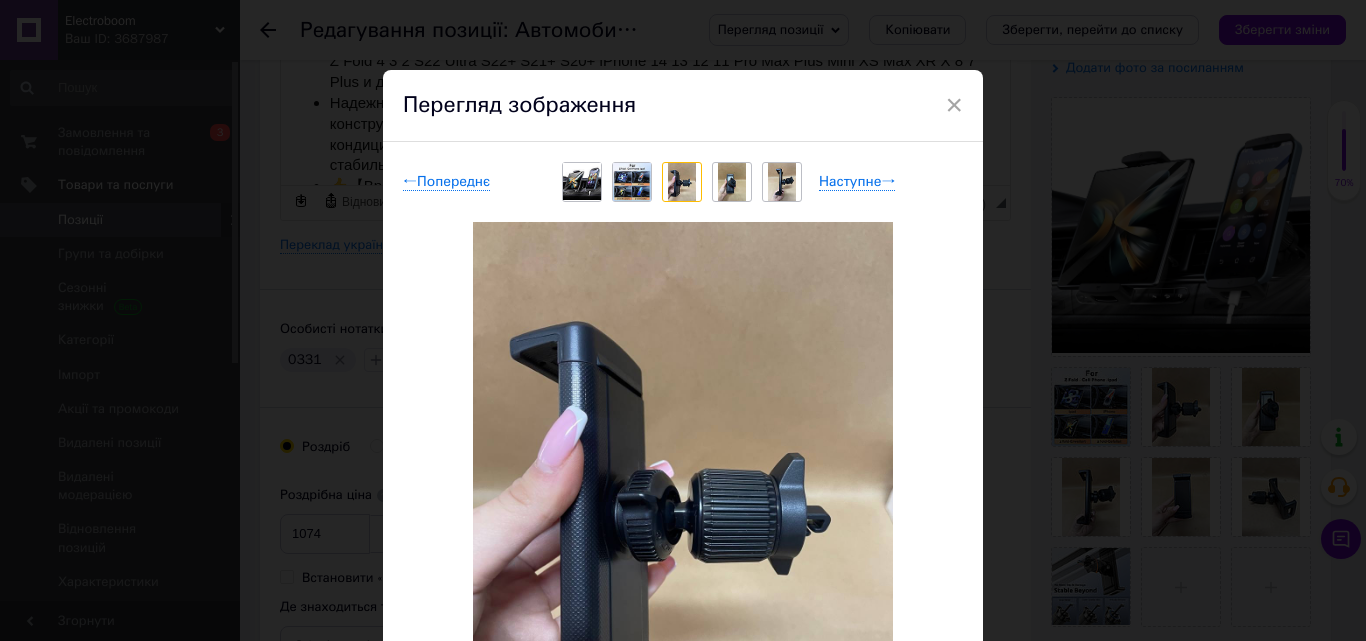 click at bounding box center [732, 182] 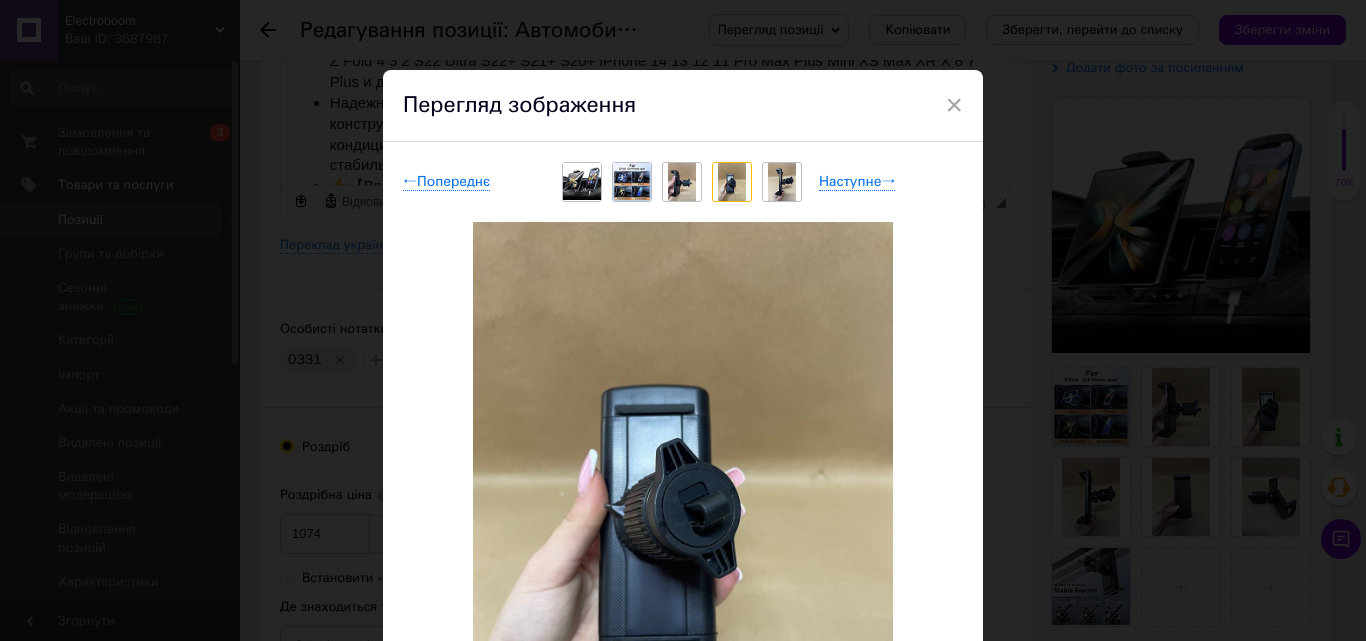 click on "Перегляд зображення" at bounding box center (683, 106) 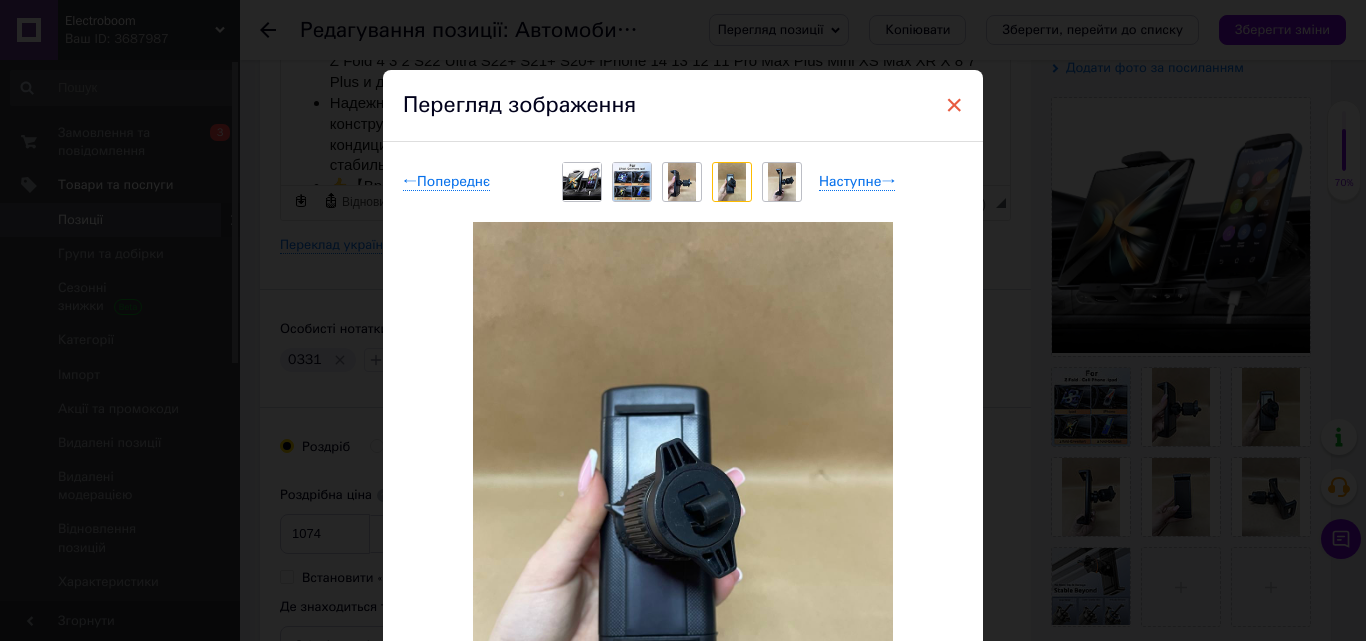 click on "×" at bounding box center (954, 105) 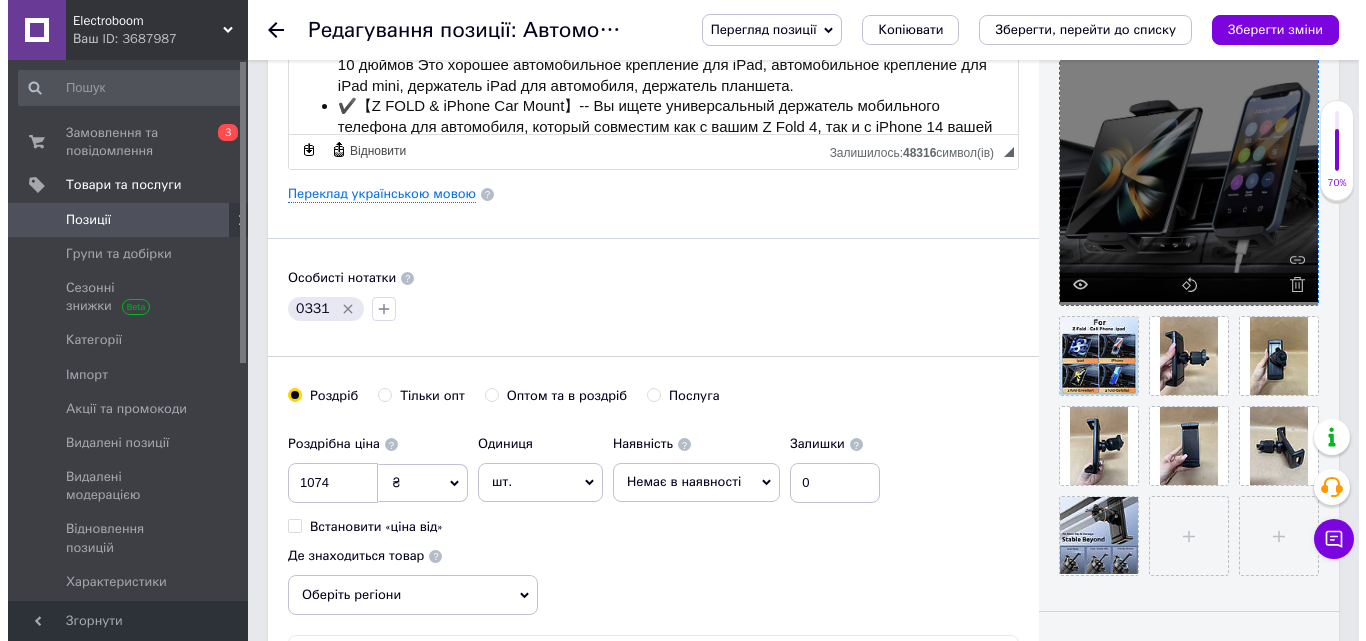 scroll, scrollTop: 500, scrollLeft: 0, axis: vertical 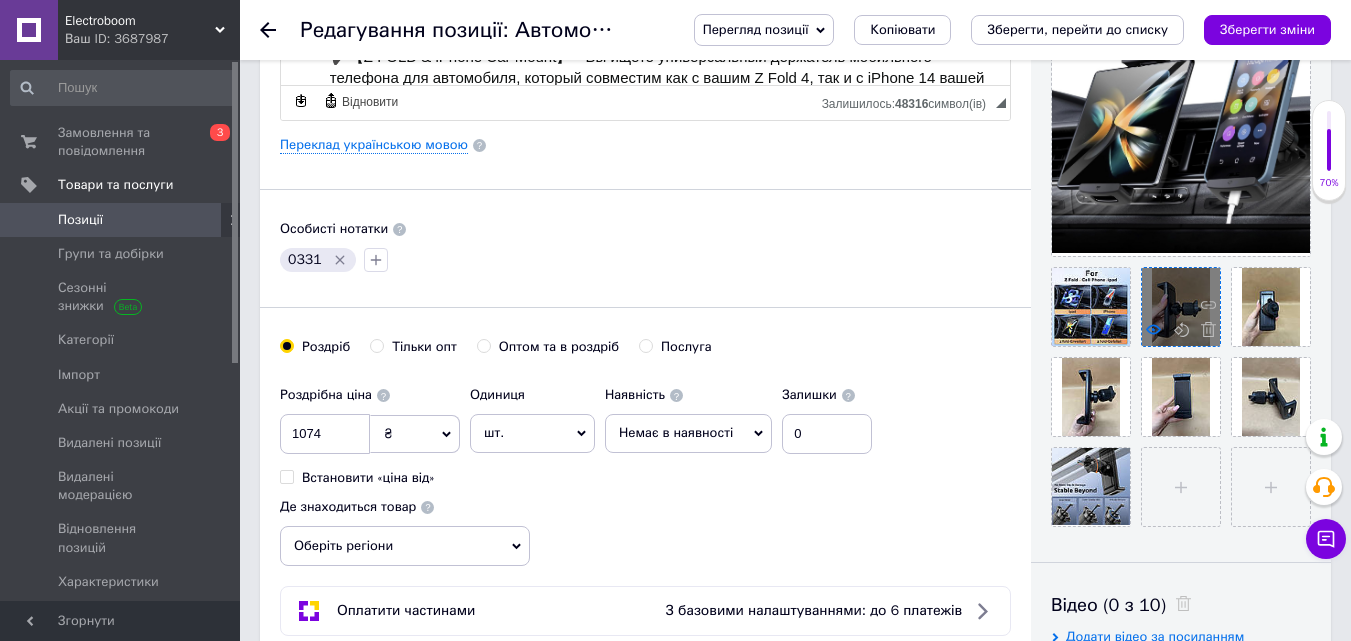 click 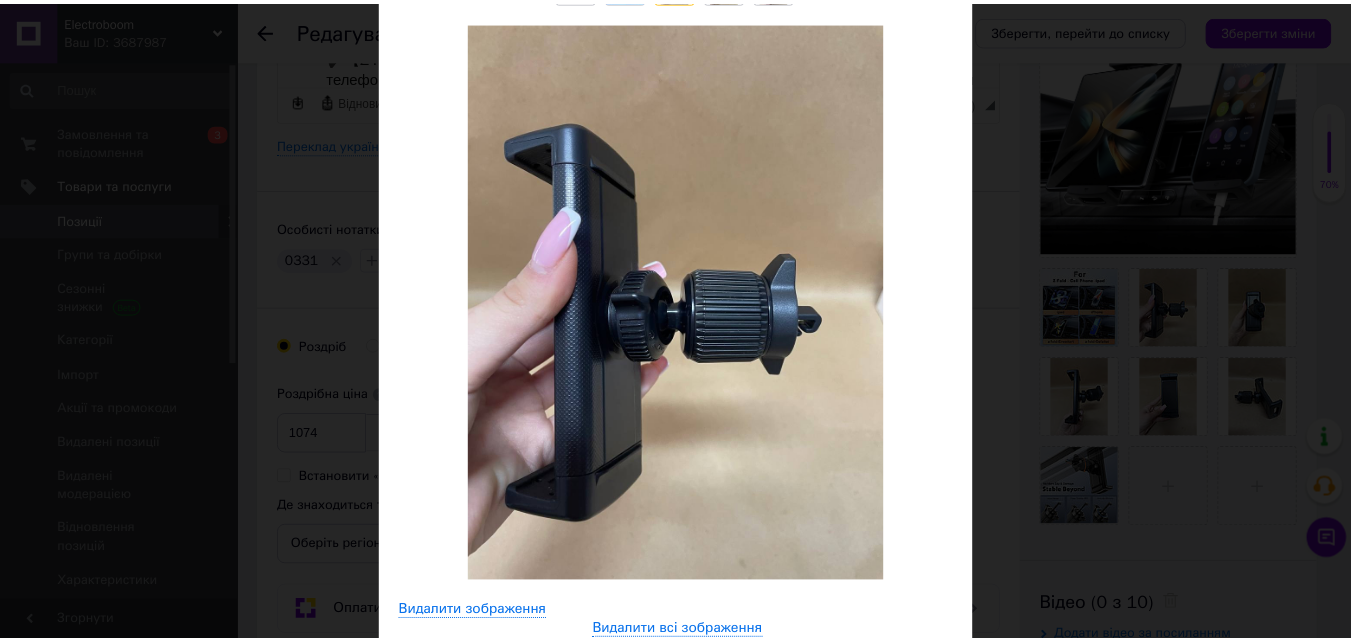 scroll, scrollTop: 0, scrollLeft: 0, axis: both 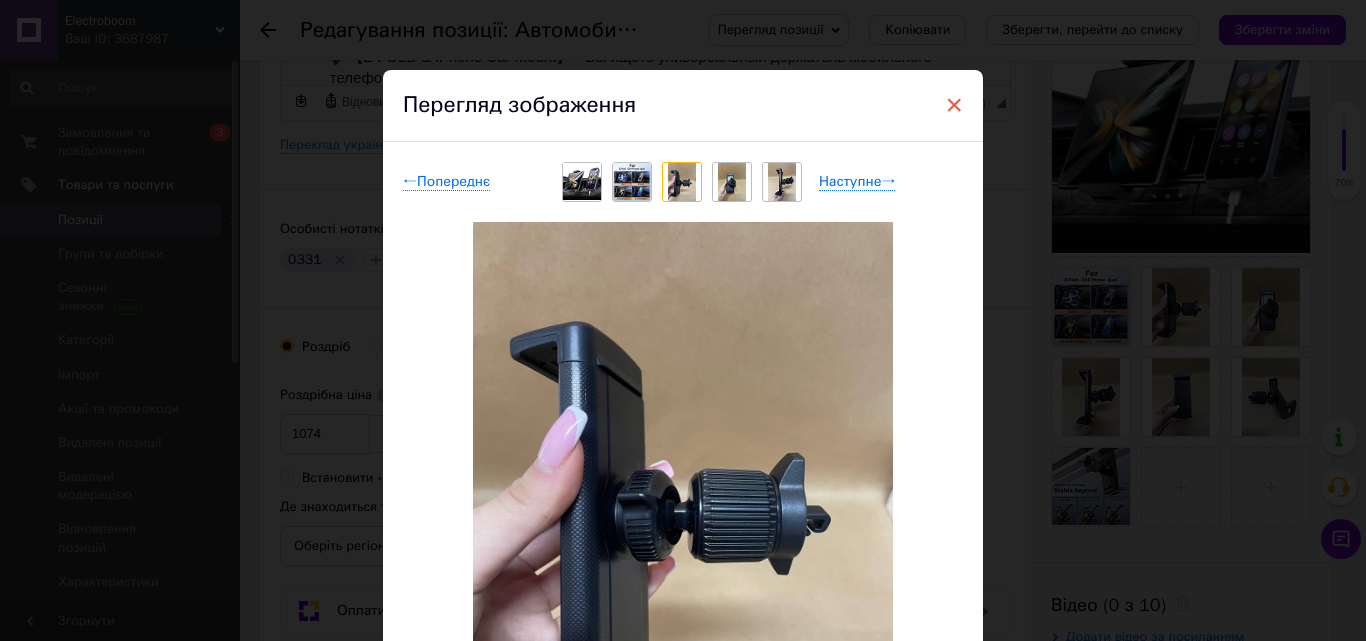 click on "×" at bounding box center [954, 105] 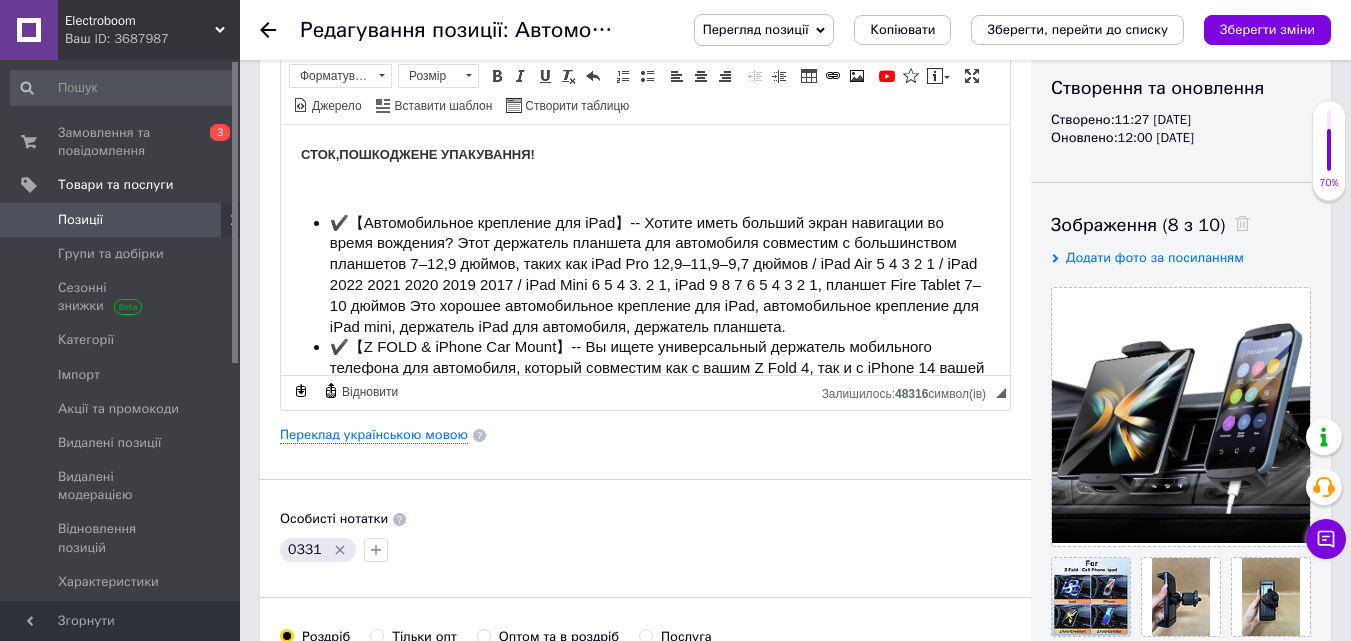 scroll, scrollTop: 100, scrollLeft: 0, axis: vertical 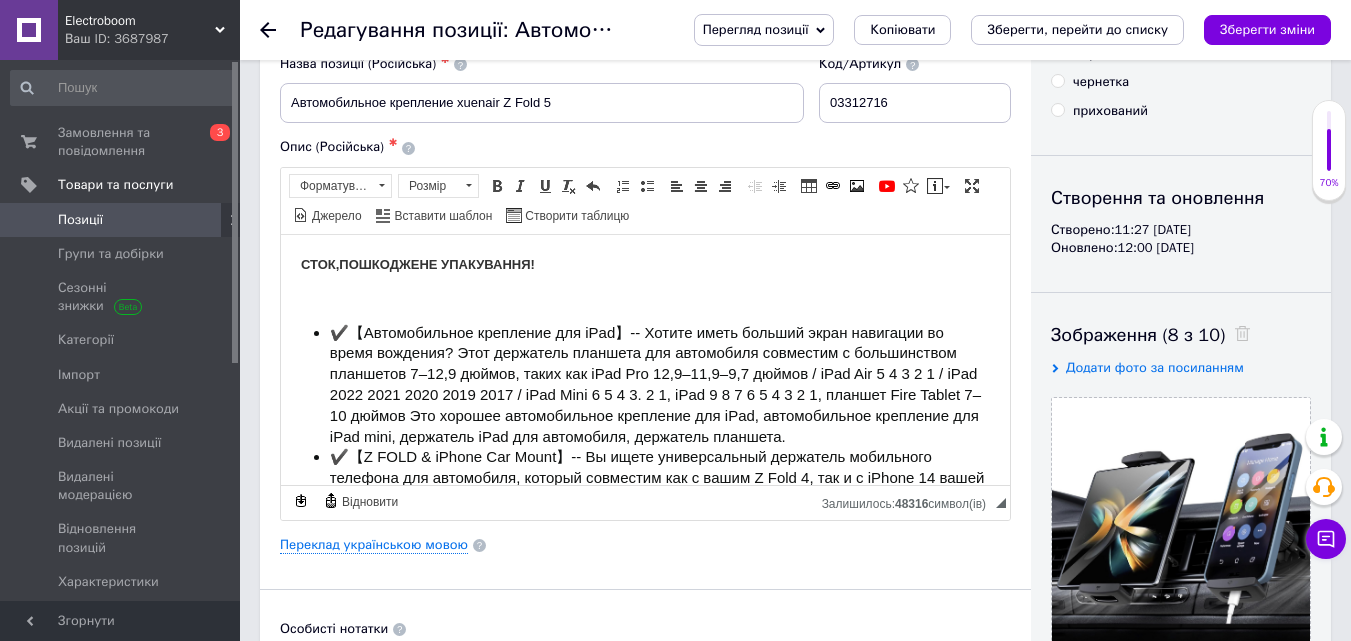 click 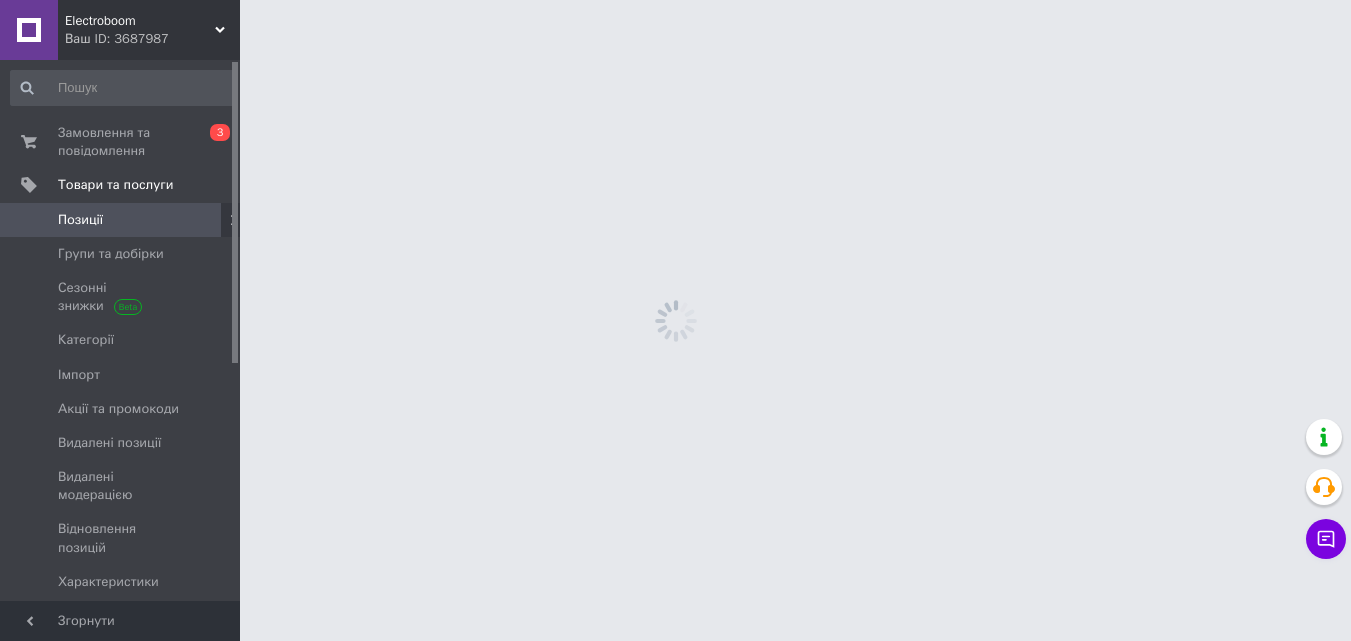 scroll, scrollTop: 0, scrollLeft: 0, axis: both 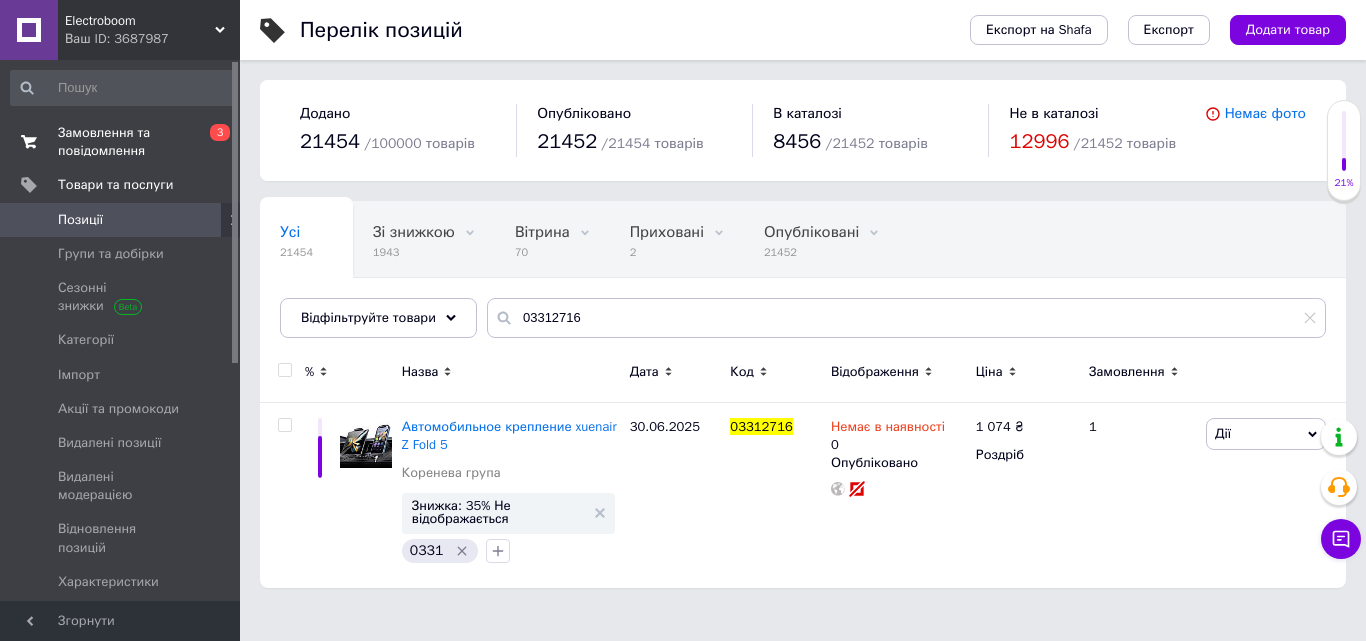 click on "Замовлення та повідомлення" at bounding box center (121, 142) 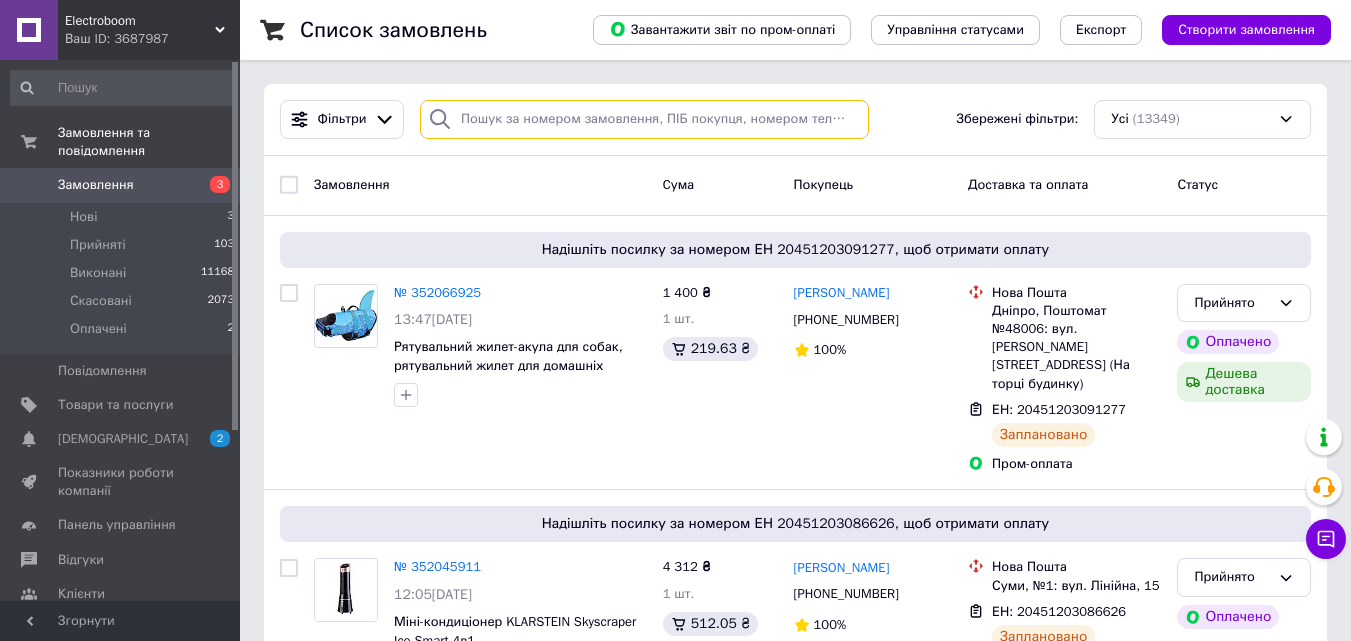 click at bounding box center (644, 119) 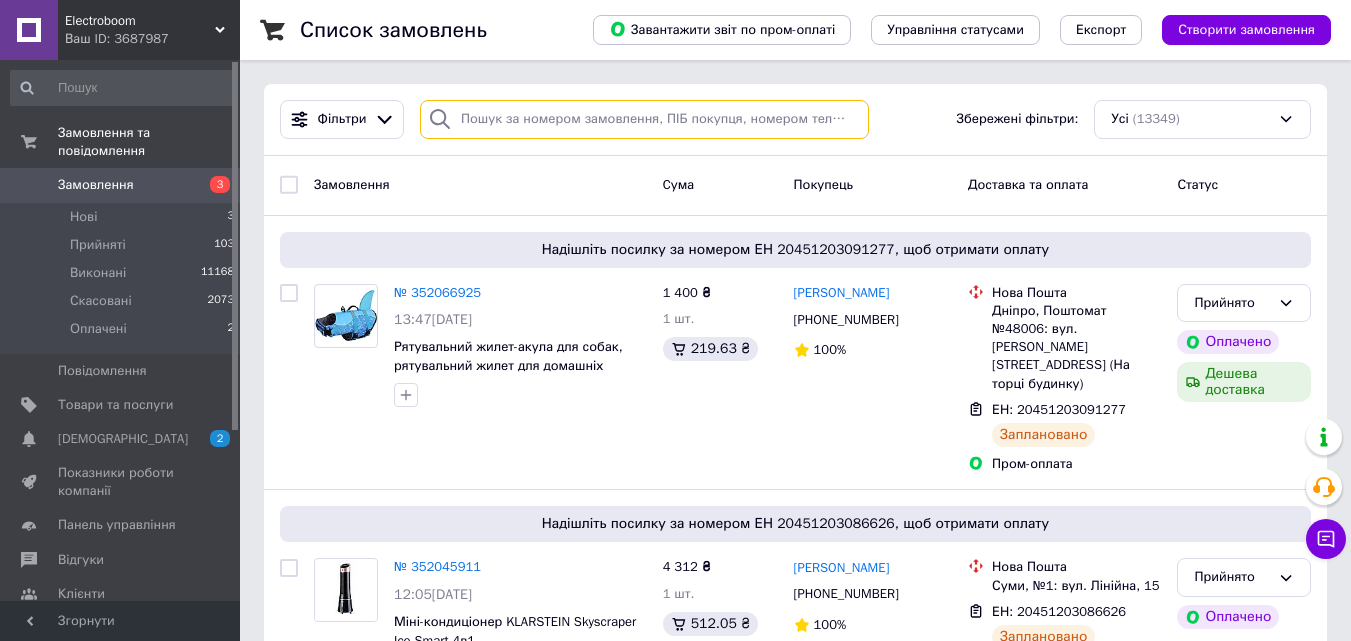 paste on "20451196215574" 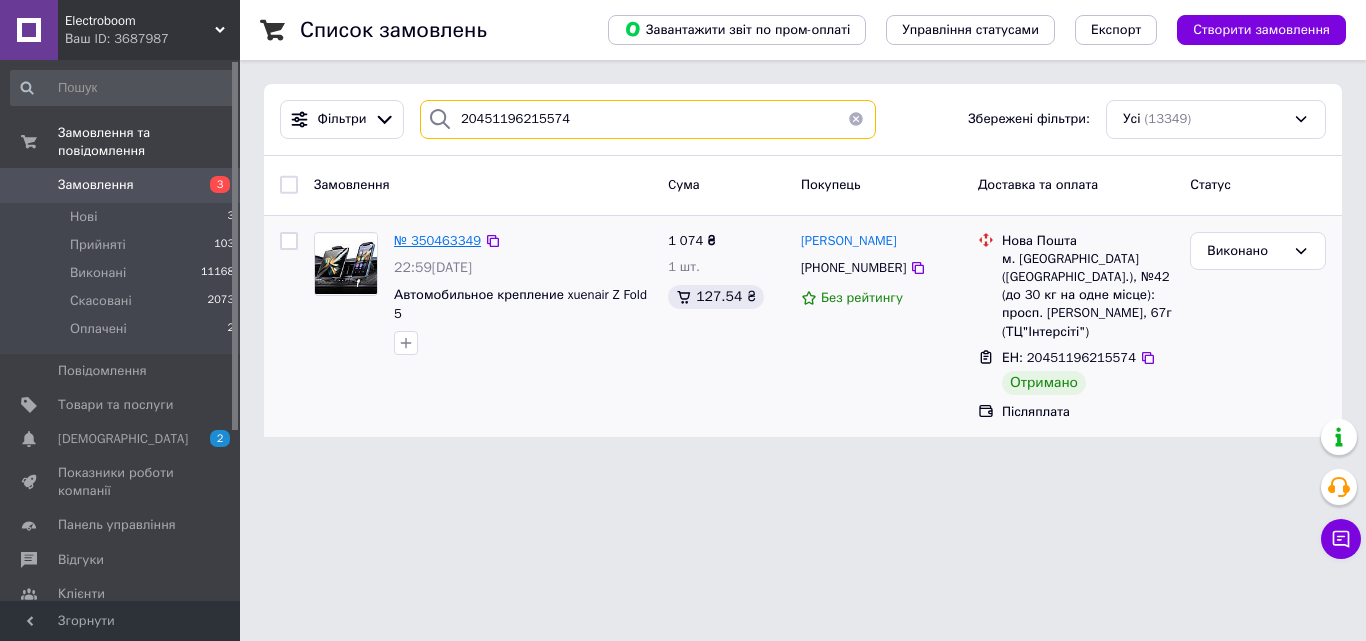 type on "20451196215574" 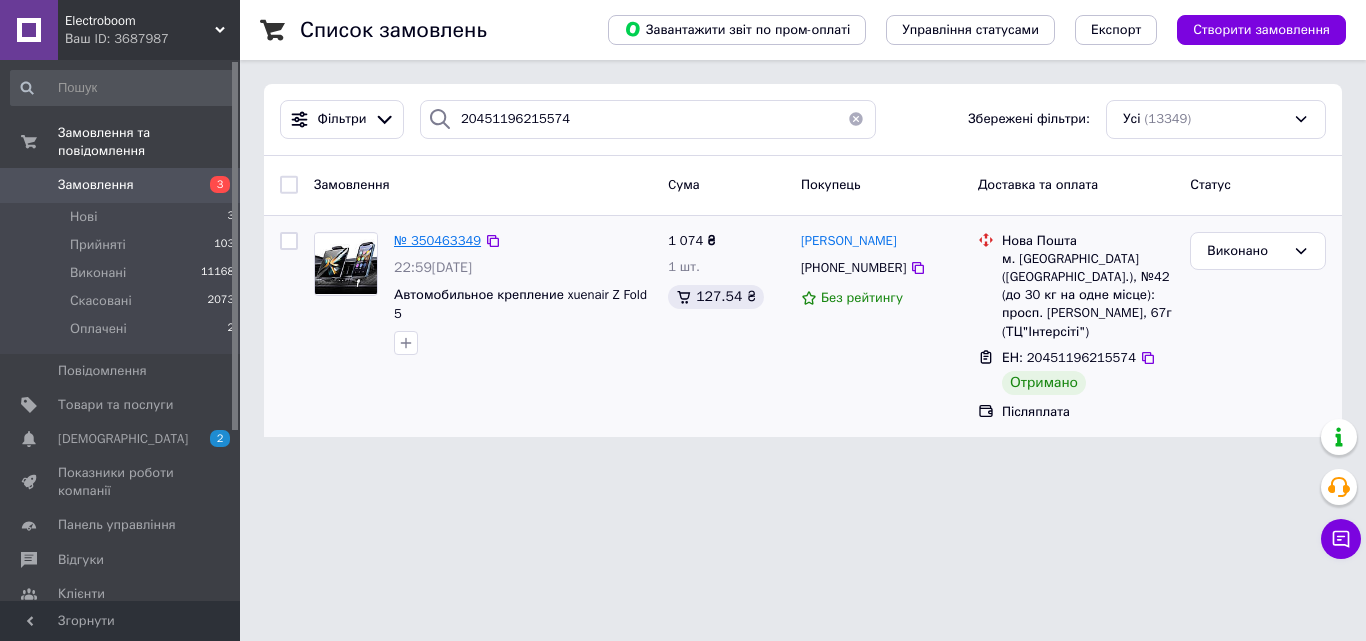 click on "№ 350463349" at bounding box center (437, 240) 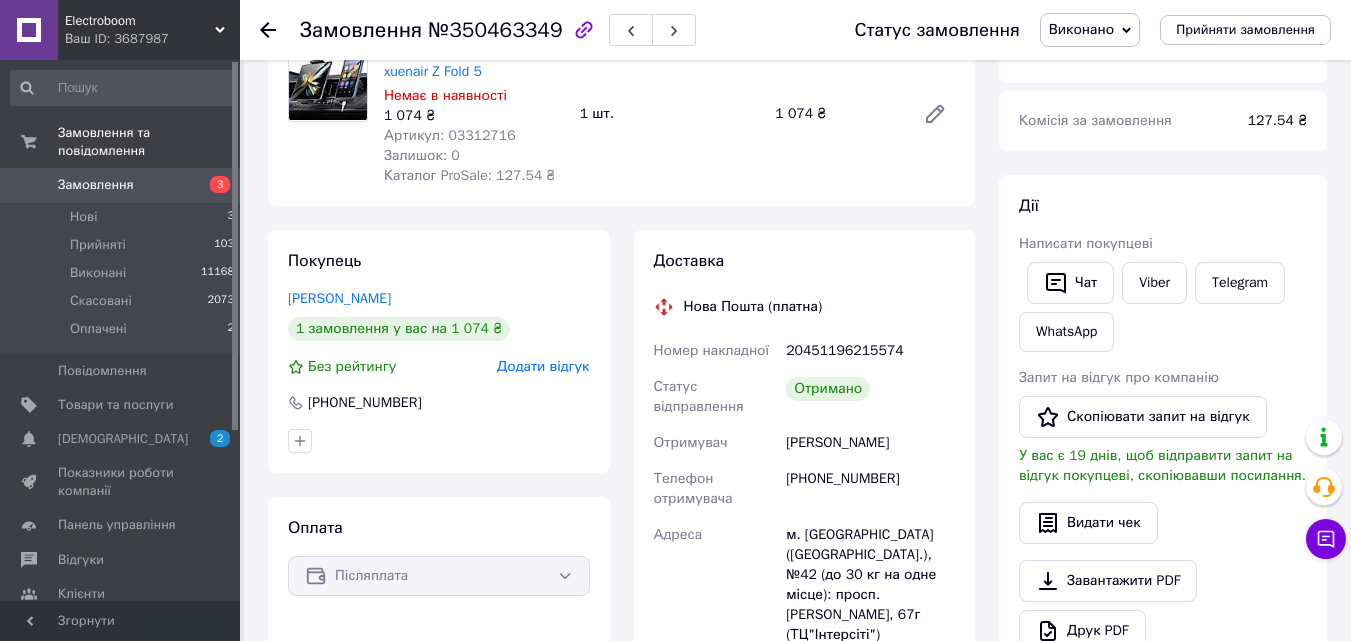 scroll, scrollTop: 0, scrollLeft: 0, axis: both 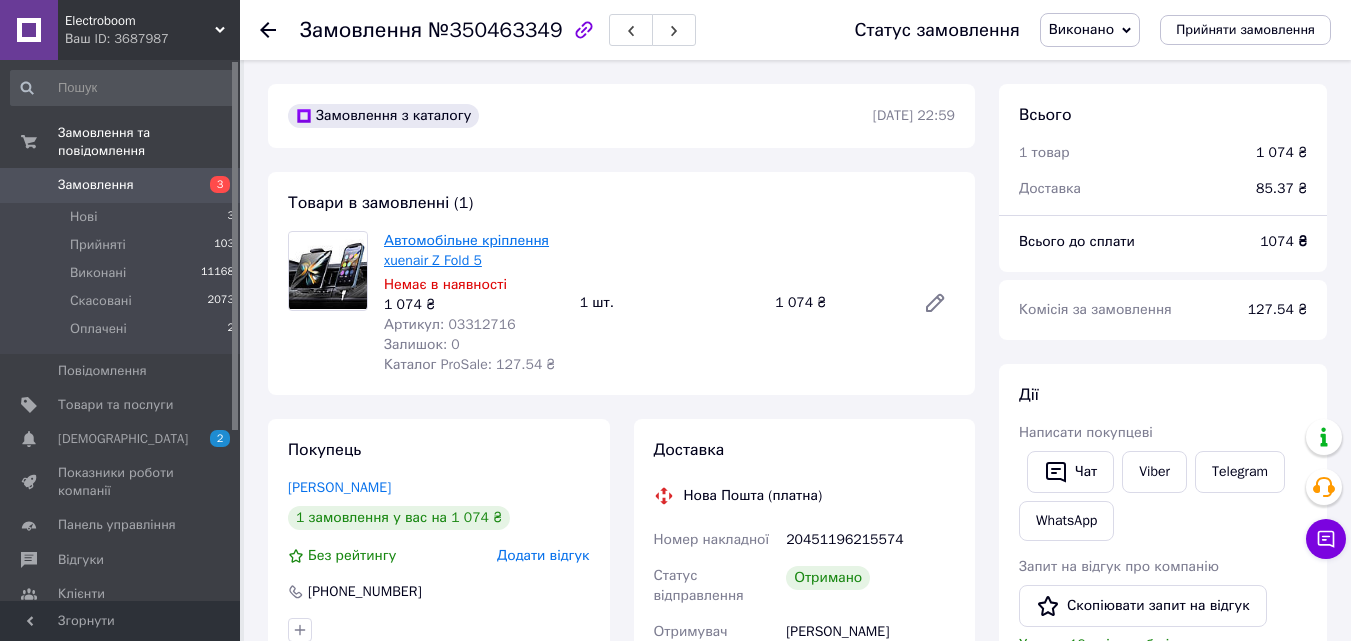 click on "Автомобільне кріплення xuenair Z Fold 5" at bounding box center [466, 250] 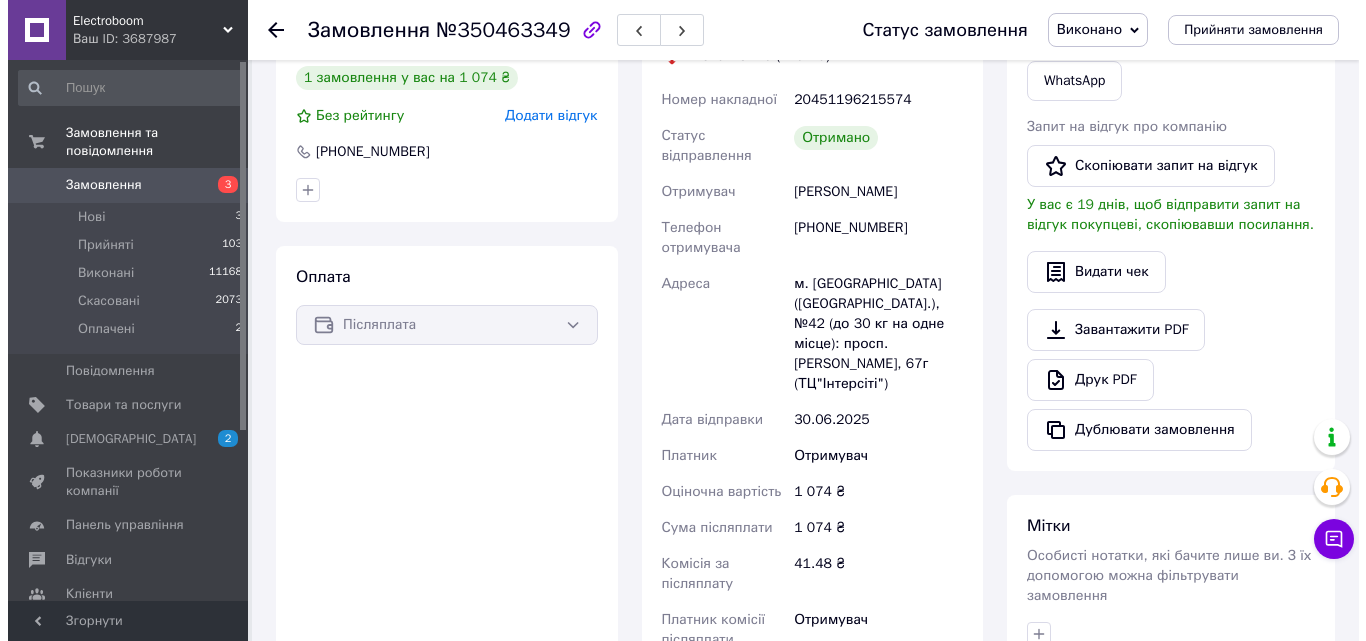 scroll, scrollTop: 0, scrollLeft: 0, axis: both 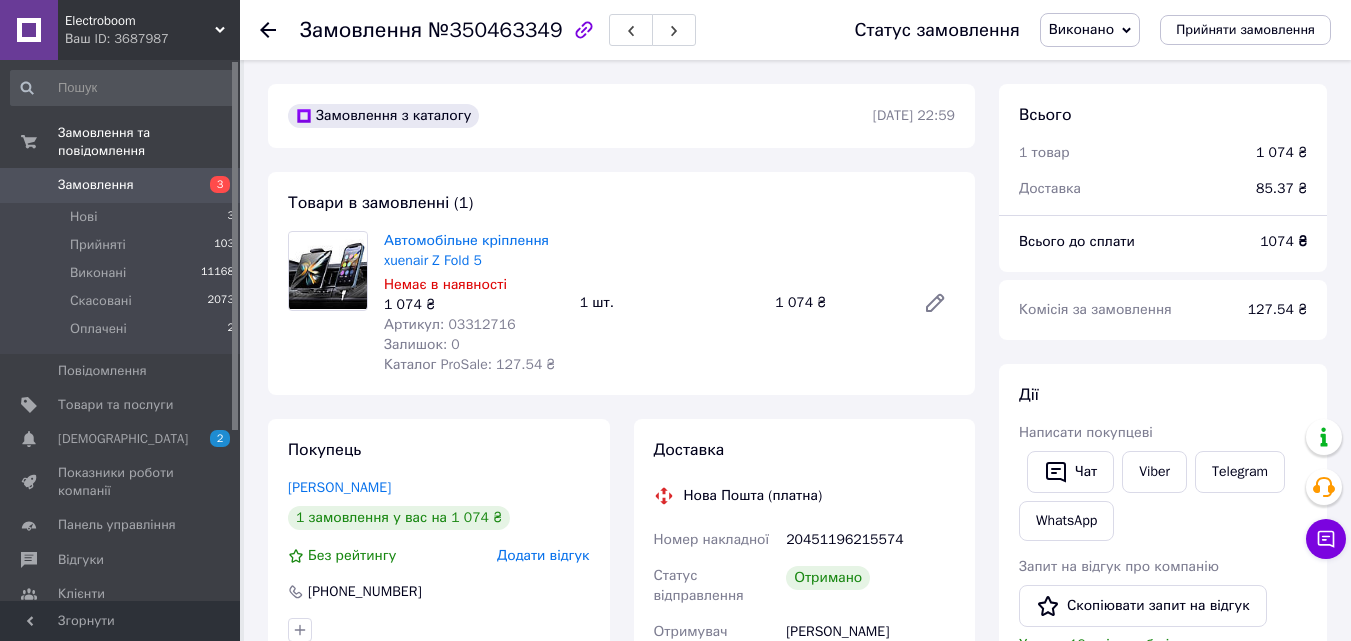 click 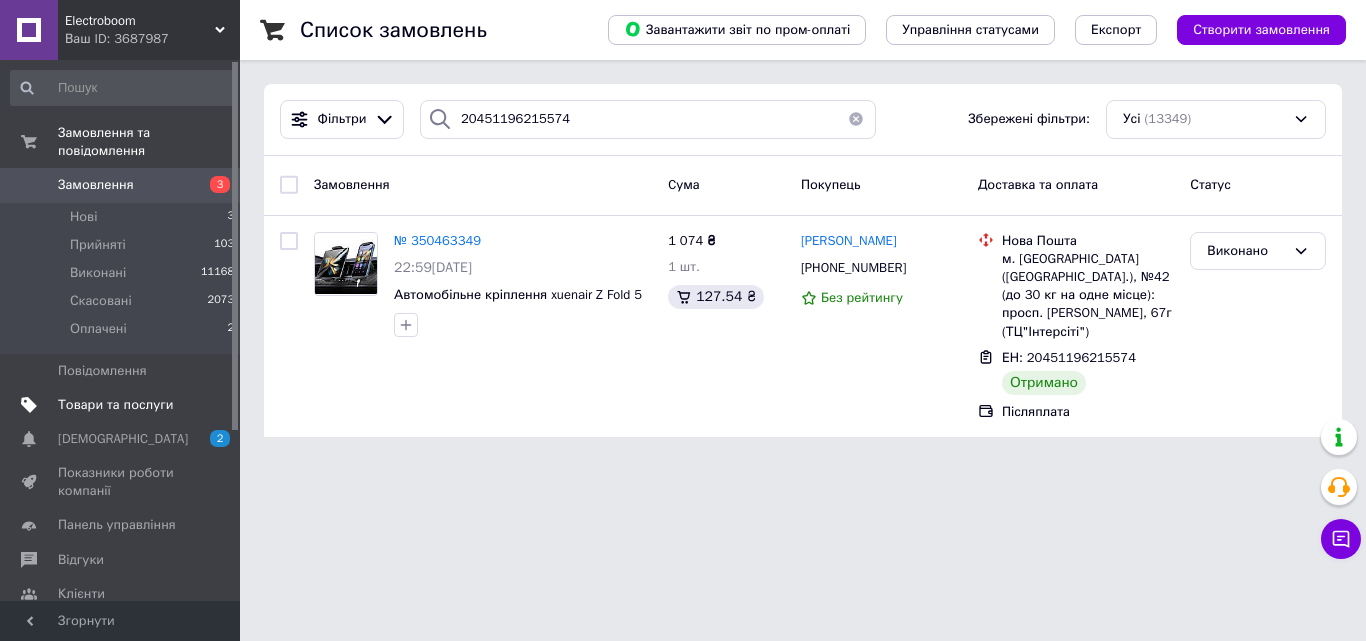 click on "Товари та послуги" at bounding box center (115, 405) 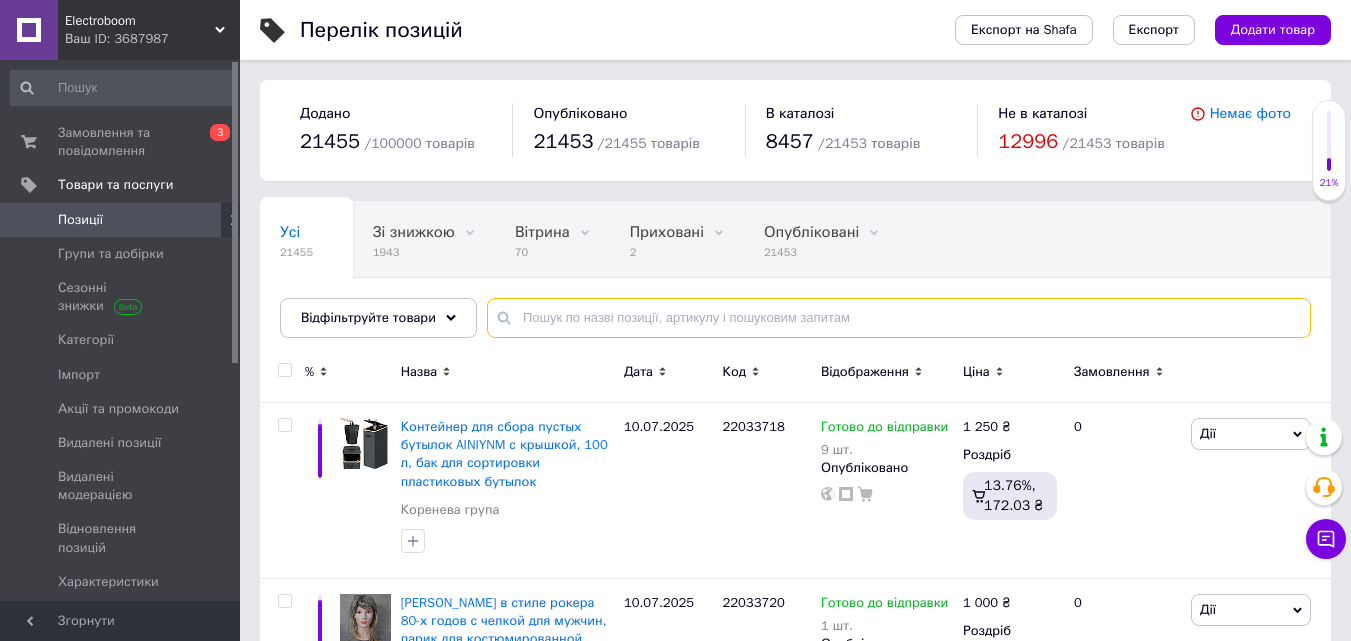 click at bounding box center (899, 318) 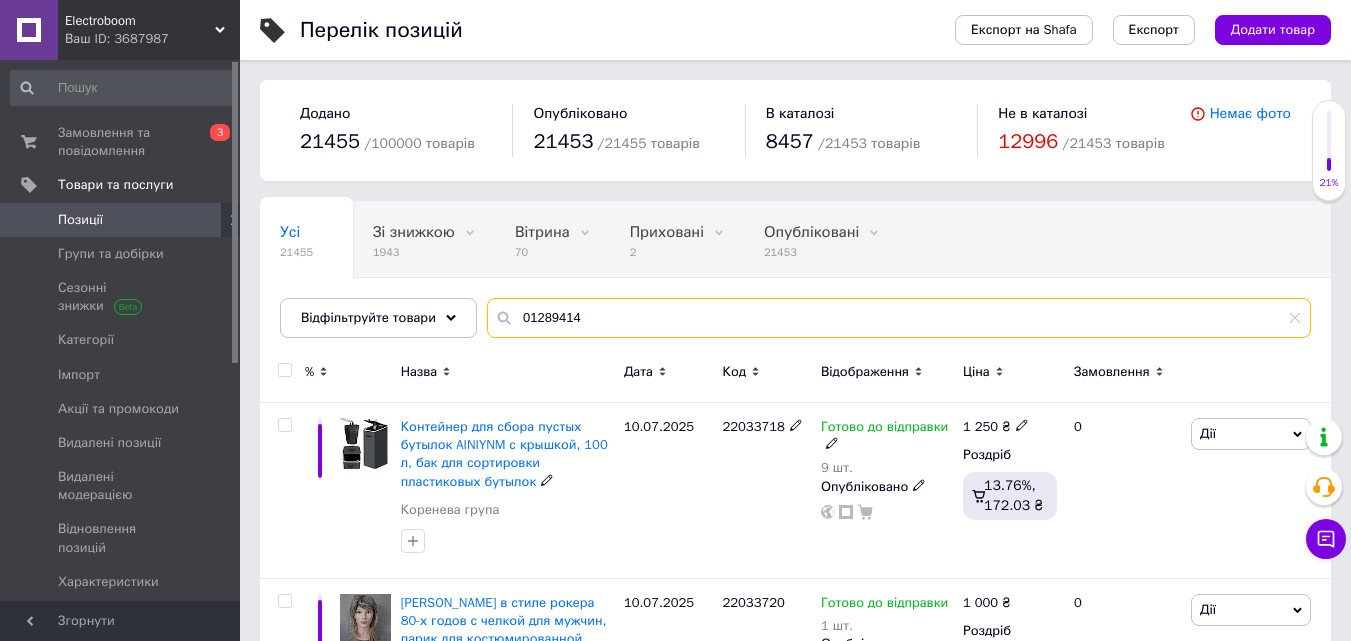 type on "01289414" 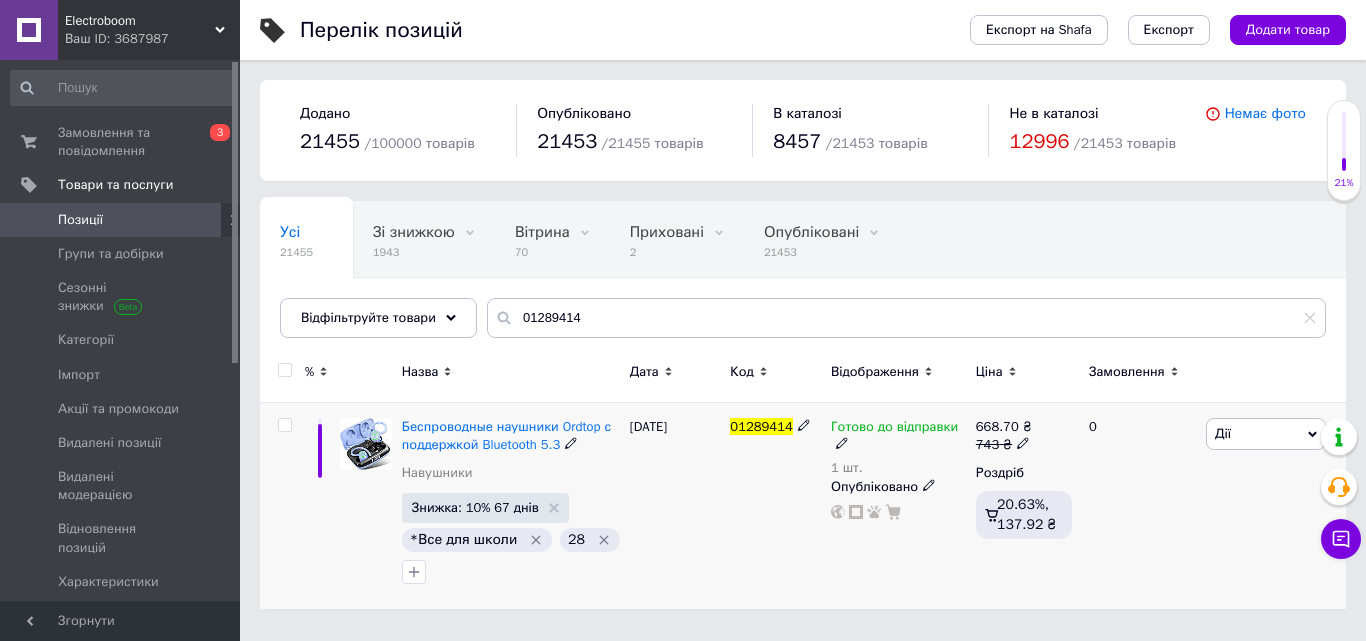 click 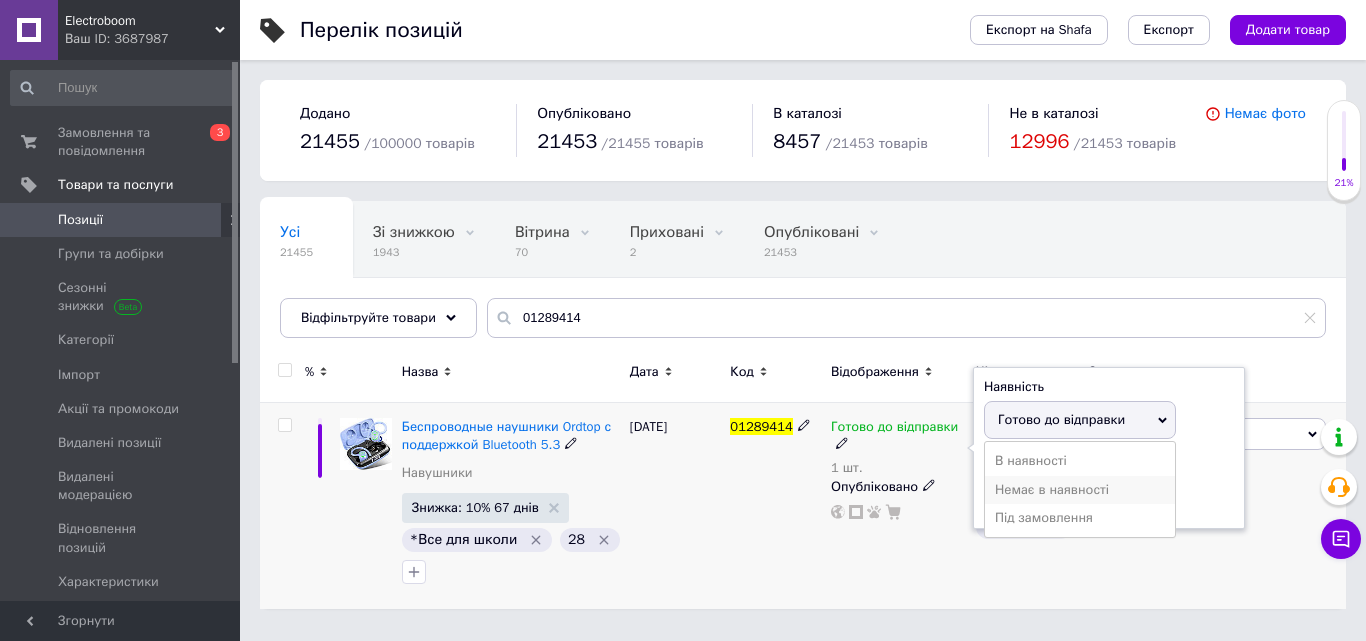 click on "Немає в наявності" at bounding box center (1080, 490) 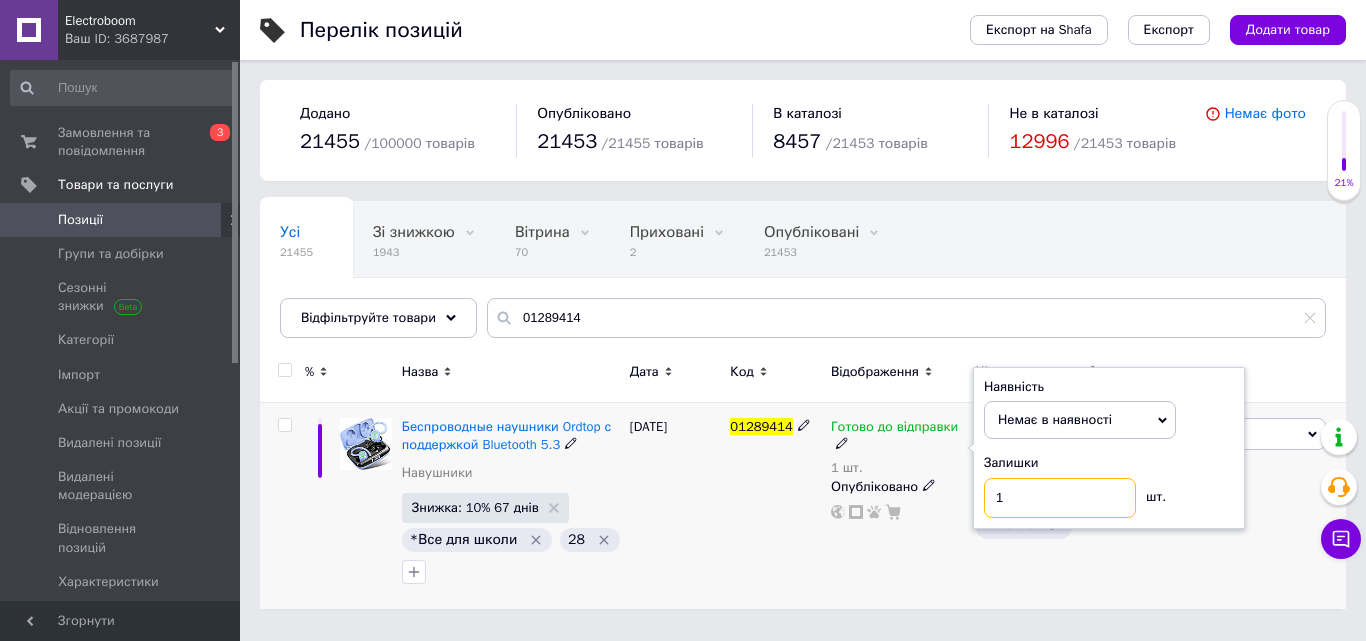 click on "1" at bounding box center (1060, 498) 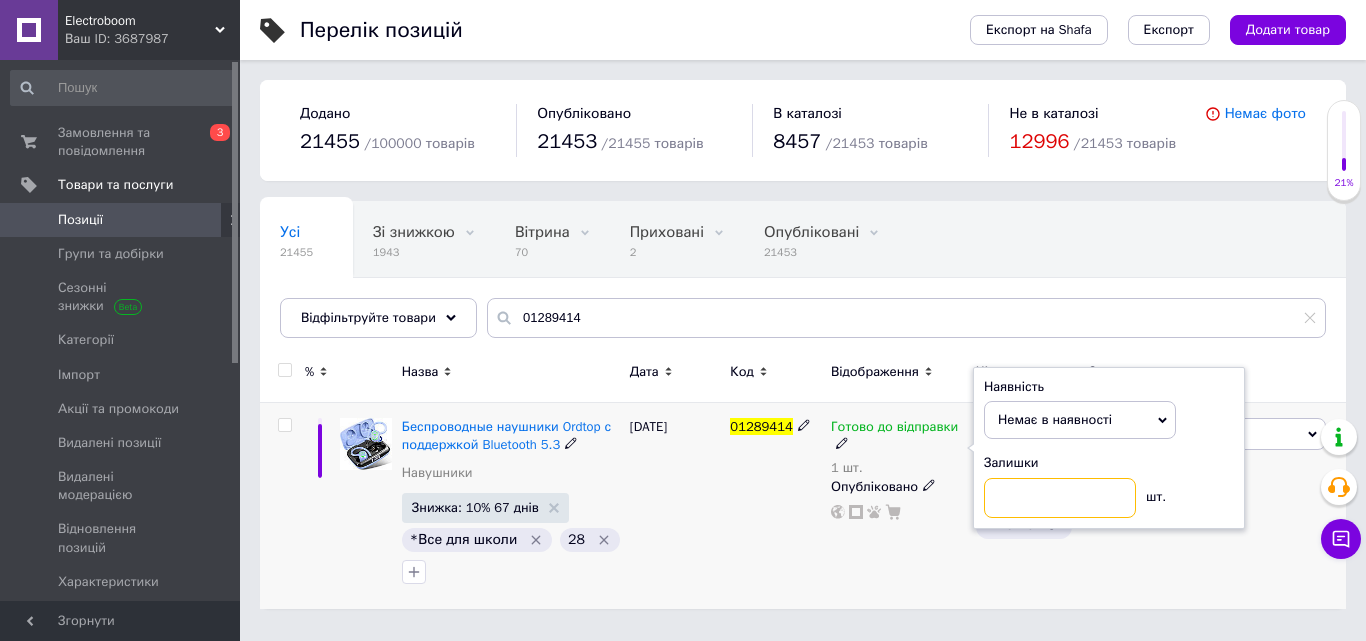 type on "0" 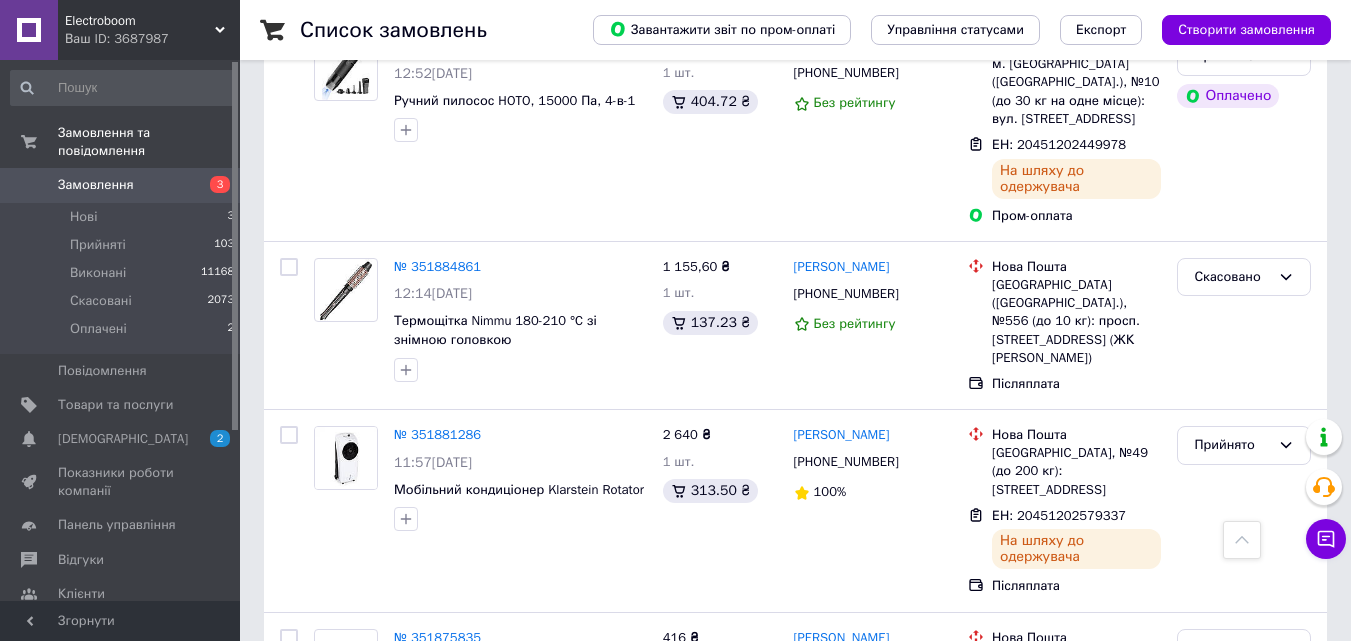scroll, scrollTop: 3200, scrollLeft: 0, axis: vertical 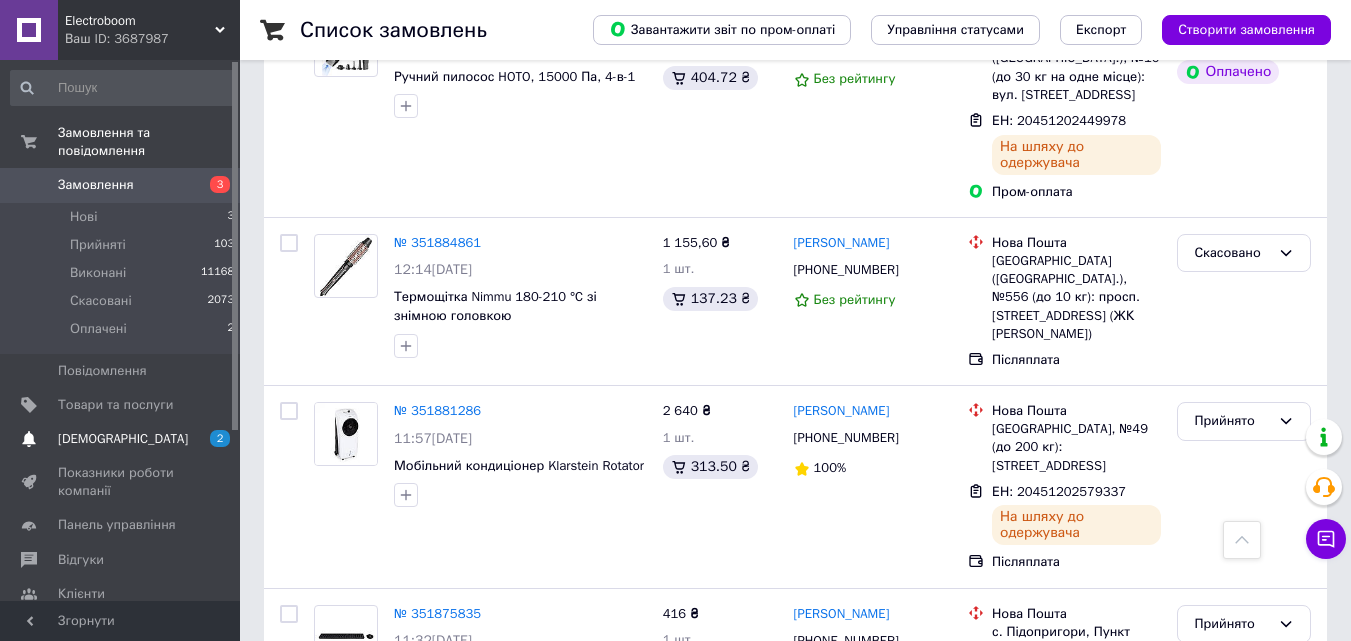 click on "2" at bounding box center [220, 438] 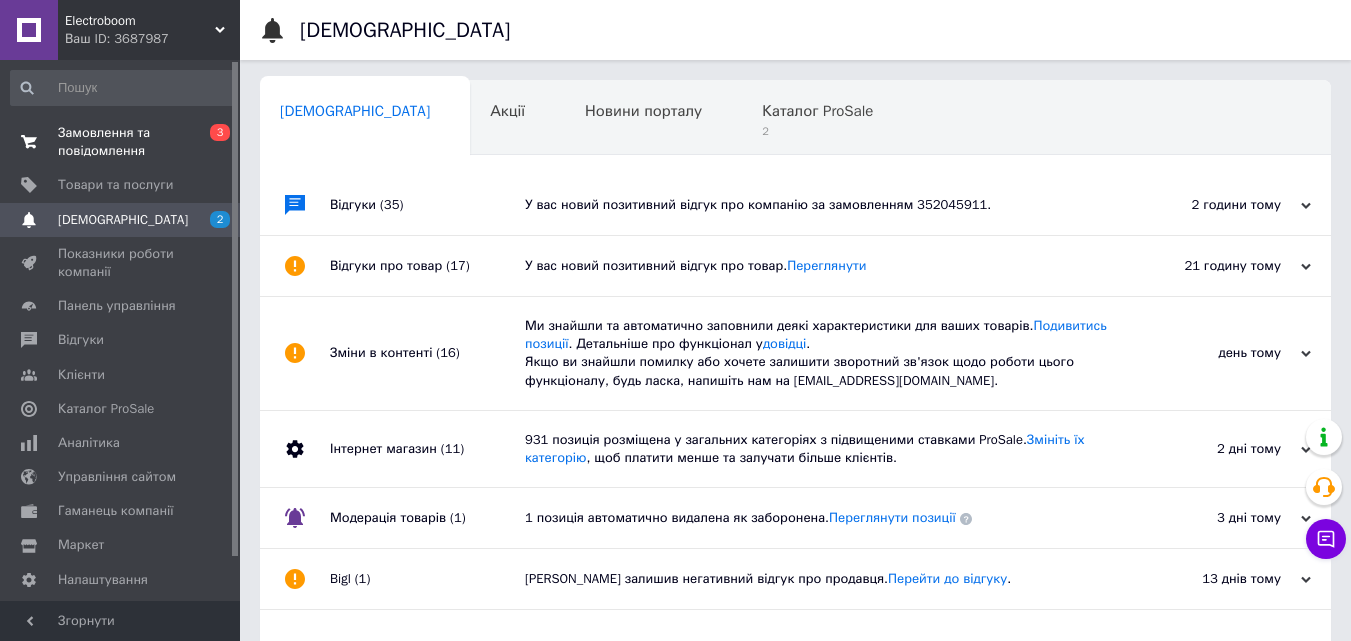 click on "Замовлення та повідомлення" at bounding box center (121, 142) 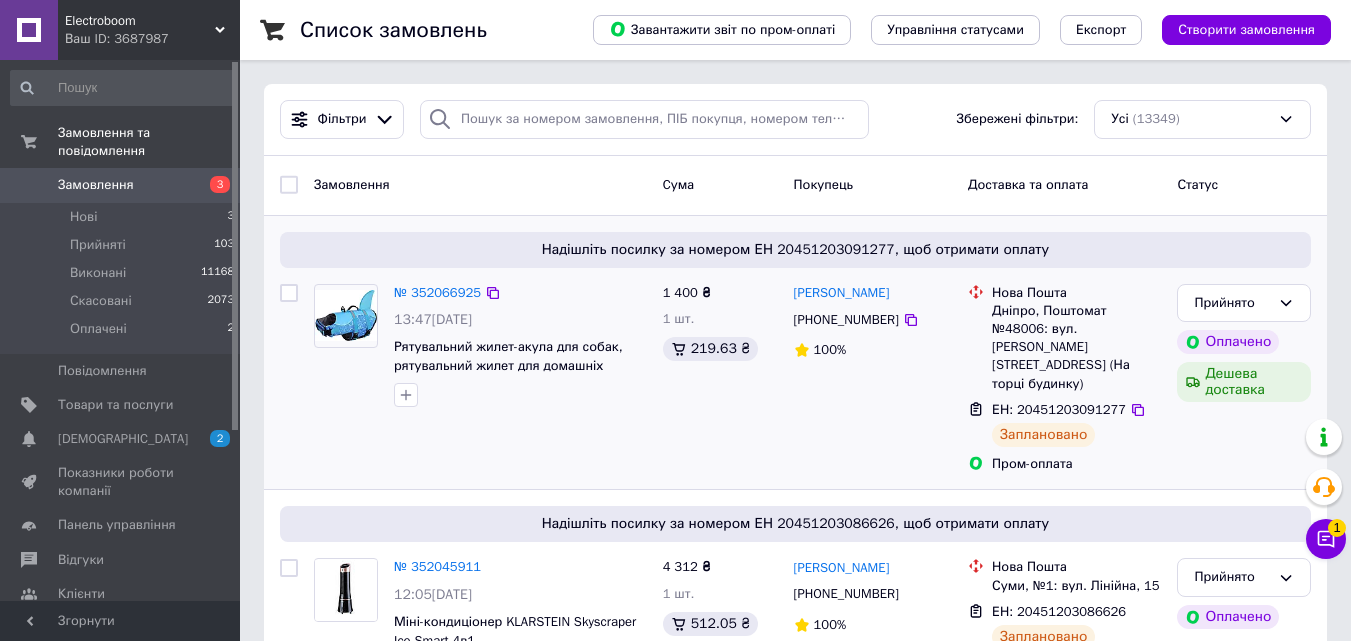 click on "Замовлення та повідомлення" at bounding box center [123, 142] 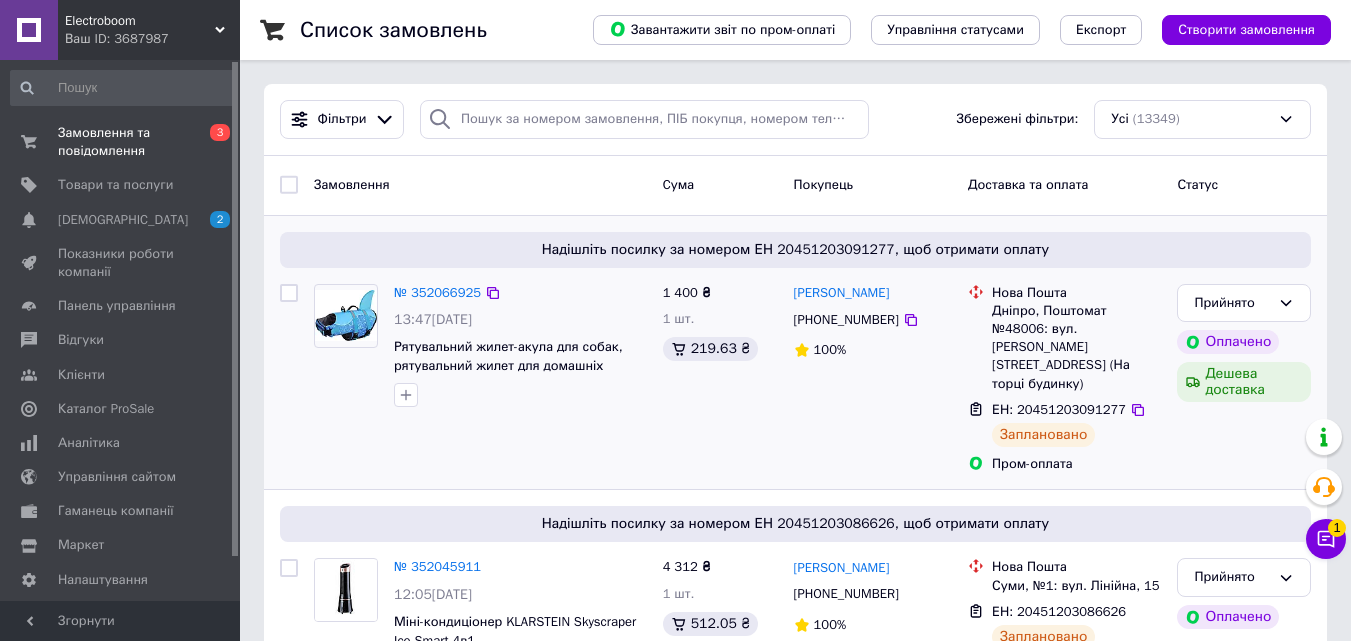 drag, startPoint x: 714, startPoint y: 334, endPoint x: 799, endPoint y: 317, distance: 86.683334 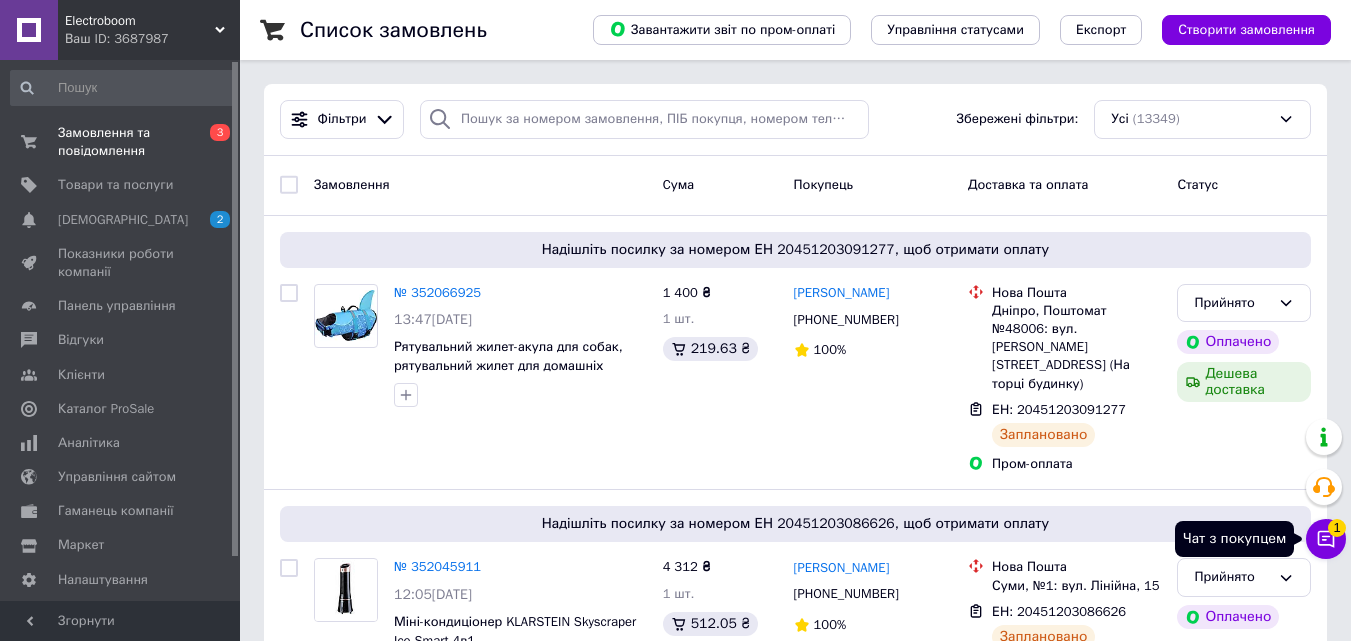 click on "1" at bounding box center (1337, 528) 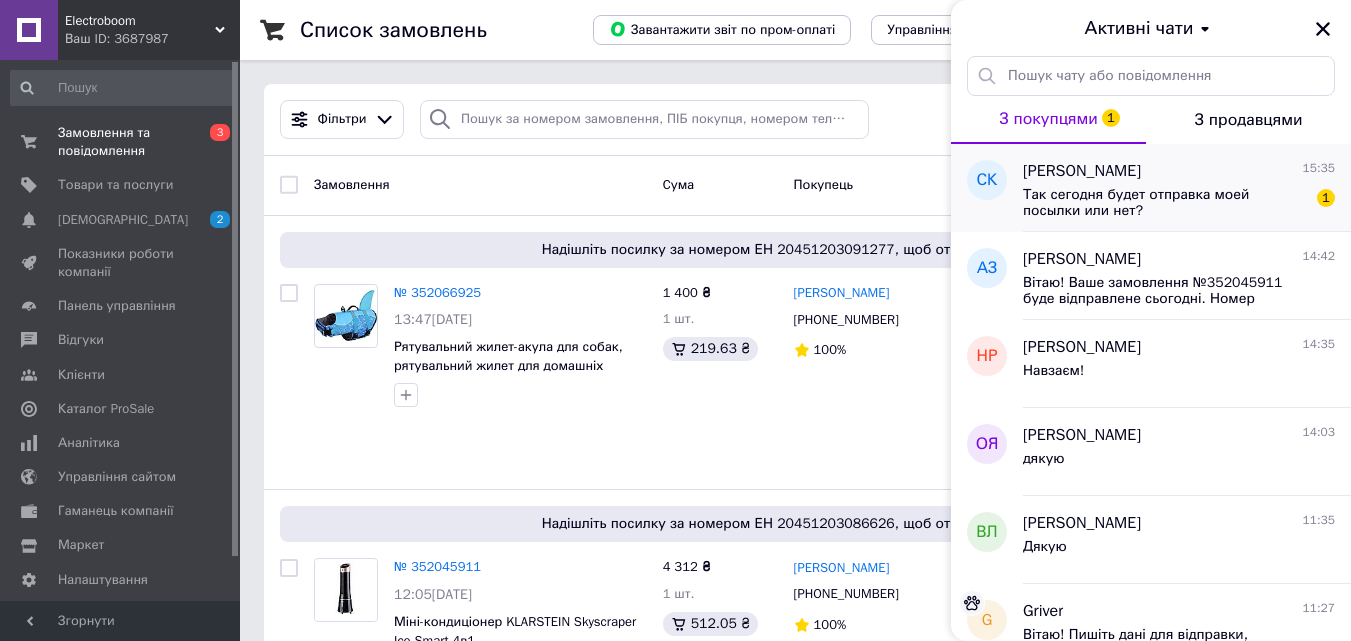 click on "Так сегодня будет отправка моей посылки или нет?" at bounding box center [1165, 203] 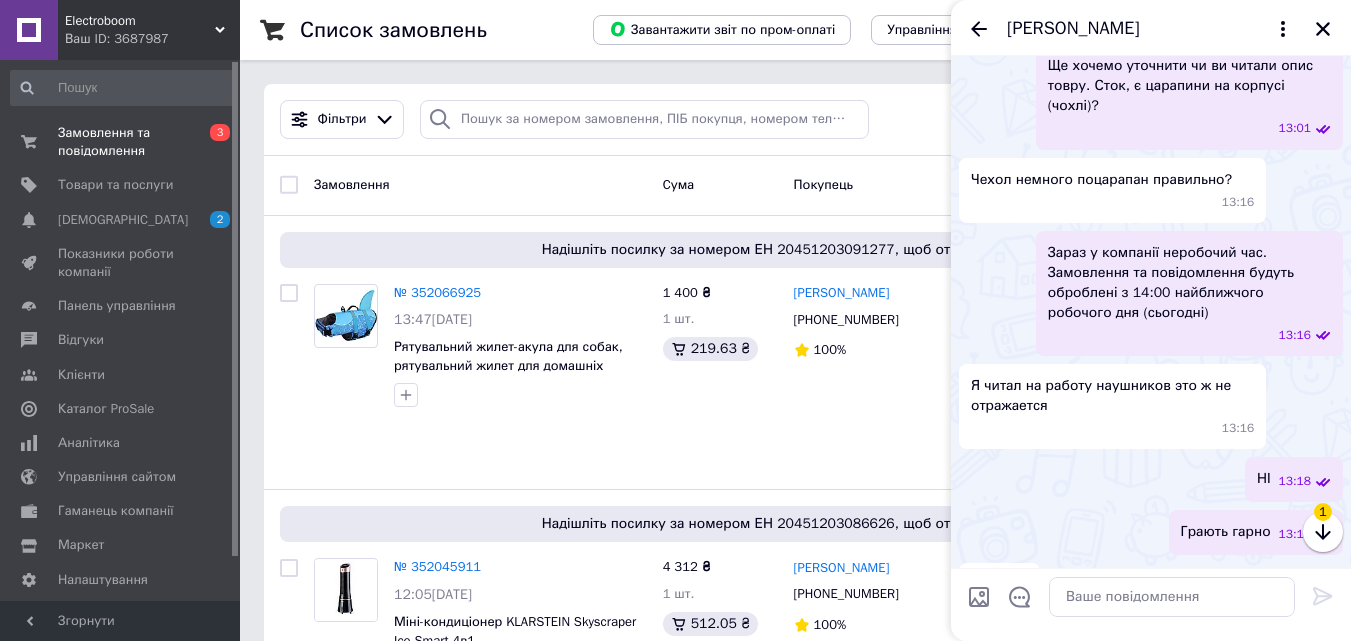 scroll, scrollTop: 777, scrollLeft: 0, axis: vertical 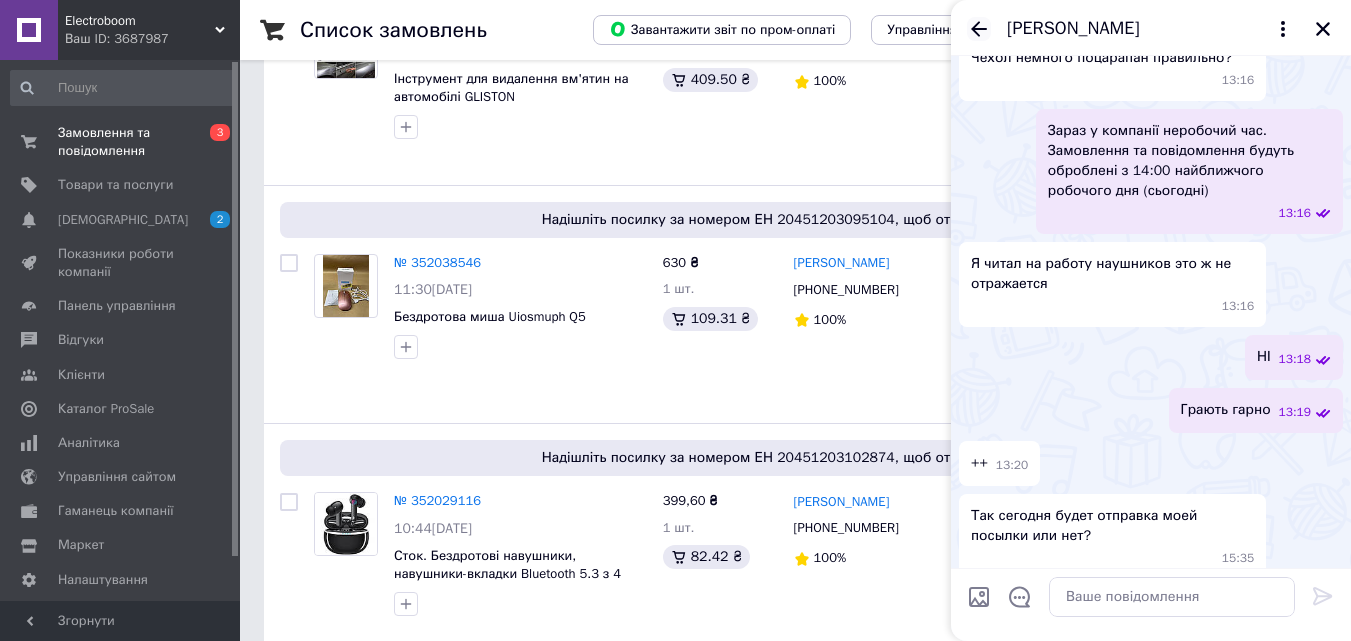 click 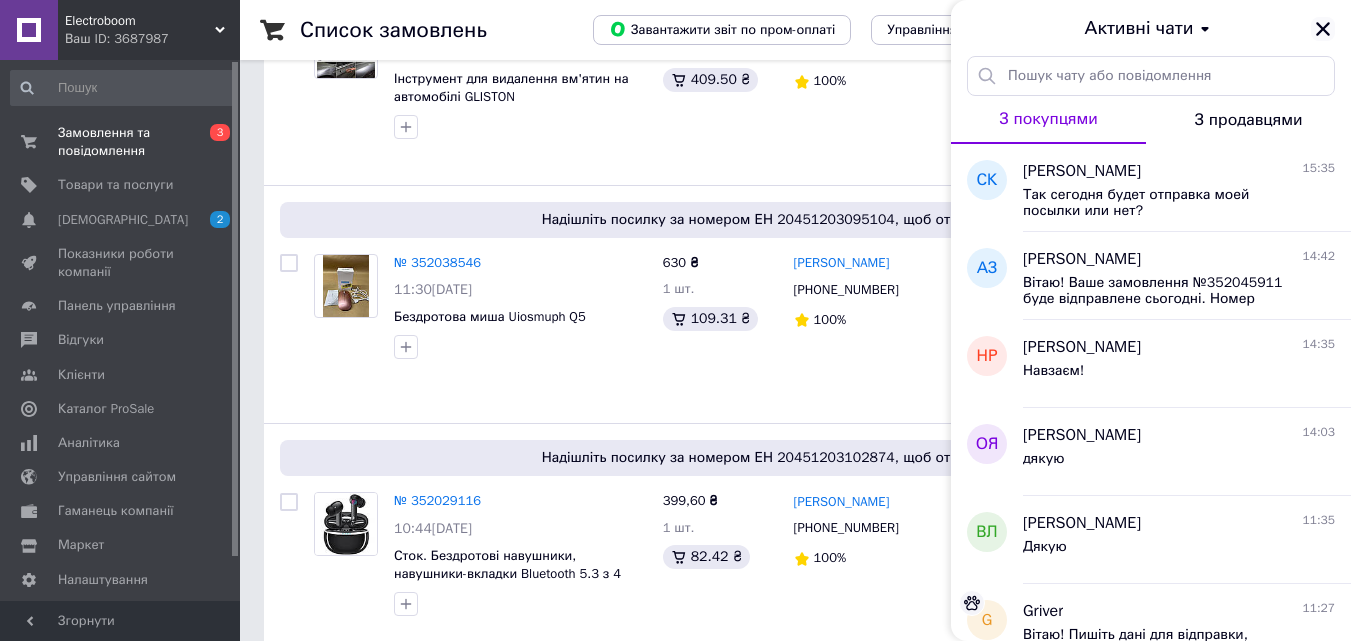 click 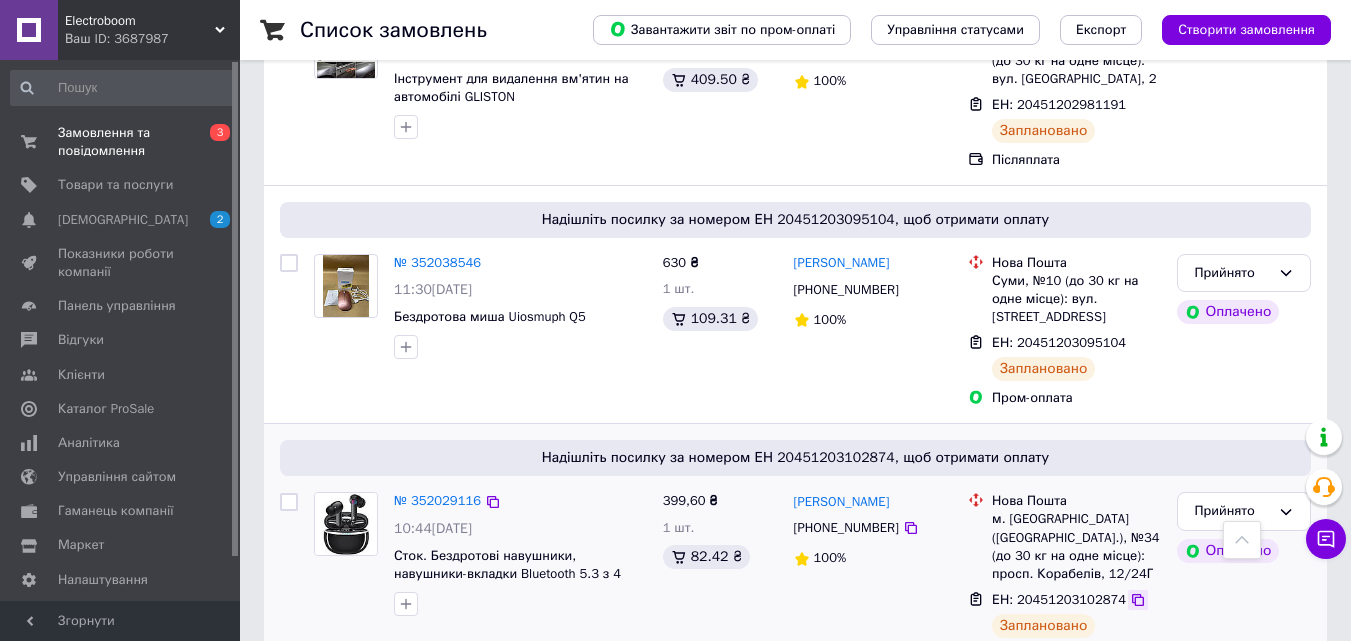 click 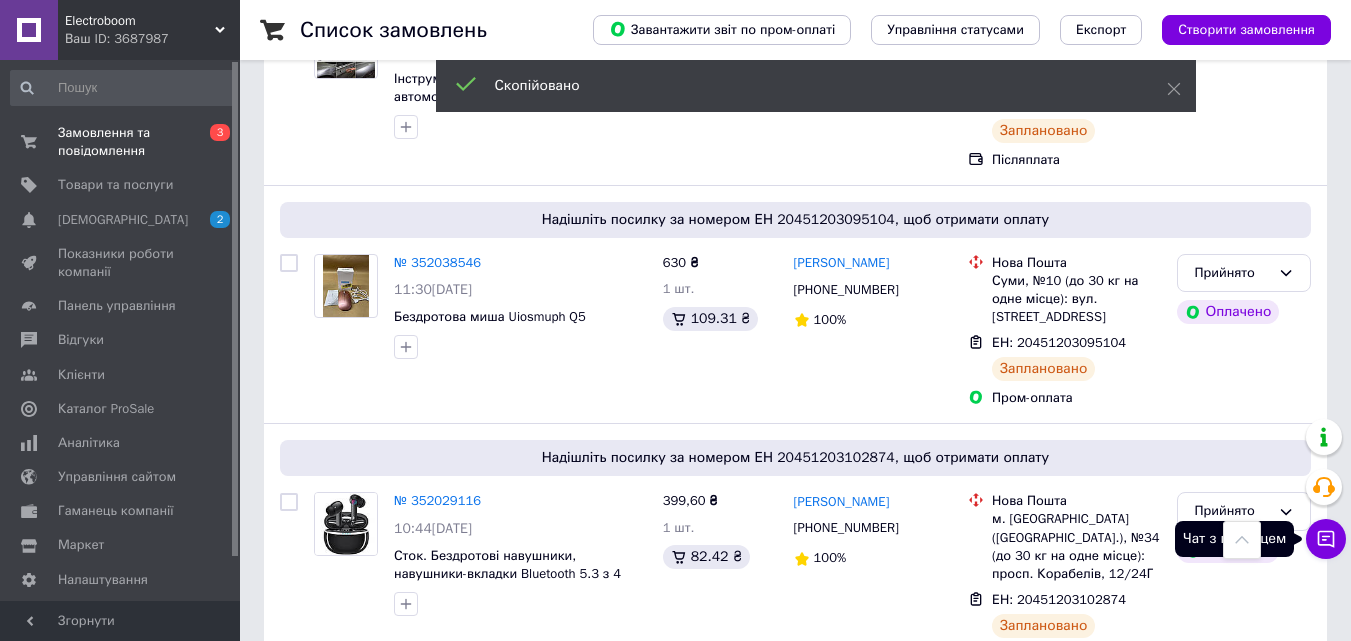 click 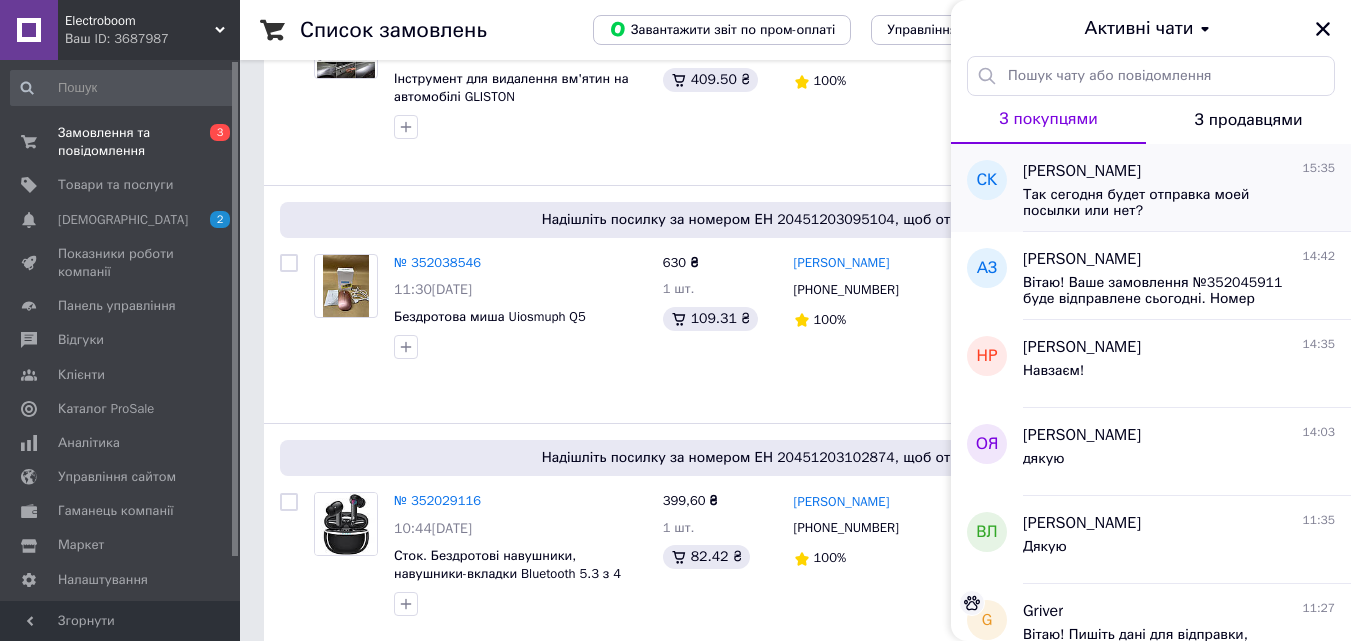 click on "Сергей Копасов" at bounding box center [1082, 171] 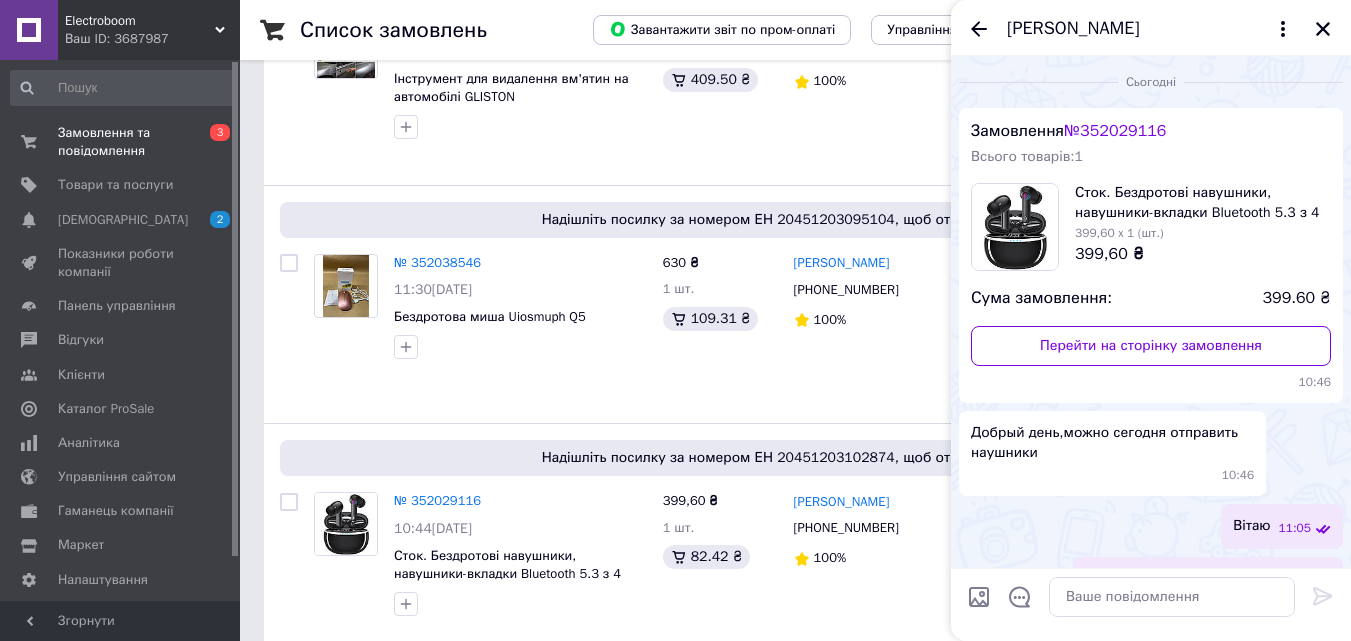 scroll, scrollTop: 741, scrollLeft: 0, axis: vertical 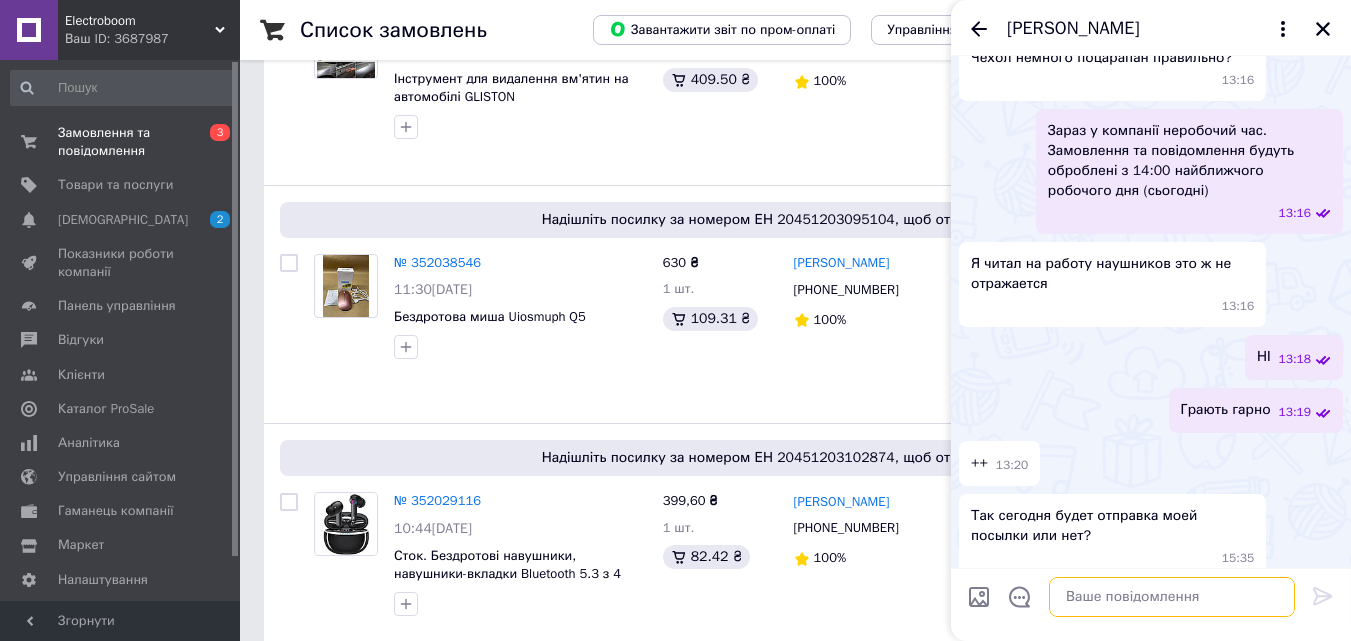 click at bounding box center (1172, 597) 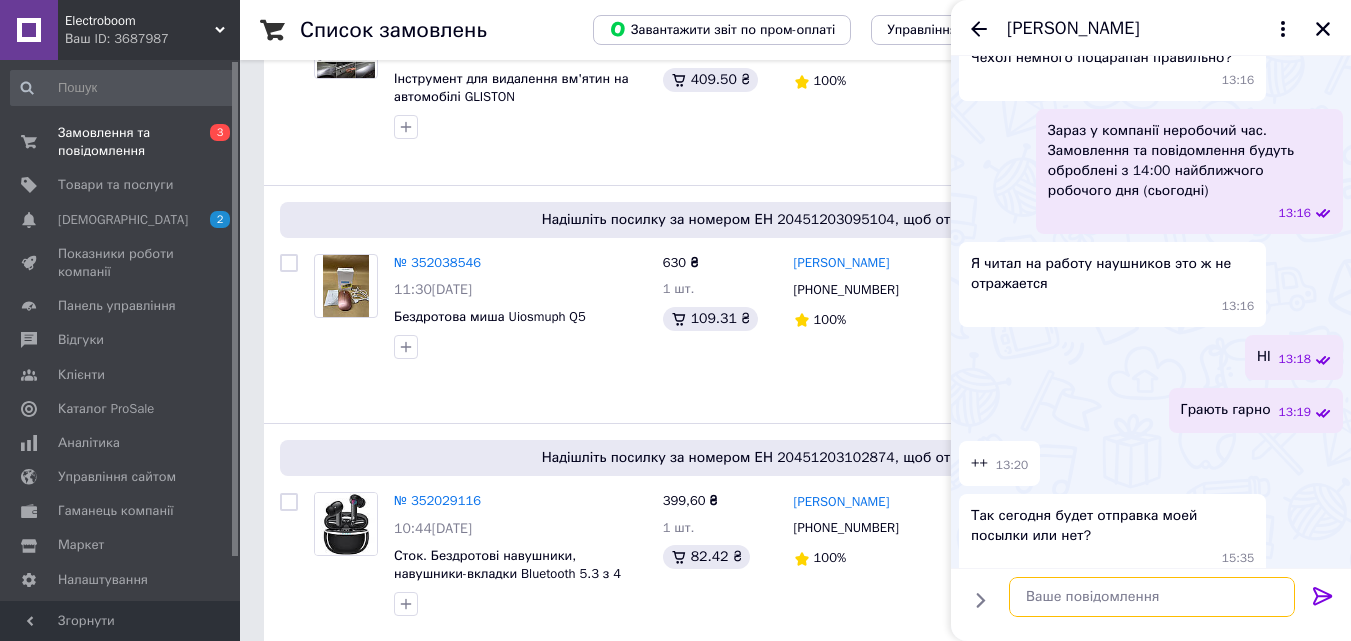 scroll, scrollTop: 794, scrollLeft: 0, axis: vertical 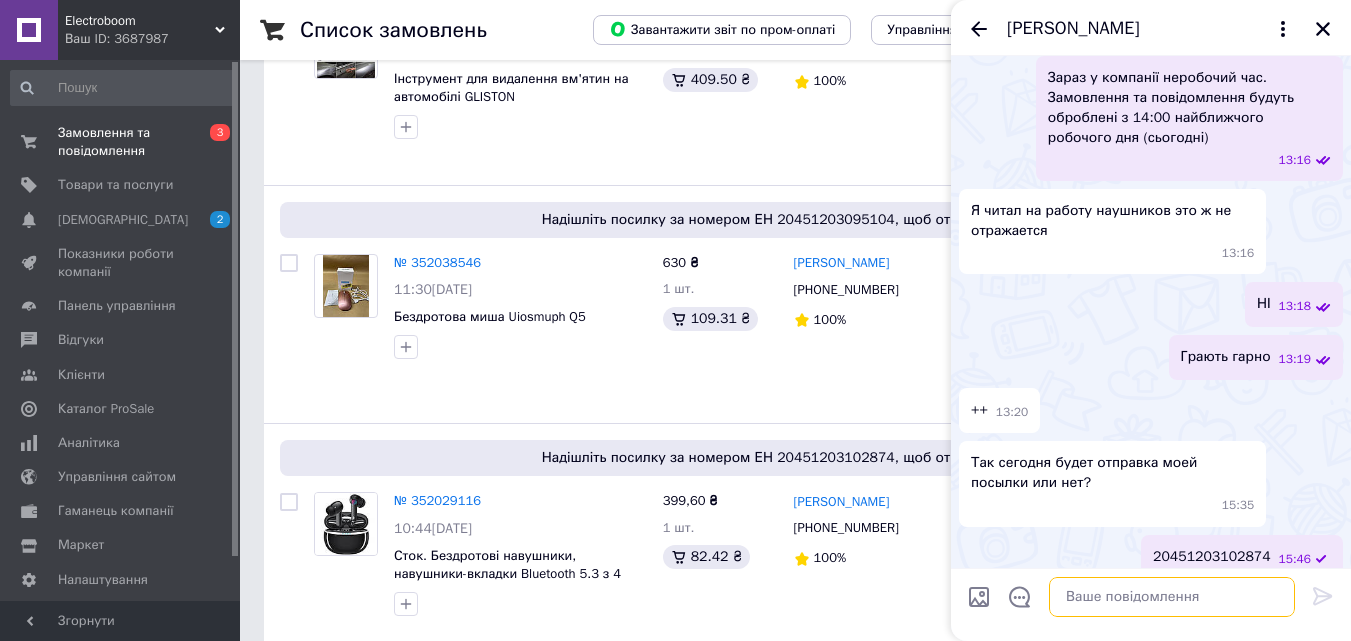 click at bounding box center (1172, 597) 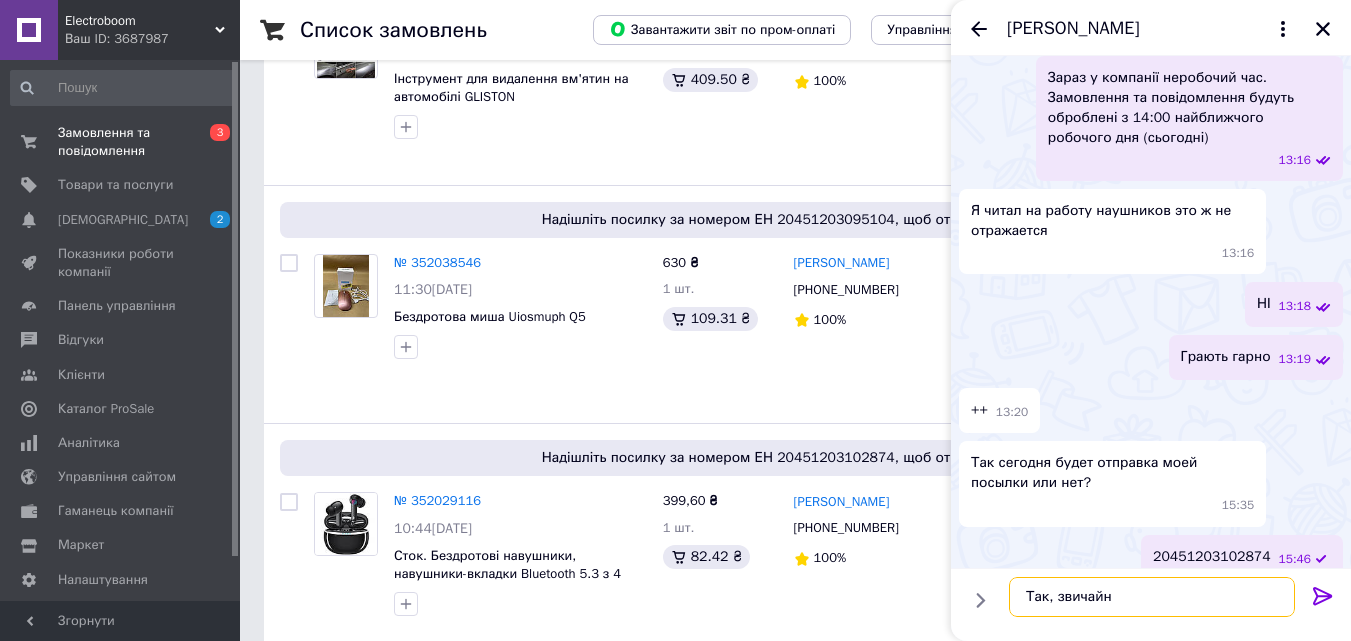type on "Так, звичайно" 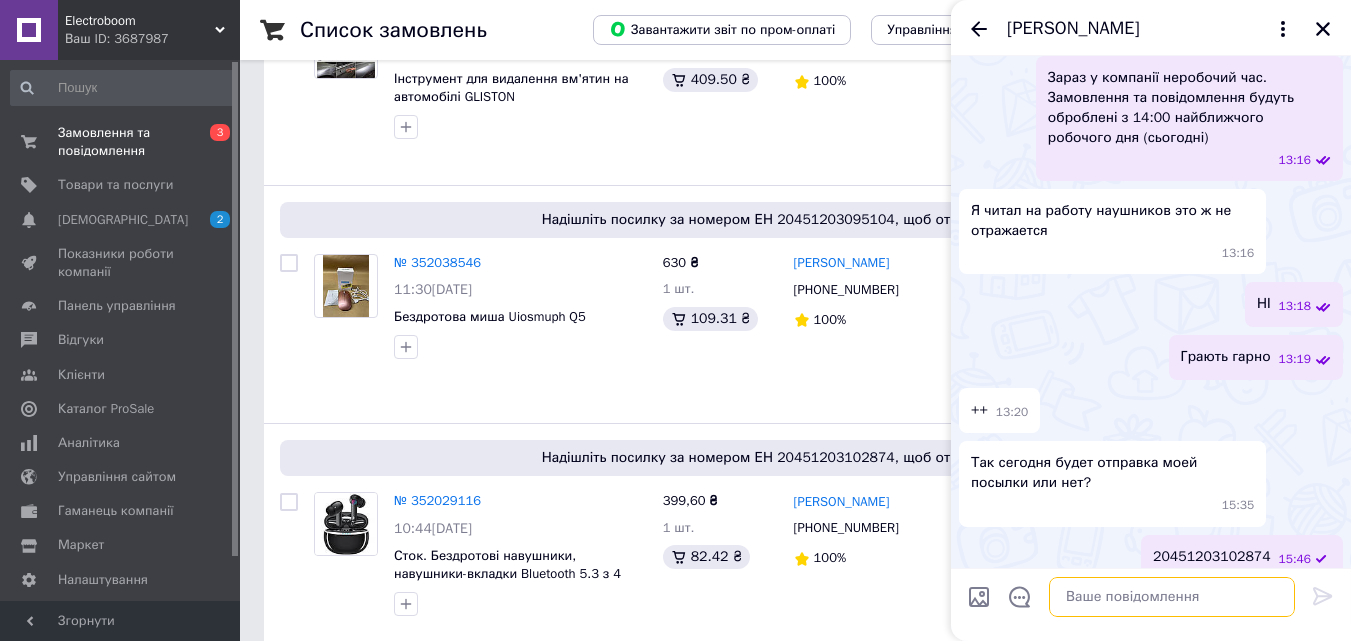 scroll, scrollTop: 847, scrollLeft: 0, axis: vertical 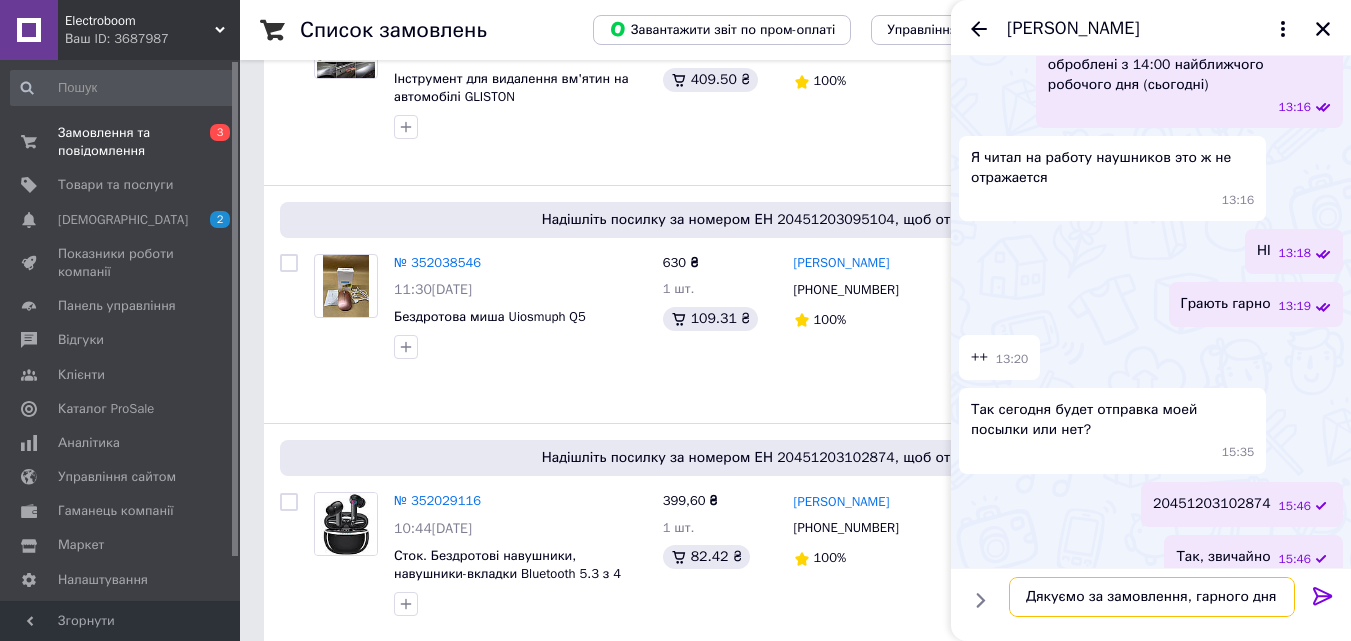 type on "Дякуємо за замовлення, гарного дня!" 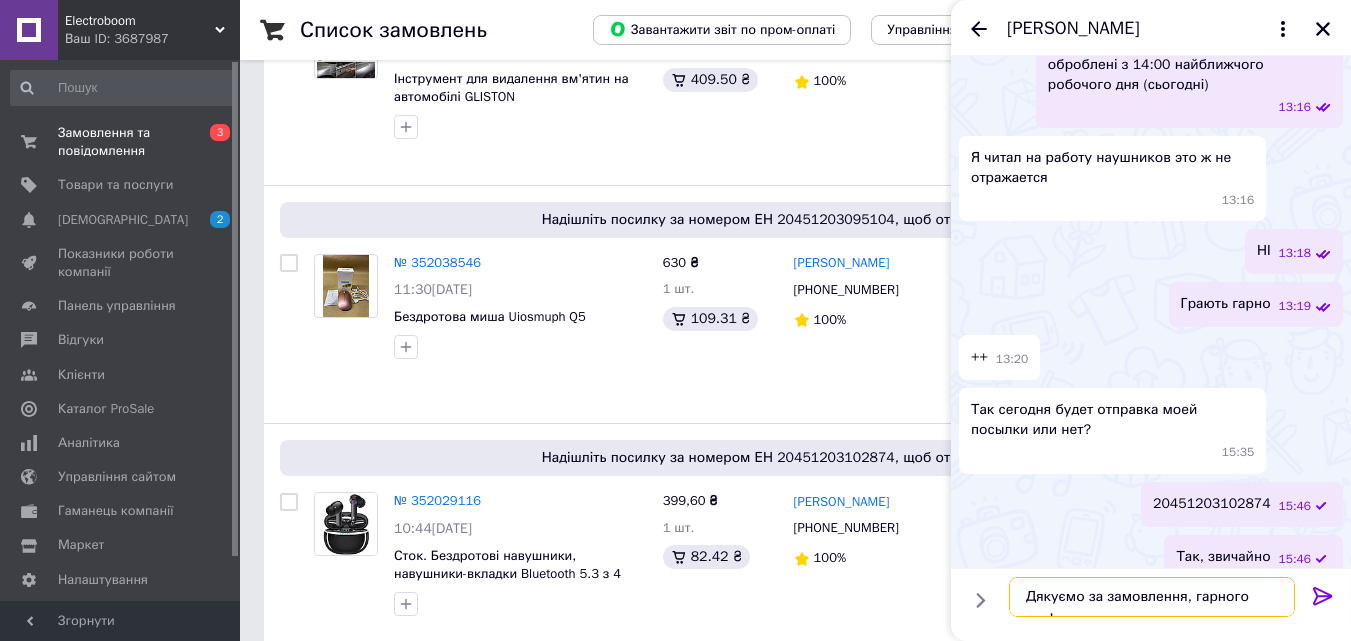 type 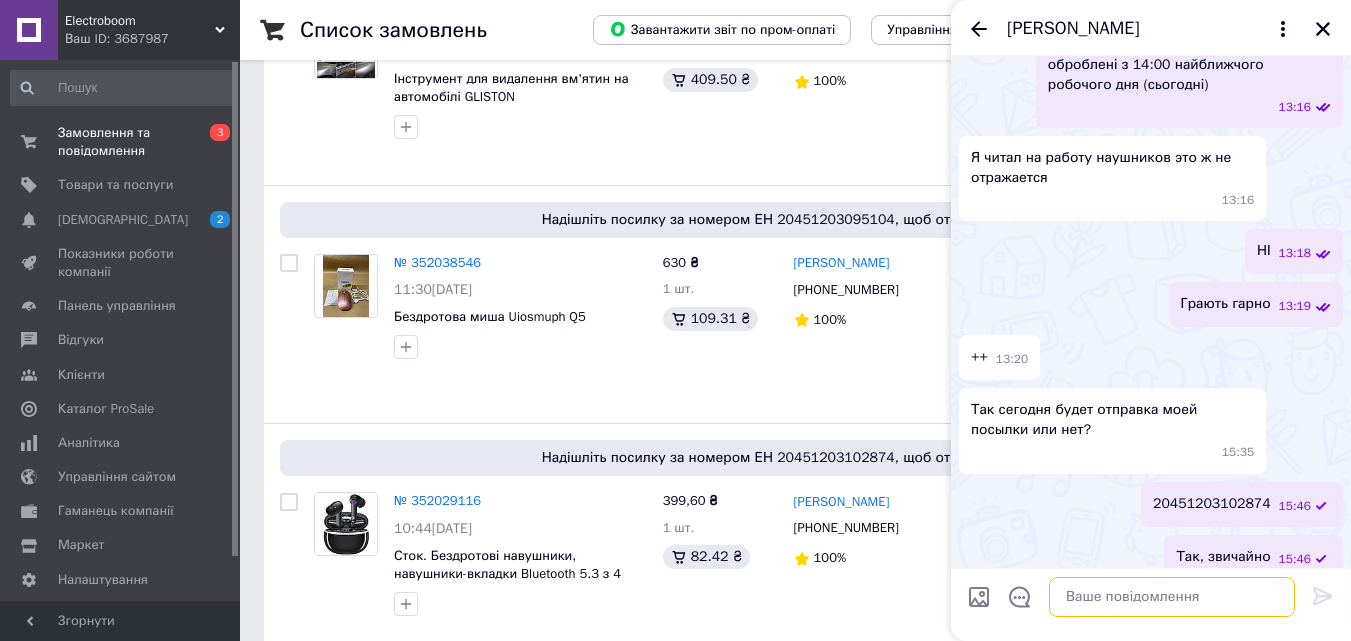 scroll, scrollTop: 920, scrollLeft: 0, axis: vertical 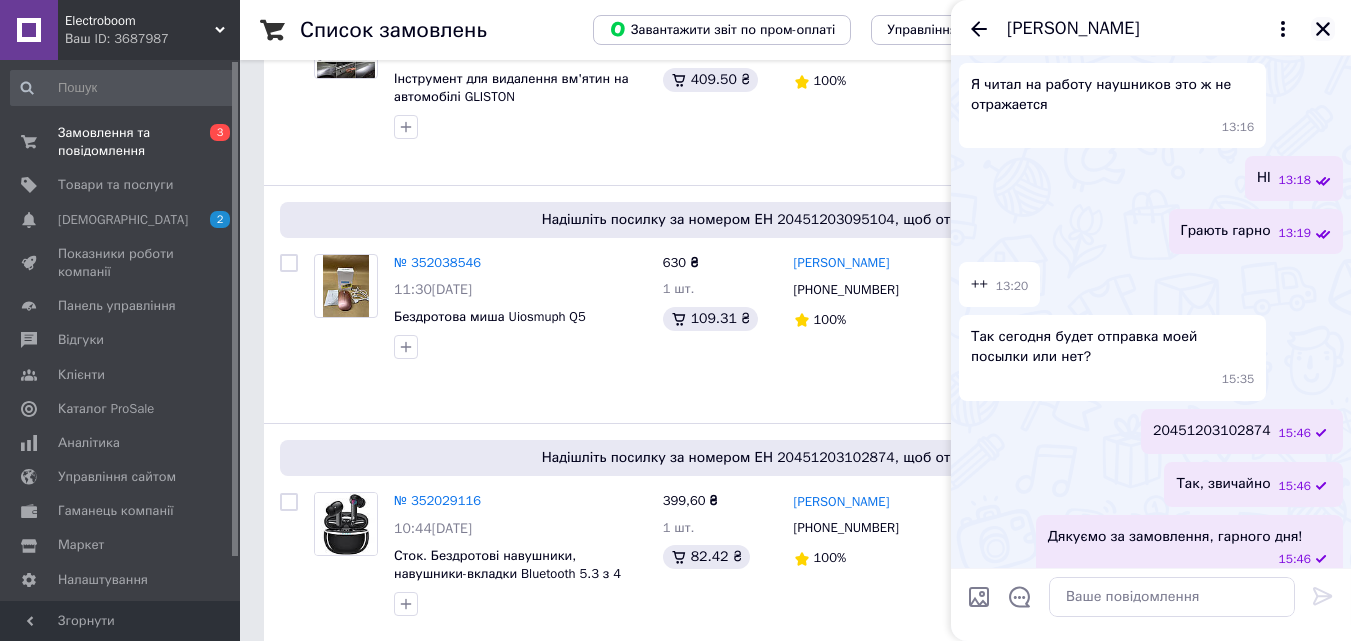 click 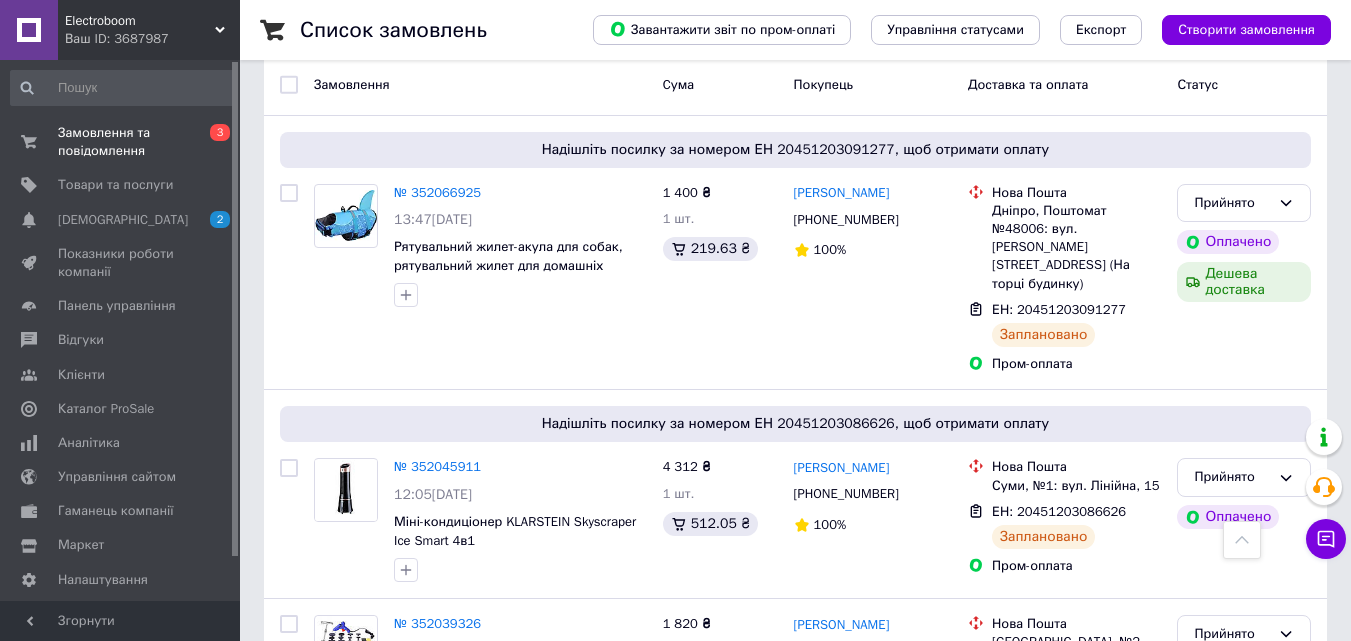scroll, scrollTop: 0, scrollLeft: 0, axis: both 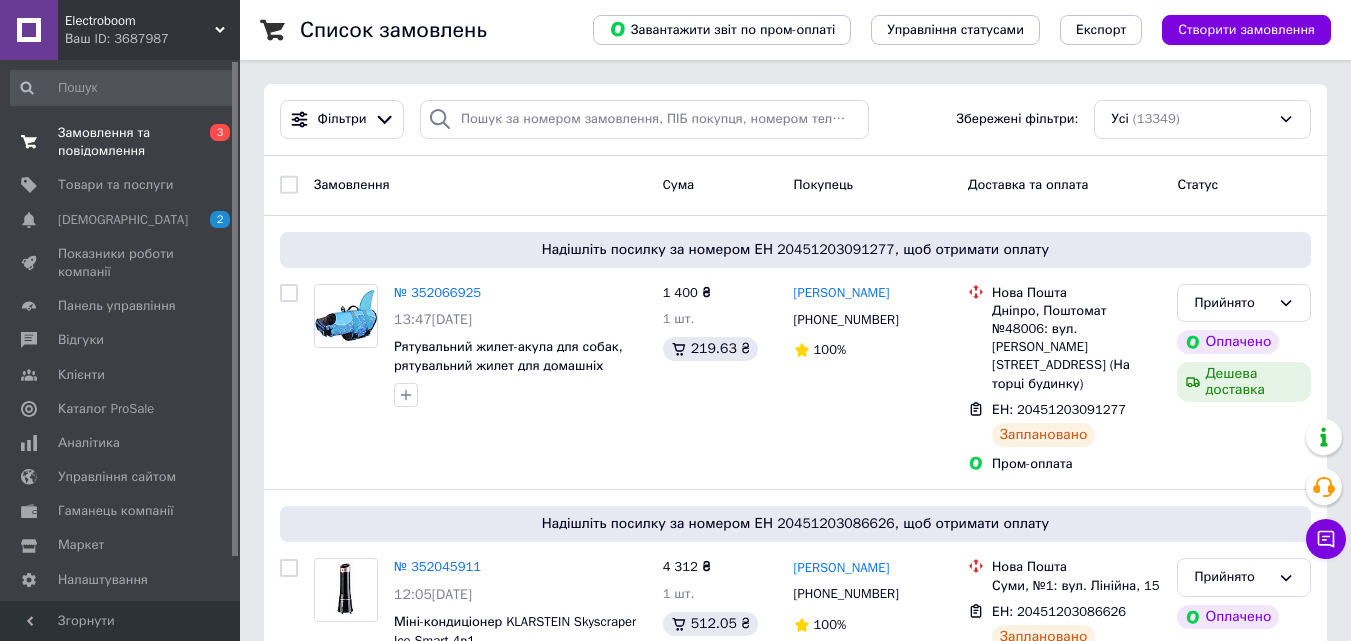 click on "Замовлення та повідомлення" at bounding box center [121, 142] 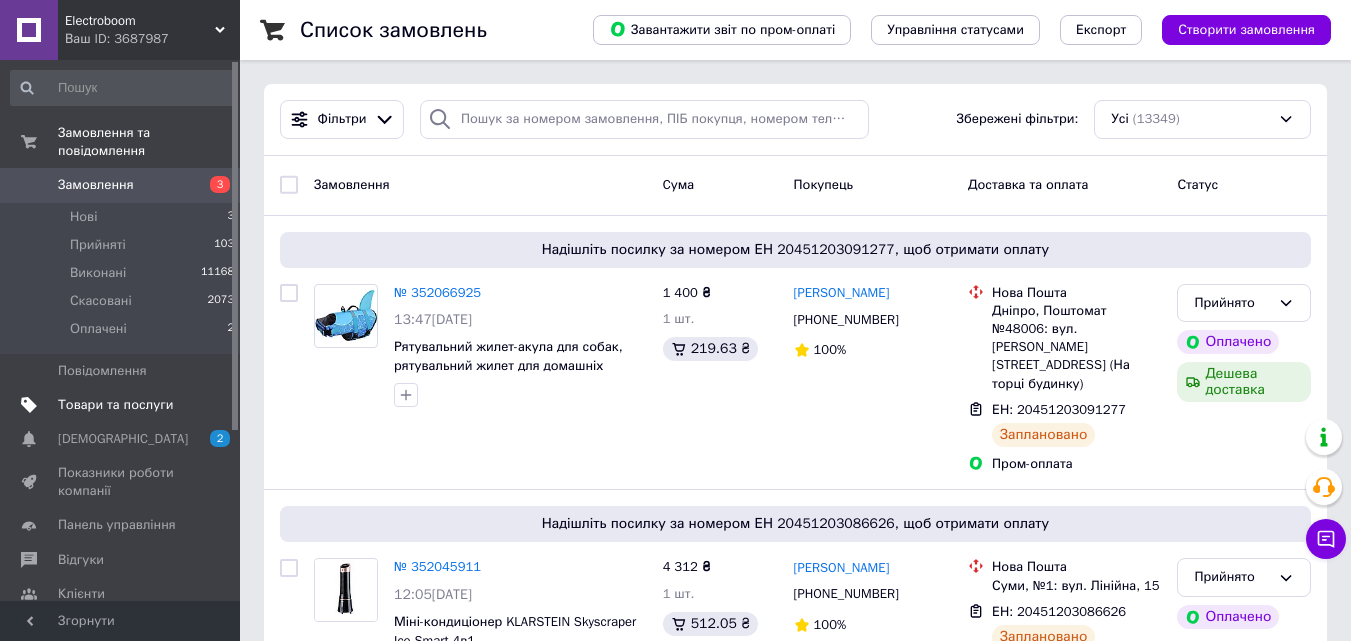 click on "Товари та послуги" at bounding box center [115, 405] 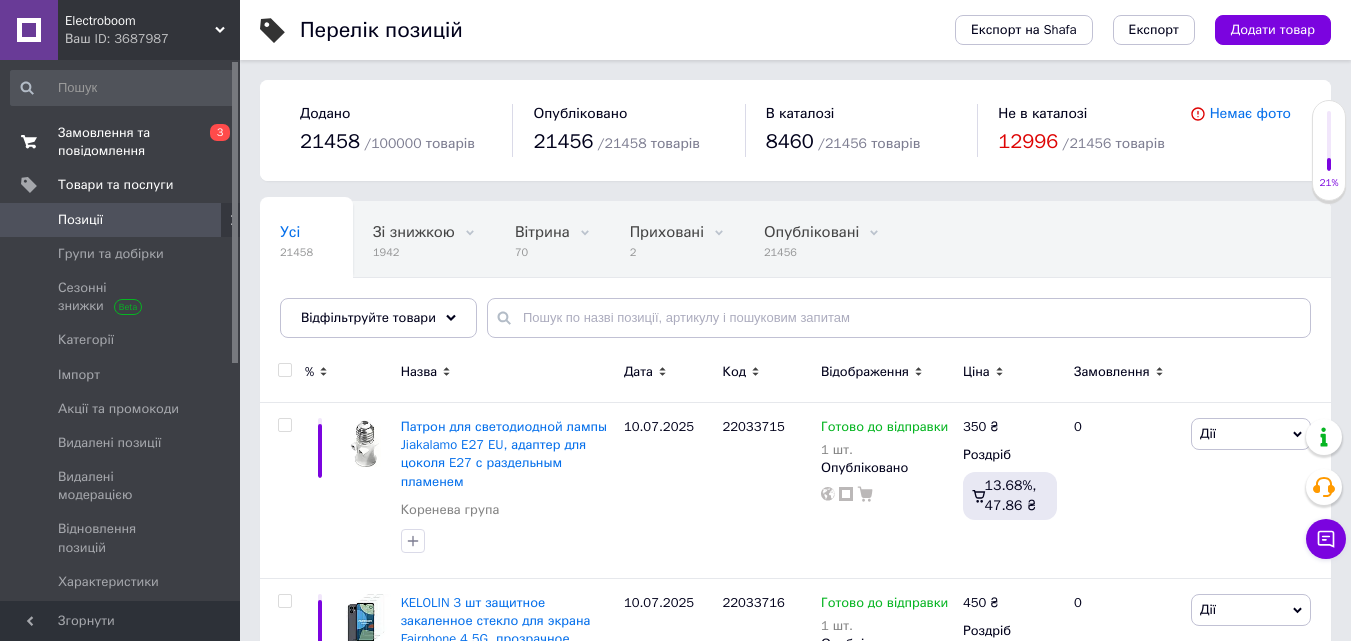 click on "Замовлення та повідомлення" at bounding box center (121, 142) 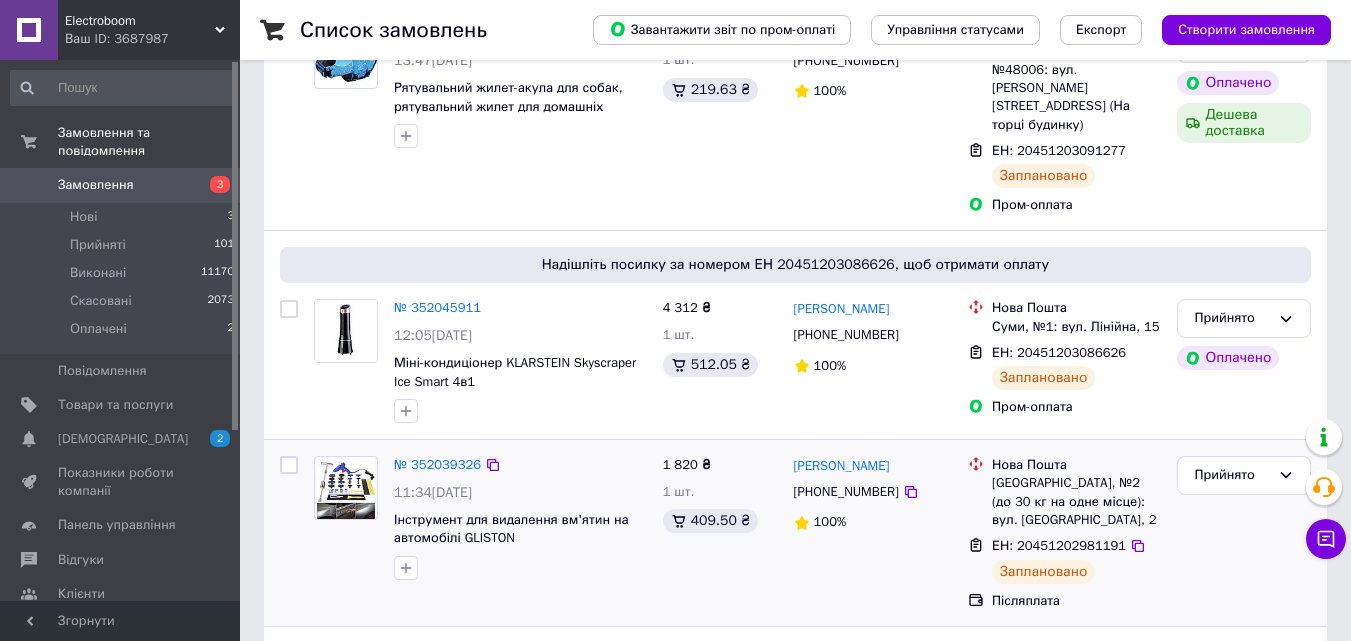 scroll, scrollTop: 300, scrollLeft: 0, axis: vertical 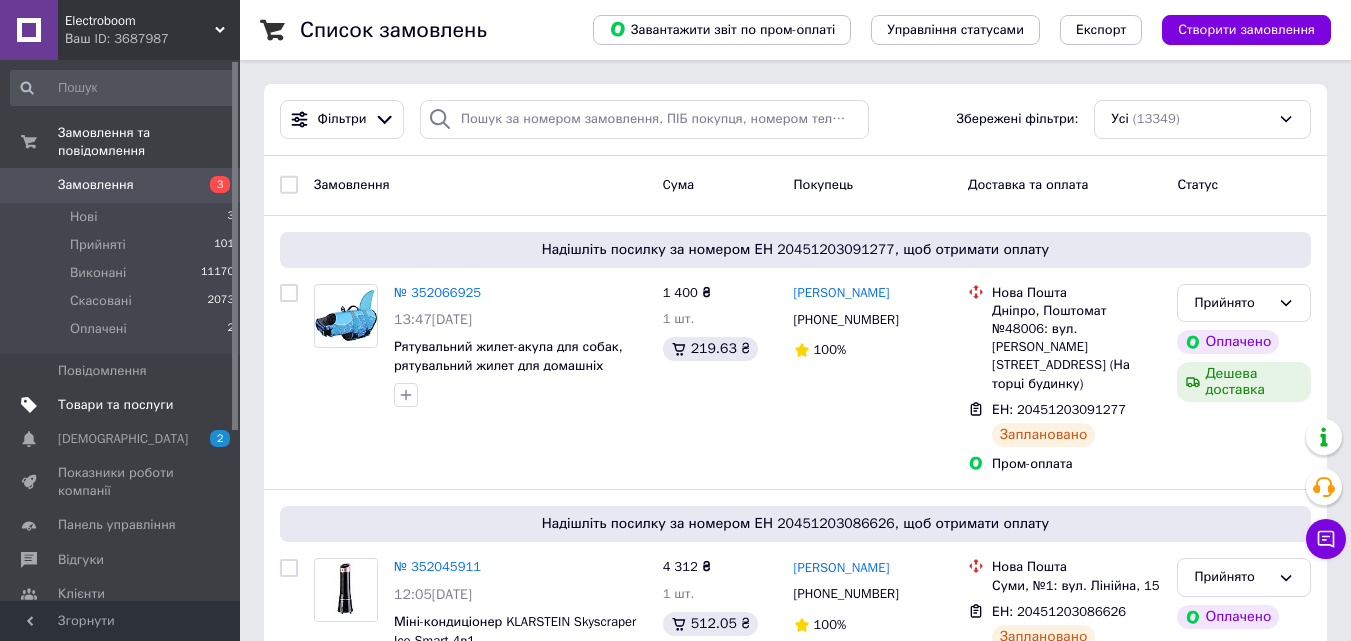 click on "Товари та послуги" at bounding box center (115, 405) 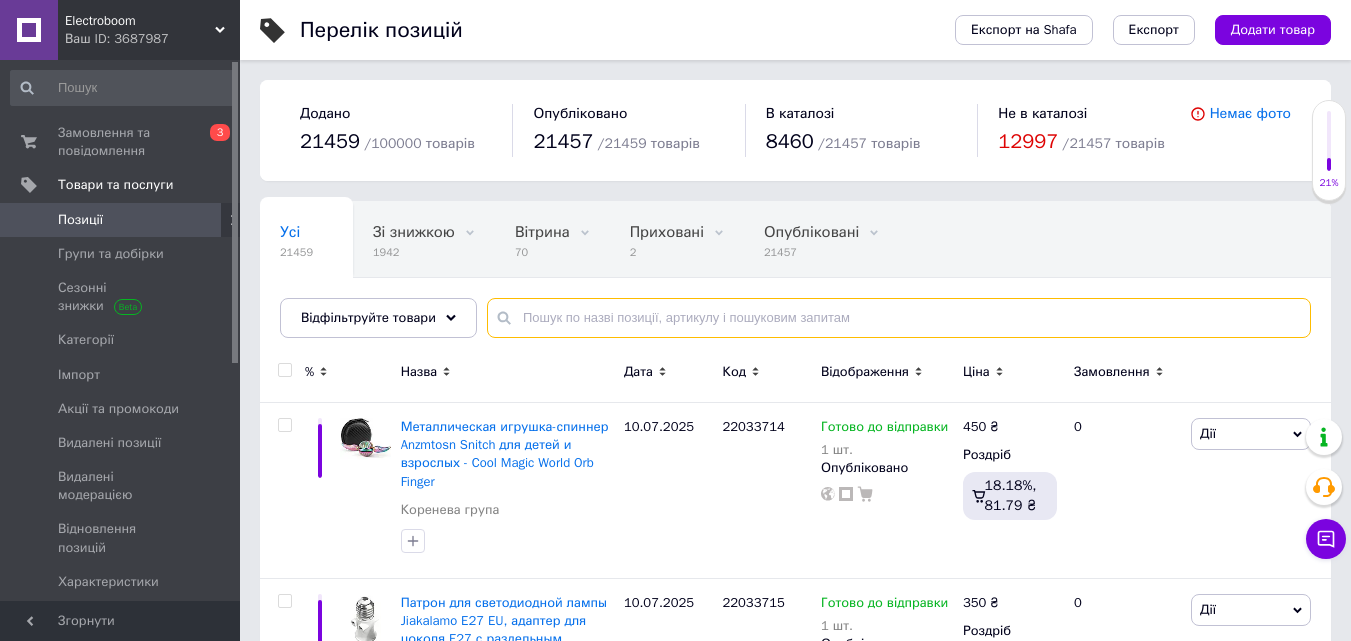 click at bounding box center [899, 318] 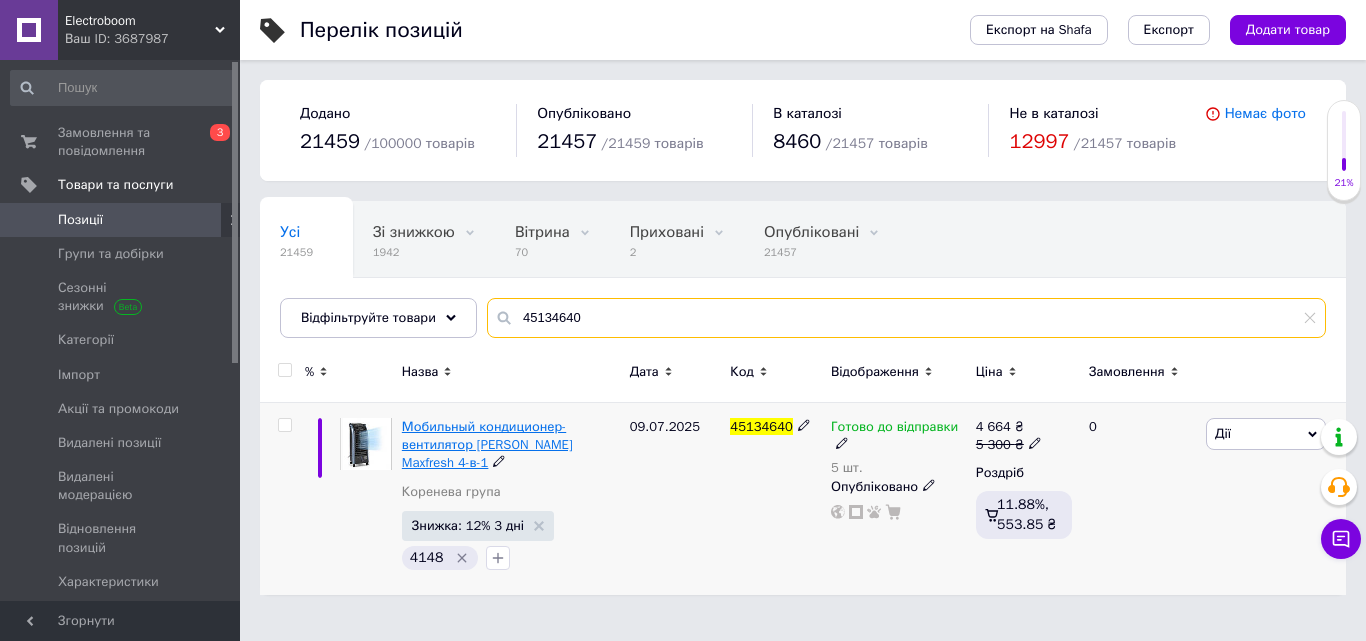 type on "45134640" 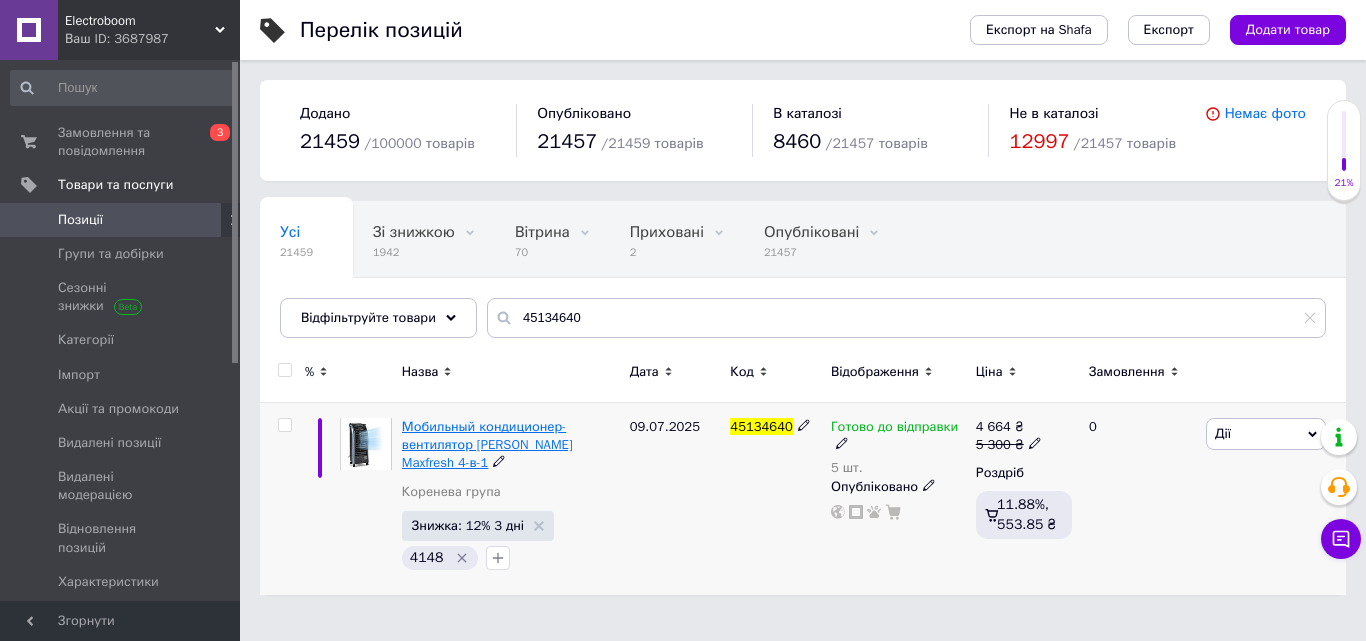 click on "Мобильный кондиционер-вентилятор KLARSTEIN Klarstein Maxfresh 4-в-1" at bounding box center [487, 444] 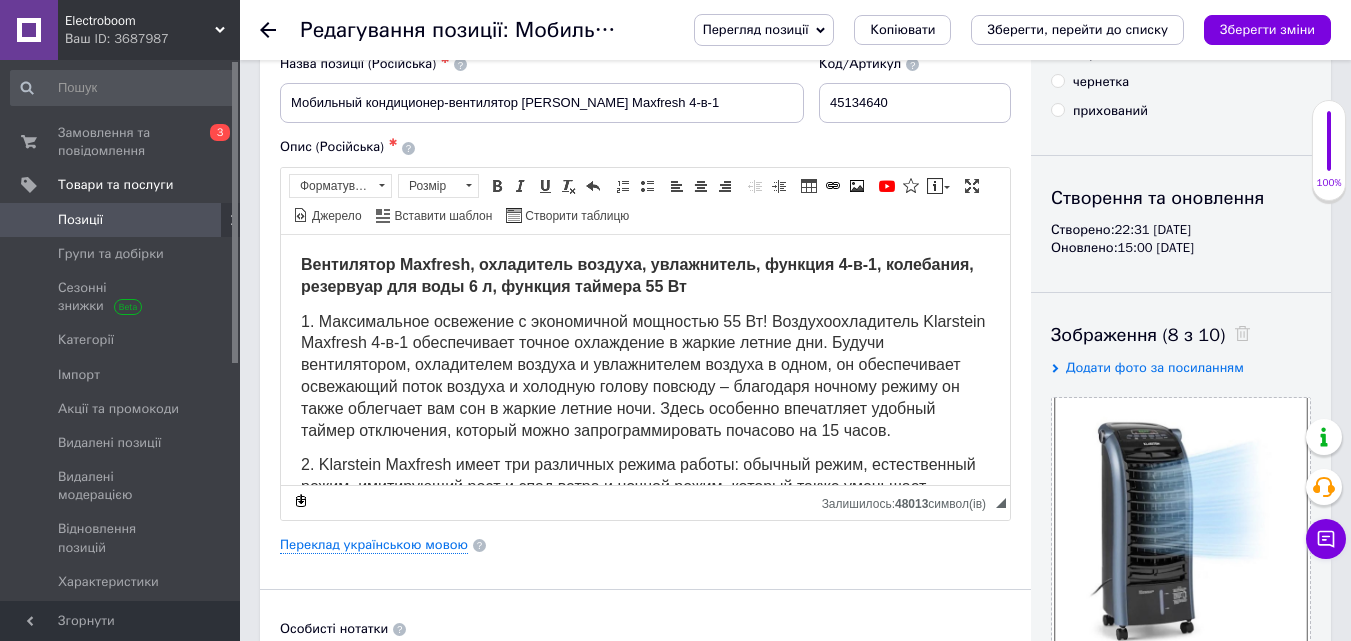scroll, scrollTop: 0, scrollLeft: 0, axis: both 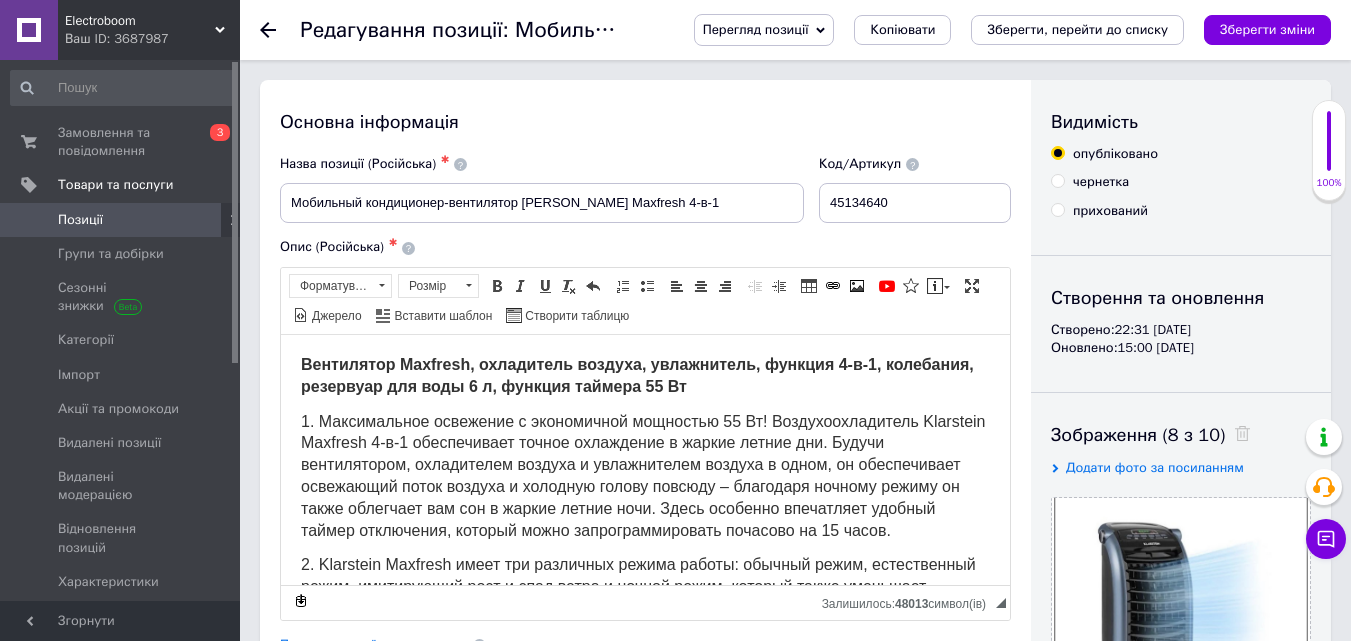 click at bounding box center (280, 30) 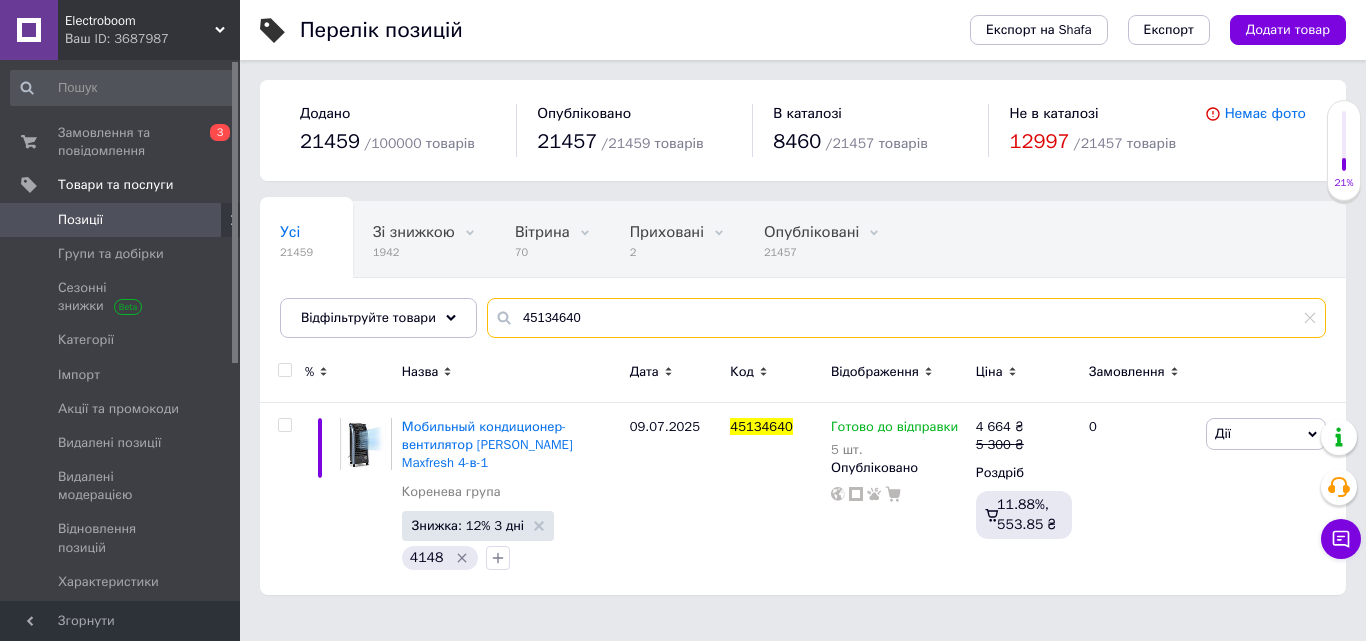click on "45134640" at bounding box center (906, 318) 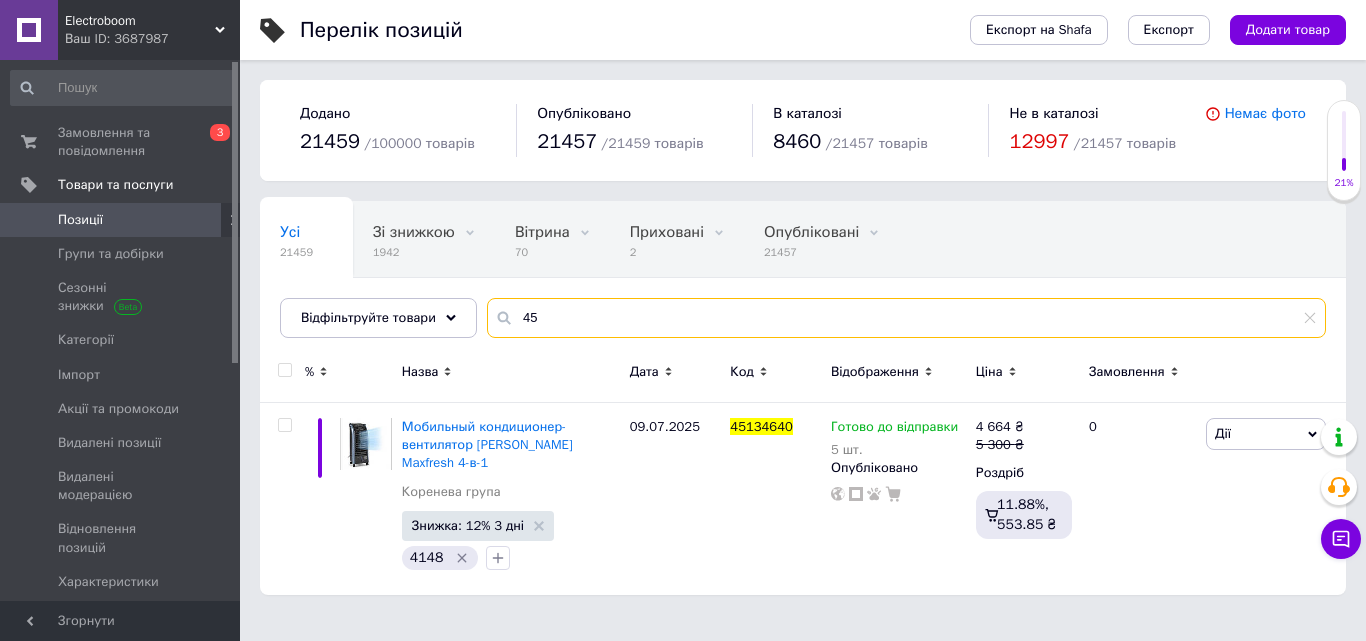 type on "4" 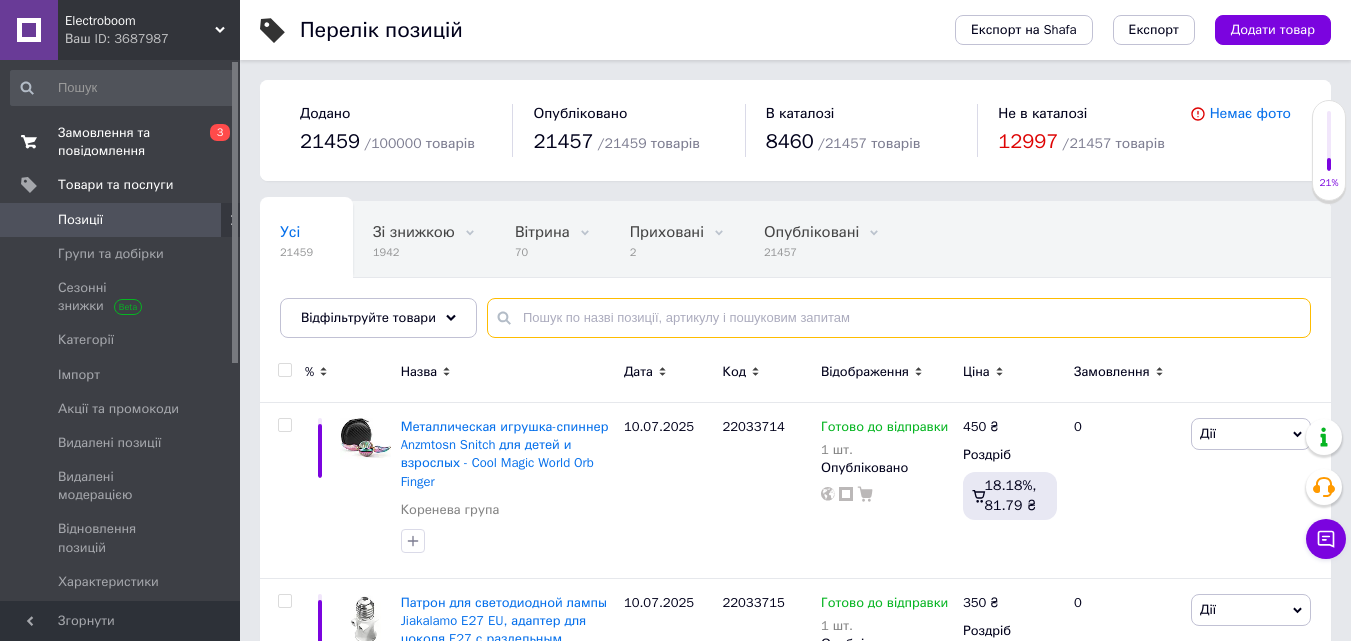 type 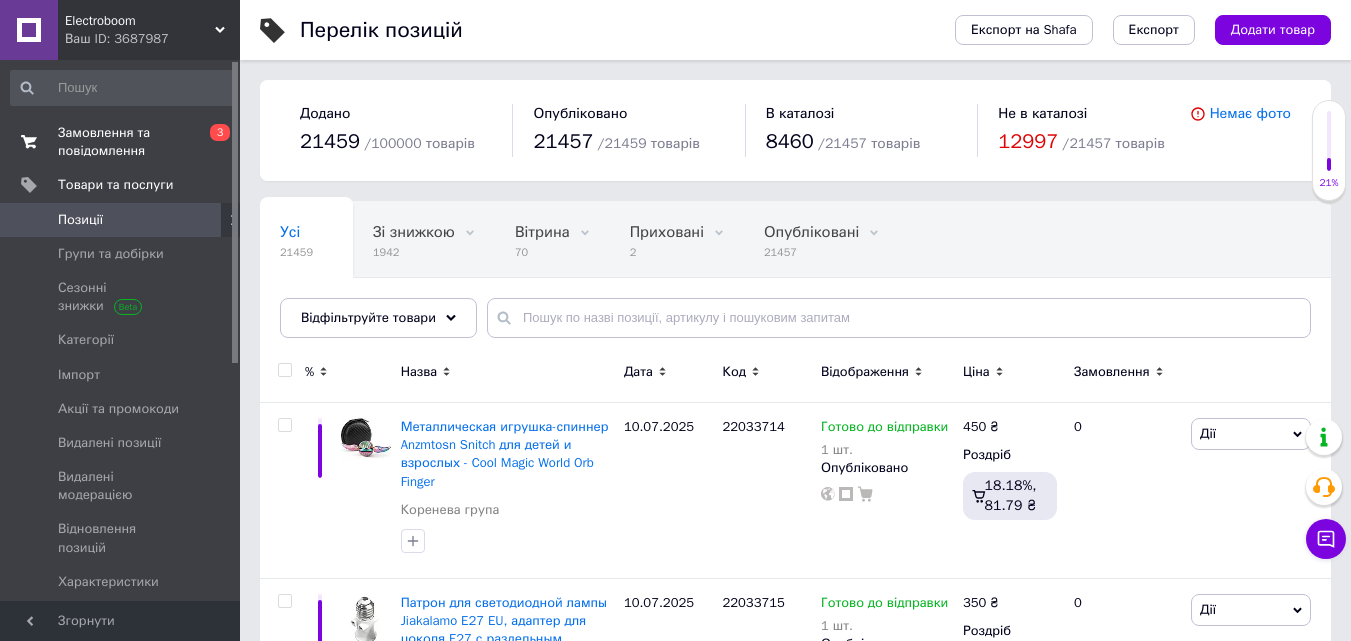 click on "Замовлення та повідомлення" at bounding box center [121, 142] 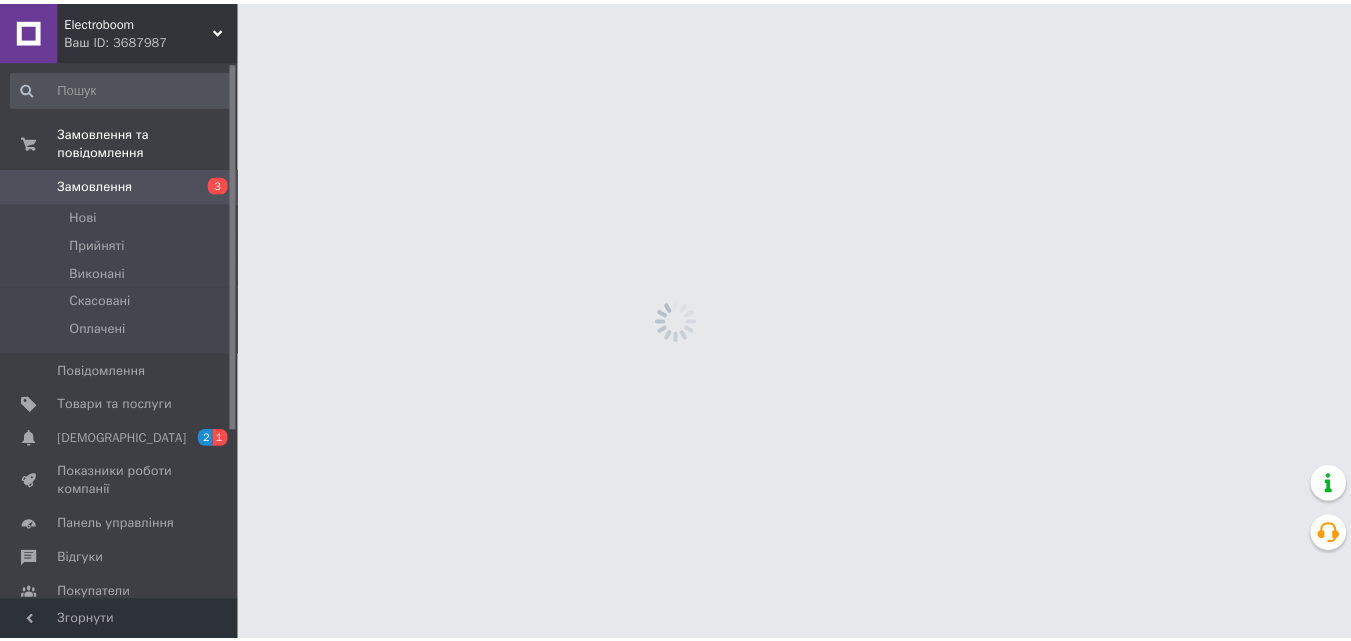 scroll, scrollTop: 0, scrollLeft: 0, axis: both 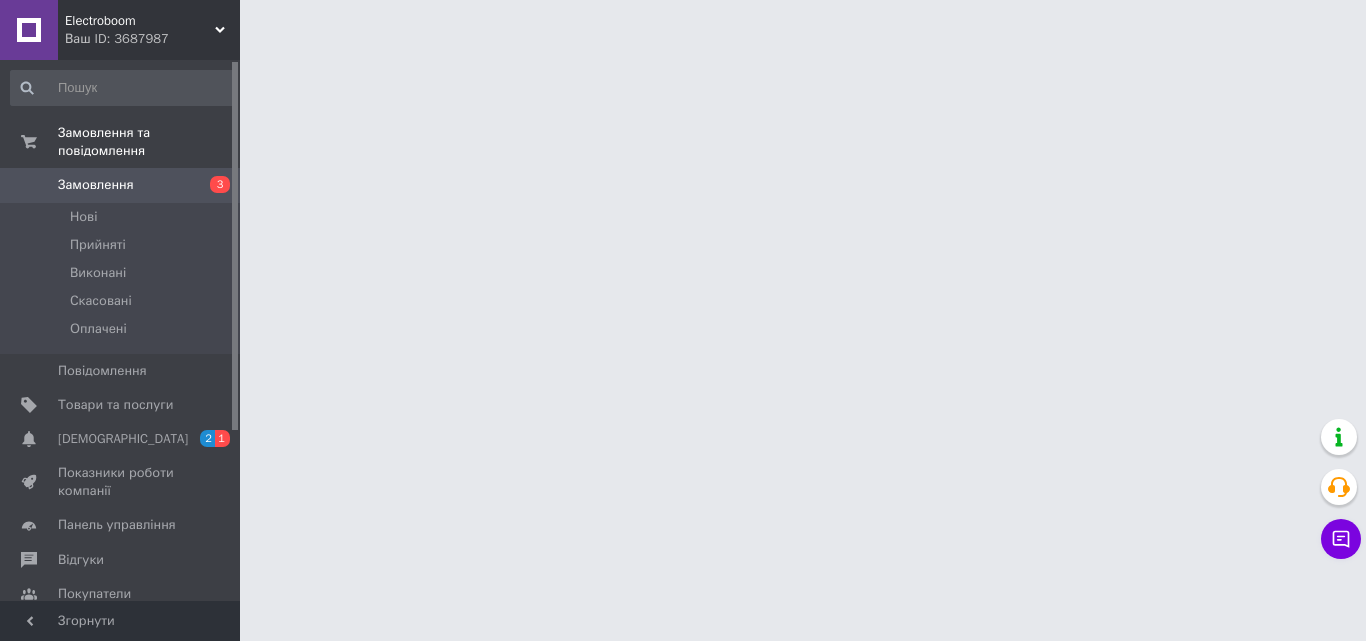 click on "1" at bounding box center (222, 438) 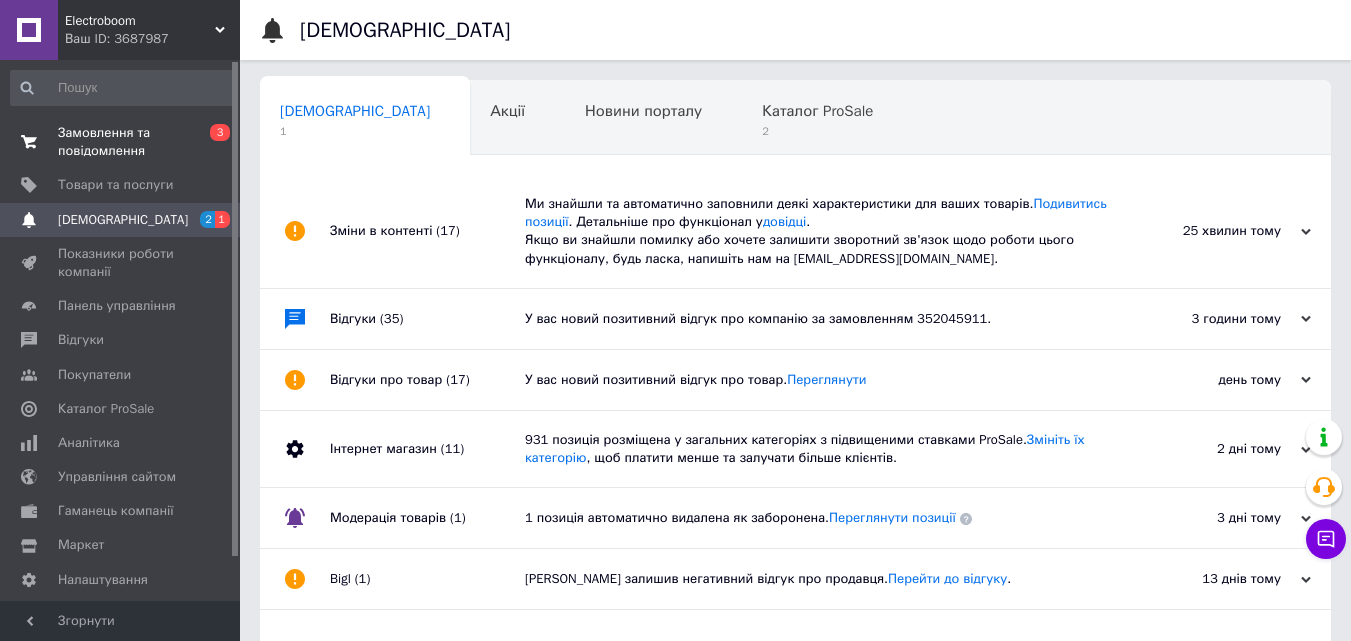click on "Замовлення та повідомлення" at bounding box center (121, 142) 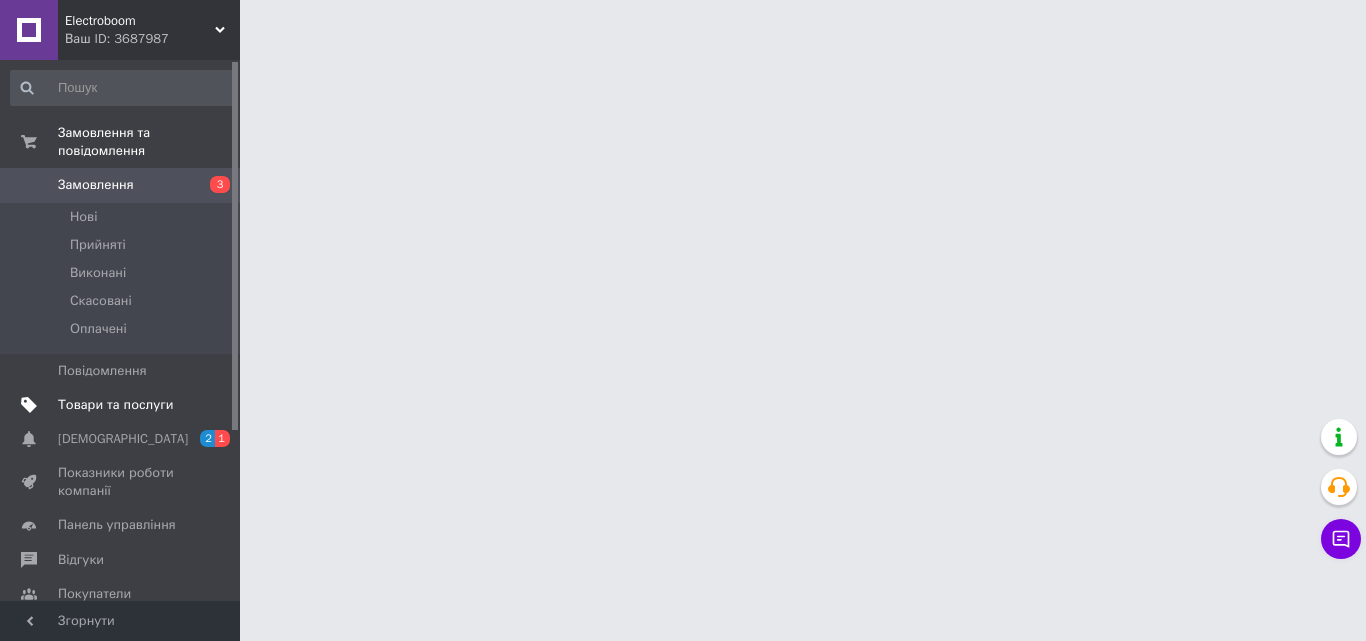 click on "Товари та послуги" at bounding box center [115, 405] 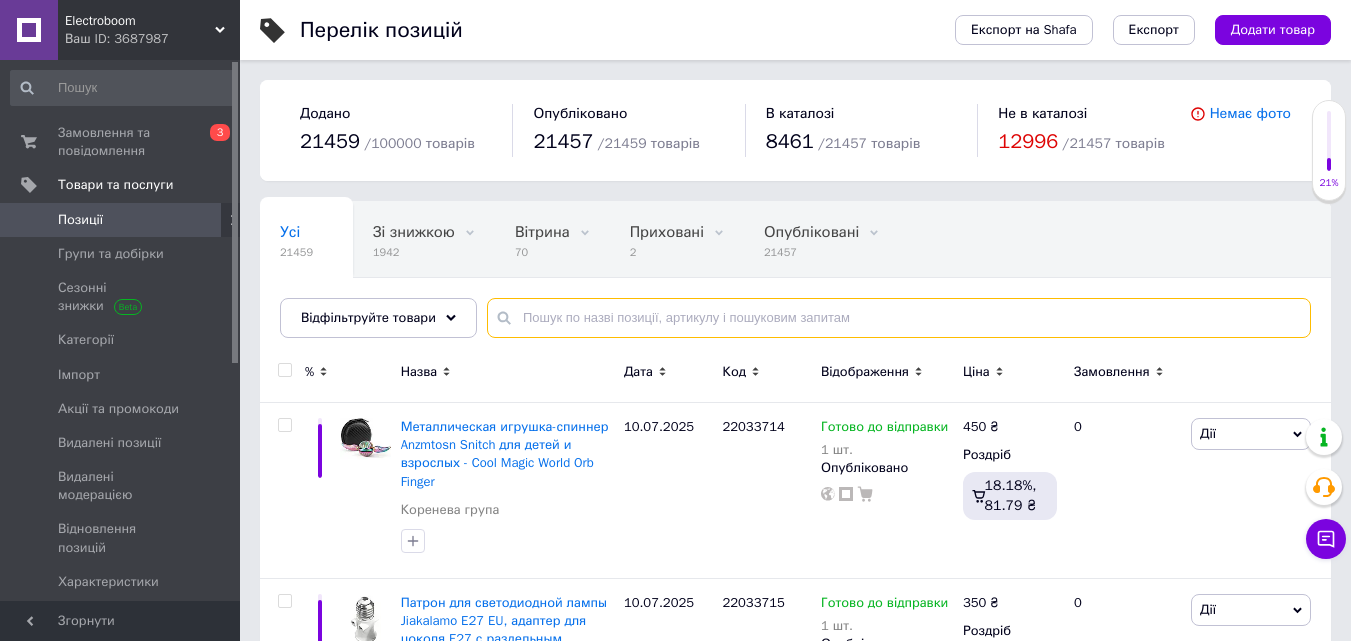 click at bounding box center (899, 318) 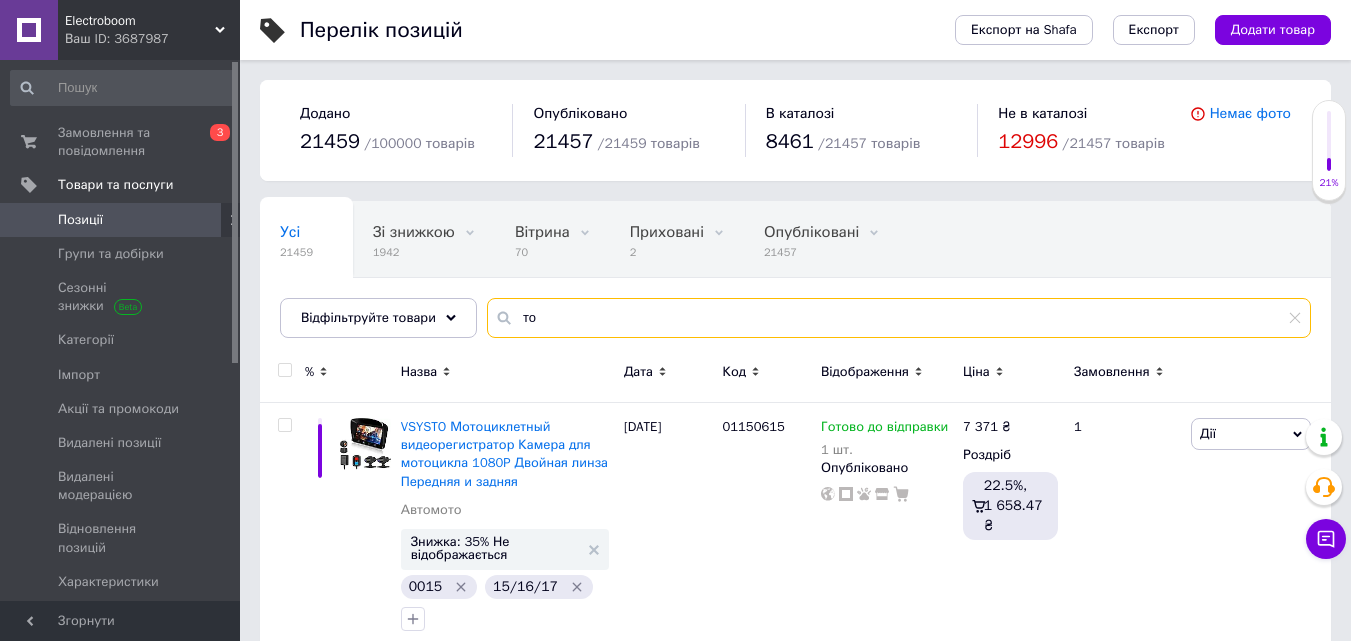 type on "т" 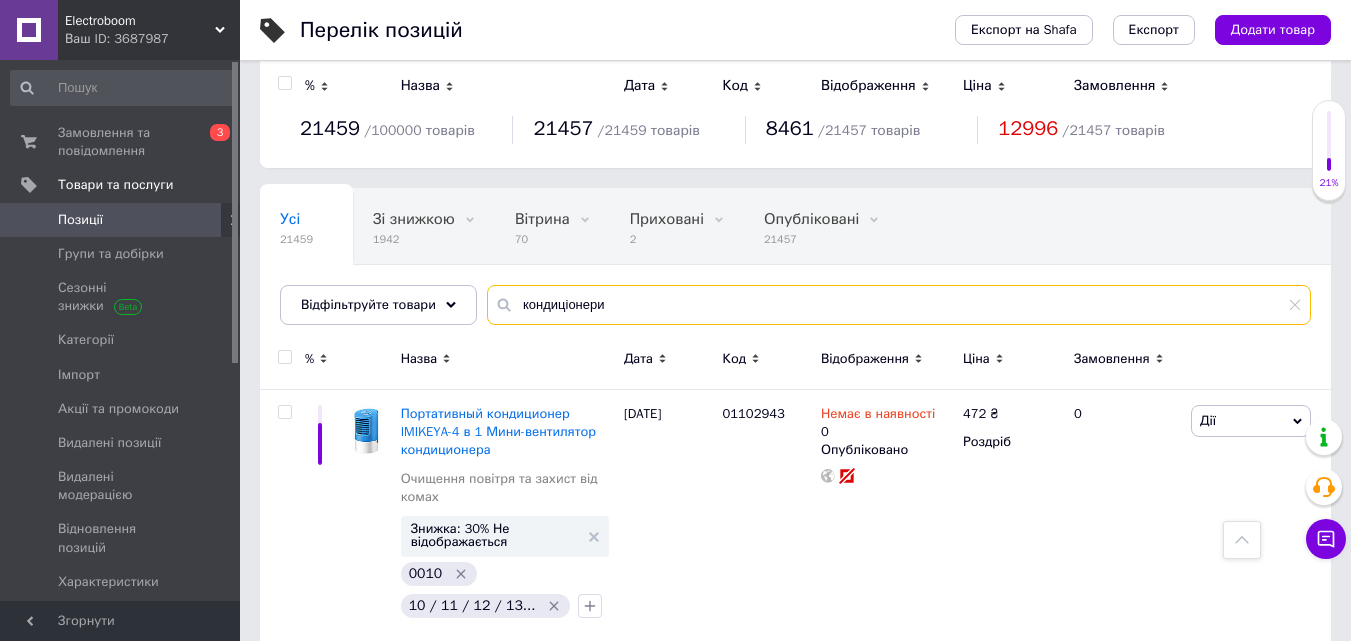 scroll, scrollTop: 0, scrollLeft: 0, axis: both 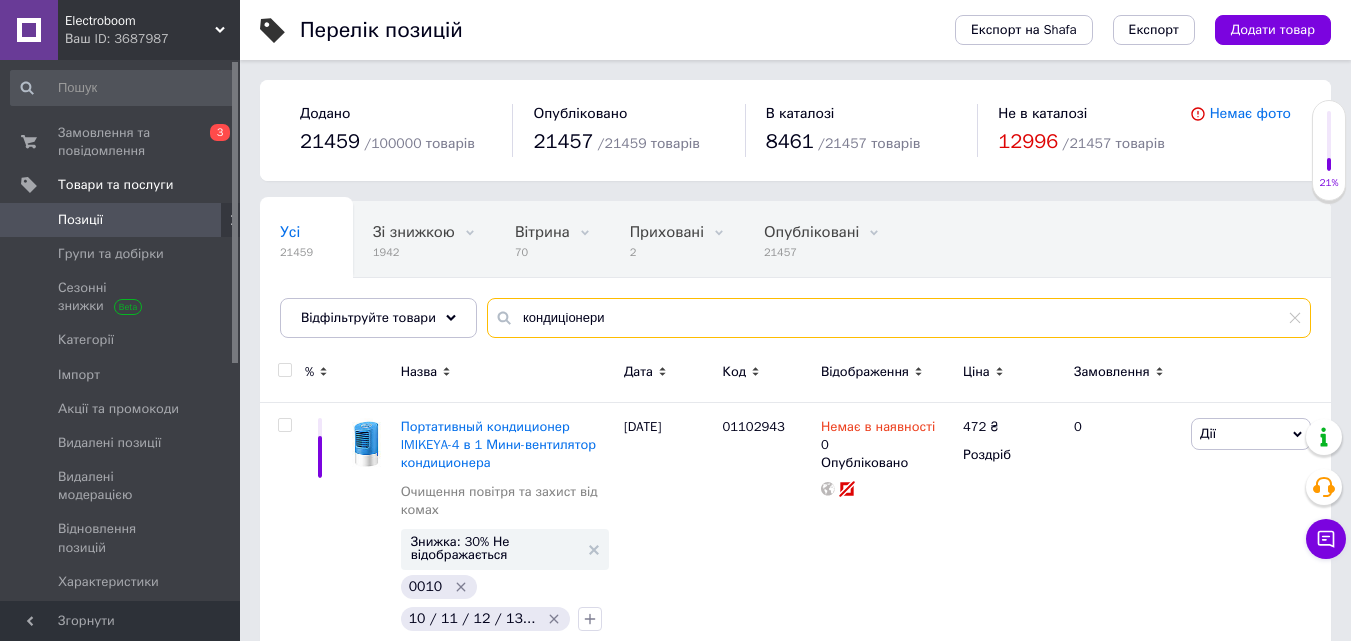 type on "кондиціонери" 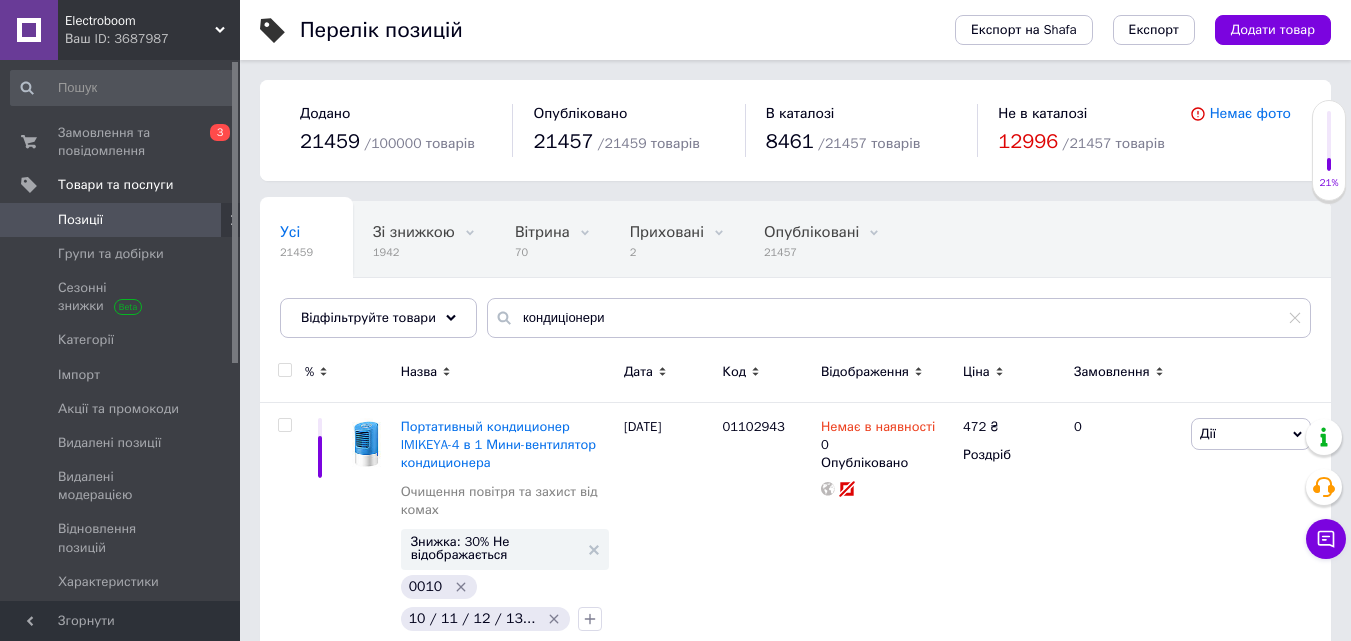 click 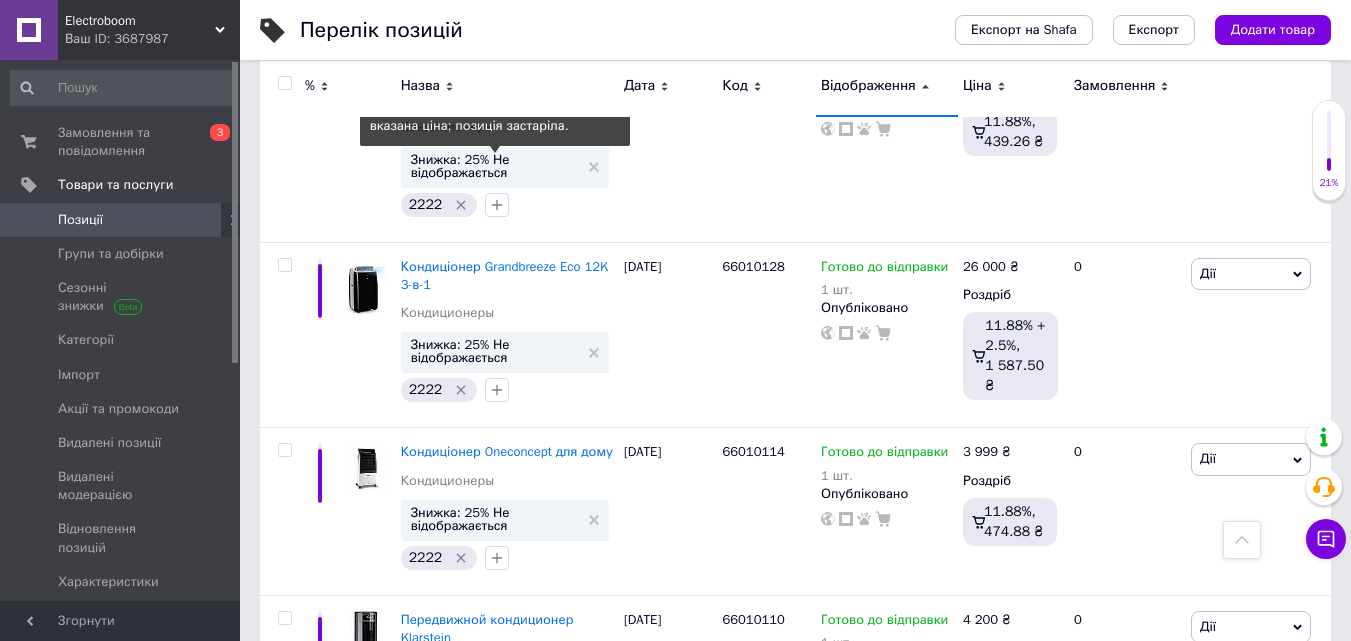 scroll, scrollTop: 2100, scrollLeft: 0, axis: vertical 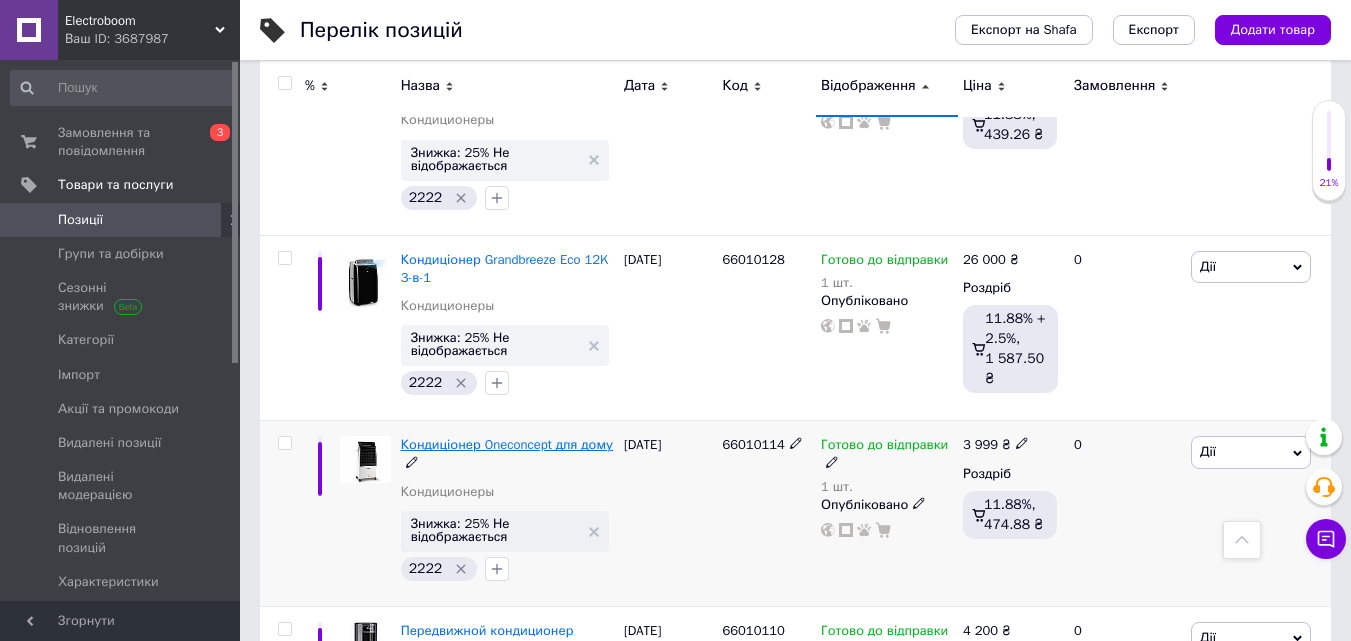 click on "Кондиціонер Oneconcept для дому" at bounding box center [507, 444] 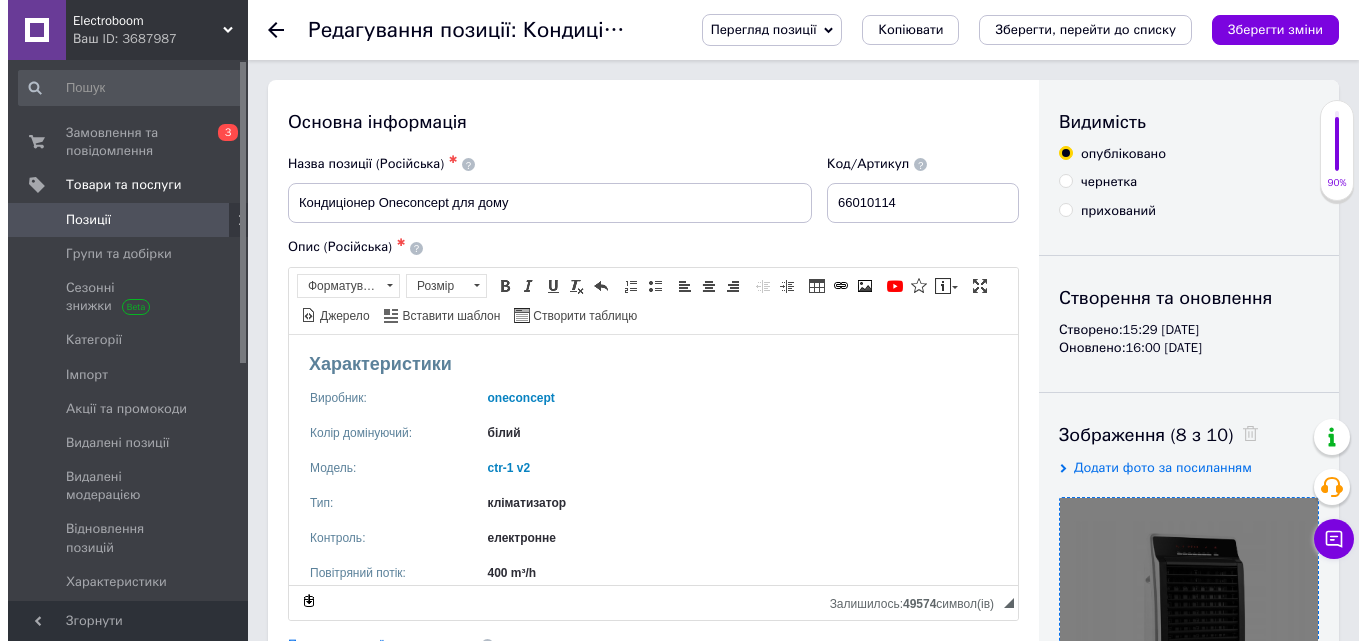 scroll, scrollTop: 300, scrollLeft: 0, axis: vertical 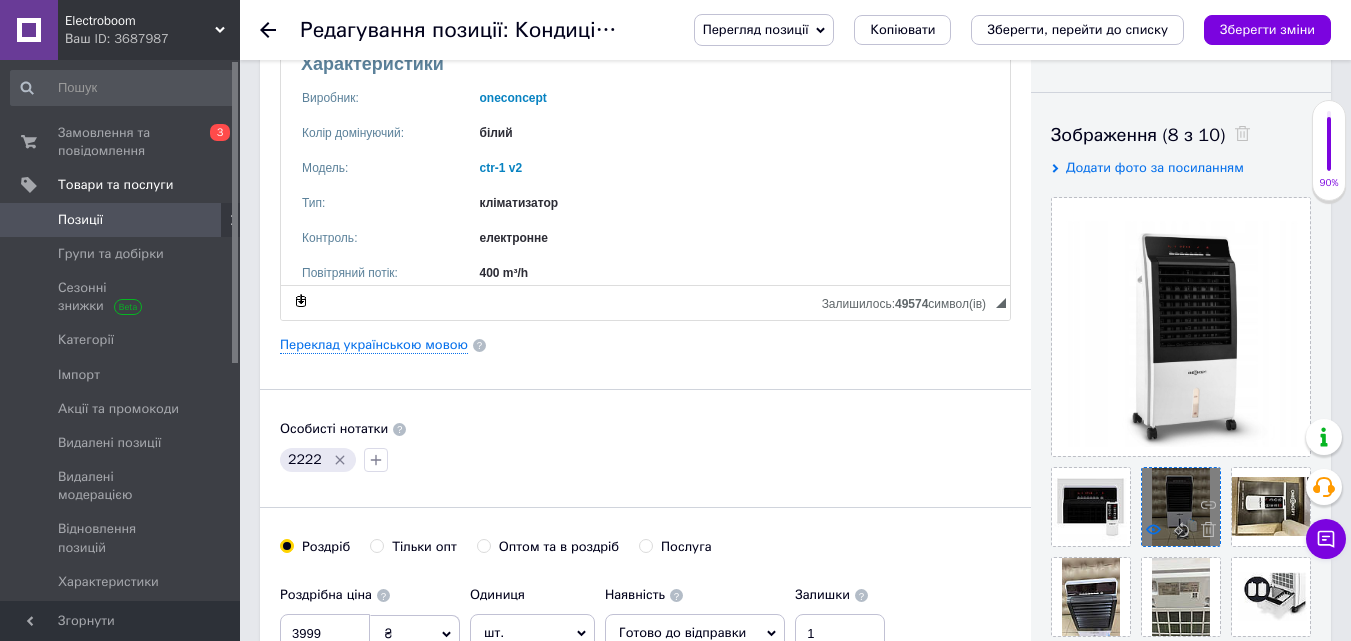 click 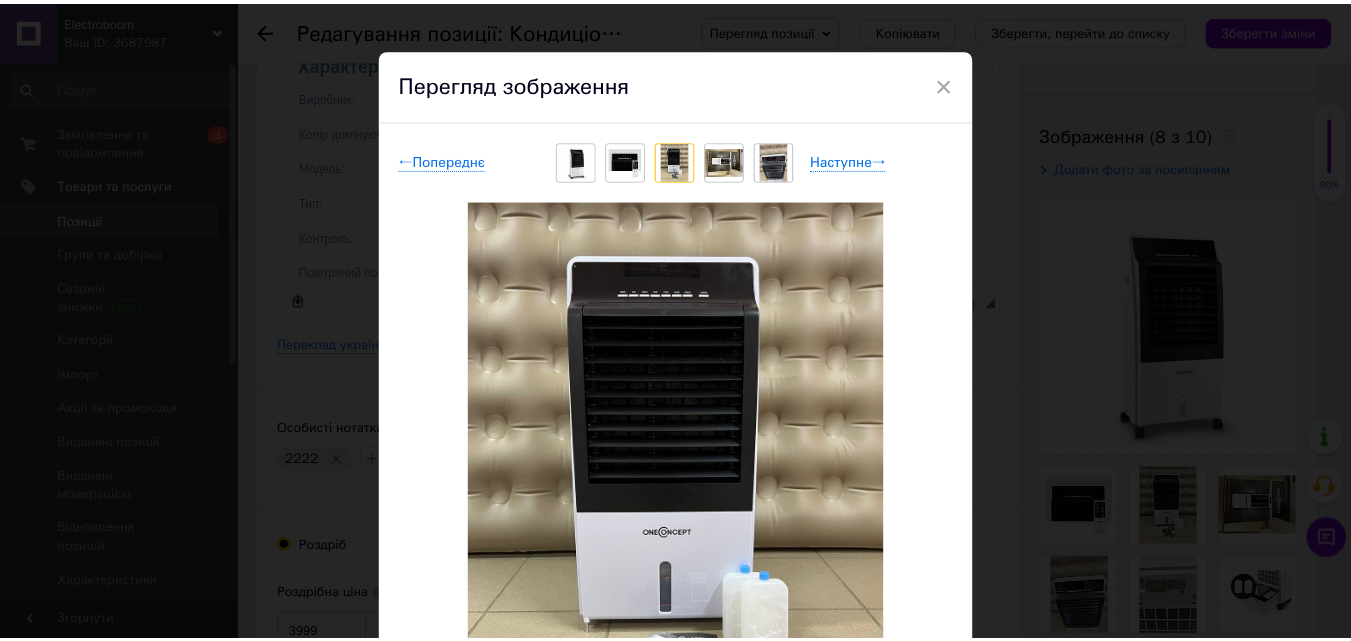 scroll, scrollTop: 0, scrollLeft: 0, axis: both 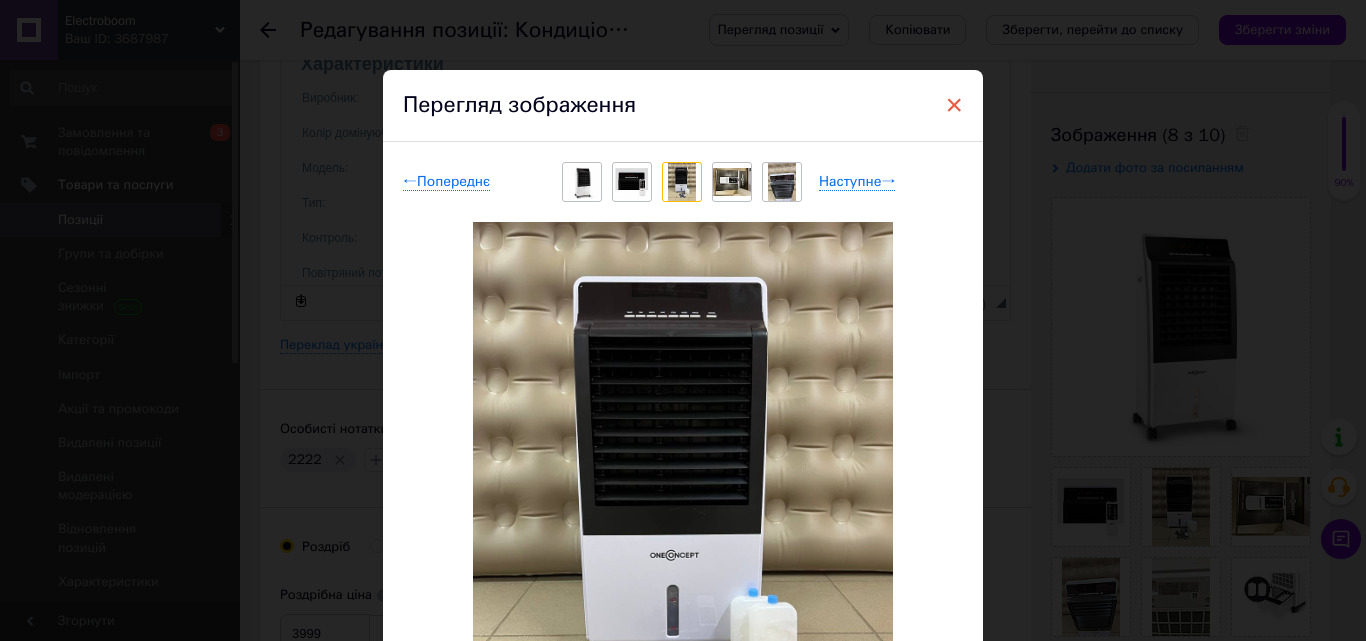 click on "×" at bounding box center [954, 105] 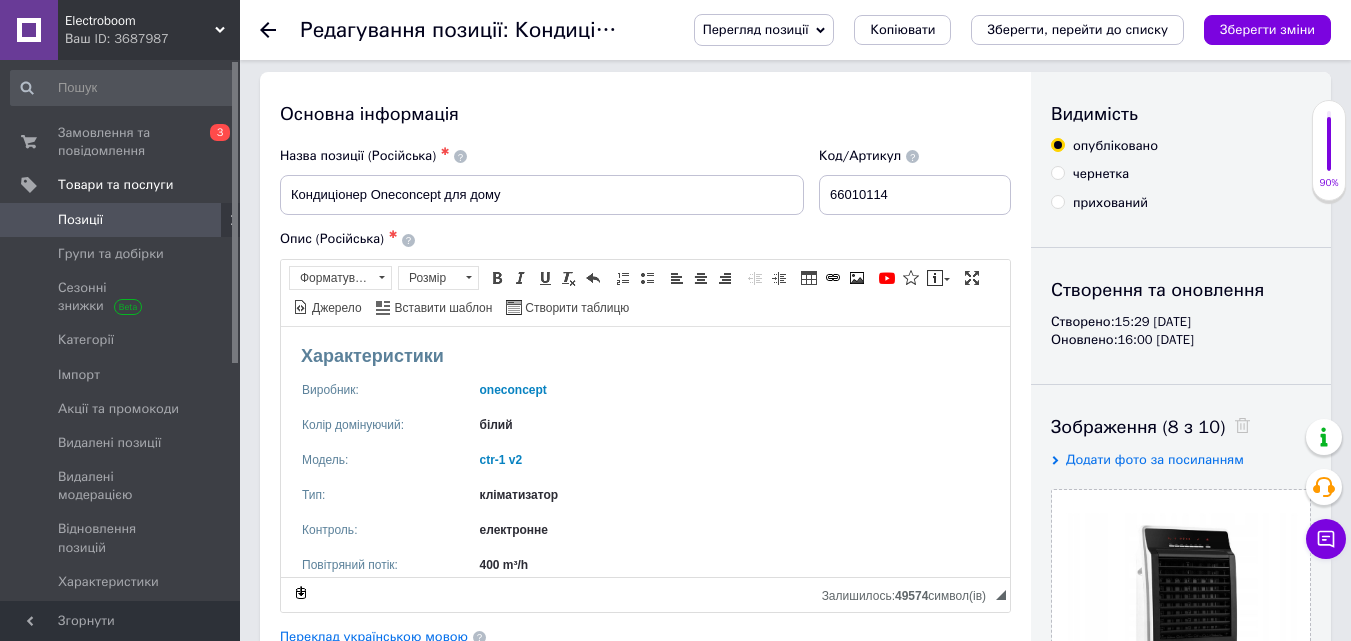 scroll, scrollTop: 0, scrollLeft: 0, axis: both 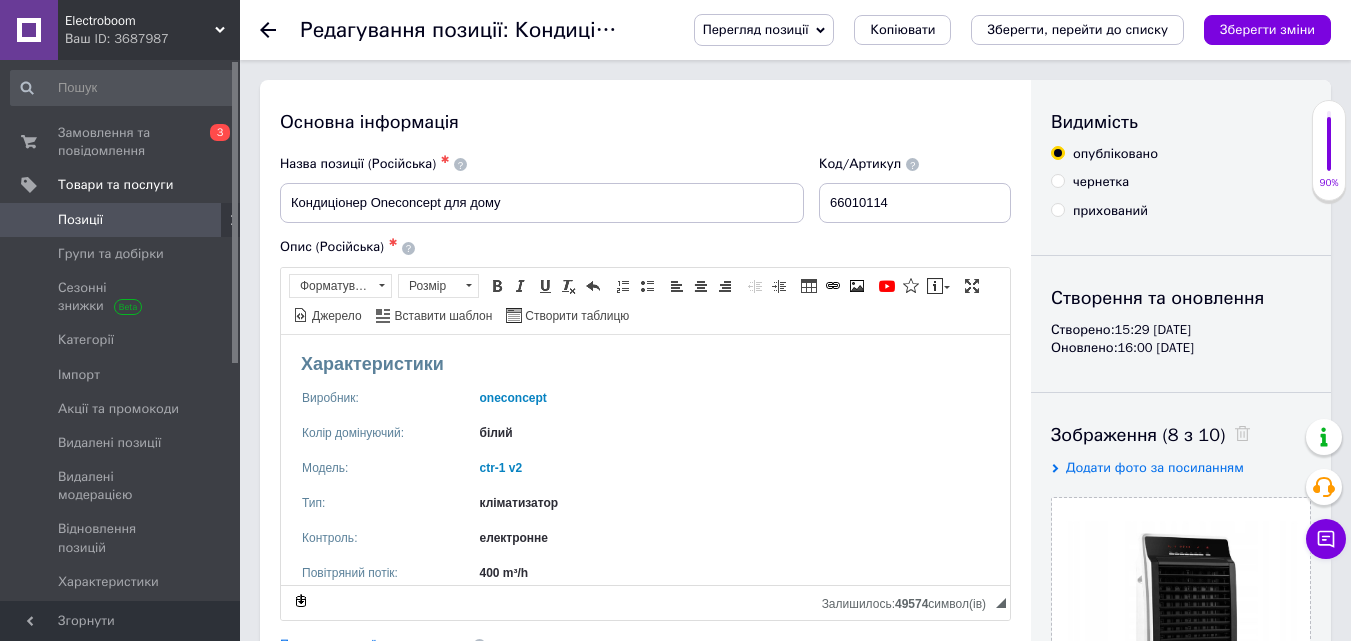 click 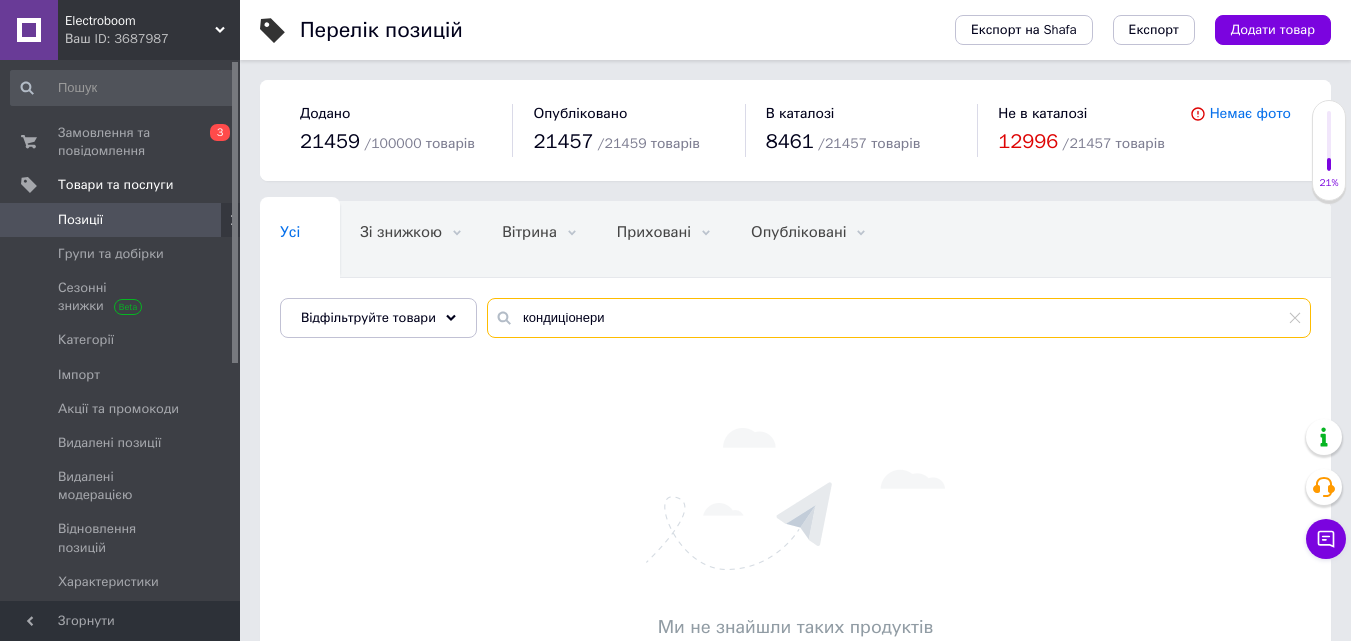 click on "кондиціонери" at bounding box center (899, 318) 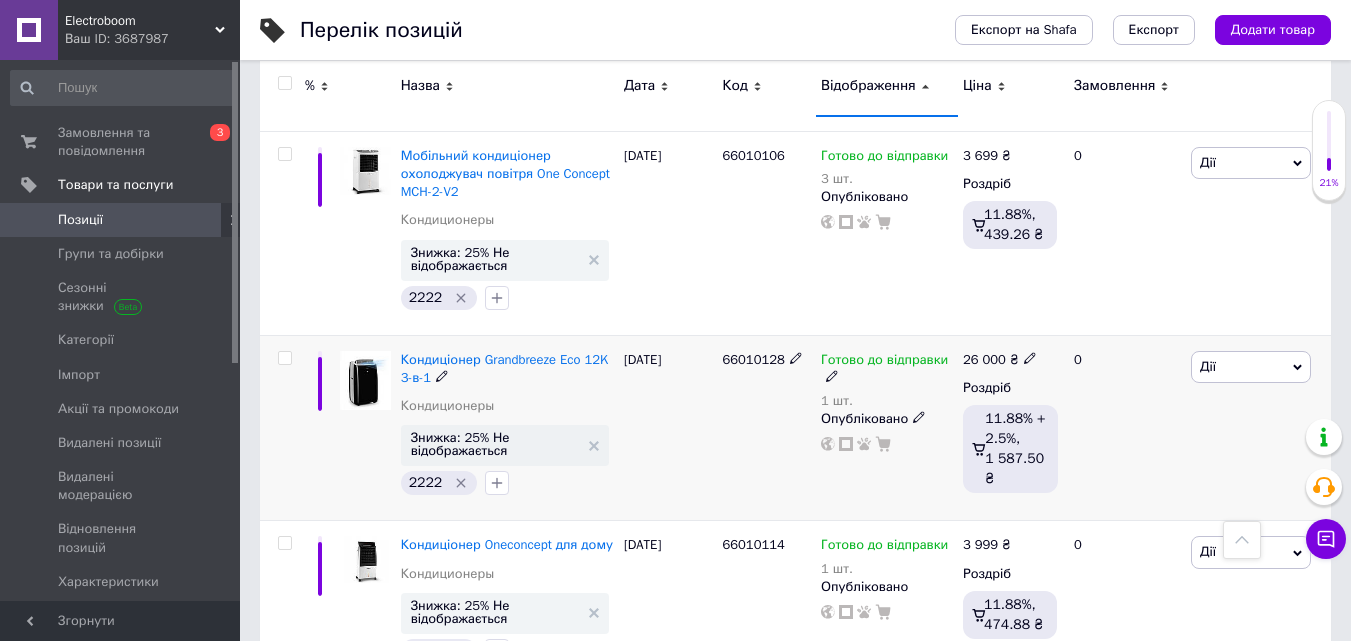 scroll, scrollTop: 1900, scrollLeft: 0, axis: vertical 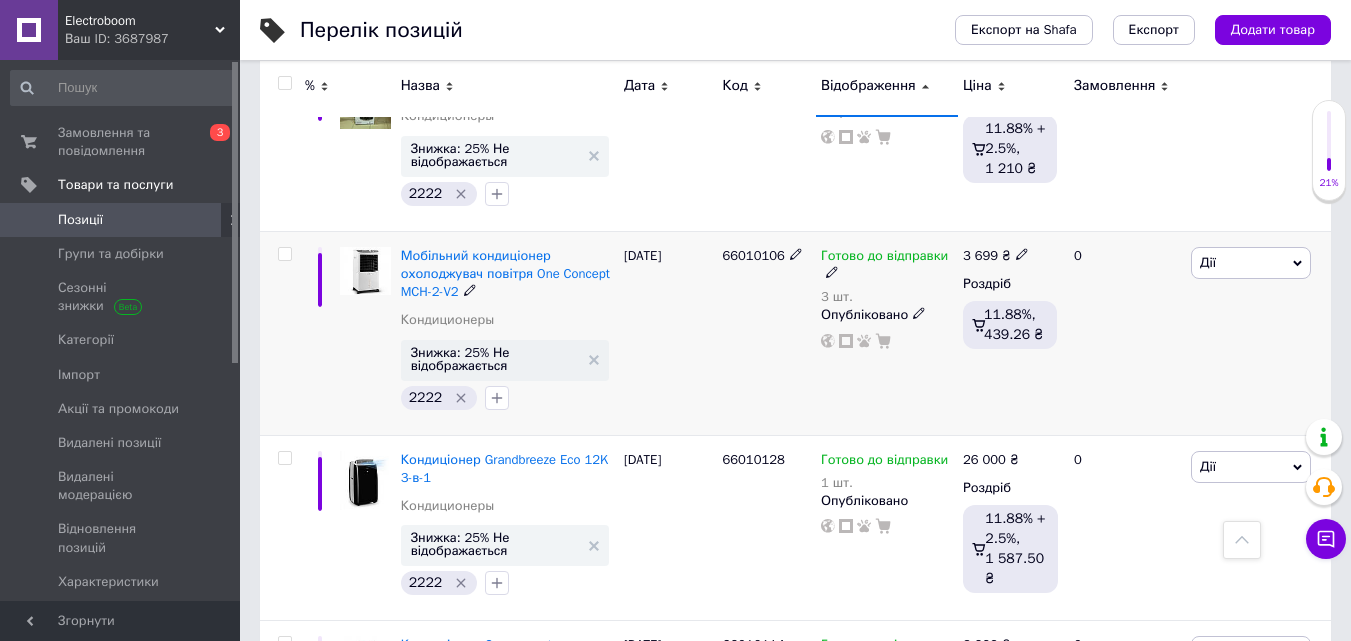 click on "Мобільний кондиціонер охолоджувач повітря One Concept MCH-2-V2" at bounding box center [507, 274] 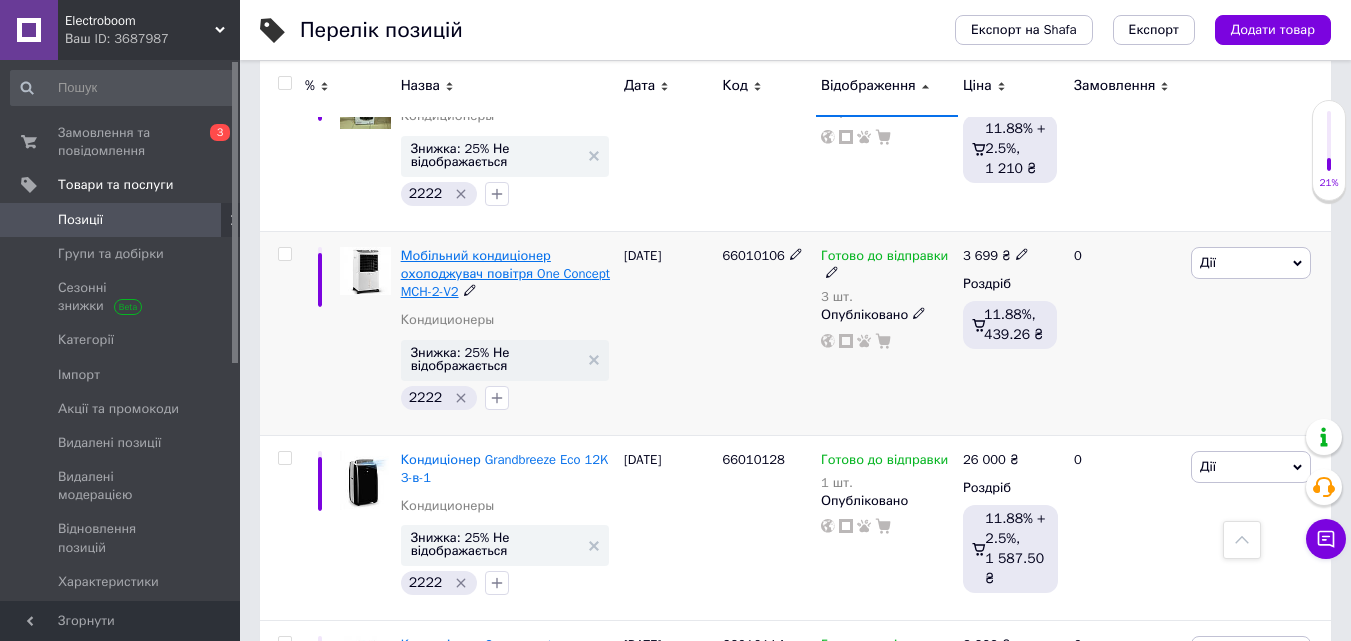 click on "Мобільний кондиціонер охолоджувач повітря One Concept MCH-2-V2" at bounding box center [505, 273] 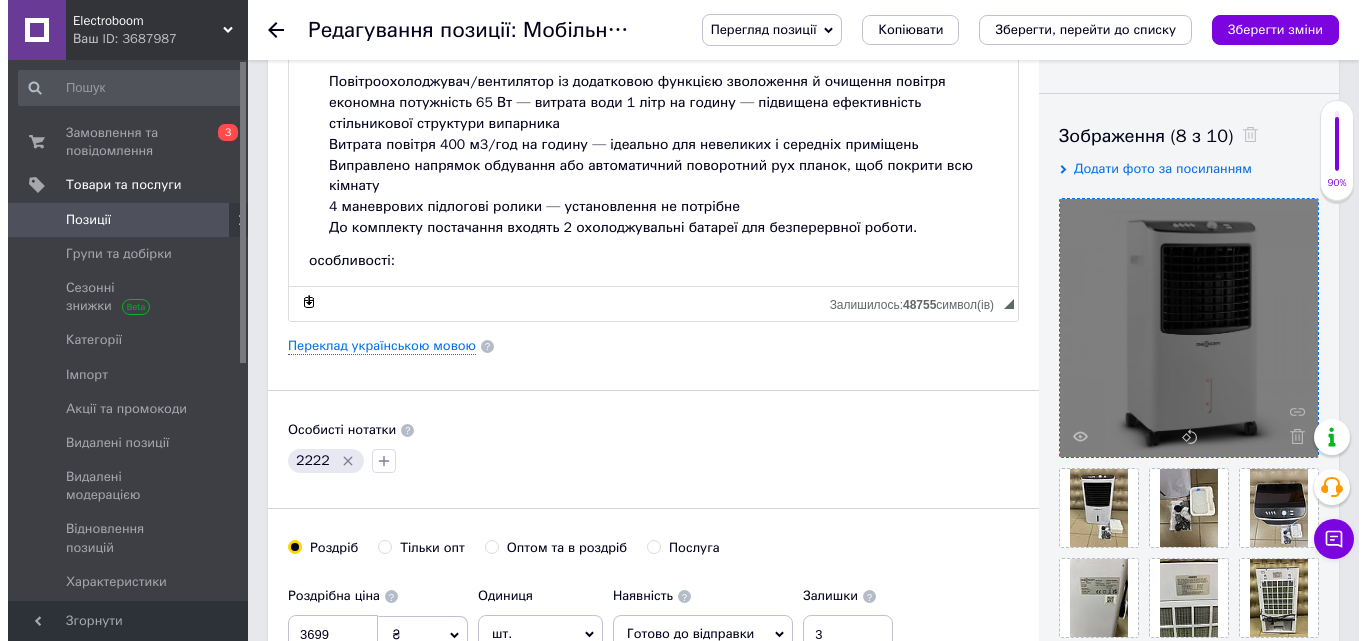 scroll, scrollTop: 300, scrollLeft: 0, axis: vertical 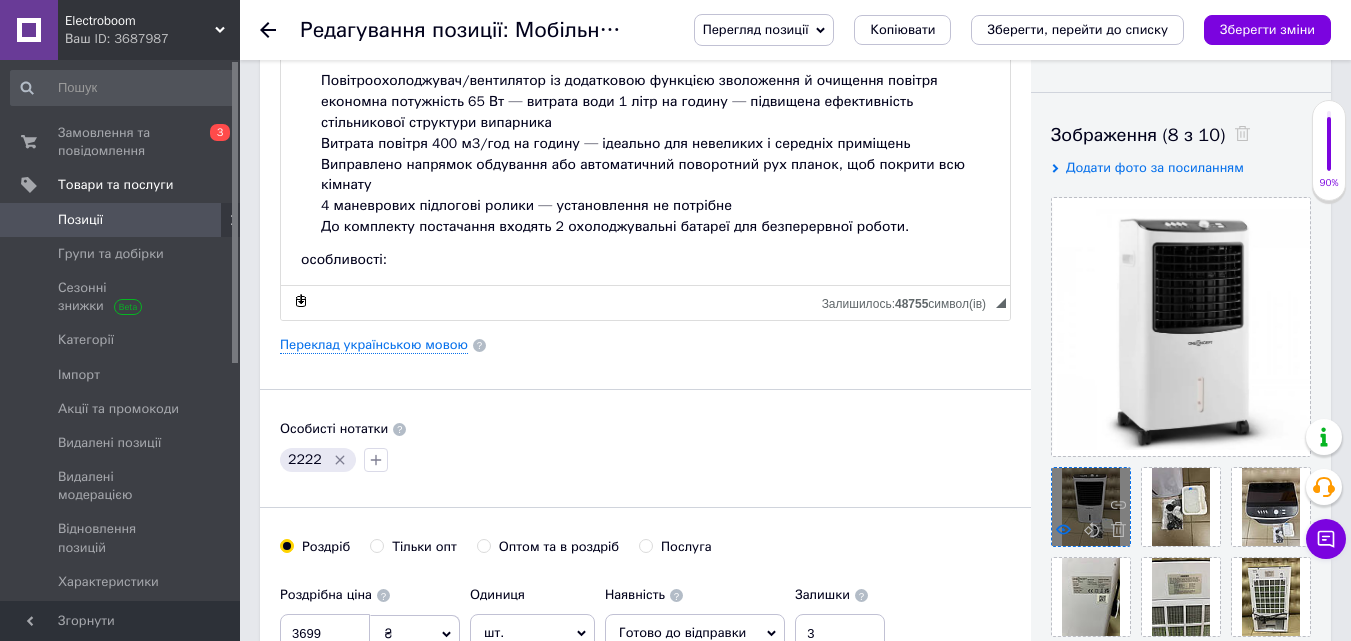 click 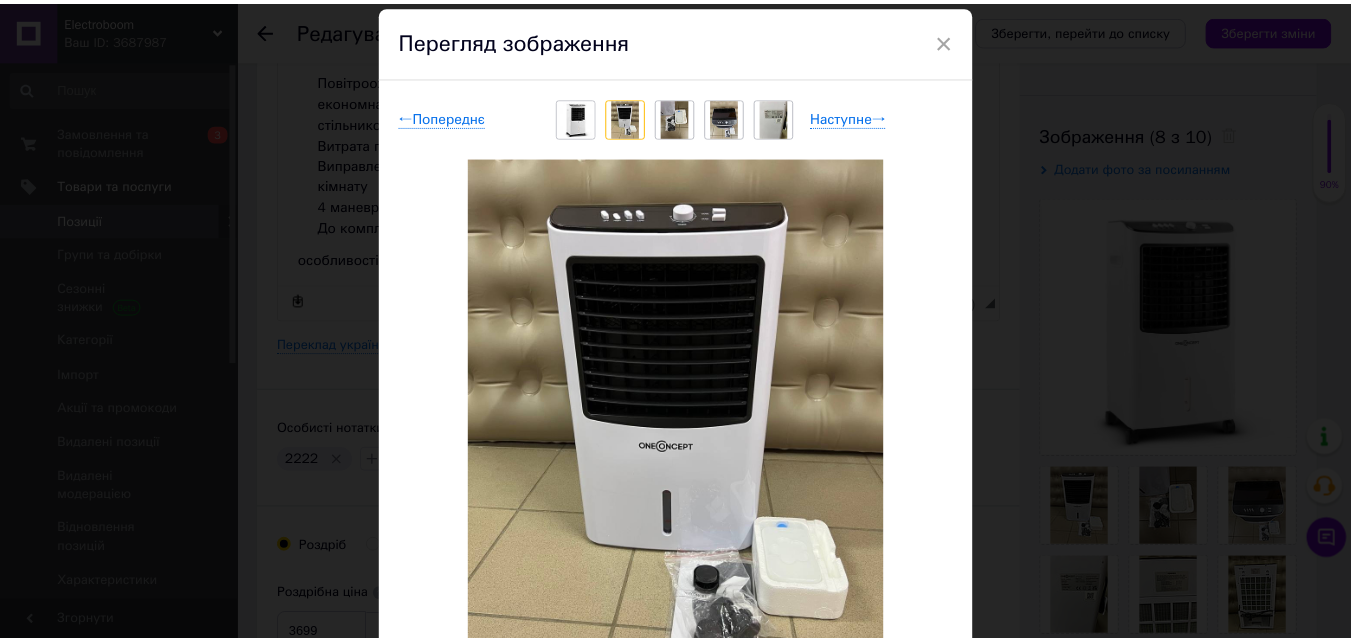 scroll, scrollTop: 0, scrollLeft: 0, axis: both 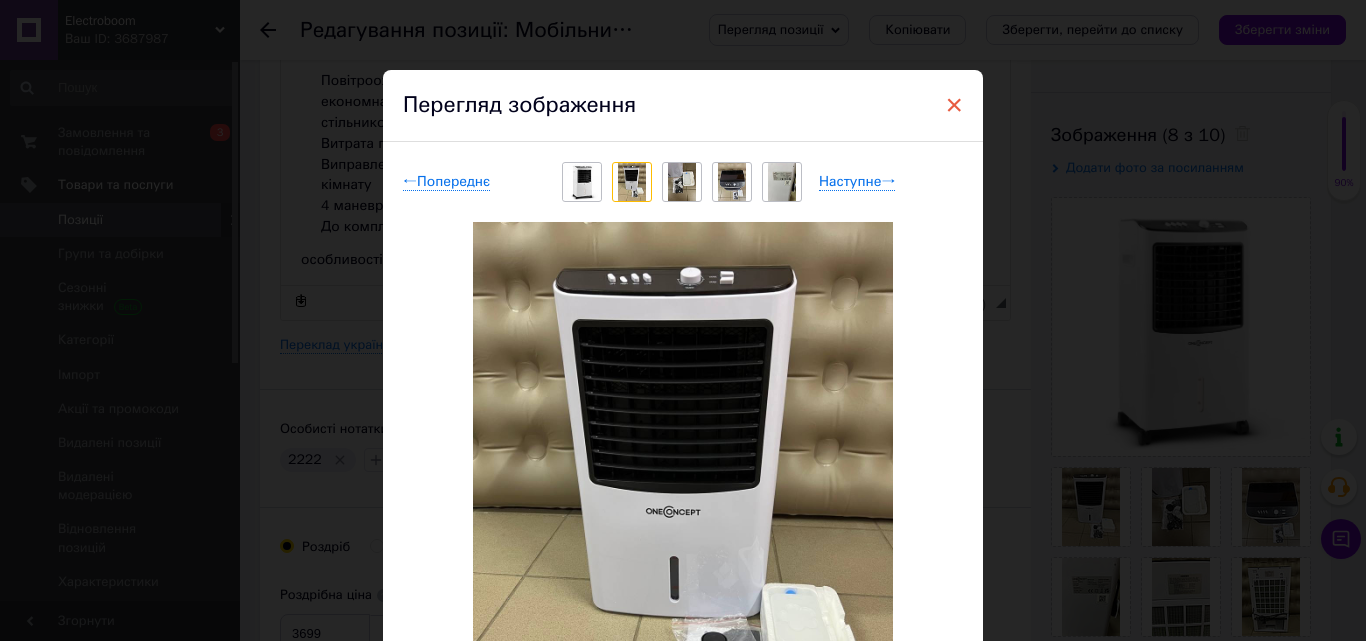 drag, startPoint x: 955, startPoint y: 105, endPoint x: 663, endPoint y: 87, distance: 292.55426 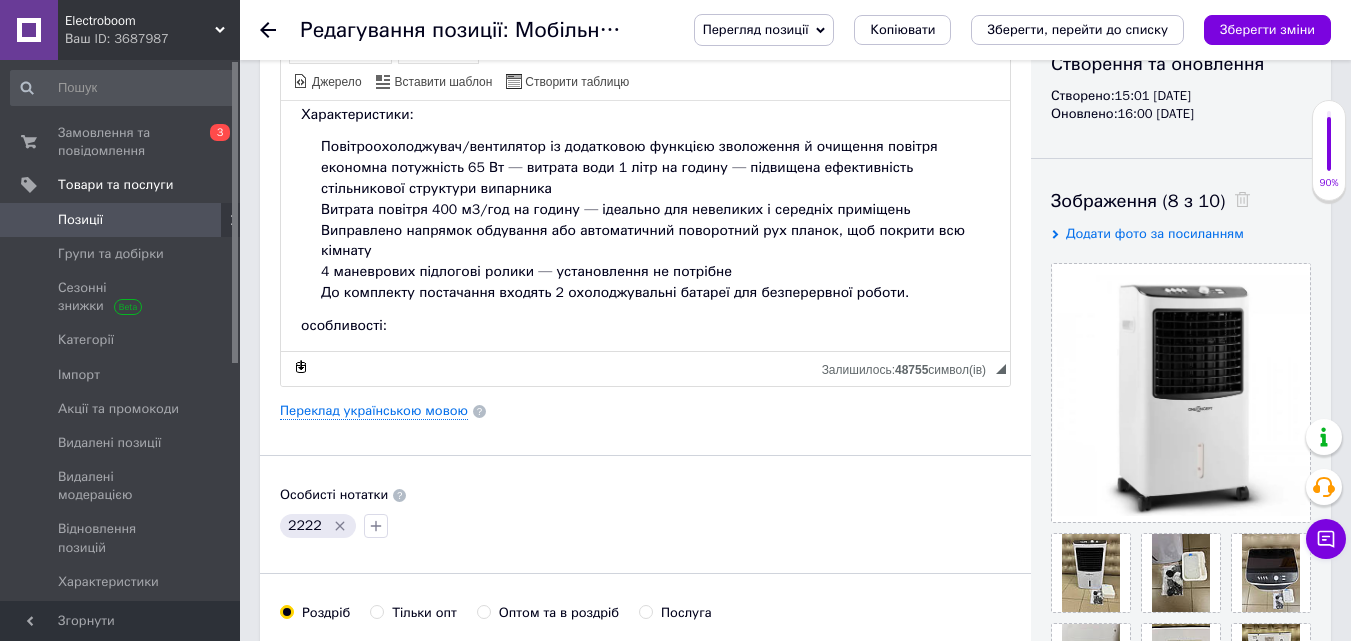 scroll, scrollTop: 200, scrollLeft: 0, axis: vertical 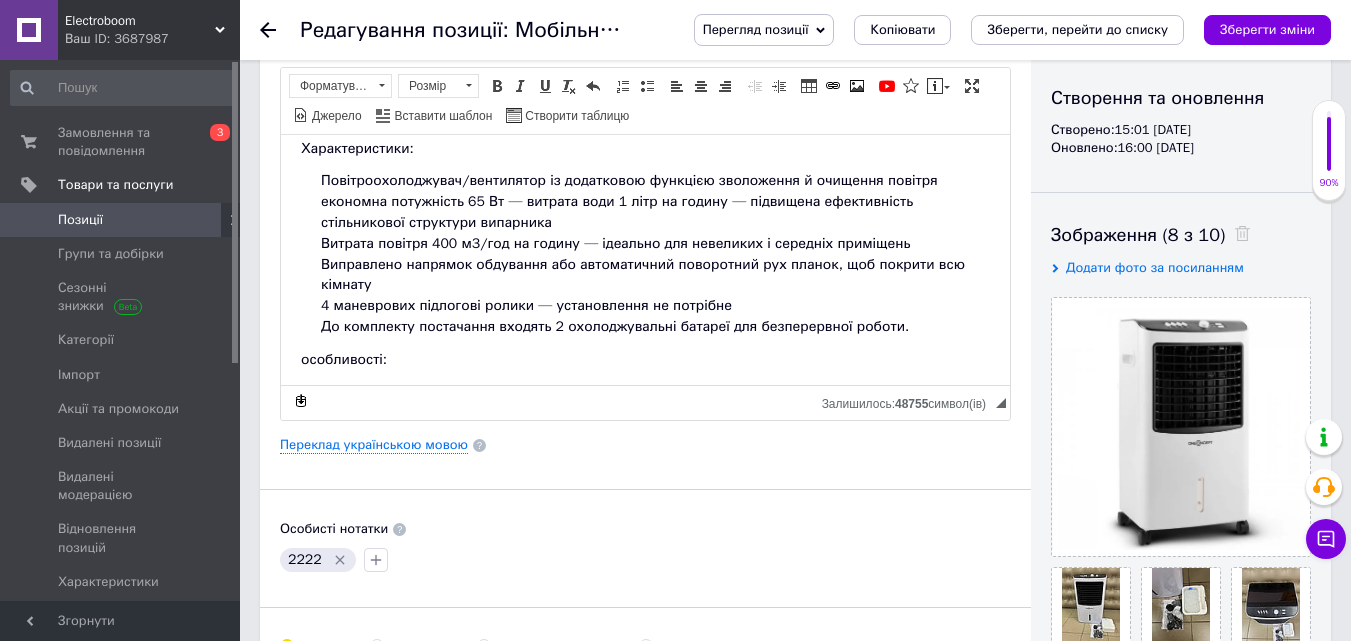 click 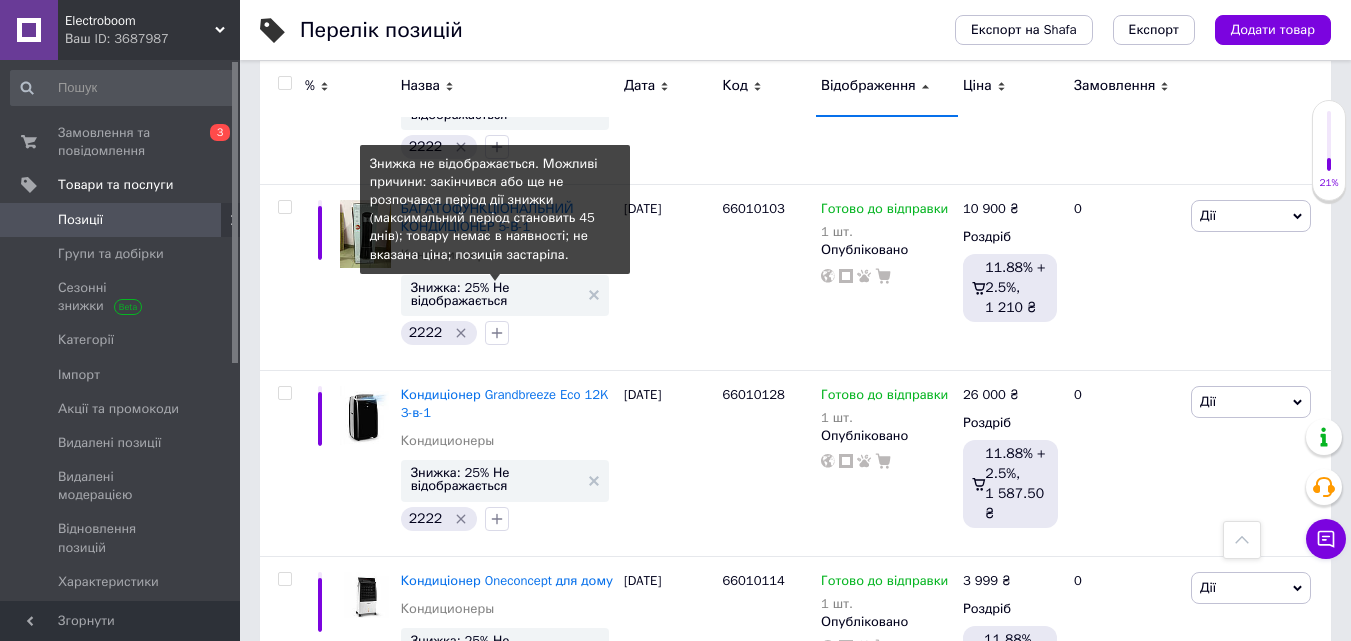 scroll, scrollTop: 3100, scrollLeft: 0, axis: vertical 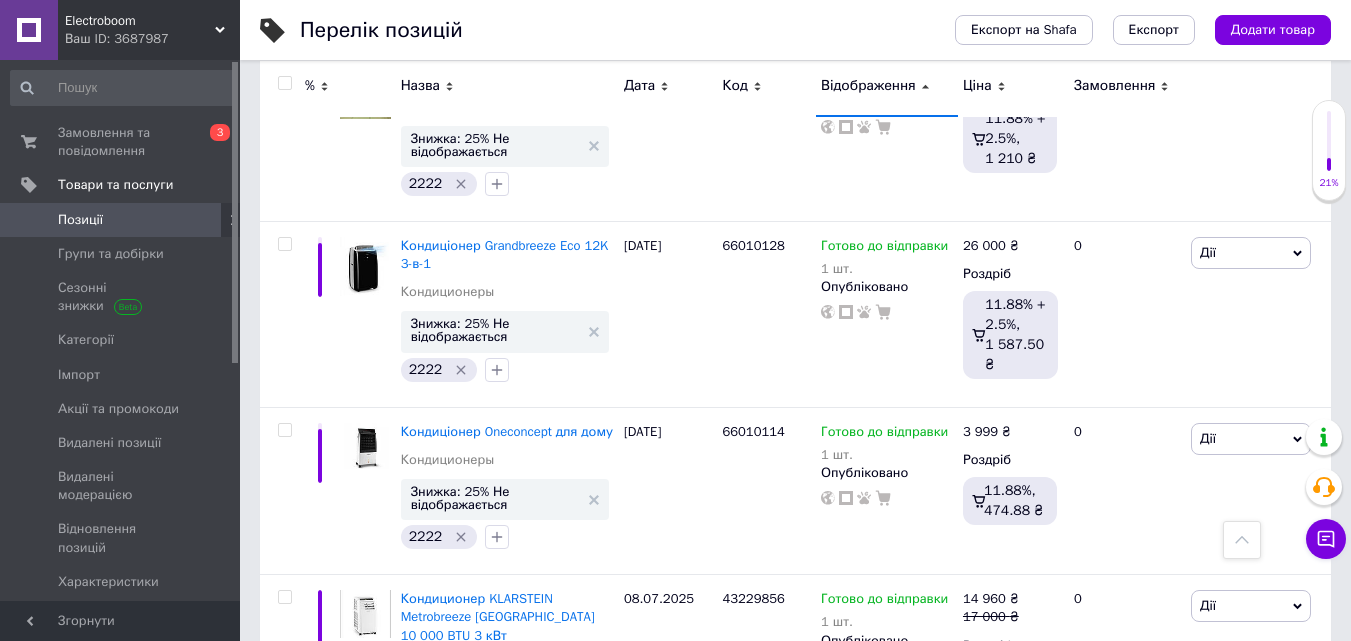 click 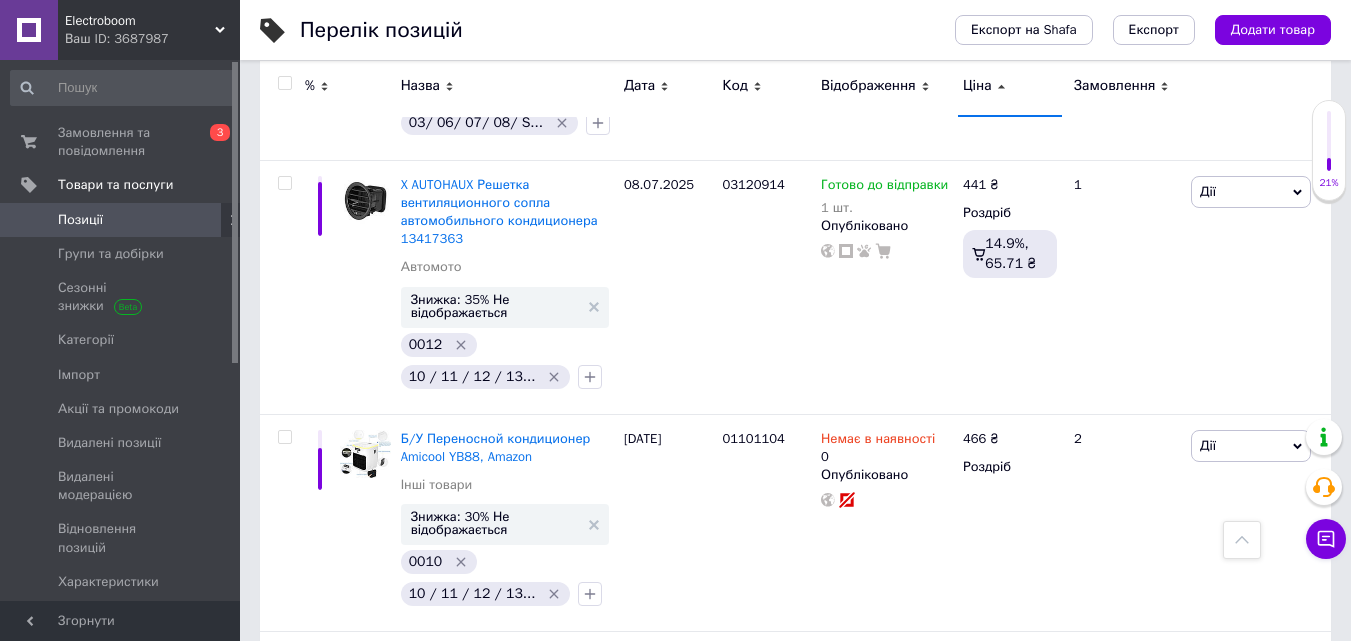 click 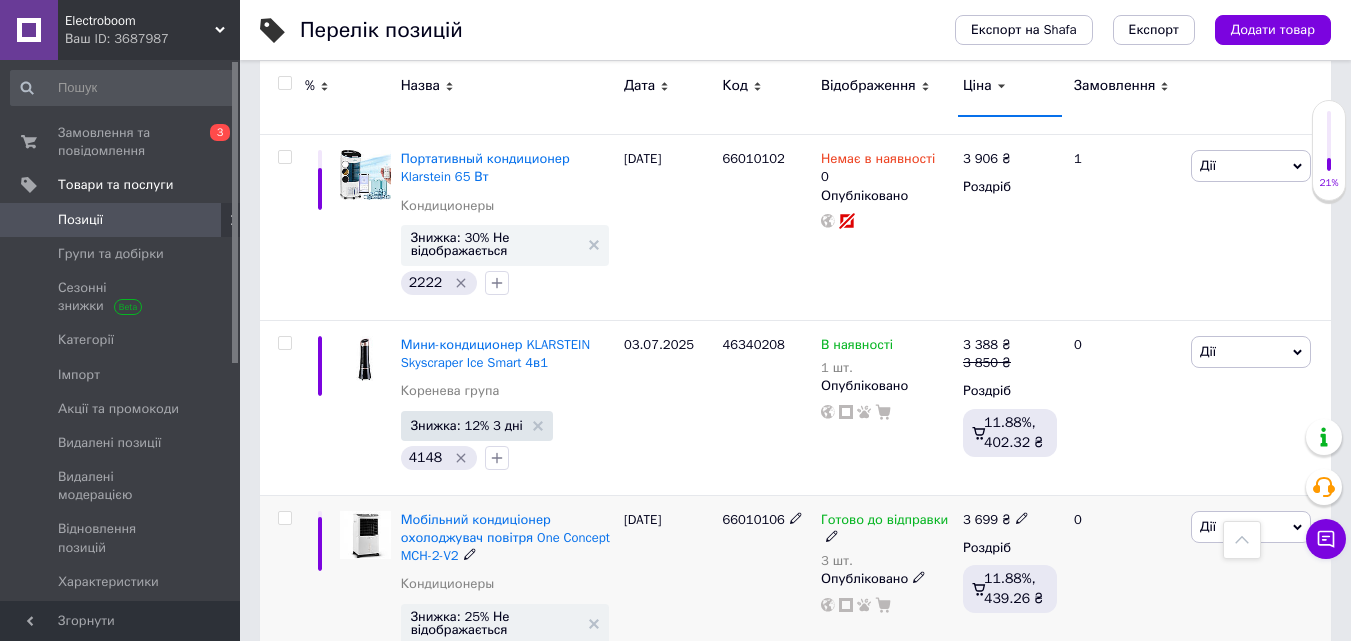 scroll, scrollTop: 9100, scrollLeft: 0, axis: vertical 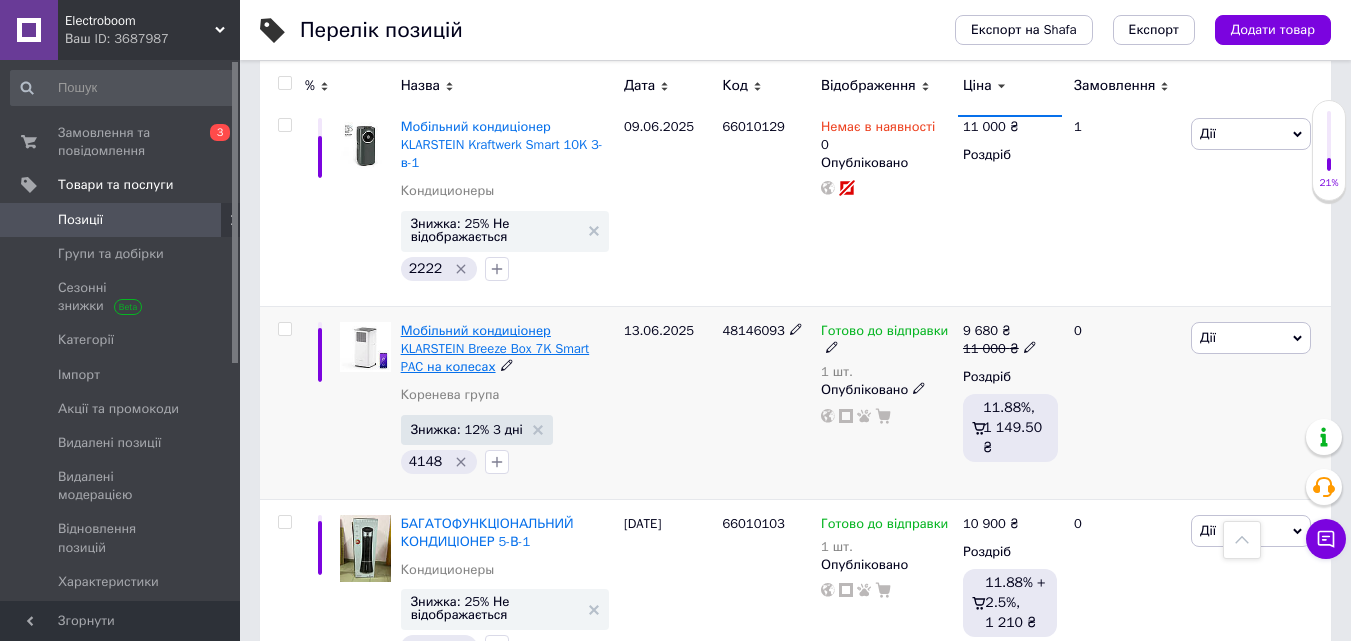 click on "Мобільний кондиціонер KLARSTEIN Breeze Box 7K Smart PAC на колесах" at bounding box center (495, 348) 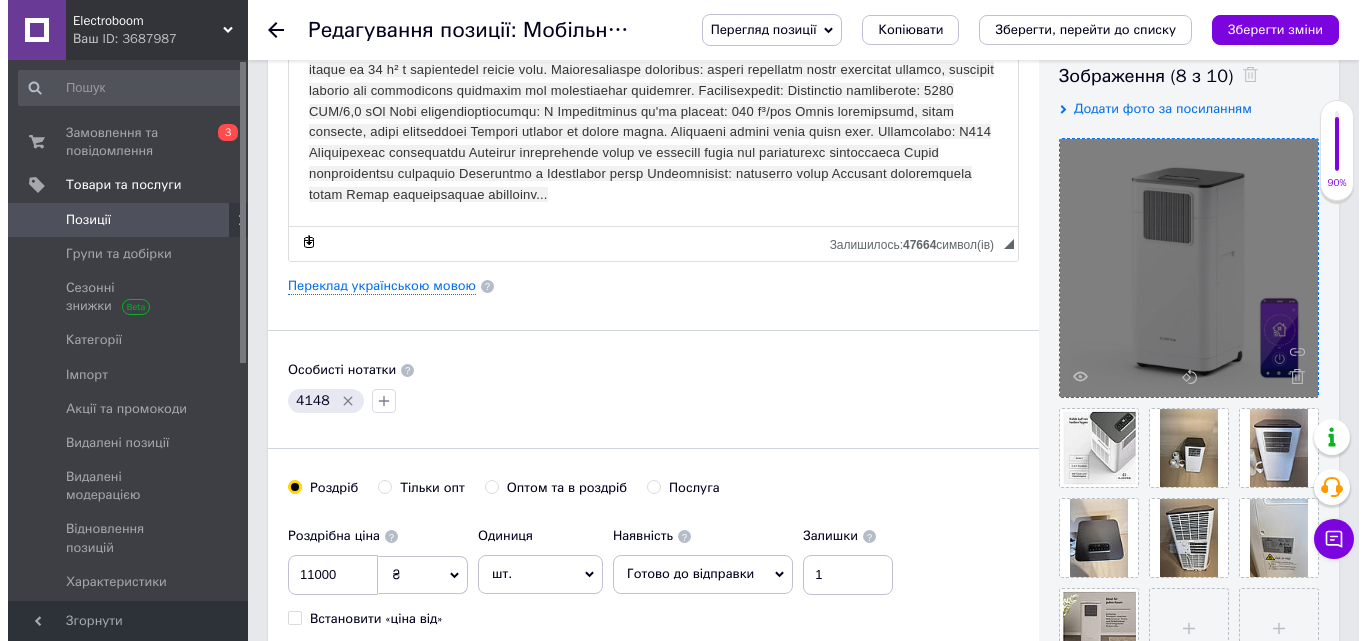 scroll, scrollTop: 400, scrollLeft: 0, axis: vertical 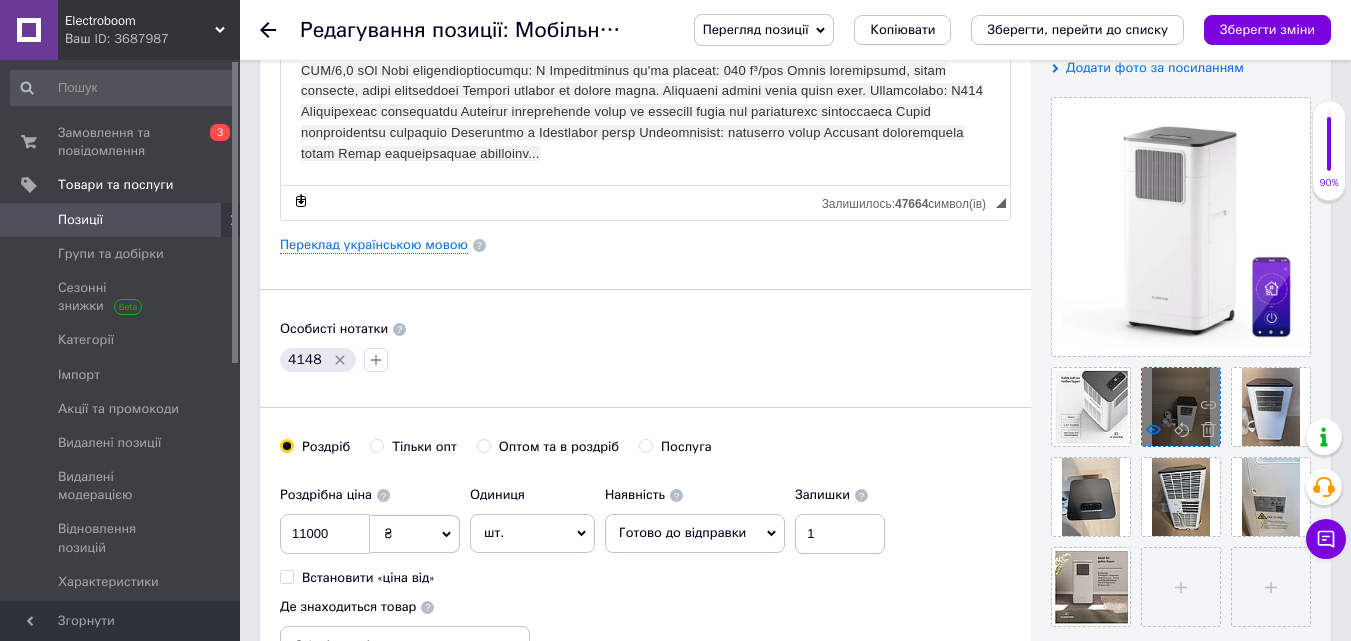 click 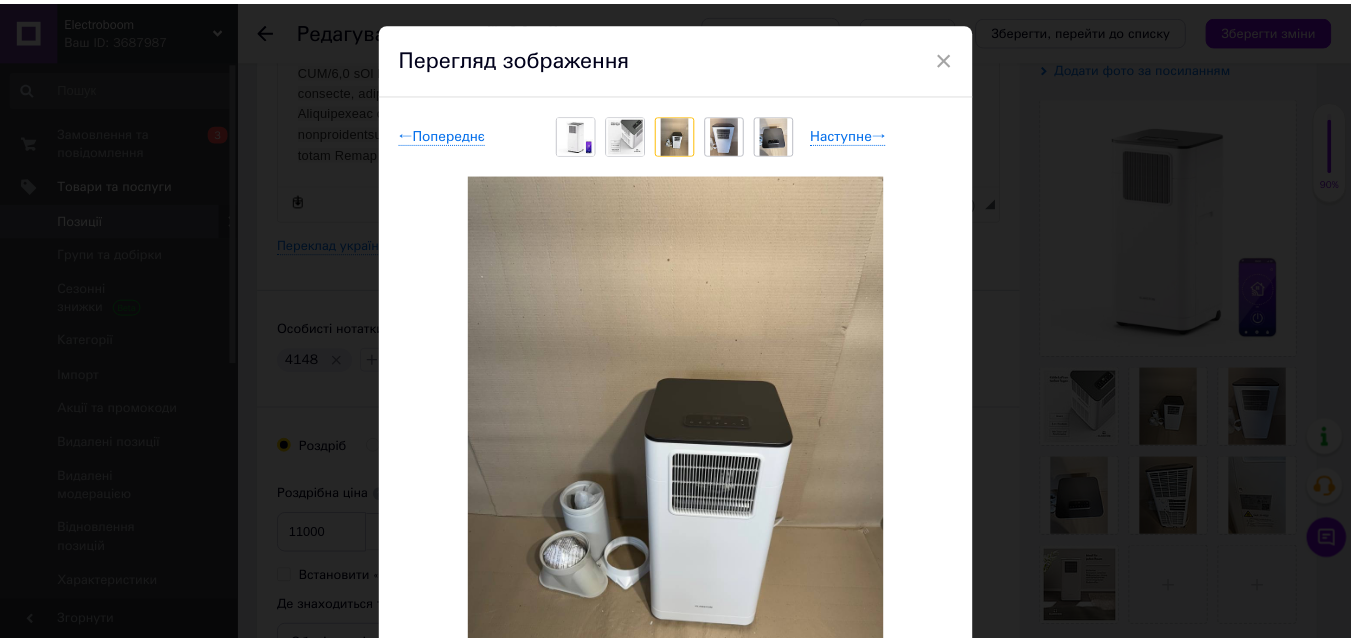 scroll, scrollTop: 0, scrollLeft: 0, axis: both 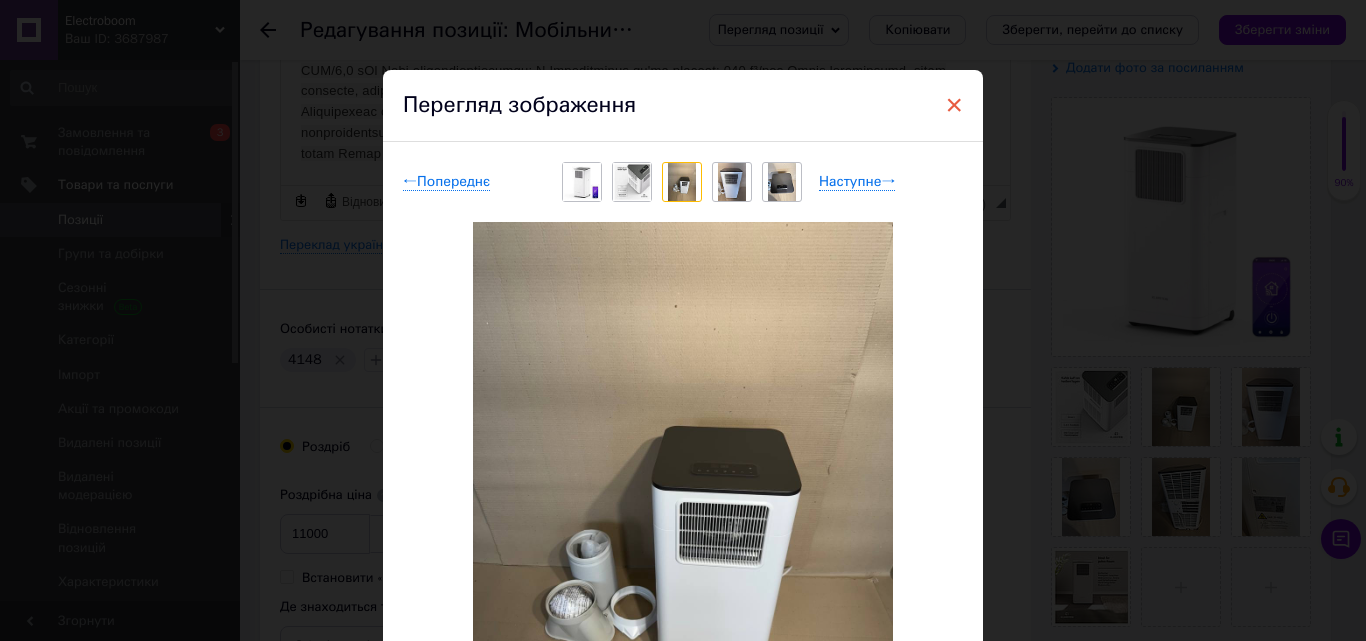 click on "×" at bounding box center (954, 105) 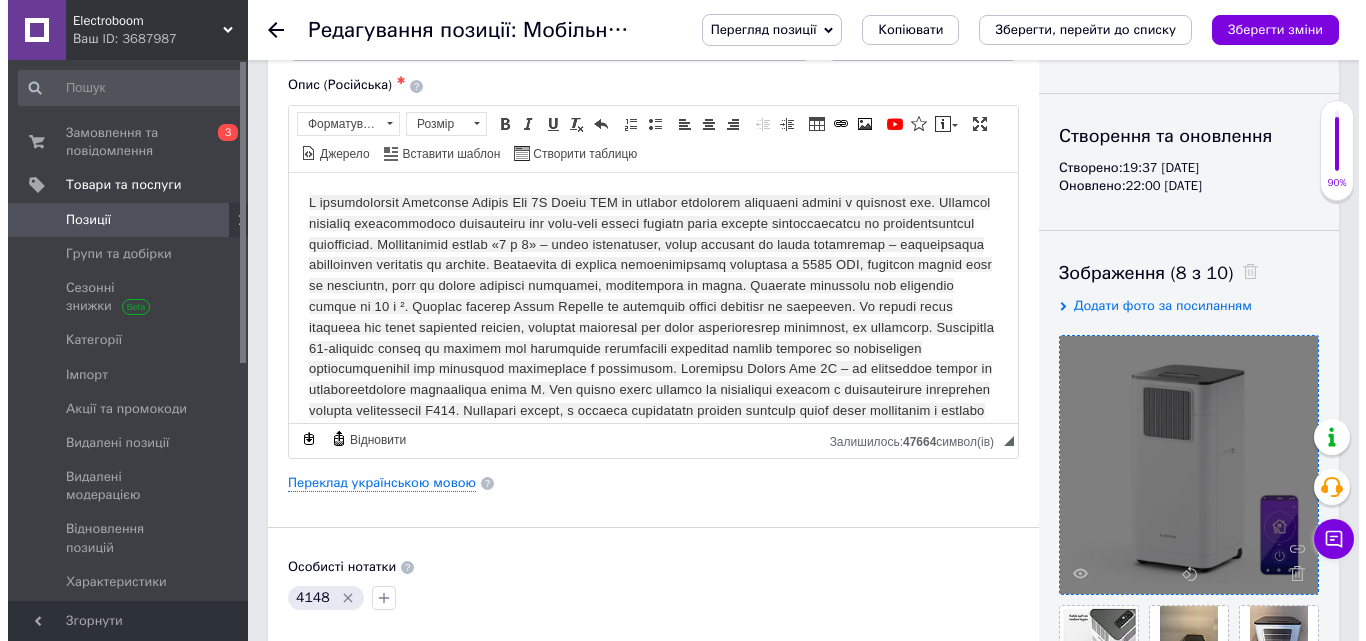 scroll, scrollTop: 400, scrollLeft: 0, axis: vertical 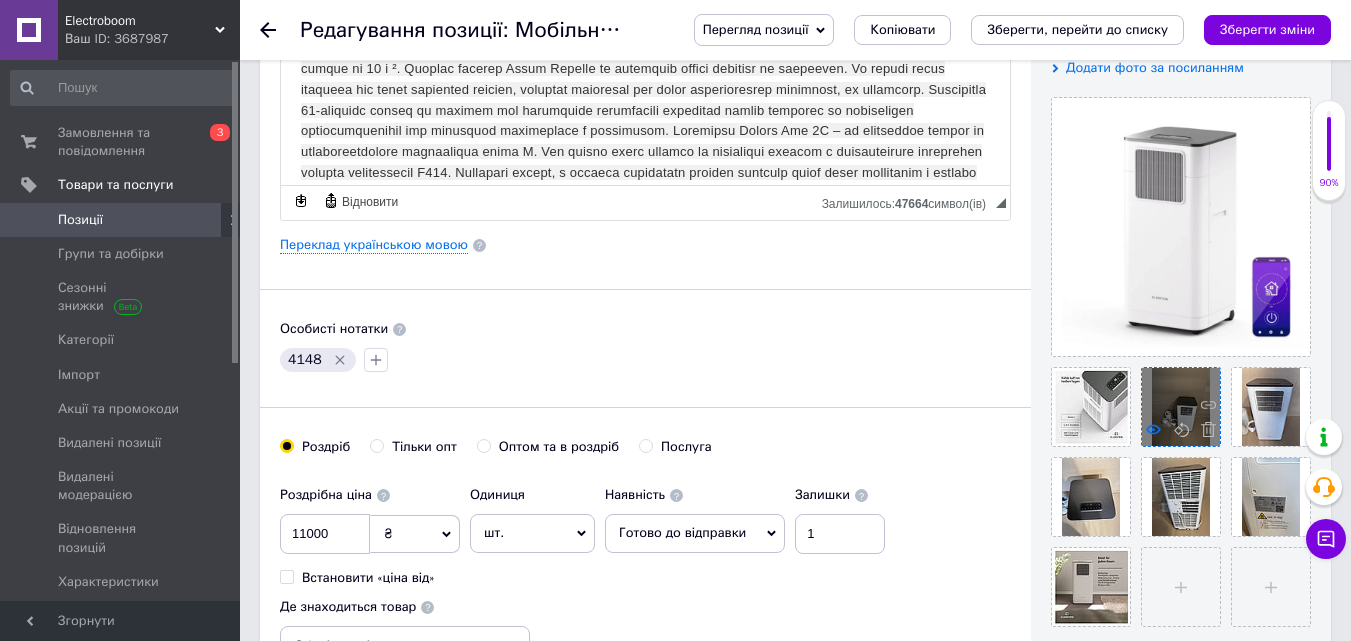 click 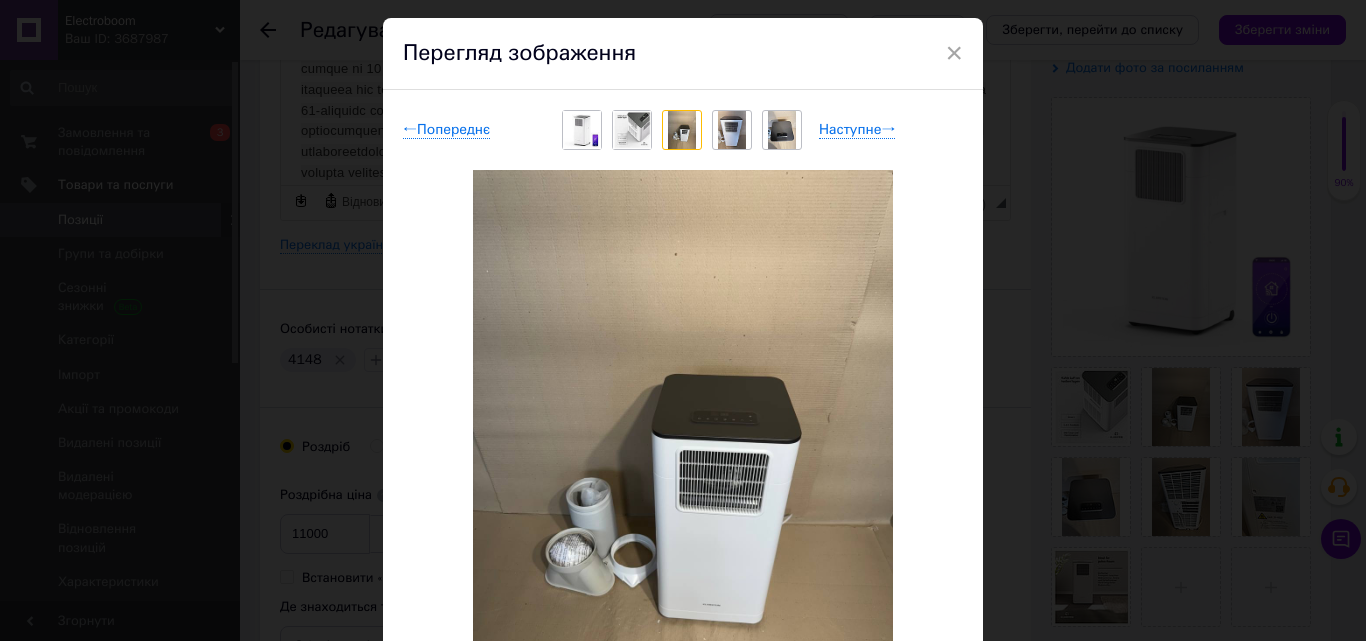 scroll, scrollTop: 0, scrollLeft: 0, axis: both 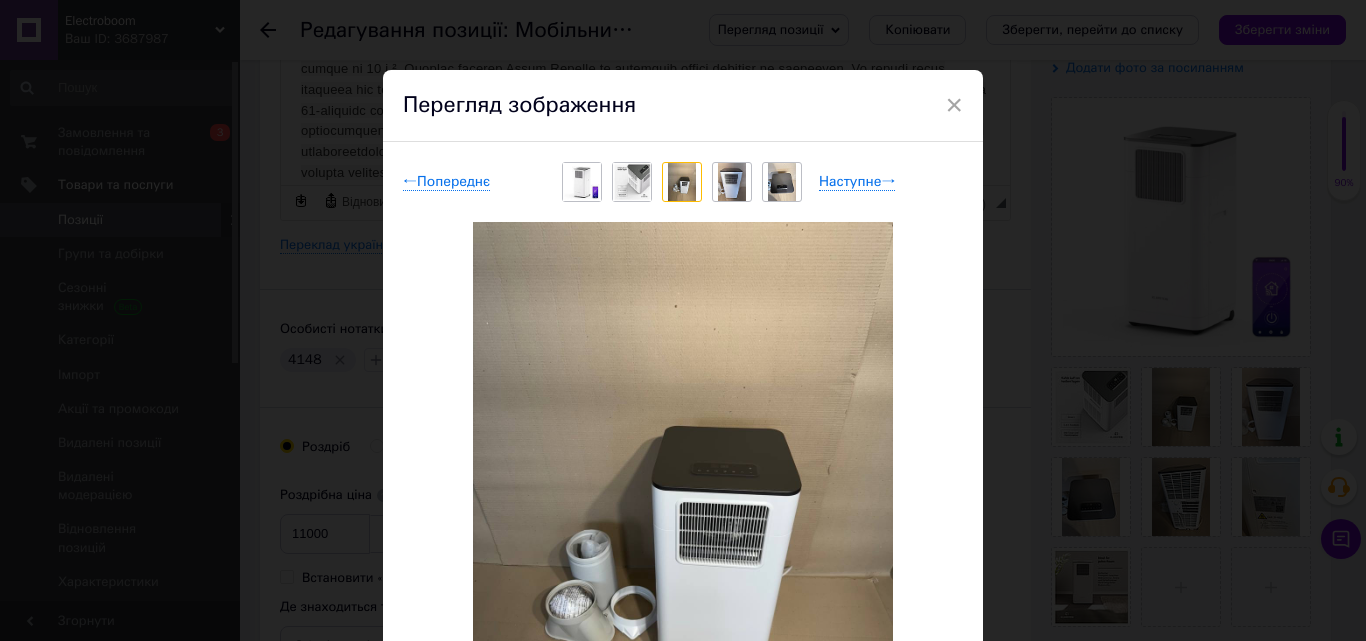 click at bounding box center (732, 182) 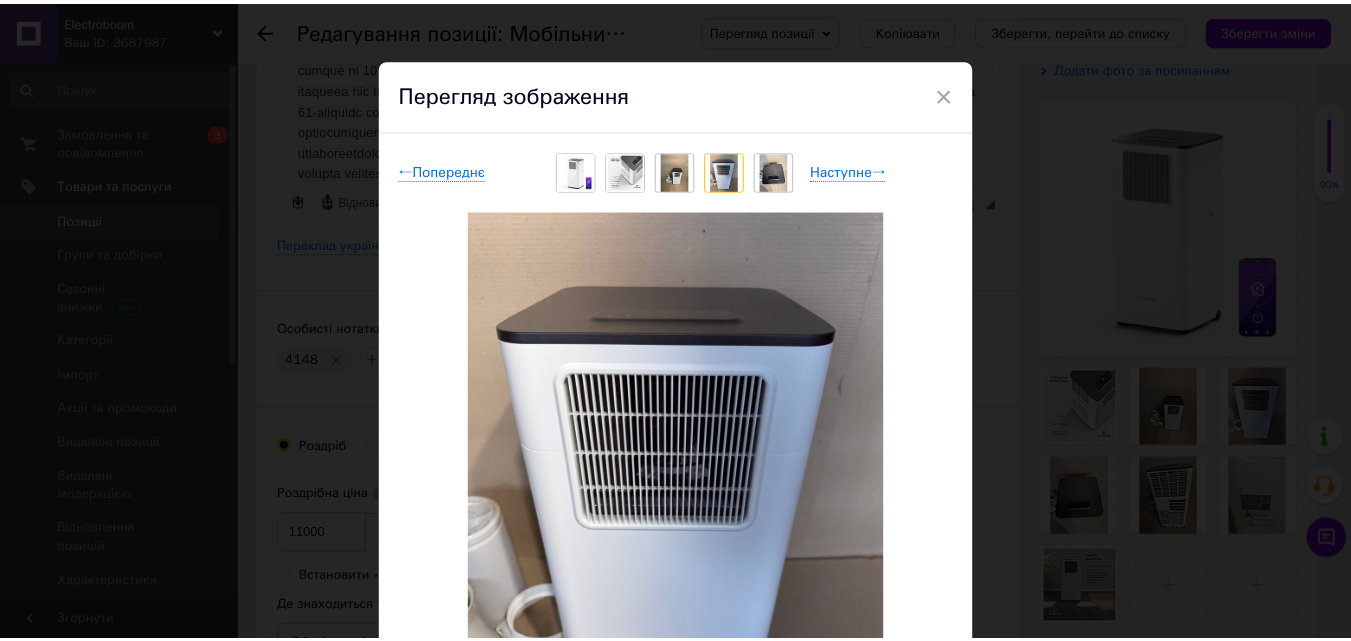 scroll, scrollTop: 0, scrollLeft: 0, axis: both 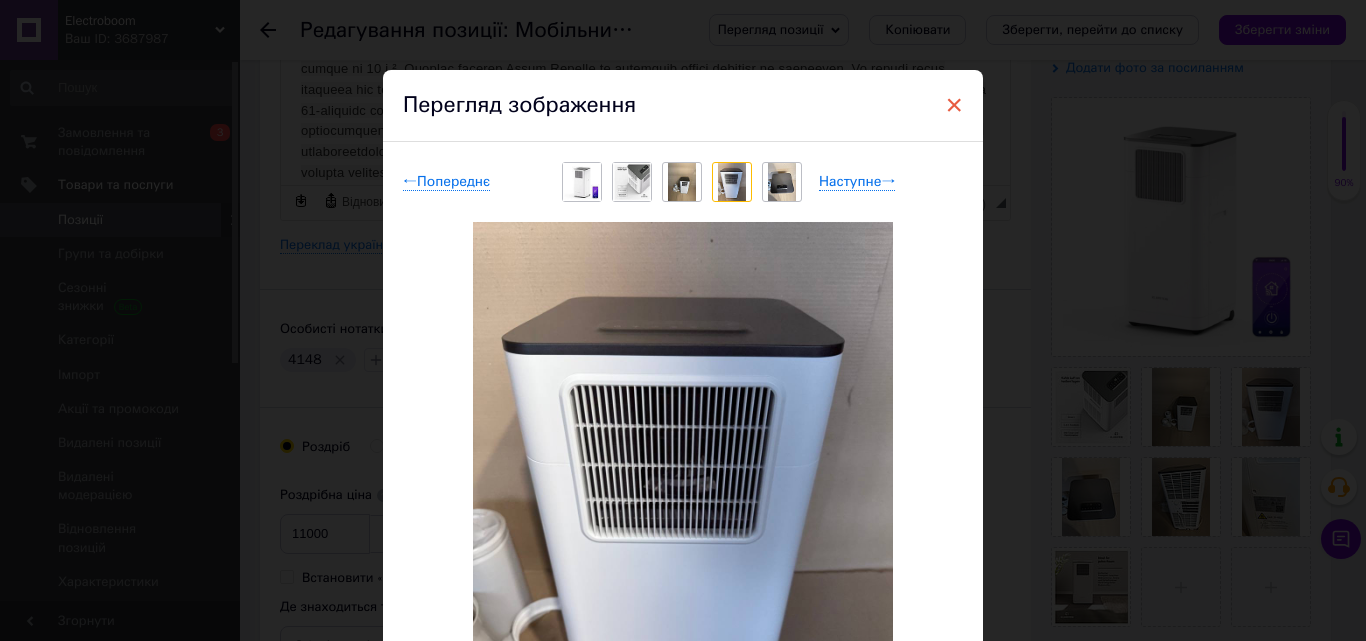 drag, startPoint x: 953, startPoint y: 106, endPoint x: 634, endPoint y: 234, distance: 343.72226 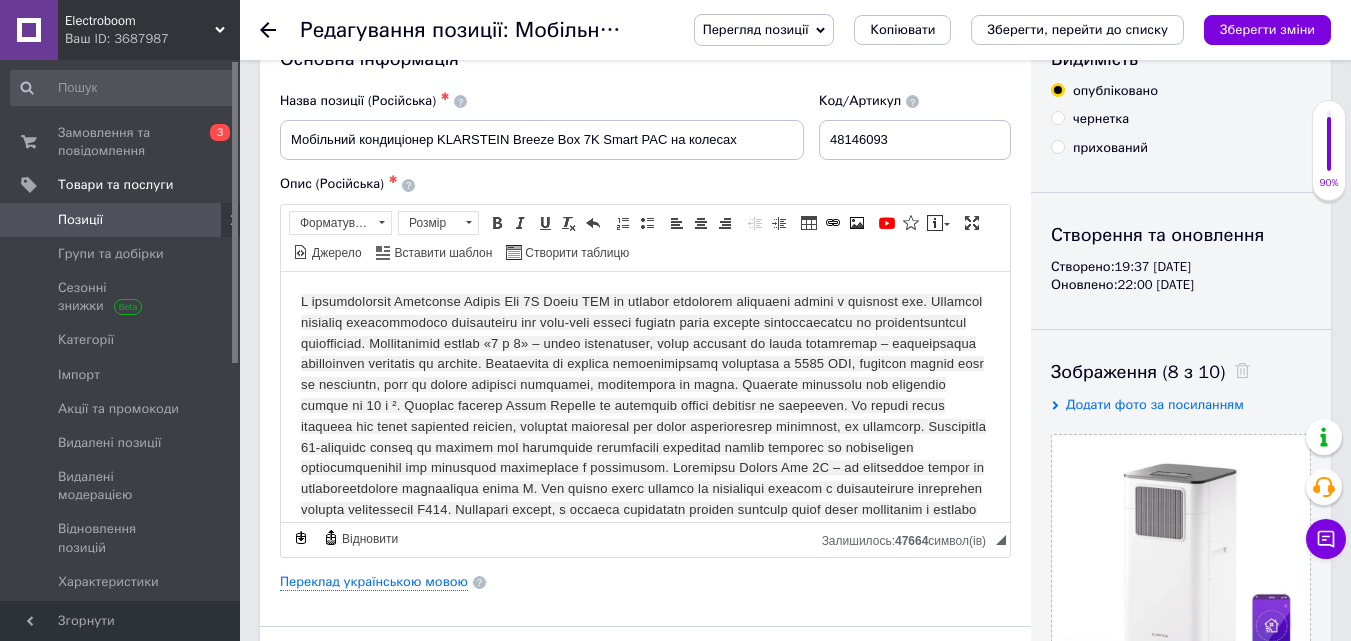 scroll, scrollTop: 0, scrollLeft: 0, axis: both 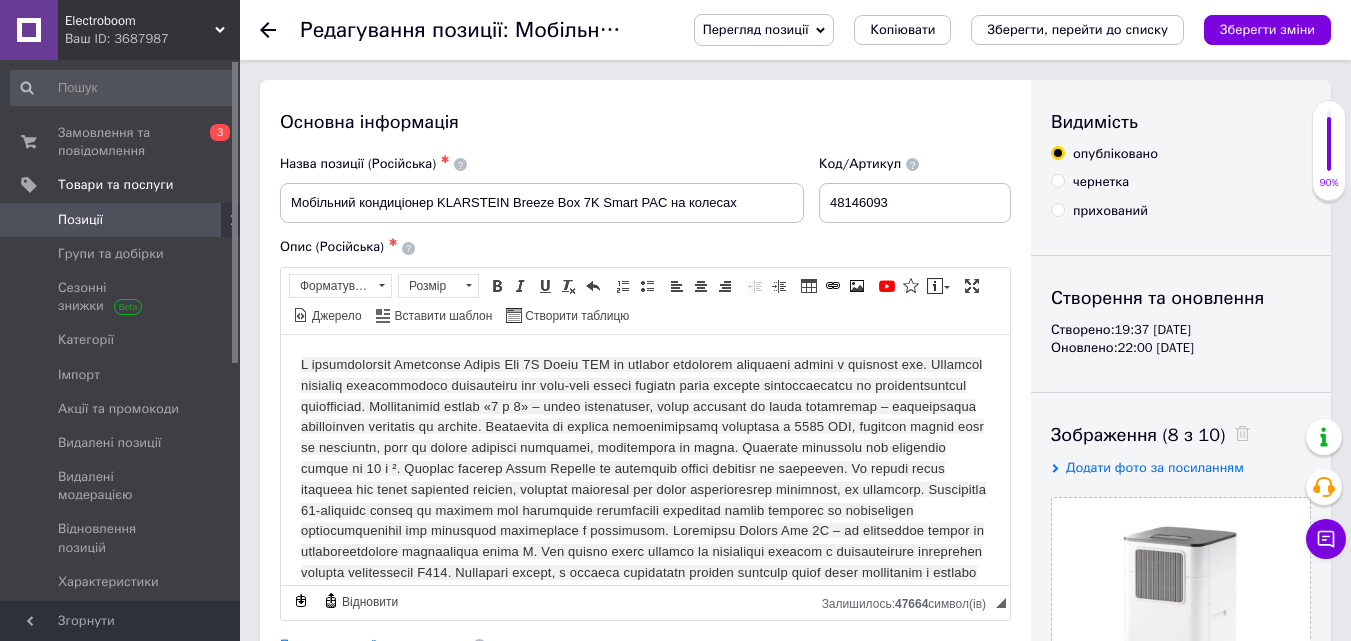 click 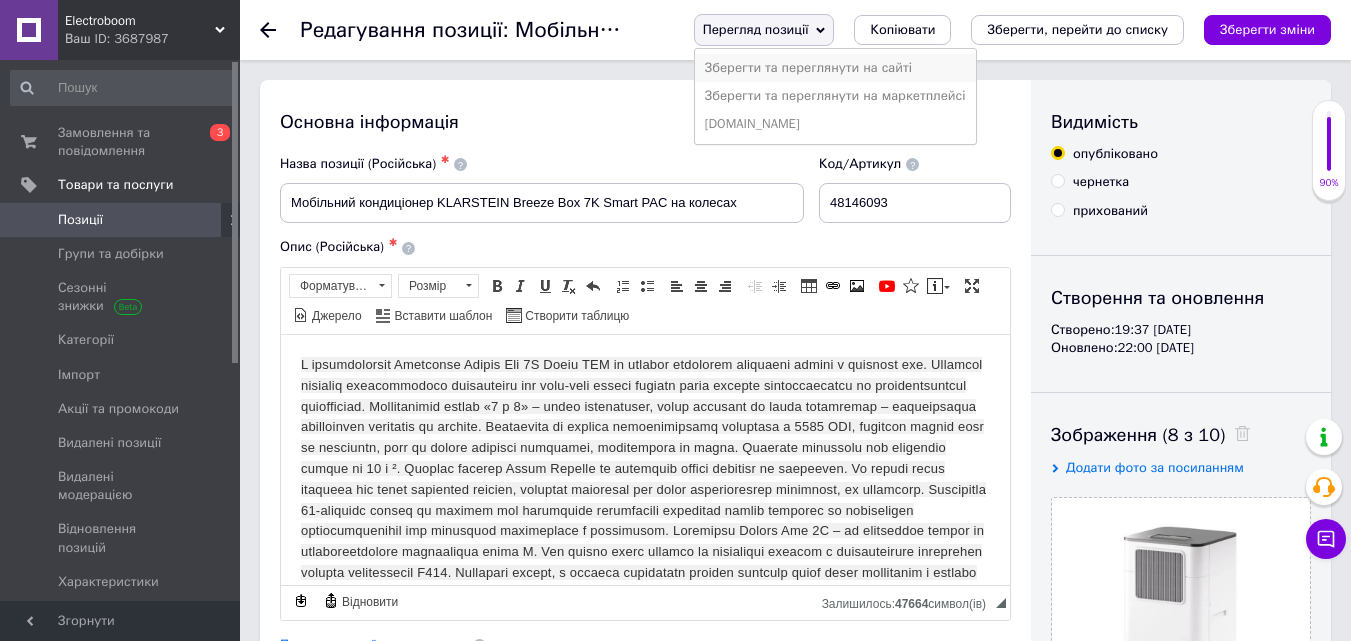 click on "Зберегти та переглянути на сайті" at bounding box center [835, 68] 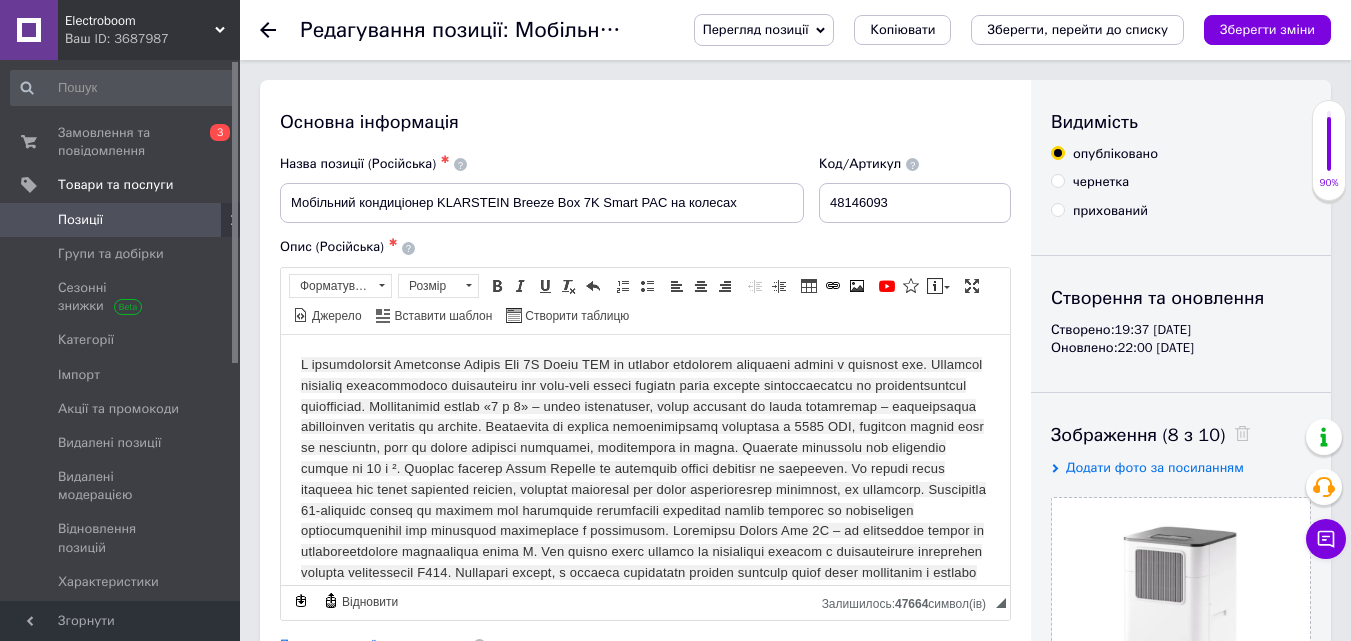 click 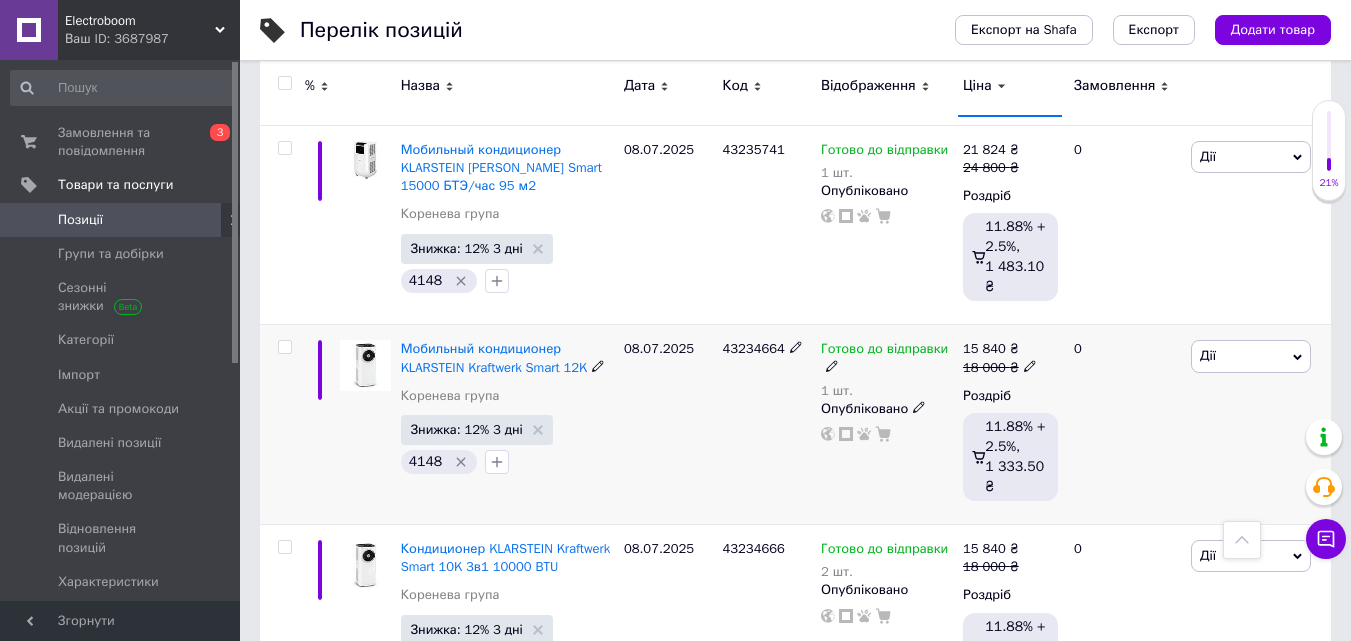 scroll, scrollTop: 1100, scrollLeft: 0, axis: vertical 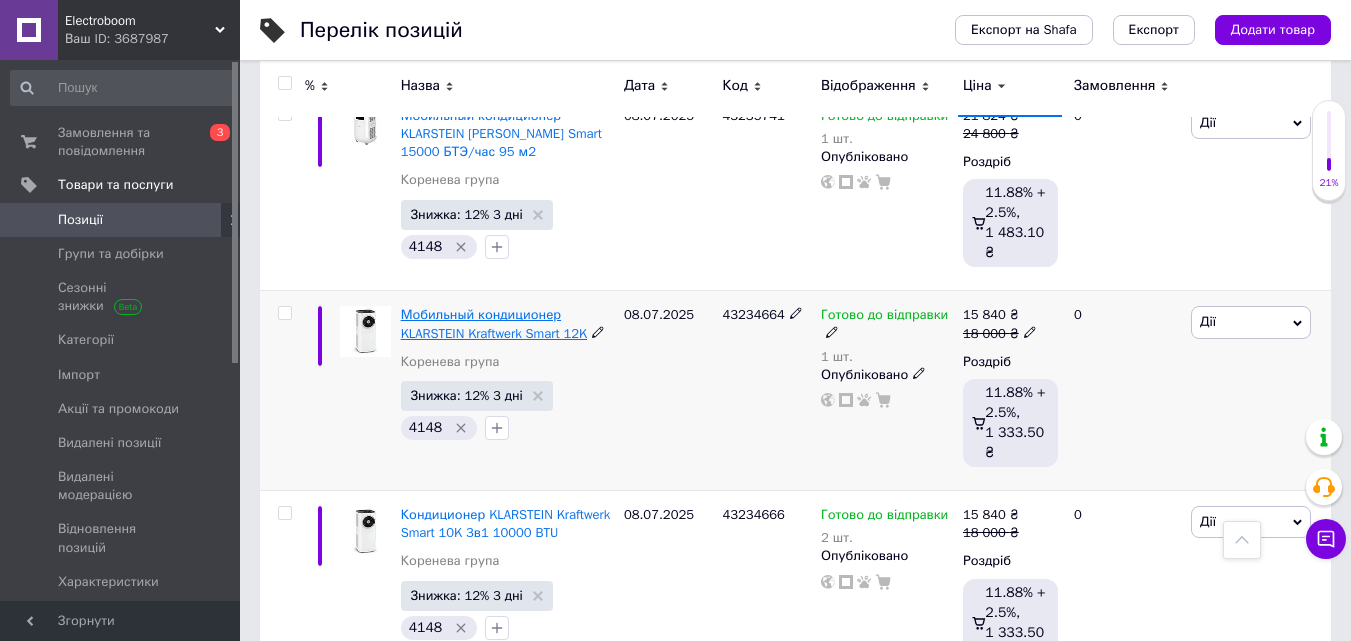 click on "Мобильный кондиционер KLARSTEIN Kraftwerk Smart 12K" at bounding box center (494, 323) 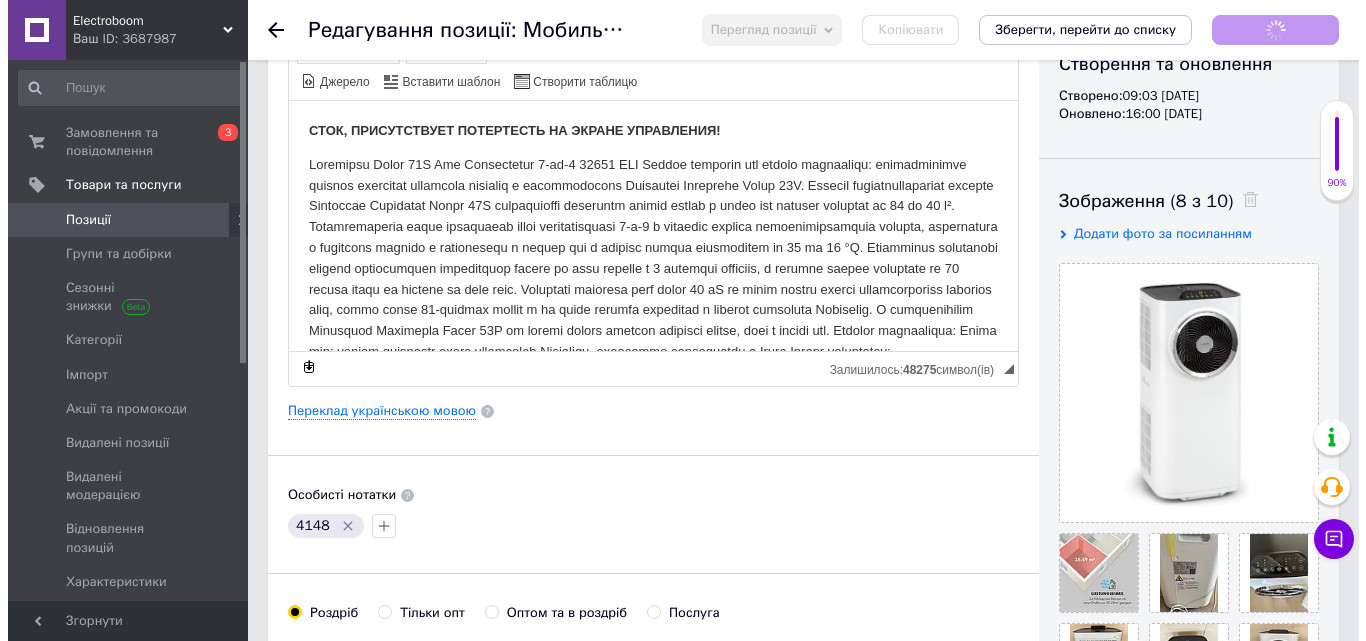 scroll, scrollTop: 400, scrollLeft: 0, axis: vertical 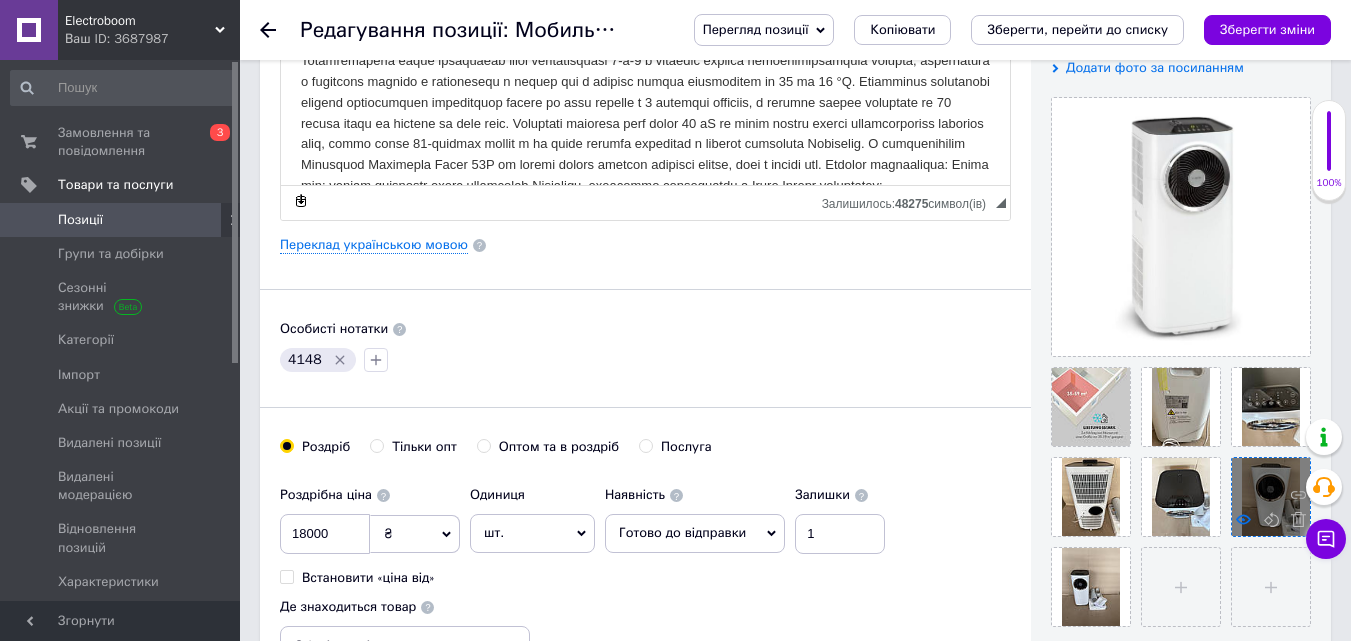 click 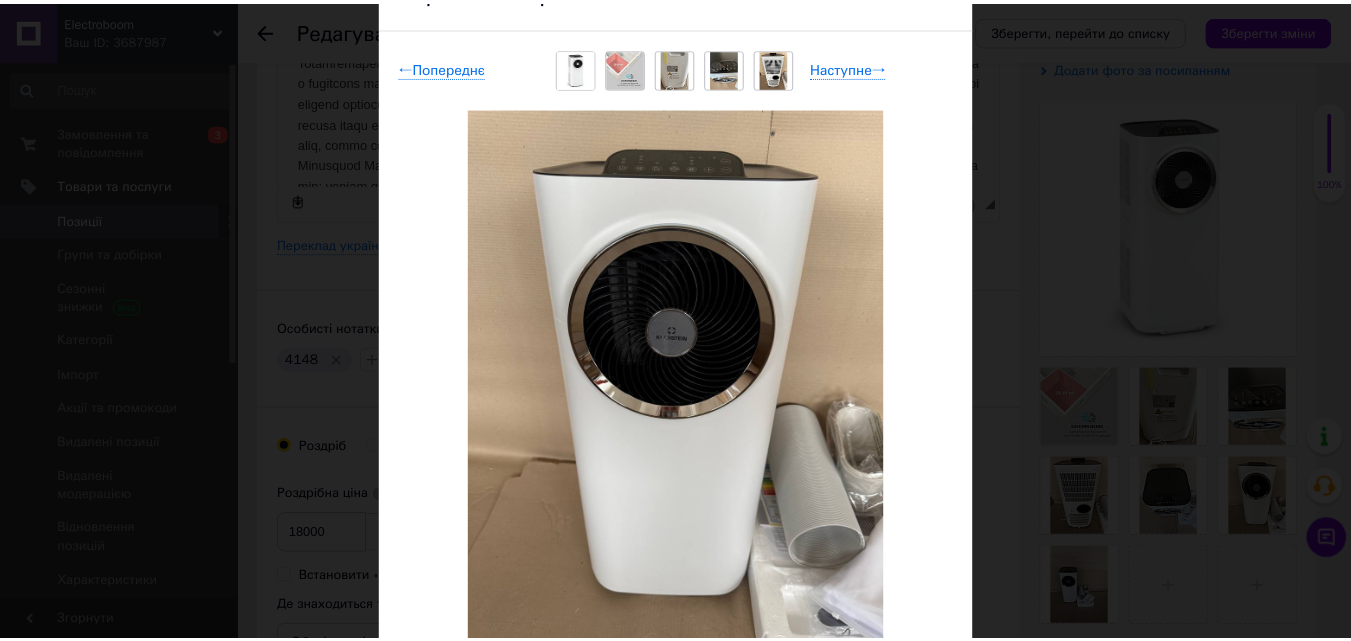 scroll, scrollTop: 0, scrollLeft: 0, axis: both 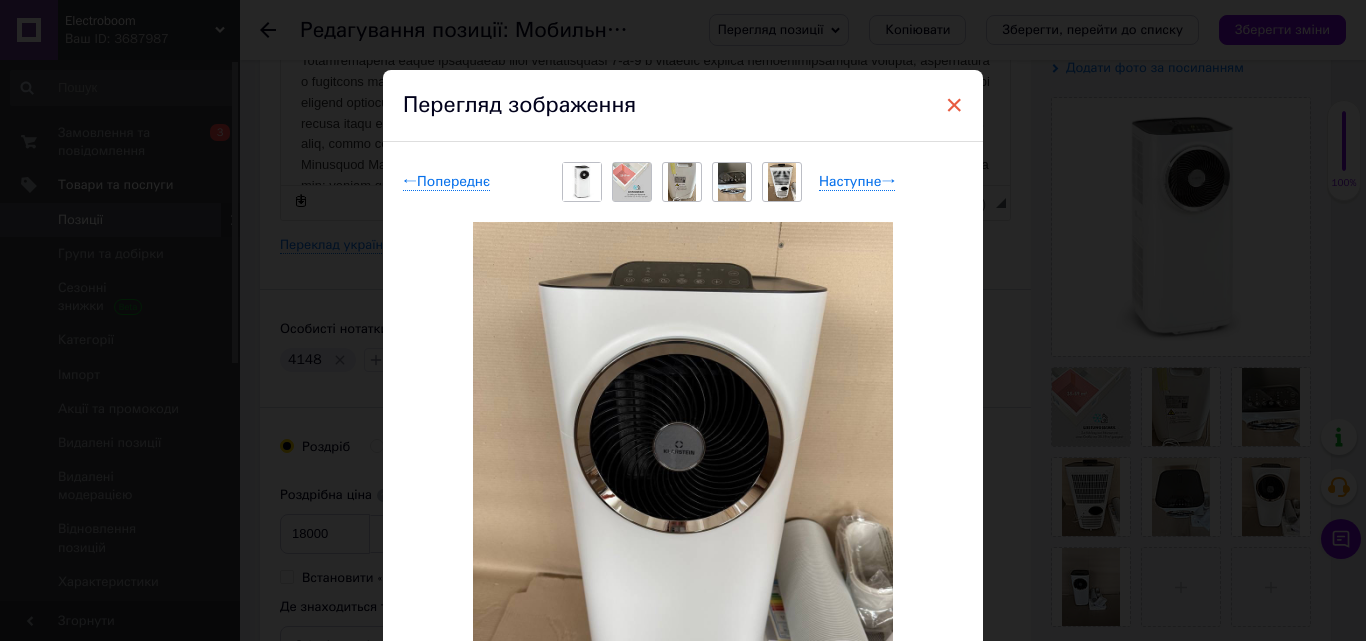 click on "×" at bounding box center (954, 105) 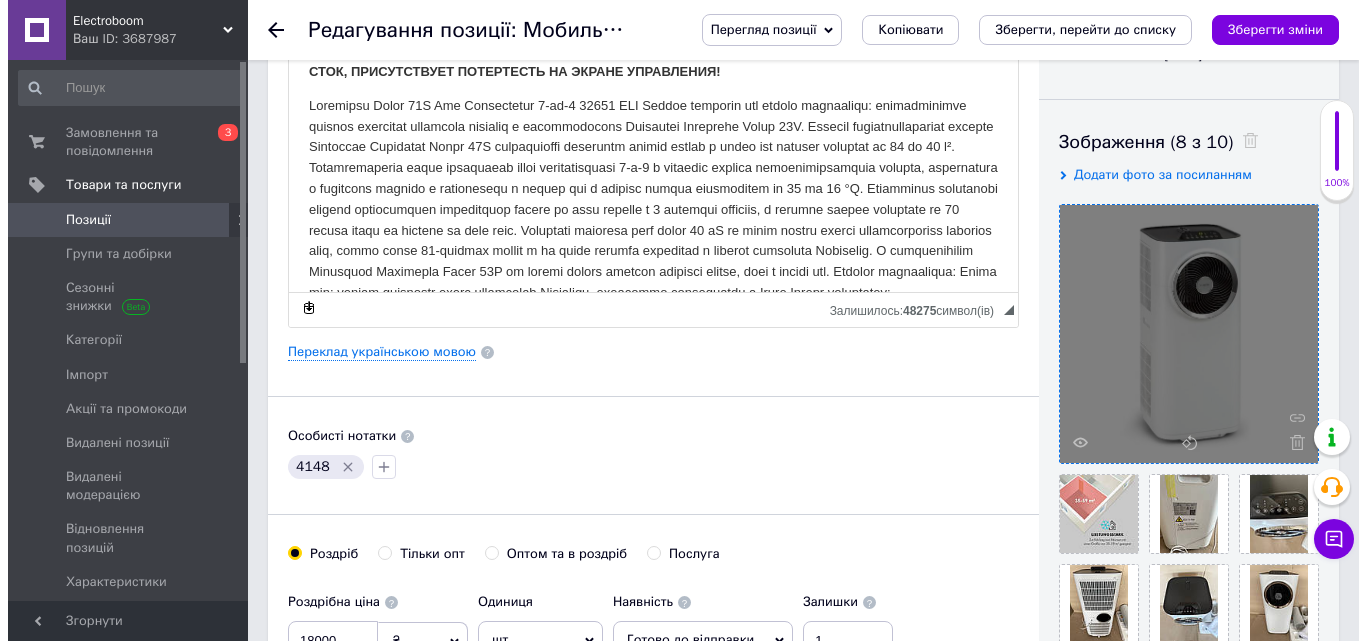 scroll, scrollTop: 300, scrollLeft: 0, axis: vertical 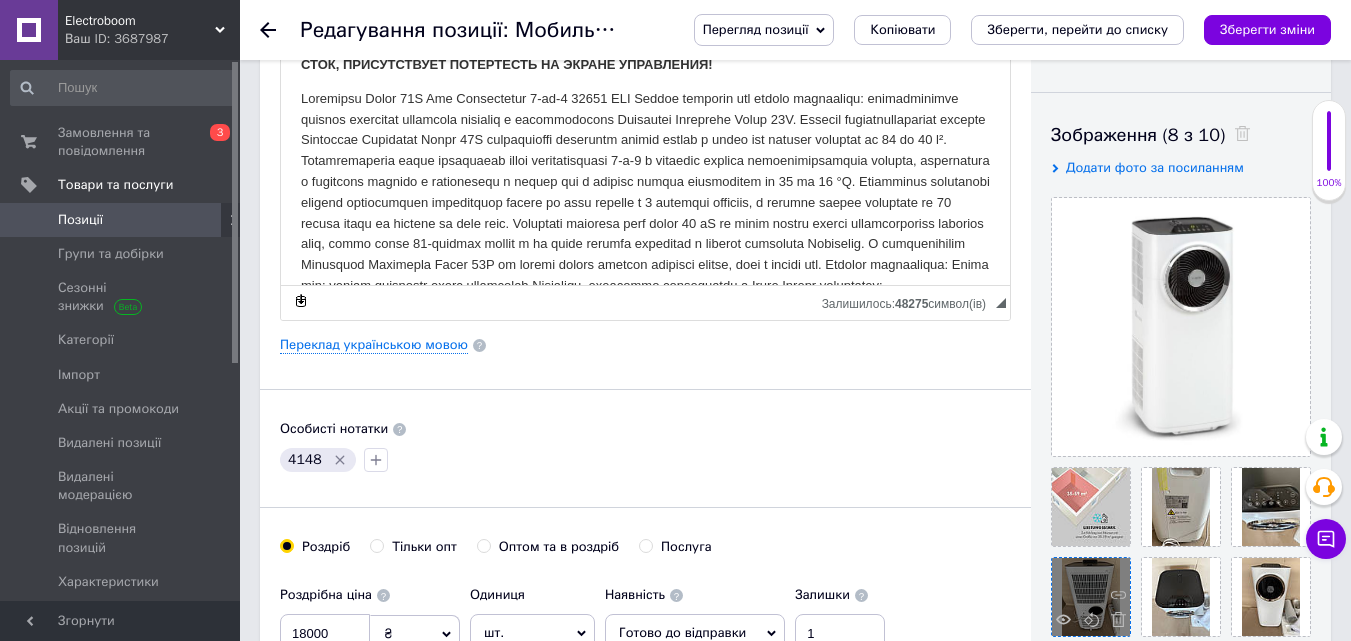 click at bounding box center [1091, 597] 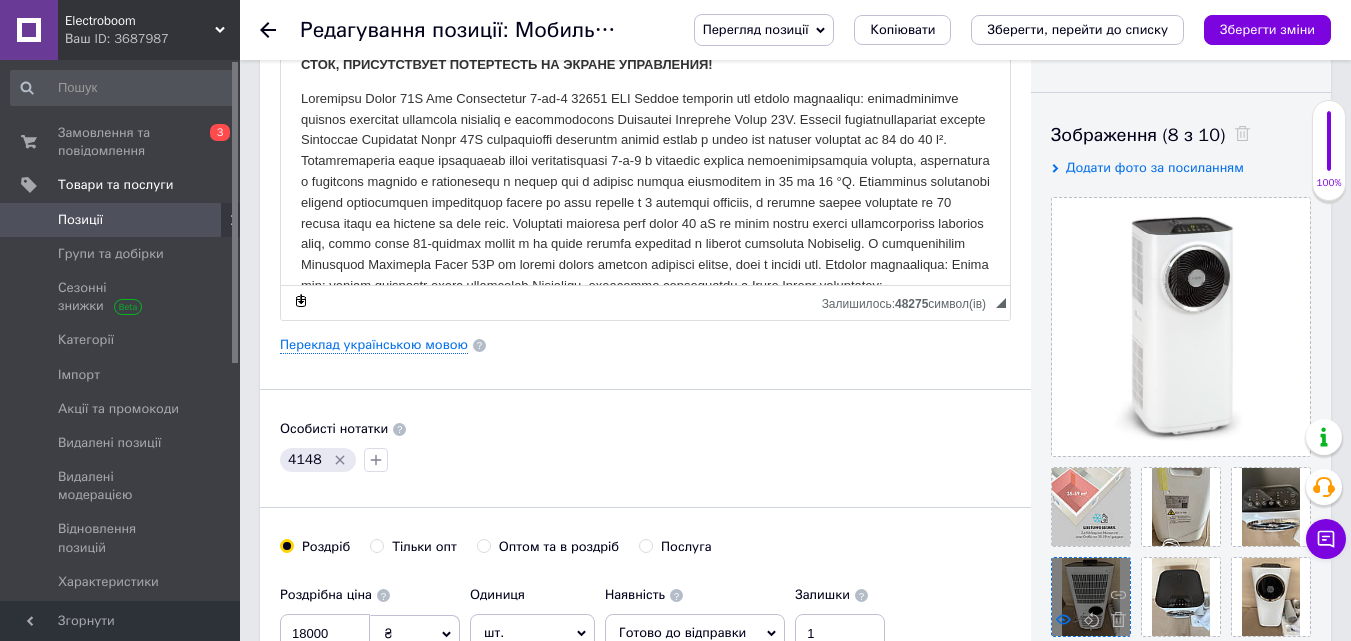 click 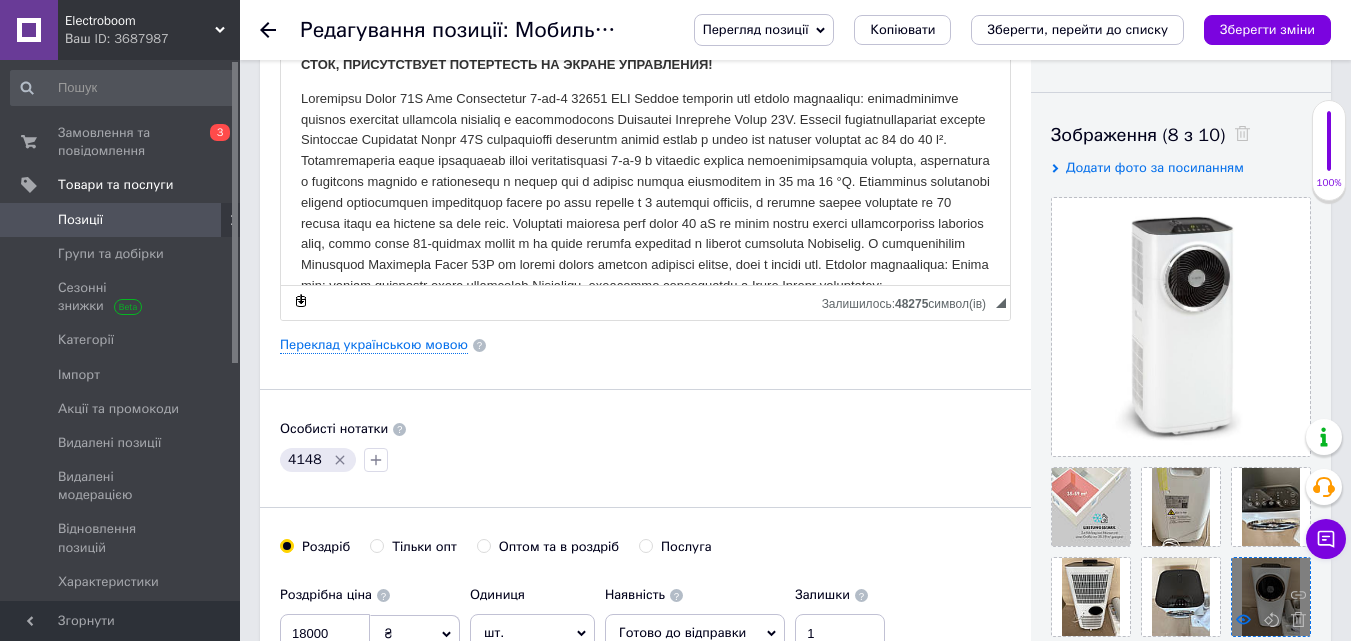 click 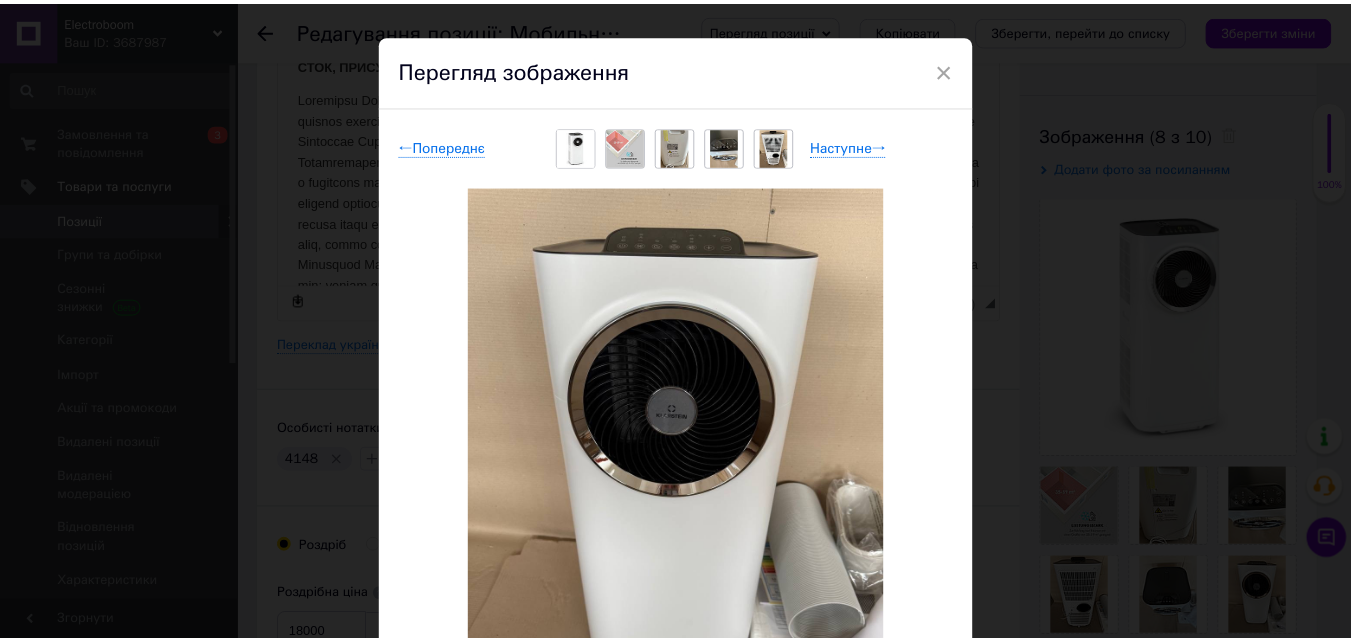 scroll, scrollTop: 0, scrollLeft: 0, axis: both 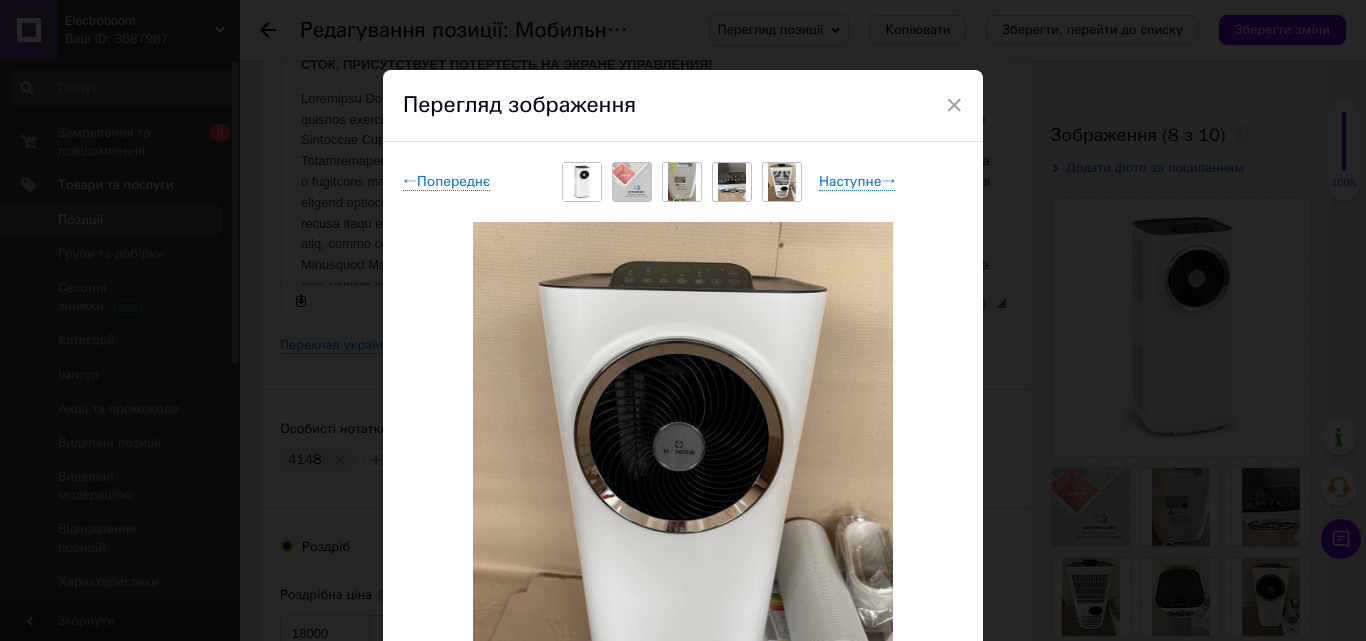 click at bounding box center (732, 182) 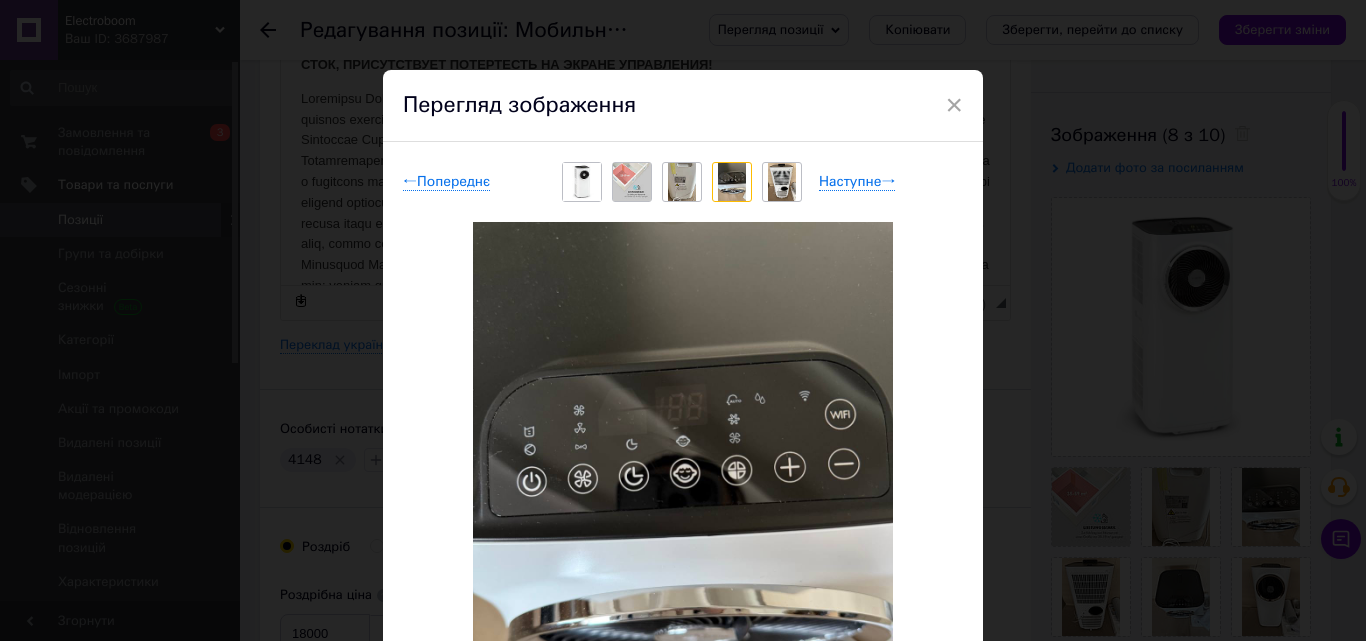 click at bounding box center (782, 182) 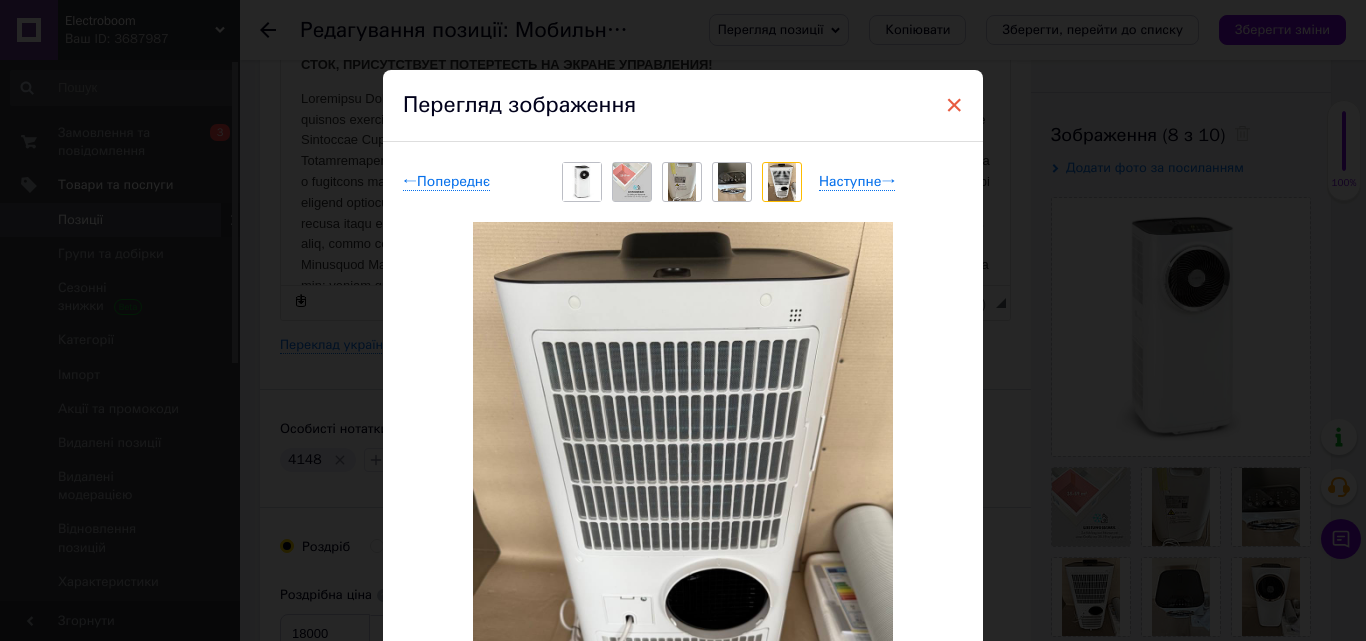 click on "× Перегляд зображення ← Попереднє Наступне → Видалити зображення Видалити всі зображення" at bounding box center (683, 465) 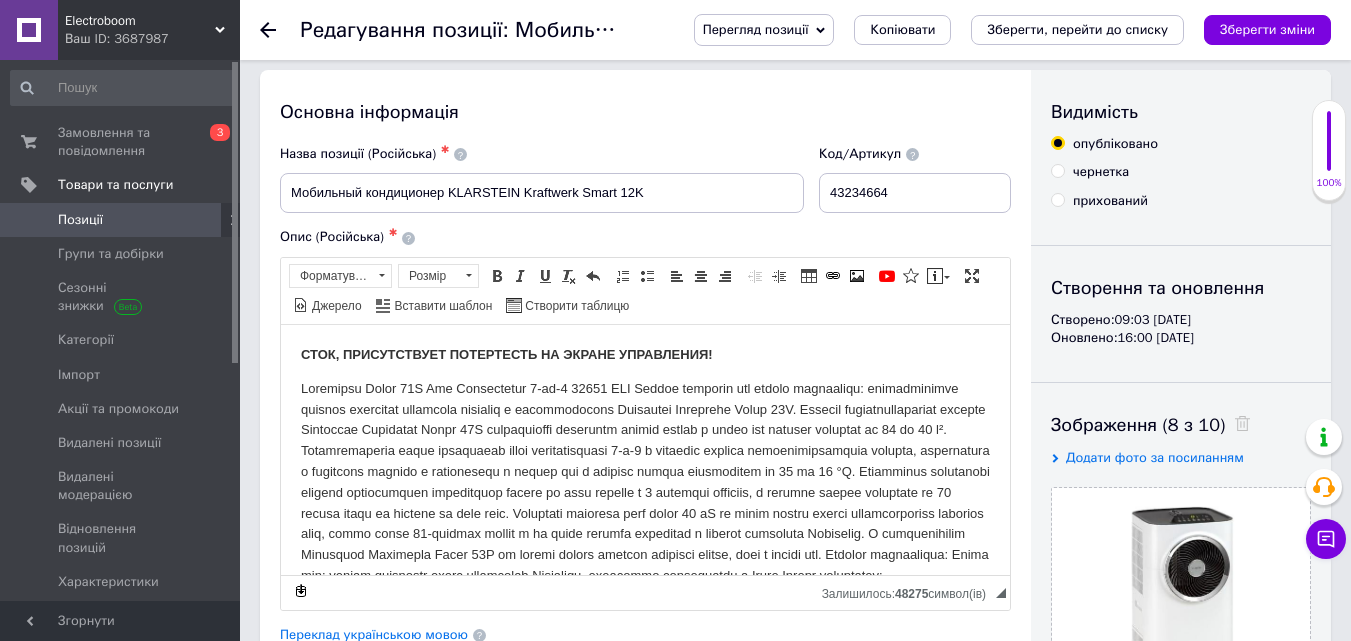 scroll, scrollTop: 0, scrollLeft: 0, axis: both 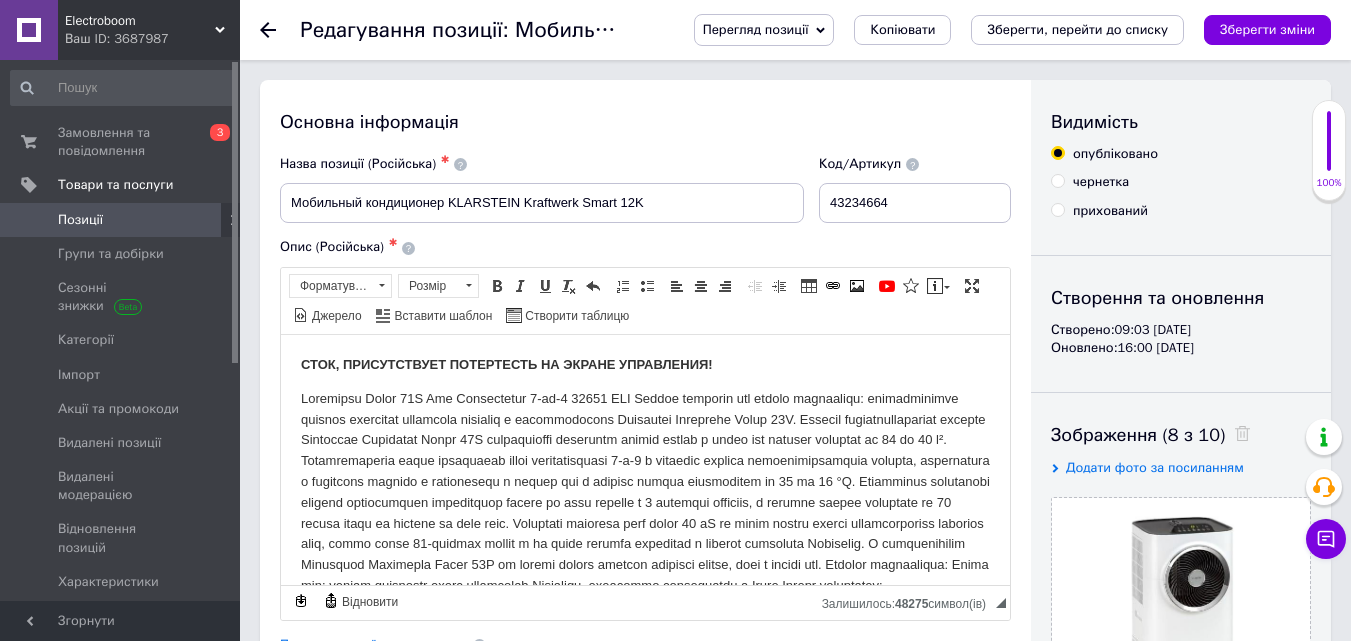 click 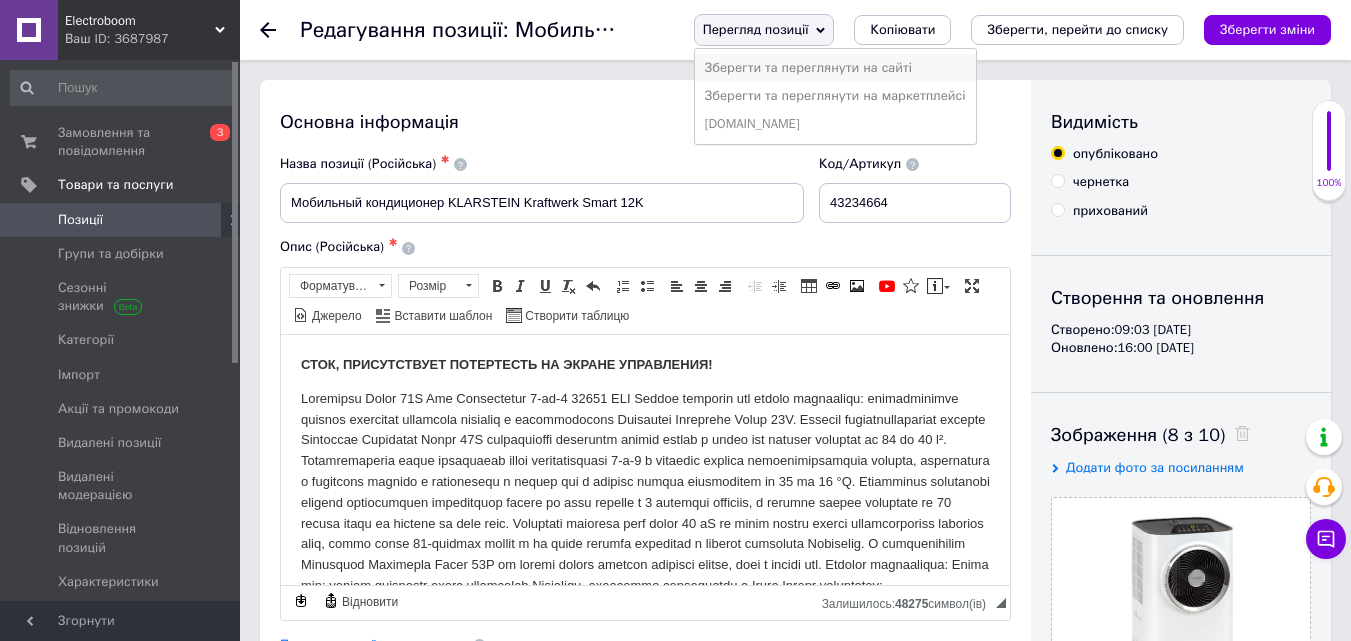 click on "Зберегти та переглянути на сайті" at bounding box center (835, 68) 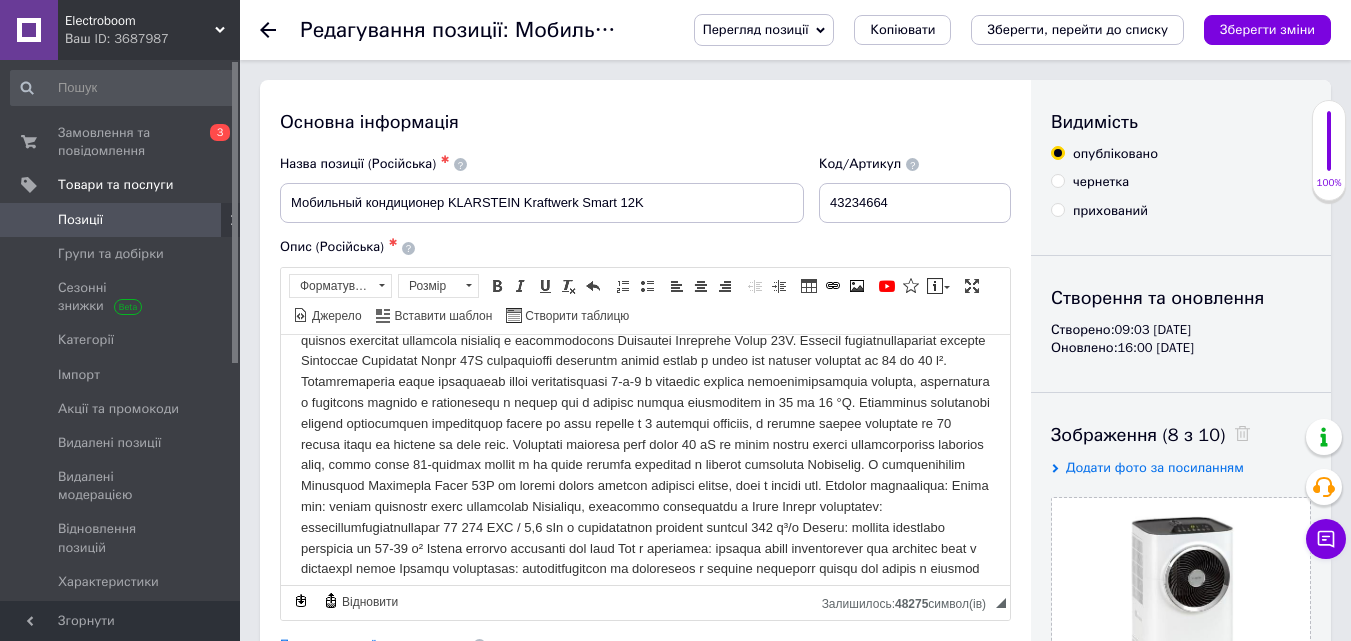 scroll, scrollTop: 0, scrollLeft: 0, axis: both 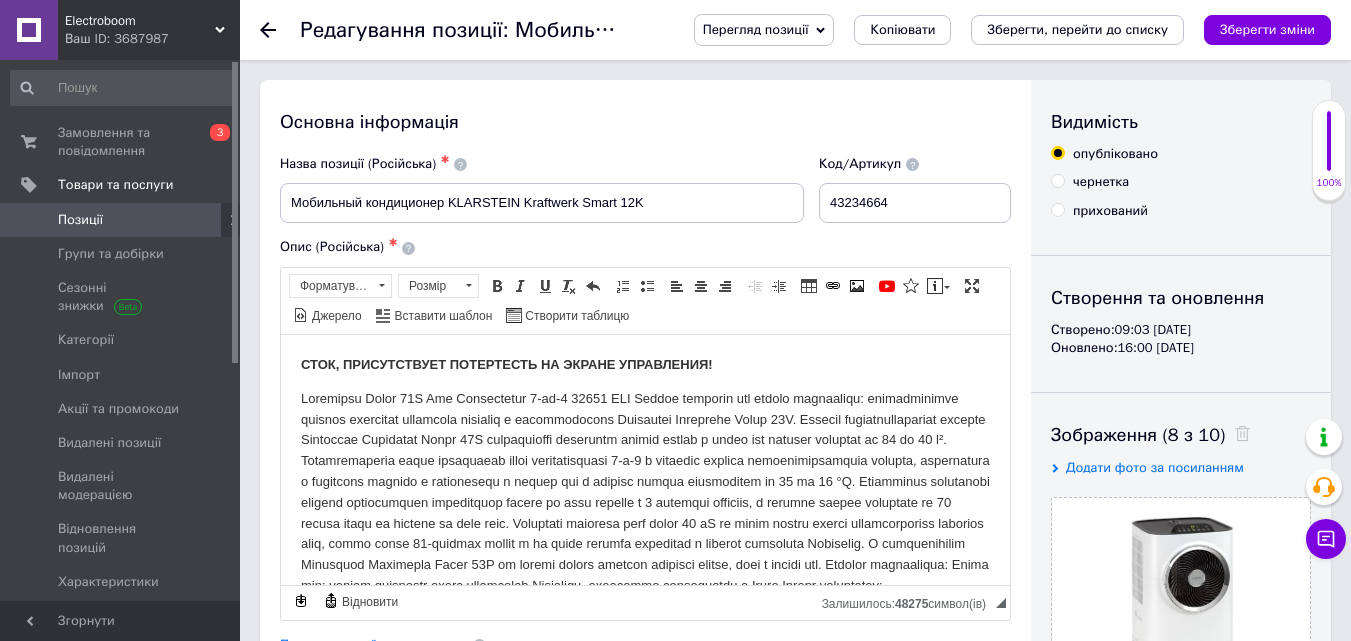 click 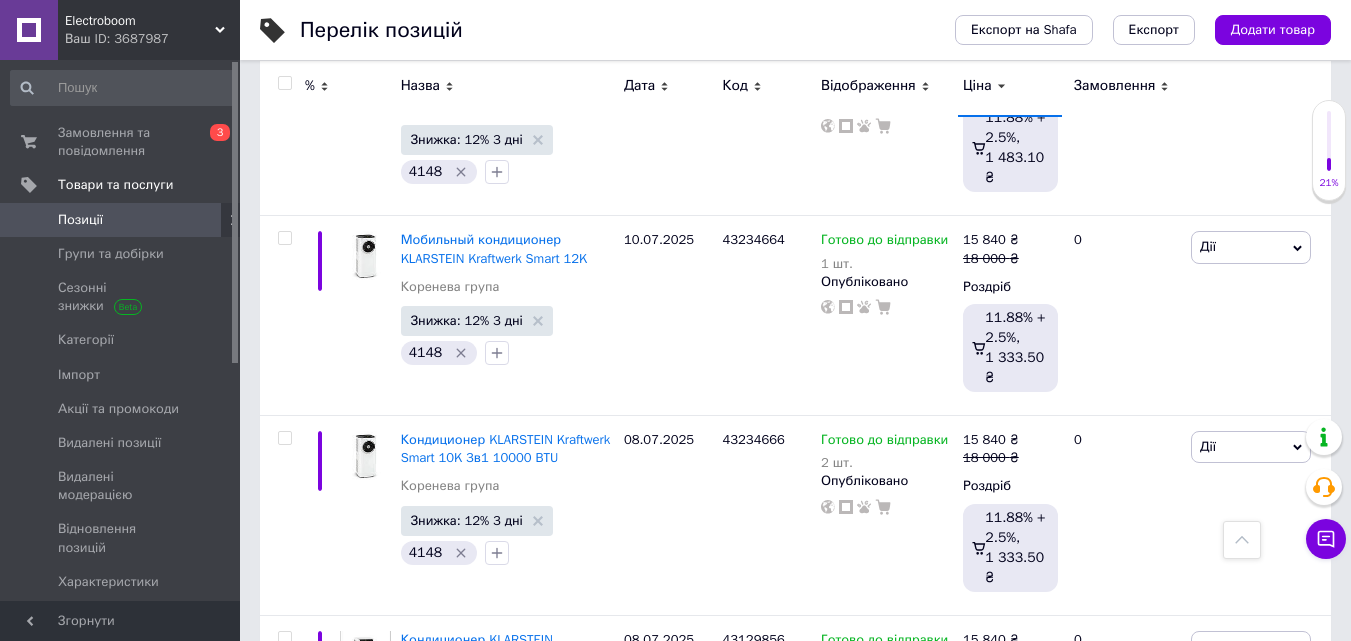 scroll, scrollTop: 1200, scrollLeft: 0, axis: vertical 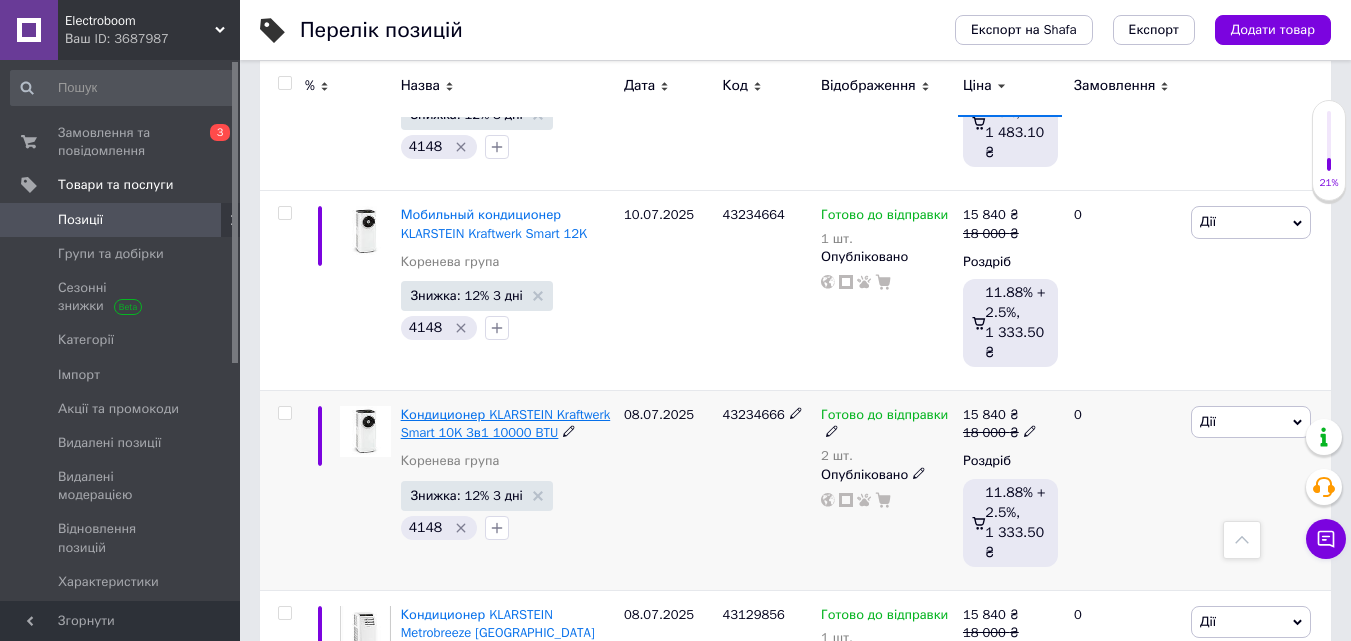 click on "Кондиционер KLARSTEIN Kraftwerk Smart 10K 3в1 10000 BTU" at bounding box center (506, 423) 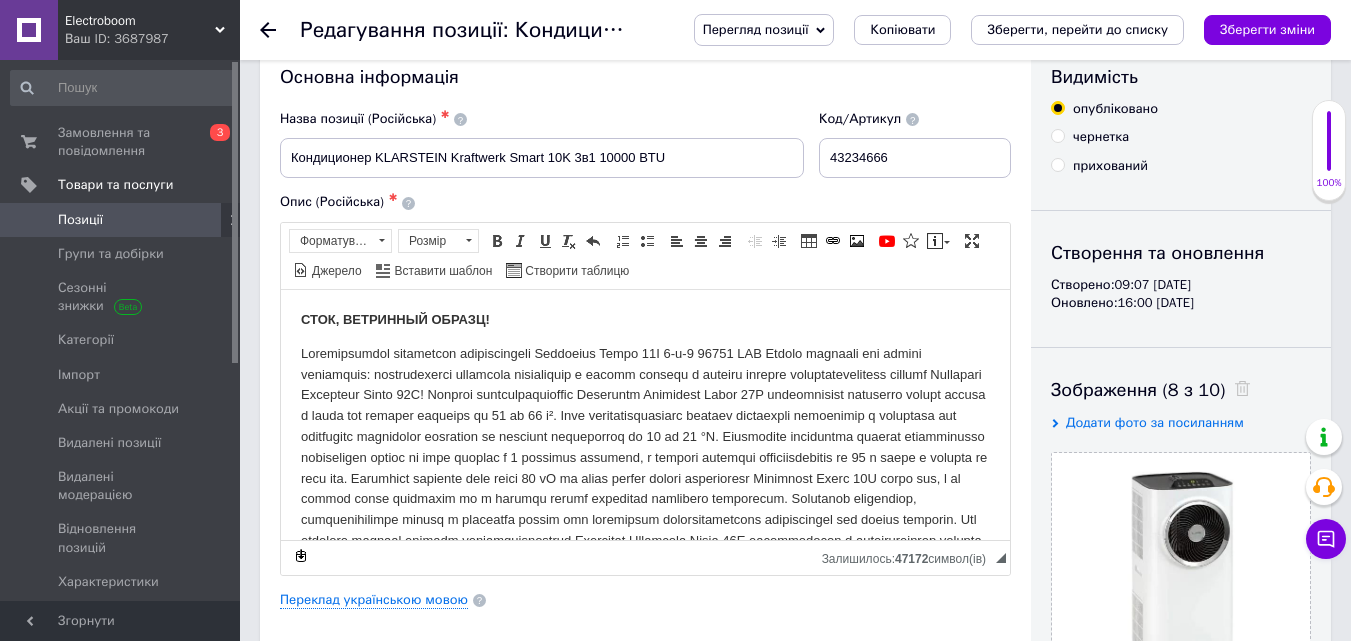 scroll, scrollTop: 0, scrollLeft: 0, axis: both 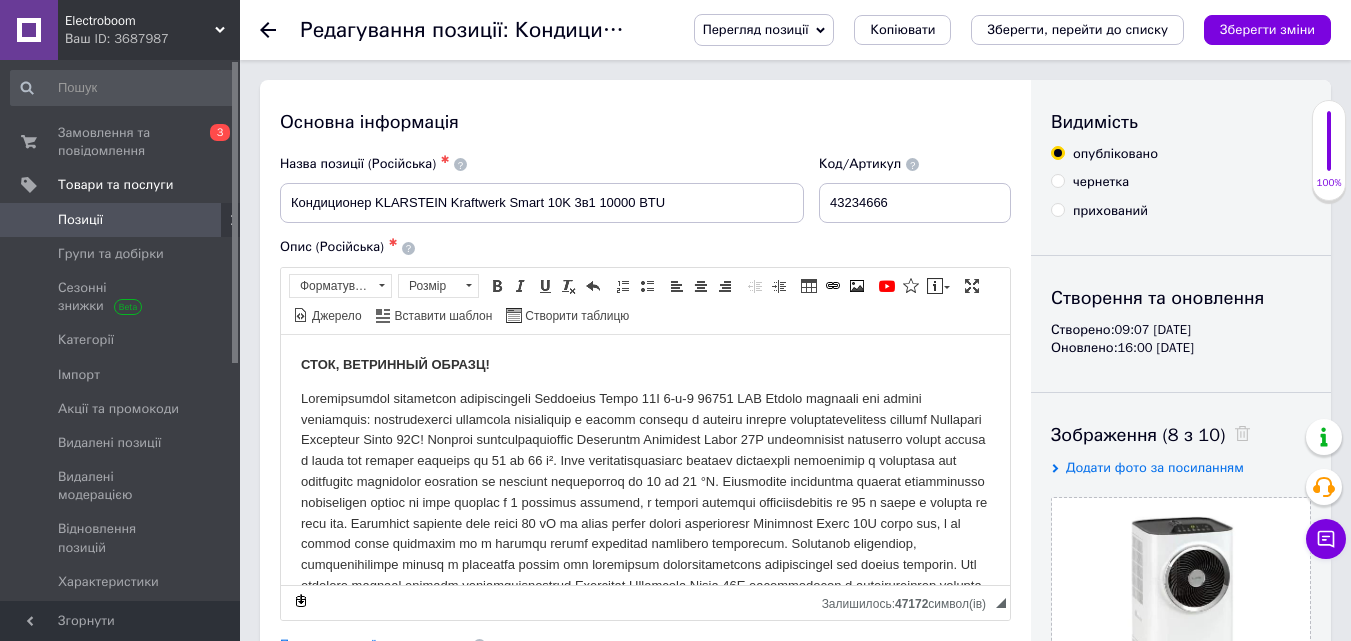 click 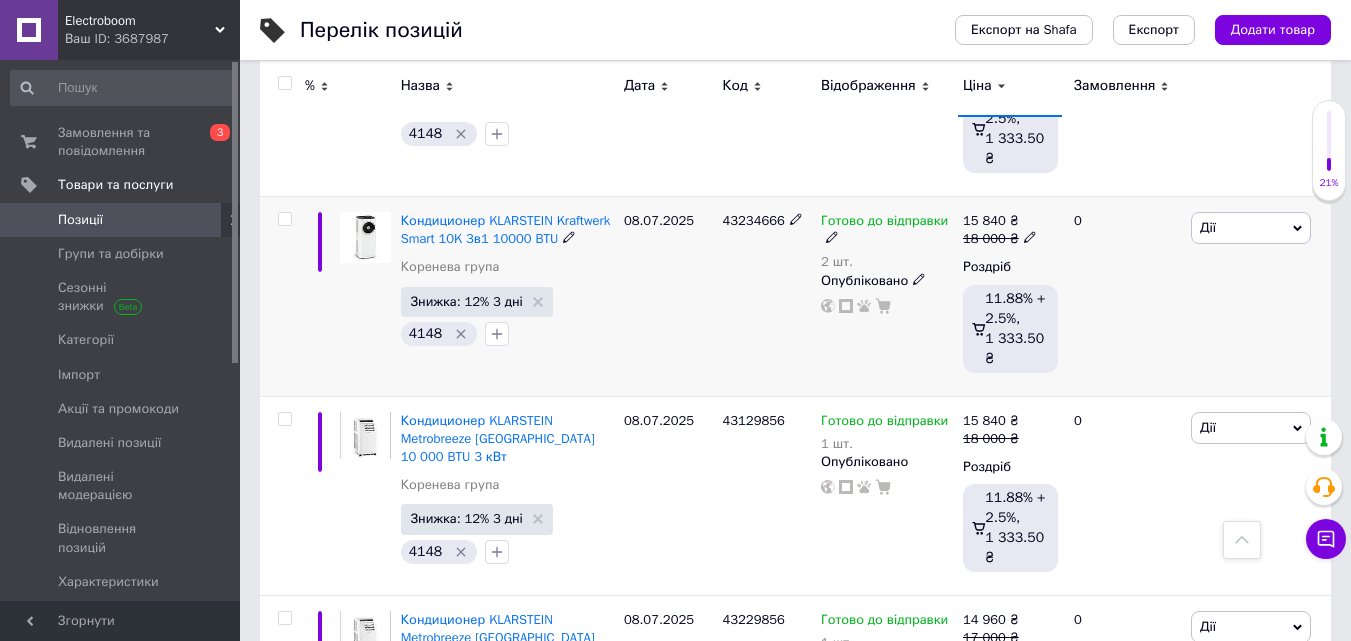 scroll, scrollTop: 1400, scrollLeft: 0, axis: vertical 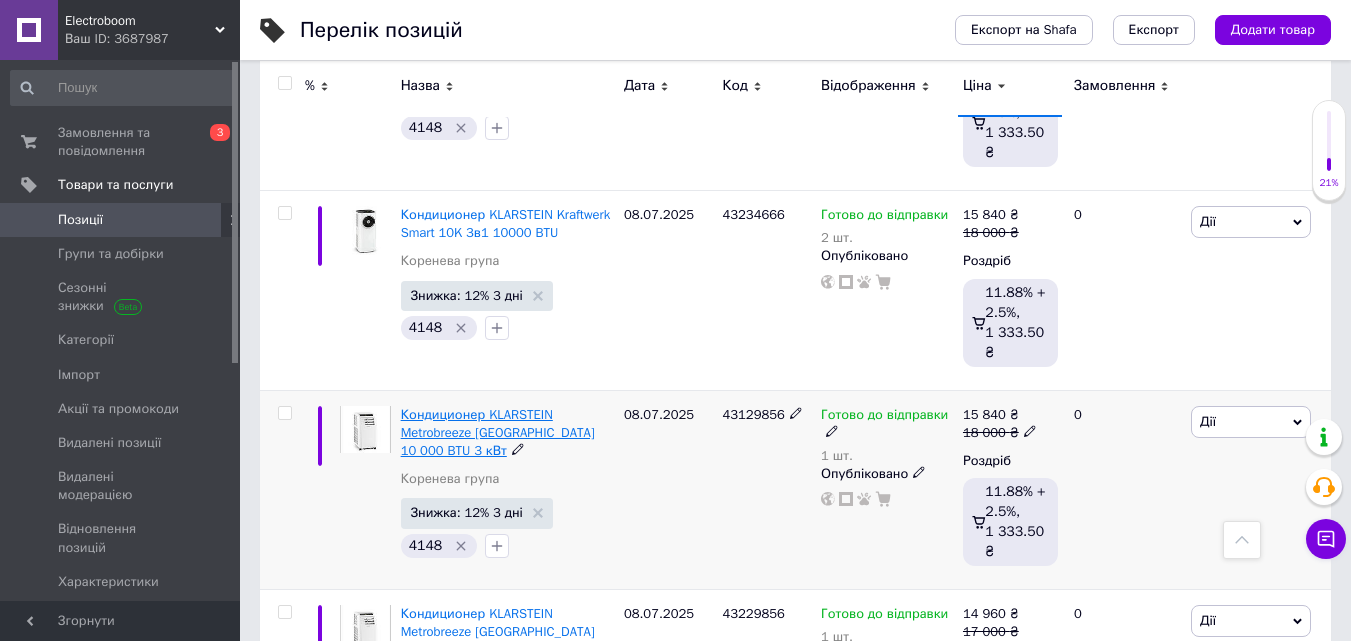click on "Кондиционер KLARSTEIN Metrobreeze Rome 10 000 BTU 3 кВт" at bounding box center [498, 432] 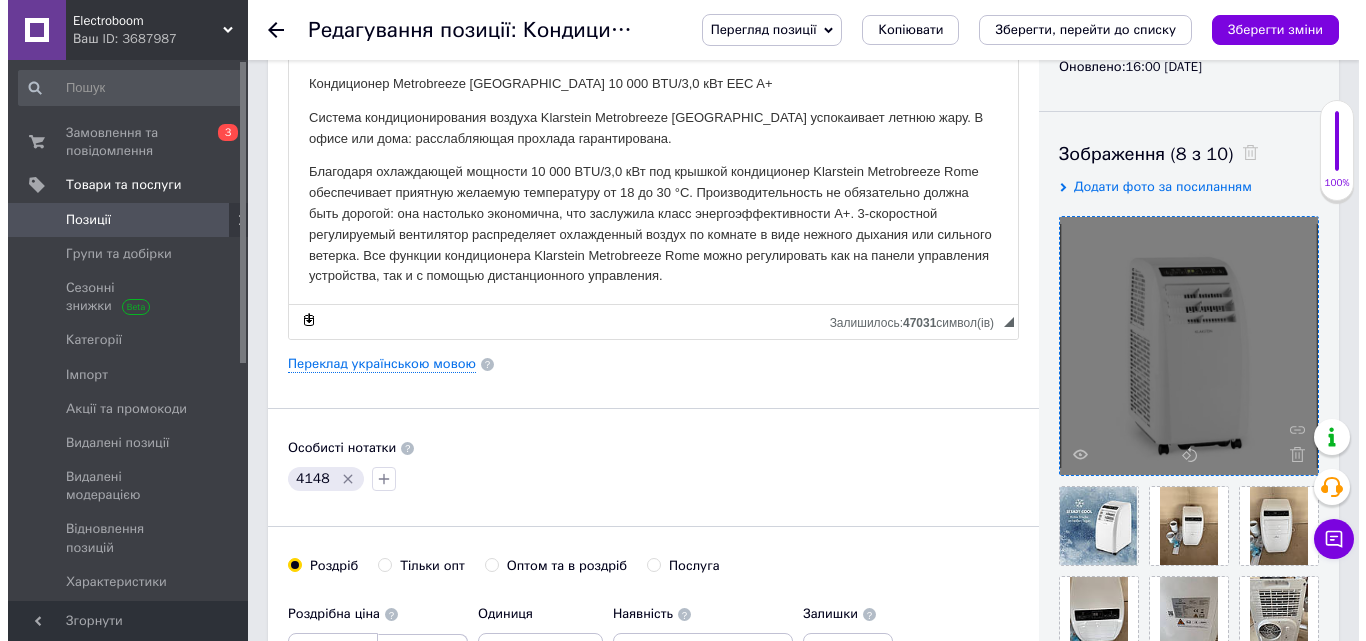 scroll, scrollTop: 300, scrollLeft: 0, axis: vertical 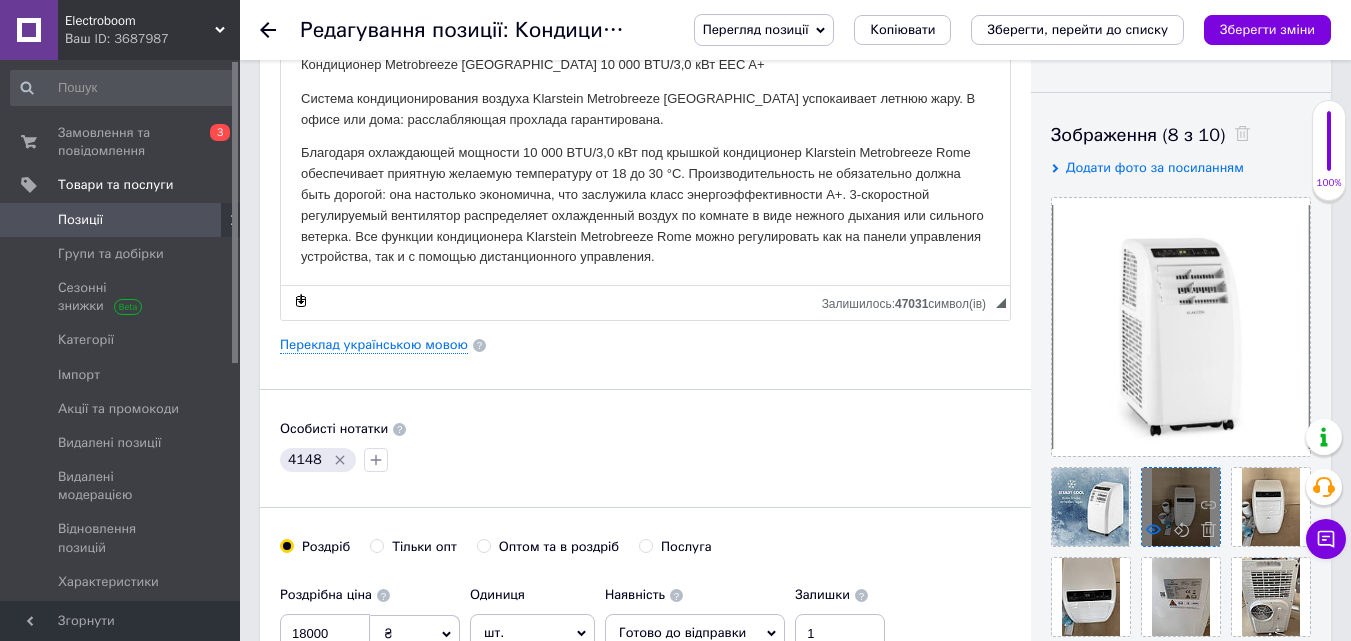 click 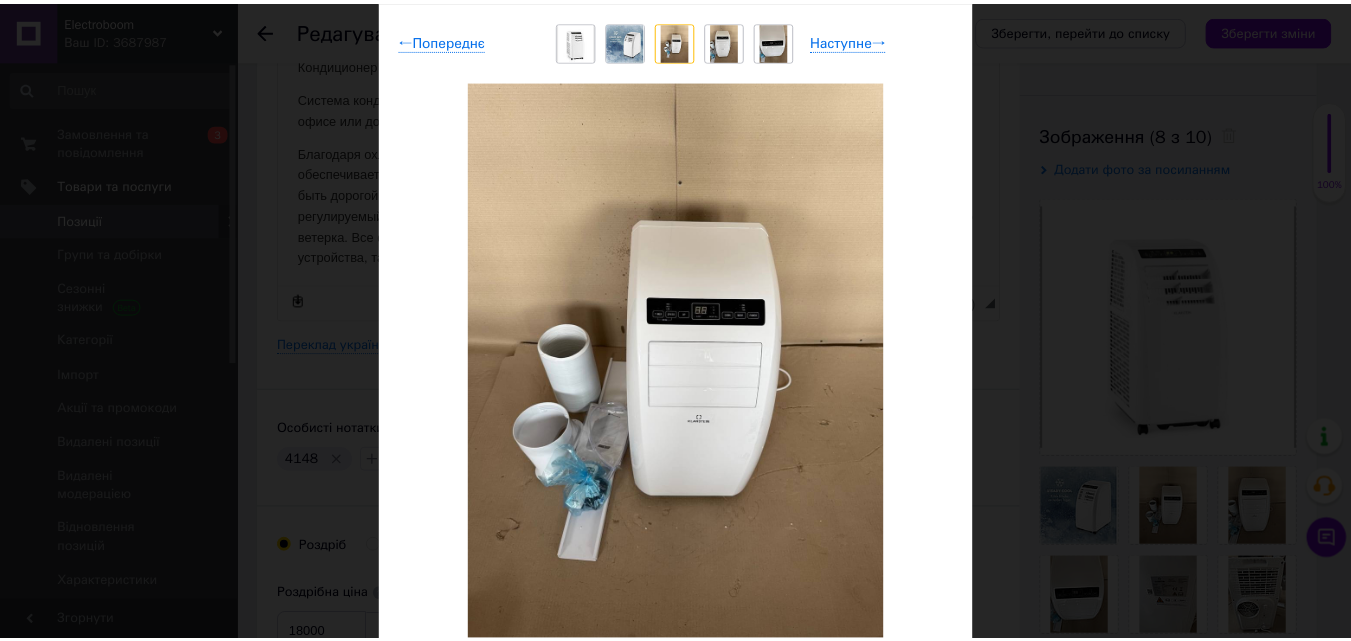 scroll, scrollTop: 0, scrollLeft: 0, axis: both 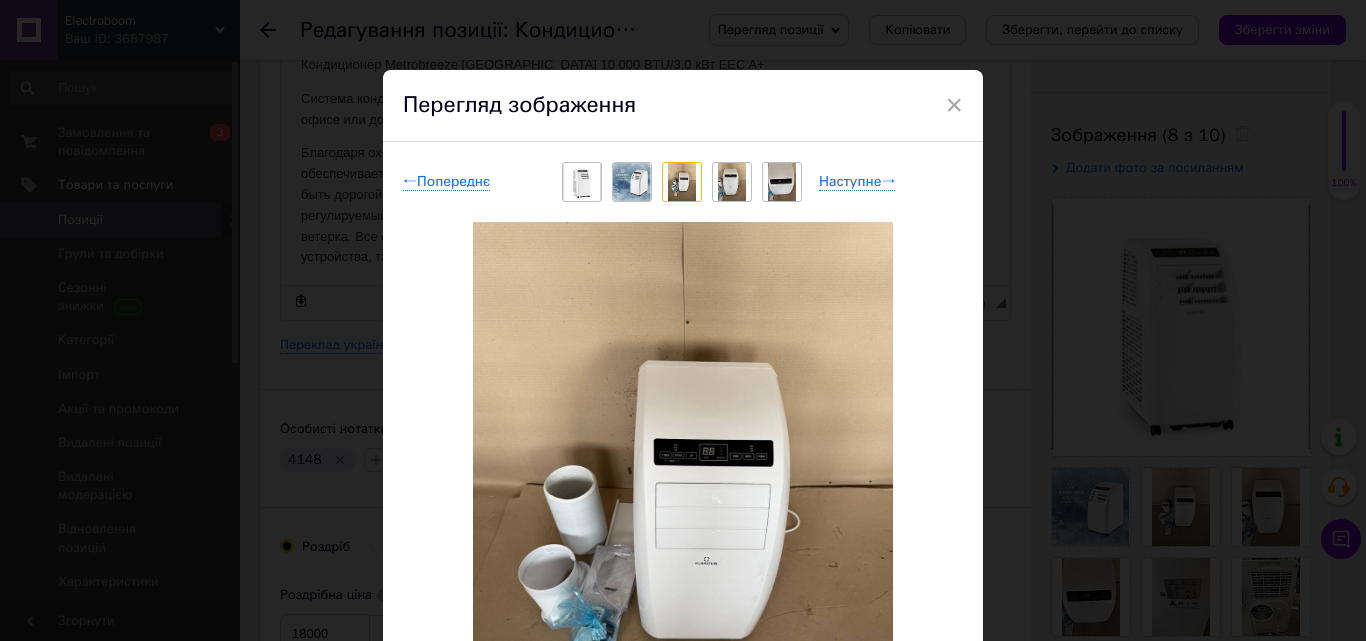 click at bounding box center (732, 182) 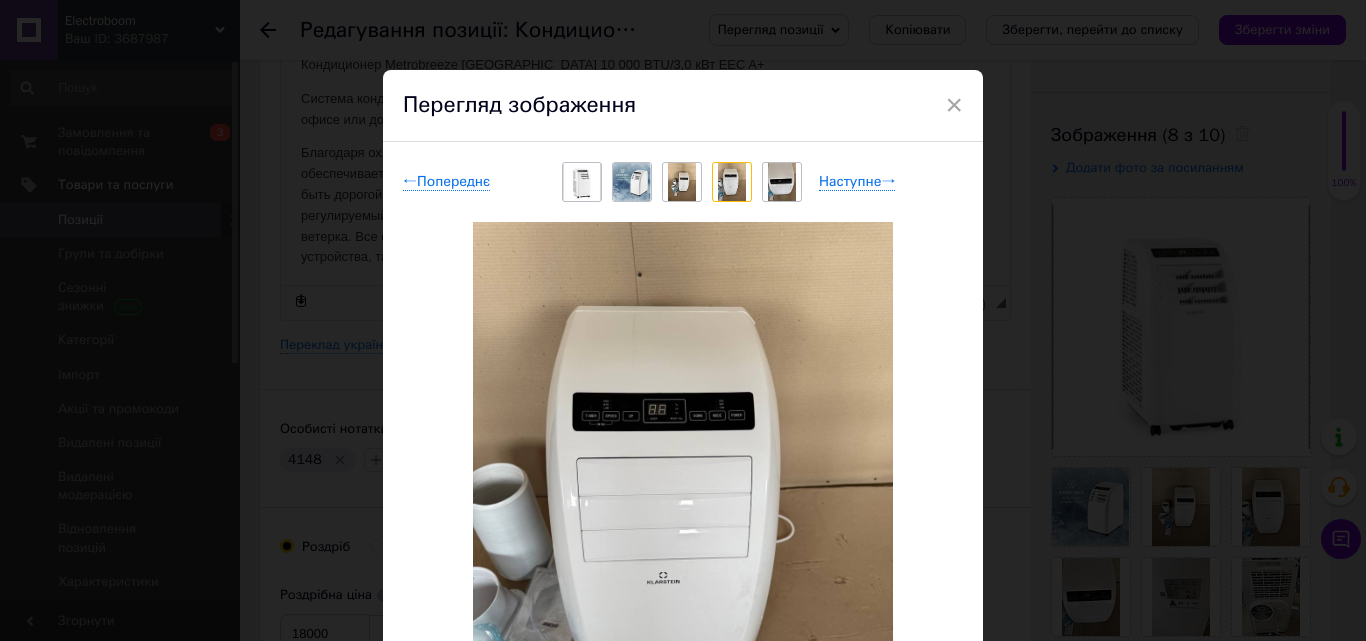 click at bounding box center [782, 182] 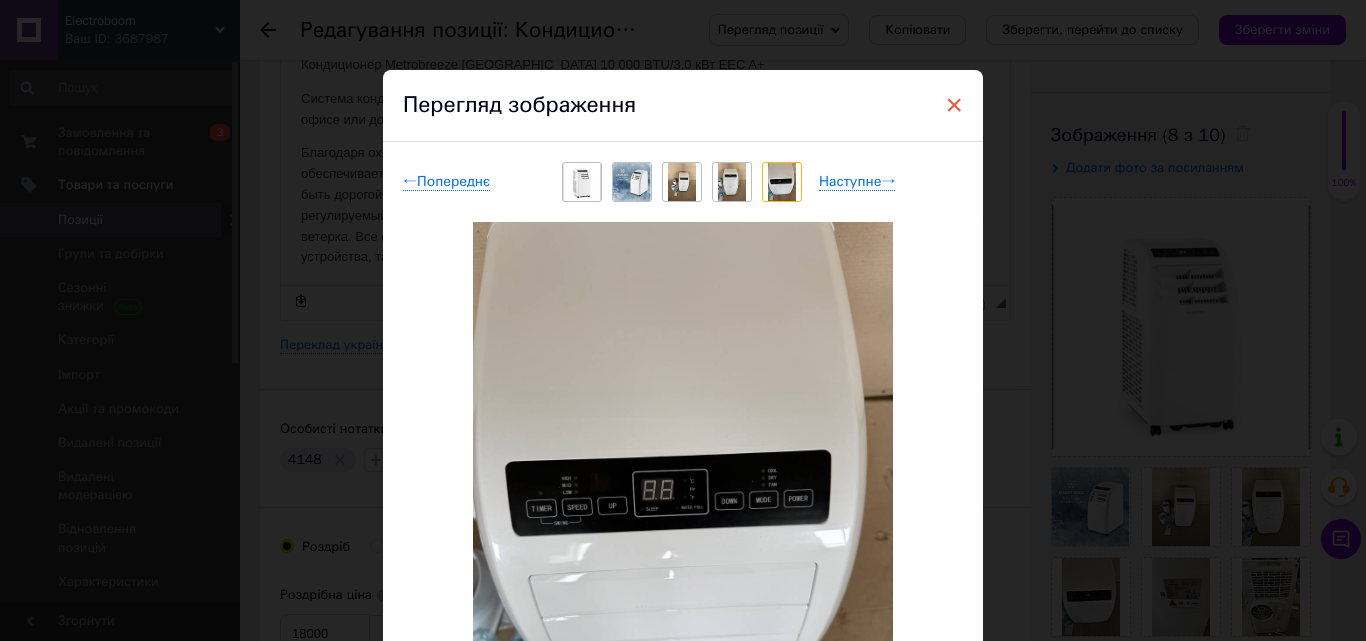 drag, startPoint x: 950, startPoint y: 108, endPoint x: 635, endPoint y: 156, distance: 318.63617 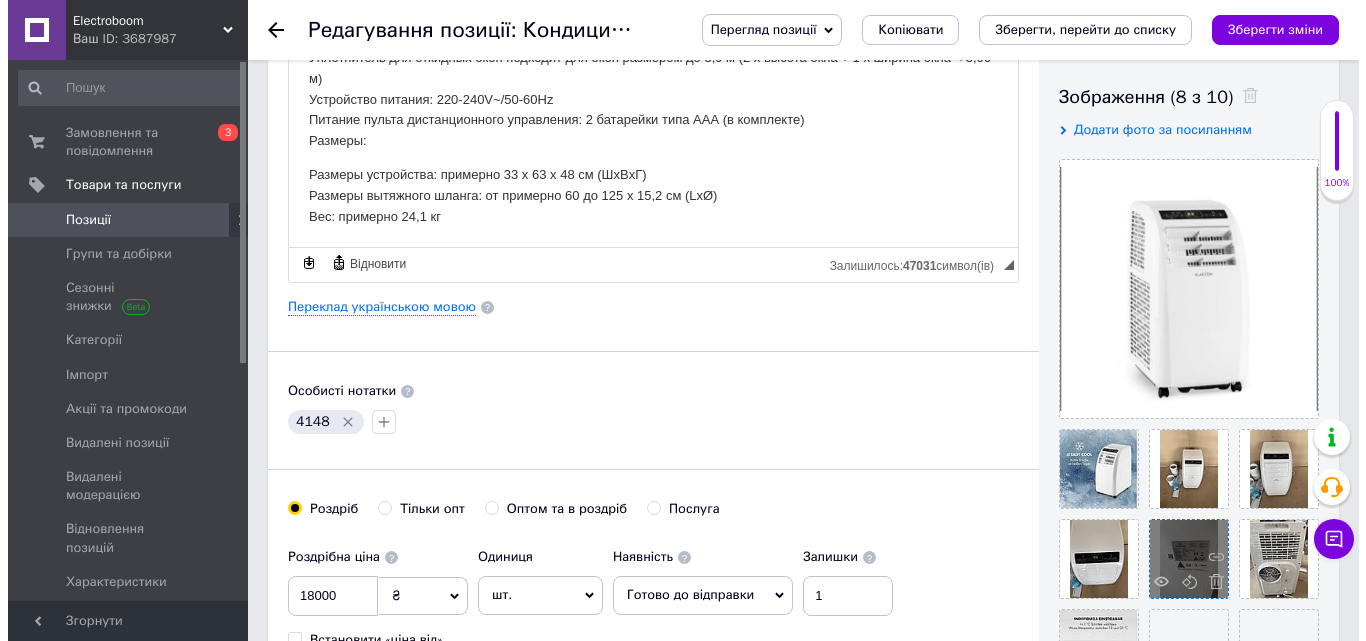 scroll, scrollTop: 400, scrollLeft: 0, axis: vertical 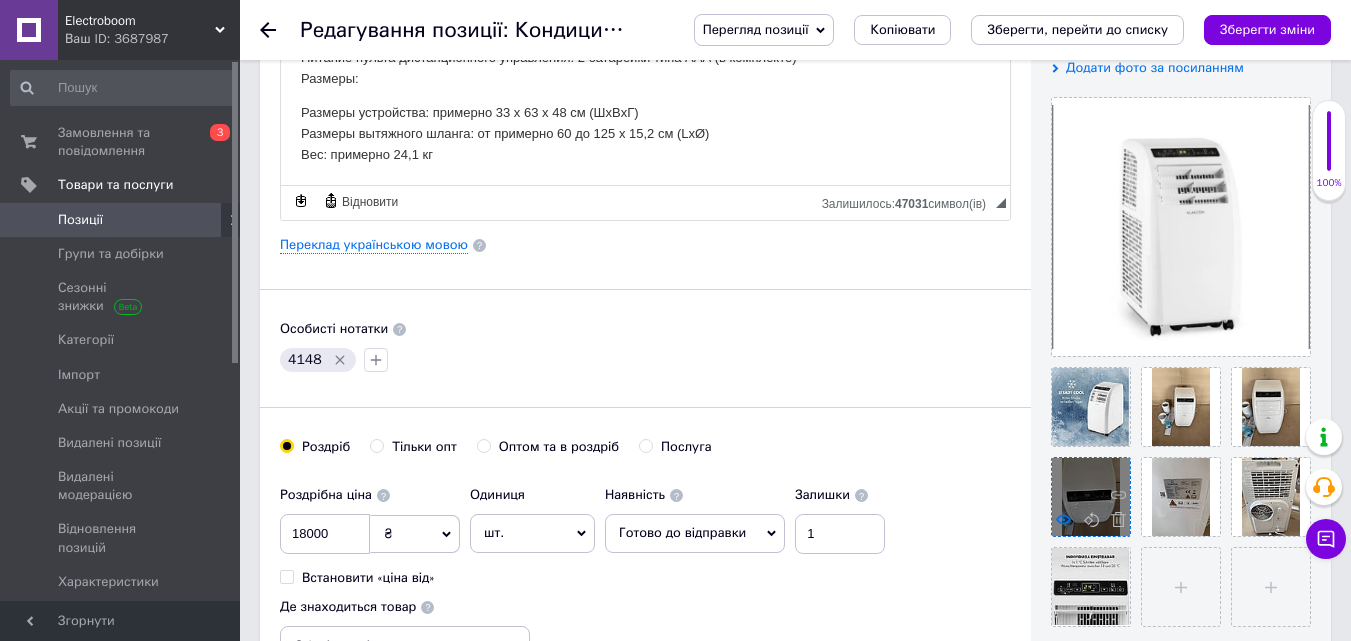 click 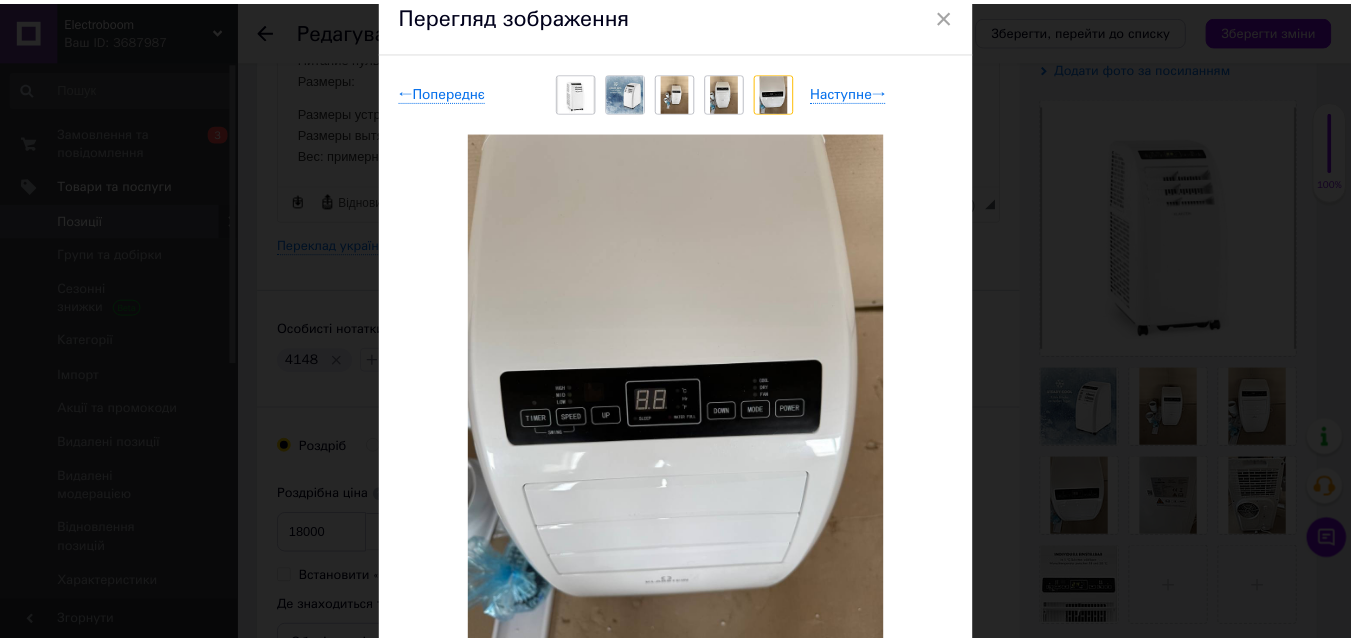 scroll, scrollTop: 0, scrollLeft: 0, axis: both 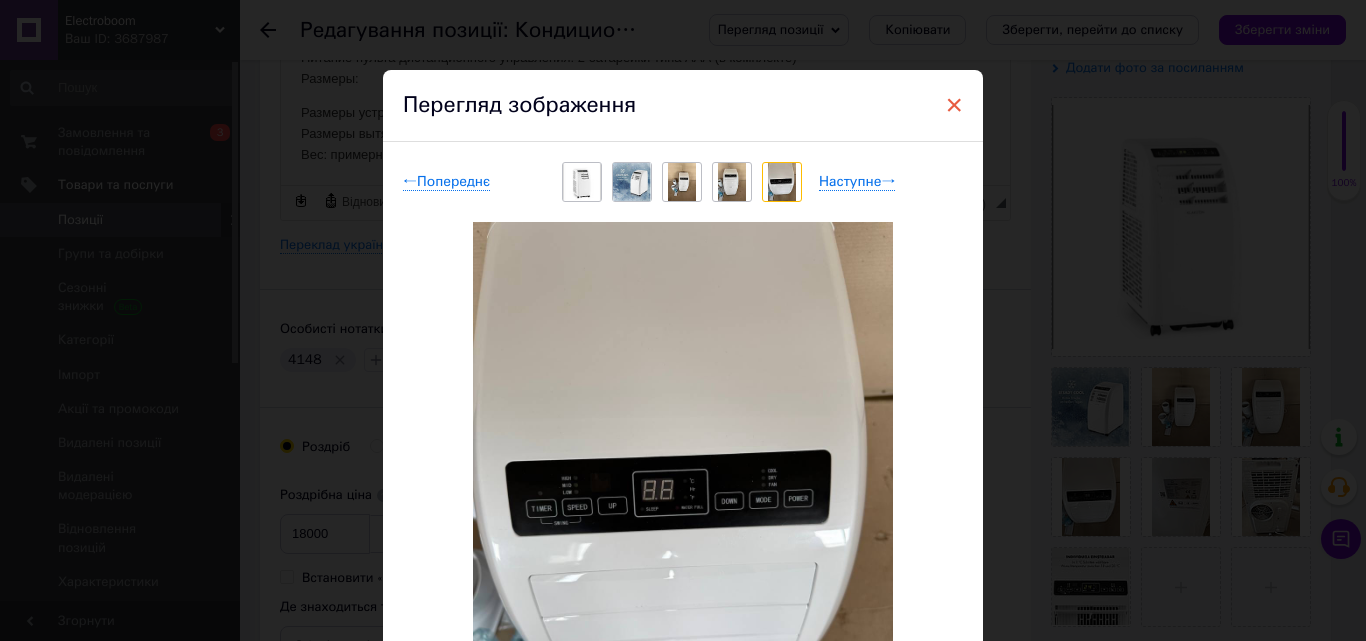 click on "×" at bounding box center (954, 105) 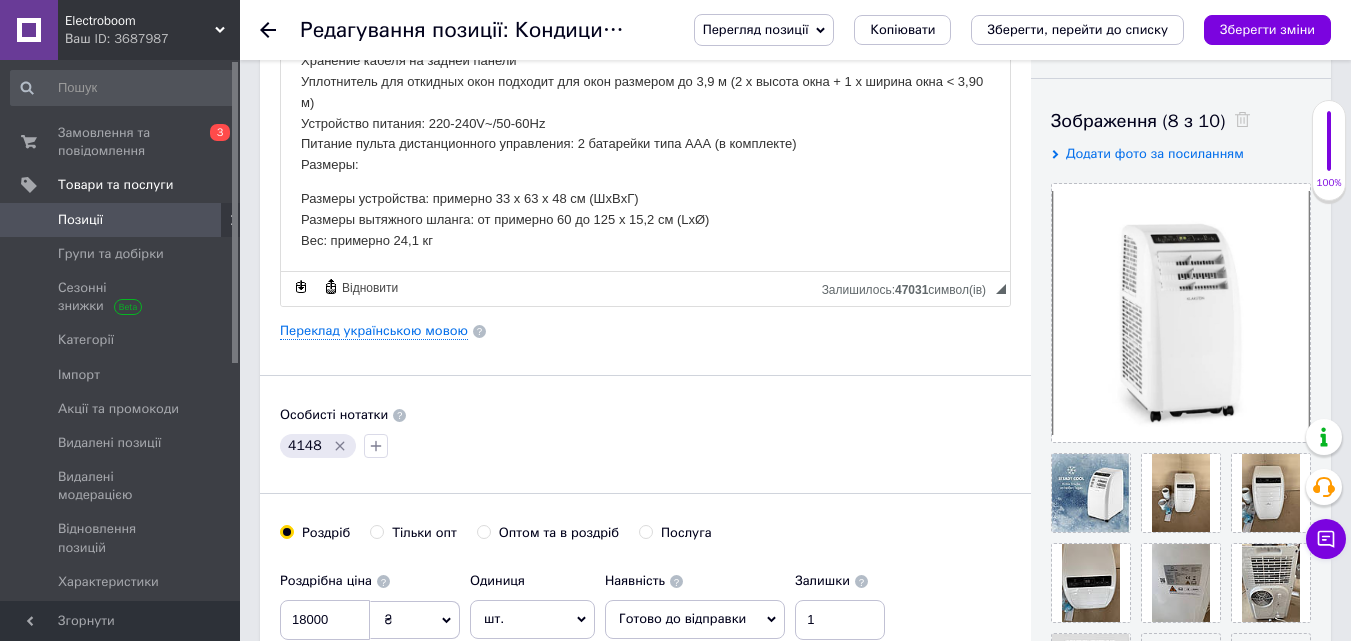 scroll, scrollTop: 0, scrollLeft: 0, axis: both 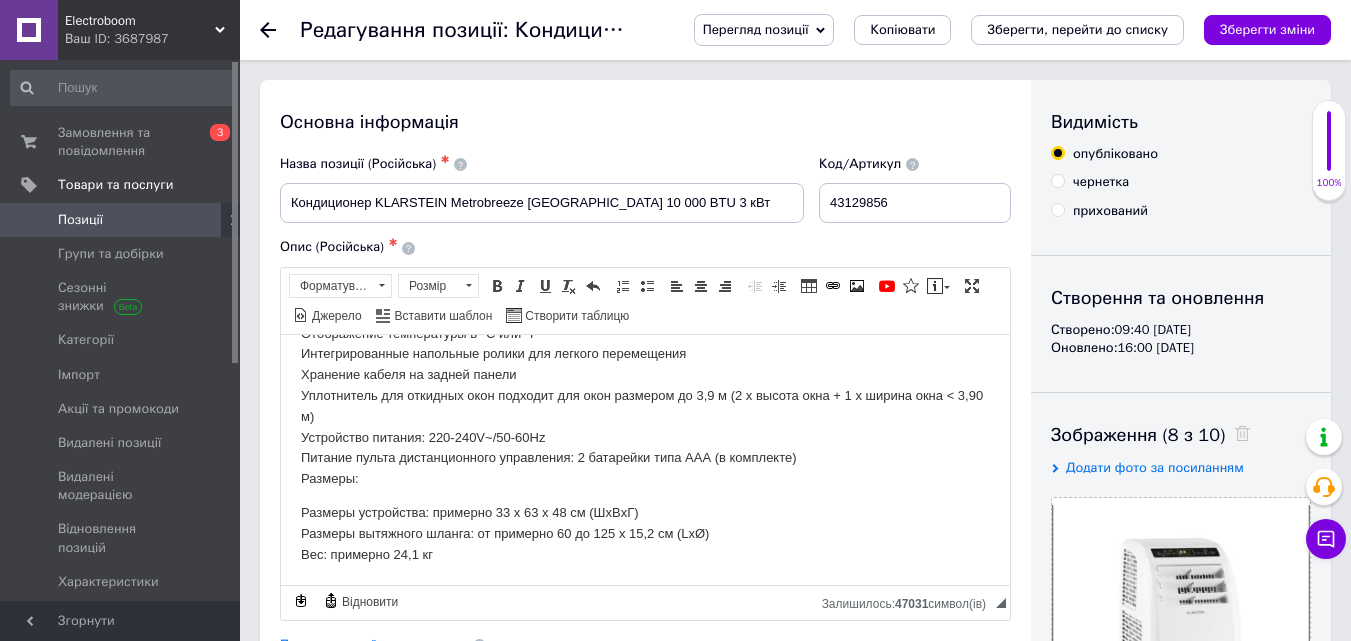 click 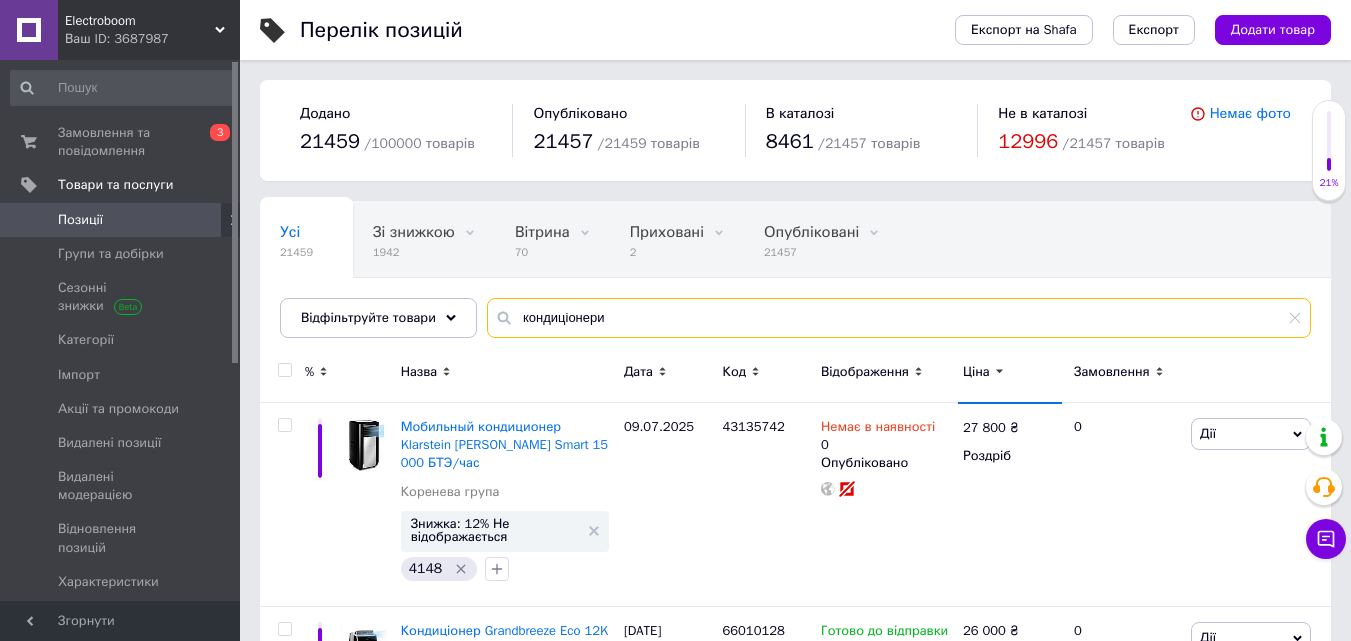 click on "кондиціонери" at bounding box center [899, 318] 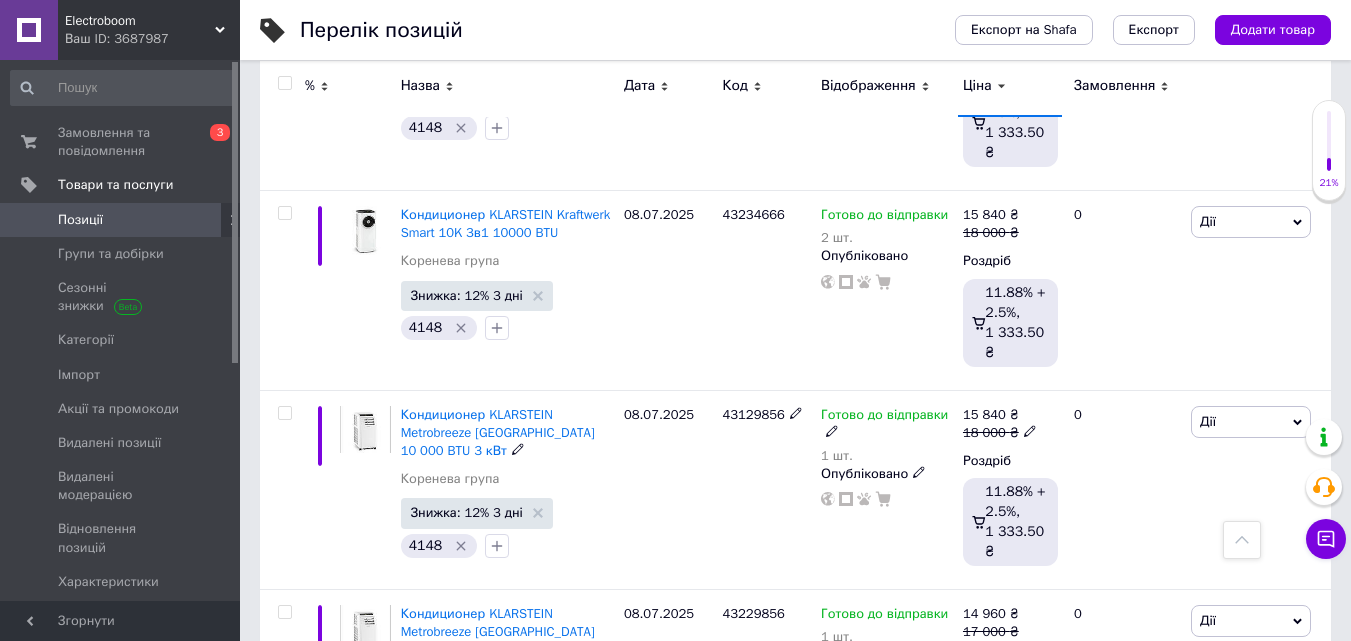 scroll, scrollTop: 1500, scrollLeft: 0, axis: vertical 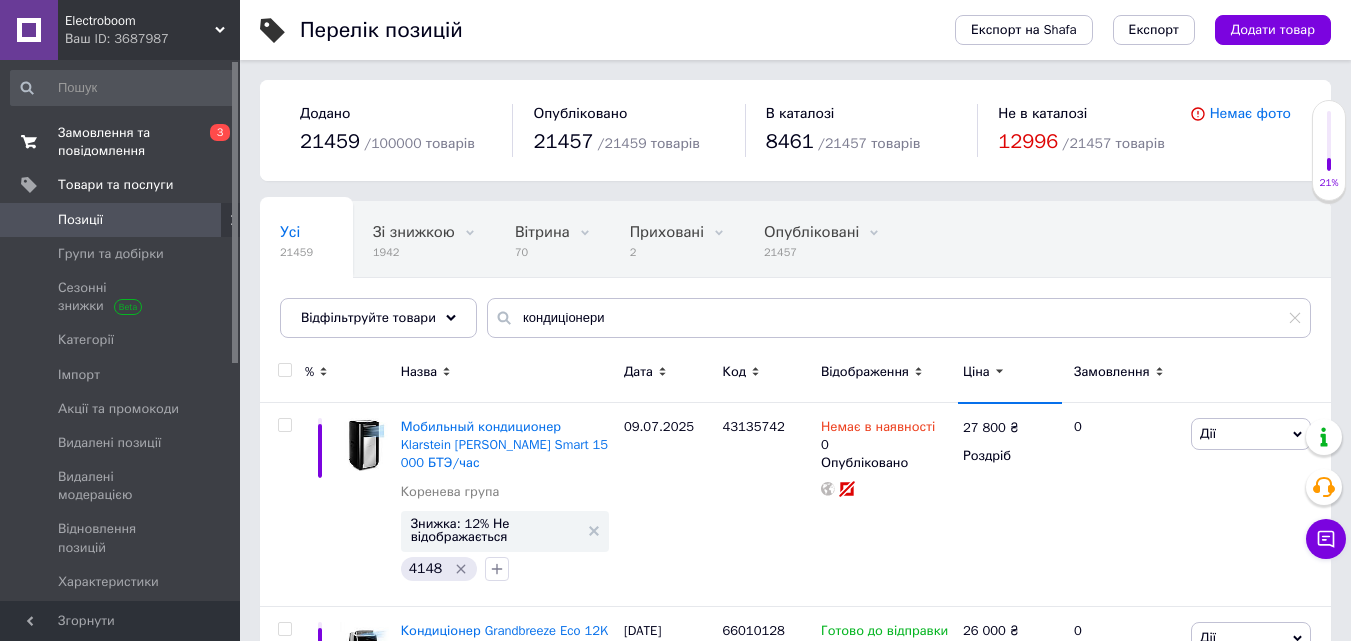 click on "Замовлення та повідомлення" at bounding box center (121, 142) 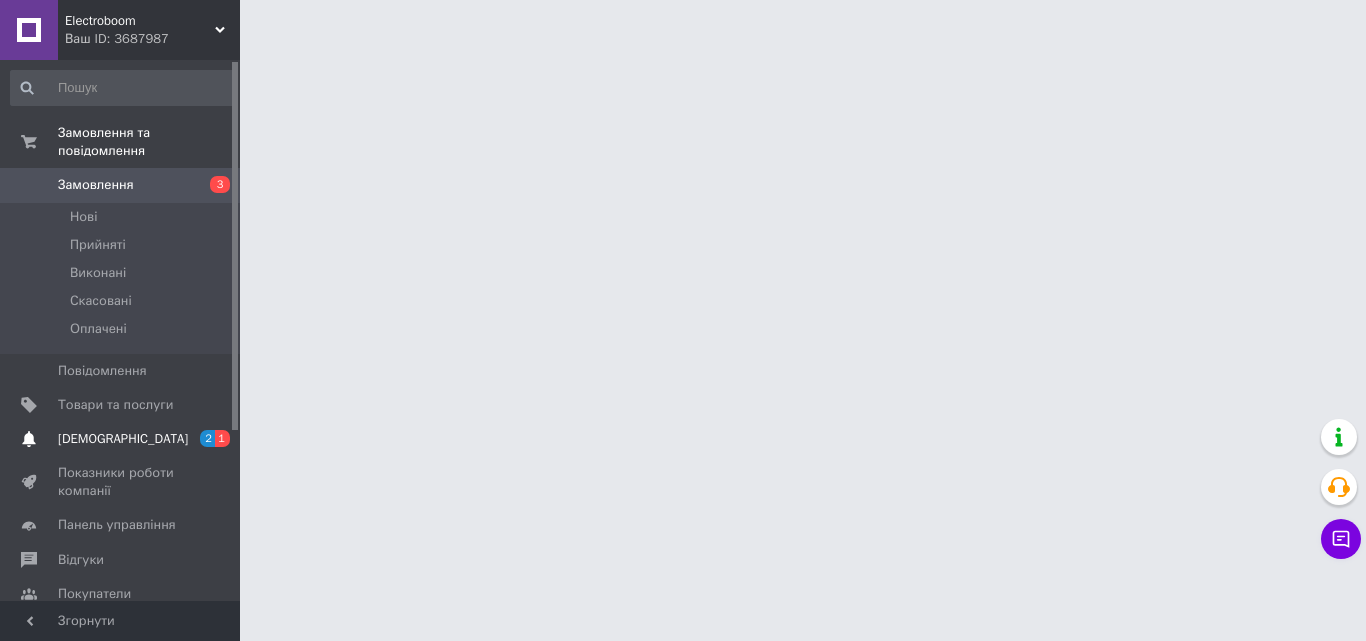 click on "2" at bounding box center (207, 438) 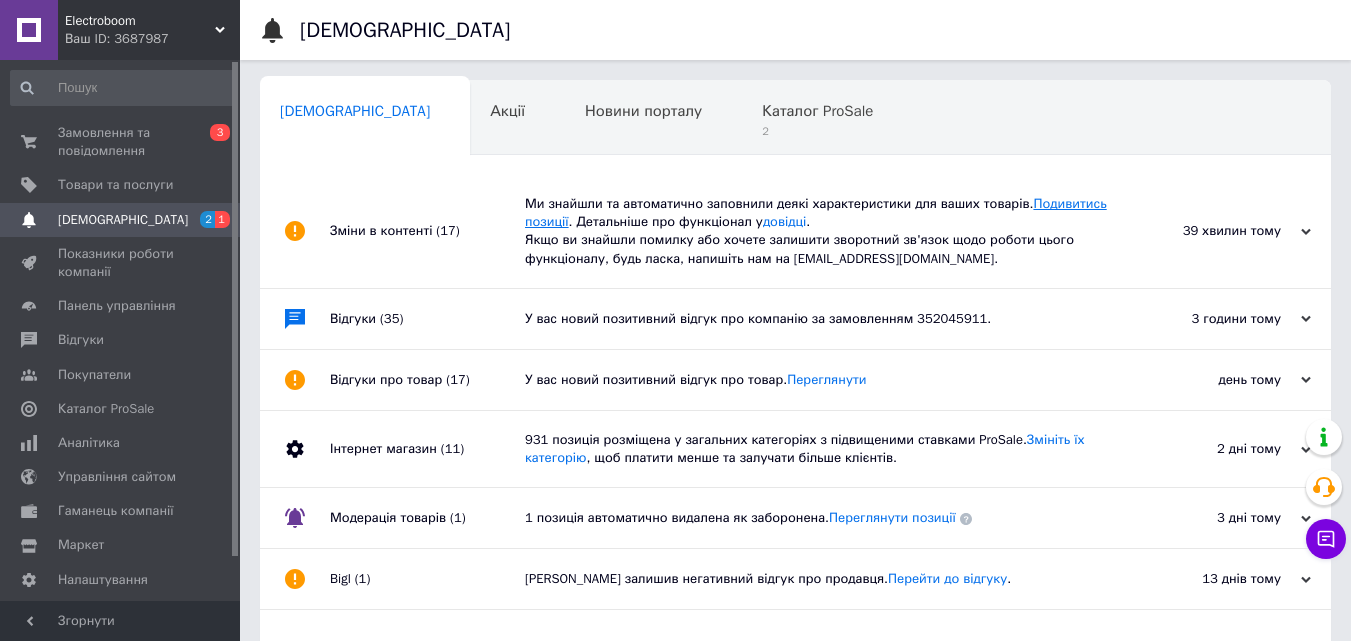 click on "Подивитись позиції" at bounding box center [816, 212] 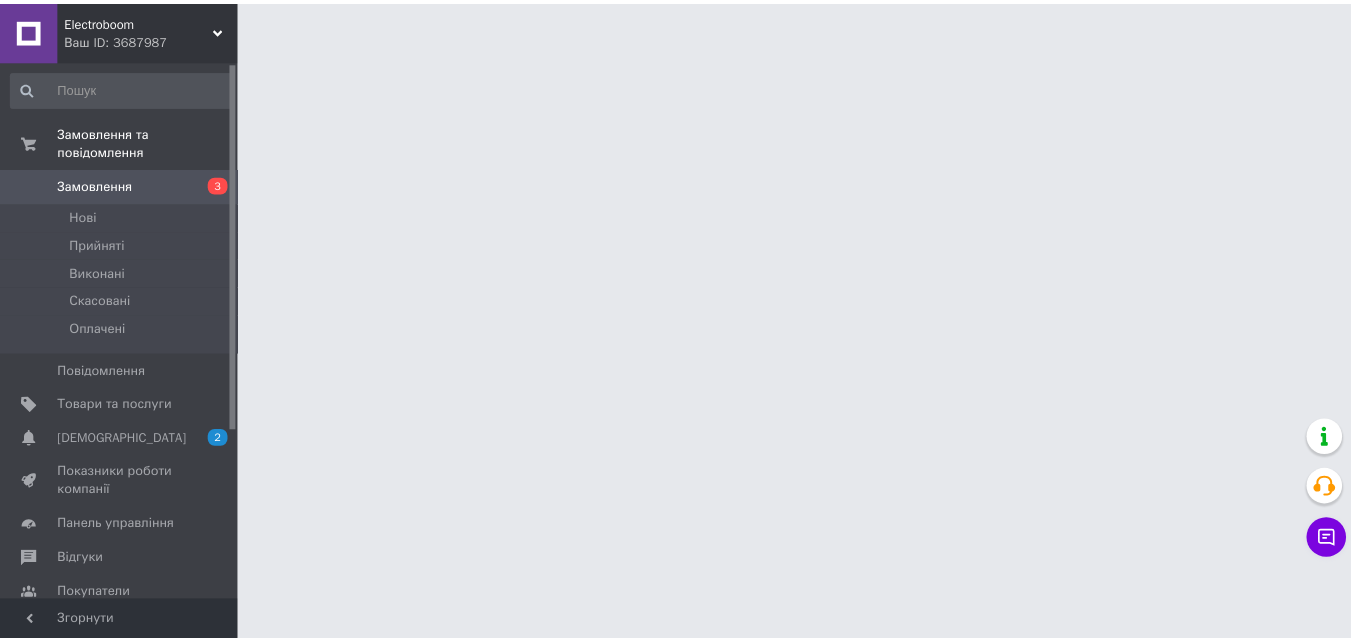 scroll, scrollTop: 0, scrollLeft: 0, axis: both 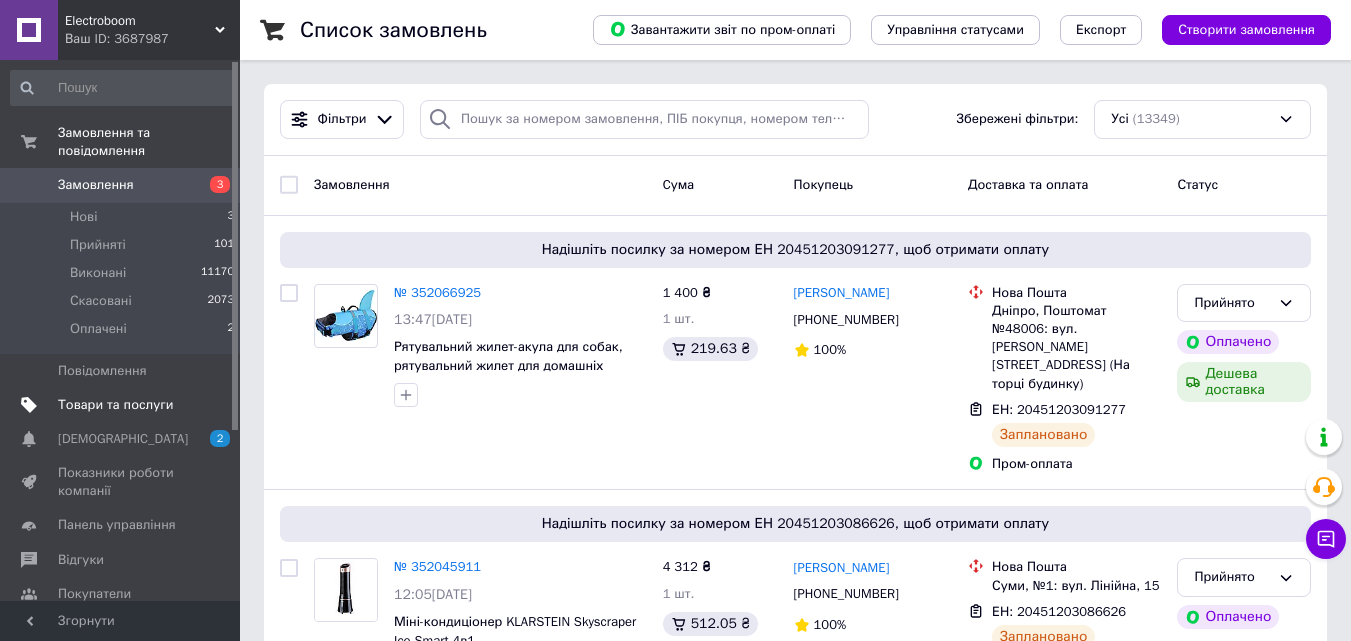 click on "Товари та послуги" at bounding box center [115, 405] 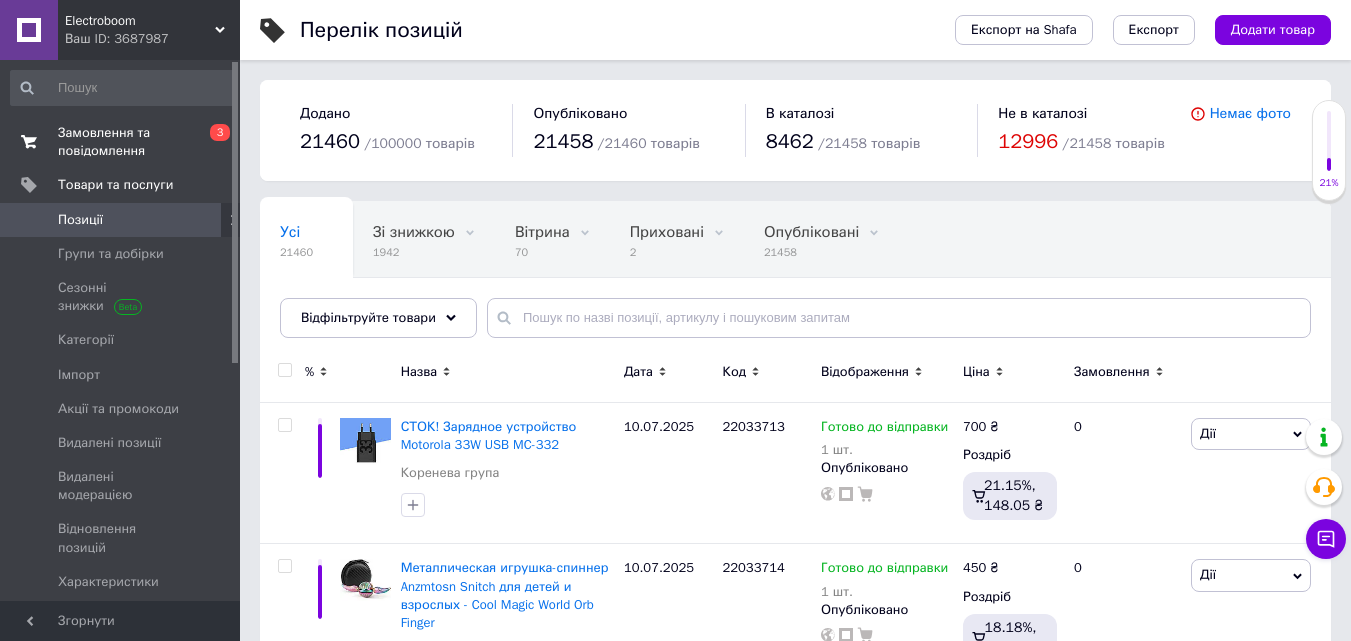 click on "Замовлення та повідомлення" at bounding box center [121, 142] 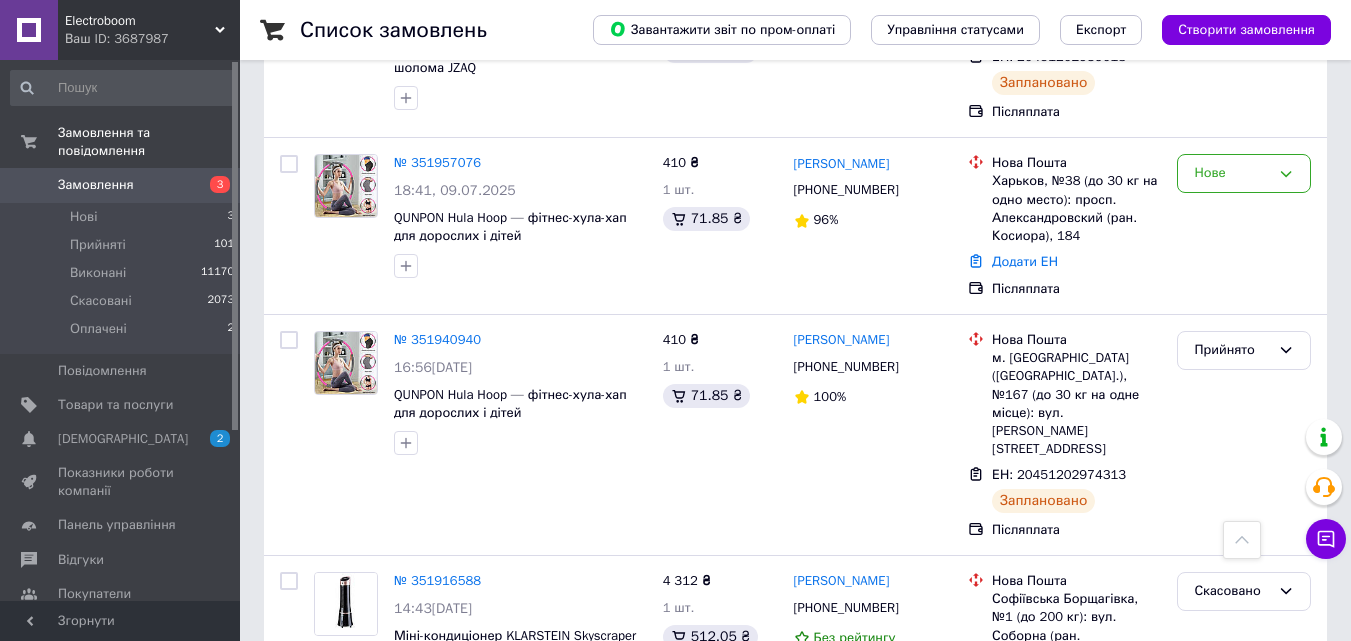 scroll, scrollTop: 2200, scrollLeft: 0, axis: vertical 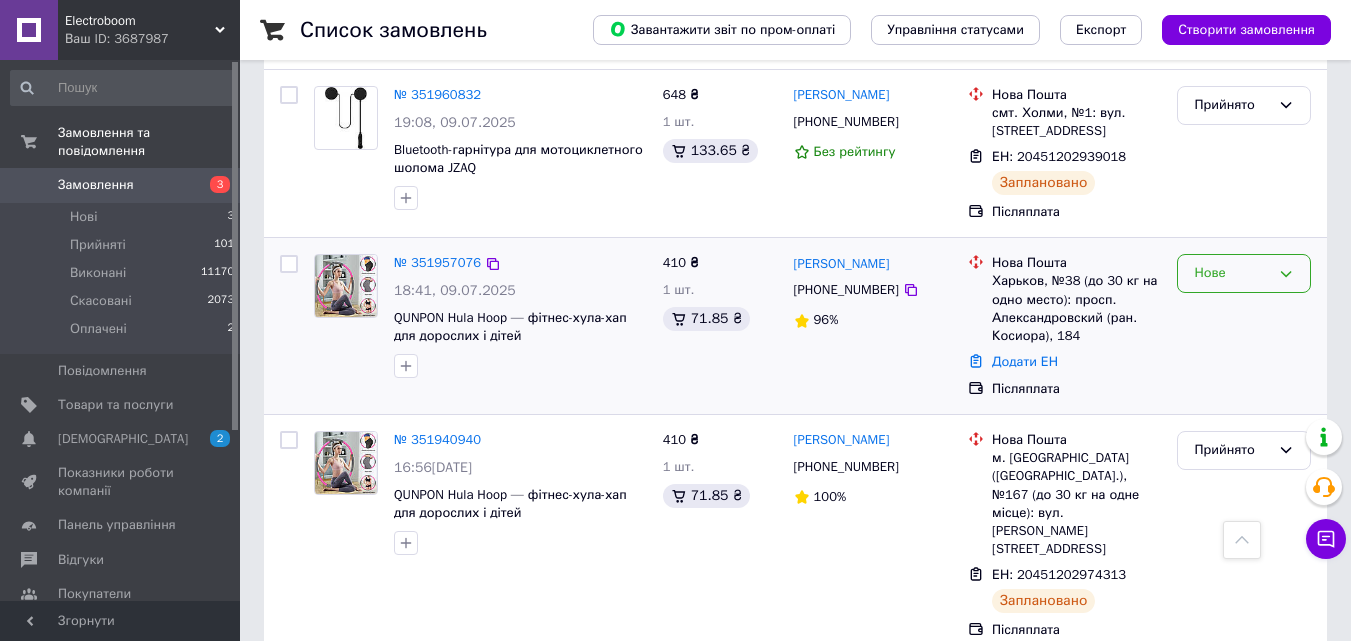 drag, startPoint x: 1288, startPoint y: 179, endPoint x: 1281, endPoint y: 191, distance: 13.892444 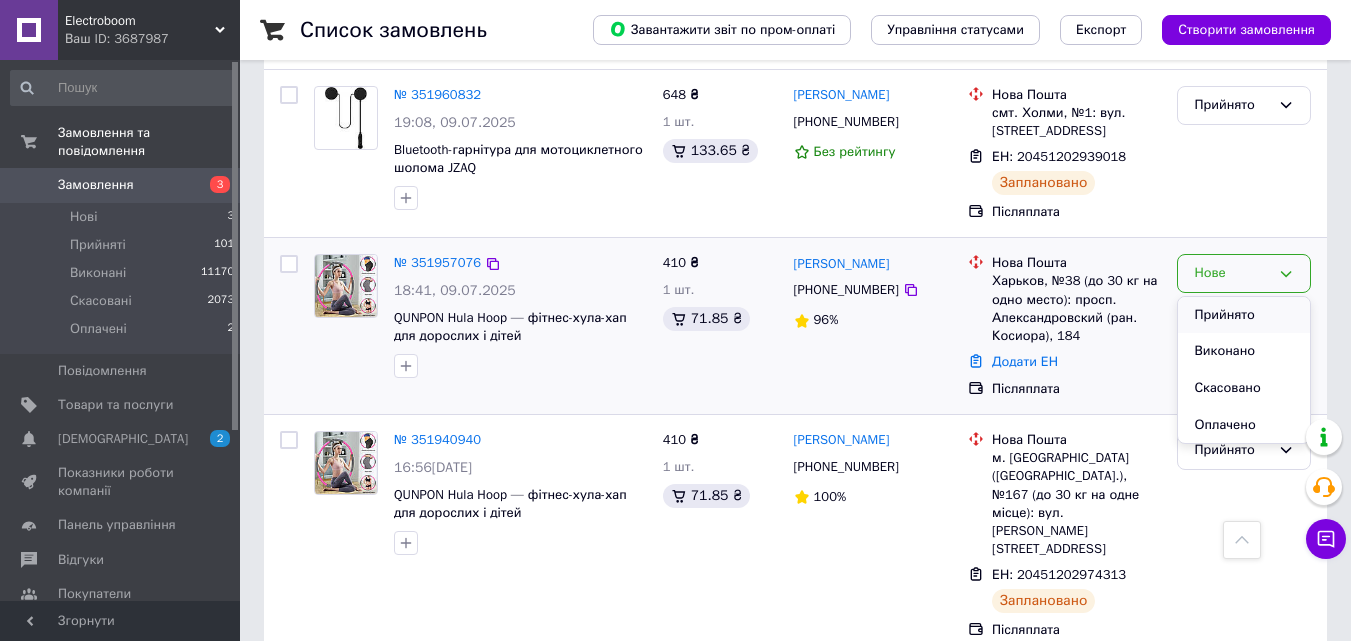 click on "Прийнято" at bounding box center (1244, 315) 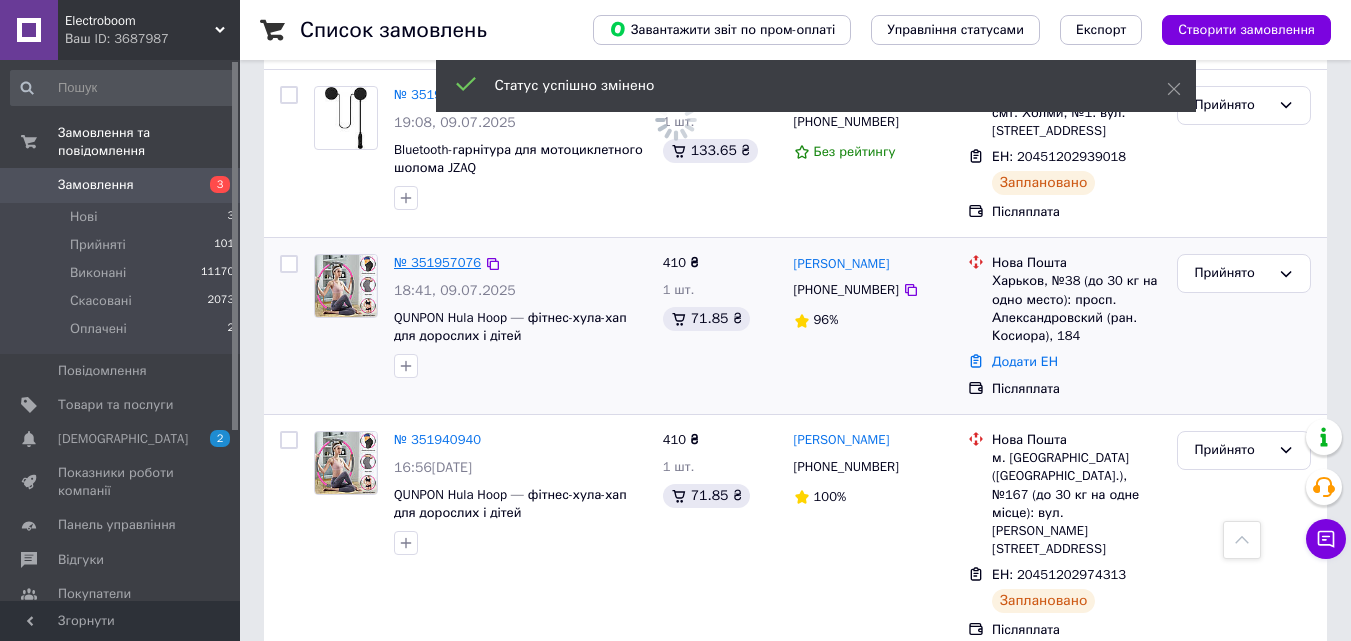 click on "№ 351957076" at bounding box center (437, 262) 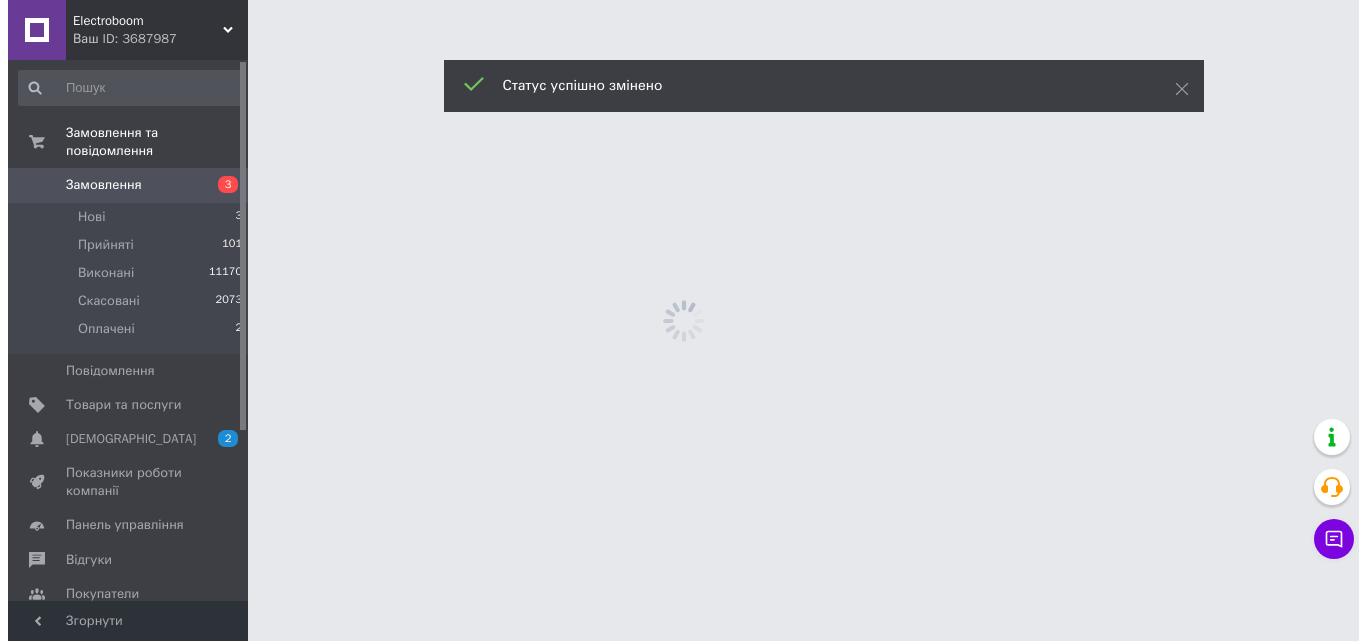 scroll, scrollTop: 0, scrollLeft: 0, axis: both 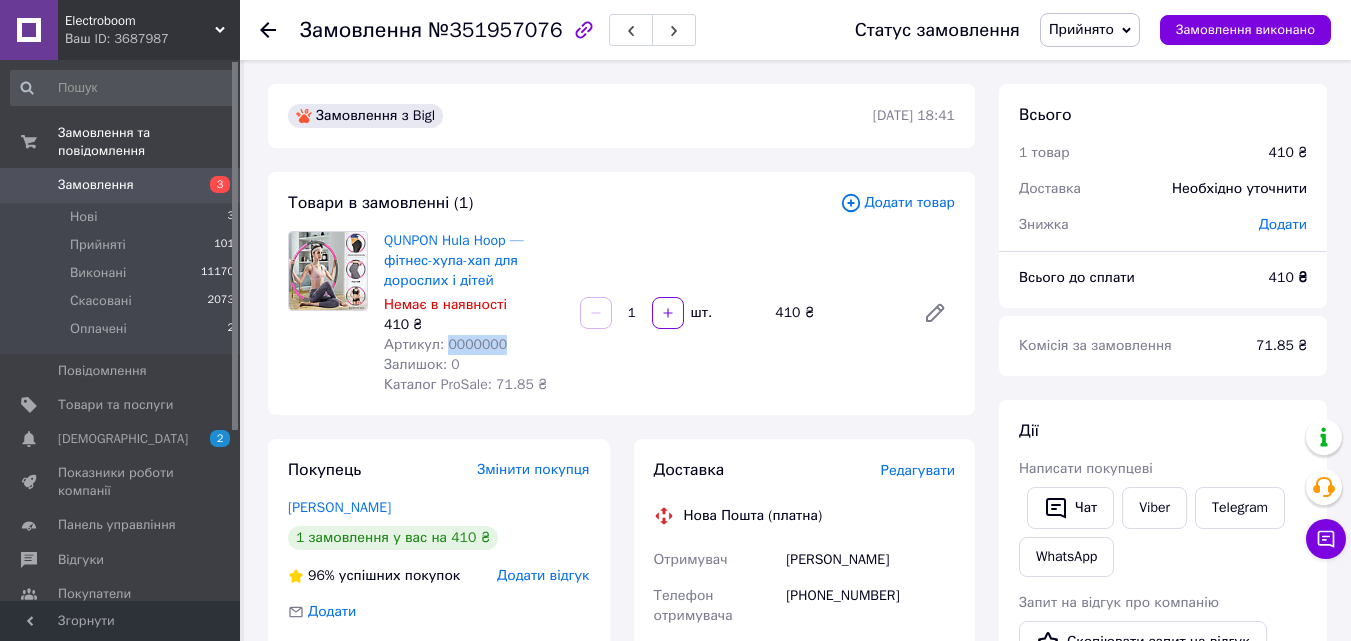 drag, startPoint x: 506, startPoint y: 344, endPoint x: 443, endPoint y: 346, distance: 63.03174 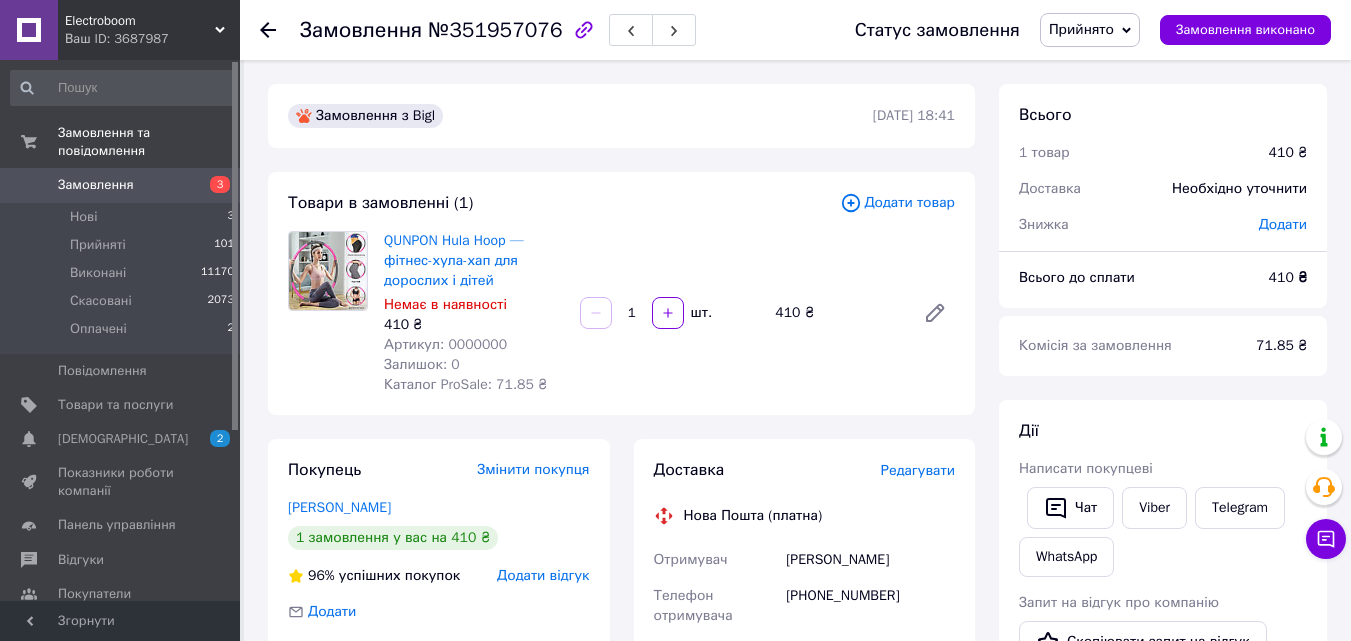 click on "Редагувати" at bounding box center (918, 470) 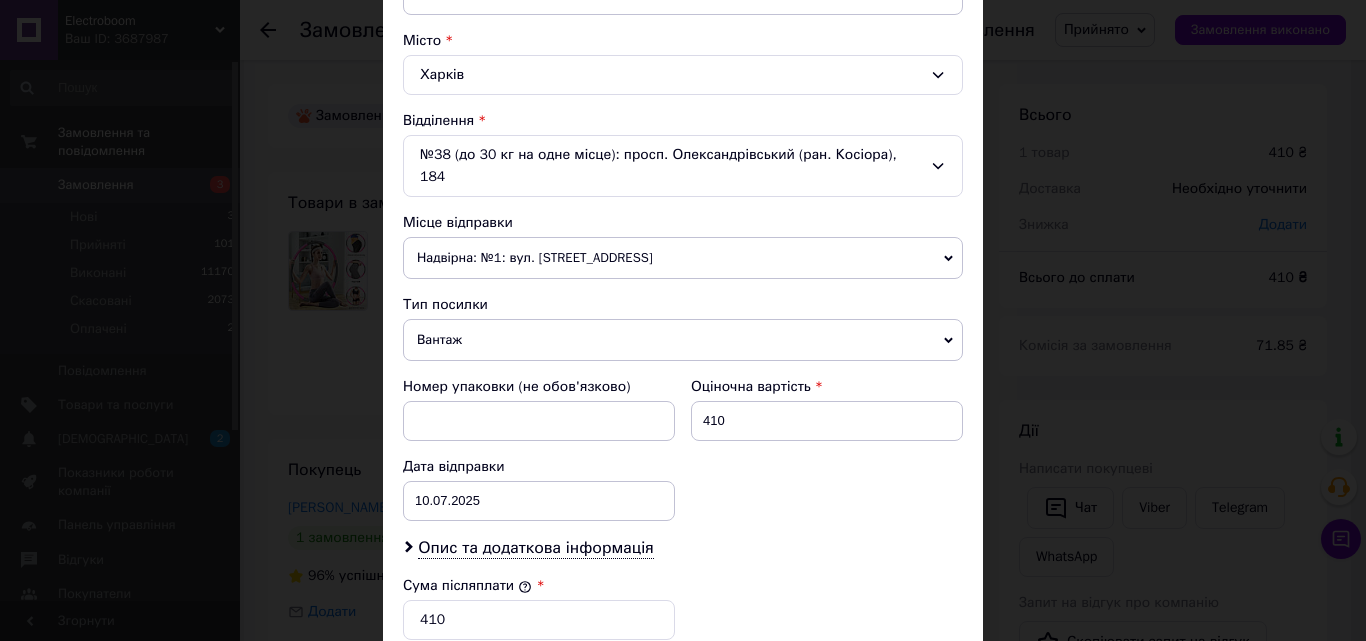 scroll, scrollTop: 800, scrollLeft: 0, axis: vertical 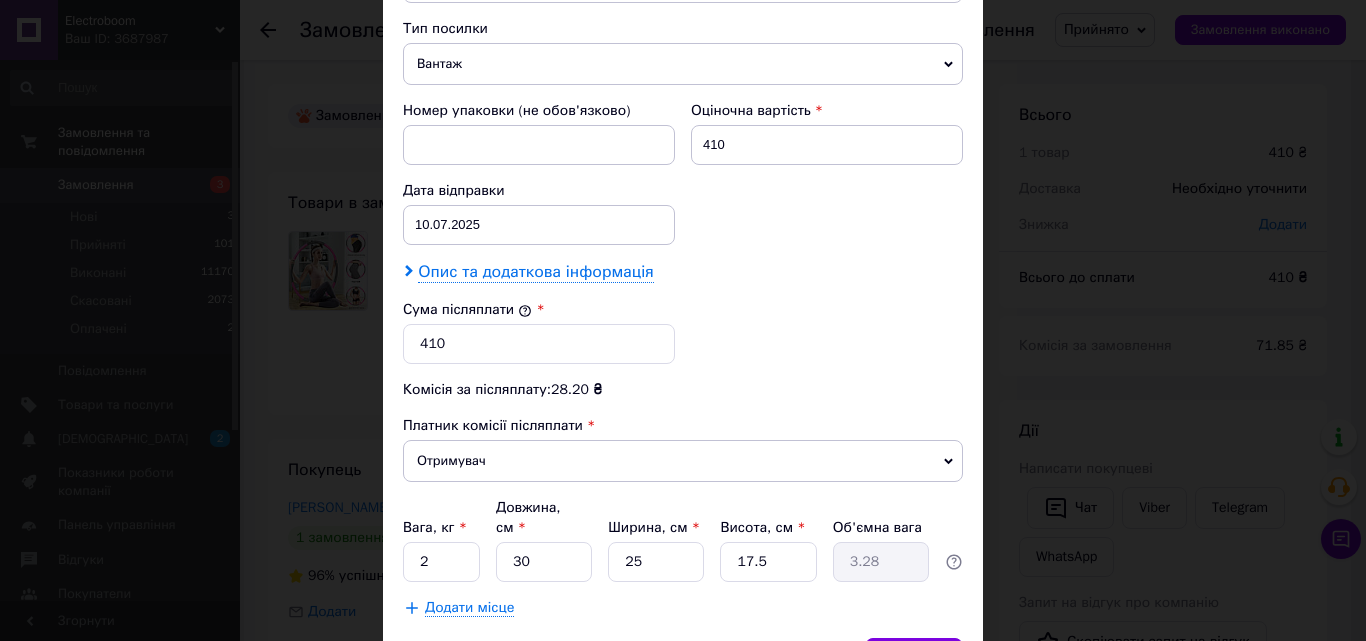 click on "Опис та додаткова інформація" at bounding box center (535, 272) 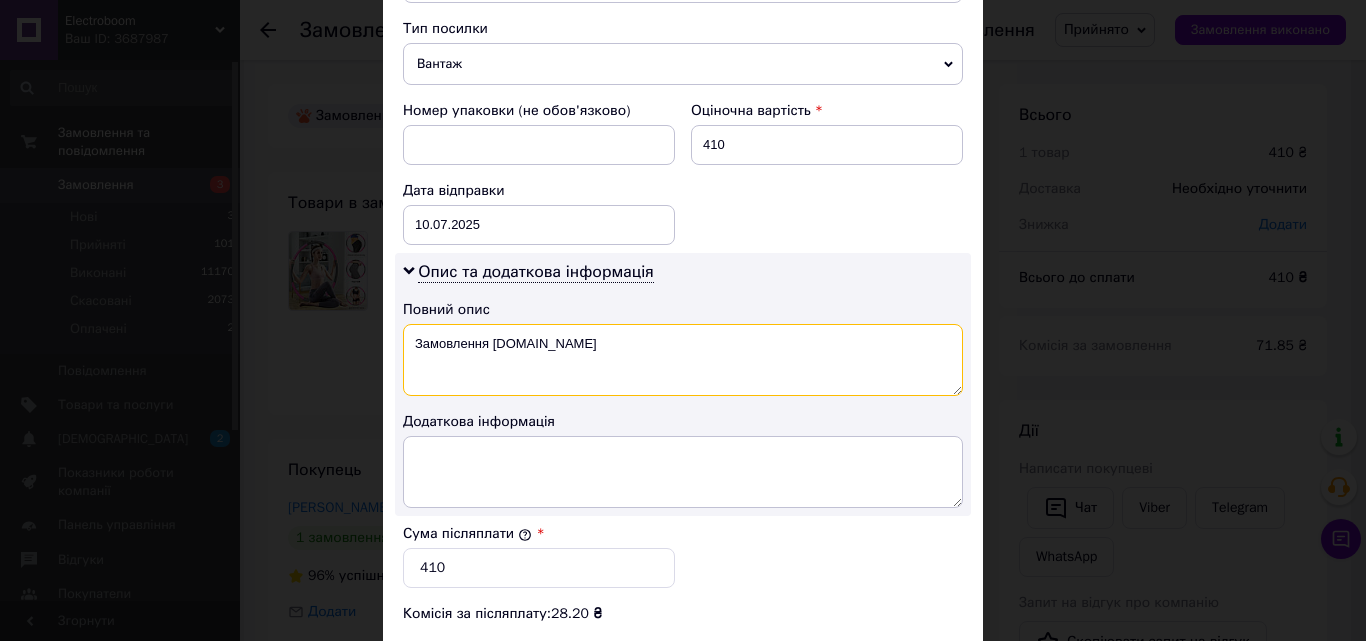 click on "Замовлення [DOMAIN_NAME]" at bounding box center (683, 360) 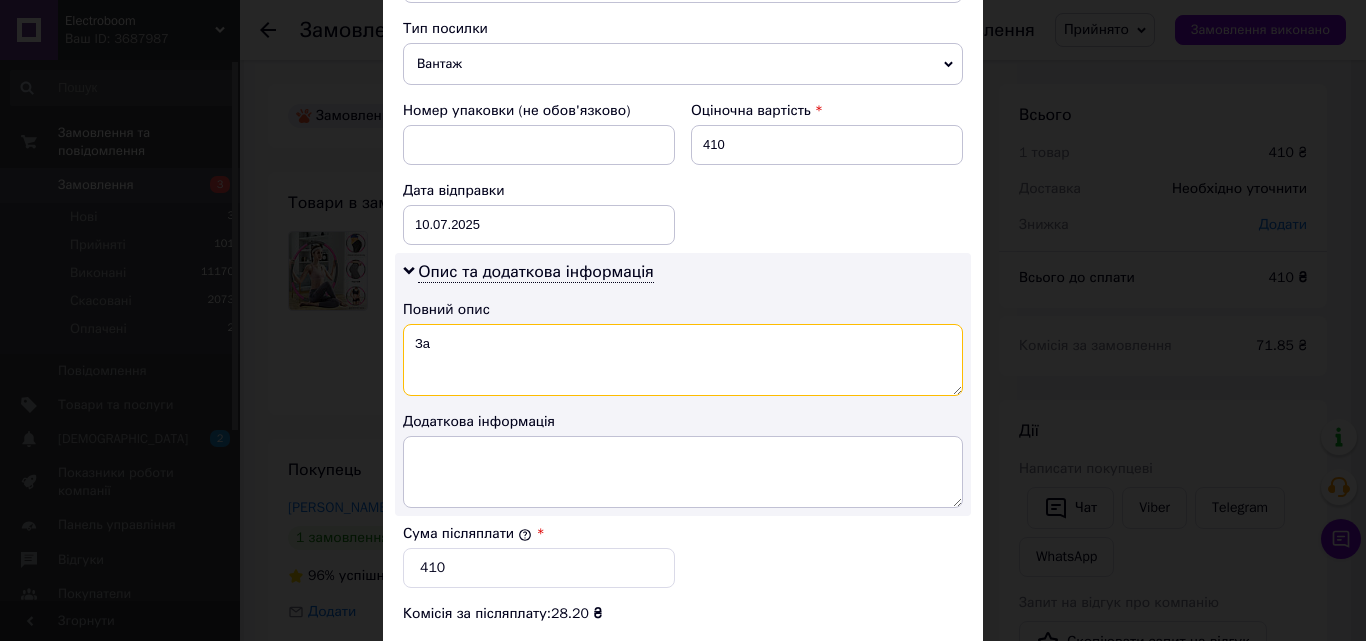 type on "З" 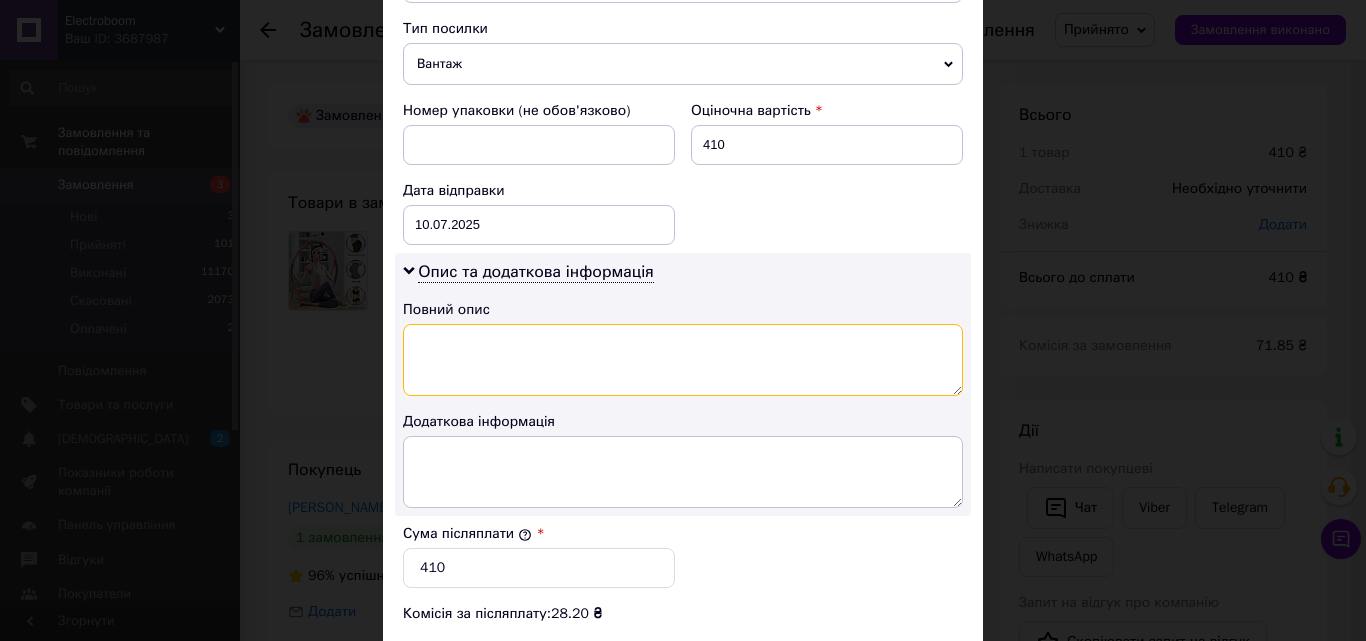 paste on "0000000" 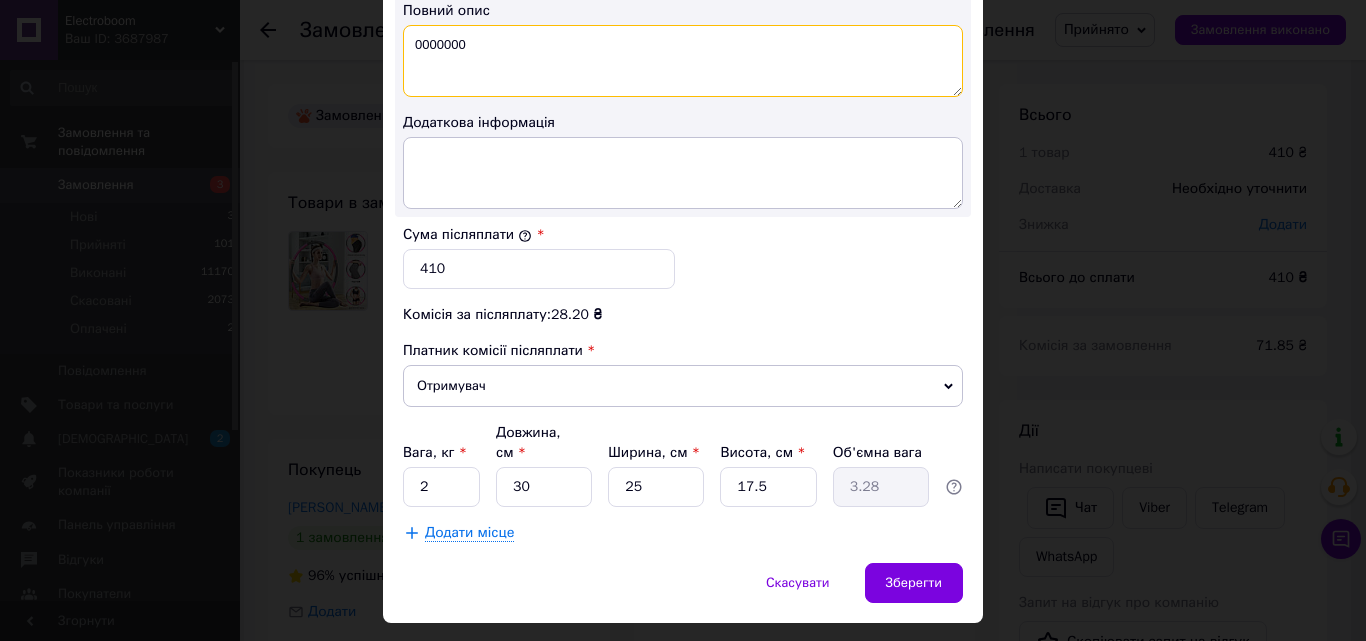 scroll, scrollTop: 1109, scrollLeft: 0, axis: vertical 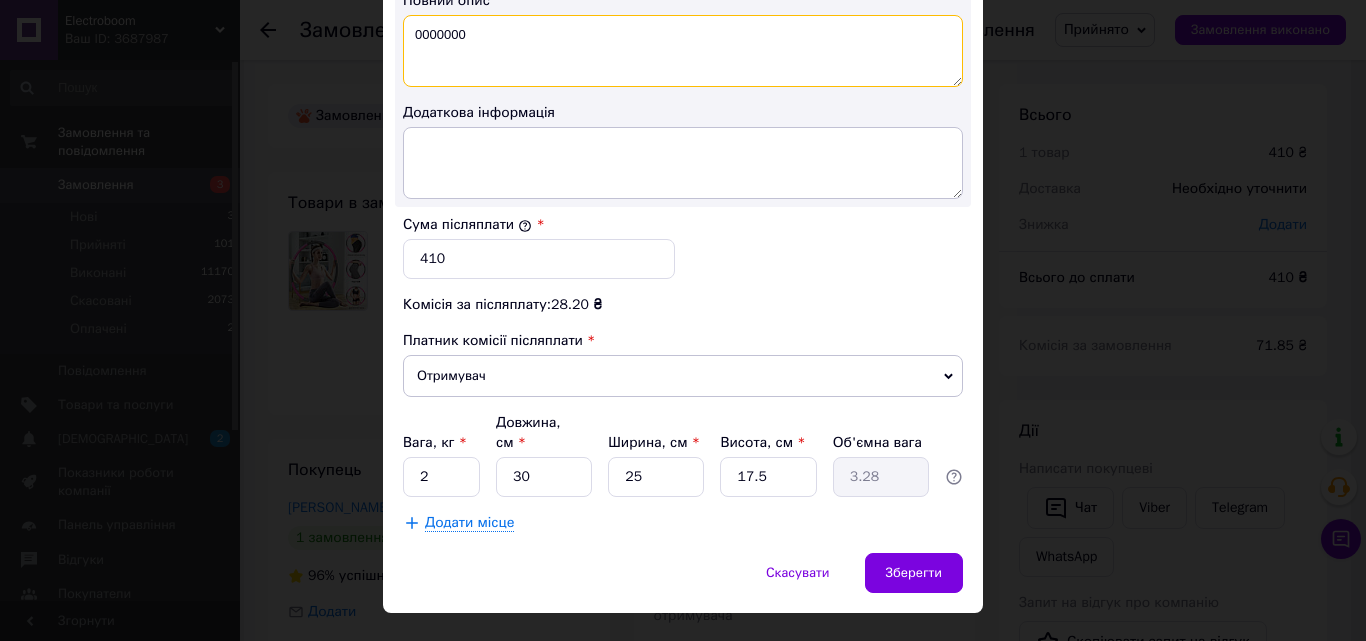 type on "0000000" 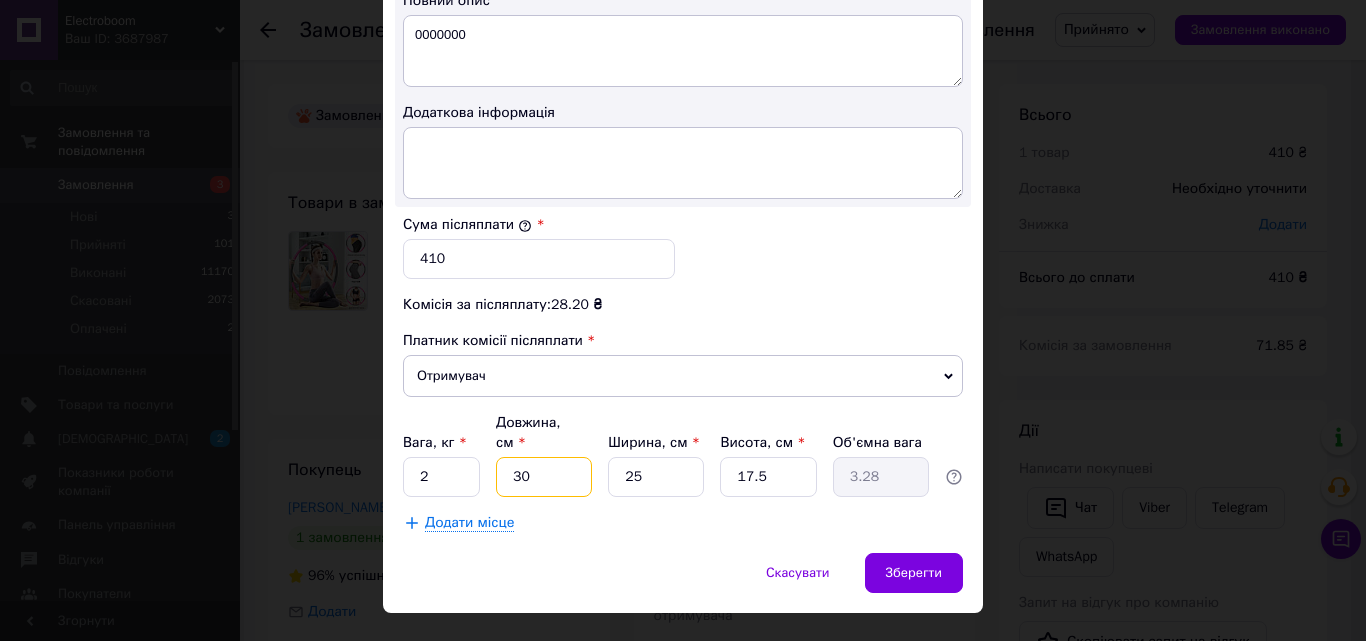click on "30" at bounding box center [544, 477] 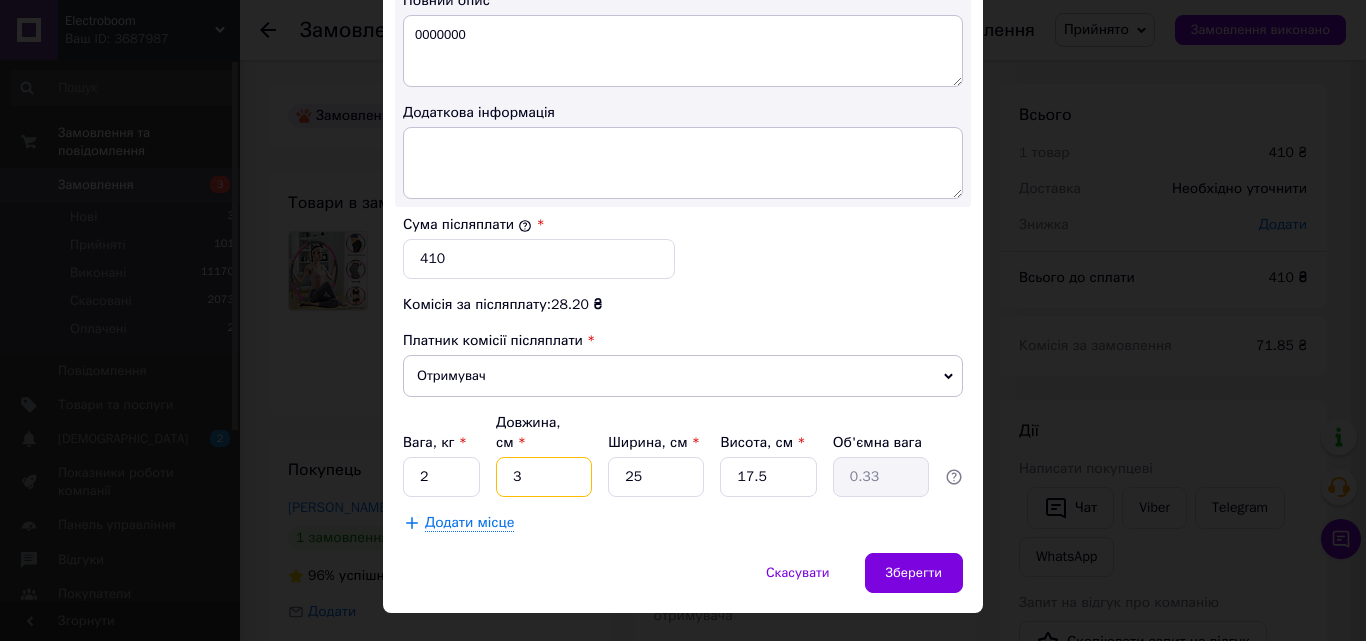 type 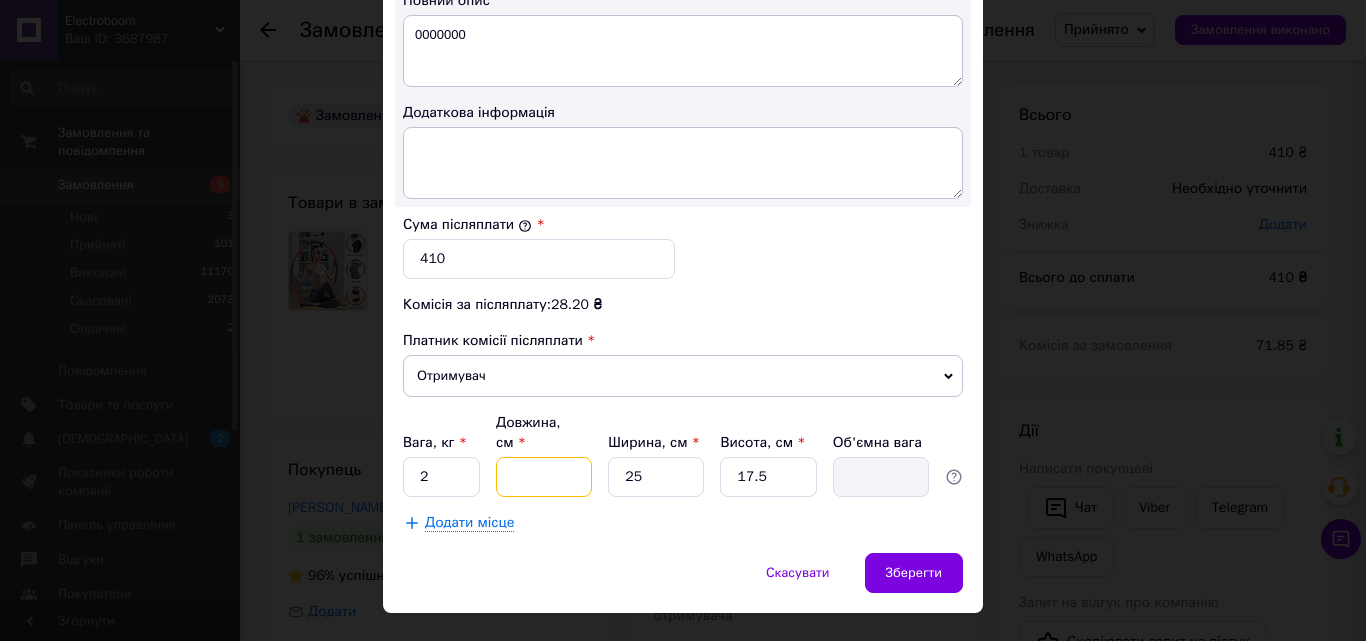 type on "4" 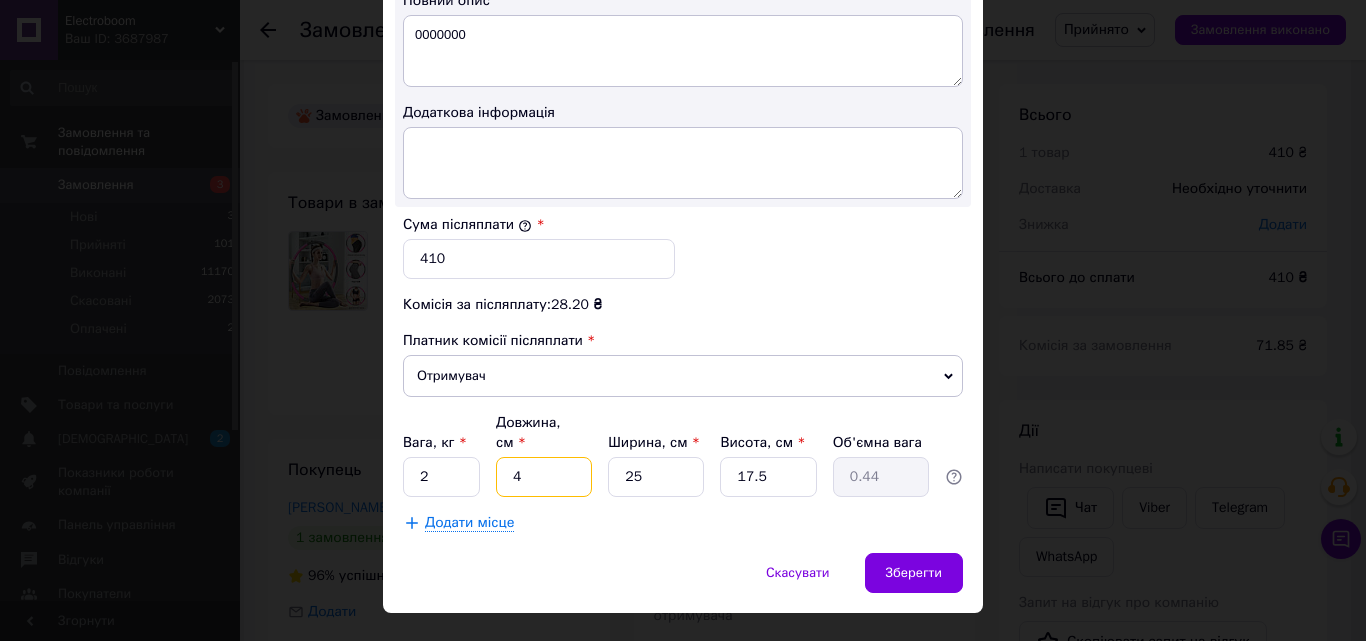type on "40" 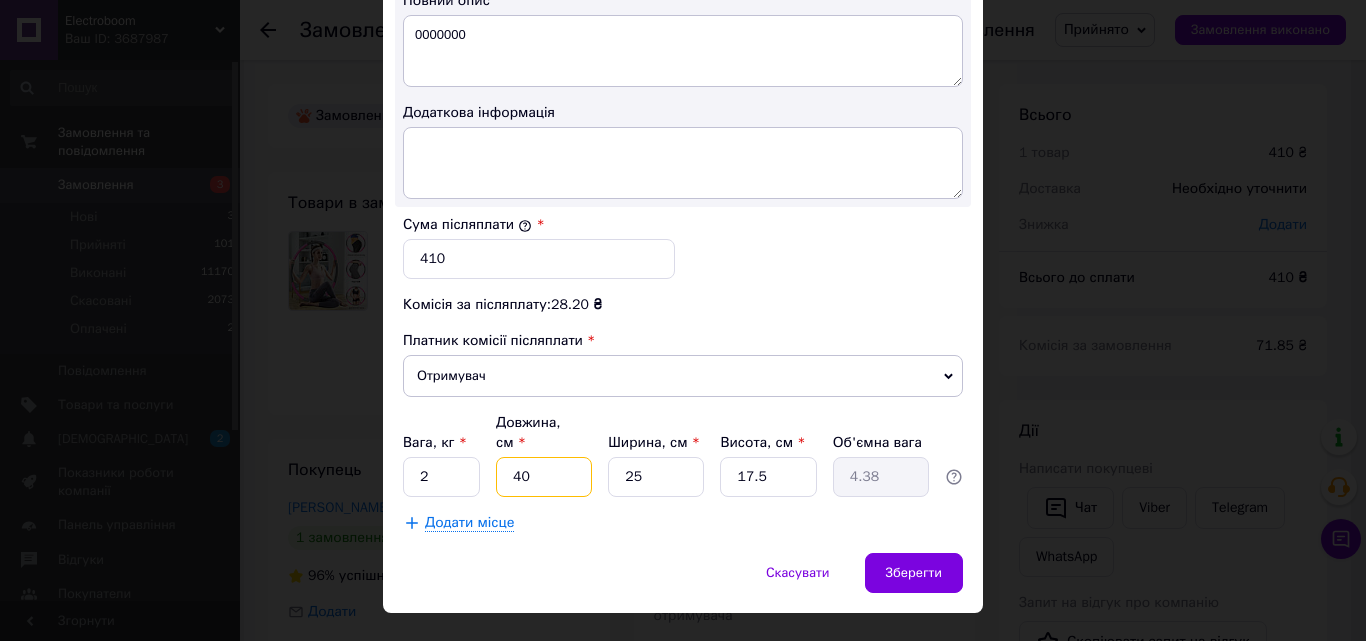 type on "40" 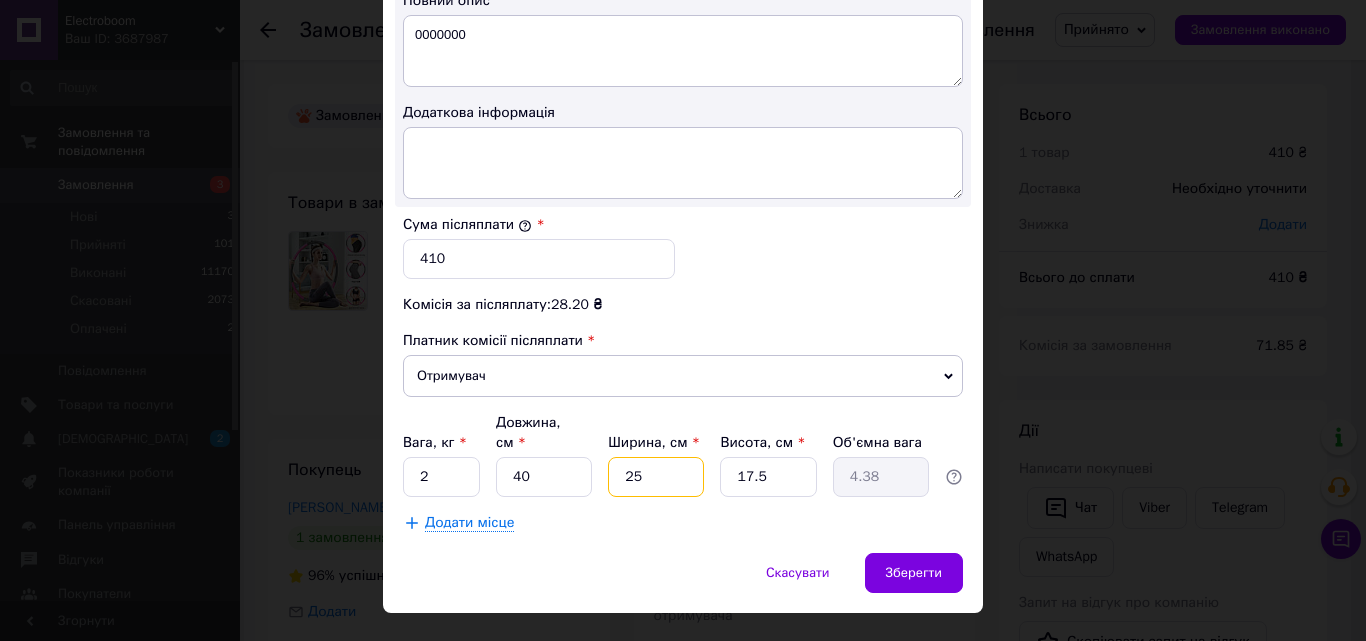 type on "2" 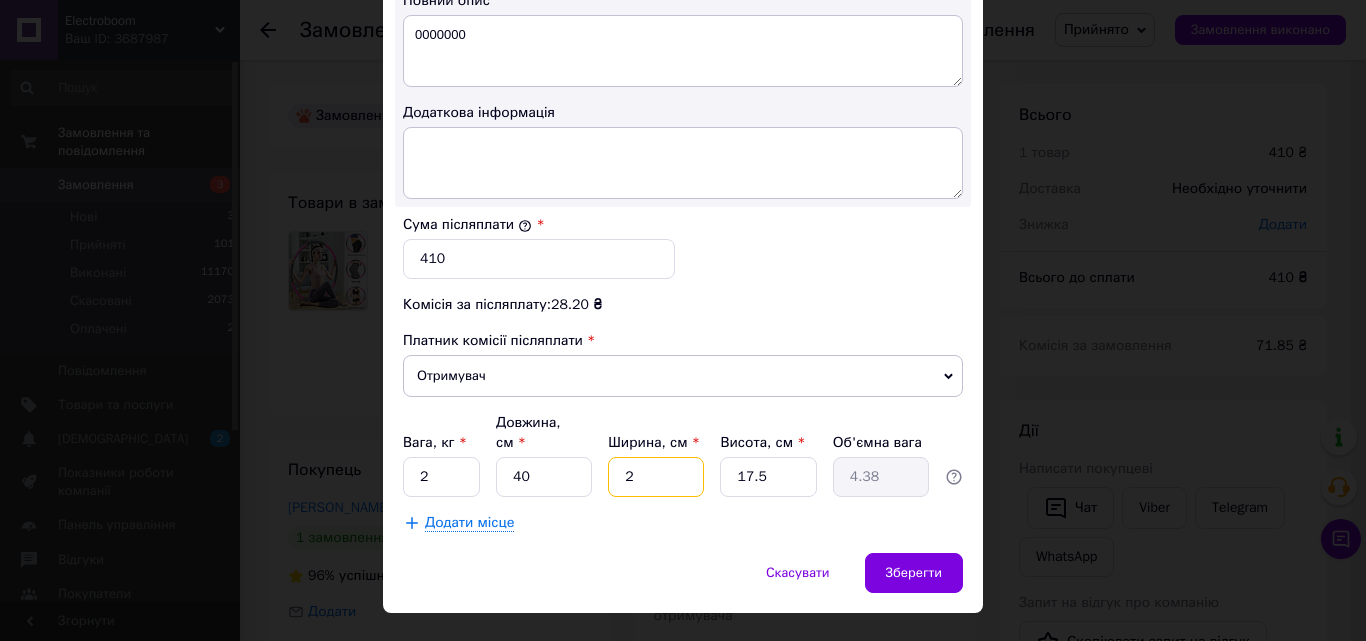 type on "0.35" 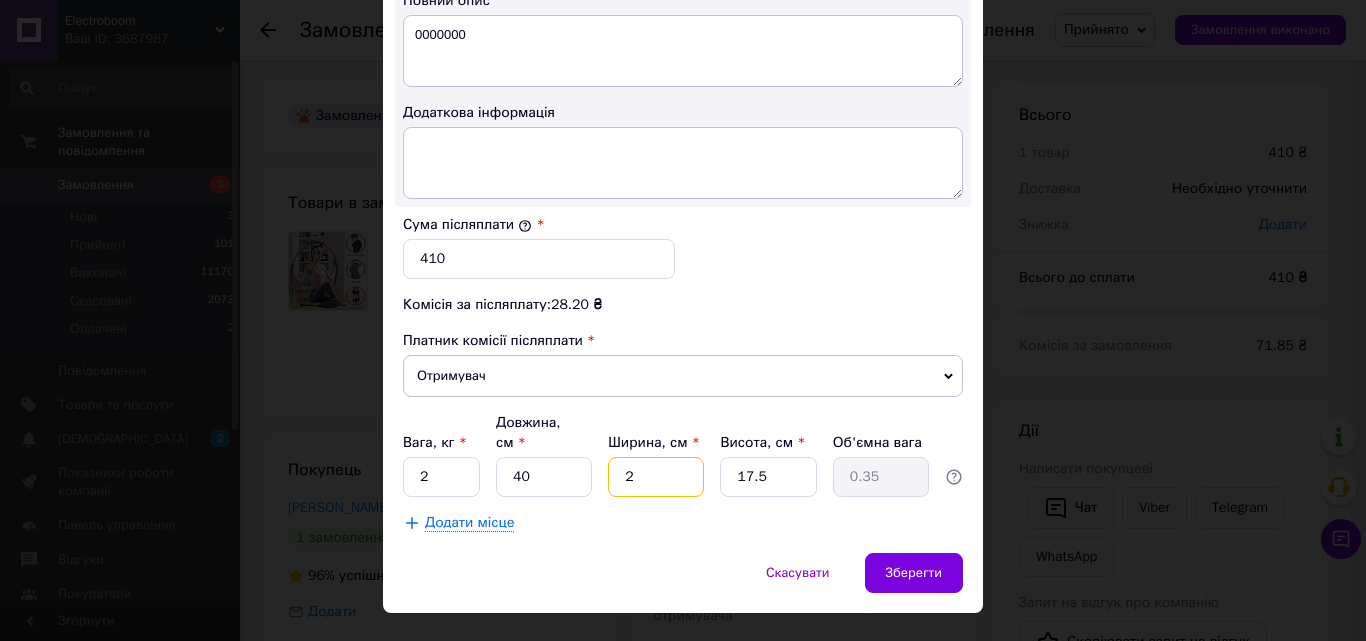 type on "21" 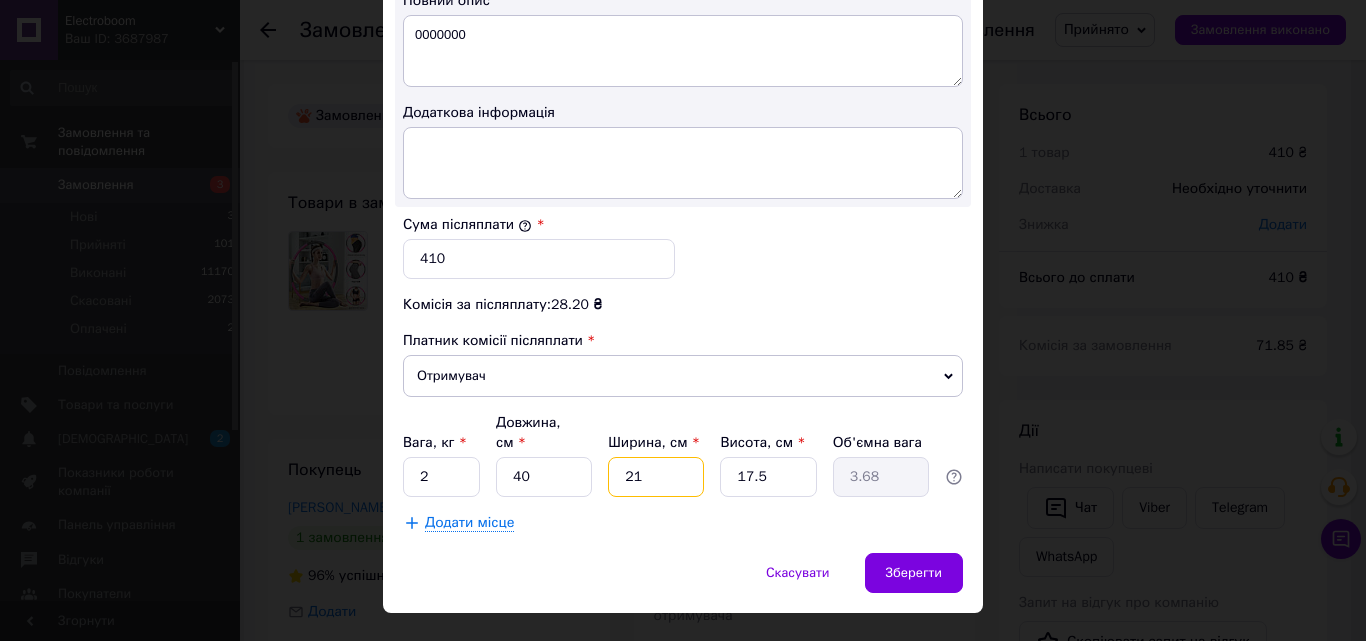 type on "21" 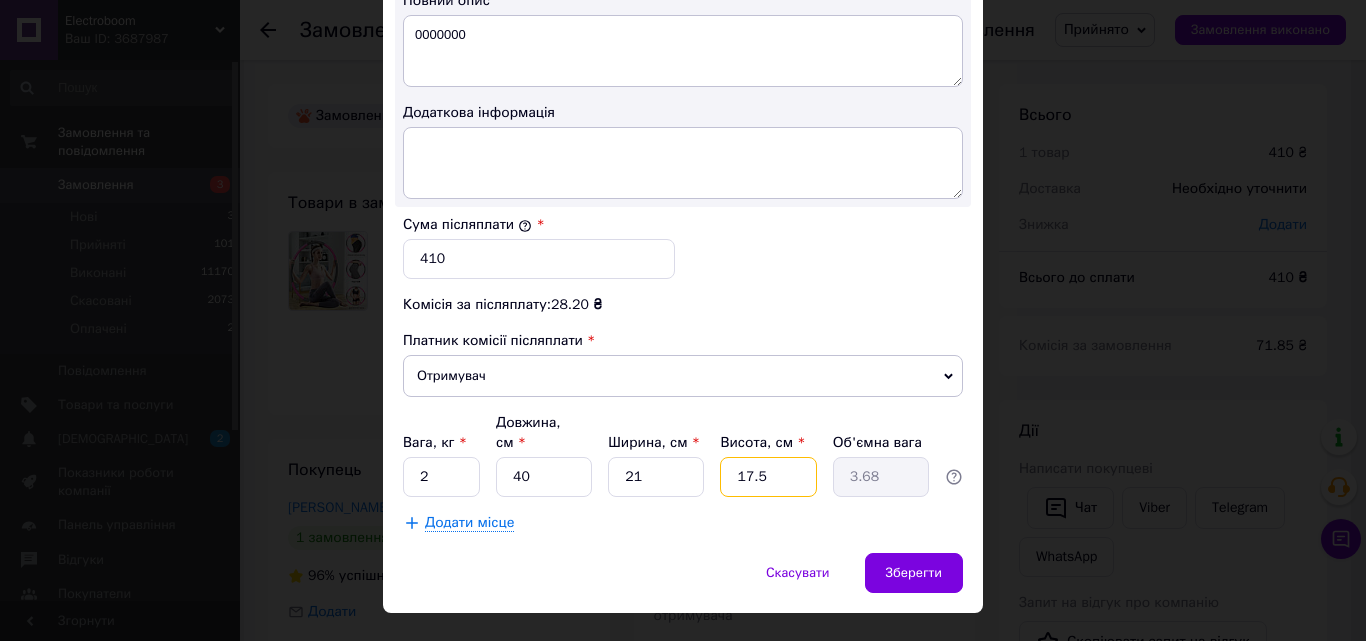 click on "17.5" at bounding box center (768, 477) 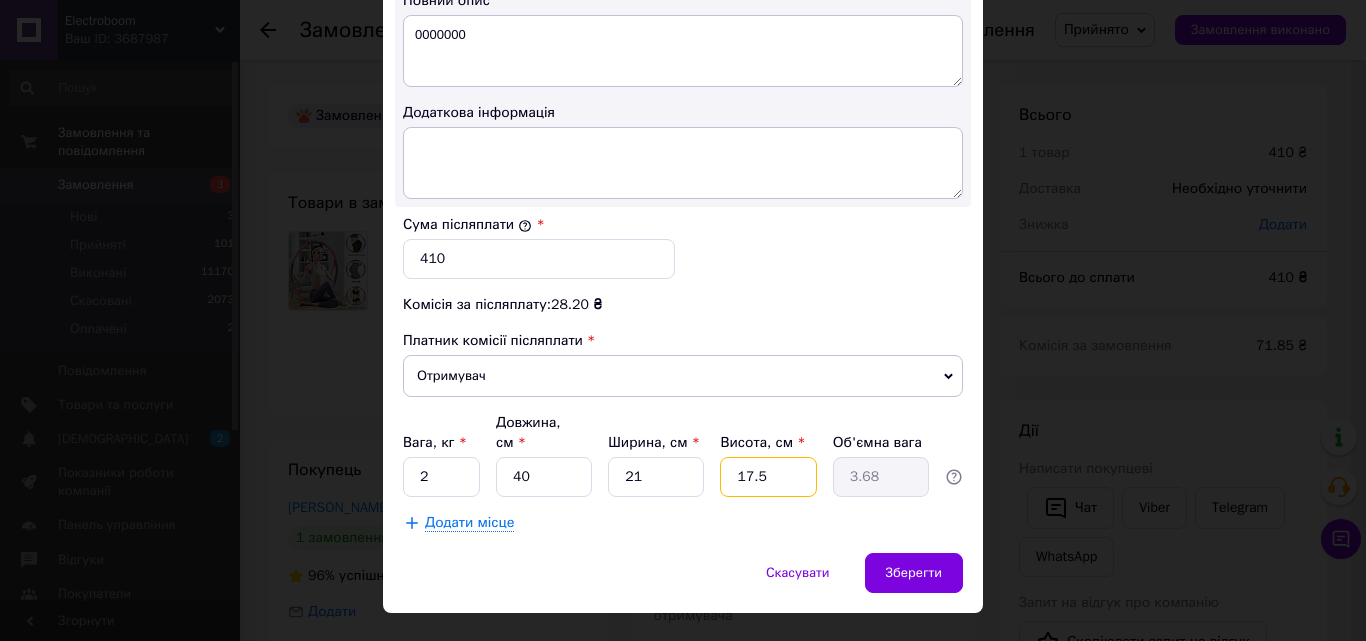 type on "17." 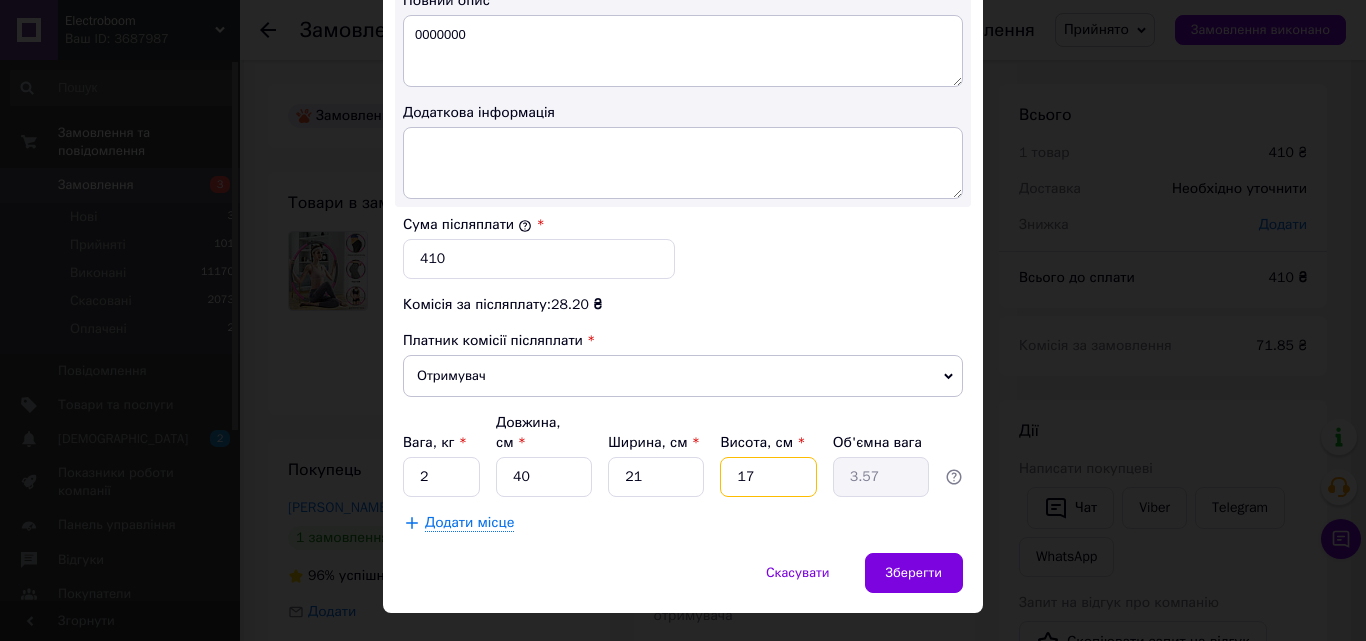 type on "1" 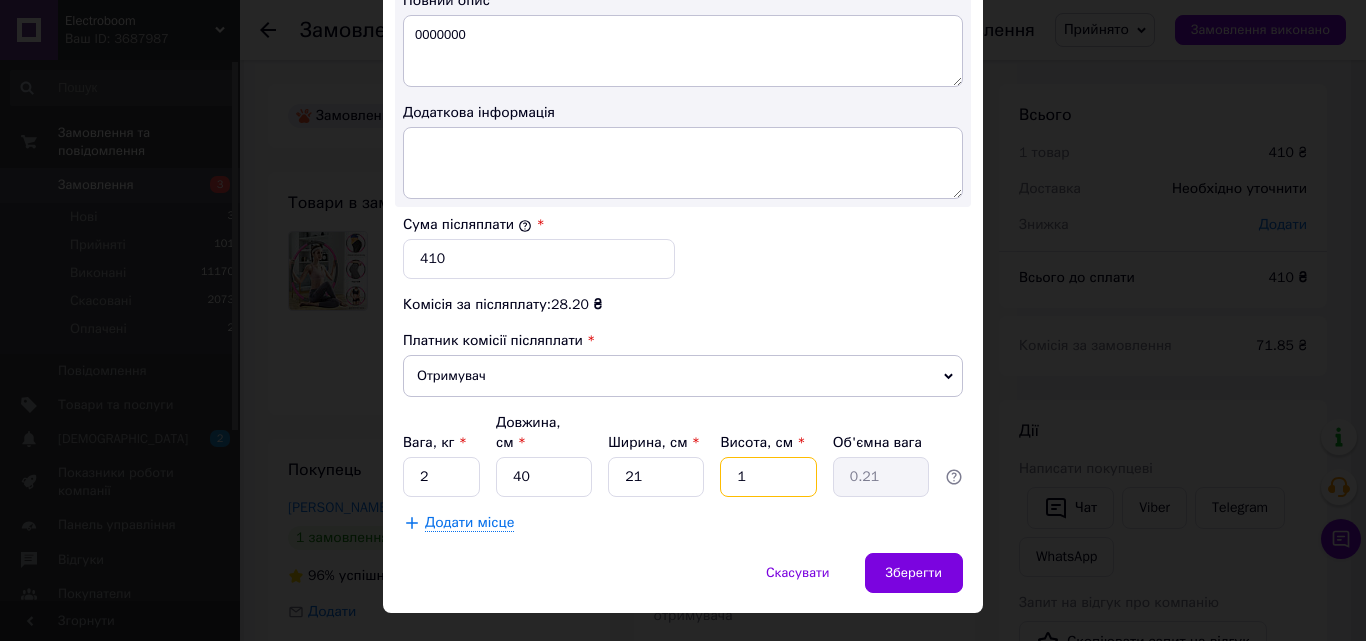 type 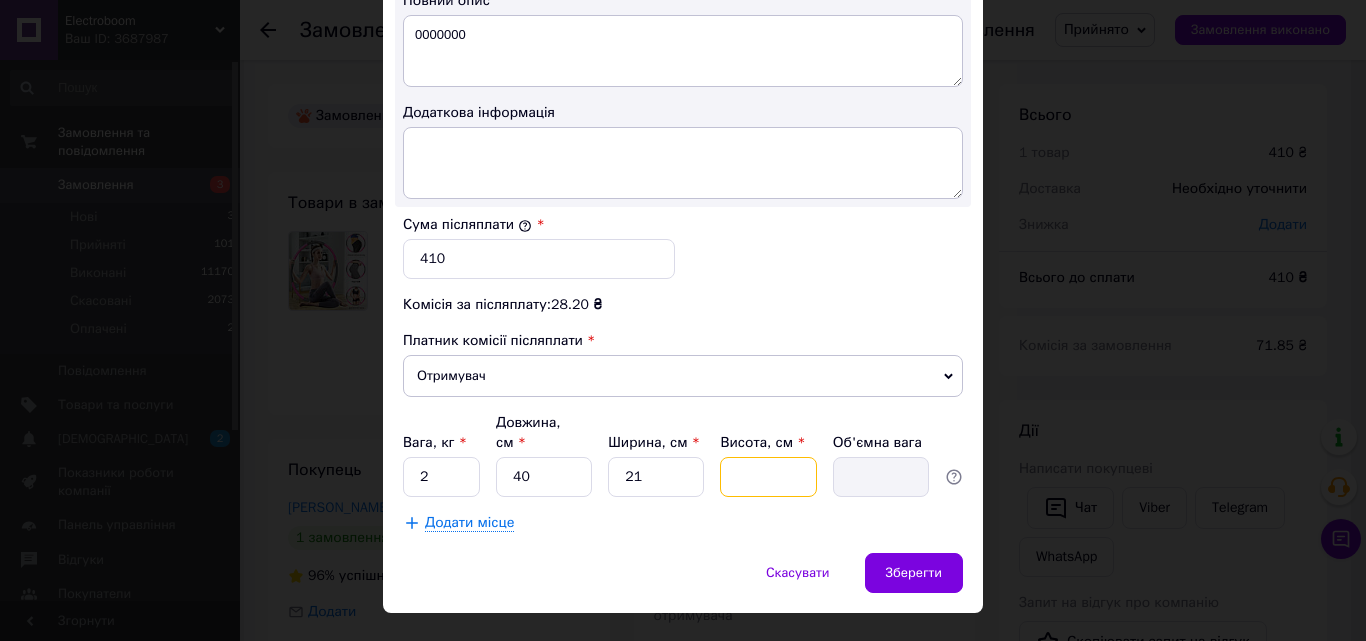 type on "1" 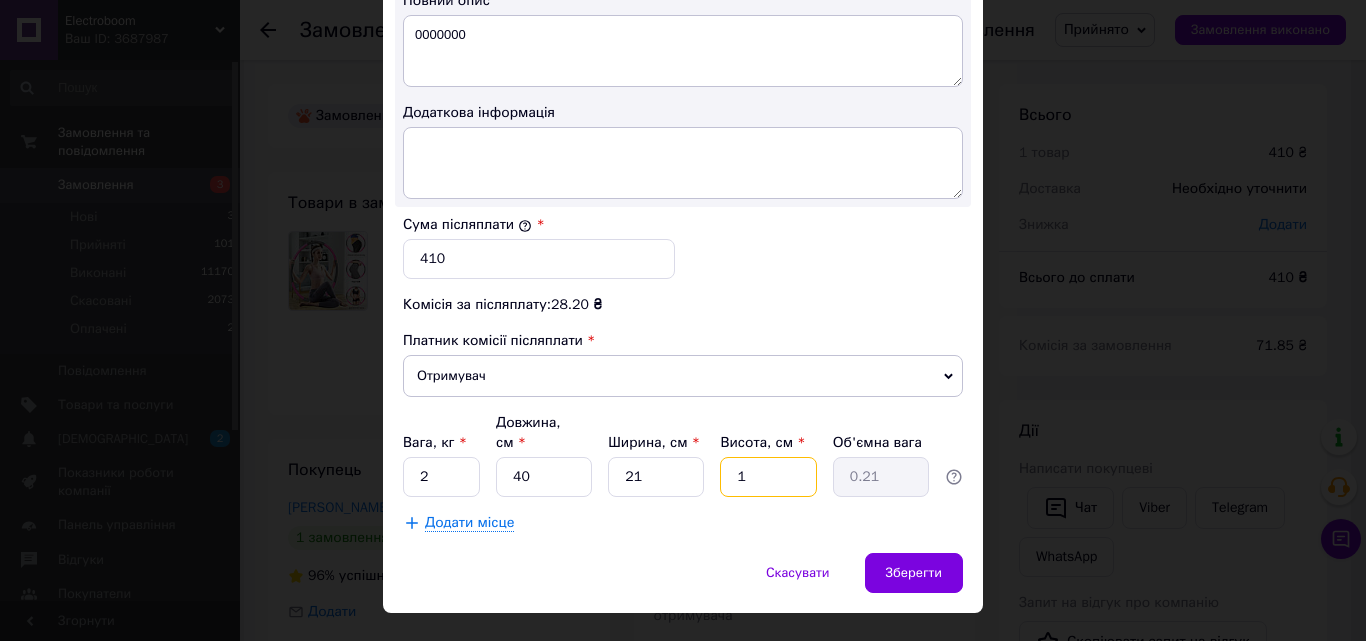 type on "10" 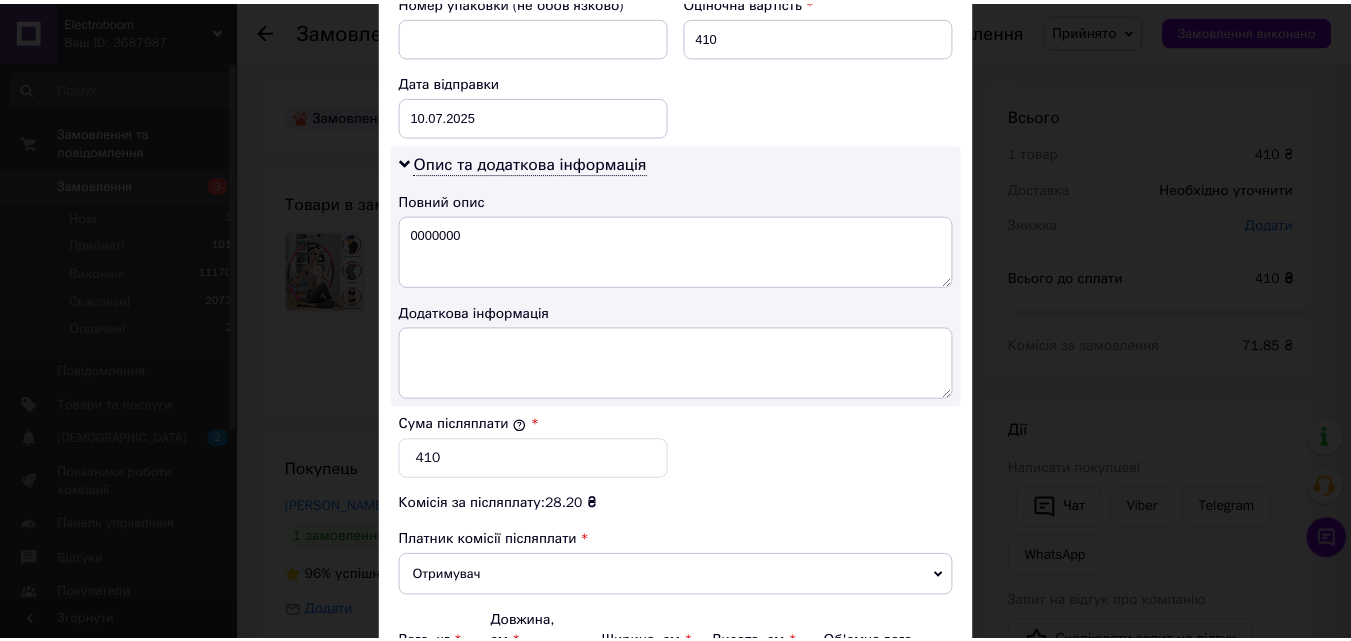 scroll, scrollTop: 1109, scrollLeft: 0, axis: vertical 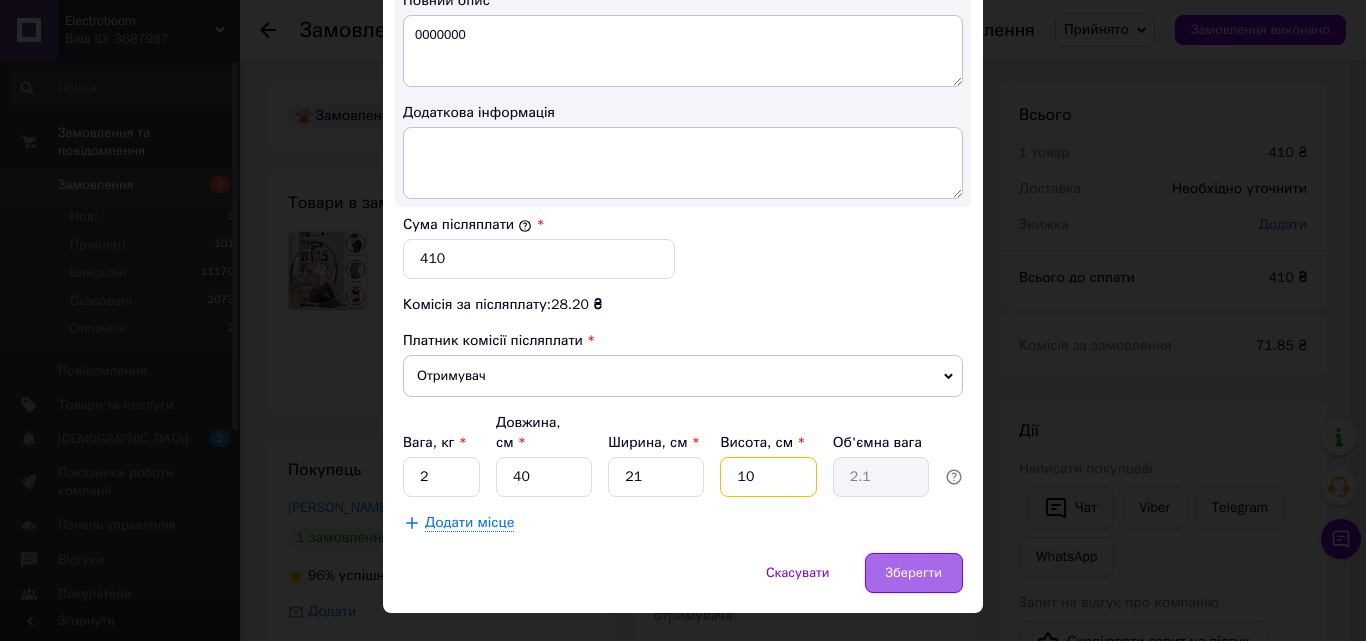 type on "10" 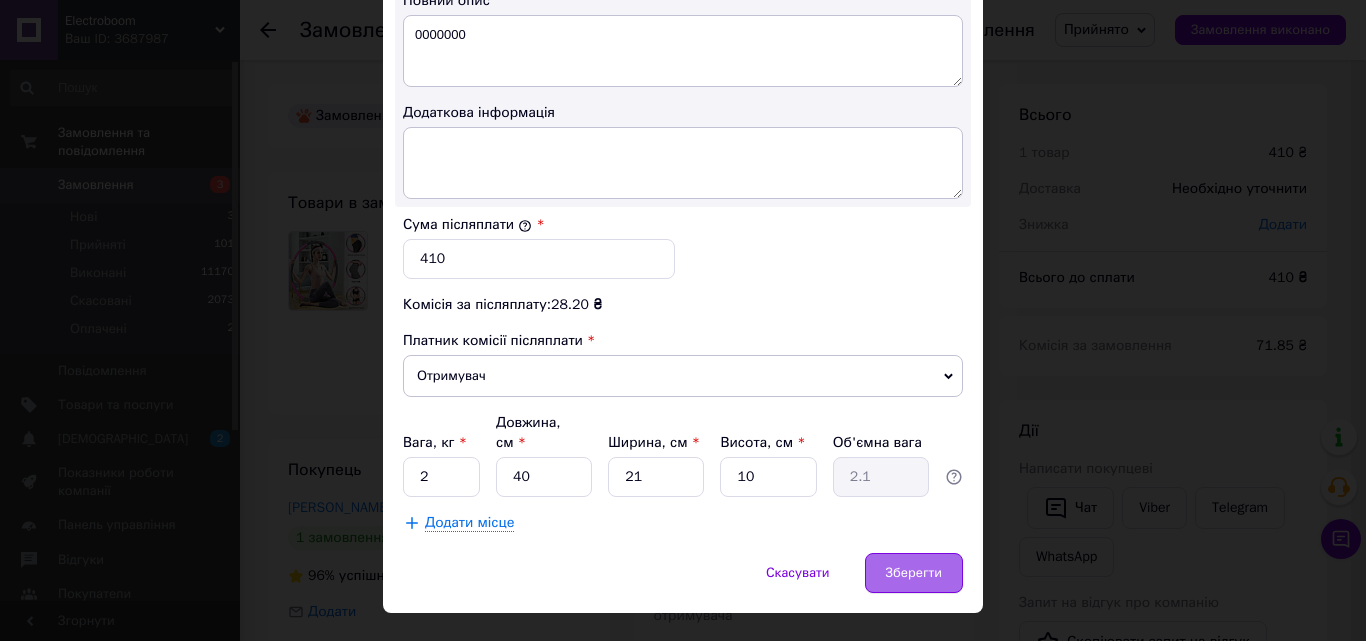 click on "Зберегти" at bounding box center (914, 573) 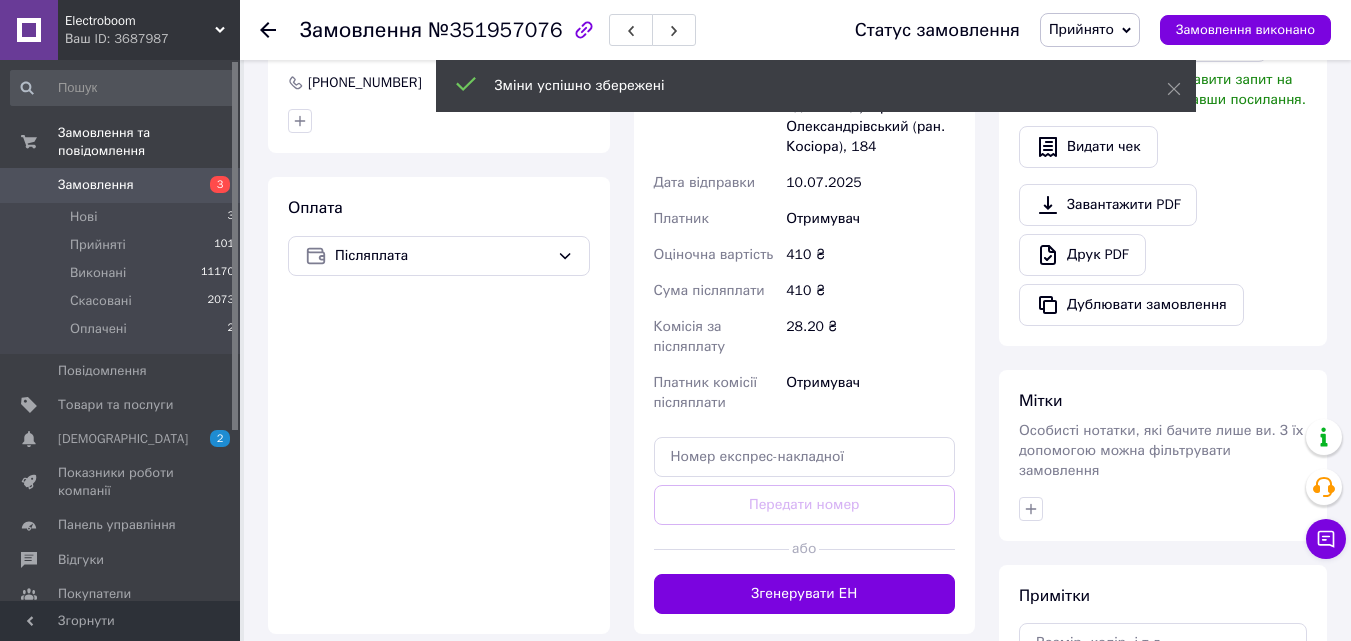 scroll, scrollTop: 600, scrollLeft: 0, axis: vertical 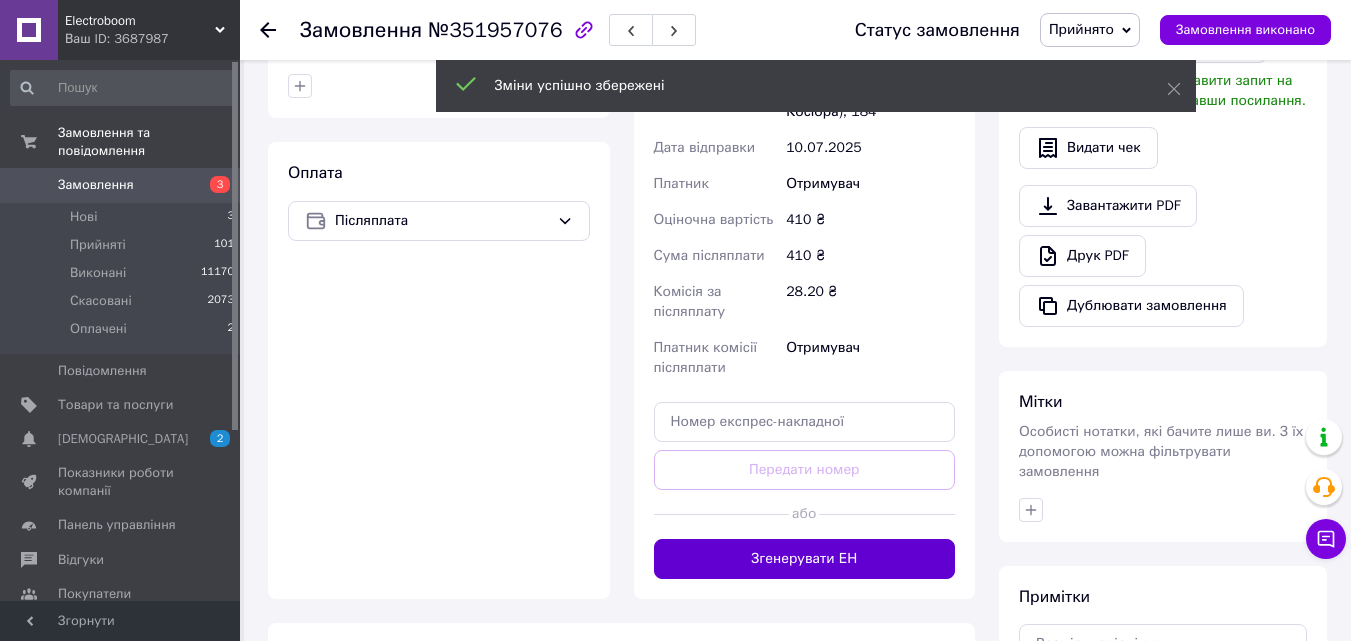 click on "Згенерувати ЕН" at bounding box center [805, 559] 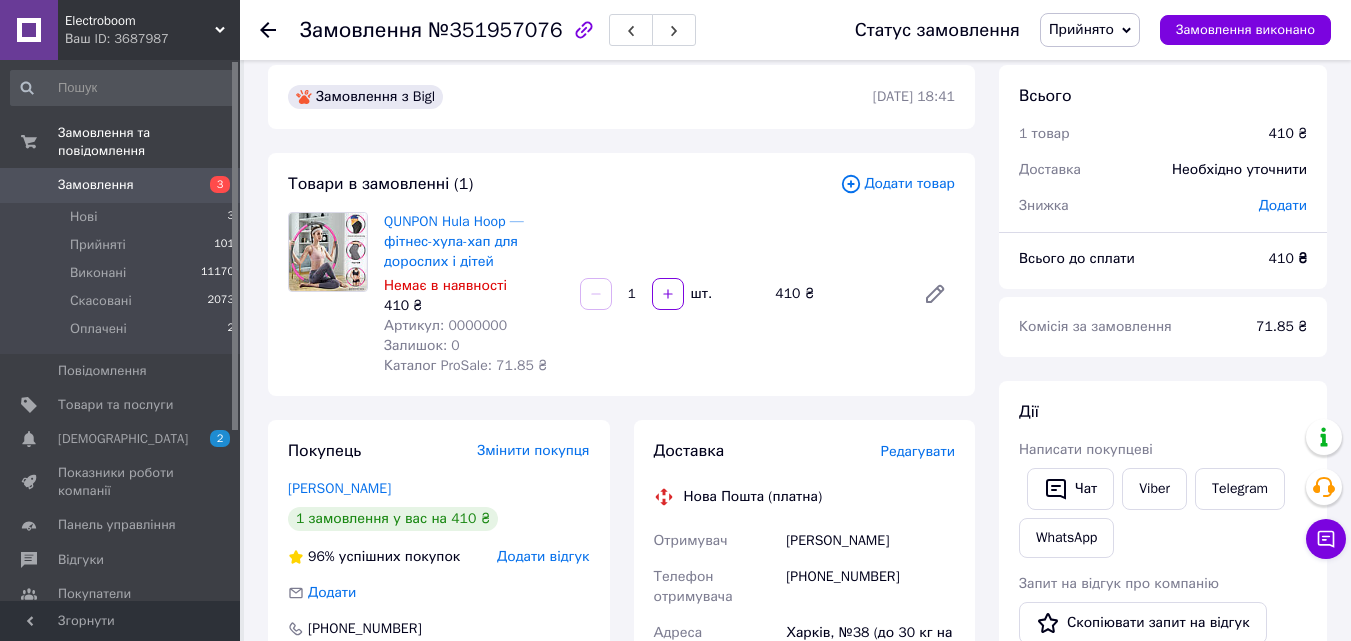 scroll, scrollTop: 0, scrollLeft: 0, axis: both 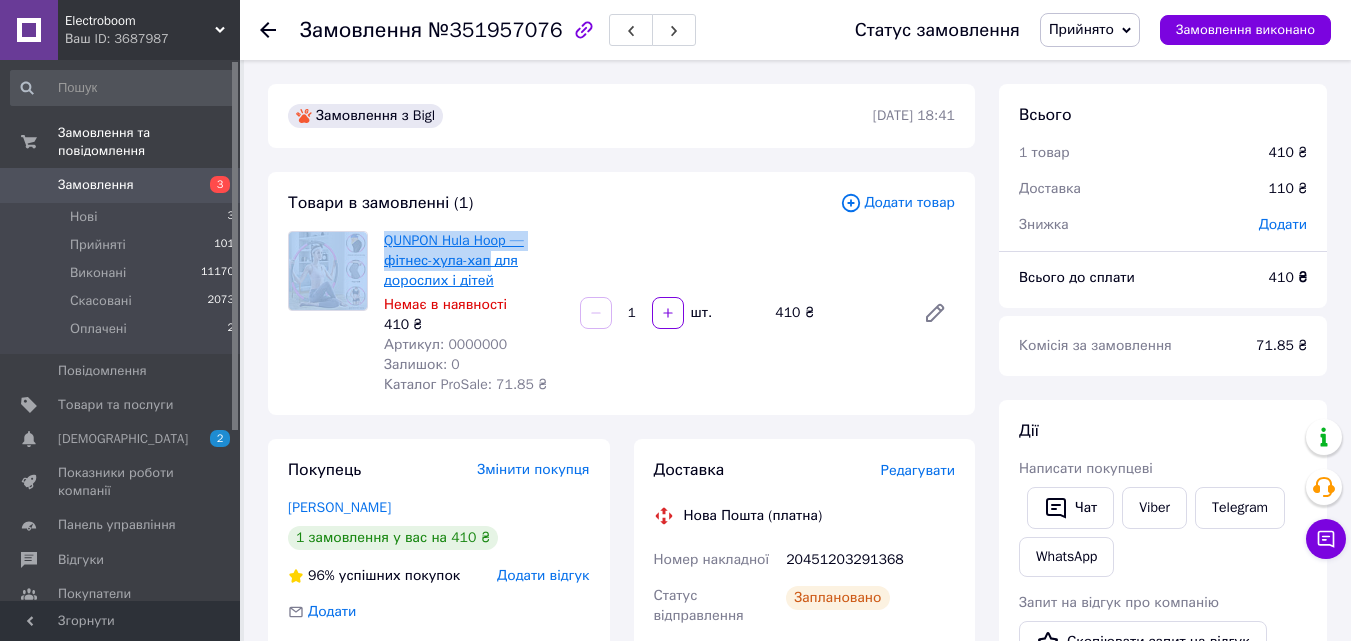 drag, startPoint x: 375, startPoint y: 235, endPoint x: 483, endPoint y: 269, distance: 113.22544 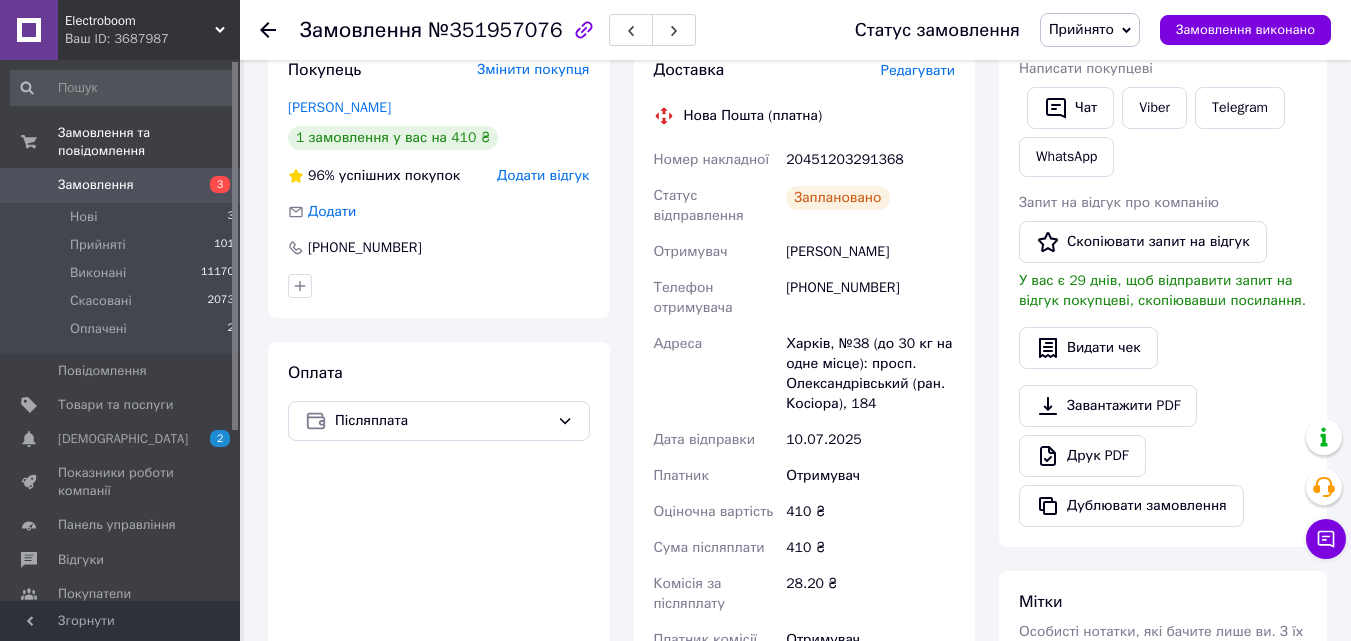 scroll, scrollTop: 0, scrollLeft: 0, axis: both 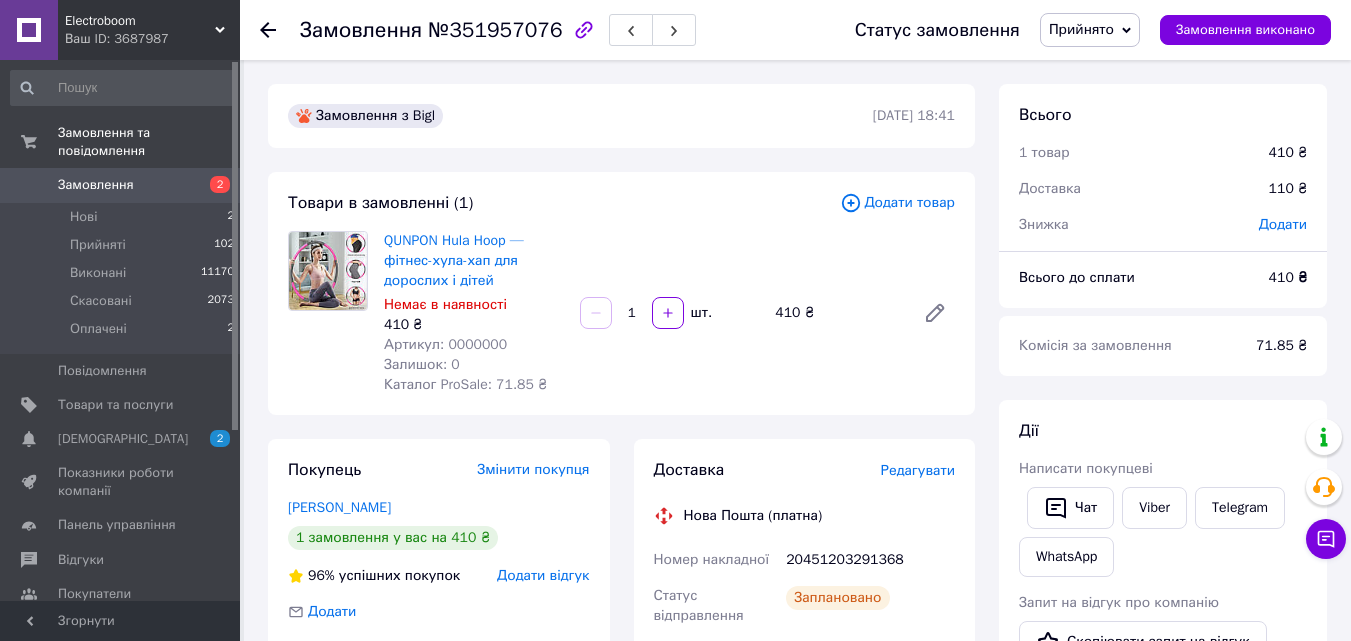click at bounding box center (280, 30) 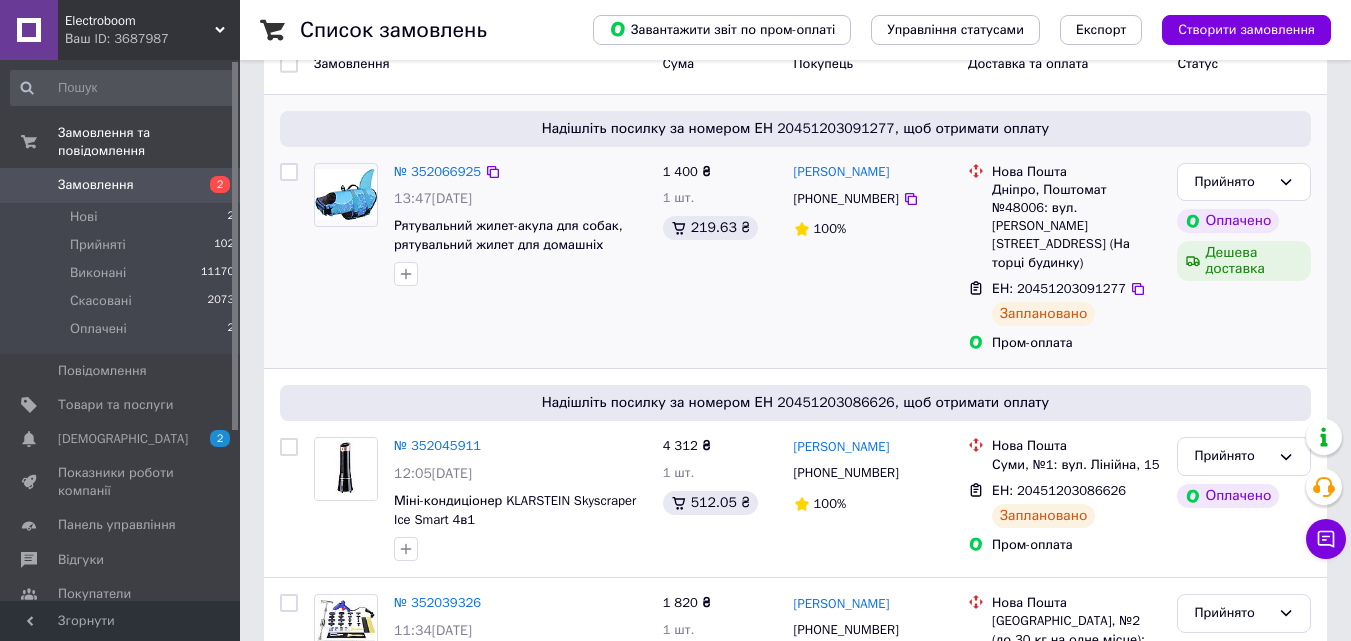 scroll, scrollTop: 300, scrollLeft: 0, axis: vertical 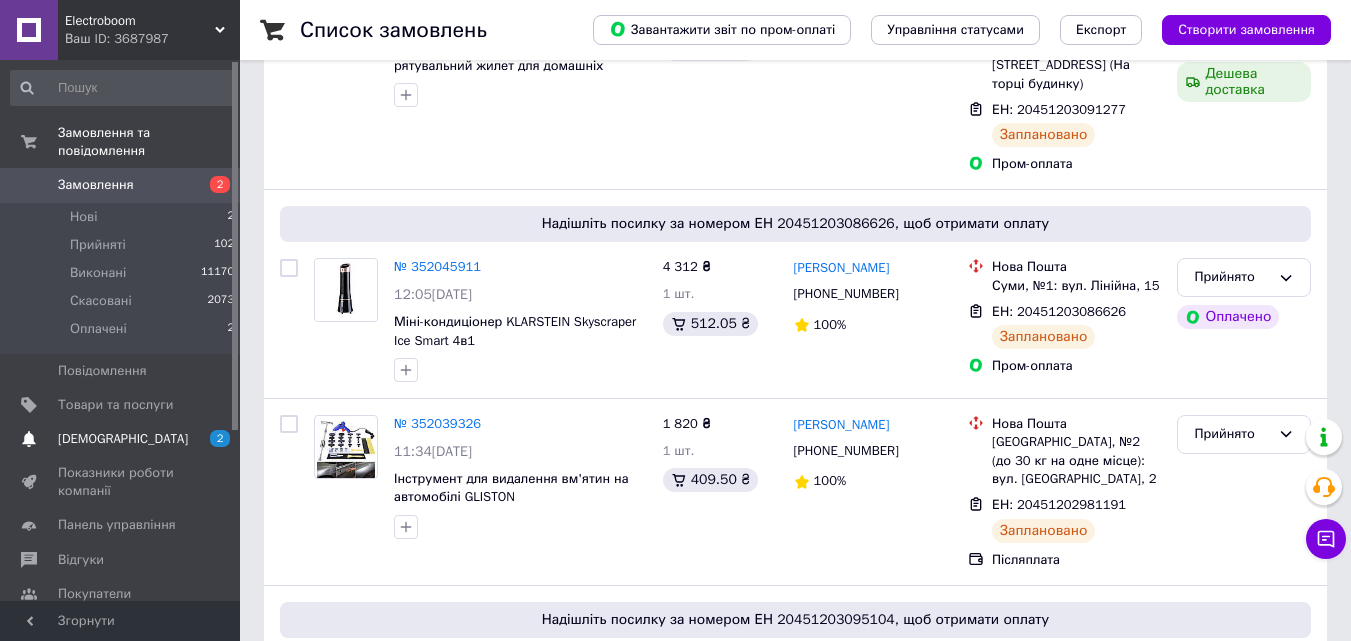 click on "2" at bounding box center (220, 438) 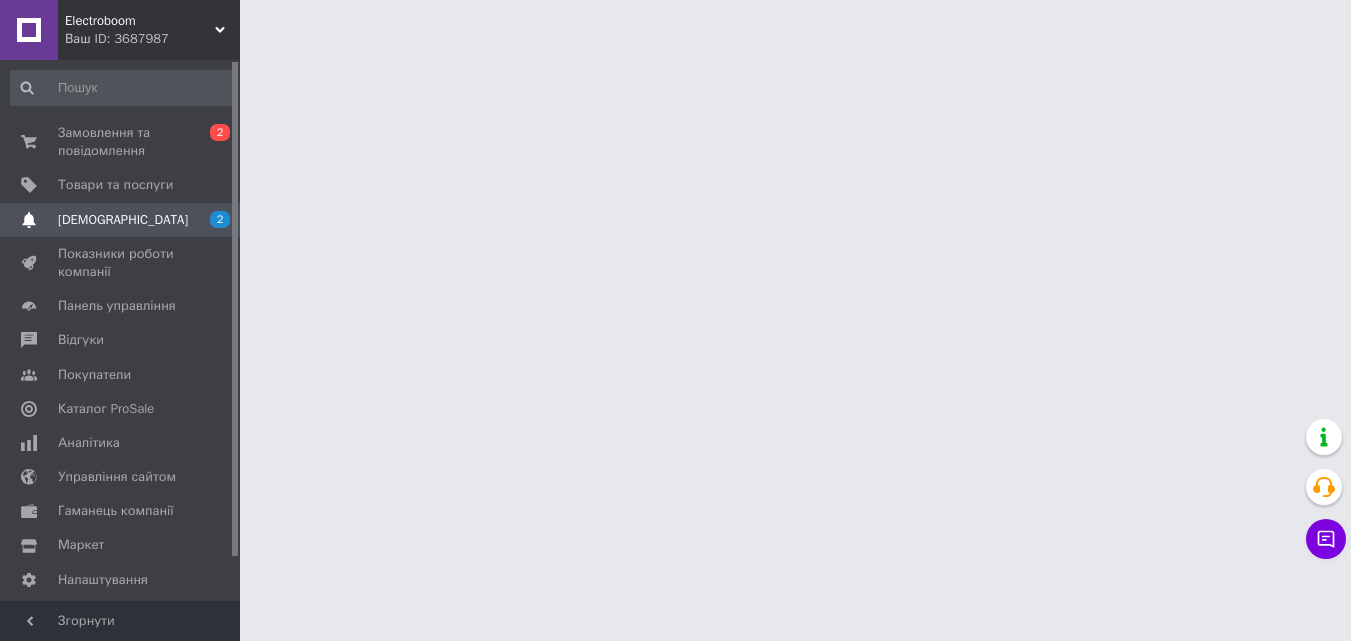 scroll, scrollTop: 0, scrollLeft: 0, axis: both 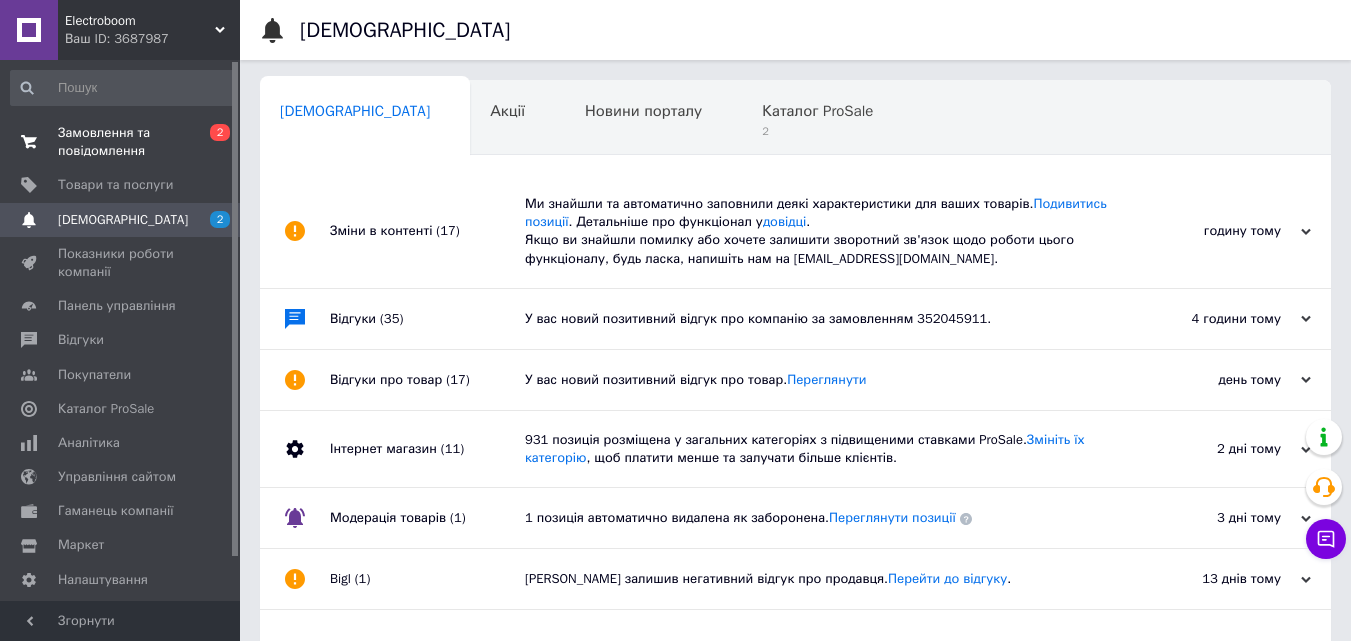 click on "Замовлення та повідомлення" at bounding box center (121, 142) 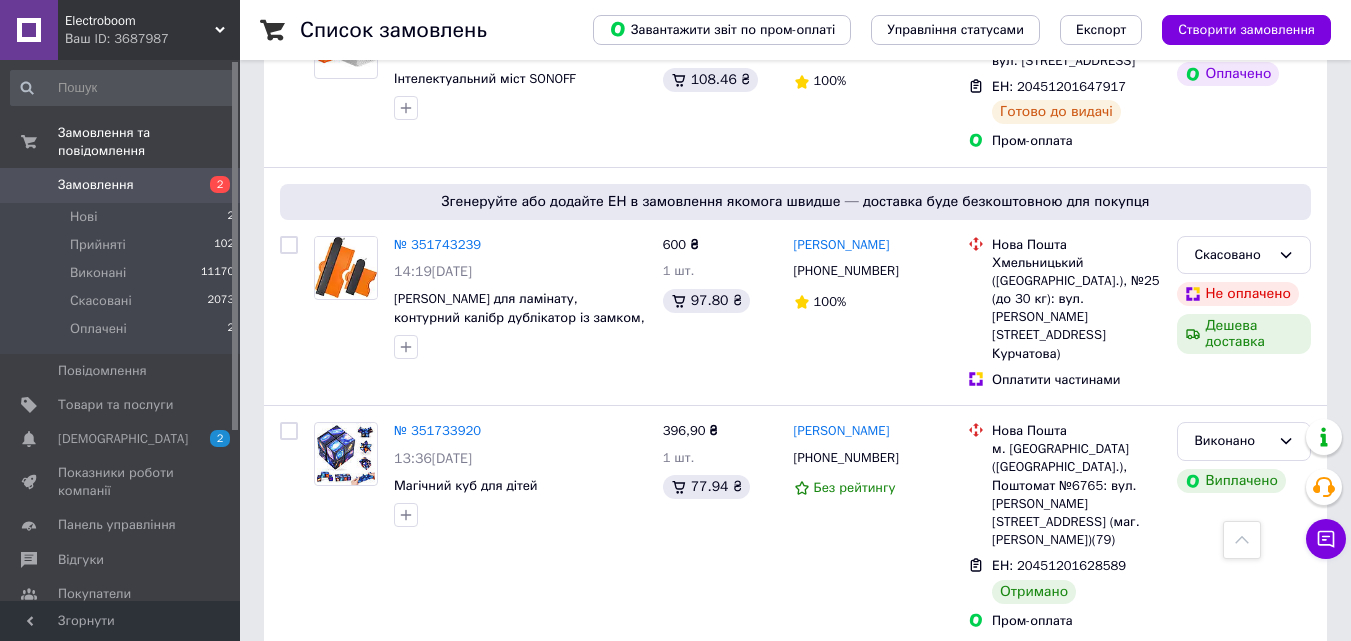 scroll, scrollTop: 6800, scrollLeft: 0, axis: vertical 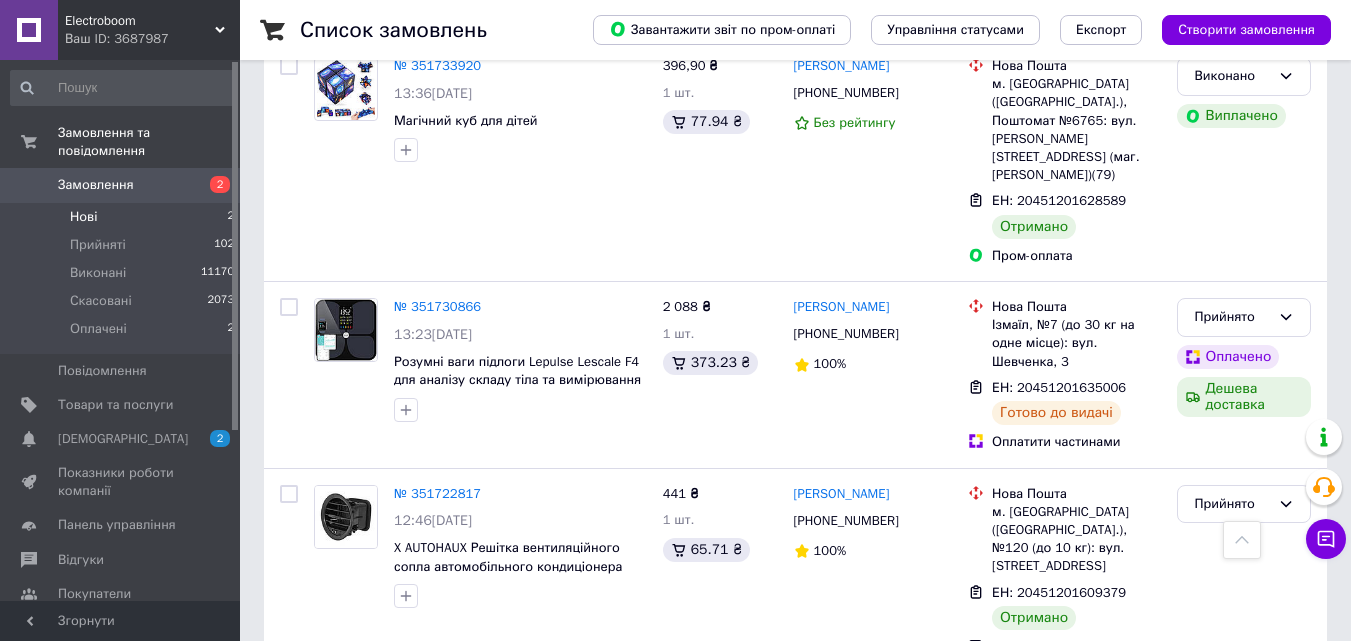 click on "Нові 2" at bounding box center [123, 217] 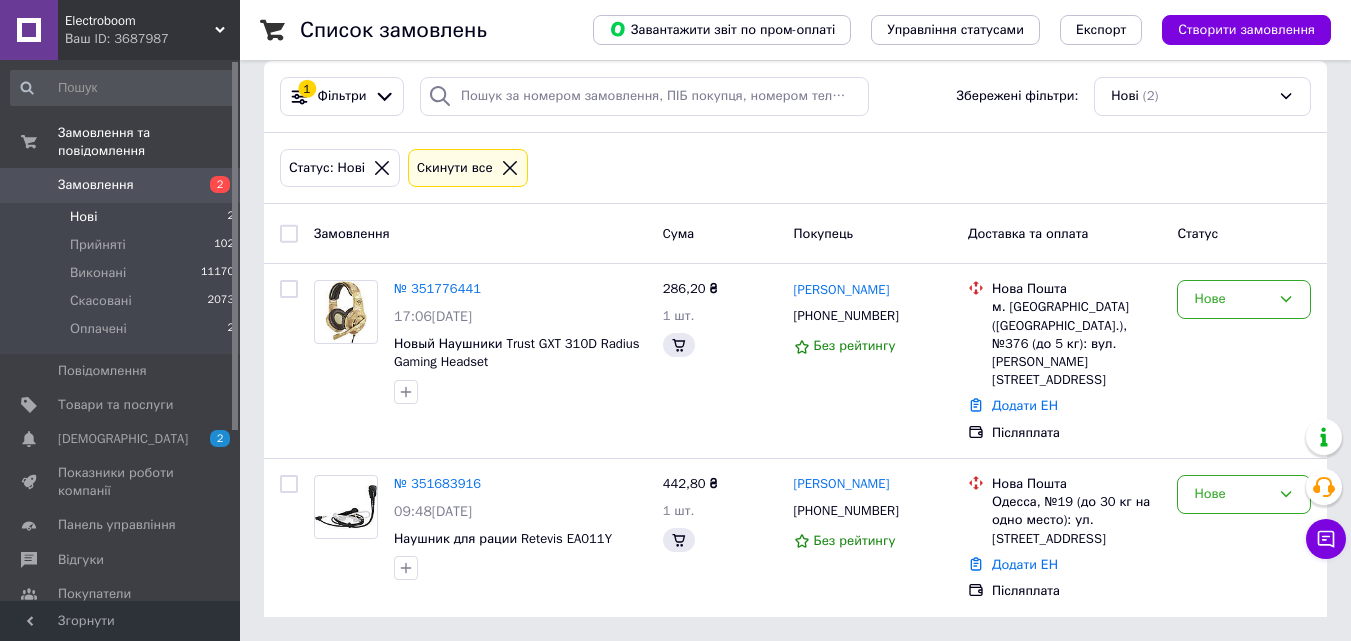 scroll, scrollTop: 0, scrollLeft: 0, axis: both 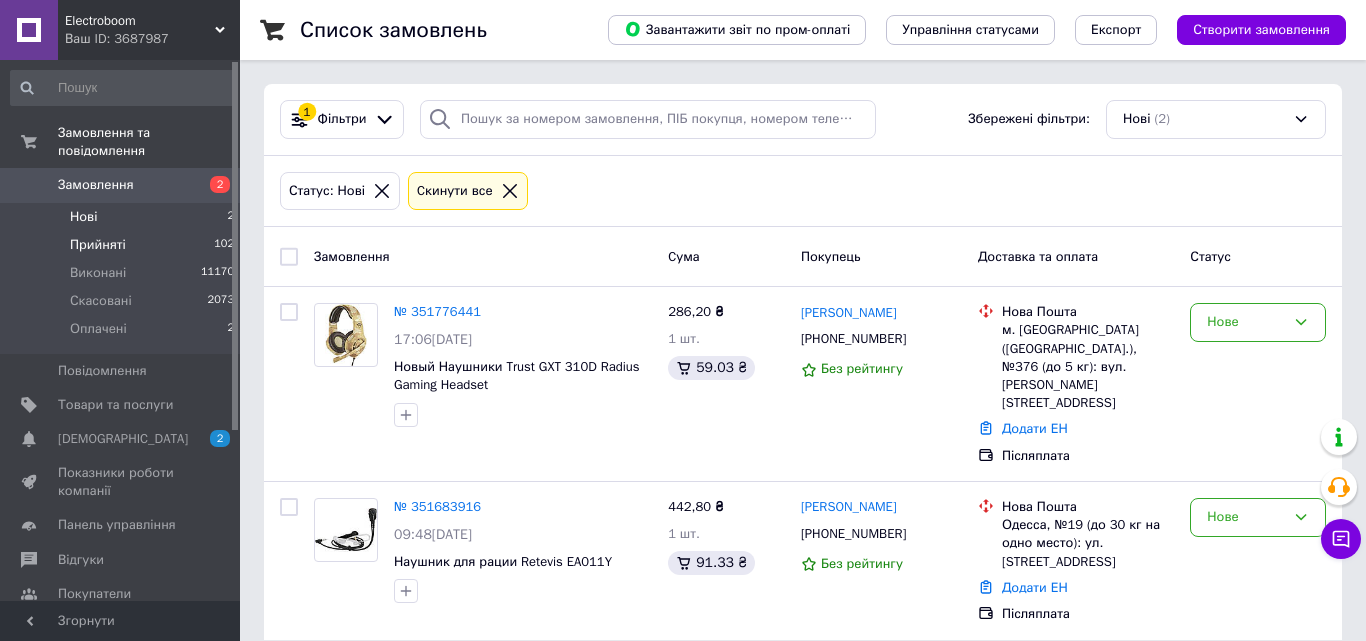 click on "102" at bounding box center (224, 245) 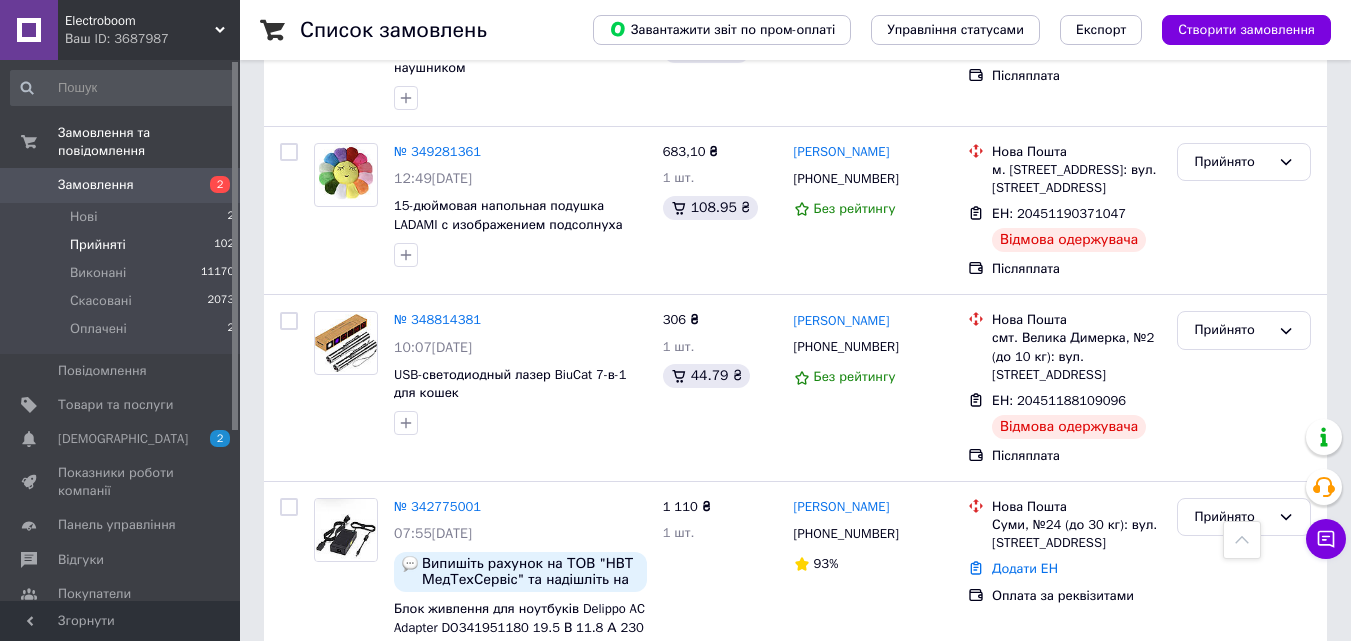 scroll, scrollTop: 16800, scrollLeft: 0, axis: vertical 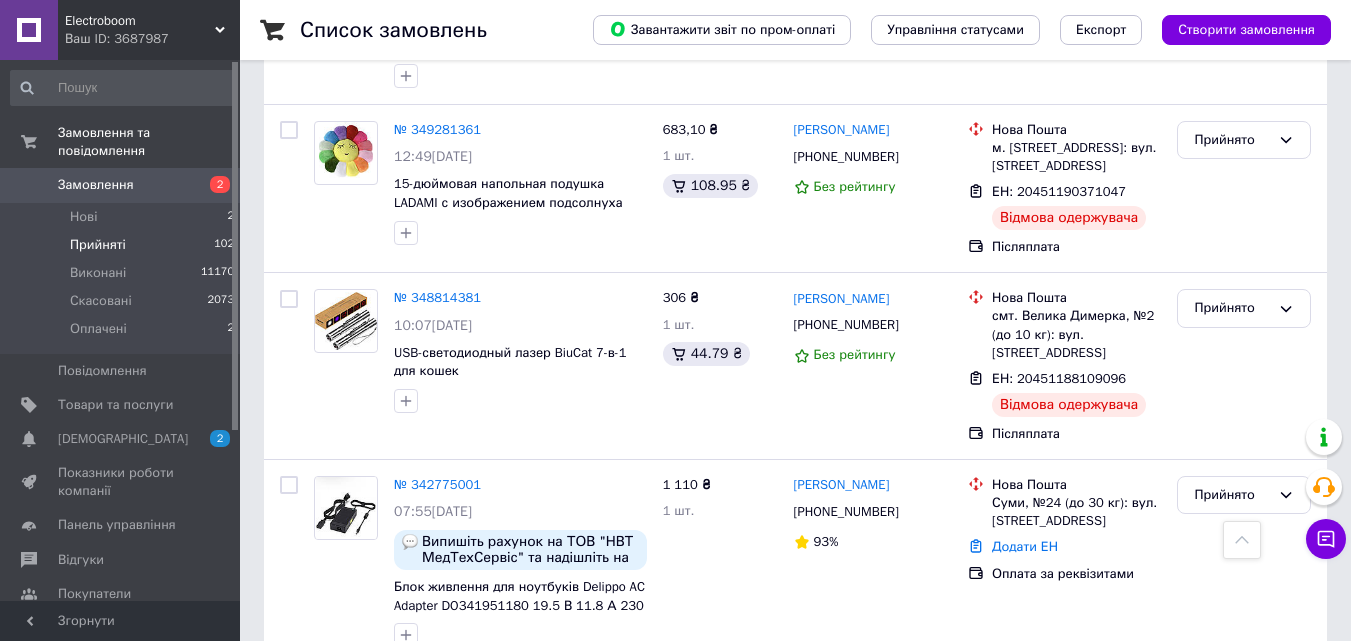 click 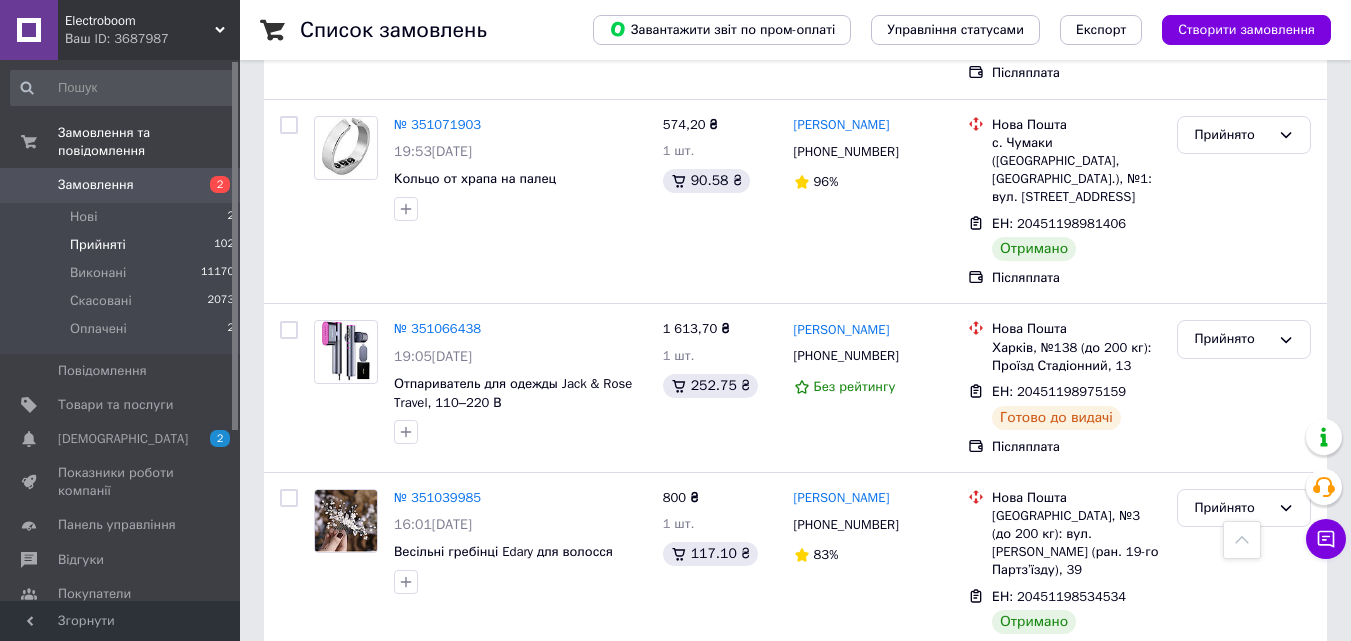 scroll, scrollTop: 11700, scrollLeft: 0, axis: vertical 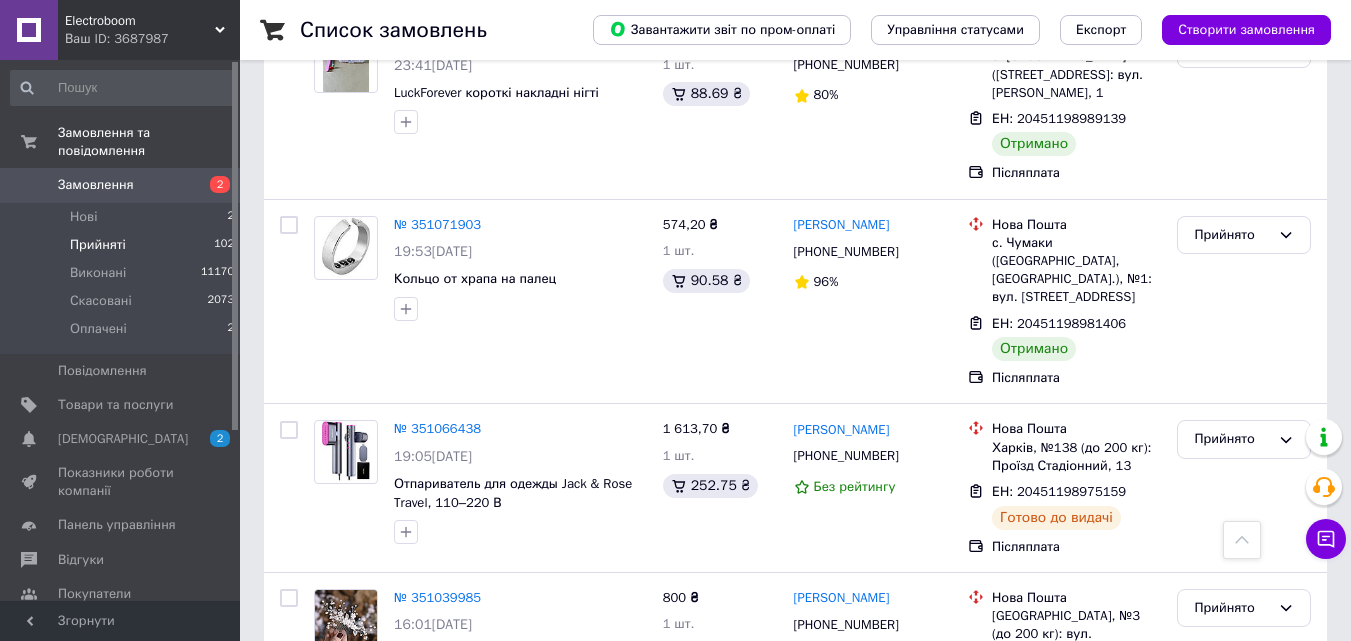 click on "№ 350953995" at bounding box center (437, 1211) 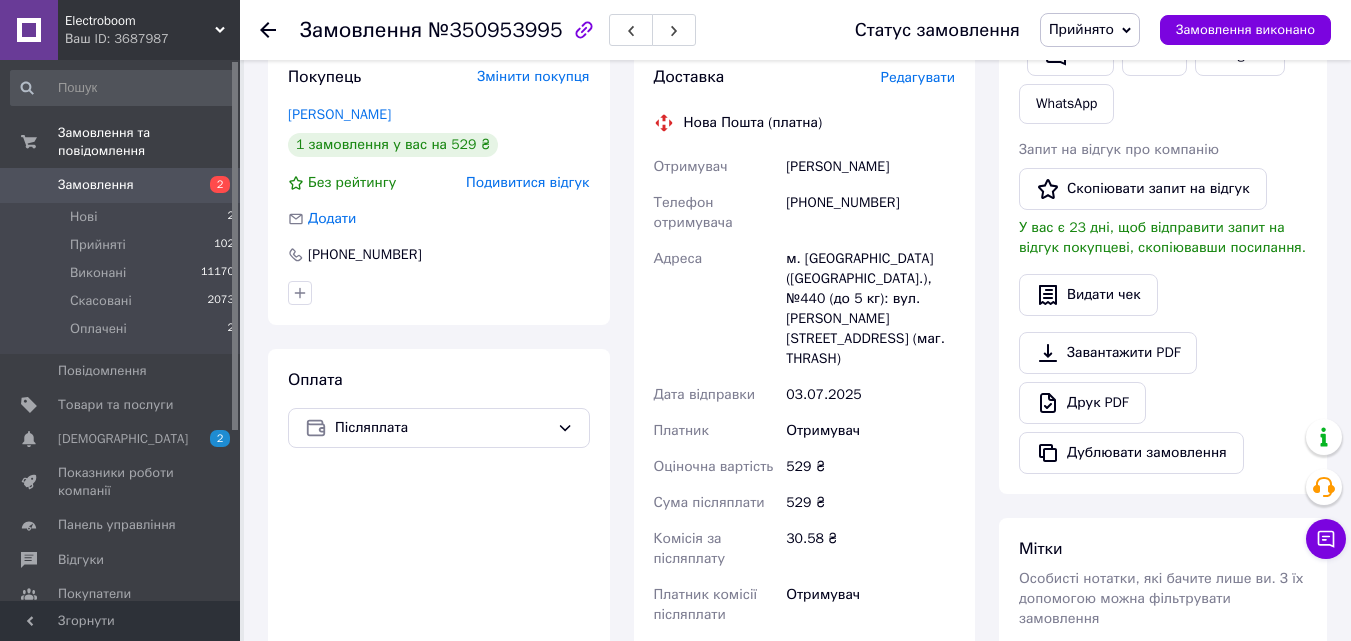 scroll, scrollTop: 357, scrollLeft: 0, axis: vertical 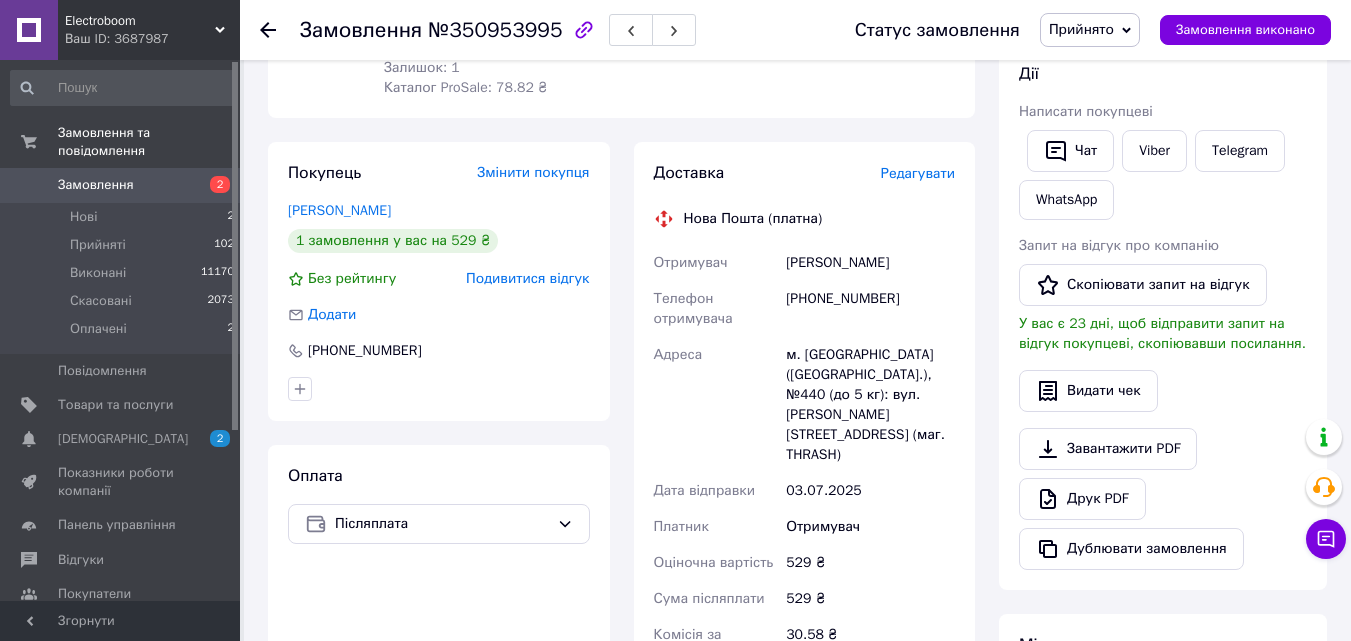 click on "Редагувати" at bounding box center (918, 173) 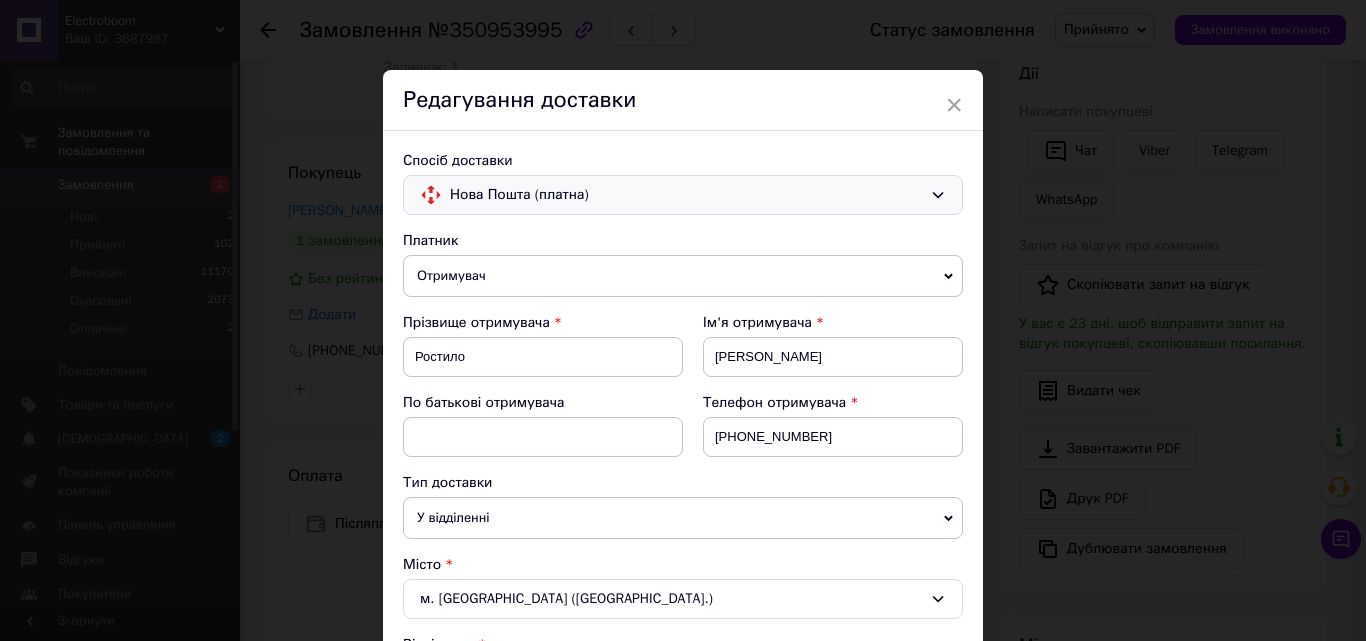 click on "Нова Пошта (платна)" at bounding box center [683, 195] 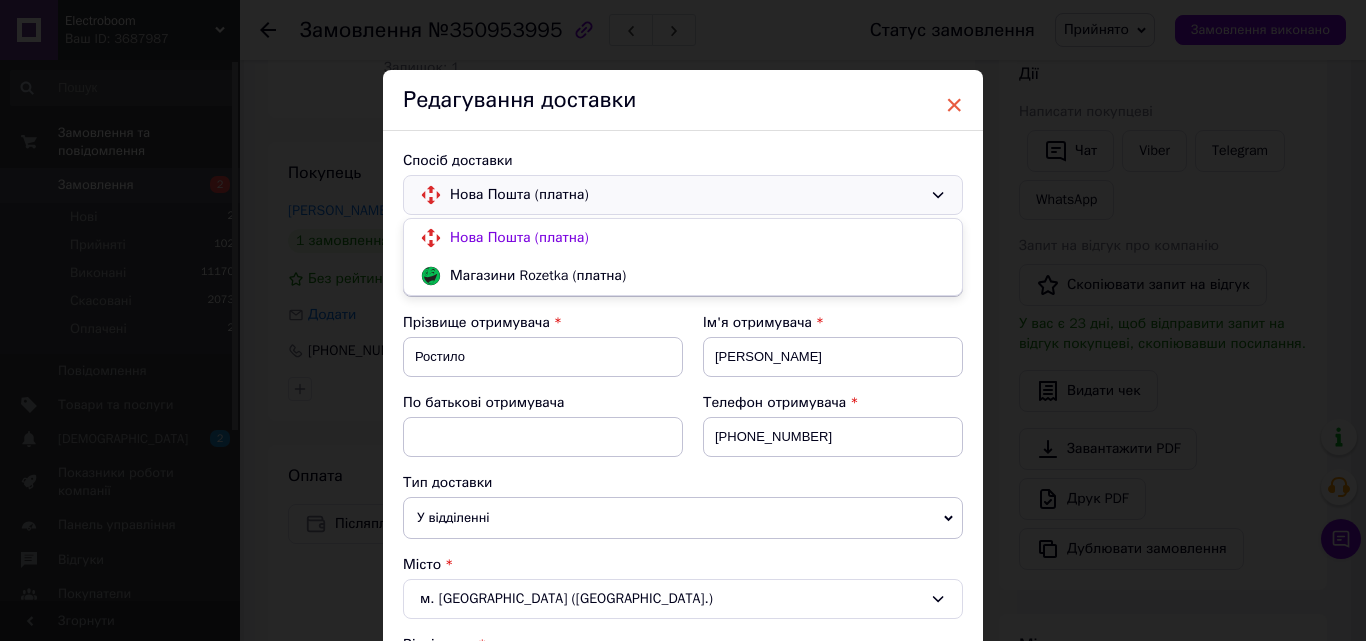 click on "×" at bounding box center (954, 105) 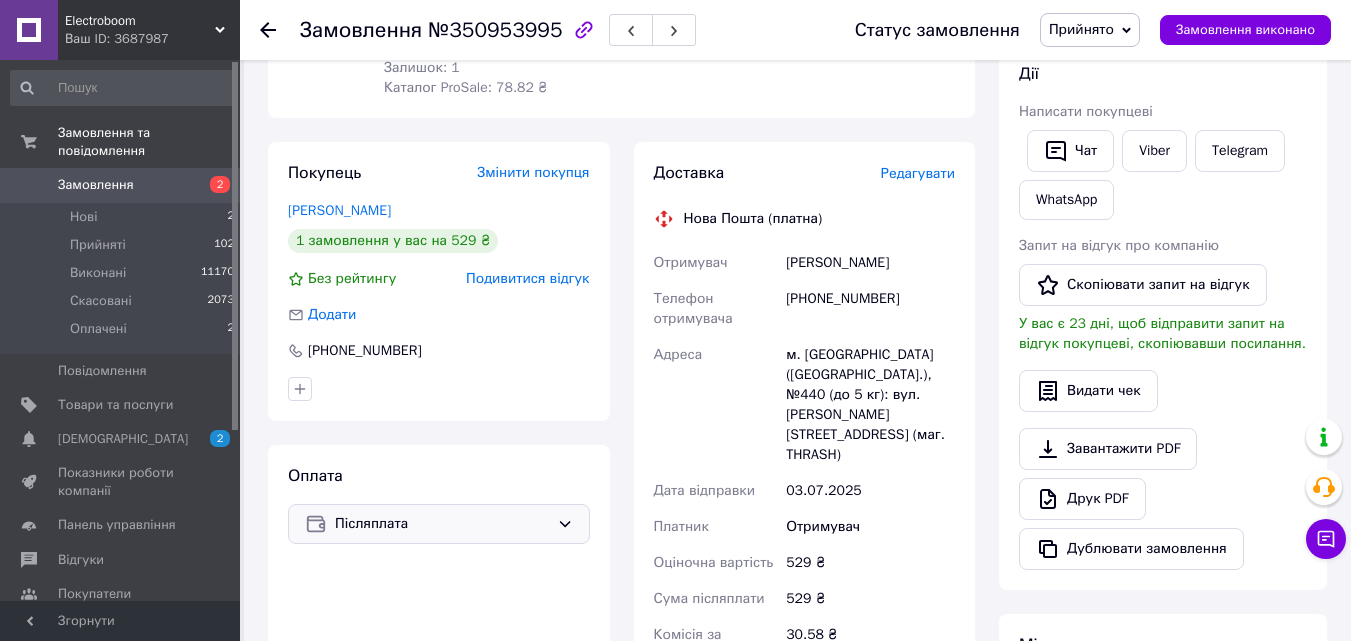 click 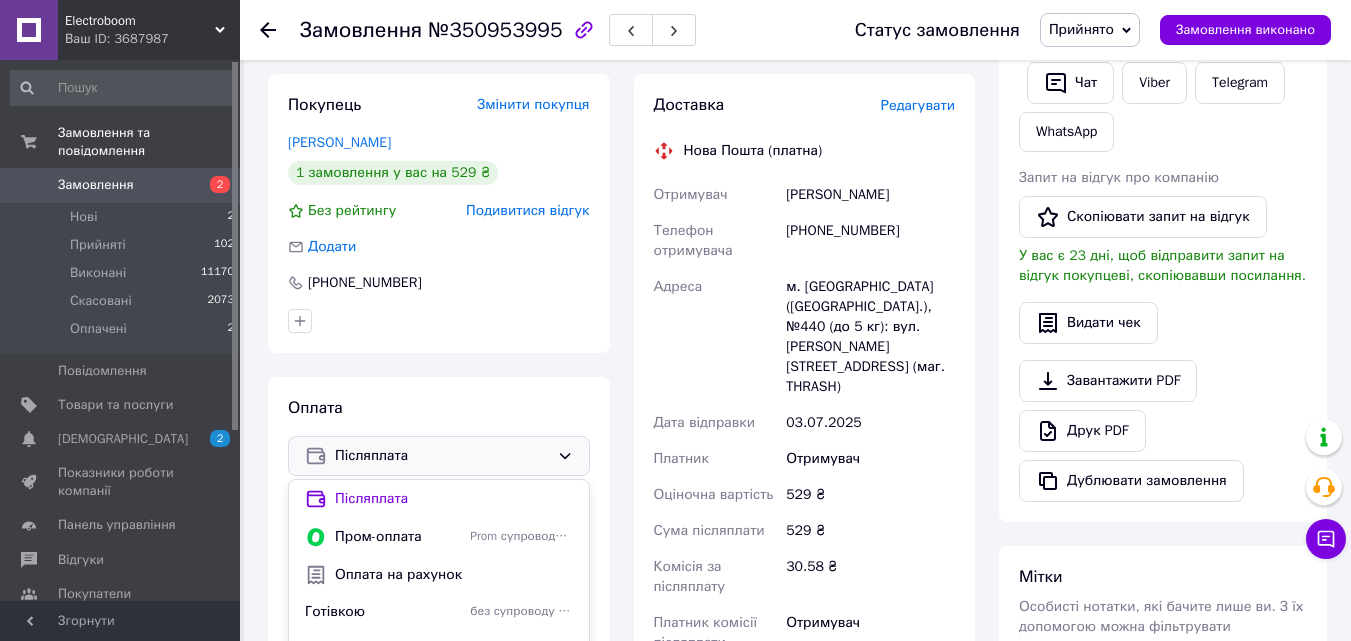 scroll, scrollTop: 457, scrollLeft: 0, axis: vertical 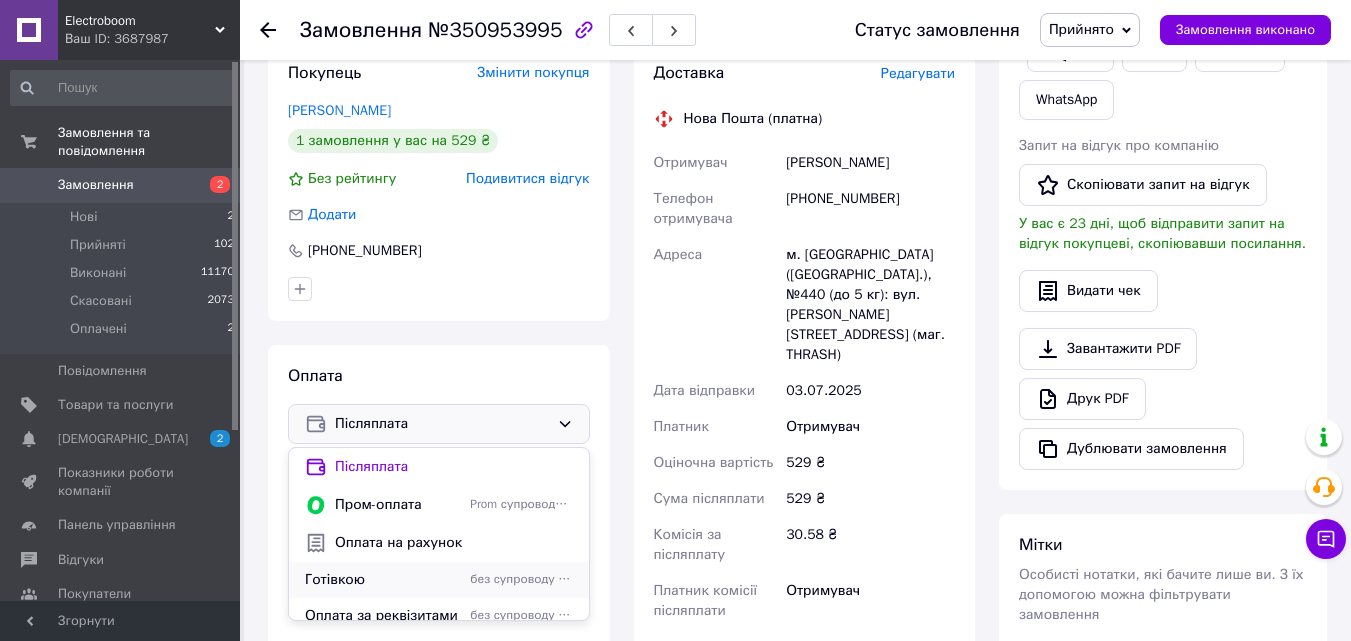 click on "без супроводу Prom" at bounding box center [521, 579] 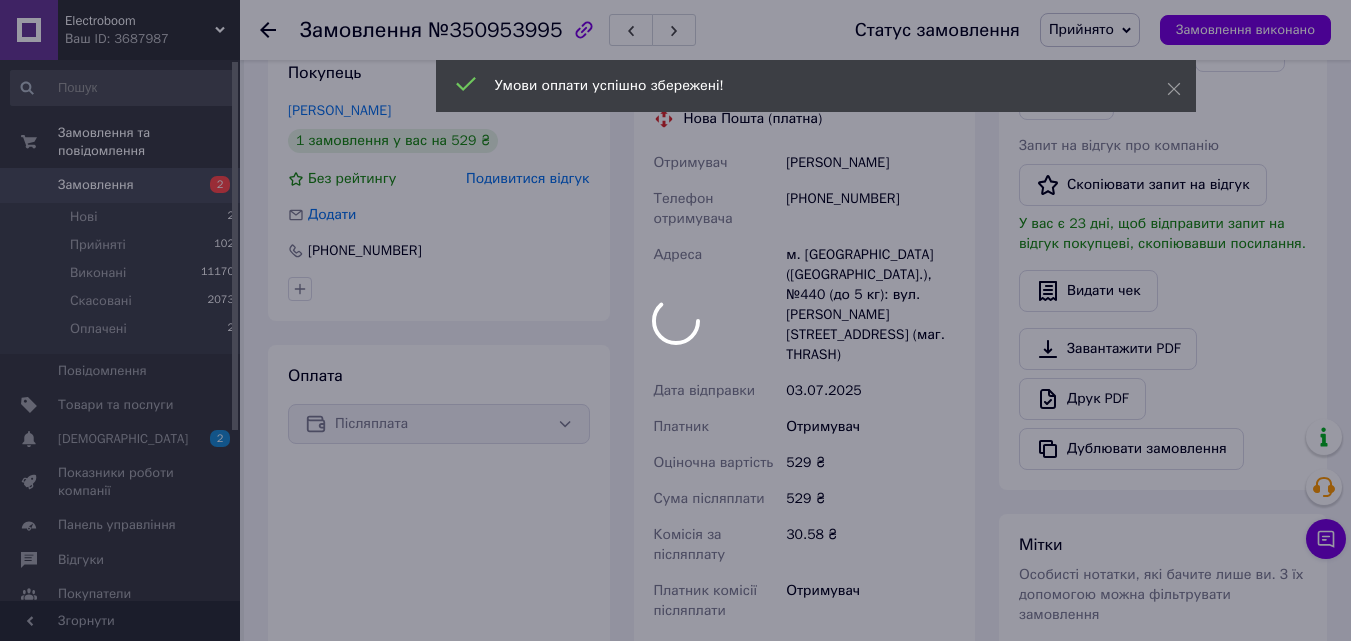 scroll, scrollTop: 357, scrollLeft: 0, axis: vertical 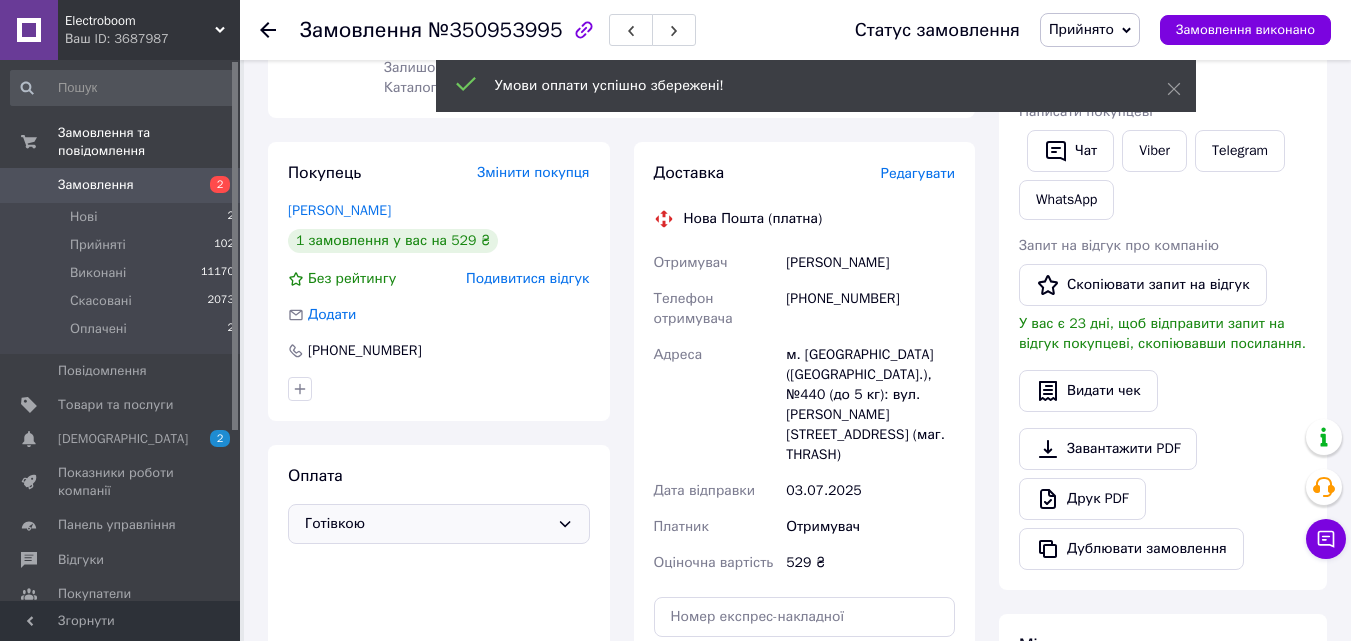 click on "Редагувати" at bounding box center (918, 173) 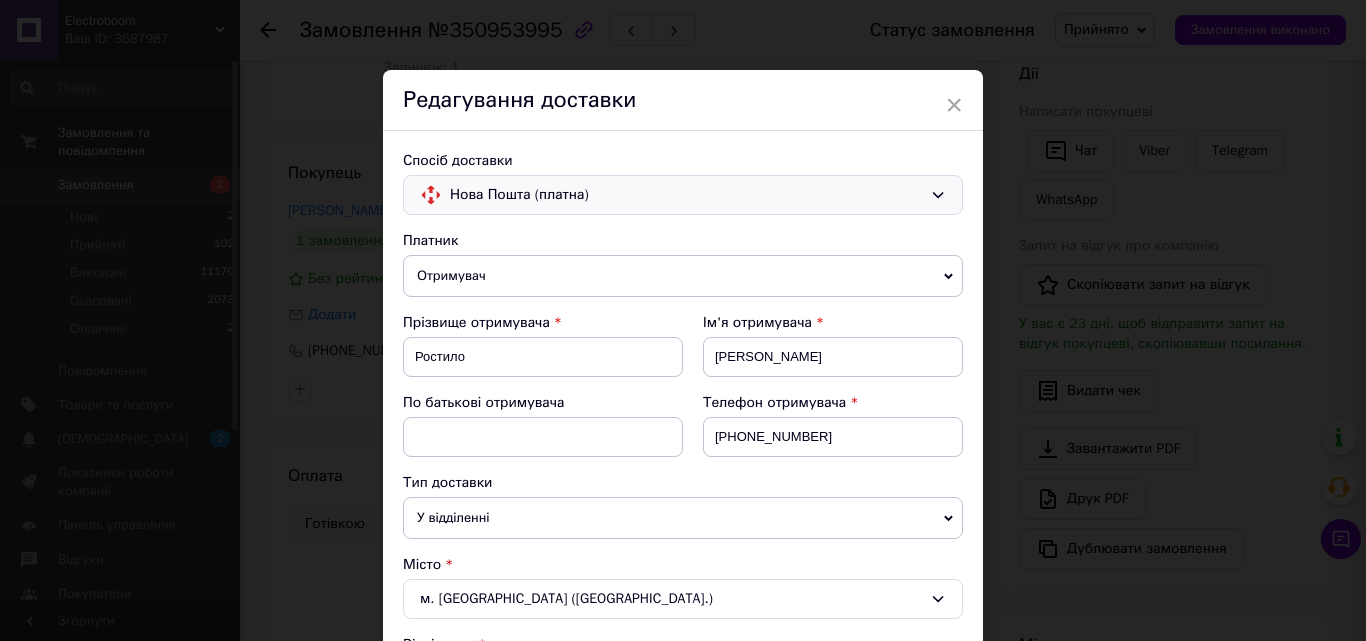click 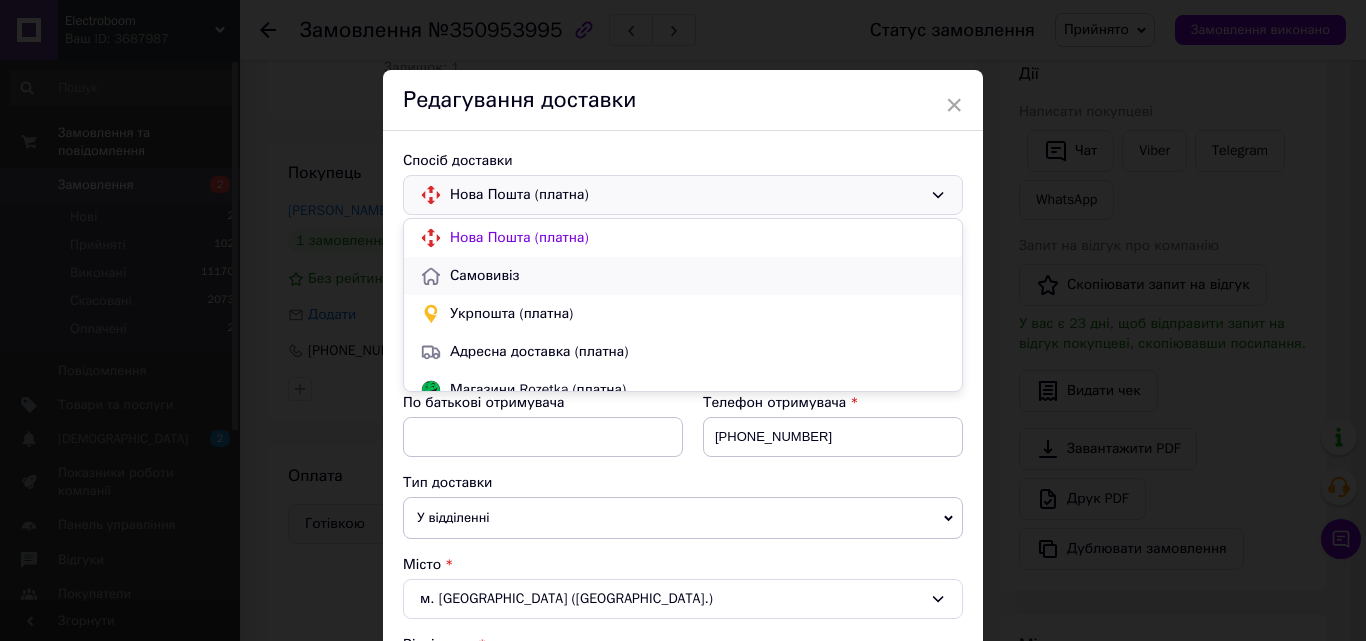 click on "Самовивіз" at bounding box center [698, 276] 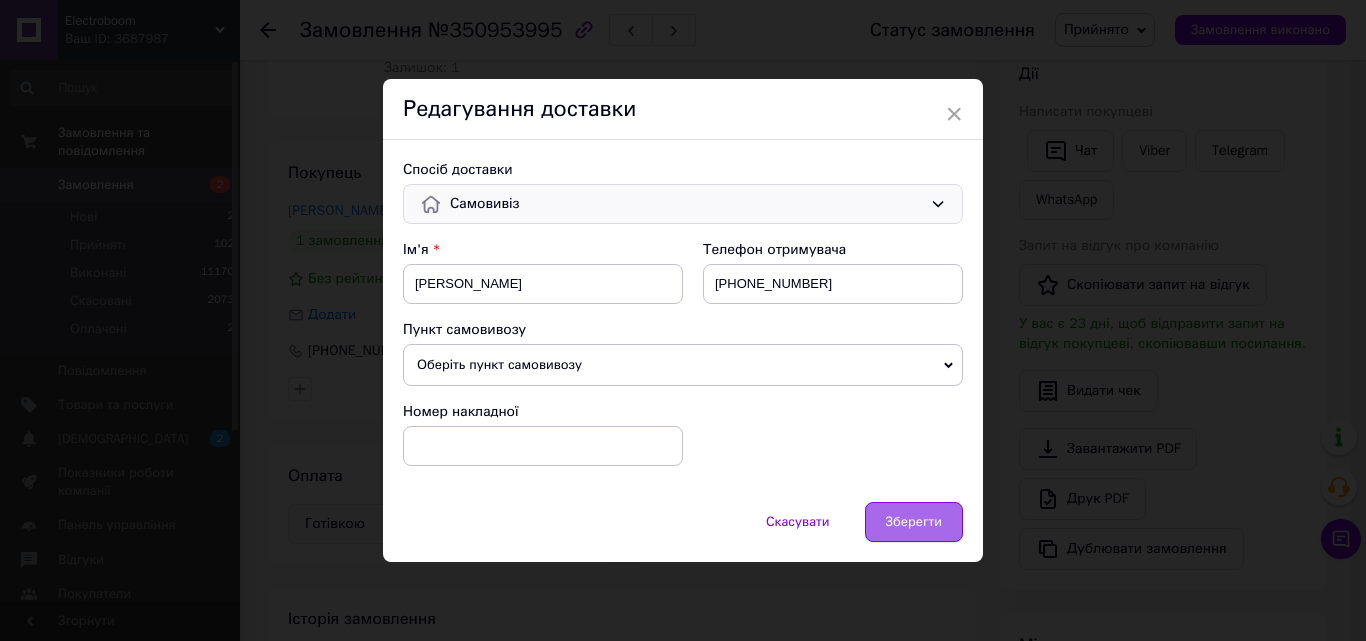click on "Зберегти" at bounding box center [914, 522] 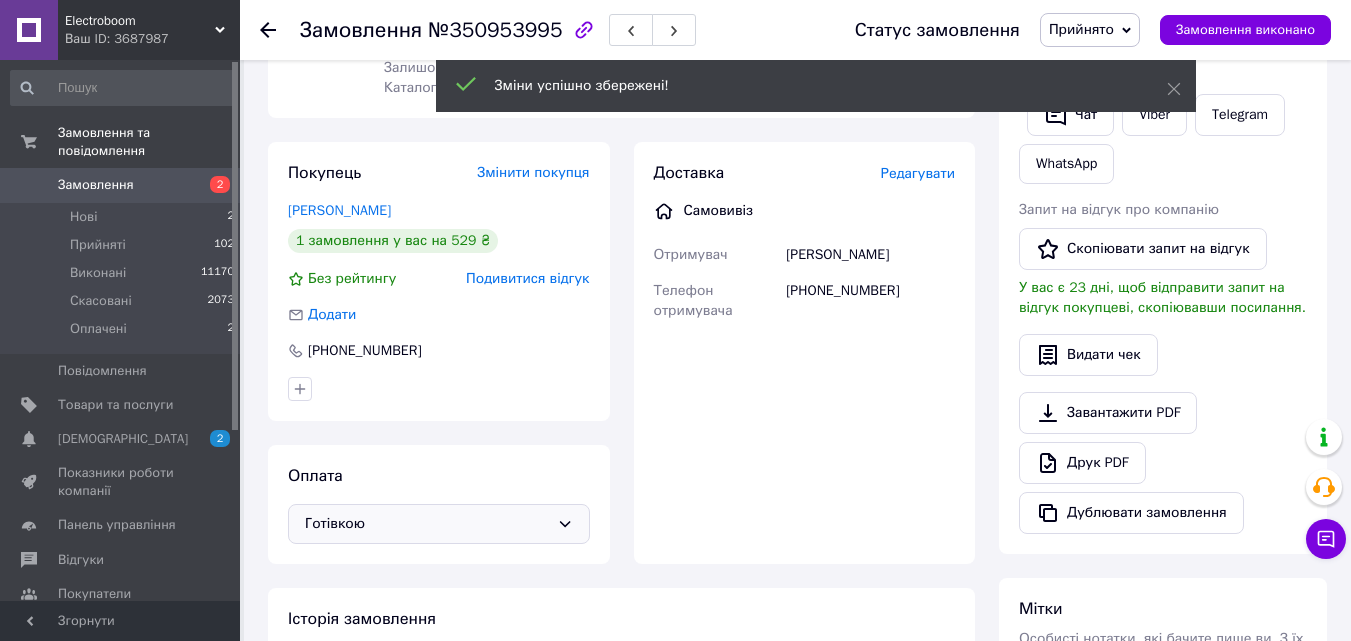 scroll, scrollTop: 16, scrollLeft: 0, axis: vertical 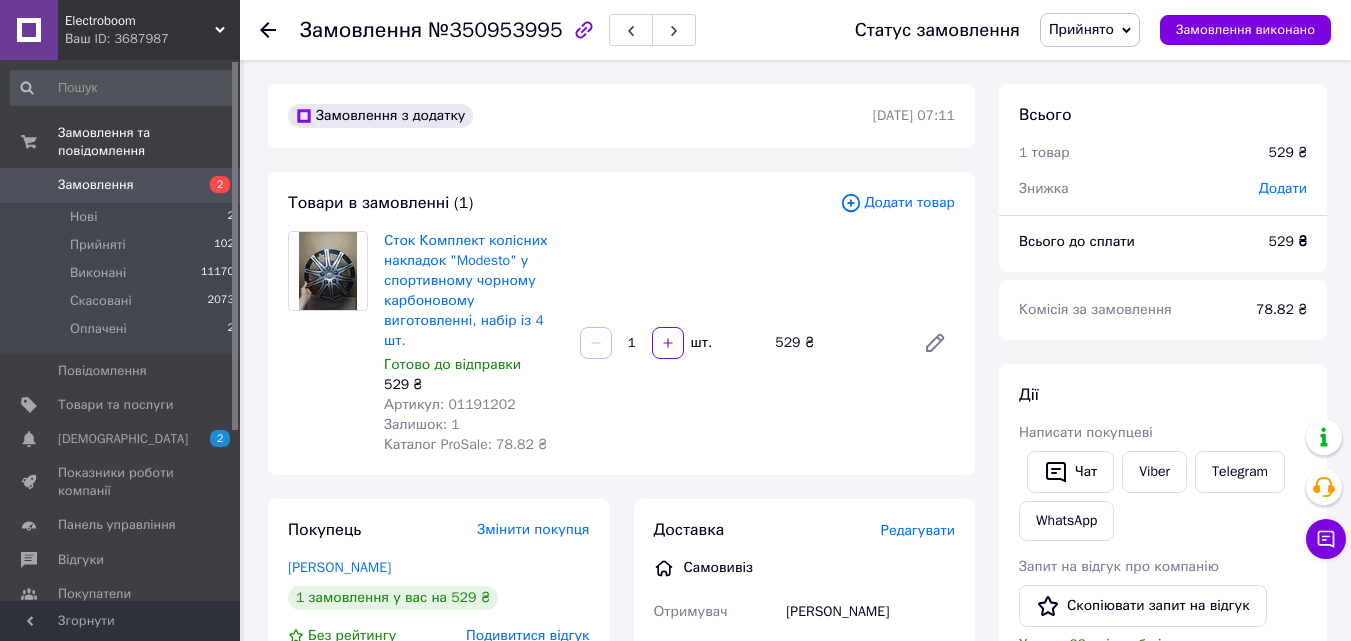 click on "Прийнято" at bounding box center (1081, 29) 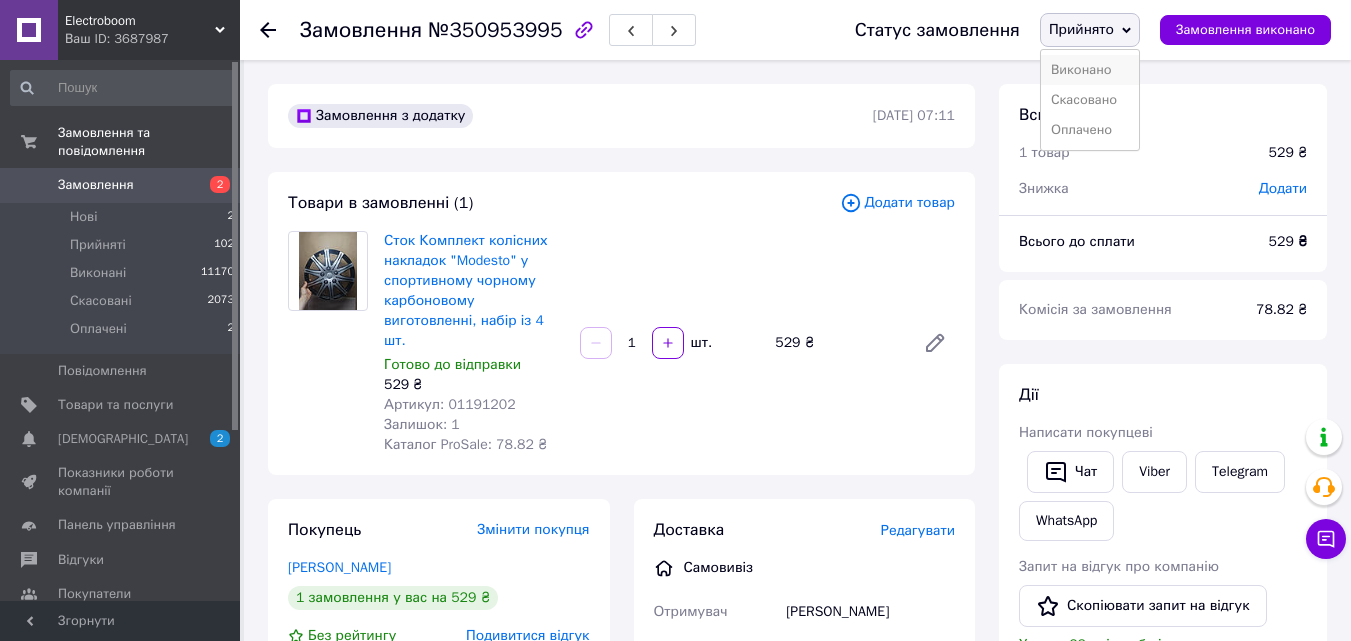 click on "Виконано" at bounding box center [1090, 70] 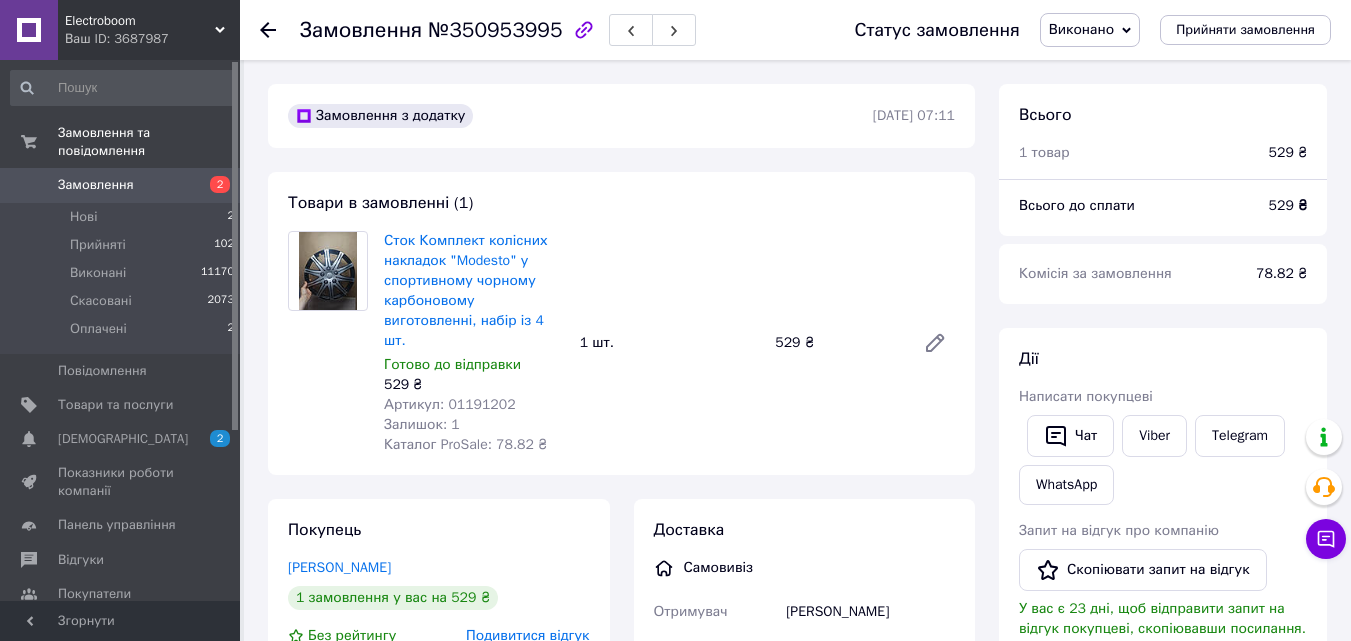 click 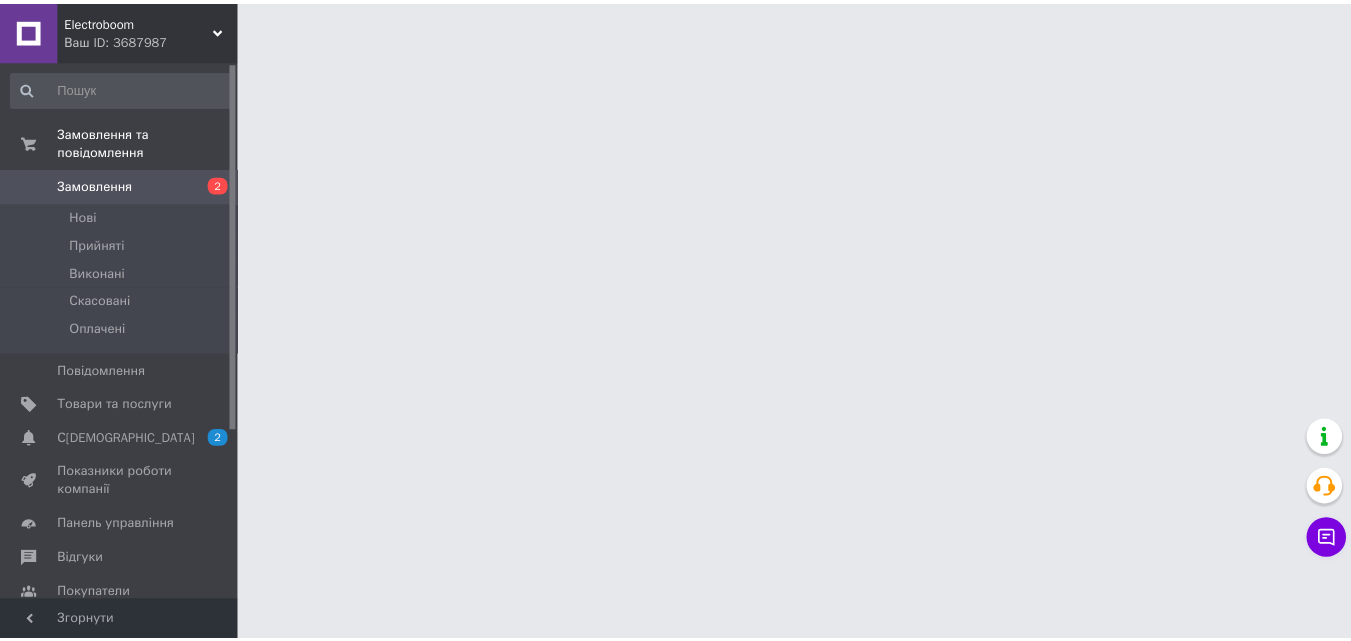 scroll, scrollTop: 0, scrollLeft: 0, axis: both 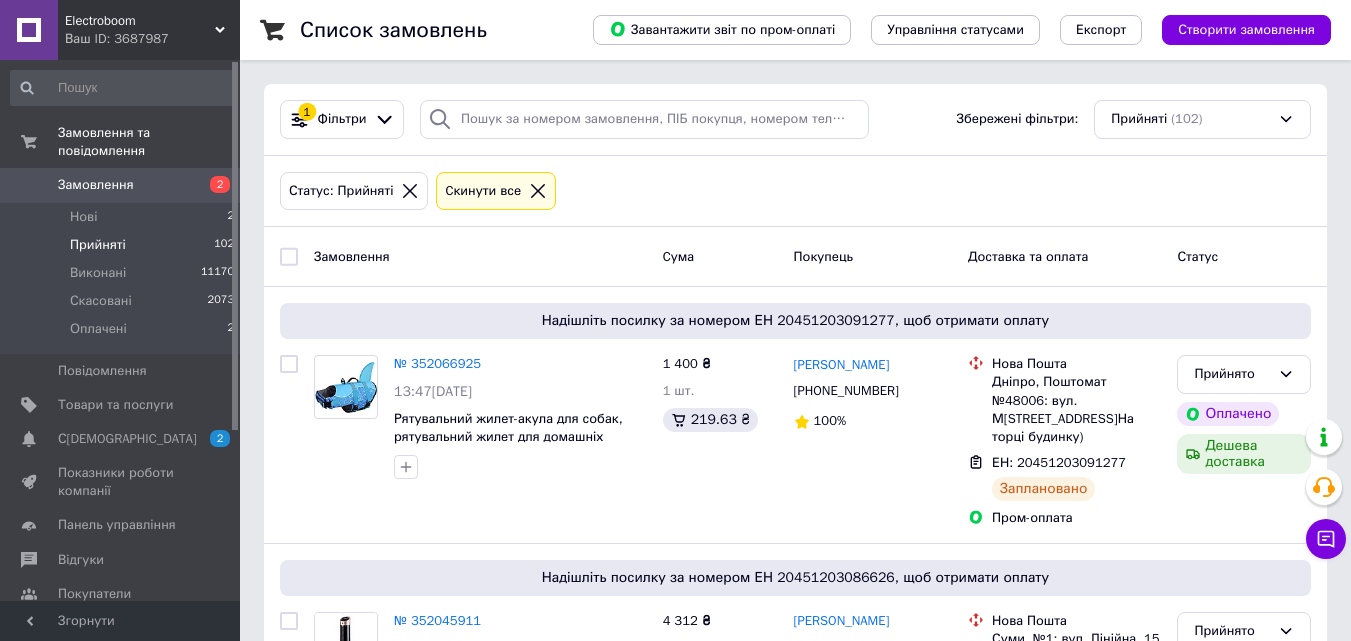 click 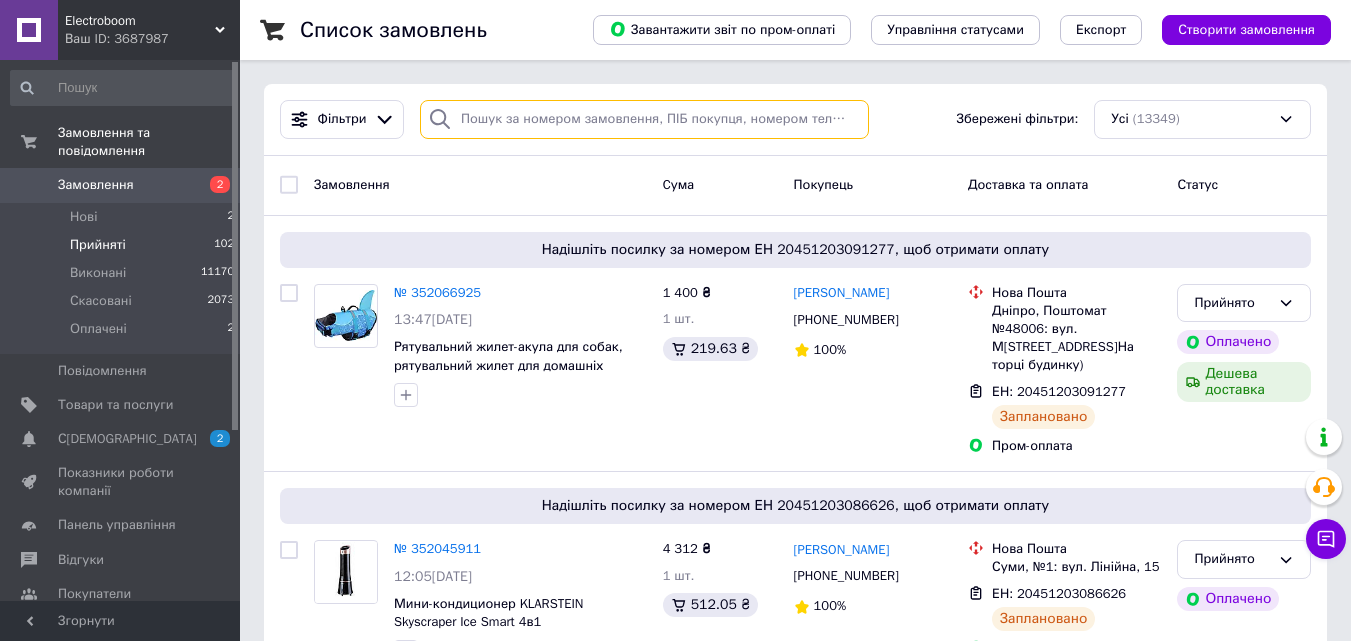 click at bounding box center [644, 119] 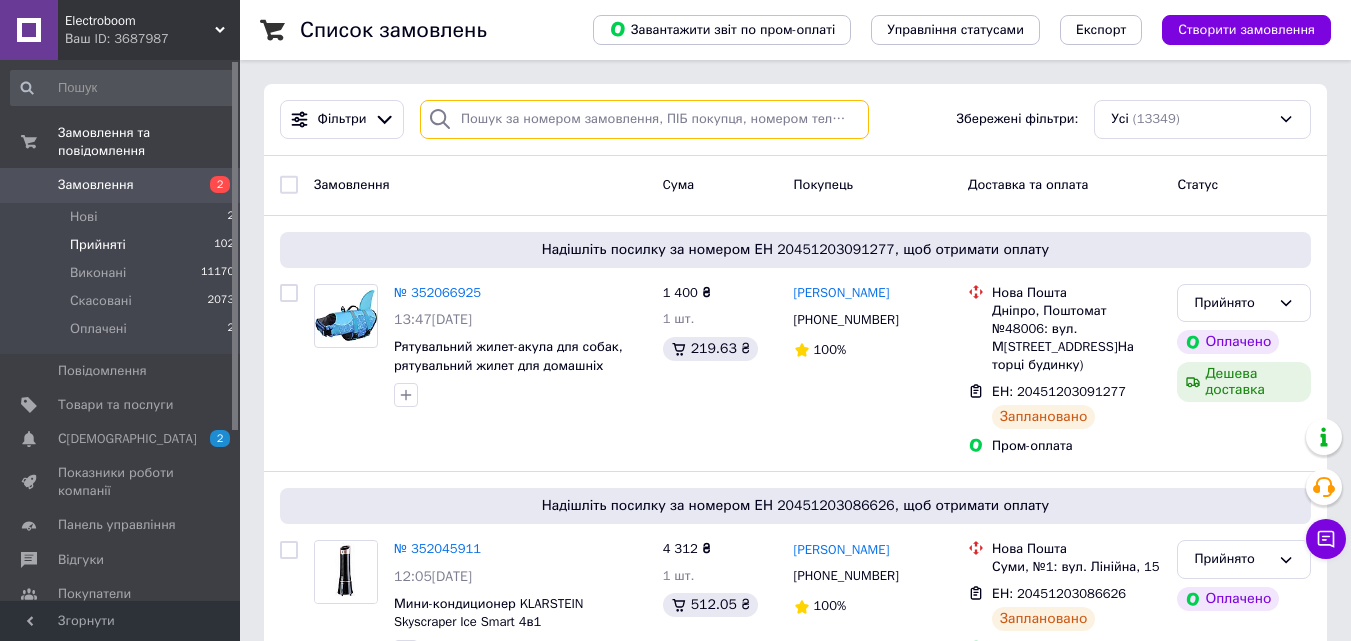 paste on "20450933726255" 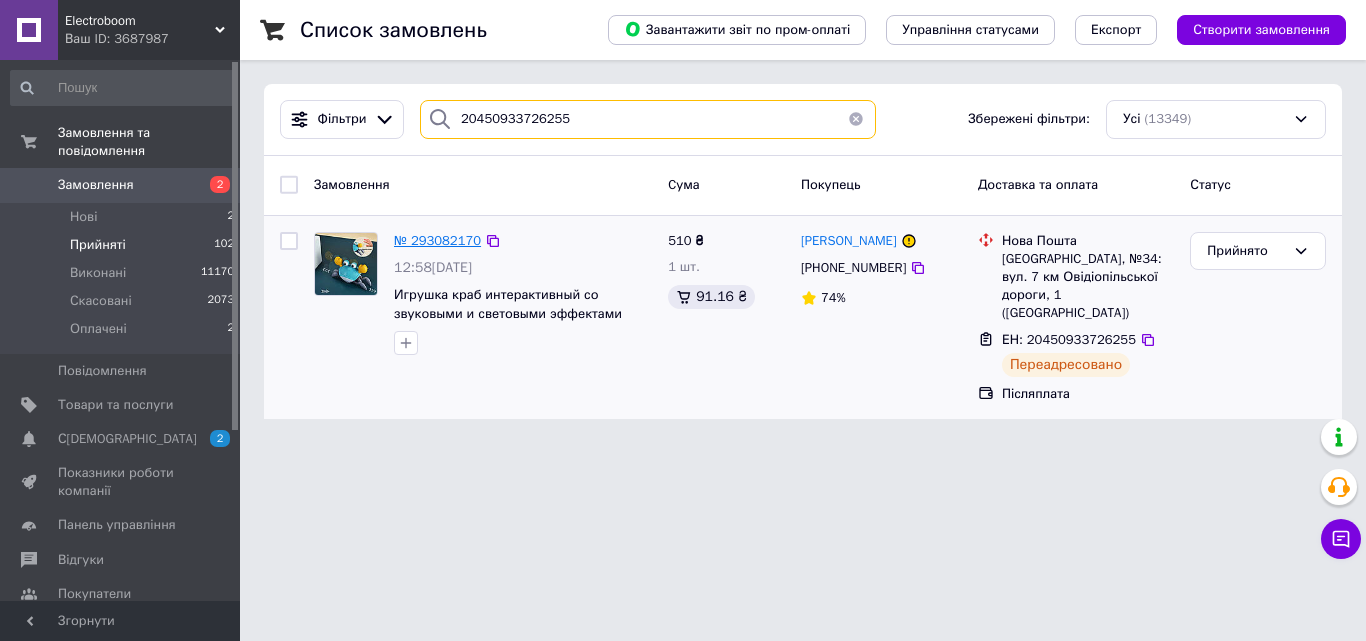 type on "20450933726255" 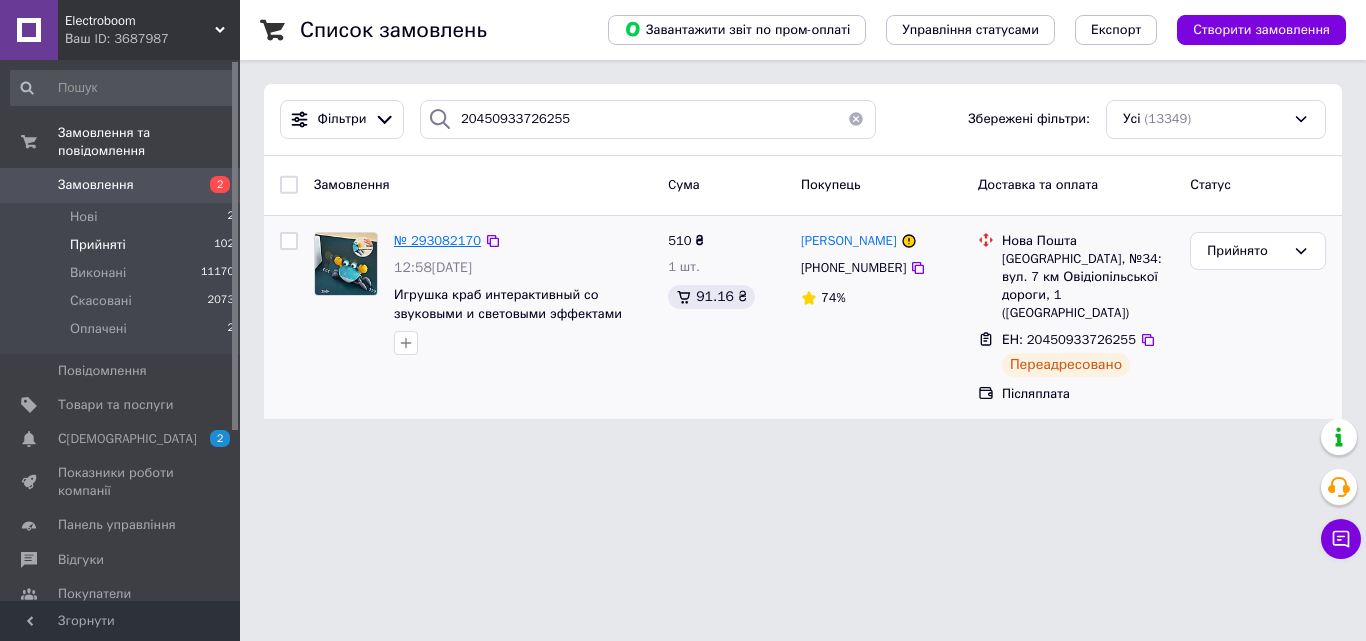 click on "№ 293082170" at bounding box center (437, 240) 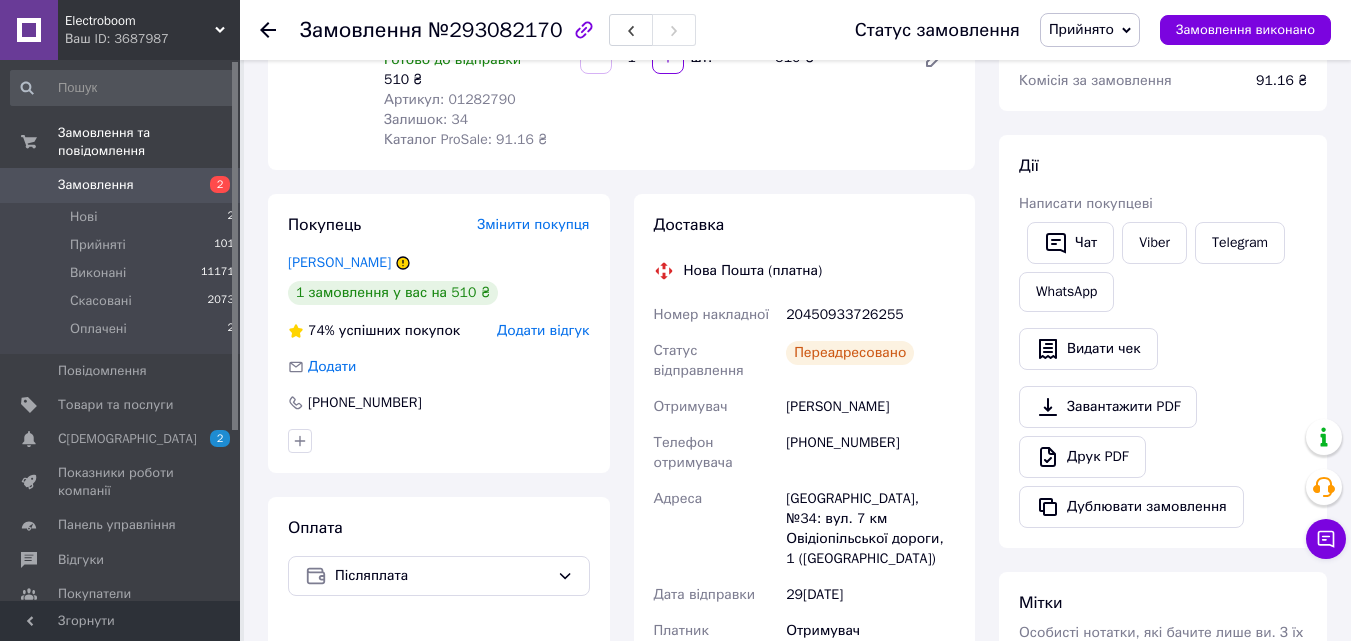 scroll, scrollTop: 300, scrollLeft: 0, axis: vertical 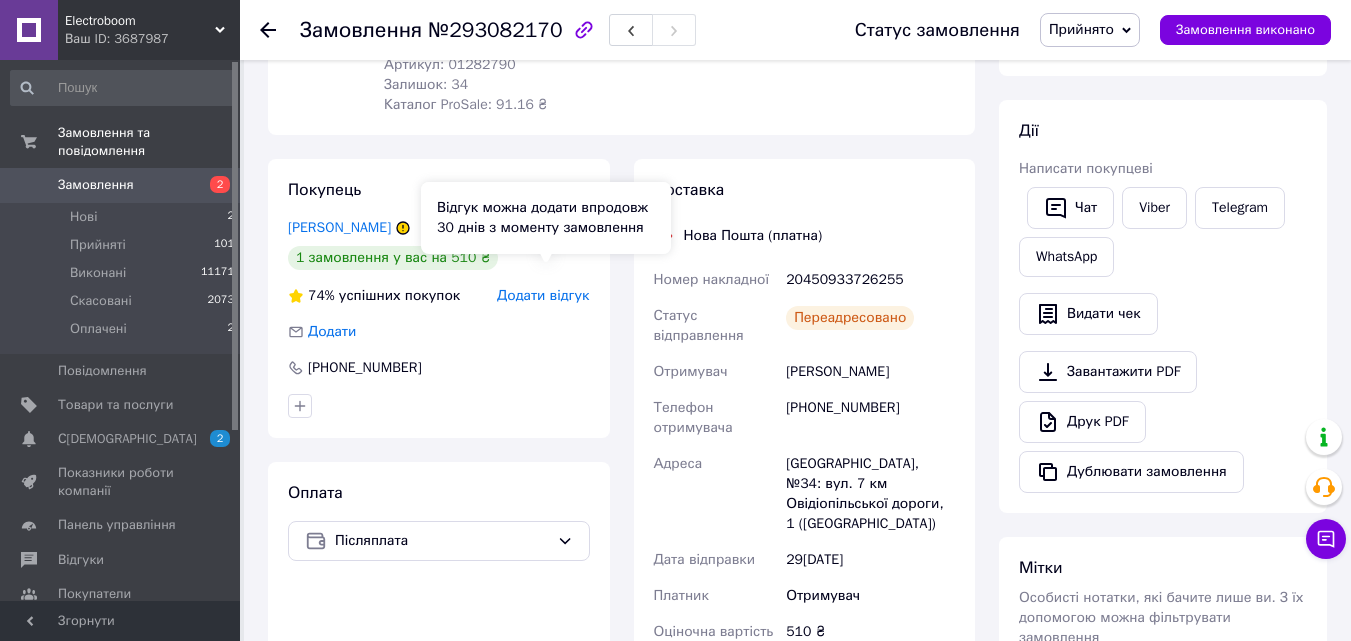 click on "Додати відгук" at bounding box center [543, 295] 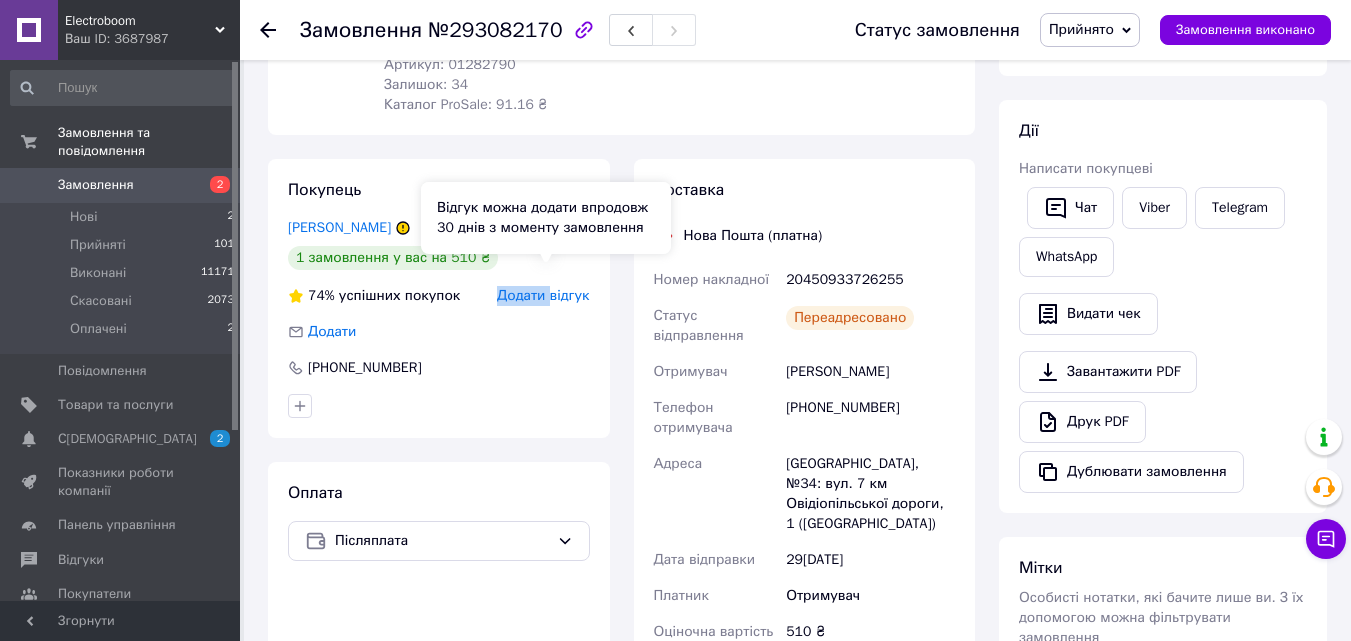 click on "Додати відгук" at bounding box center (543, 295) 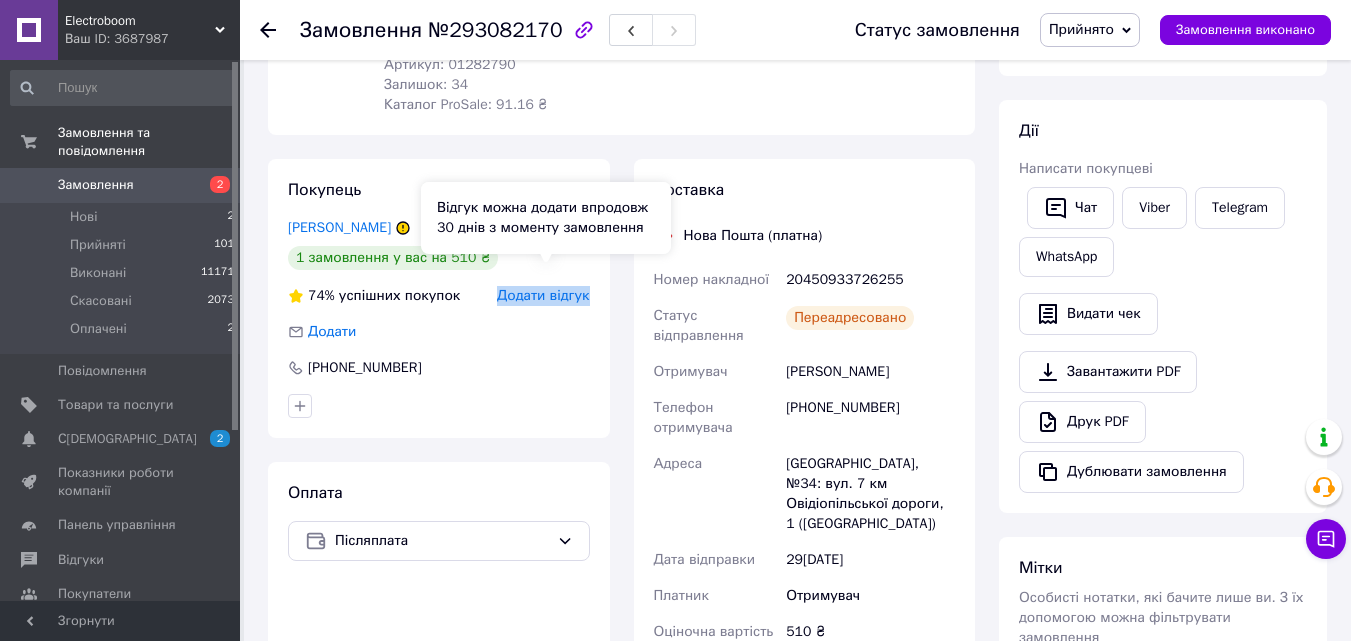 click on "Додати відгук" at bounding box center [543, 295] 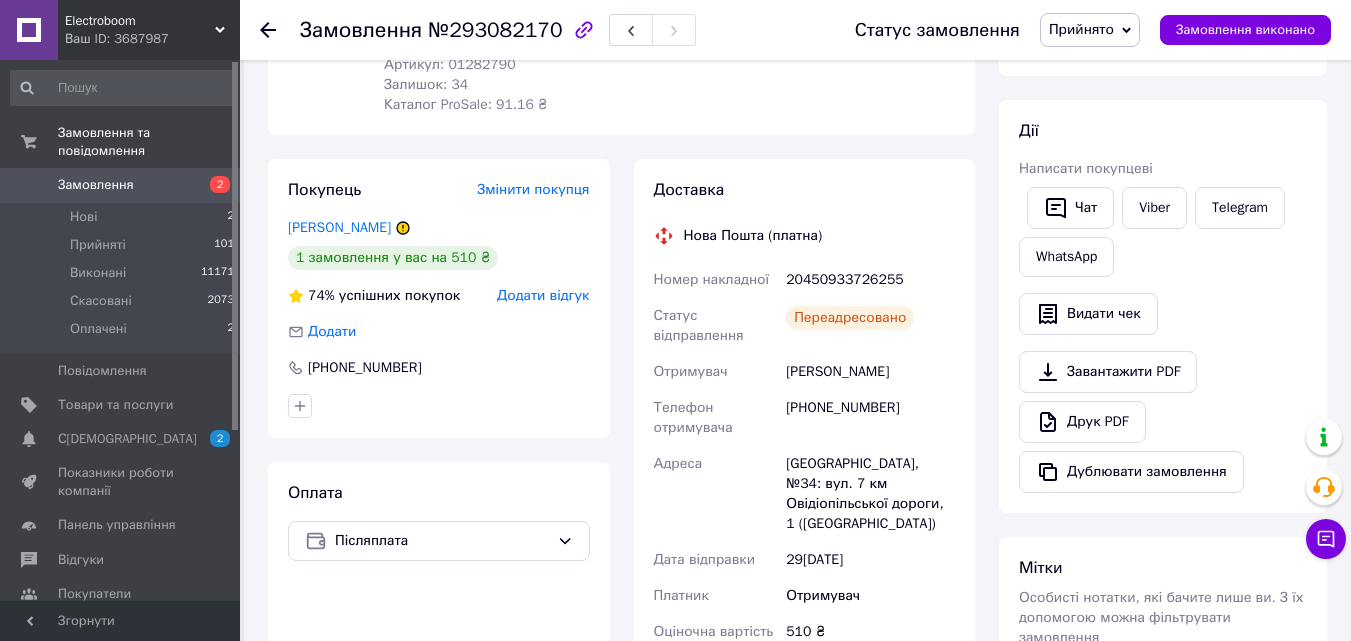 click on "Покупець Змінити покупця [PERSON_NAME] 1 замовлення у вас на 510 ₴ 74%   успішних покупок Додати відгук Додати [PHONE_NUMBER]" at bounding box center [439, 298] 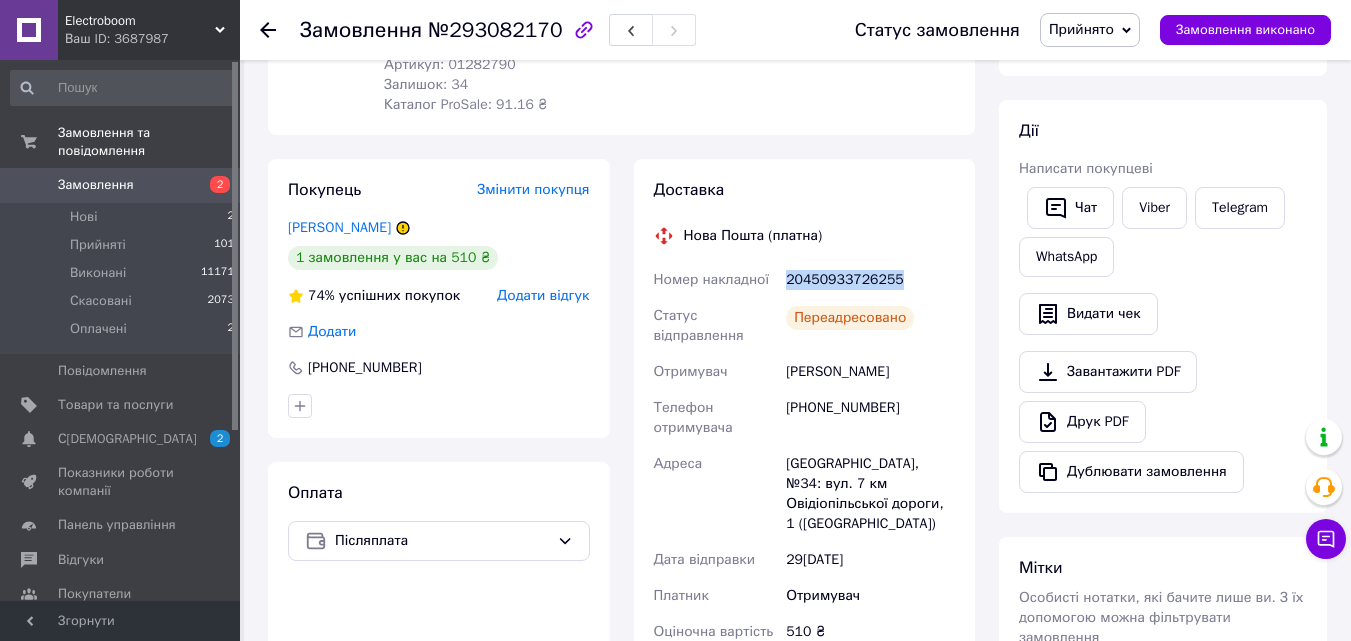 drag, startPoint x: 898, startPoint y: 256, endPoint x: 777, endPoint y: 258, distance: 121.016525 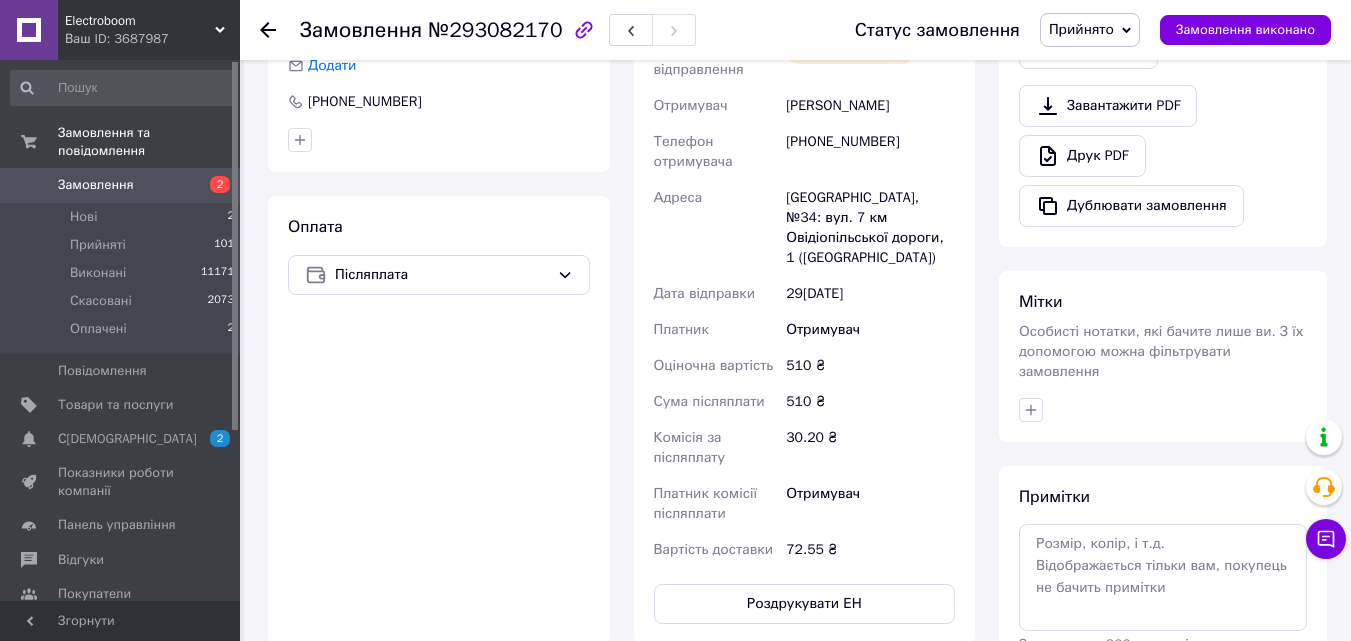 scroll, scrollTop: 368, scrollLeft: 0, axis: vertical 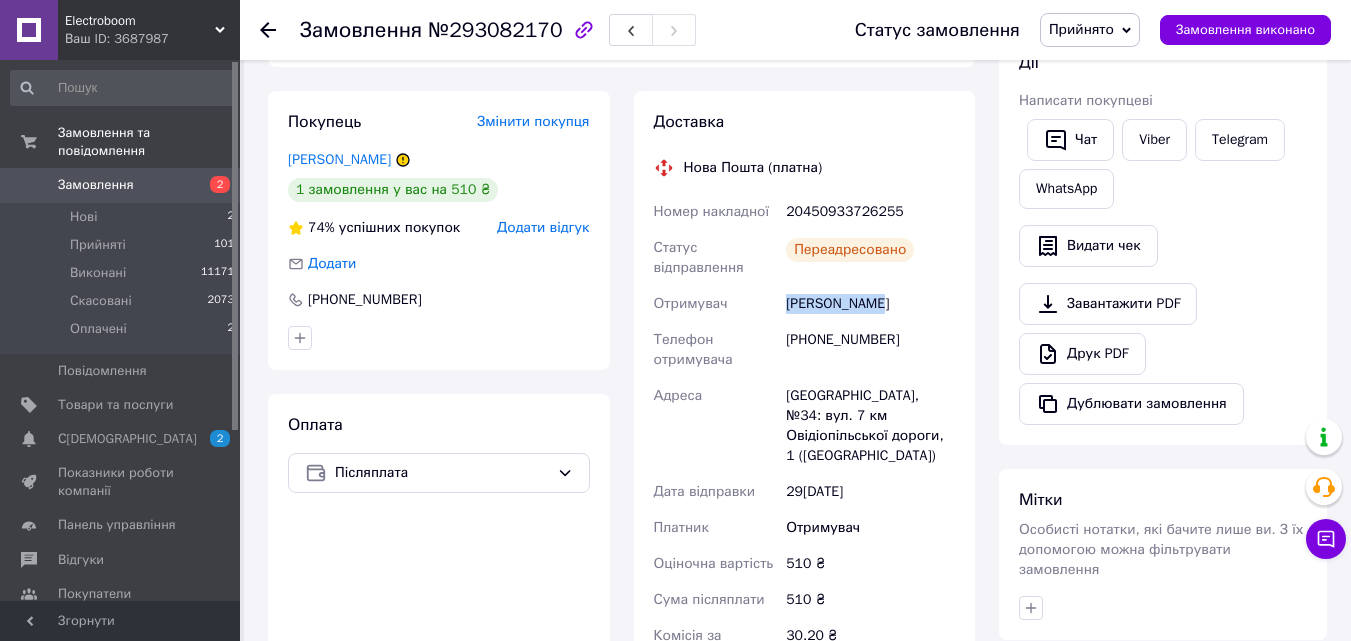 drag, startPoint x: 881, startPoint y: 282, endPoint x: 774, endPoint y: 291, distance: 107.37784 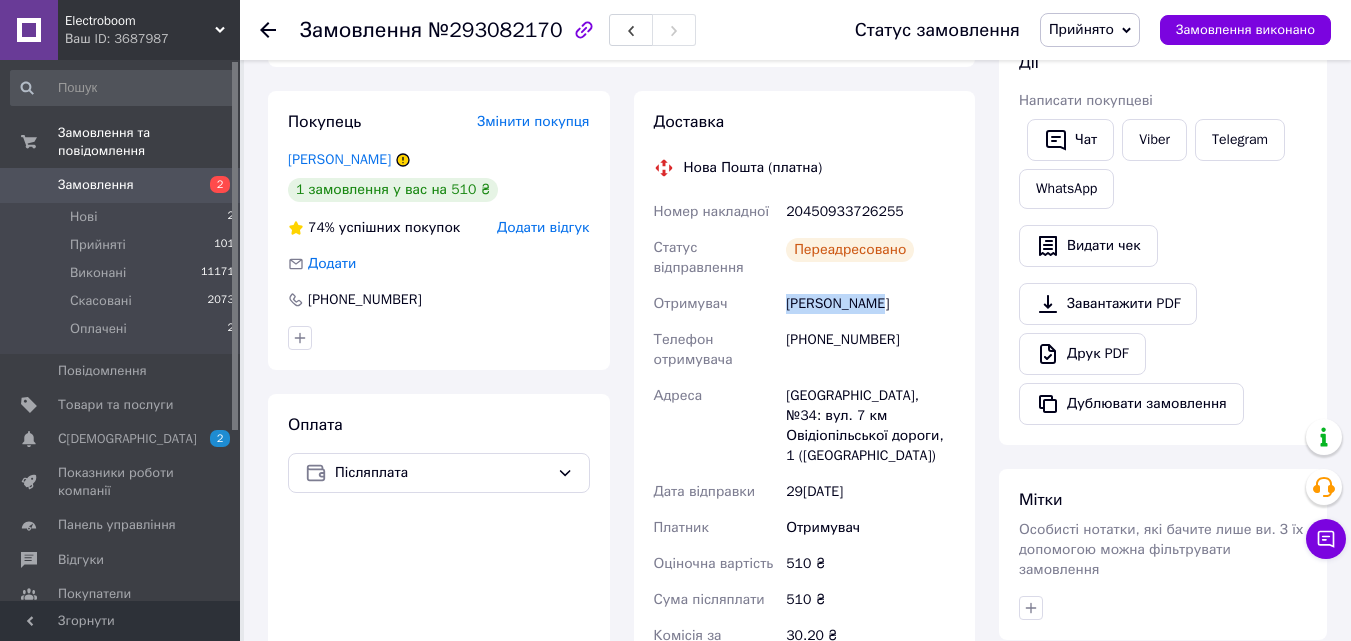 copy on "Отримувач Капаклы Петр" 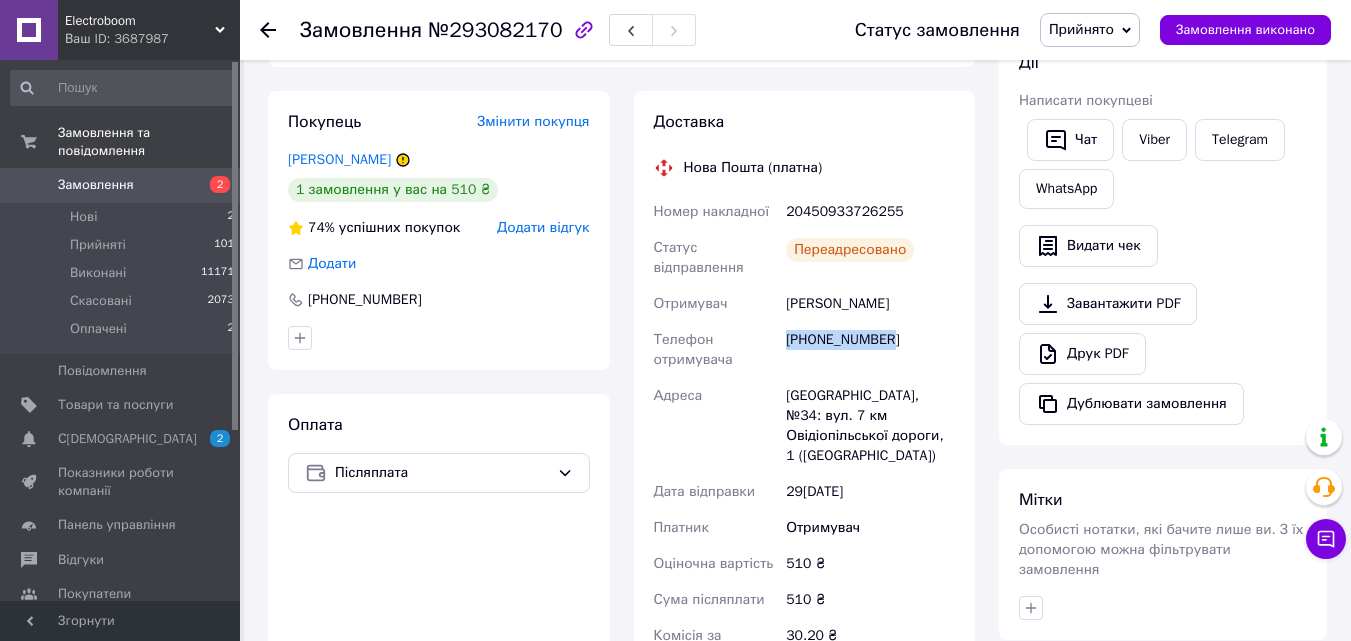 drag, startPoint x: 891, startPoint y: 321, endPoint x: 784, endPoint y: 335, distance: 107.912 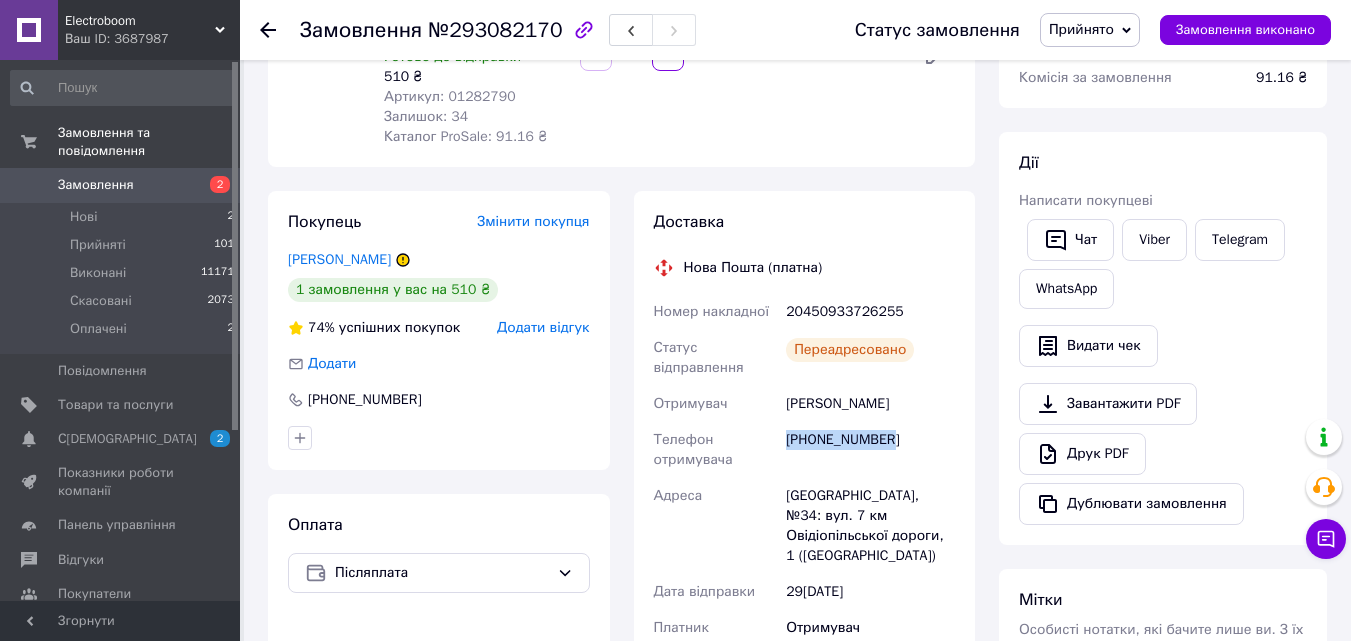 scroll, scrollTop: 0, scrollLeft: 0, axis: both 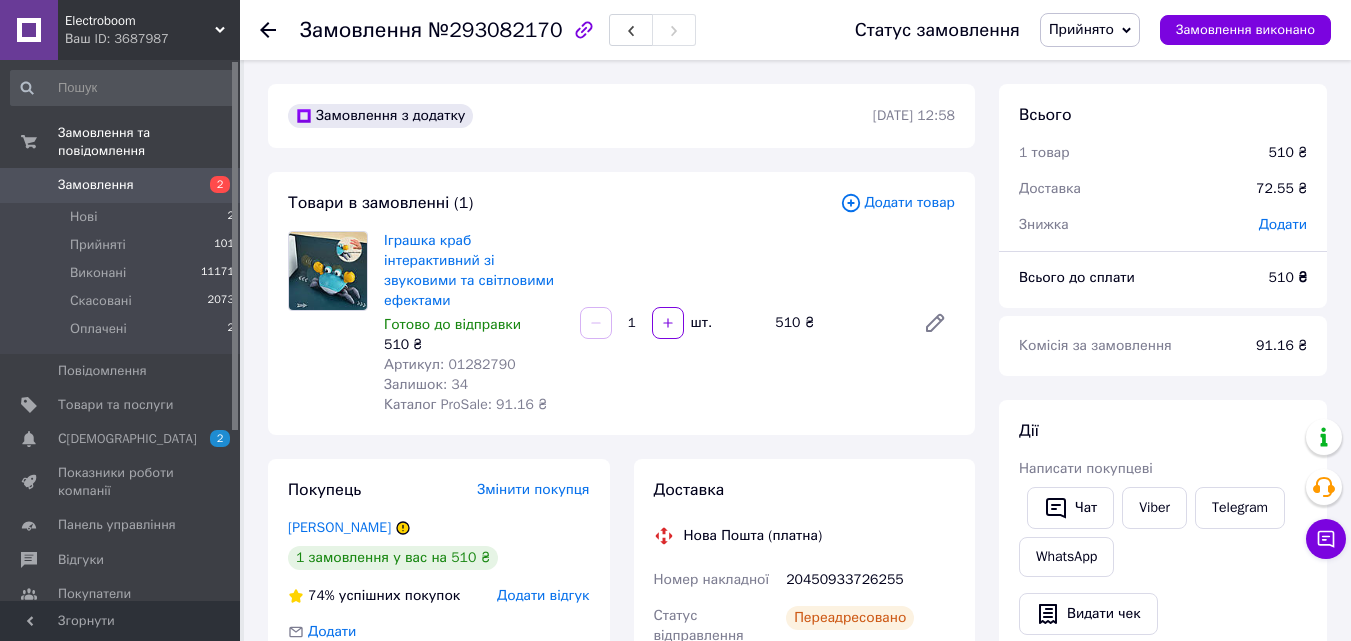 click 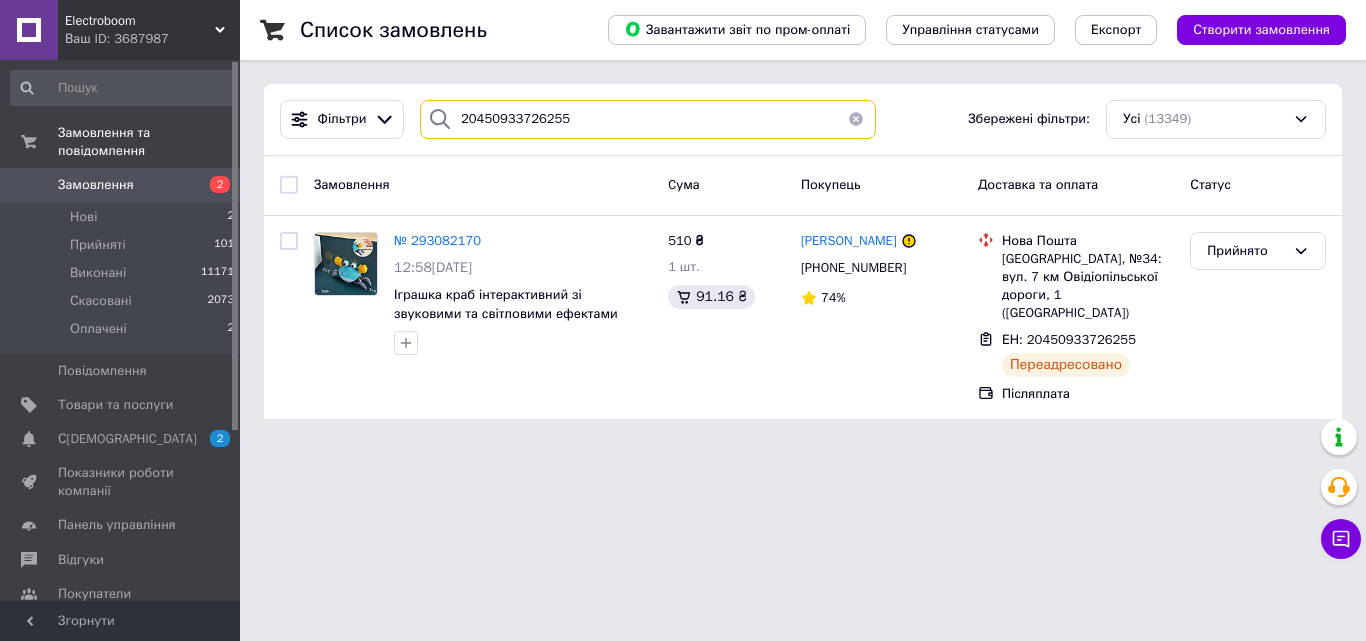 drag, startPoint x: 568, startPoint y: 116, endPoint x: 438, endPoint y: 126, distance: 130.38405 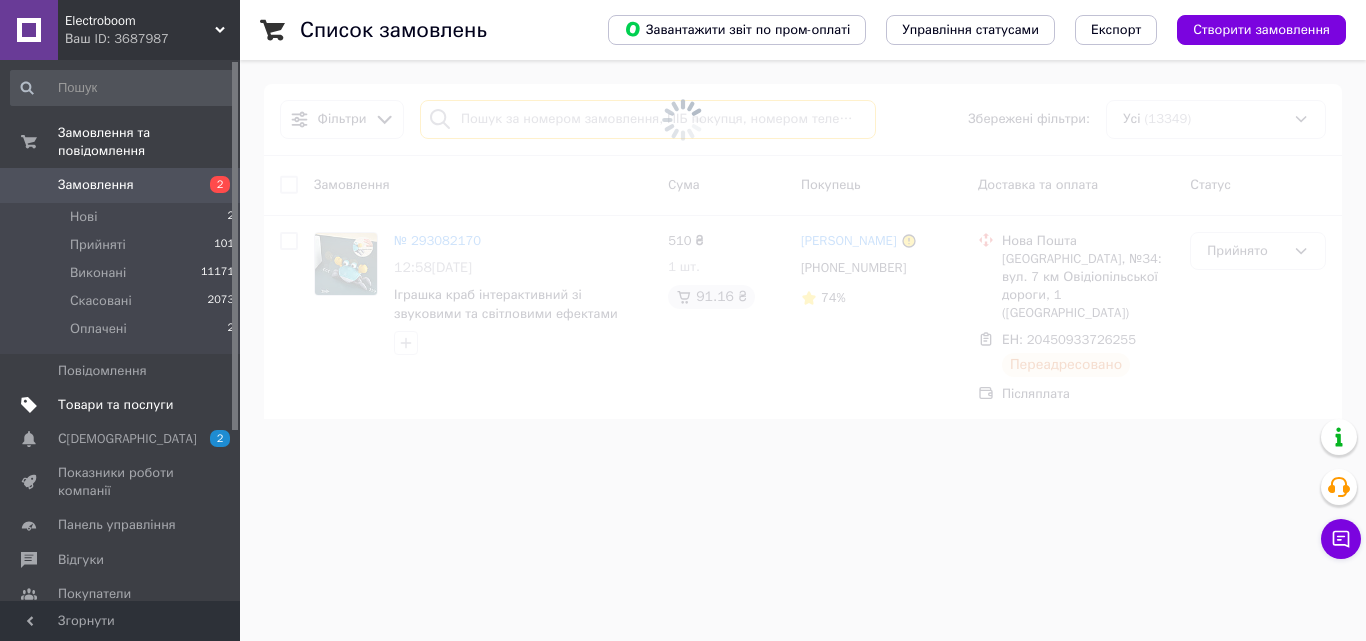 type 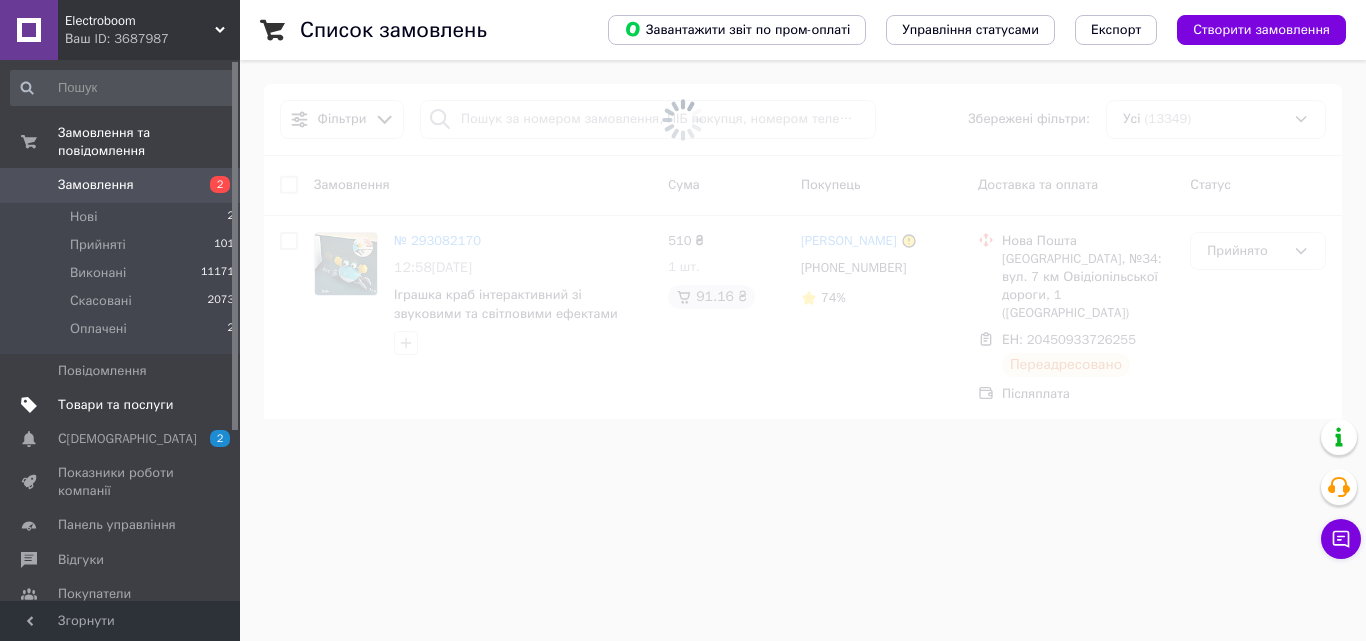 click on "Товари та послуги" at bounding box center (115, 405) 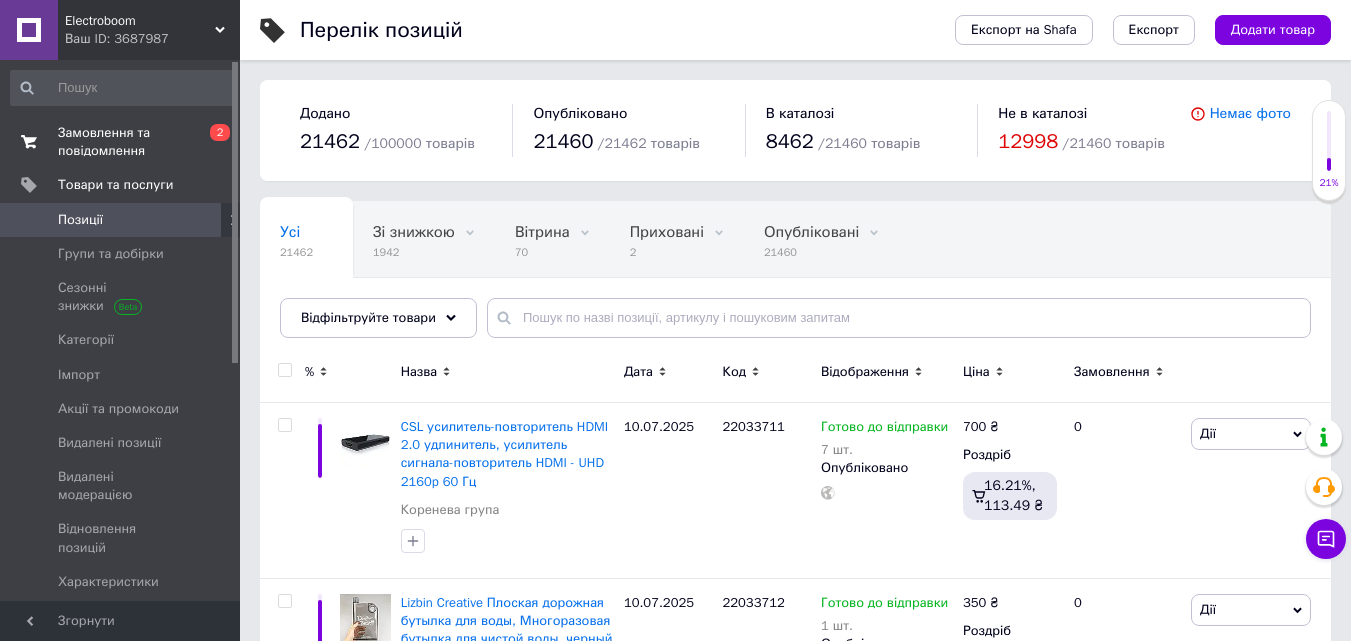 click on "Замовлення та повідомлення" at bounding box center [121, 142] 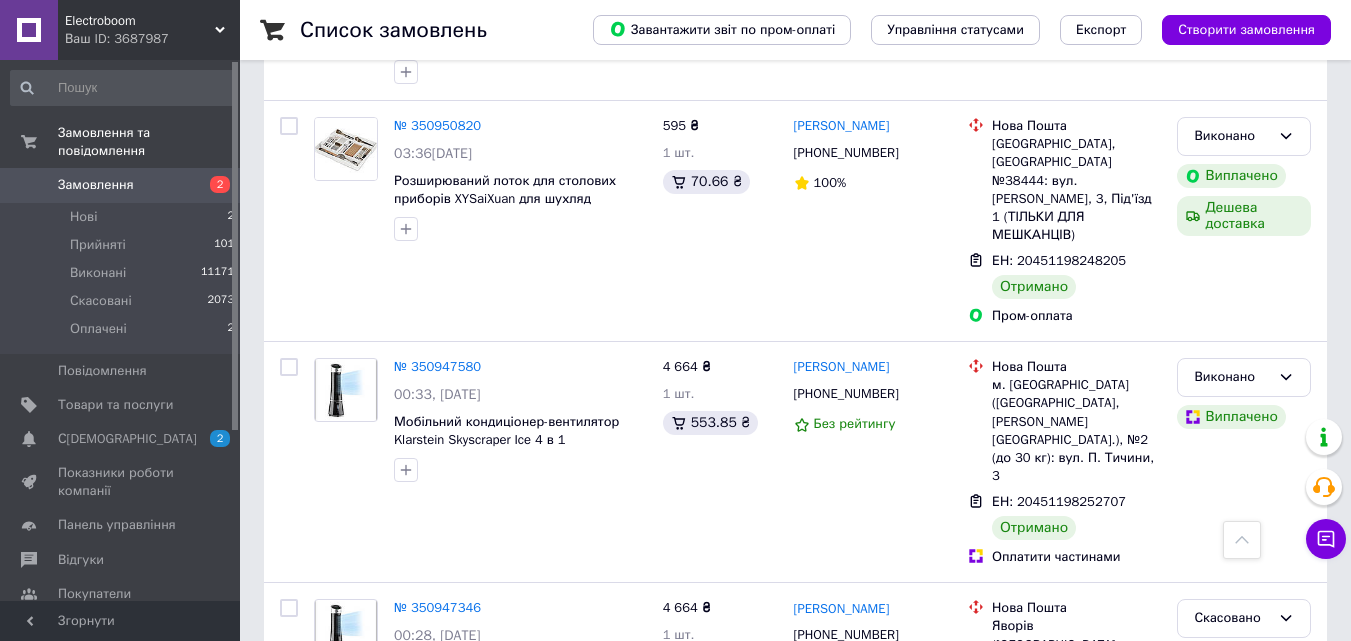 scroll, scrollTop: 18618, scrollLeft: 0, axis: vertical 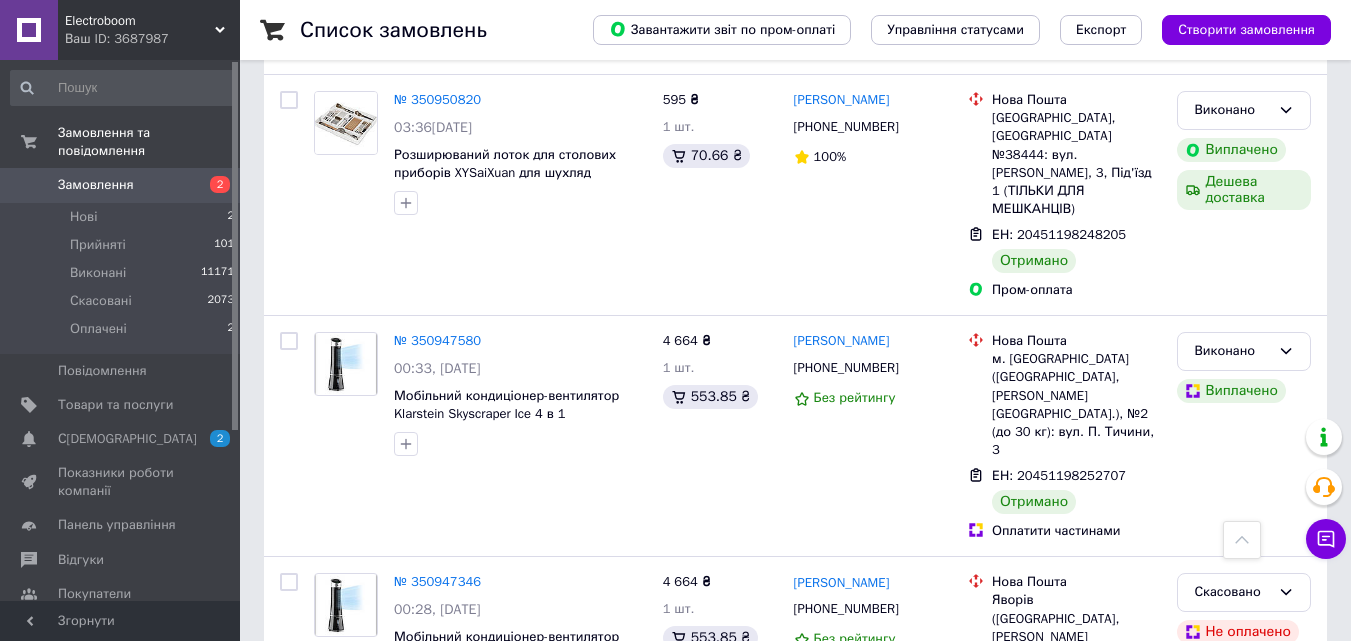 click on "2" at bounding box center (327, 1895) 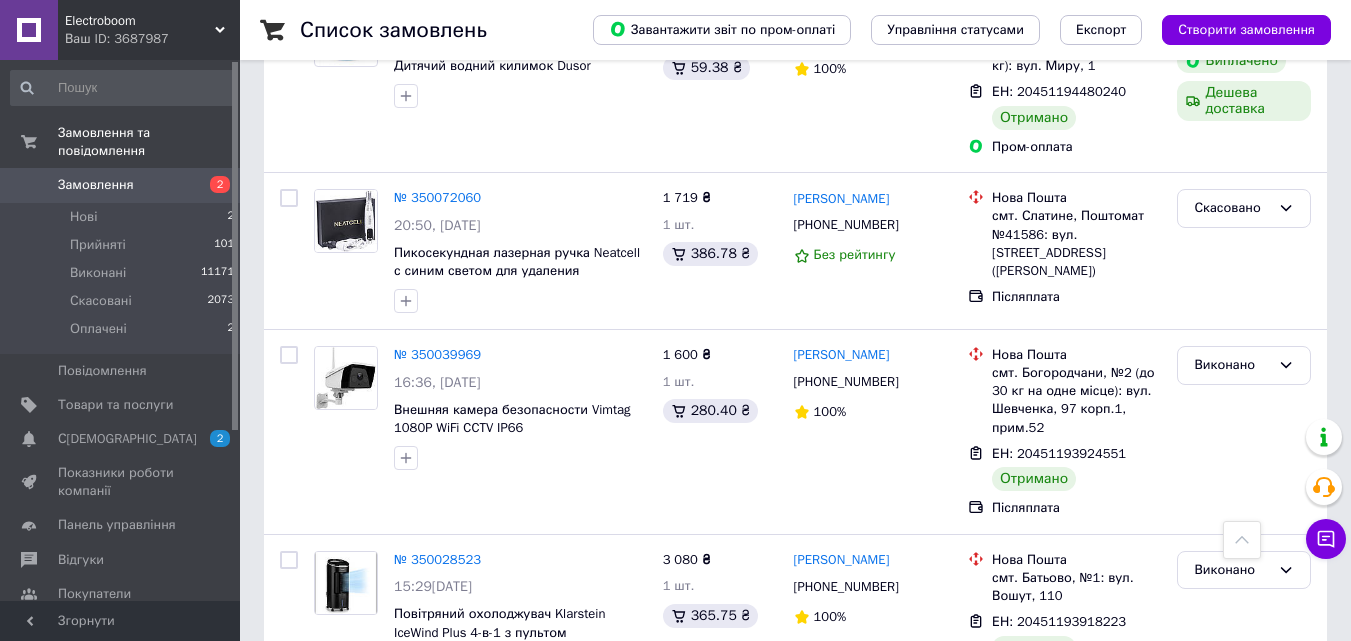 scroll, scrollTop: 10200, scrollLeft: 0, axis: vertical 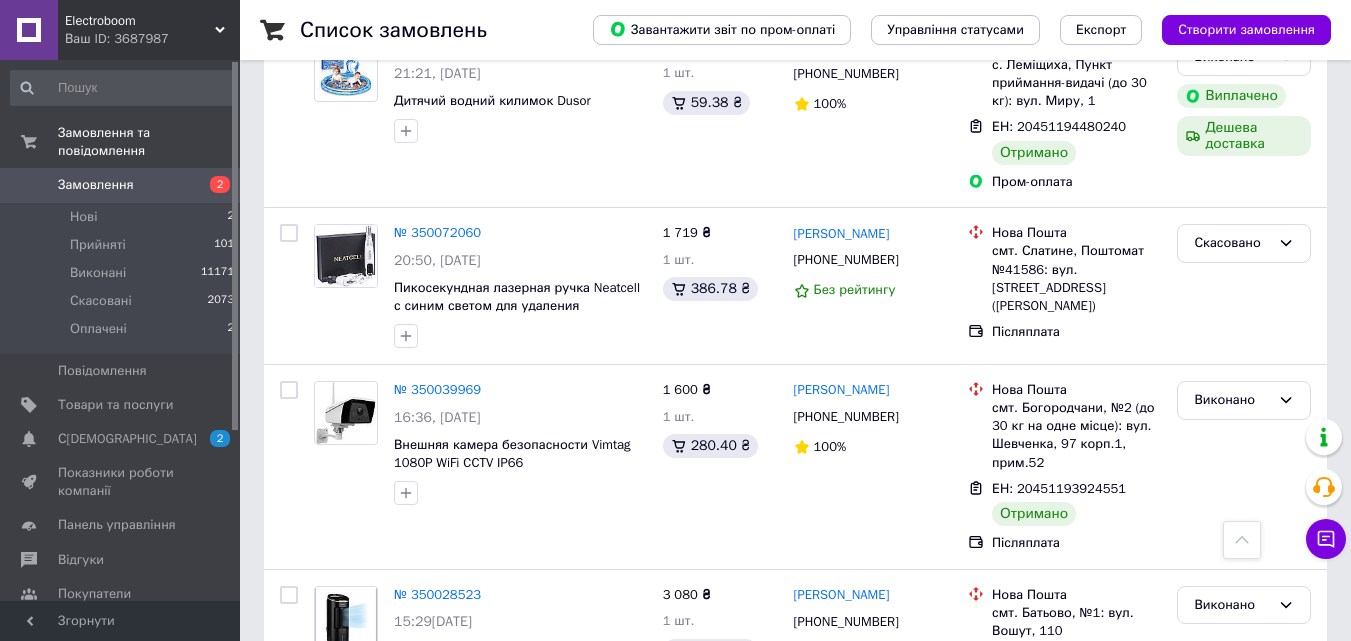 click 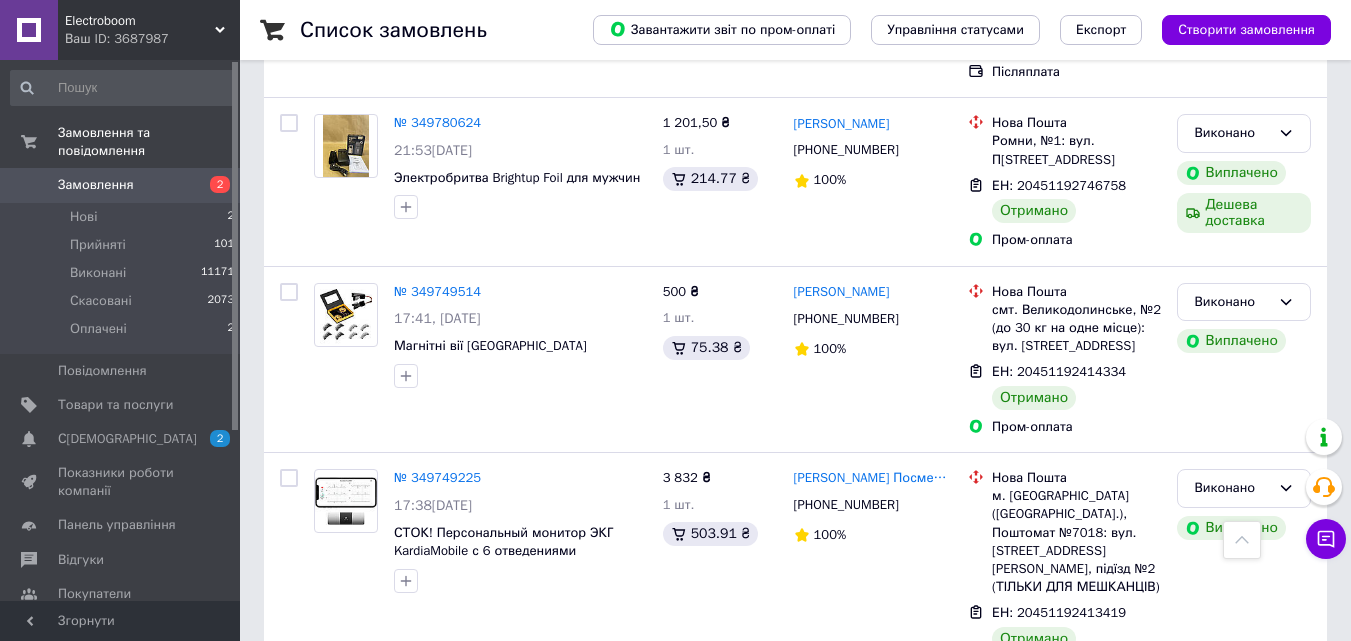 scroll, scrollTop: 14900, scrollLeft: 0, axis: vertical 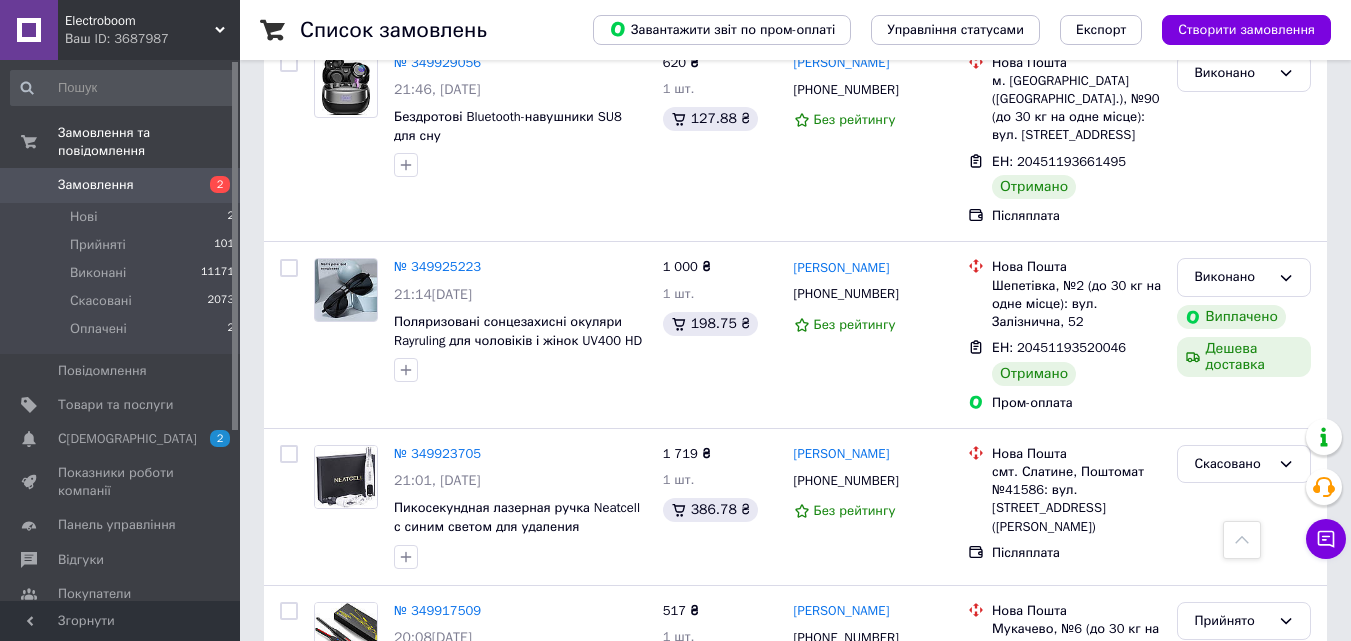click on "№ 349915767" at bounding box center [437, 796] 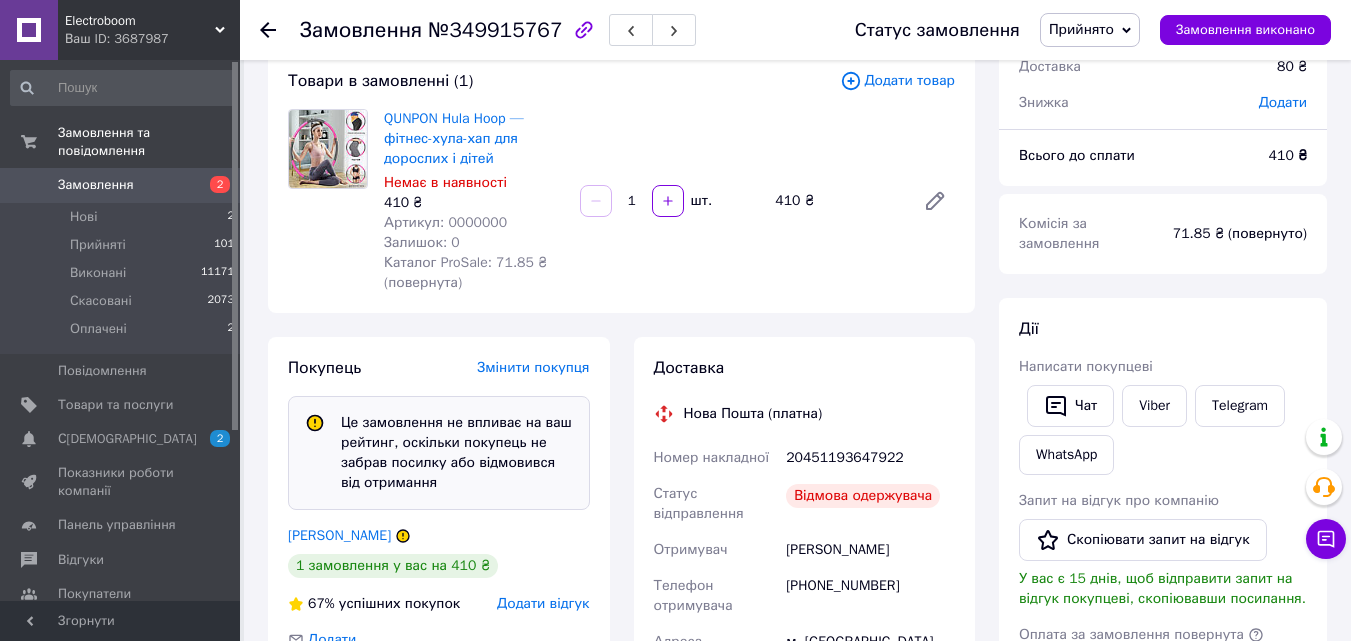 scroll, scrollTop: 117, scrollLeft: 0, axis: vertical 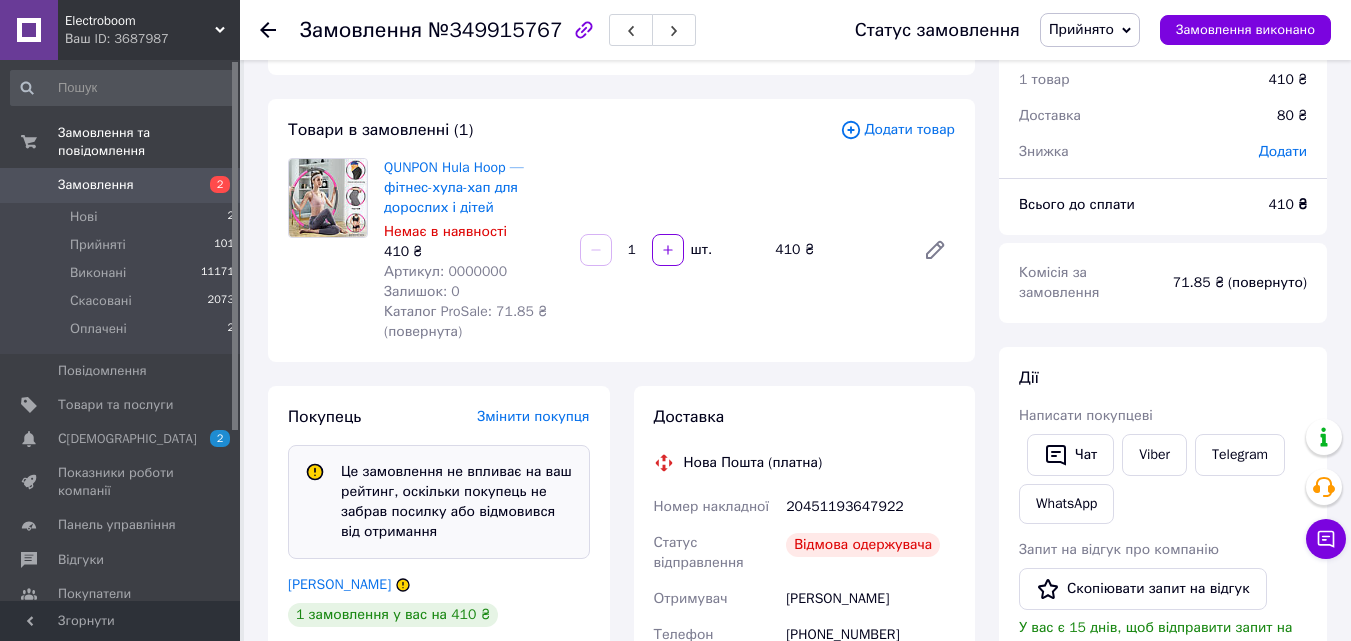 click 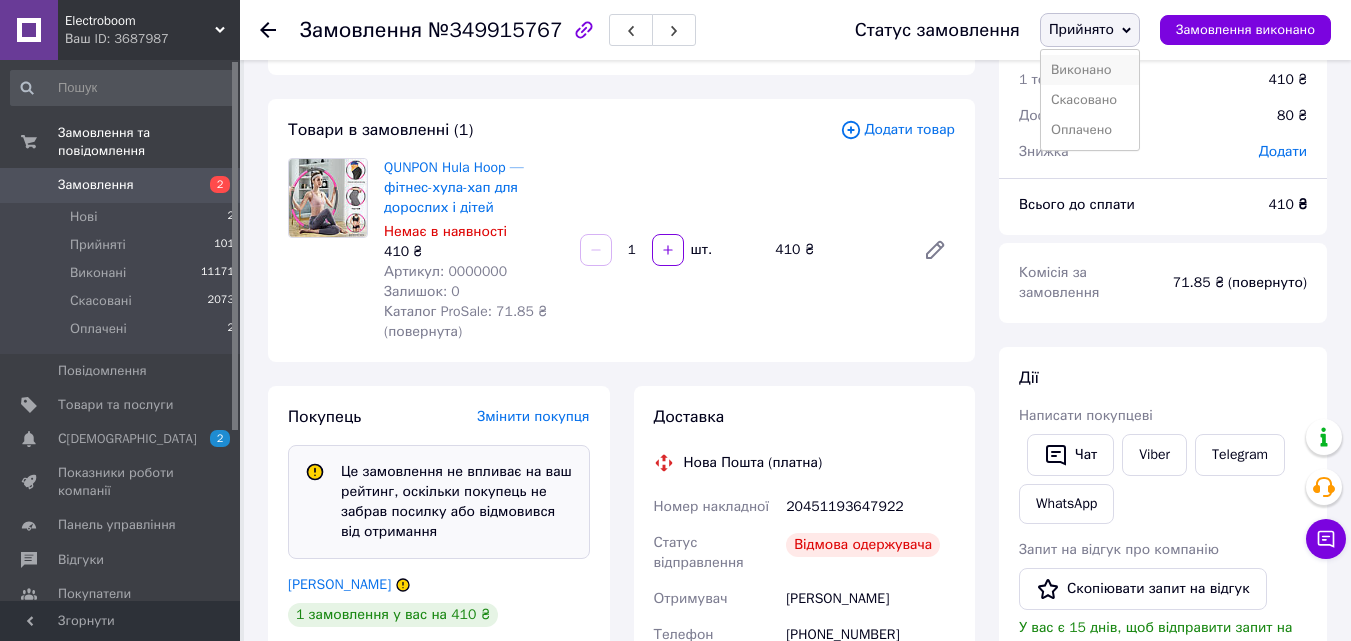 click on "Виконано" at bounding box center [1090, 70] 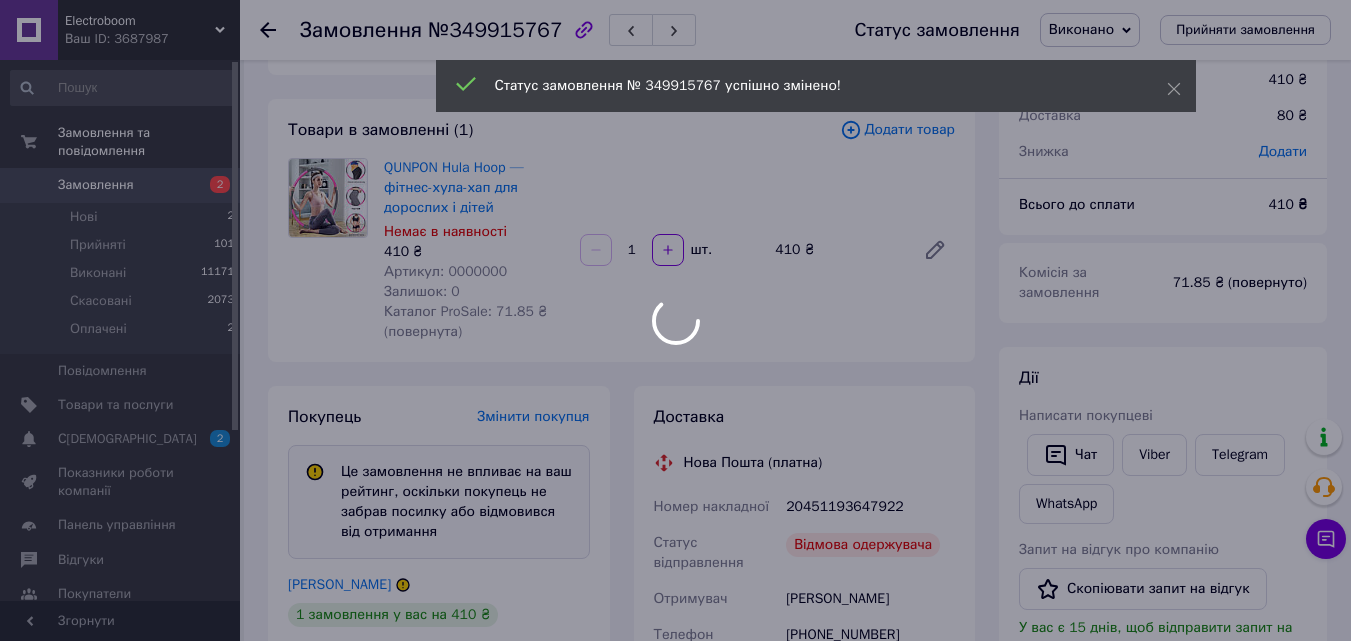 scroll, scrollTop: 73, scrollLeft: 0, axis: vertical 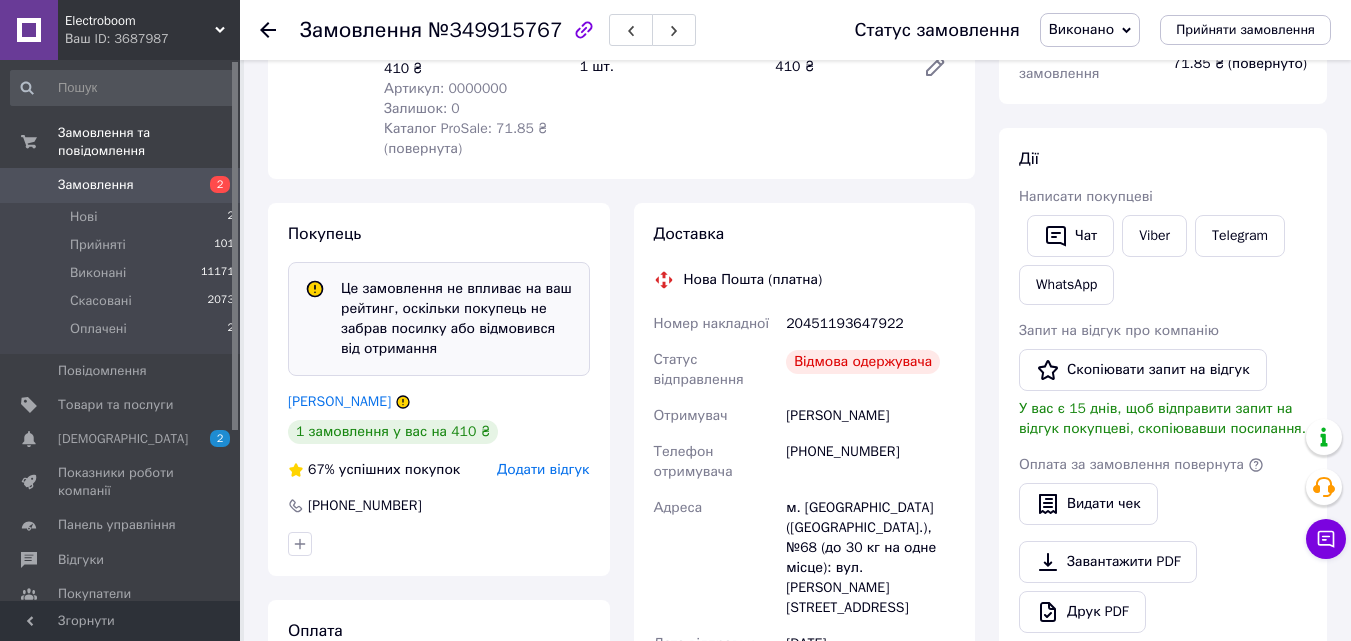 click on "Замовлення №349915767 Статус замовлення Виконано Прийнято Скасовано Оплачено Прийняти замовлення" at bounding box center [795, 30] 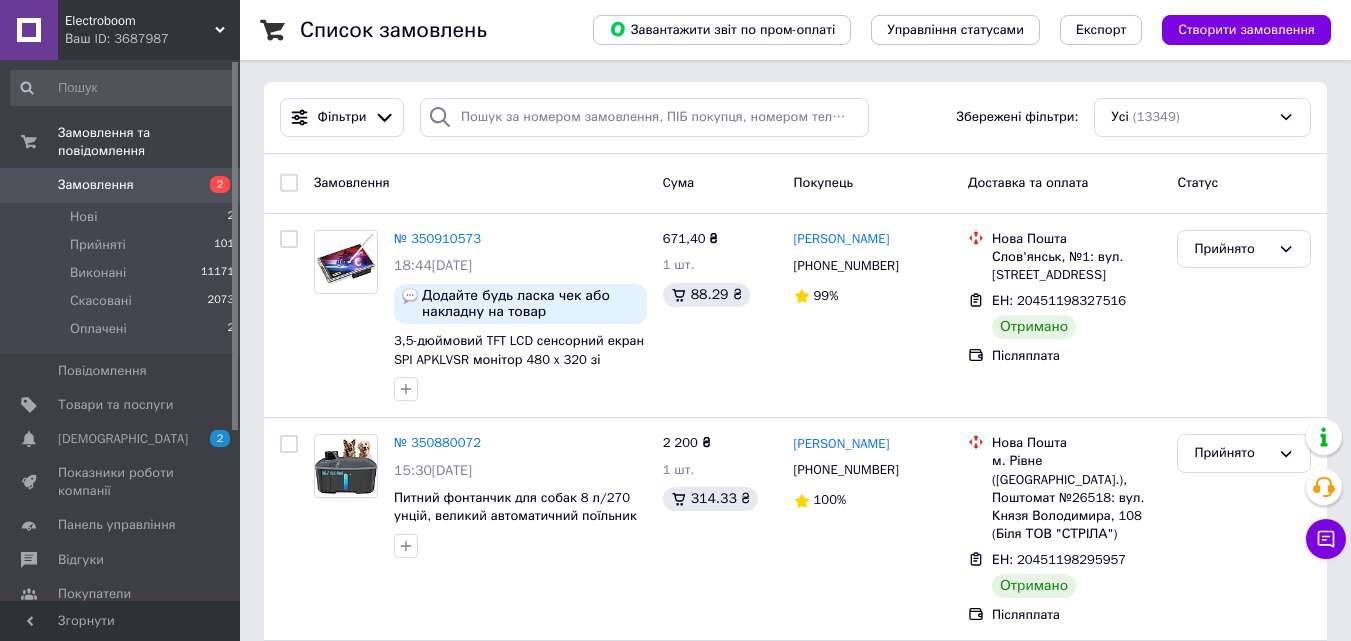 scroll, scrollTop: 0, scrollLeft: 0, axis: both 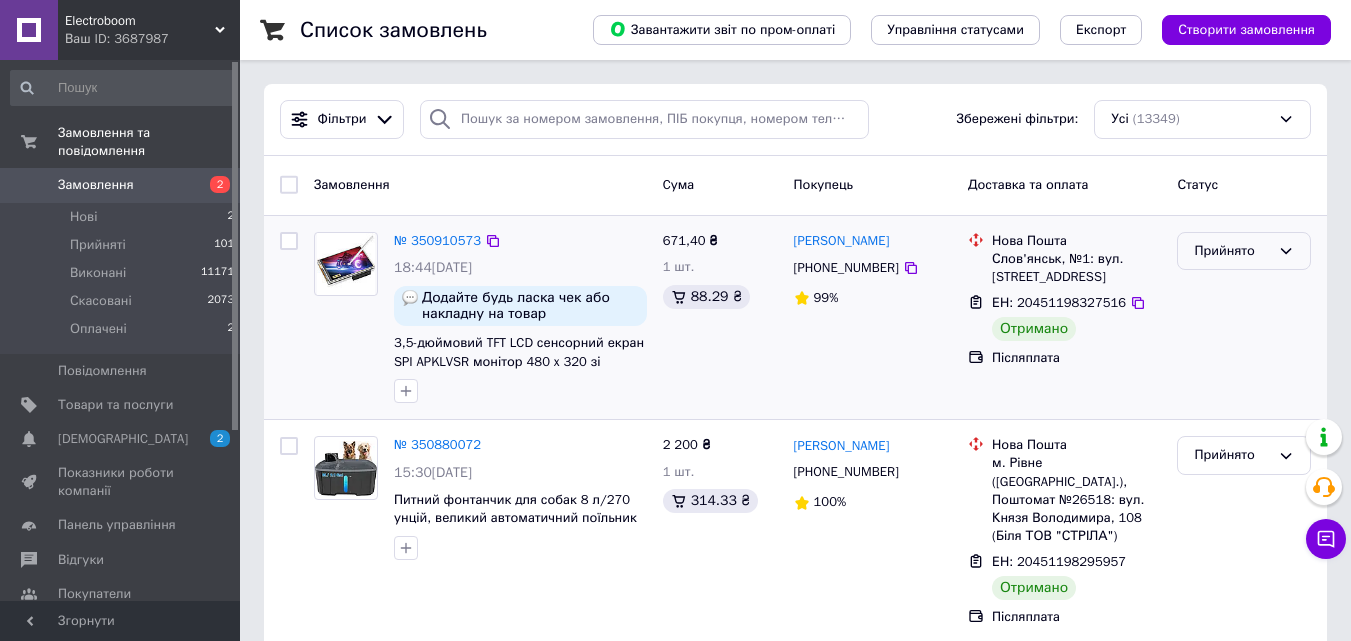 click 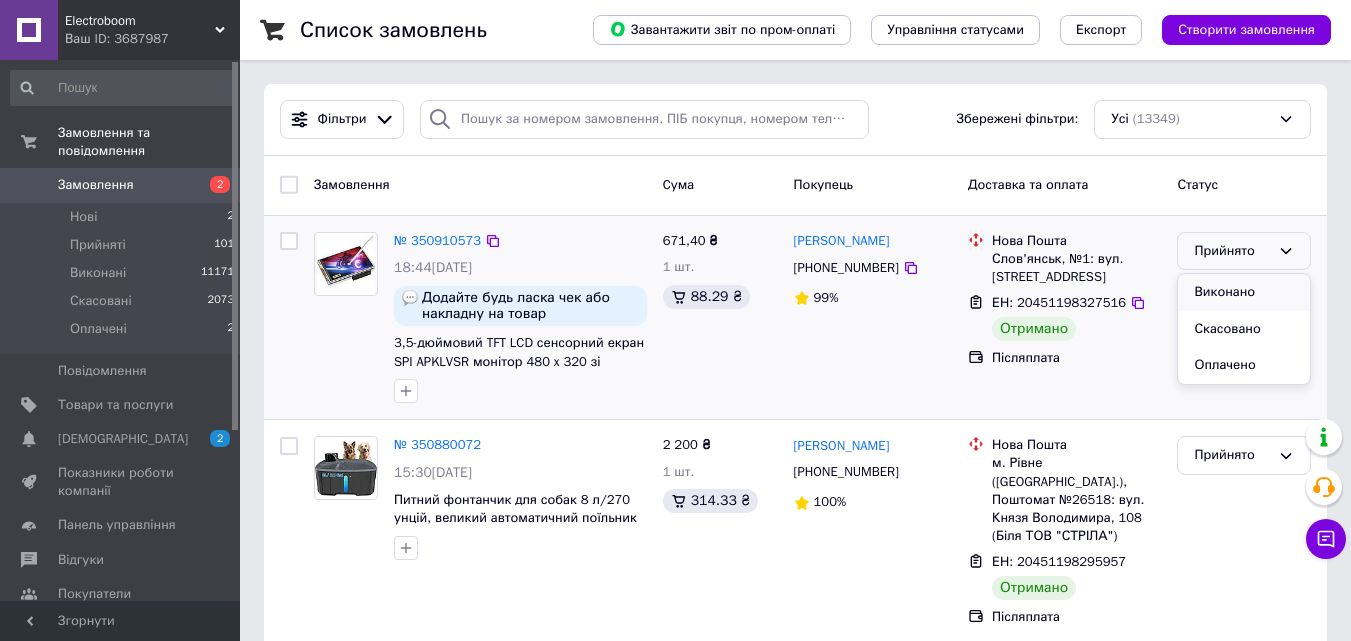 click on "Виконано" at bounding box center [1244, 292] 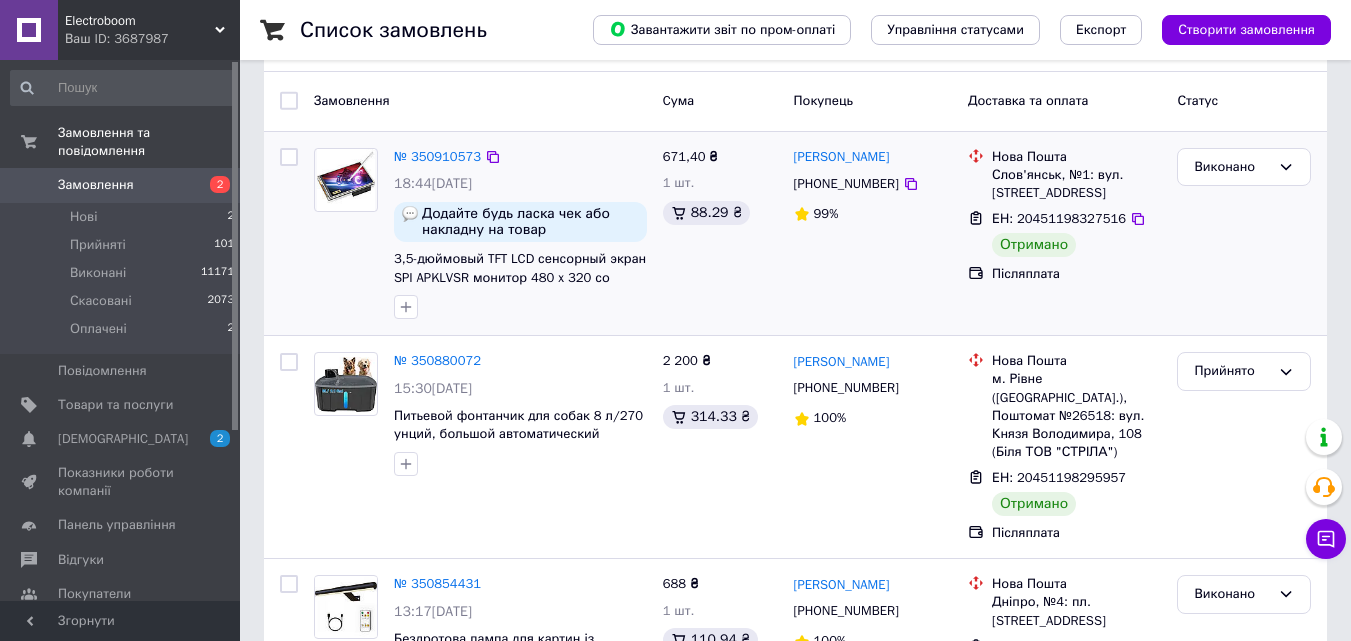 scroll, scrollTop: 0, scrollLeft: 0, axis: both 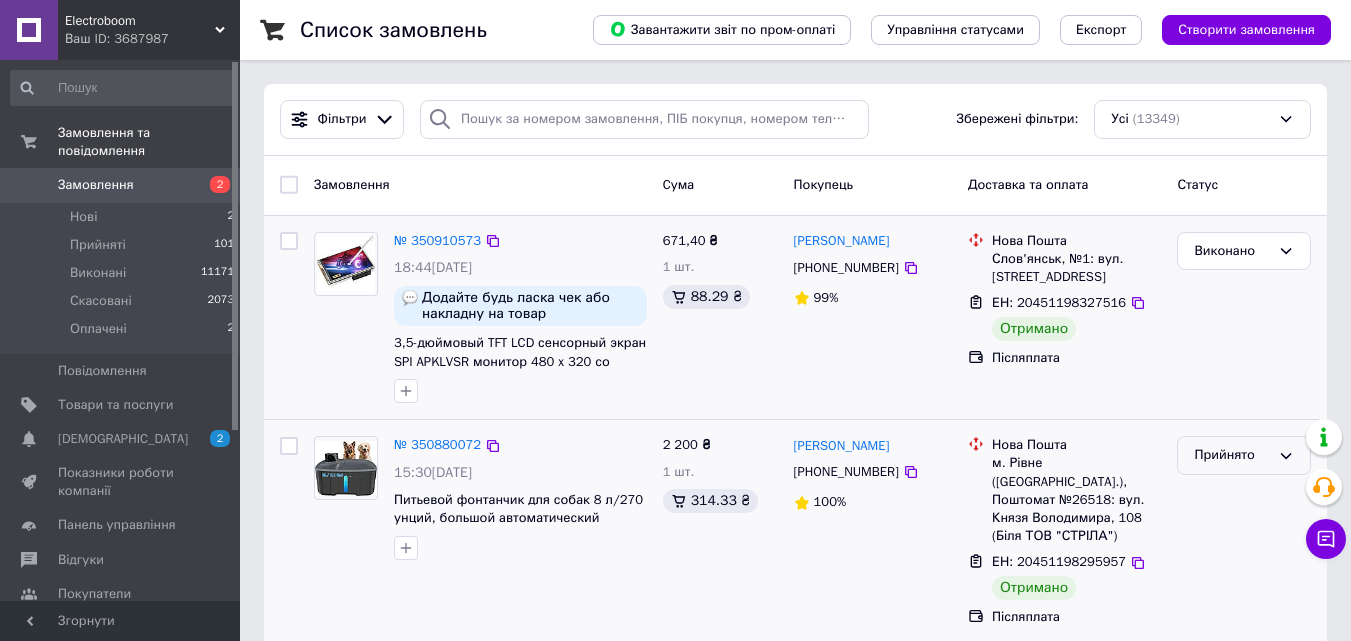 click on "Прийнято" at bounding box center (1232, 455) 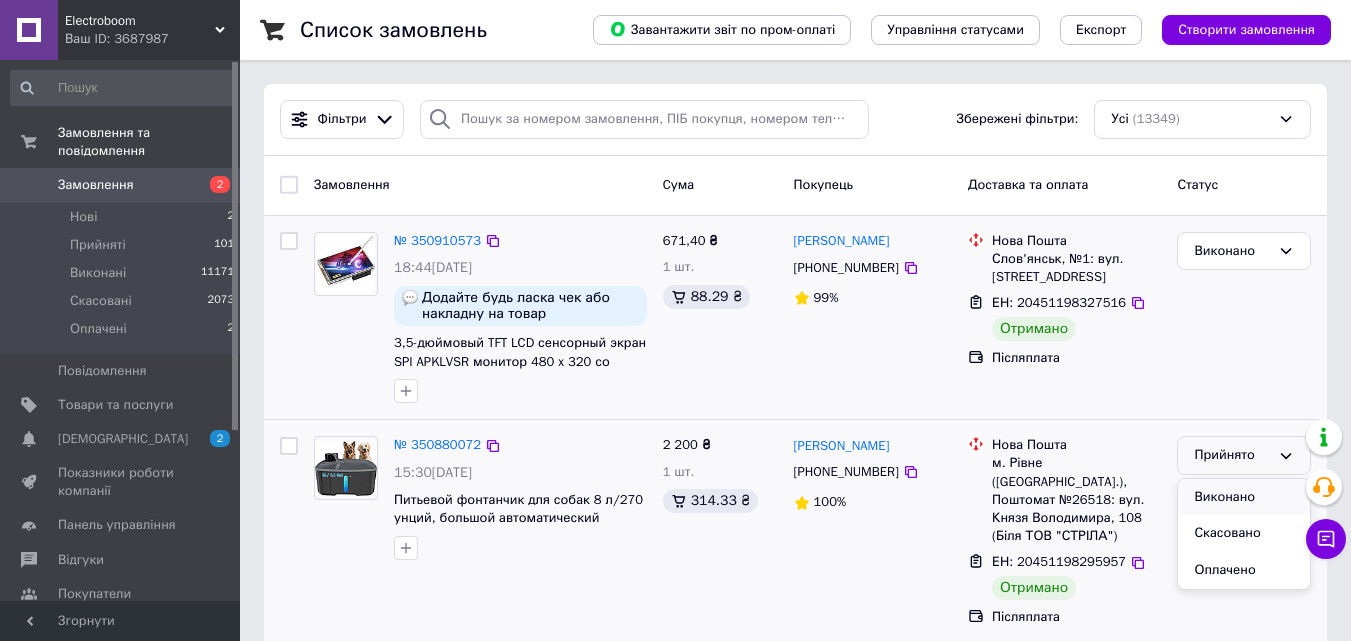 click on "Виконано" at bounding box center (1244, 497) 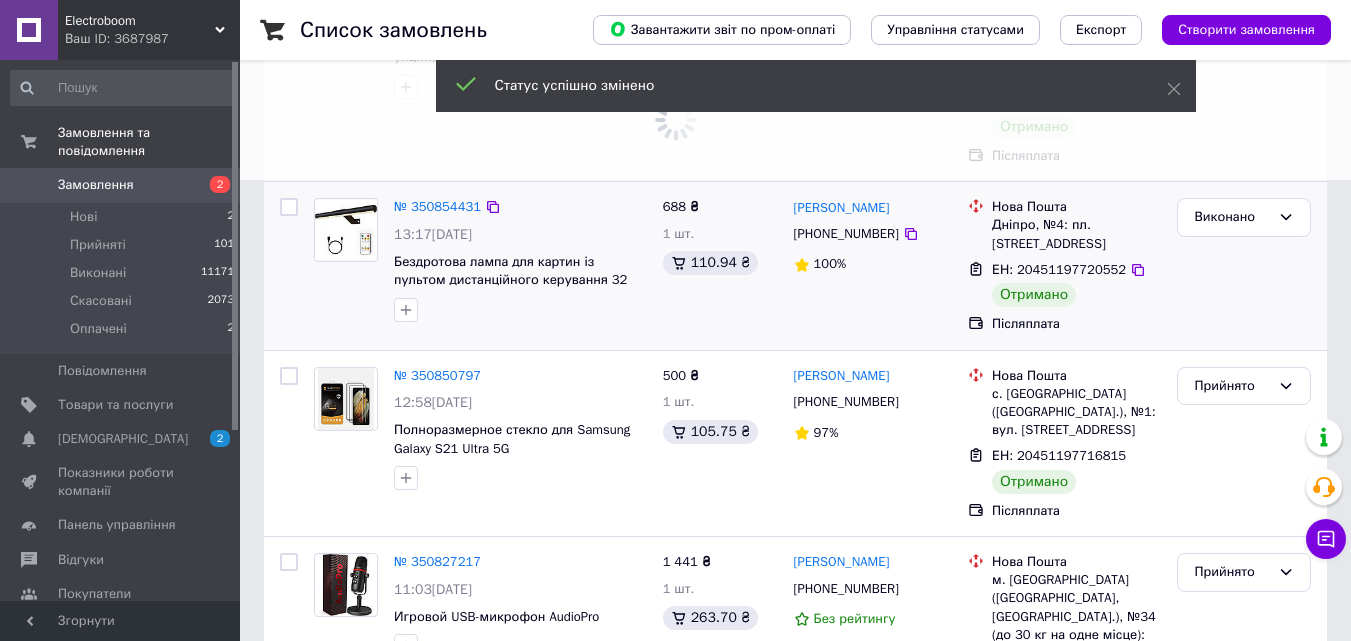 scroll, scrollTop: 500, scrollLeft: 0, axis: vertical 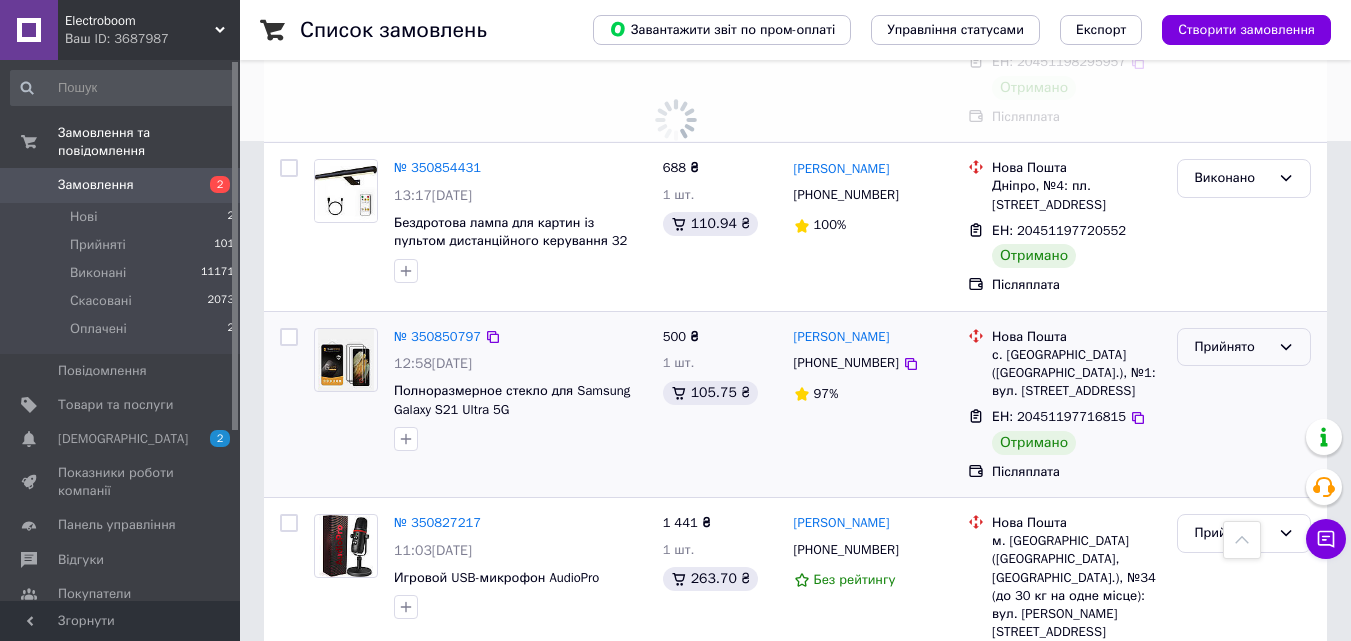 click on "Прийнято" at bounding box center [1232, 347] 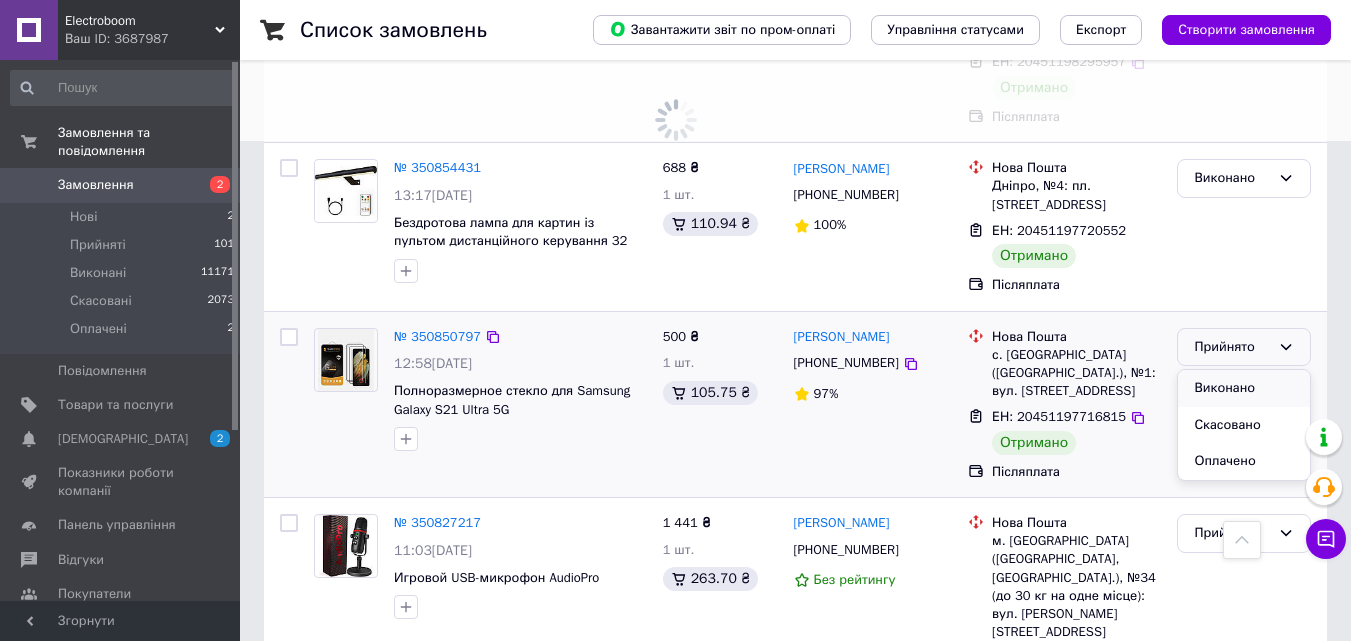 click on "Виконано" at bounding box center (1244, 388) 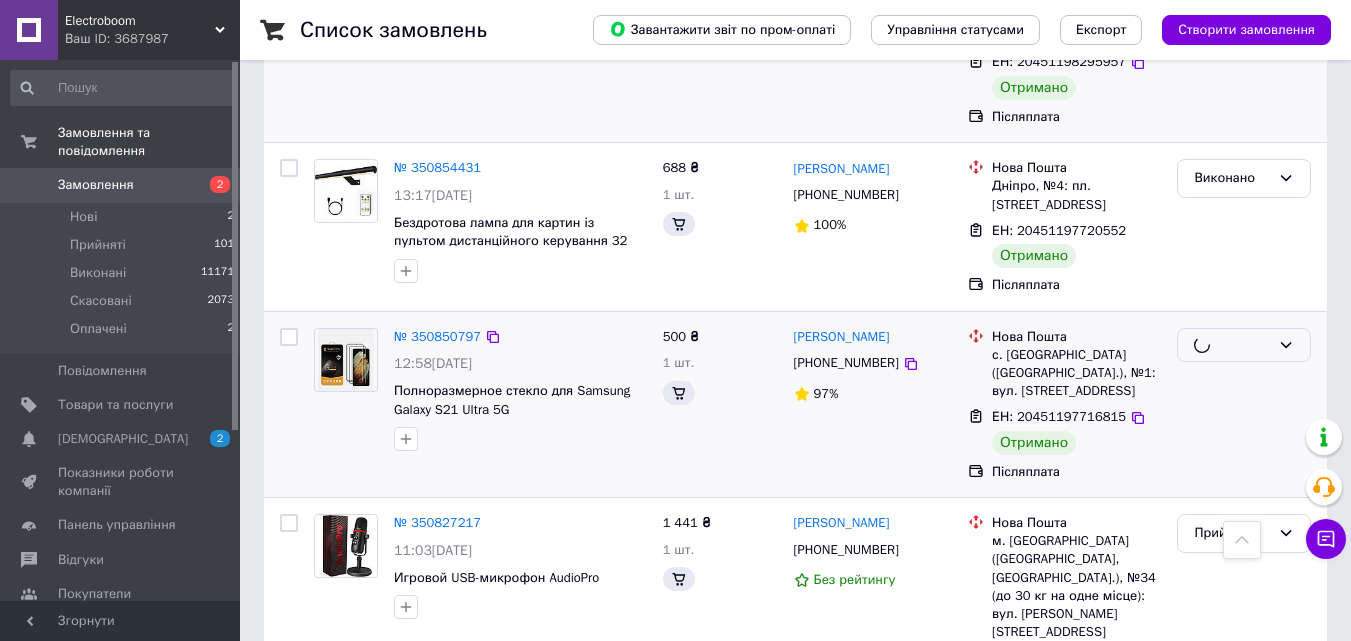 scroll, scrollTop: 600, scrollLeft: 0, axis: vertical 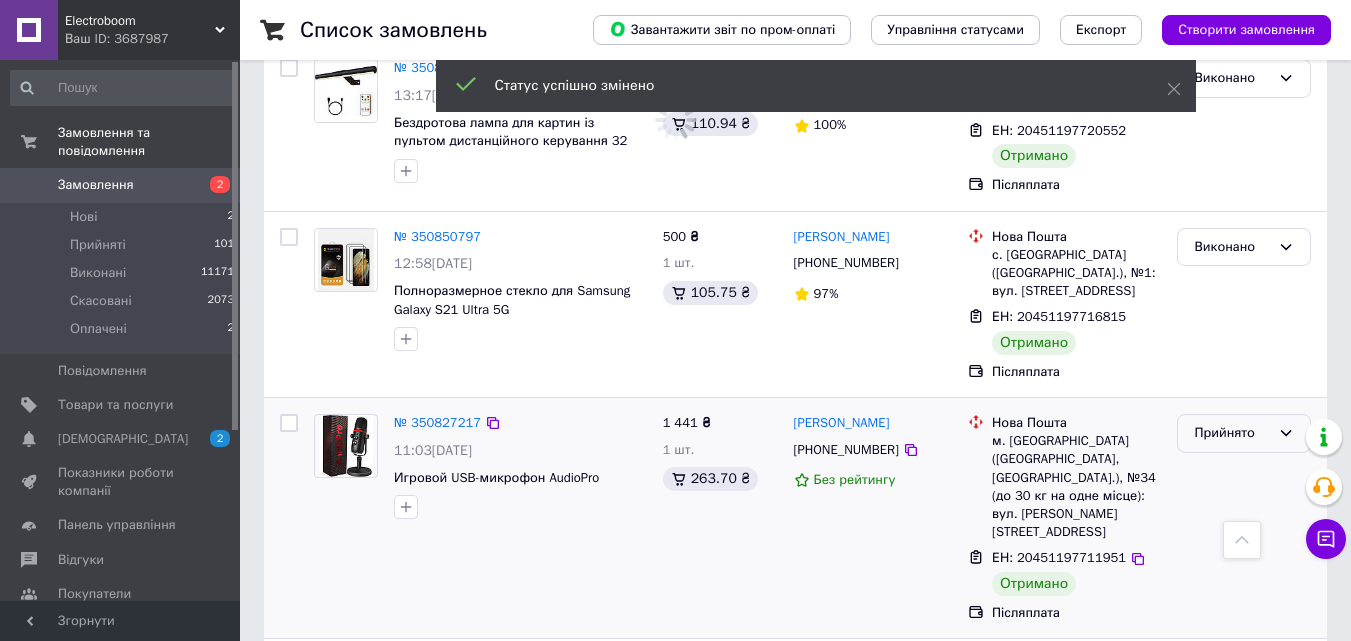 click on "Прийнято" at bounding box center (1232, 433) 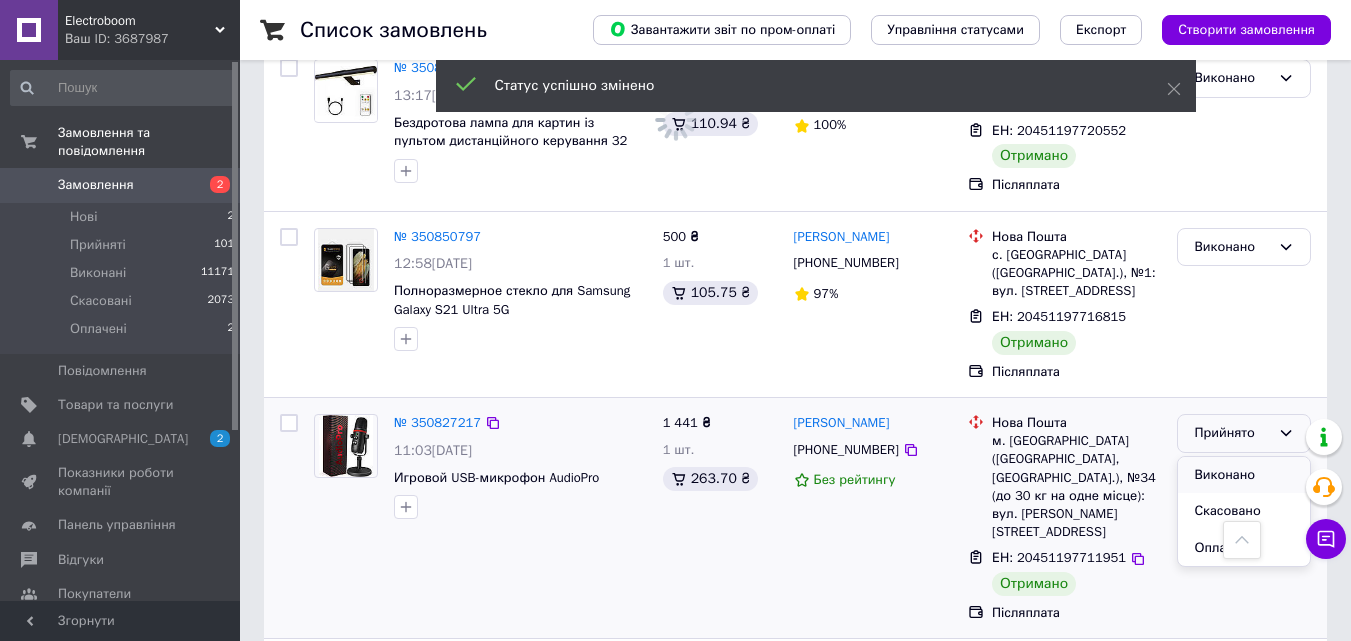 click on "Виконано" at bounding box center [1244, 475] 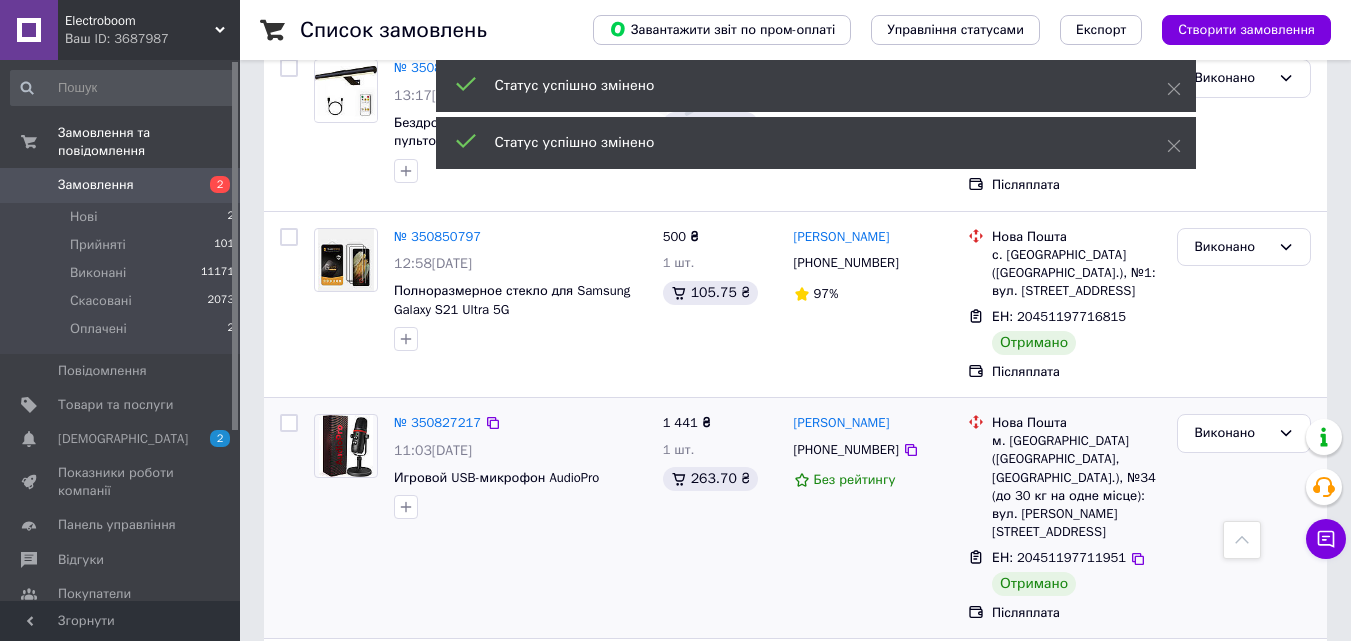 scroll, scrollTop: 1000, scrollLeft: 0, axis: vertical 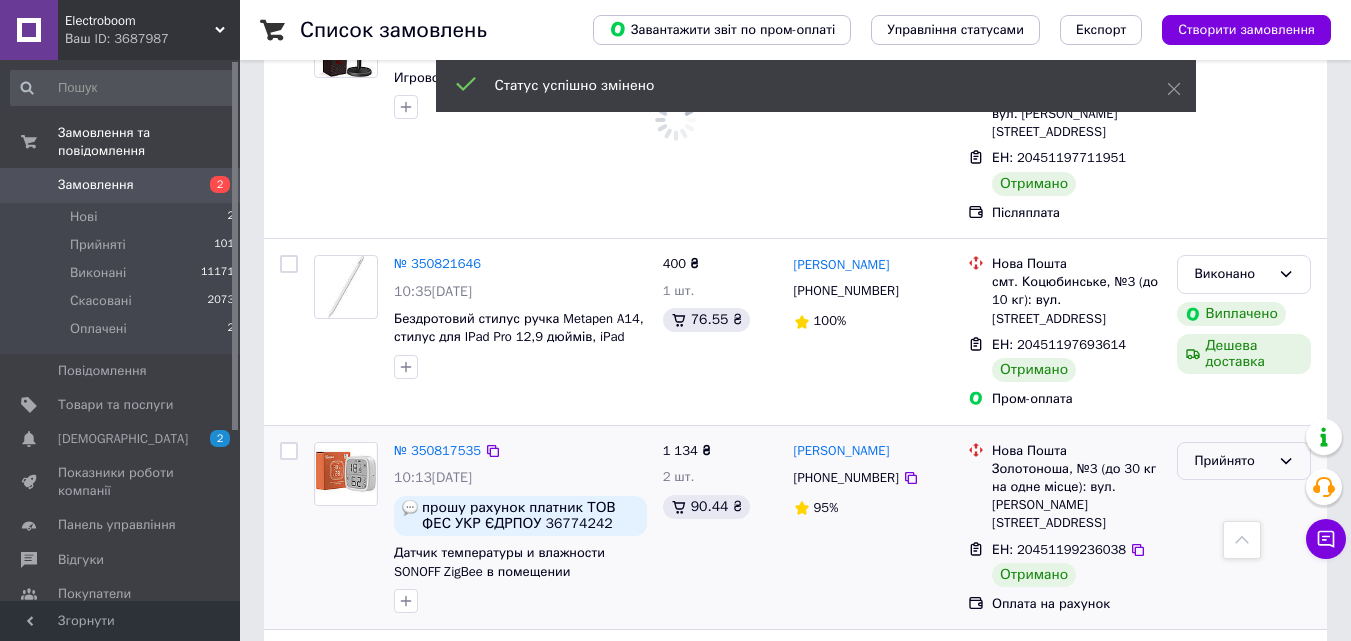 click on "Прийнято" at bounding box center (1232, 461) 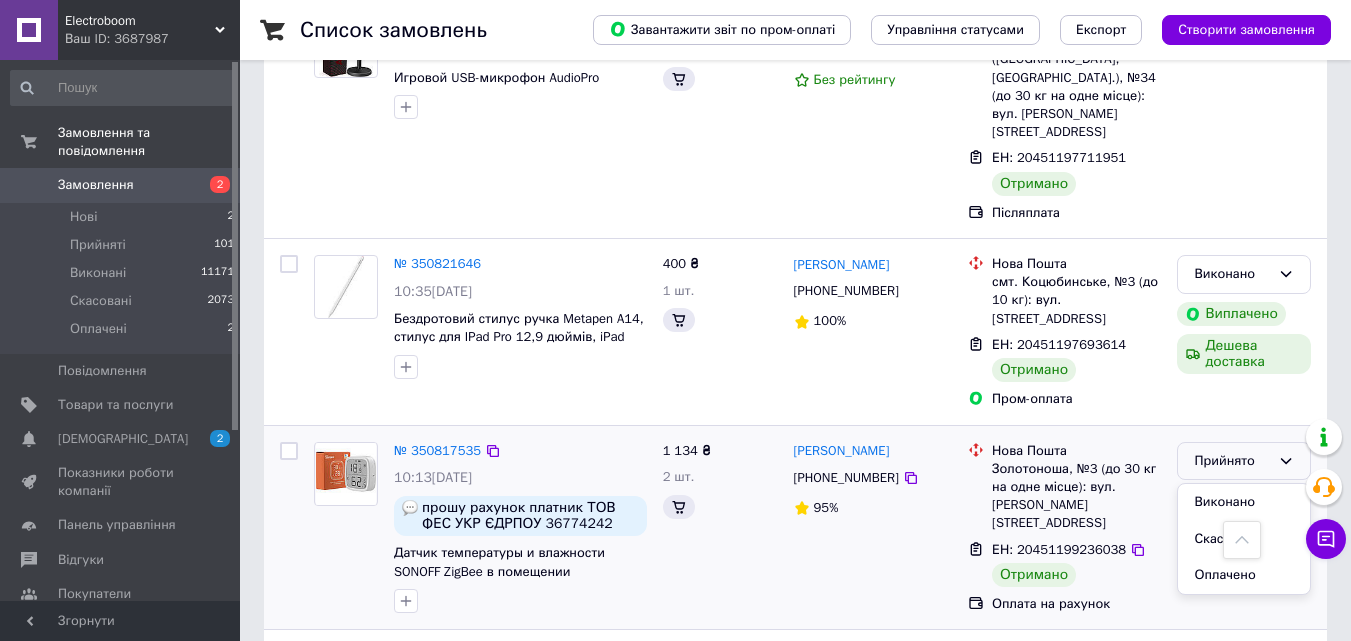 click on "Виконано" at bounding box center [1244, 502] 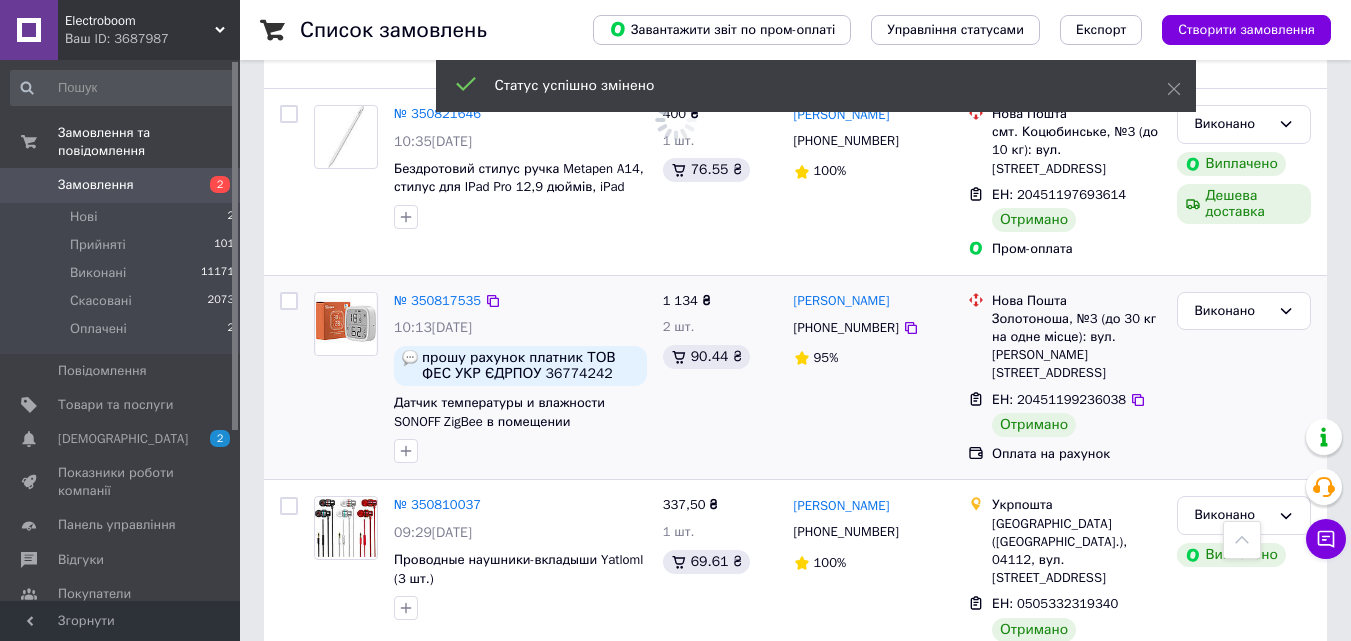 scroll, scrollTop: 1200, scrollLeft: 0, axis: vertical 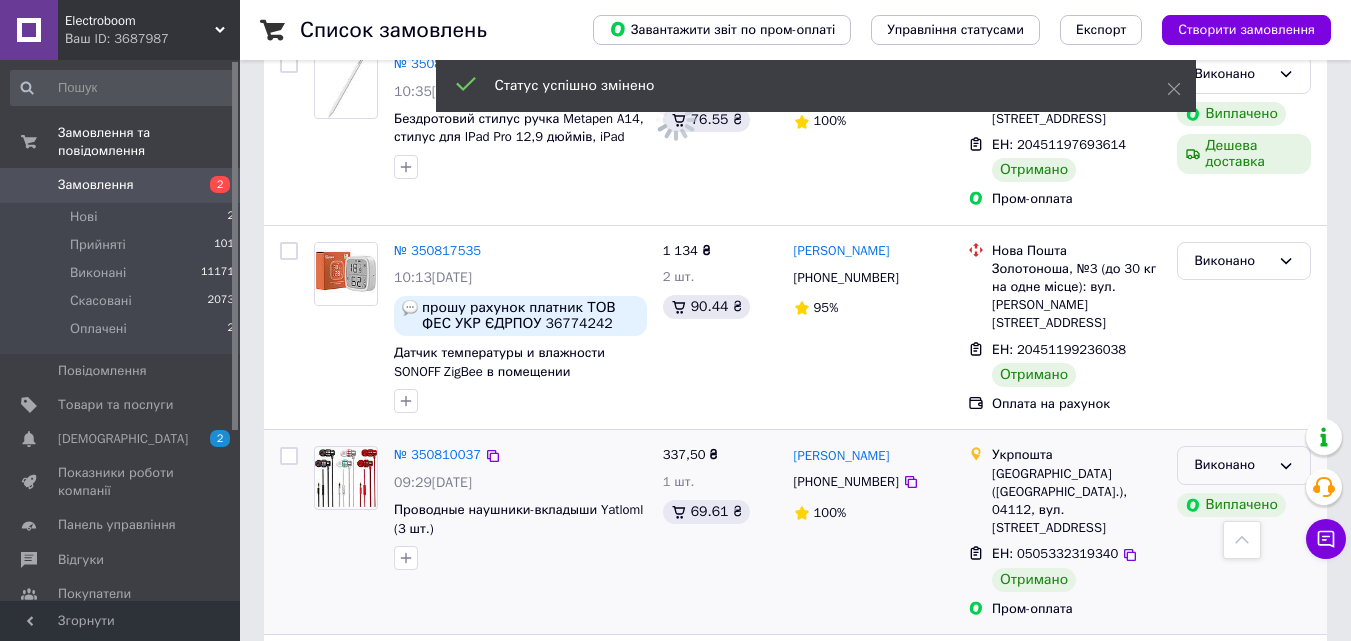 click on "Виконано" at bounding box center (1244, 465) 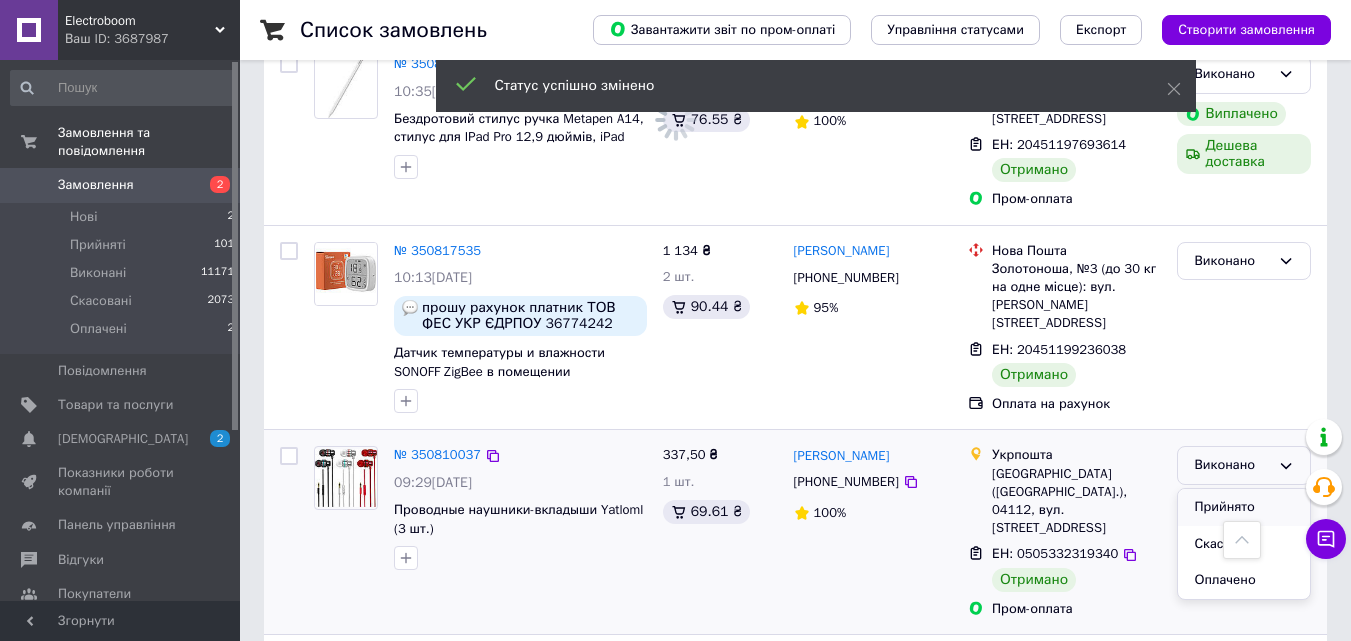 click on "Прийнято" at bounding box center (1244, 507) 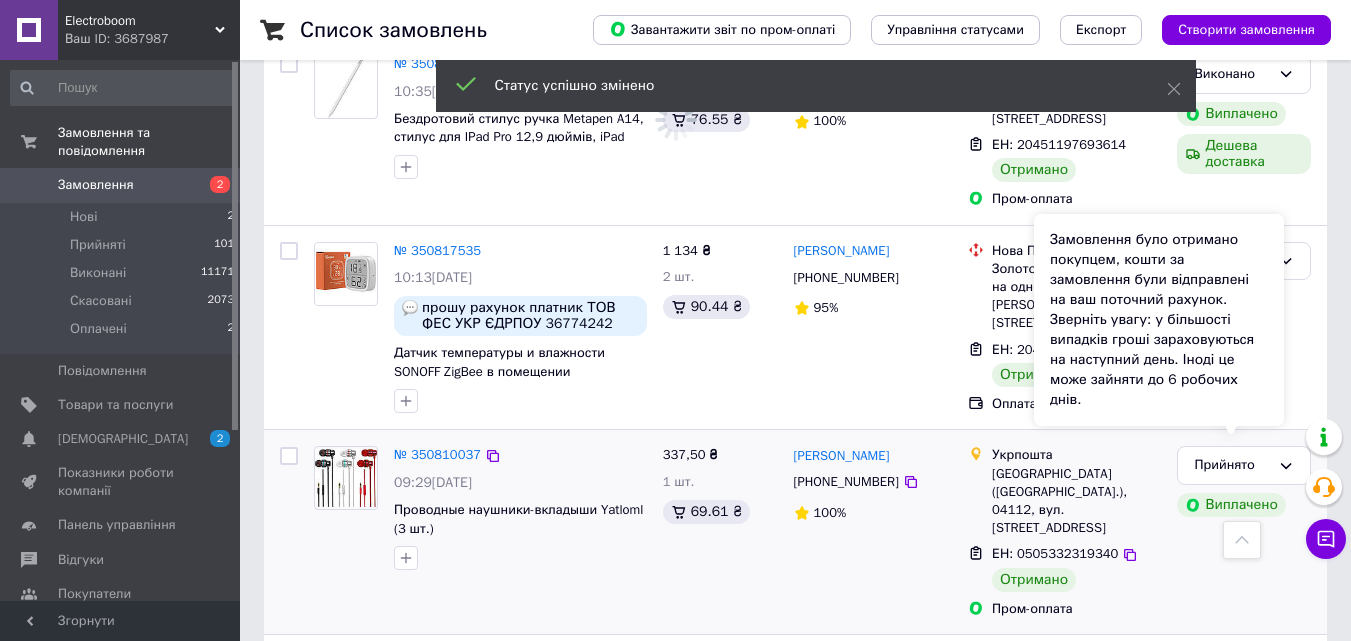 click on "Замовлення було отримано покупцем, кошти за замовлення були відправлені на ваш поточний рахунок. Зверніть увагу: у більшості випадків гроші зараховуються на наступний день. Іноді це може зайняти до 6 робочих днів." at bounding box center (1159, 320) 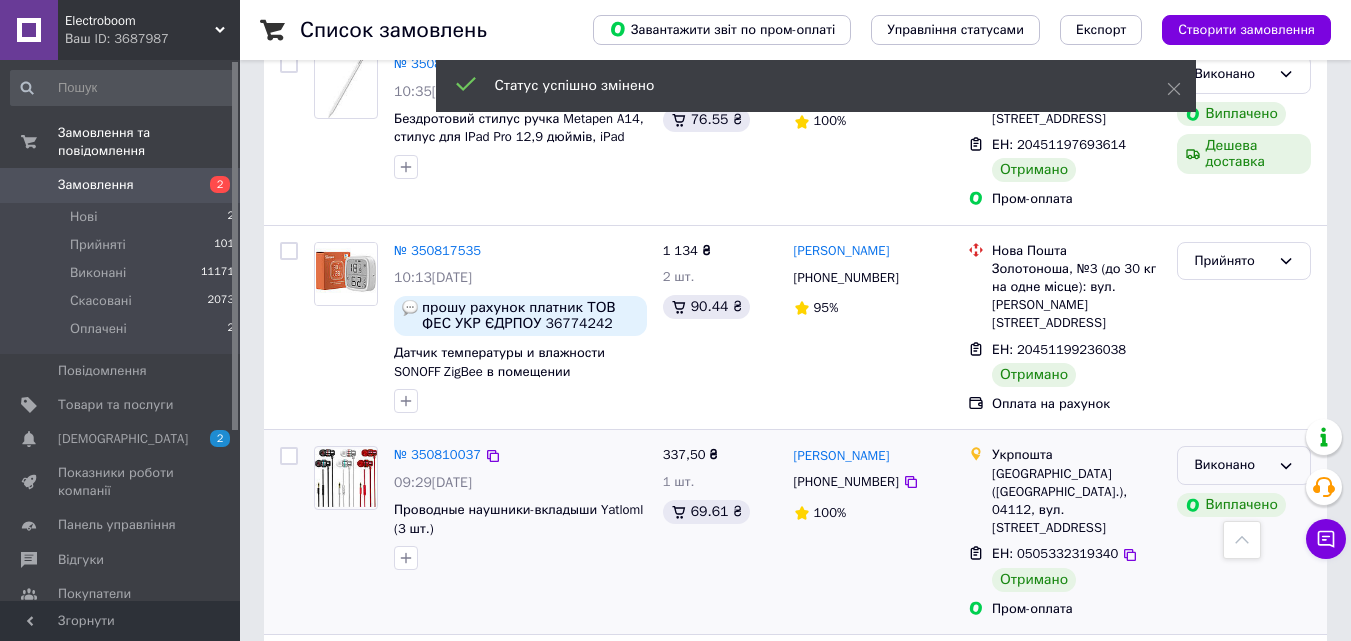 click 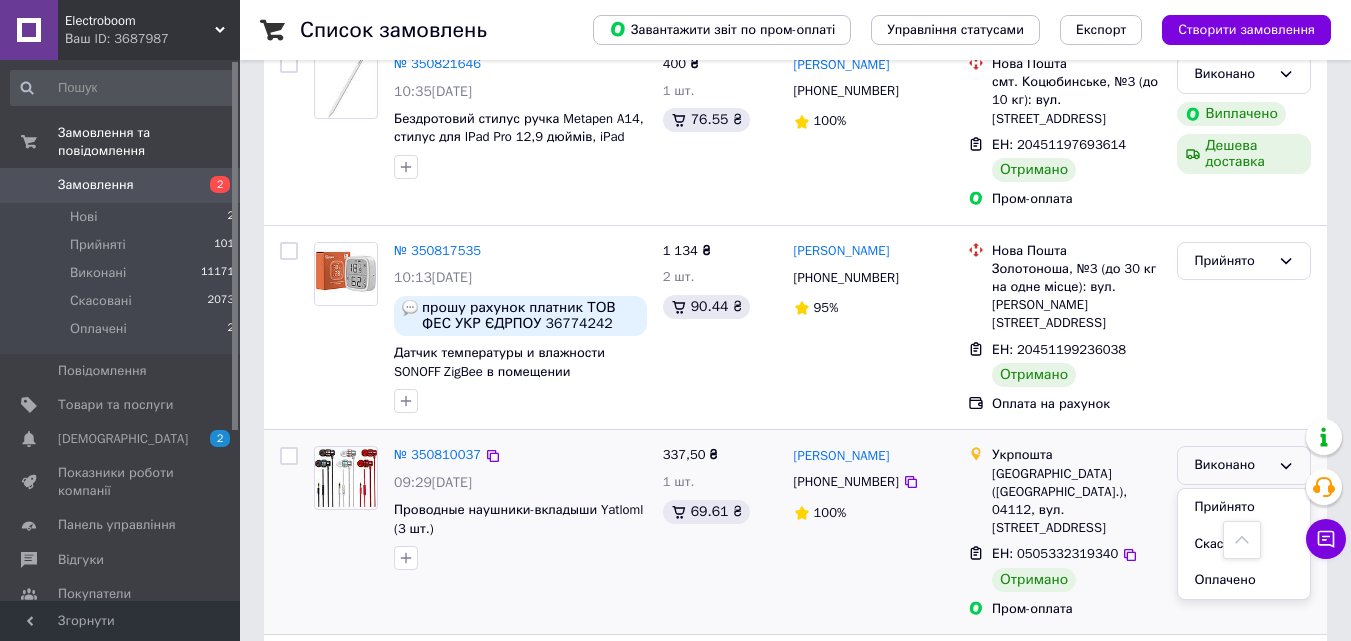 click on "ЕН: 0505332319340 Отримано" at bounding box center [1076, 568] 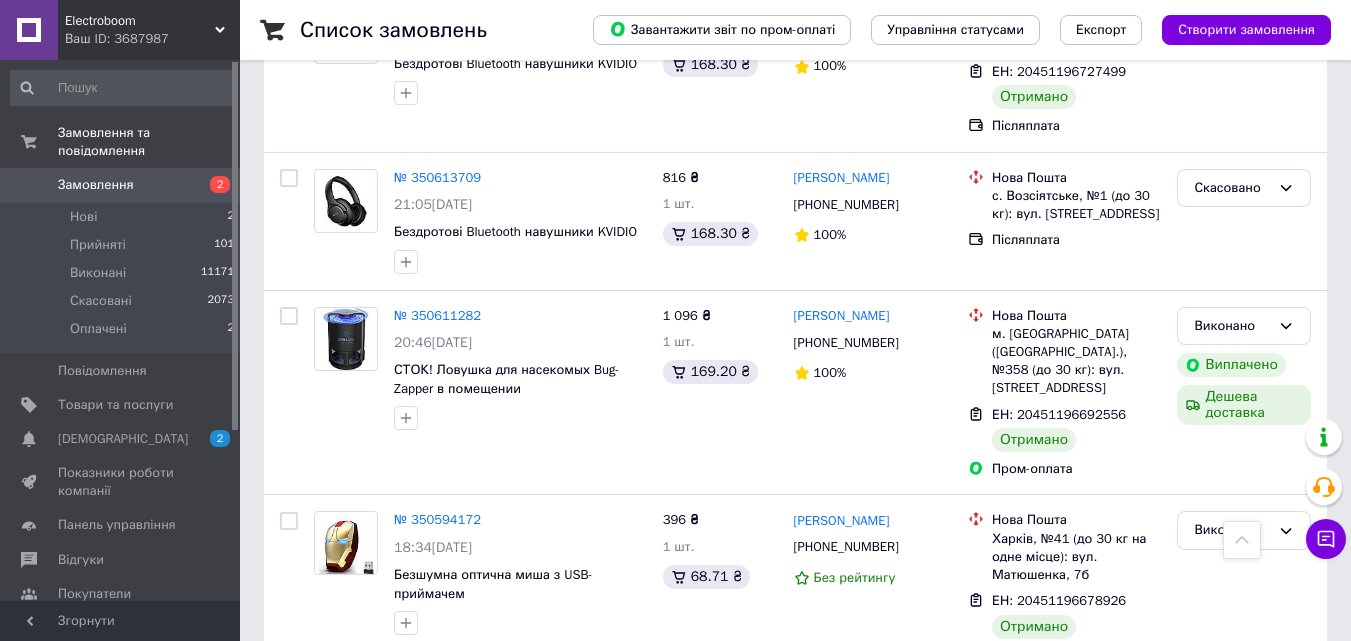 scroll, scrollTop: 4200, scrollLeft: 0, axis: vertical 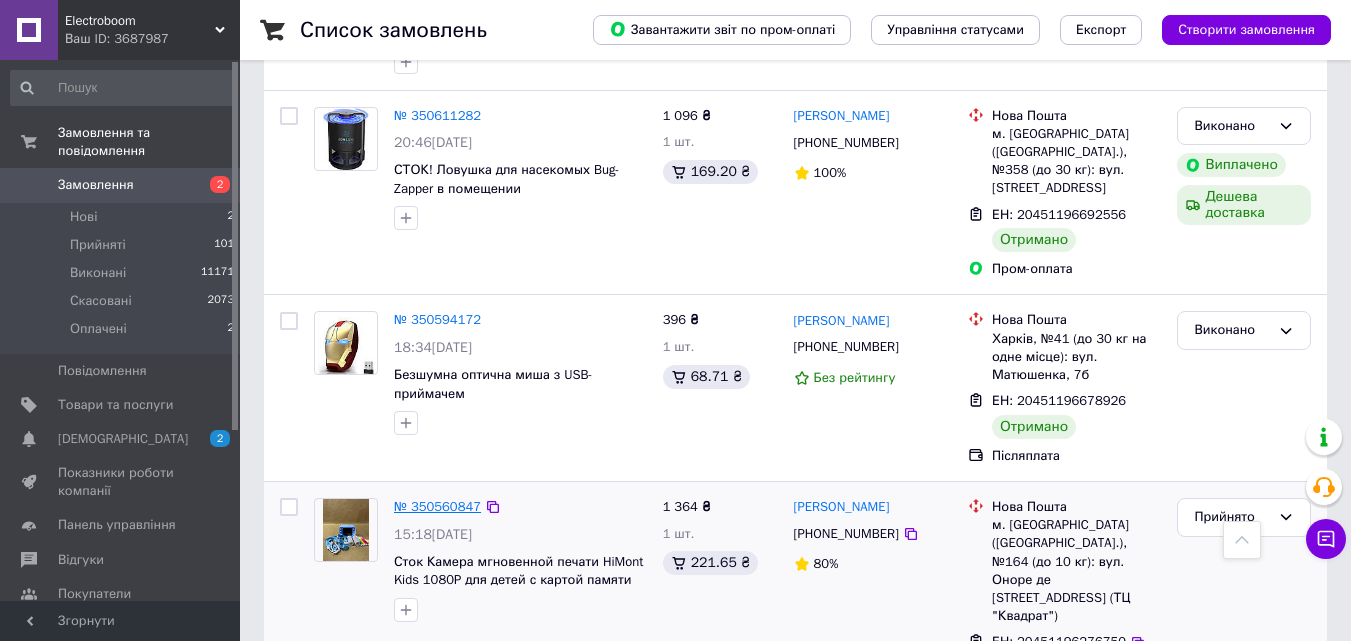 click on "№ 350560847" at bounding box center (437, 506) 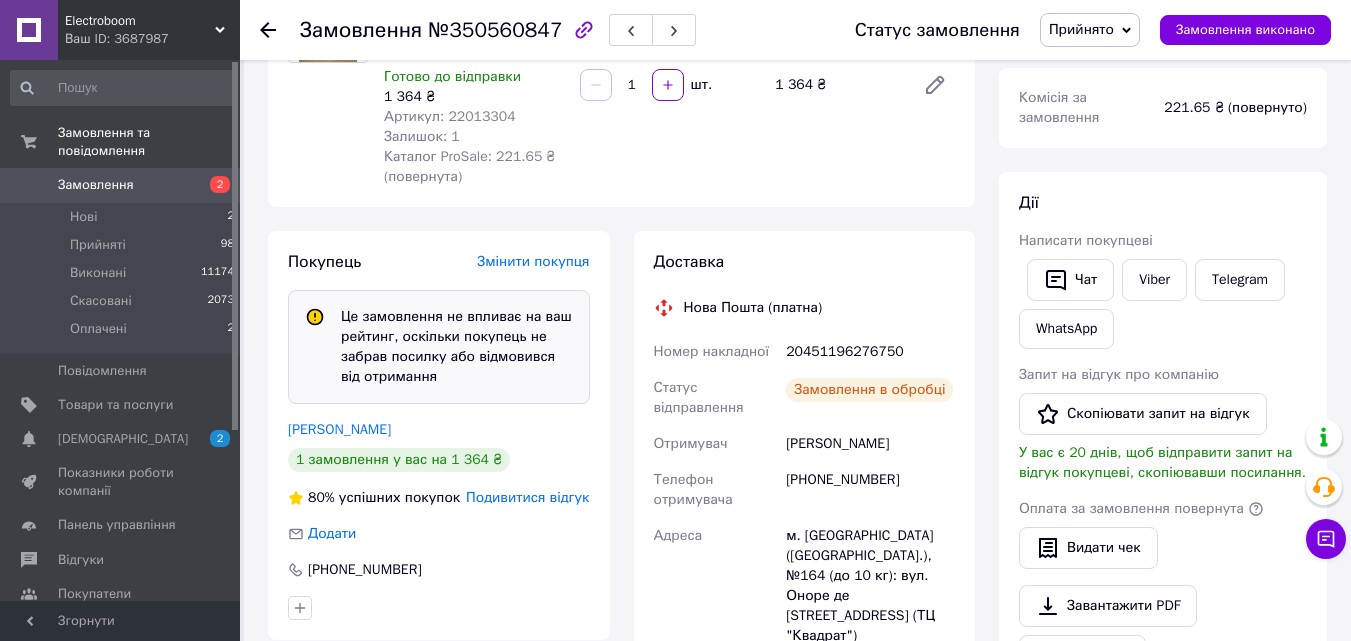 scroll, scrollTop: 1360, scrollLeft: 0, axis: vertical 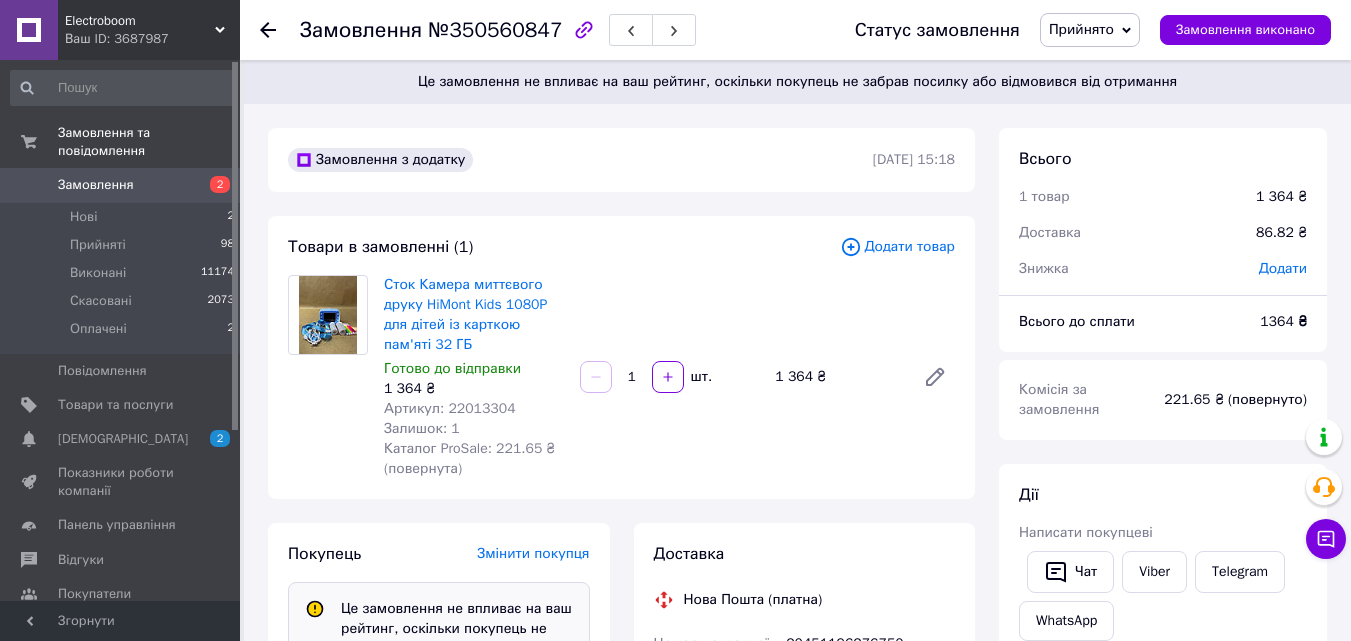 click 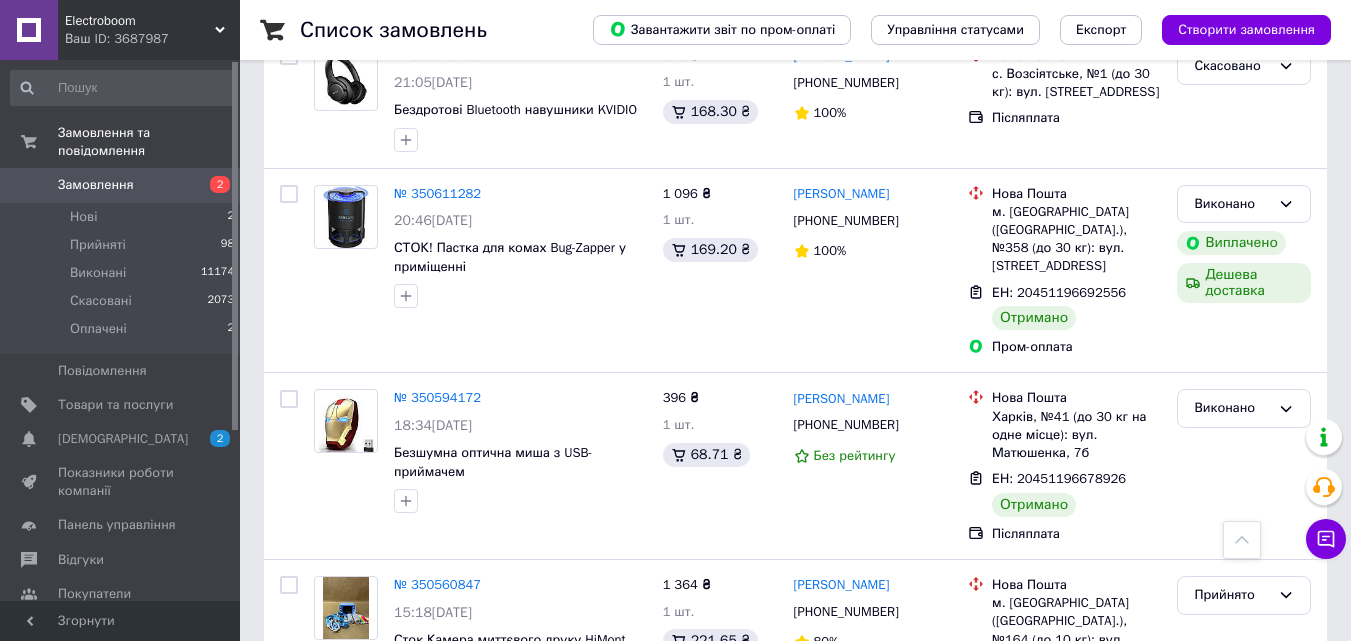scroll, scrollTop: 4300, scrollLeft: 0, axis: vertical 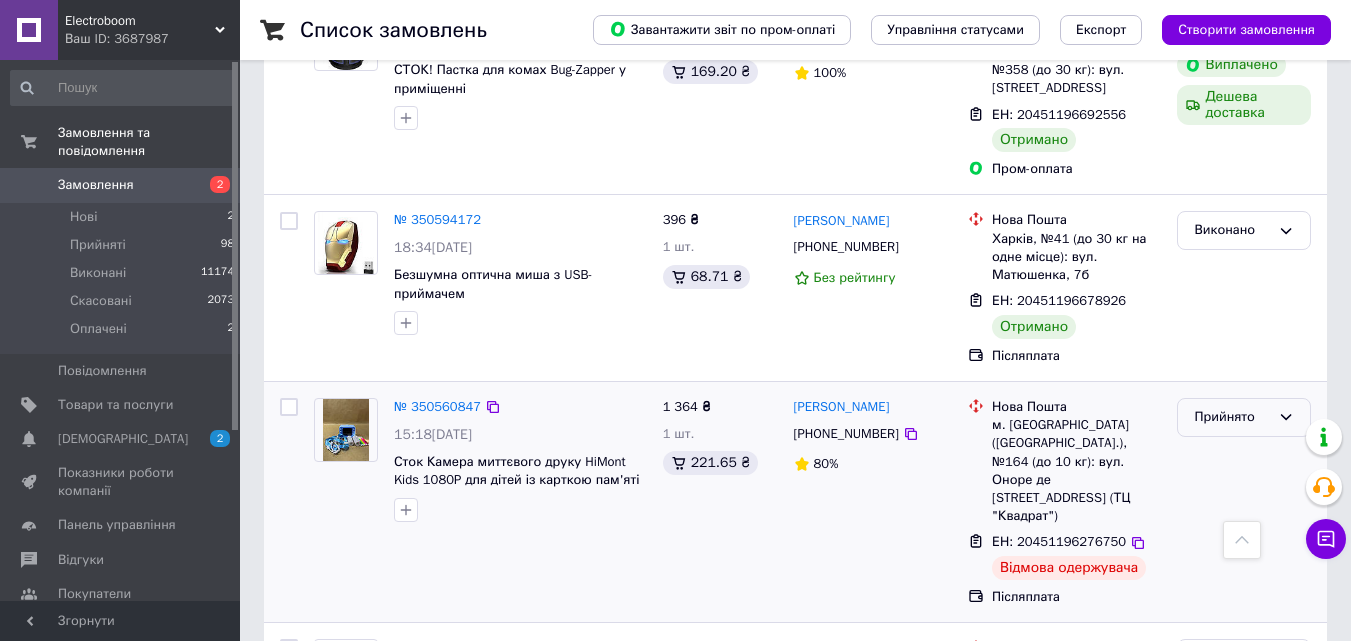 click 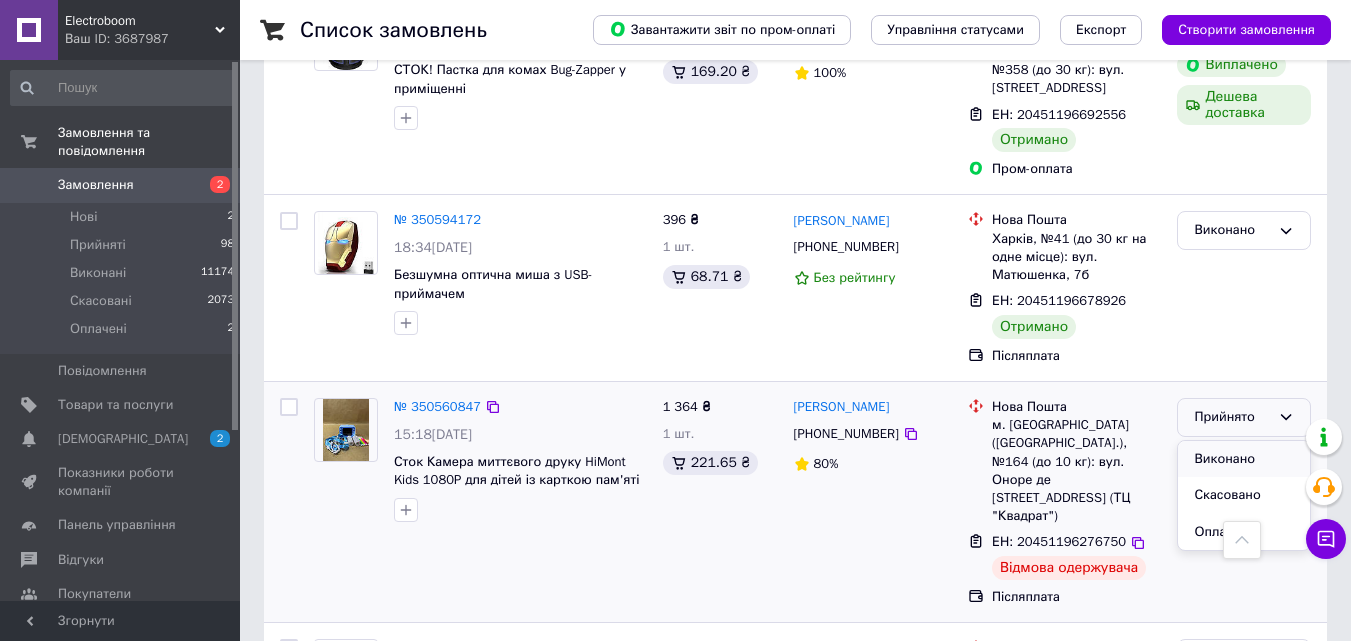 click on "Виконано" at bounding box center (1244, 459) 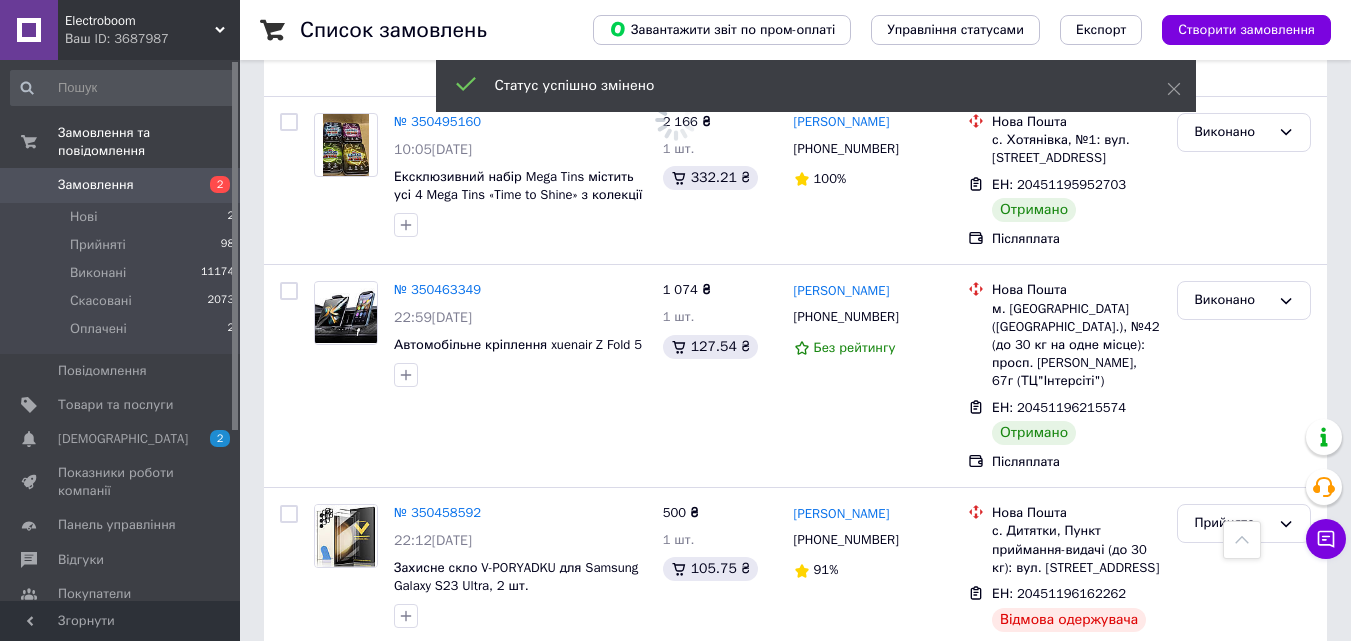 scroll, scrollTop: 5300, scrollLeft: 0, axis: vertical 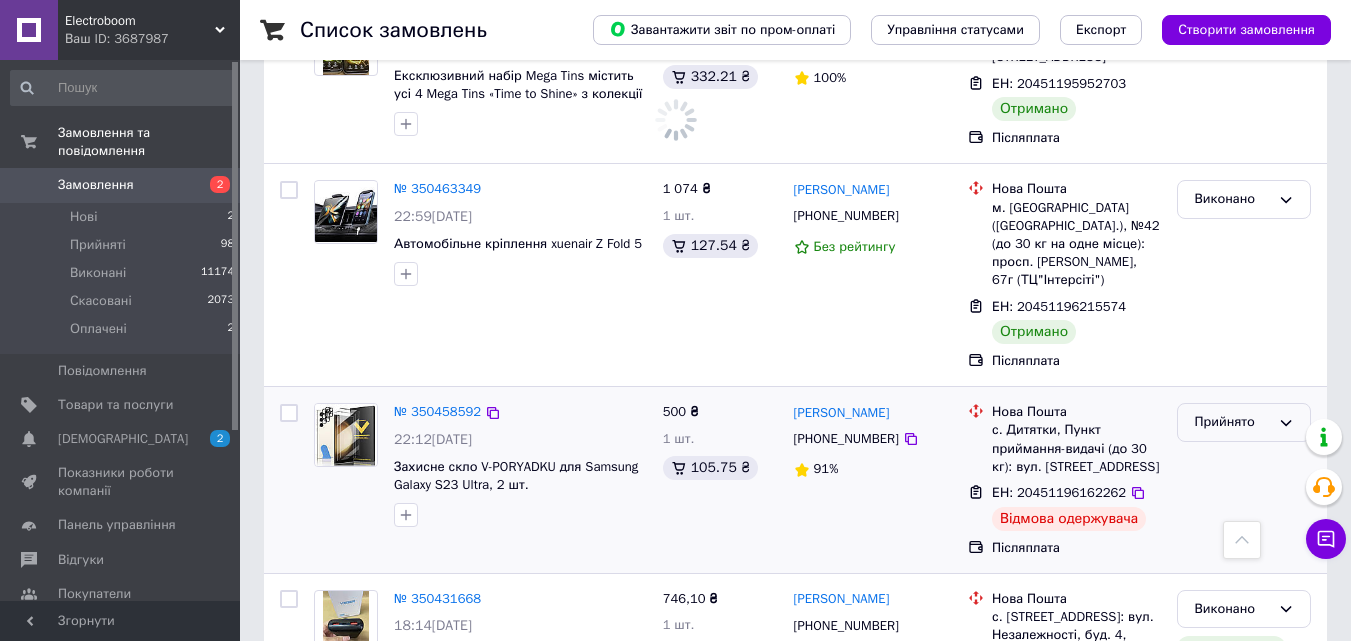 click on "Прийнято" at bounding box center (1232, 422) 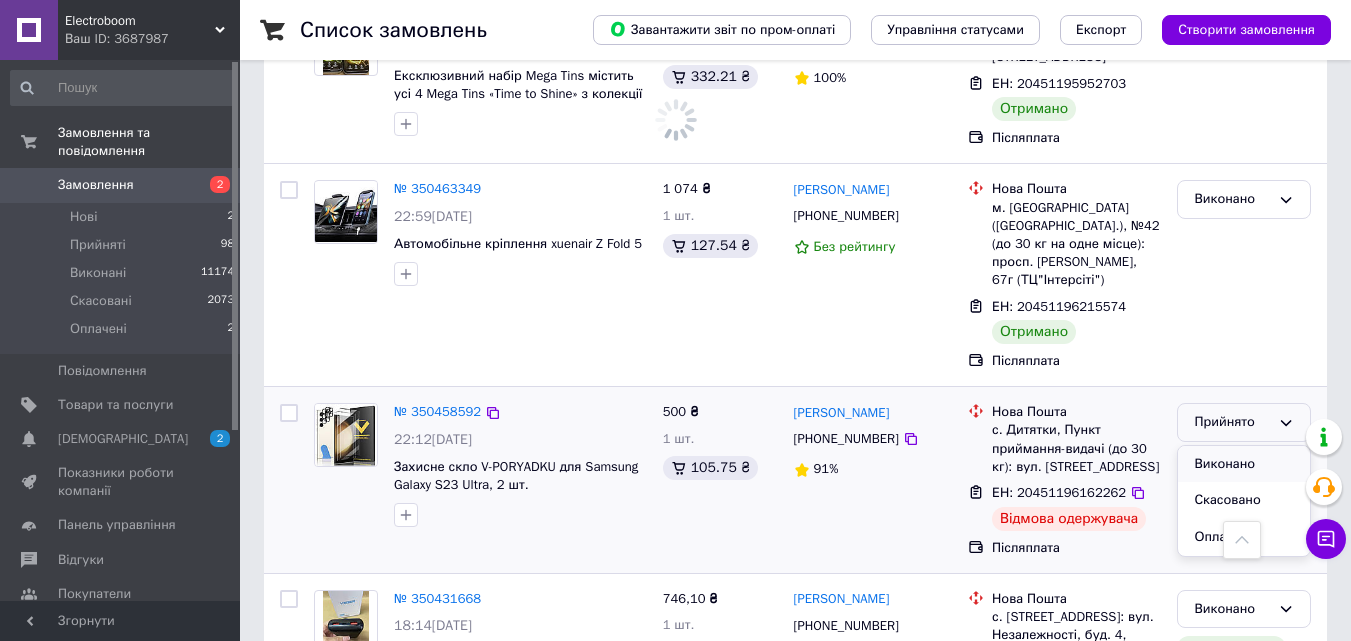 click on "Виконано" at bounding box center [1244, 464] 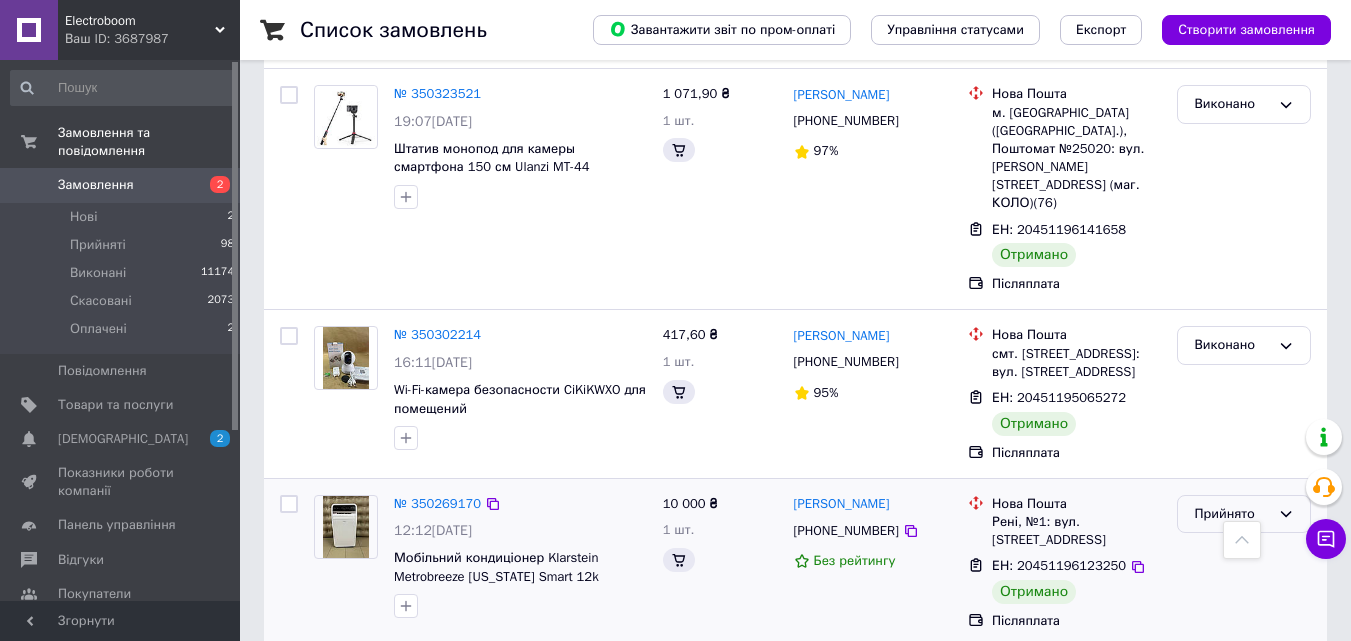 scroll, scrollTop: 7200, scrollLeft: 0, axis: vertical 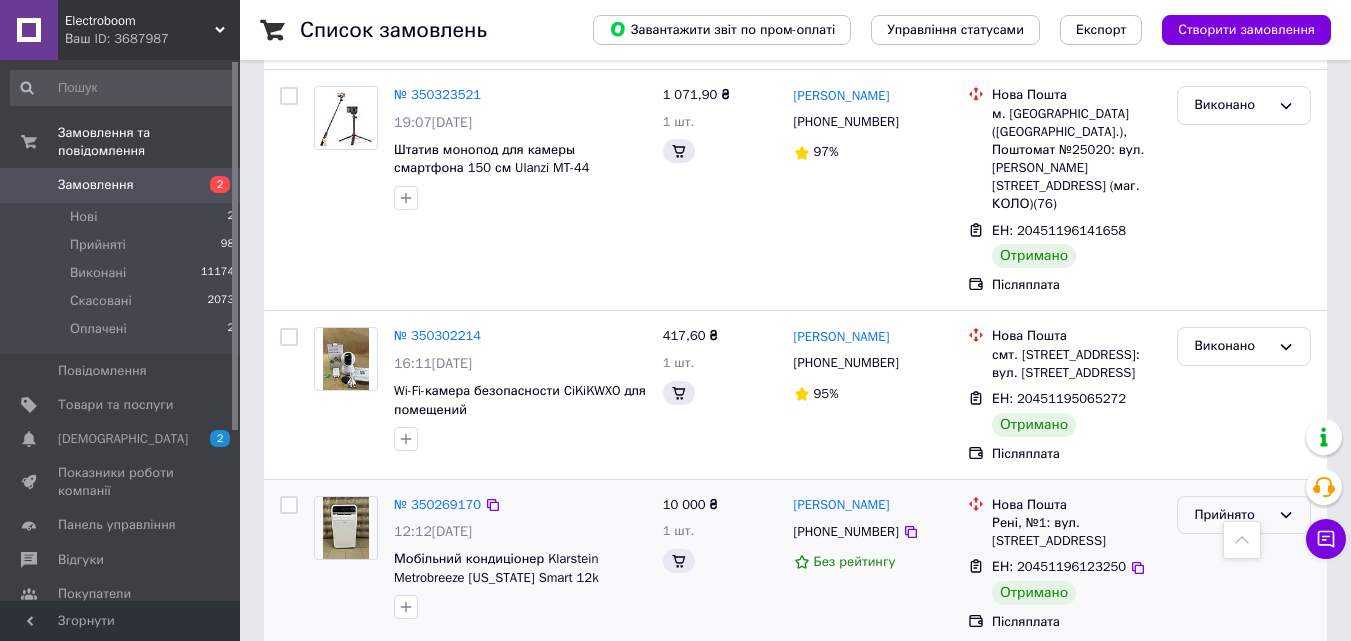 click 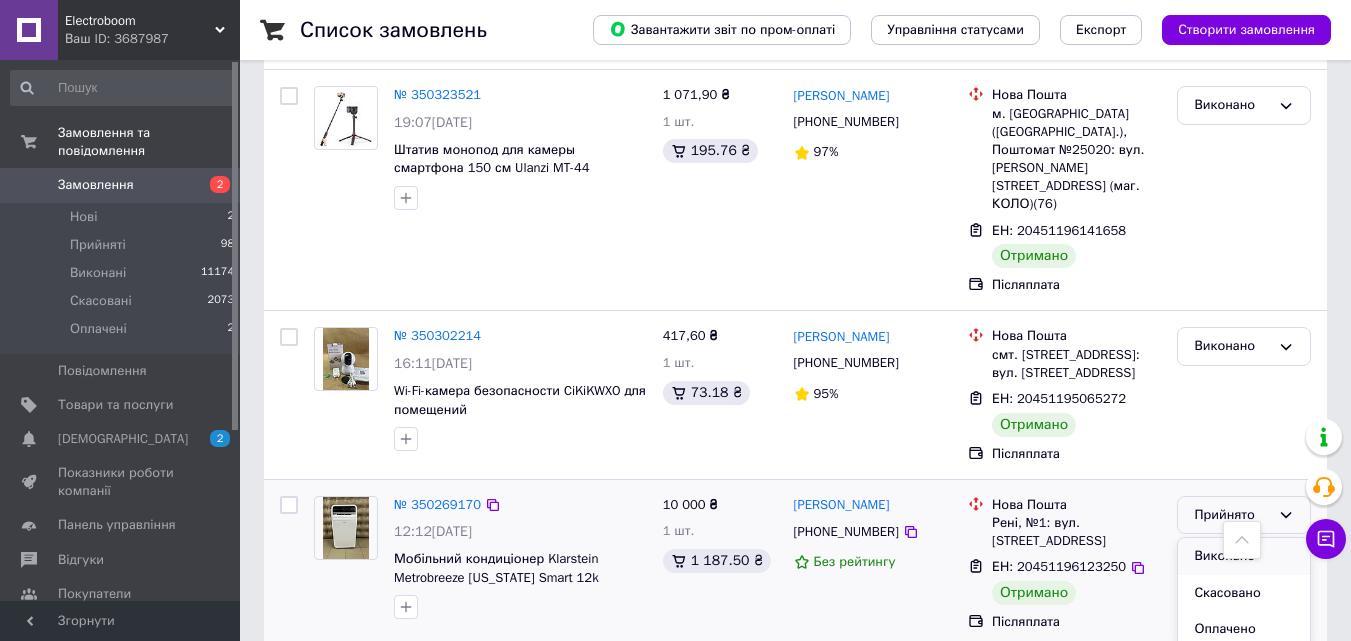 click on "Виконано" at bounding box center (1244, 556) 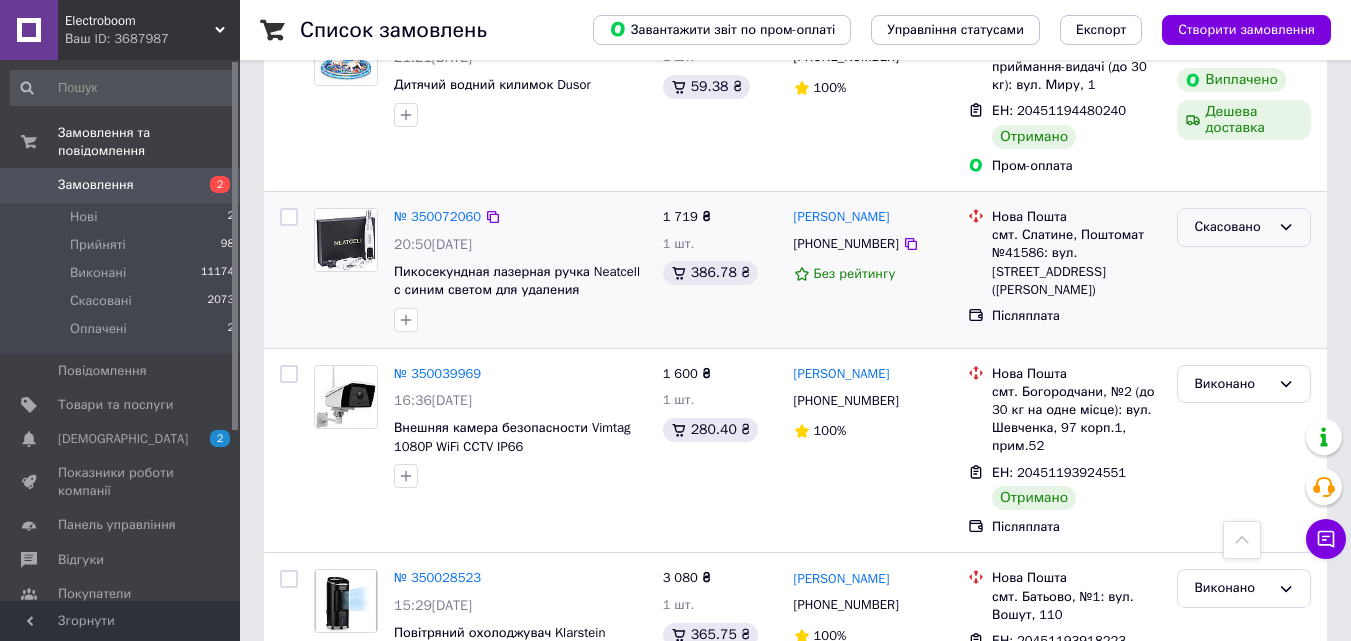 scroll, scrollTop: 10200, scrollLeft: 0, axis: vertical 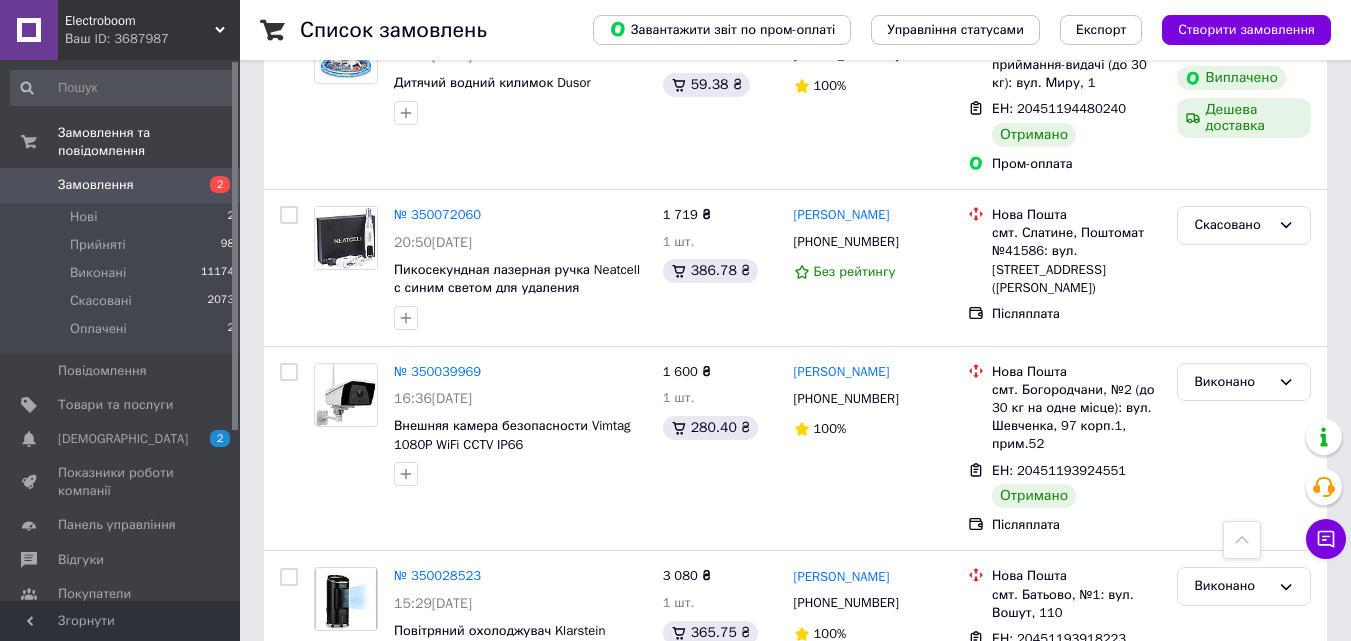 click 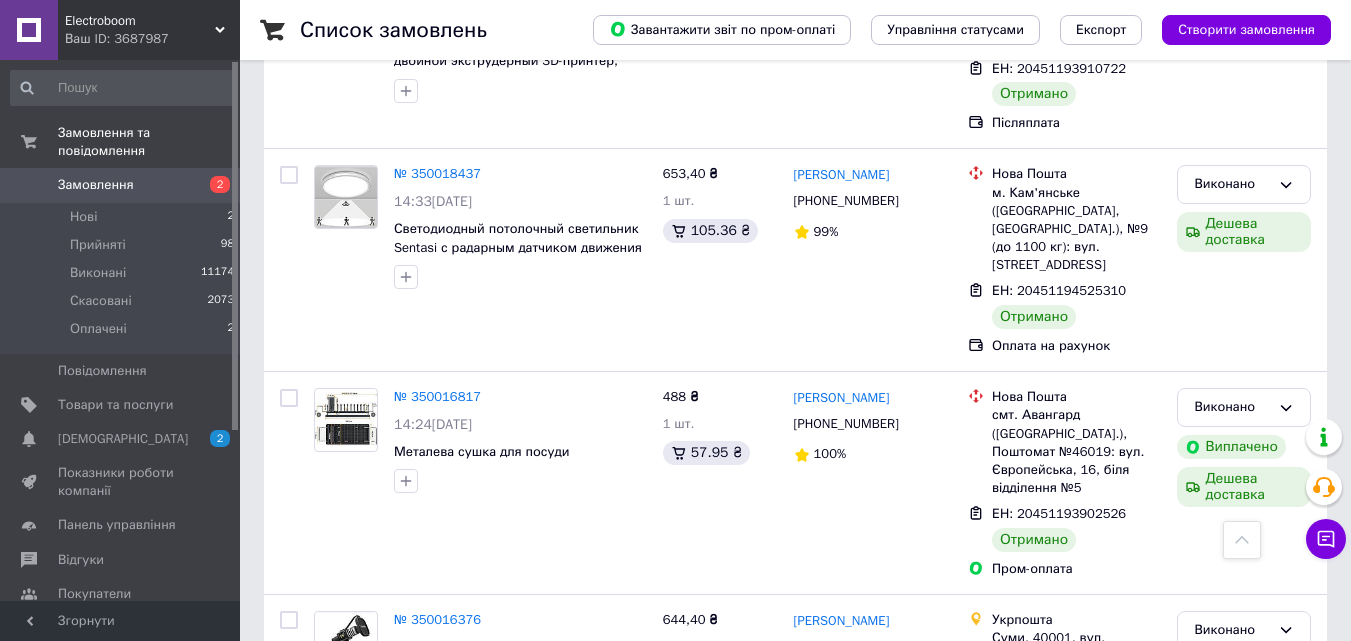 scroll, scrollTop: 11200, scrollLeft: 0, axis: vertical 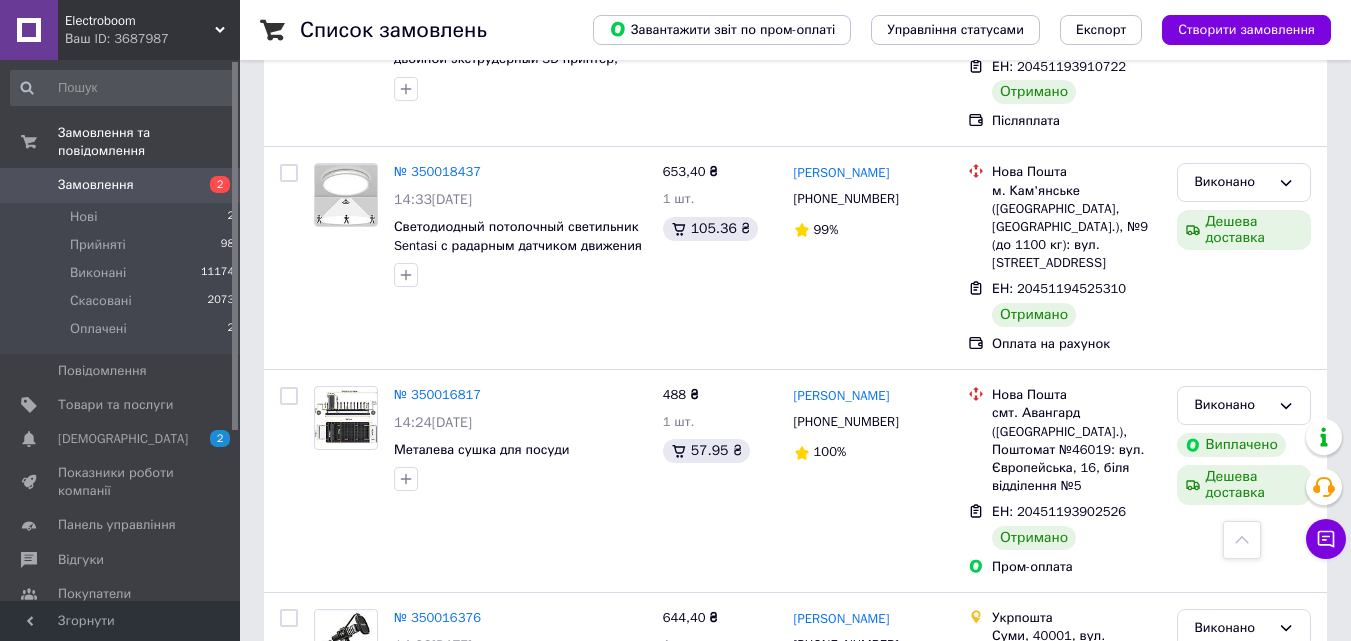 click on "Прийнято" at bounding box center (1244, 796) 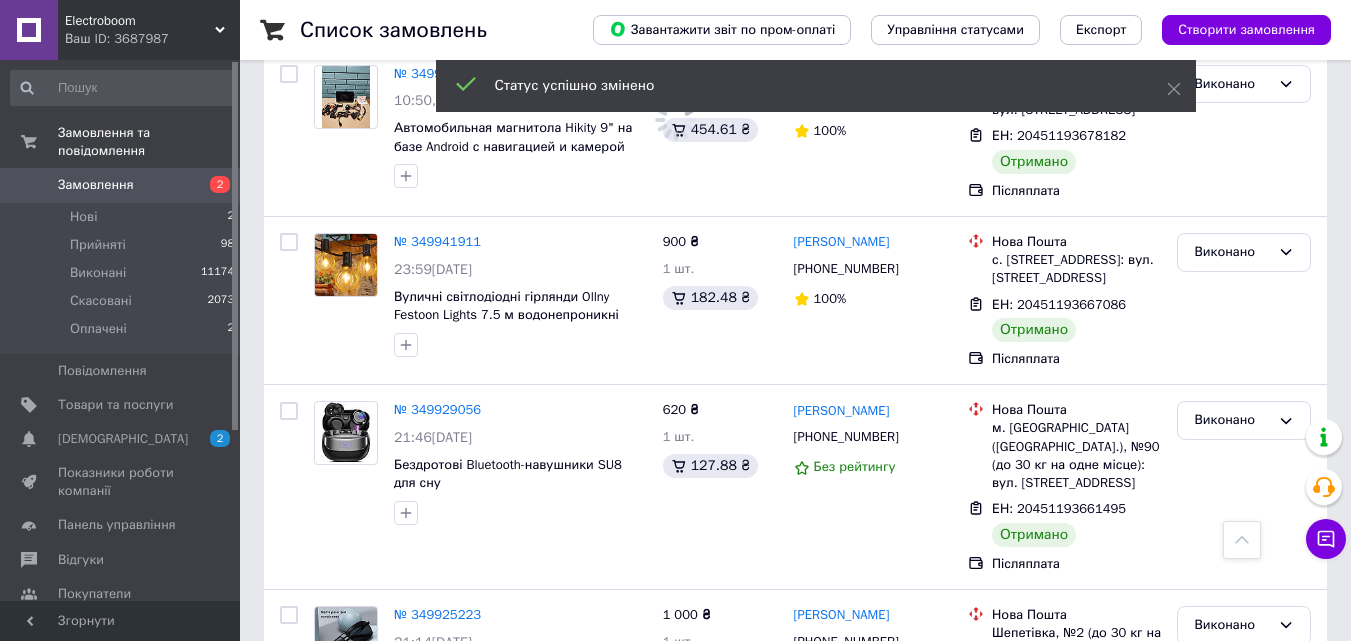scroll, scrollTop: 12400, scrollLeft: 0, axis: vertical 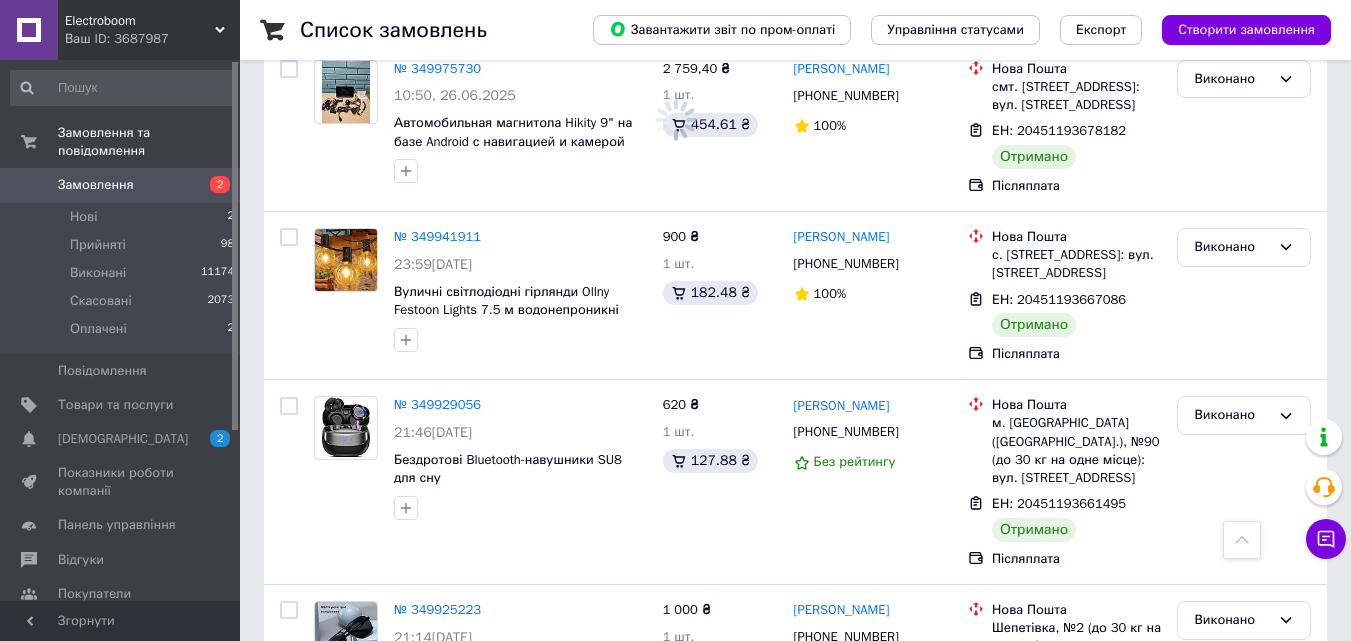 click on "Прийнято" at bounding box center [1232, 963] 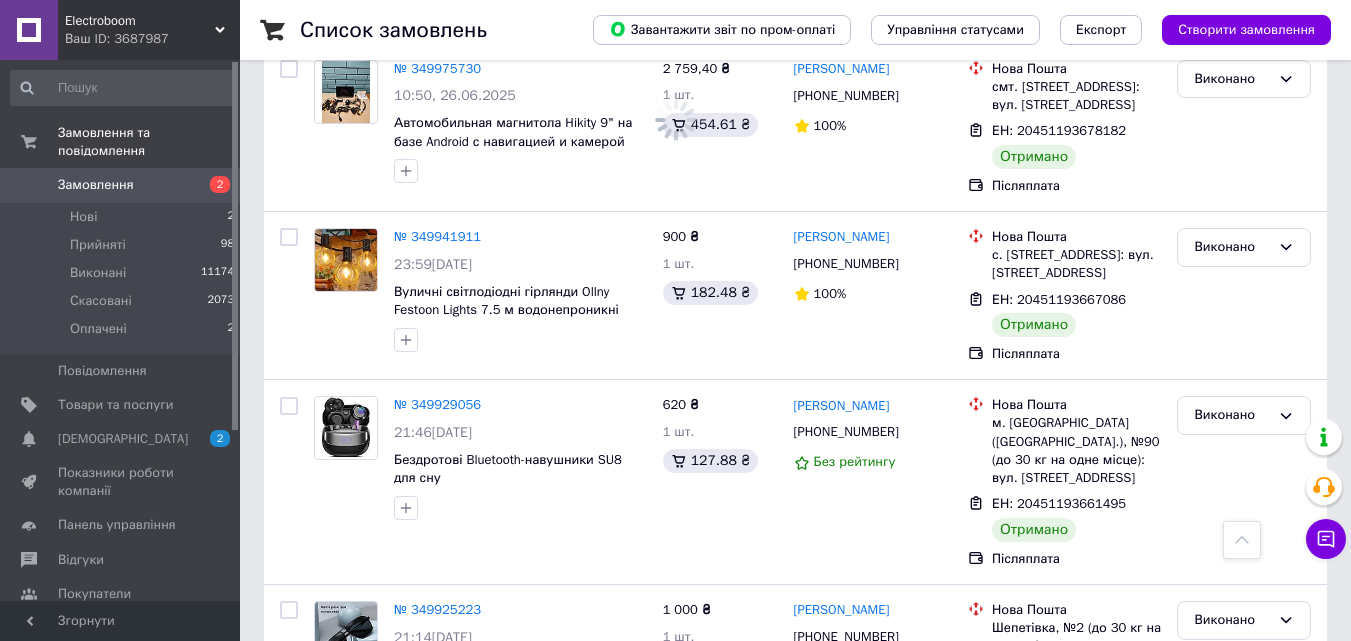 click on "Виконано" at bounding box center [1244, 1005] 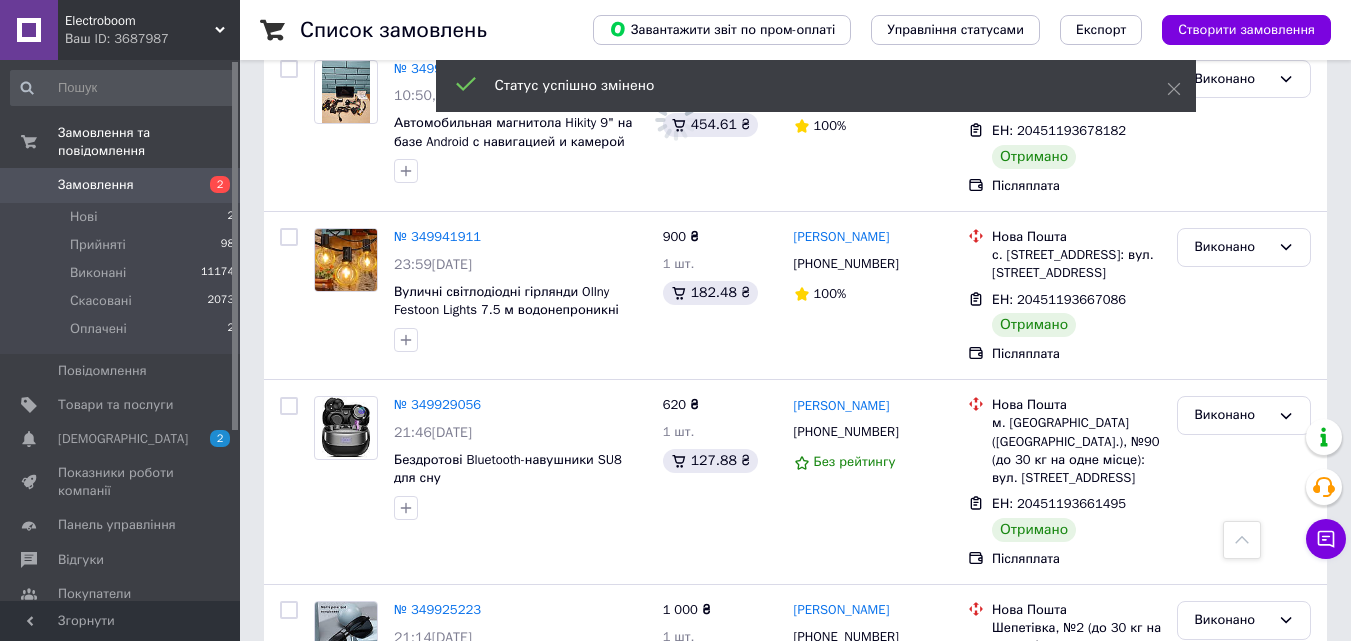 scroll, scrollTop: 12600, scrollLeft: 0, axis: vertical 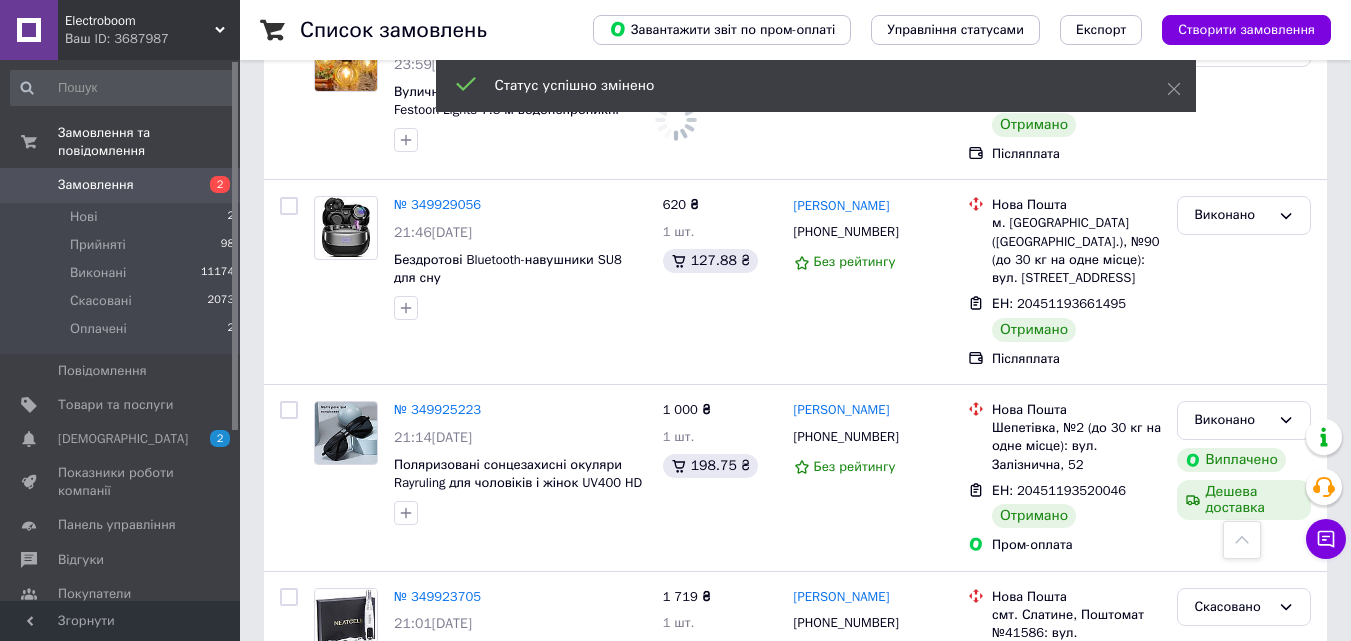 click on "Виконано" at bounding box center (1232, 950) 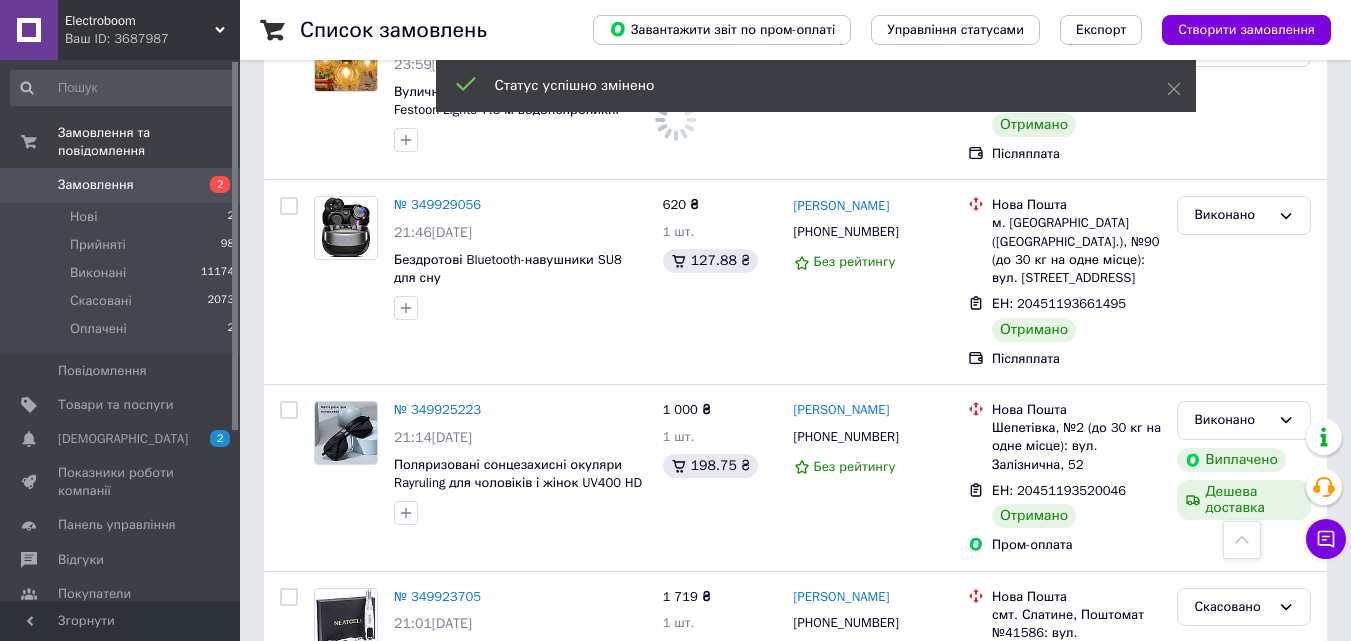 click on "Прийнято" at bounding box center [1244, 991] 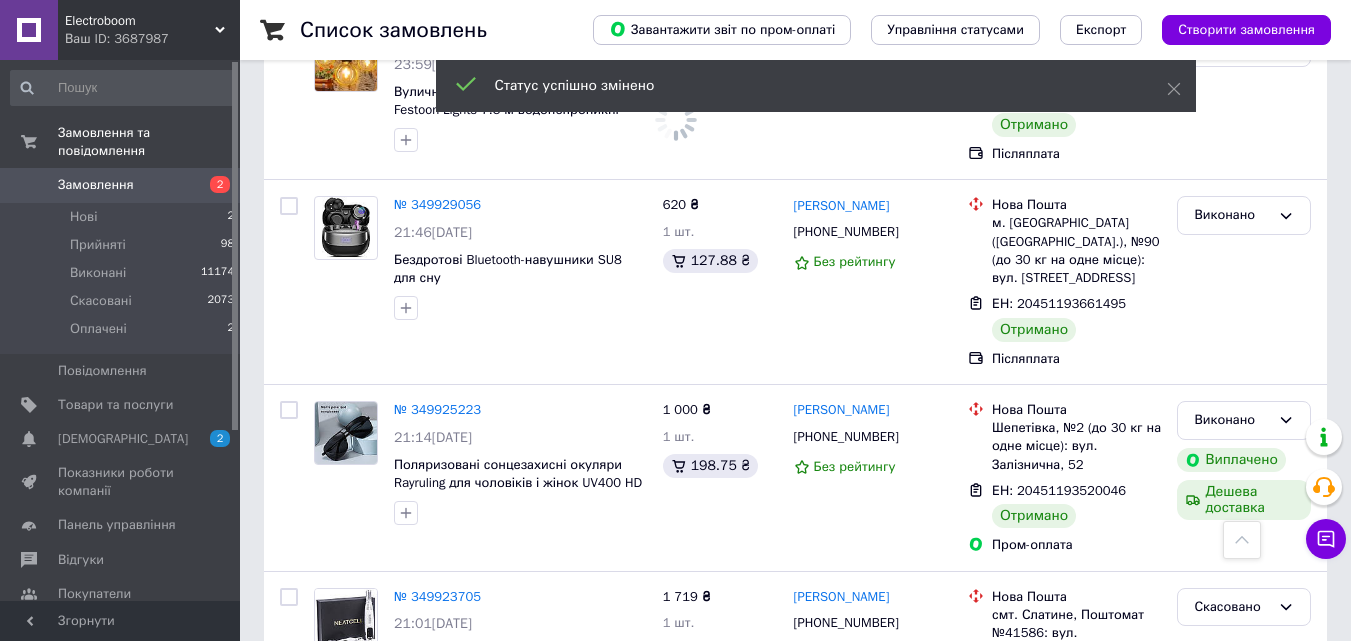 click on "Виконано" at bounding box center [1244, 991] 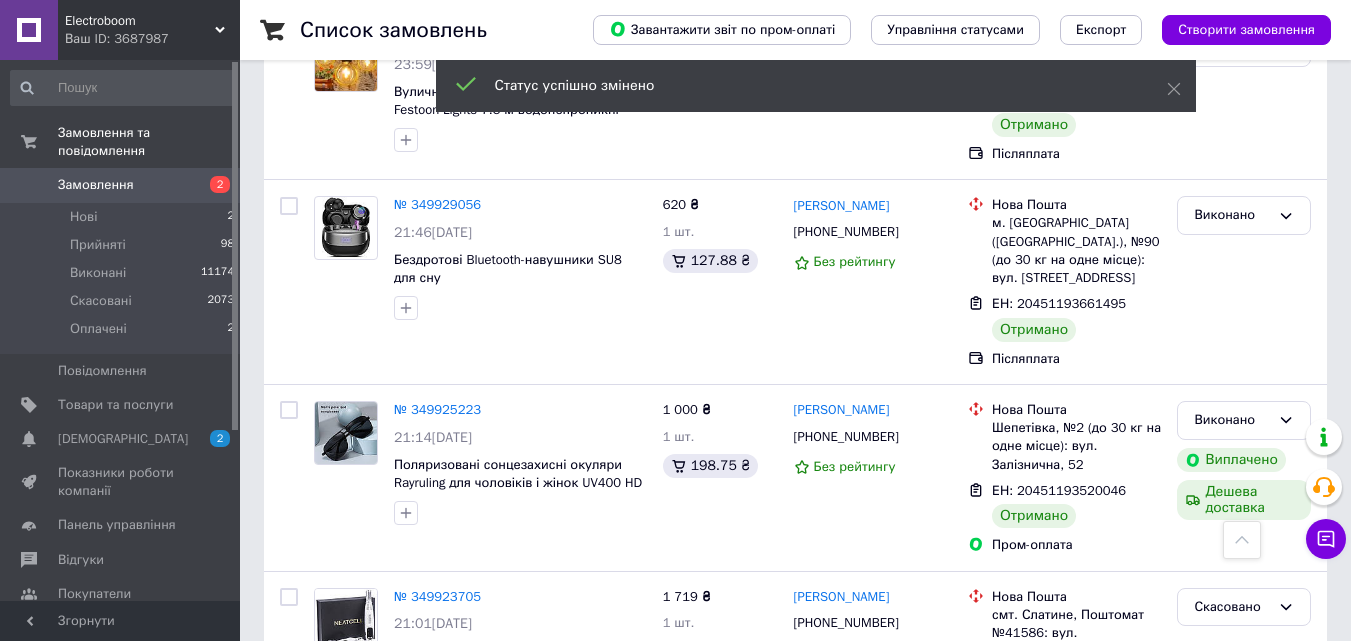 click on "№ 349915767" at bounding box center (437, 939) 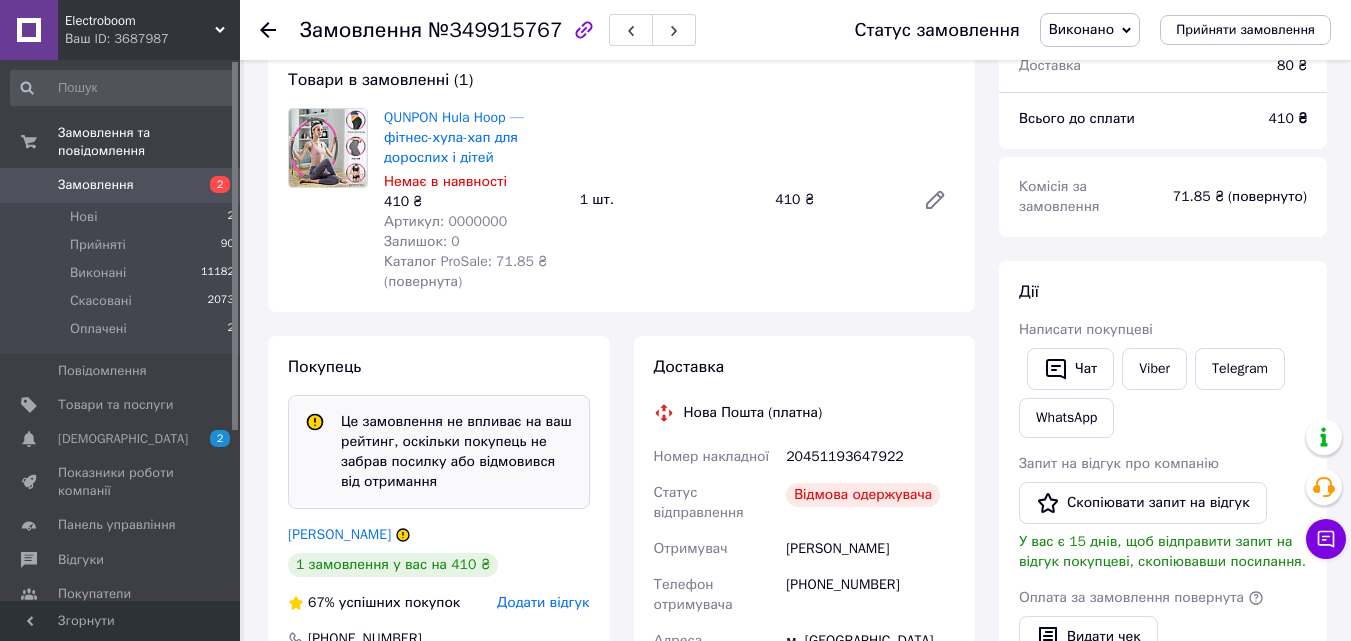 scroll, scrollTop: 0, scrollLeft: 0, axis: both 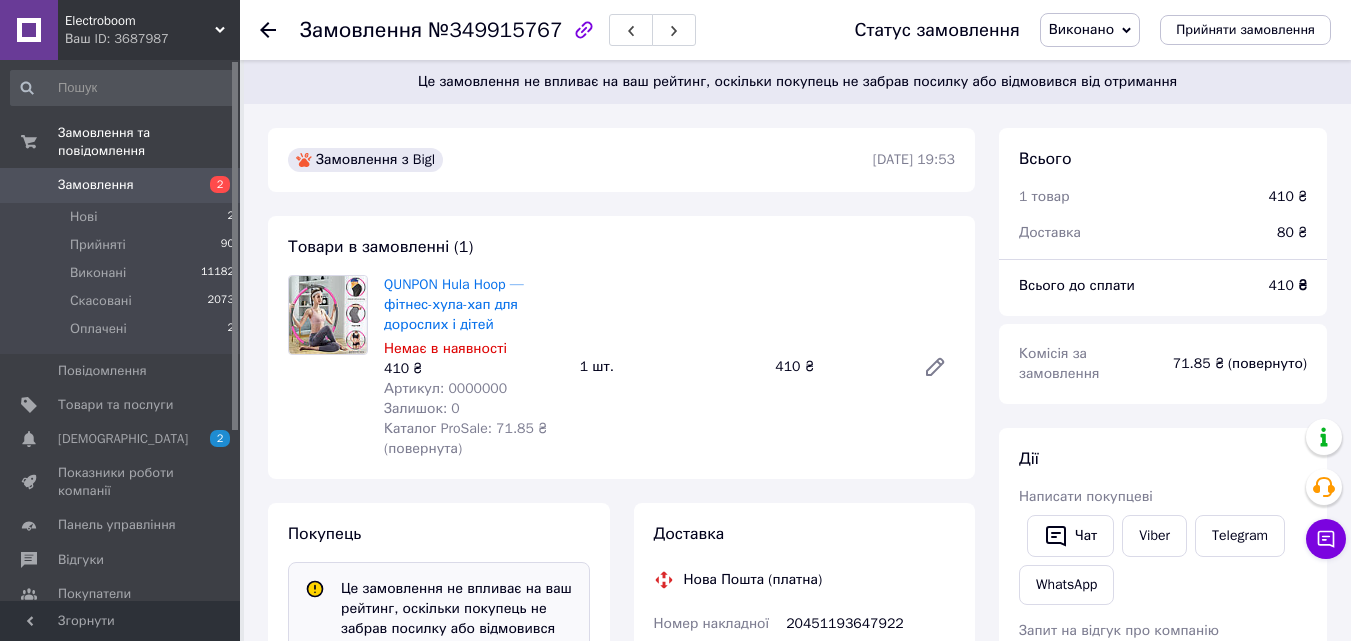 click 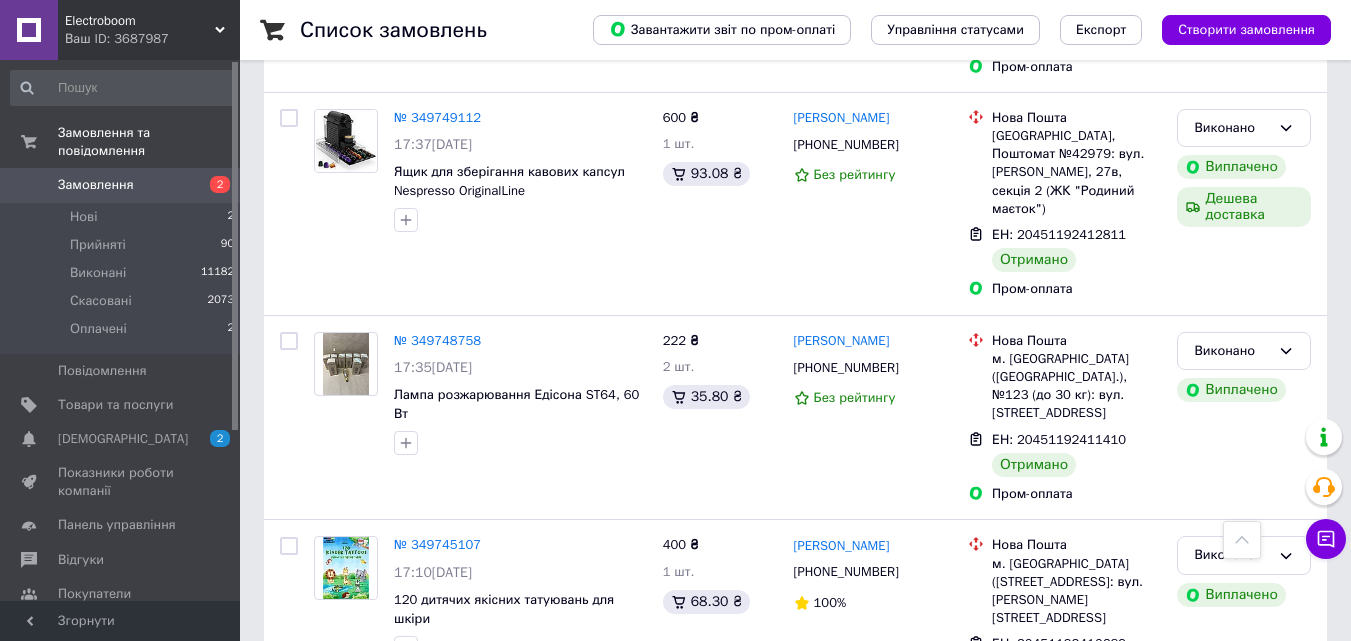 scroll, scrollTop: 16000, scrollLeft: 0, axis: vertical 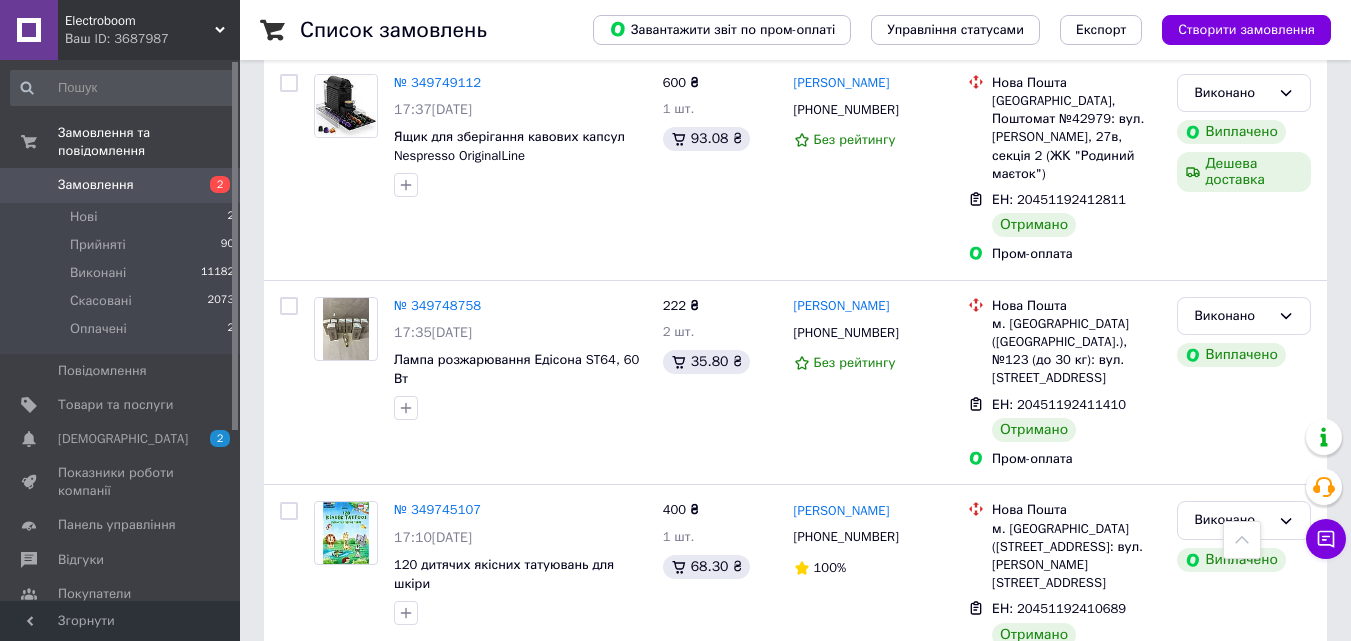 click 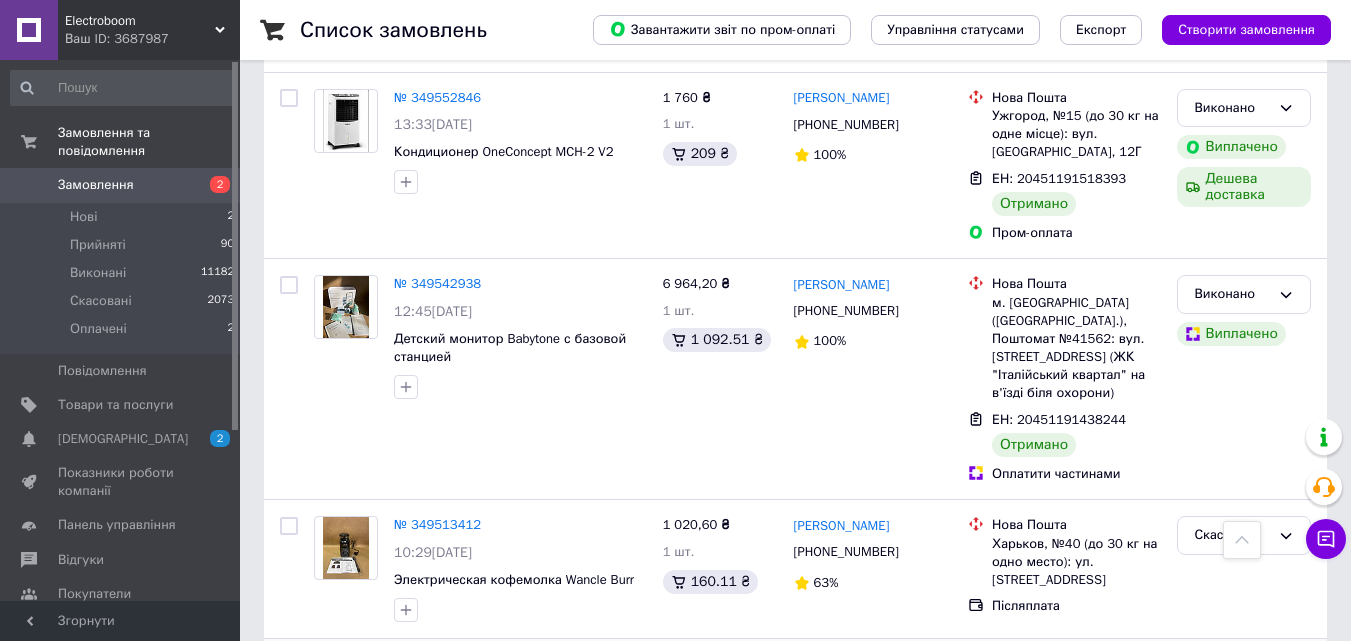 scroll, scrollTop: 18393, scrollLeft: 0, axis: vertical 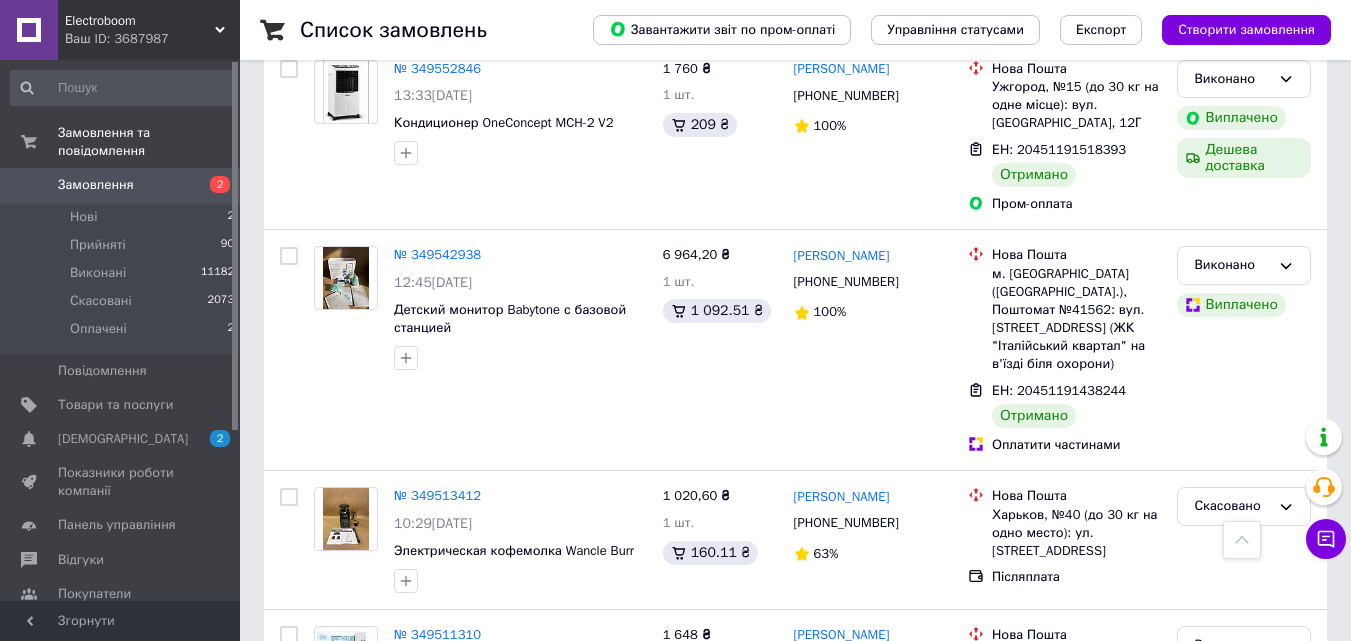 click on "3" at bounding box center [494, 1646] 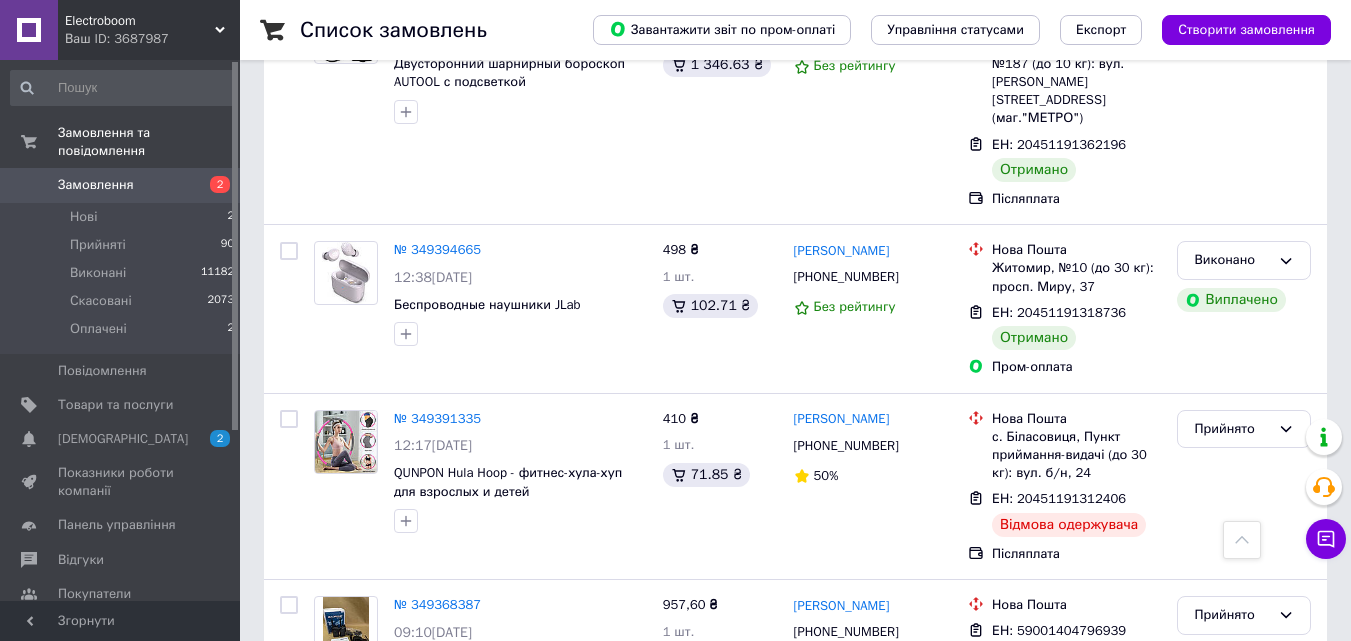 scroll, scrollTop: 1000, scrollLeft: 0, axis: vertical 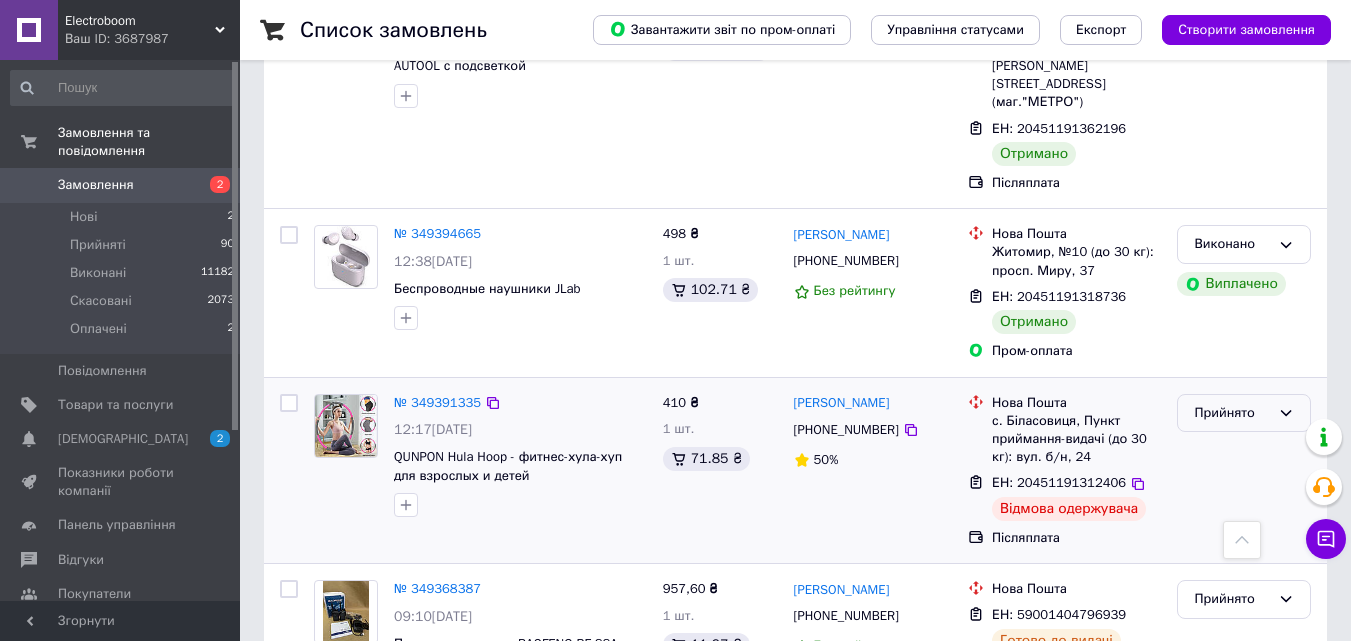 click 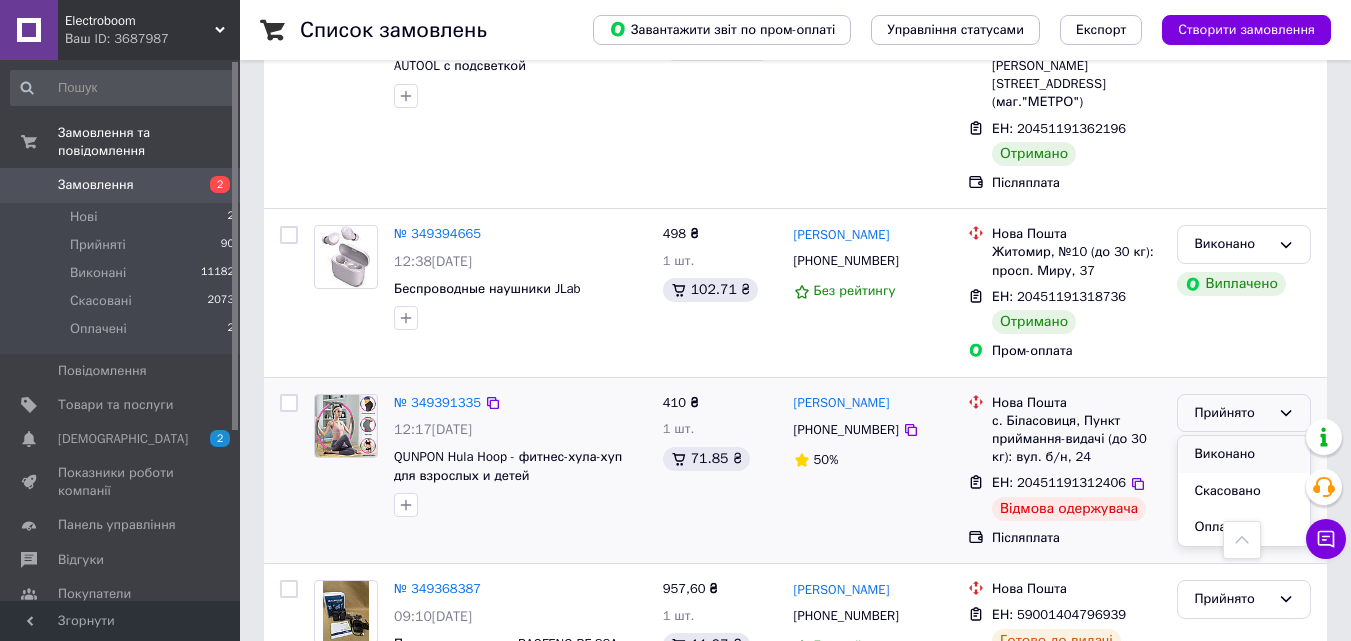 click on "Виконано" at bounding box center [1244, 454] 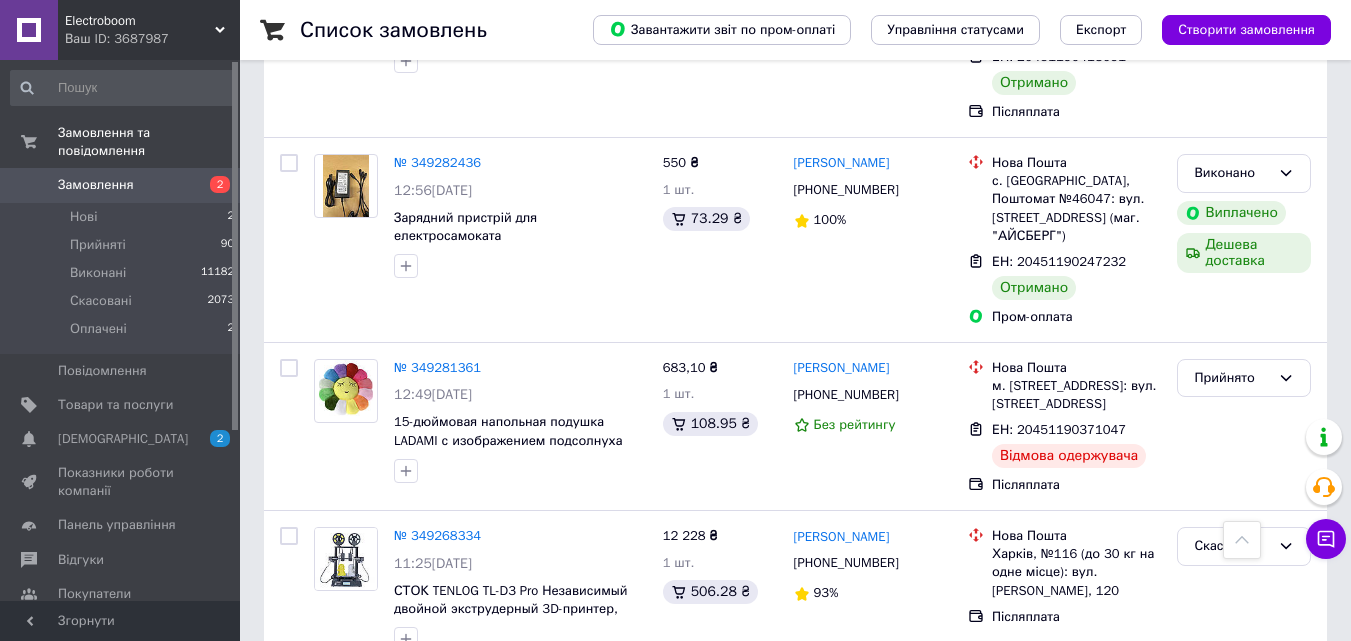 scroll, scrollTop: 2000, scrollLeft: 0, axis: vertical 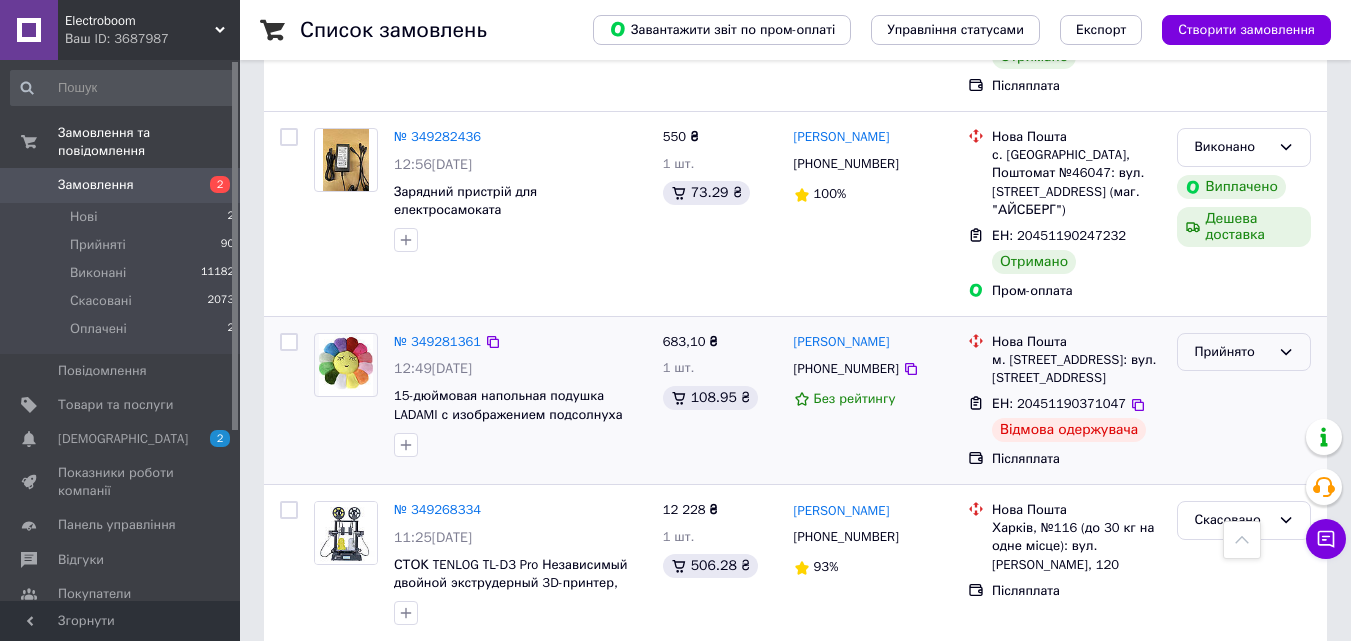 click on "Прийнято" at bounding box center [1232, 352] 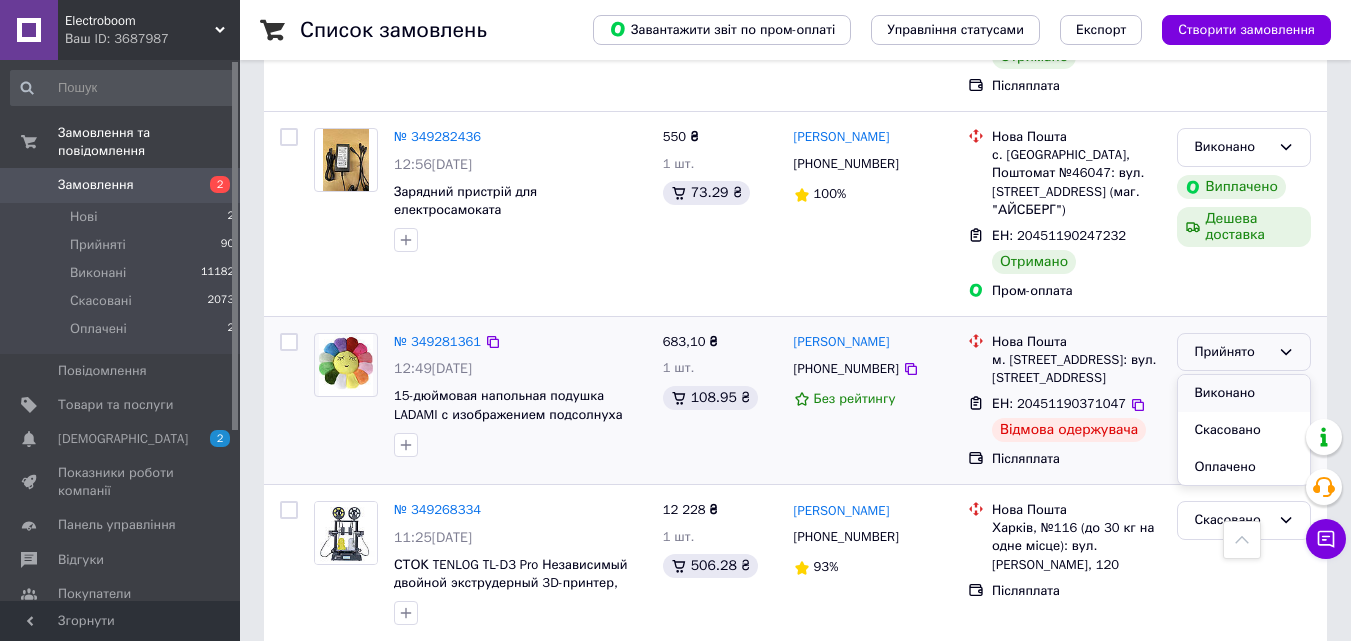 click on "Виконано" at bounding box center [1244, 393] 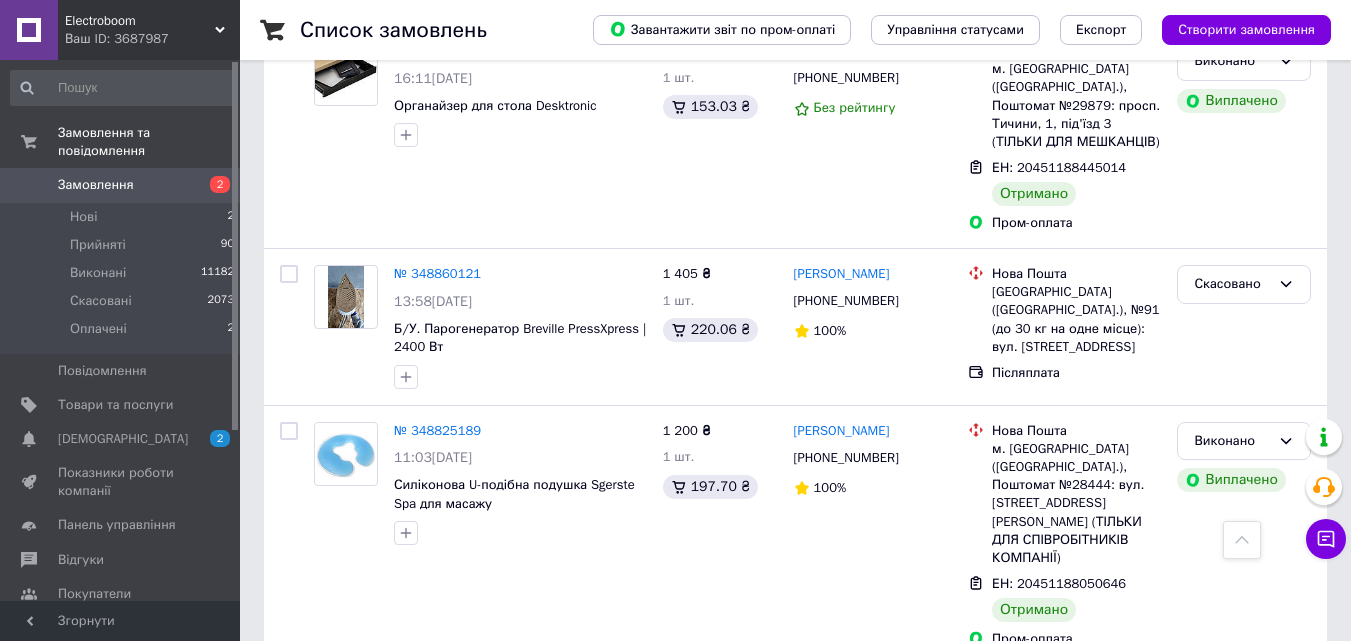 scroll, scrollTop: 7000, scrollLeft: 0, axis: vertical 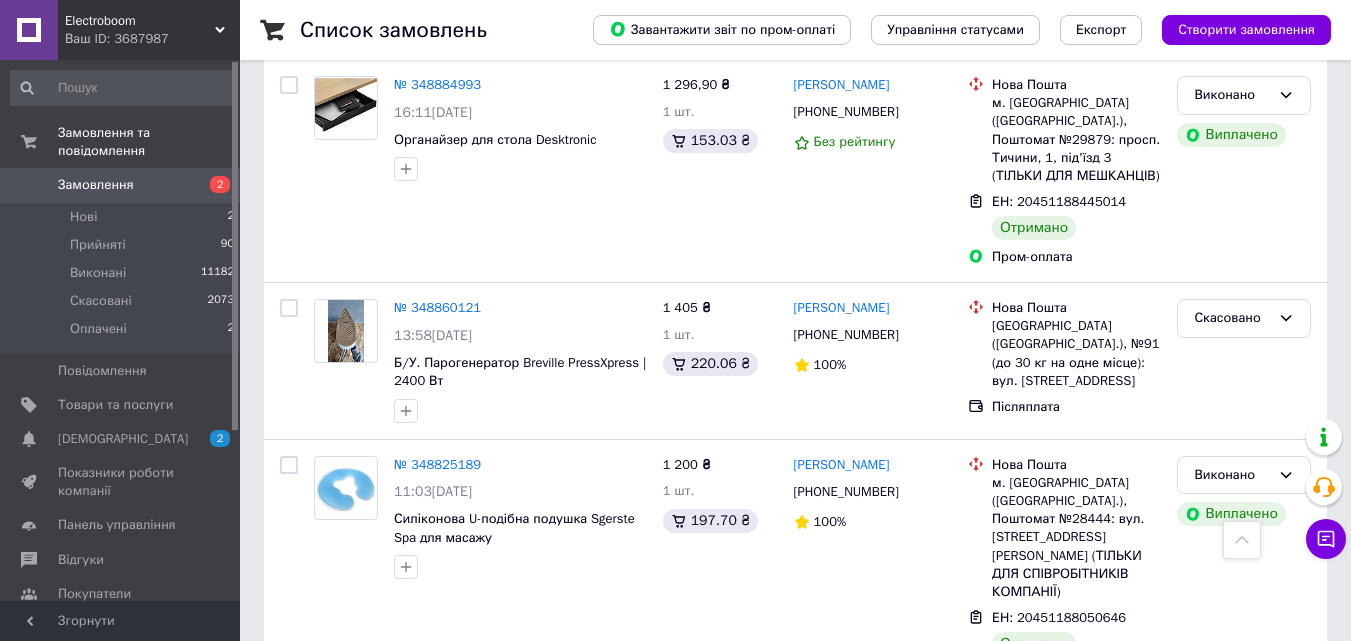 click on "Прийнято" at bounding box center (1232, 734) 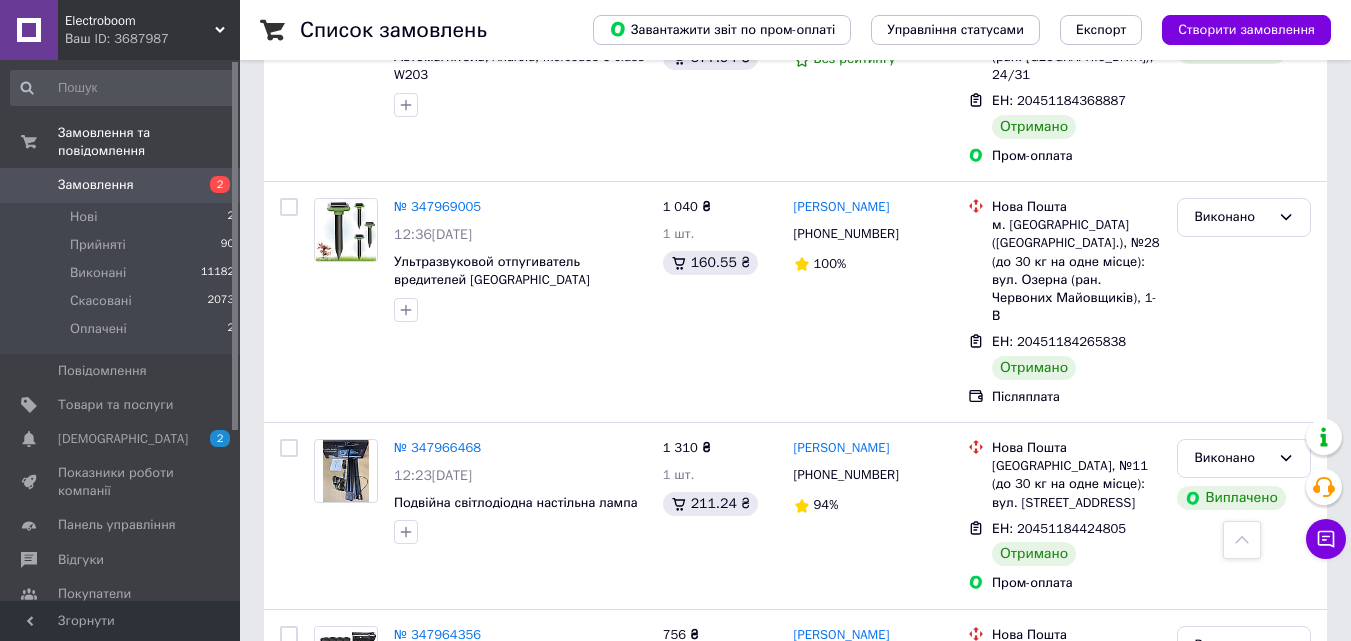 scroll, scrollTop: 17800, scrollLeft: 0, axis: vertical 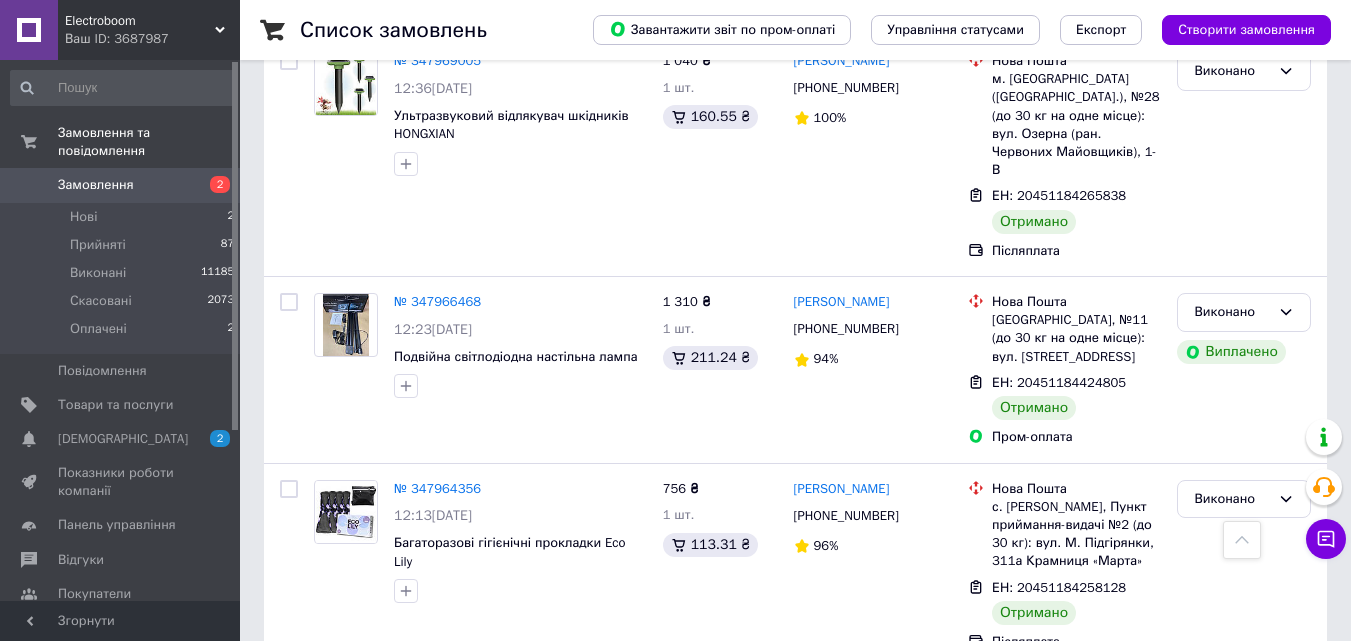 click on "1" at bounding box center [404, 1658] 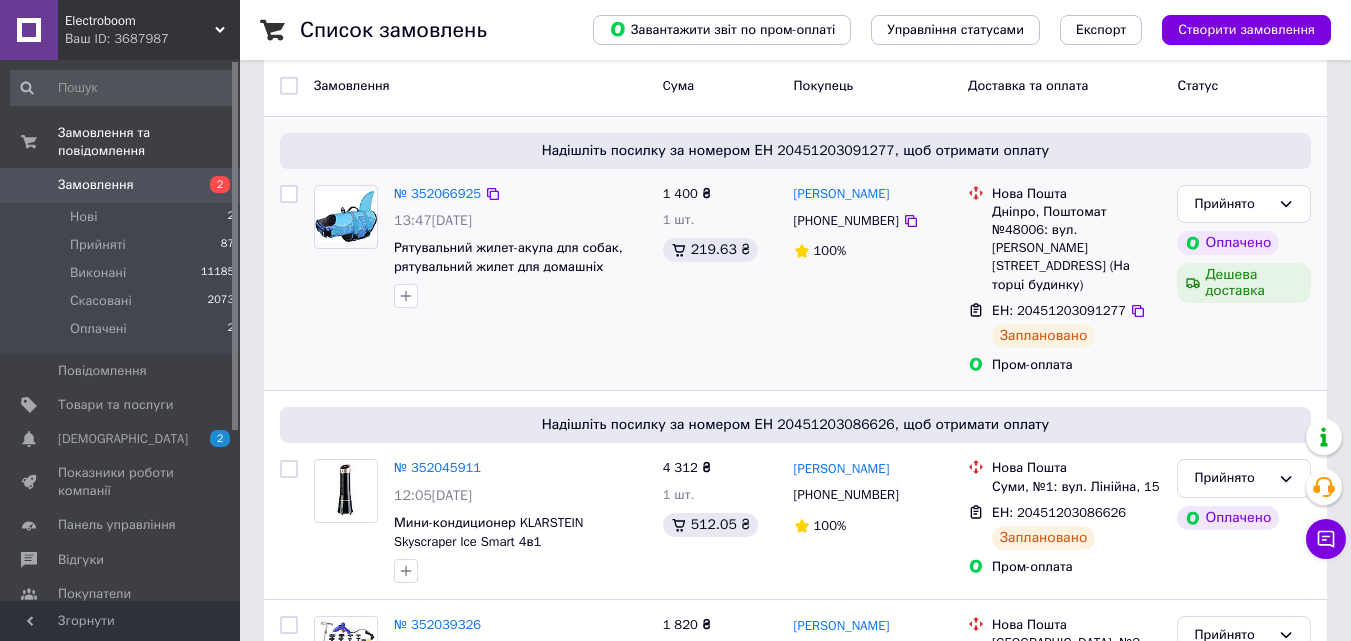 scroll, scrollTop: 100, scrollLeft: 0, axis: vertical 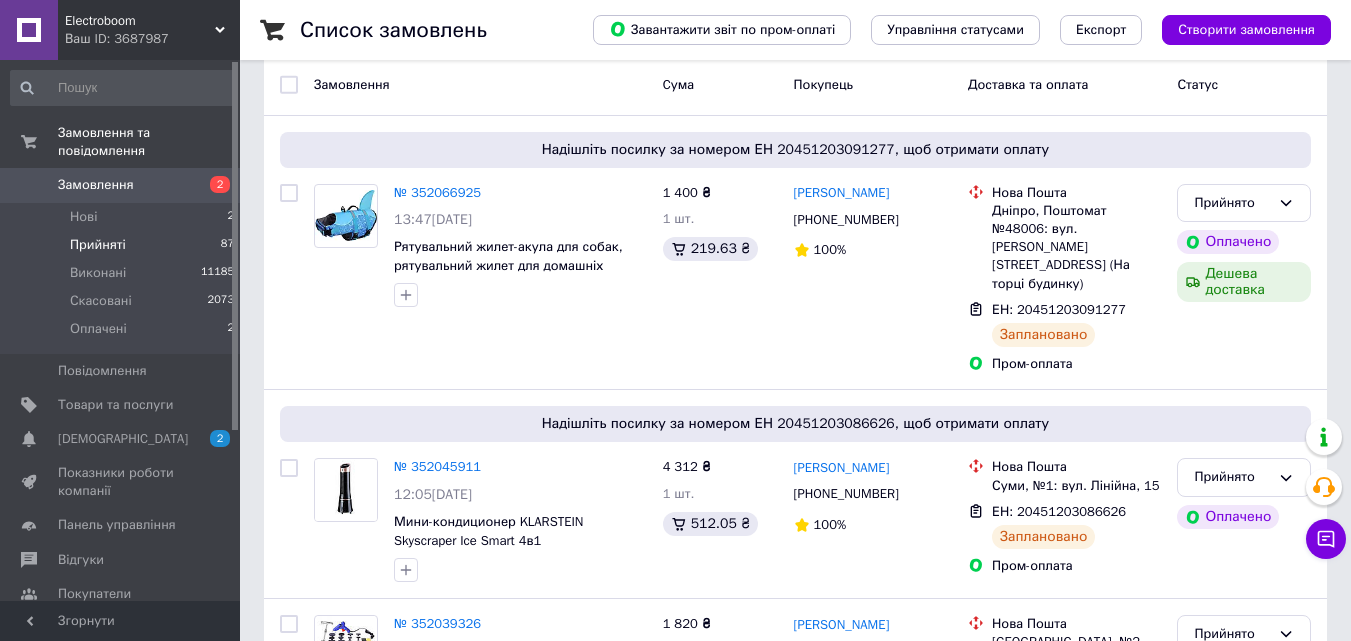 click on "87" at bounding box center (227, 245) 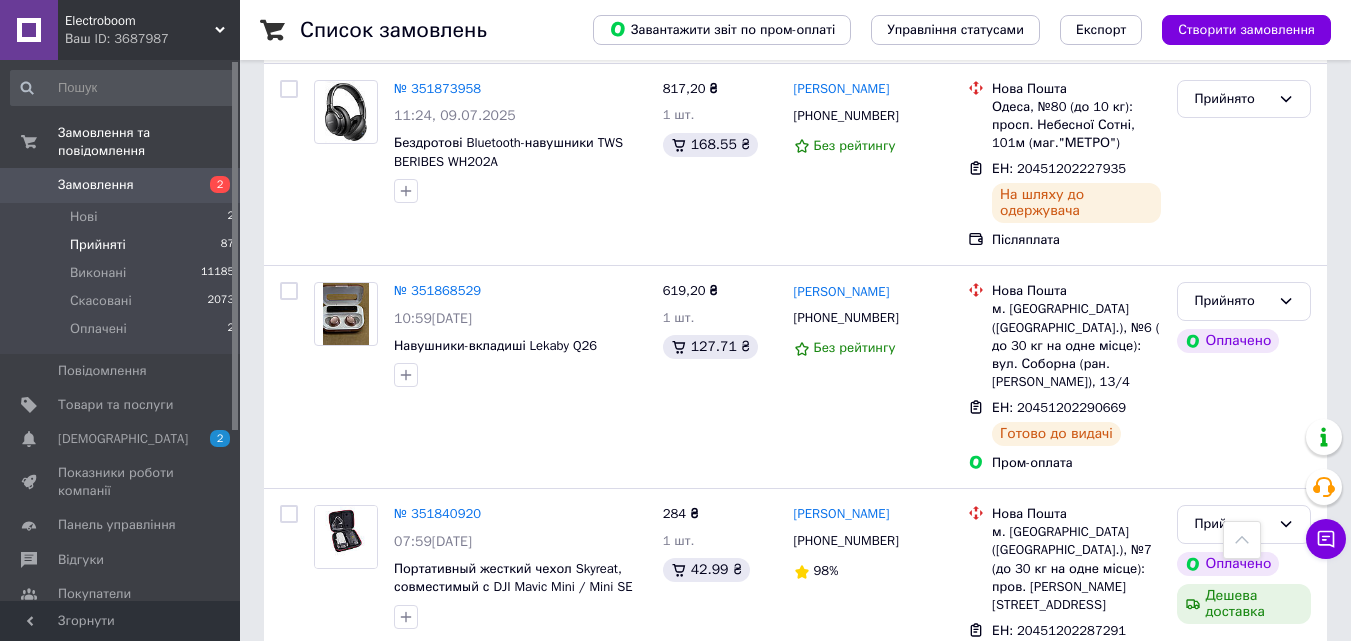 scroll, scrollTop: 3700, scrollLeft: 0, axis: vertical 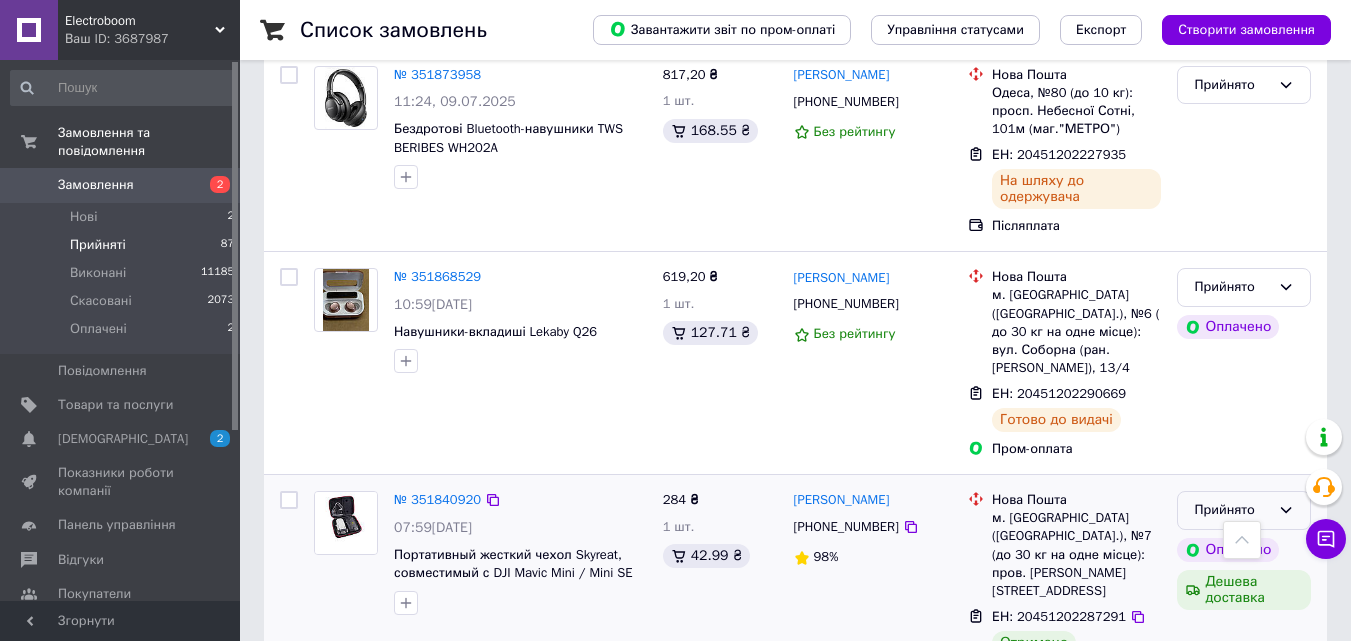 click 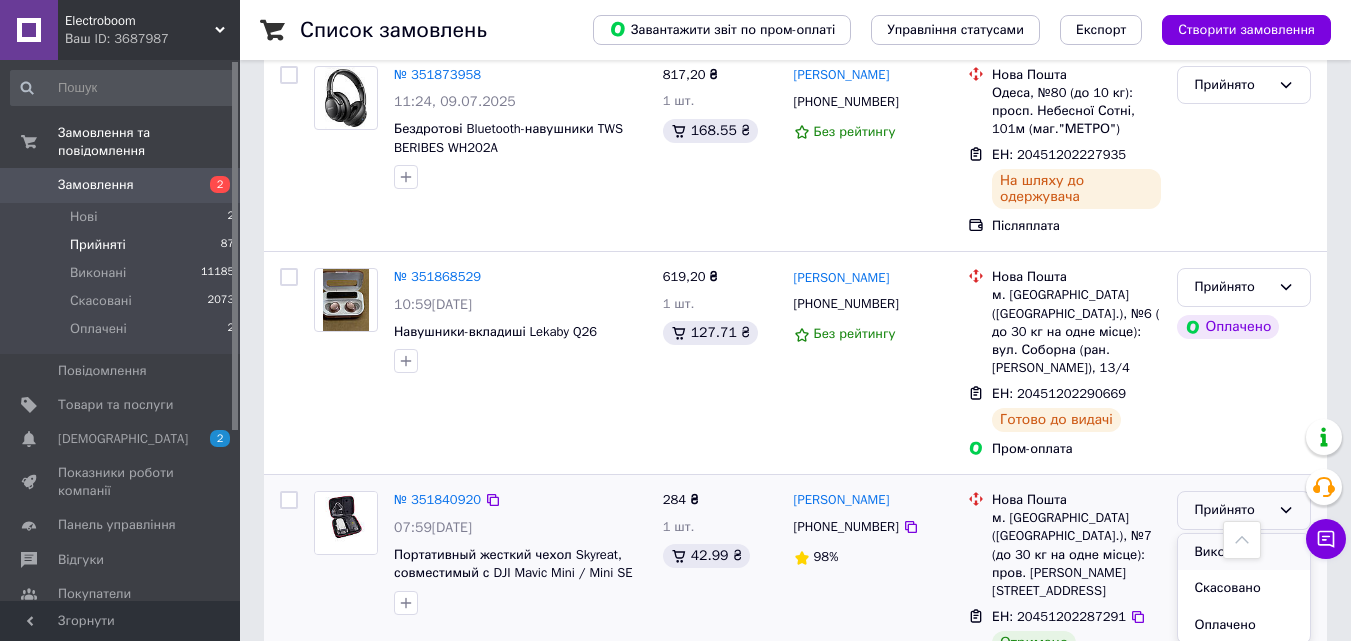 click on "Виконано" at bounding box center (1244, 552) 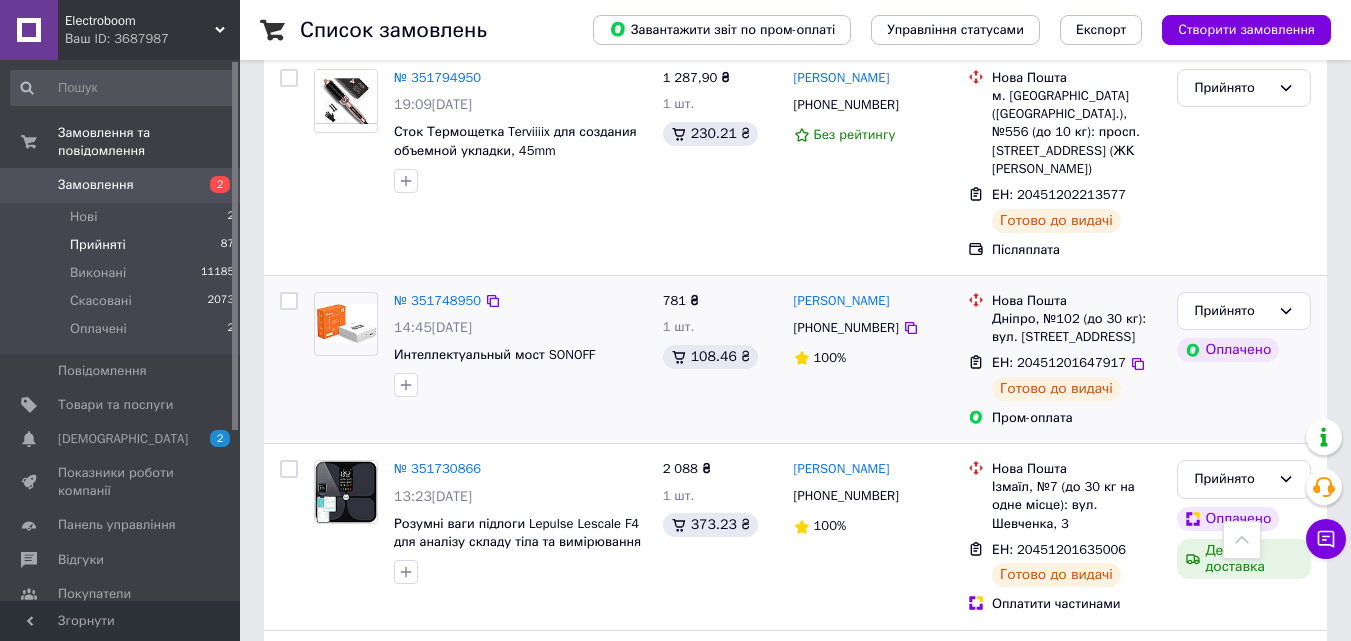 scroll, scrollTop: 5500, scrollLeft: 0, axis: vertical 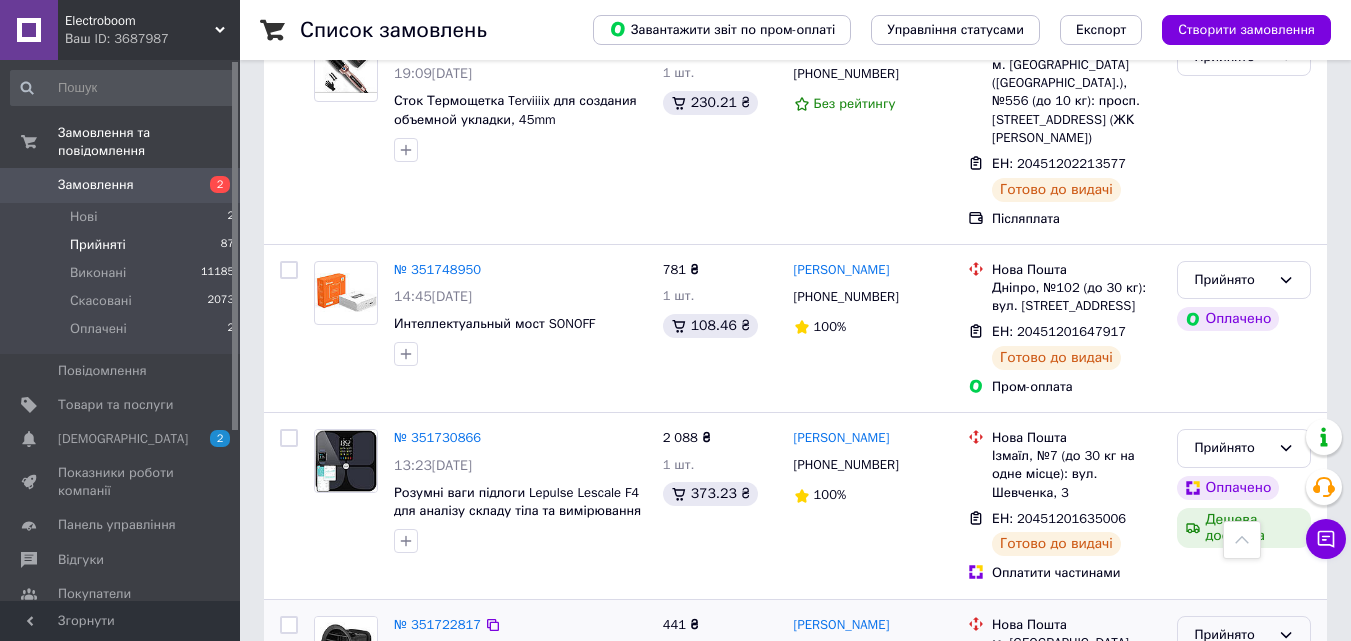 click on "Прийнято" at bounding box center (1232, 635) 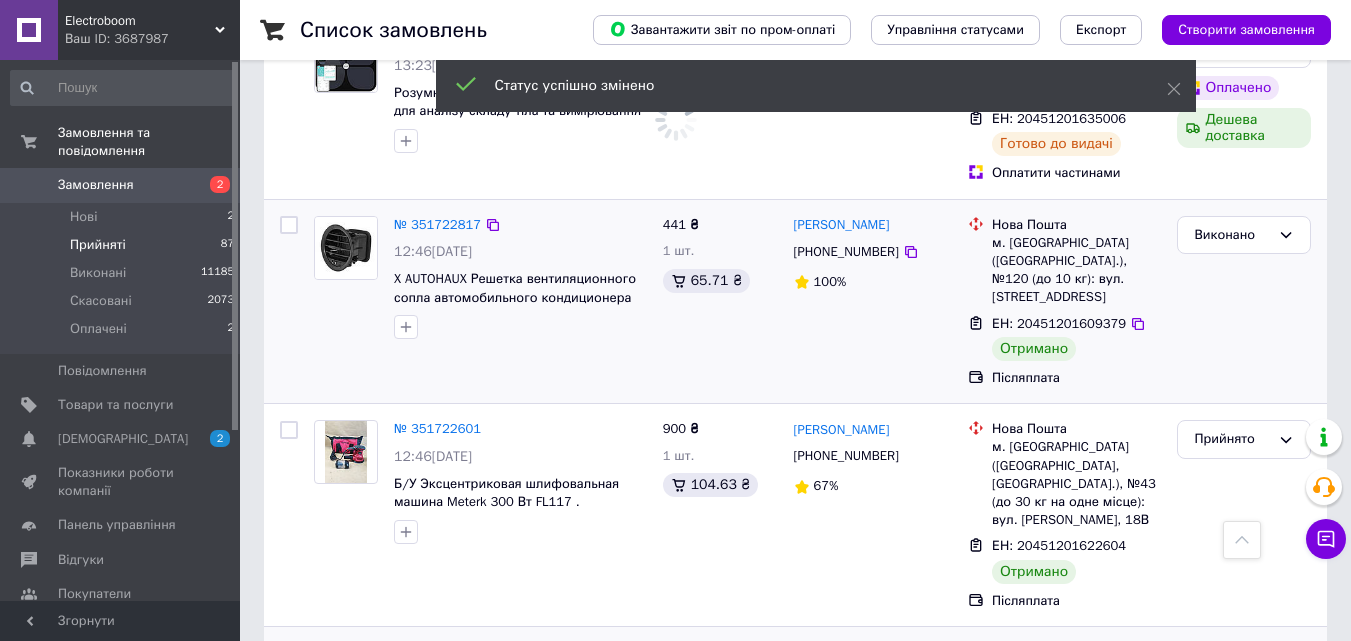 scroll, scrollTop: 5800, scrollLeft: 0, axis: vertical 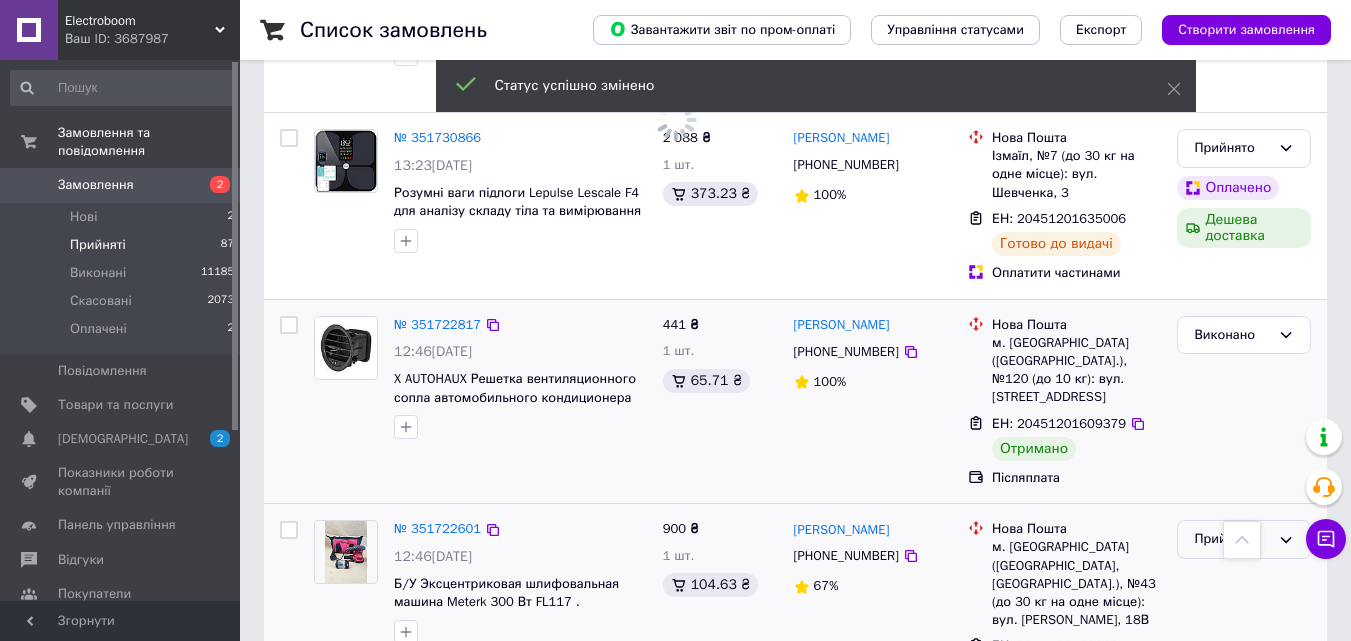 click on "Прийнято" at bounding box center [1232, 539] 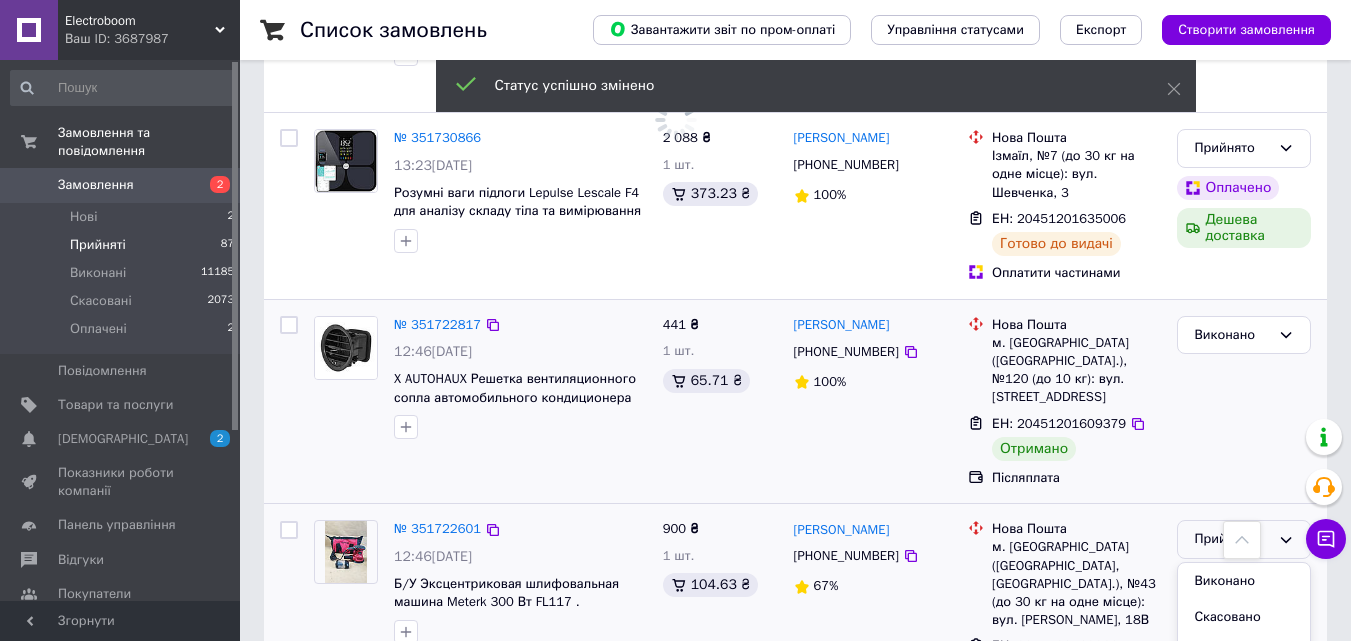 click on "Виконано" at bounding box center [1244, 581] 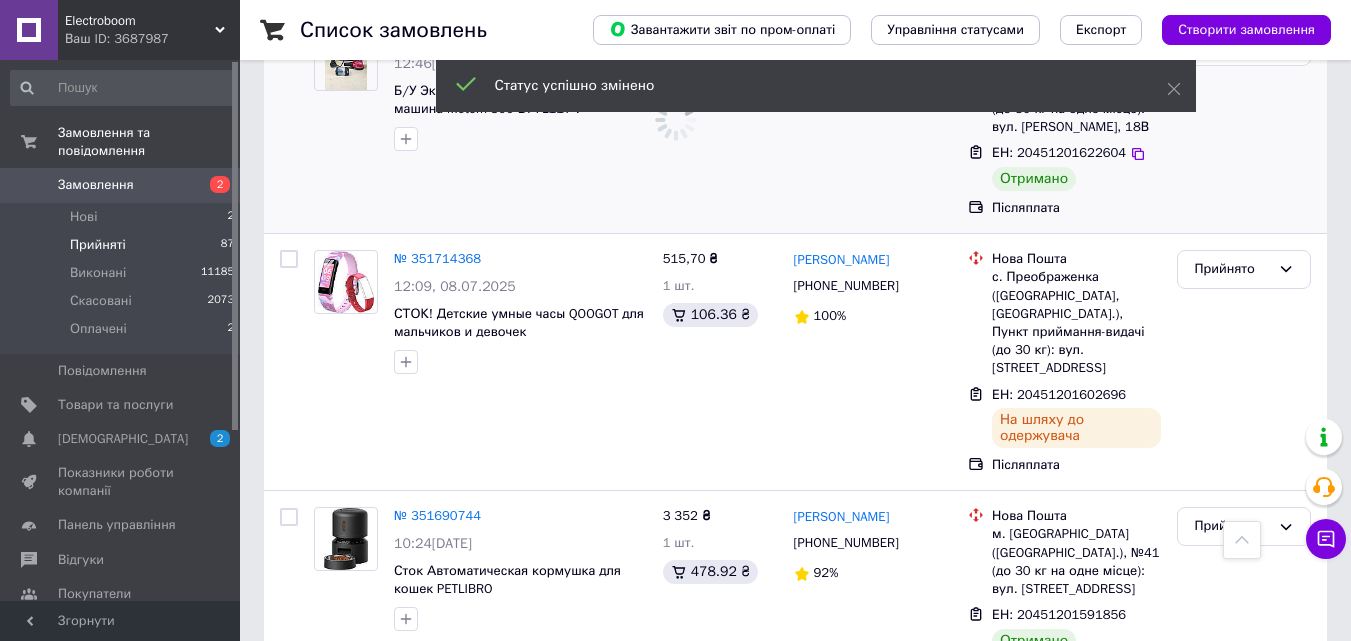 scroll, scrollTop: 6300, scrollLeft: 0, axis: vertical 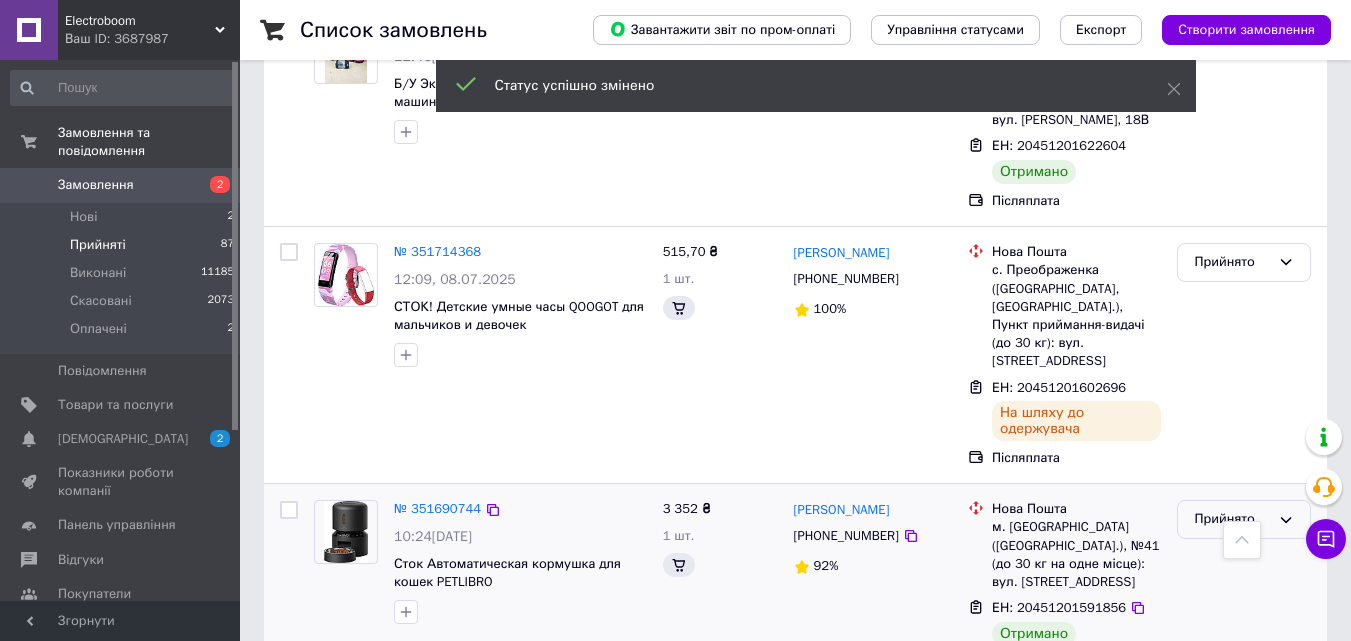 click on "Прийнято" at bounding box center (1232, 519) 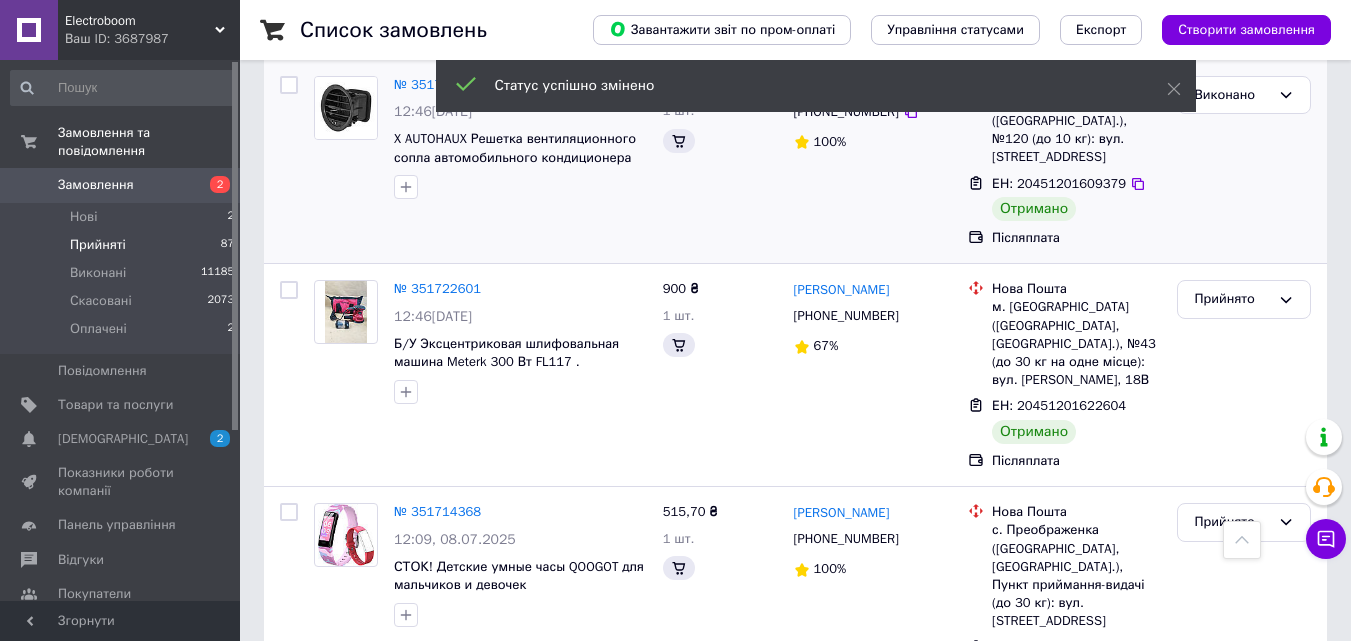 scroll, scrollTop: 6300, scrollLeft: 0, axis: vertical 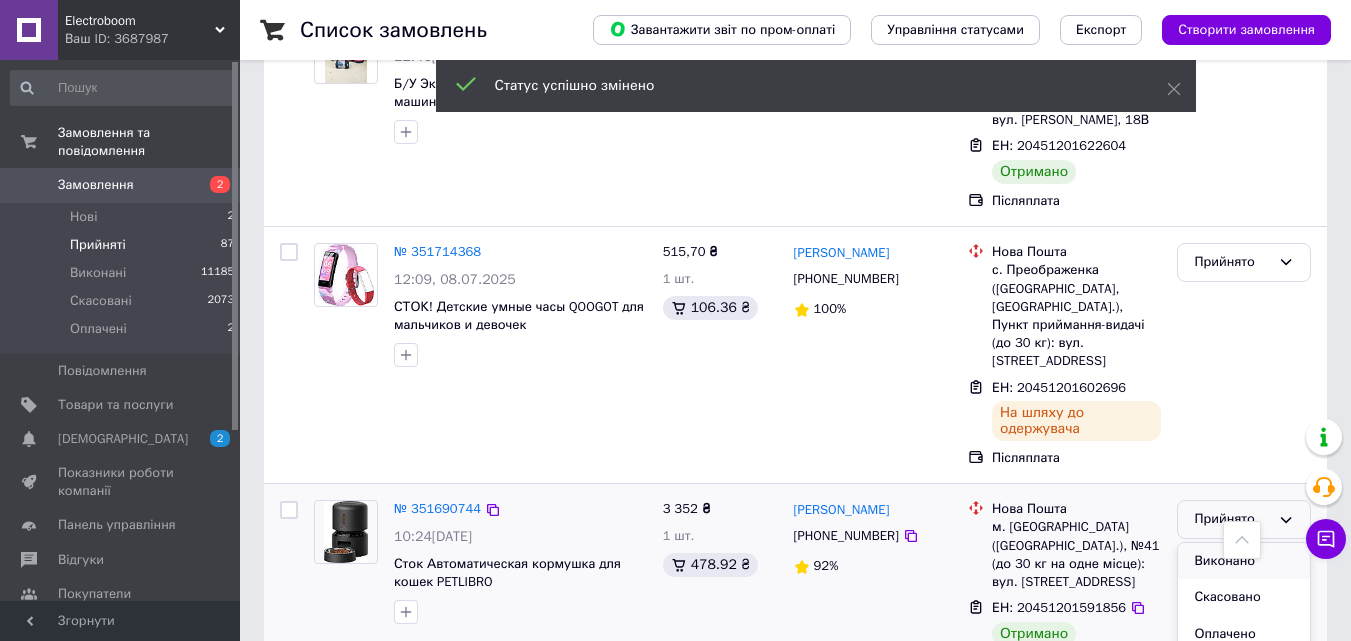 click on "Виконано" at bounding box center (1244, 561) 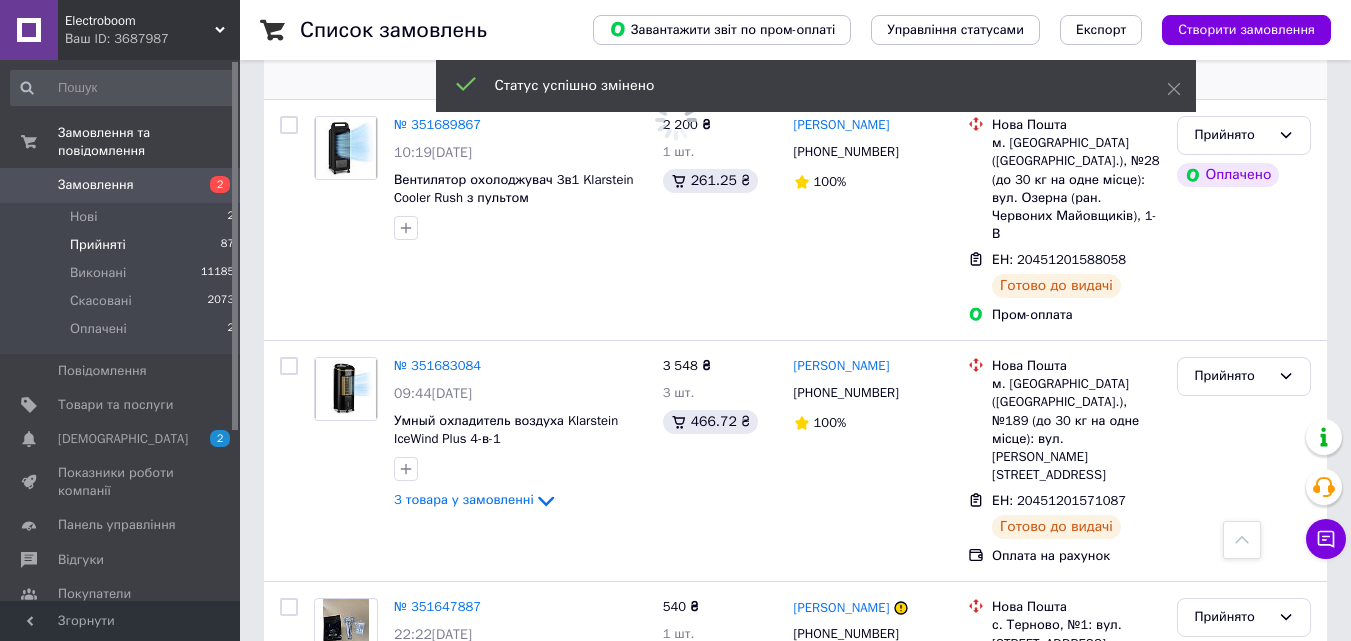 scroll, scrollTop: 6900, scrollLeft: 0, axis: vertical 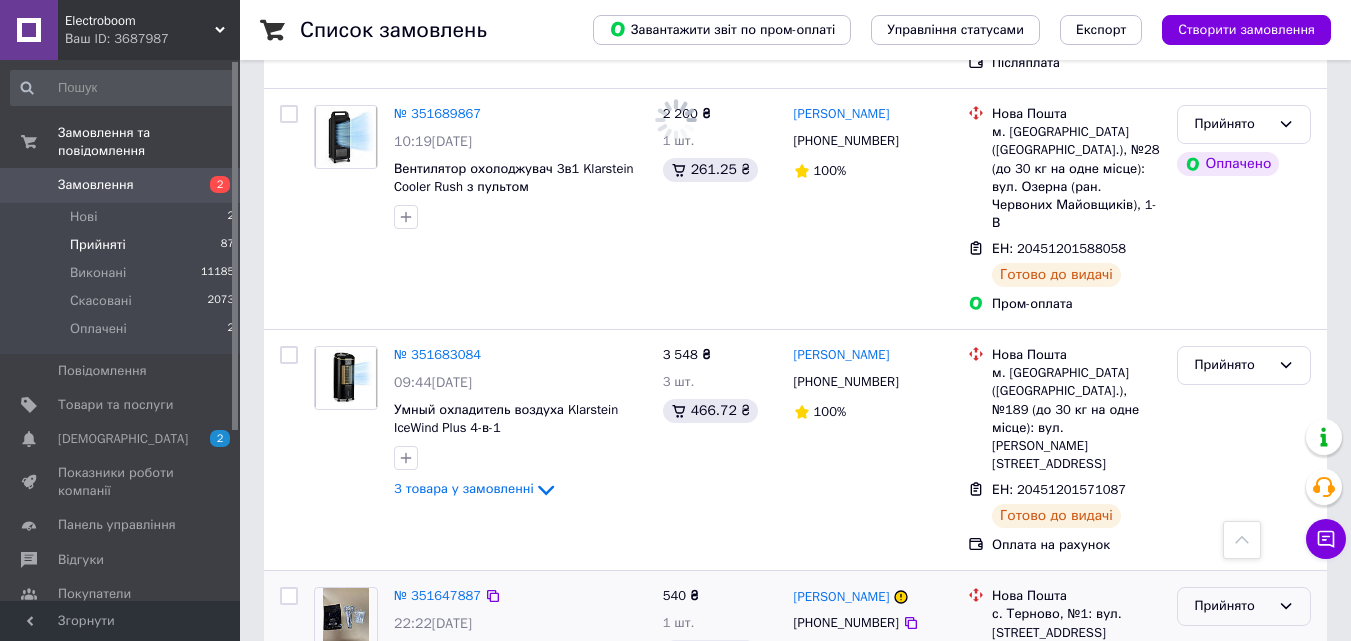 click on "Прийнято" at bounding box center (1232, 606) 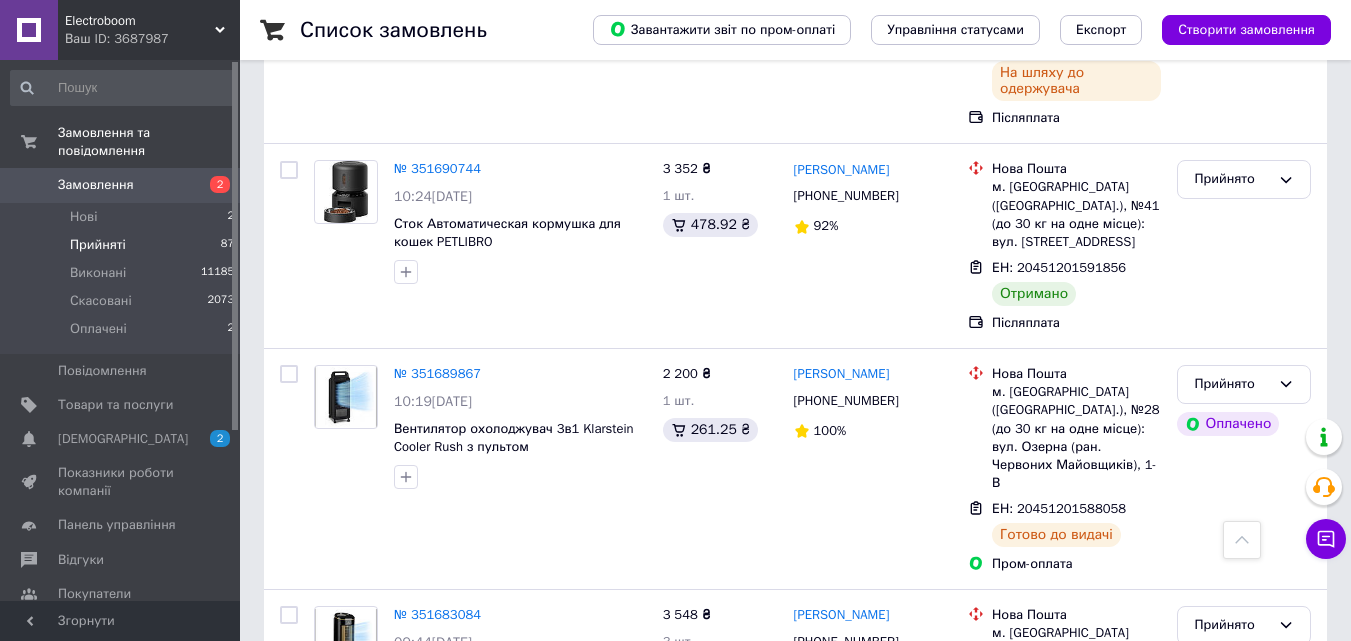 scroll, scrollTop: 6900, scrollLeft: 0, axis: vertical 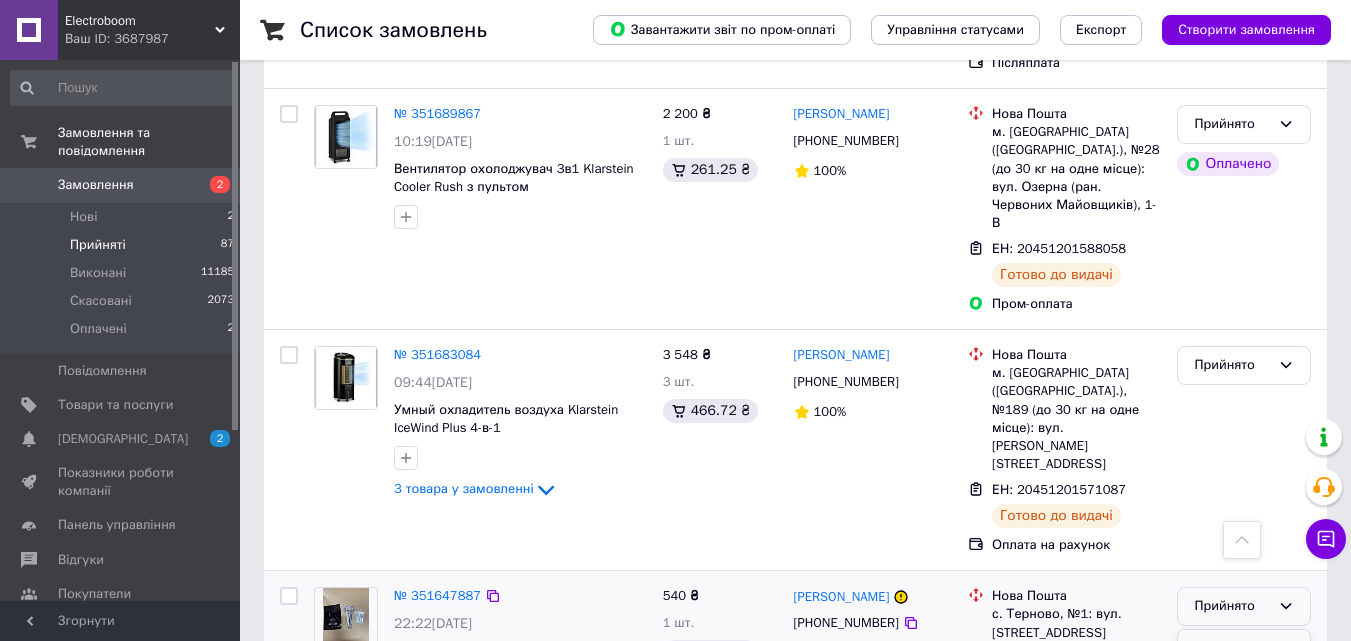 click on "Виконано" at bounding box center (1244, 648) 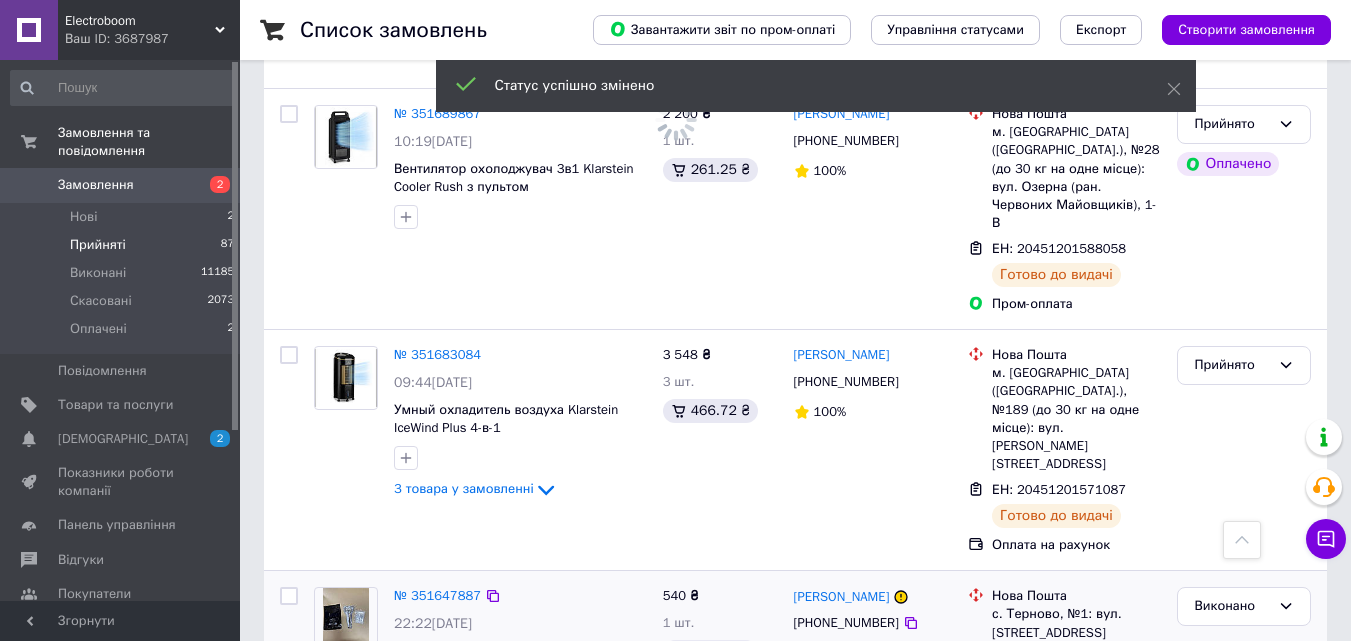 click on "Прийнято" at bounding box center (1232, 774) 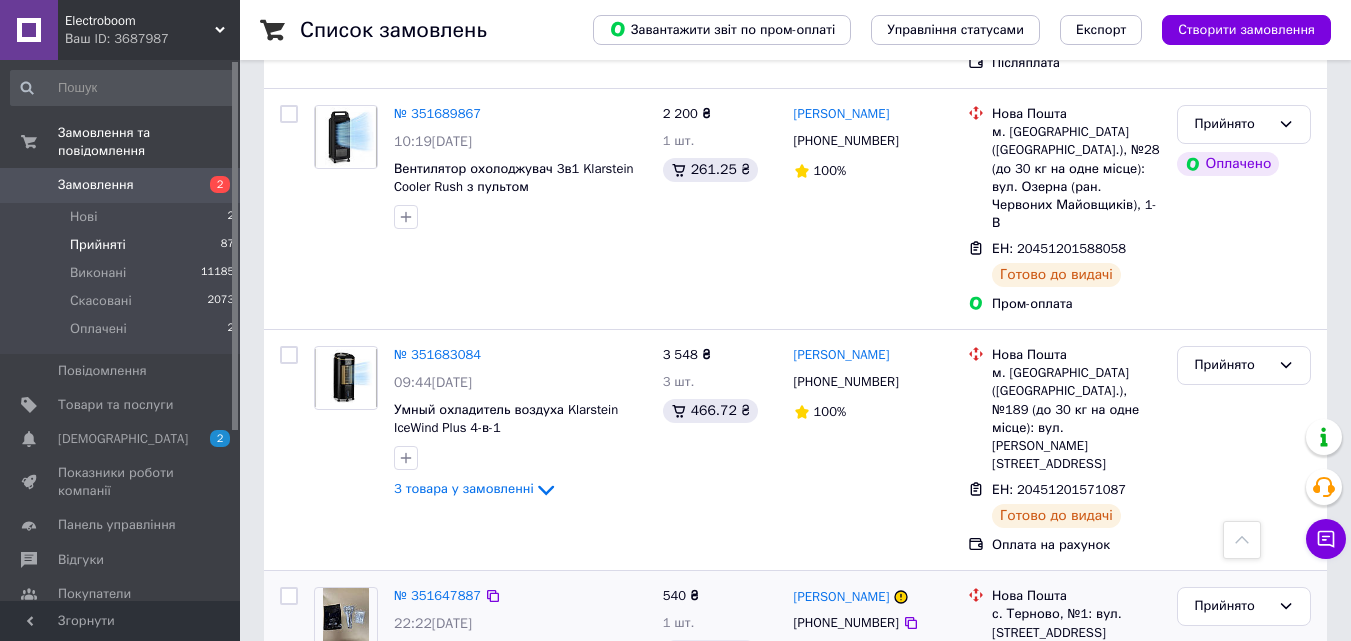 click on "Виконано" at bounding box center [1244, 816] 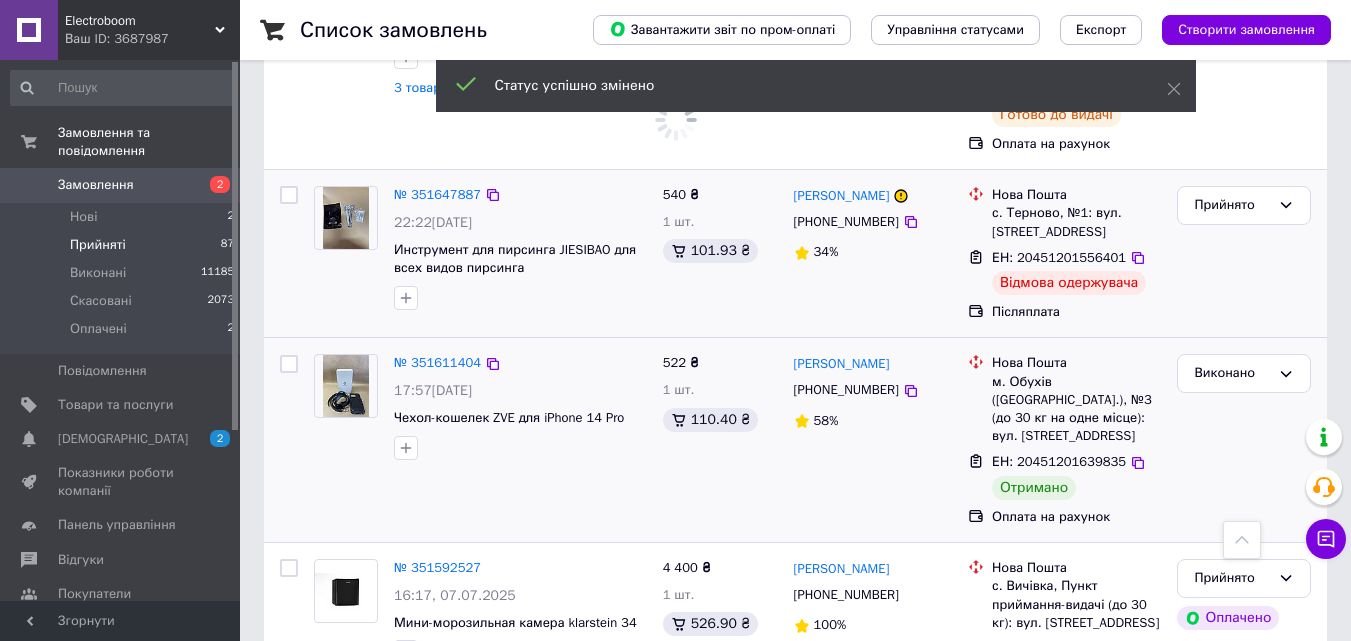 scroll, scrollTop: 7400, scrollLeft: 0, axis: vertical 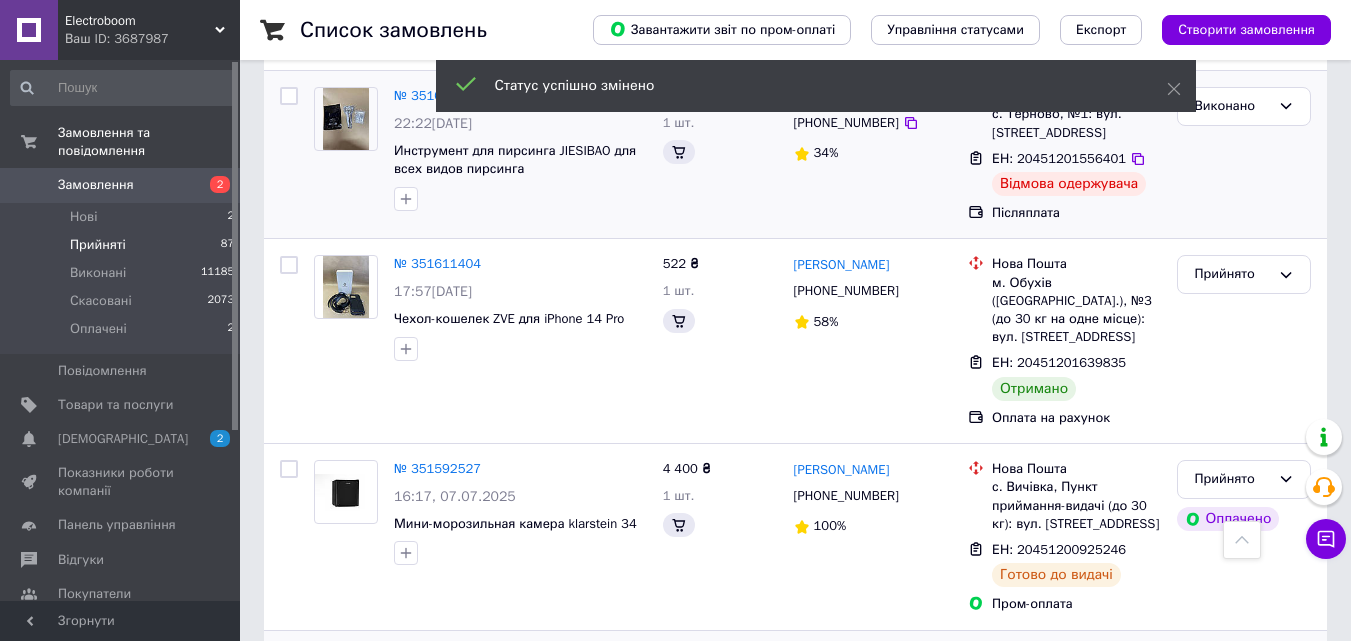 click on "Прийнято" at bounding box center [1244, 666] 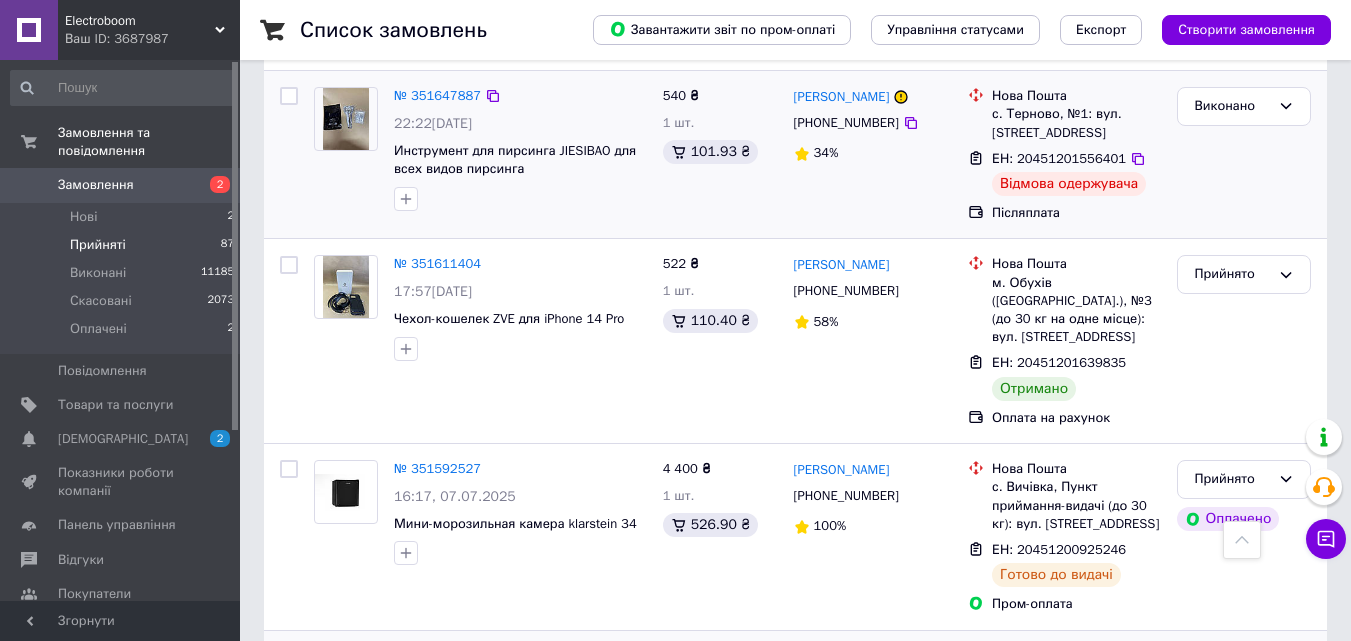 click on "Виконано" at bounding box center [1244, 707] 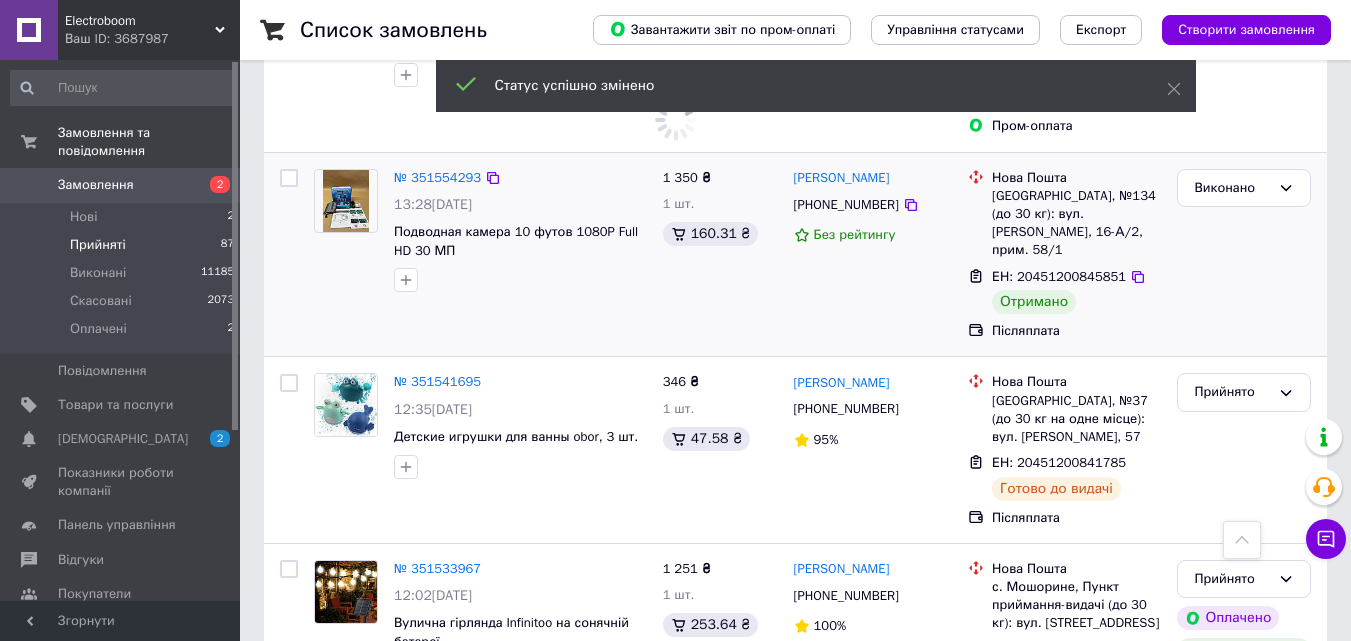 scroll, scrollTop: 7900, scrollLeft: 0, axis: vertical 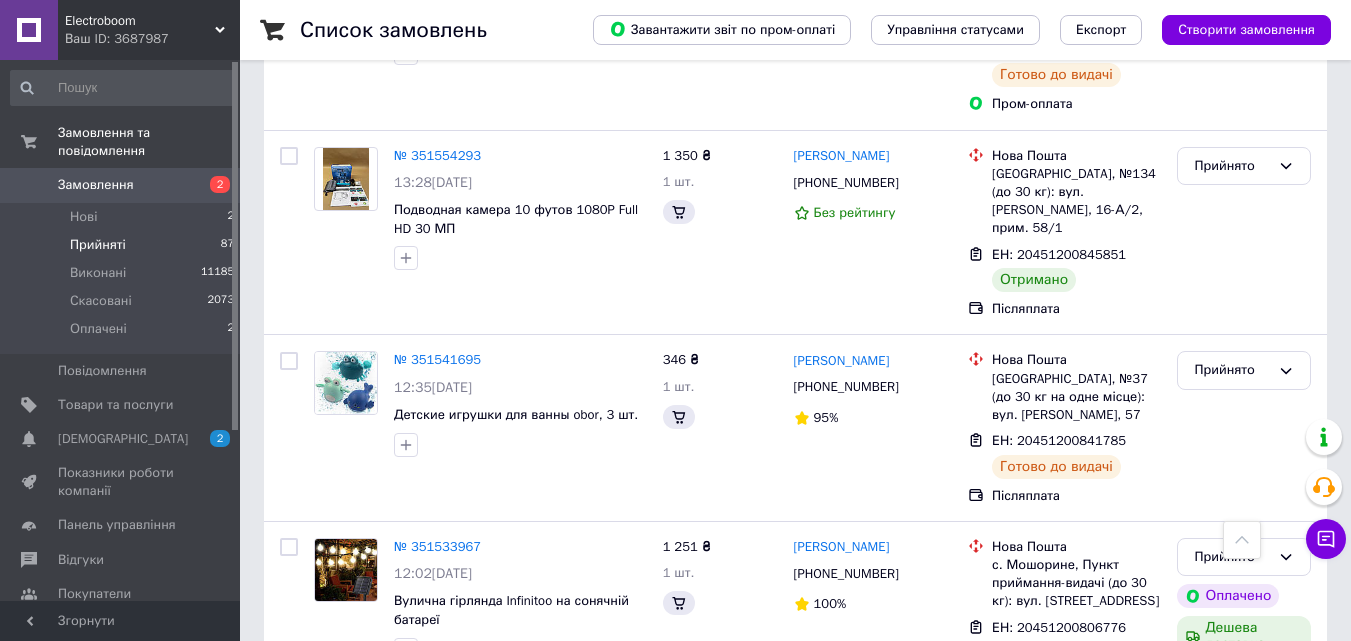 click on "Прийнято" at bounding box center [1232, 743] 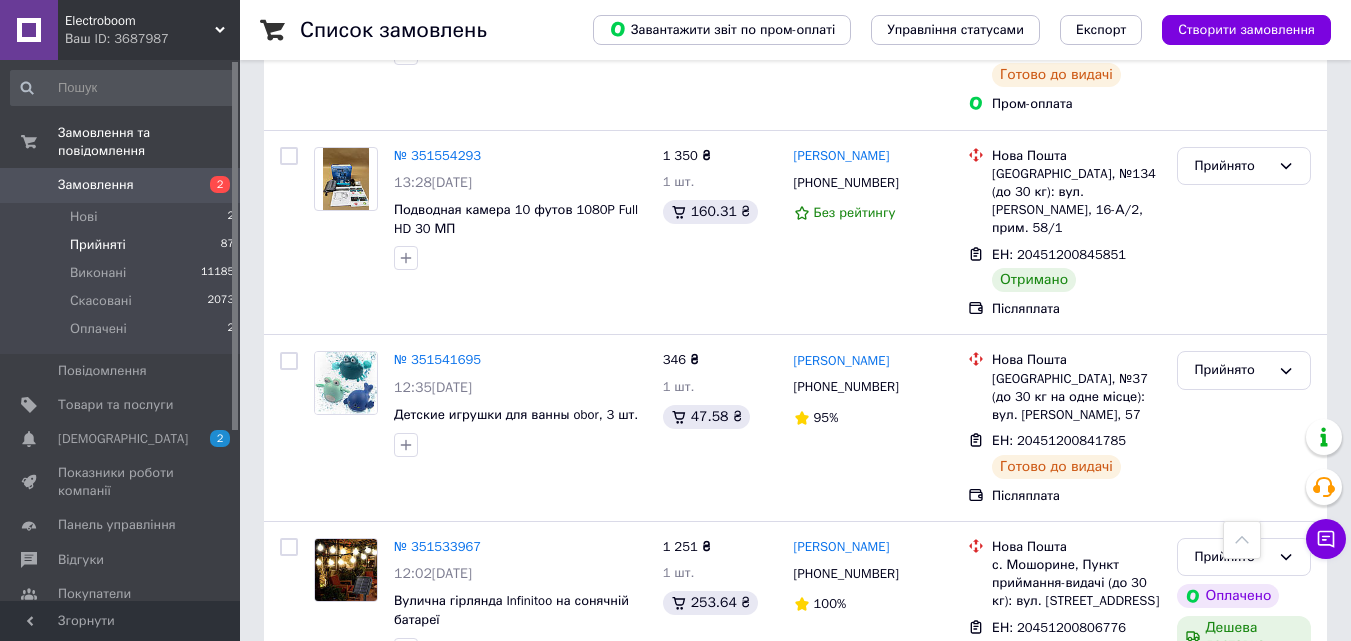 click on "Виконано" at bounding box center (1244, 785) 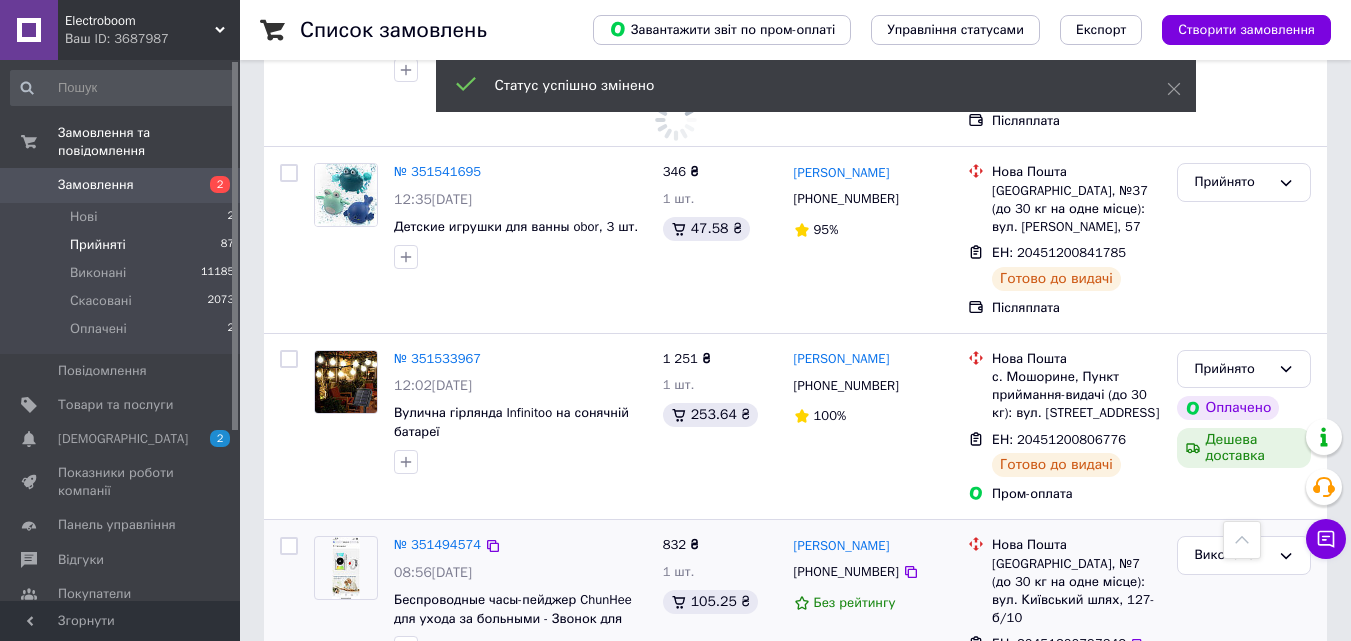 scroll, scrollTop: 8100, scrollLeft: 0, axis: vertical 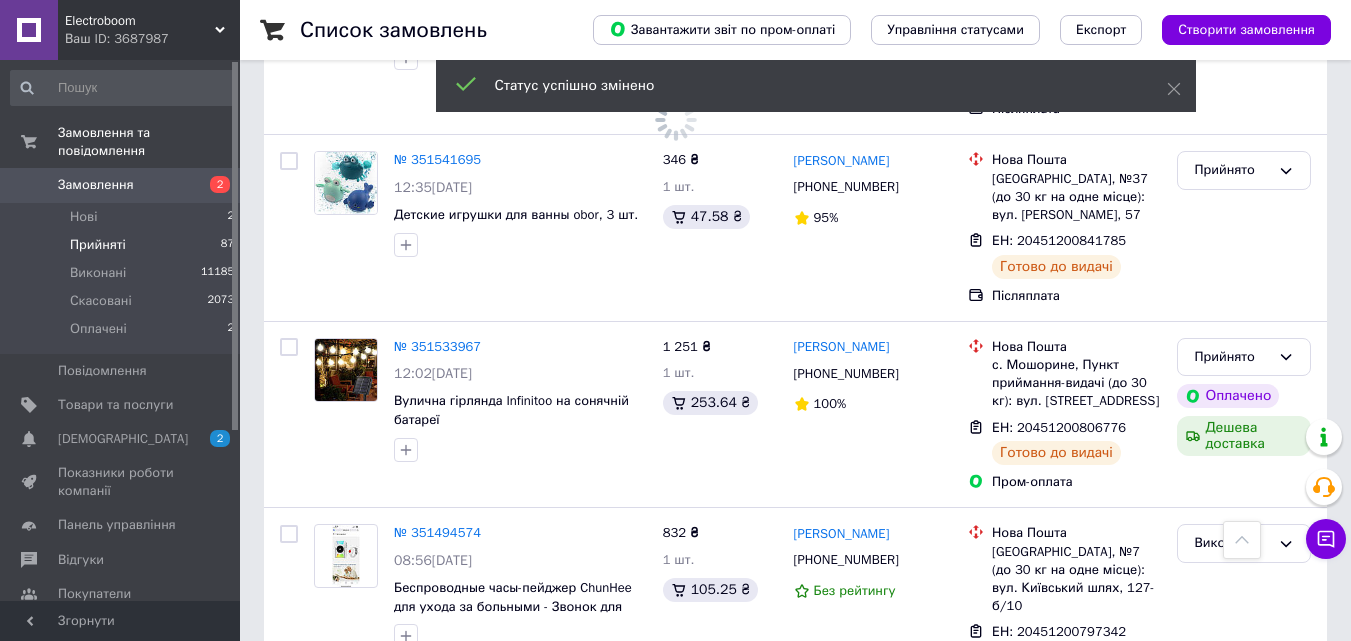 click on "Прийнято" at bounding box center (1244, 748) 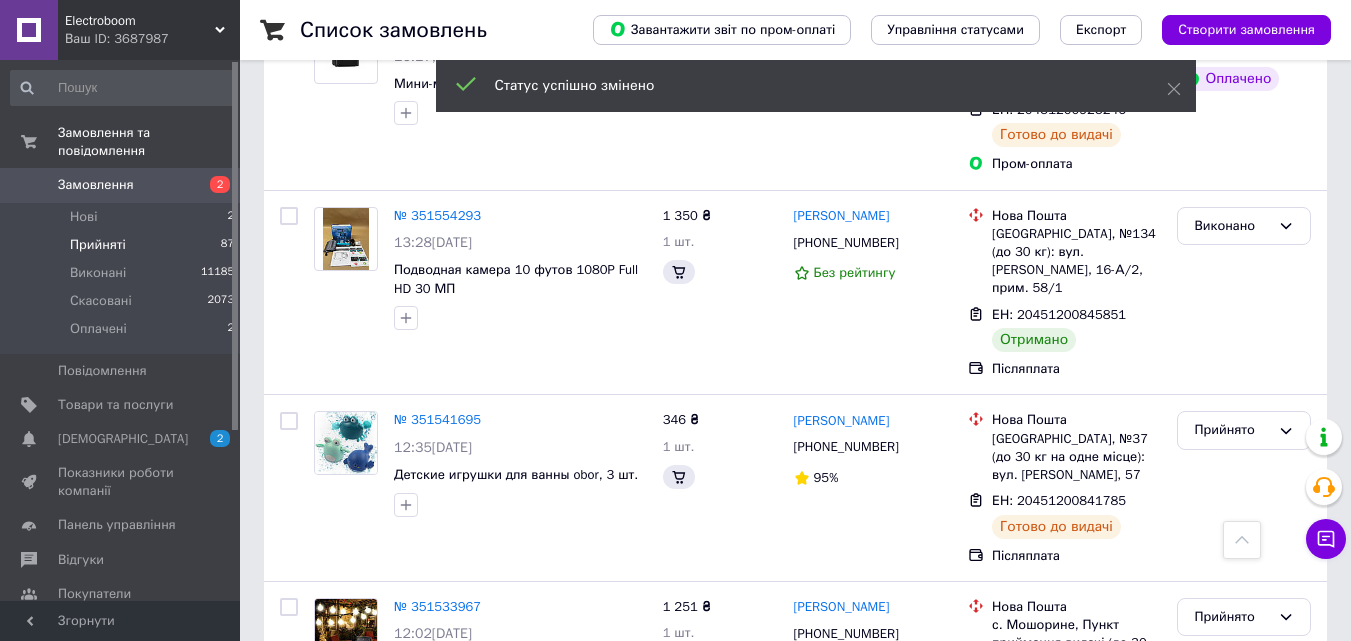 scroll, scrollTop: 8100, scrollLeft: 0, axis: vertical 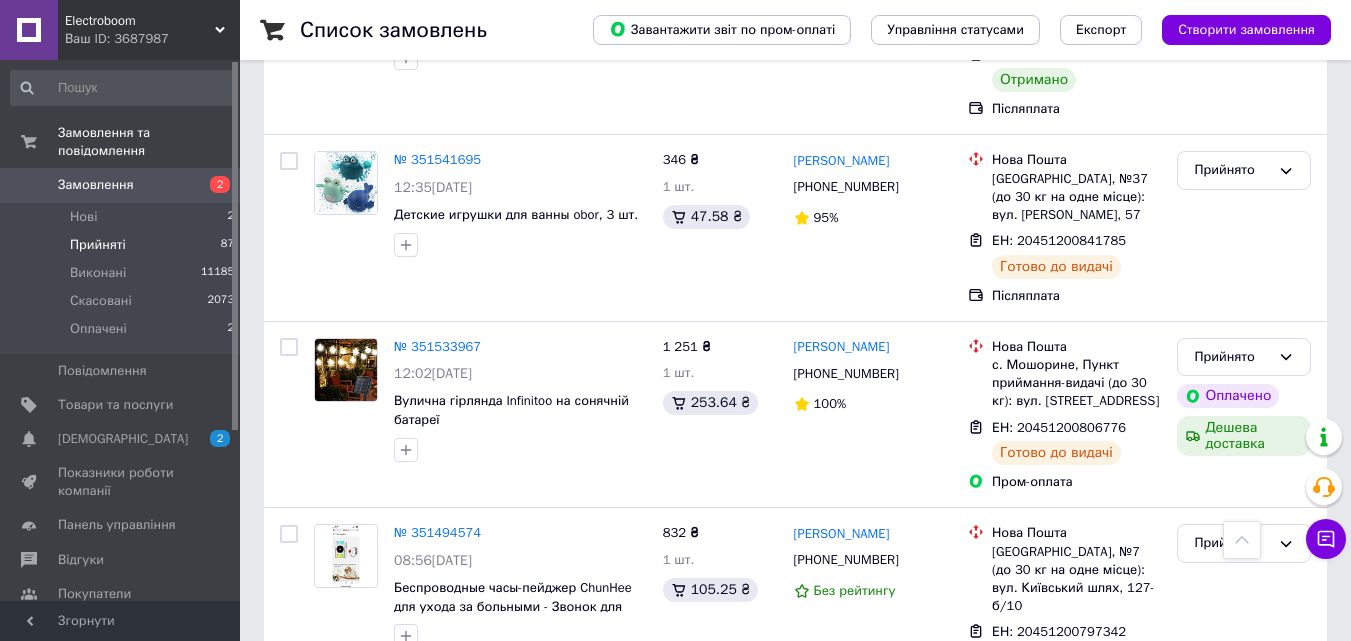 click on "Виконано" at bounding box center [1244, 790] 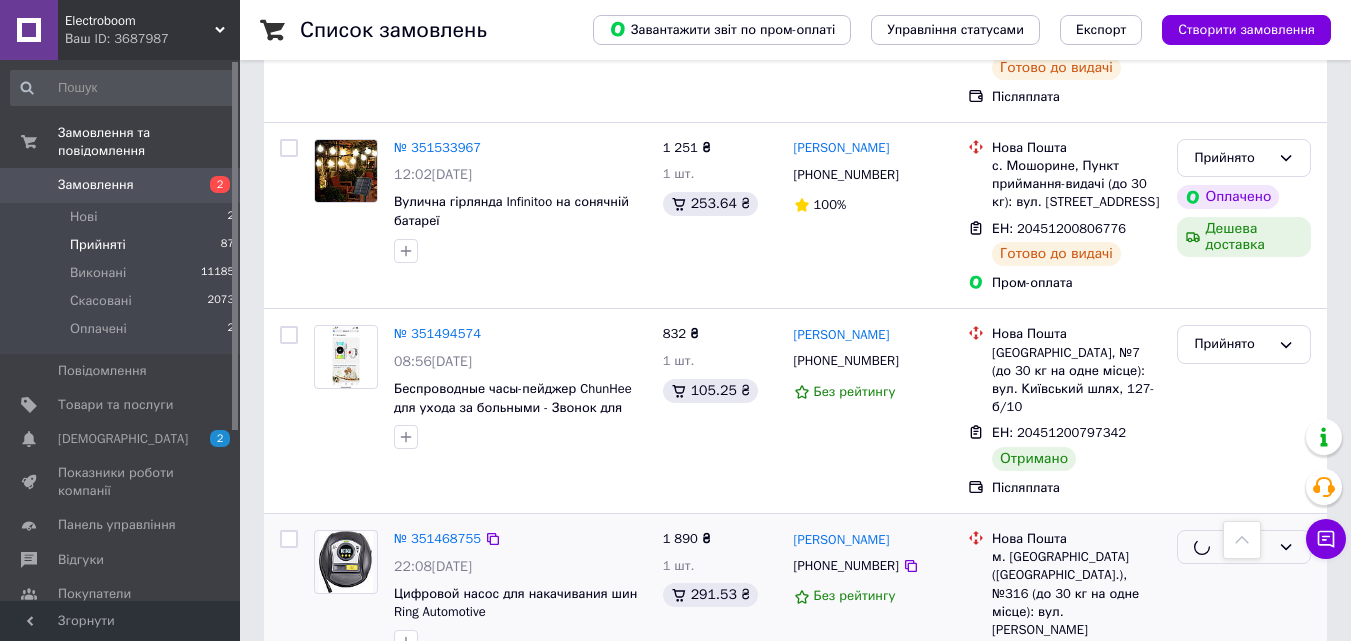 scroll, scrollTop: 8300, scrollLeft: 0, axis: vertical 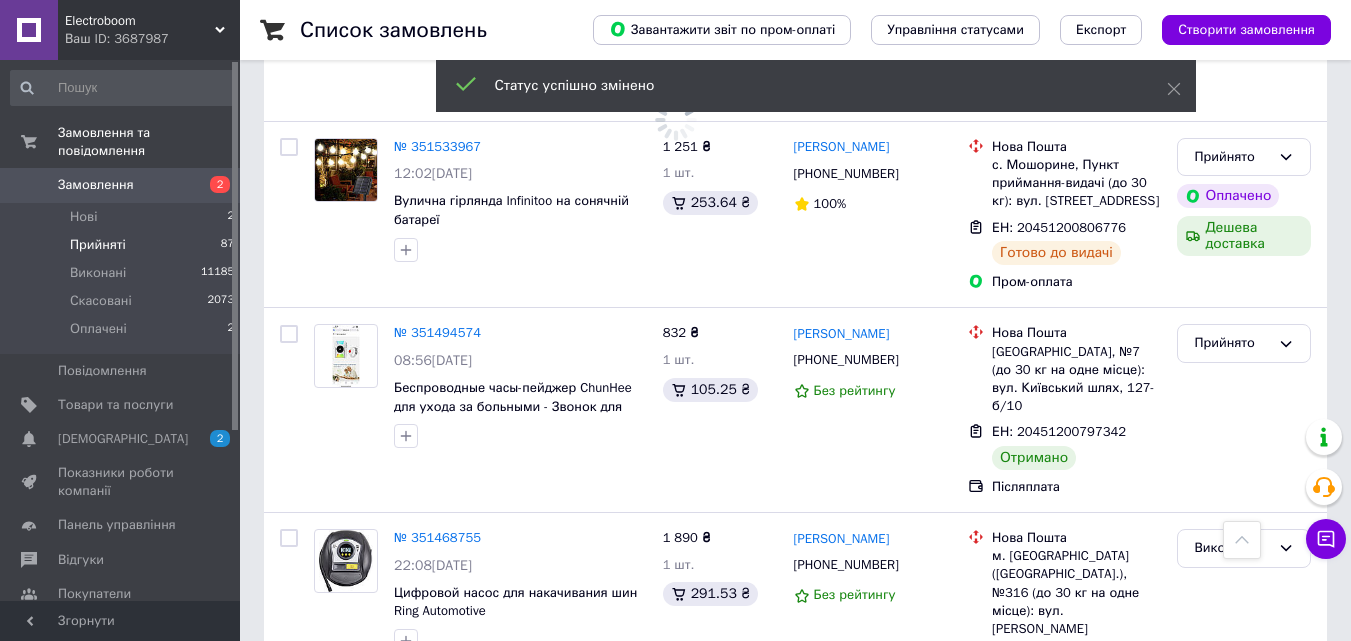 click on "Прийнято" at bounding box center (1232, 789) 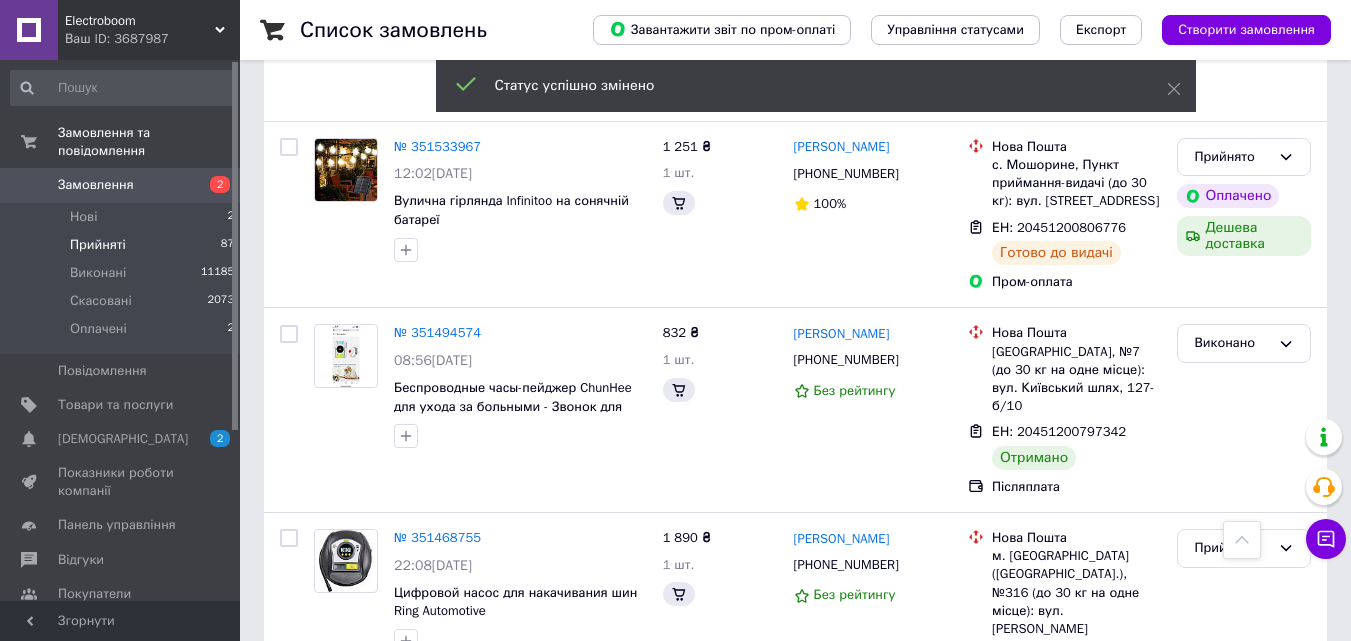 click on "Виконано" at bounding box center [1244, 831] 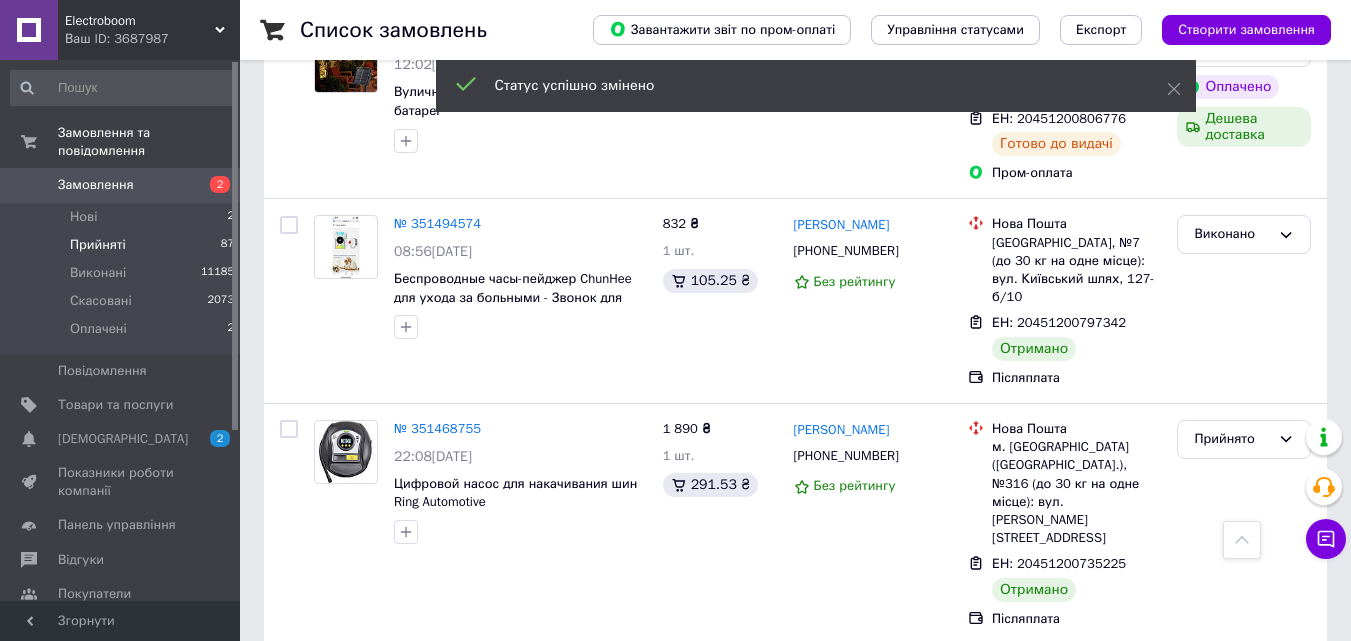 scroll, scrollTop: 8500, scrollLeft: 0, axis: vertical 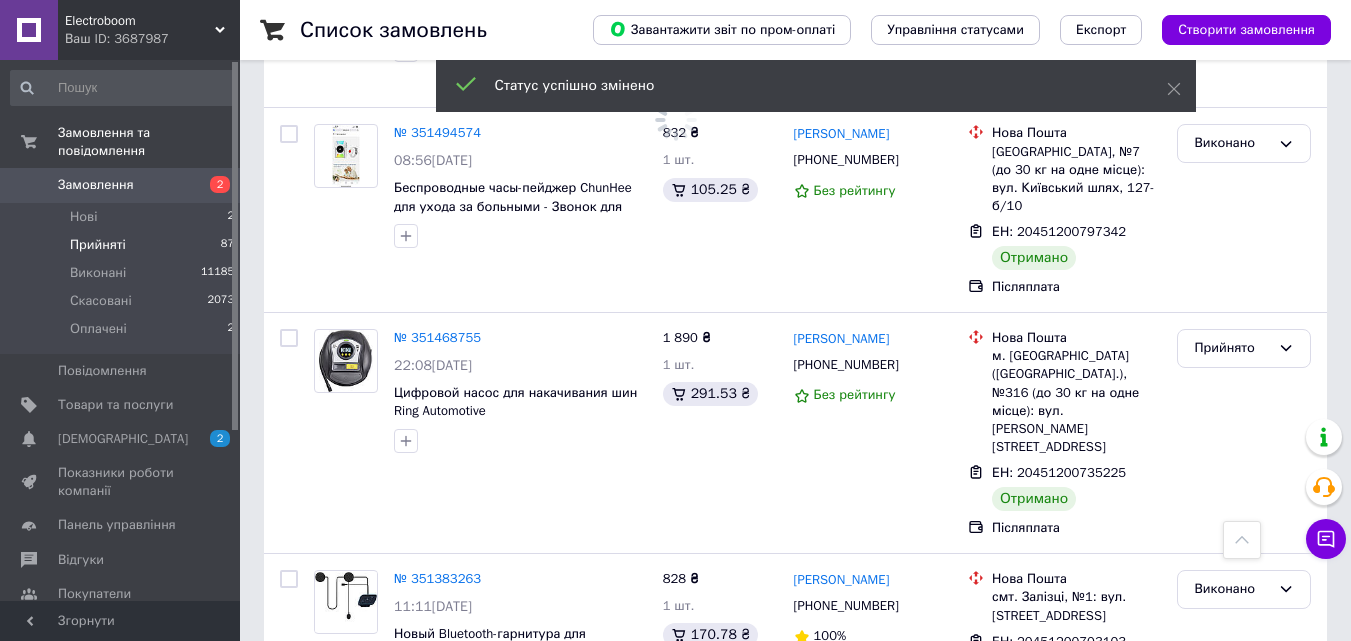 click on "Прийнято" at bounding box center [1244, 758] 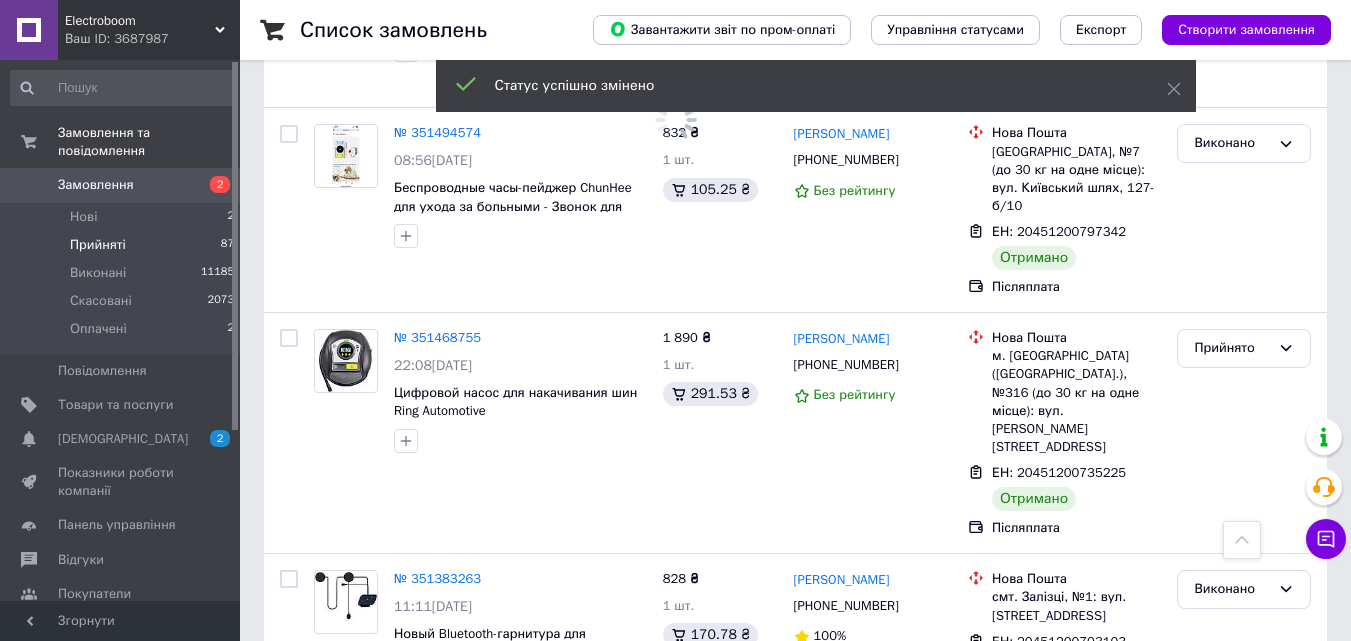 click on "Виконано" at bounding box center (1244, 799) 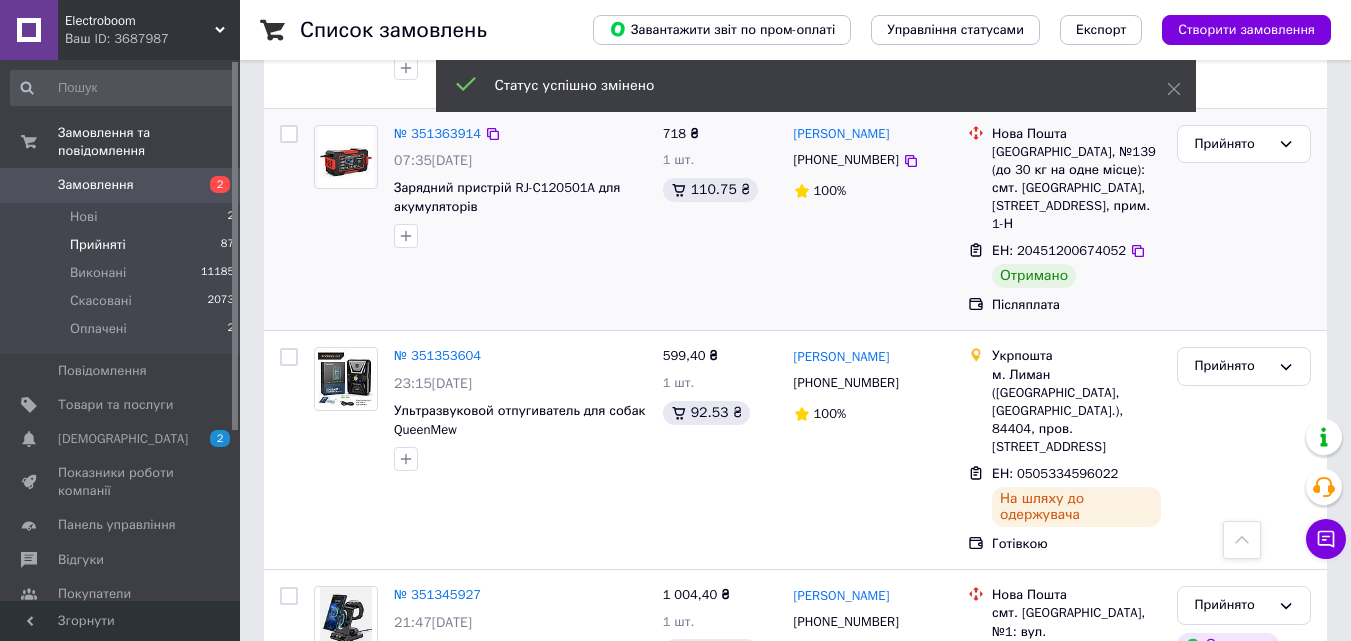 scroll, scrollTop: 9200, scrollLeft: 0, axis: vertical 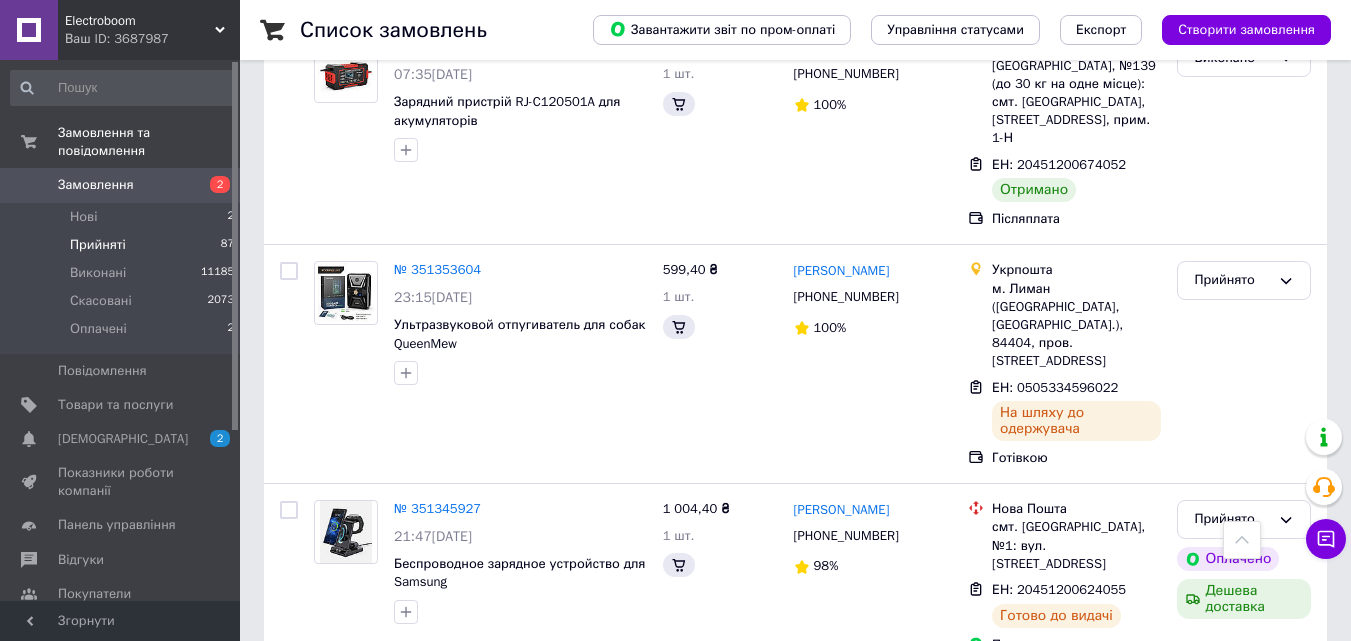 click on "Прийнято" at bounding box center (1232, 892) 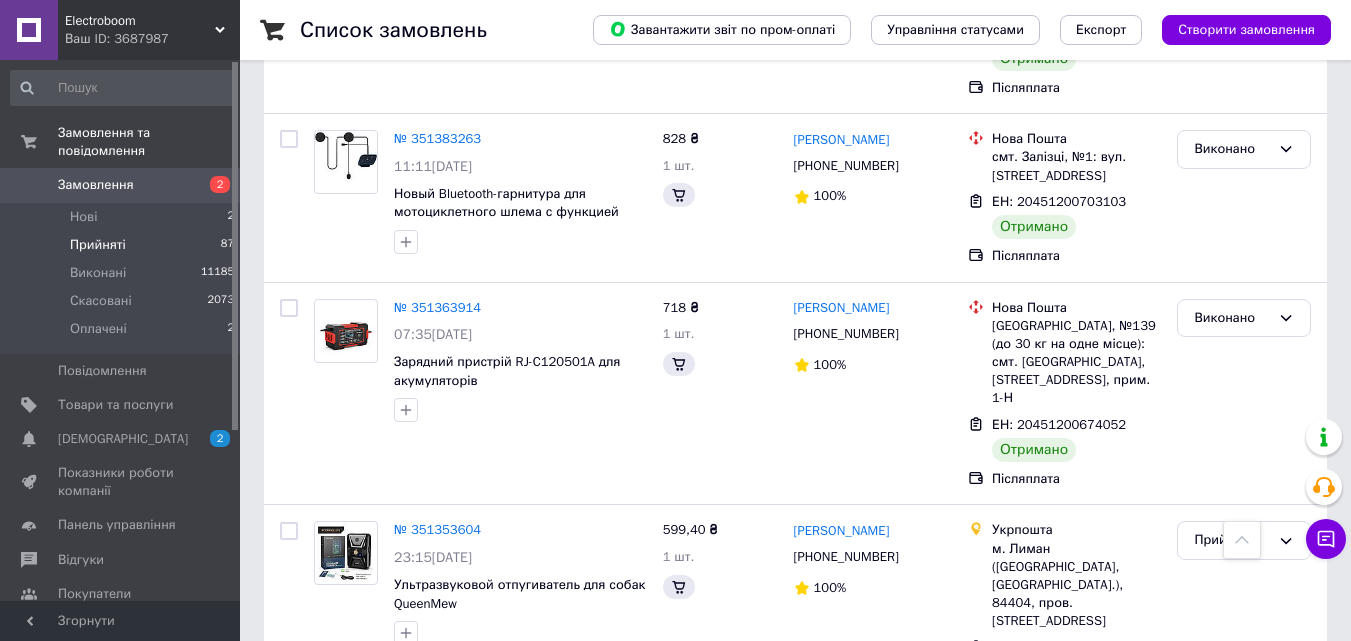 scroll, scrollTop: 9200, scrollLeft: 0, axis: vertical 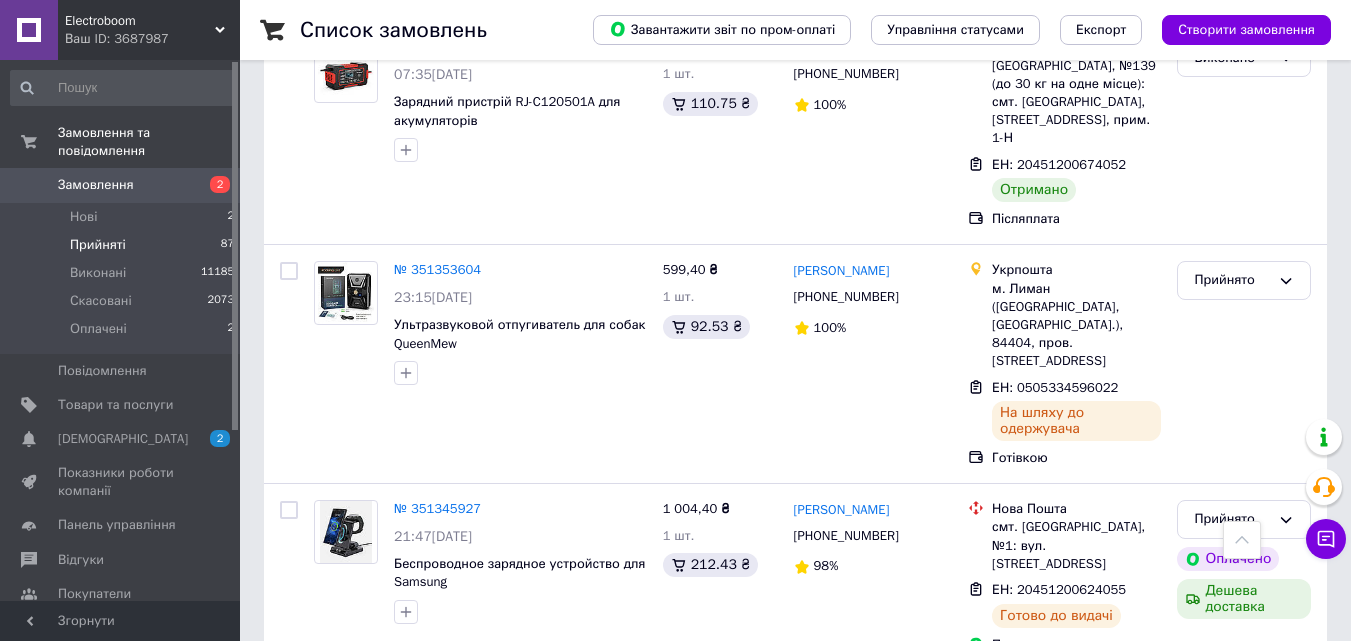 click on "Виконано" at bounding box center (1244, 934) 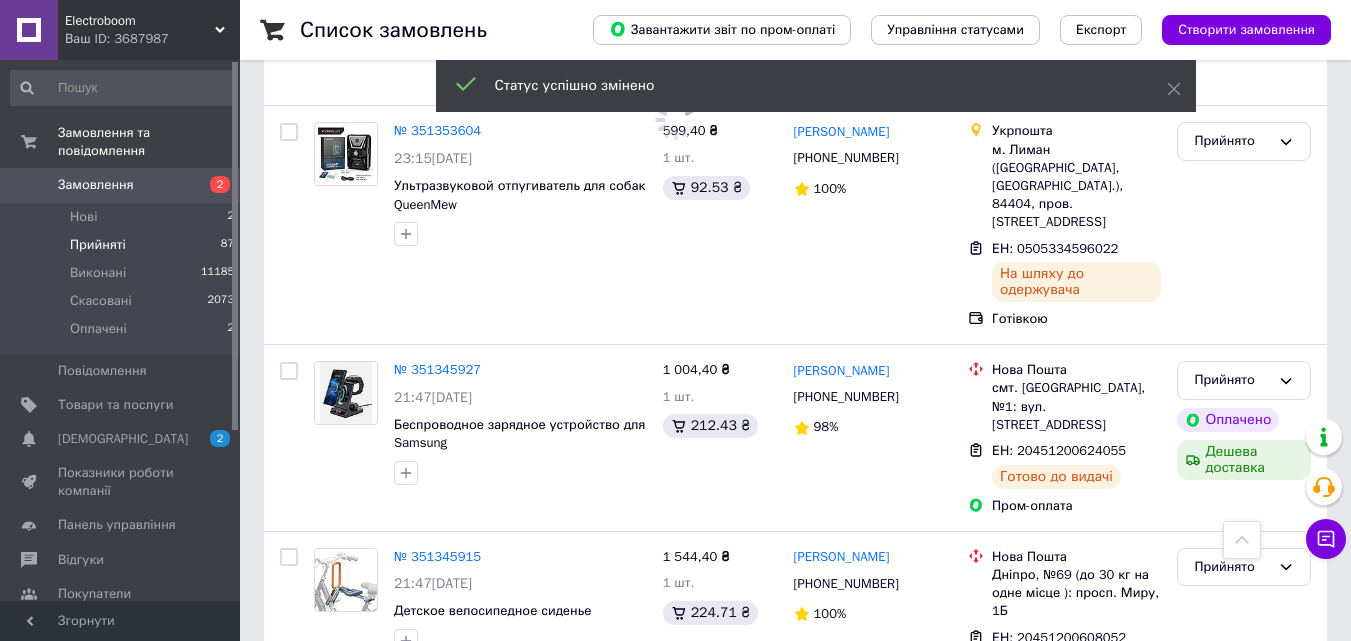 scroll, scrollTop: 9500, scrollLeft: 0, axis: vertical 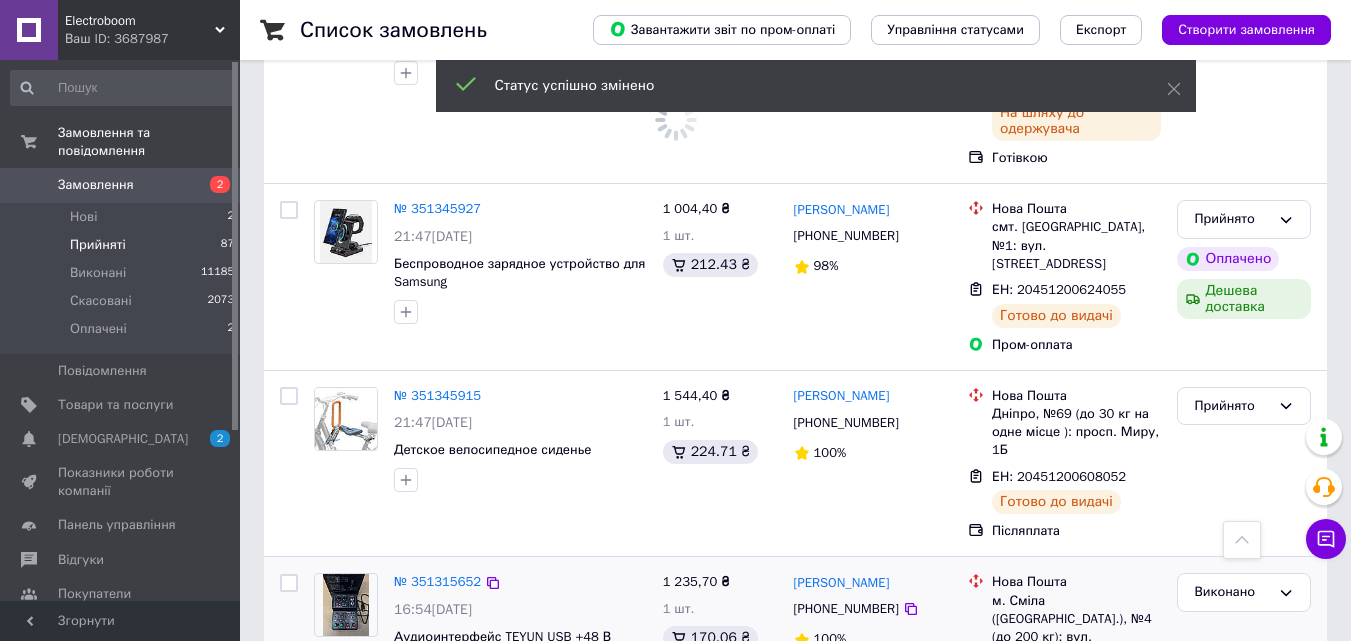 click on "Прийнято" at bounding box center (1232, 797) 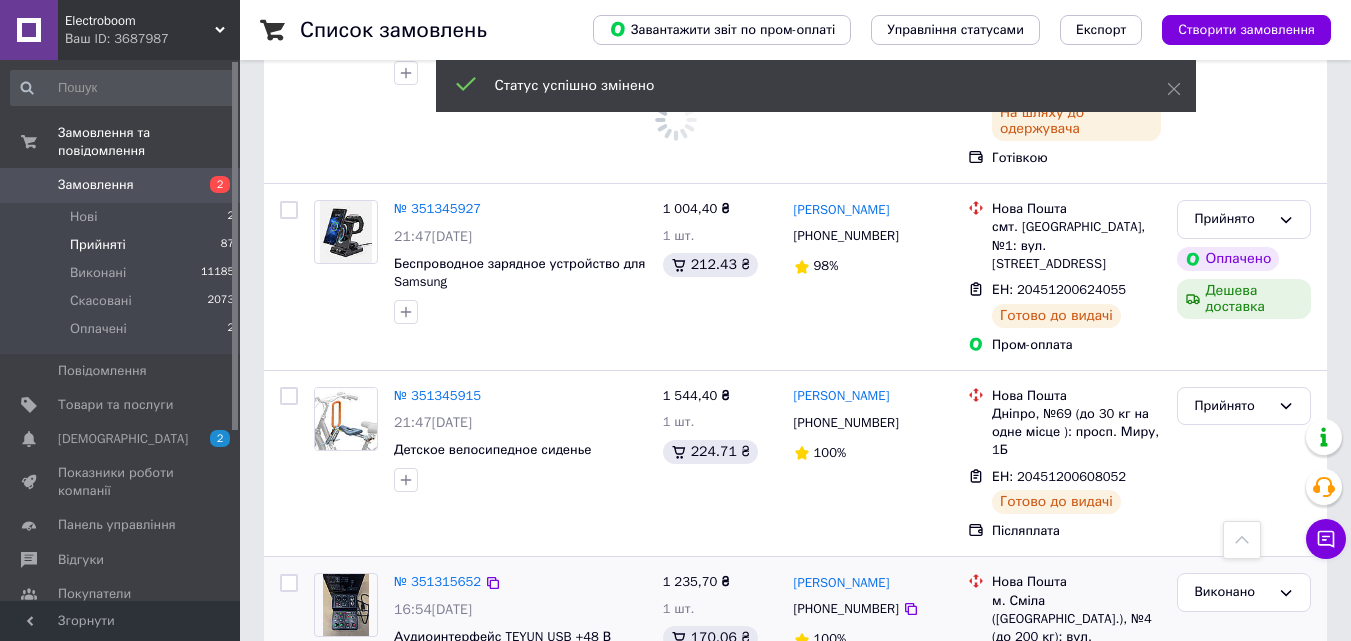 click on "Виконано" at bounding box center [1244, 839] 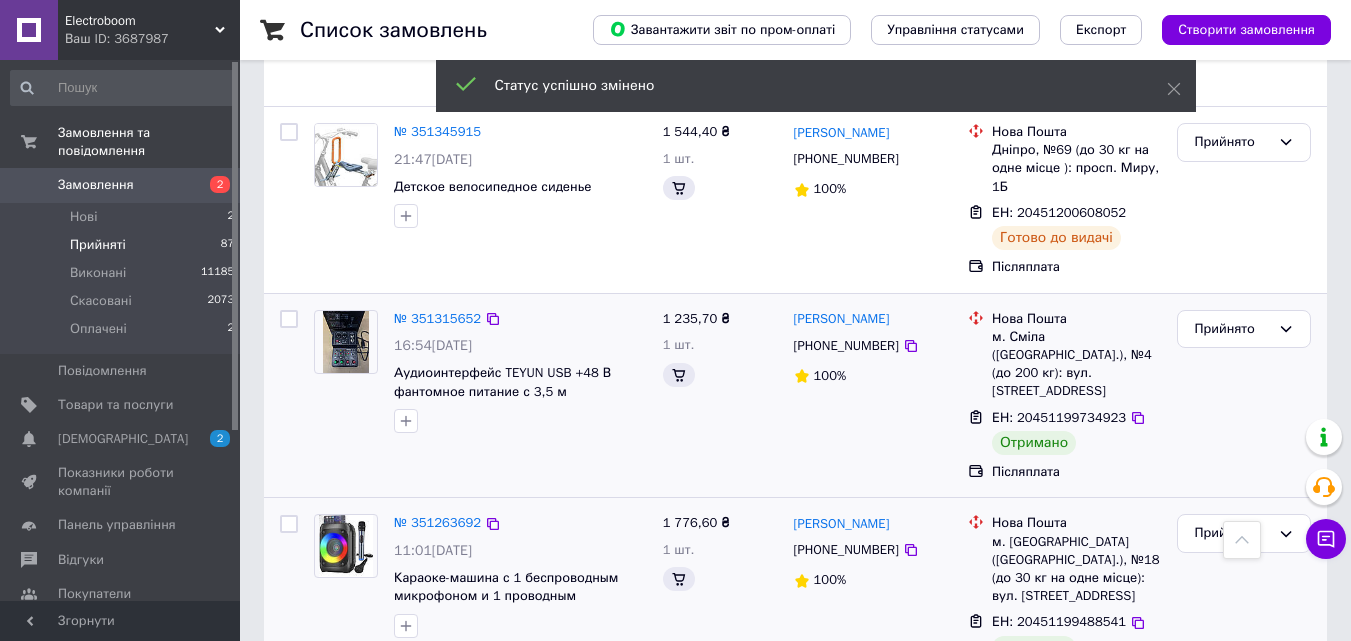 click on "Прийнято" at bounding box center [1232, 738] 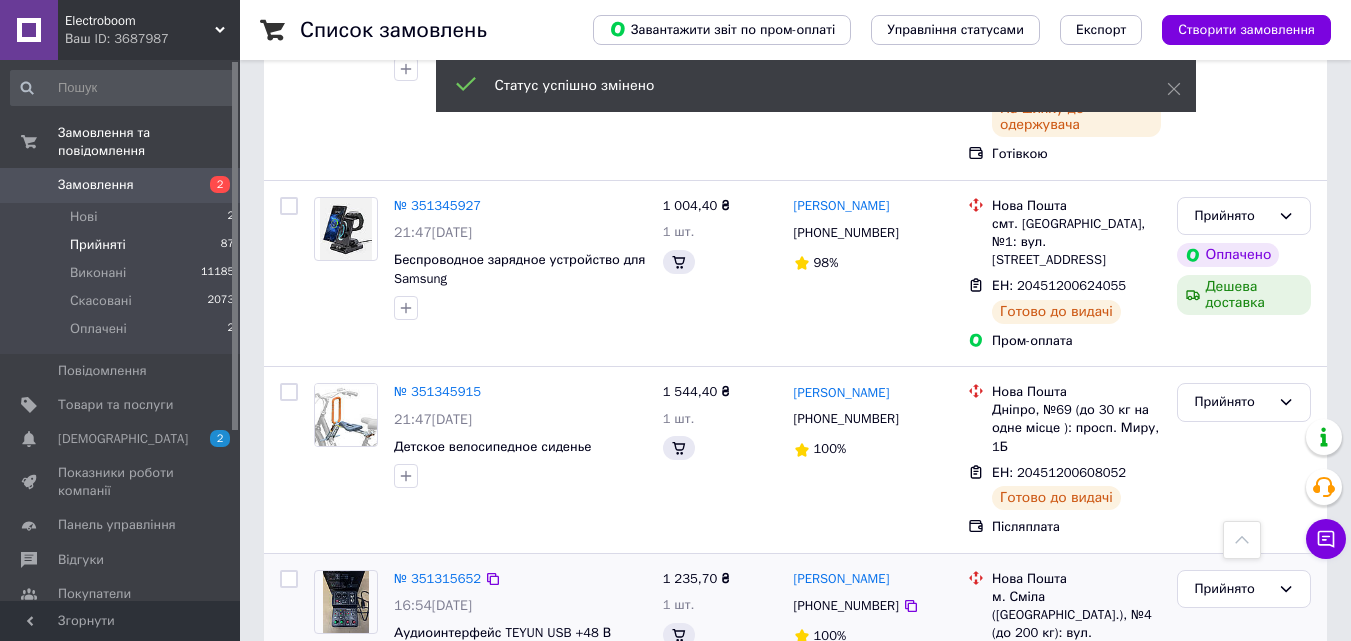 scroll, scrollTop: 7885, scrollLeft: 0, axis: vertical 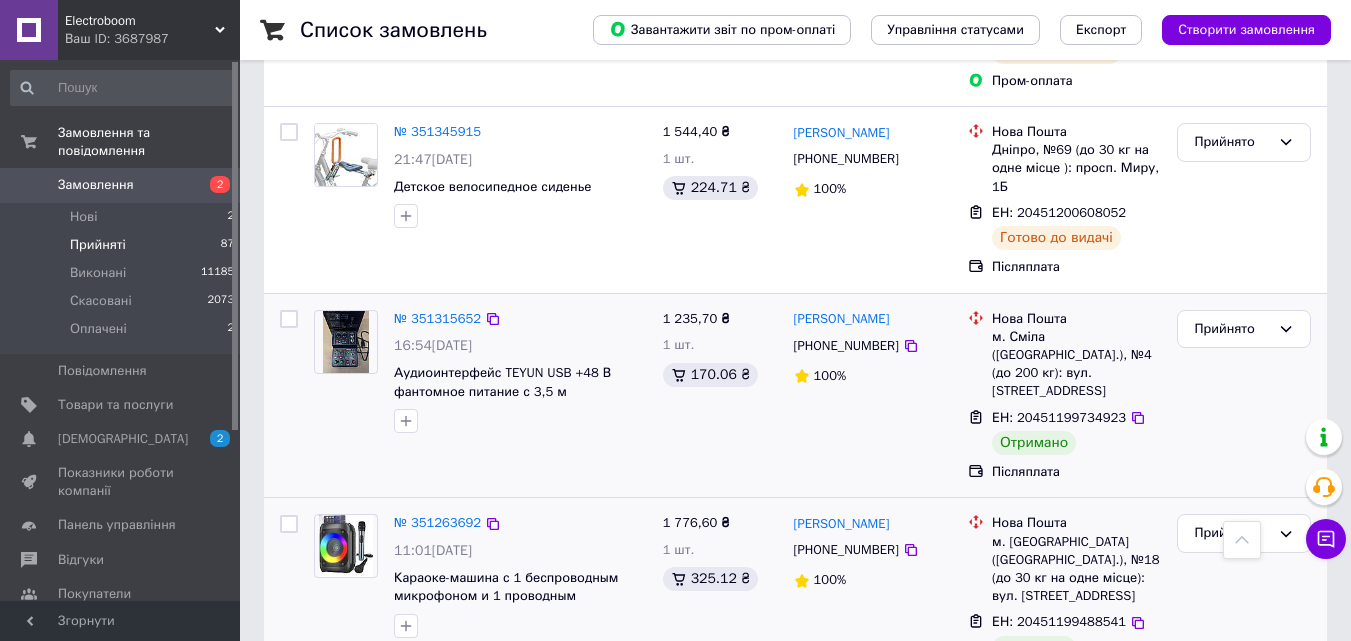 click on "Виконано" at bounding box center (1244, 780) 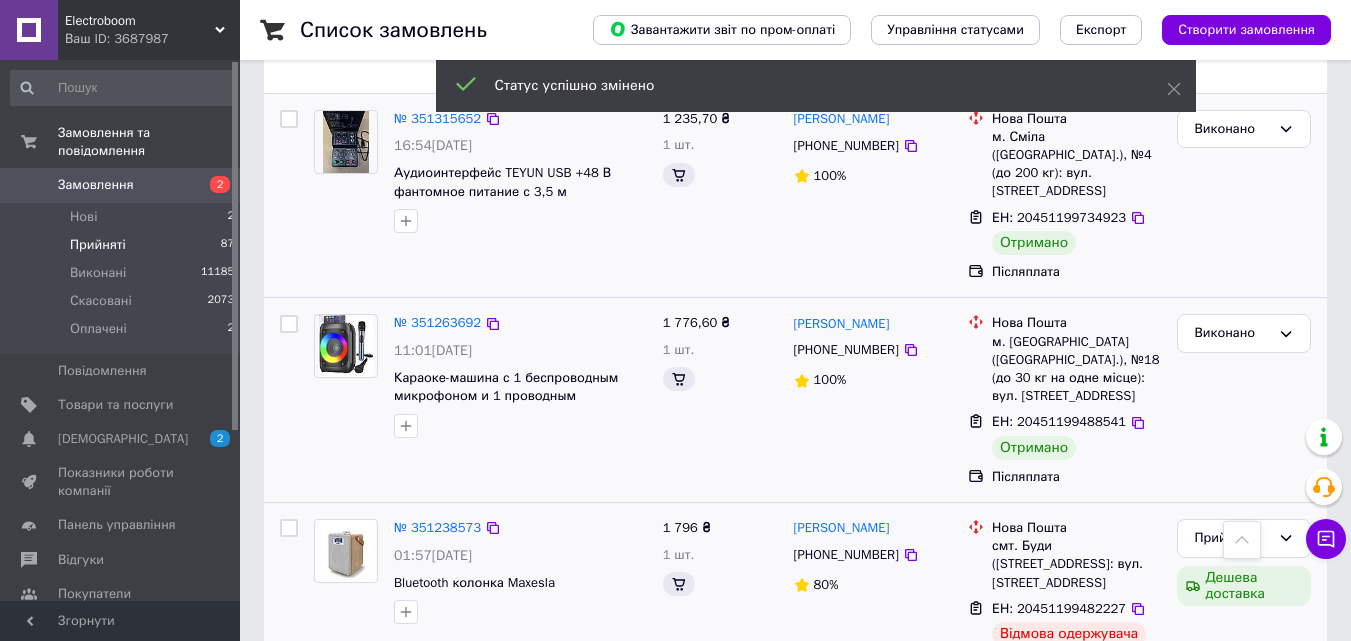 click on "Прийнято" at bounding box center [1232, 725] 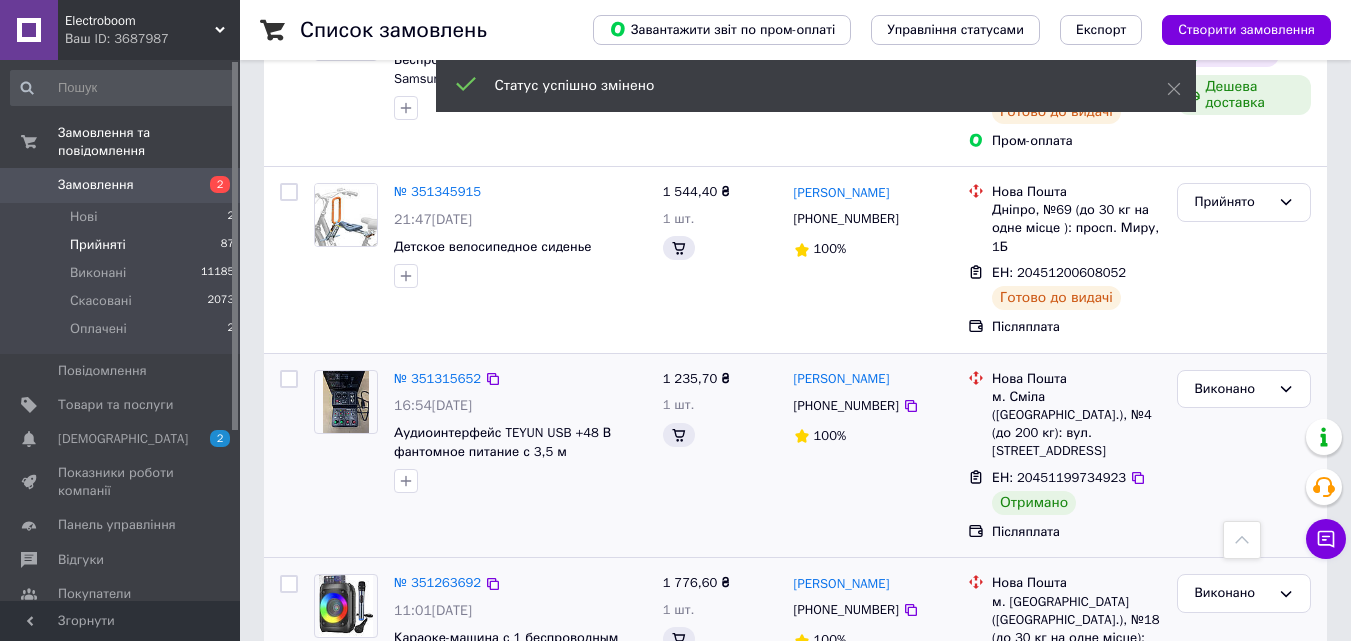 scroll, scrollTop: 8085, scrollLeft: 0, axis: vertical 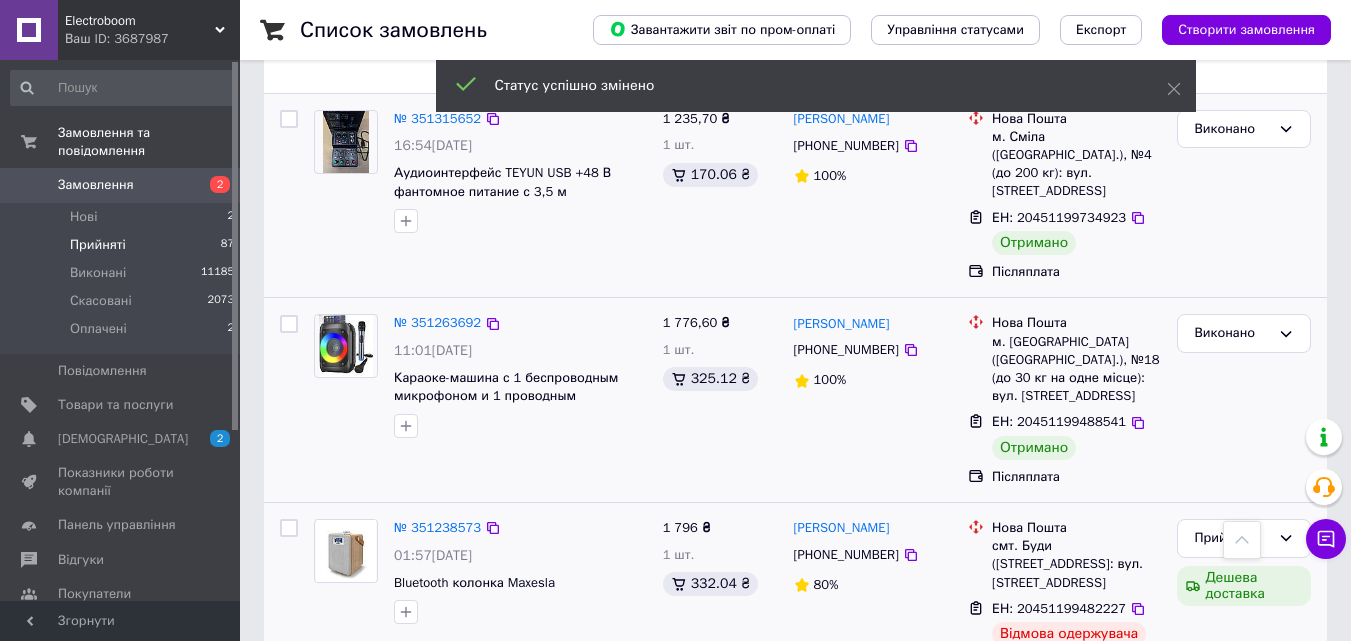 click on "Виконано" at bounding box center (1244, 766) 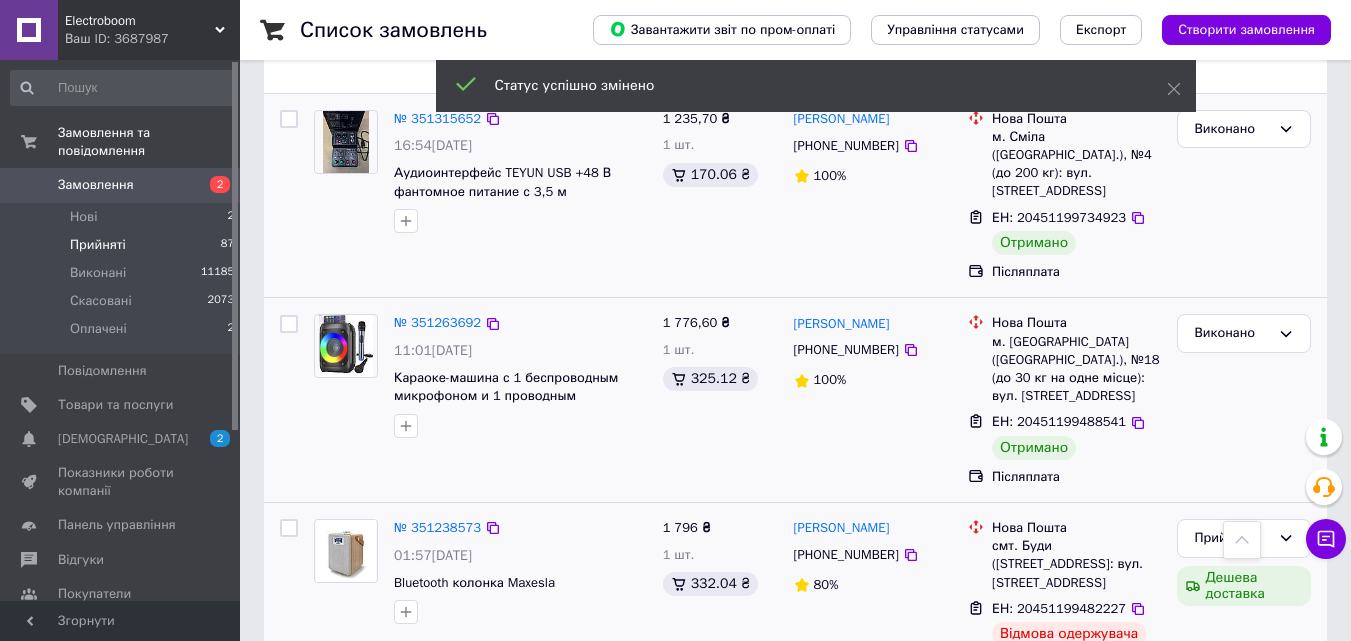 click on "Прийнято" at bounding box center [1232, 911] 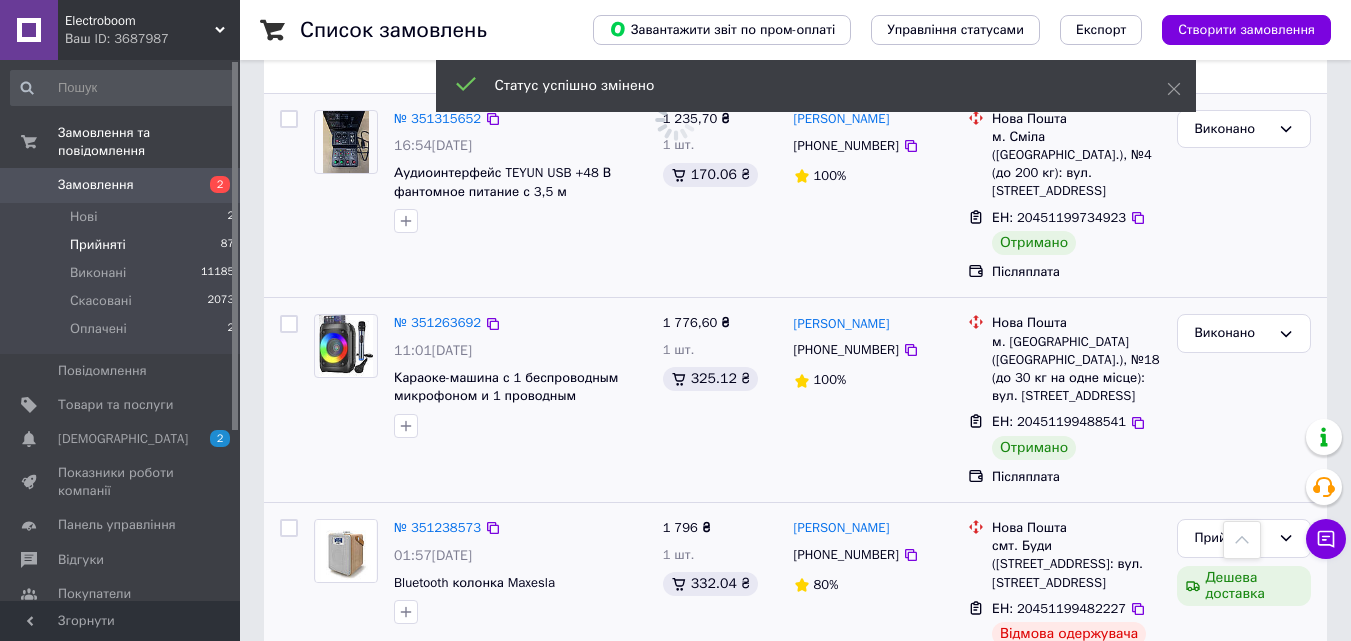 click on "Виконано" at bounding box center (1244, 953) 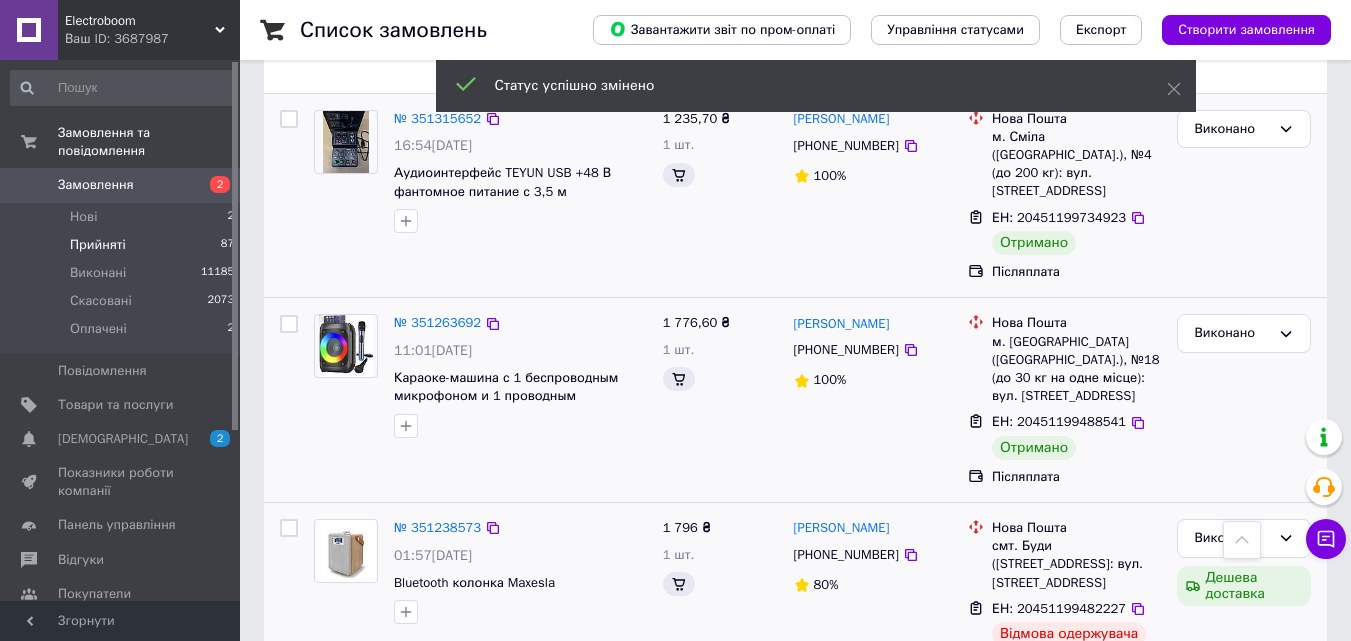 scroll, scrollTop: 8385, scrollLeft: 0, axis: vertical 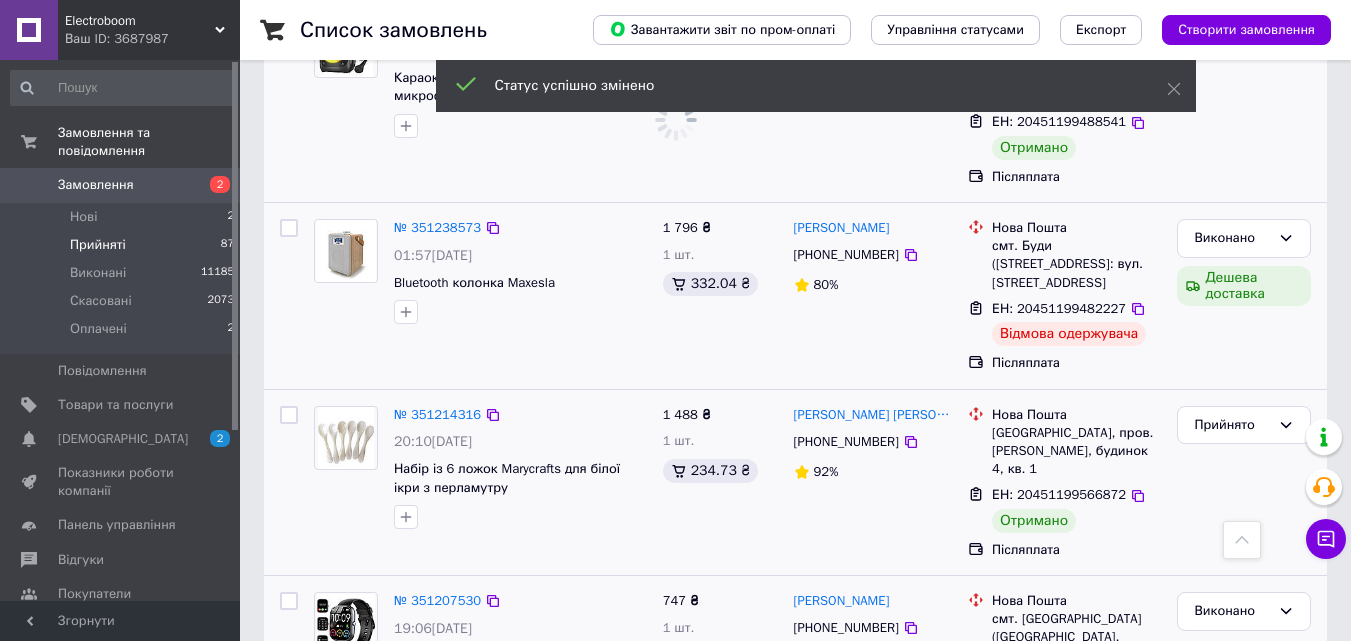 click on "Прийнято" at bounding box center (1232, 852) 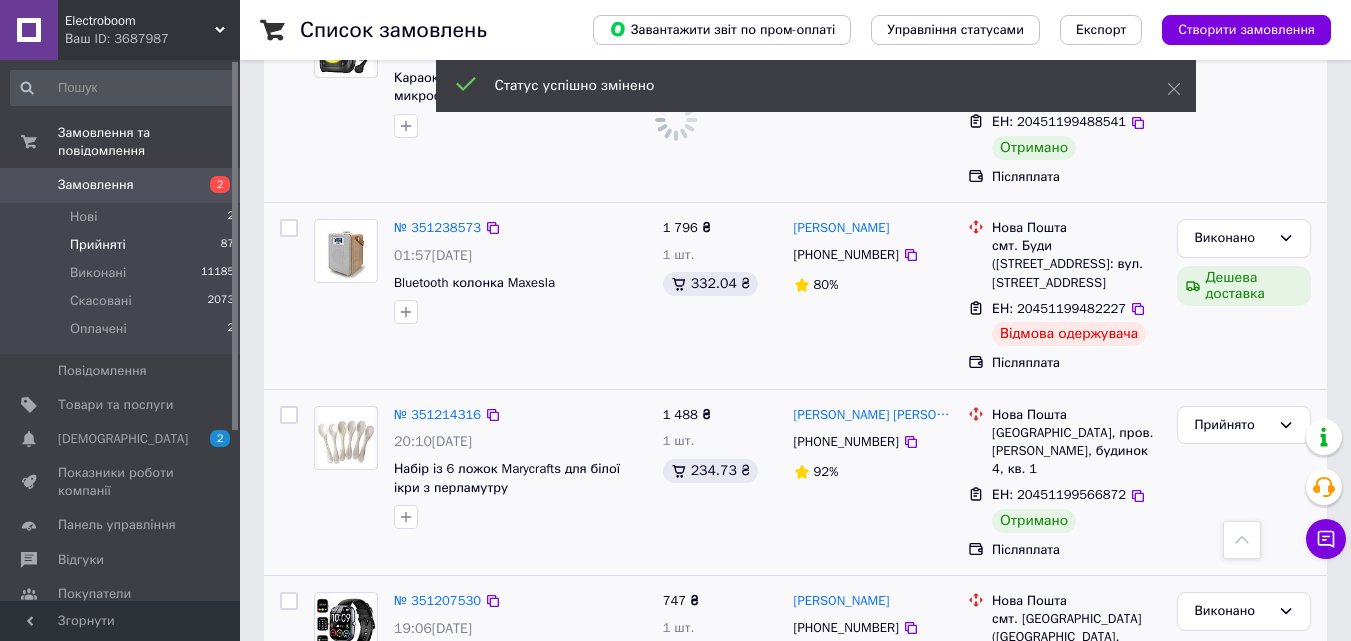 click on "Виконано" at bounding box center (1244, 894) 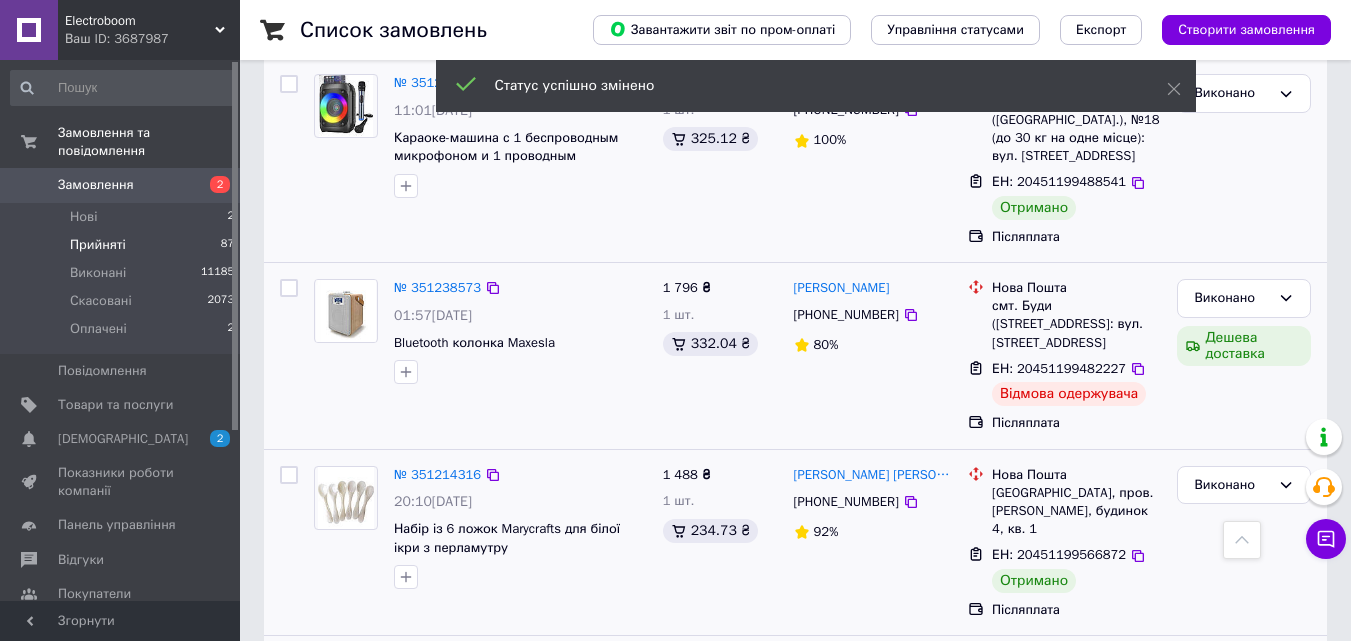scroll, scrollTop: 8585, scrollLeft: 0, axis: vertical 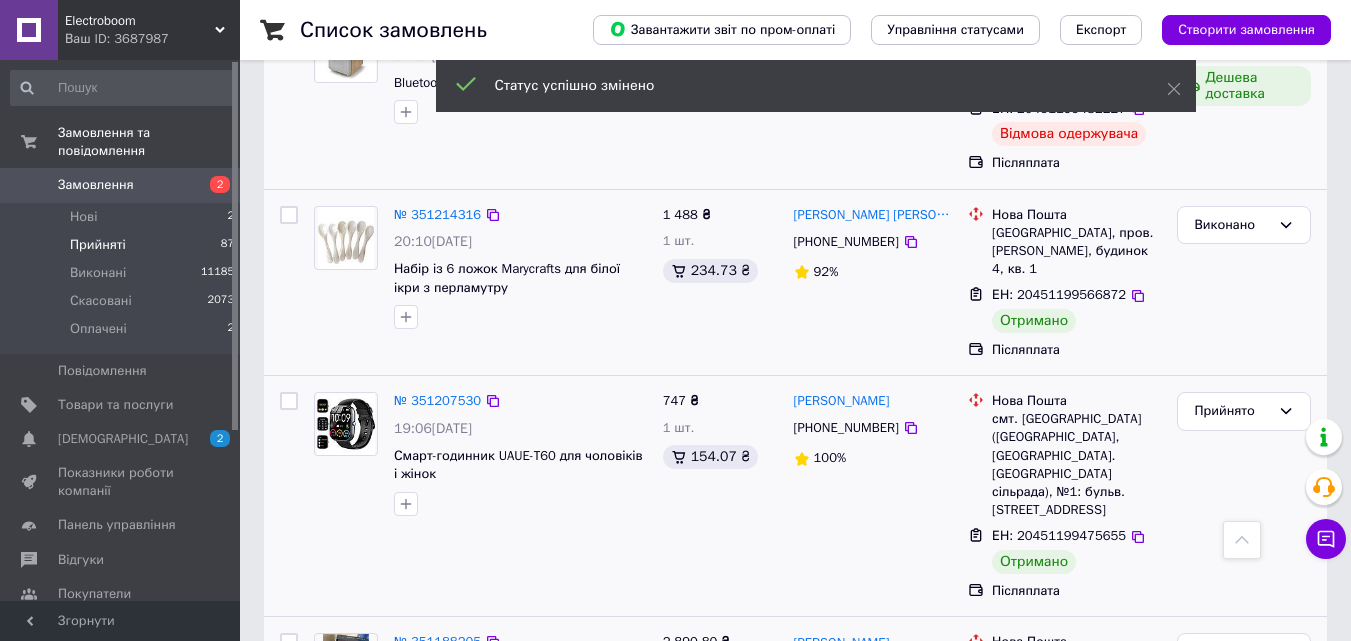 click on "Прийнято" at bounding box center [1232, 911] 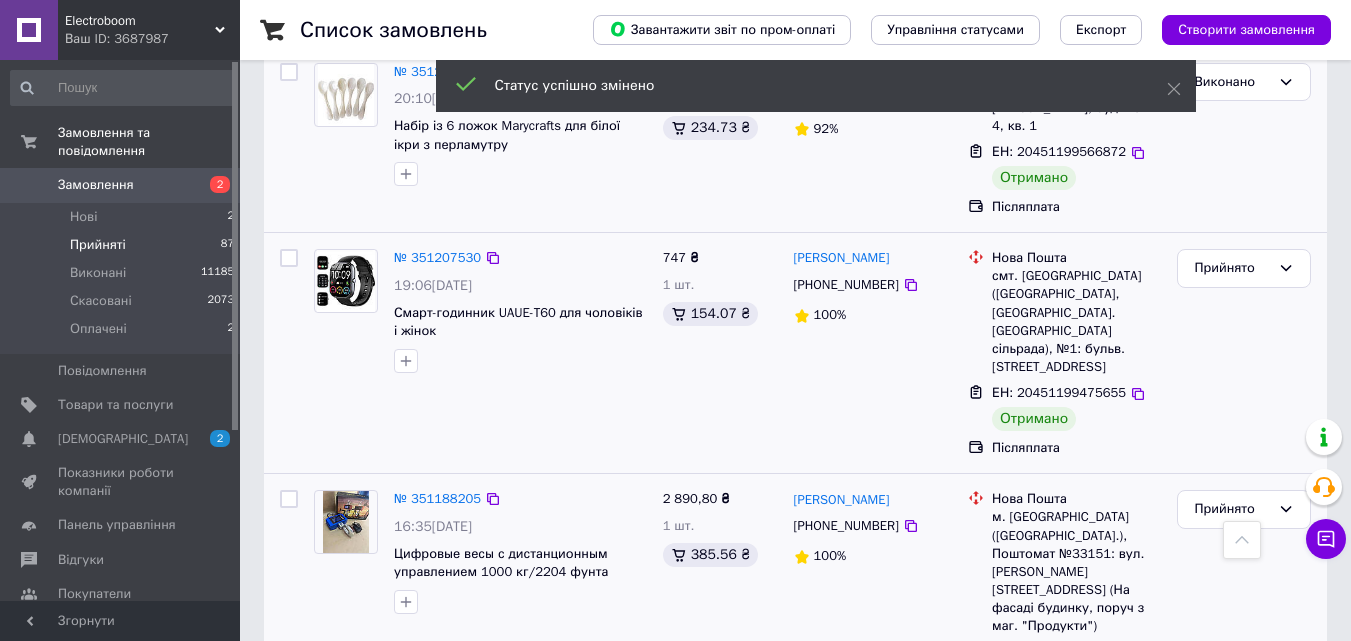 scroll, scrollTop: 8785, scrollLeft: 0, axis: vertical 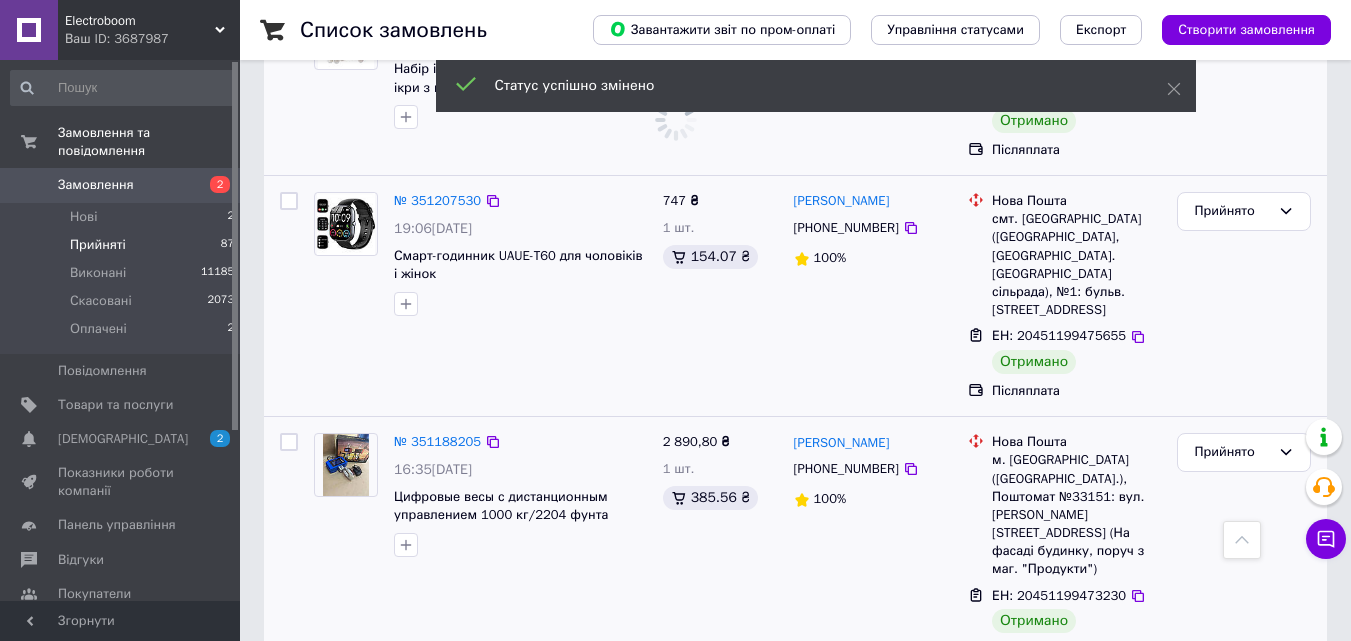click on "Прийнято" at bounding box center (1232, 898) 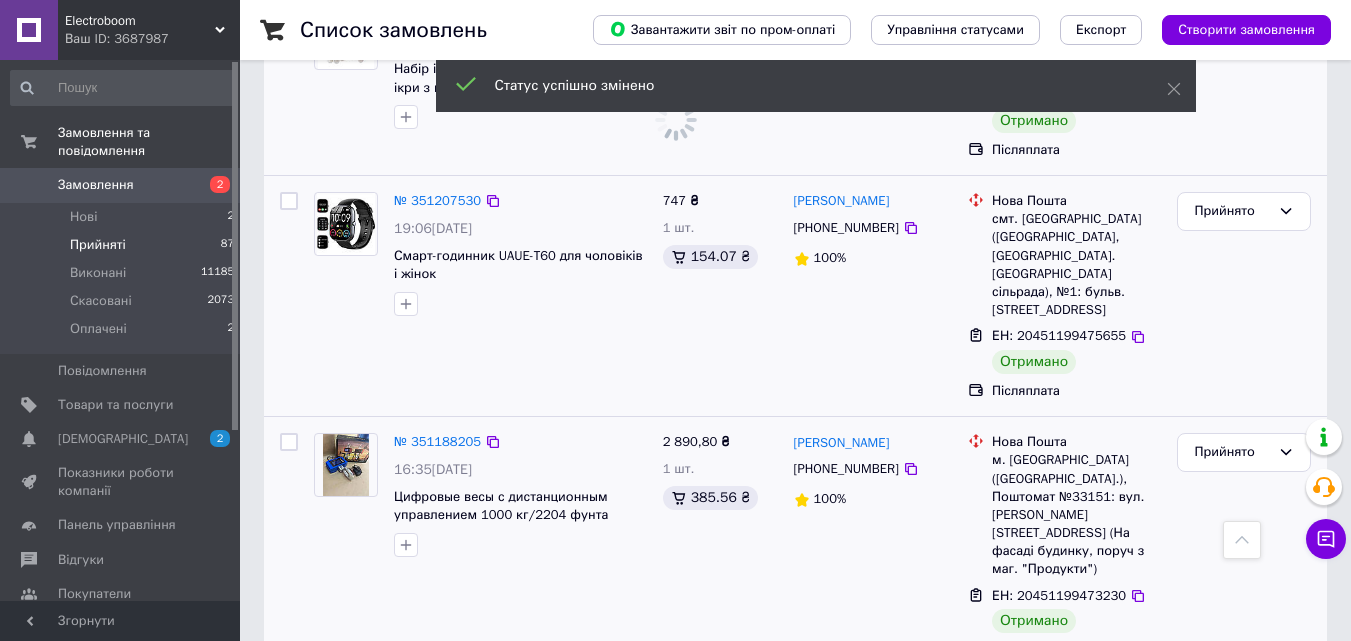 click on "Виконано" at bounding box center [1244, 940] 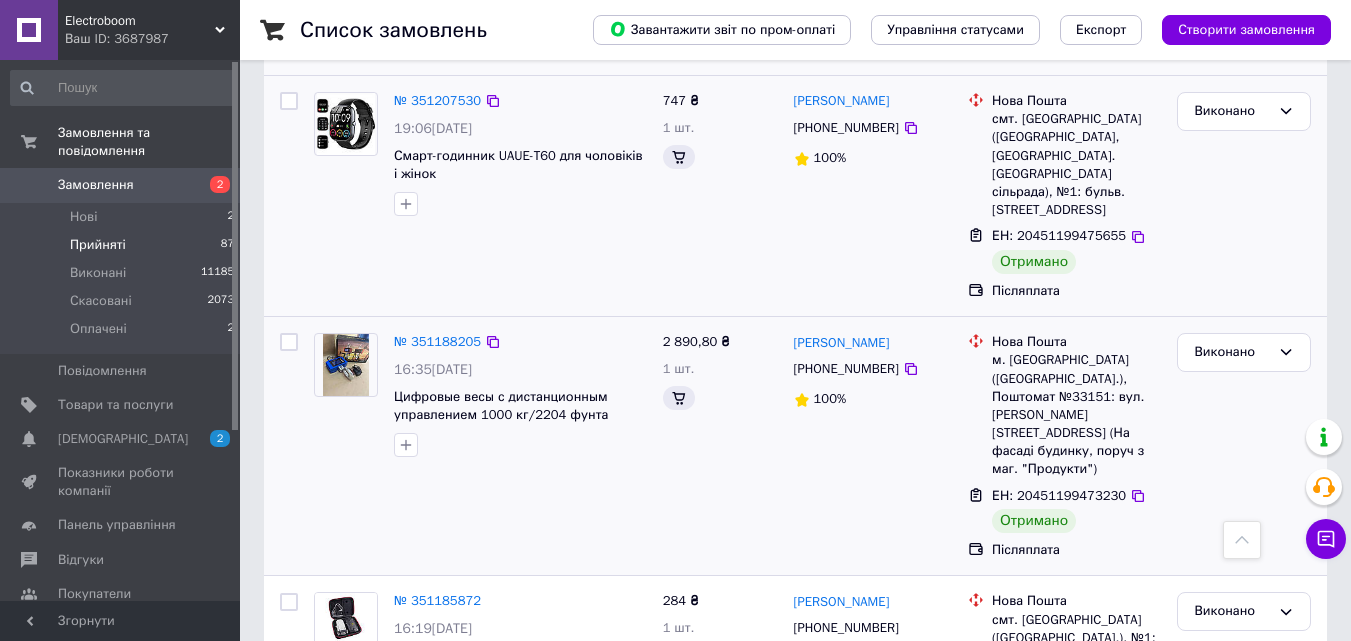 scroll, scrollTop: 8985, scrollLeft: 0, axis: vertical 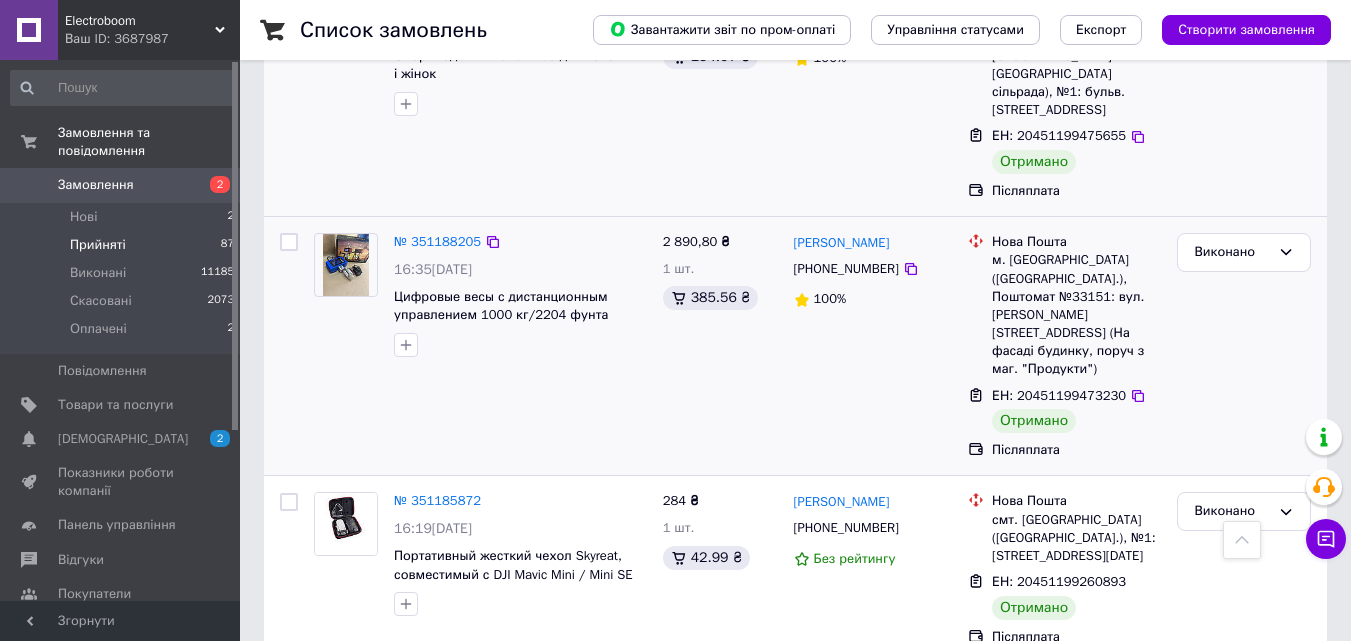 click on "Прийнято" at bounding box center (1232, 884) 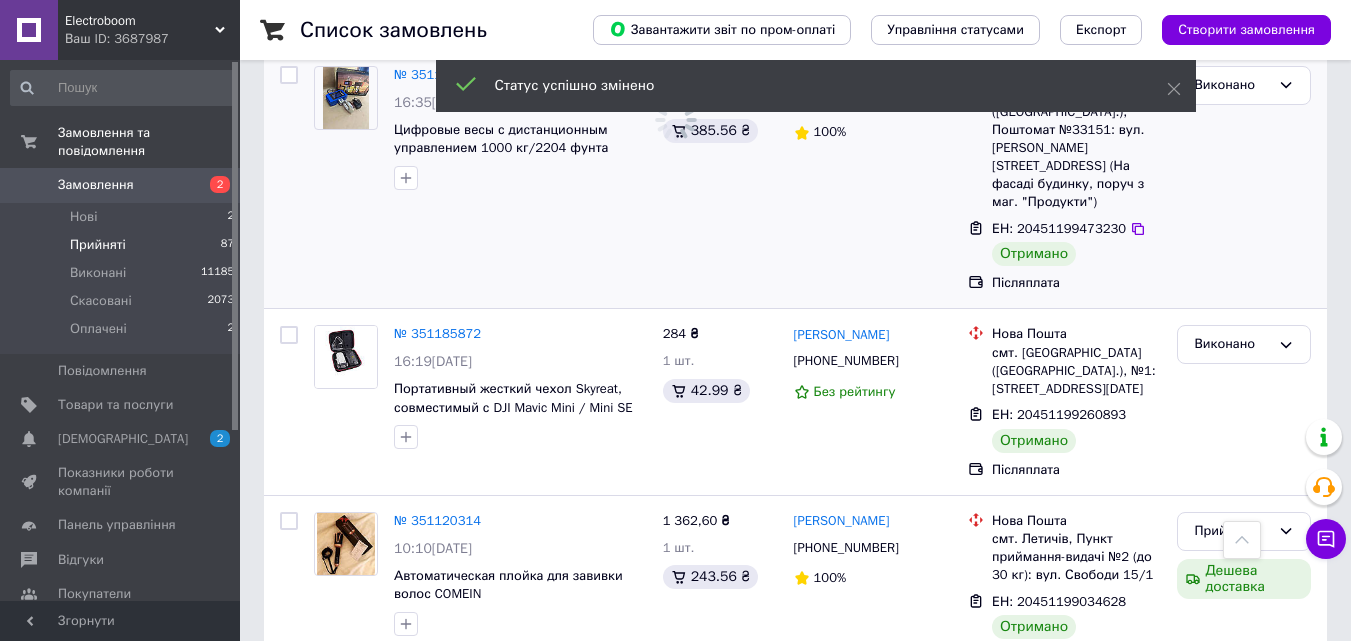 scroll, scrollTop: 9185, scrollLeft: 0, axis: vertical 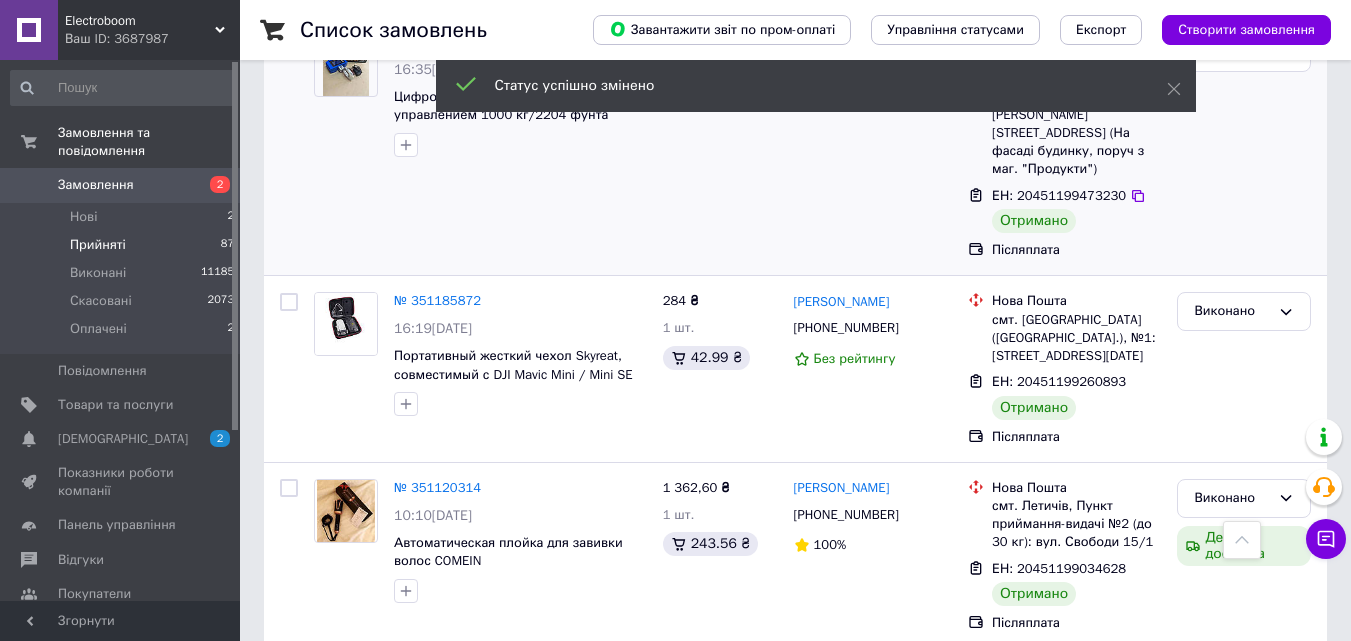 click on "Прийнято" at bounding box center [1232, 871] 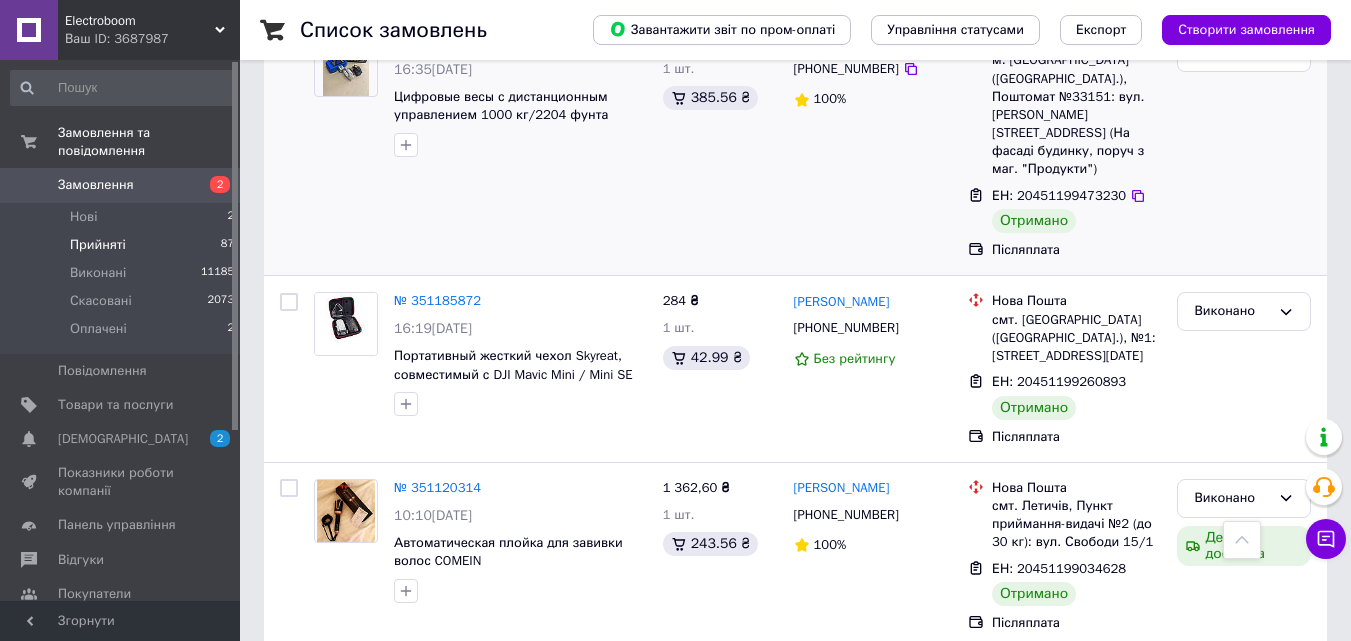 click on "Виконано" at bounding box center (1244, 913) 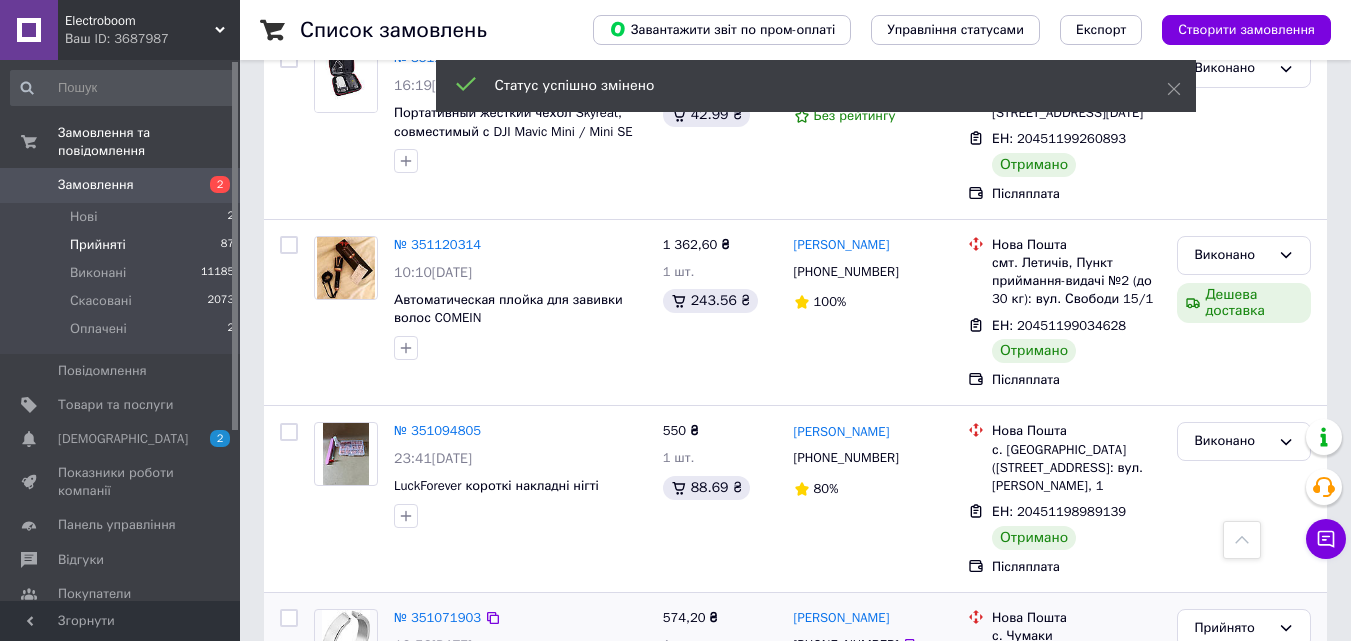 scroll, scrollTop: 9485, scrollLeft: 0, axis: vertical 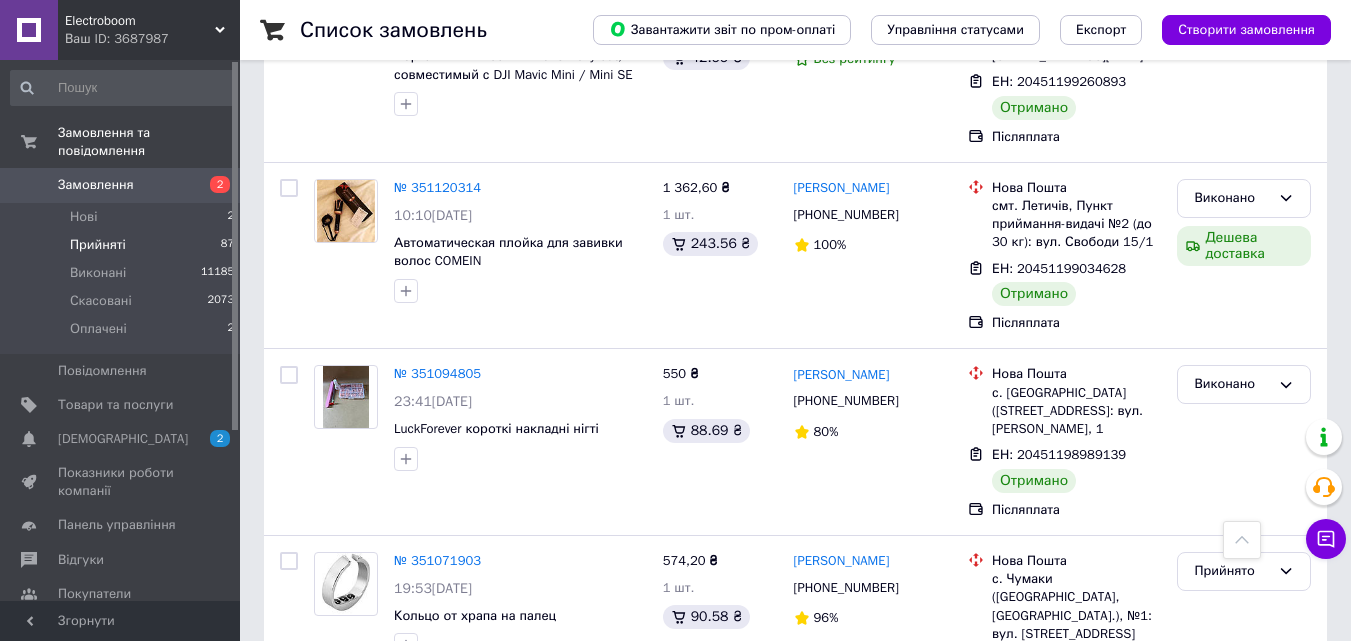 click on "Прийнято" at bounding box center [1232, 944] 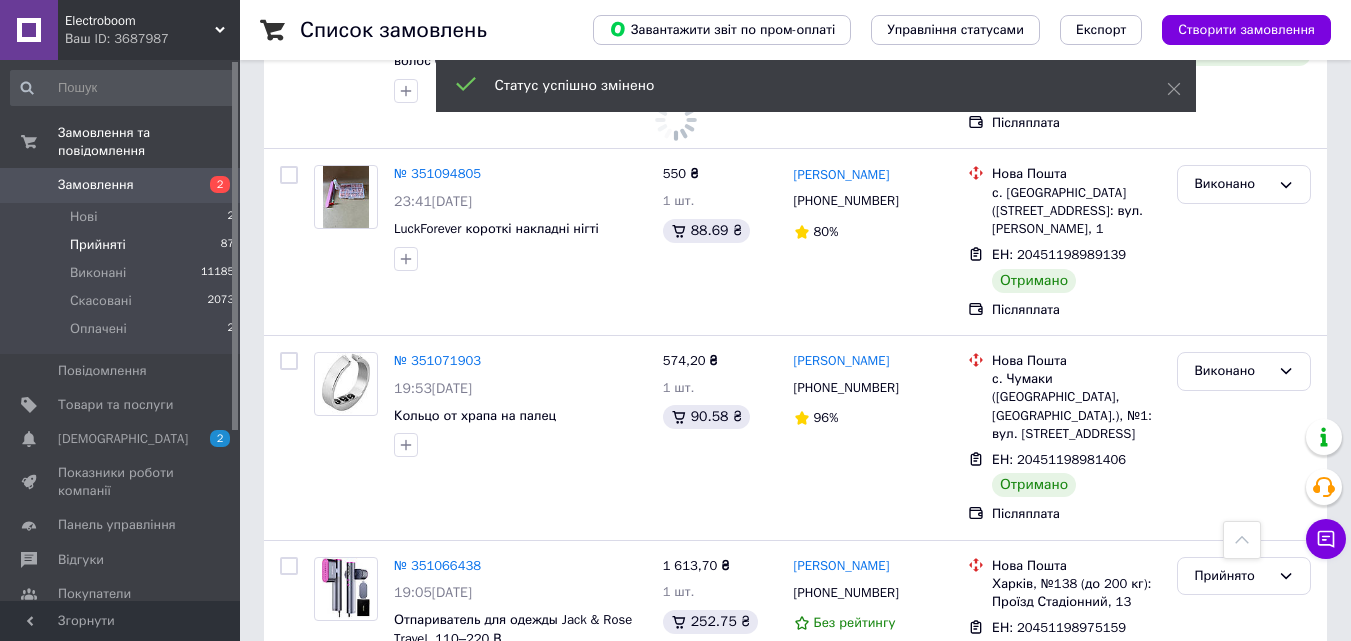 scroll, scrollTop: 9785, scrollLeft: 0, axis: vertical 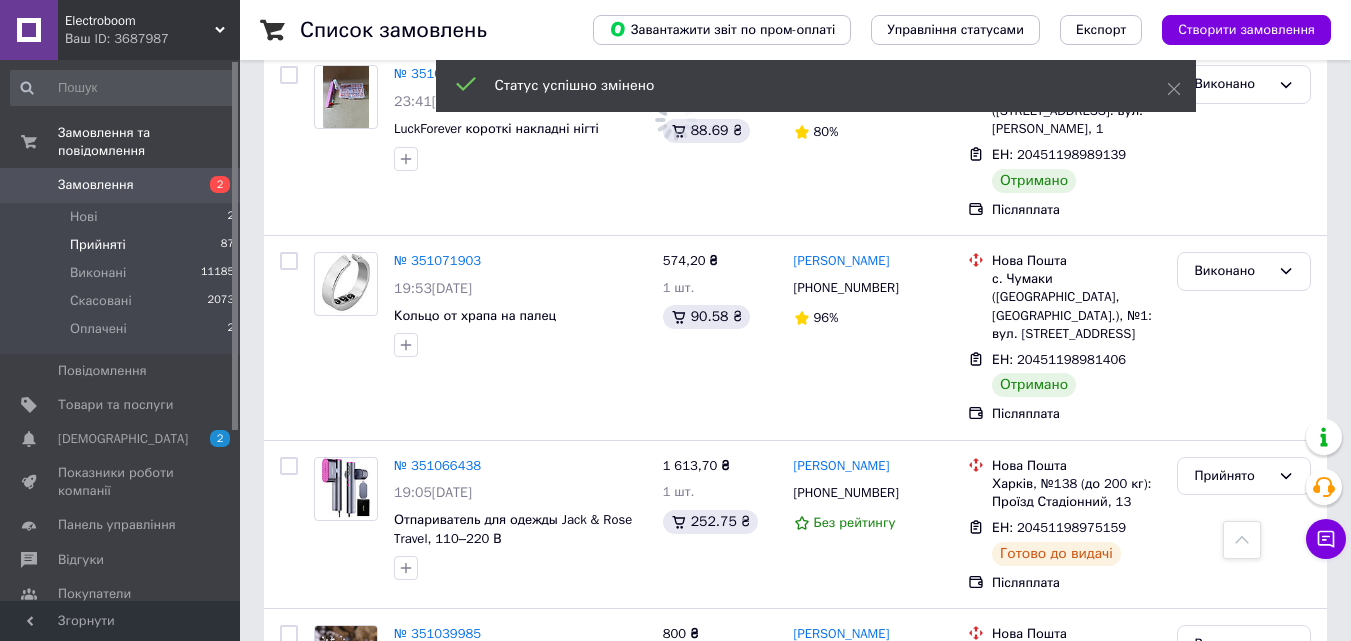 click on "Прийнято" at bounding box center [1244, 849] 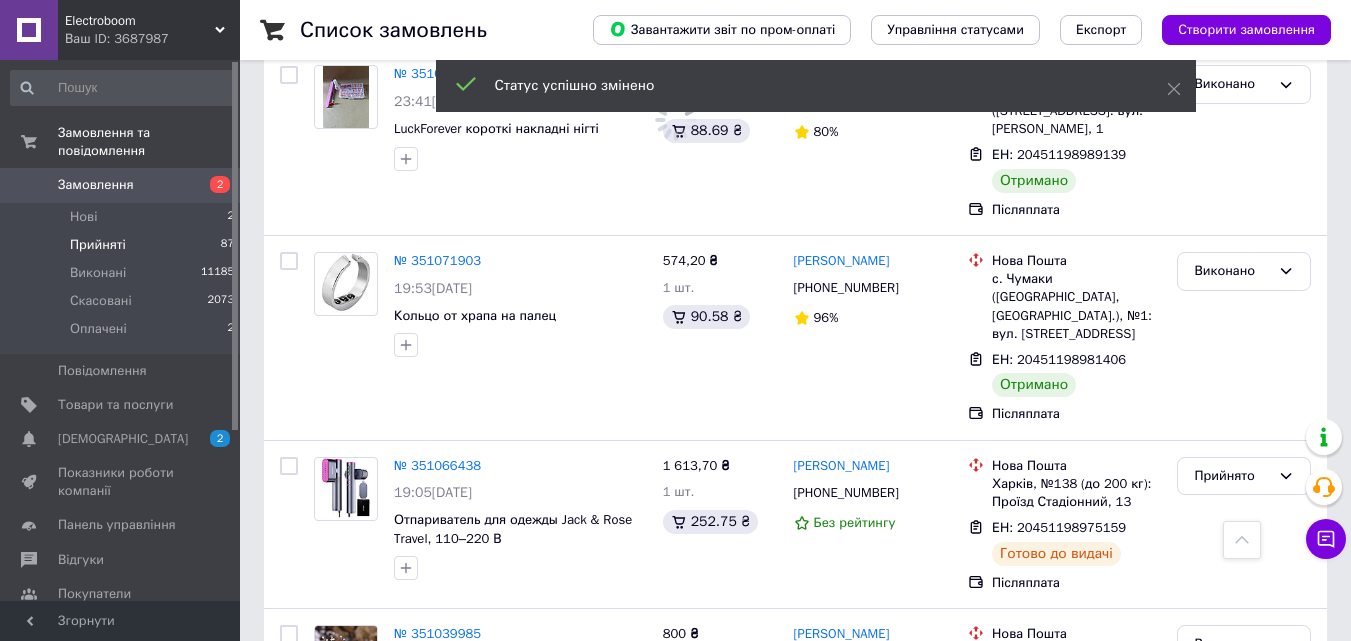 click on "Виконано" at bounding box center (1244, 890) 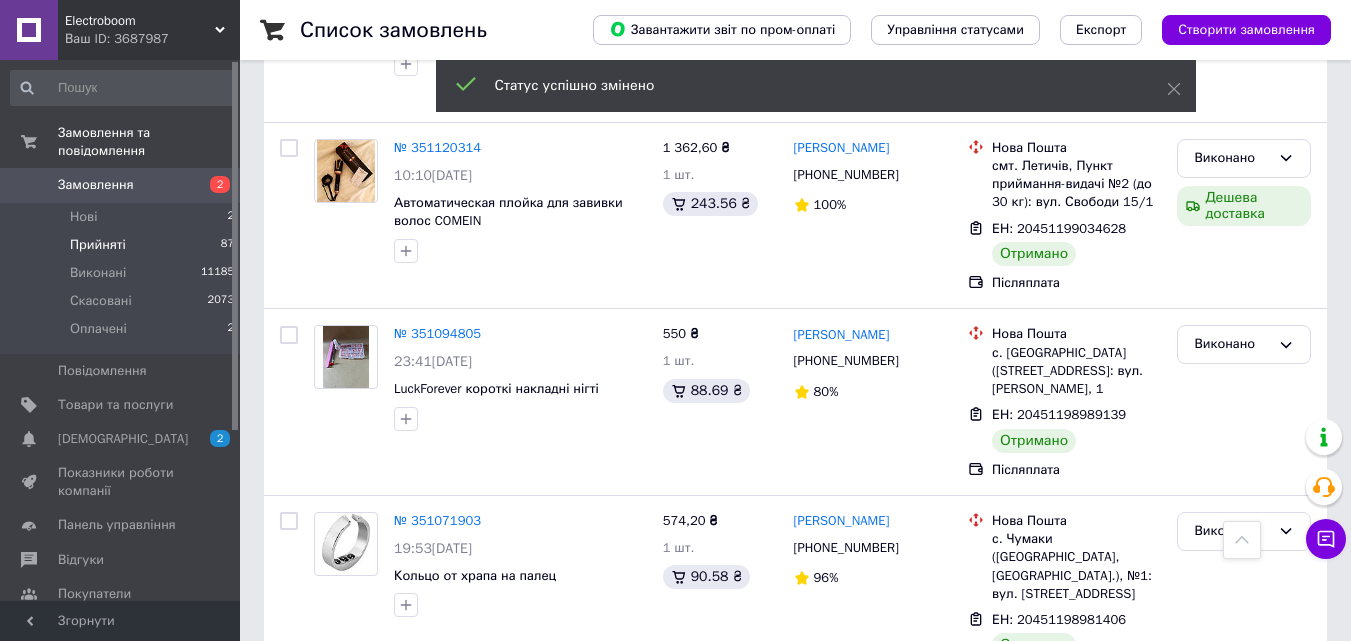 scroll, scrollTop: 9785, scrollLeft: 0, axis: vertical 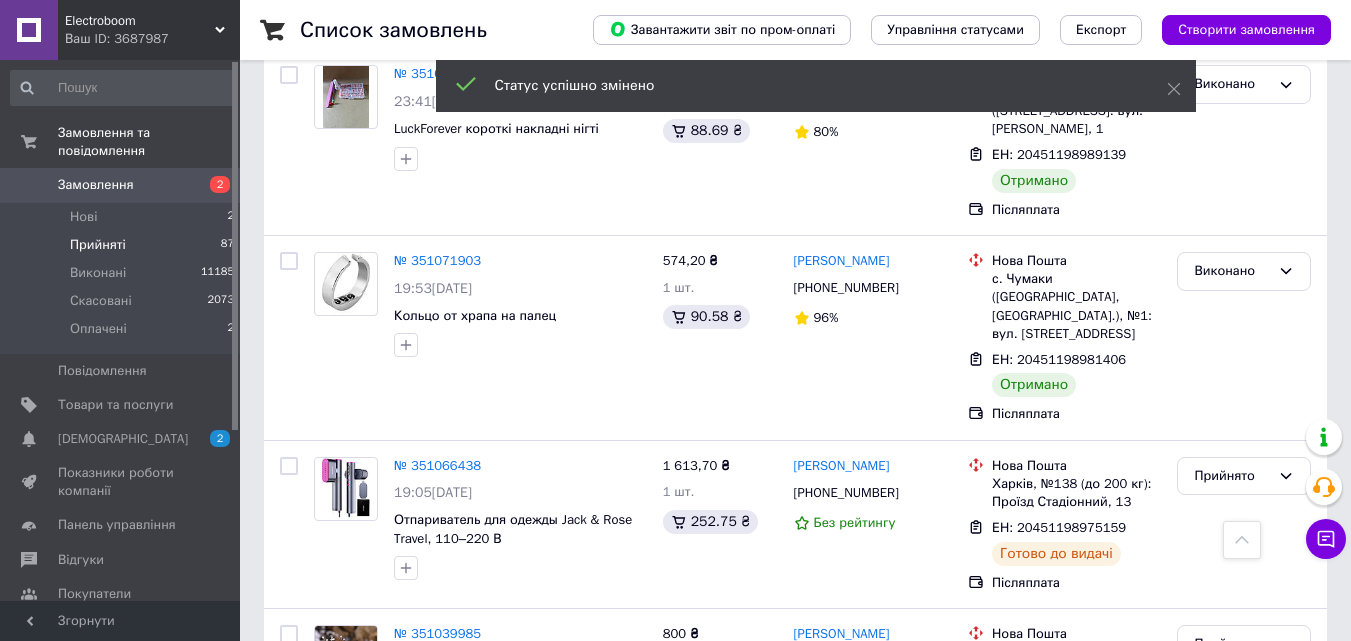 click on "Прийнято" at bounding box center (1232, 1053) 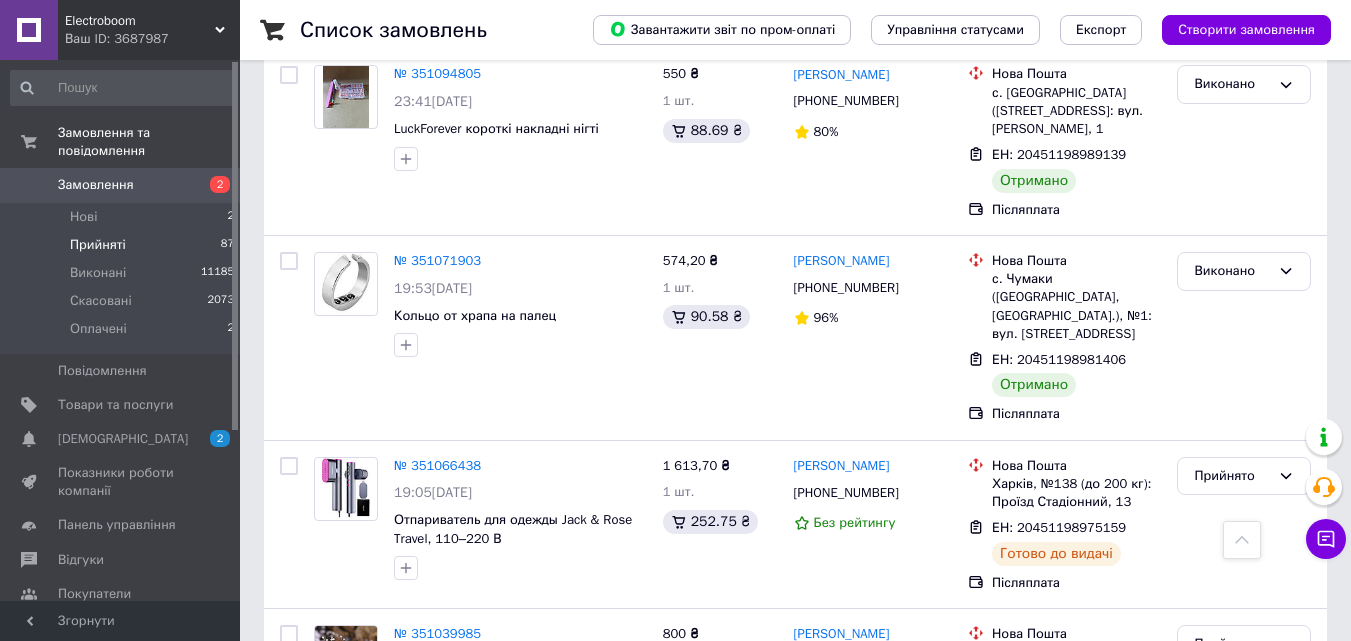 click on "Виконано" at bounding box center [1244, 1095] 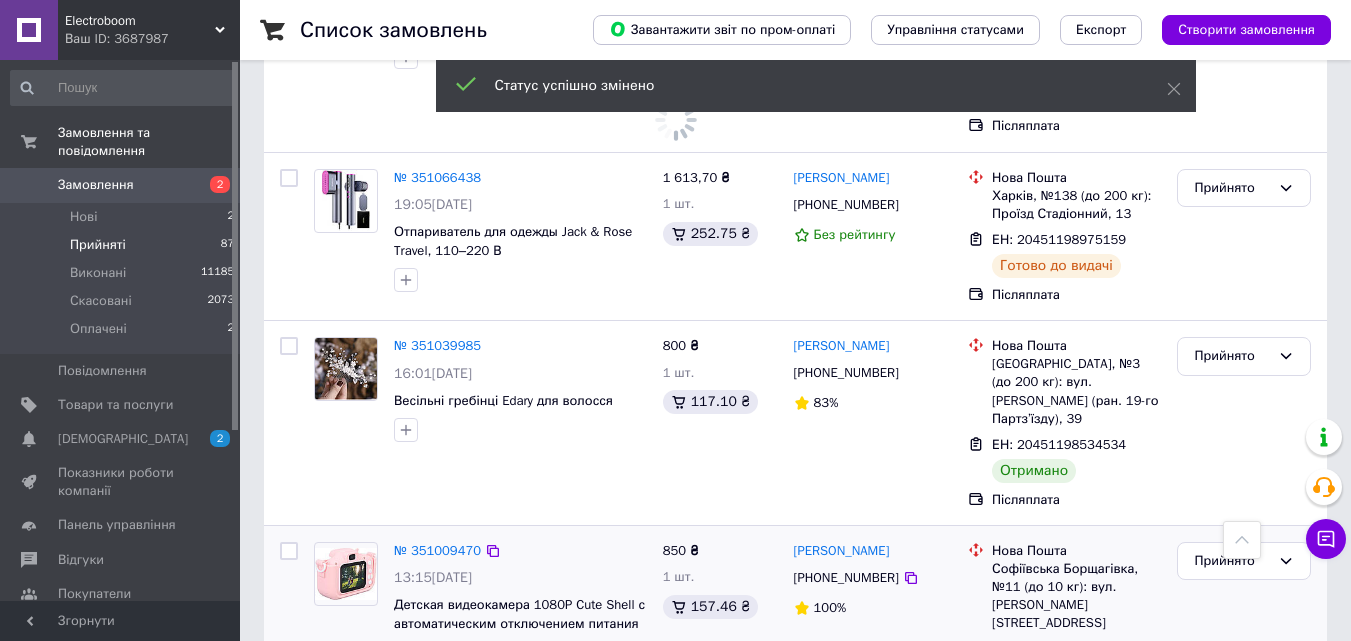 scroll, scrollTop: 10085, scrollLeft: 0, axis: vertical 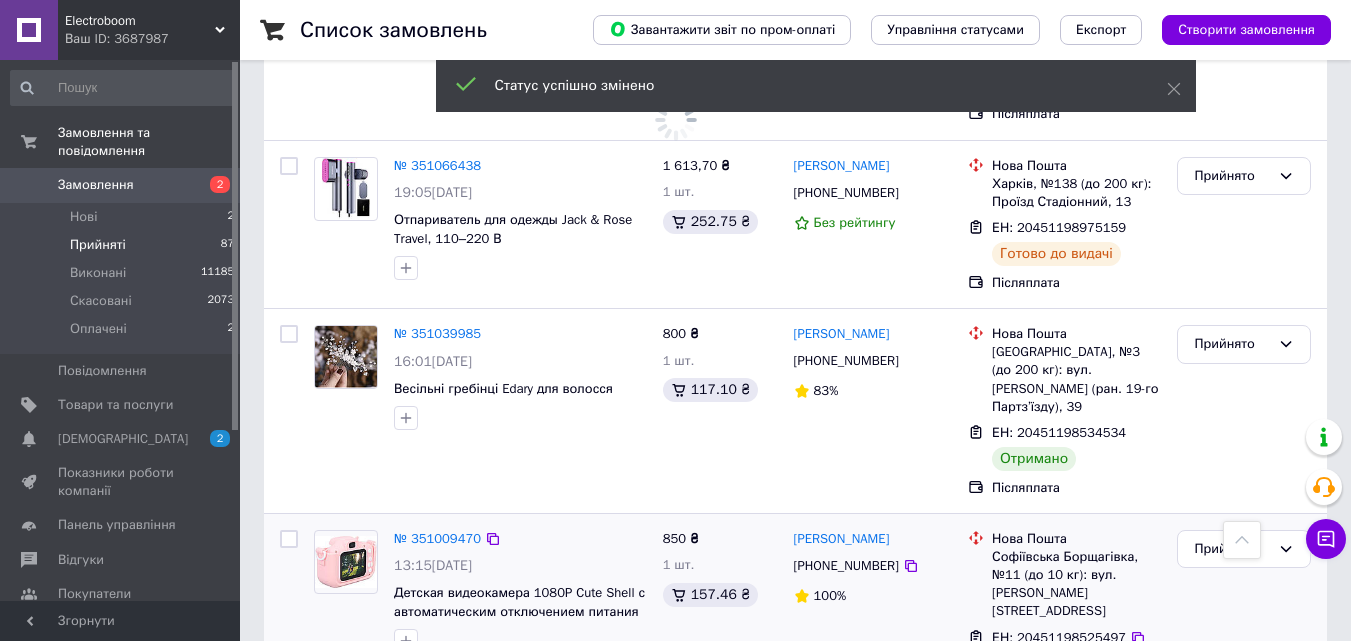 click on "Прийнято" at bounding box center (1232, 958) 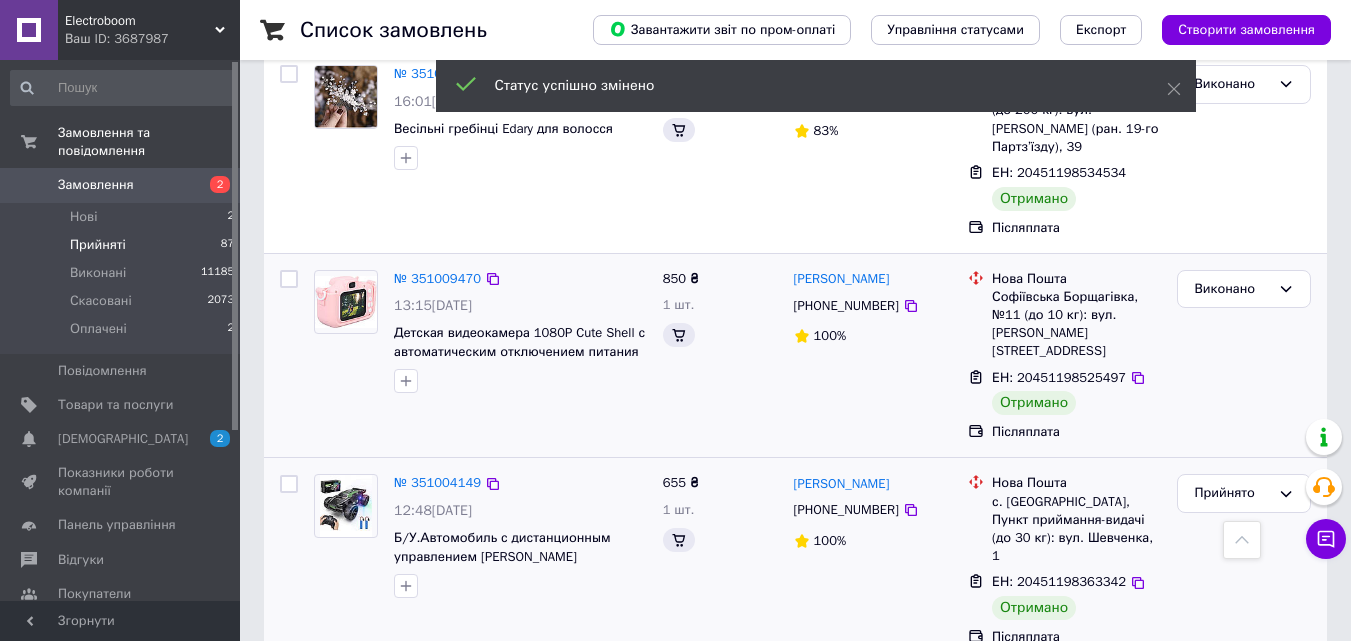 scroll, scrollTop: 10085, scrollLeft: 0, axis: vertical 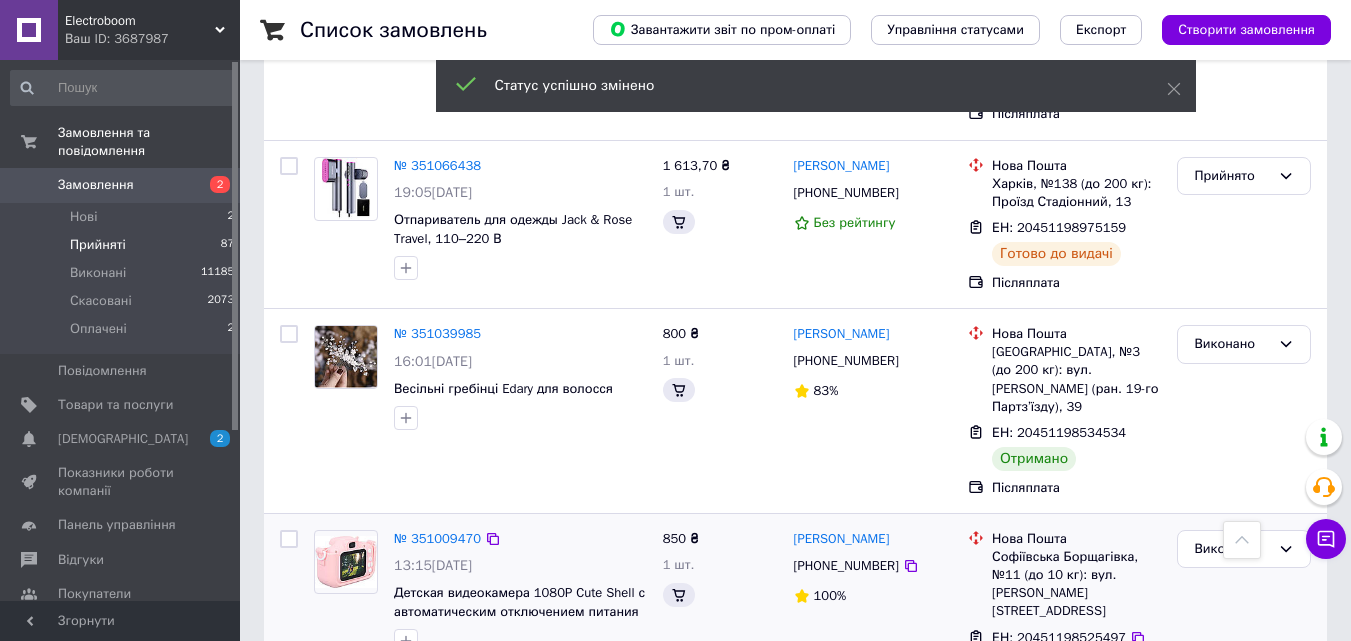 click on "Виконано" at bounding box center (1244, 1000) 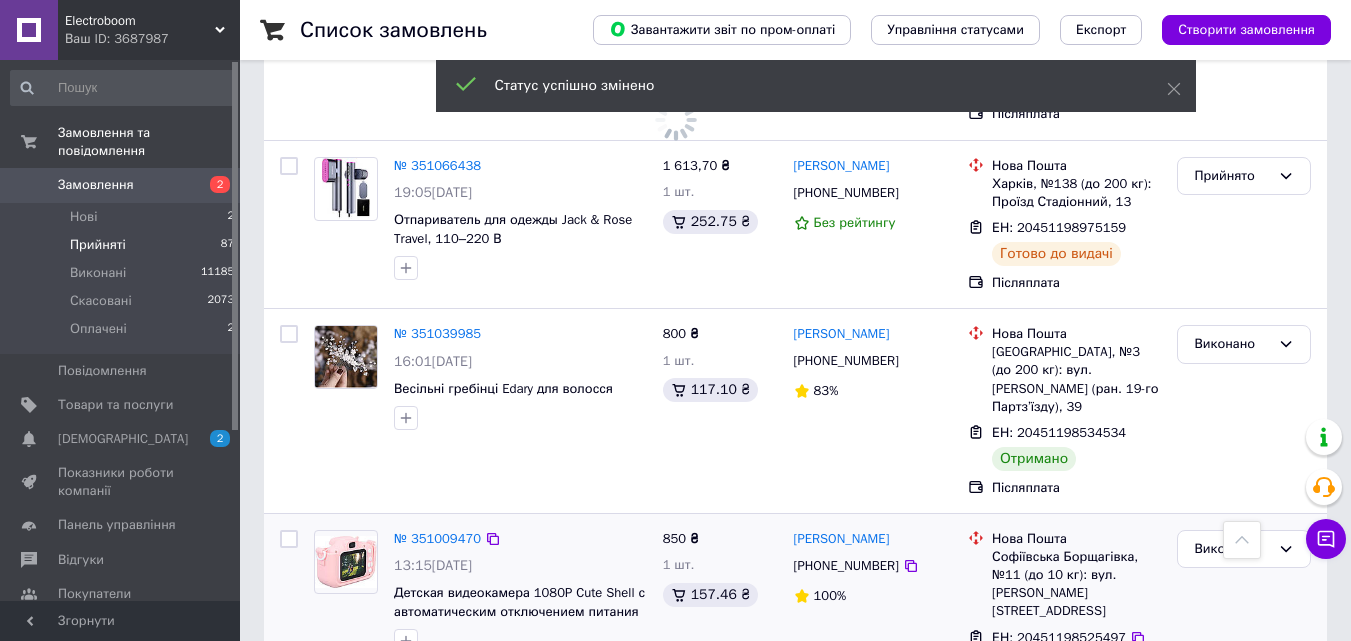 scroll, scrollTop: 10285, scrollLeft: 0, axis: vertical 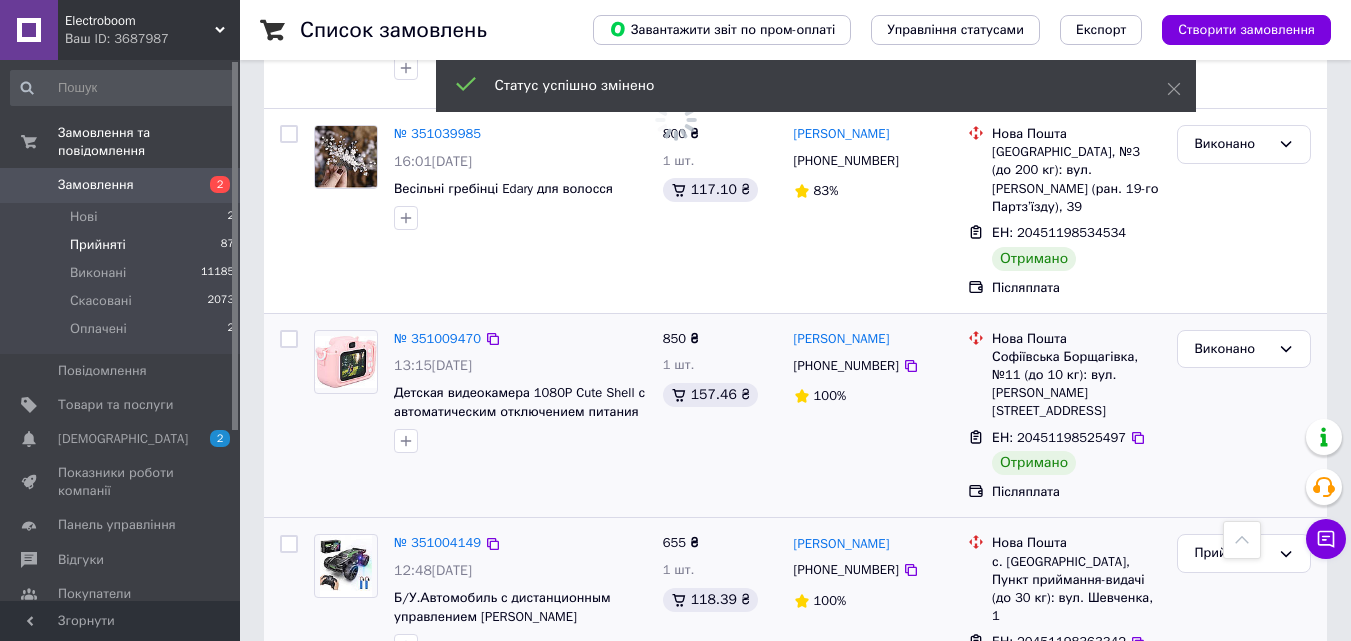 click on "Прийнято" at bounding box center (1232, 926) 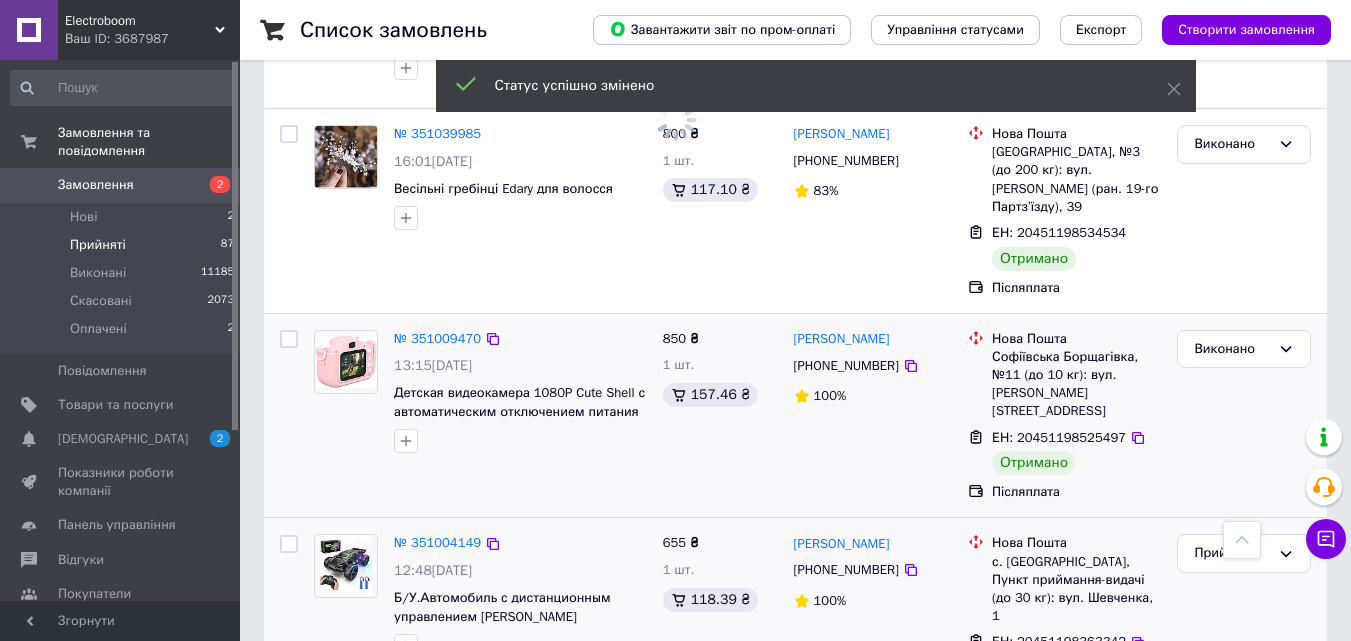 click on "Виконано" at bounding box center (1244, 968) 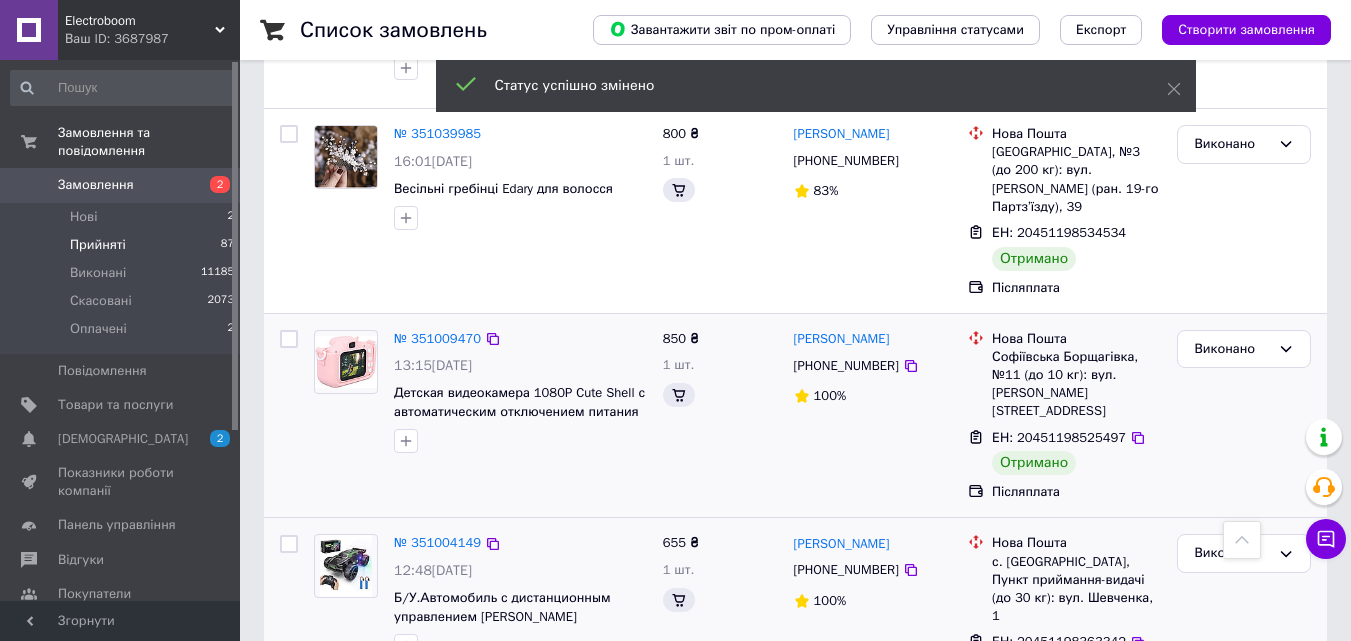 scroll, scrollTop: 10485, scrollLeft: 0, axis: vertical 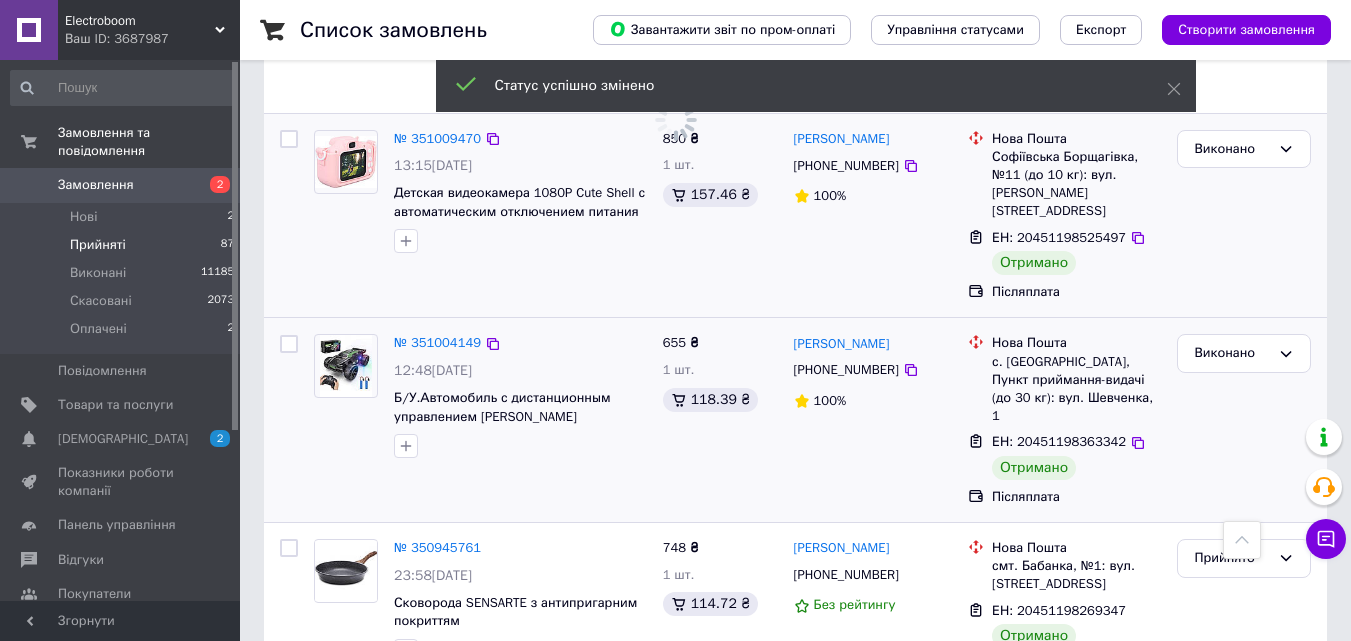 click on "Прийнято" at bounding box center [1244, 949] 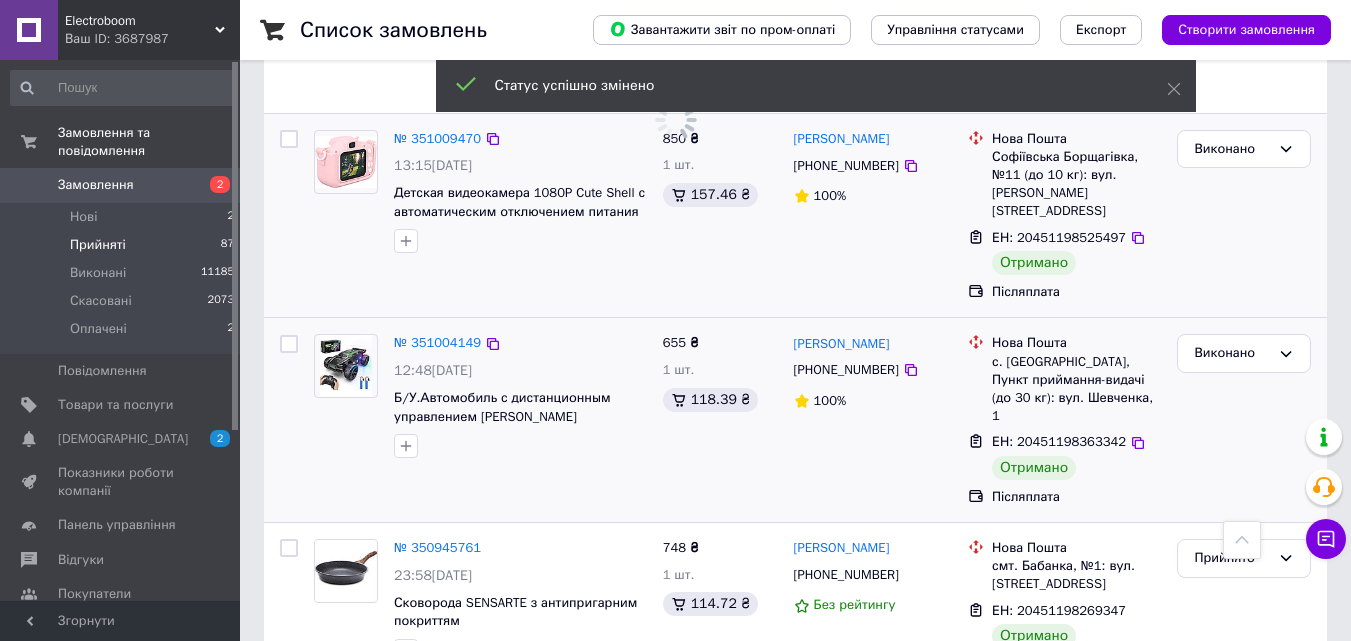 click on "Виконано" at bounding box center (1244, 991) 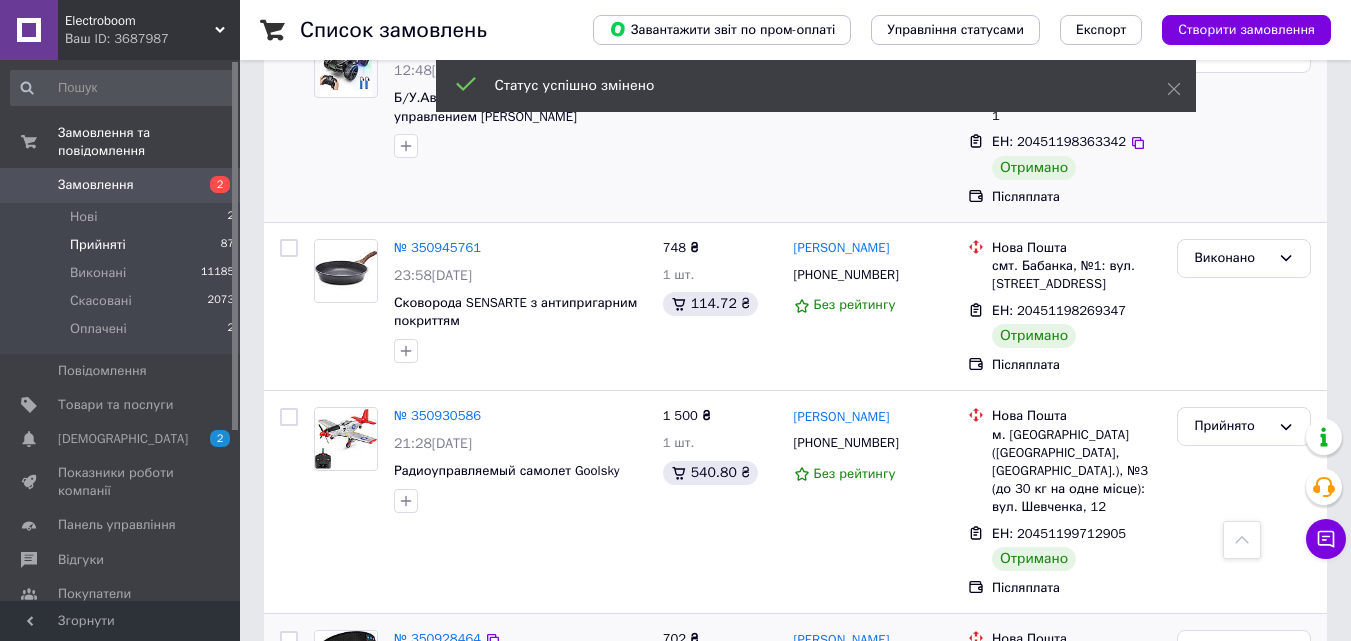 scroll, scrollTop: 10885, scrollLeft: 0, axis: vertical 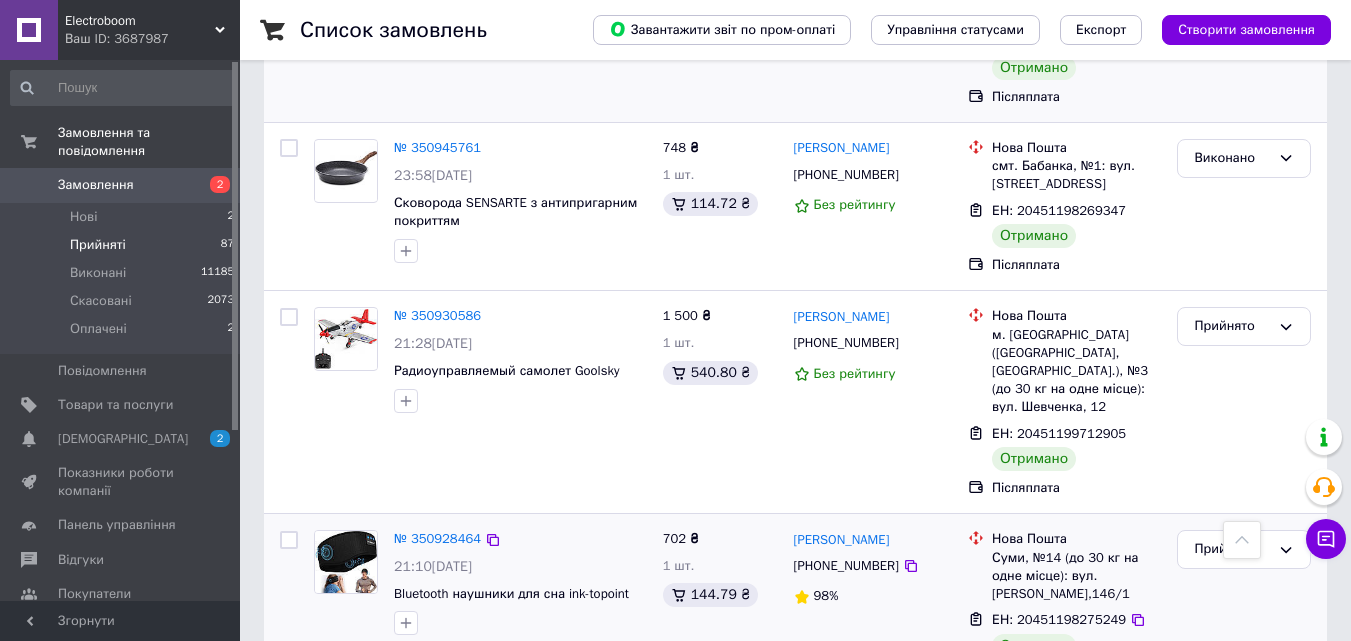 click on "Прийнято" at bounding box center (1232, 922) 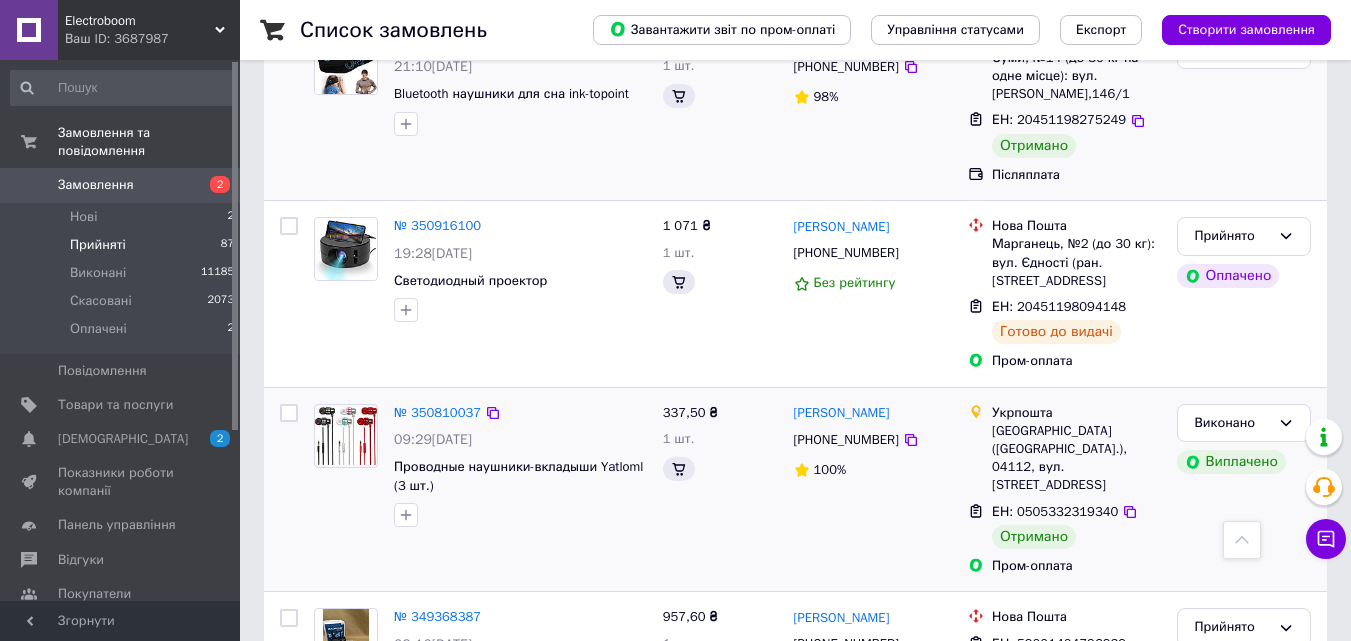 scroll, scrollTop: 8164, scrollLeft: 0, axis: vertical 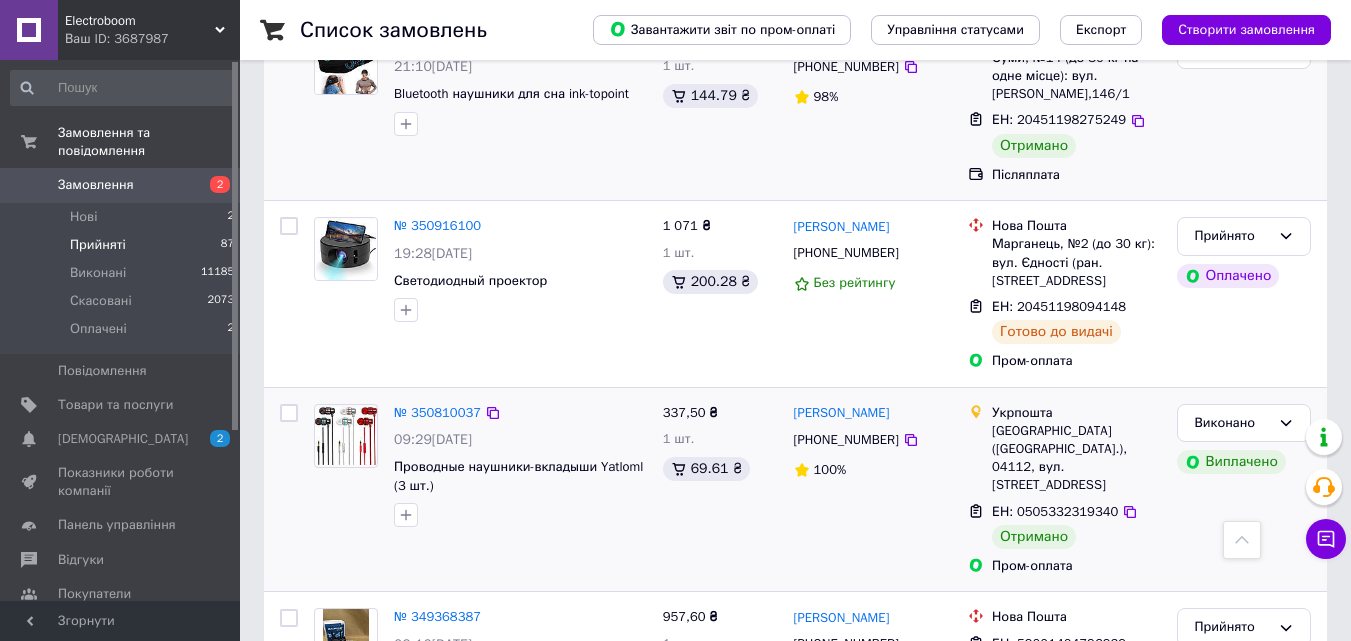 click on "№ 342775001" at bounding box center [437, 773] 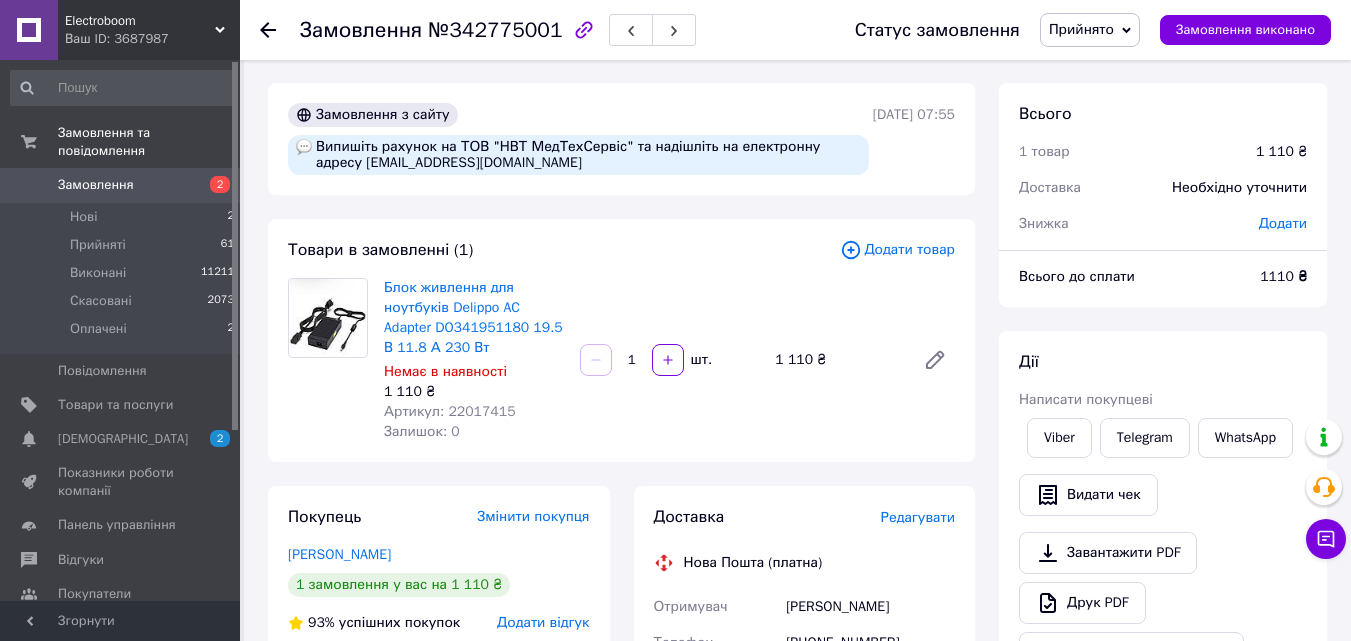 scroll, scrollTop: 0, scrollLeft: 0, axis: both 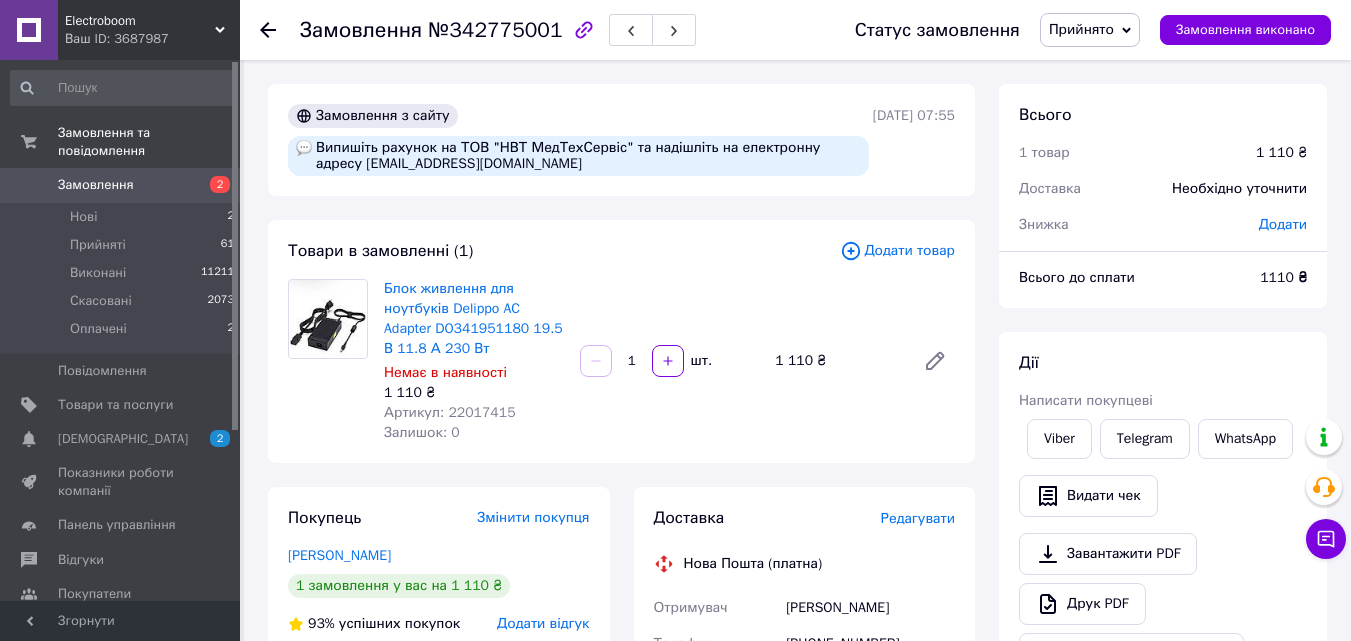 click on "Прийнято" at bounding box center (1090, 30) 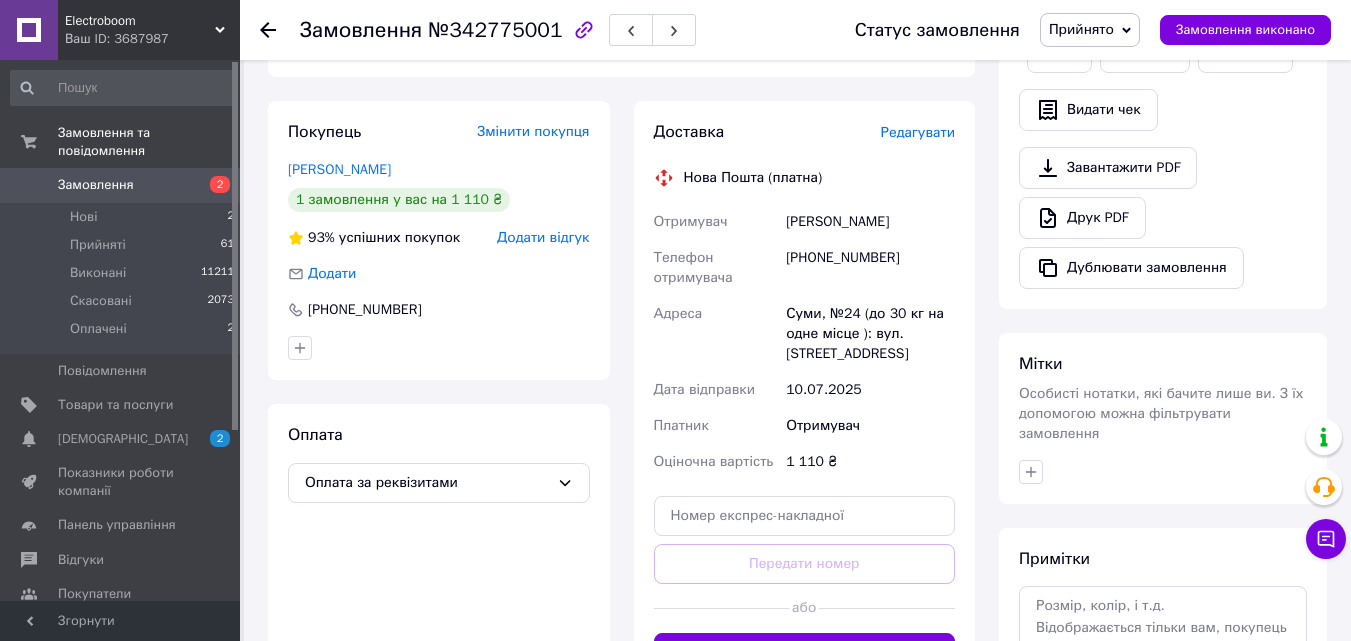 scroll, scrollTop: 400, scrollLeft: 0, axis: vertical 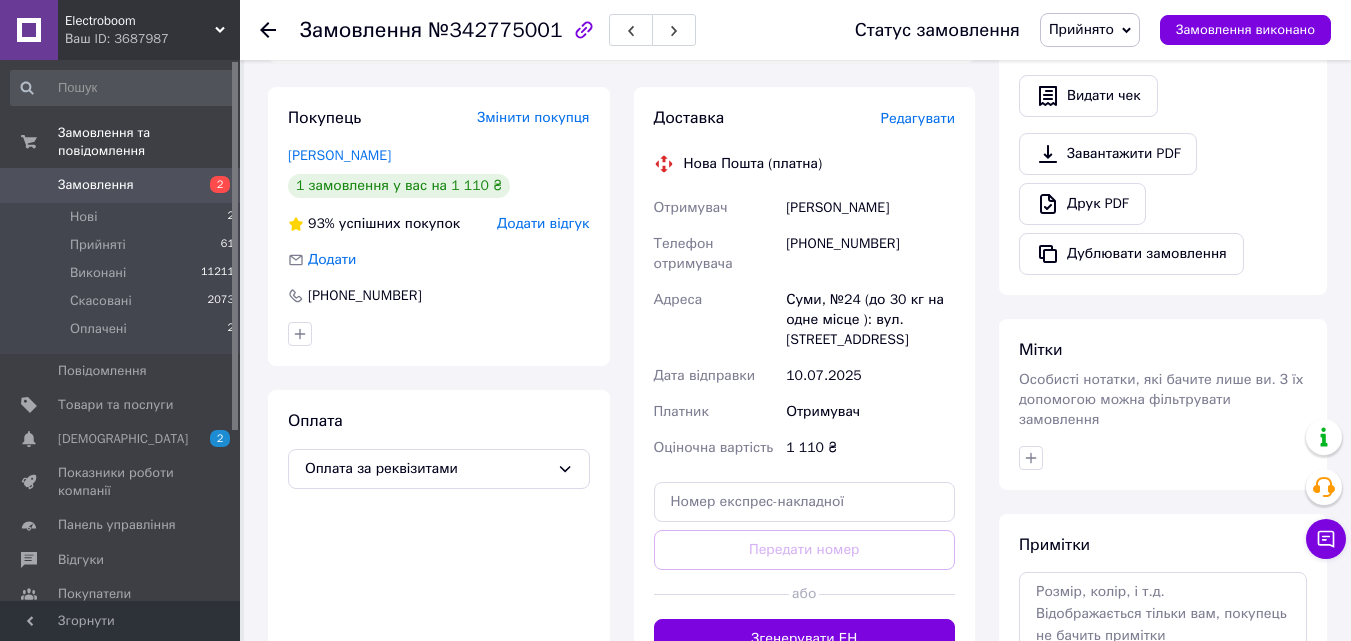 click on "Редагувати" at bounding box center (918, 118) 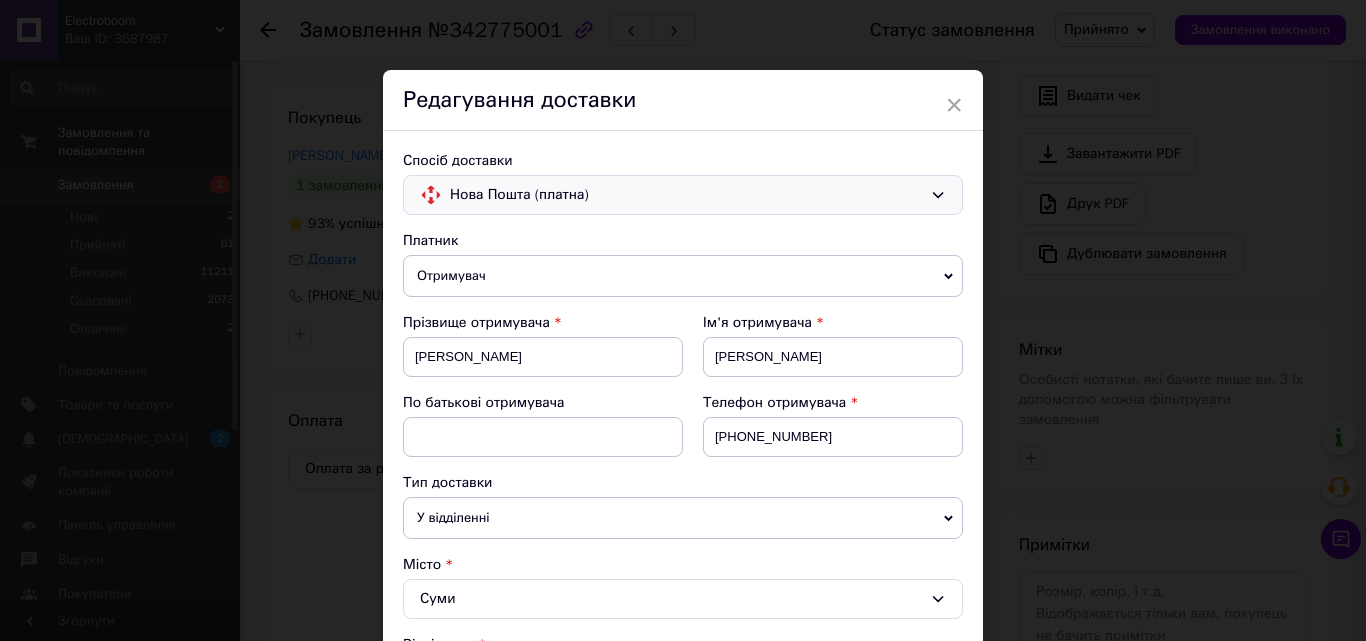 click on "Нова Пошта (платна)" at bounding box center (686, 195) 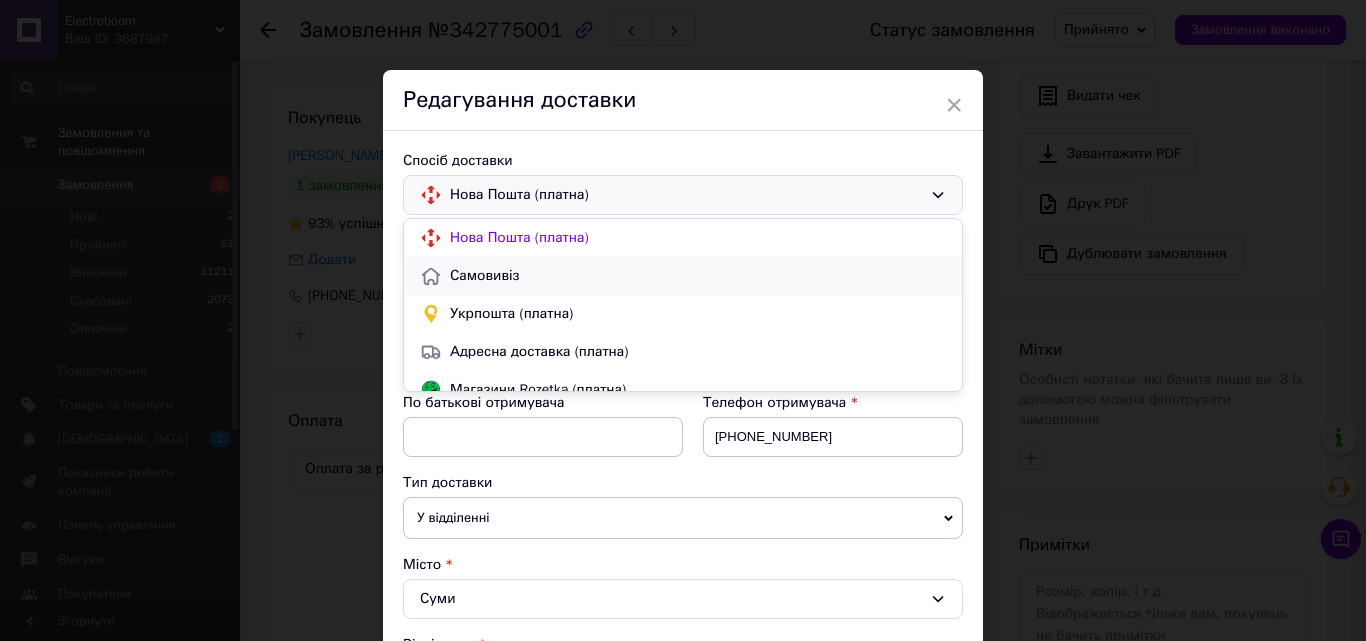 click on "Самовивіз" at bounding box center (698, 276) 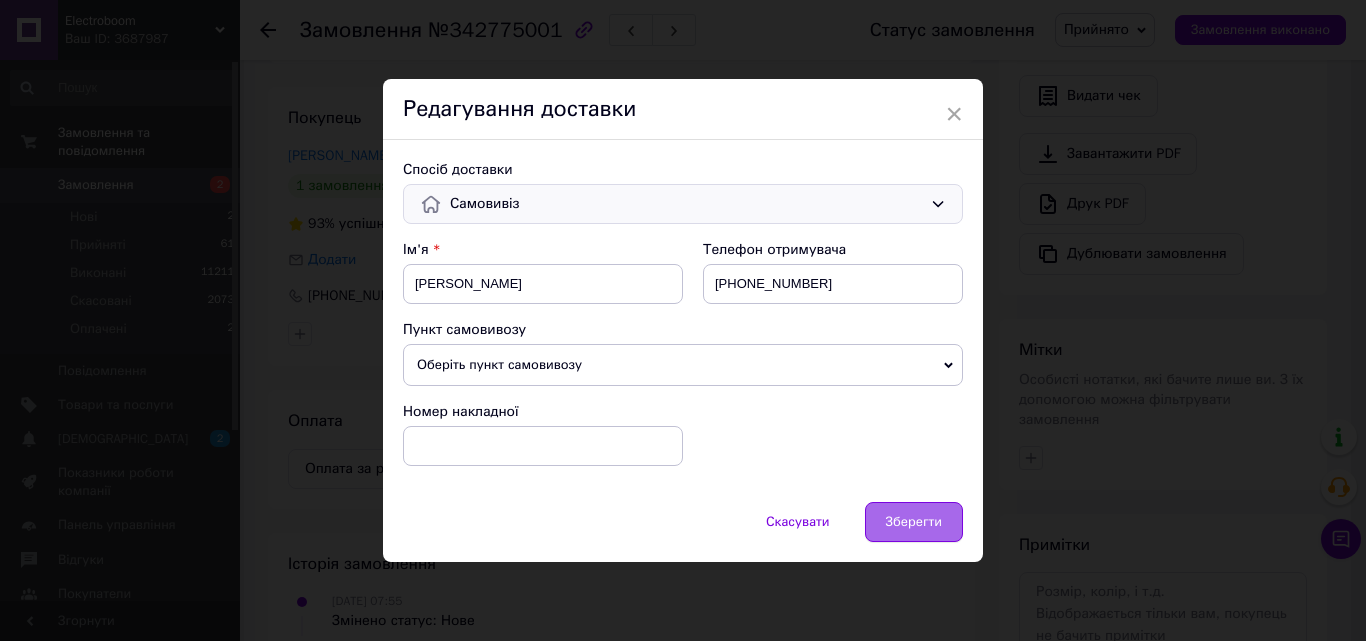 click on "Зберегти" at bounding box center [914, 522] 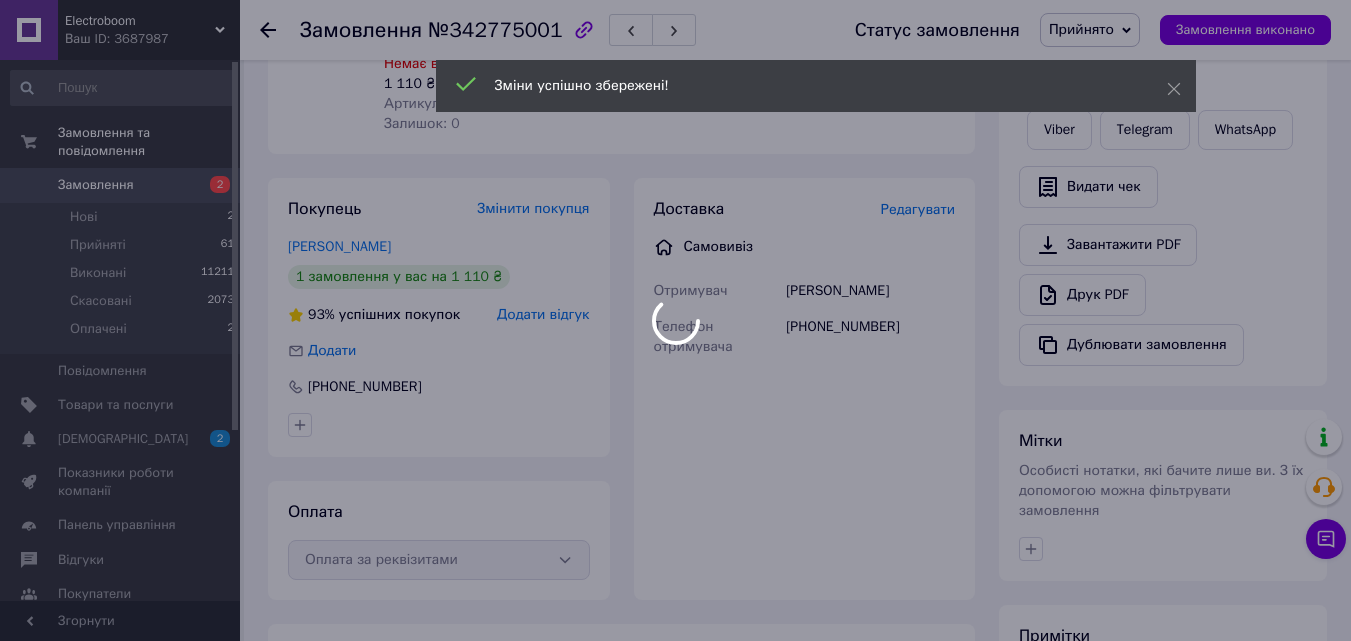 scroll, scrollTop: 200, scrollLeft: 0, axis: vertical 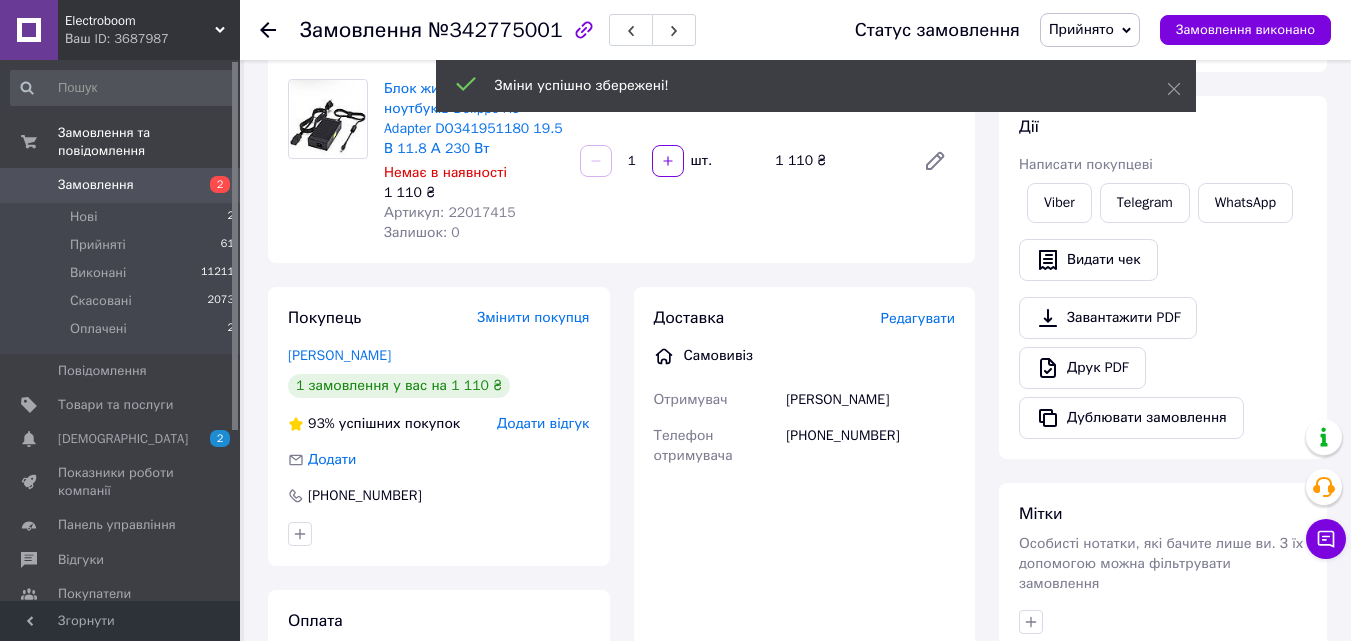 click on "Прийнято" at bounding box center (1090, 30) 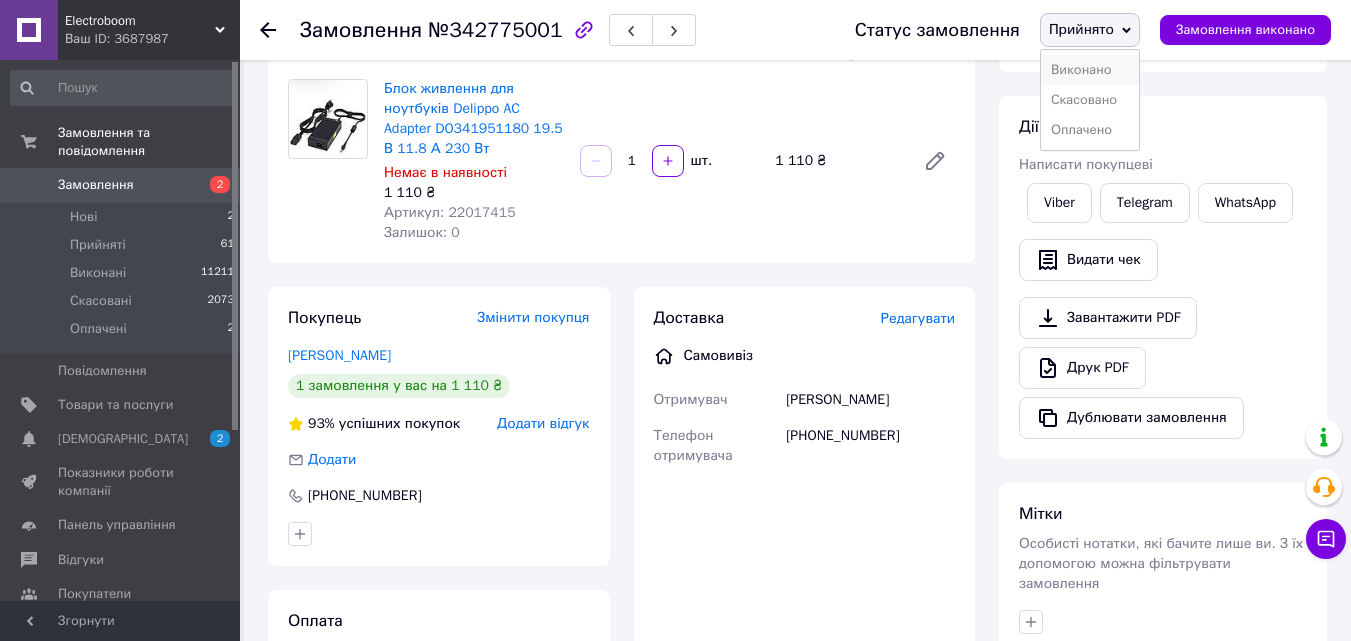 click on "Виконано" at bounding box center (1090, 70) 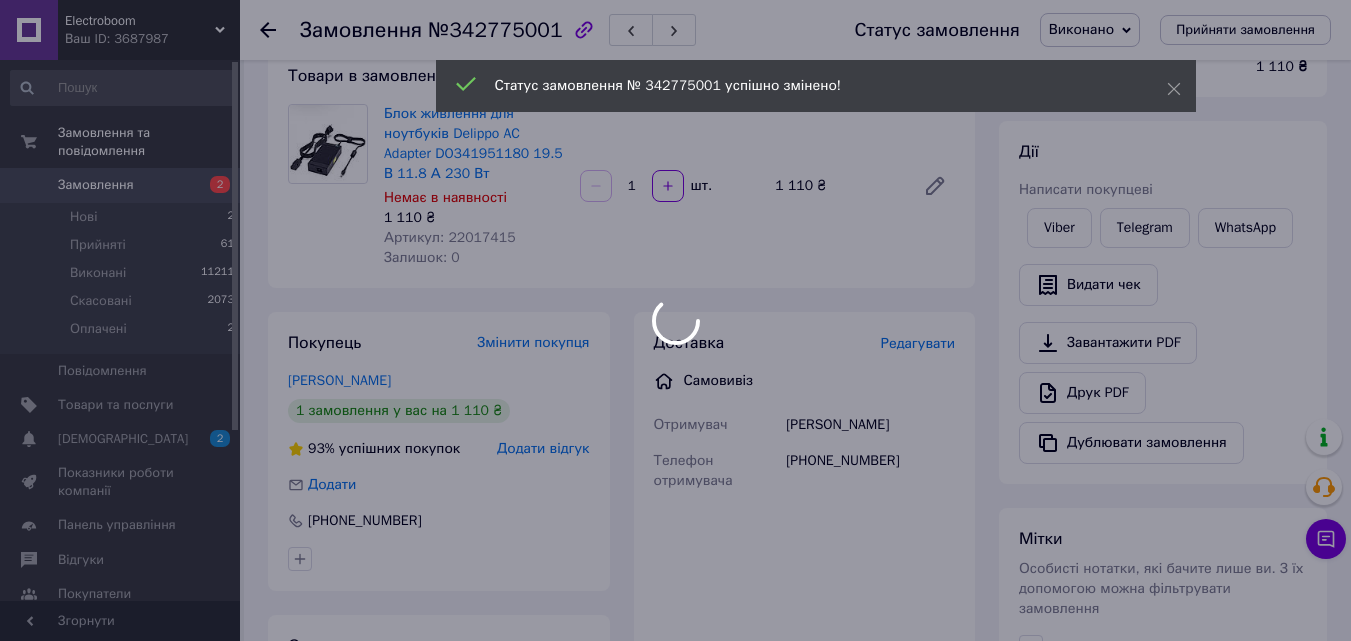 scroll, scrollTop: 0, scrollLeft: 0, axis: both 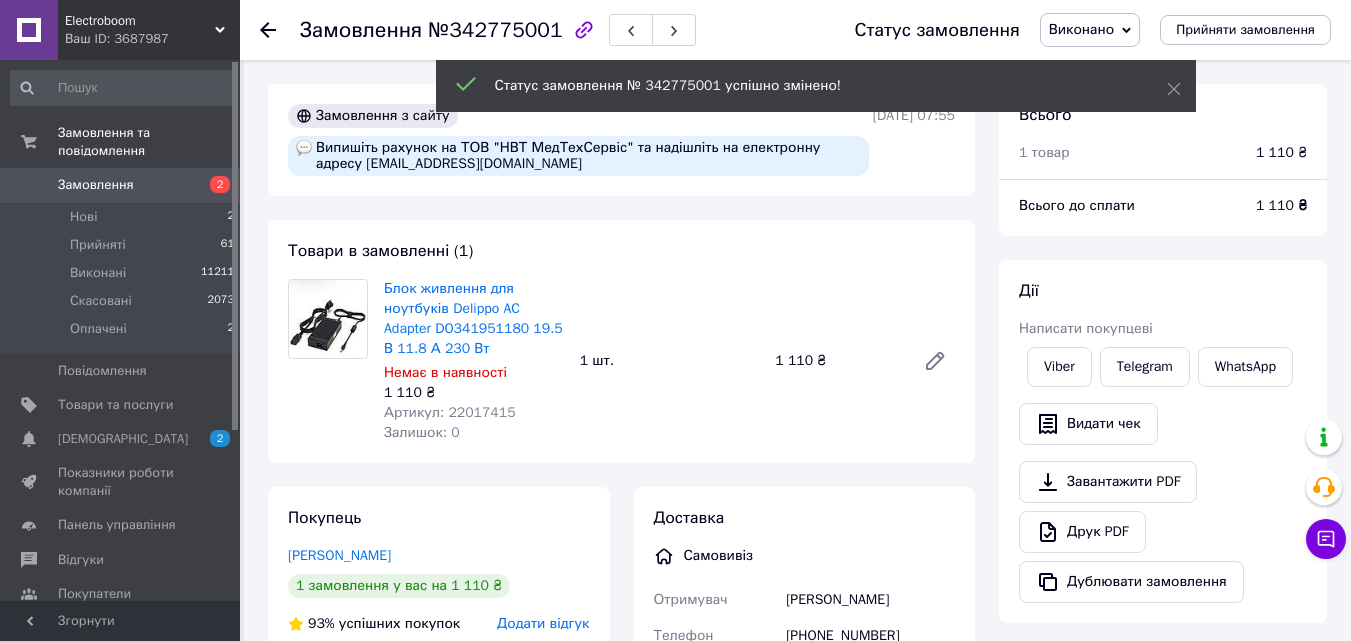 click 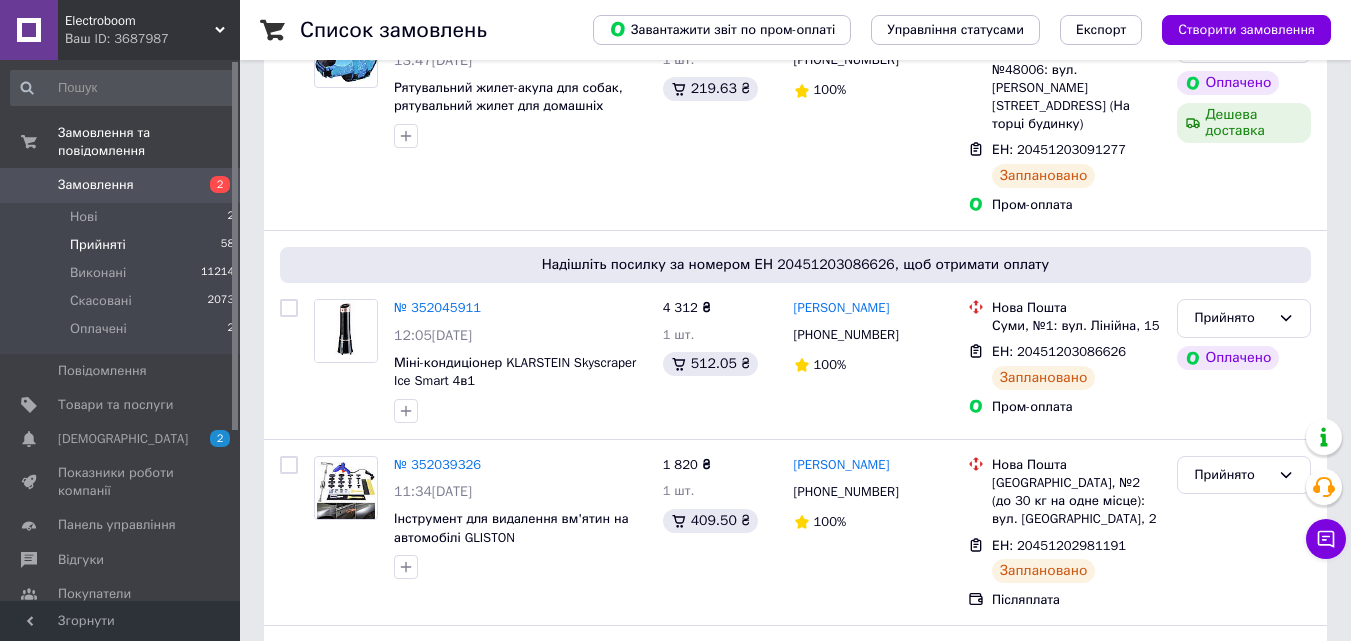 scroll, scrollTop: 600, scrollLeft: 0, axis: vertical 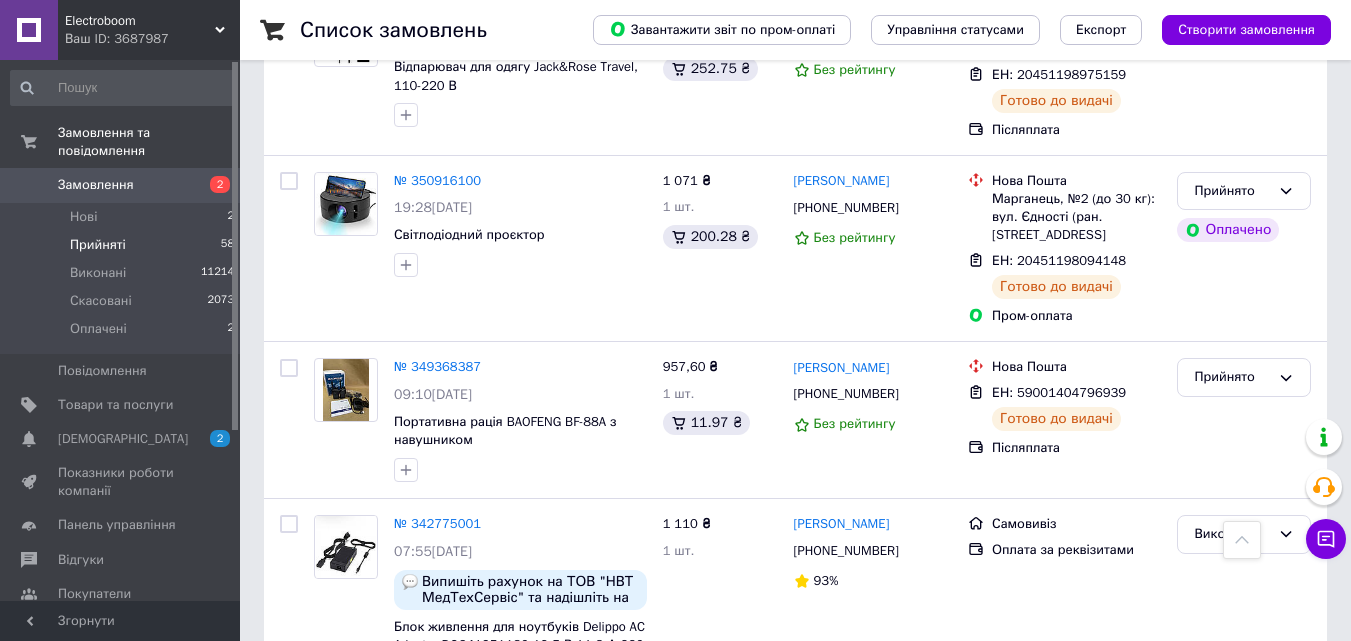 click 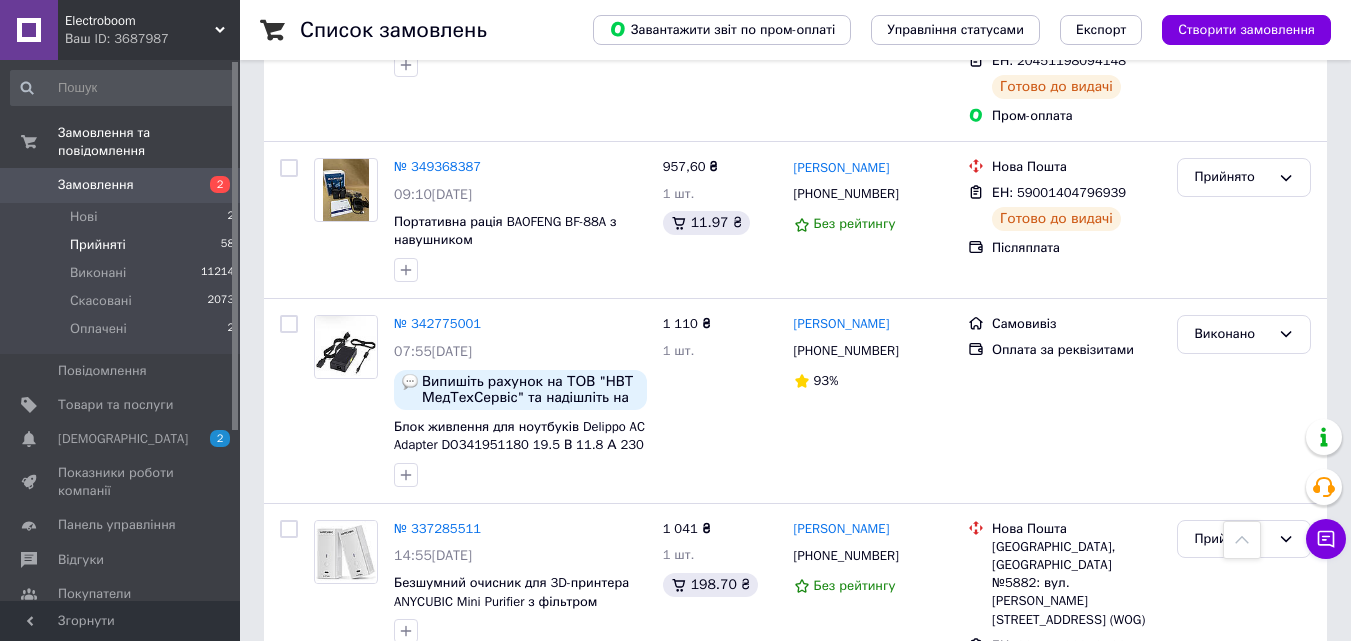 scroll, scrollTop: 8300, scrollLeft: 0, axis: vertical 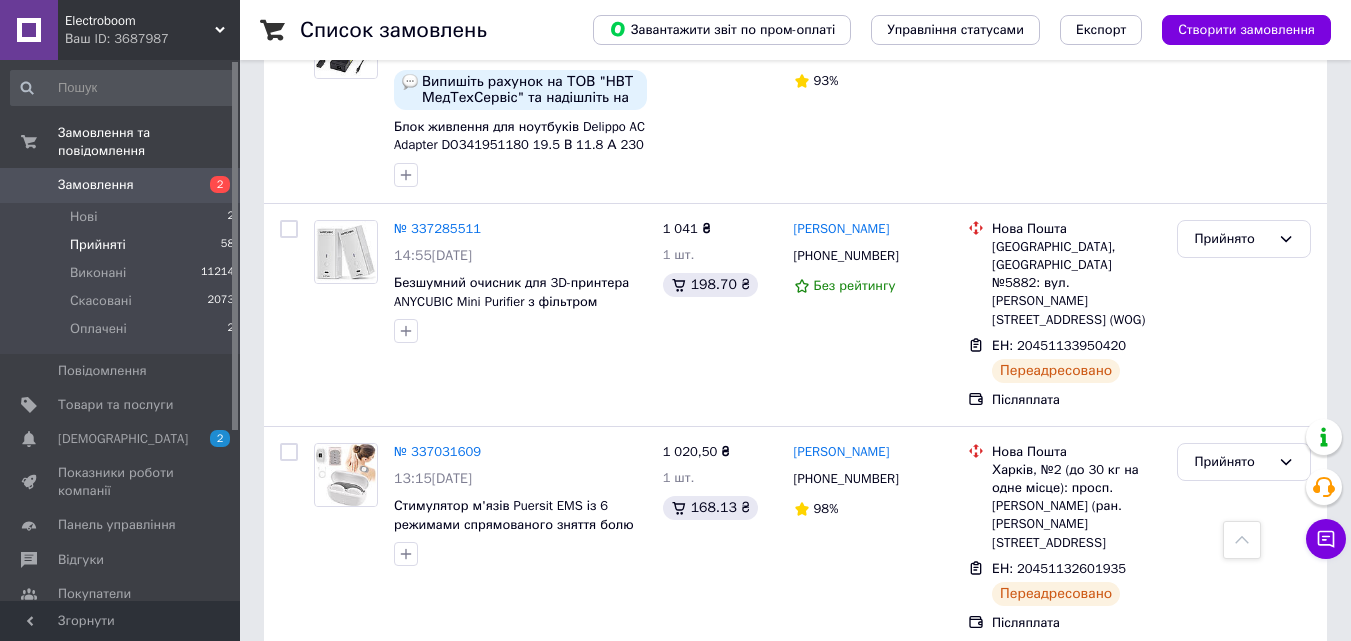 click on "№ 316298950" at bounding box center (437, 673) 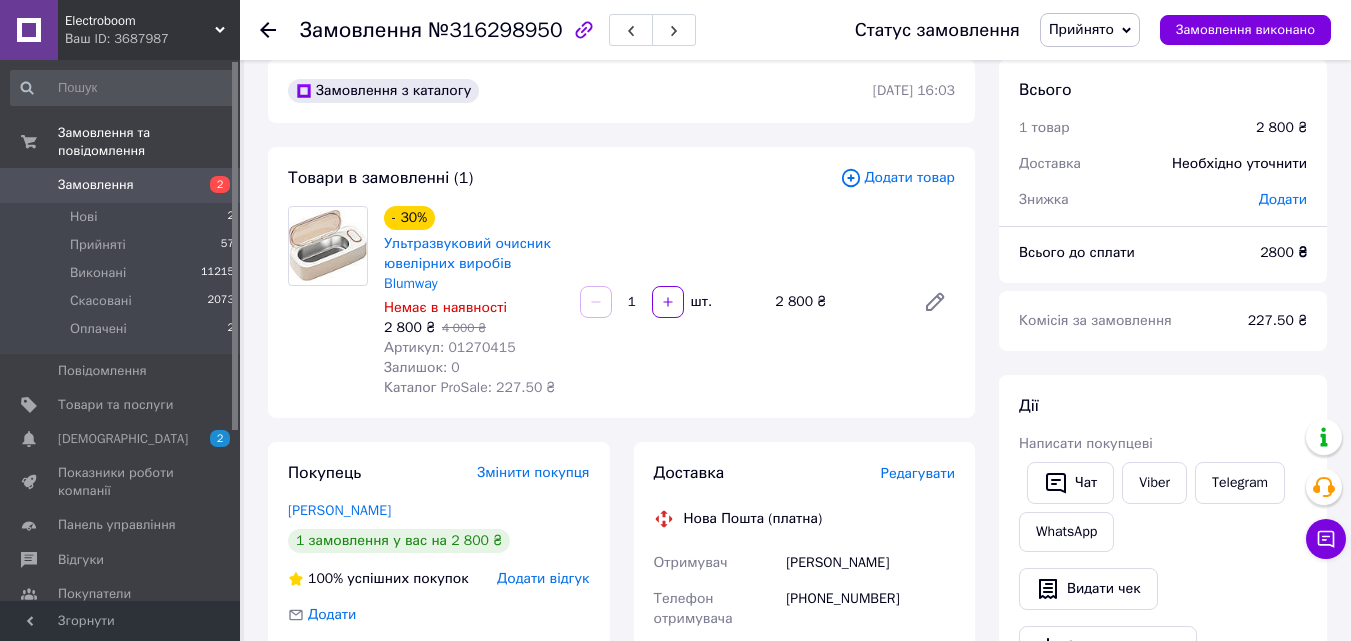 scroll, scrollTop: 0, scrollLeft: 0, axis: both 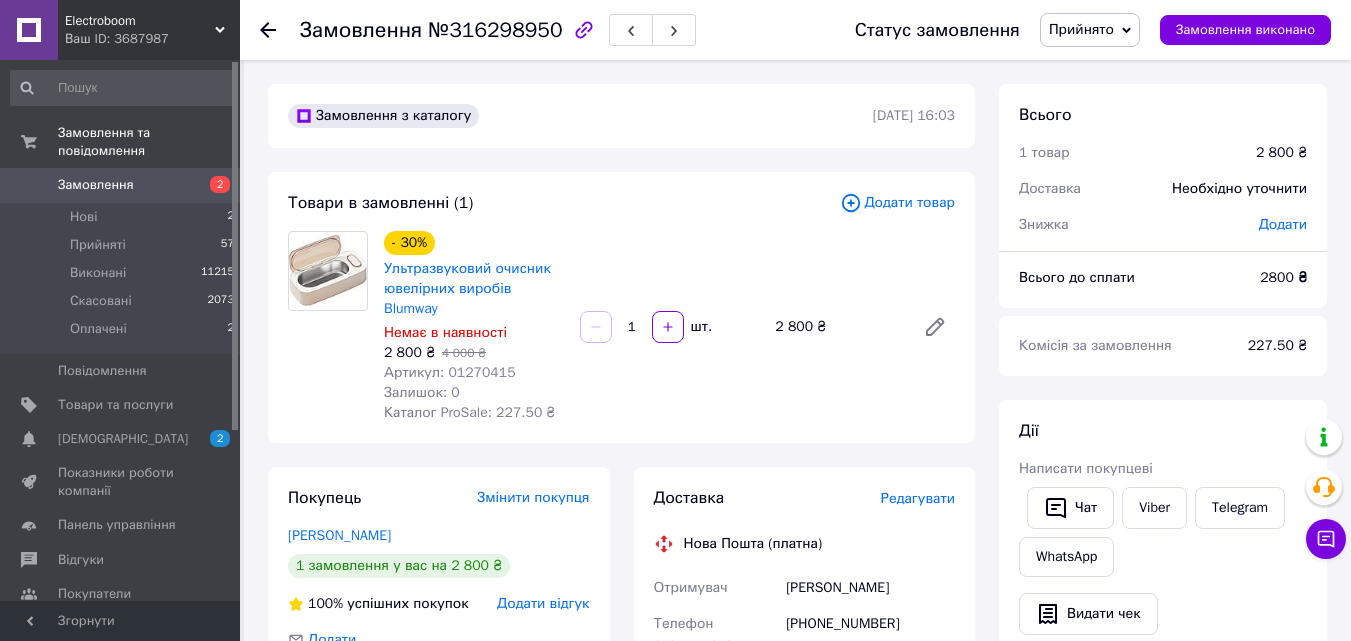 click 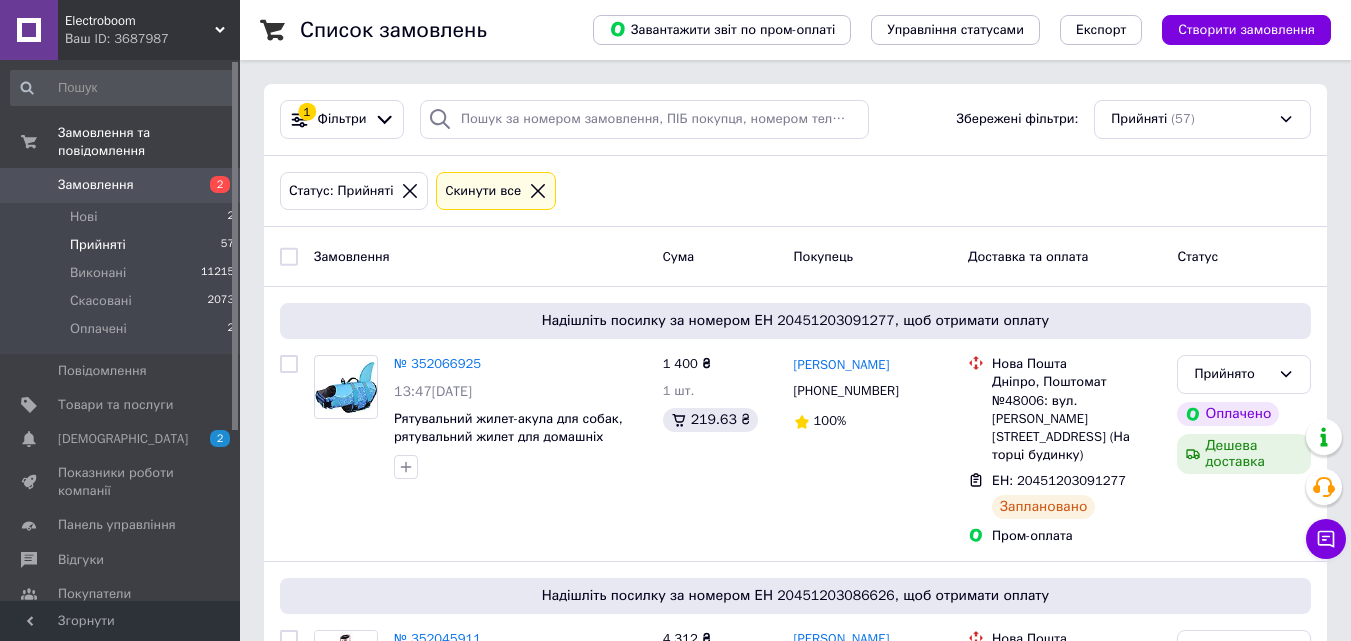 click 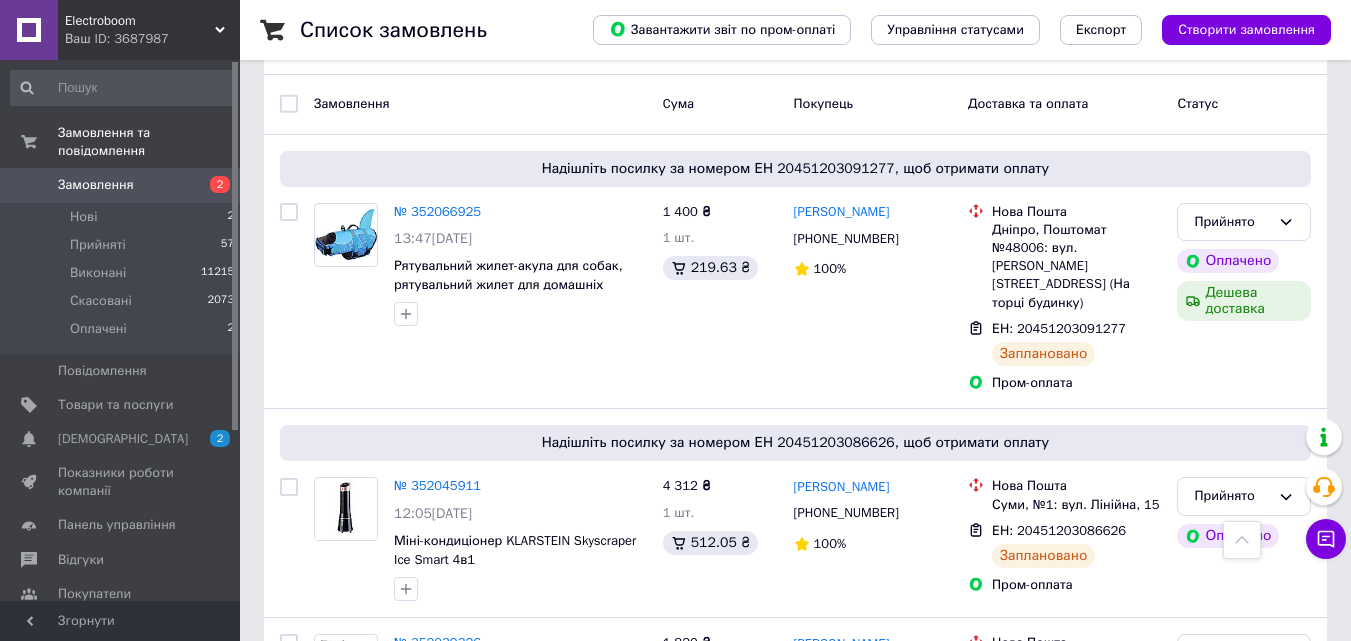 scroll, scrollTop: 0, scrollLeft: 0, axis: both 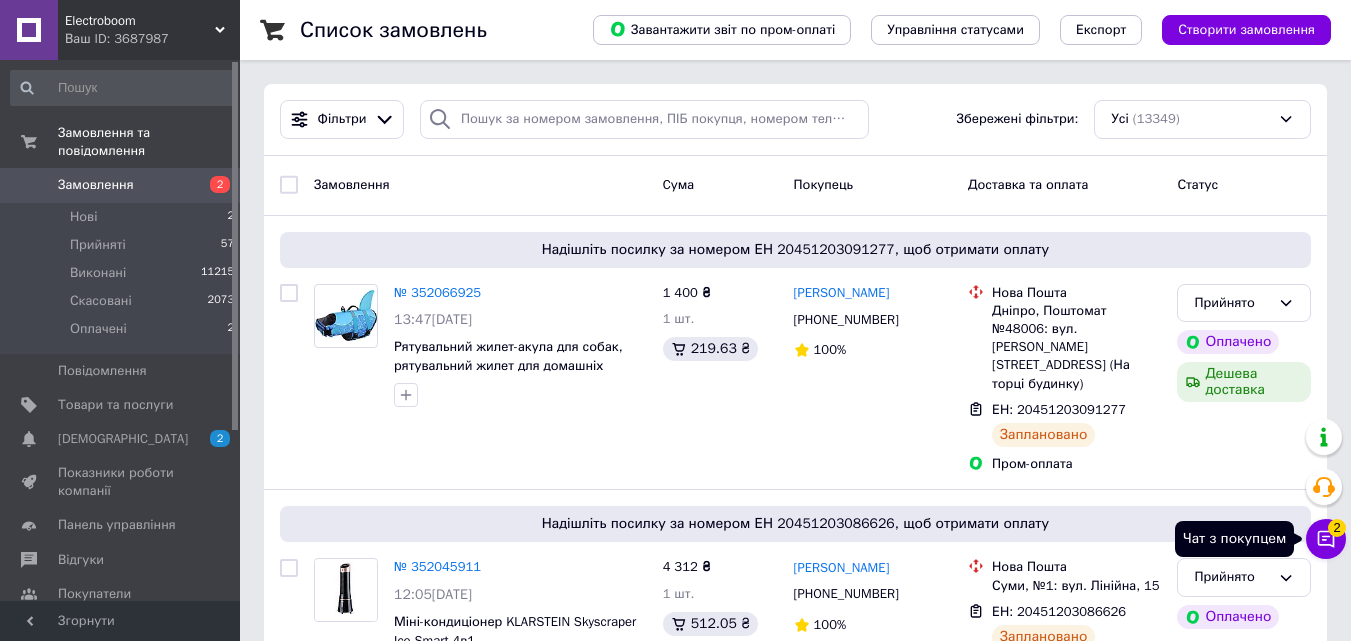 click on "2" at bounding box center (1337, 528) 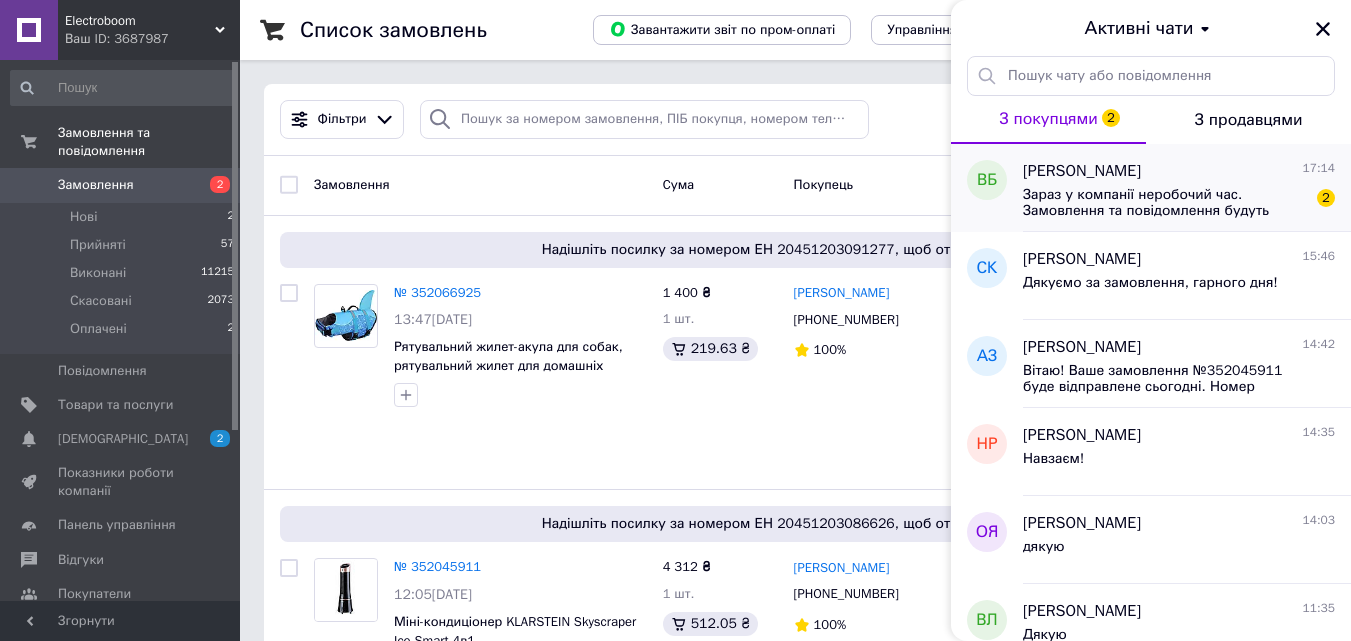 click on "Зараз у компанії неробочий час. Замовлення та повідомлення будуть оброблені з 10:00 найближчого робочого дня (завтра, 11.07)" at bounding box center [1165, 203] 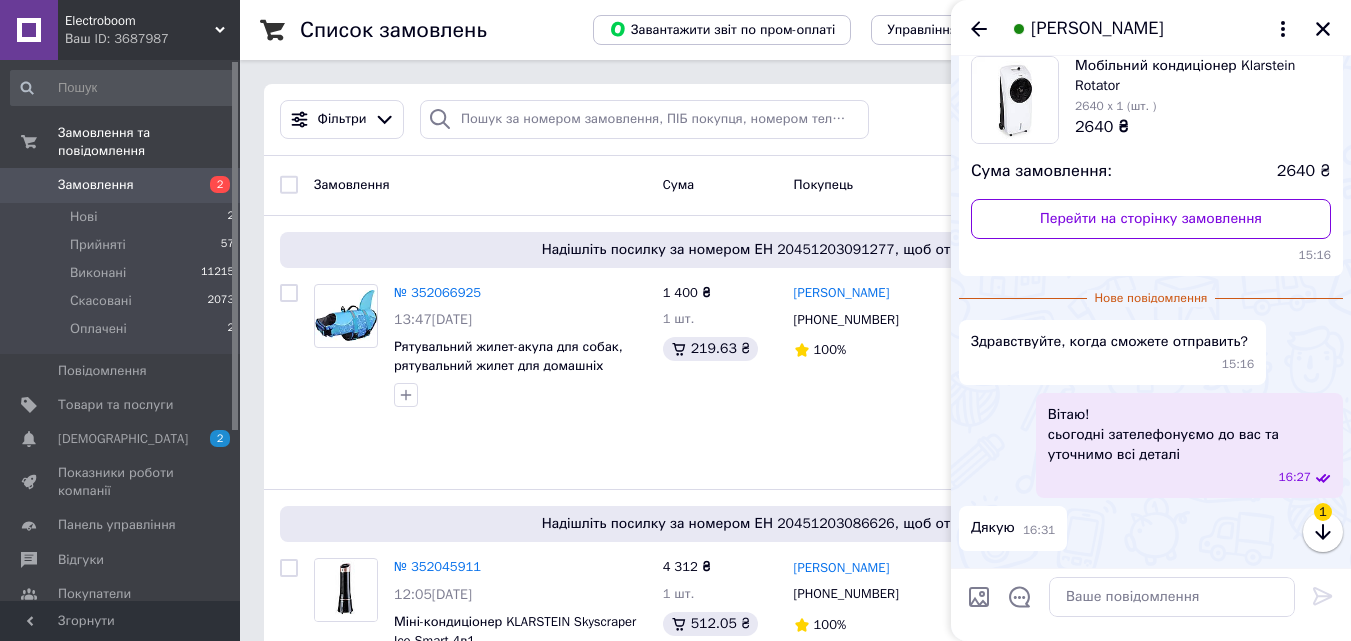 scroll, scrollTop: 0, scrollLeft: 0, axis: both 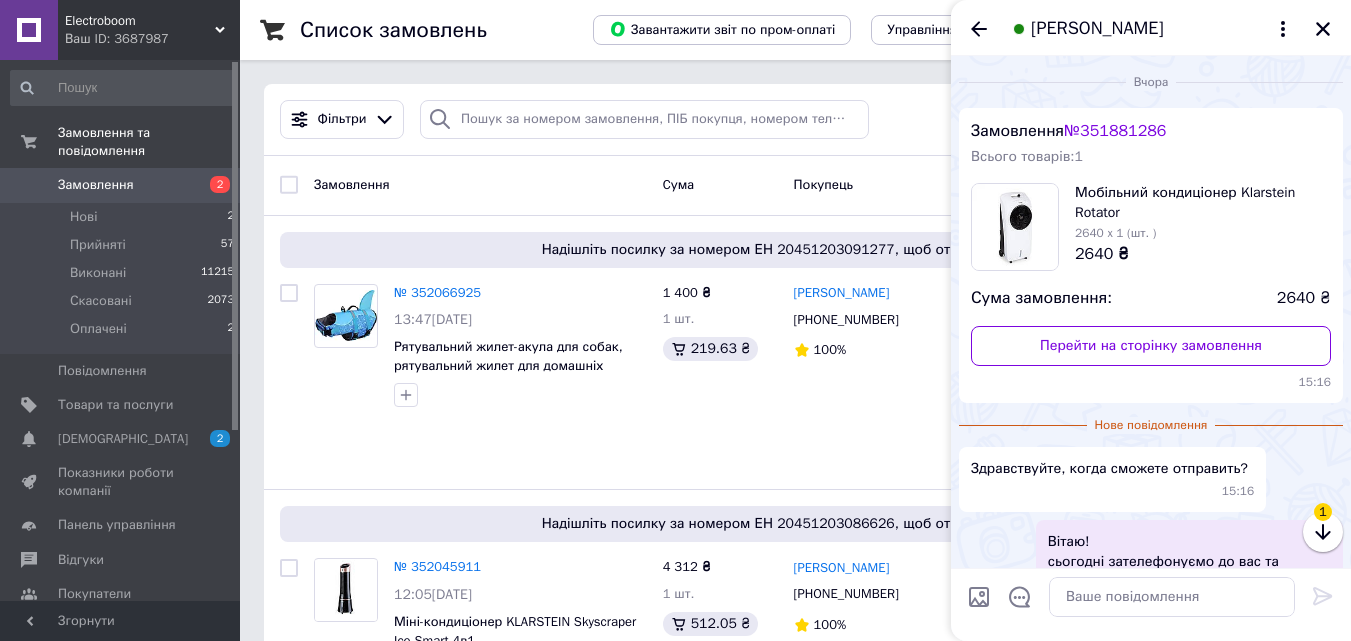 click on "Мобільний кондиціонер Klarstein Rotator" at bounding box center [1203, 203] 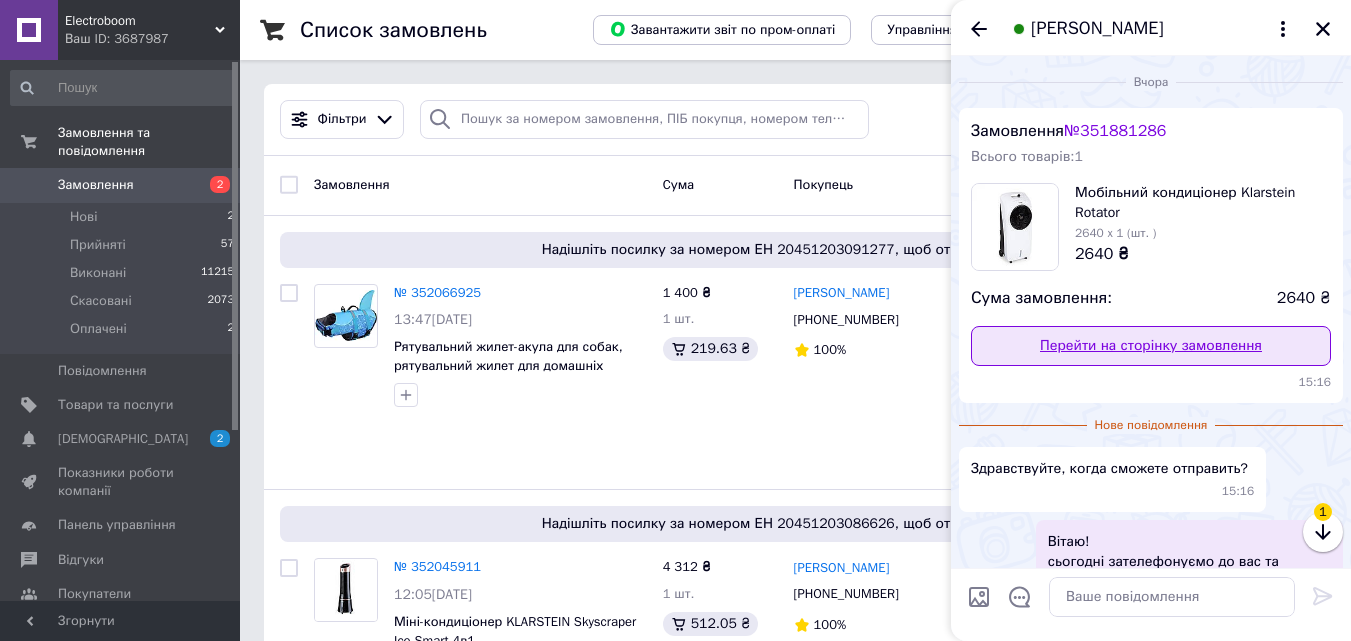 click on "Перейти на сторінку замовлення" at bounding box center (1151, 346) 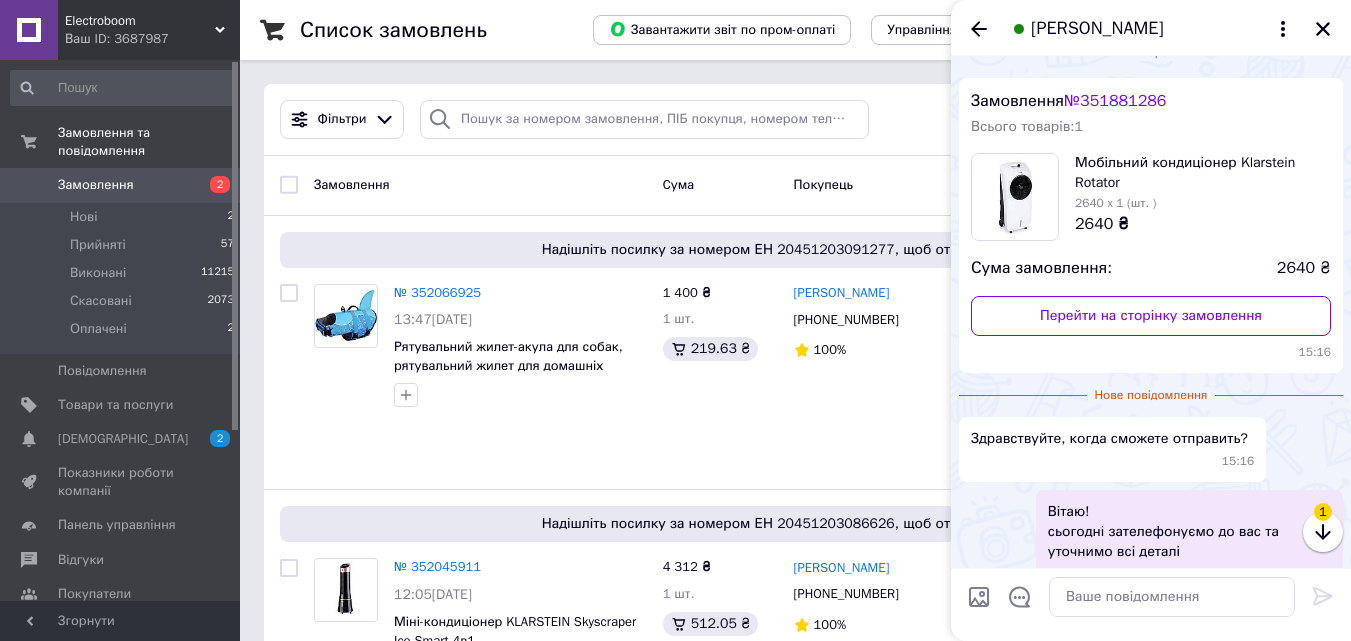 scroll, scrollTop: 0, scrollLeft: 0, axis: both 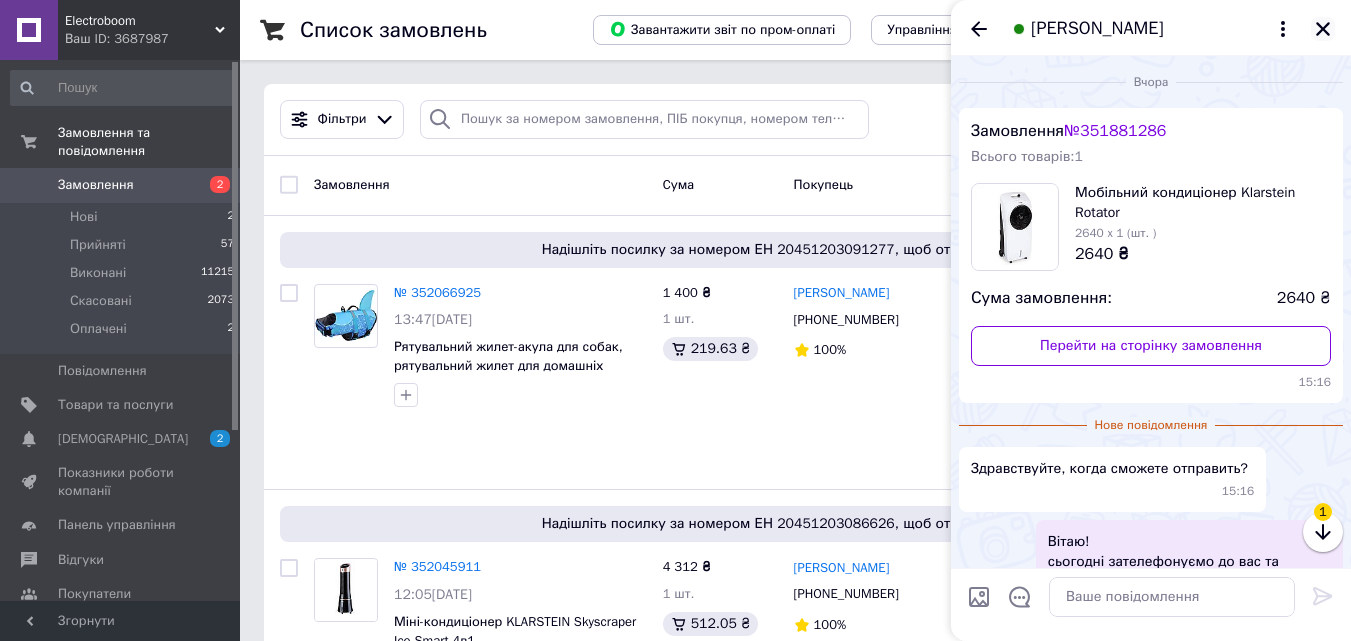 click 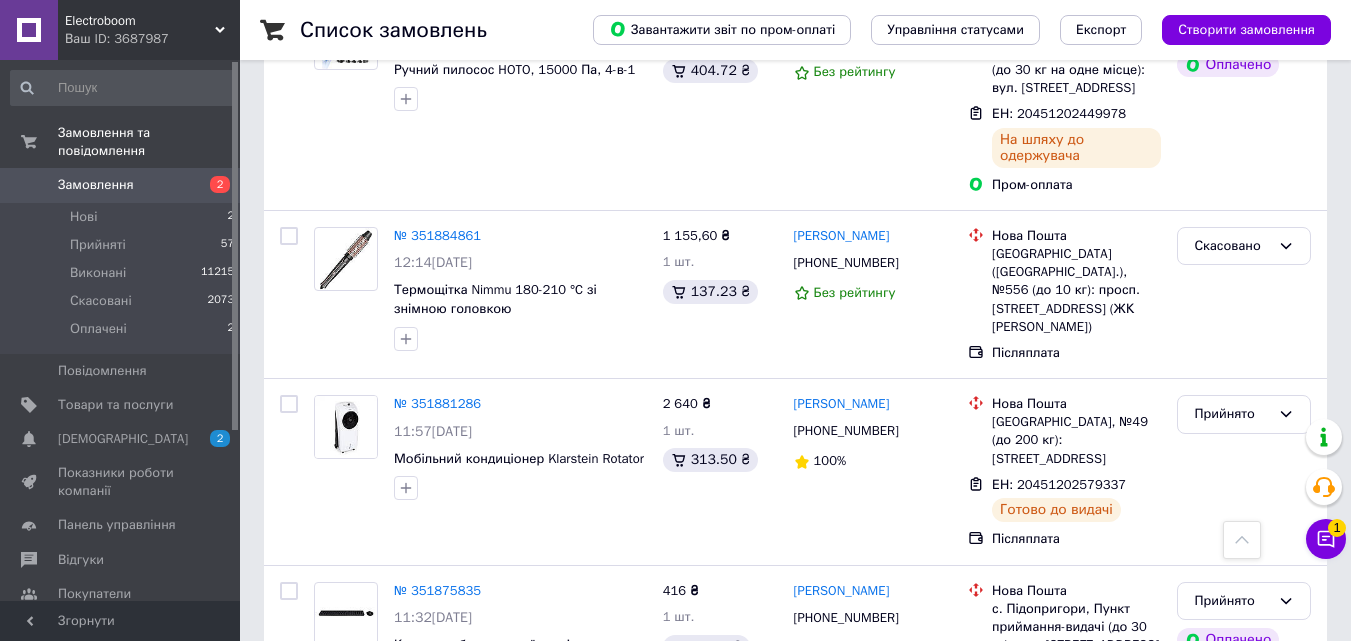 scroll, scrollTop: 3200, scrollLeft: 0, axis: vertical 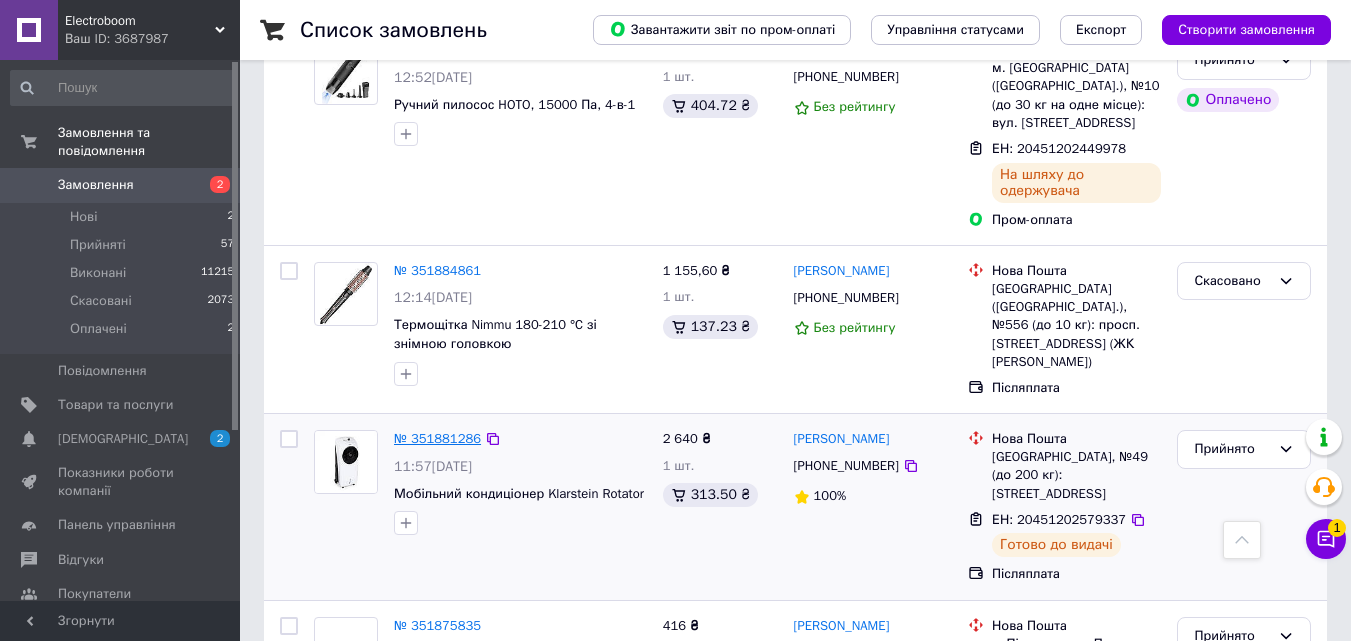 click on "№ 351881286" at bounding box center (437, 438) 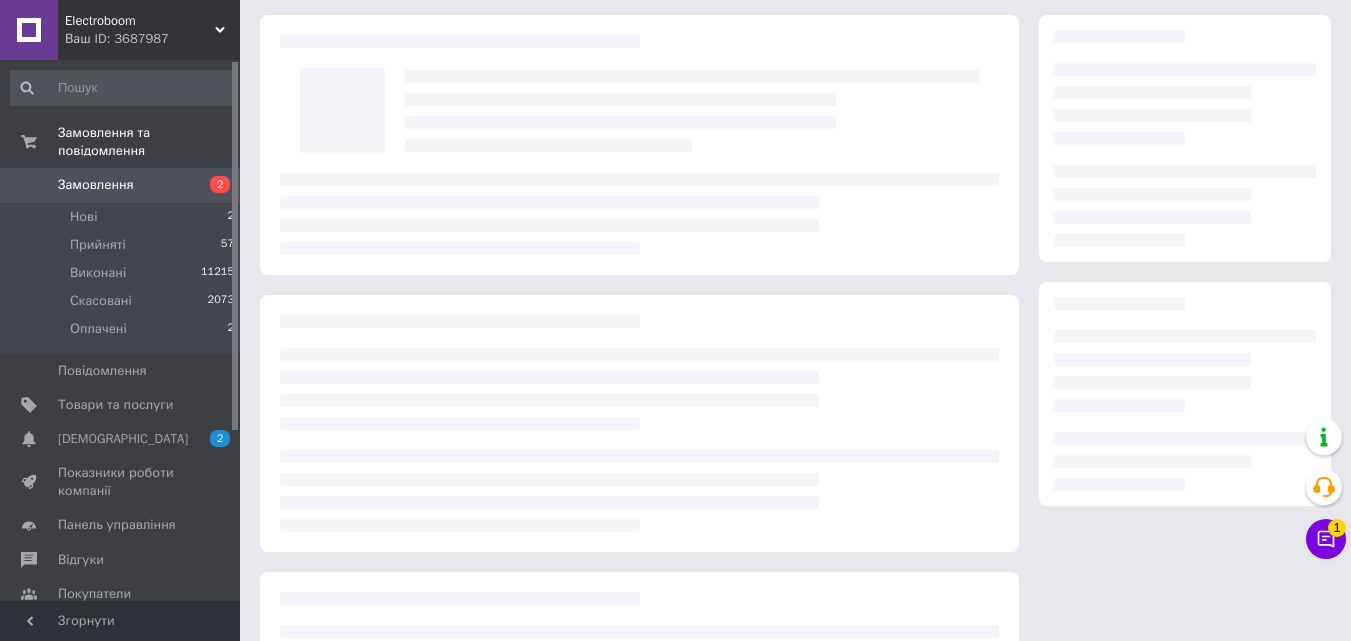 scroll, scrollTop: 100, scrollLeft: 0, axis: vertical 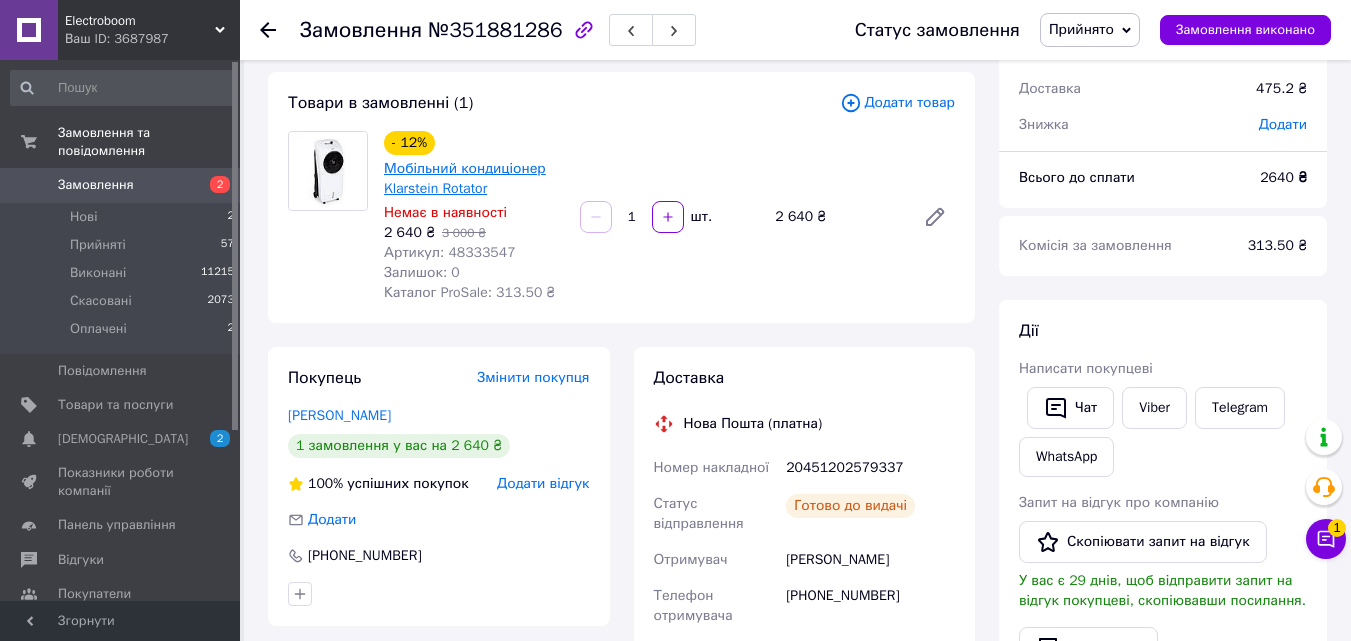 click on "Мобільний кондиціонер Klarstein Rotator" at bounding box center (465, 178) 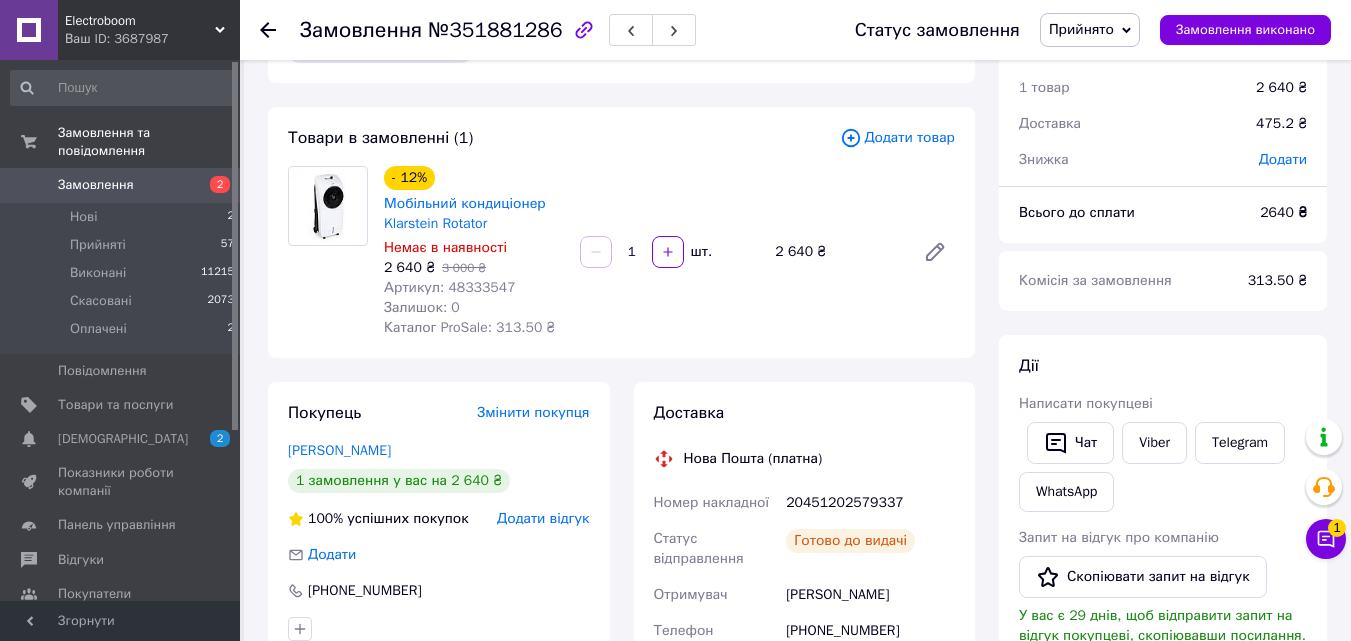 scroll, scrollTop: 100, scrollLeft: 0, axis: vertical 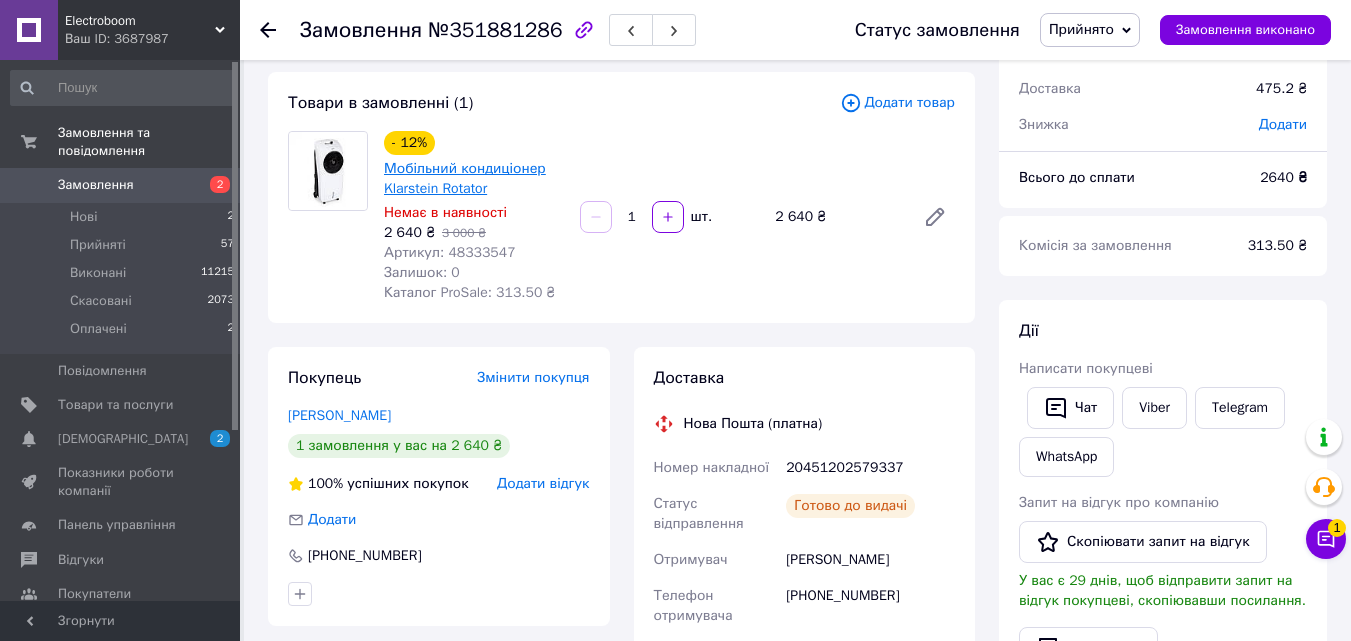 click on "Мобільний кондиціонер Klarstein Rotator" at bounding box center [465, 178] 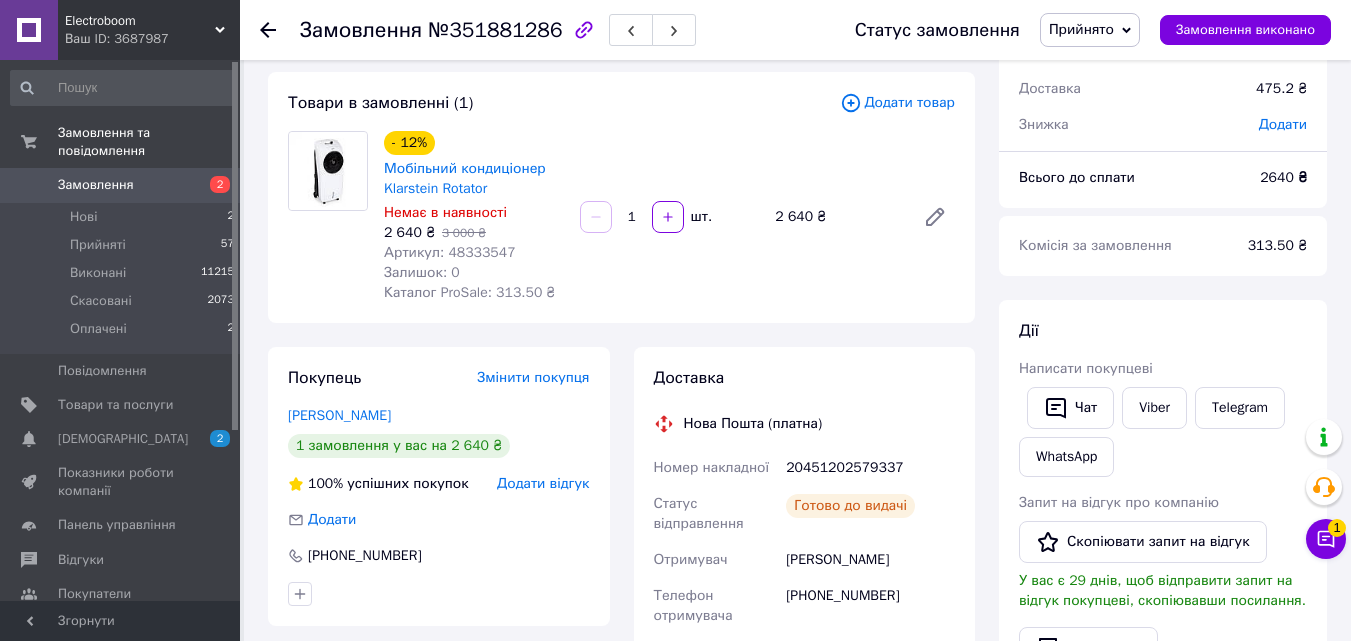 scroll, scrollTop: 0, scrollLeft: 0, axis: both 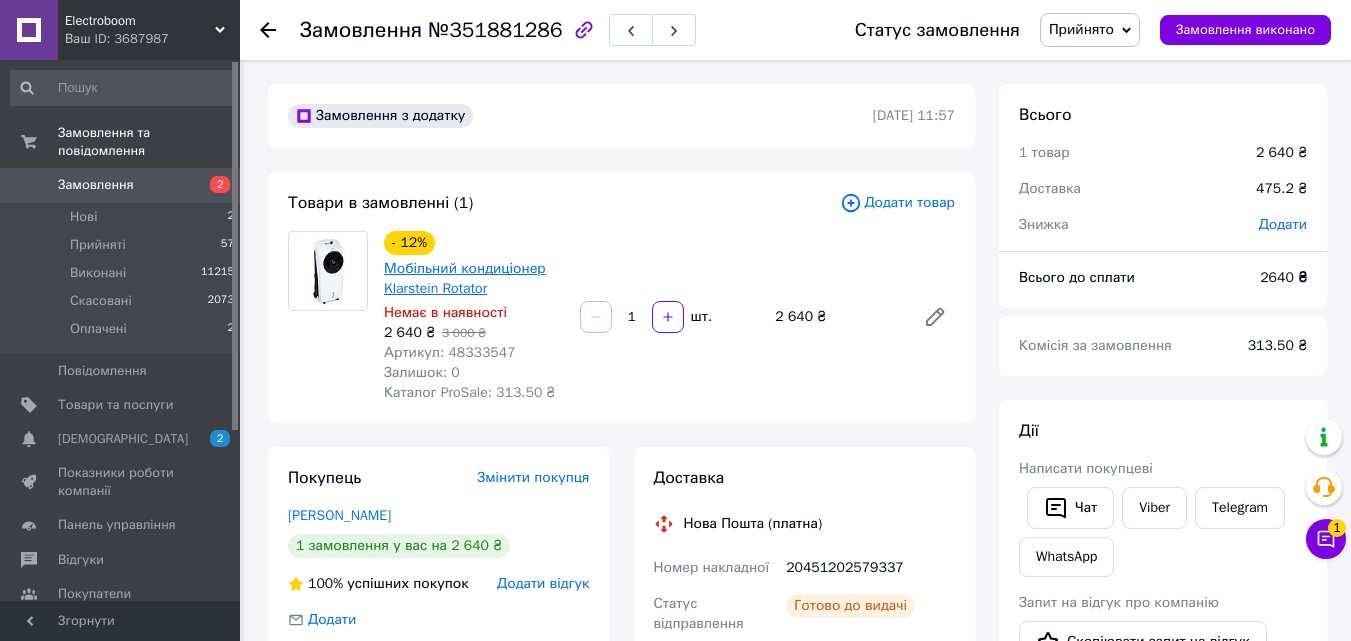 click on "Мобільний кондиціонер Klarstein Rotator" at bounding box center (465, 278) 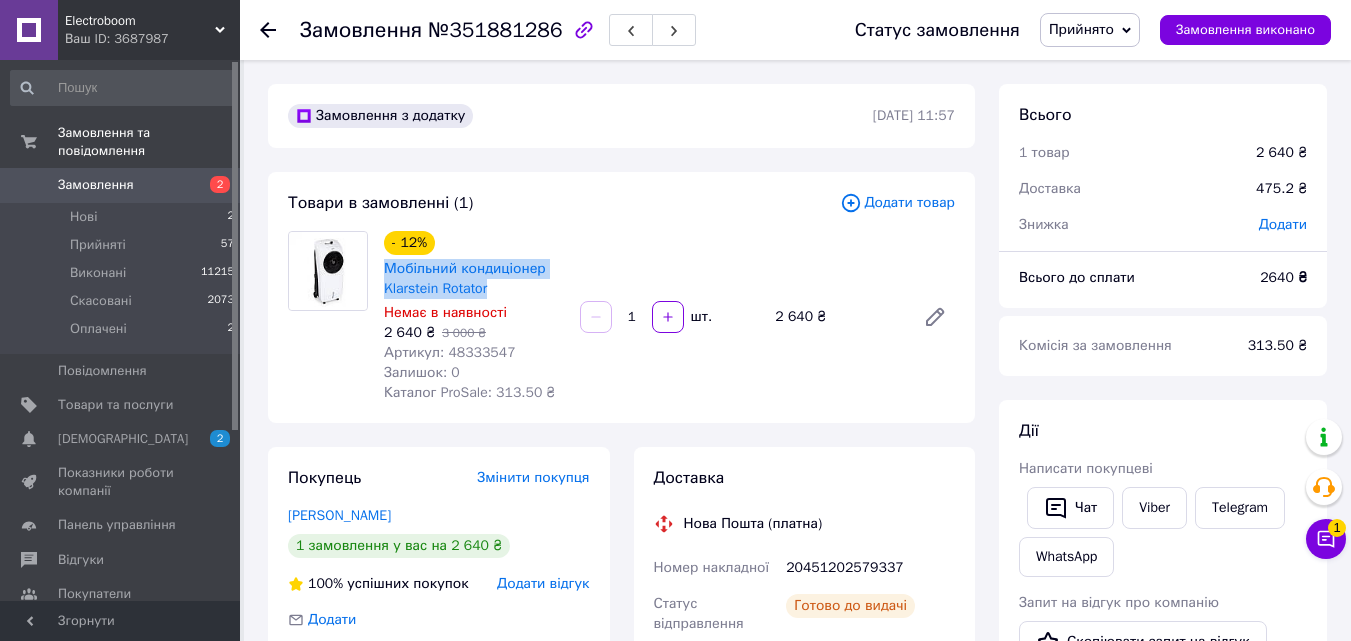 drag, startPoint x: 379, startPoint y: 266, endPoint x: 510, endPoint y: 295, distance: 134.17154 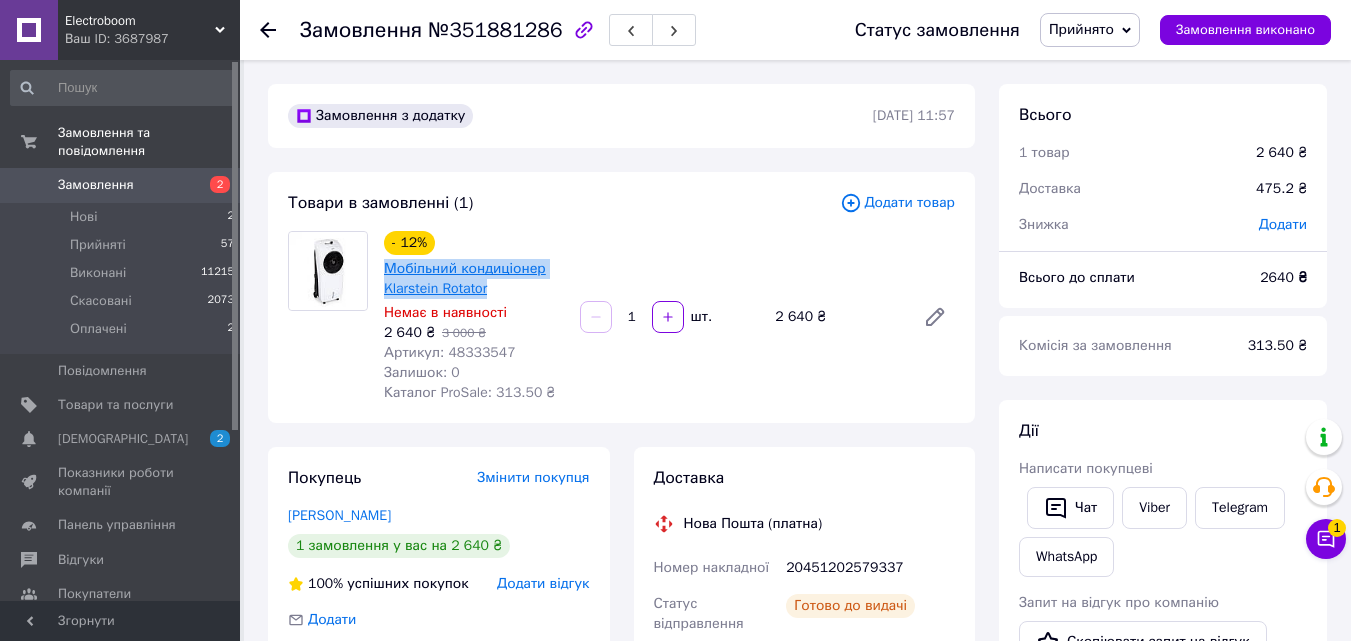 copy on "Мобільний кондиціонер Klarstein Rotator" 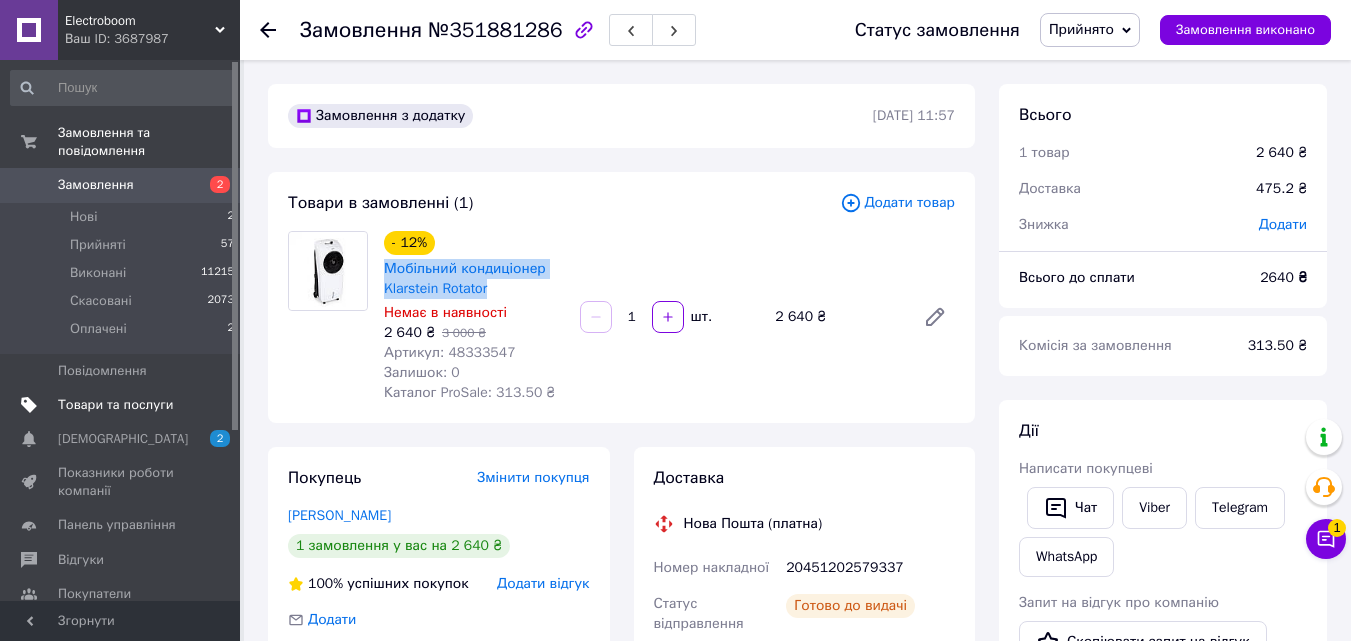 click on "Товари та послуги" at bounding box center [115, 405] 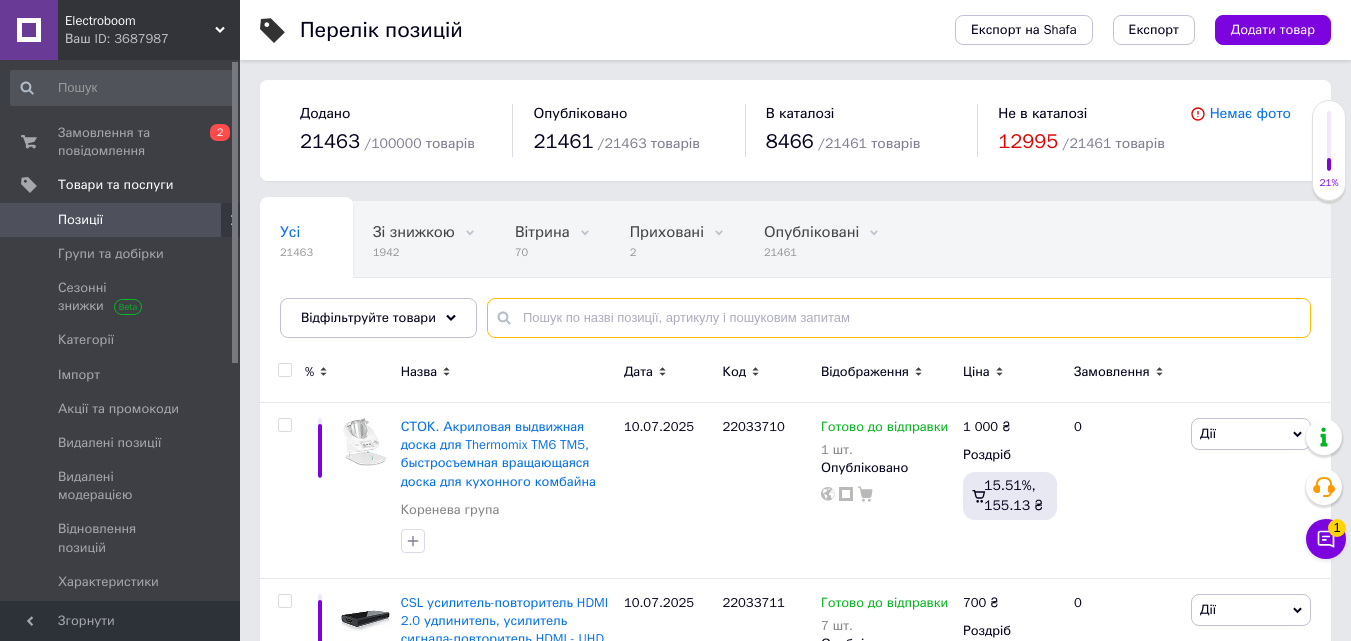 click at bounding box center (899, 318) 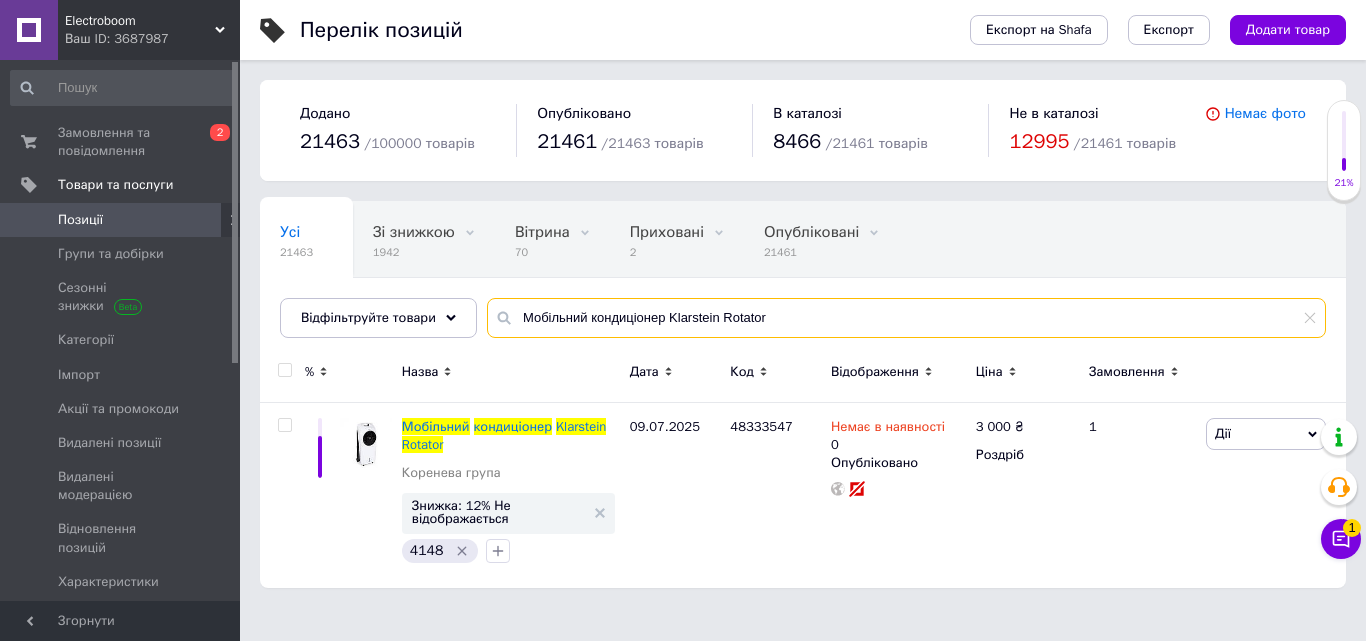 click on "Мобільний кондиціонер Klarstein Rotator" at bounding box center [906, 318] 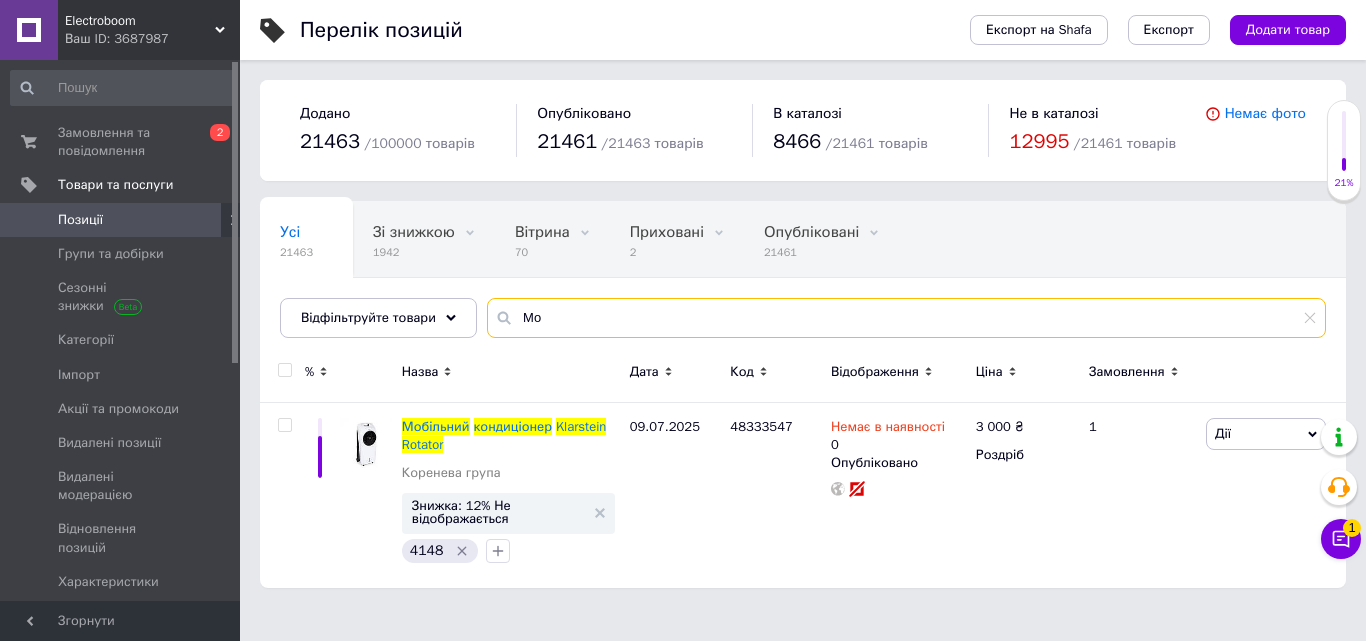 type on "М" 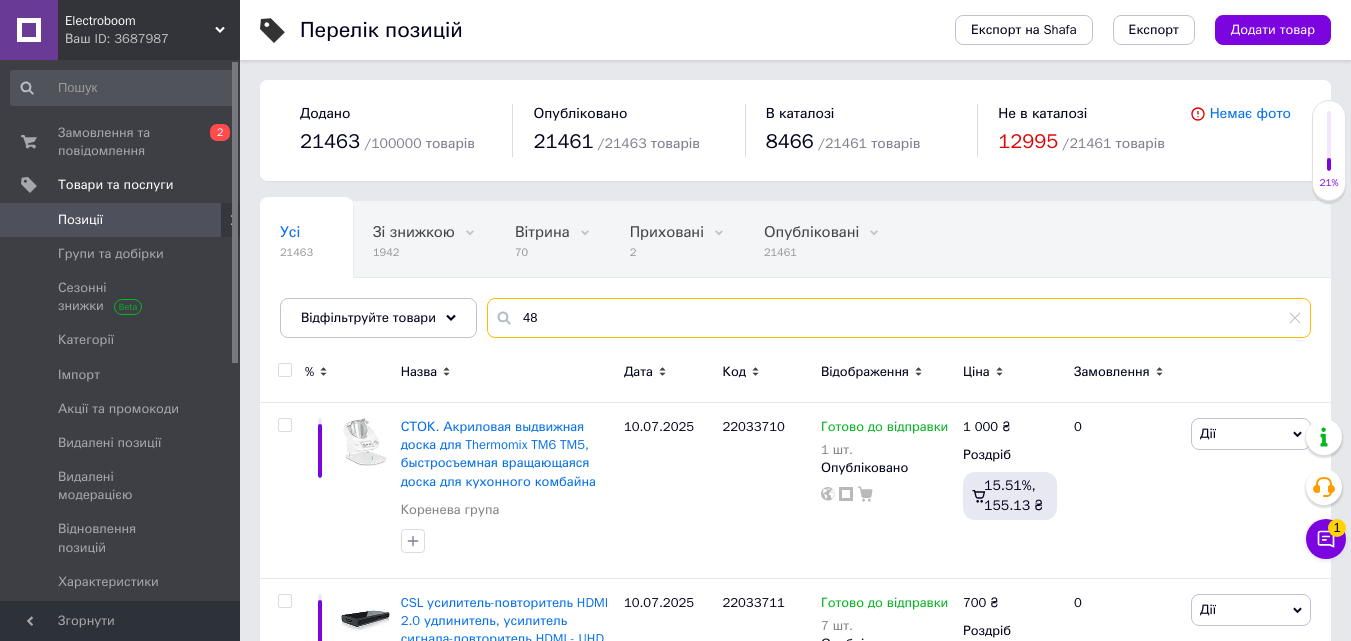 type on "4" 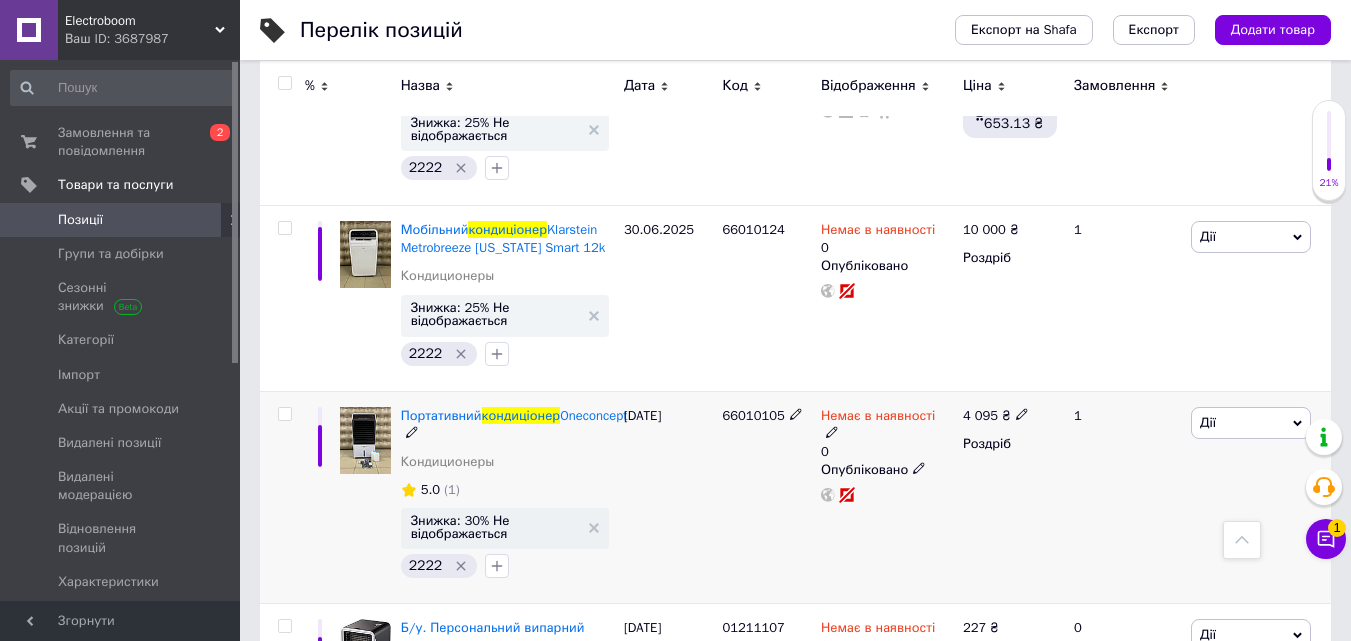 scroll, scrollTop: 4000, scrollLeft: 0, axis: vertical 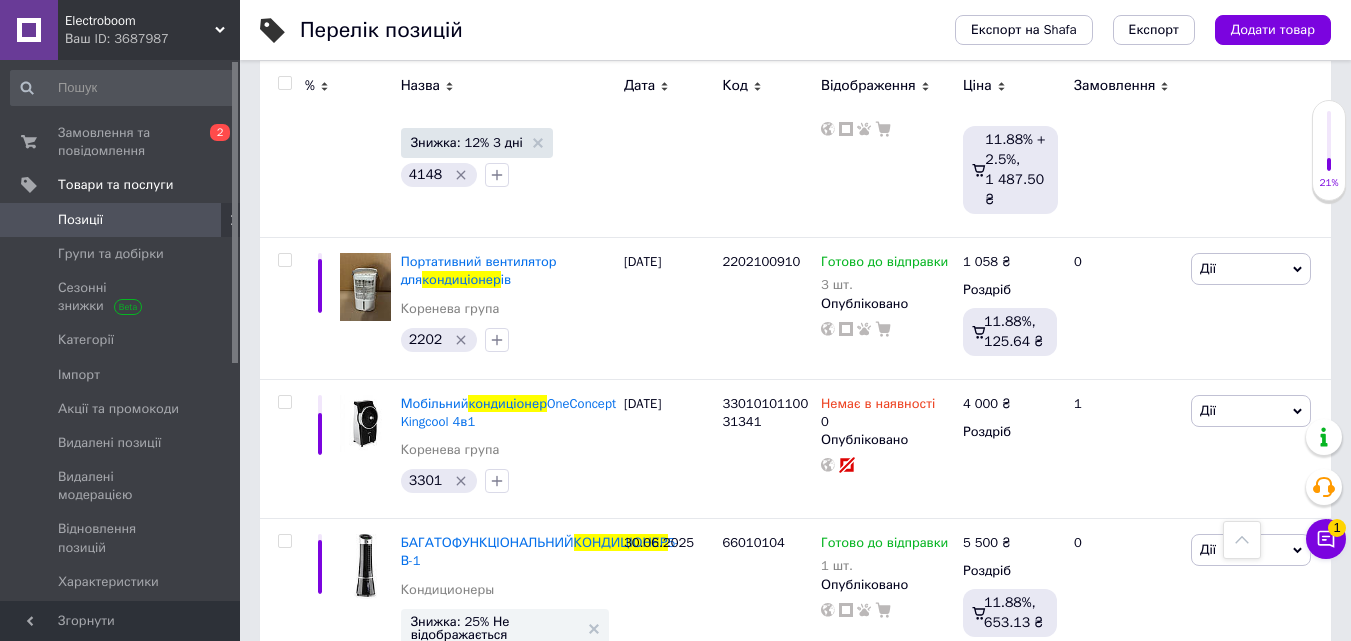 click 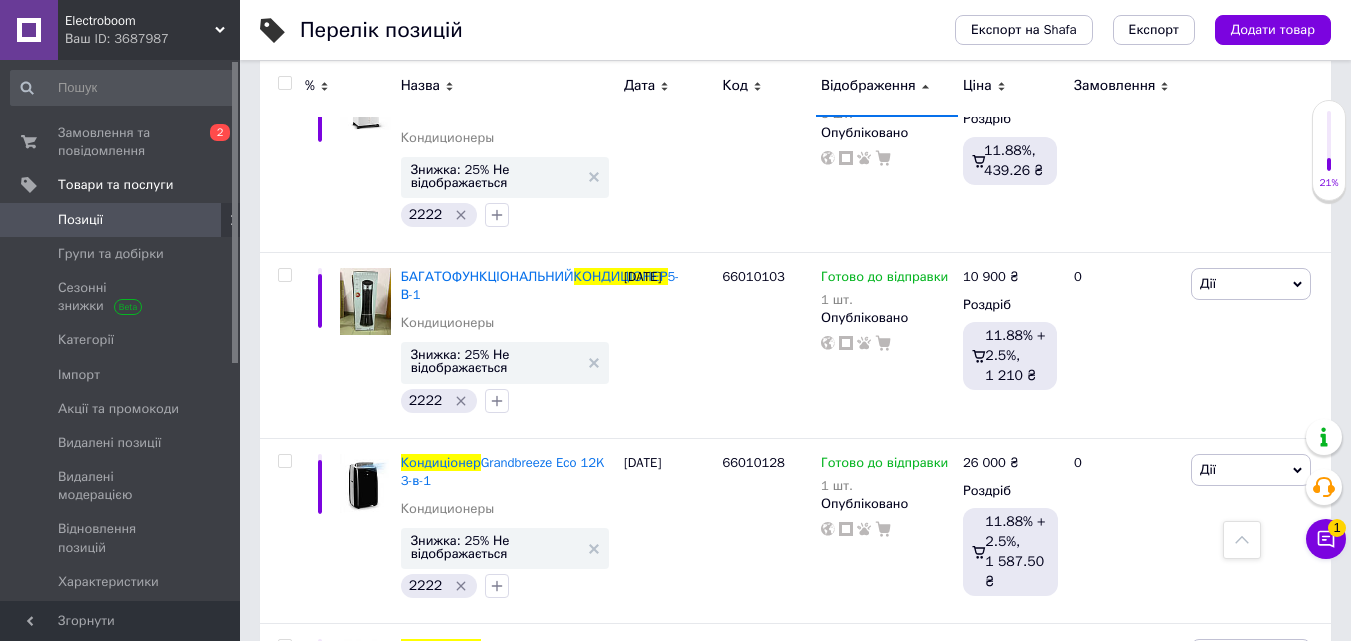 scroll, scrollTop: 2500, scrollLeft: 0, axis: vertical 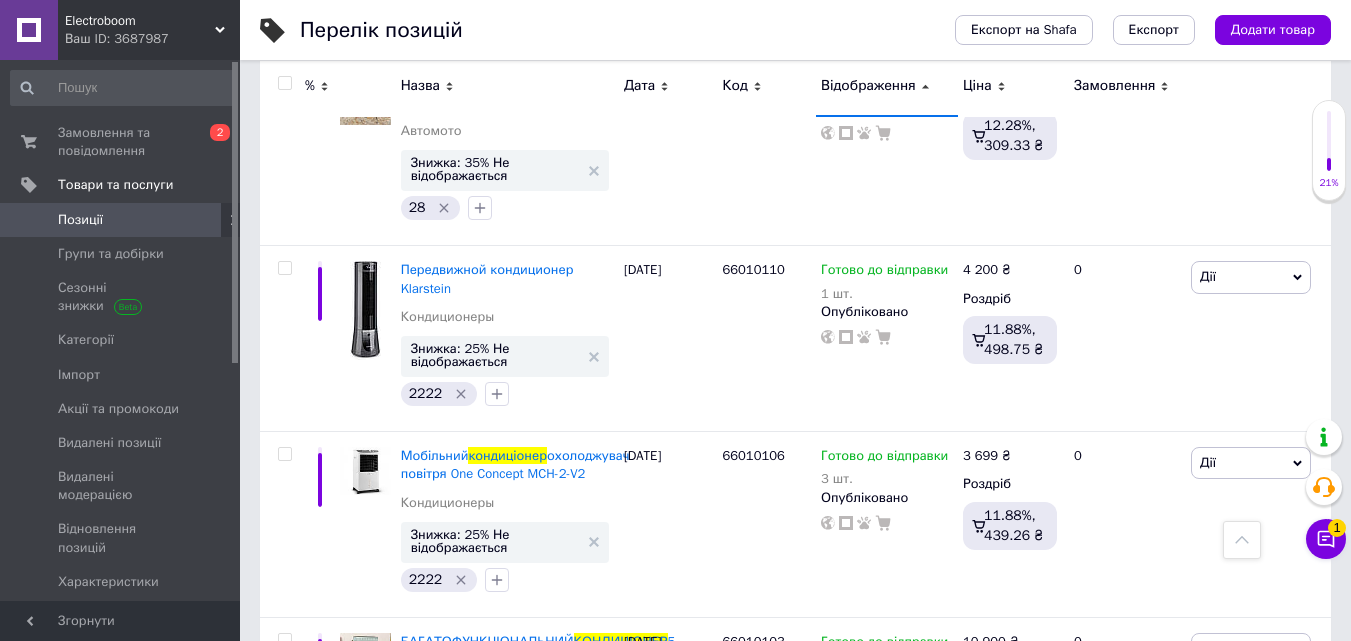 click on "Ціна" at bounding box center [1010, 86] 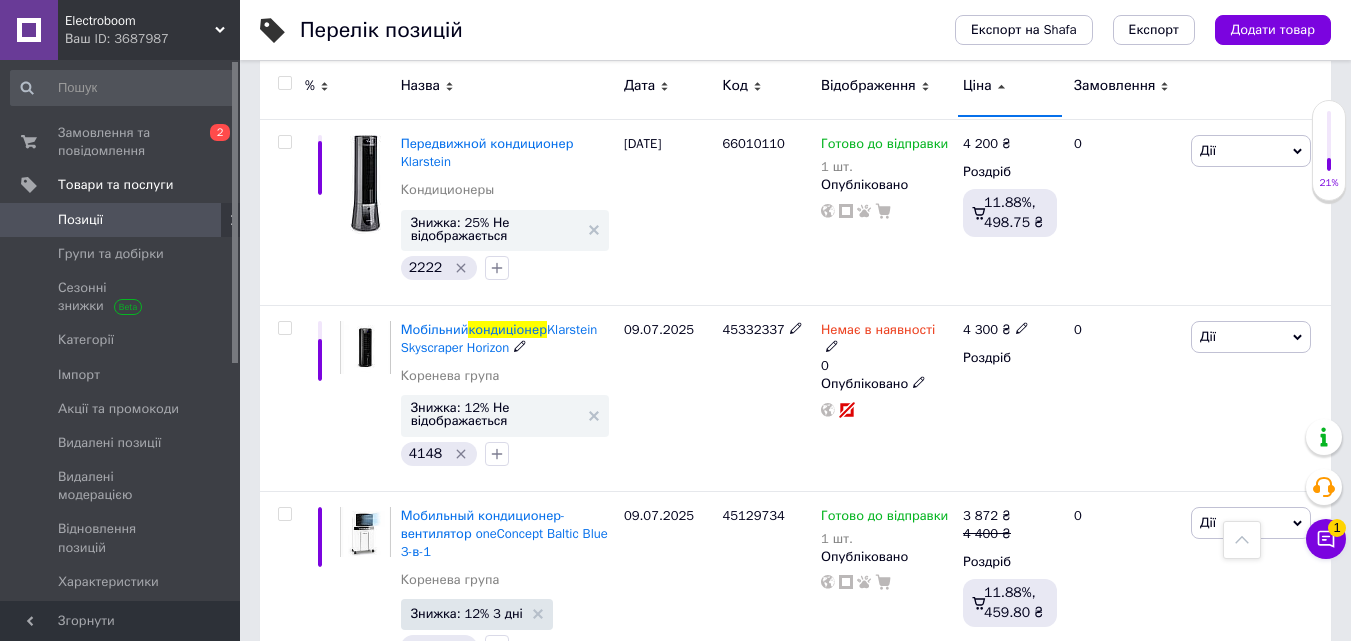 scroll, scrollTop: 12400, scrollLeft: 0, axis: vertical 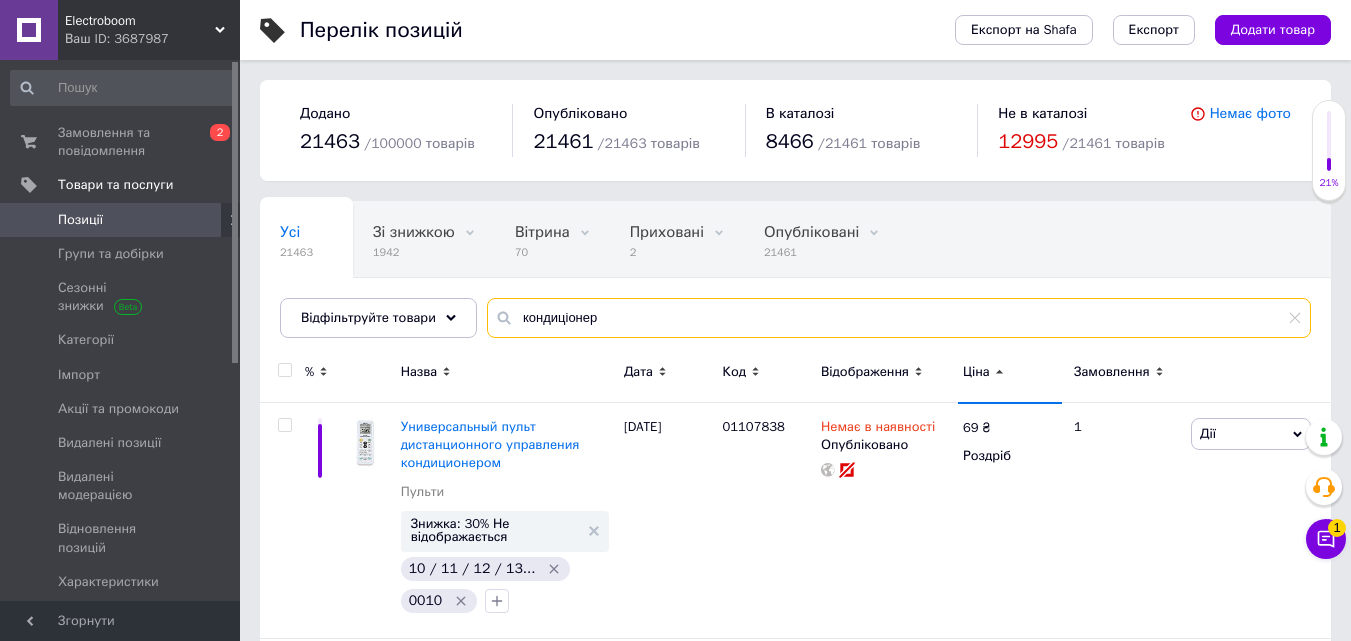click on "кондиціонер" at bounding box center [899, 318] 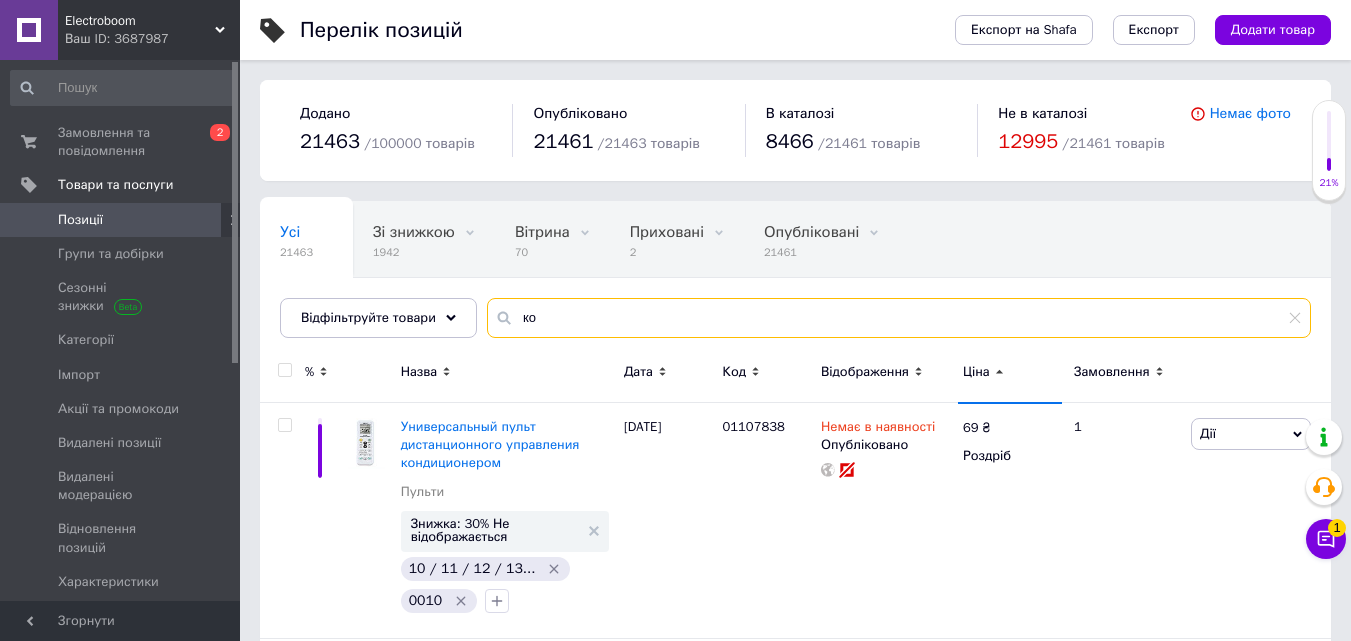 type on "к" 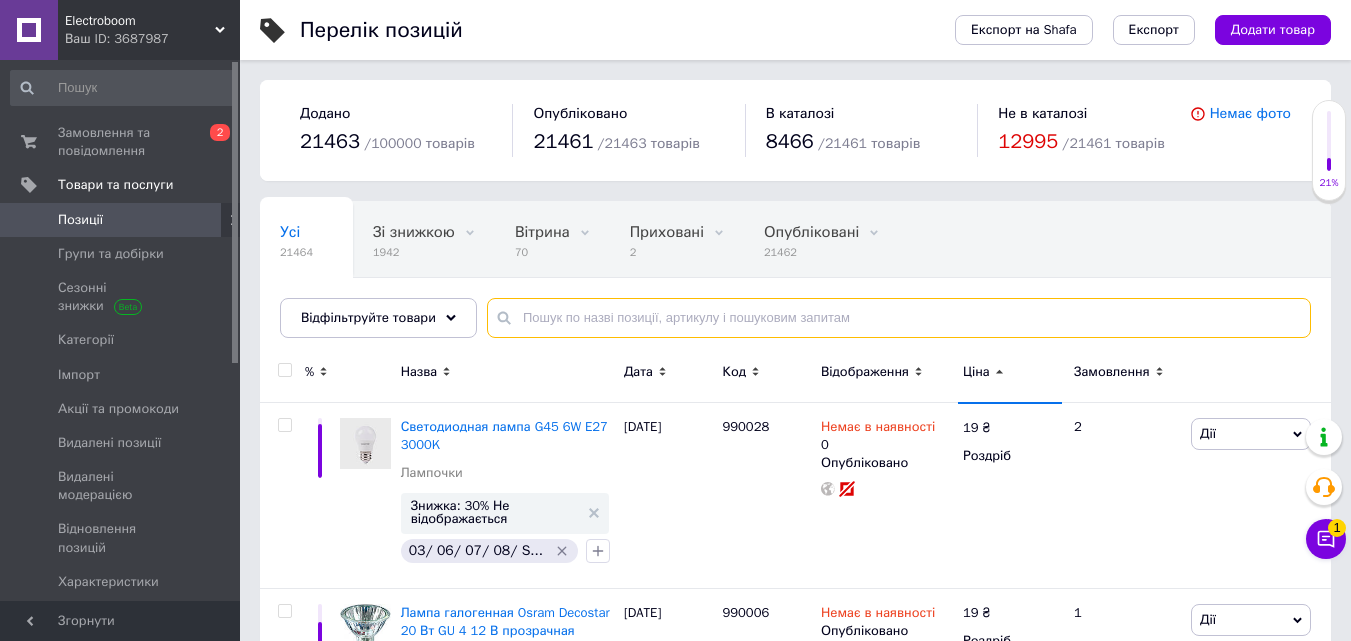 click at bounding box center [899, 318] 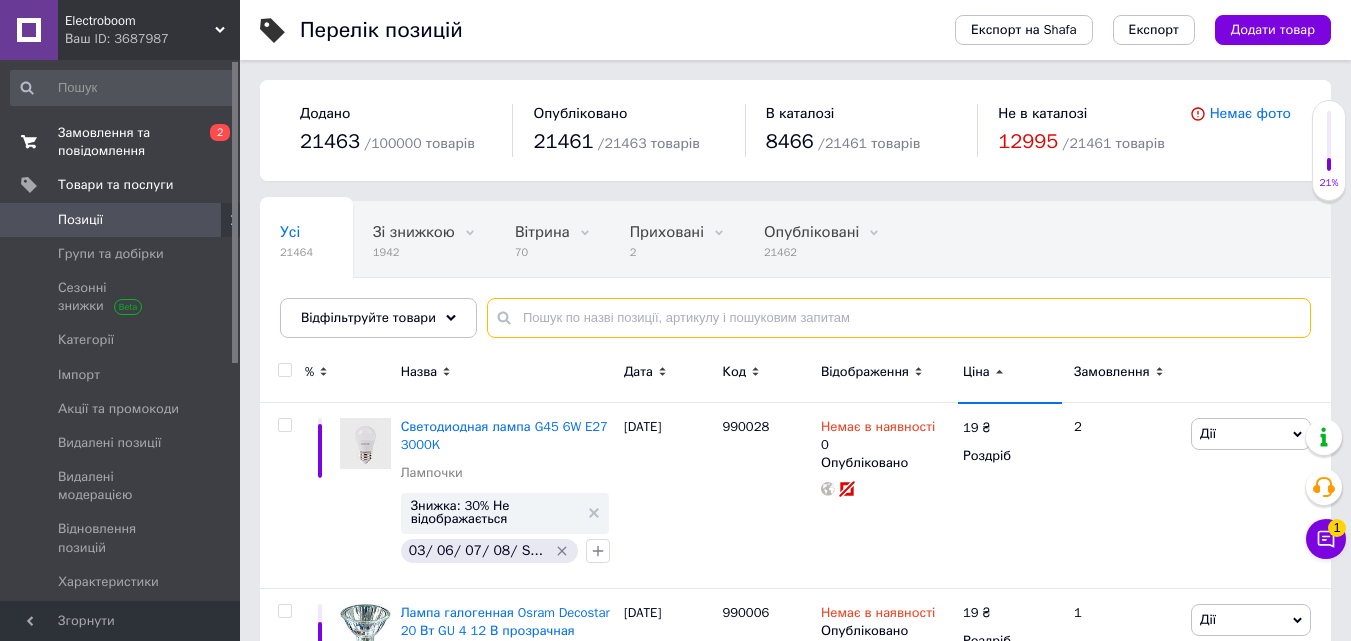 type 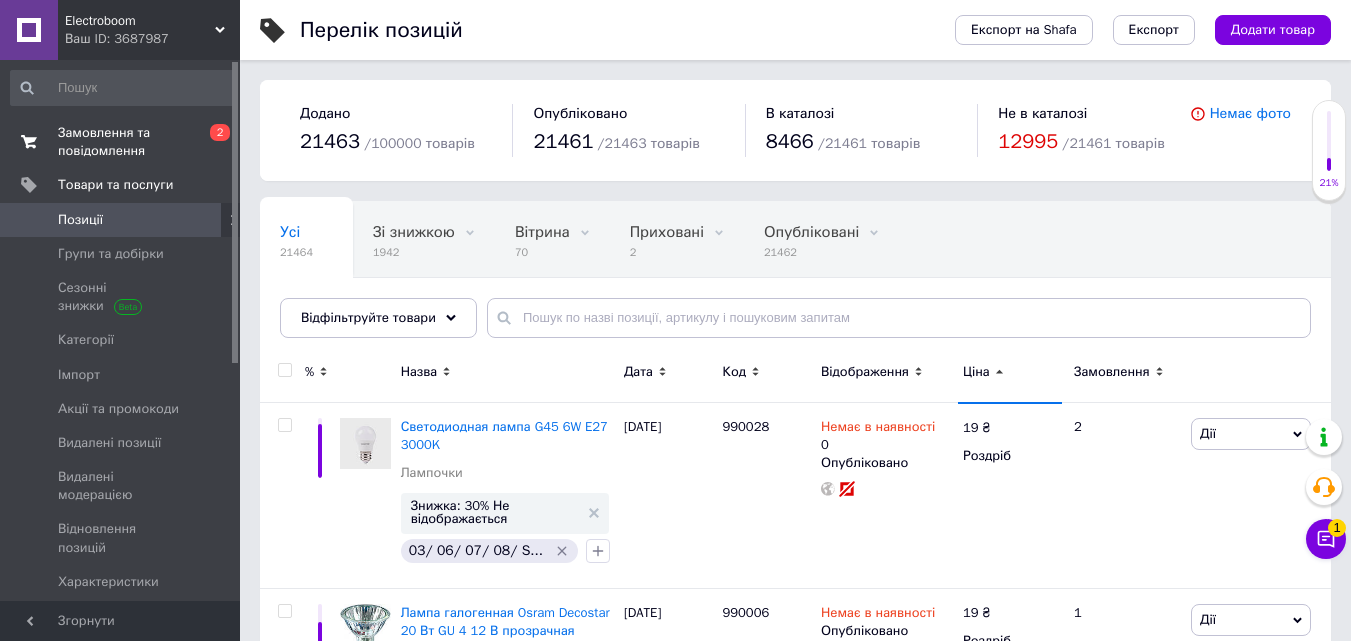click on "Замовлення та повідомлення" at bounding box center [121, 142] 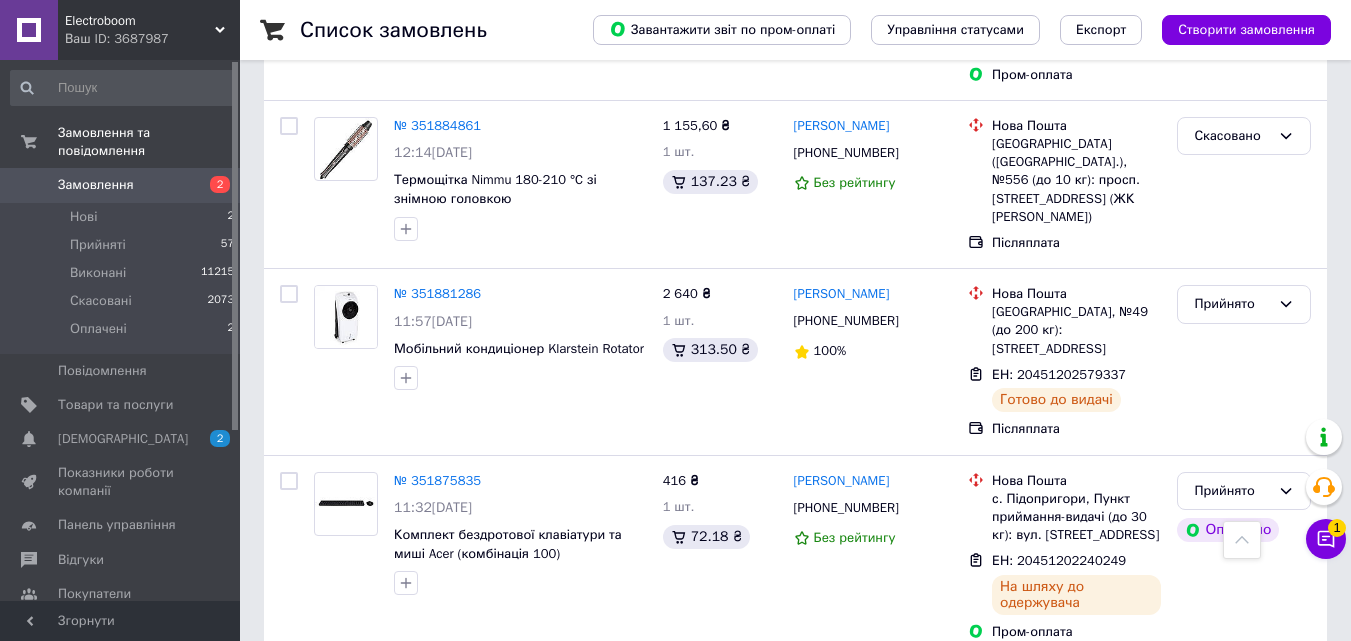 scroll, scrollTop: 3300, scrollLeft: 0, axis: vertical 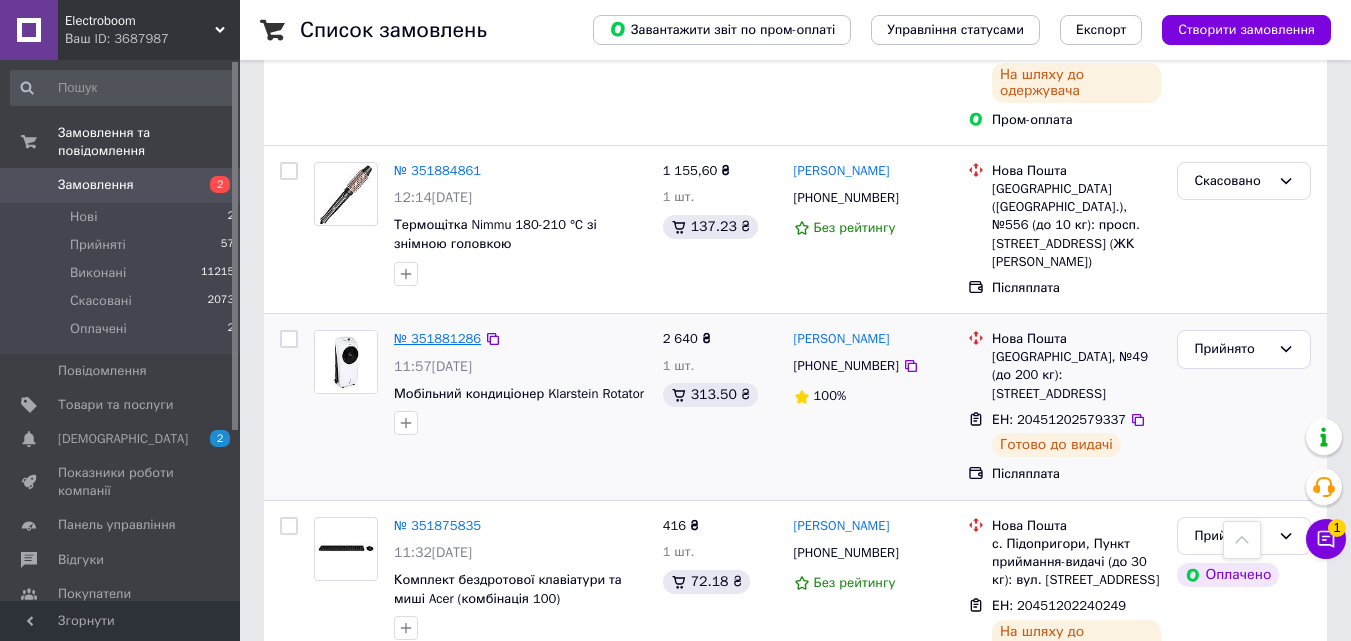 click on "№ 351881286" at bounding box center [437, 338] 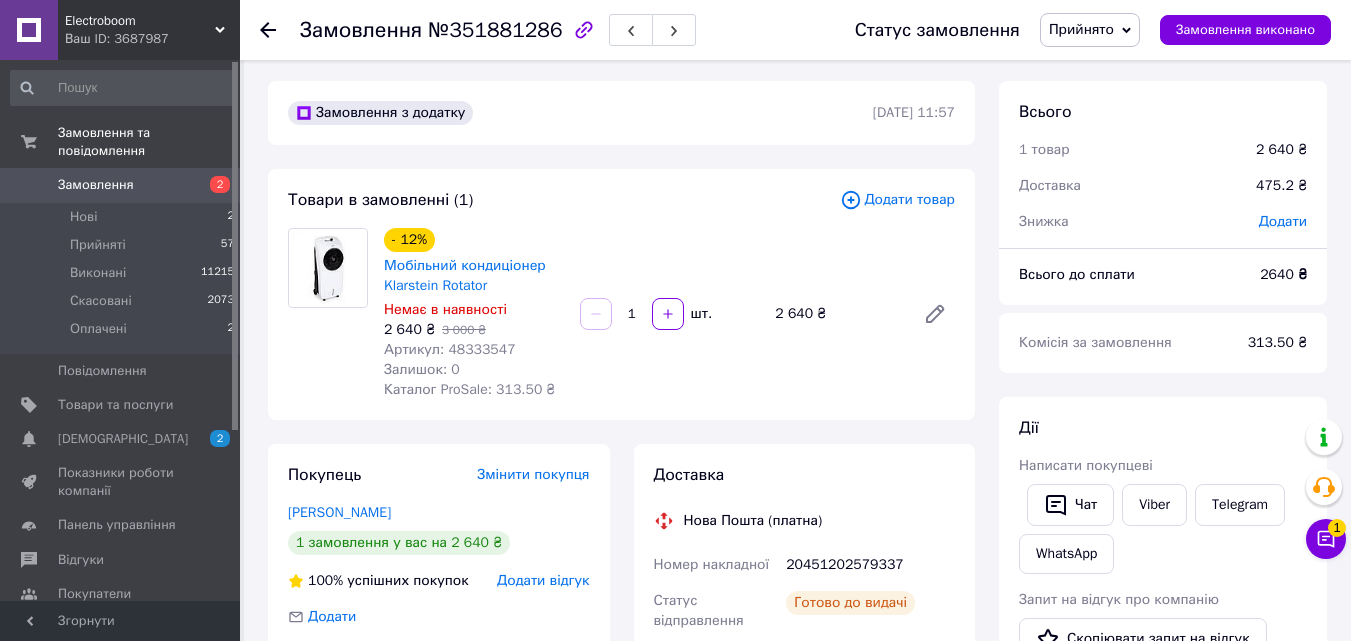 scroll, scrollTop: 0, scrollLeft: 0, axis: both 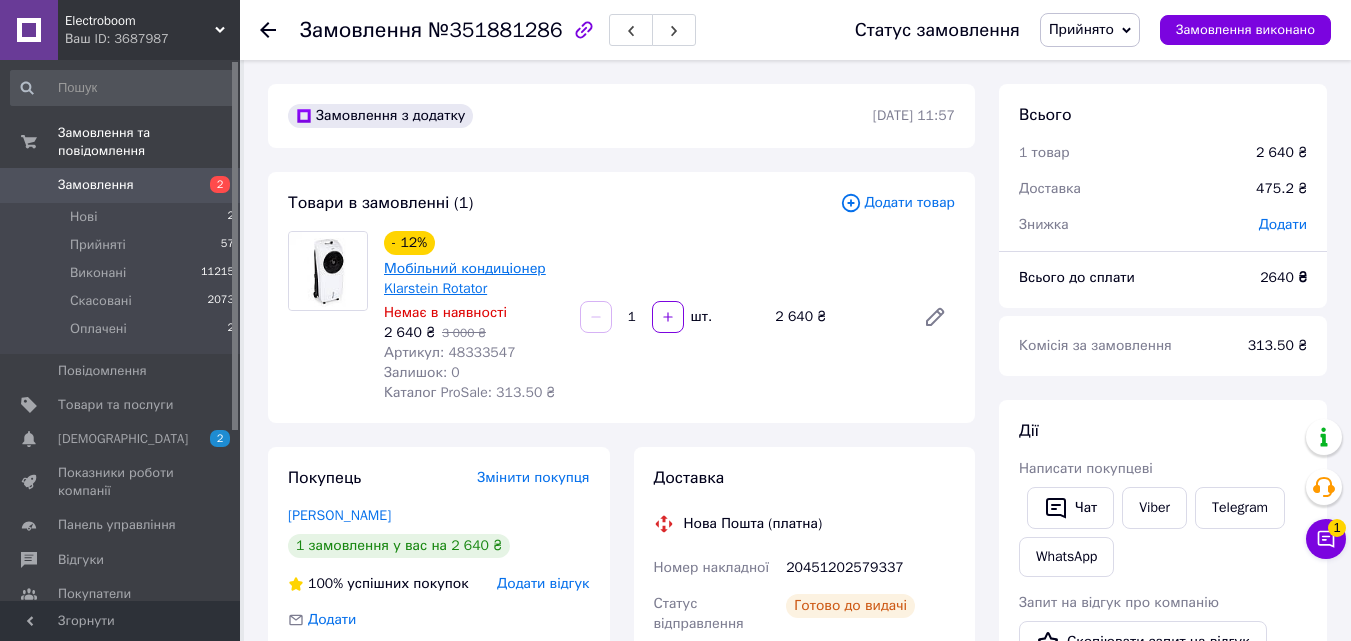 click on "Мобільний кондиціонер Klarstein Rotator" at bounding box center (465, 278) 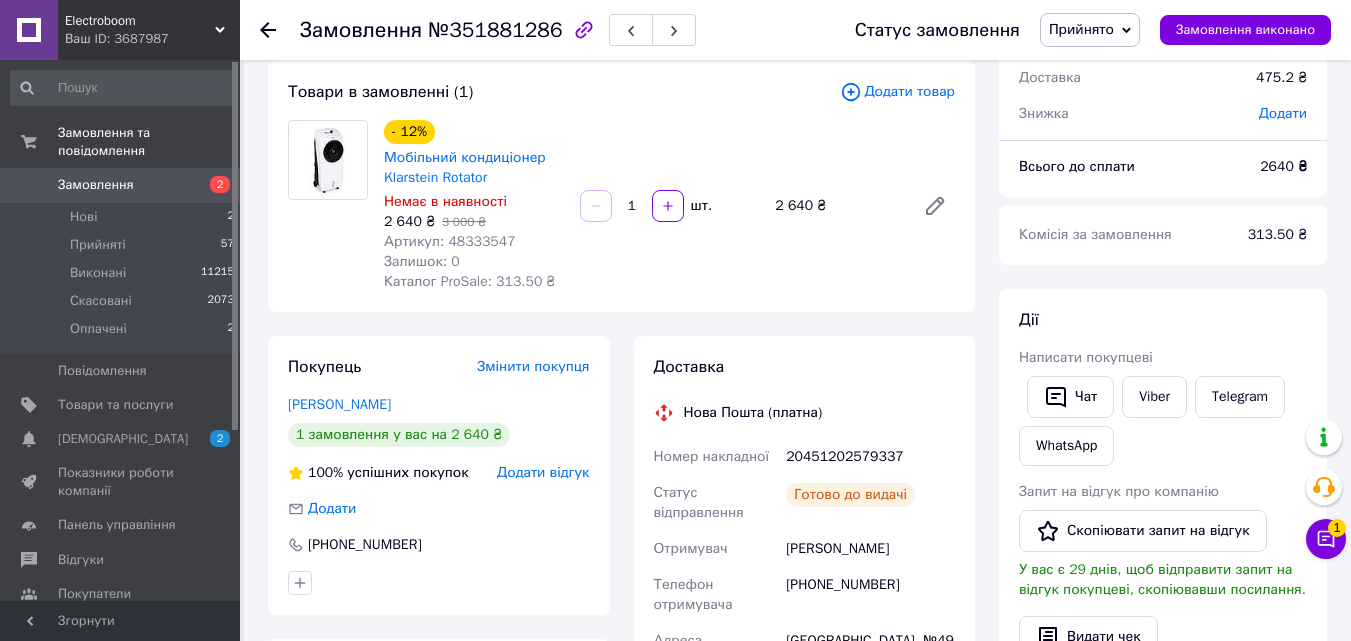 scroll, scrollTop: 300, scrollLeft: 0, axis: vertical 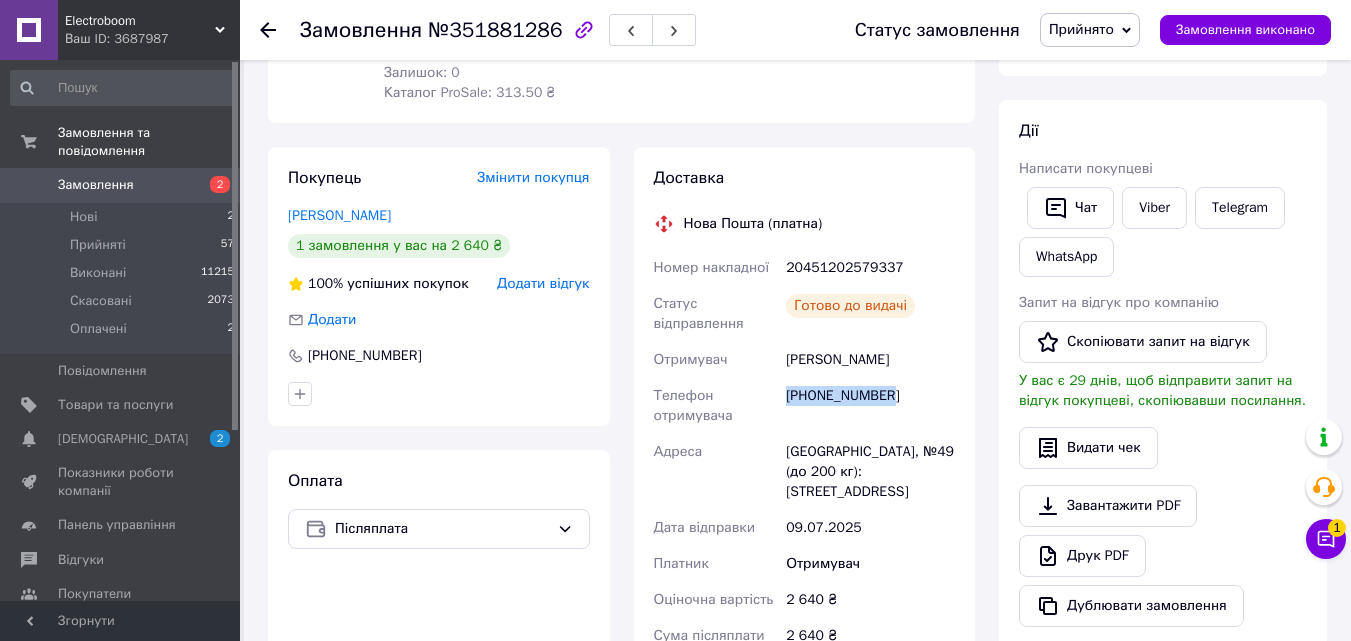 drag, startPoint x: 887, startPoint y: 393, endPoint x: 771, endPoint y: 409, distance: 117.09825 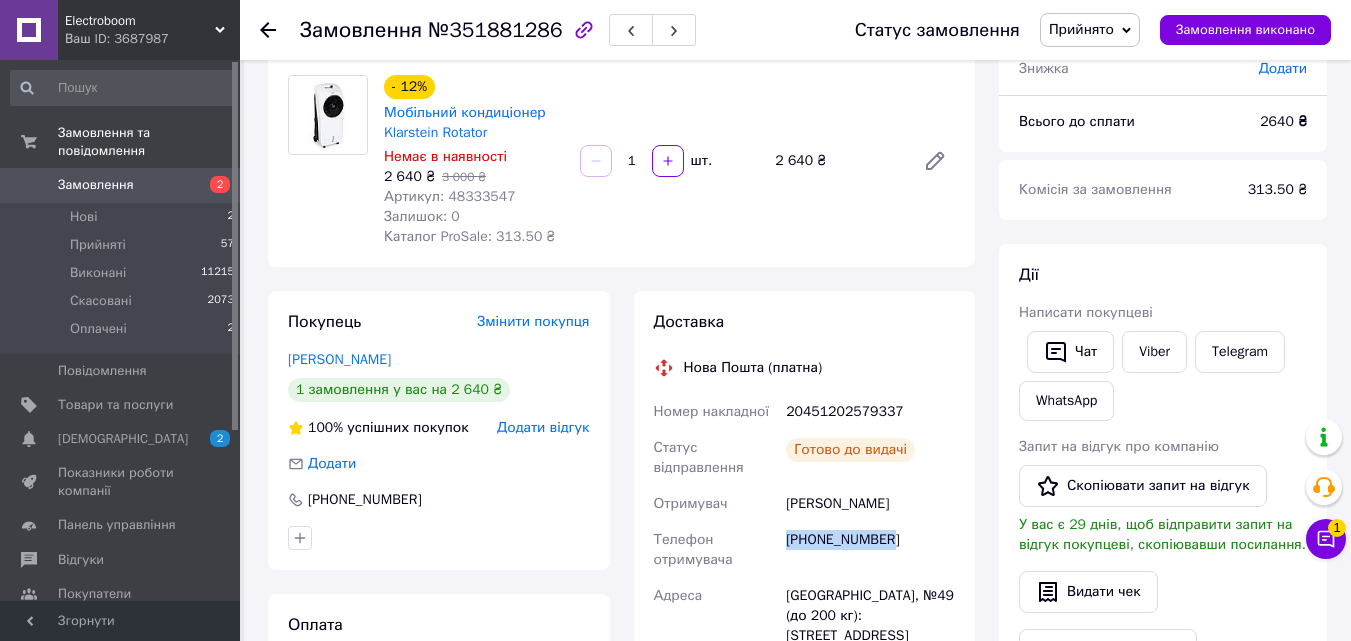 scroll, scrollTop: 0, scrollLeft: 0, axis: both 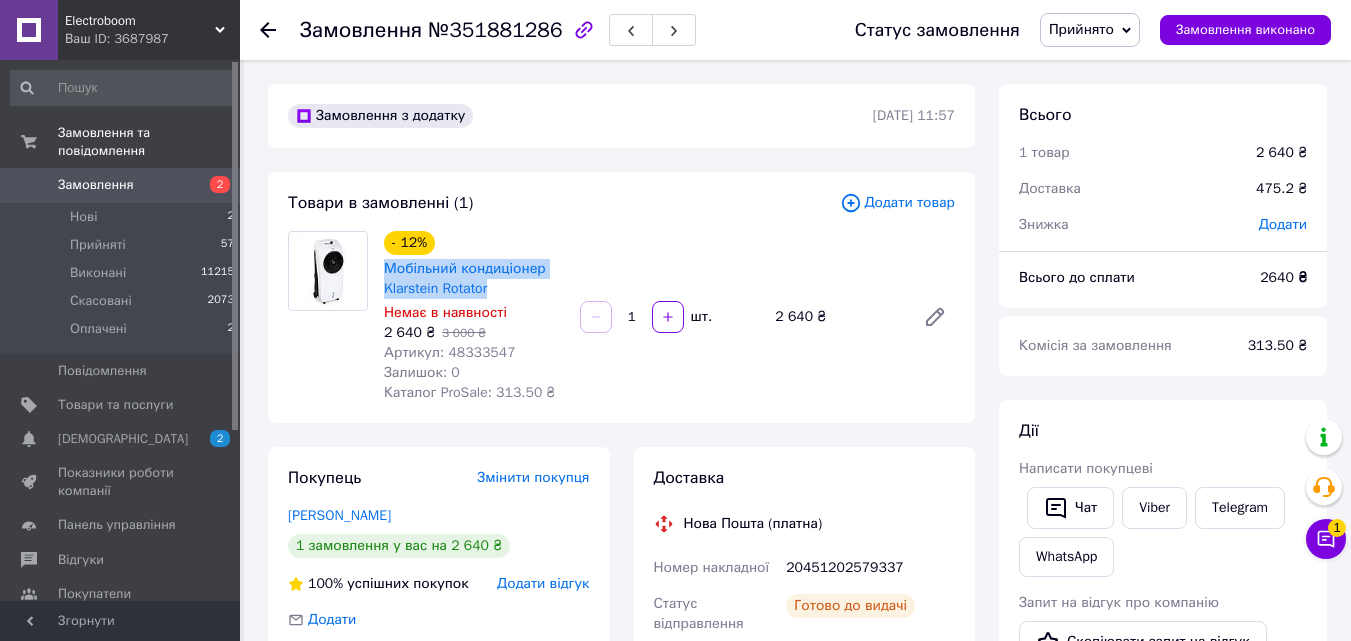 drag, startPoint x: 379, startPoint y: 265, endPoint x: 492, endPoint y: 289, distance: 115.52056 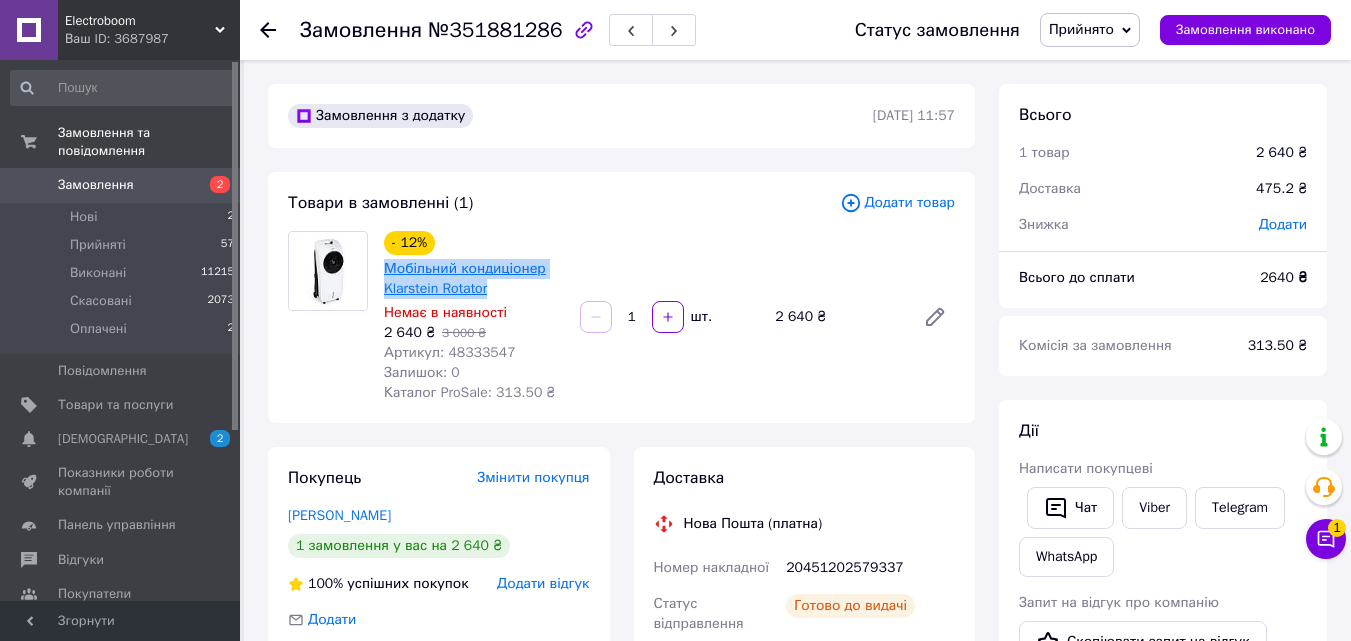 copy on "Мобільний кондиціонер Klarstein Rotator" 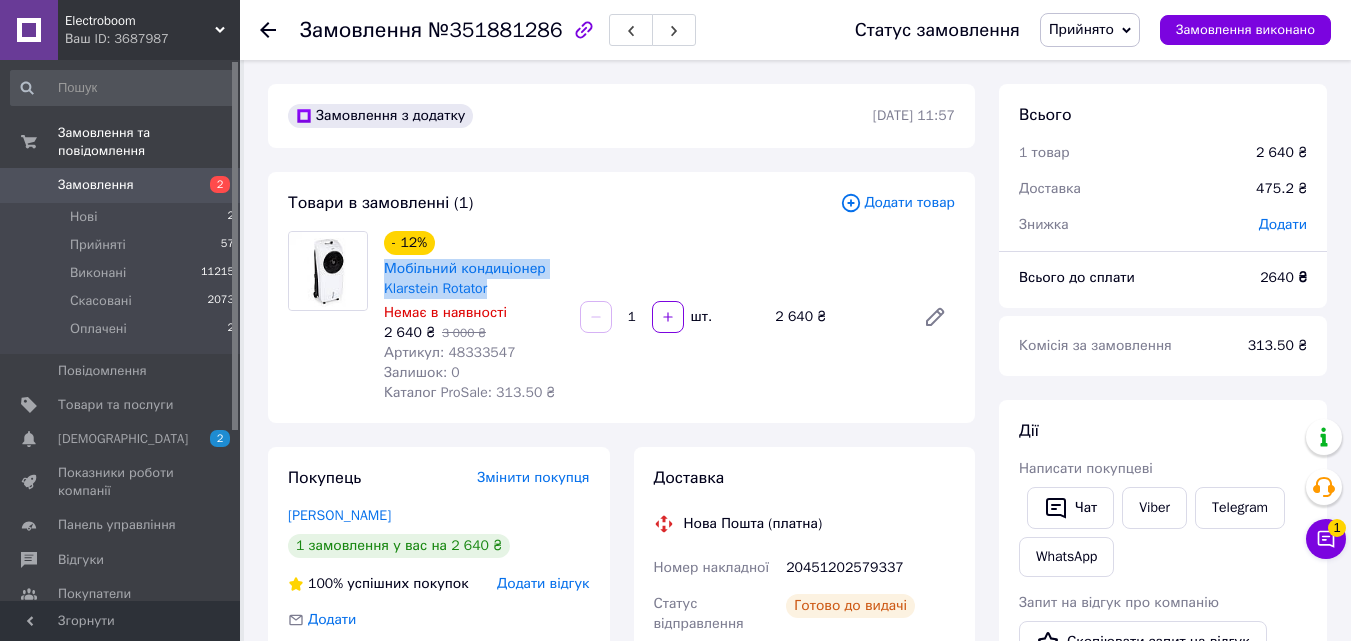 click on "Покупець Змінити покупця [PERSON_NAME] 1 замовлення у вас на 2 640 ₴ 100%   успішних покупок Додати відгук Додати [PHONE_NUMBER]" at bounding box center [439, 586] 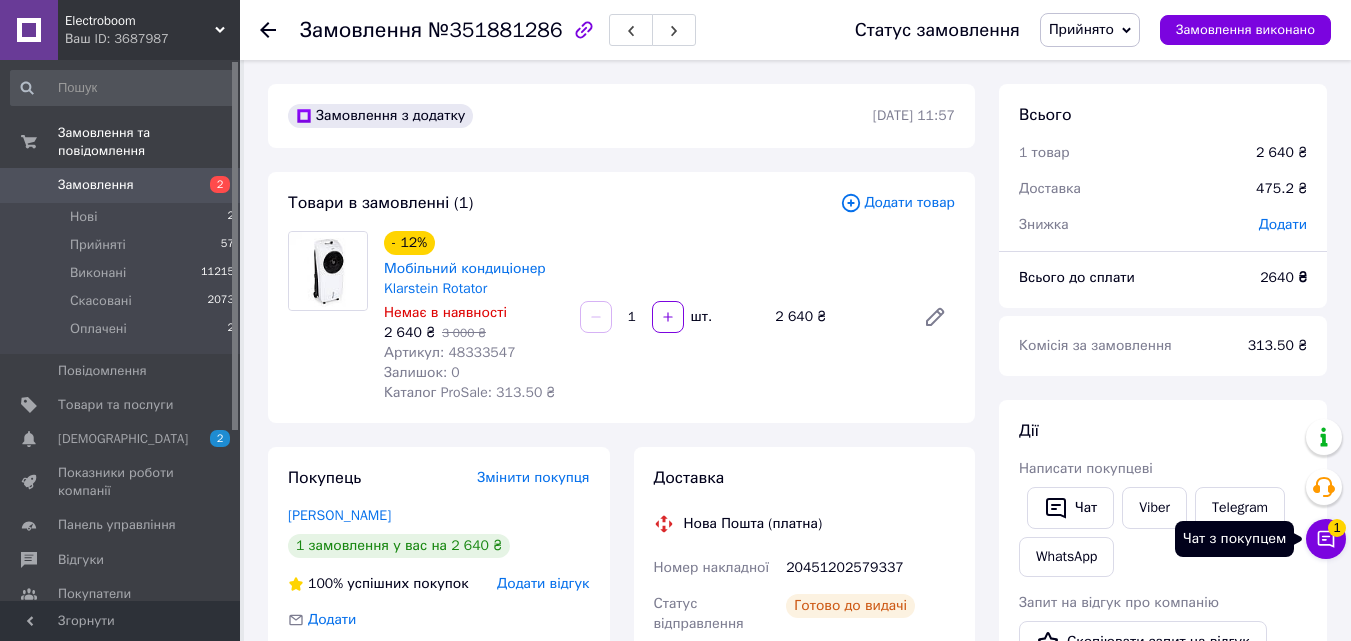 click on "1" at bounding box center [1337, 528] 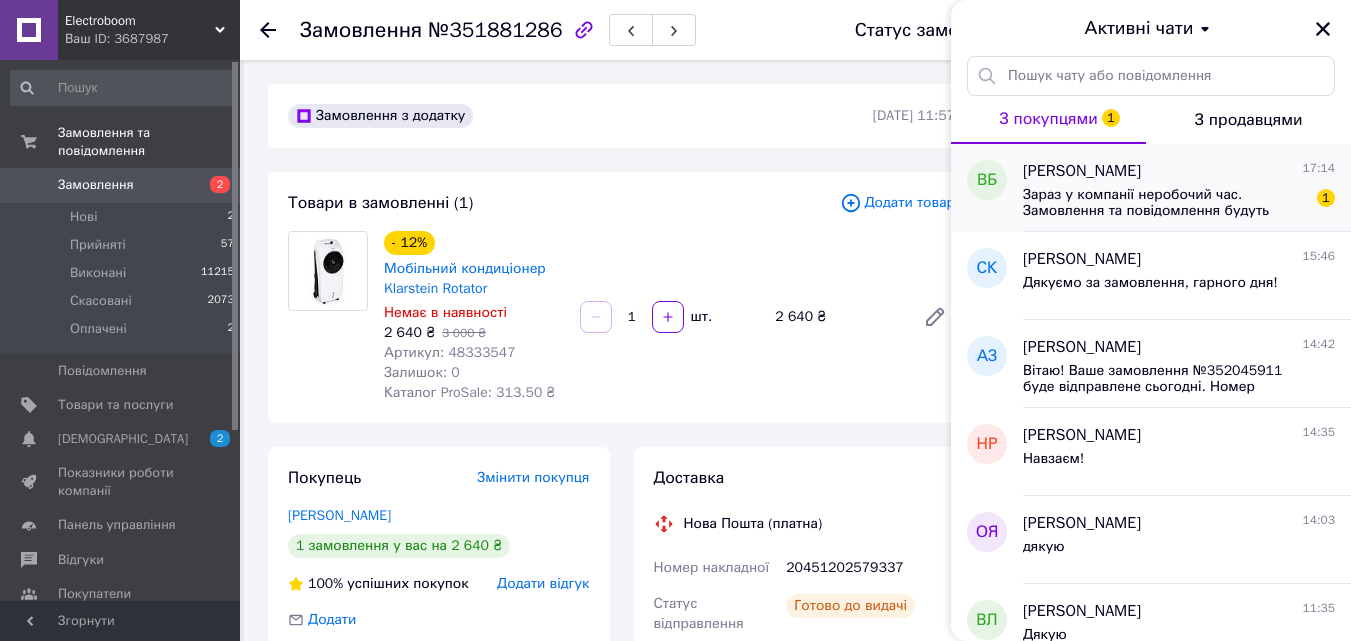click on "Зараз у компанії неробочий час. Замовлення та повідомлення будуть оброблені з 10:00 найближчого робочого дня (завтра, 11.07)" at bounding box center [1165, 203] 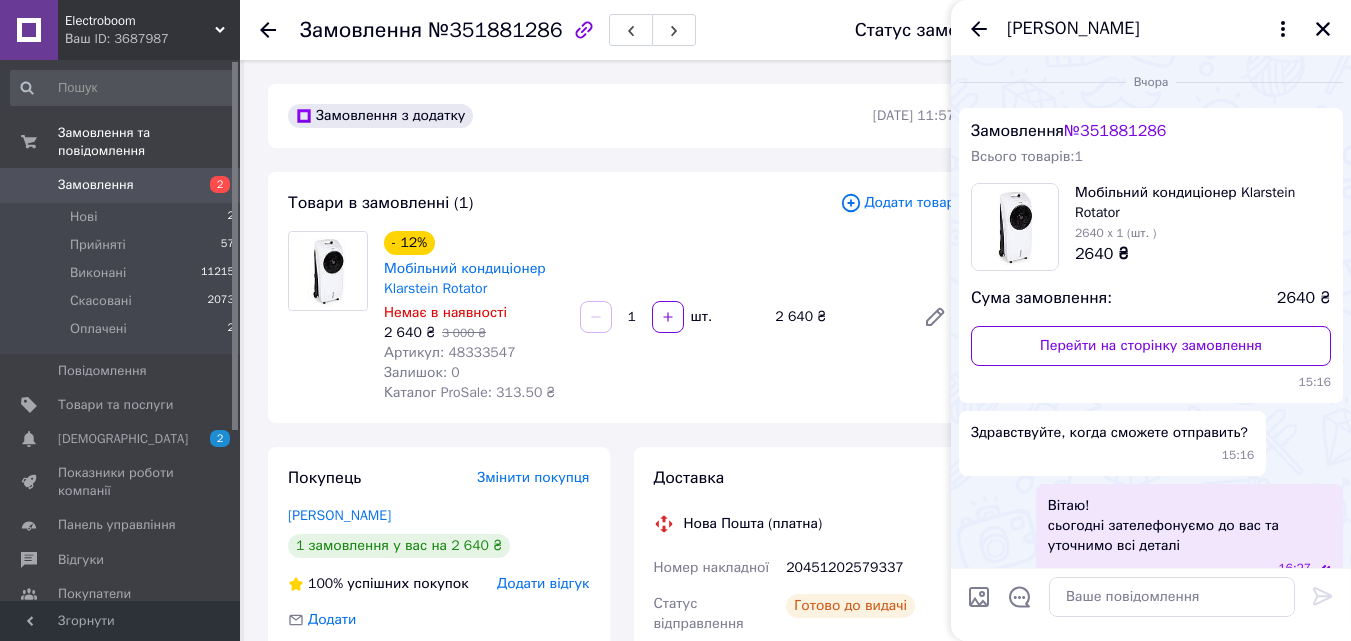 scroll, scrollTop: 361, scrollLeft: 0, axis: vertical 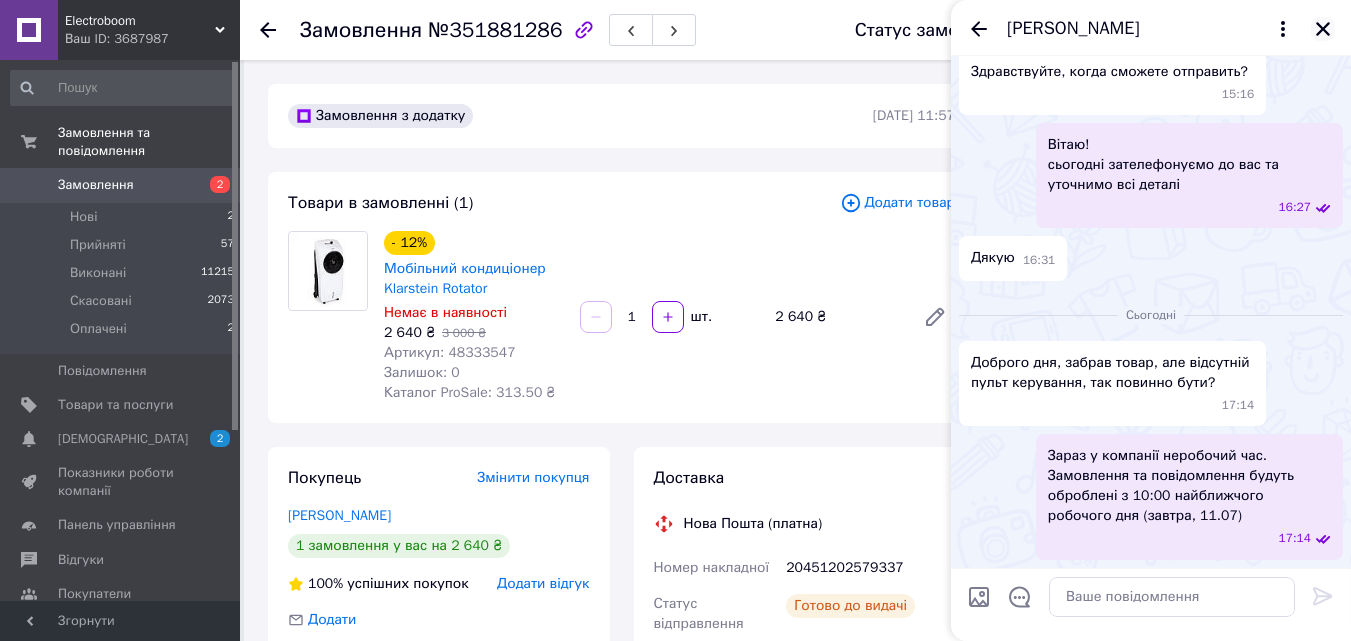 click 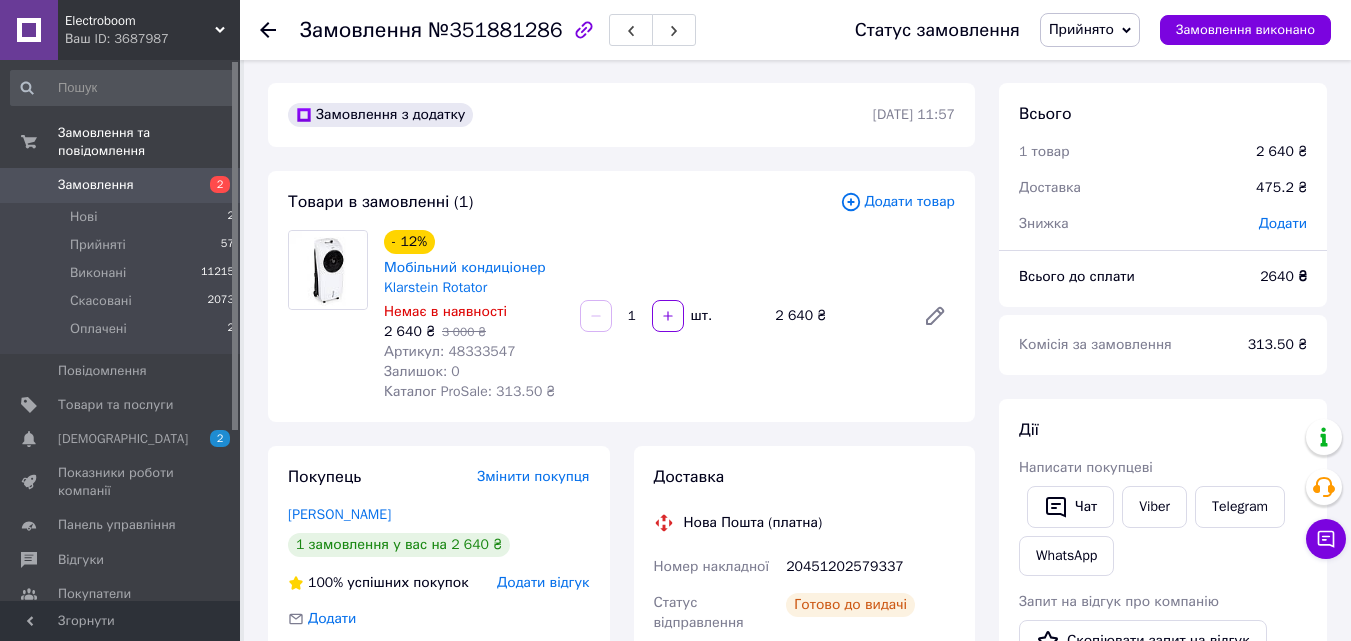 scroll, scrollTop: 0, scrollLeft: 0, axis: both 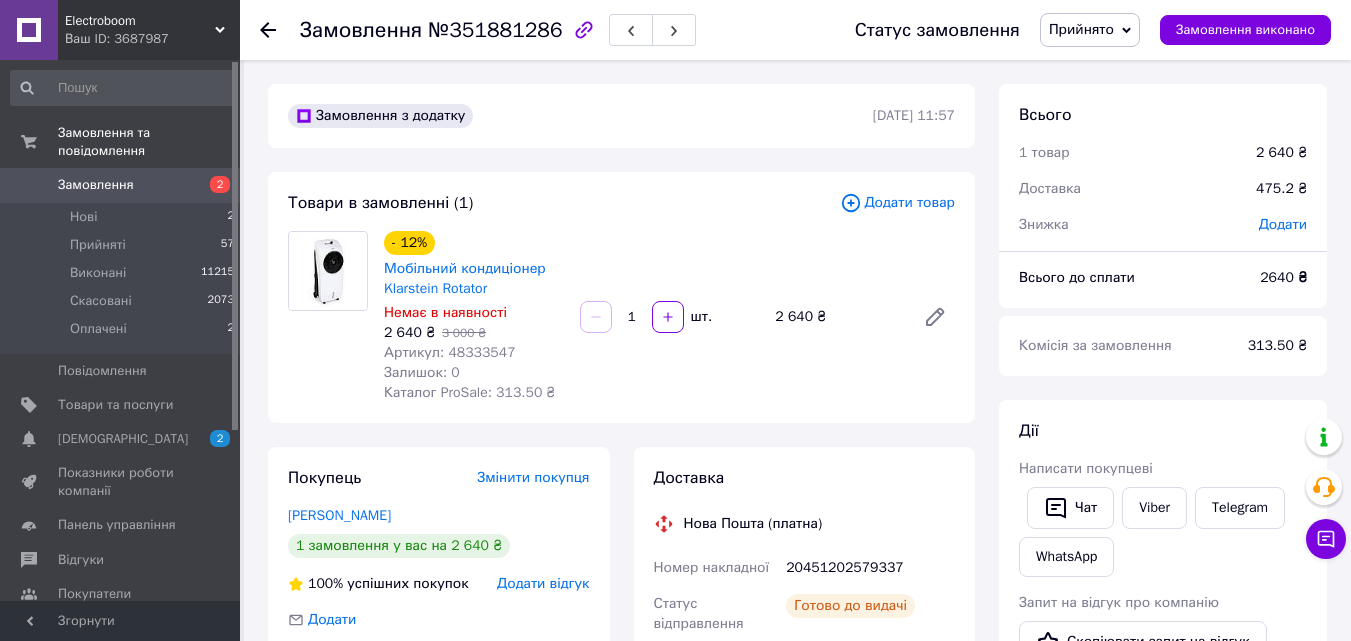 click 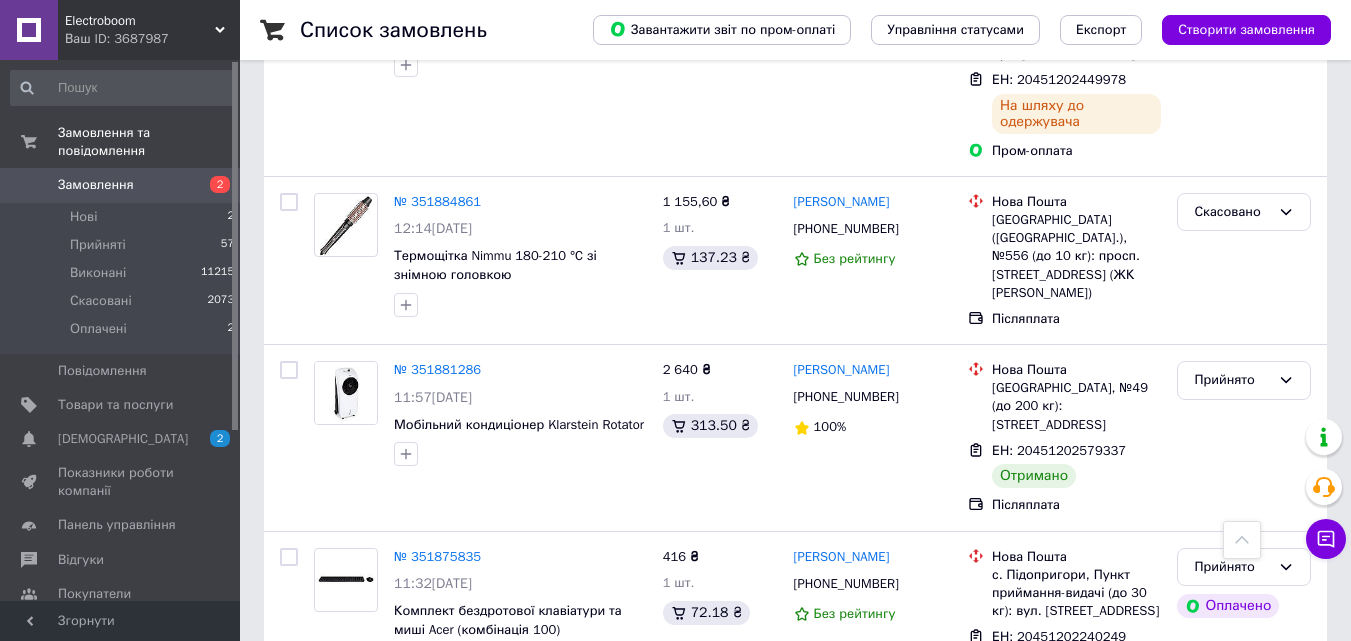 scroll, scrollTop: 3100, scrollLeft: 0, axis: vertical 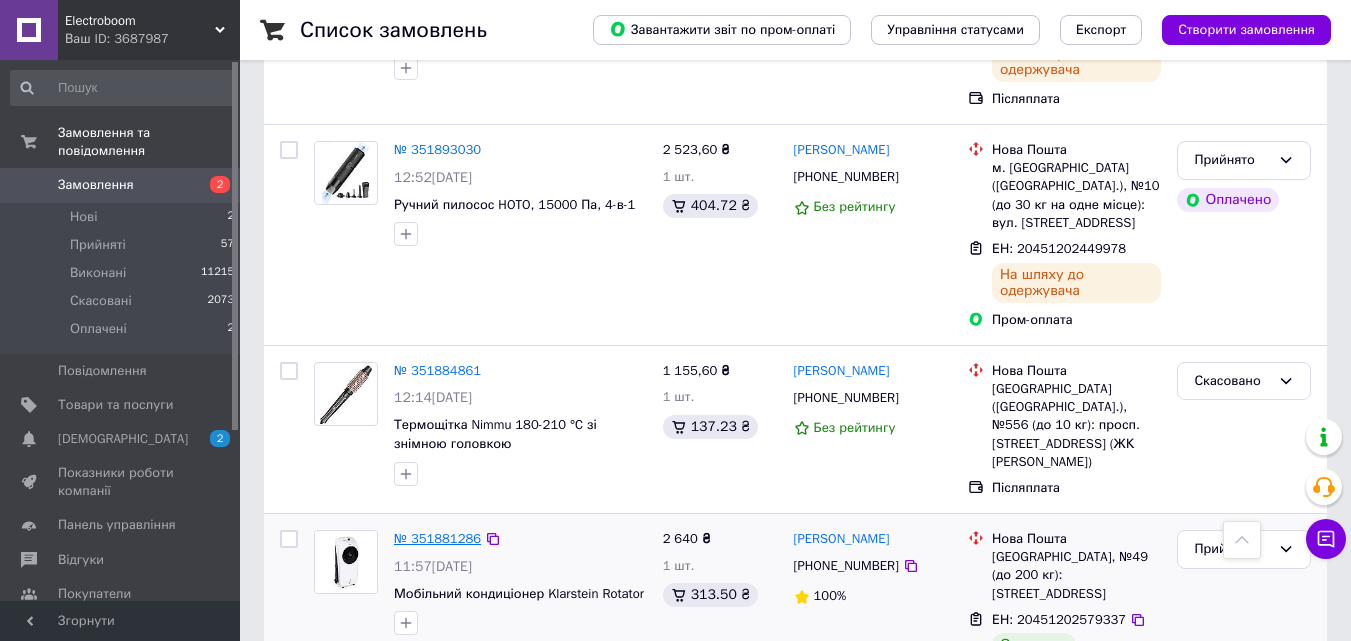 click on "№ 351881286" at bounding box center [437, 538] 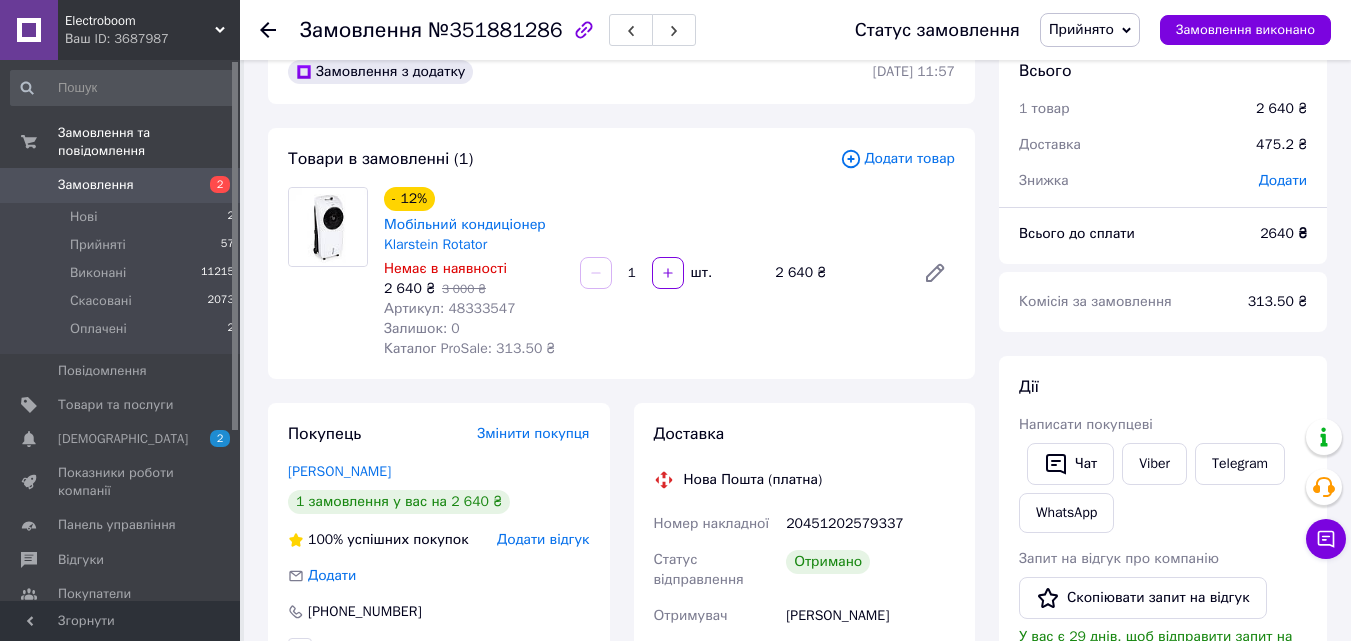 scroll, scrollTop: 0, scrollLeft: 0, axis: both 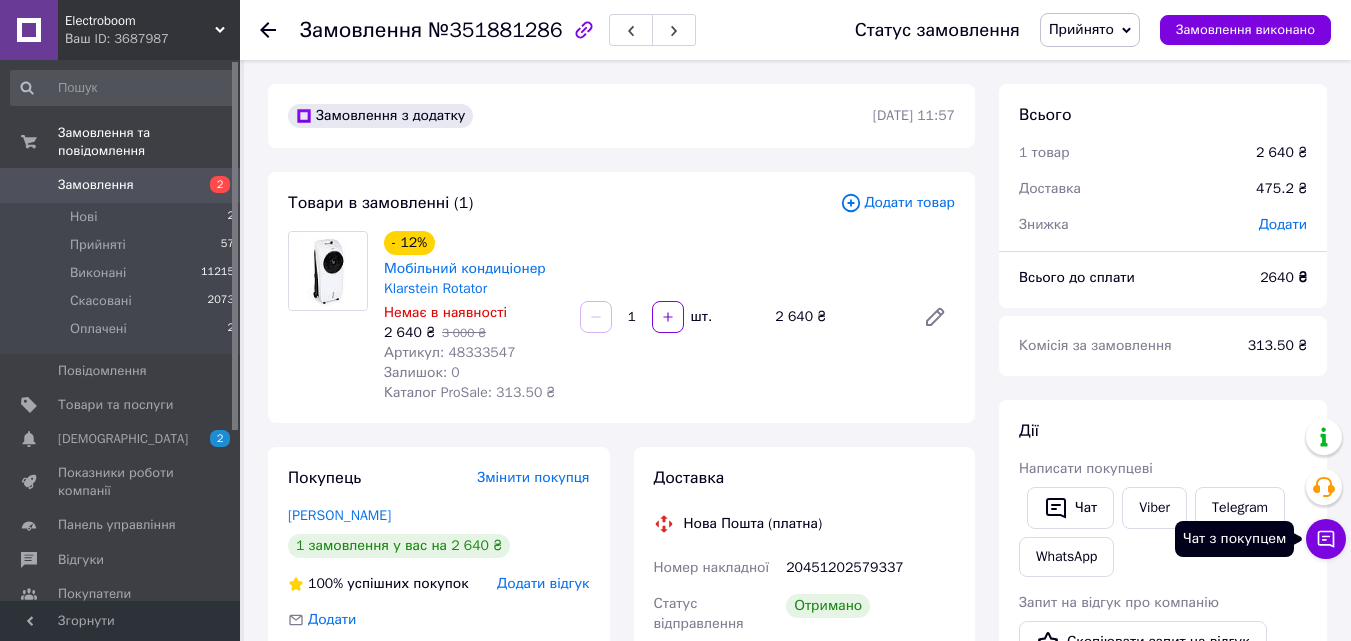 click 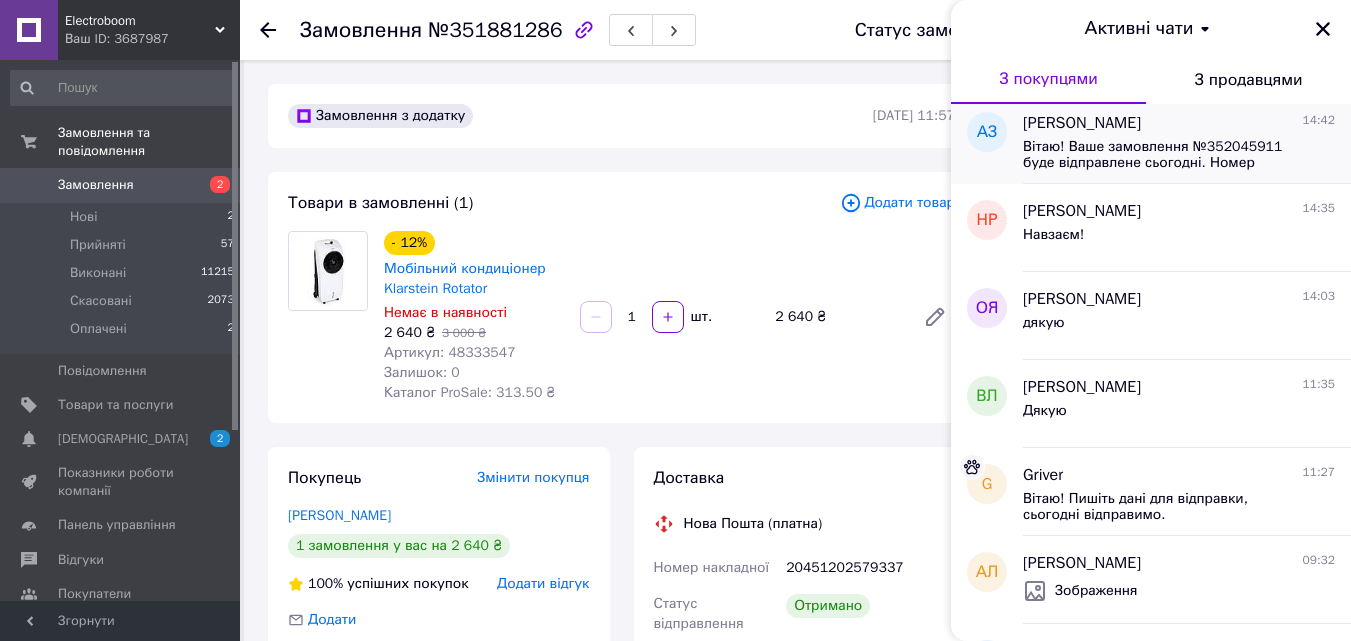 scroll, scrollTop: 200, scrollLeft: 0, axis: vertical 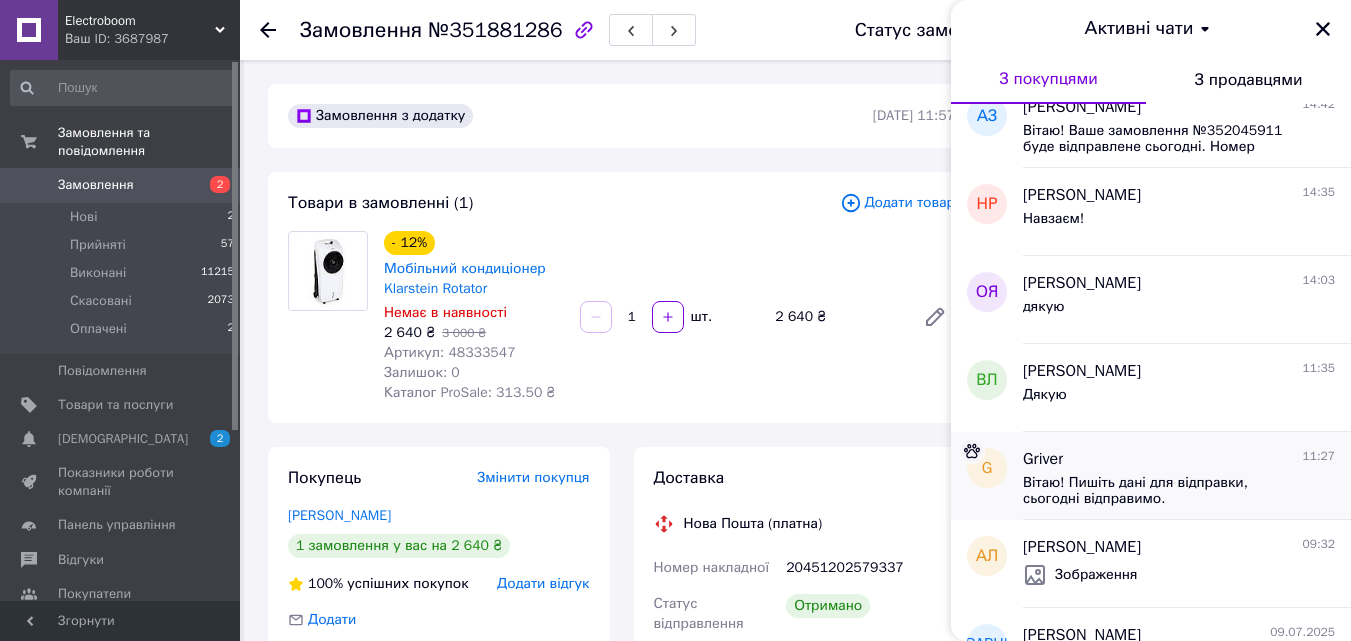 click on "Вітаю! Пишіть дані для відправки, сьогодні відправимо." at bounding box center (1165, 491) 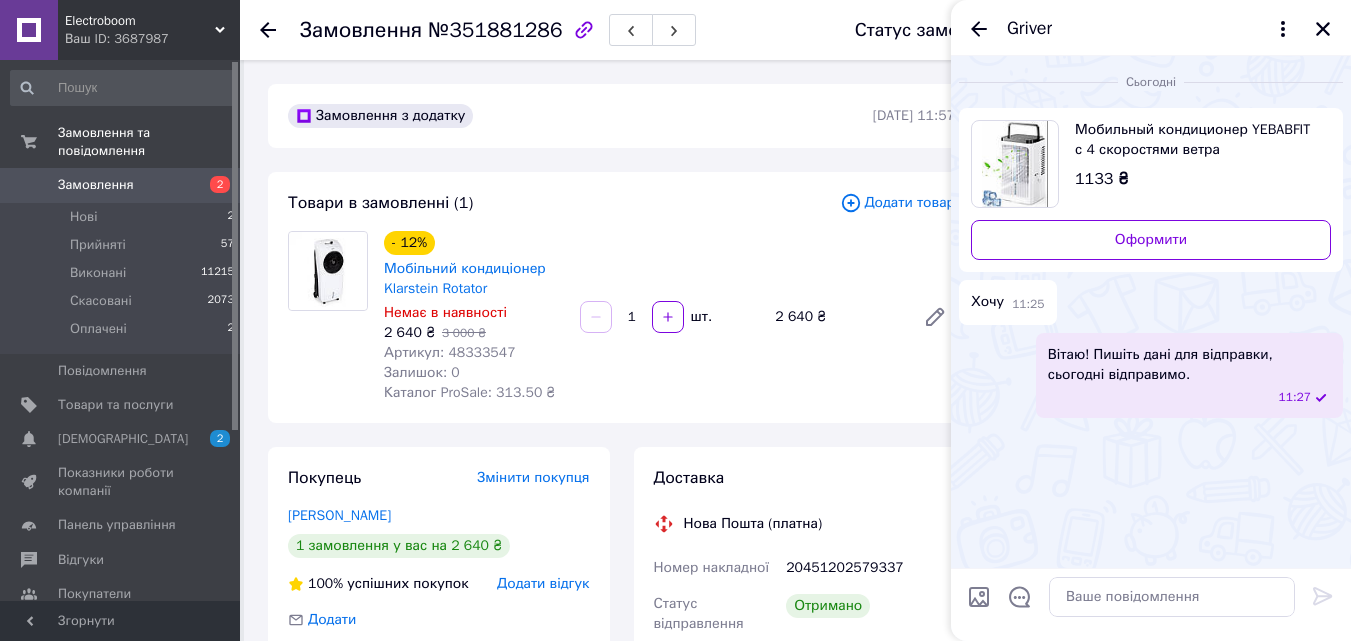 click on "Мобильный кондиционер YEBABFIT с 4 скоростями ветра" at bounding box center (1195, 140) 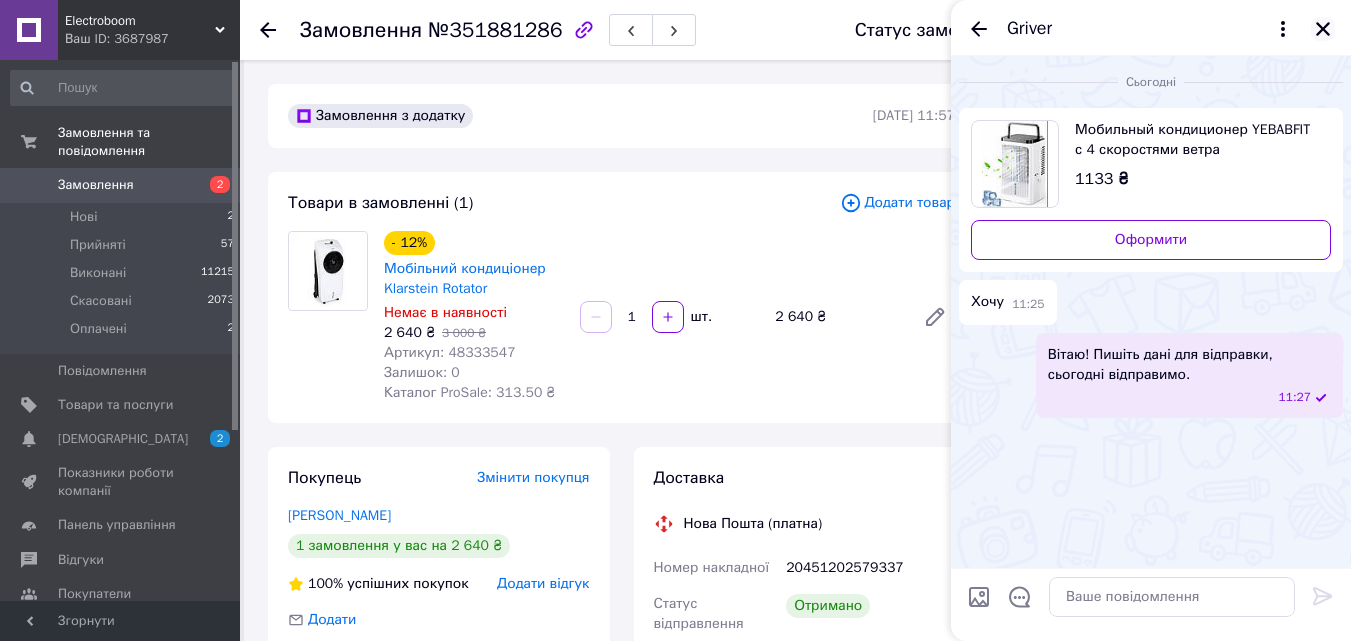 click 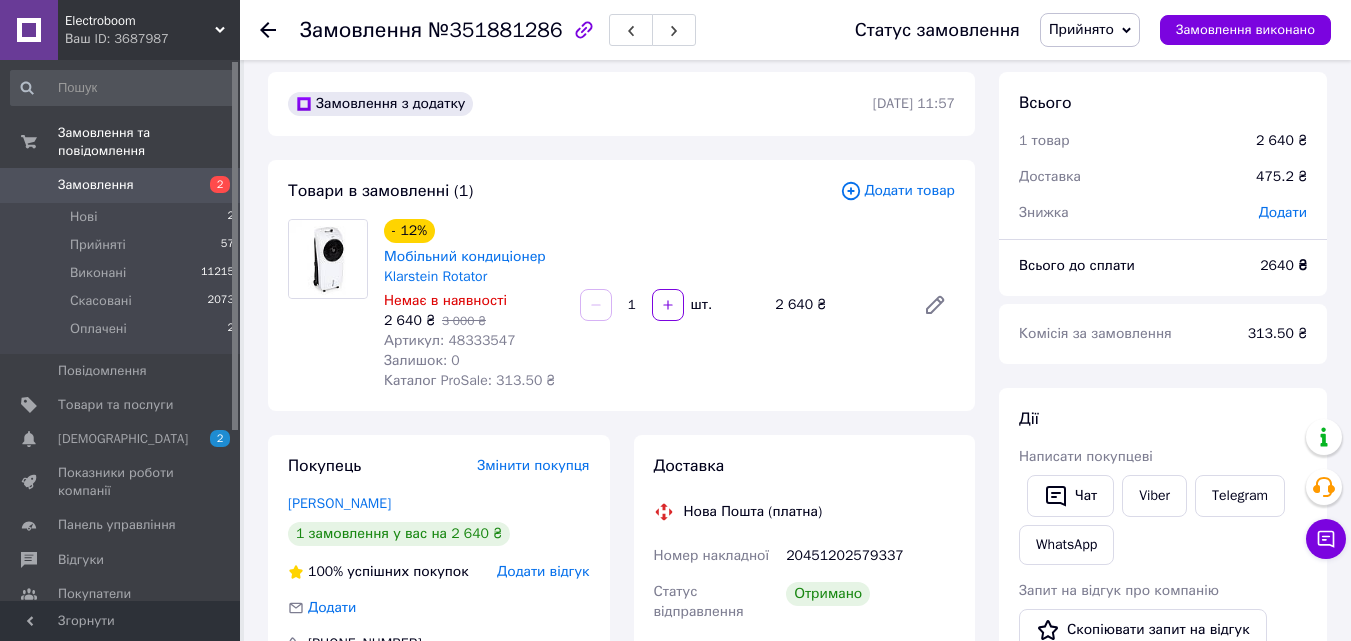 scroll, scrollTop: 0, scrollLeft: 0, axis: both 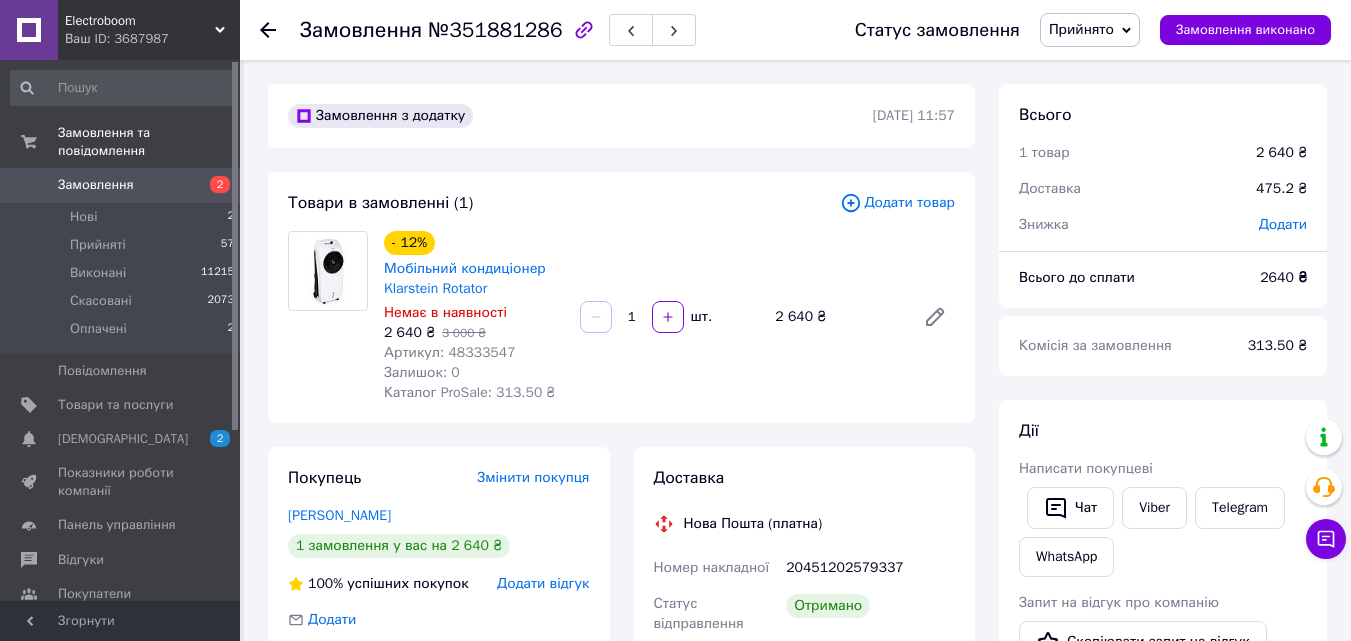 click 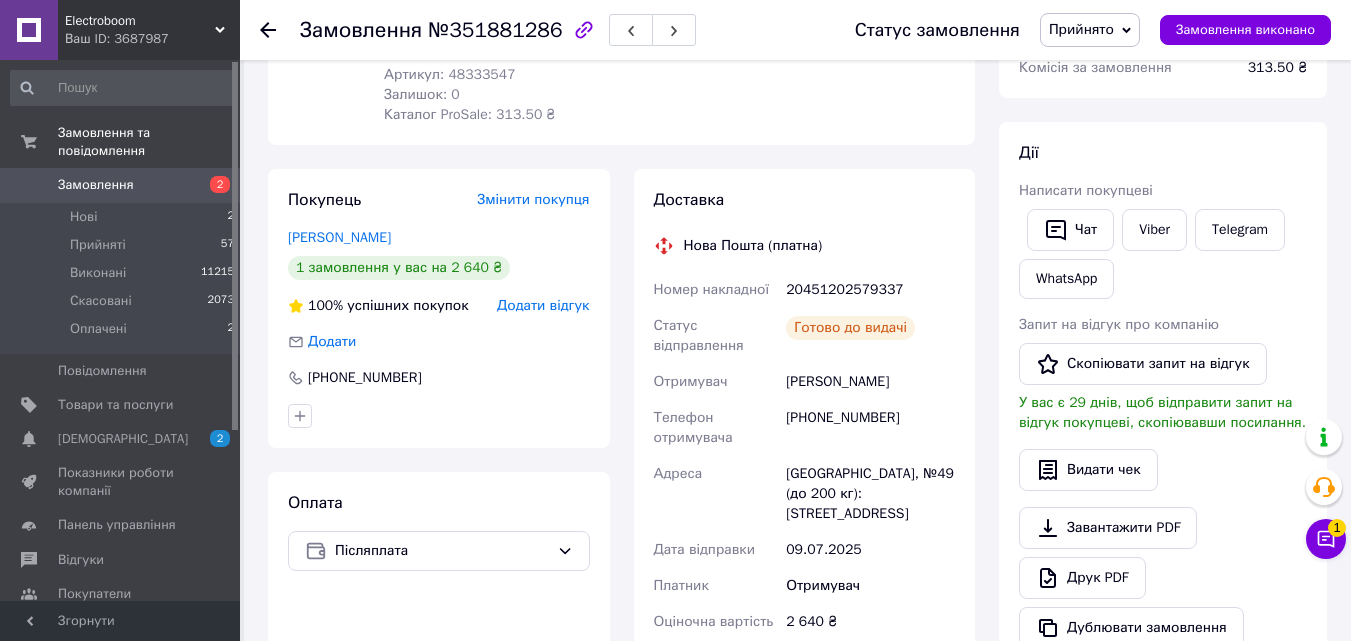 scroll, scrollTop: 0, scrollLeft: 0, axis: both 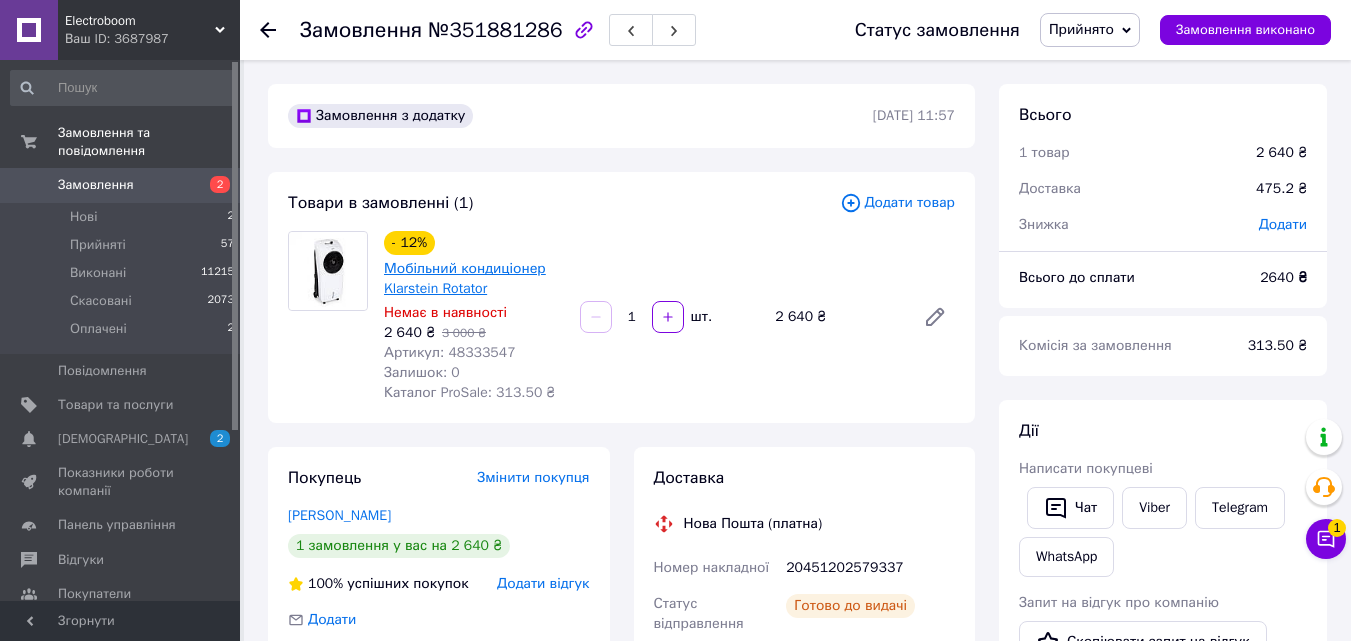 click on "Мобільний кондиціонер Klarstein Rotator" at bounding box center (465, 278) 